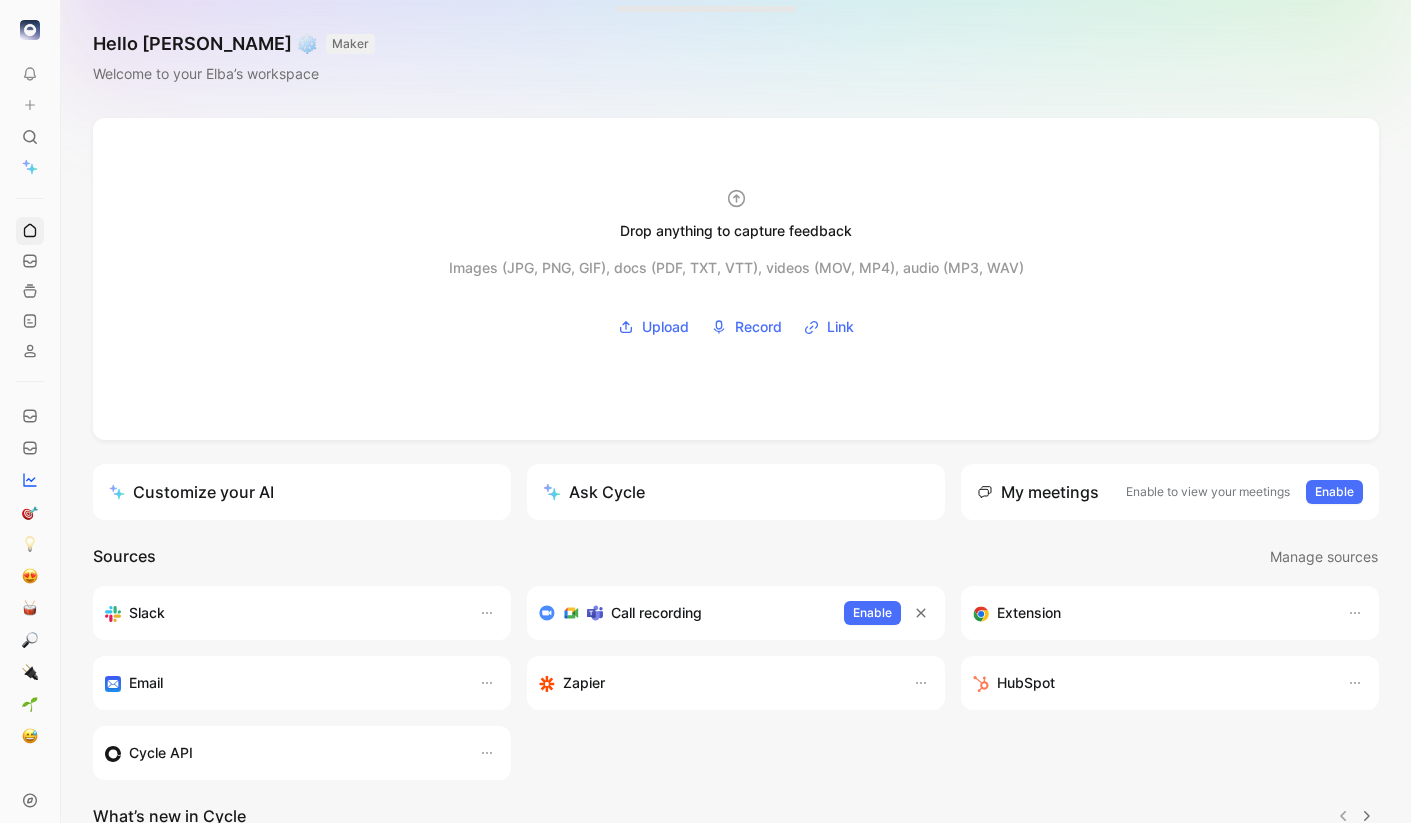 scroll, scrollTop: 0, scrollLeft: 0, axis: both 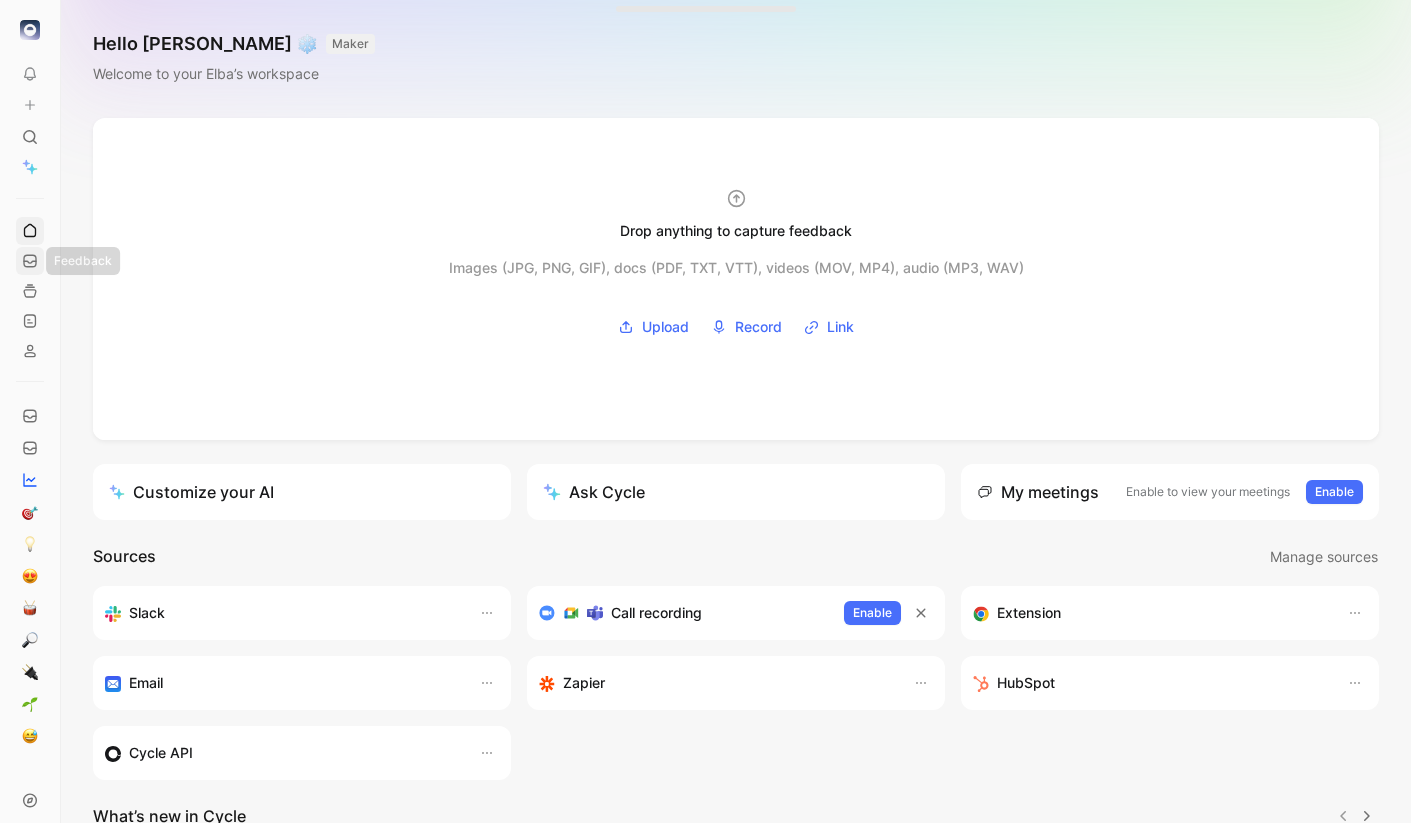 click at bounding box center (30, 261) 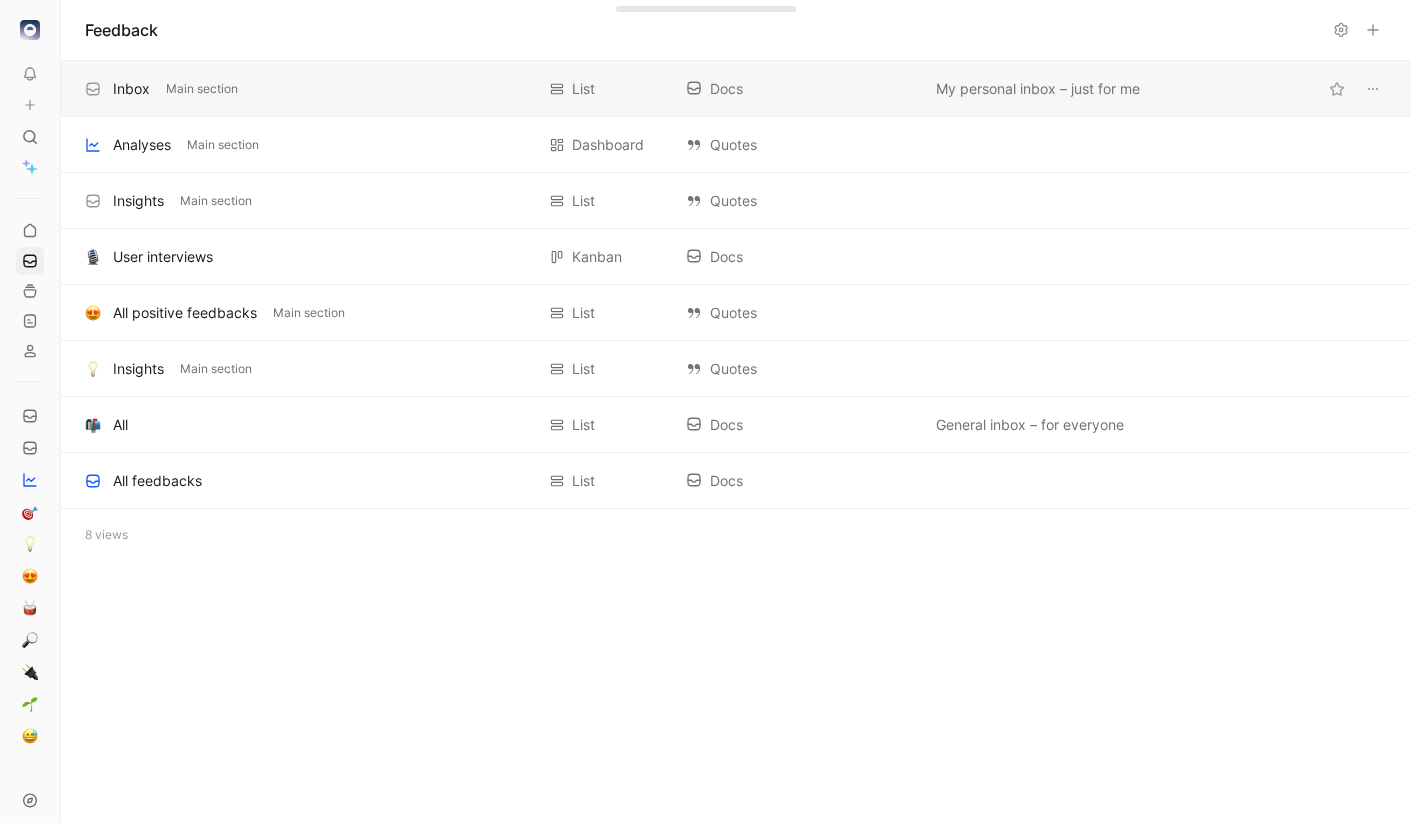 click on "Inbox Main section" at bounding box center [309, 89] 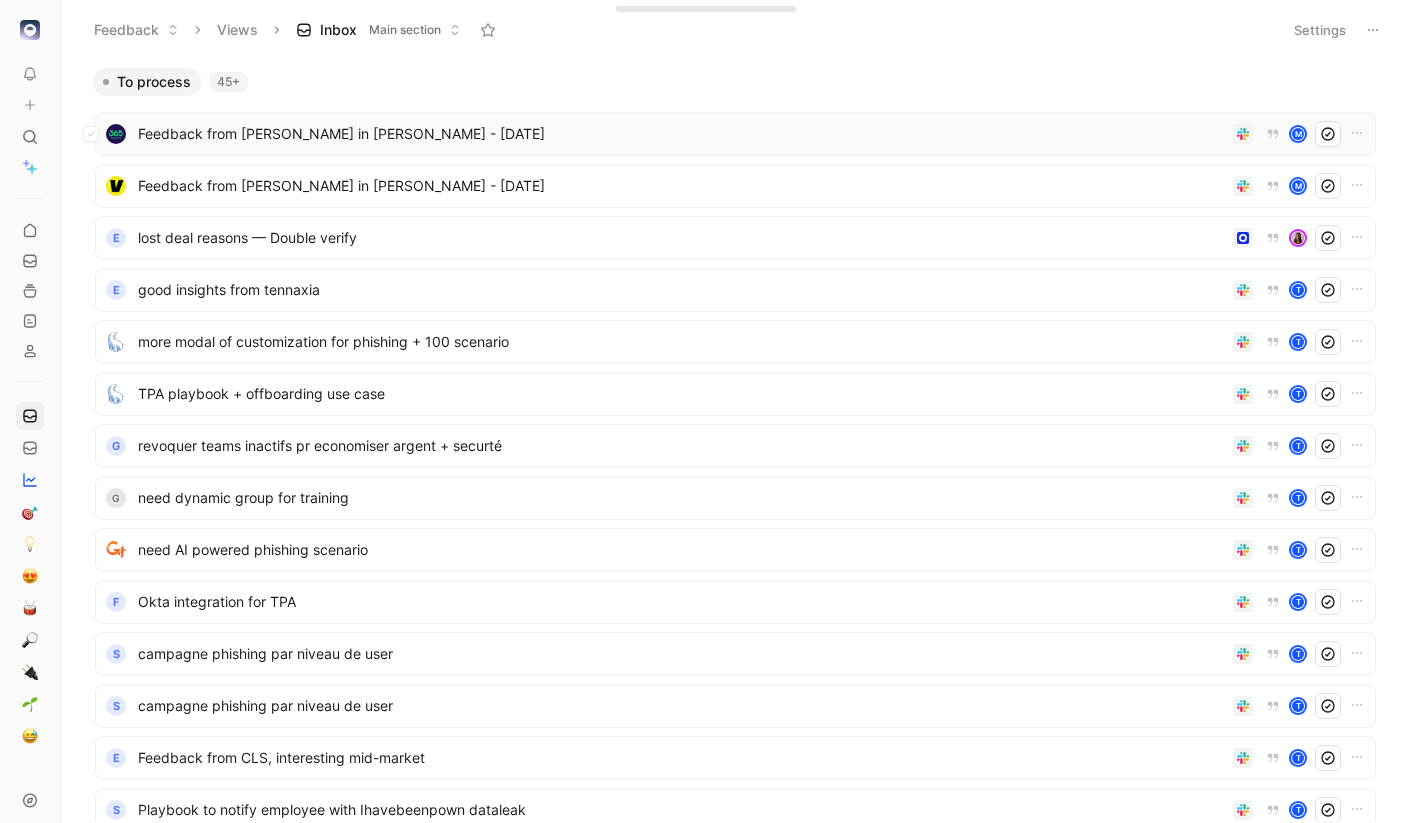 click on "Feedback from Matthieu Borrel in Slack - 7/9/2025" at bounding box center [681, 134] 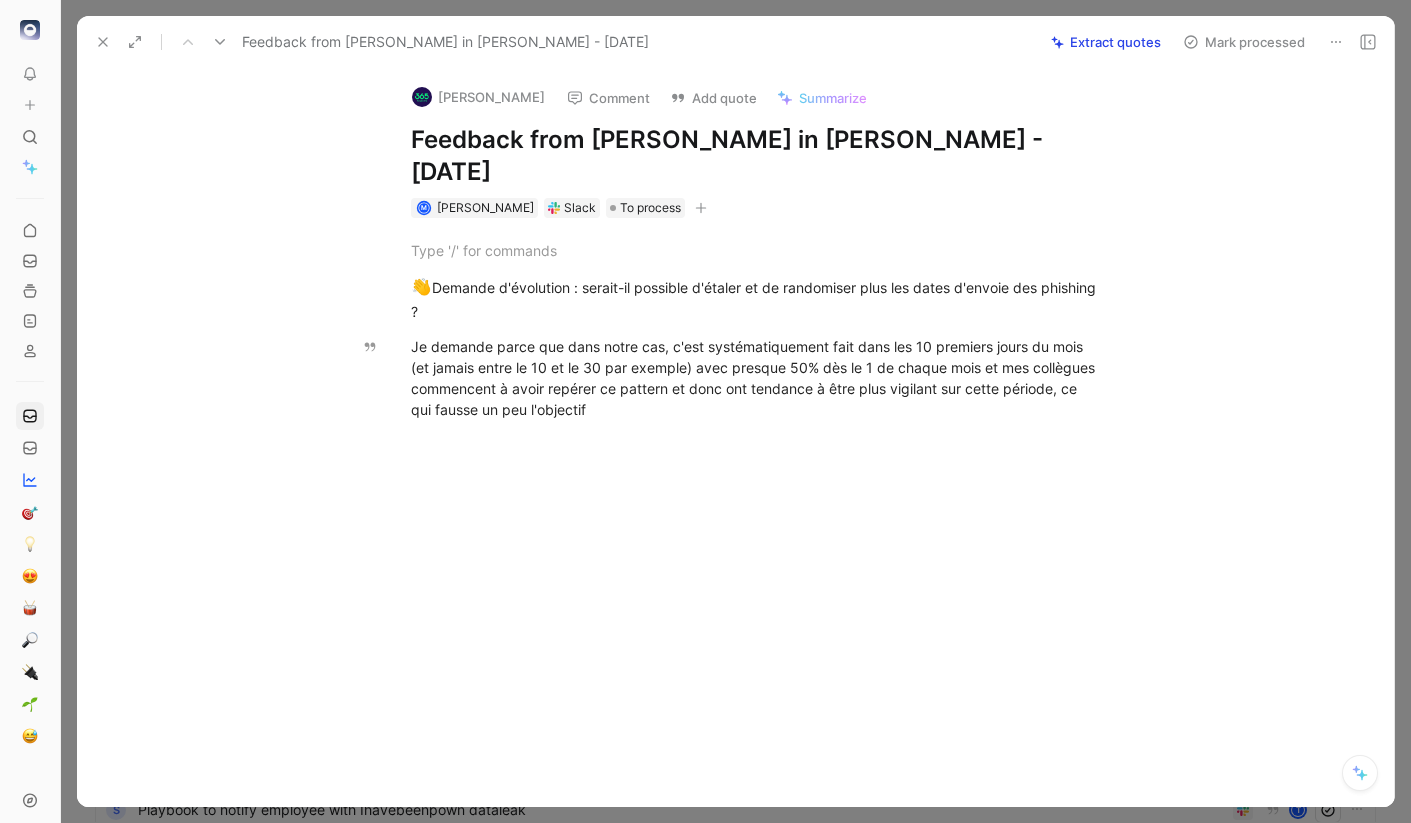 click 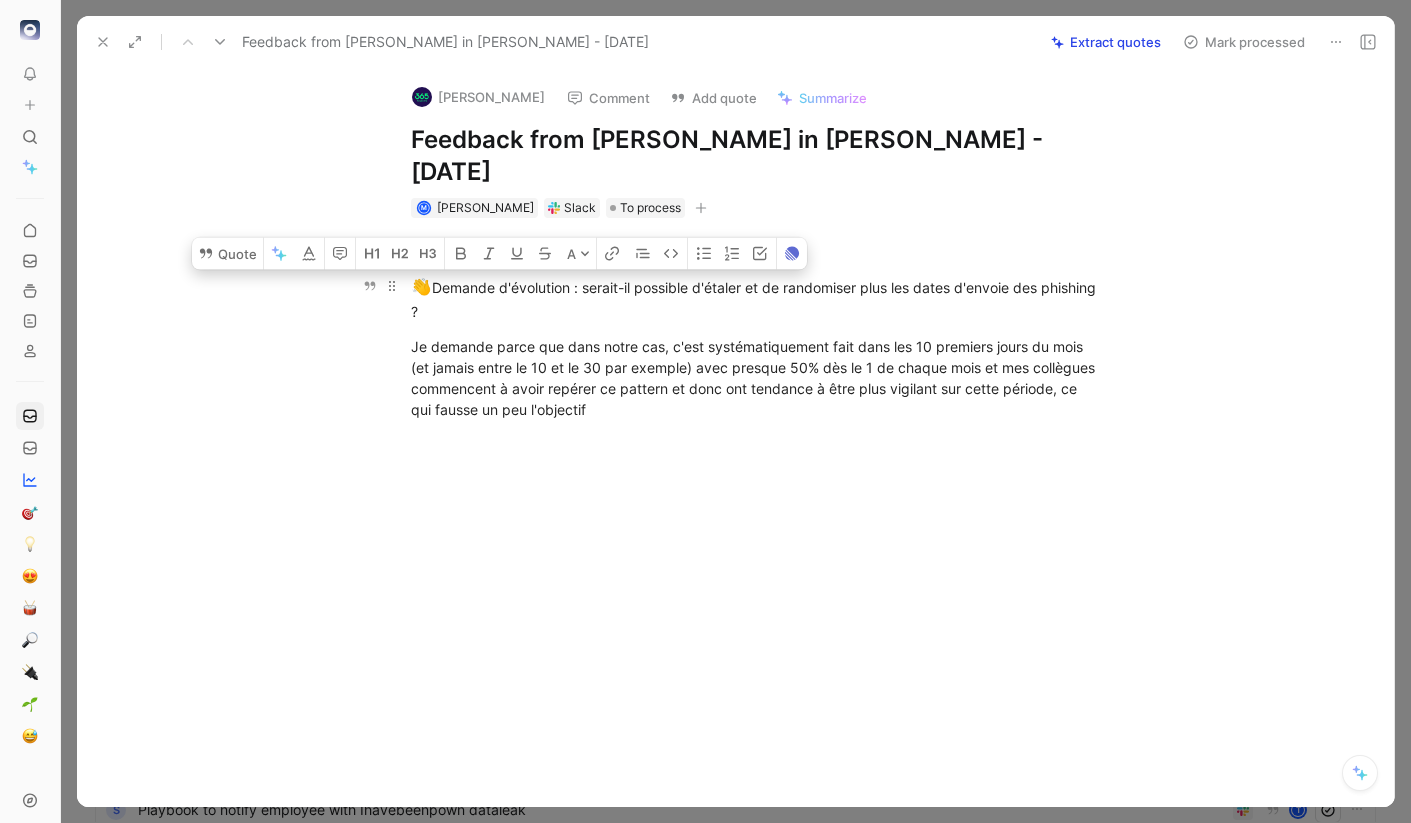drag, startPoint x: 608, startPoint y: 382, endPoint x: 409, endPoint y: 252, distance: 237.69939 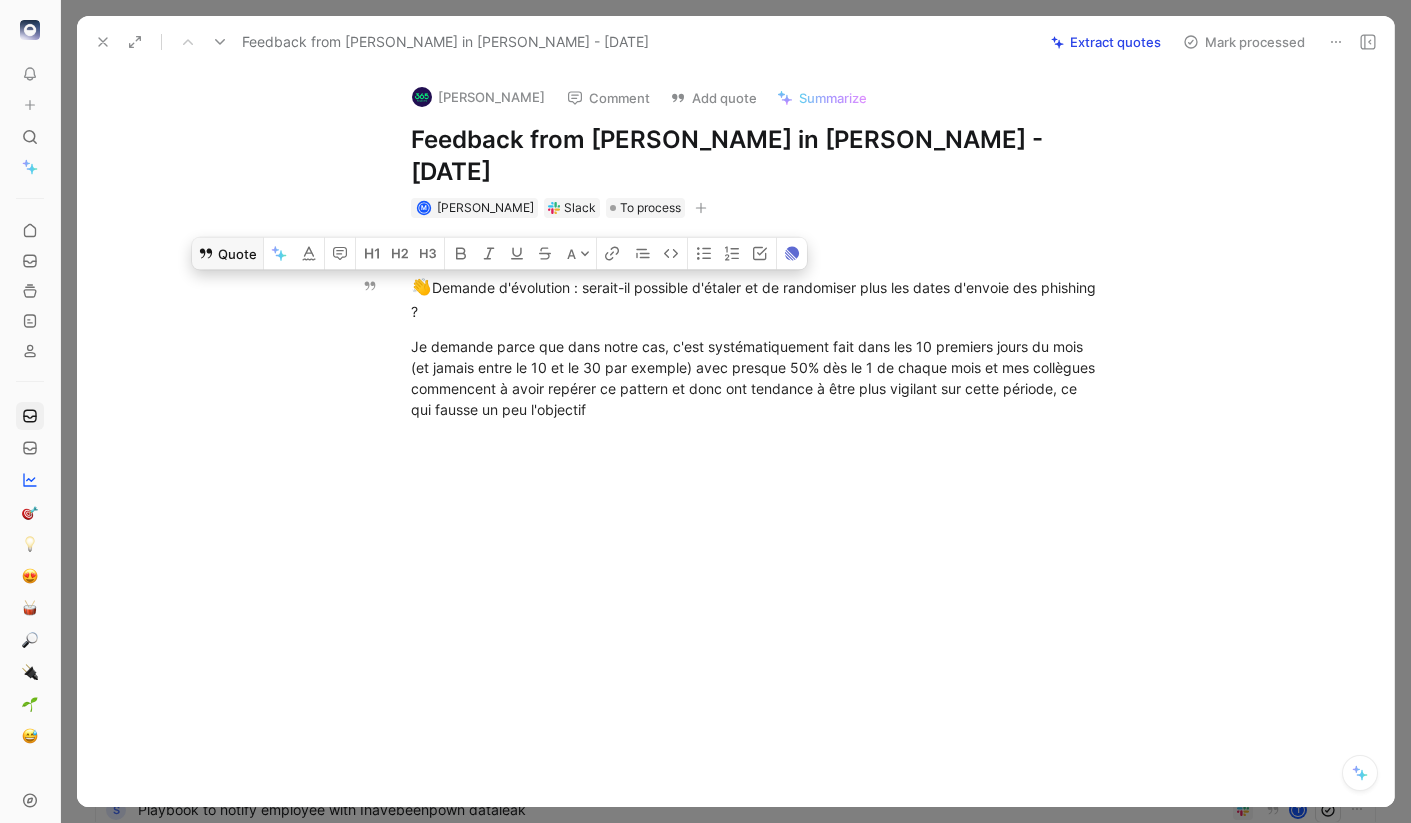 click on "Quote" at bounding box center [227, 254] 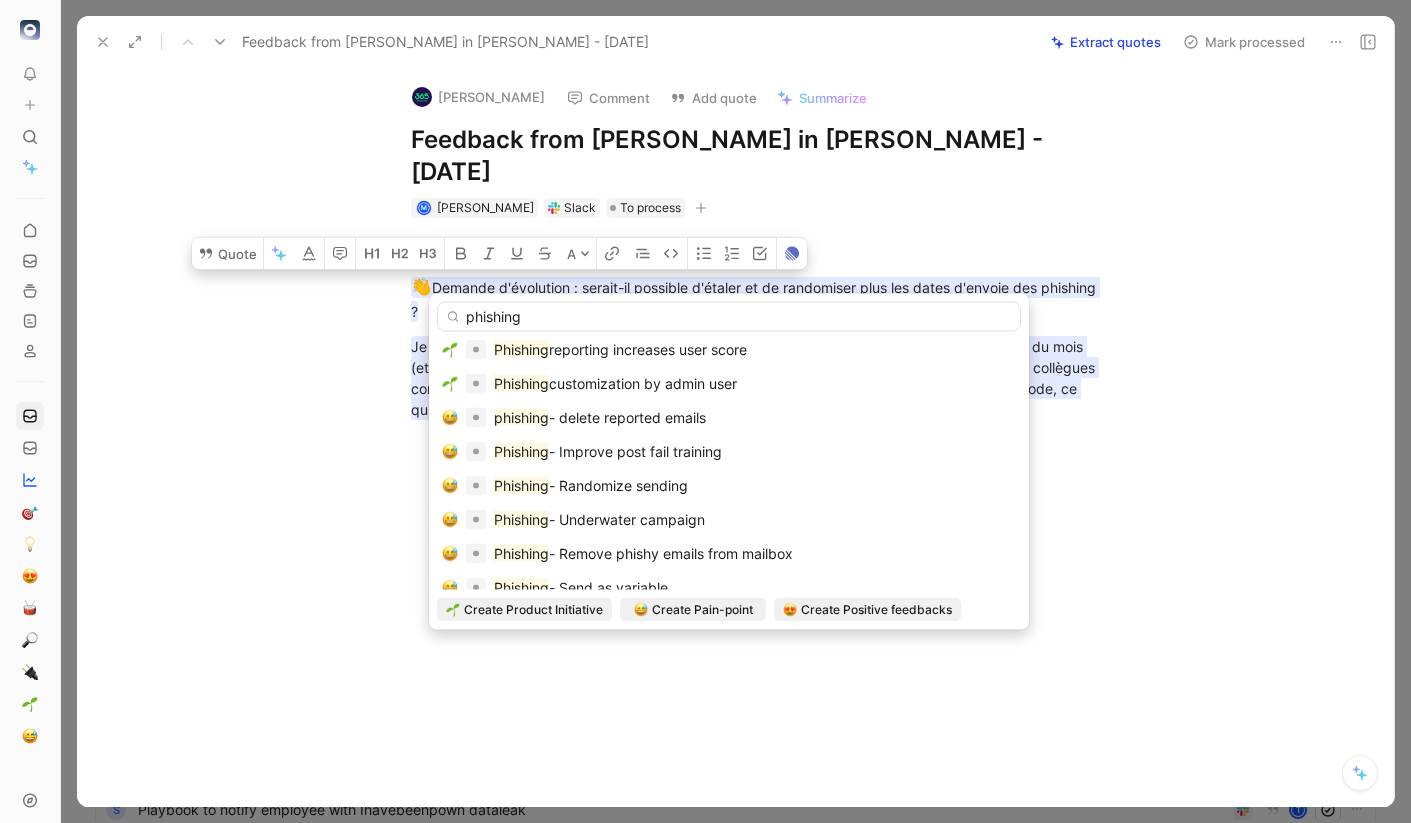 scroll, scrollTop: 193, scrollLeft: 0, axis: vertical 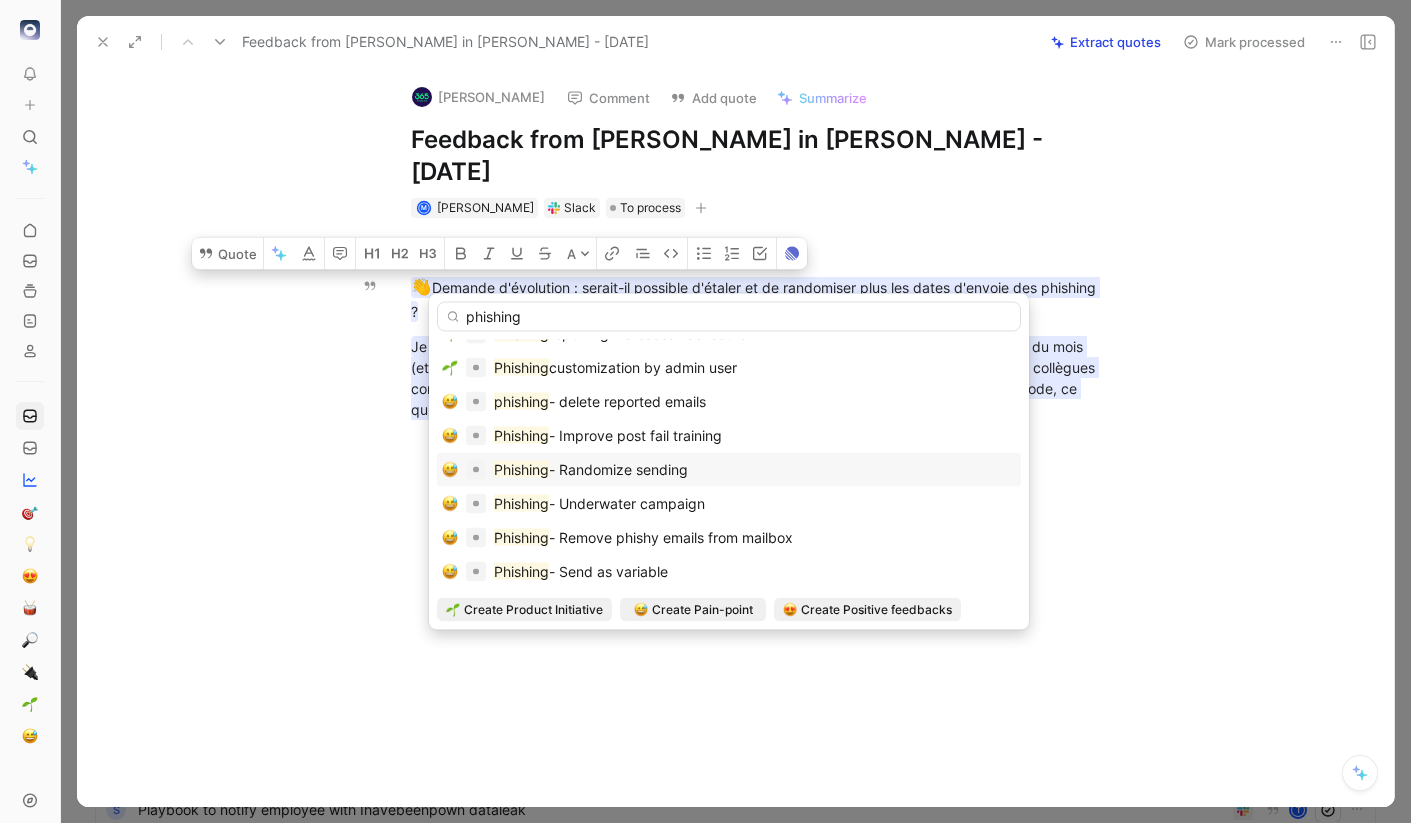 type on "phishing" 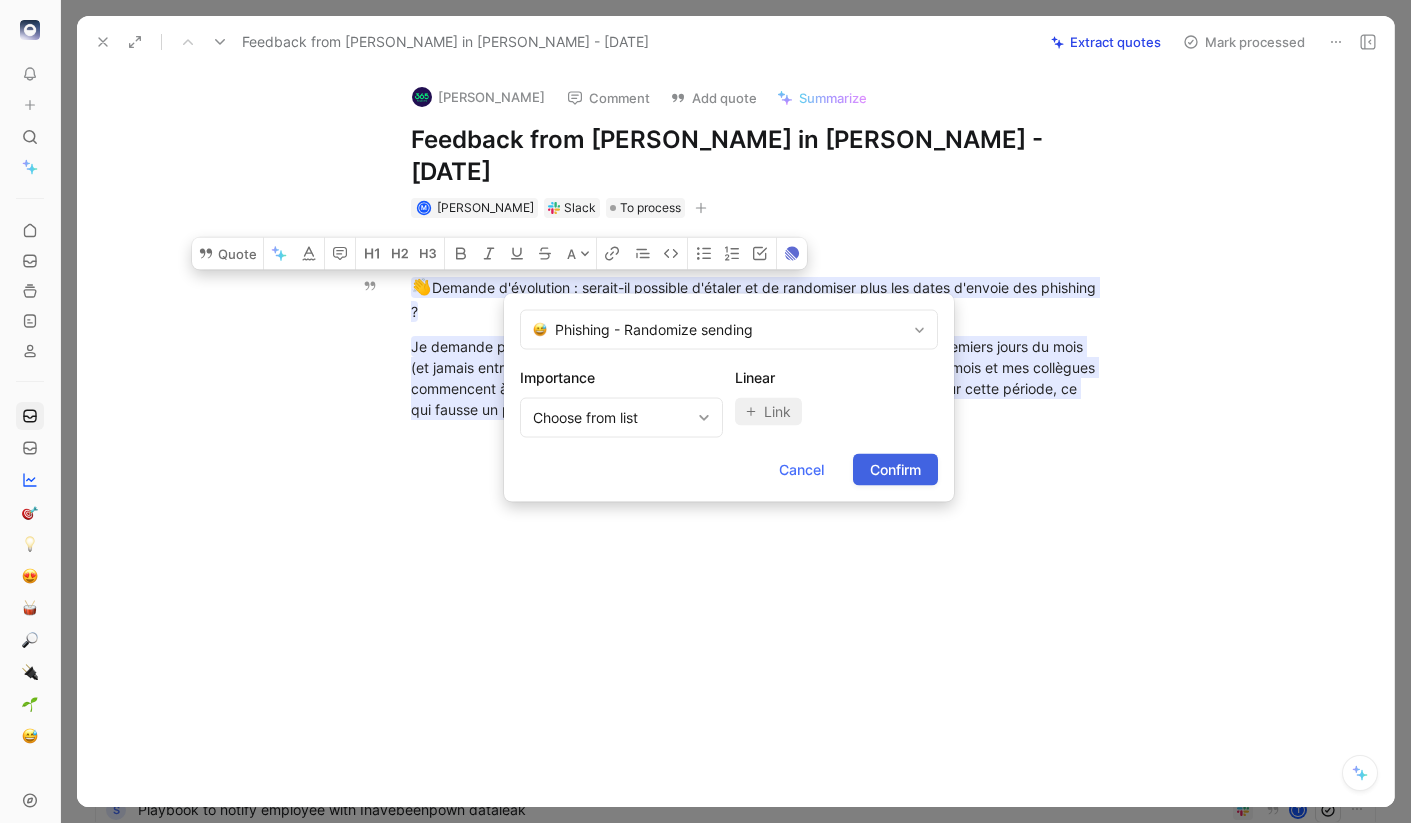 click on "Confirm" at bounding box center (895, 470) 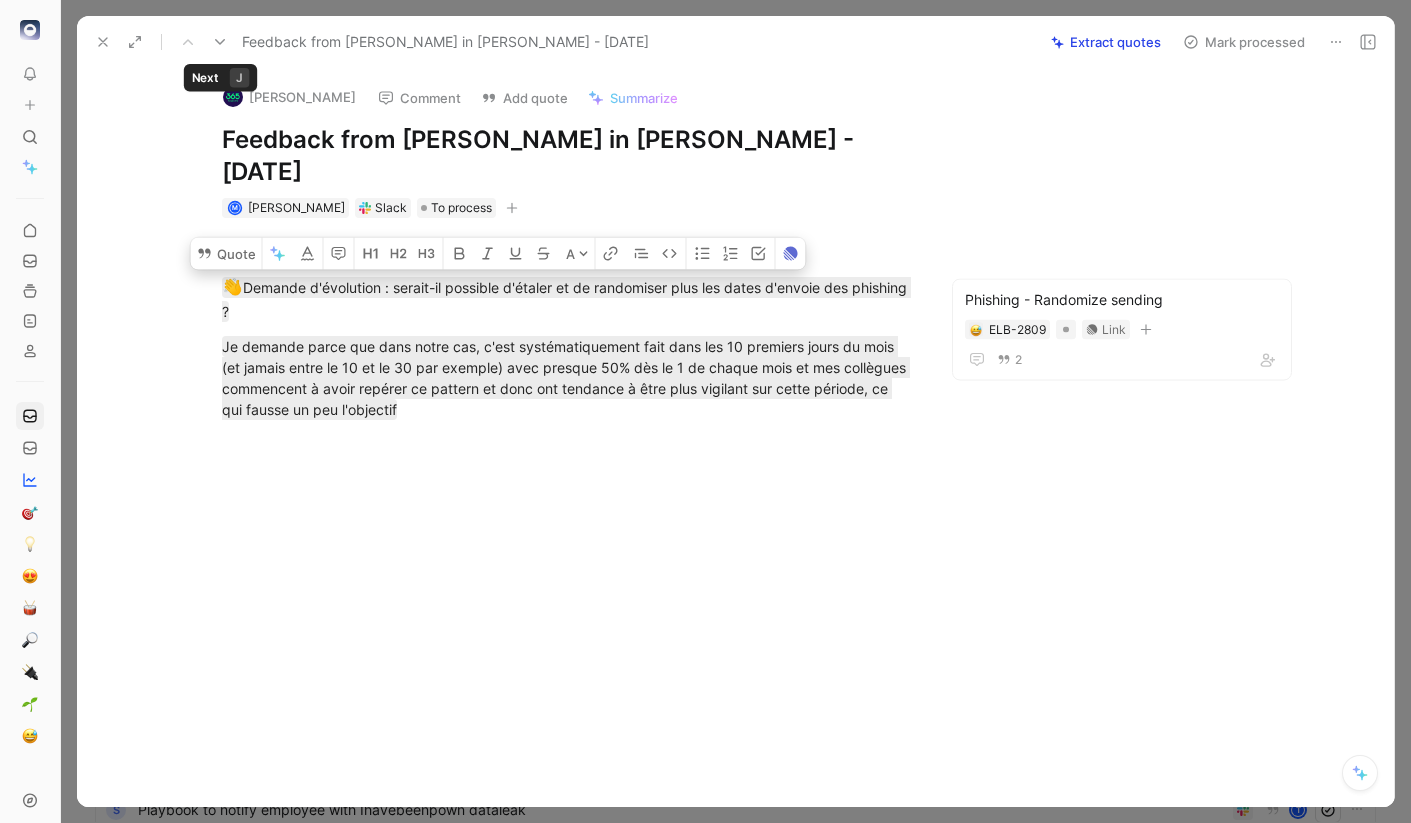 click 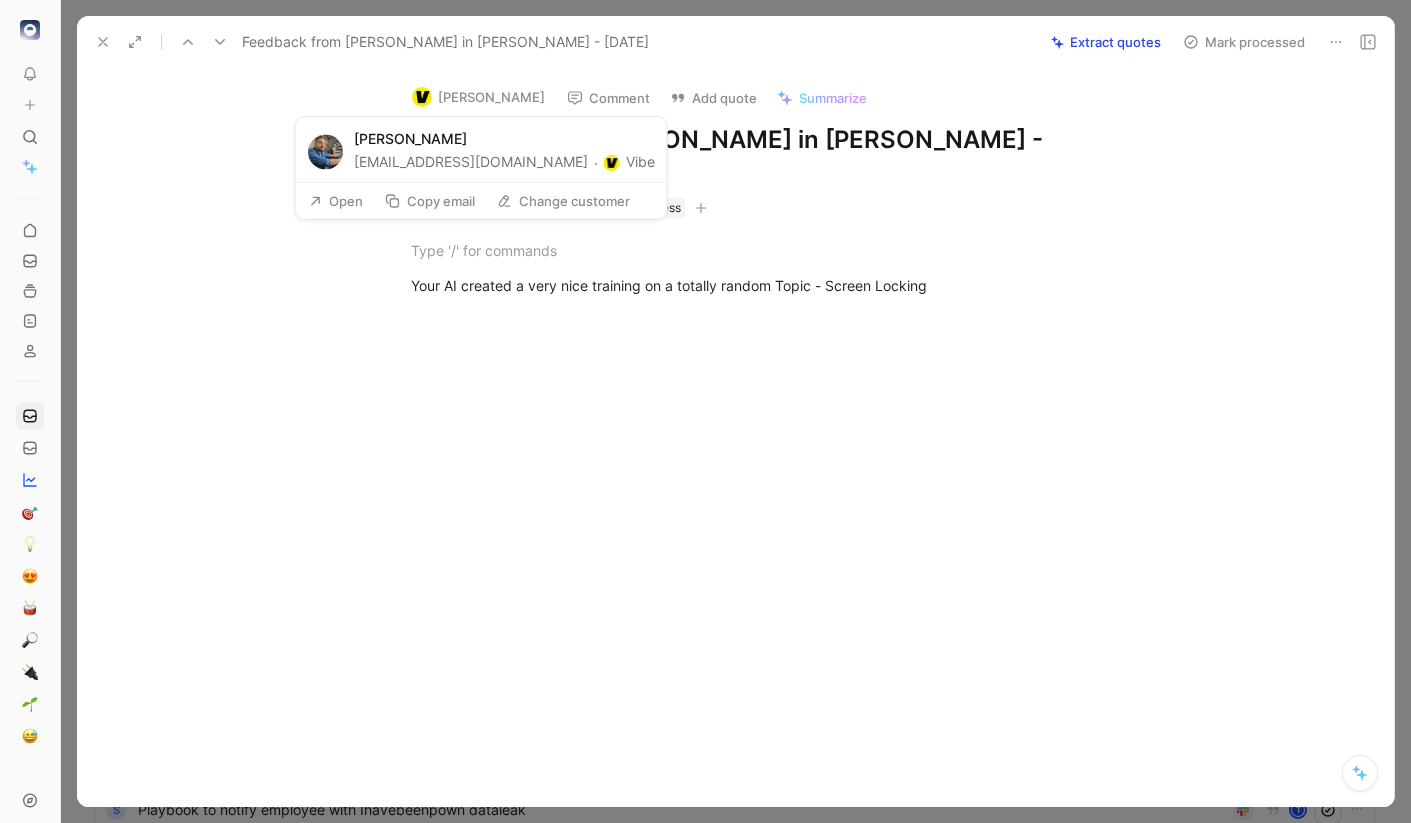 drag, startPoint x: 355, startPoint y: 134, endPoint x: 452, endPoint y: 145, distance: 97.62172 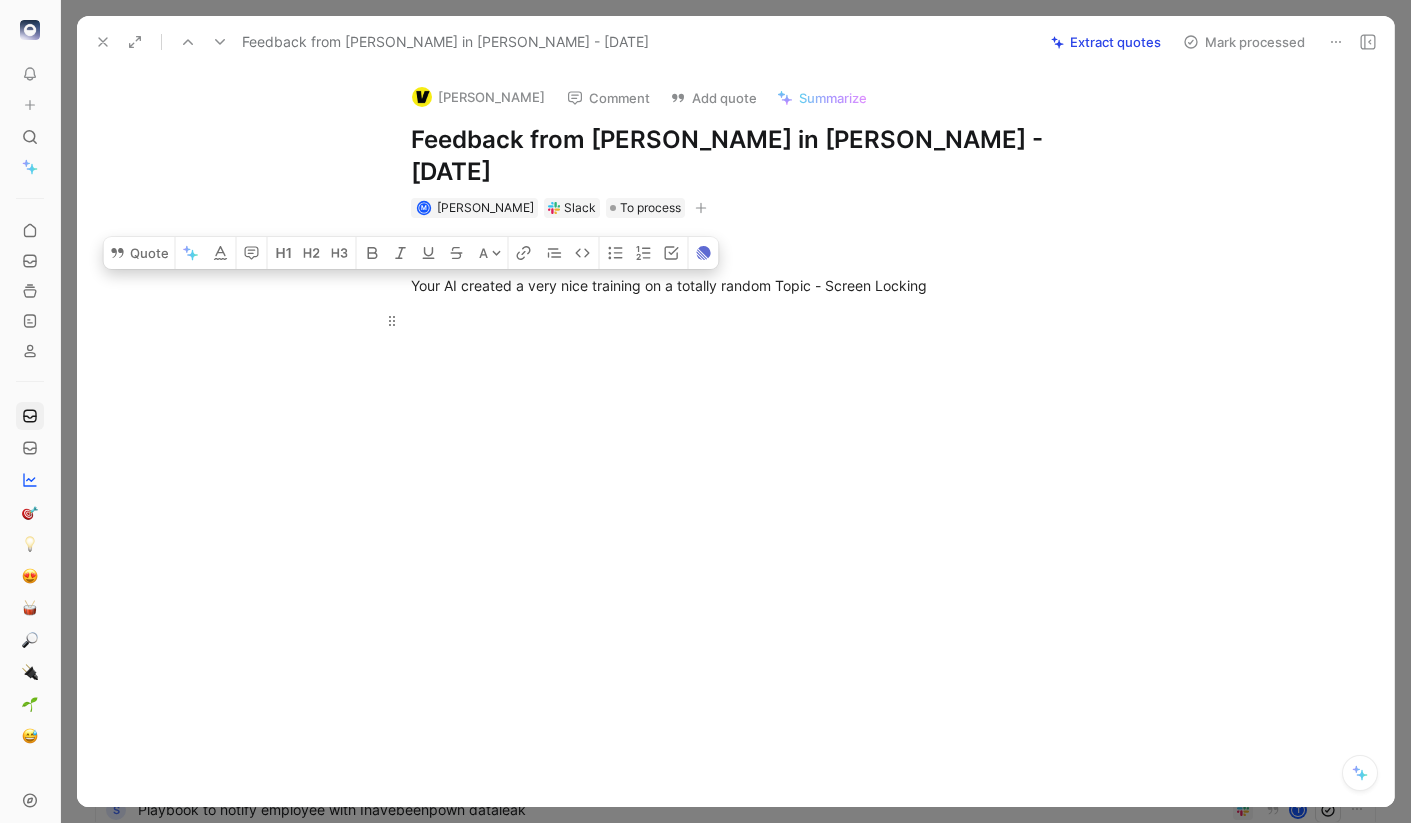 drag, startPoint x: 409, startPoint y: 250, endPoint x: 931, endPoint y: 273, distance: 522.5065 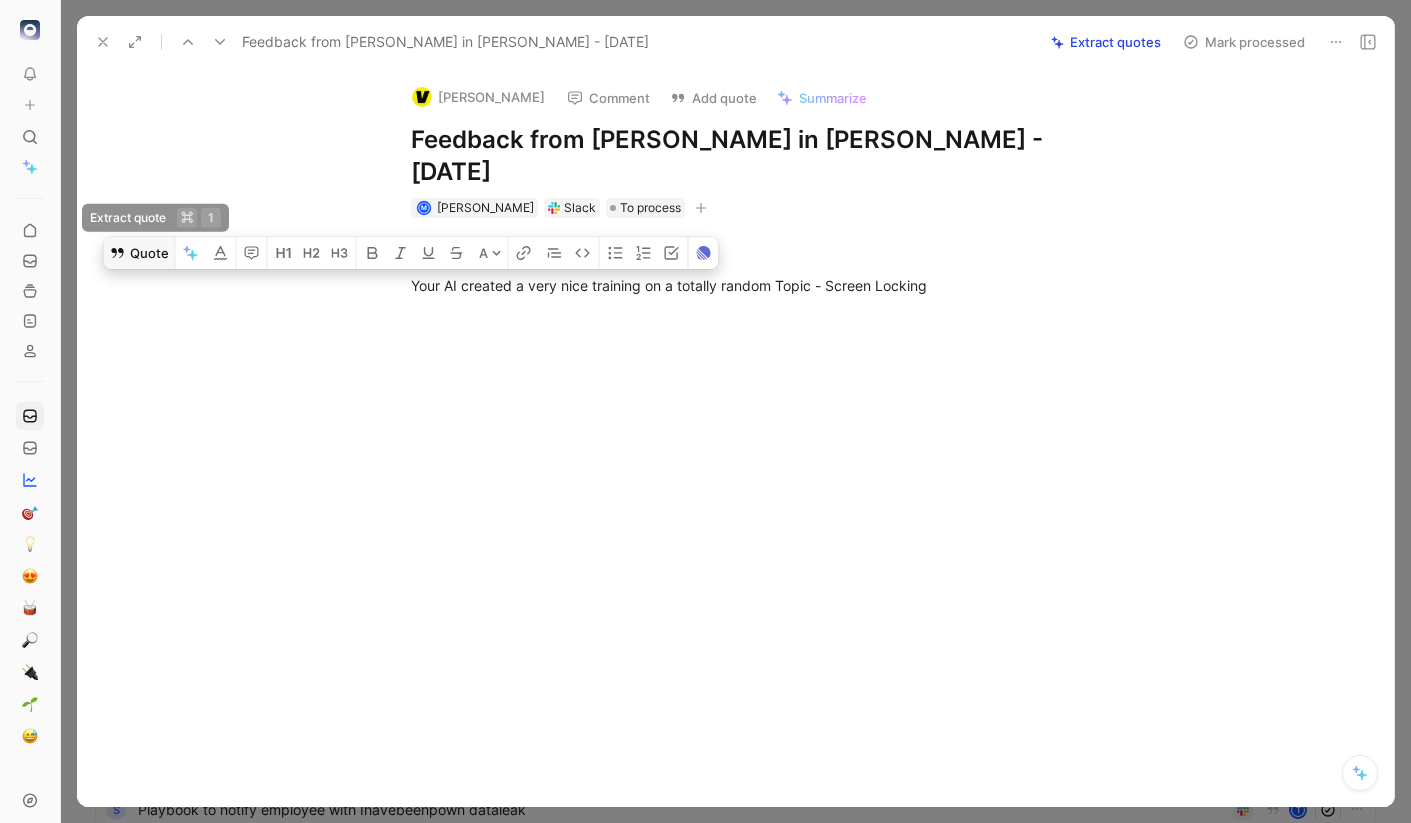 click on "Quote" at bounding box center (139, 253) 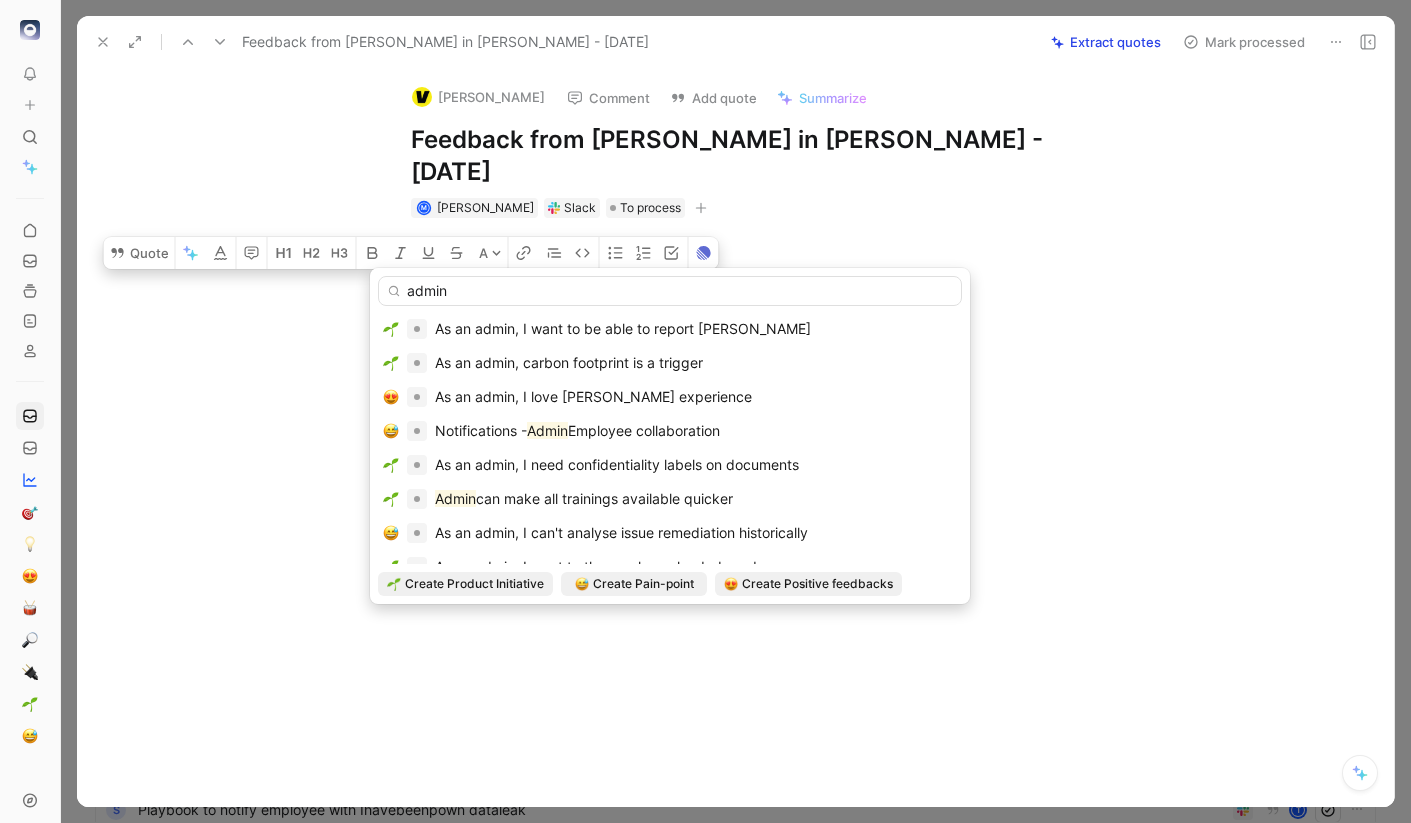 scroll, scrollTop: 277, scrollLeft: 0, axis: vertical 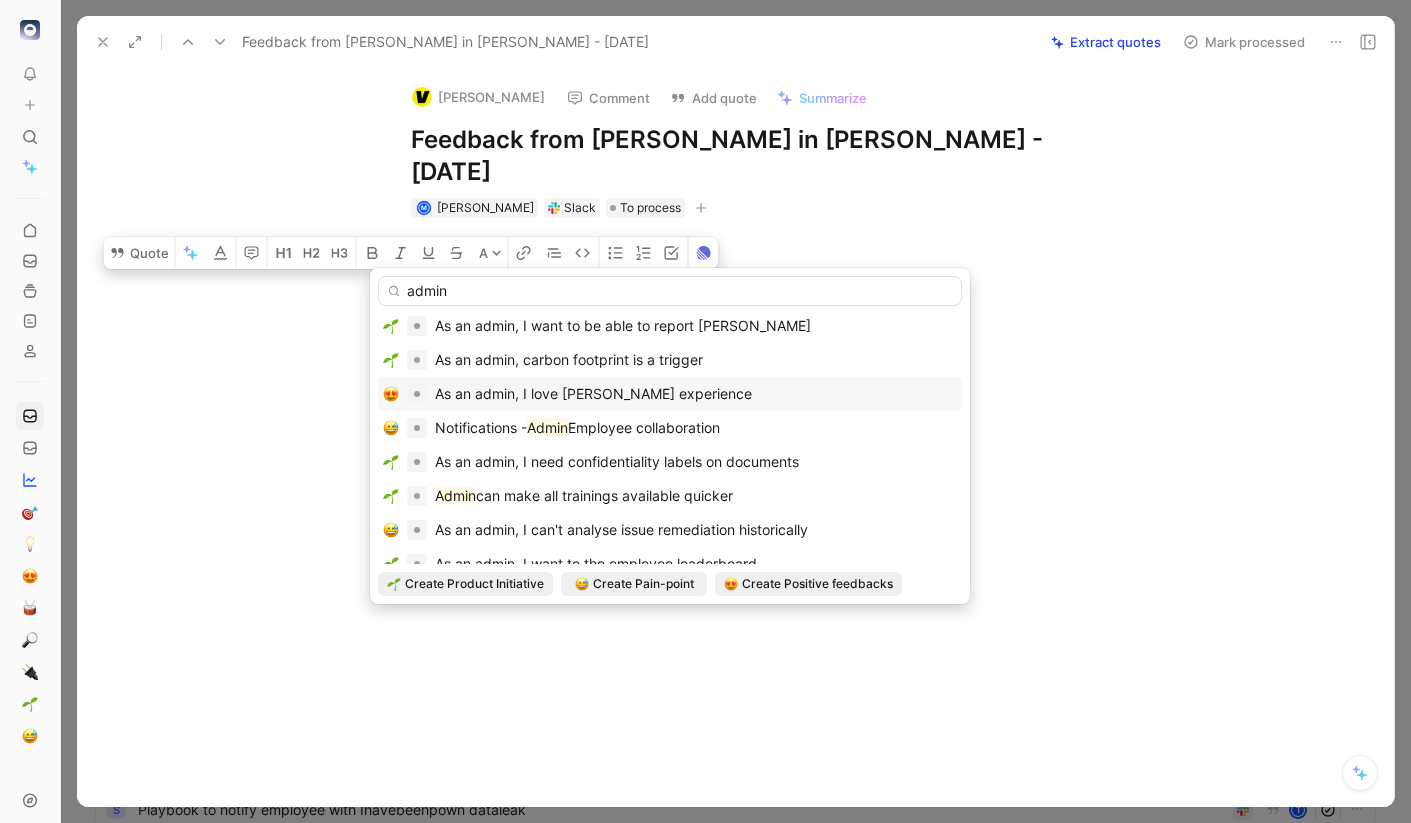 type on "admin" 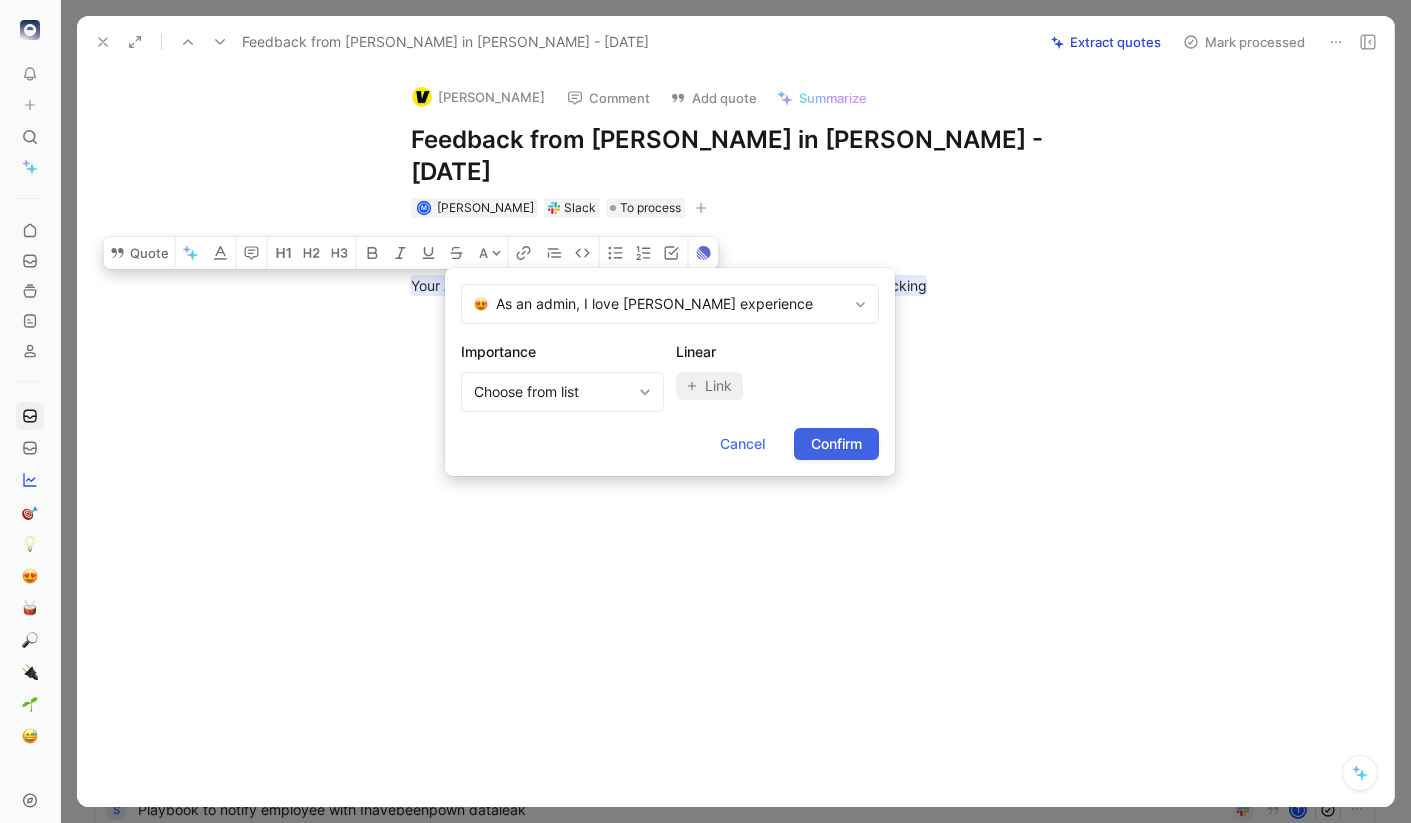click on "Confirm" at bounding box center (836, 444) 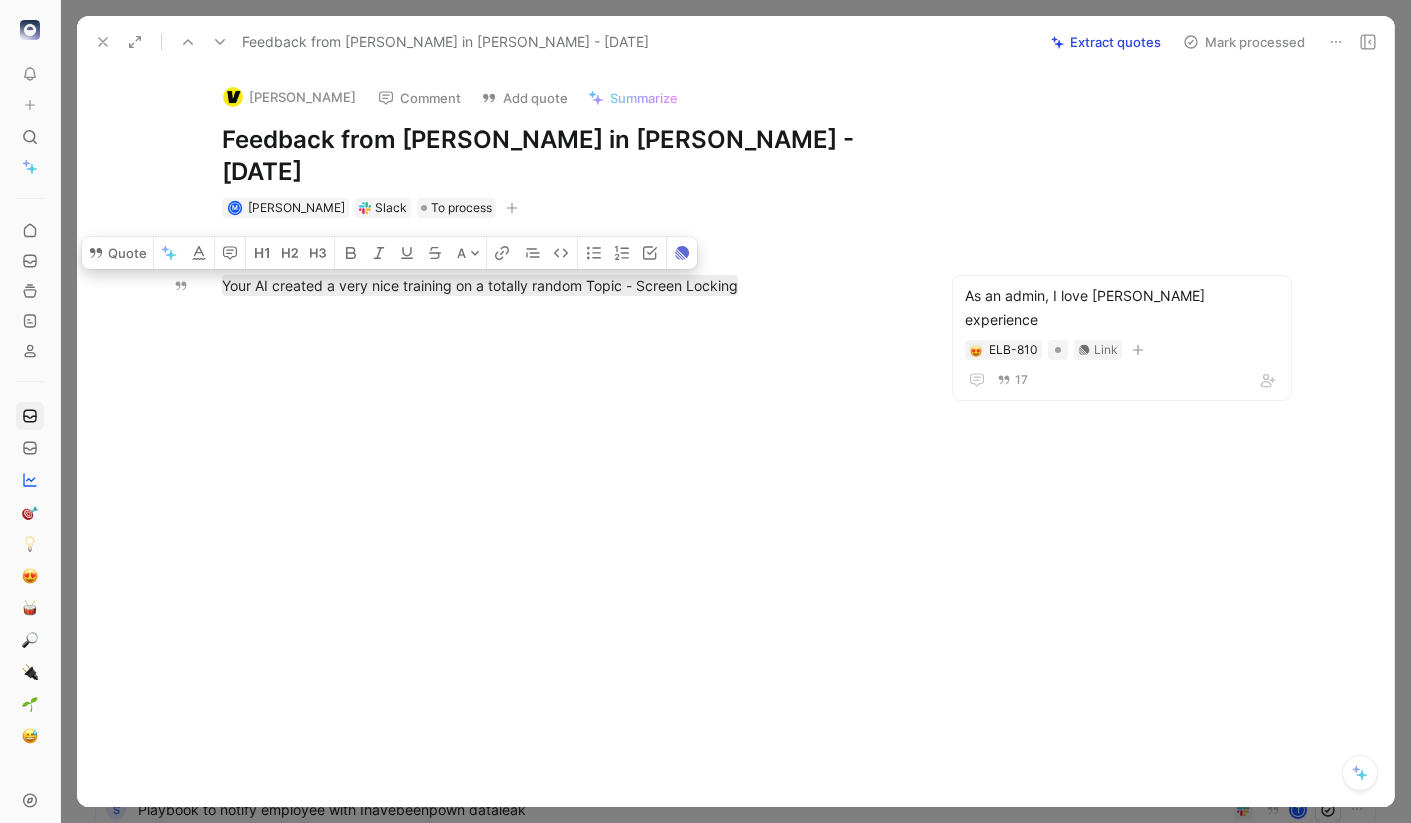 click 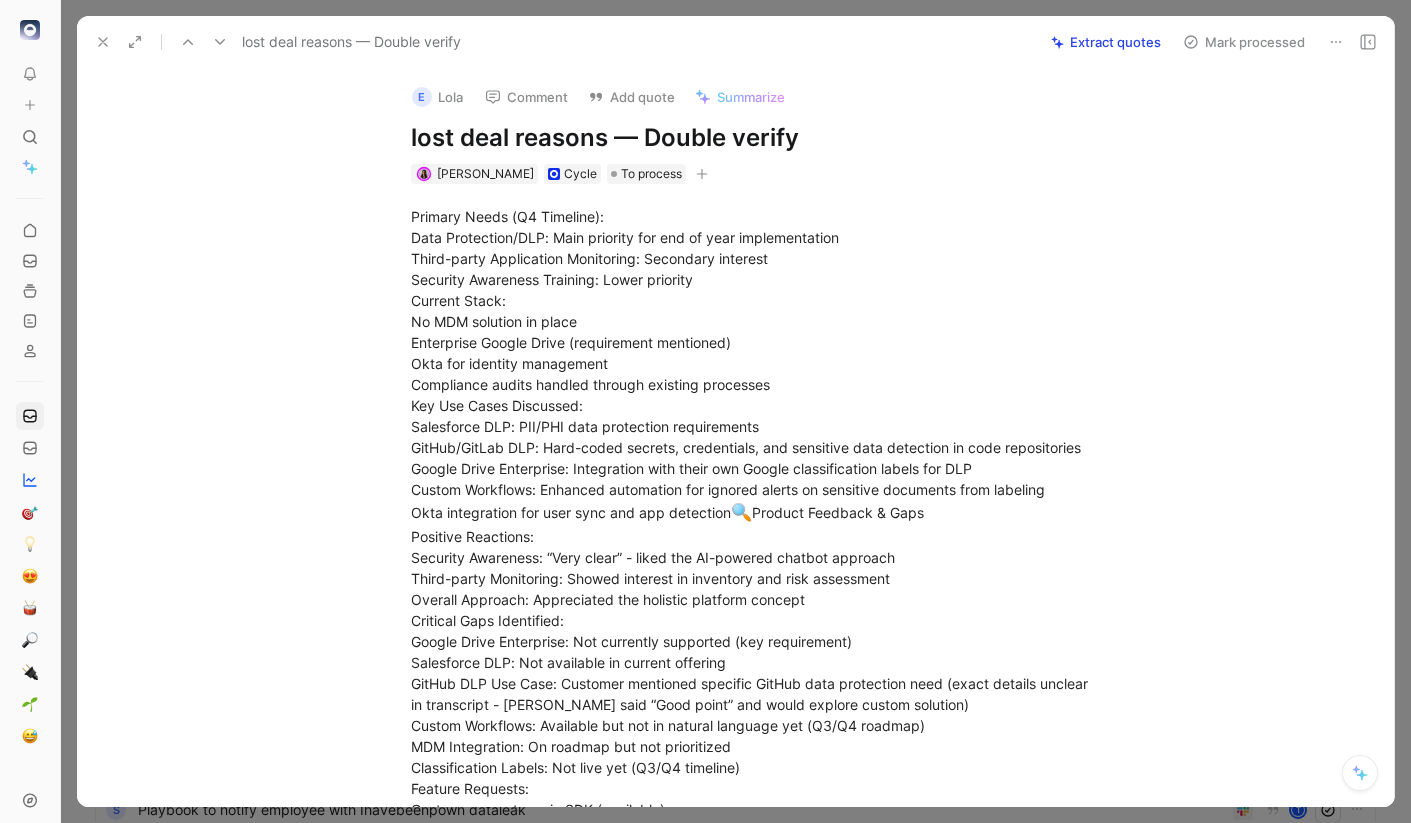 click 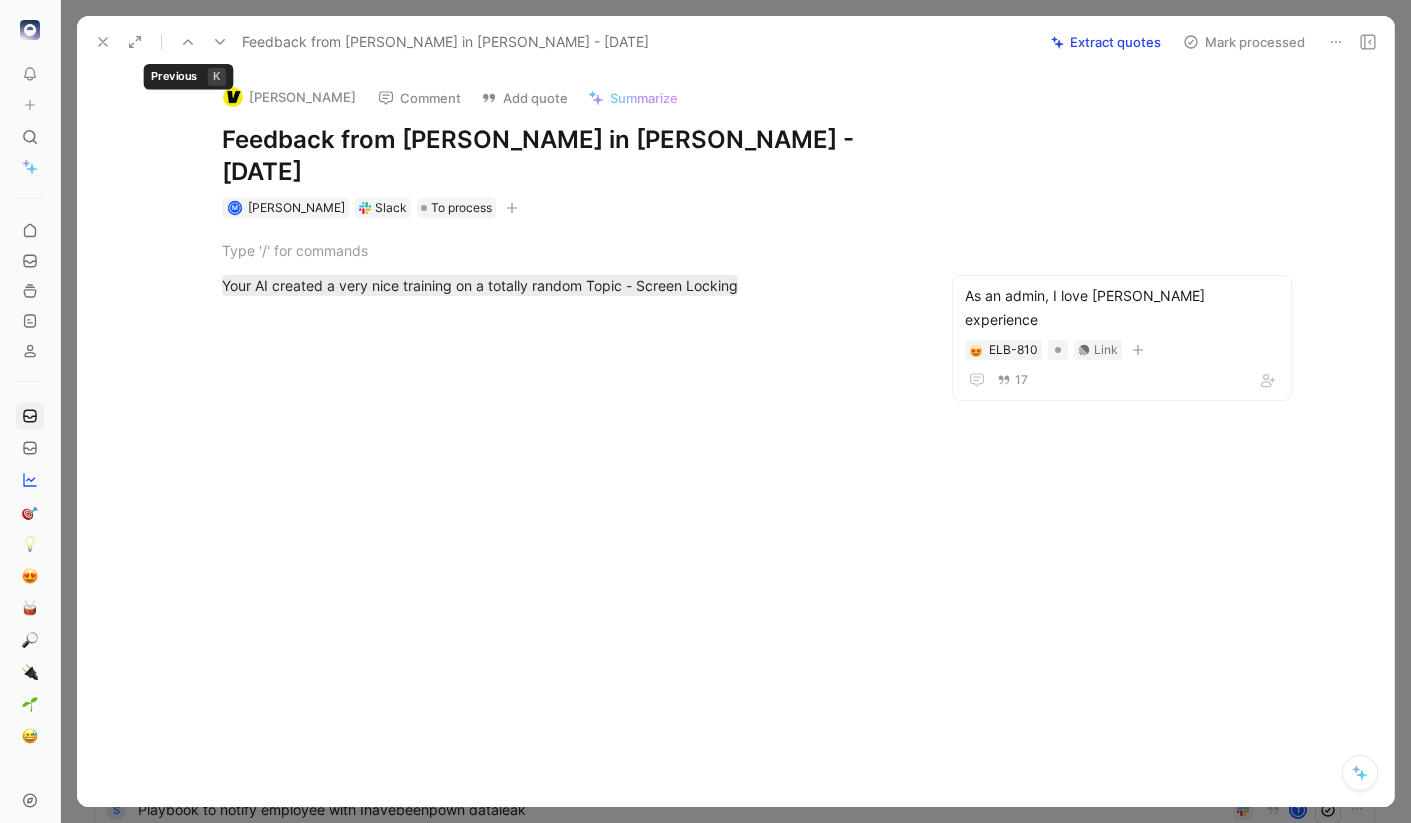 click 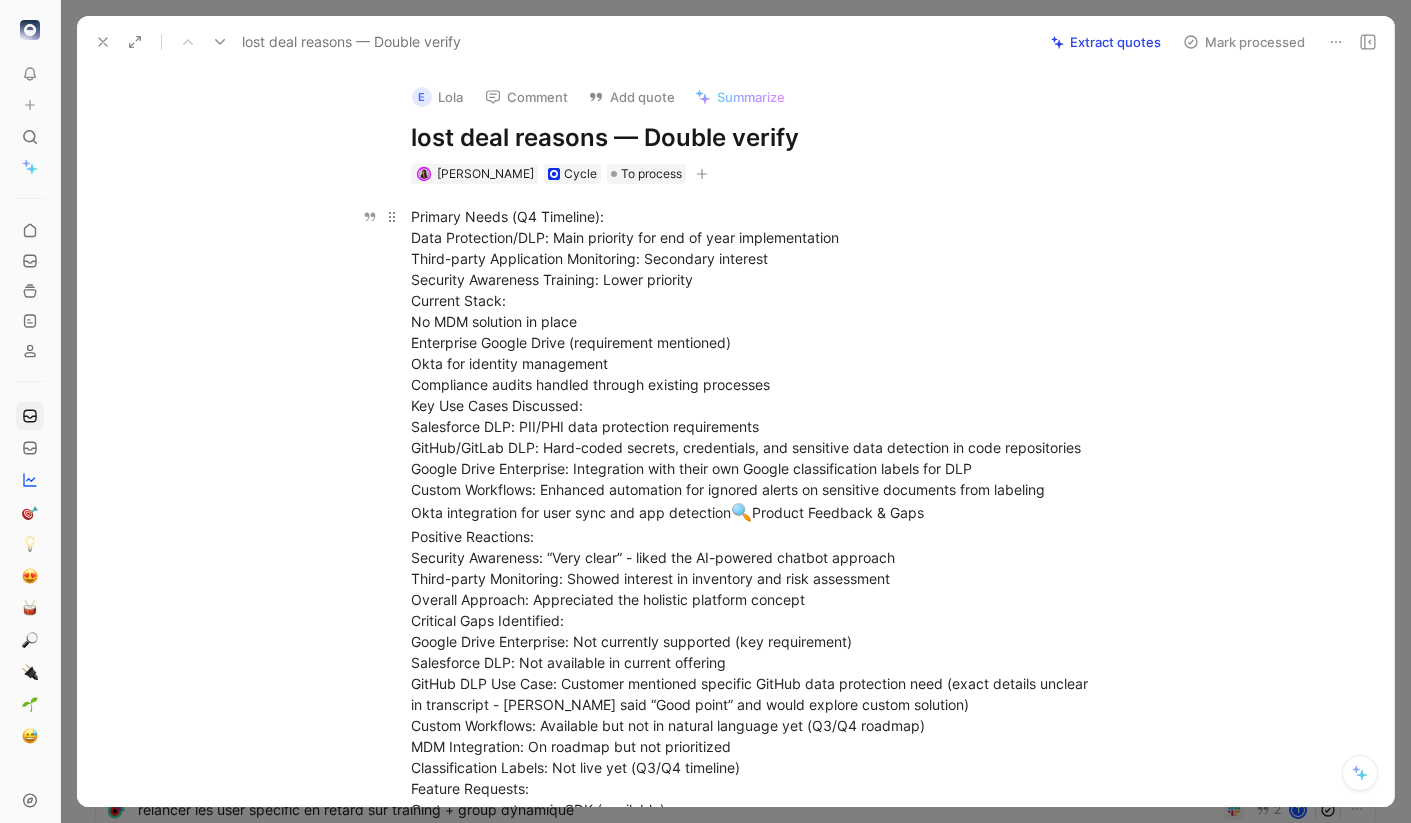 click on "Primary Needs (Q4 Timeline):
Data Protection/DLP: Main priority for end of year implementation
Third-party Application Monitoring: Secondary interest
Security Awareness Training: Lower priority
Current Stack:
No MDM solution in place
Enterprise Google Drive (requirement mentioned)
Okta for identity management
Compliance audits handled through existing processes
Key Use Cases Discussed:
Salesforce DLP: PII/PHI data protection requirements
GitHub/GitLab DLP: Hard-coded secrets, credentials, and sensitive data detection in code repositories
Google Drive Enterprise: Integration with their own Google classification labels for DLP
Custom Workflows: Enhanced automation for ignored alerts on sensitive documents from labeling
Okta integration for user sync and app detection
🔍 🎯" at bounding box center [757, 651] 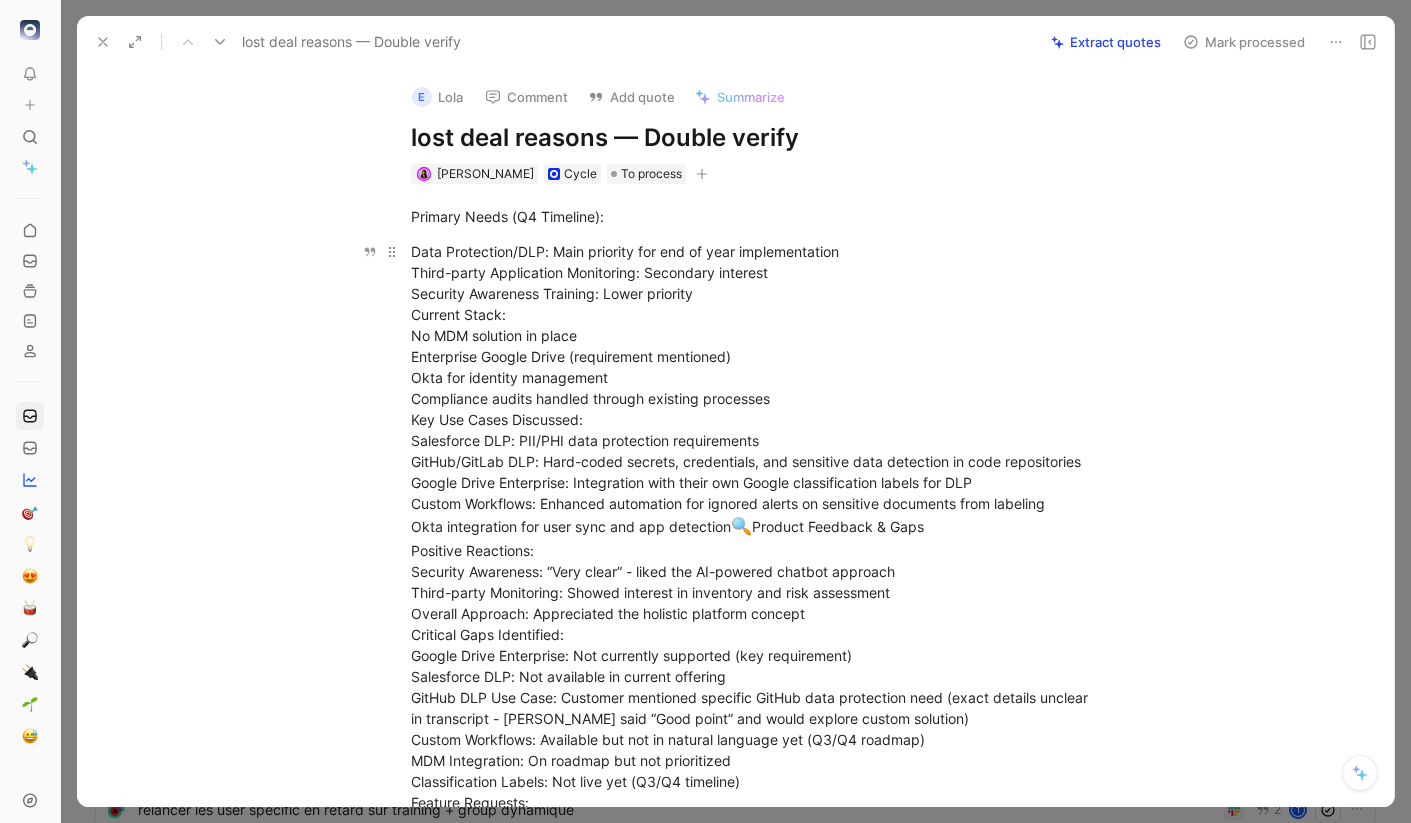 click on "Data Protection/DLP: Main priority for end of year implementation
Third-party Application Monitoring: Secondary interest
Security Awareness Training: Lower priority
Current Stack:
No MDM solution in place
Enterprise Google Drive (requirement mentioned)
Okta for identity management
Compliance audits handled through existing processes
Key Use Cases Discussed:
Salesforce DLP: PII/PHI data protection requirements
GitHub/GitLab DLP: Hard-coded secrets, credentials, and sensitive data detection in code repositories
Google Drive Enterprise: Integration with their own Google classification labels for DLP
Custom Workflows: Enhanced automation for ignored alerts on sensitive documents from labeling
Okta integration for user sync and app detection
🔍 🎯" at bounding box center (757, 676) 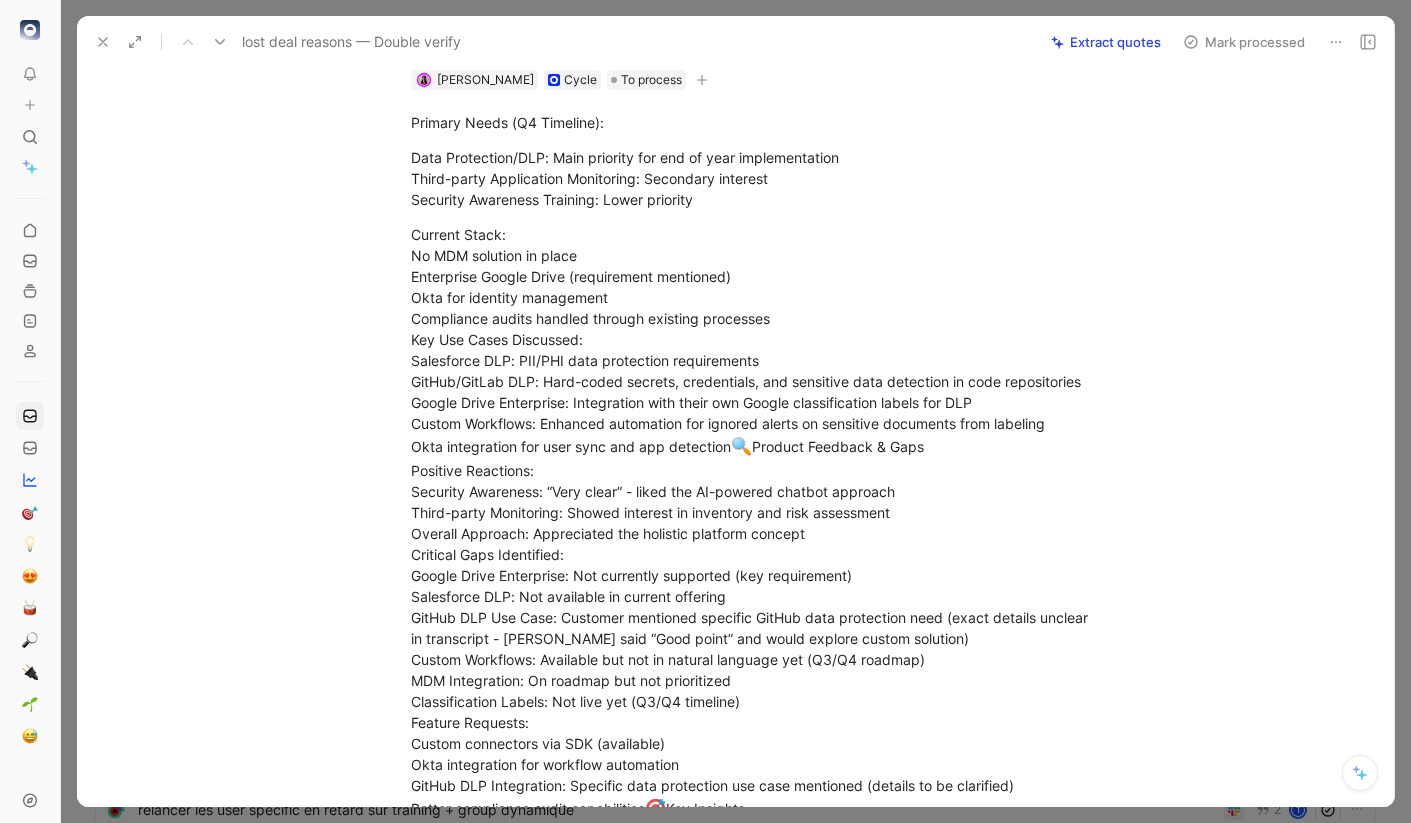 scroll, scrollTop: 98, scrollLeft: 0, axis: vertical 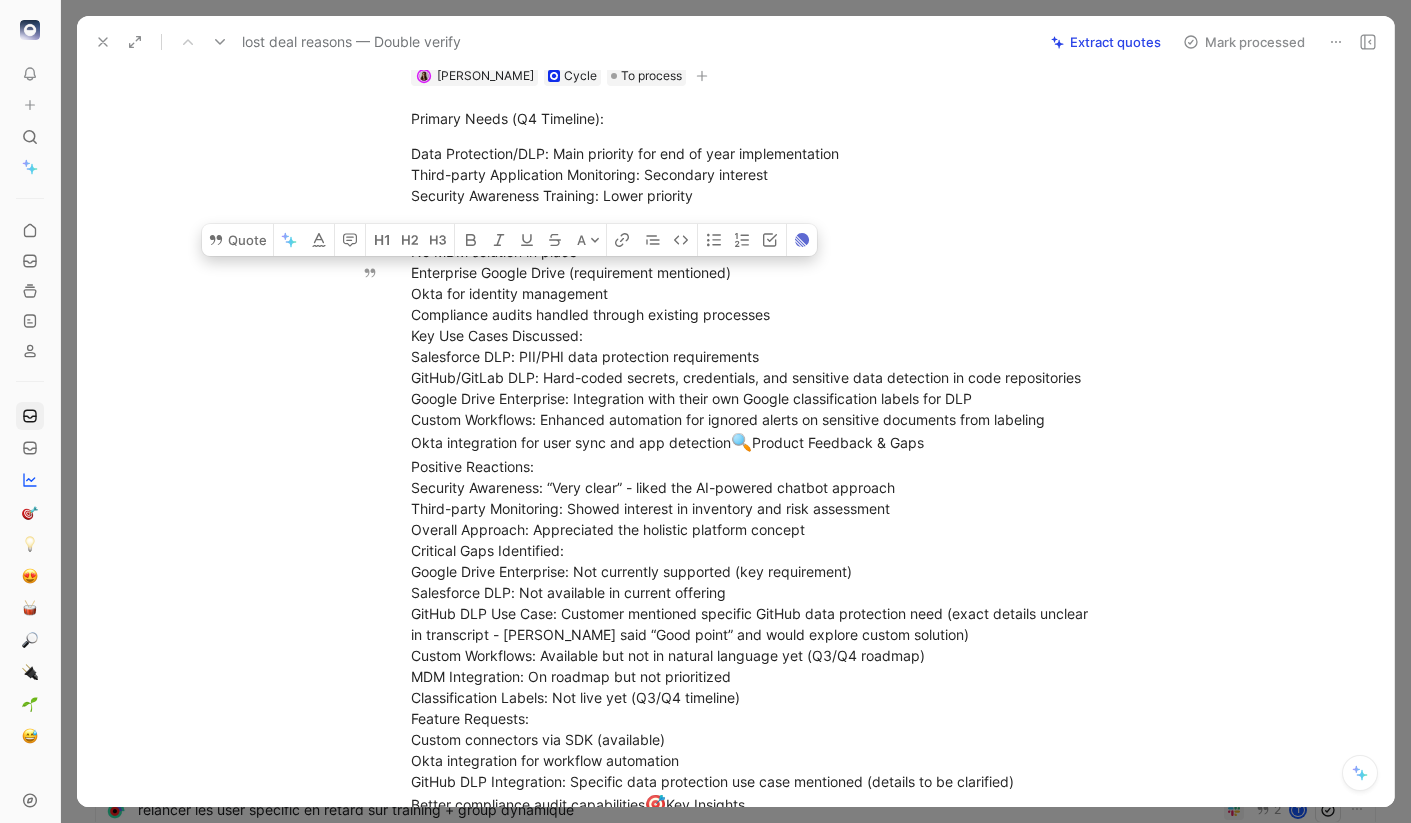 drag, startPoint x: 412, startPoint y: 334, endPoint x: 620, endPoint y: 341, distance: 208.11775 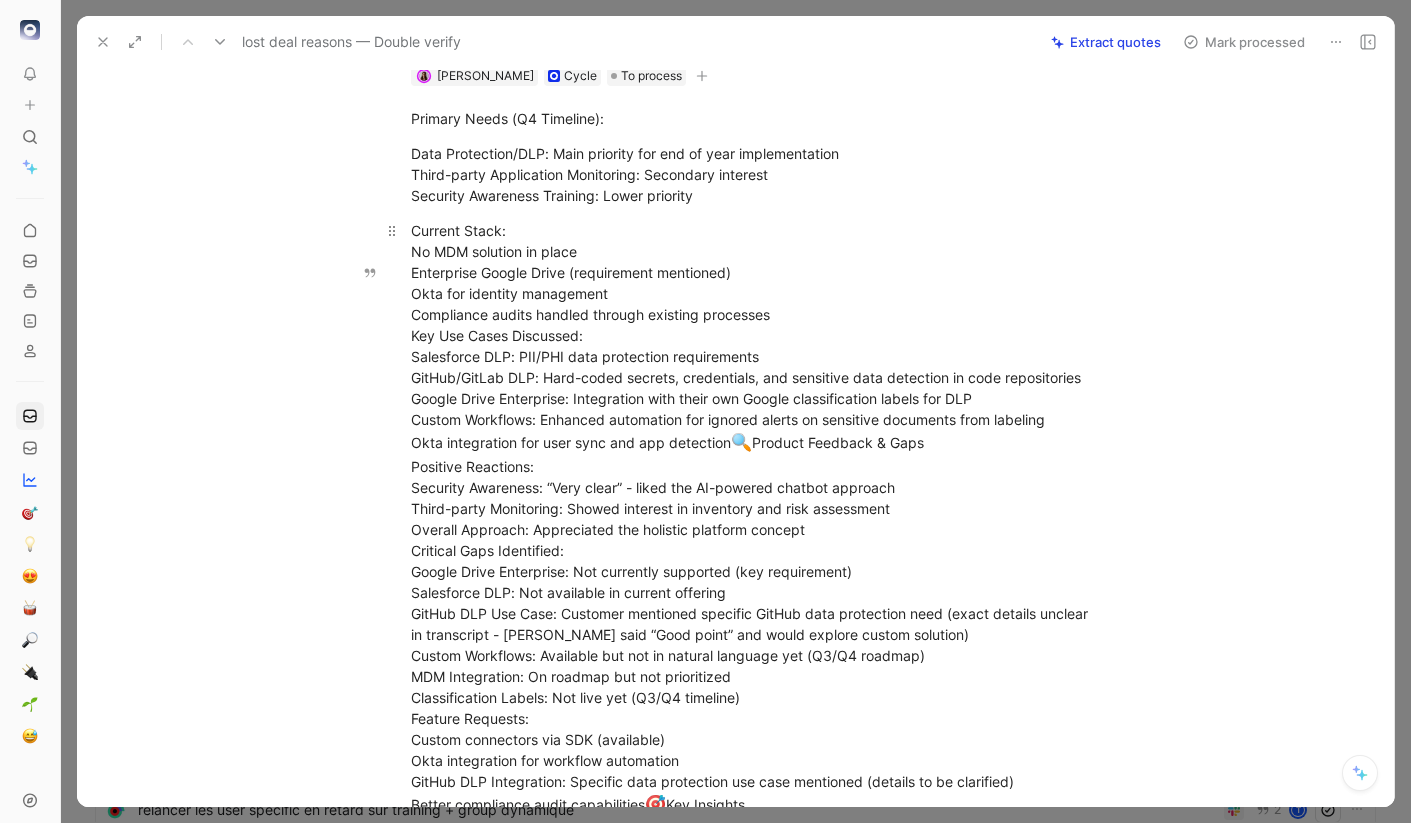 click on "Current Stack:
No MDM solution in place
Enterprise Google Drive (requirement mentioned)
Okta for identity management
Compliance audits handled through existing processes
Key Use Cases Discussed:
Salesforce DLP: PII/PHI data protection requirements
GitHub/GitLab DLP: Hard-coded secrets, credentials, and sensitive data detection in code repositories
Google Drive Enterprise: Integration with their own Google classification labels for DLP
Custom Workflows: Enhanced automation for ignored alerts on sensitive documents from labeling
Okta integration for user sync and app detection
🔍 🎯" at bounding box center [757, 623] 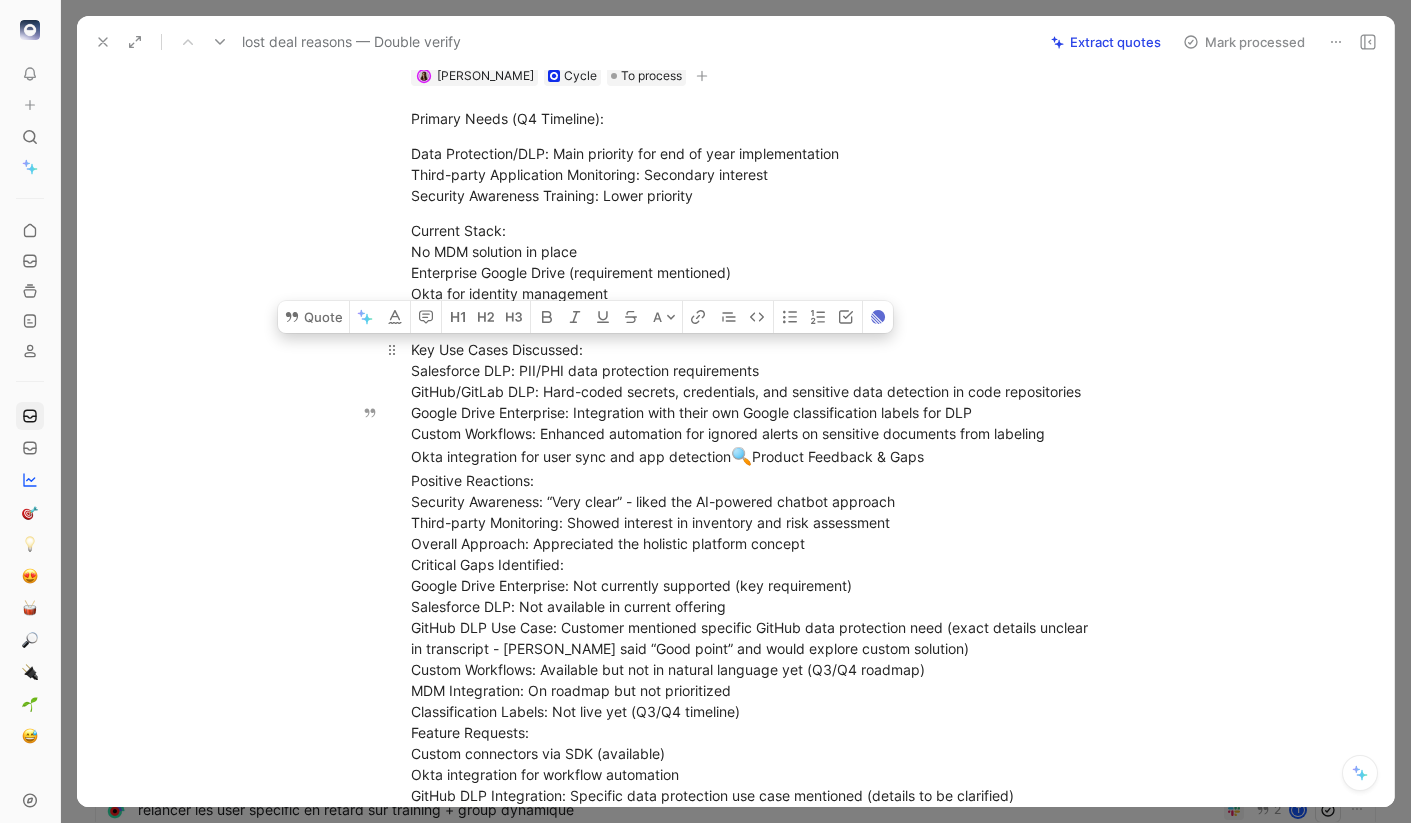 drag, startPoint x: 411, startPoint y: 436, endPoint x: 767, endPoint y: 440, distance: 356.02246 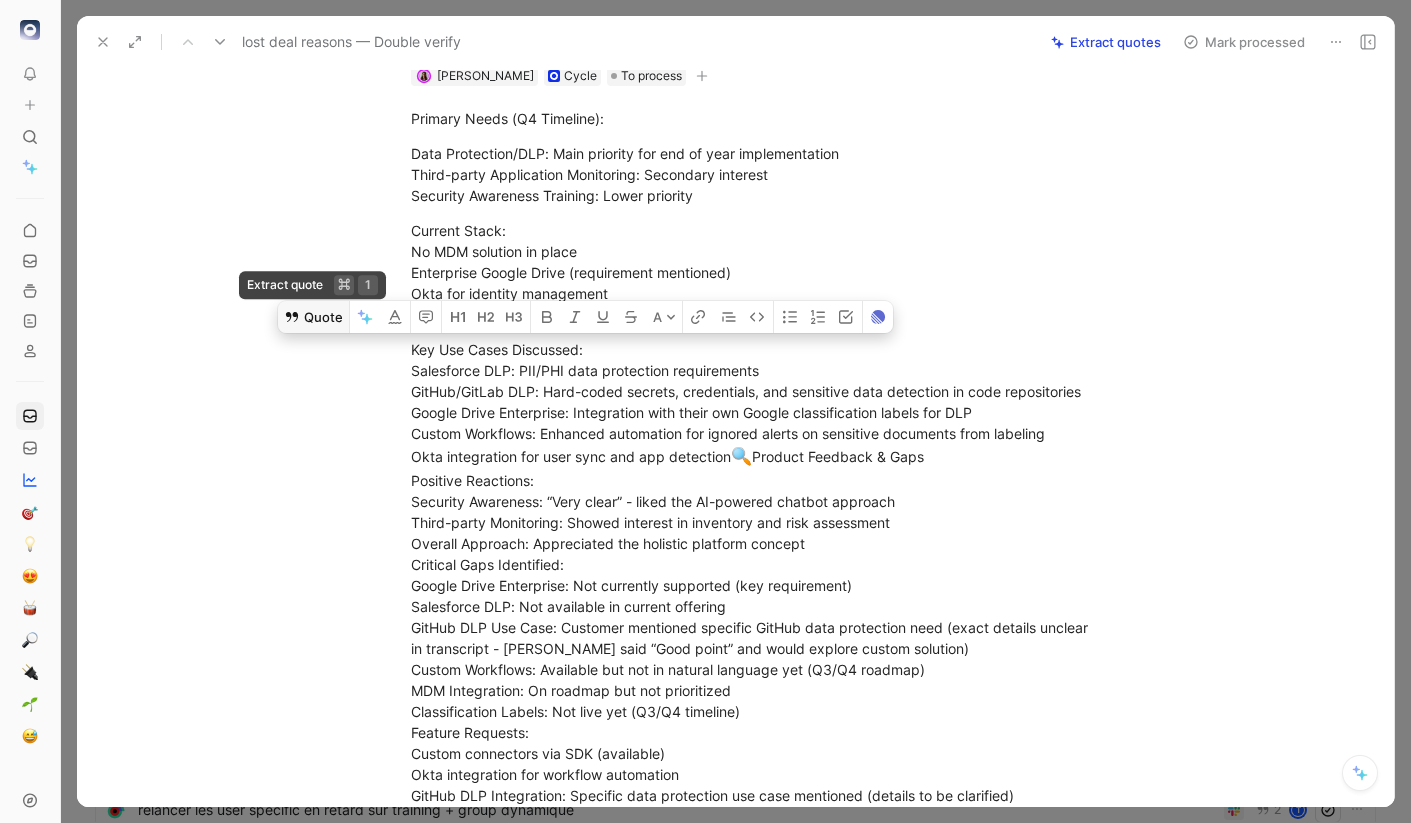 click on "Quote" at bounding box center (313, 317) 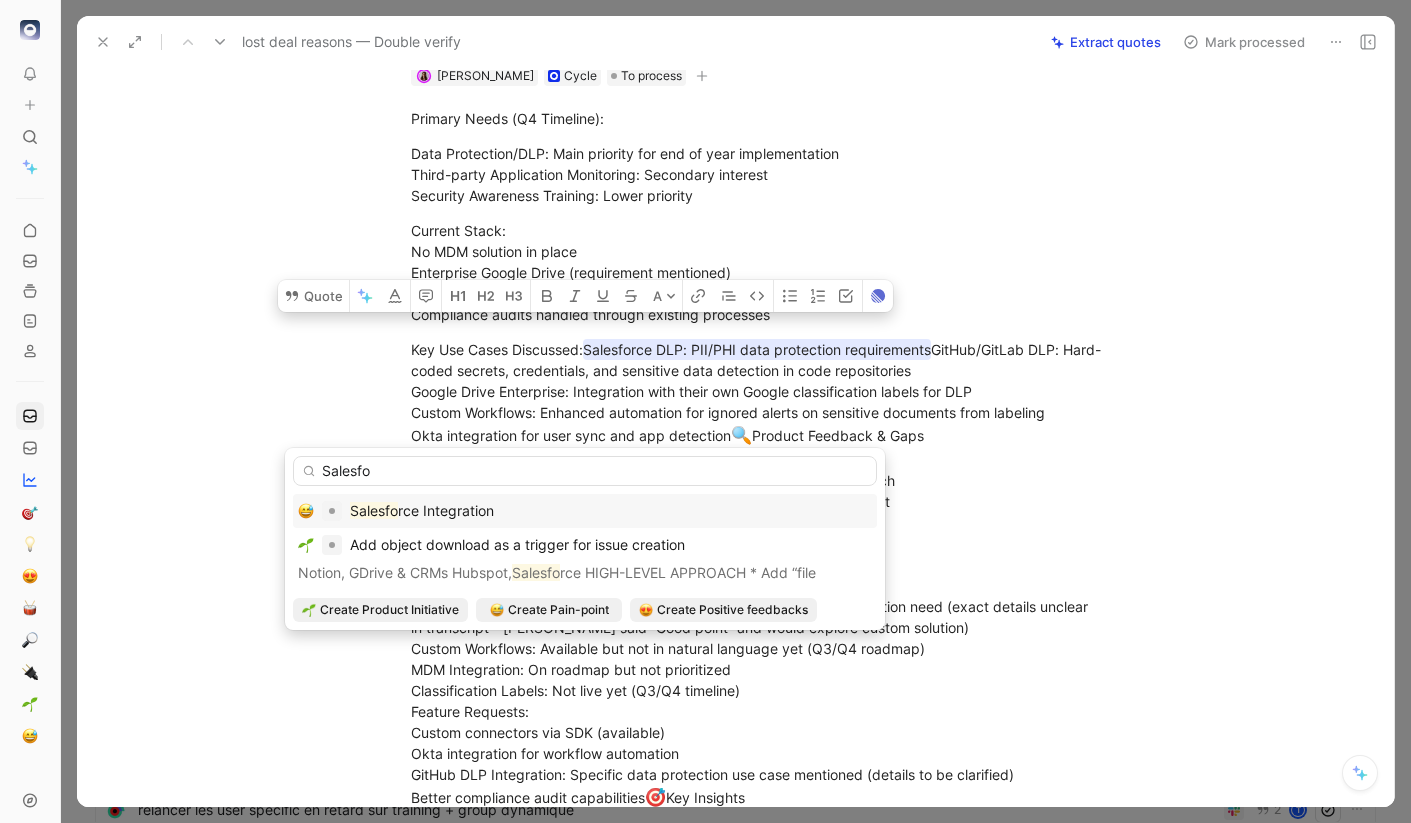 type on "Salesfo" 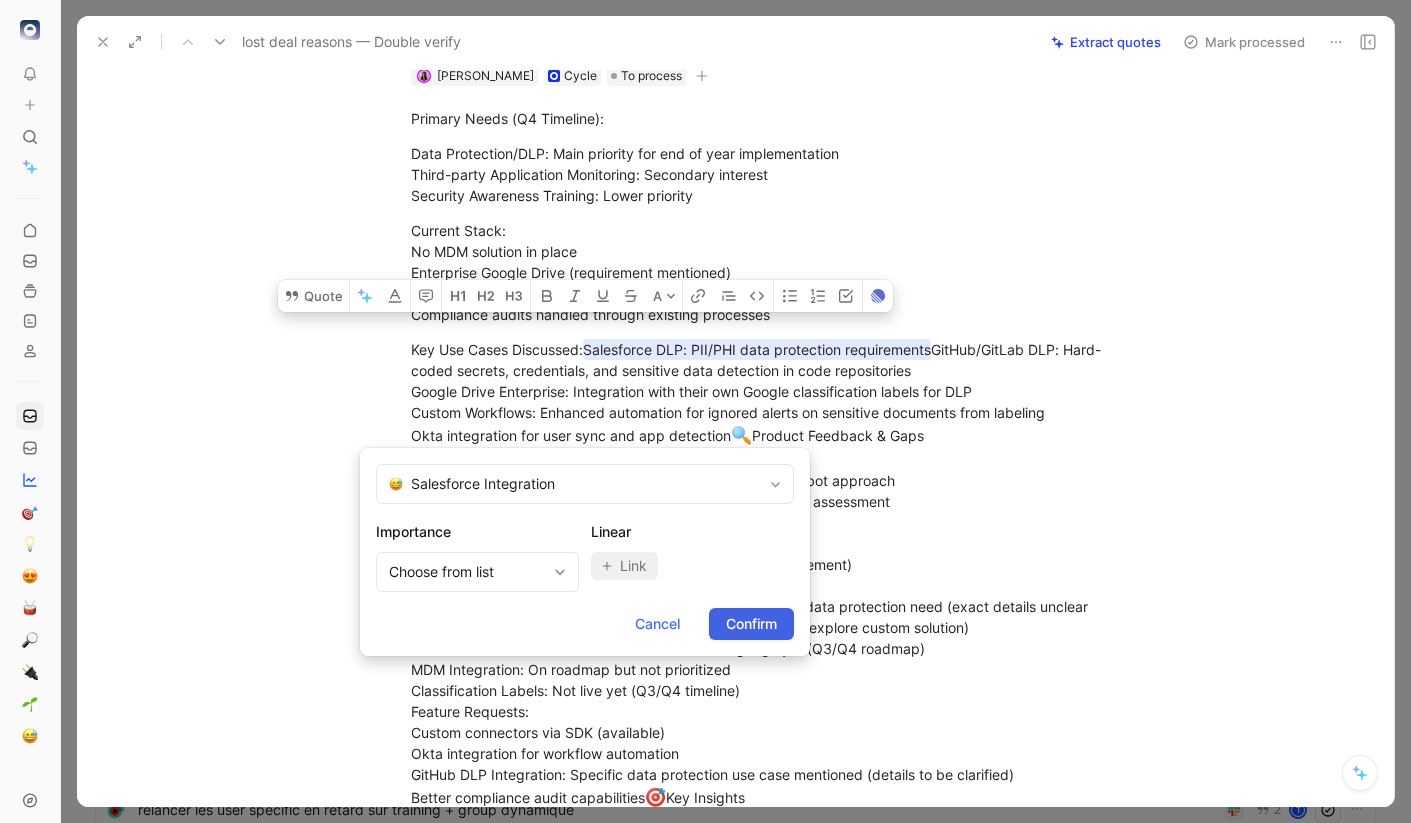 click on "Confirm" at bounding box center [751, 624] 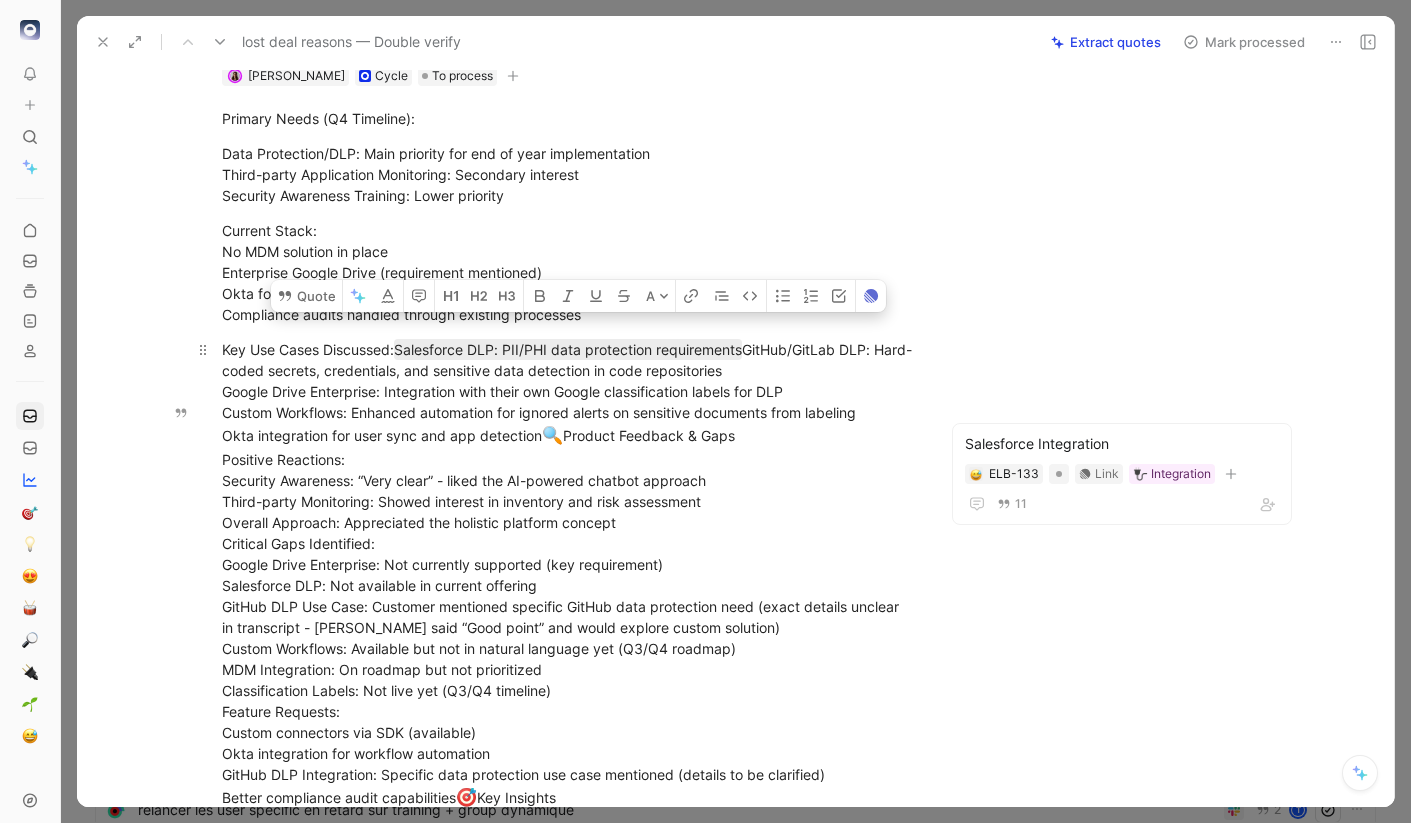 click on "Key Use Cases Discussed:
Salesforce DLP: PII/PHI data protection requirements
GitHub/GitLab DLP: Hard-coded secrets, credentials, and sensitive data detection in code repositories
Google Drive Enterprise: Integration with their own Google classification labels for DLP
Custom Workflows: Enhanced automation for ignored alerts on sensitive documents from labeling
Okta integration for user sync and app detection
🔍 🎯" at bounding box center (568, 679) 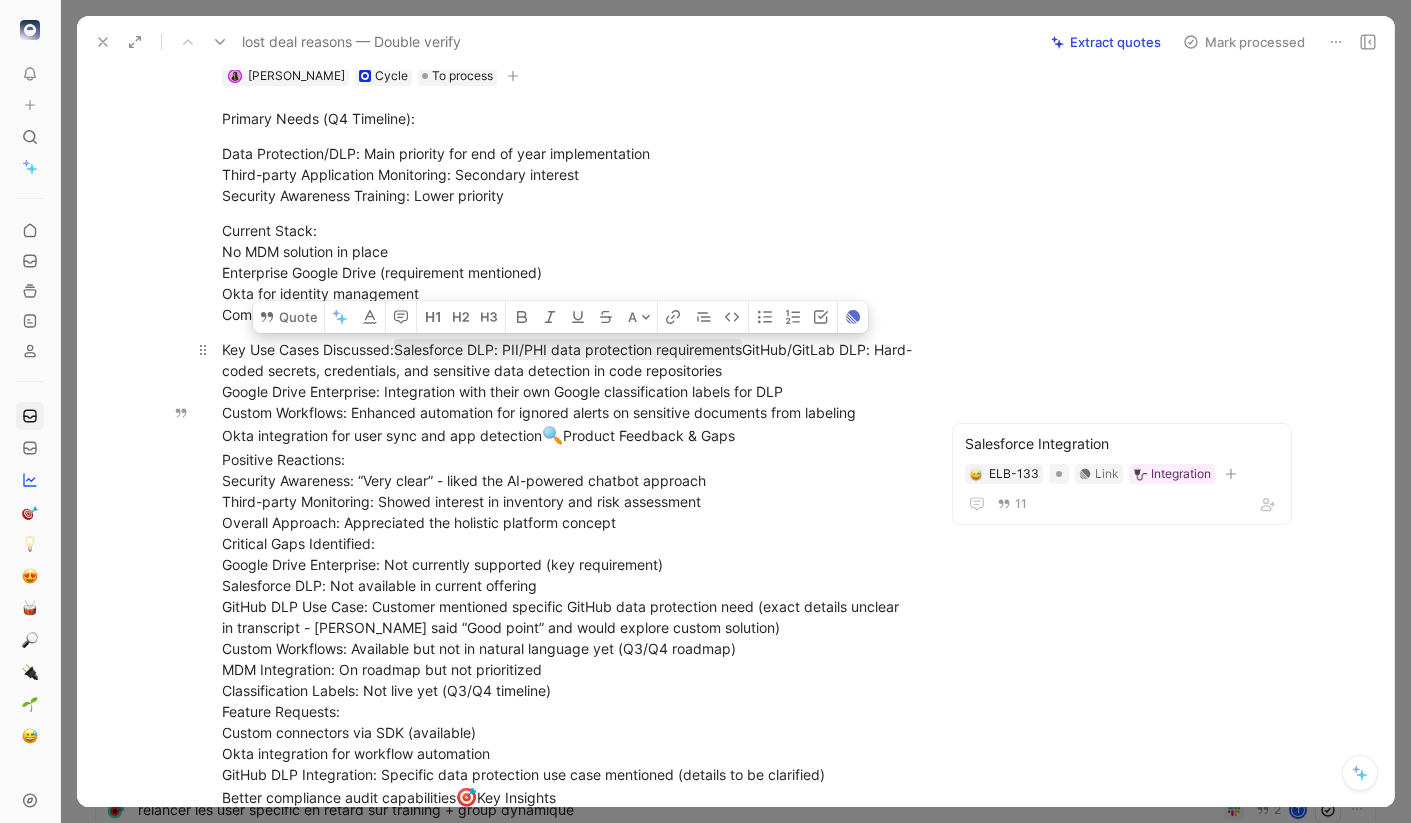 drag, startPoint x: 218, startPoint y: 454, endPoint x: 902, endPoint y: 456, distance: 684.0029 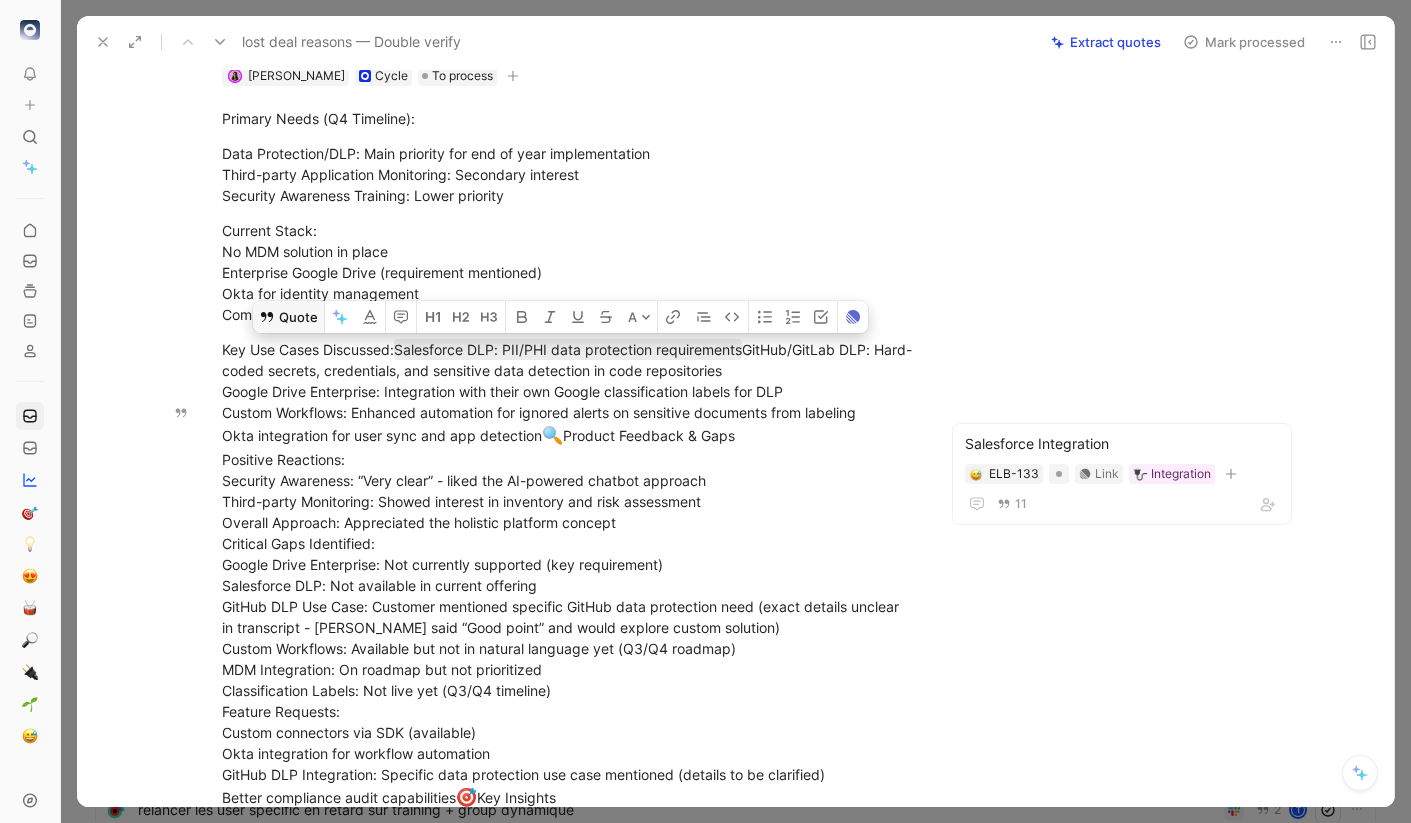 click on "Quote" at bounding box center (288, 317) 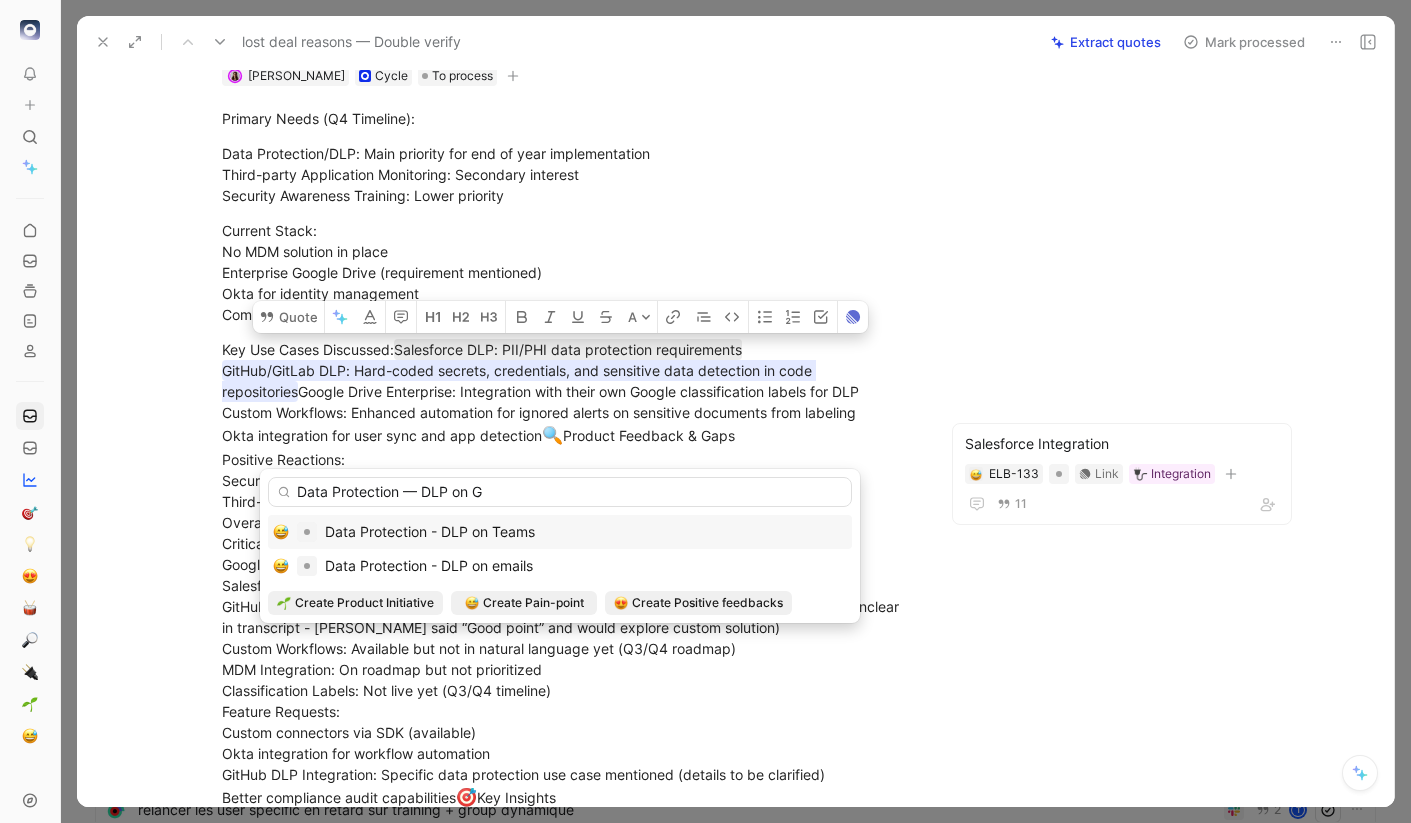scroll, scrollTop: 0, scrollLeft: 0, axis: both 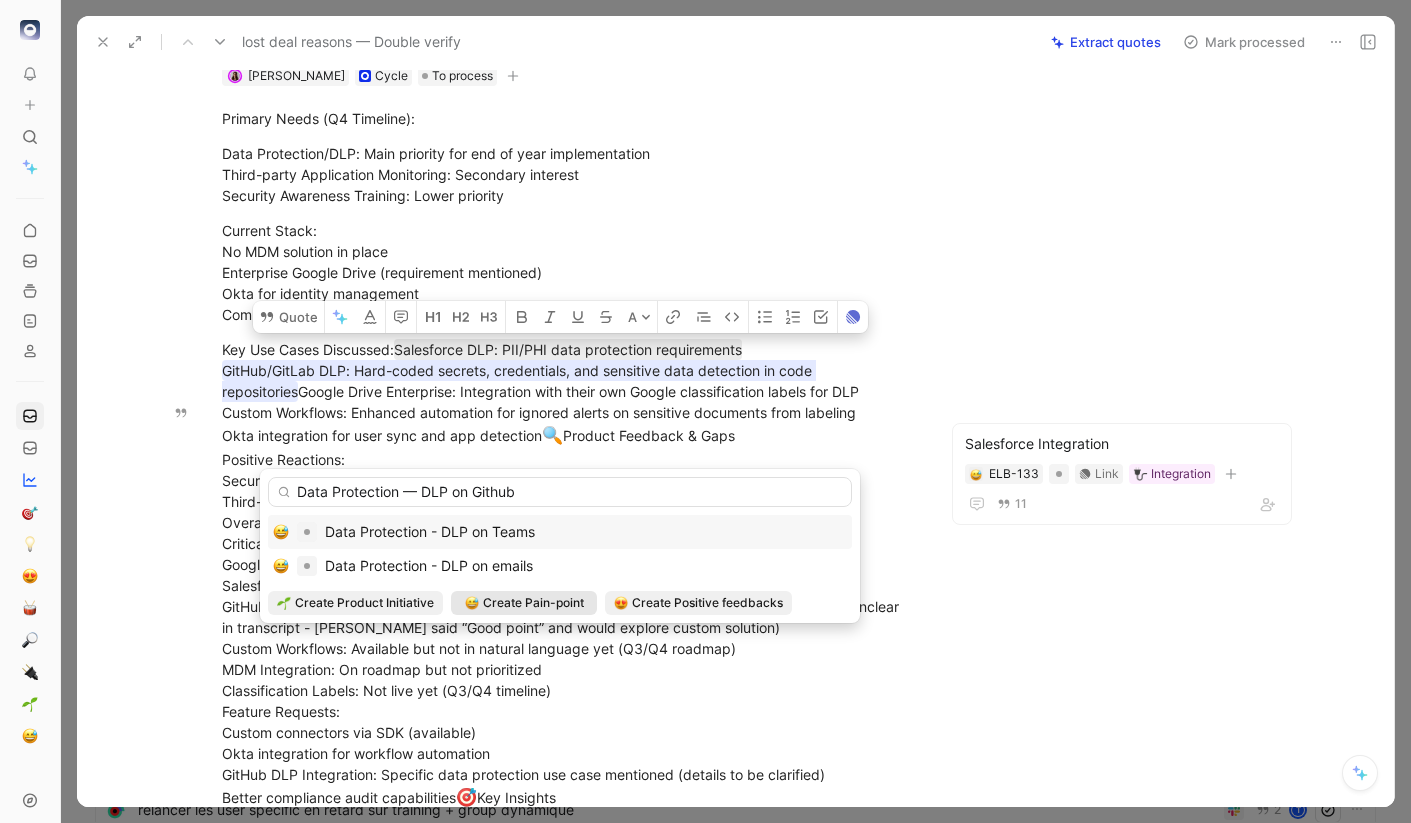 type on "Data Protection — DLP on Github" 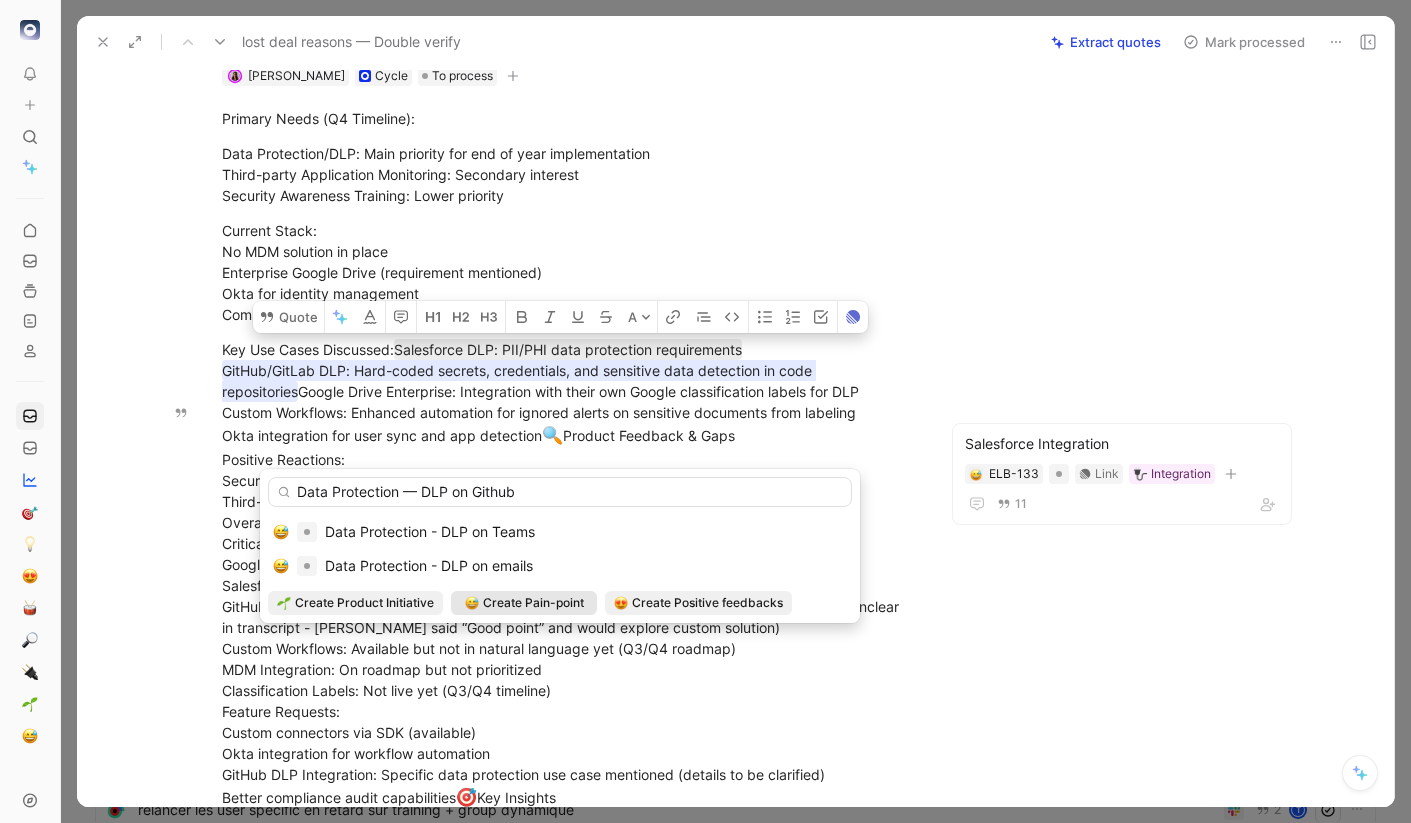 click on "Create Pain-point" at bounding box center [533, 603] 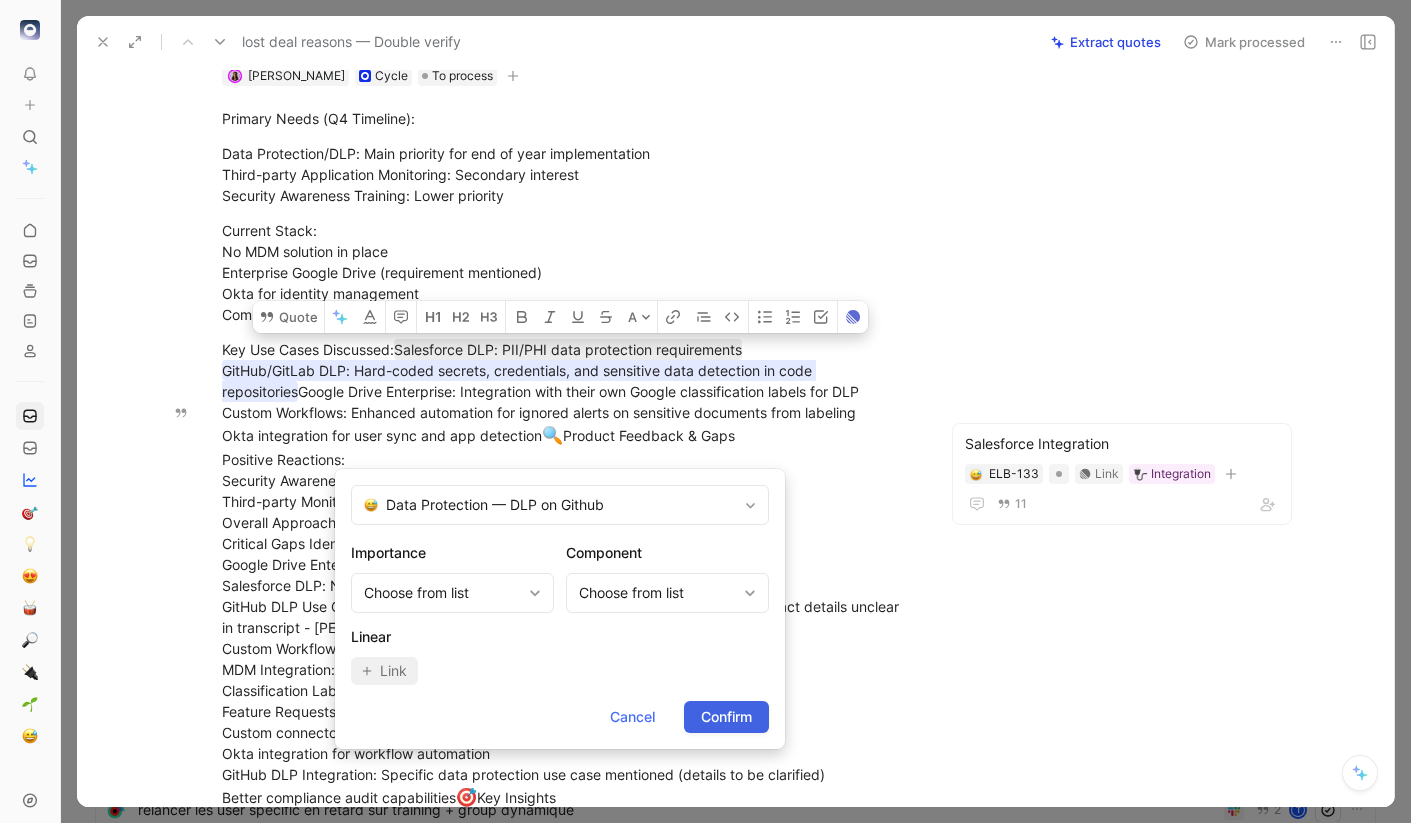 click on "Confirm" at bounding box center (726, 717) 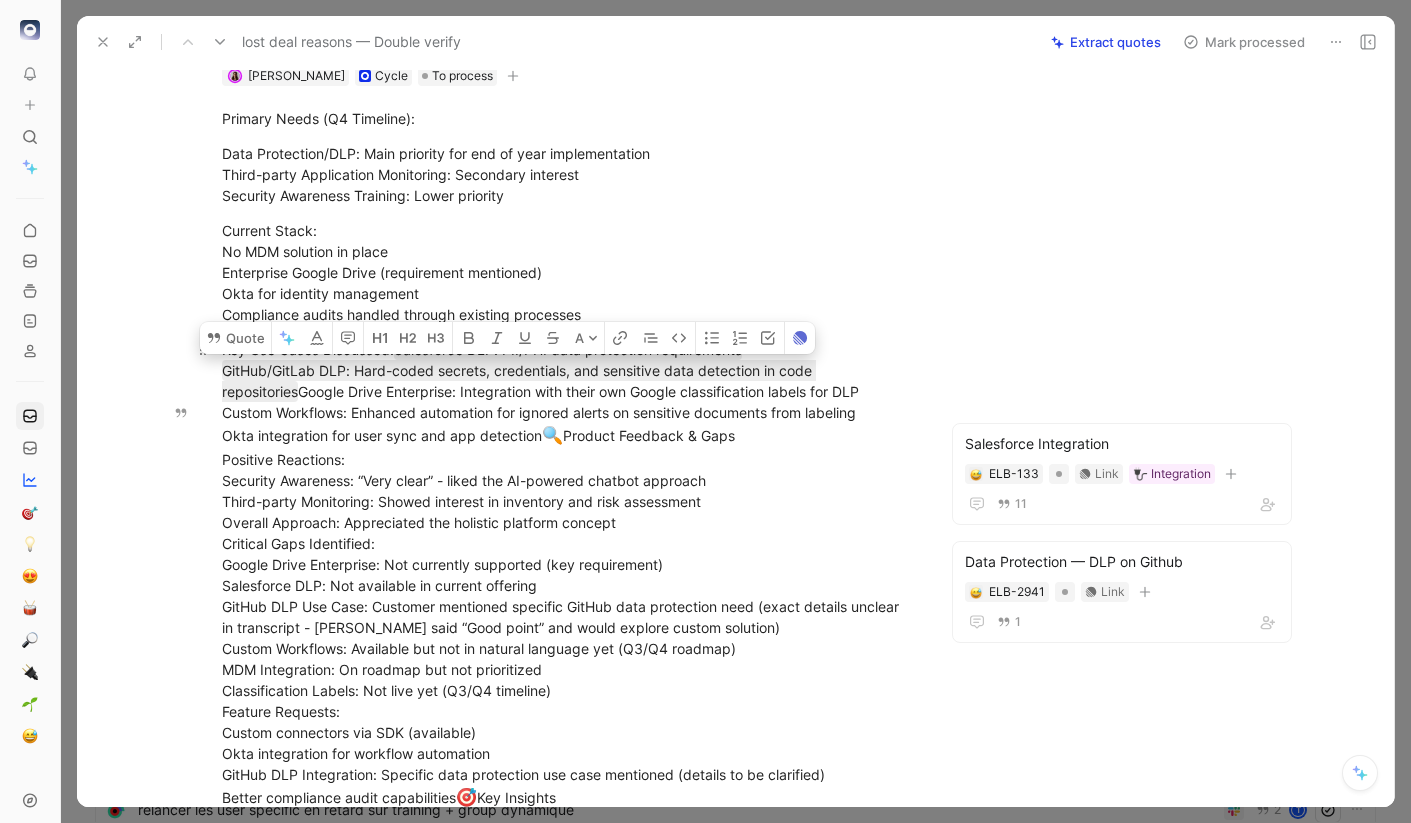 drag, startPoint x: 808, startPoint y: 478, endPoint x: 222, endPoint y: 475, distance: 586.0077 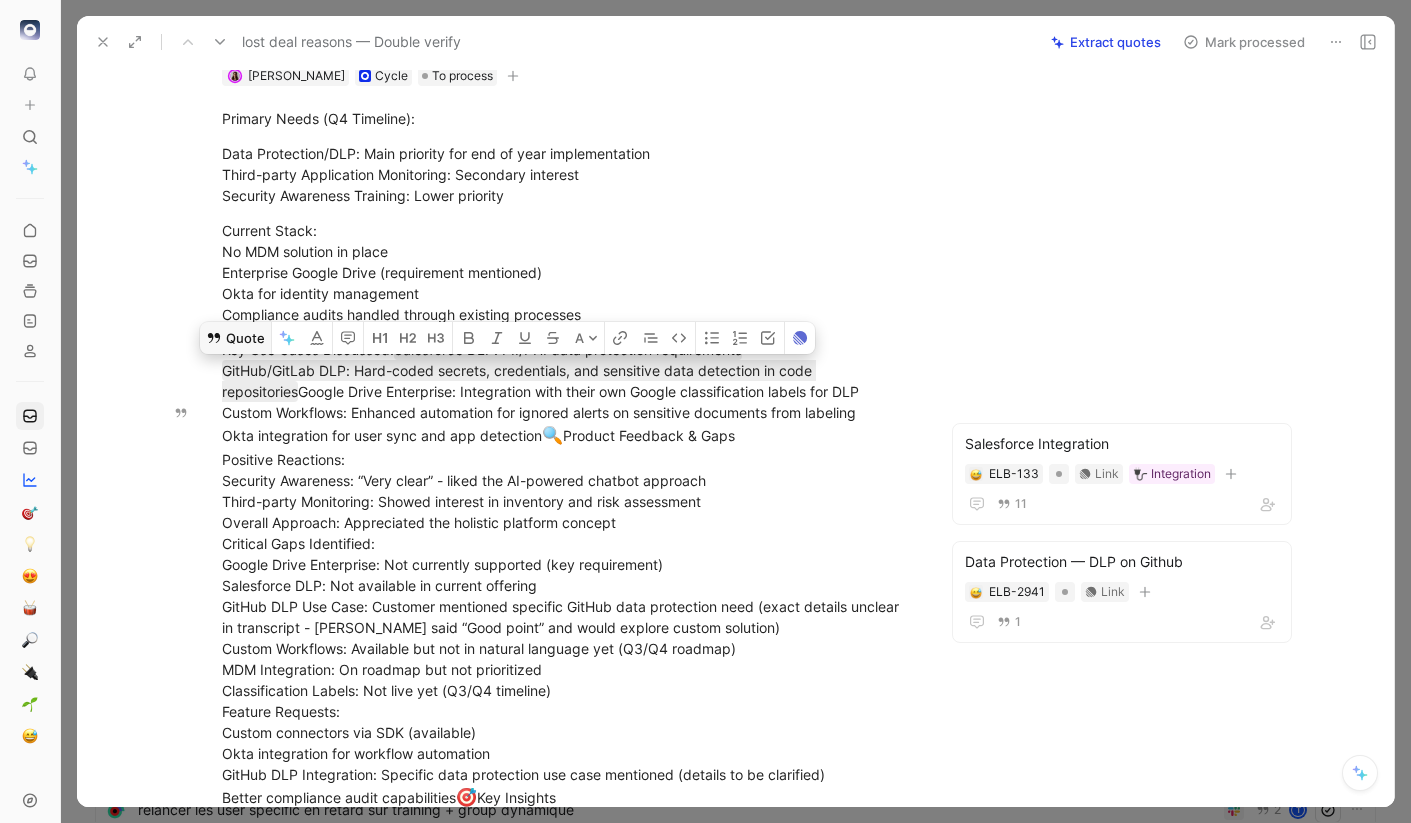 click on "Quote" at bounding box center (235, 338) 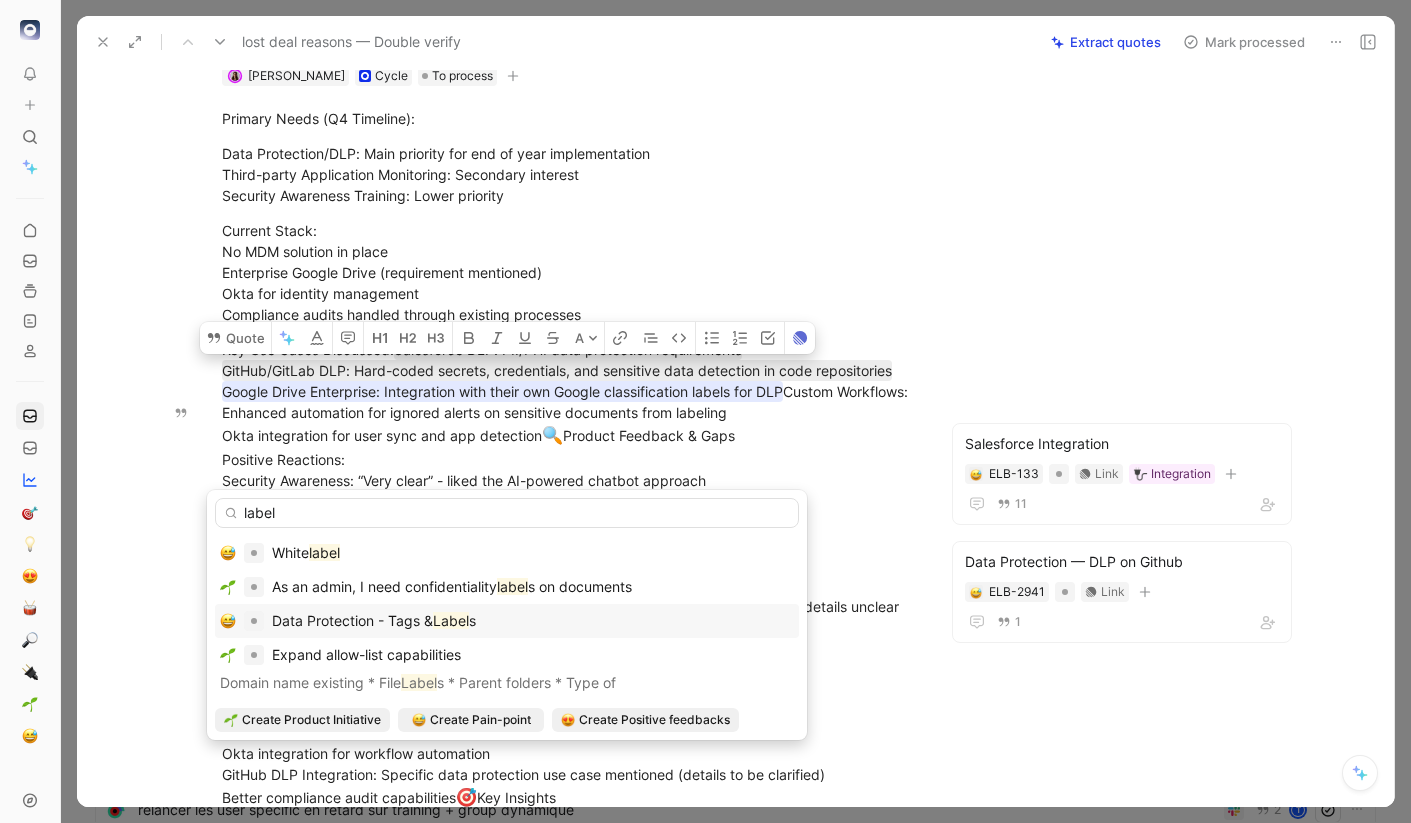 type on "label" 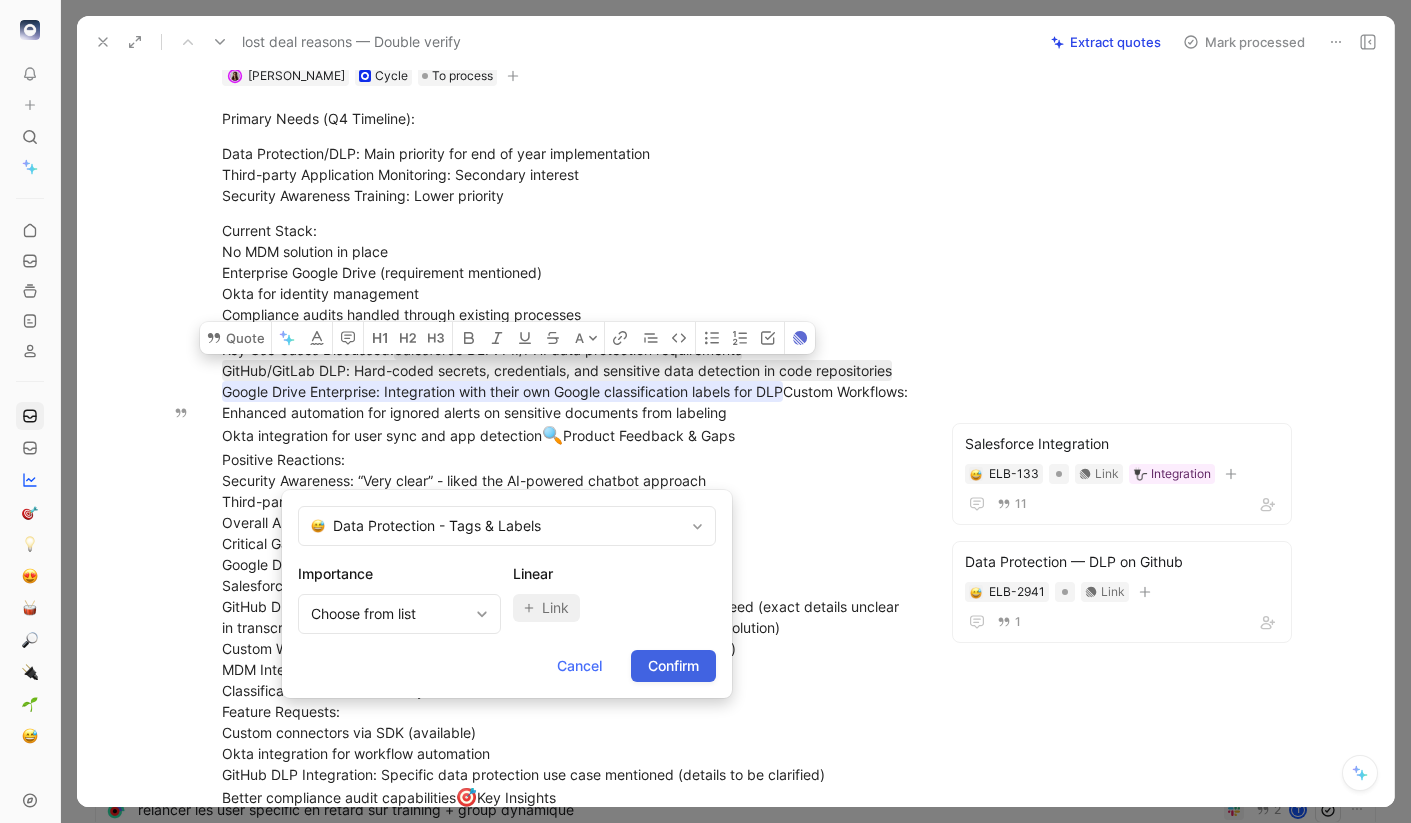 click on "Confirm" at bounding box center [673, 666] 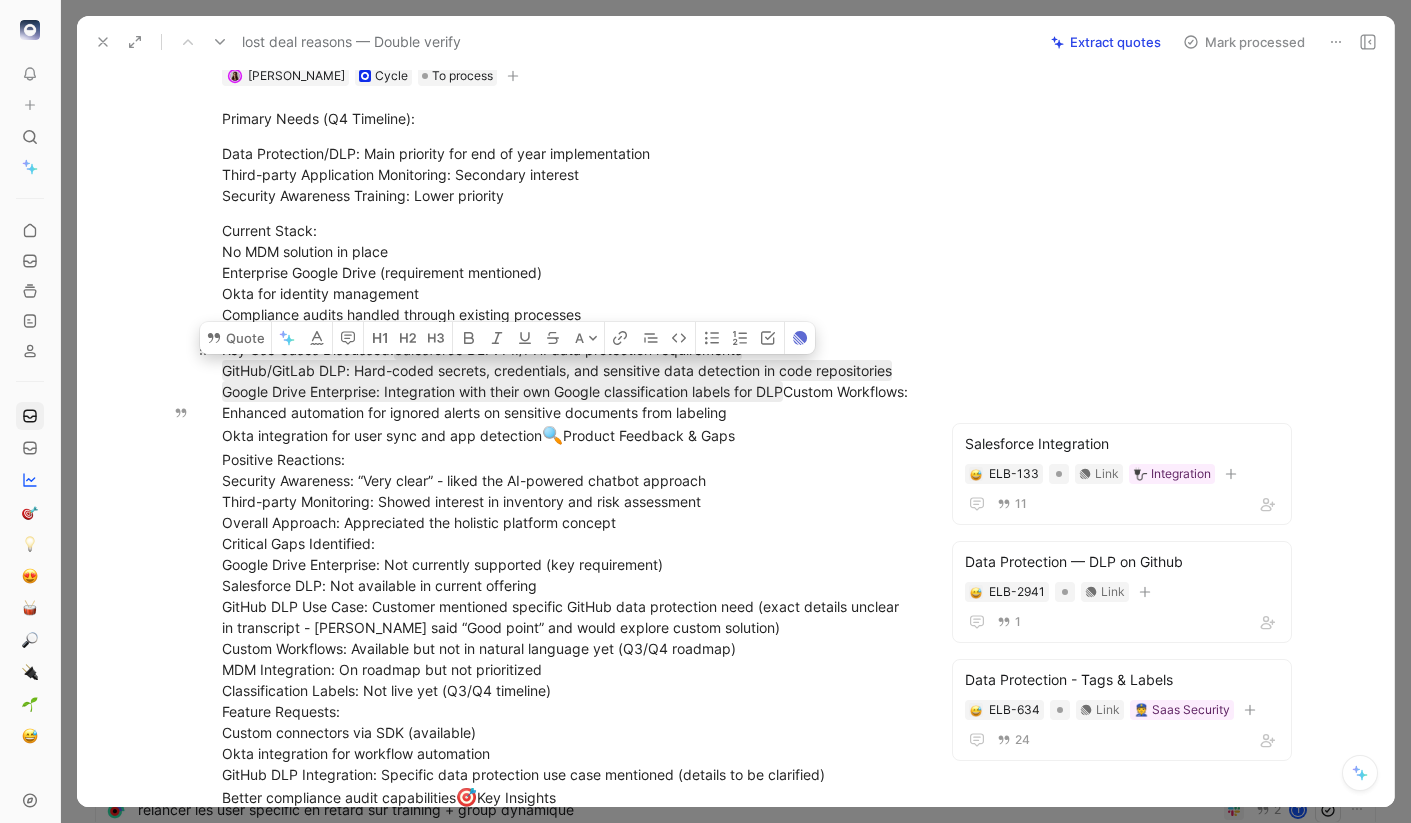 click on "Key Use Cases Discussed:
Salesforce DLP: PII/PHI data protection requirements
GitHub/GitLab DLP: Hard-coded secrets, credentials, and sensitive data detection in code repositories
Google Drive Enterprise: Integration with their own Google classification labels for DLP
Custom Workflows: Enhanced automation for ignored alerts on sensitive documents from labeling
Okta integration for user sync and app detection
🔍 🎯" at bounding box center [568, 679] 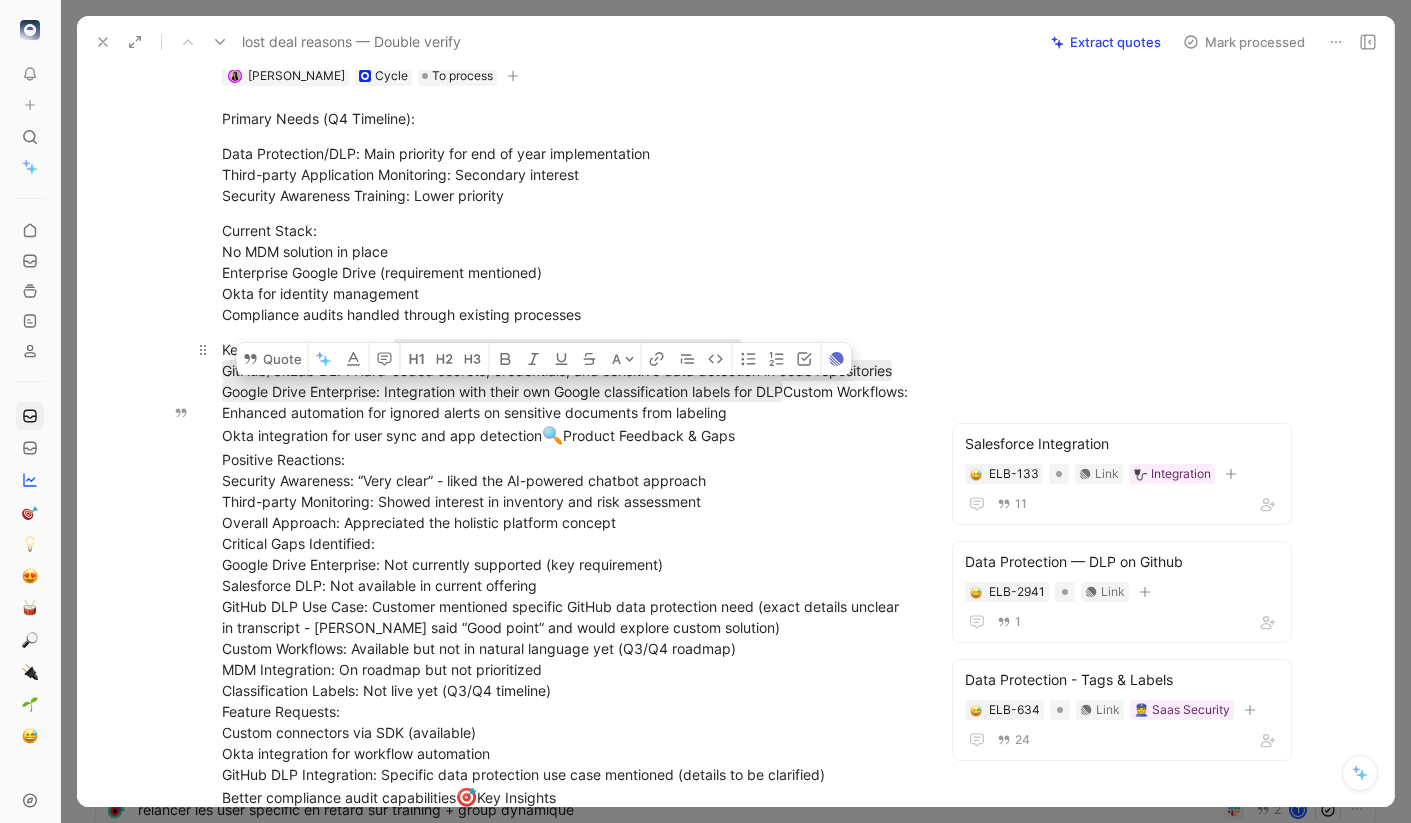 drag, startPoint x: 884, startPoint y: 502, endPoint x: 225, endPoint y: 495, distance: 659.0372 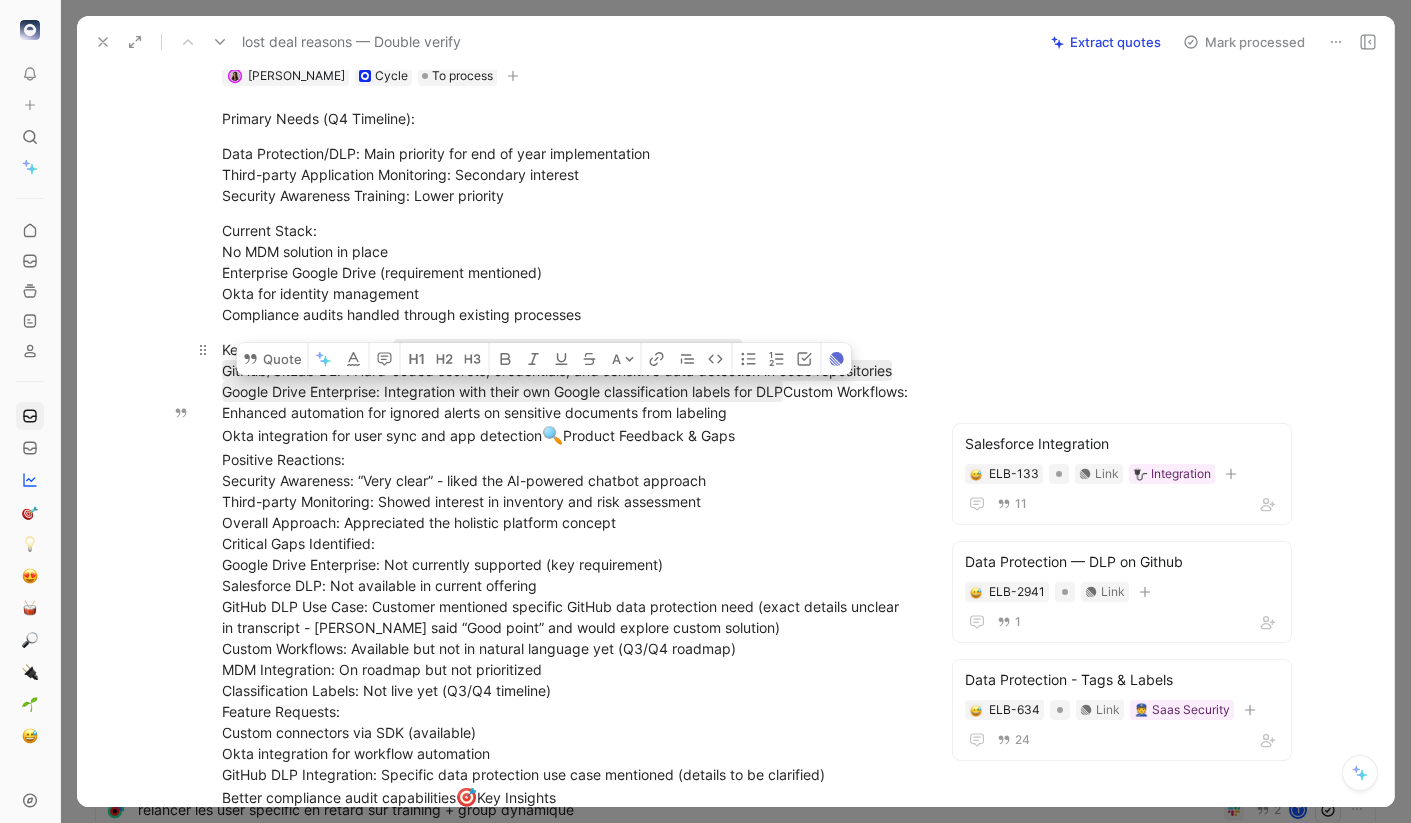 click on "Key Use Cases Discussed:
Salesforce DLP: PII/PHI data protection requirements
GitHub/GitLab DLP: Hard-coded secrets, credentials, and sensitive data detection in code repositories
Google Drive Enterprise: Integration with their own Google classification labels for DLP
Custom Workflows: Enhanced automation for ignored alerts on sensitive documents from labeling
Okta integration for user sync and app detection
🔍 🎯" at bounding box center [568, 679] 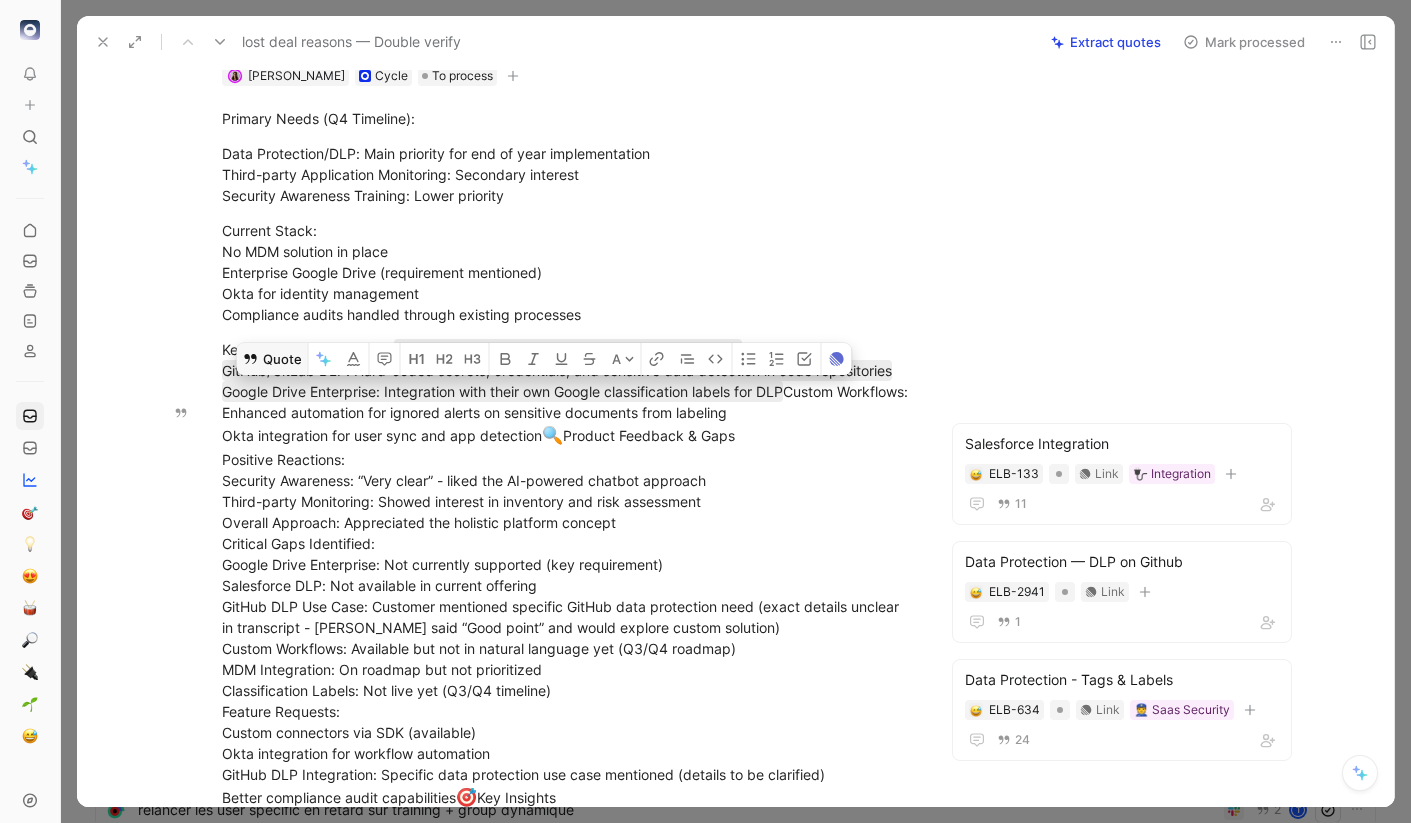 click on "Quote" at bounding box center [272, 359] 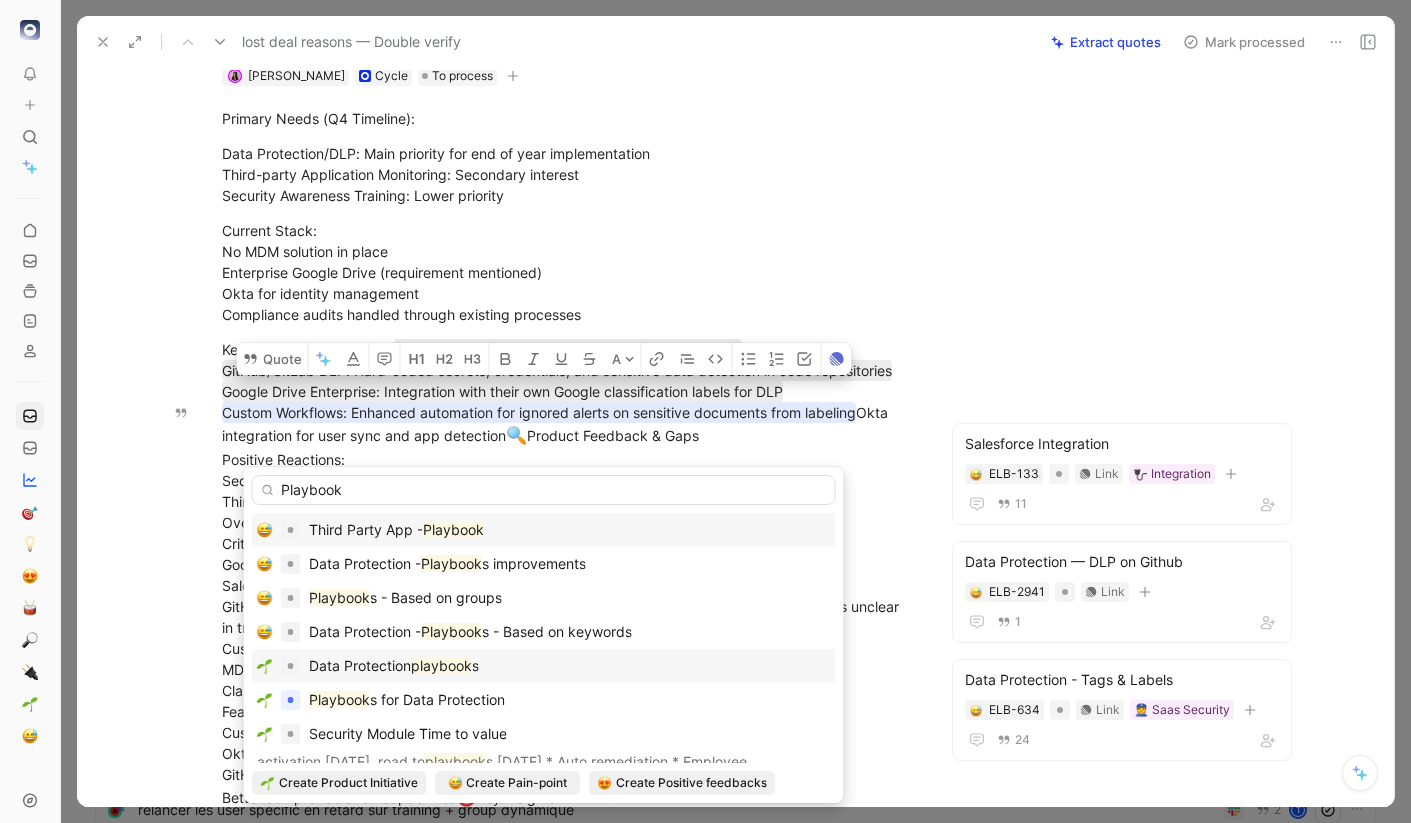 type on "Playbook" 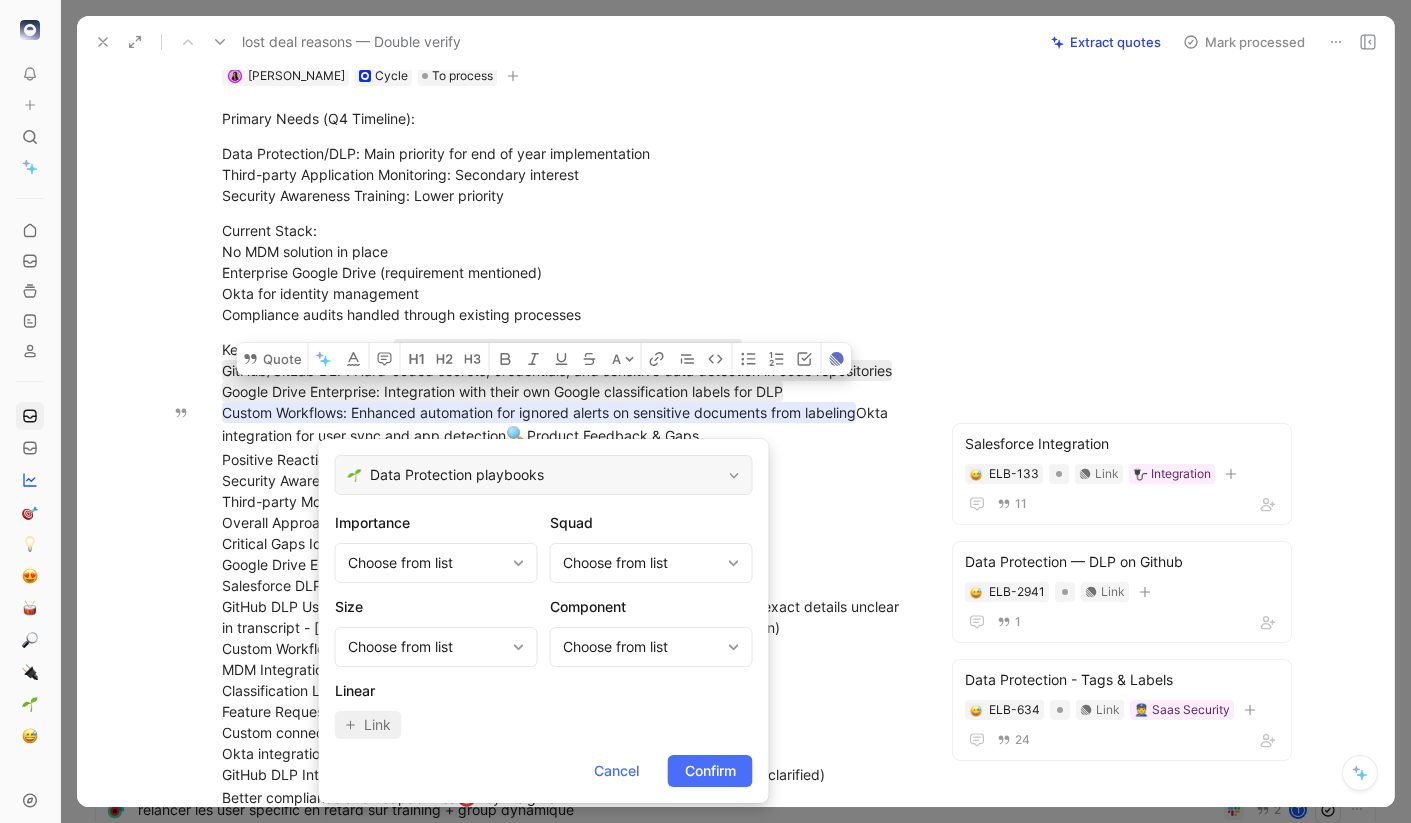 click on "Data Protection playbooks" at bounding box center (545, 475) 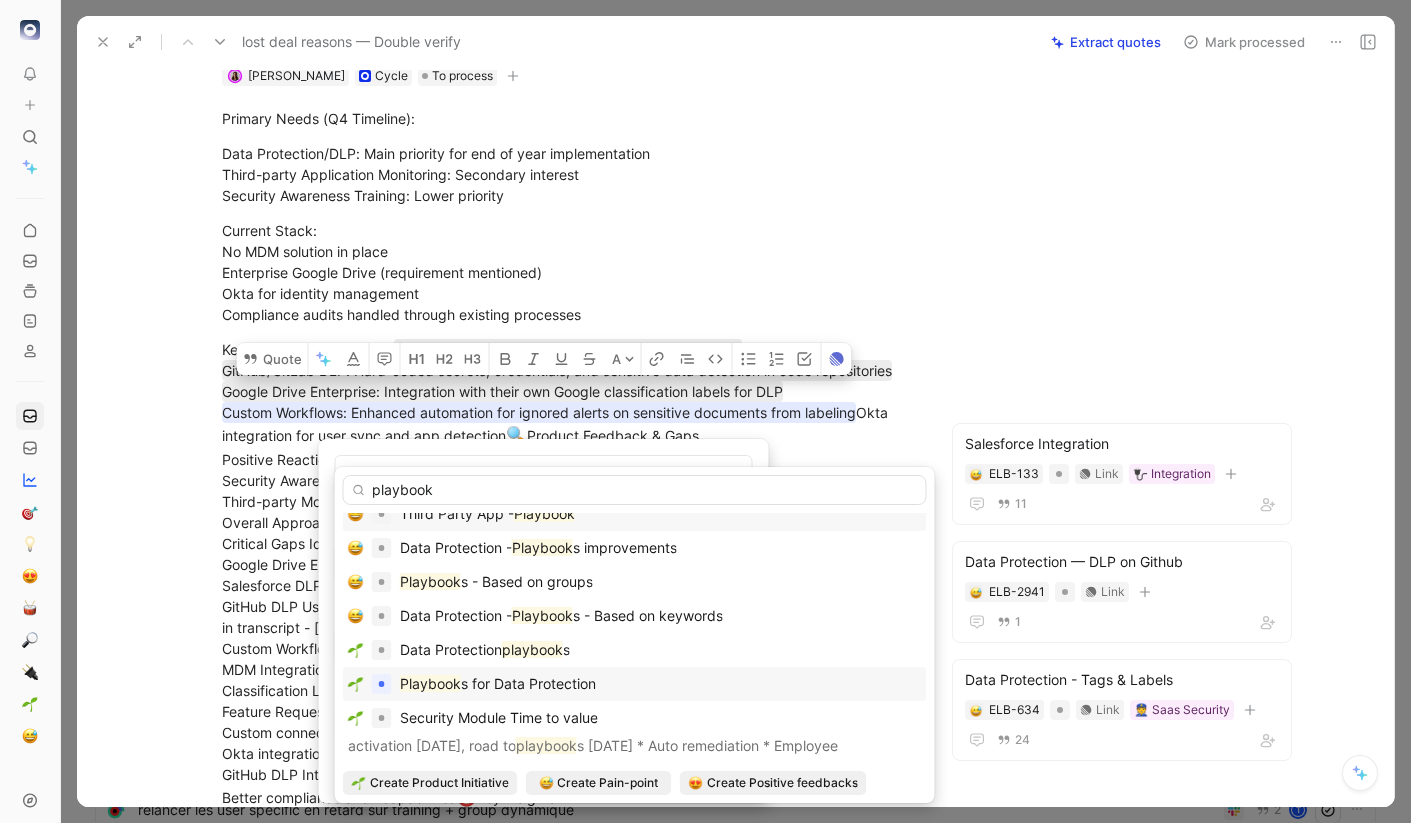 scroll, scrollTop: 0, scrollLeft: 0, axis: both 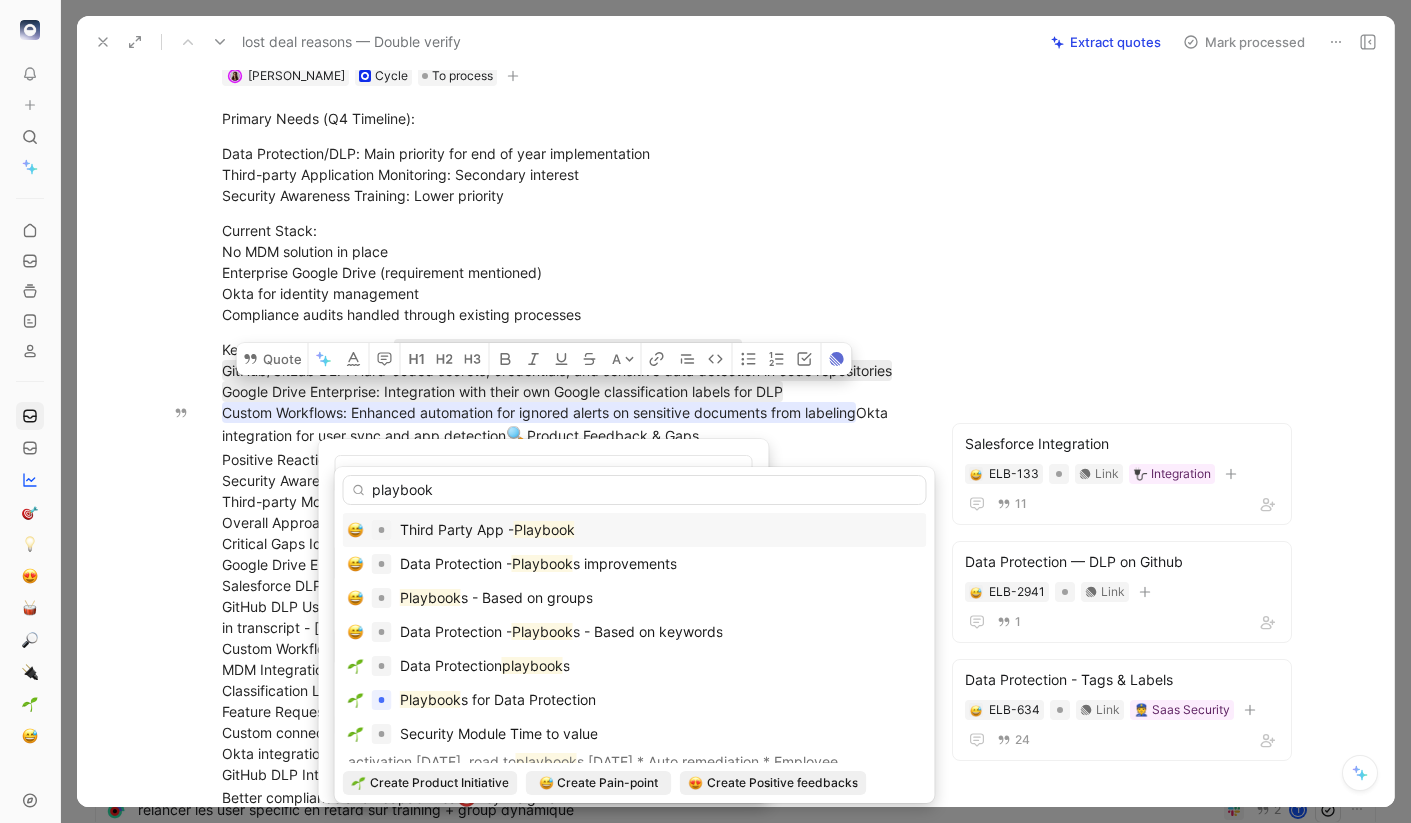 drag, startPoint x: 377, startPoint y: 488, endPoint x: 362, endPoint y: 488, distance: 15 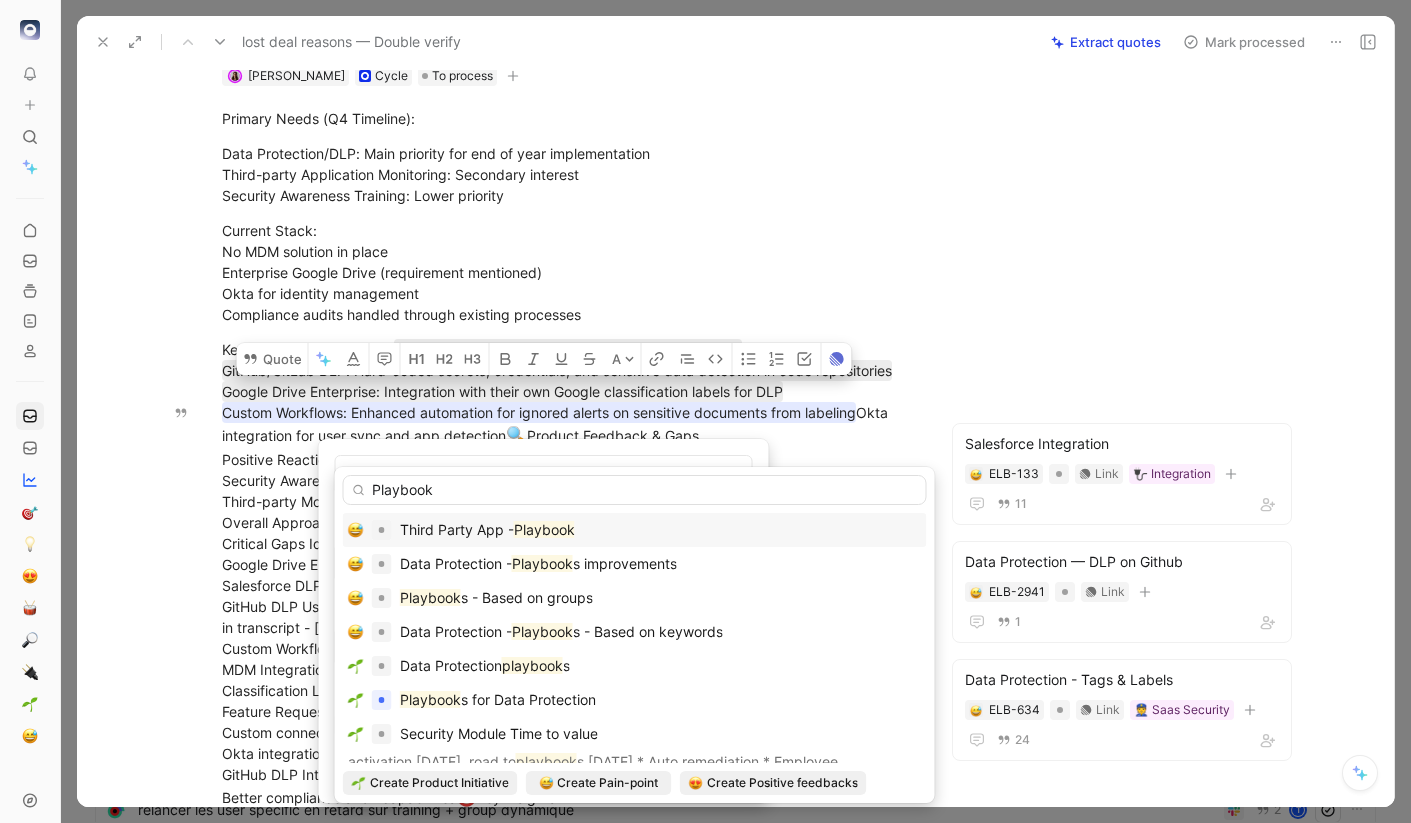 click on "Playbook" at bounding box center [635, 490] 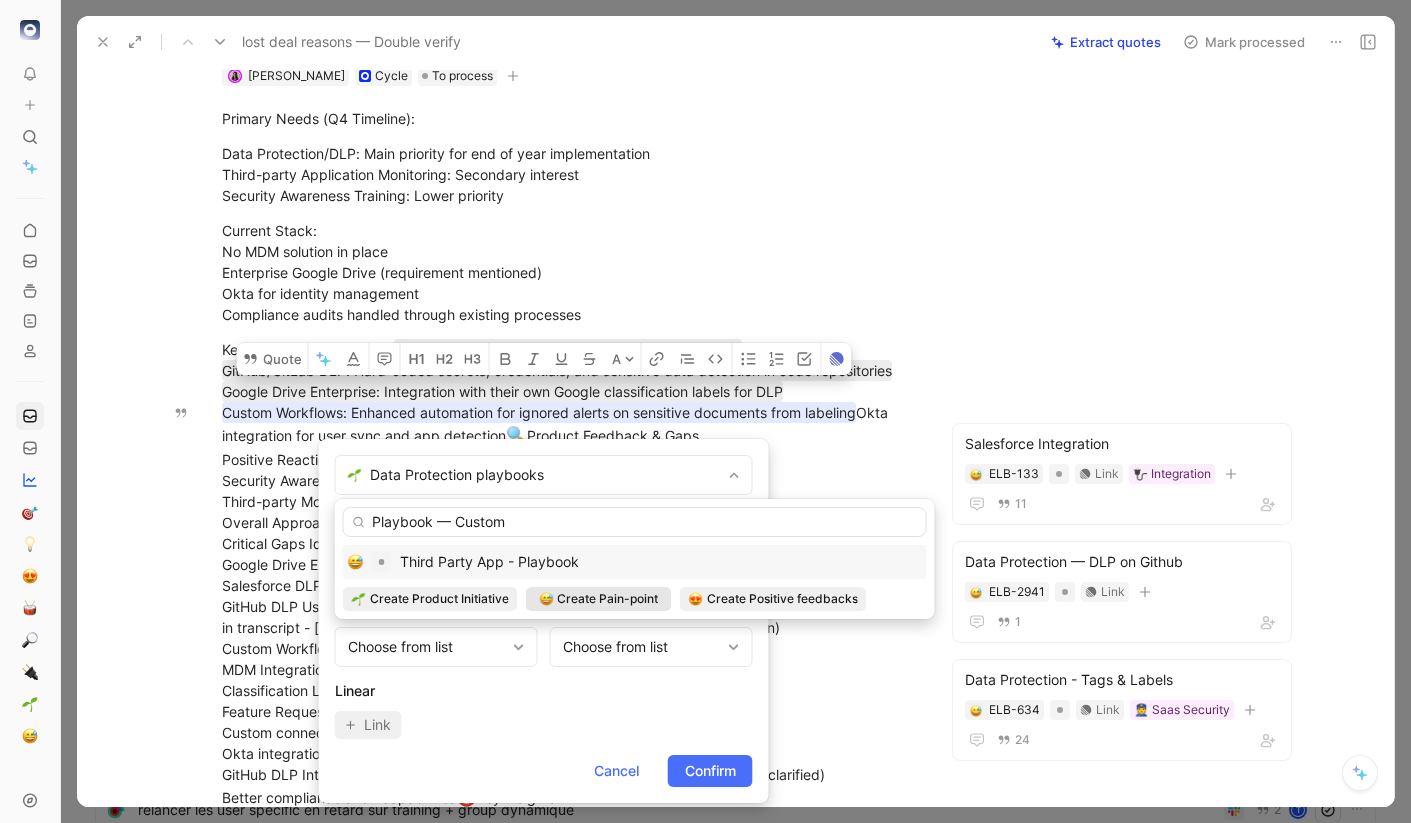 type on "Playbook — Custom" 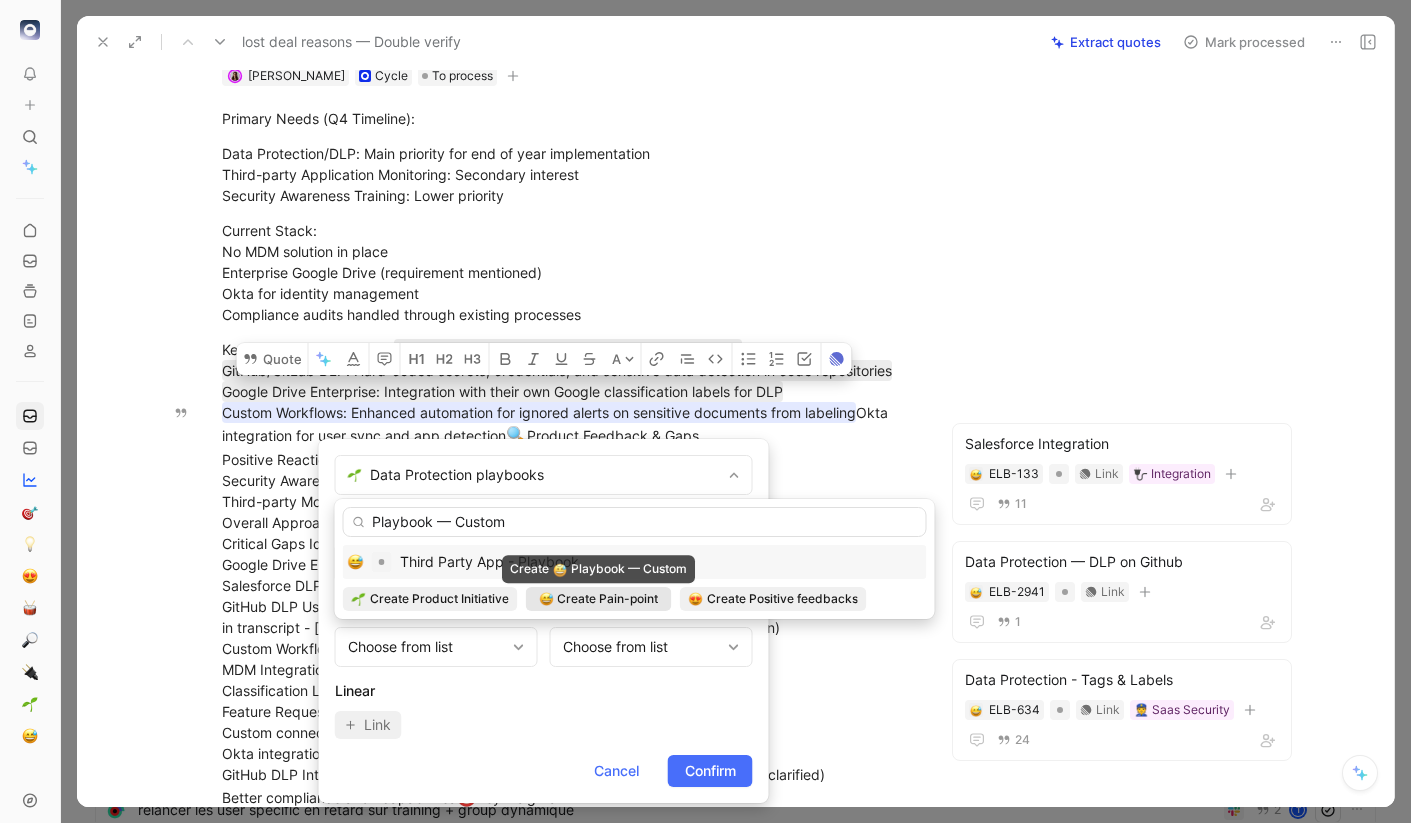click on "Create Pain-point" at bounding box center [607, 599] 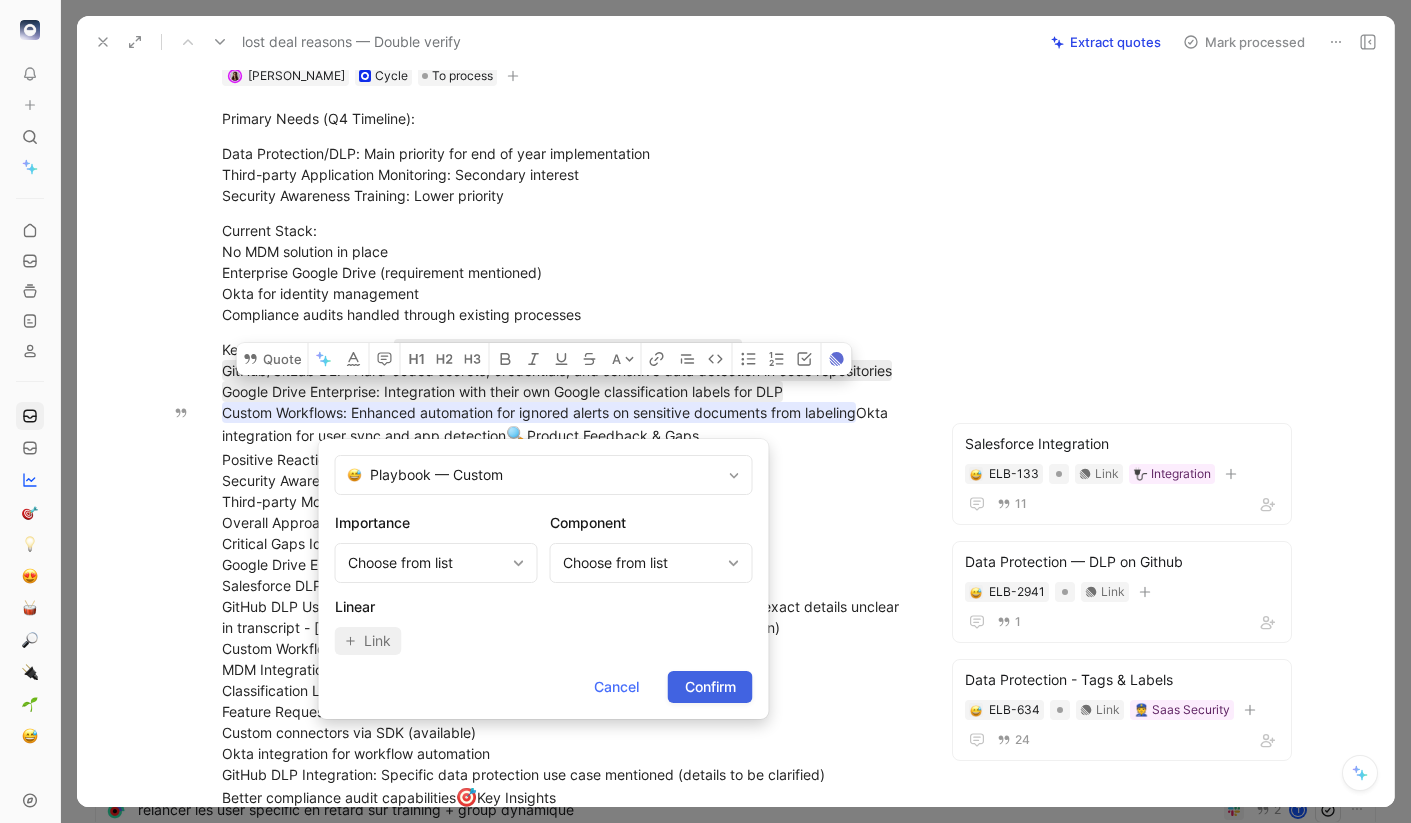 click on "Confirm" at bounding box center (710, 687) 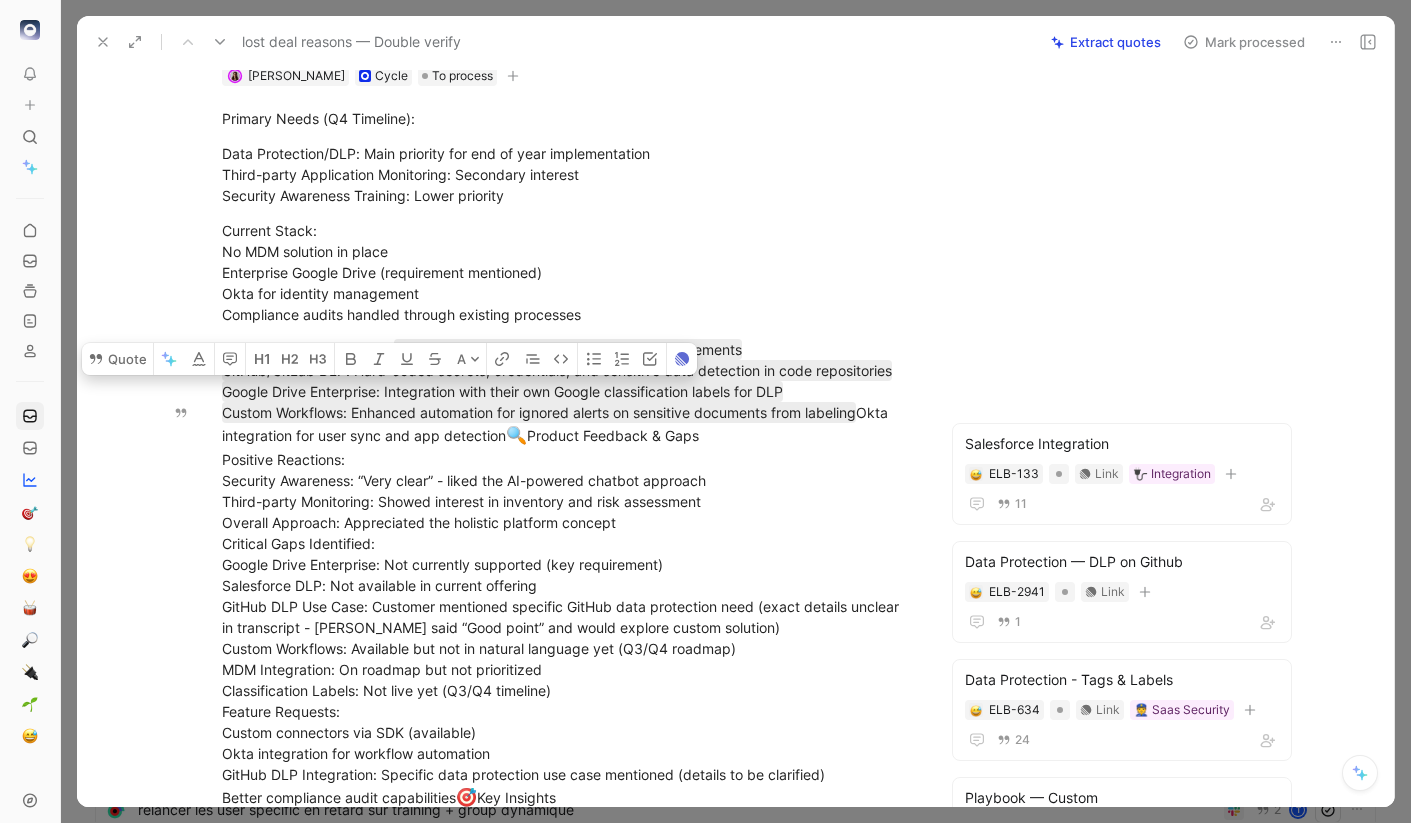 drag, startPoint x: 545, startPoint y: 517, endPoint x: 208, endPoint y: 506, distance: 337.17947 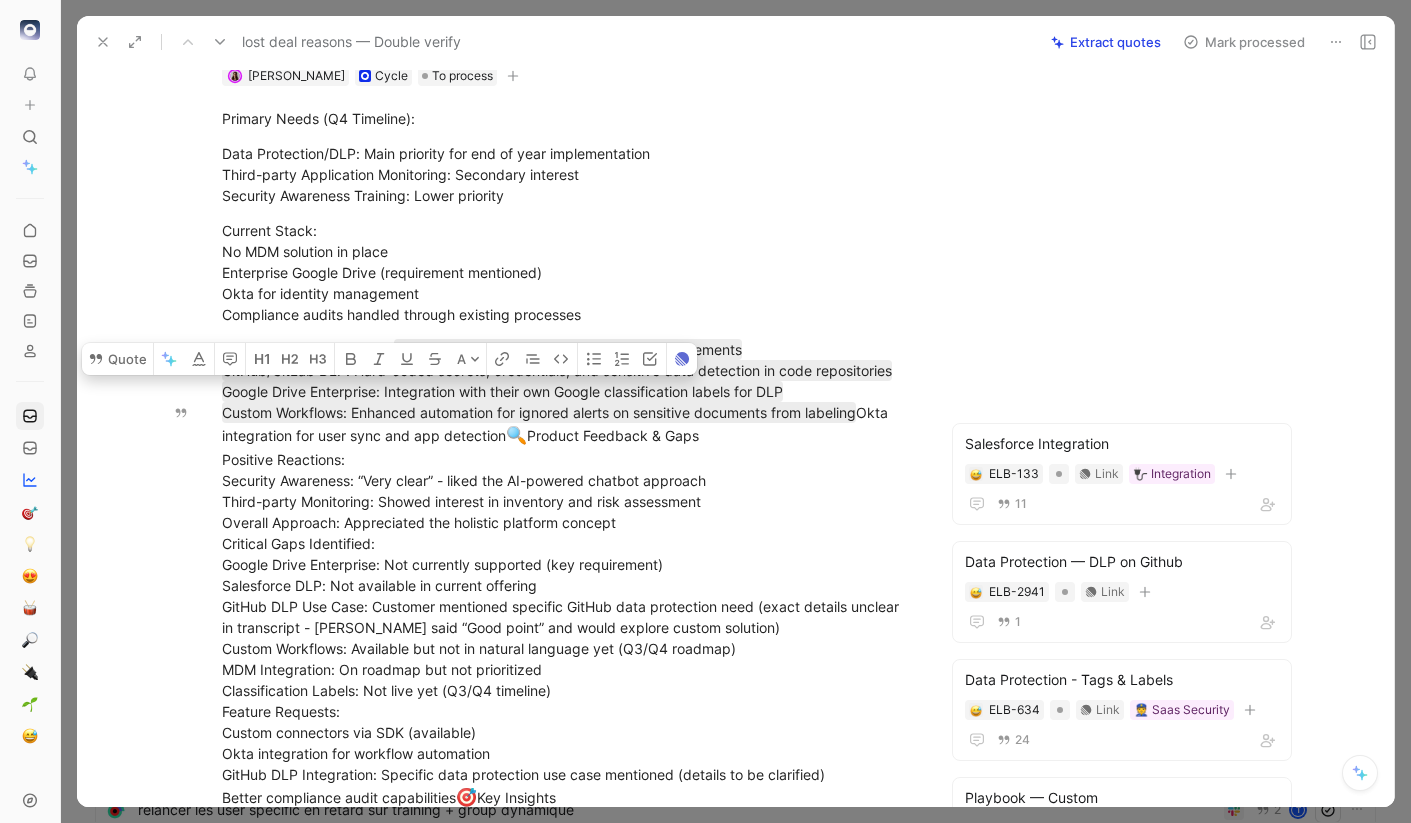 click on "Key Use Cases Discussed:
Salesforce DLP: PII/PHI data protection requirements
GitHub/GitLab DLP: Hard-coded secrets, credentials, and sensitive data detection in code repositories
Google Drive Enterprise: Integration with their own Google classification labels for DLP
Custom Workflows: Enhanced automation for ignored alerts on sensitive documents from labeling
Okta integration for user sync and app detection
🔍 🎯" at bounding box center [568, 679] 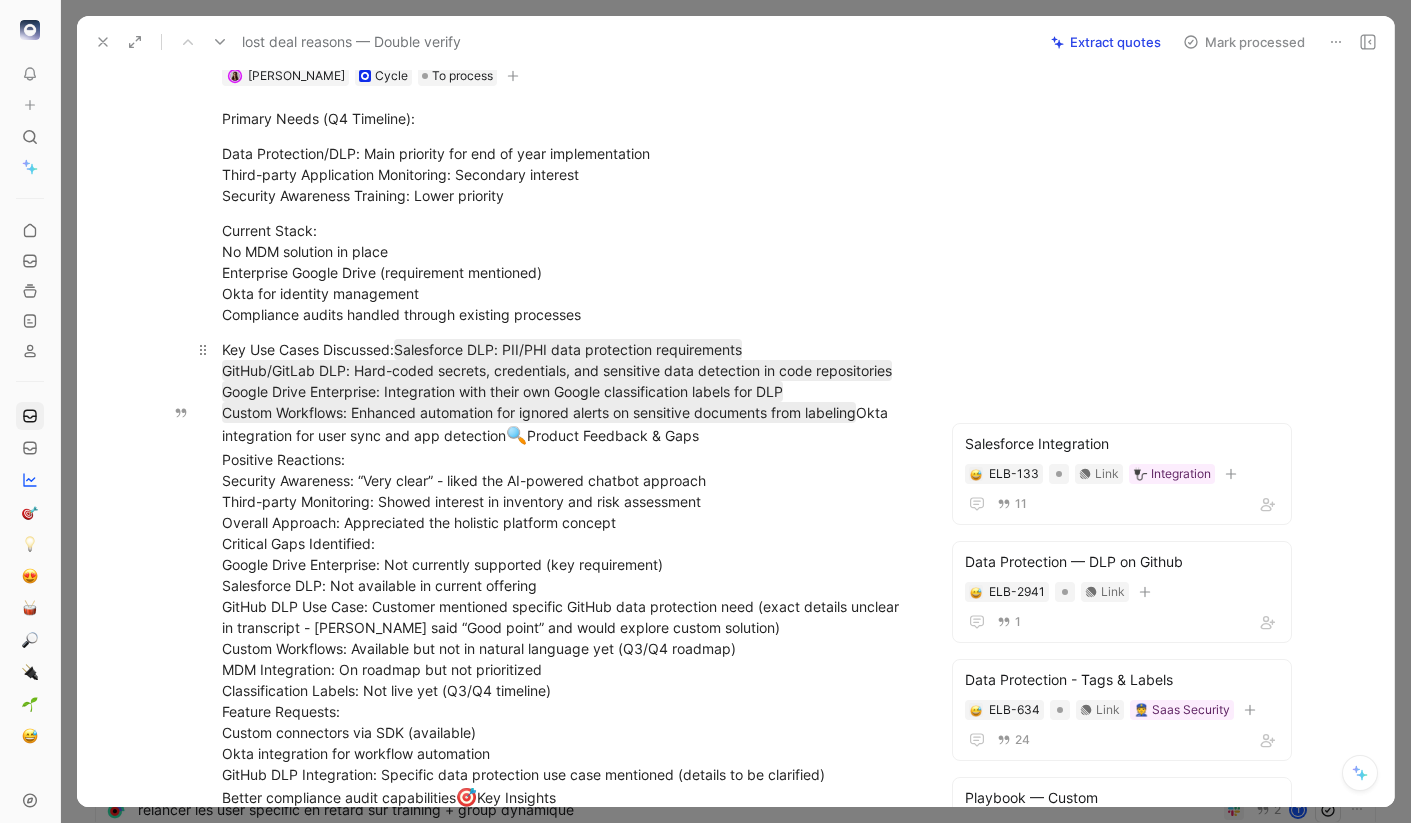click on "Key Use Cases Discussed:
Salesforce DLP: PII/PHI data protection requirements
GitHub/GitLab DLP: Hard-coded secrets, credentials, and sensitive data detection in code repositories
Google Drive Enterprise: Integration with their own Google classification labels for DLP
Custom Workflows: Enhanced automation for ignored alerts on sensitive documents from labeling
Okta integration for user sync and app detection
🔍 🎯" at bounding box center [568, 679] 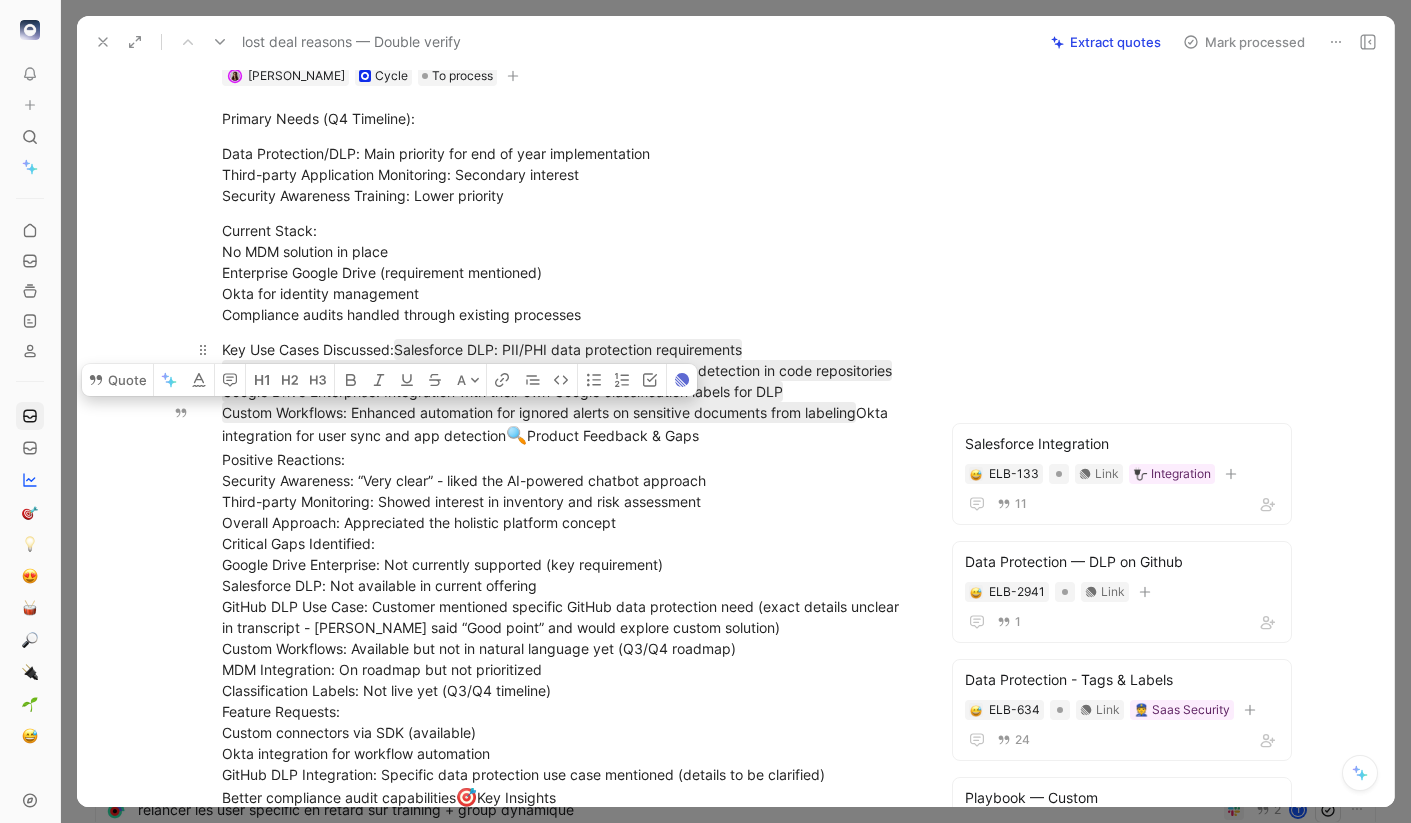 drag, startPoint x: 222, startPoint y: 518, endPoint x: 542, endPoint y: 525, distance: 320.07654 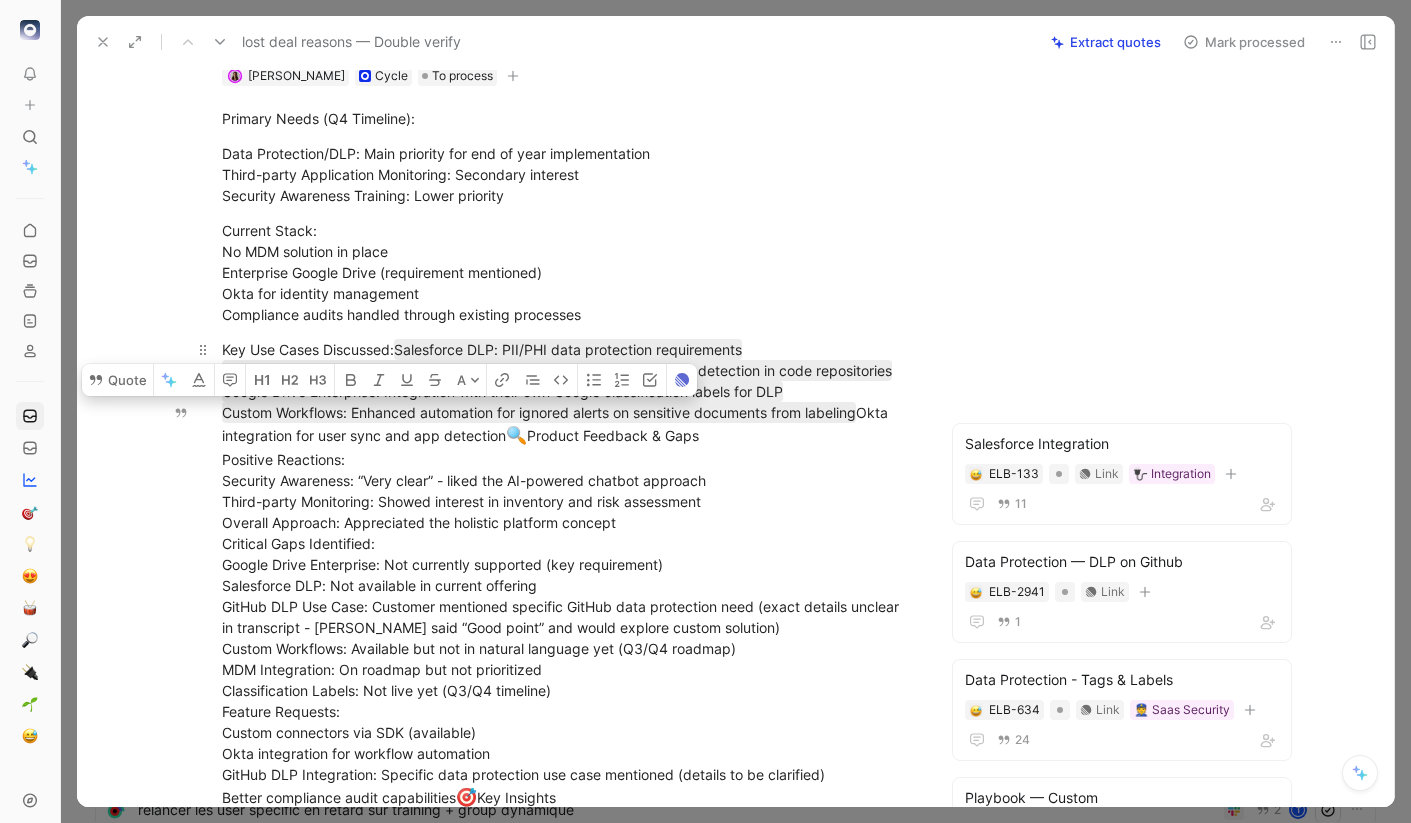 click on "Key Use Cases Discussed:
Salesforce DLP: PII/PHI data protection requirements
GitHub/GitLab DLP: Hard-coded secrets, credentials, and sensitive data detection in code repositories
Google Drive Enterprise: Integration with their own Google classification labels for DLP
Custom Workflows: Enhanced automation for ignored alerts on sensitive documents from labeling
Okta integration for user sync and app detection
🔍 🎯" at bounding box center [568, 679] 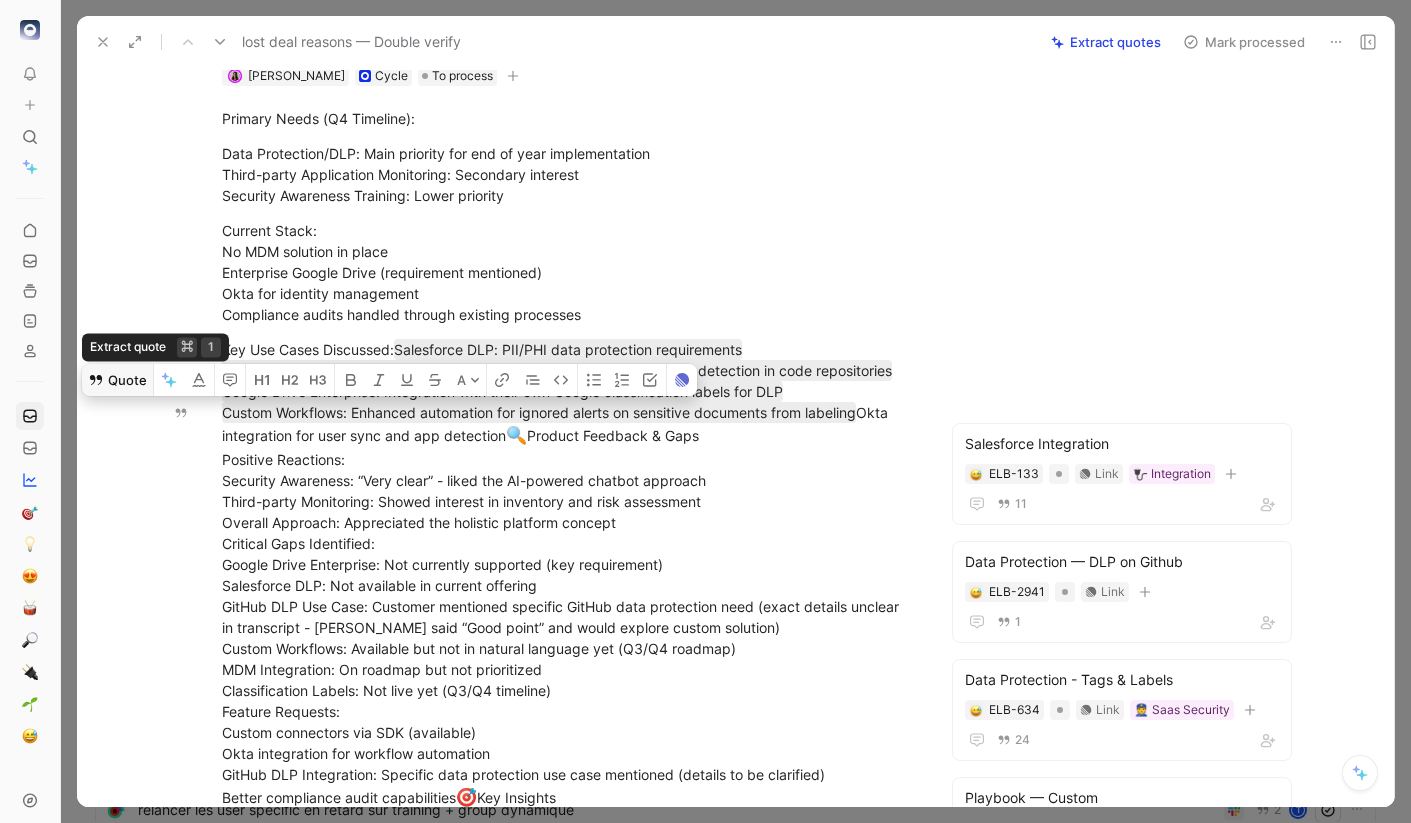 click on "Quote" at bounding box center (117, 380) 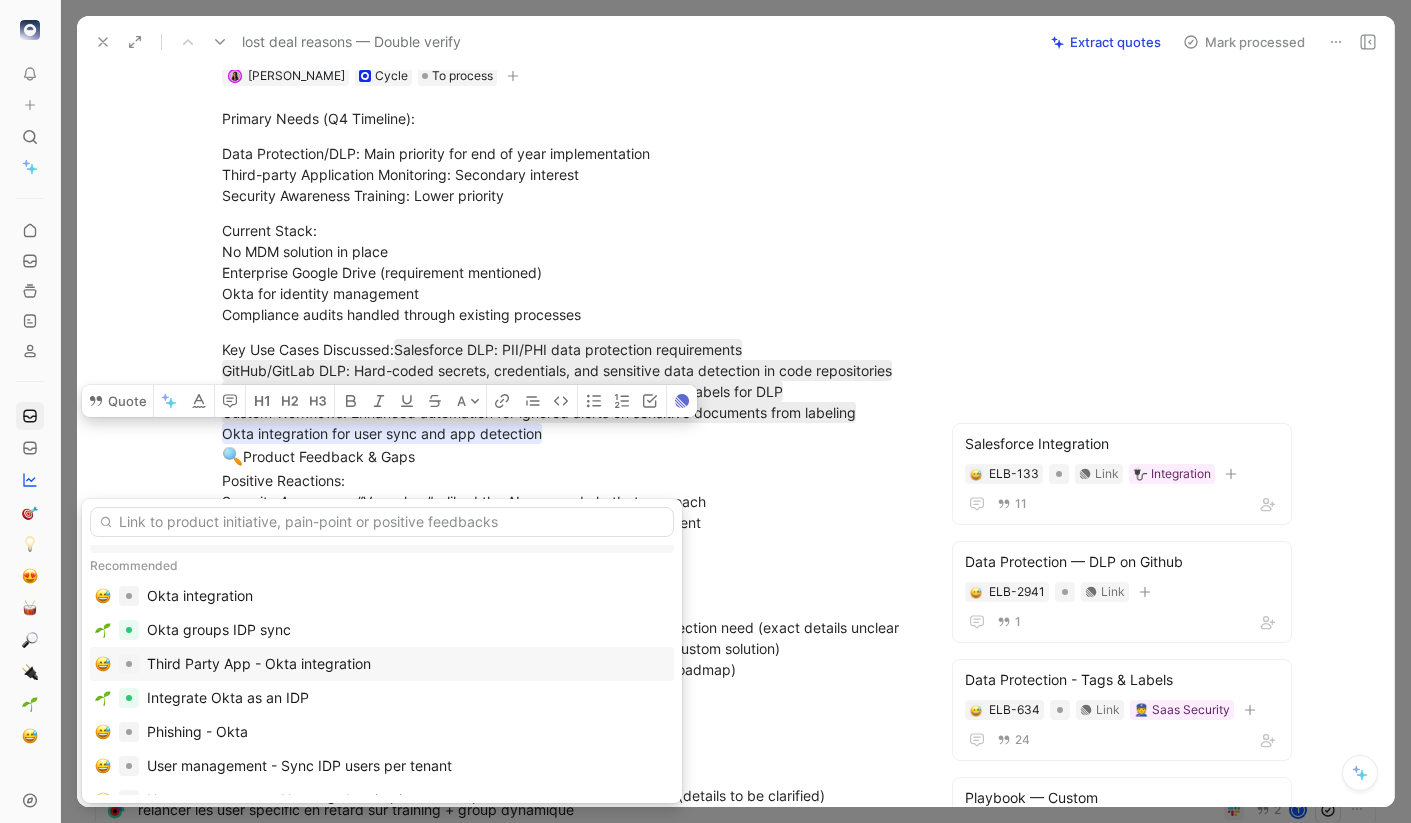 scroll, scrollTop: 27, scrollLeft: 0, axis: vertical 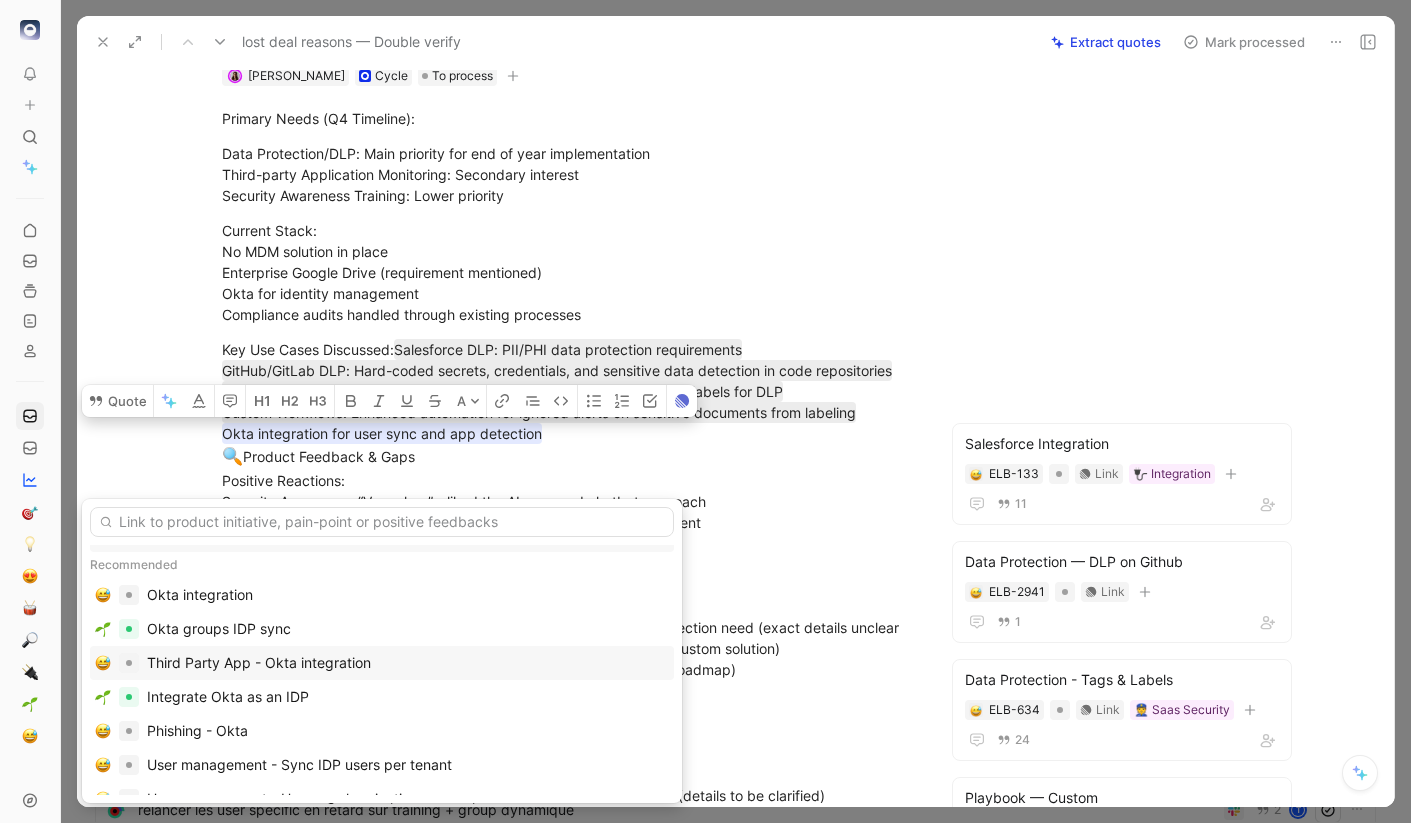 click on "Third Party App - Okta integration" at bounding box center [259, 663] 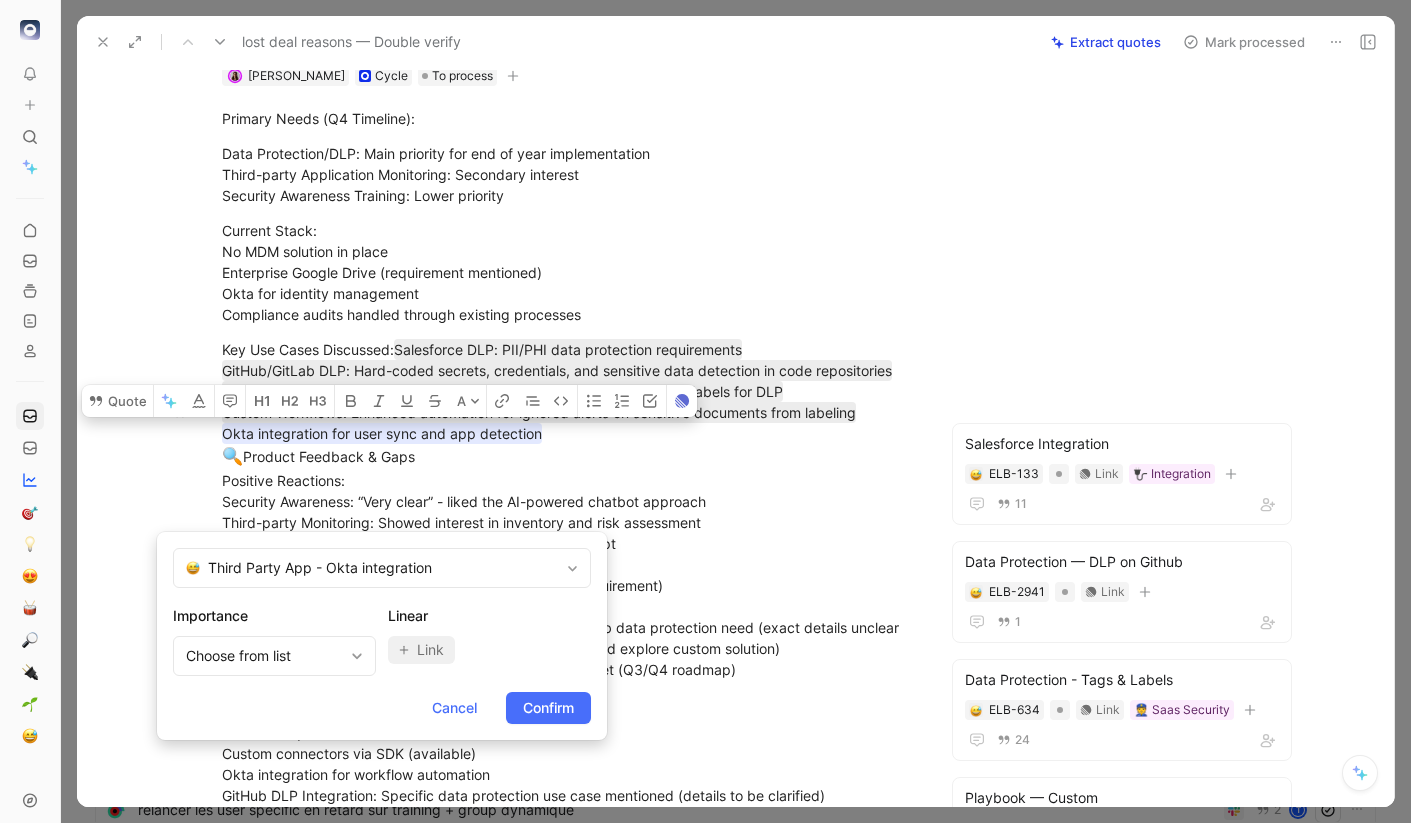 click on "Third Party App - Okta integration Importance Choose from list Linear Link Cancel Confirm" at bounding box center (382, 636) 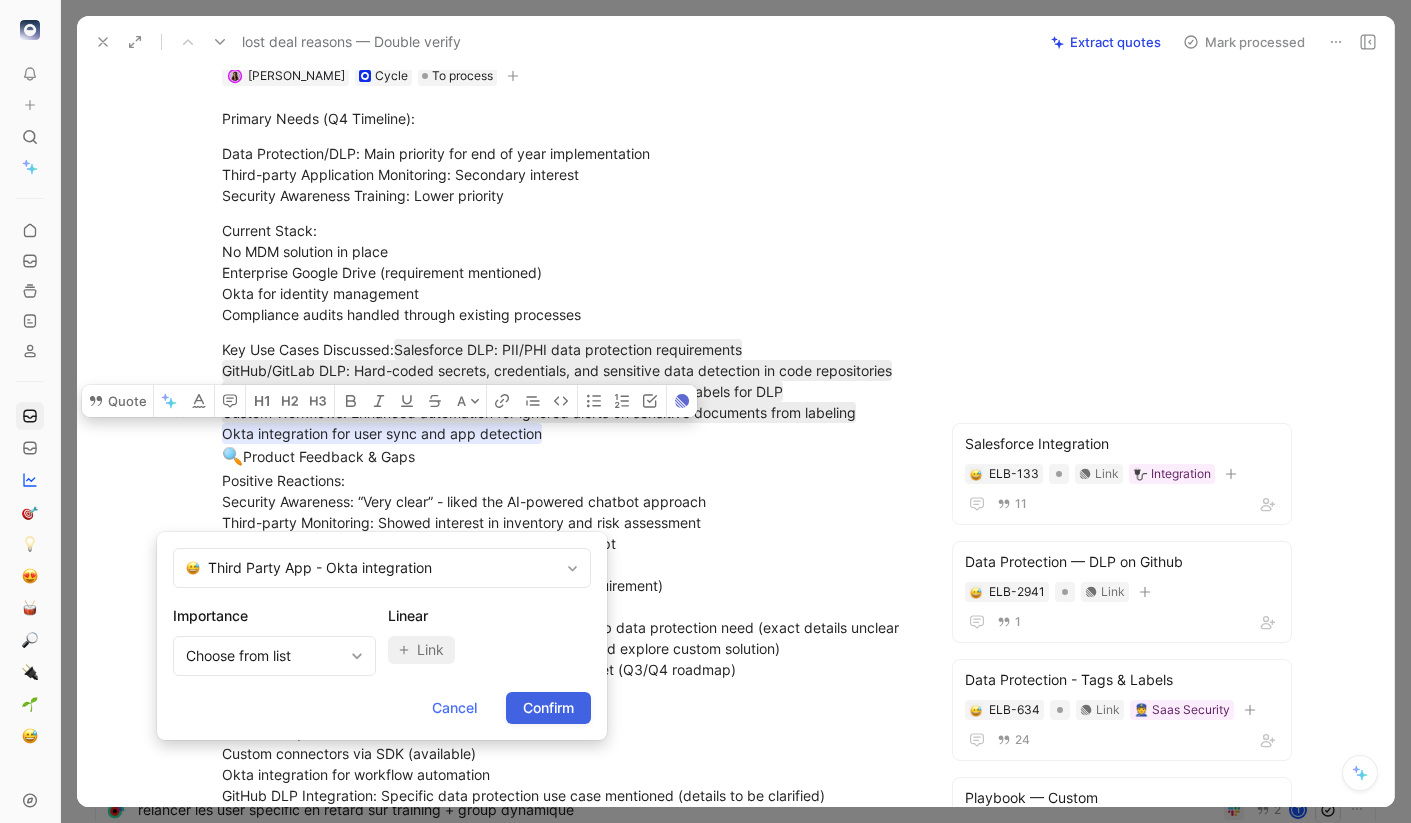 click on "Confirm" at bounding box center [548, 708] 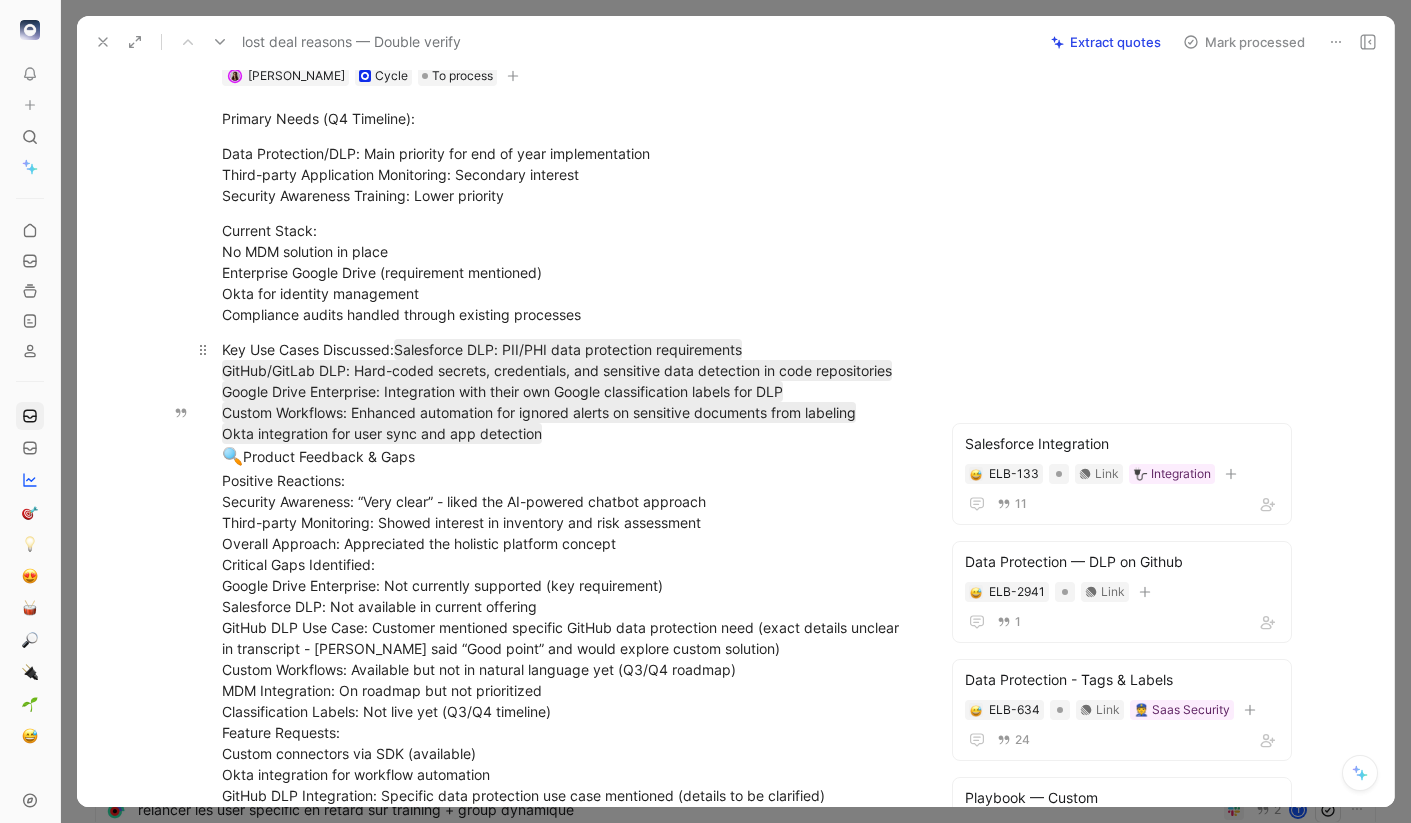 click on "Key Use Cases Discussed:
Salesforce DLP: PII/PHI data protection requirements
GitHub/GitLab DLP: Hard-coded secrets, credentials, and sensitive data detection in code repositories
Google Drive Enterprise: Integration with their own Google classification labels for DLP
Custom Workflows: Enhanced automation for ignored alerts on sensitive documents from labeling
Okta integration for user sync and app detection
🔍 🎯" at bounding box center [568, 690] 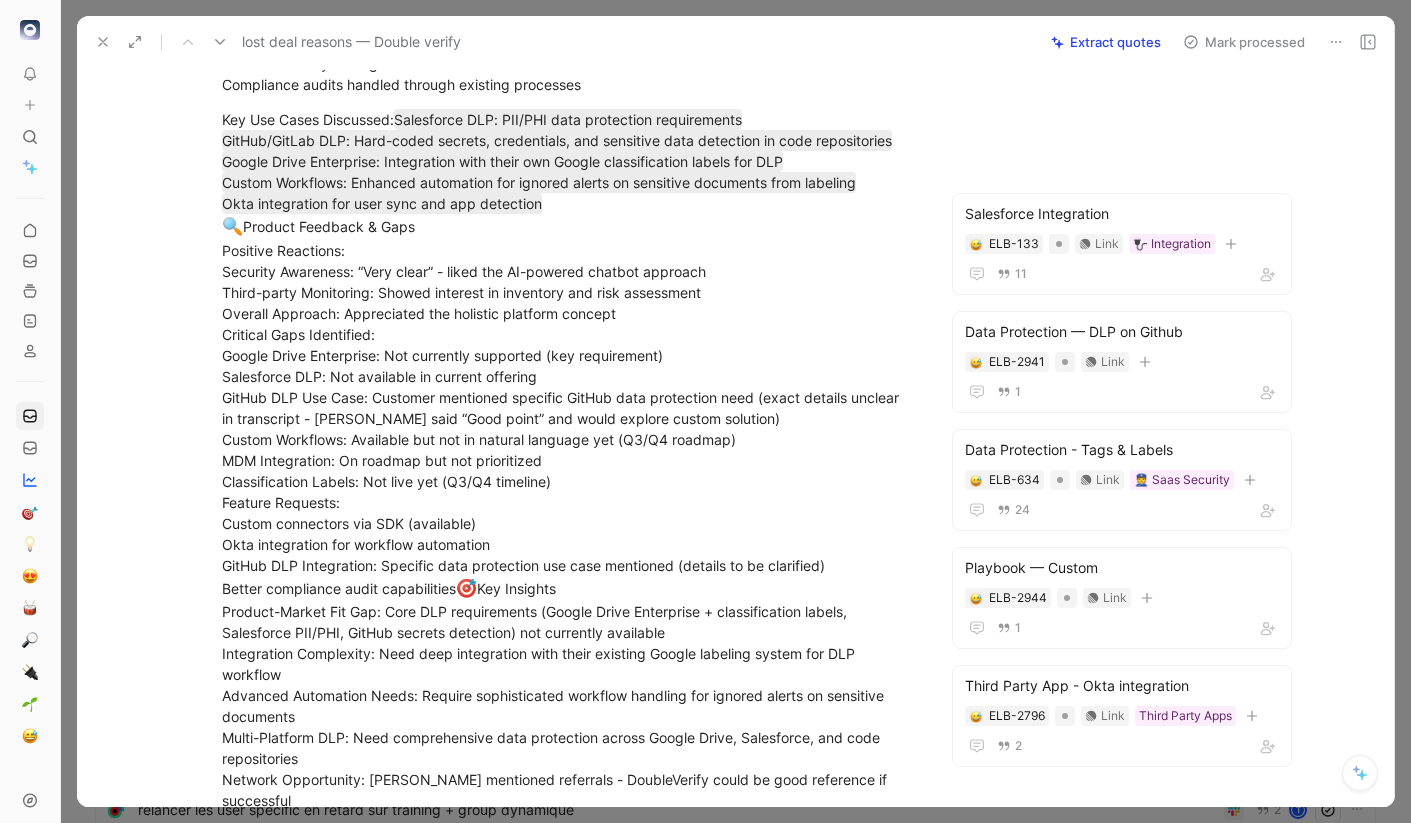 scroll, scrollTop: 330, scrollLeft: 0, axis: vertical 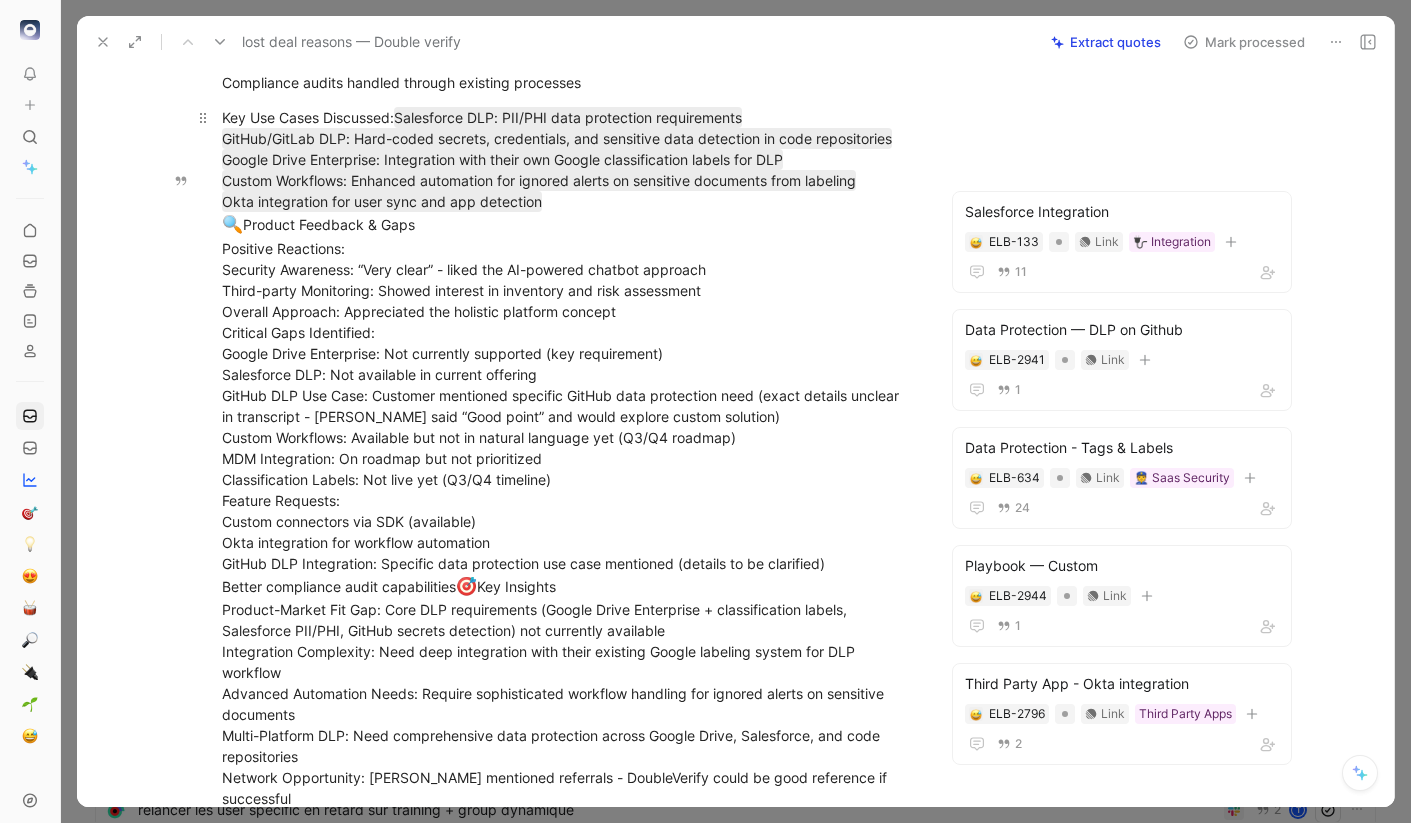 click on "Key Use Cases Discussed:
Salesforce DLP: PII/PHI data protection requirements
GitHub/GitLab DLP: Hard-coded secrets, credentials, and sensitive data detection in code repositories
Google Drive Enterprise: Integration with their own Google classification labels for DLP
Custom Workflows: Enhanced automation for ignored alerts on sensitive documents from labeling
Okta integration for user sync and app detection
🔍 🎯" at bounding box center (568, 458) 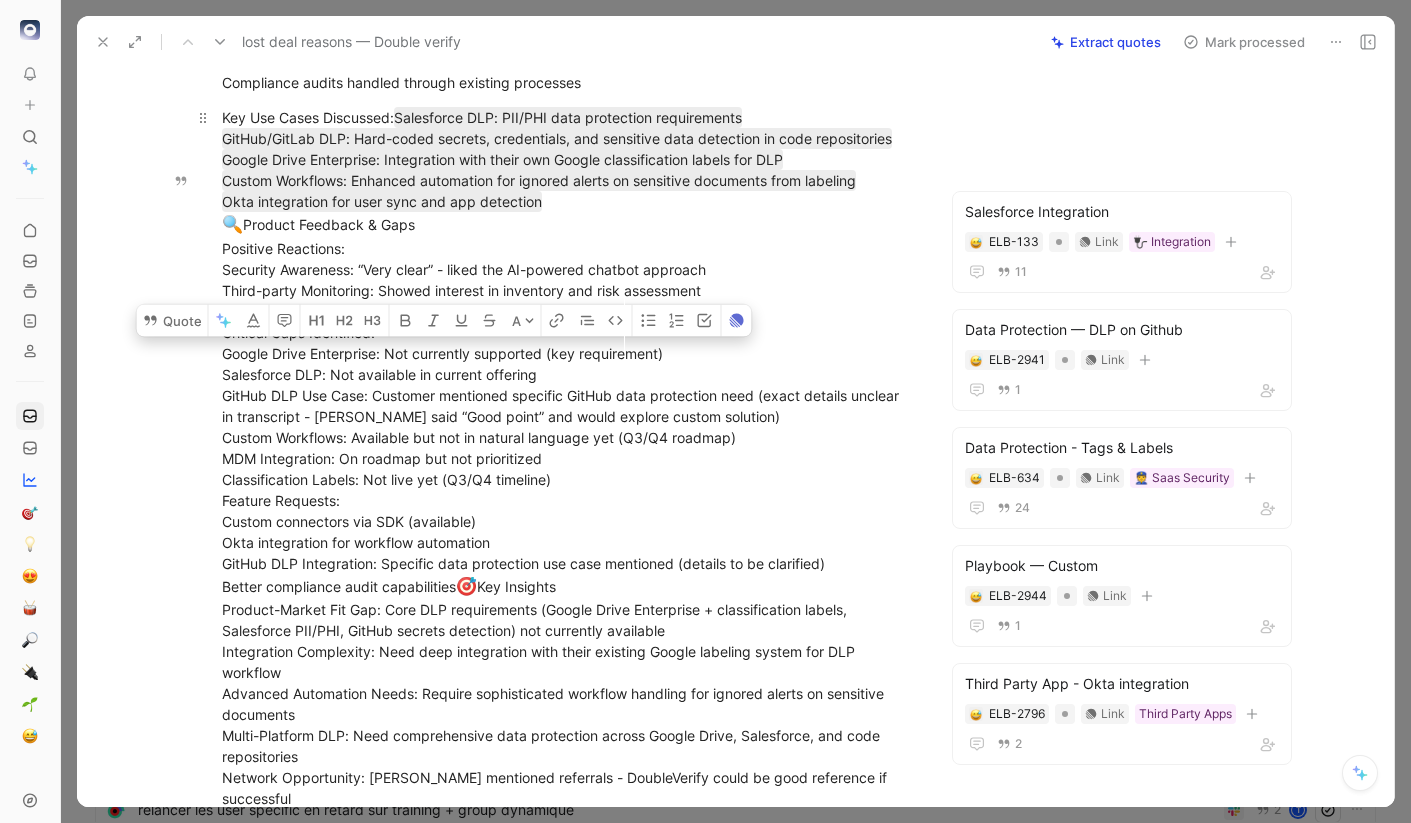 drag, startPoint x: 697, startPoint y: 438, endPoint x: 214, endPoint y: 441, distance: 483.0093 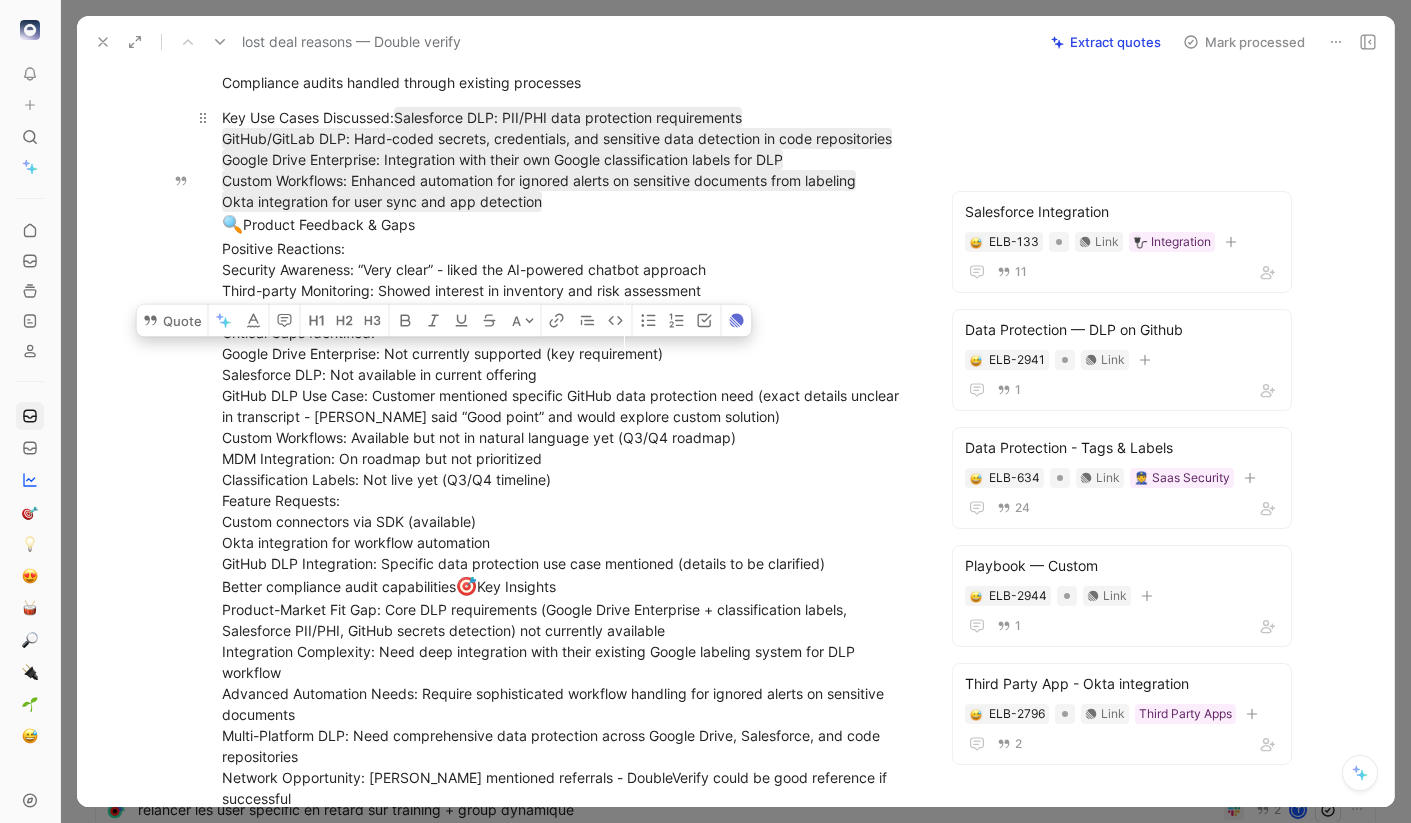 click on "Key Use Cases Discussed:
Salesforce DLP: PII/PHI data protection requirements
GitHub/GitLab DLP: Hard-coded secrets, credentials, and sensitive data detection in code repositories
Google Drive Enterprise: Integration with their own Google classification labels for DLP
Custom Workflows: Enhanced automation for ignored alerts on sensitive documents from labeling
Okta integration for user sync and app detection
🔍 🎯" at bounding box center (568, 458) 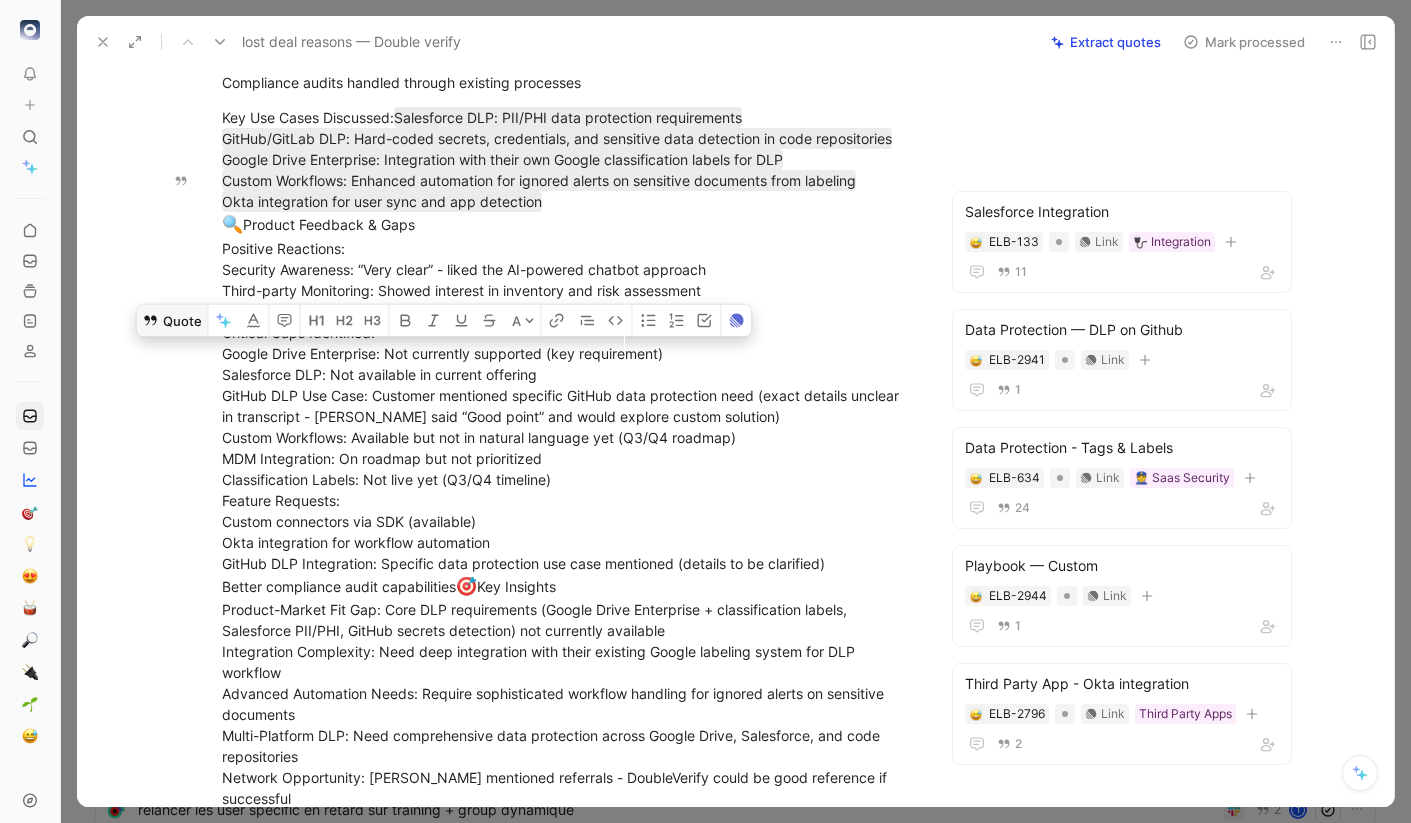 click on "Quote" at bounding box center [172, 320] 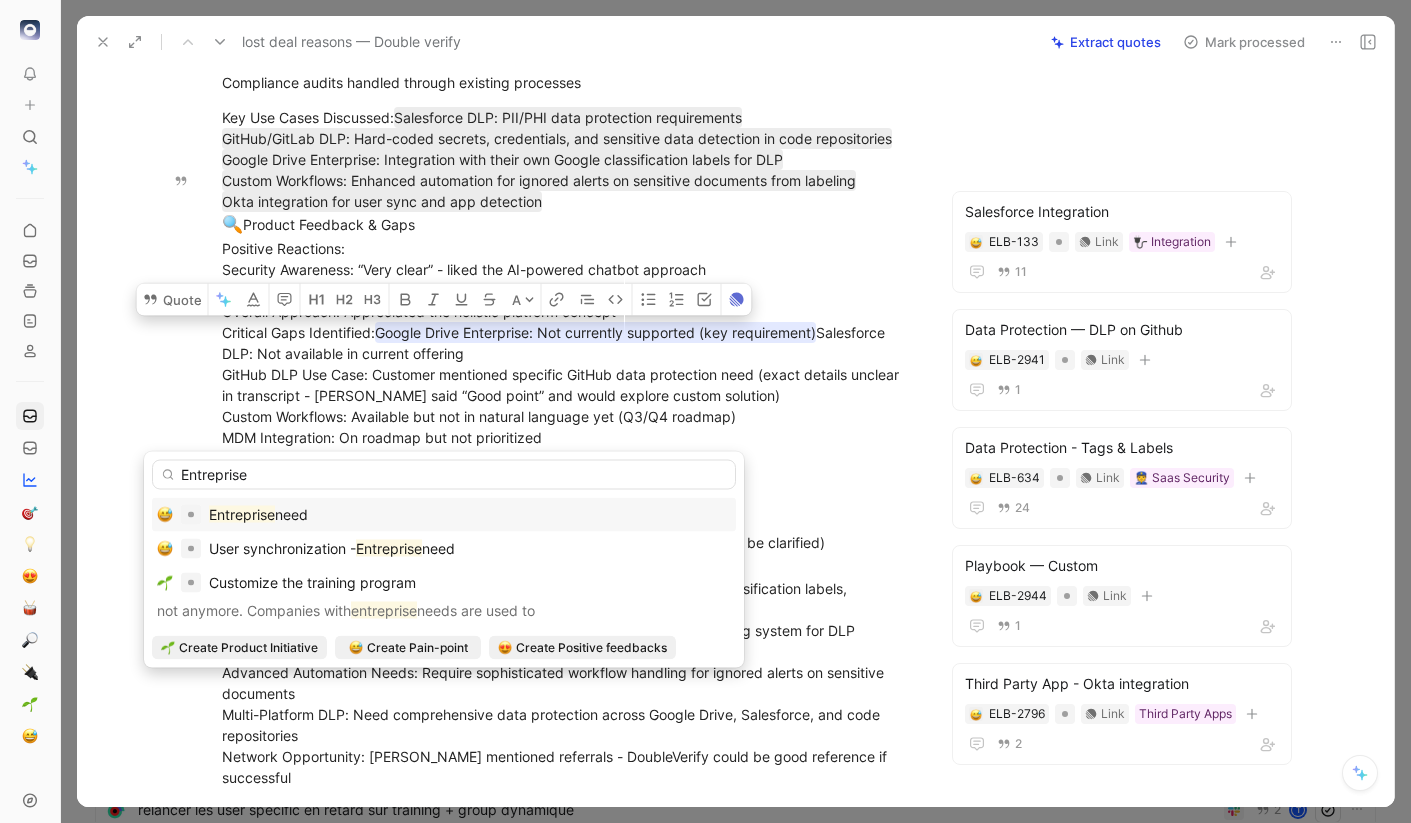 type on "Entreprise" 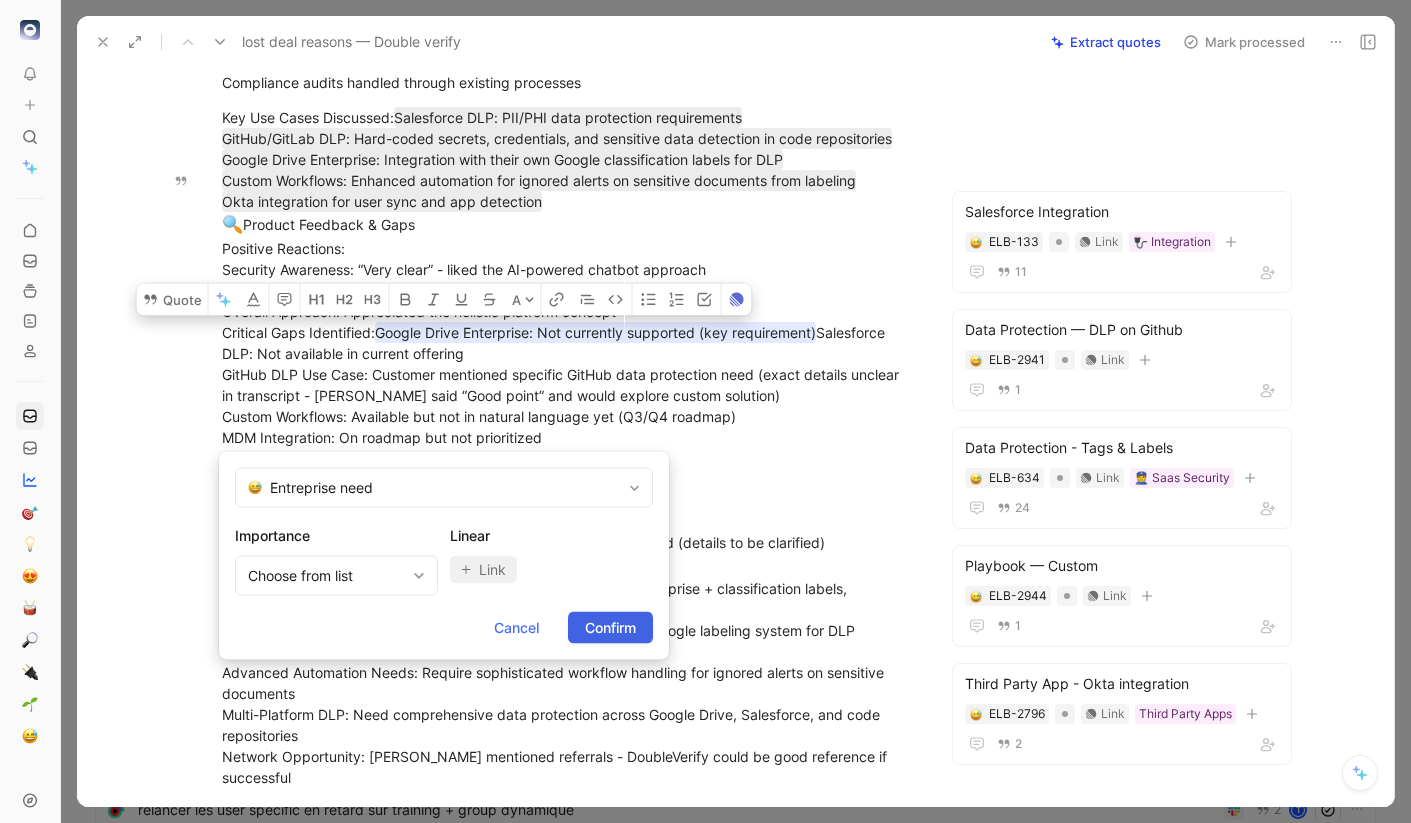click on "Confirm" at bounding box center (610, 628) 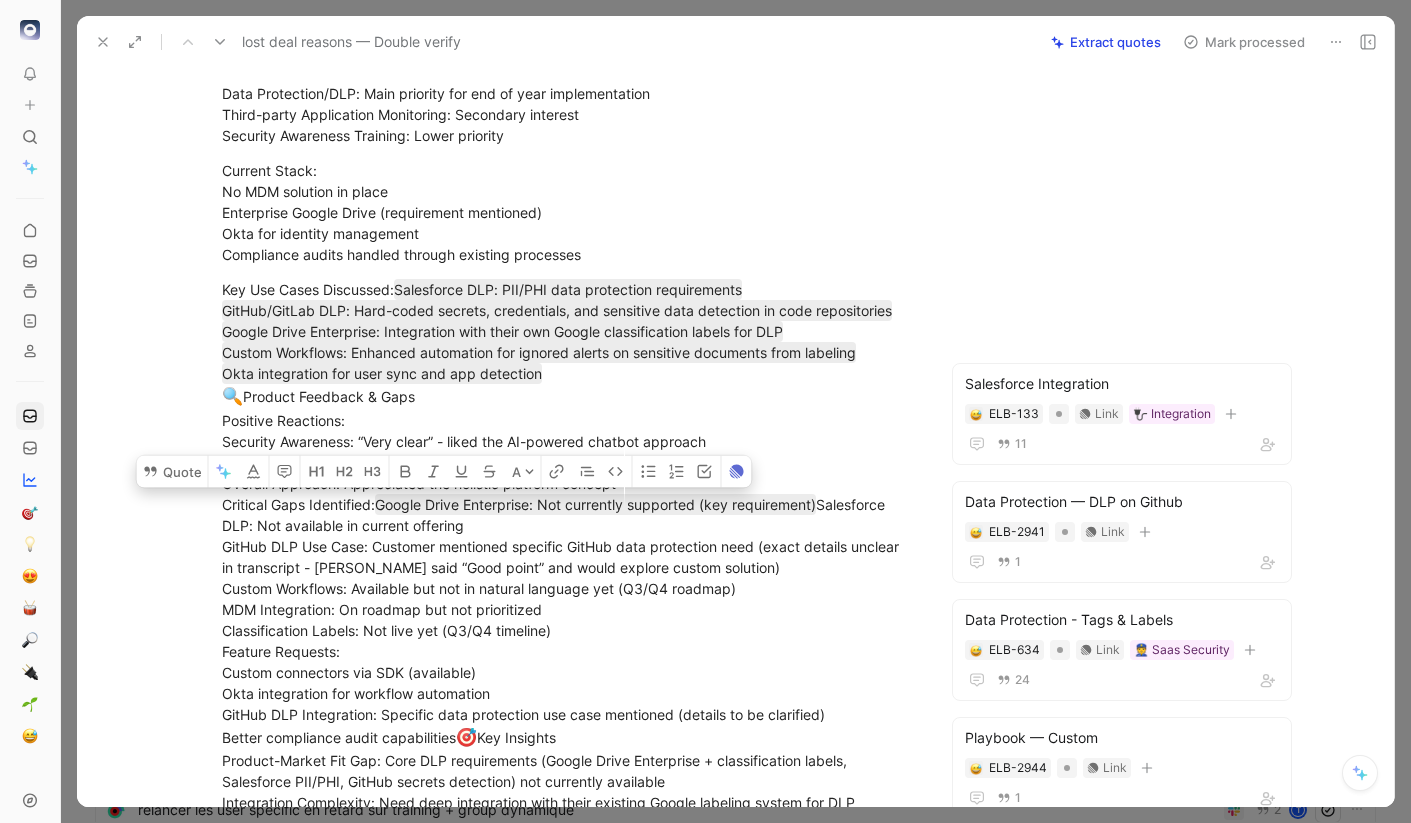 scroll, scrollTop: 169, scrollLeft: 0, axis: vertical 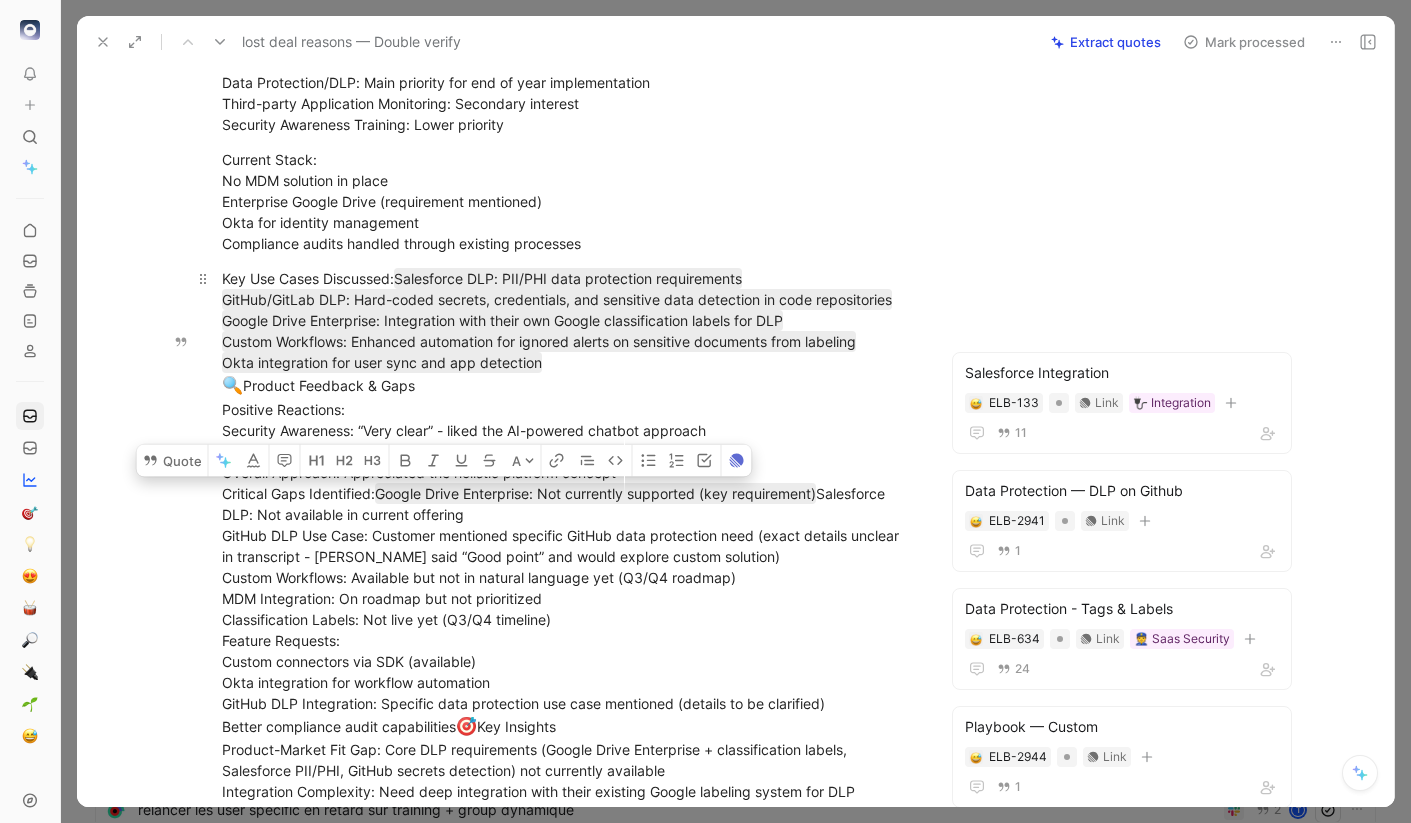 click on "Key Use Cases Discussed:
Salesforce DLP: PII/PHI data protection requirements
GitHub/GitLab DLP: Hard-coded secrets, credentials, and sensitive data detection in code repositories
Google Drive Enterprise: Integration with their own Google classification labels for DLP
Custom Workflows: Enhanced automation for ignored alerts on sensitive documents from labeling
Okta integration for user sync and app detection
🔍  Product Feedback & Gaps
Positive Reactions:
Security Awareness: “Very clear” - liked the AI-powered chatbot approach
Third-party Monitoring: Showed interest in inventory and risk assessment
Overall Approach: Appreciated the holistic platform concept
Critical Gaps Identified:
Google Drive Enterprise: Not currently supported (key requirement) 🎯" at bounding box center (568, 608) 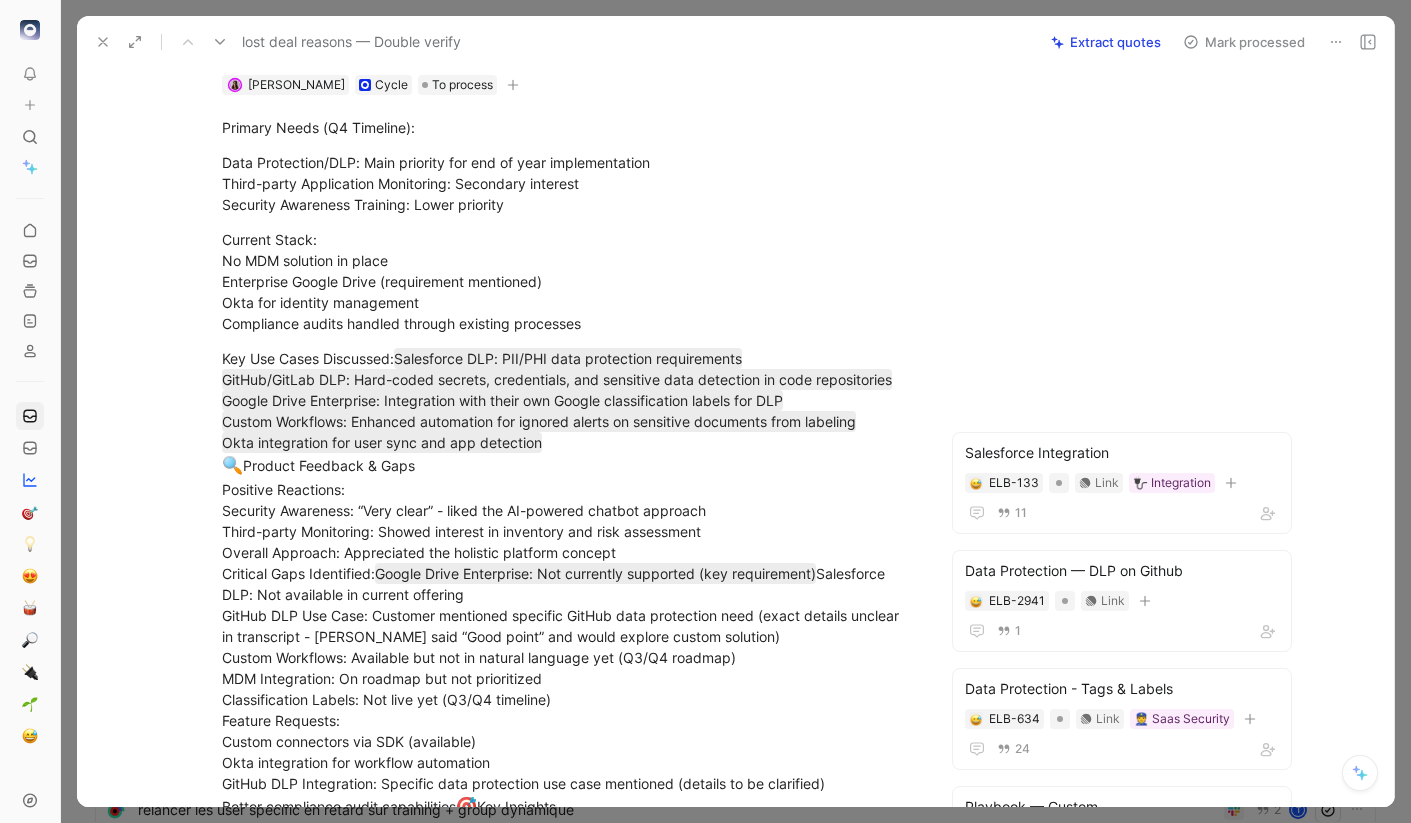 scroll, scrollTop: 0, scrollLeft: 0, axis: both 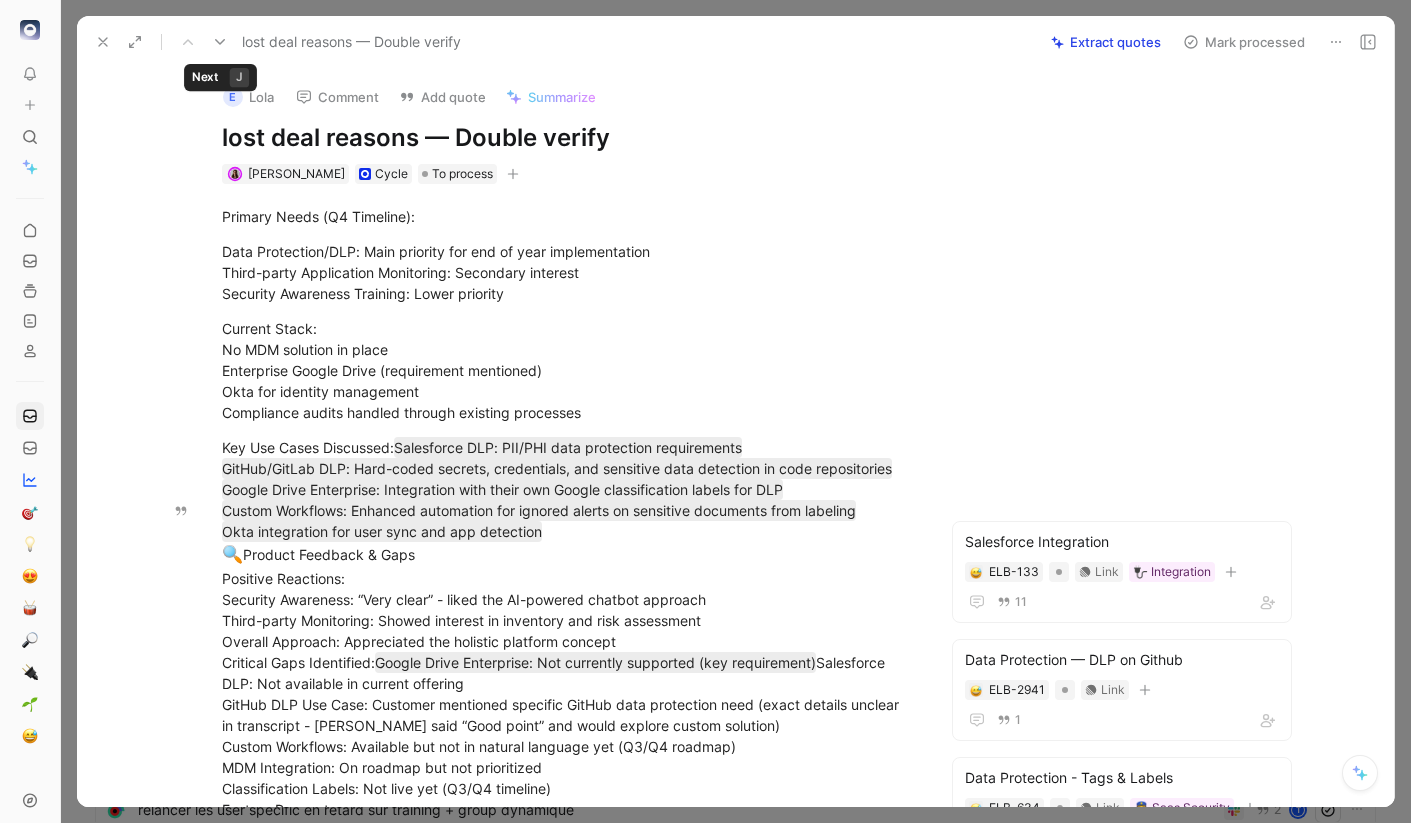 click 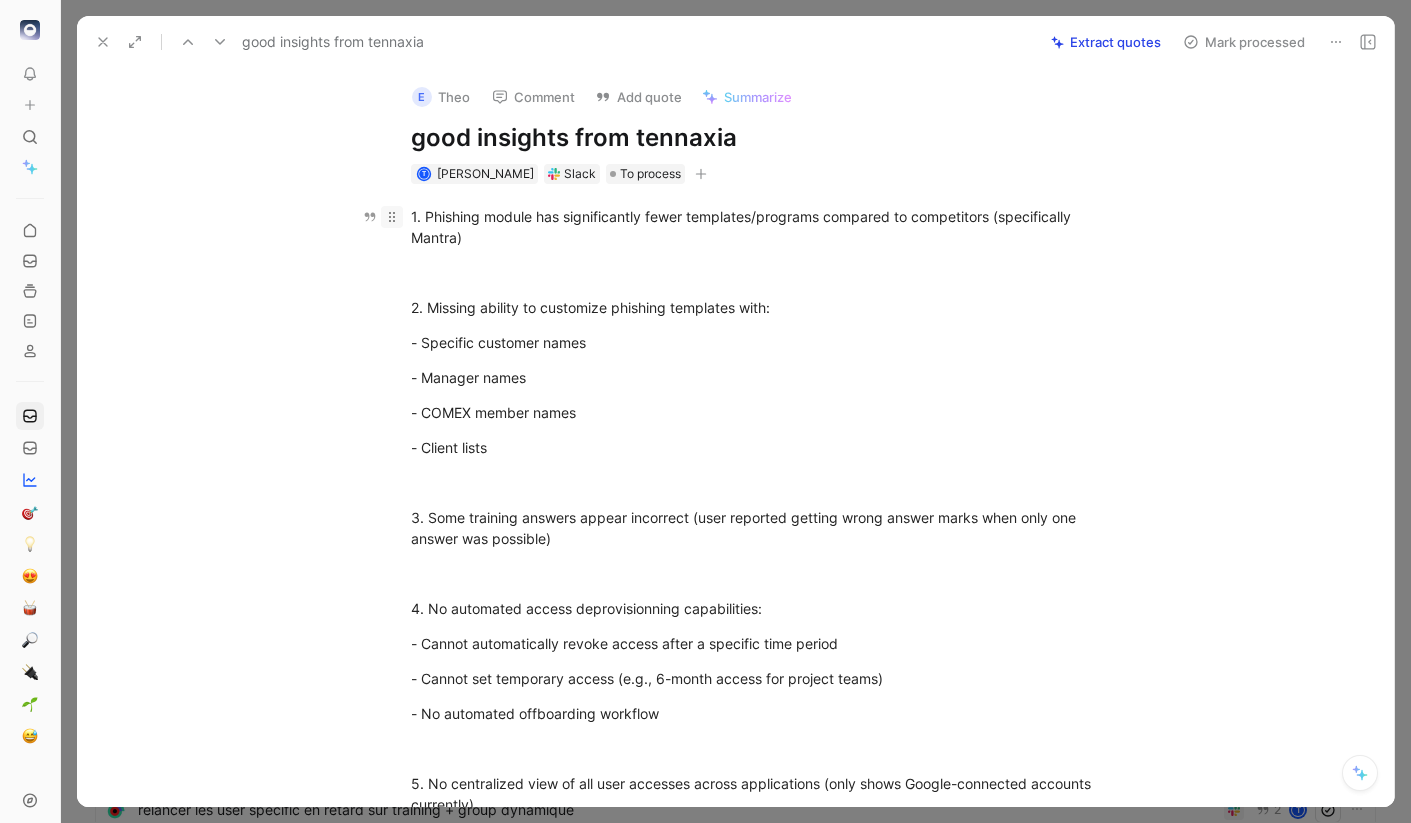 drag, startPoint x: 476, startPoint y: 240, endPoint x: 395, endPoint y: 206, distance: 87.84646 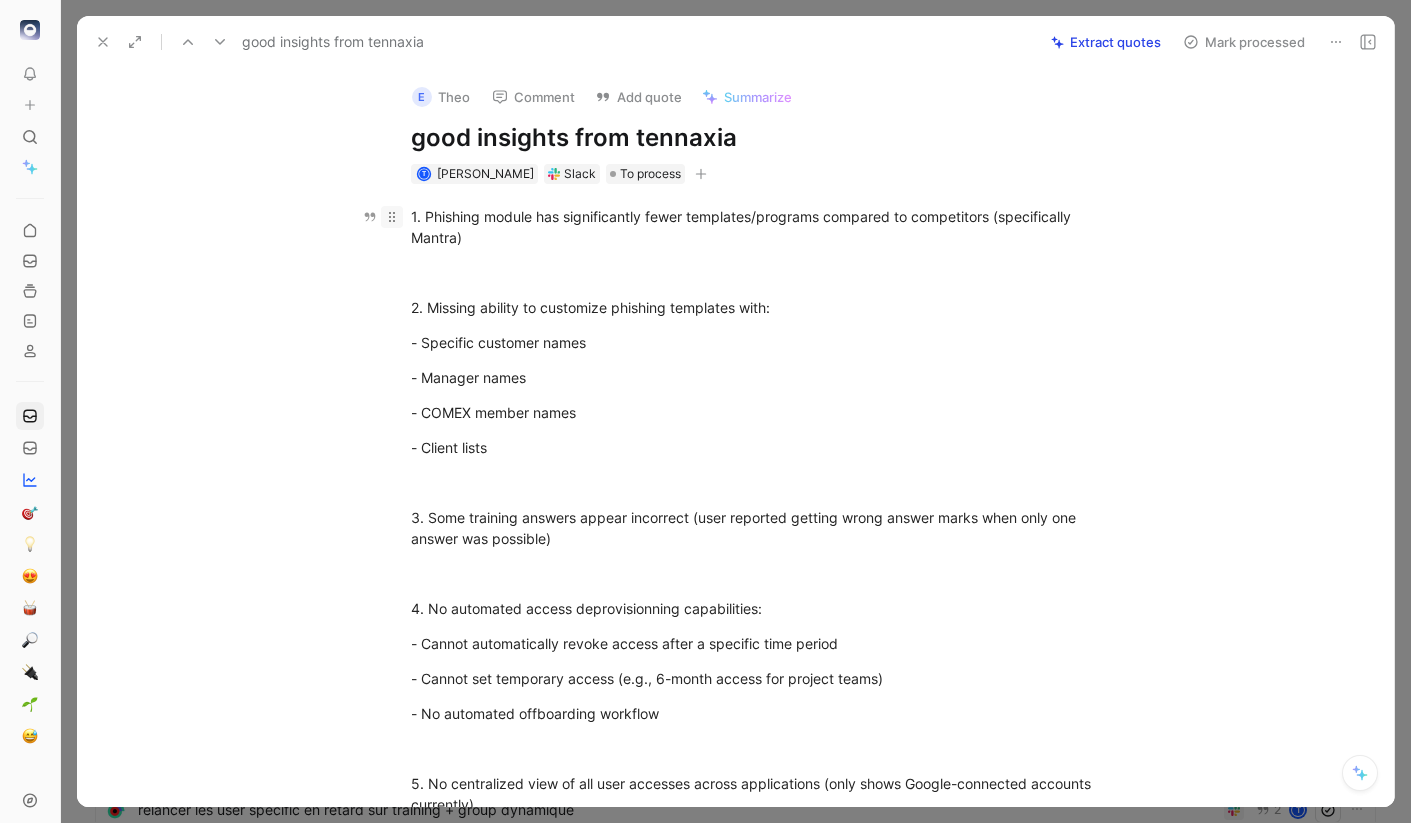 click on "1. Phishing module has significantly fewer templates/programs compared to competitors (specifically Mantra)" at bounding box center (757, 227) 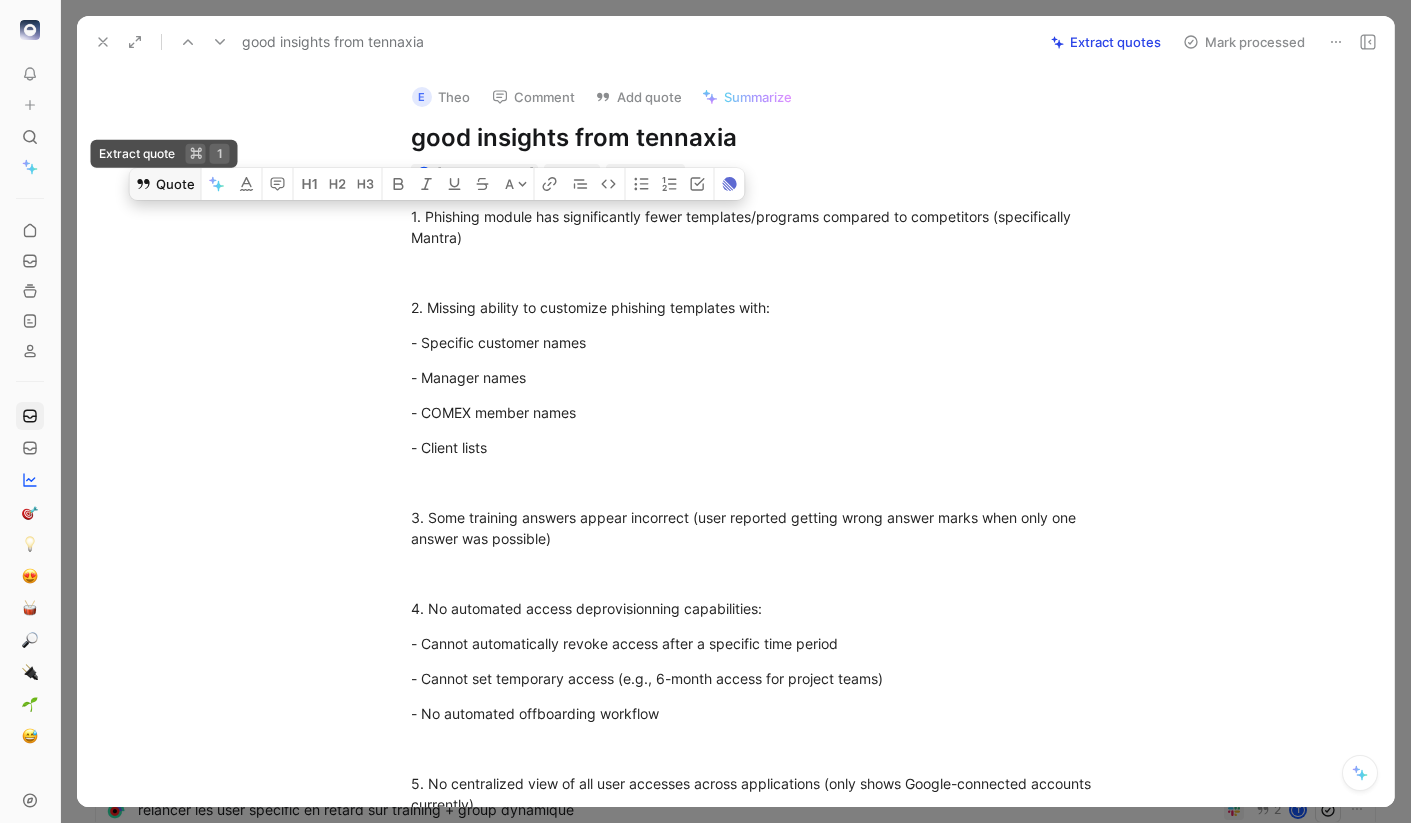 click on "Quote" at bounding box center (165, 184) 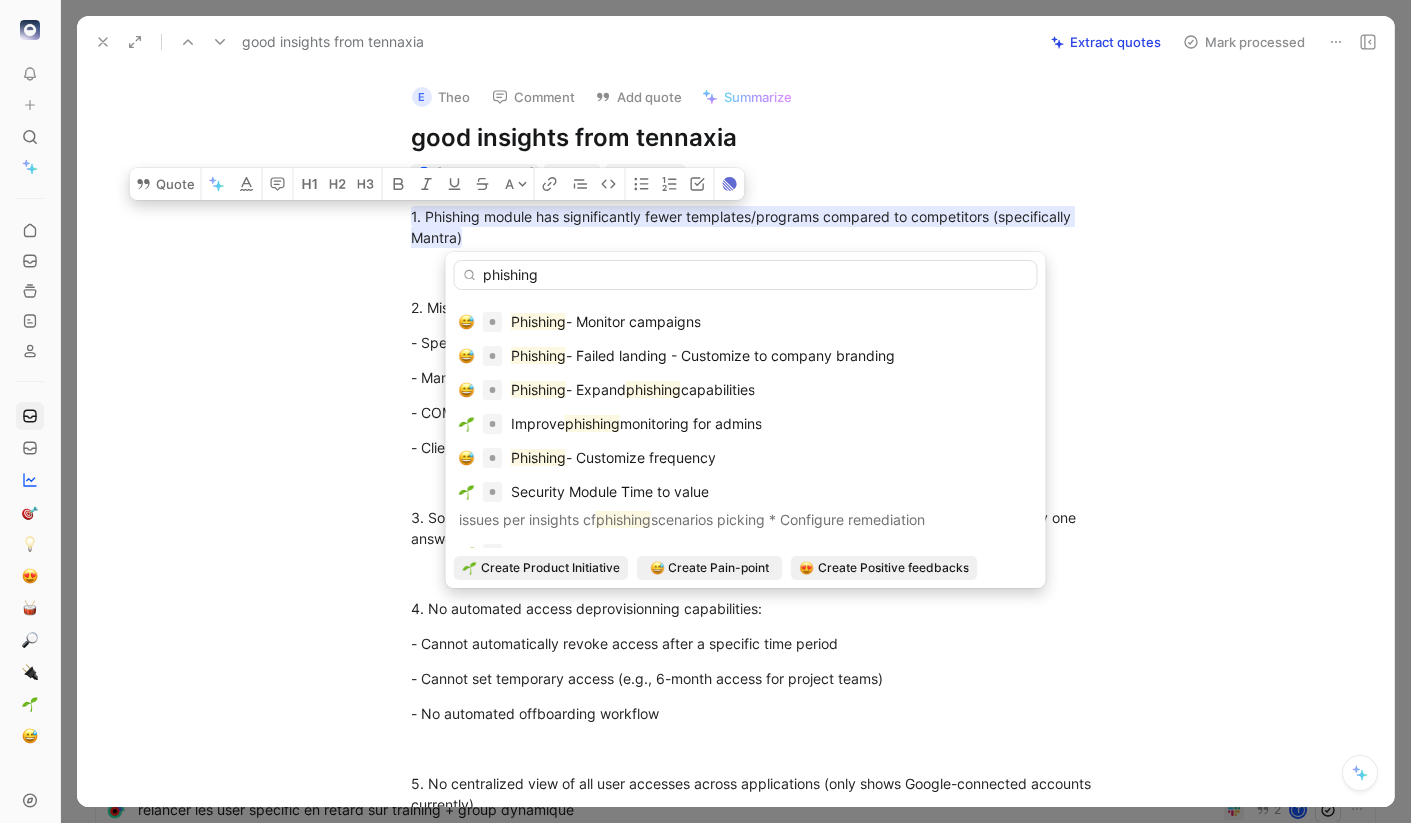 scroll, scrollTop: 1296, scrollLeft: 0, axis: vertical 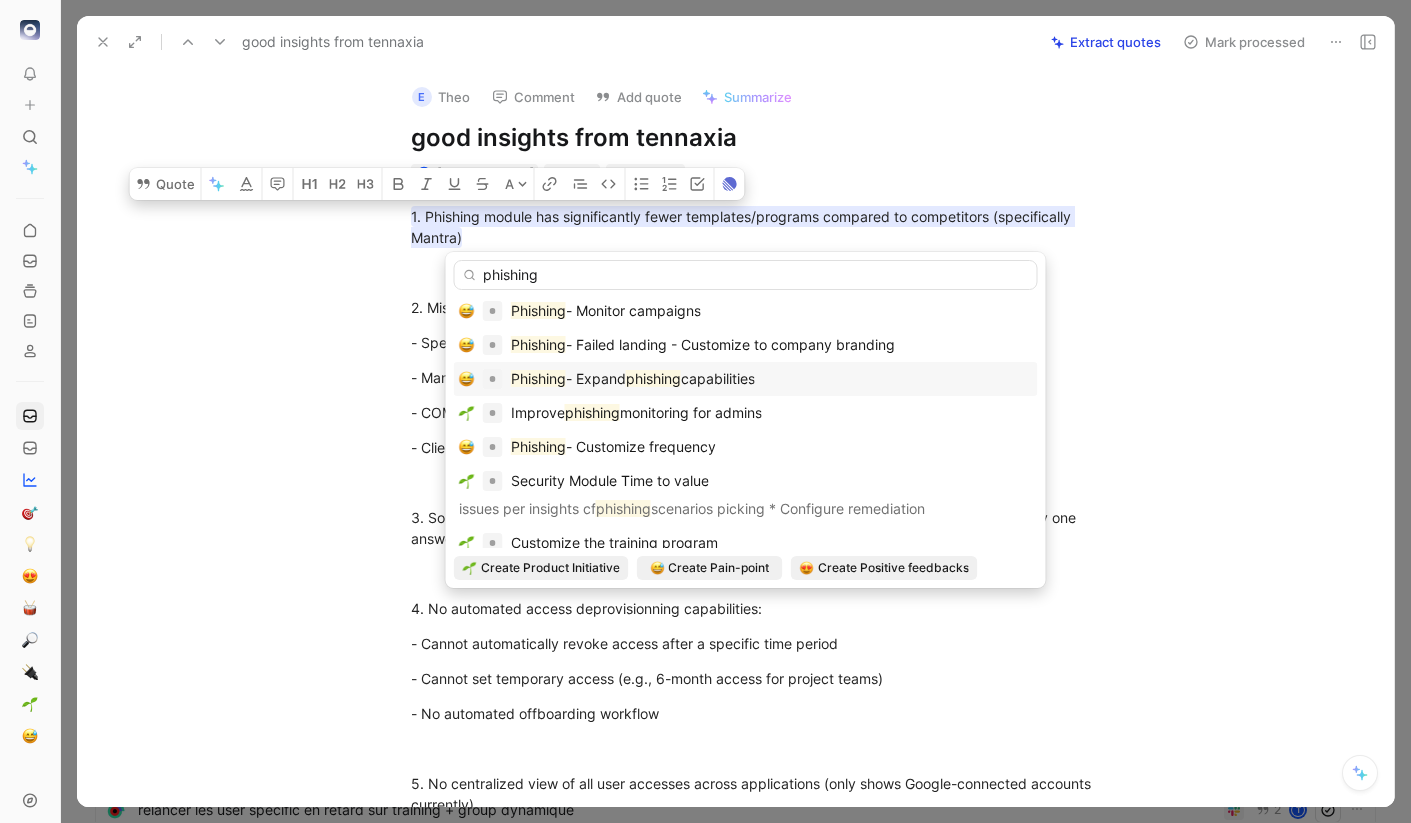 type on "phishing" 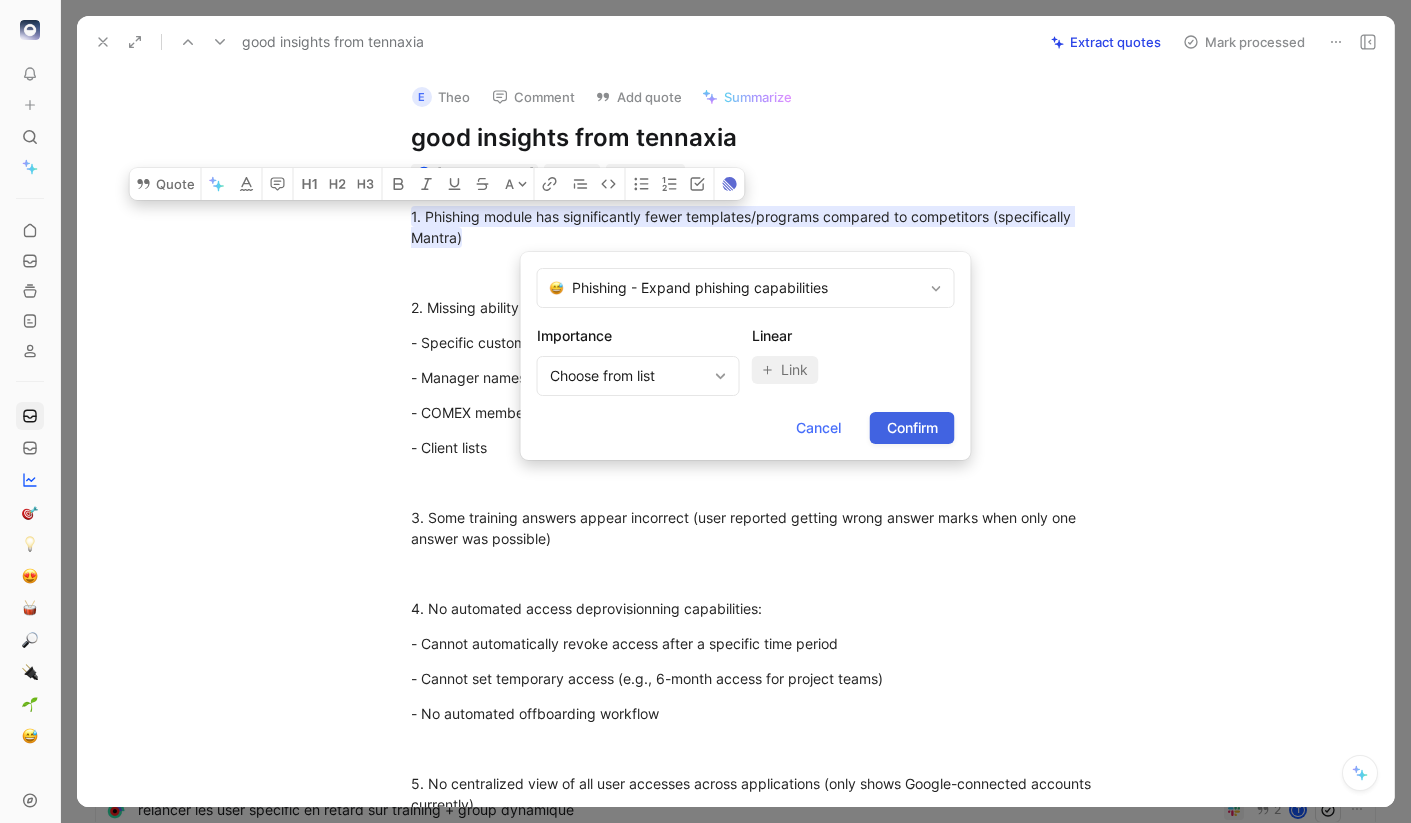 click on "Confirm" at bounding box center (912, 428) 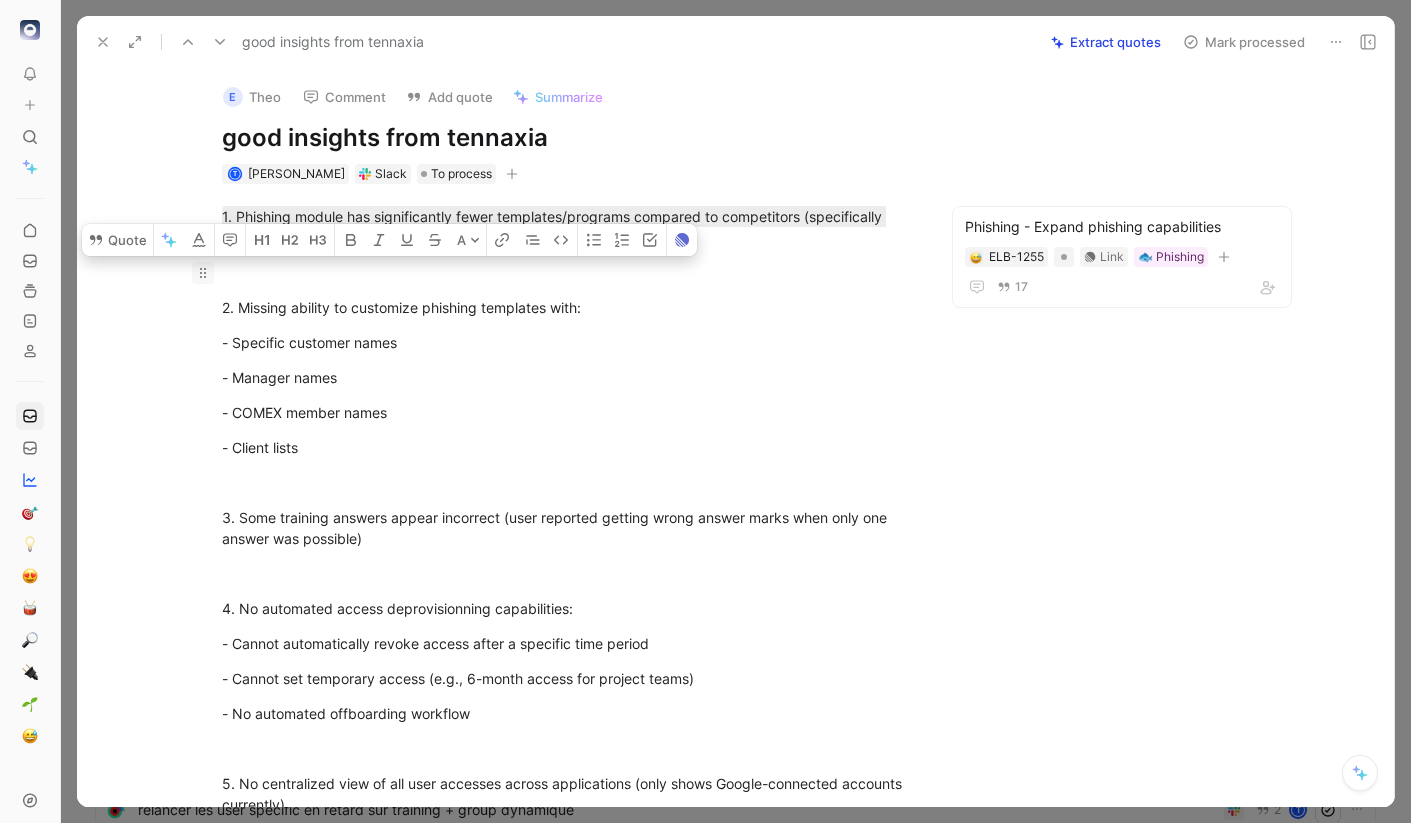 drag, startPoint x: 364, startPoint y: 444, endPoint x: 211, endPoint y: 275, distance: 227.9693 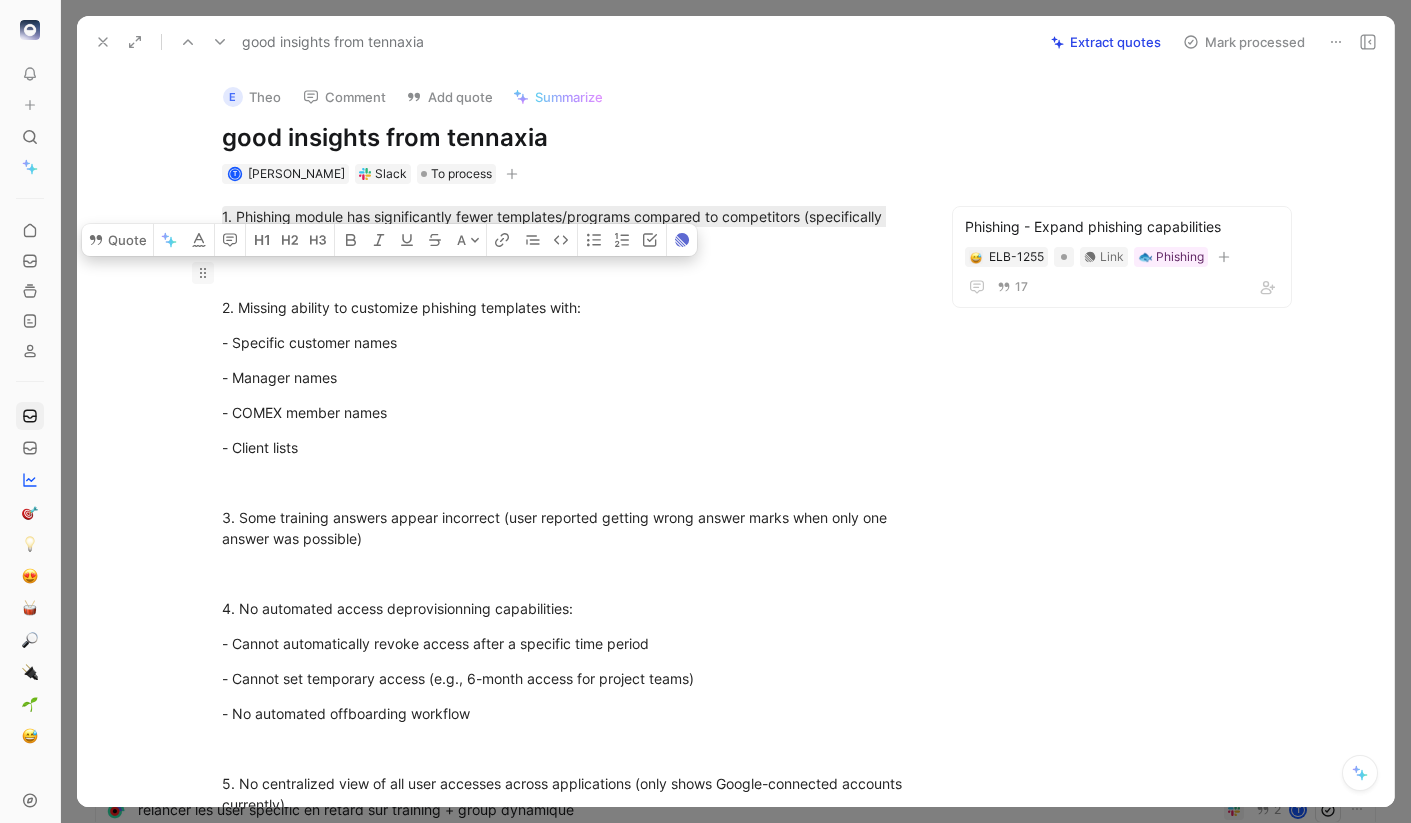 click on "1. Phishing module has significantly fewer templates/programs compared to competitors (specifically Mantra) 2. Missing ability to customize phishing templates with: - Specific customer names - Manager names - COMEX member names - Client lists 3. Some training answers appear incorrect (user reported getting wrong answer marks when only one answer was possible) 4. No automated access deprovisionning capabilities: - Cannot automatically revoke access after a specific time period - Cannot set temporary access (e.g., 6-month access for project teams) - No automated offboarding workflow 5. No centralized view of all user accesses across applications (only shows Google-connected accounts currently) 6. Some connectivity/performance issues: - Login page slow to load - Connection errors encountered during demo" at bounding box center (567, 580) 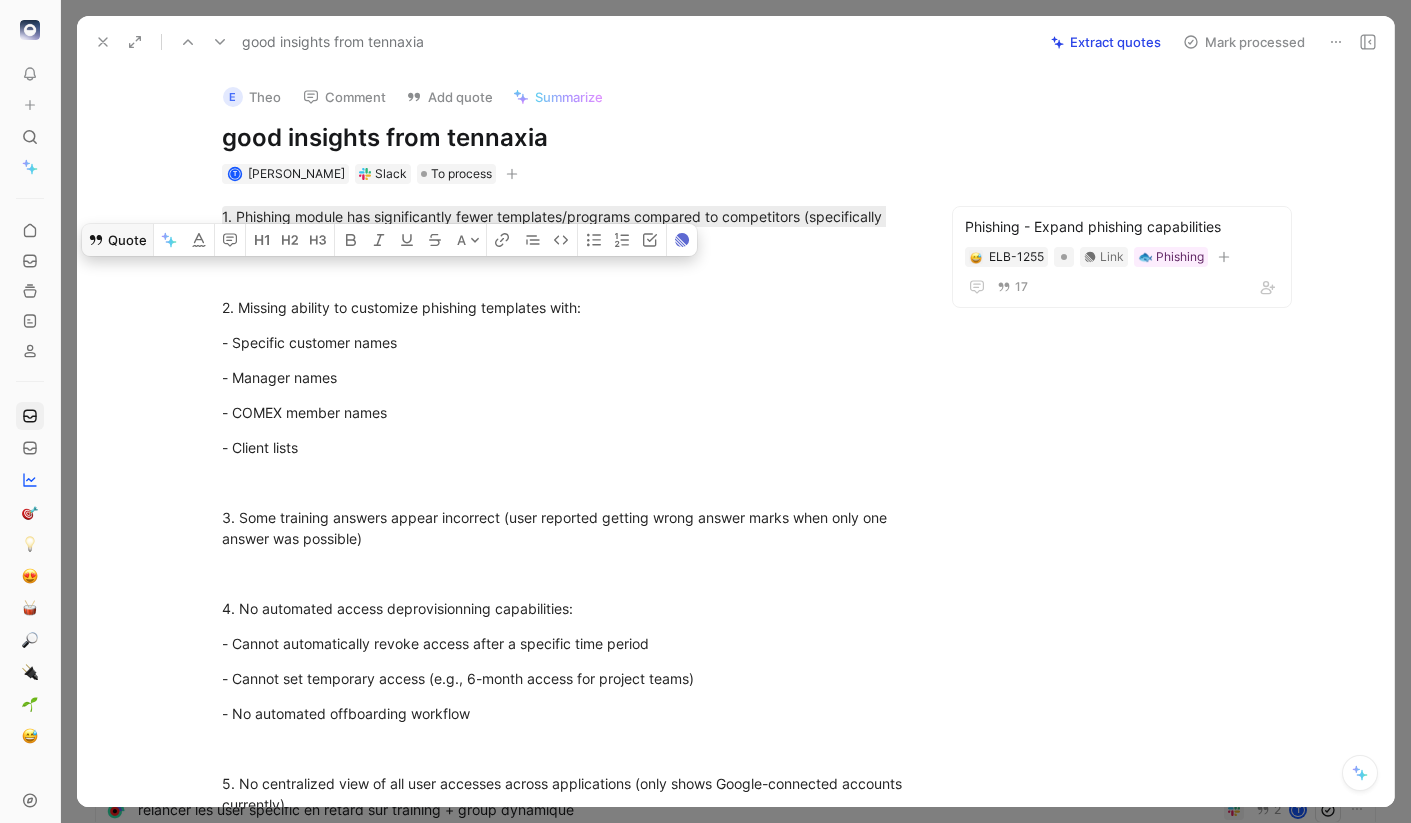 click on "Quote" at bounding box center [117, 240] 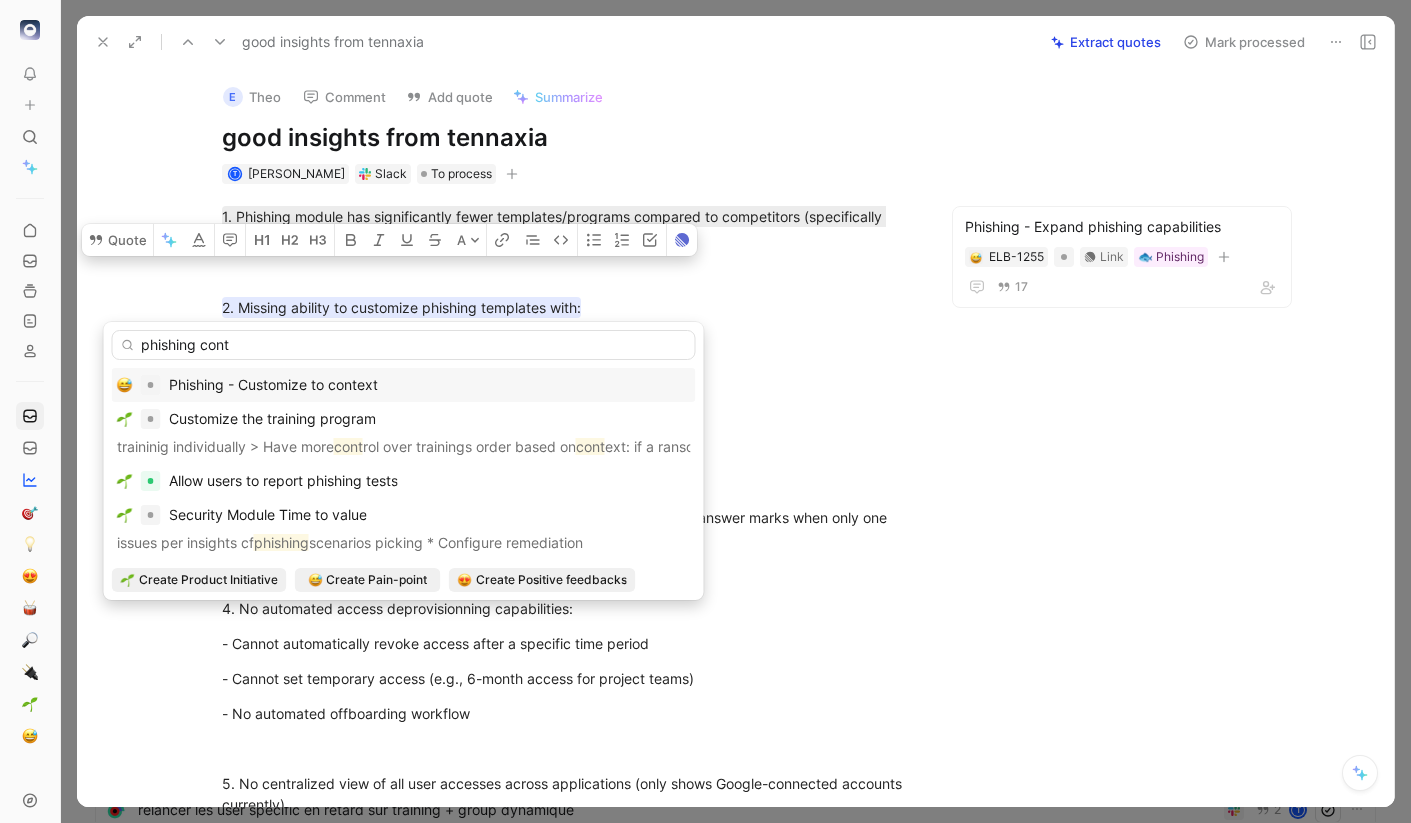 type on "phishing cont" 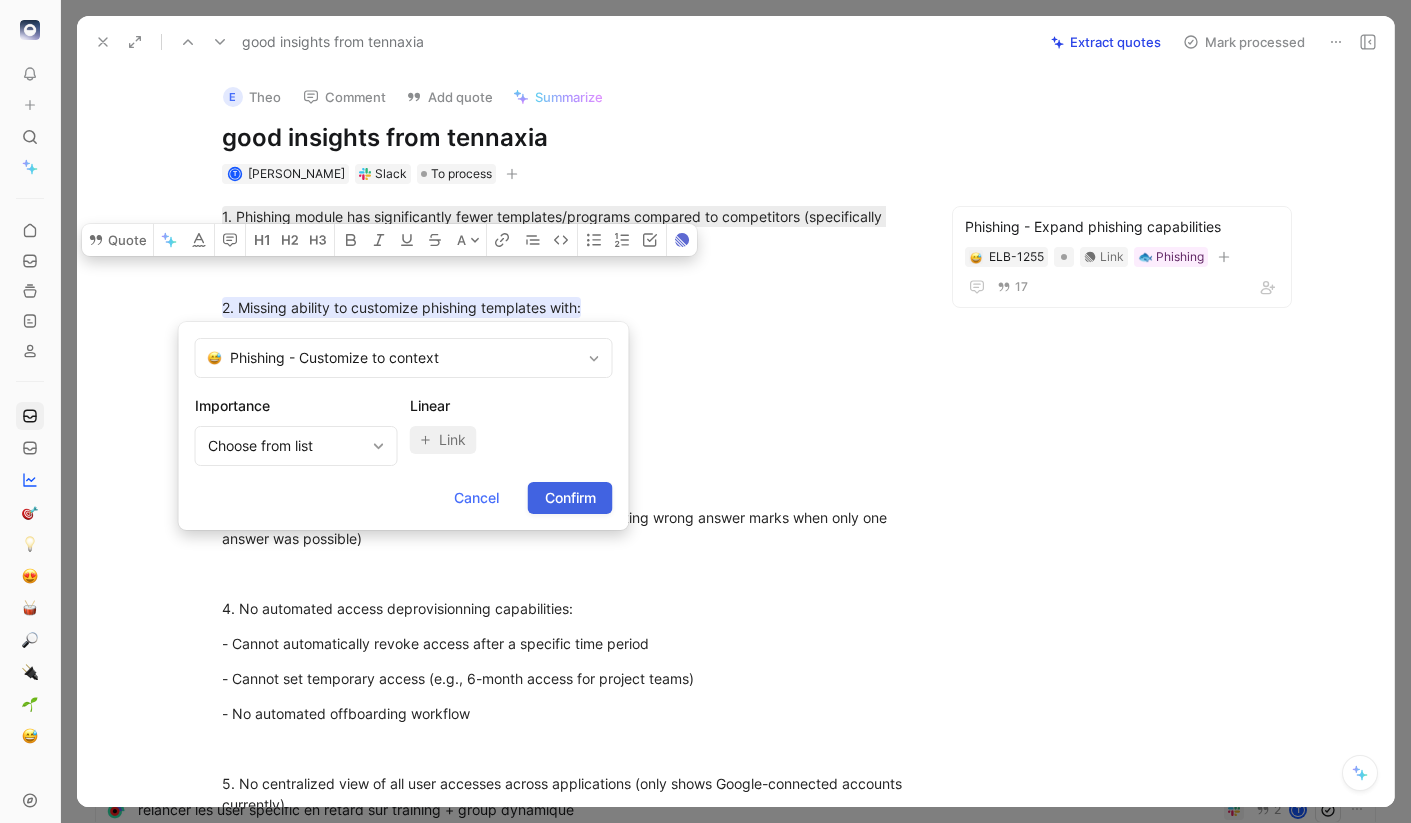 click on "Confirm" at bounding box center (570, 498) 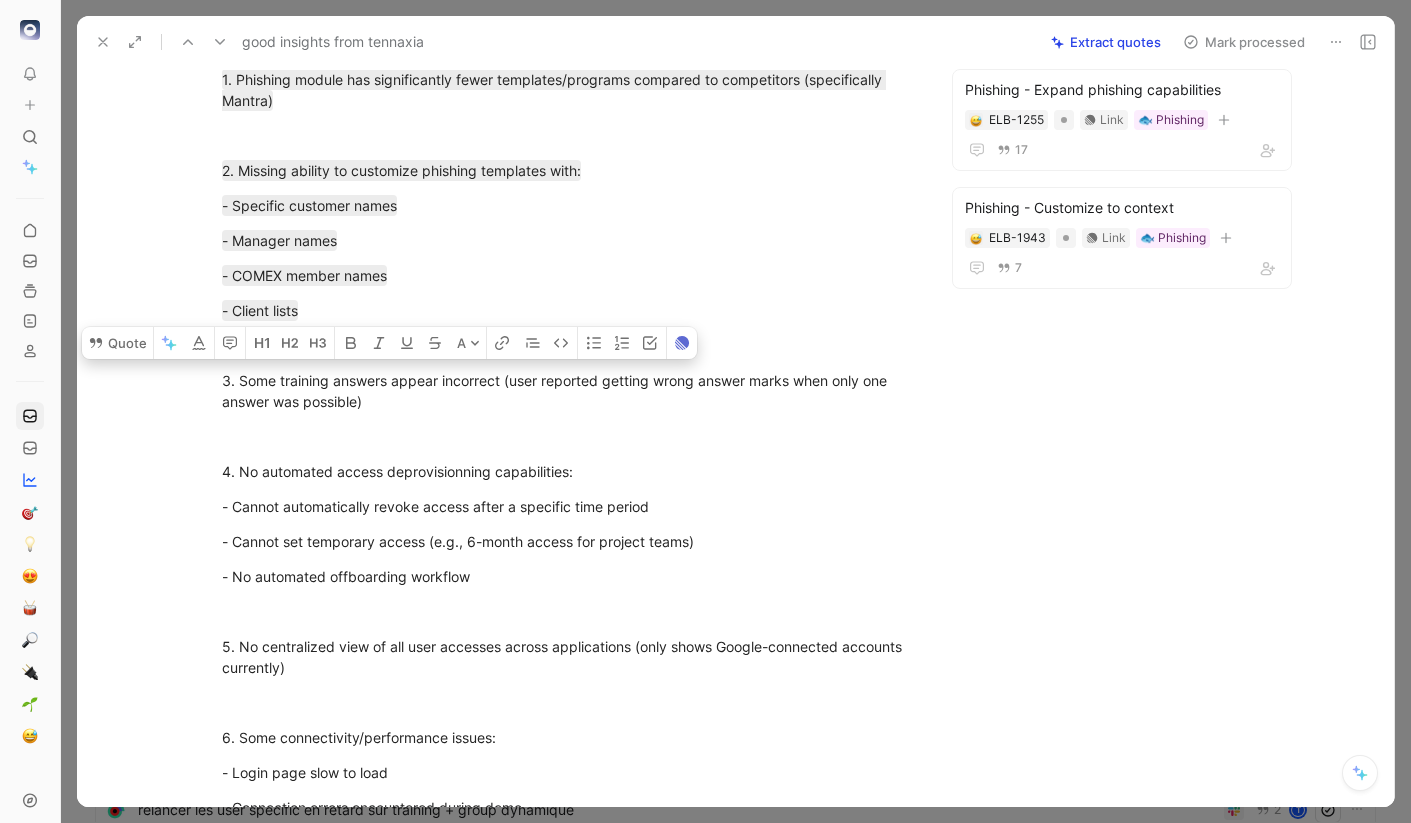 scroll, scrollTop: 158, scrollLeft: 0, axis: vertical 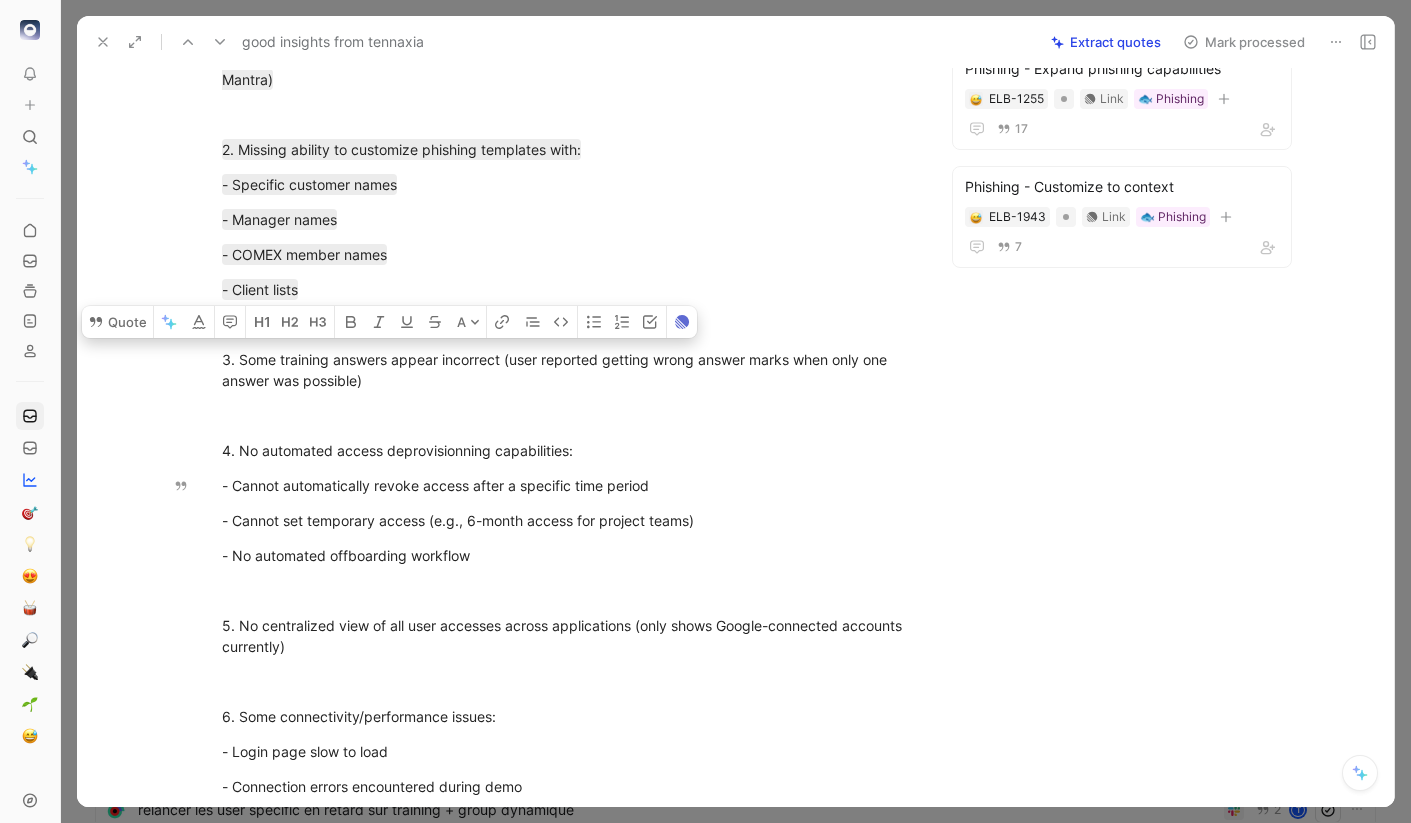 click 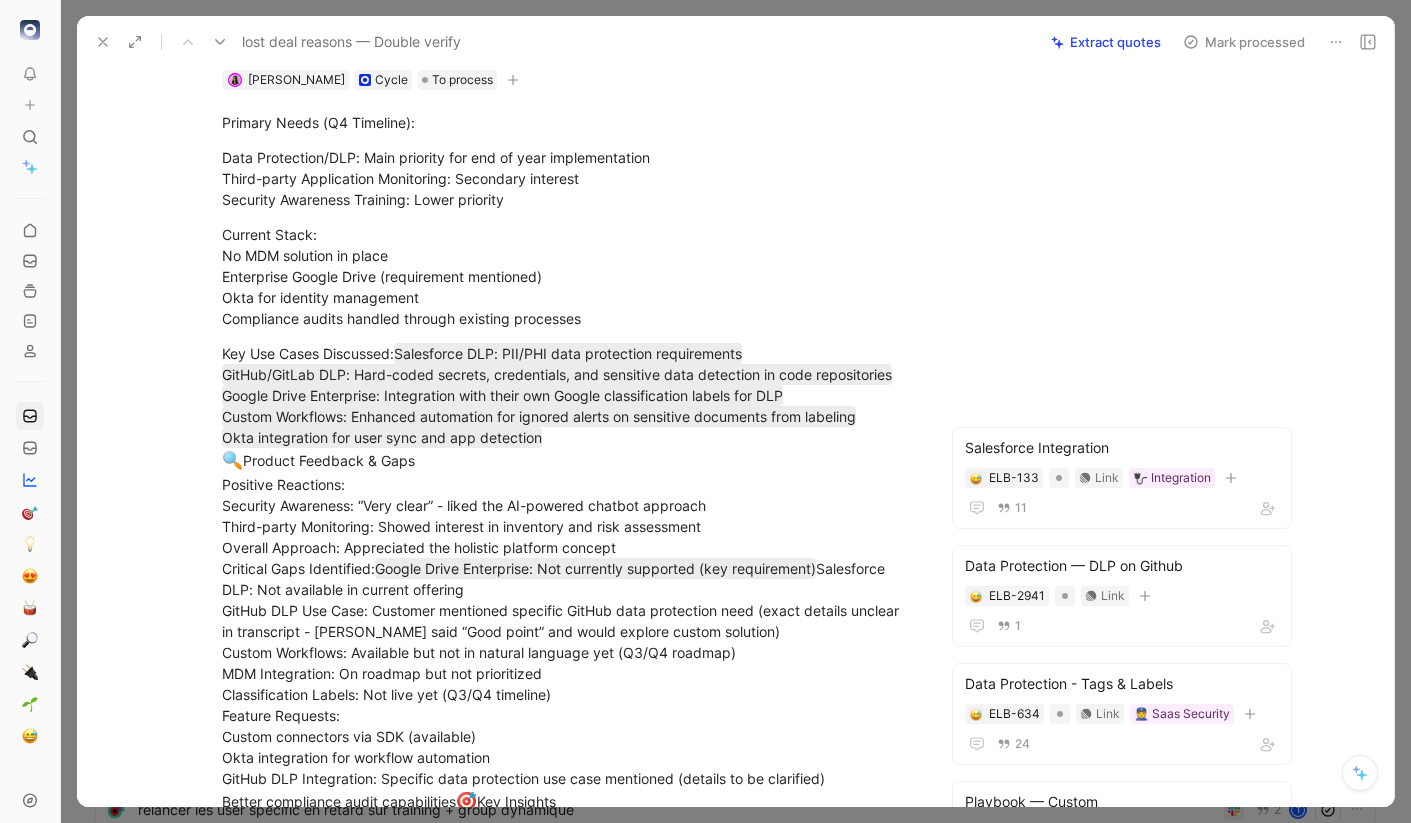 scroll, scrollTop: 542, scrollLeft: 0, axis: vertical 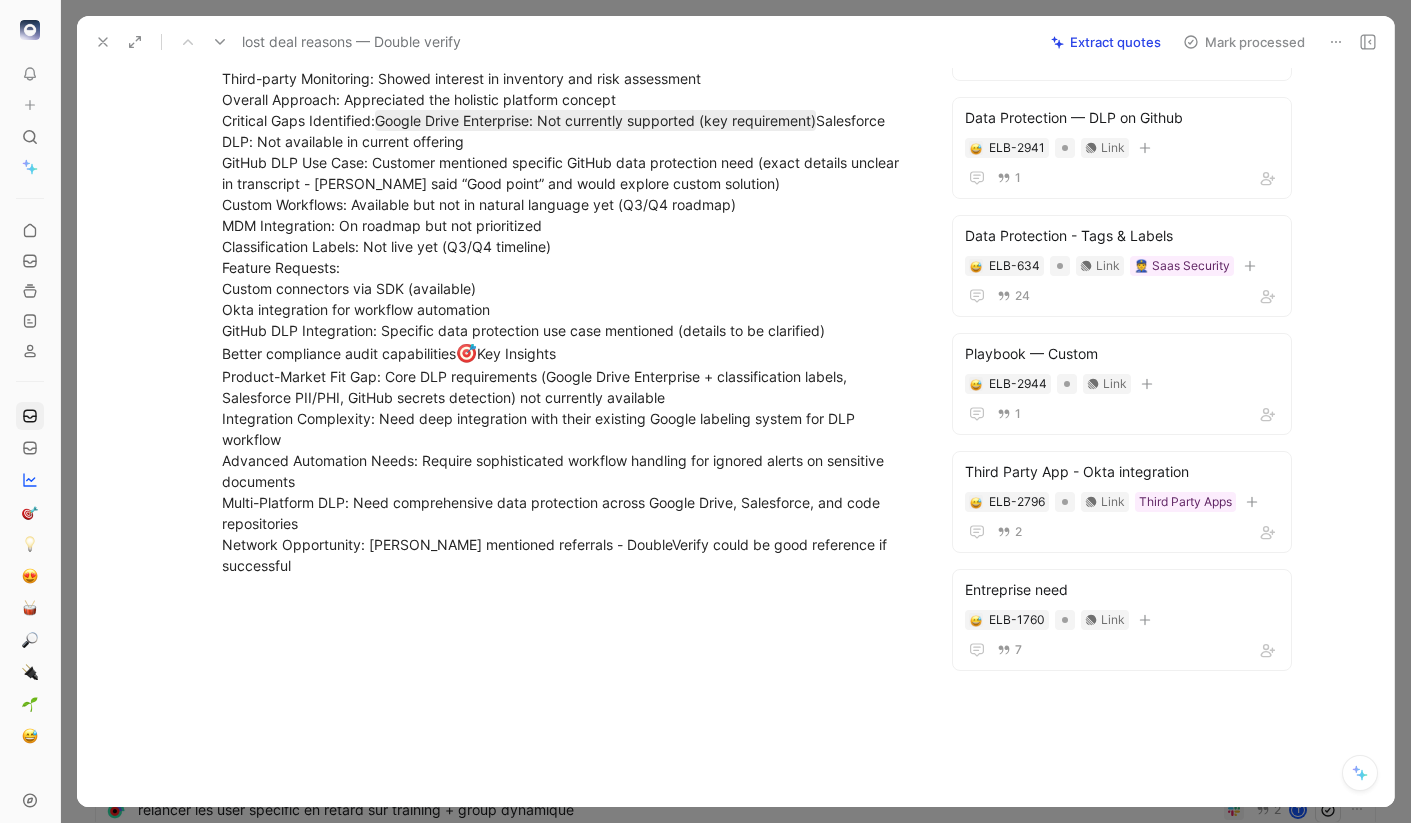 click at bounding box center (220, 42) 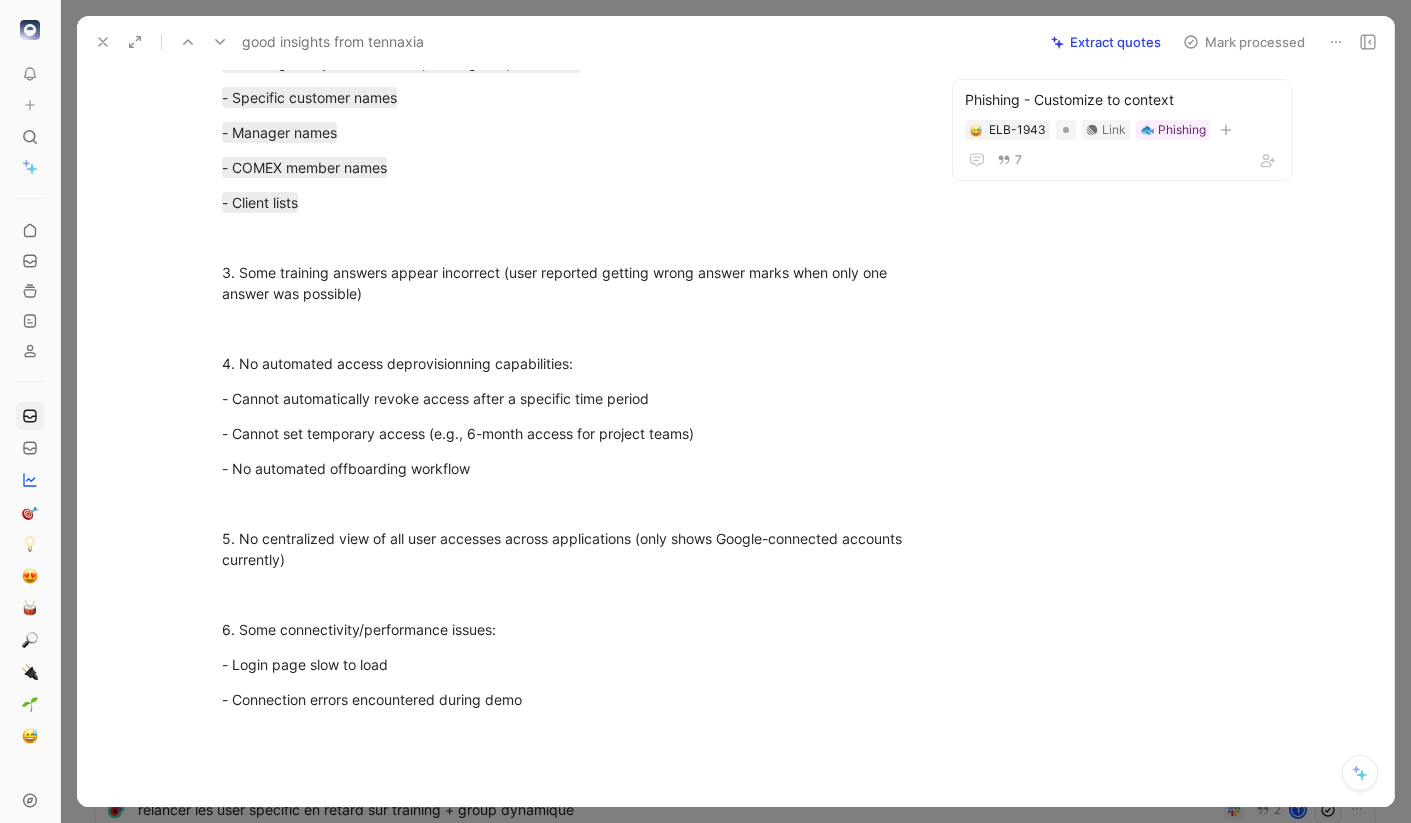 scroll, scrollTop: 251, scrollLeft: 0, axis: vertical 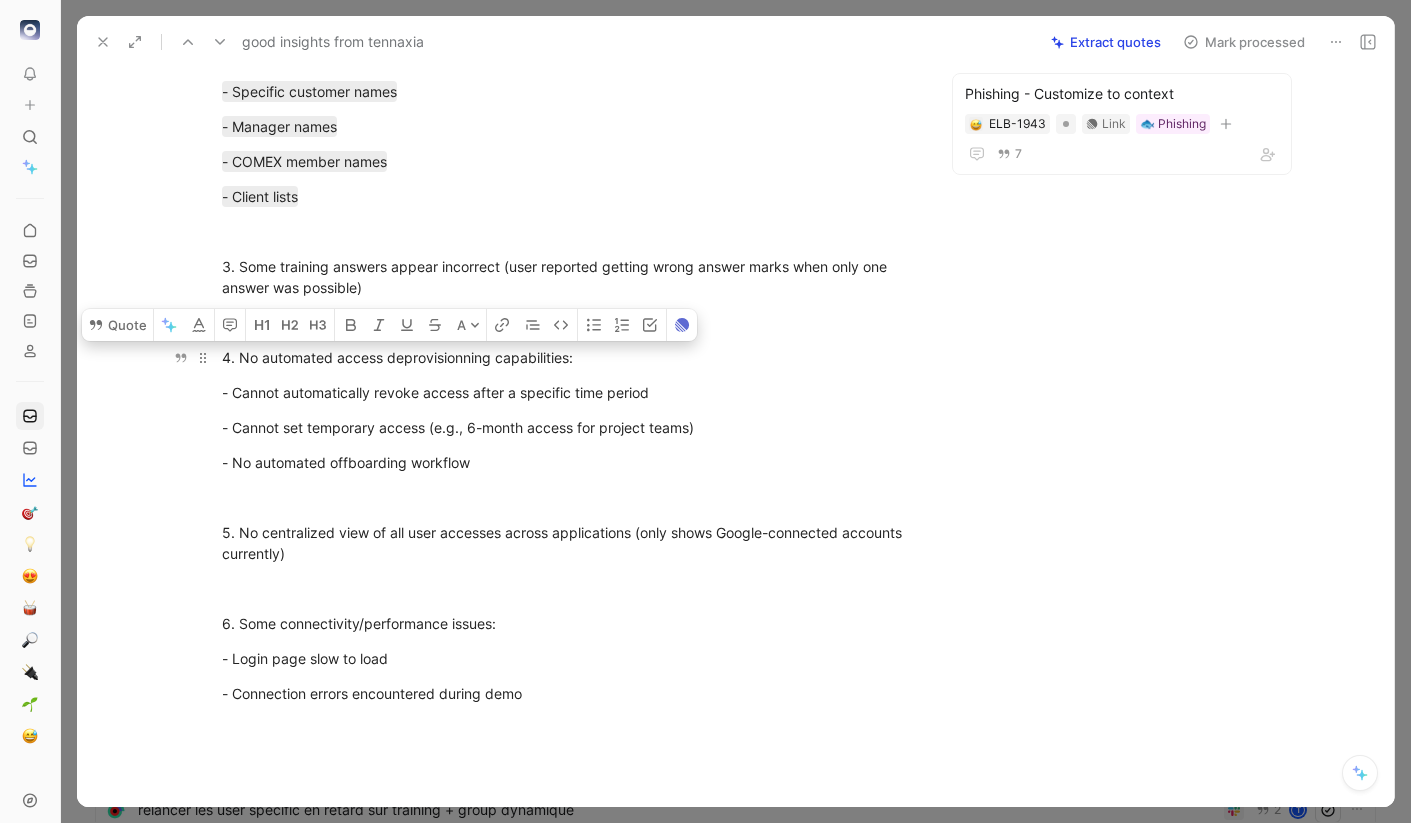 drag, startPoint x: 486, startPoint y: 454, endPoint x: 207, endPoint y: 340, distance: 301.39178 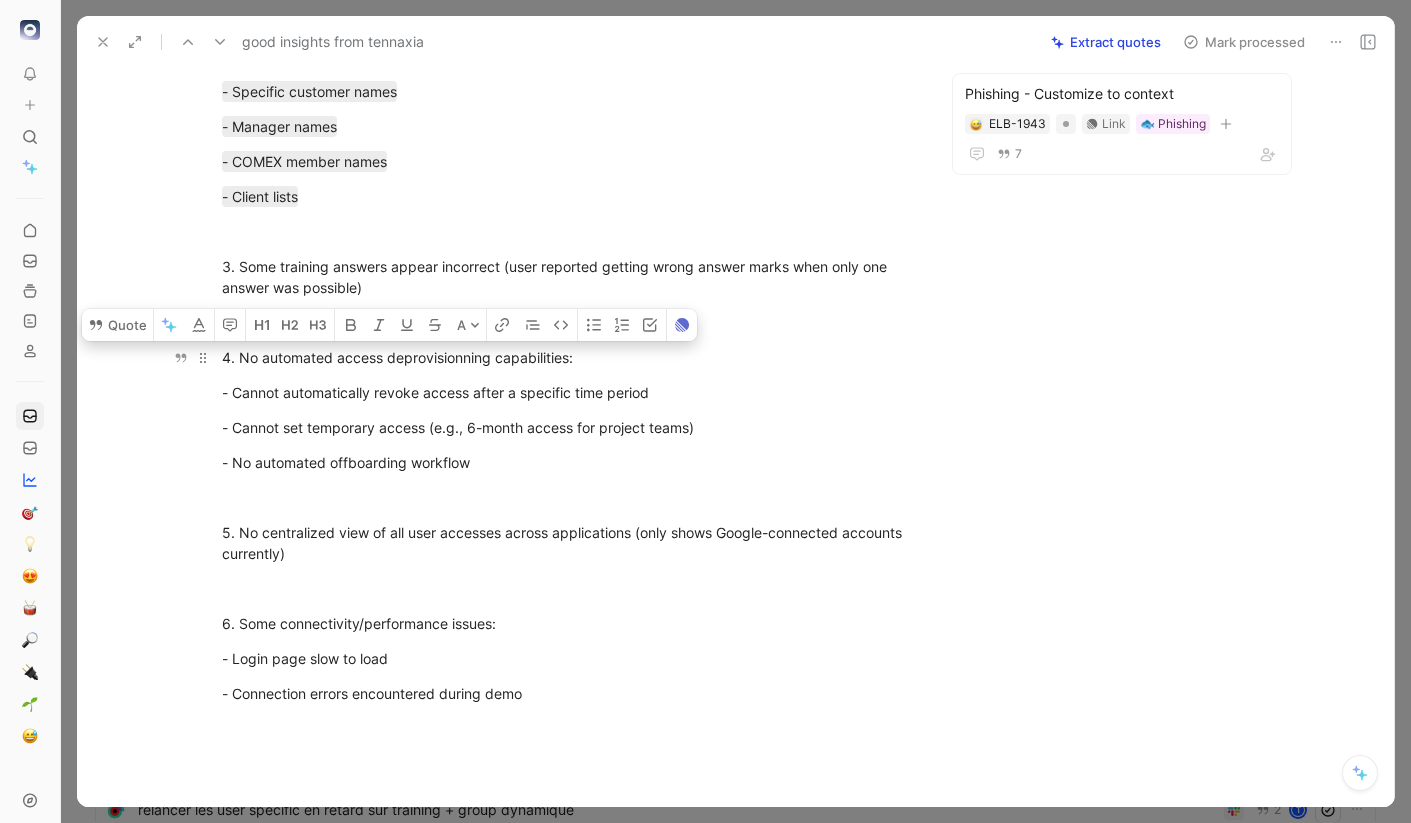 click on "1. Phishing module has significantly fewer templates/programs compared to competitors (specifically Mantra) 2. Missing ability to customize phishing templates with: - Specific customer names - Manager names - COMEX member names - Client lists 3. Some training answers appear incorrect (user reported getting wrong answer marks when only one answer was possible) 4. No automated access deprovisionning capabilities: - Cannot automatically revoke access after a specific time period - Cannot set temporary access (e.g., 6-month access for project teams) - No automated offboarding workflow 5. No centralized view of all user accesses across applications (only shows Google-connected accounts currently) 6. Some connectivity/performance issues: - Login page slow to load - Connection errors encountered during demo" at bounding box center (567, 329) 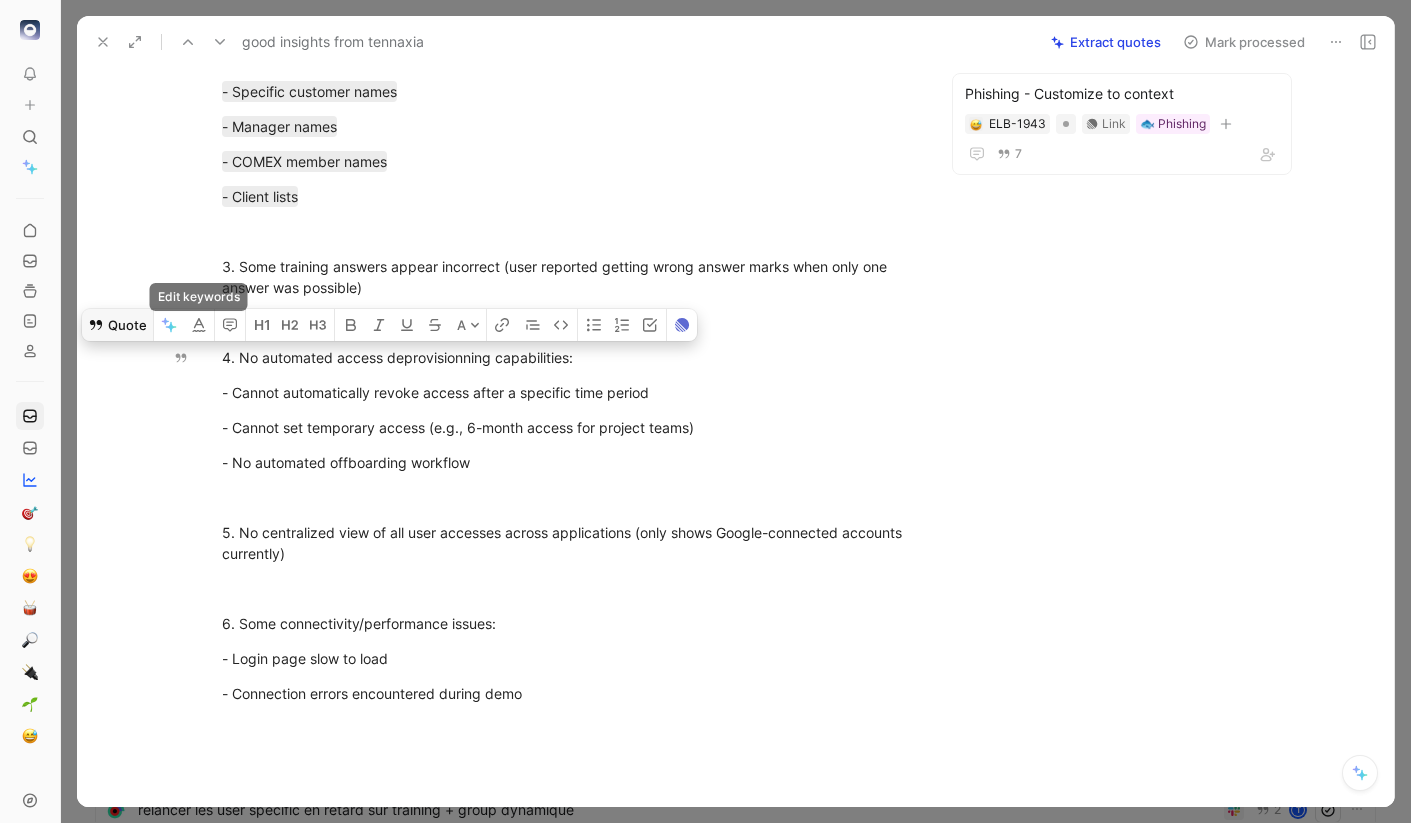 click on "Quote" at bounding box center (117, 325) 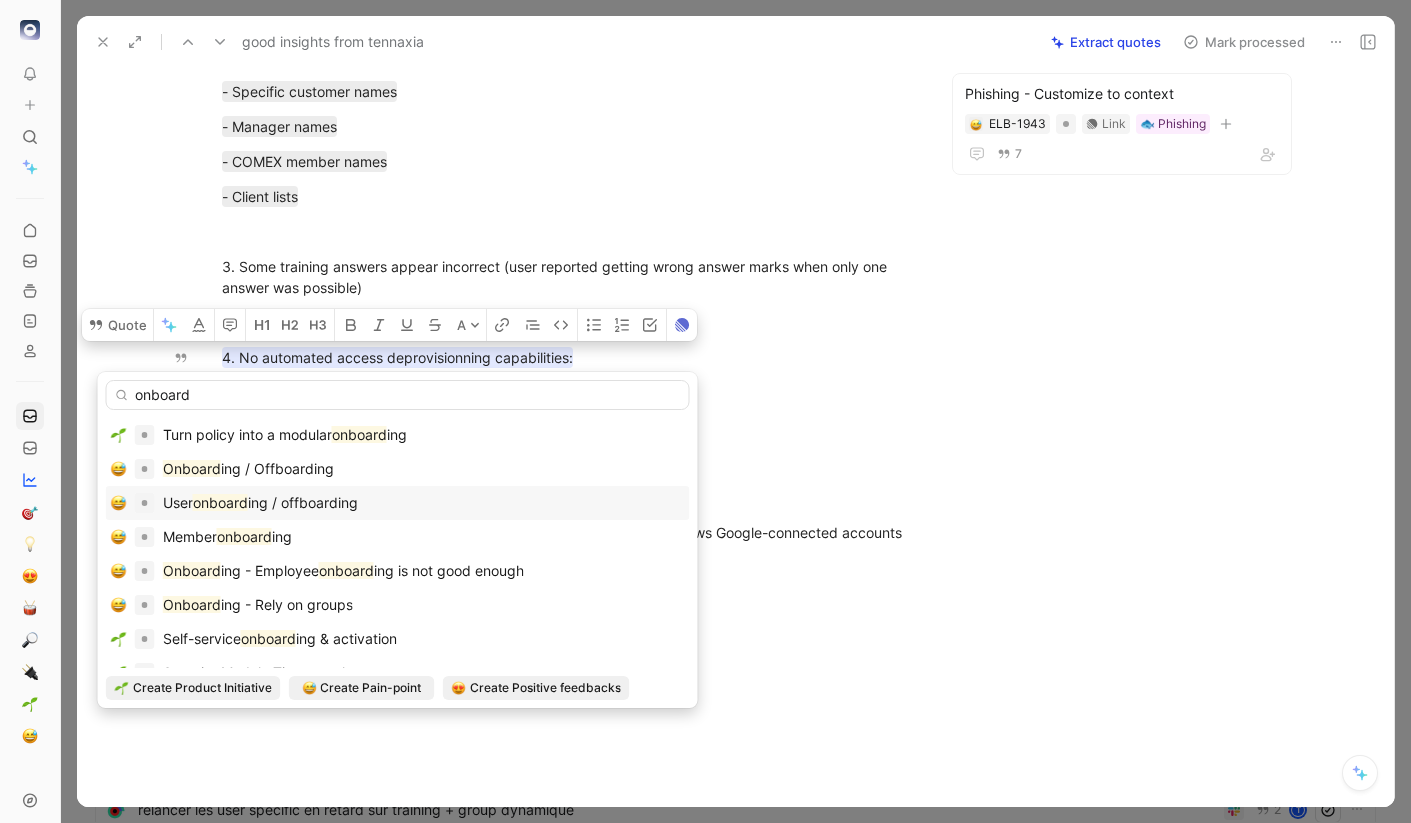 type on "onboard" 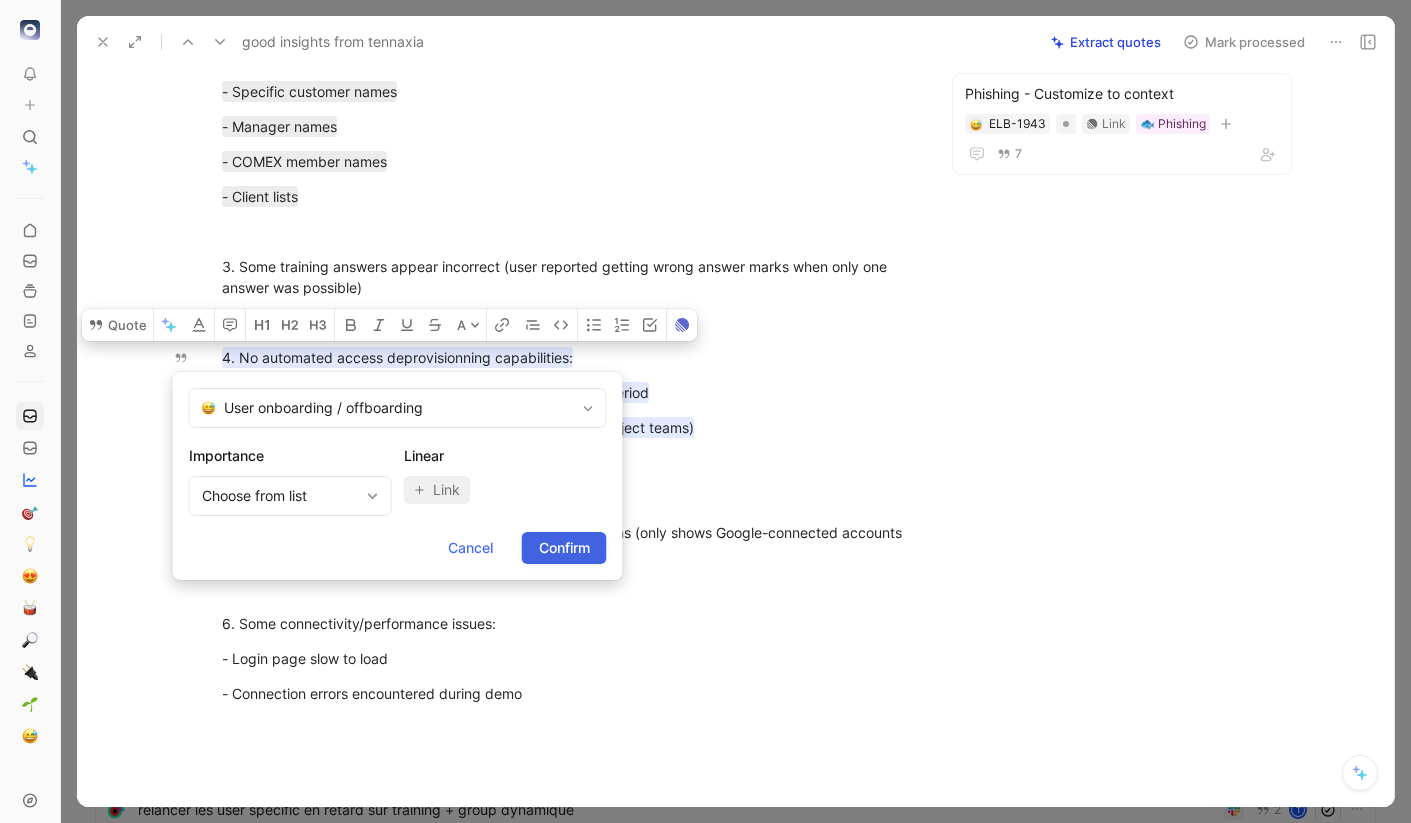 click on "Confirm" at bounding box center [564, 548] 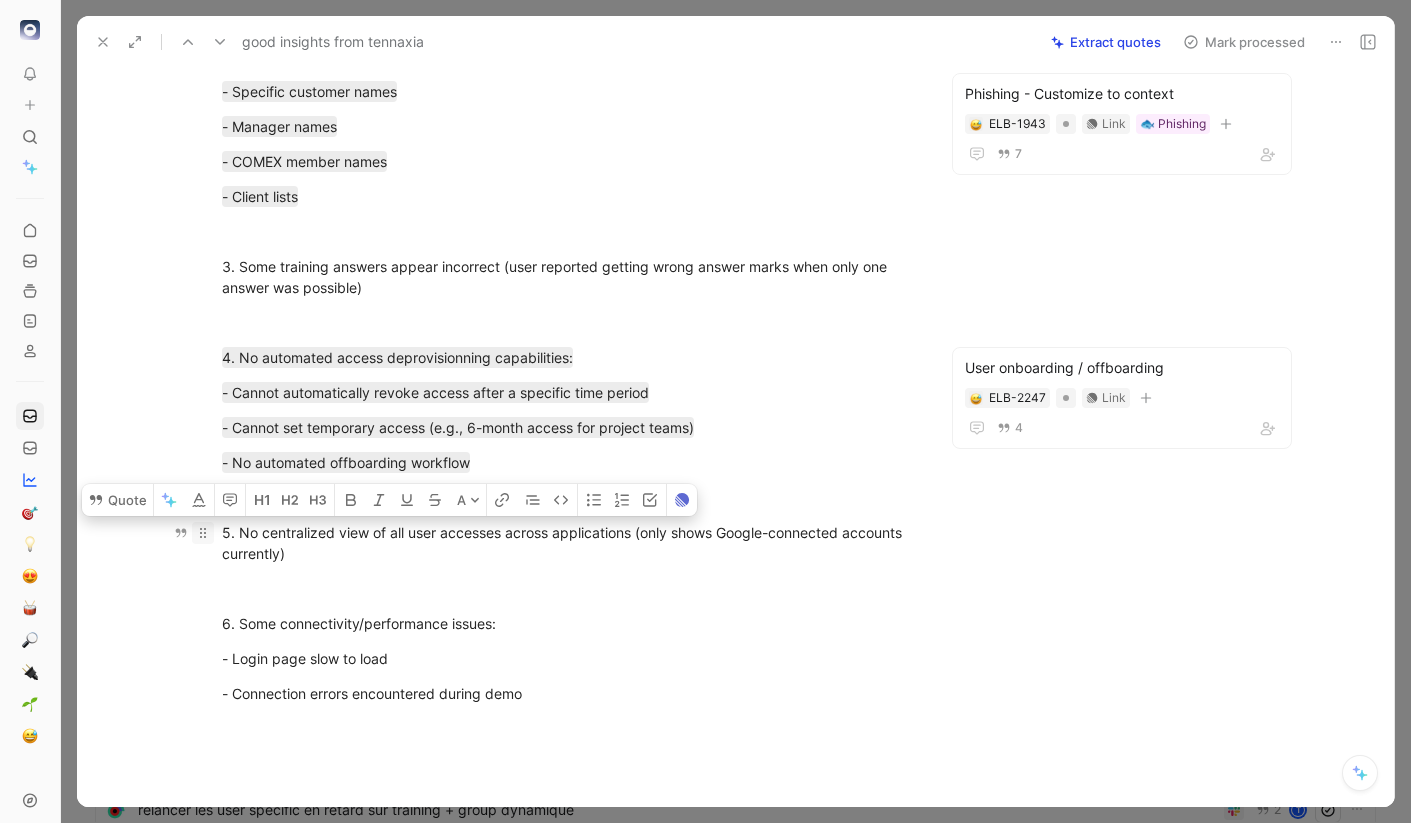 drag, startPoint x: 308, startPoint y: 553, endPoint x: 212, endPoint y: 535, distance: 97.67292 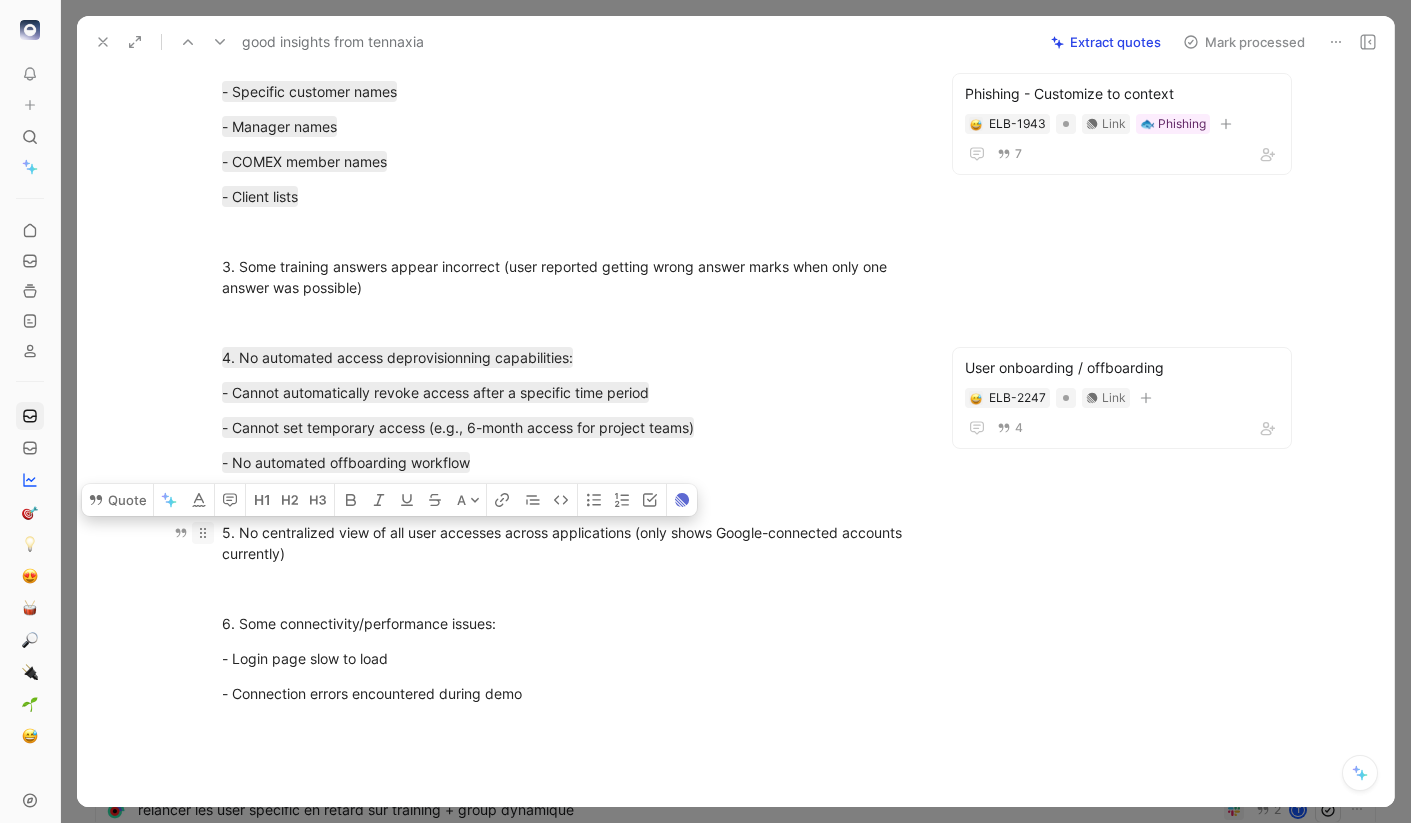 click on "5. No centralized view of all user accesses across applications (only shows Google-connected accounts currently)" at bounding box center (568, 543) 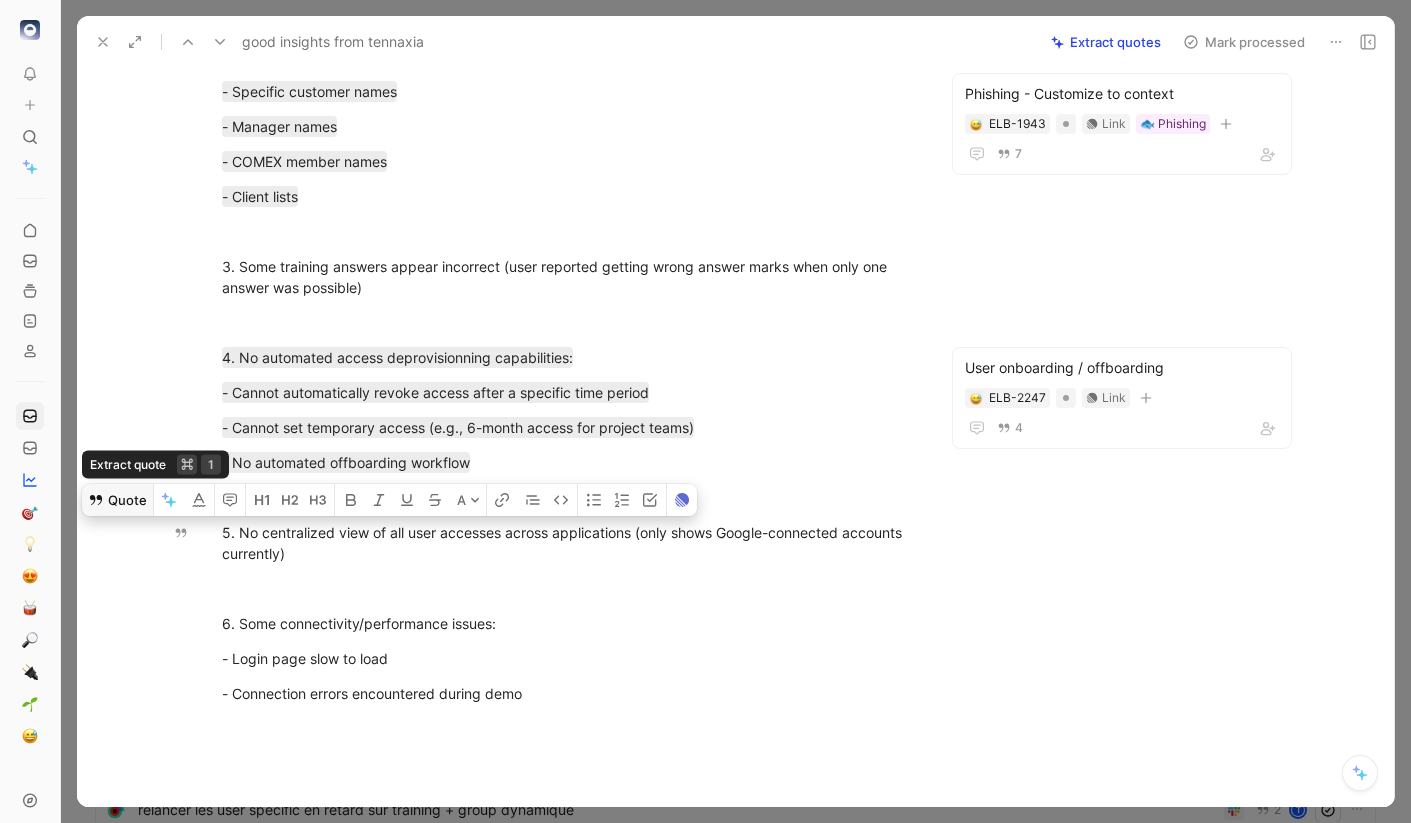 click on "Quote" at bounding box center [117, 500] 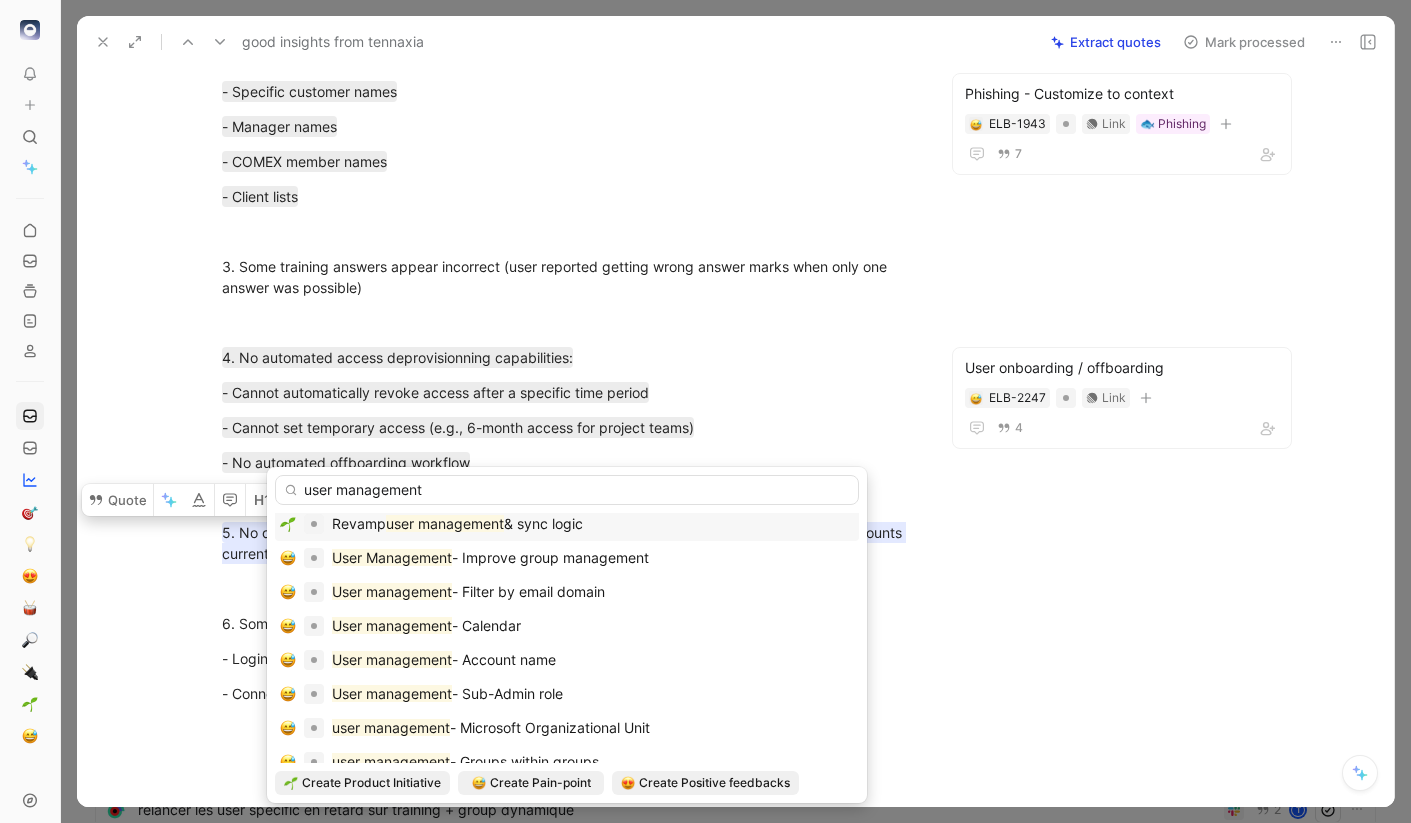 scroll, scrollTop: 0, scrollLeft: 0, axis: both 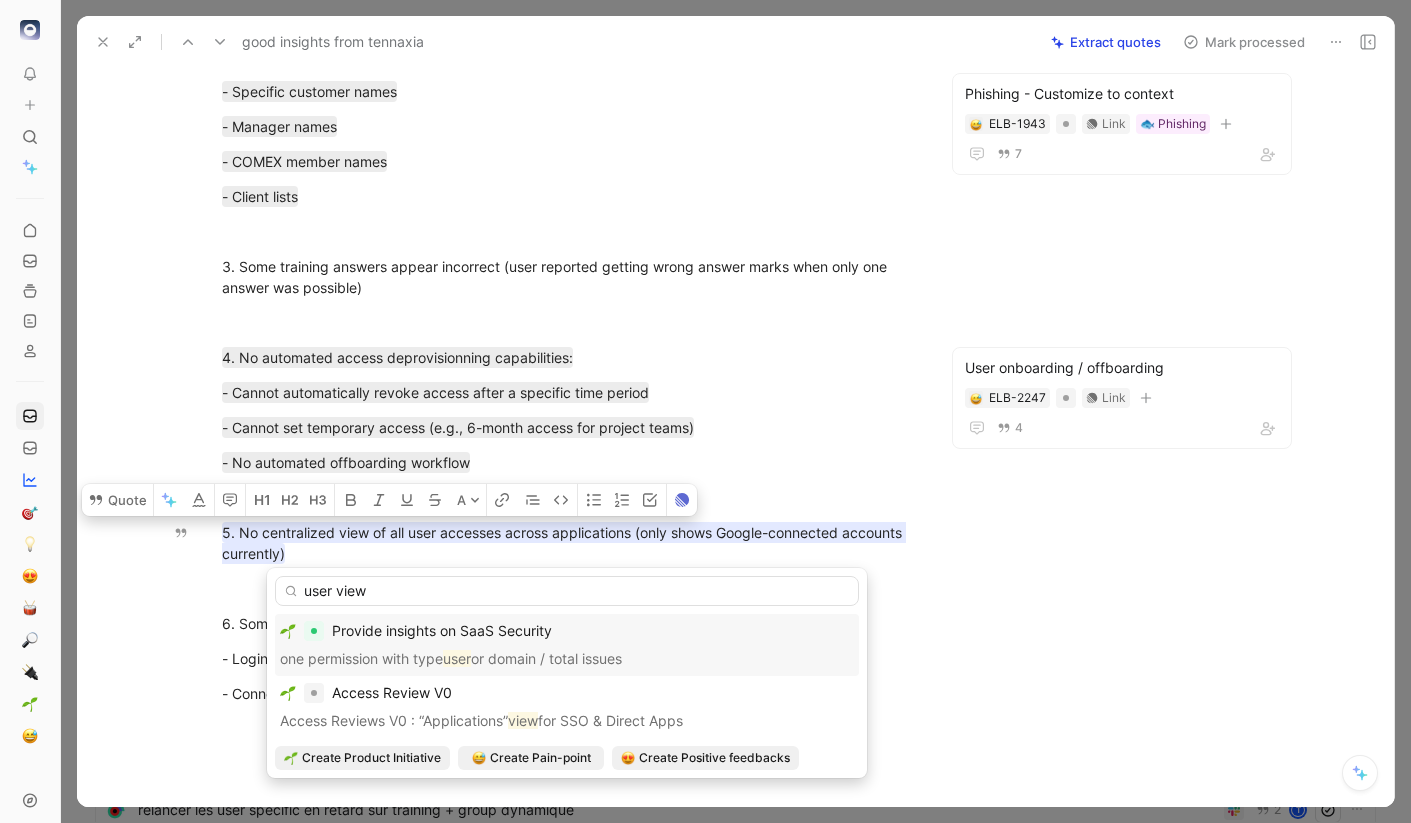 drag, startPoint x: 391, startPoint y: 594, endPoint x: 283, endPoint y: 564, distance: 112.08925 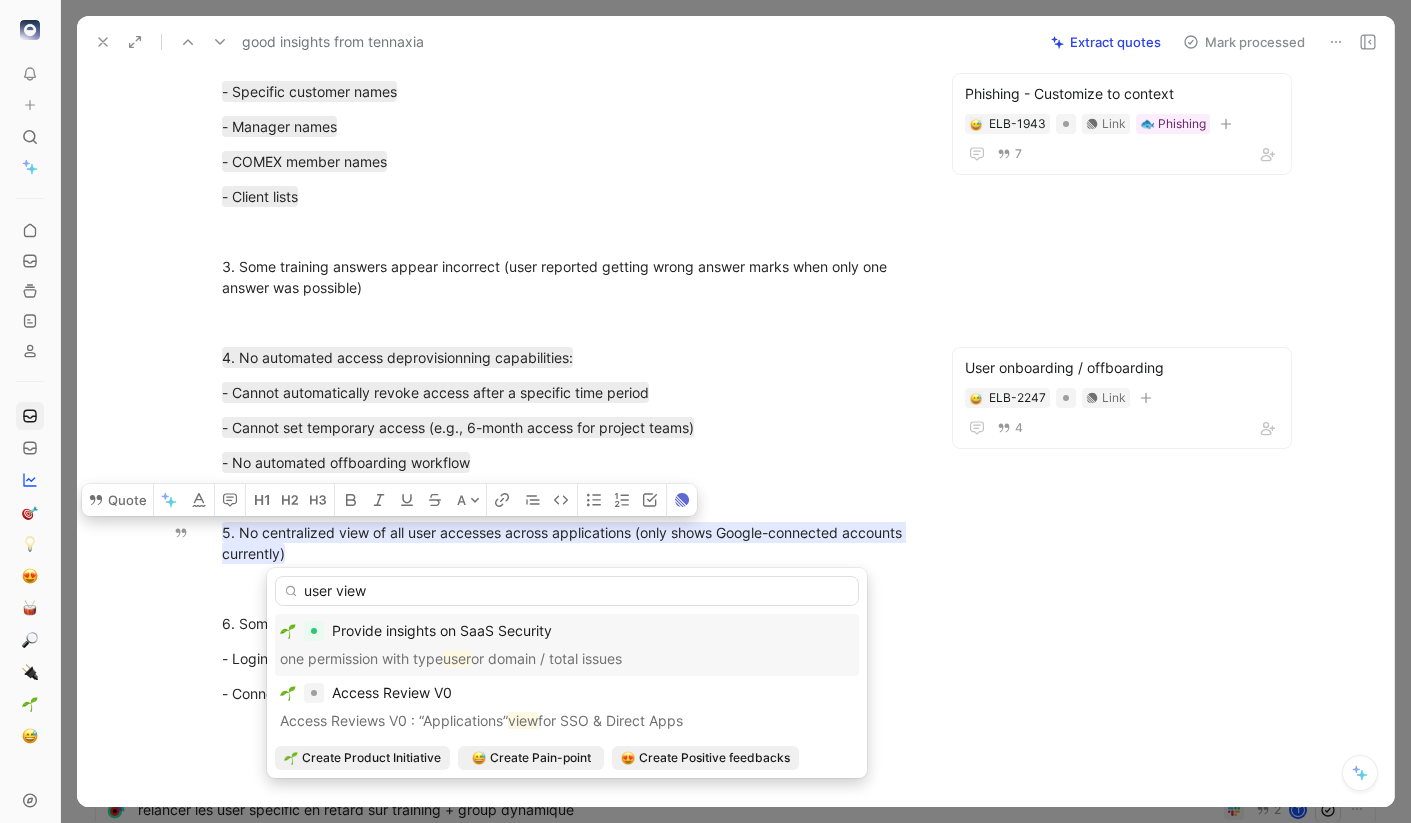click on "To pick up a draggable item, press the space bar.
While dragging, use the arrow keys to move the item.
Press space again to drop the item in its new position, or press escape to cancel.
Feedback Views Inbox Main section Settings To process 43+ e lost deal reasons — Double verify 6 e good insights from tennaxia 3 t more modal of customization for phishing + 100 scenario t TPA playbook + offboarding use case t g revoquer teams inactifs pr economiser argent + securté t g need dynamic group for training t need AI powered phishing scenario t f Okta integration for TPA t s campagne phishing par niveau de user t s campagne phishing par niveau de user t e Feedback from CLS, interesting mid-market t s Playbook to notify employee with Ihavebeenpown dataleak t e meladom - medtech relancer les user specific en retard sur training + group dynamique 2 t e Remote.com feedback t Notion DLP request + Asana DLP request t multi admin right for different subdisiaries t 1 t M T M t t Extract quotes" at bounding box center (705, 411) 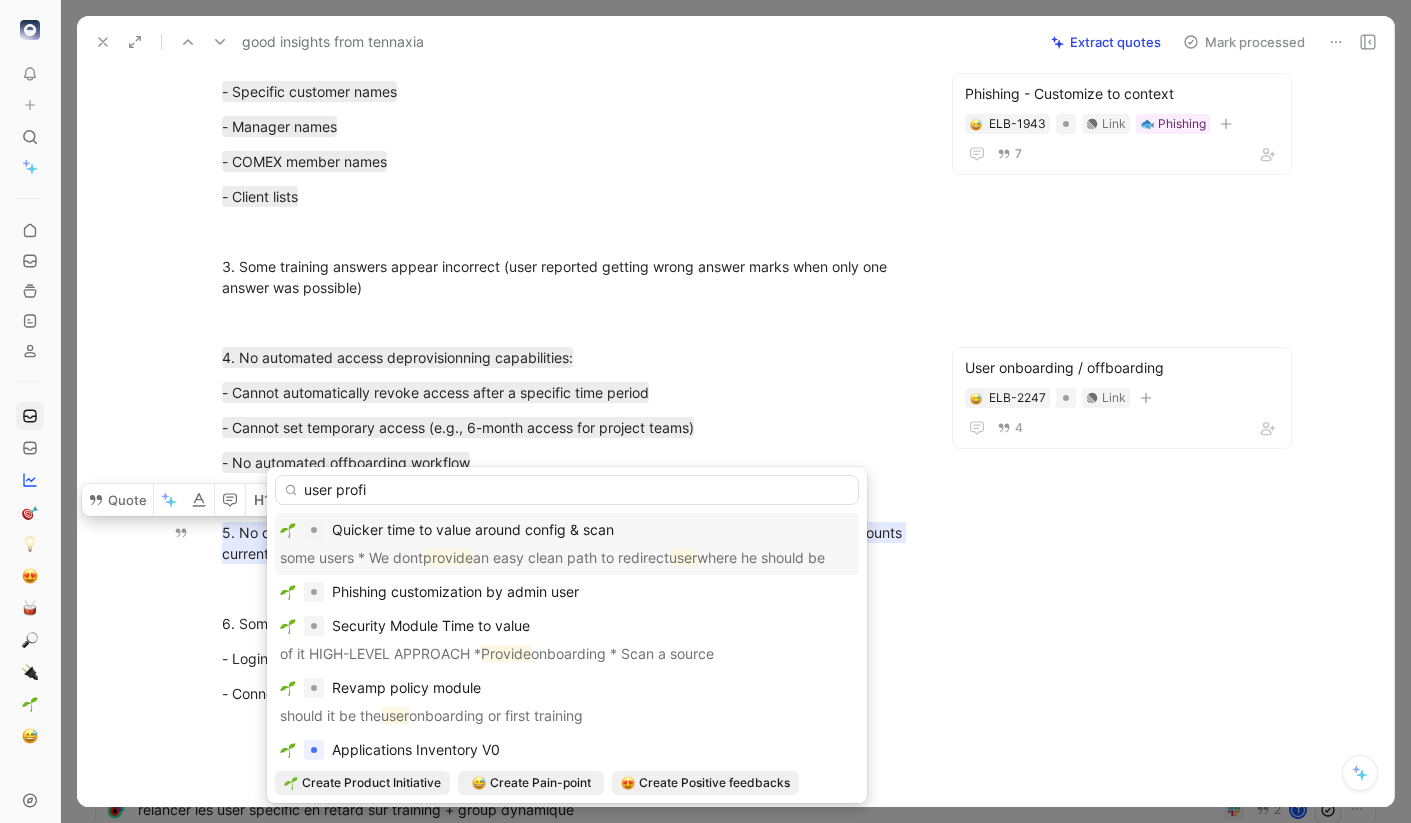 drag, startPoint x: 394, startPoint y: 495, endPoint x: 294, endPoint y: 492, distance: 100.04499 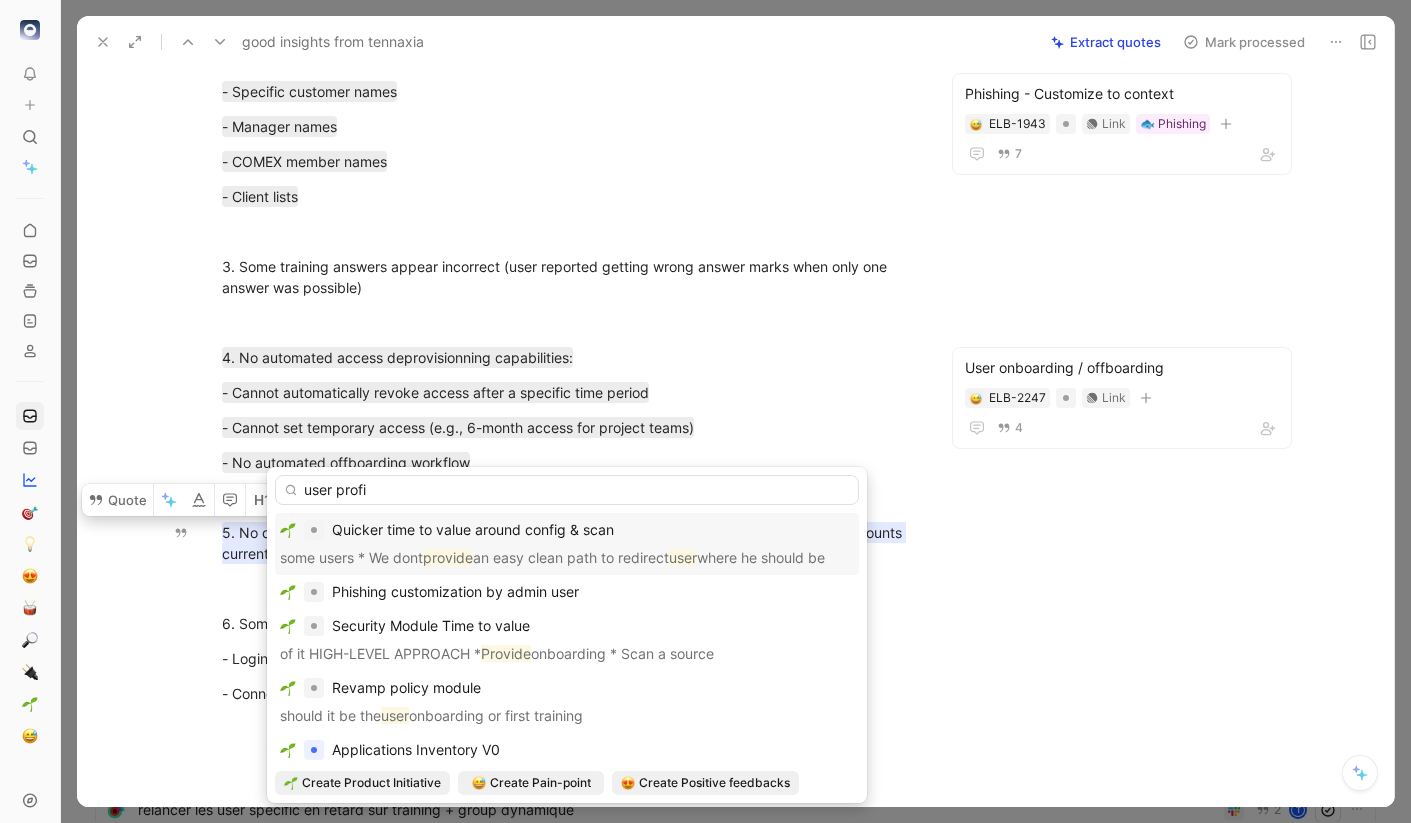 click on "user profi" at bounding box center [567, 490] 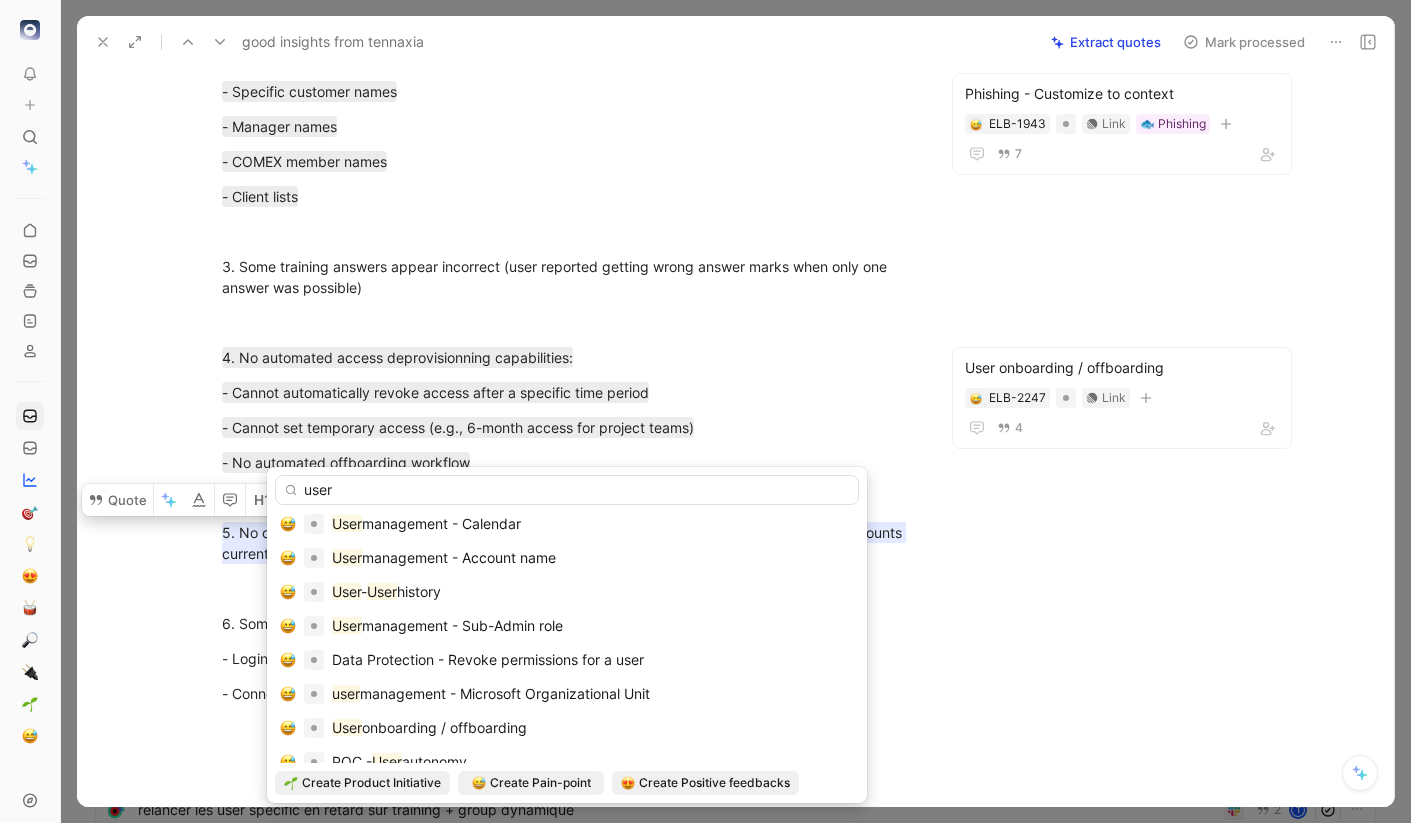 scroll, scrollTop: 211, scrollLeft: 0, axis: vertical 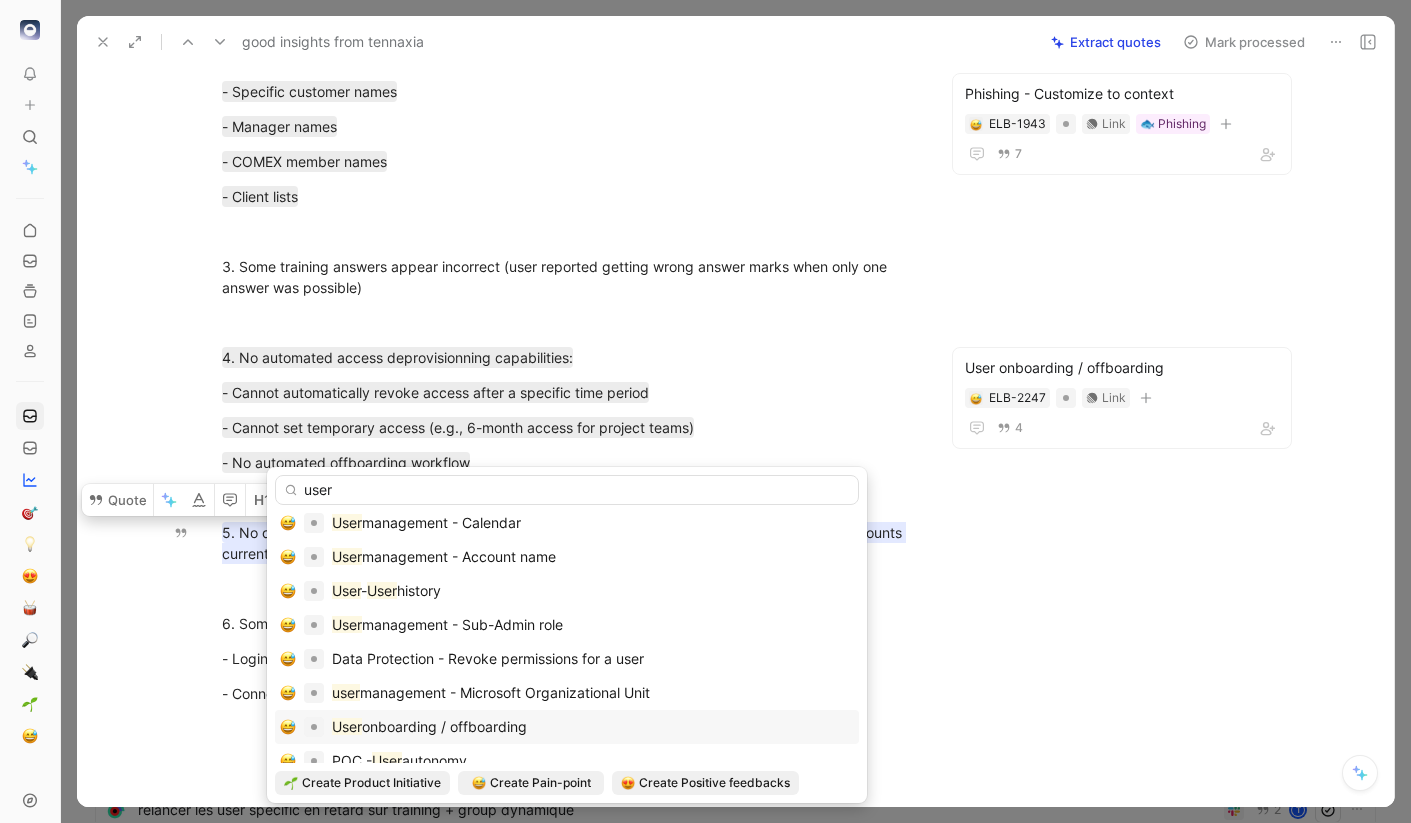 type on "user" 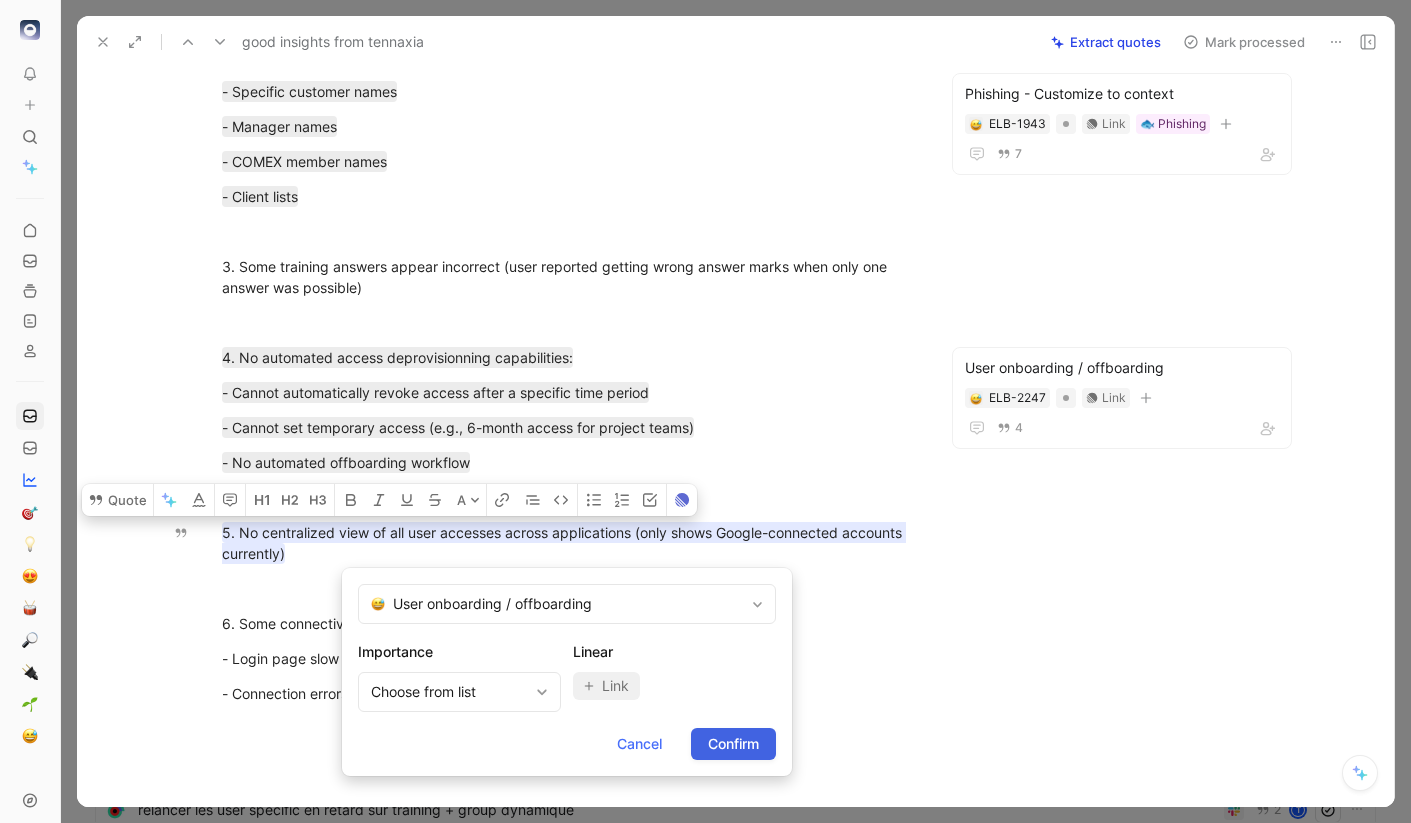 click on "Confirm" at bounding box center [733, 744] 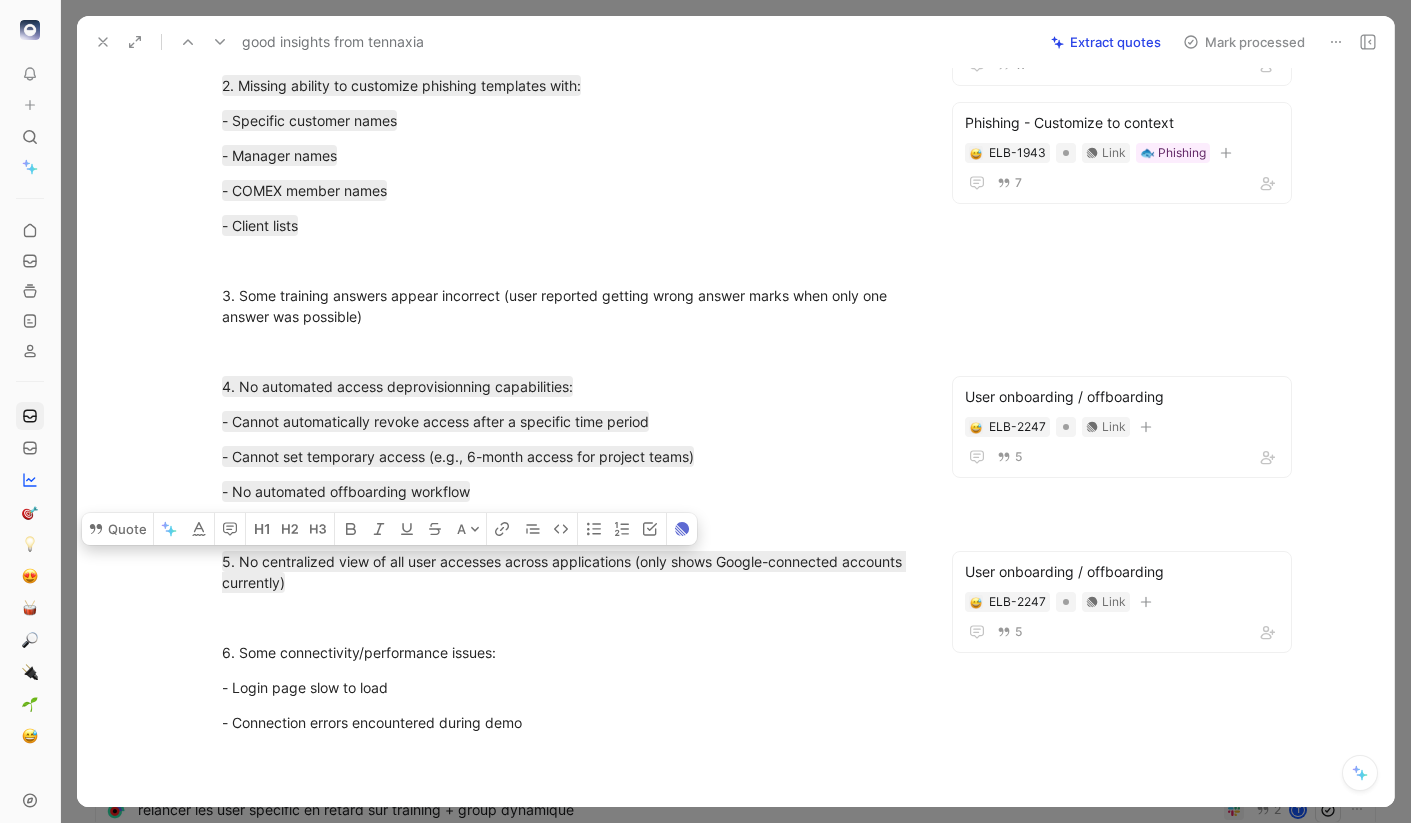 scroll, scrollTop: 0, scrollLeft: 0, axis: both 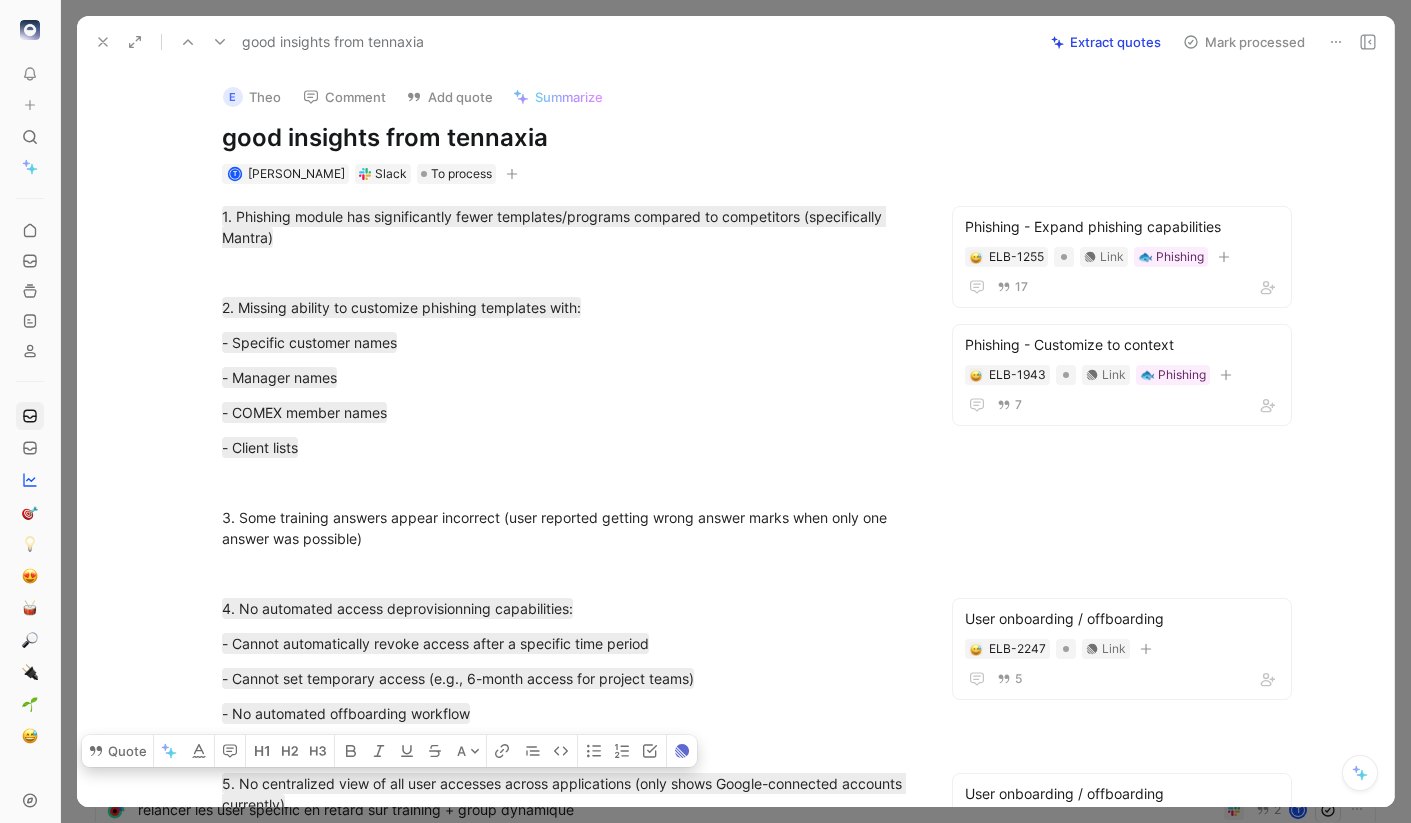 click 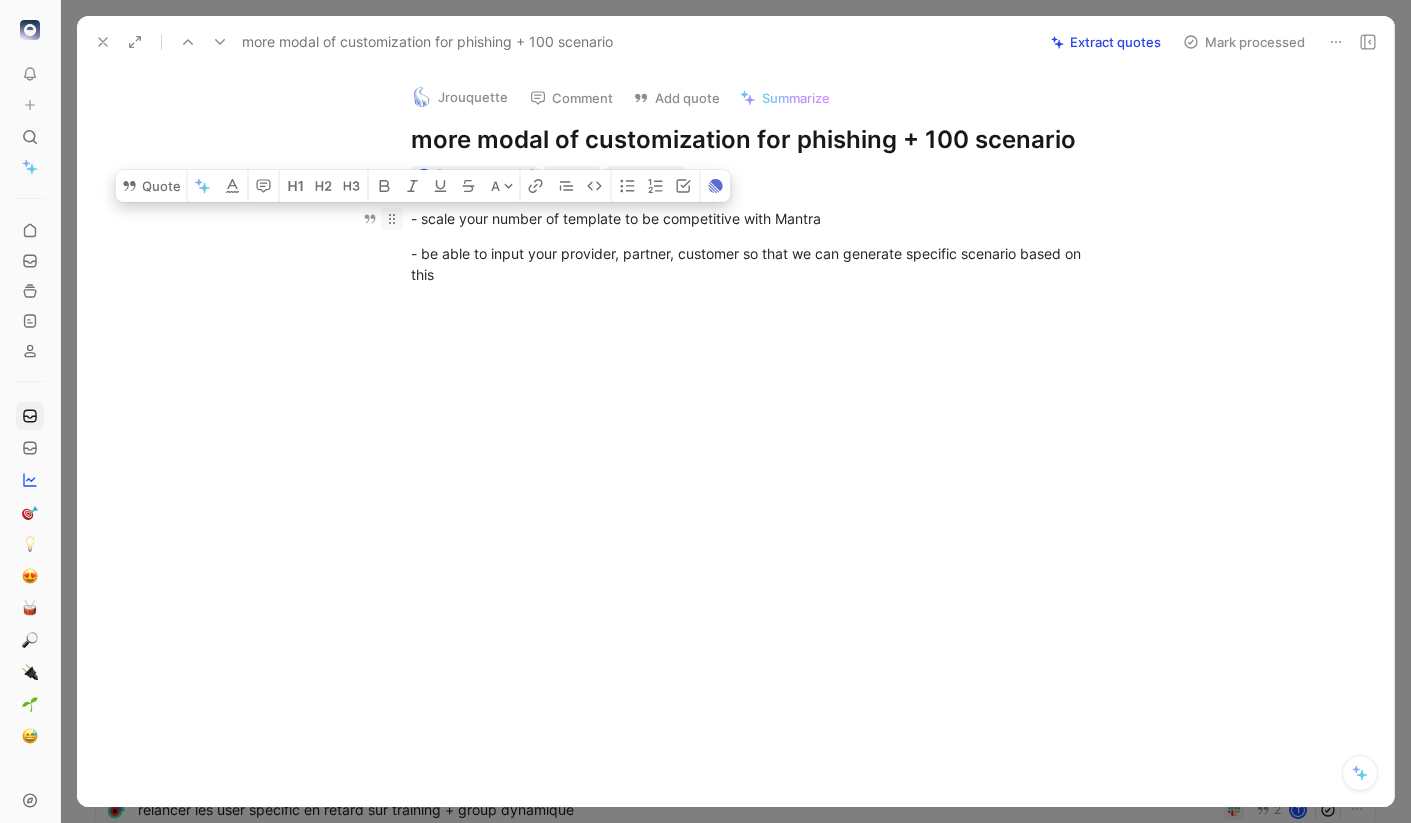 drag, startPoint x: 511, startPoint y: 279, endPoint x: 395, endPoint y: 208, distance: 136.00368 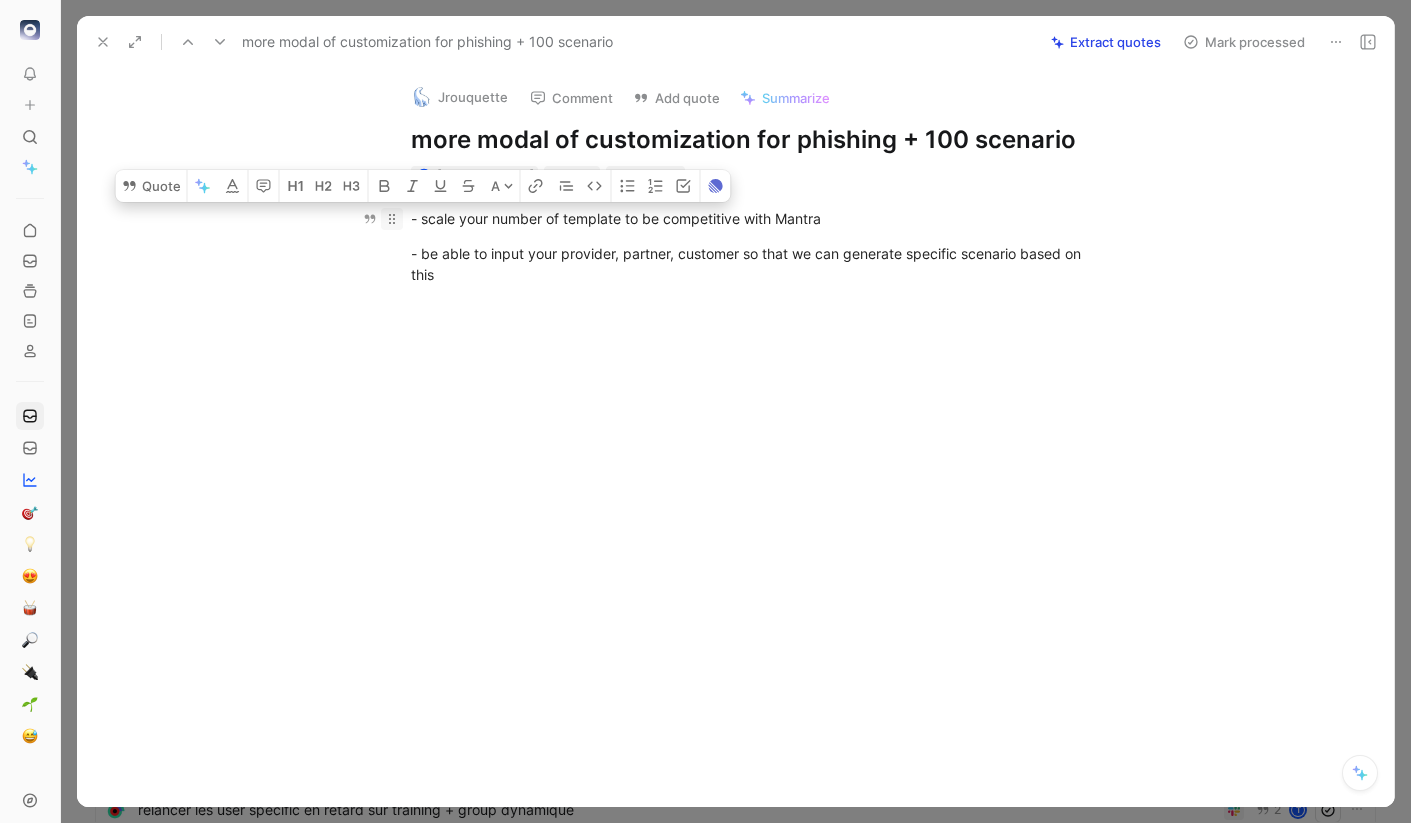 click on "- scale your number of template to be competitive with Mantra - be able to input your provider, partner, customer so that we can generate specific scenario based on this" at bounding box center (756, 246) 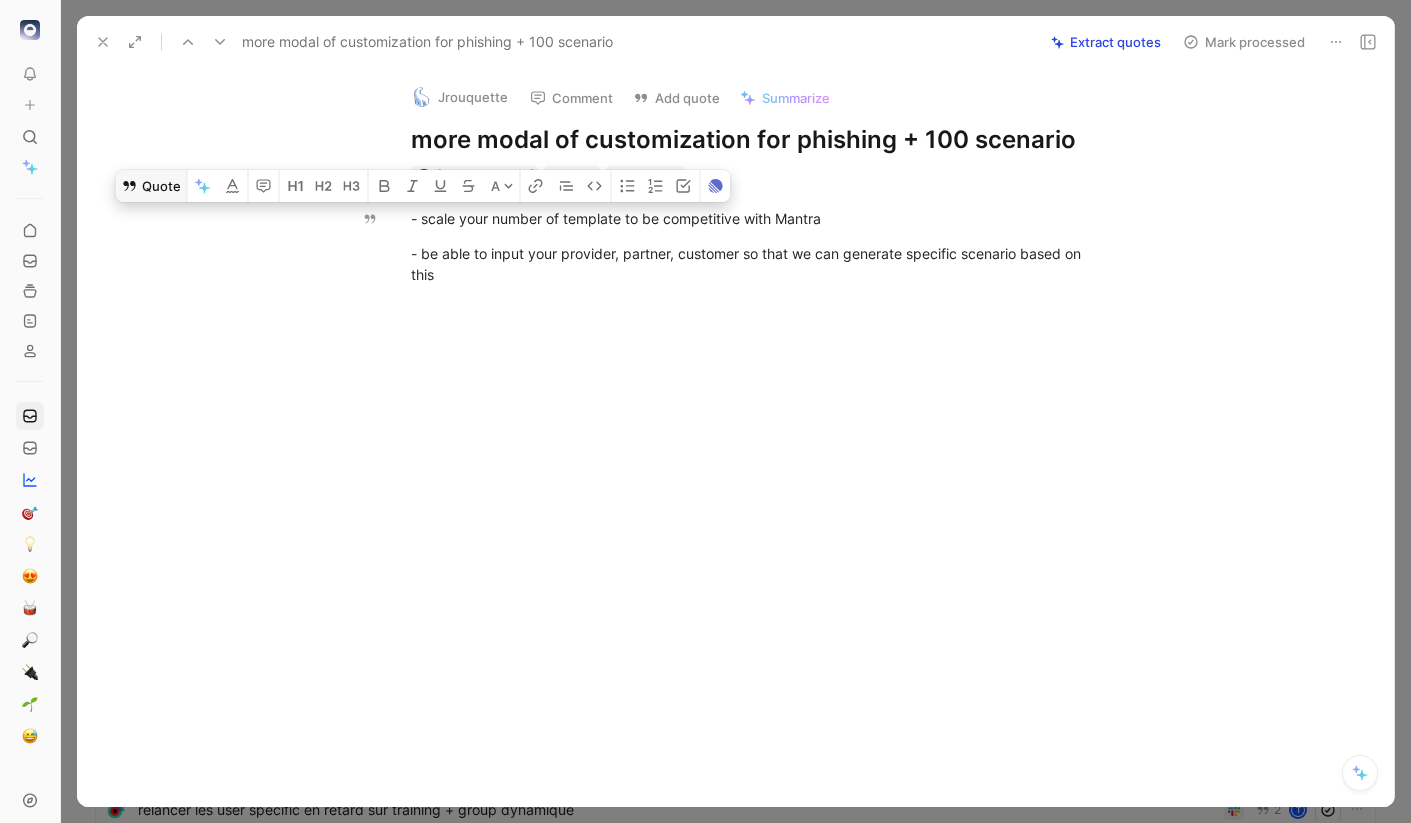 click on "Quote" at bounding box center (151, 186) 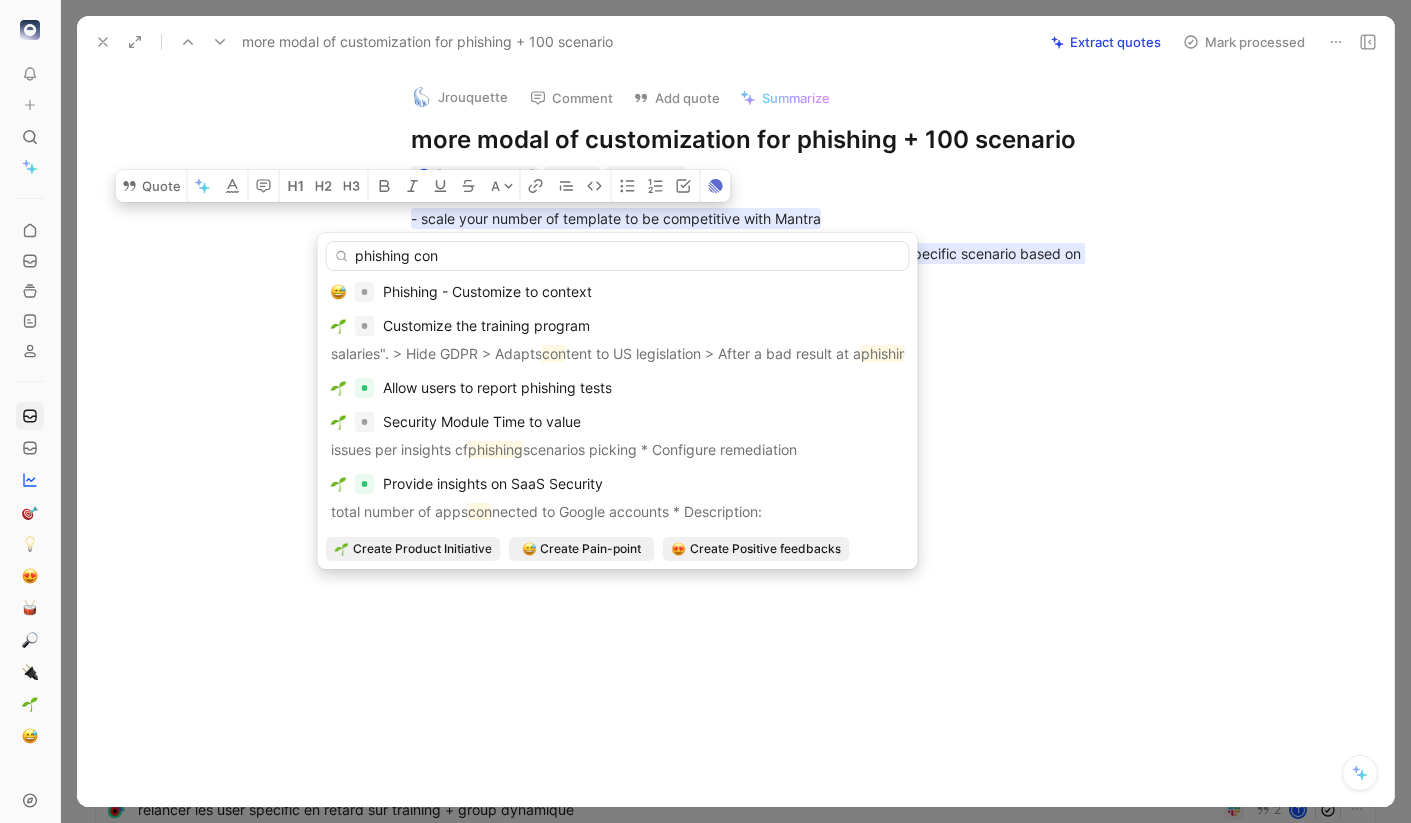 scroll, scrollTop: 4, scrollLeft: 0, axis: vertical 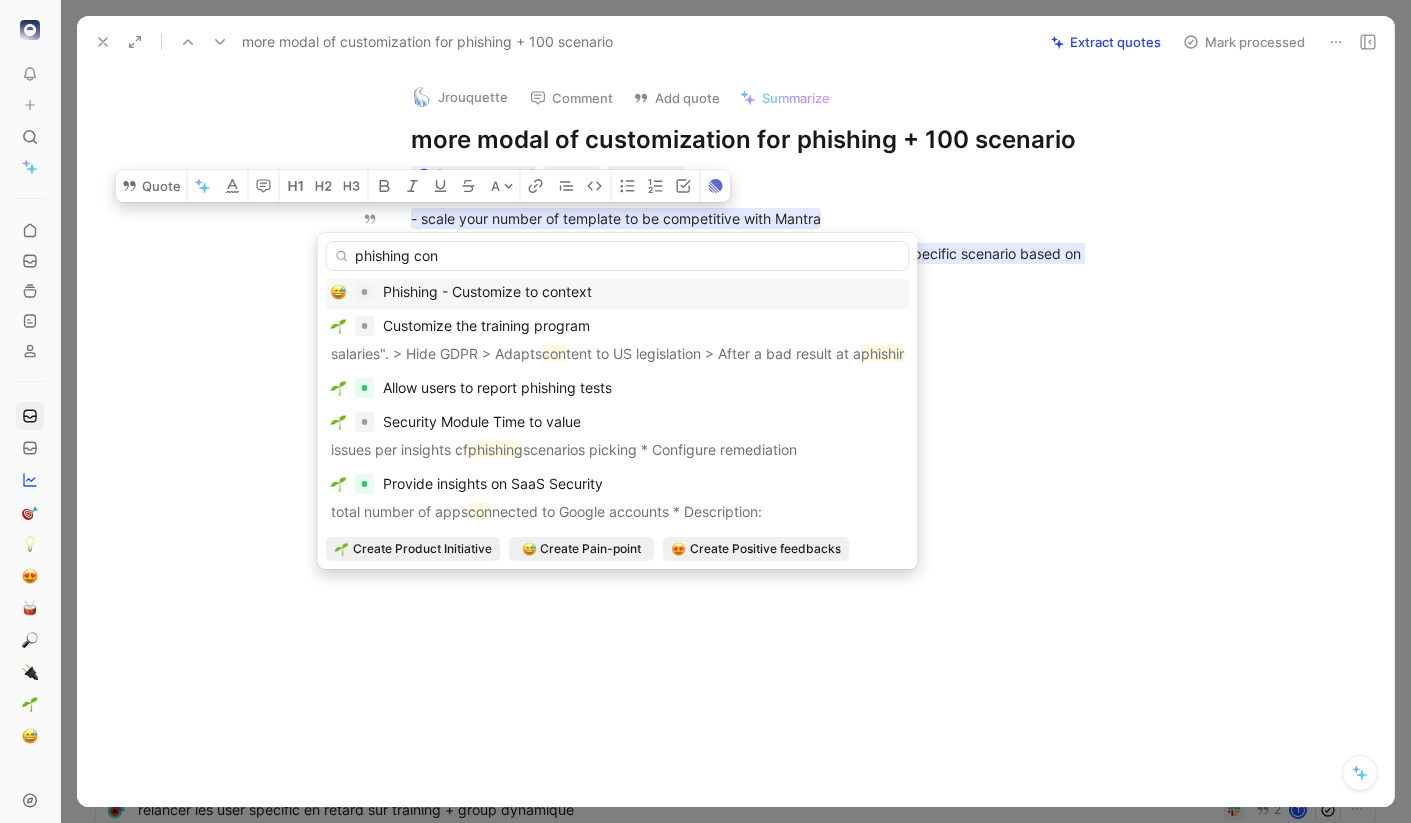 type on "phishing con" 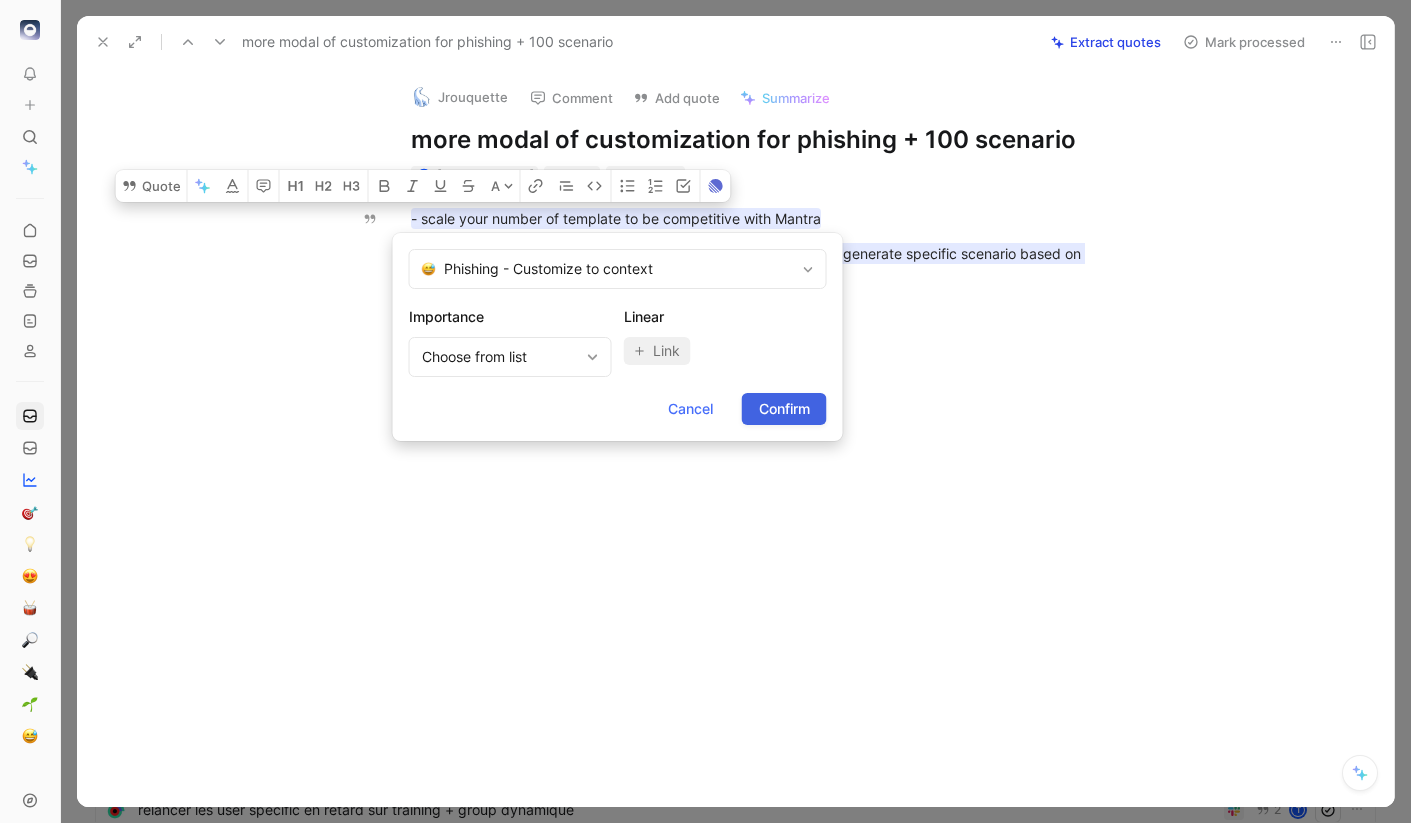 click on "Confirm" at bounding box center [784, 409] 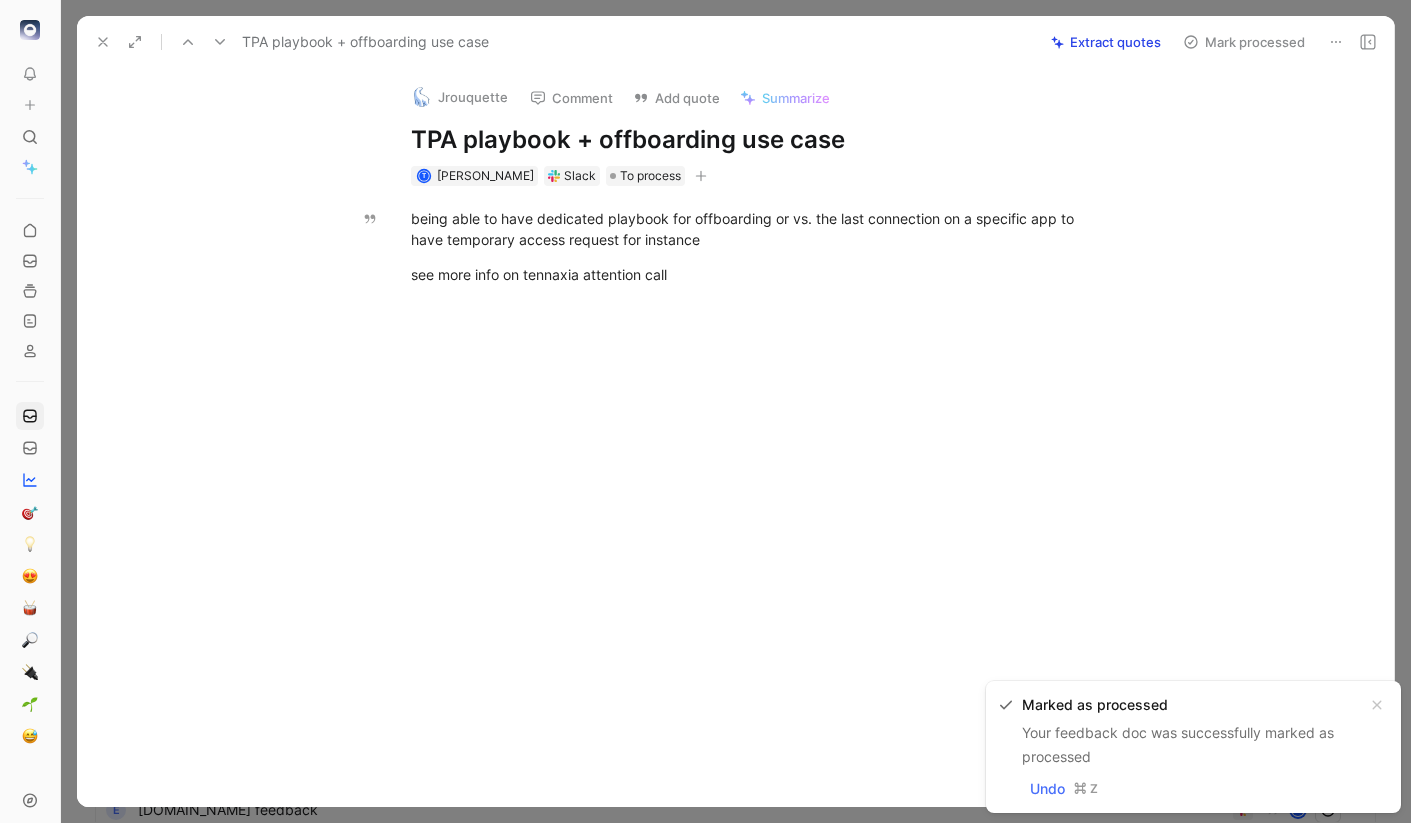 click 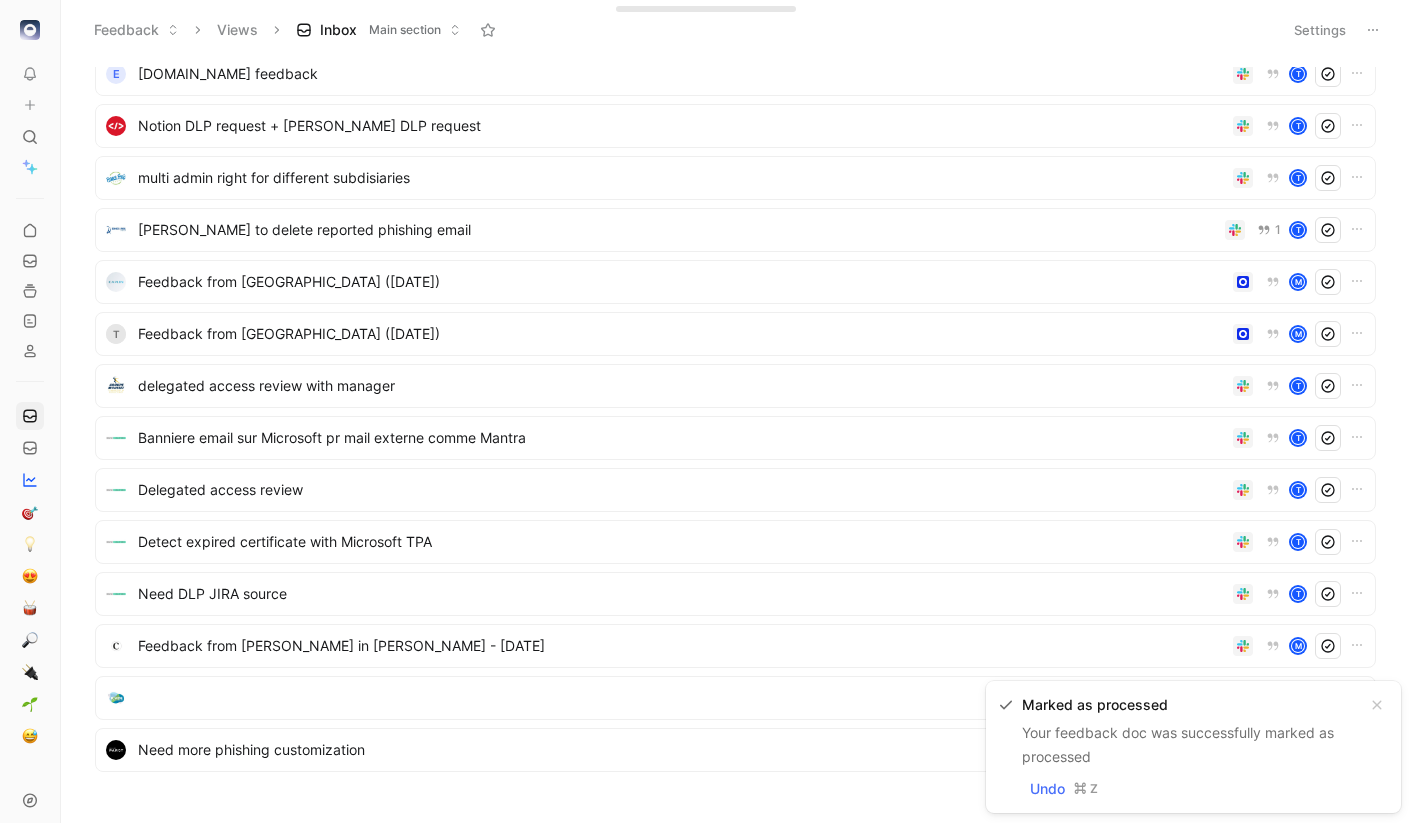 scroll, scrollTop: 0, scrollLeft: 0, axis: both 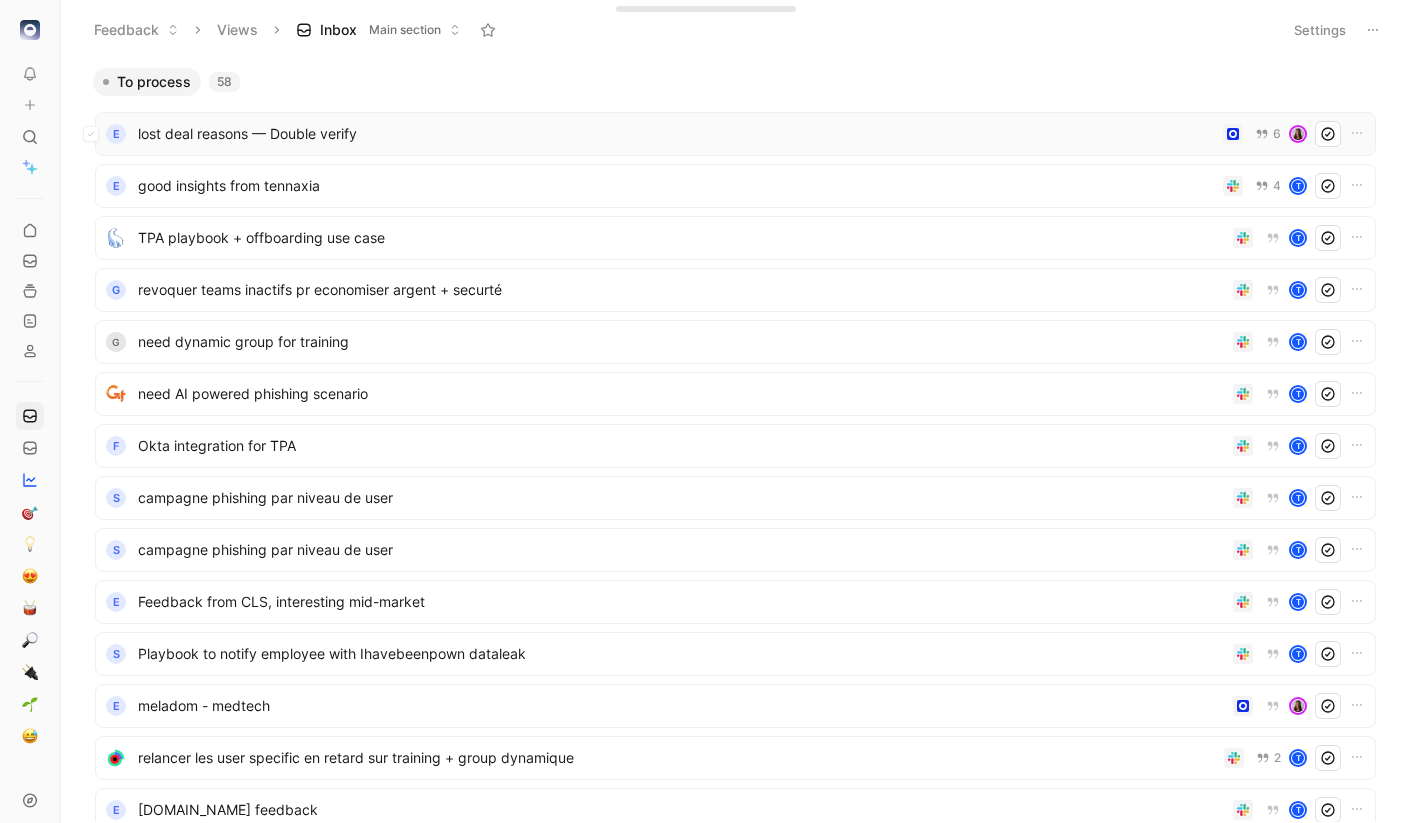 click on "e lost deal reasons — Double verify 6" at bounding box center (735, 134) 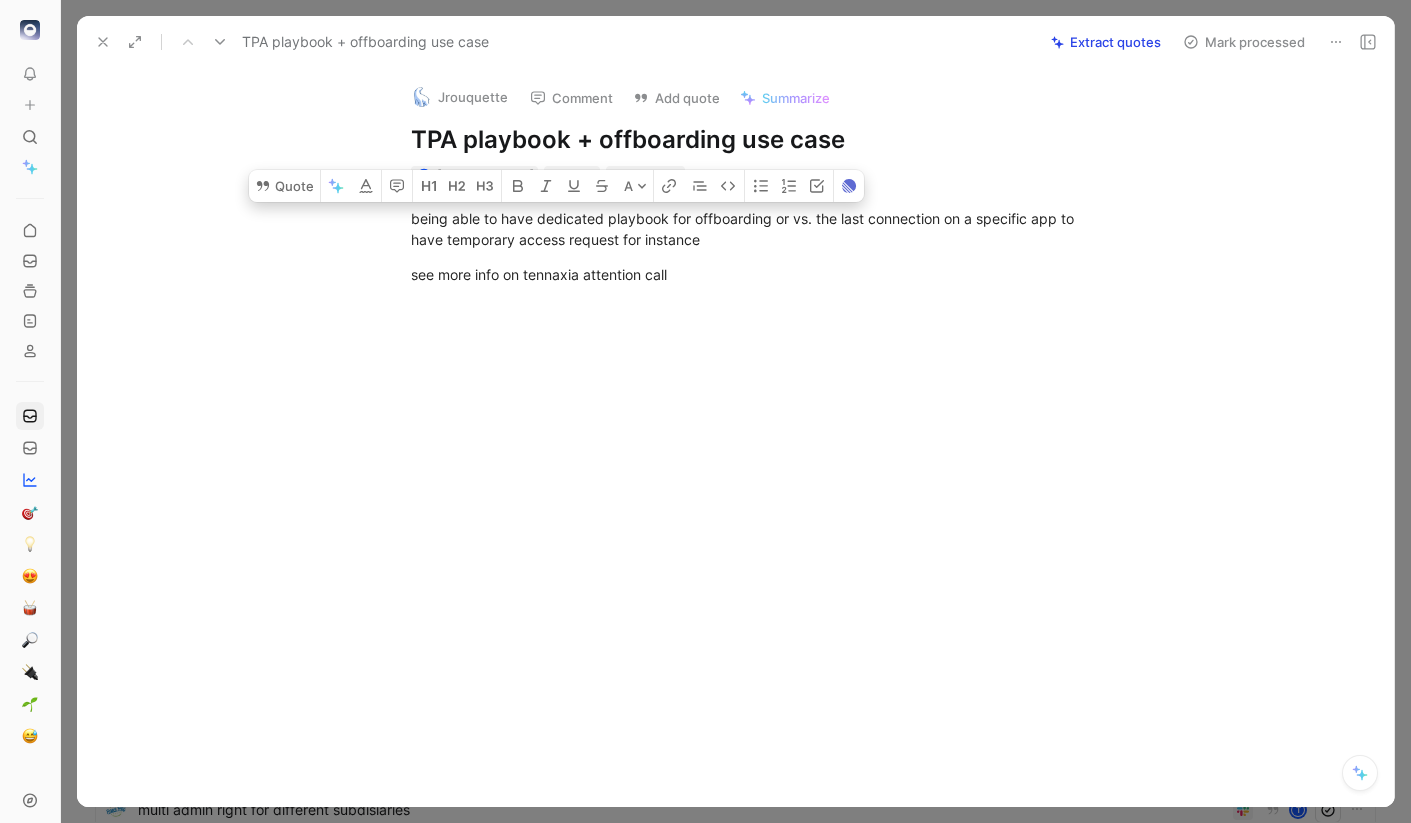 drag, startPoint x: 705, startPoint y: 239, endPoint x: 392, endPoint y: 196, distance: 315.93988 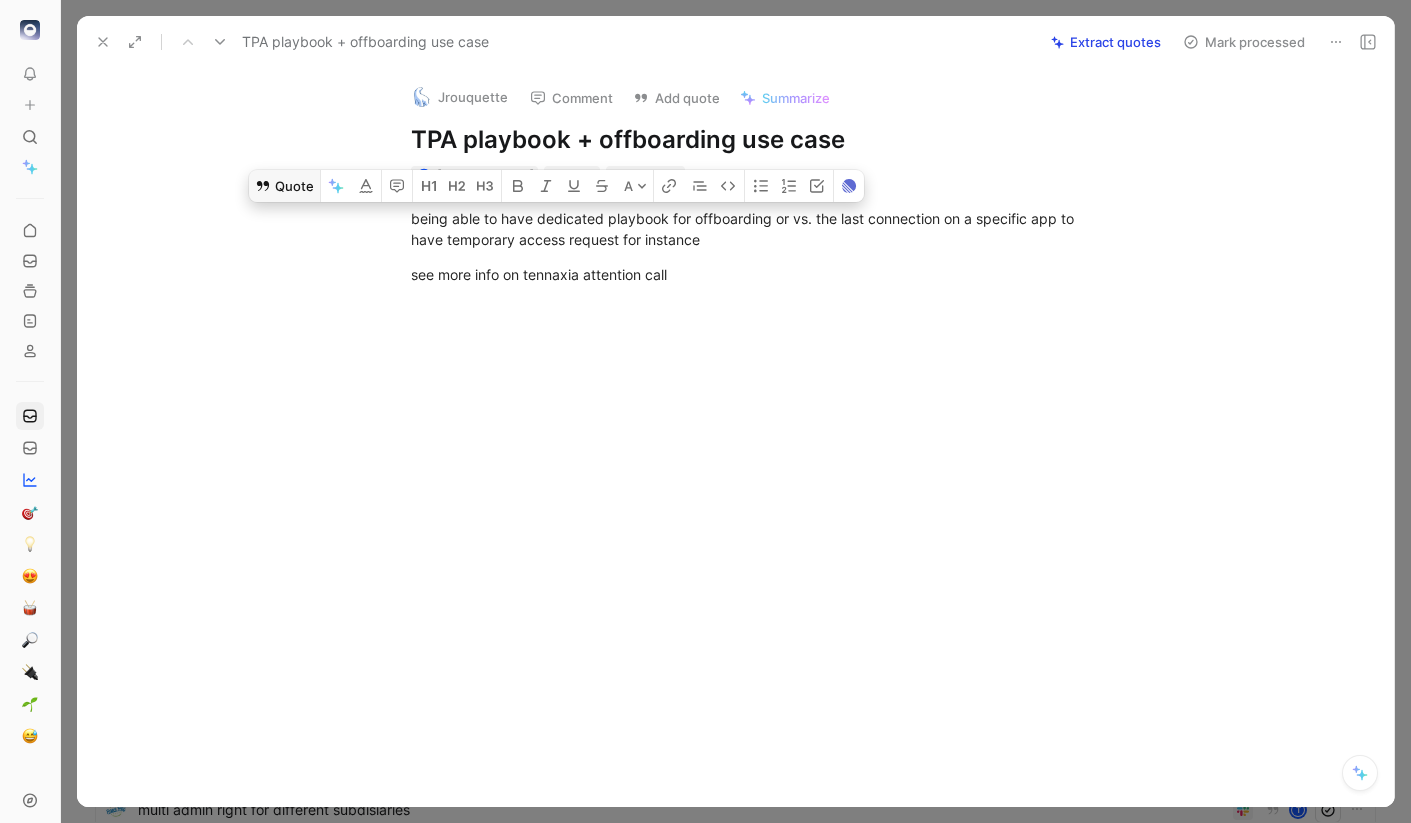 click on "Quote" at bounding box center (284, 186) 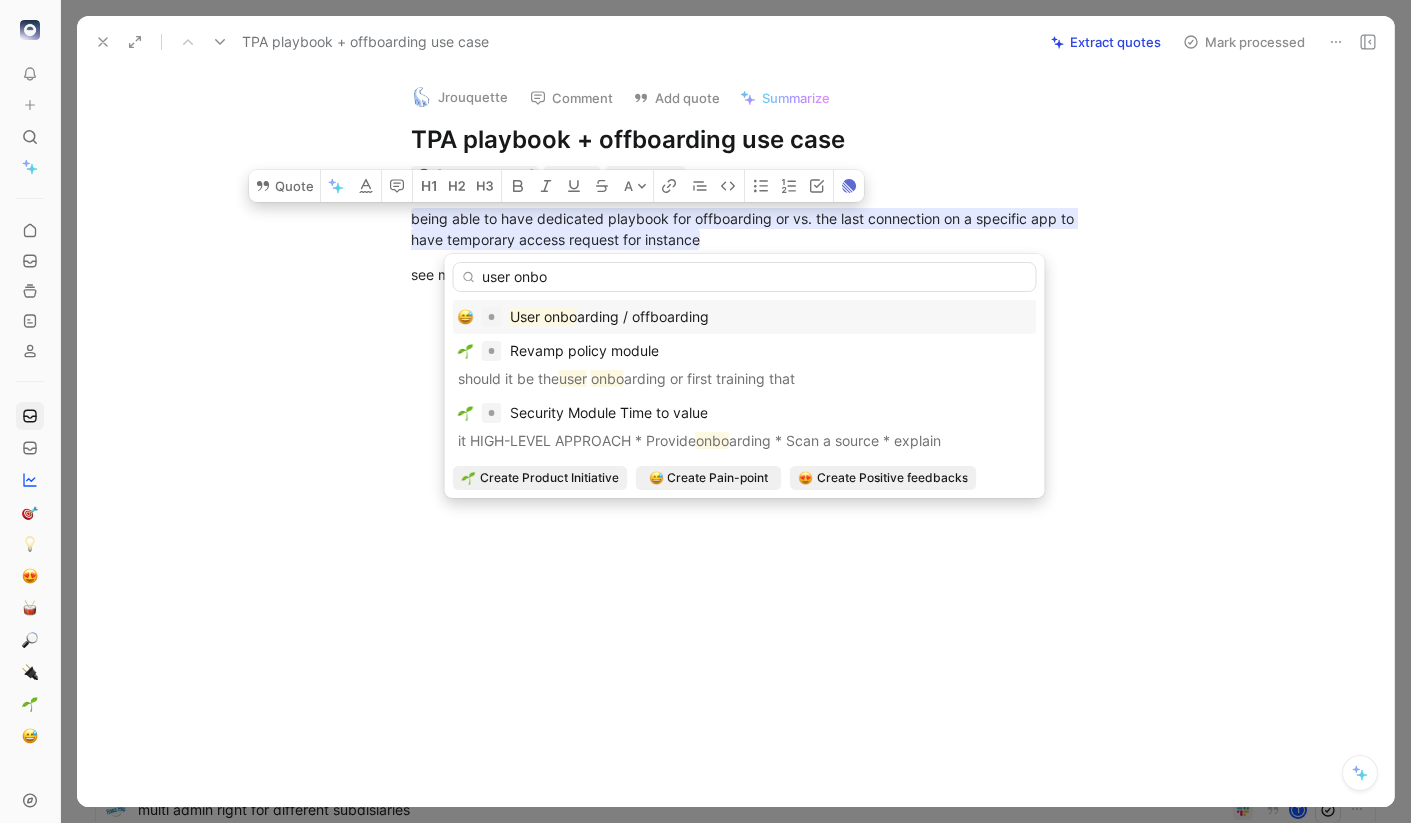 type on "user onbo" 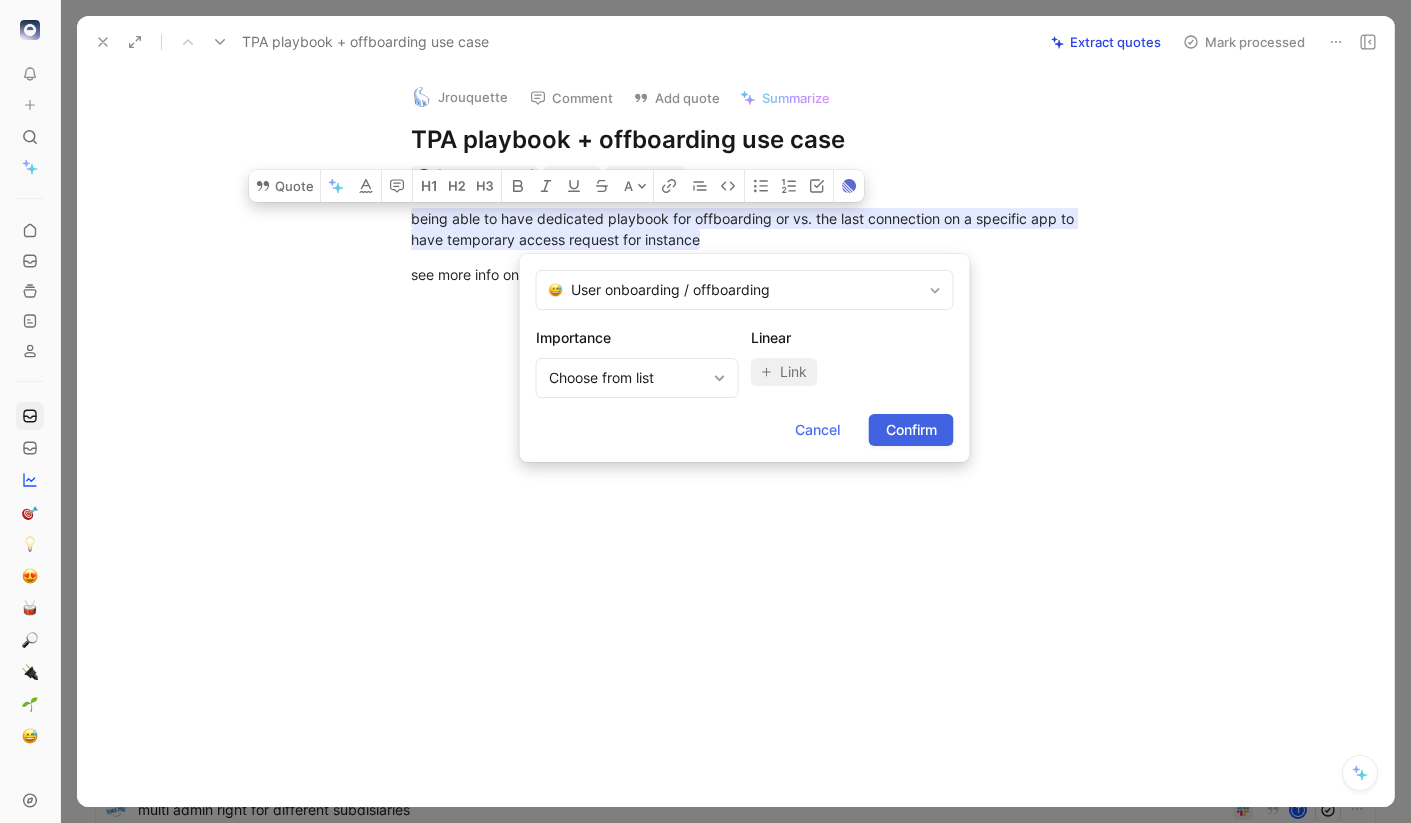 click on "Confirm" at bounding box center (911, 430) 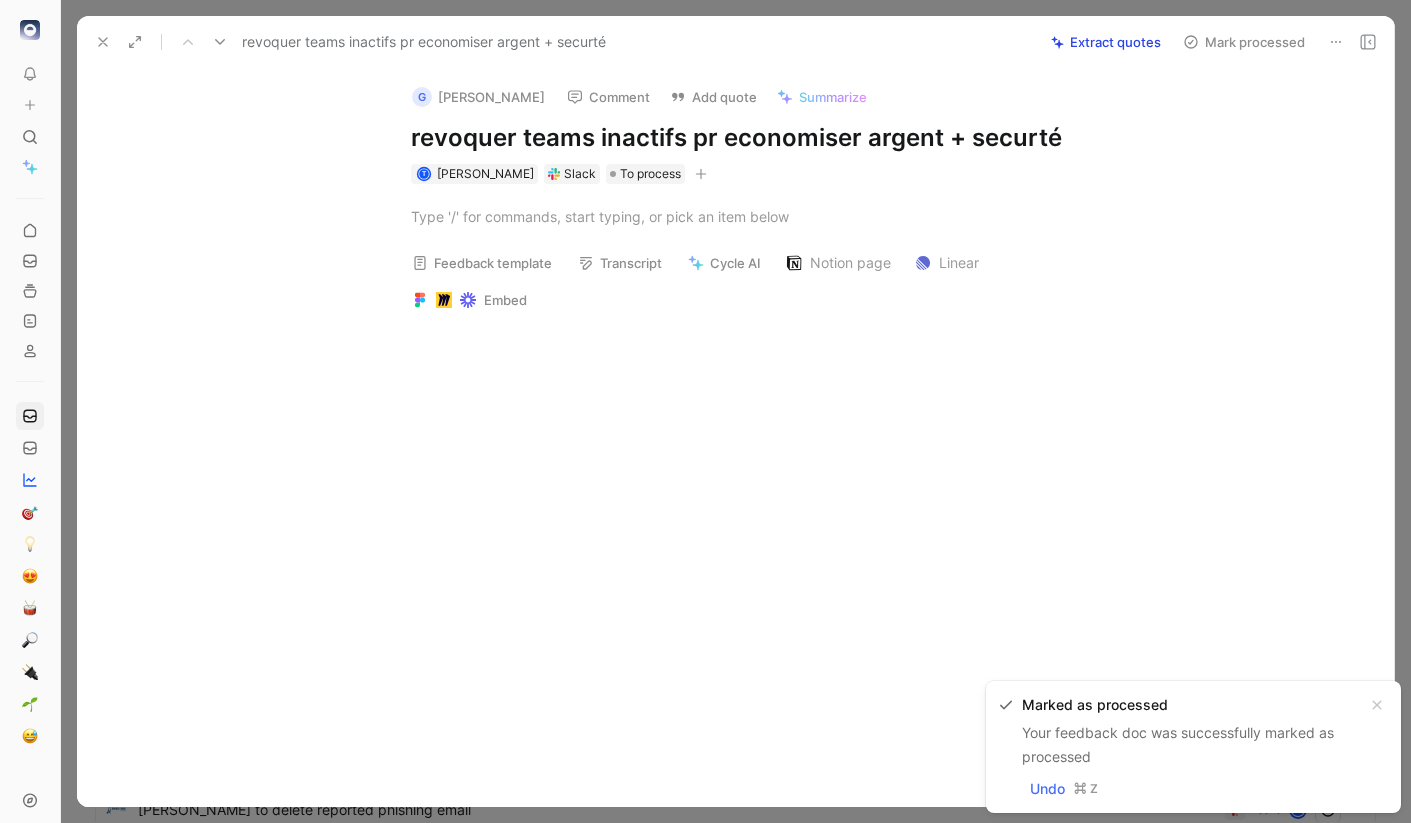 click on "revoquer teams inactifs pr economiser argent + securté" at bounding box center [757, 138] 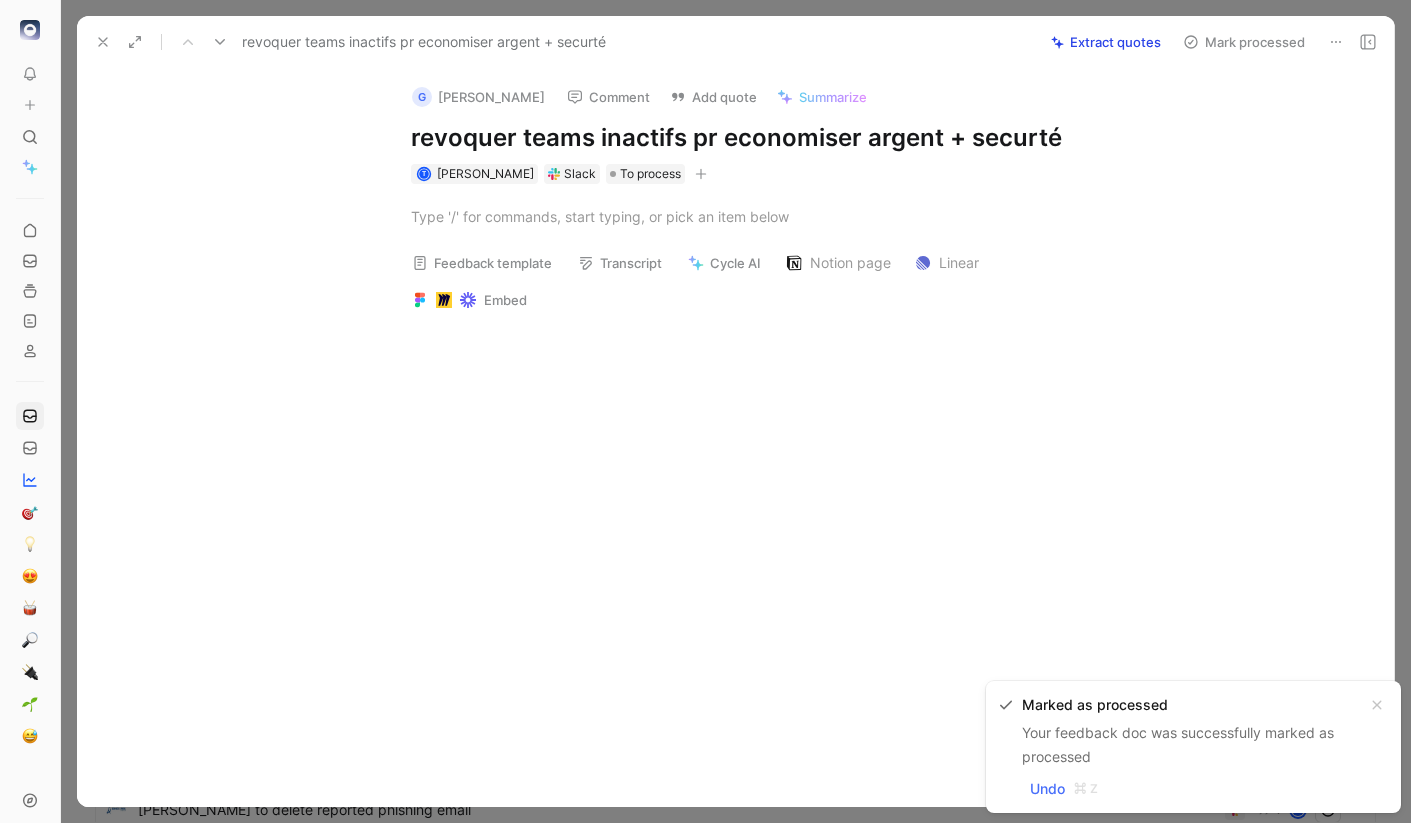 copy on "revoquer teams inactifs pr economiser argent + securté" 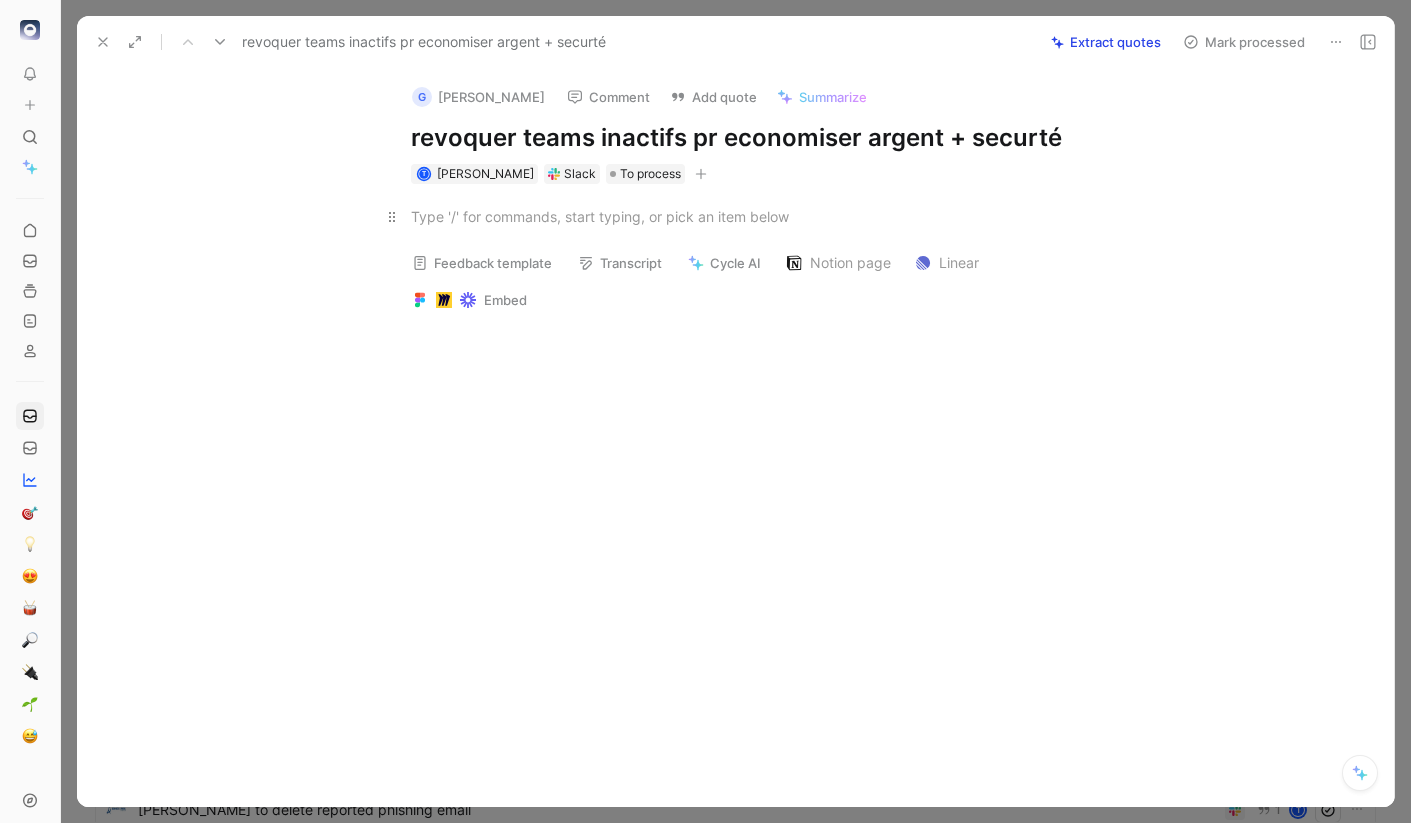 click at bounding box center [757, 216] 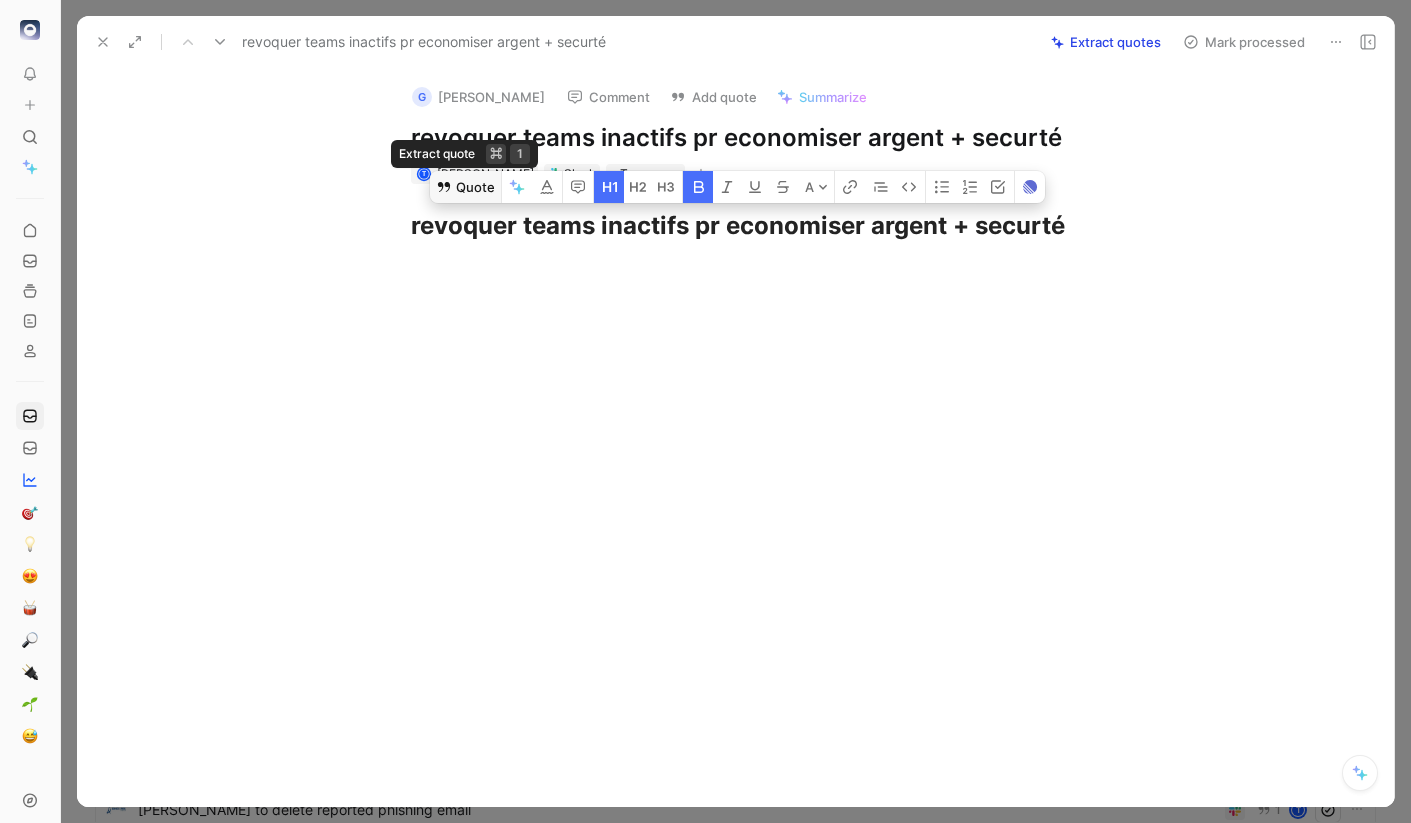 click 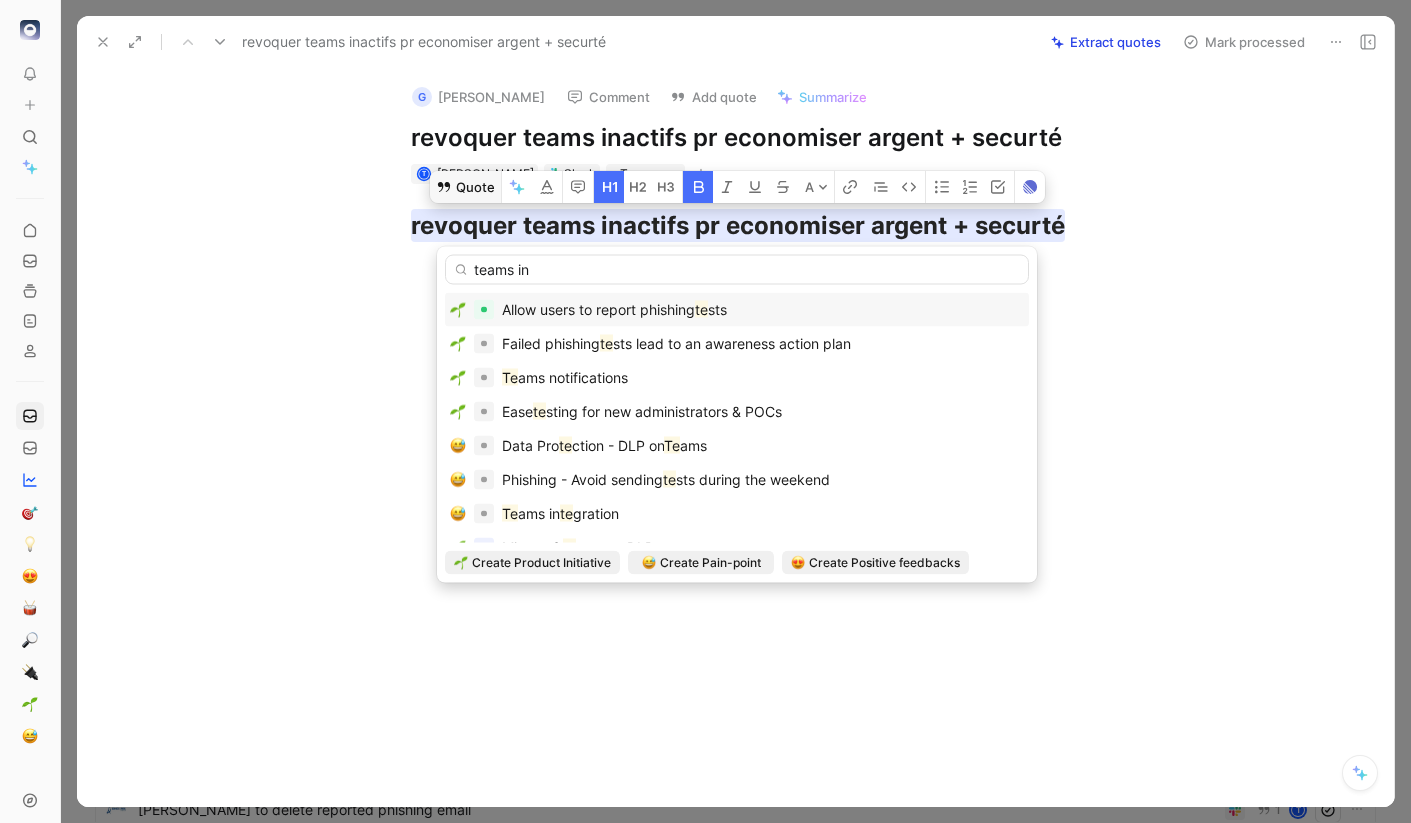 type on "teams int" 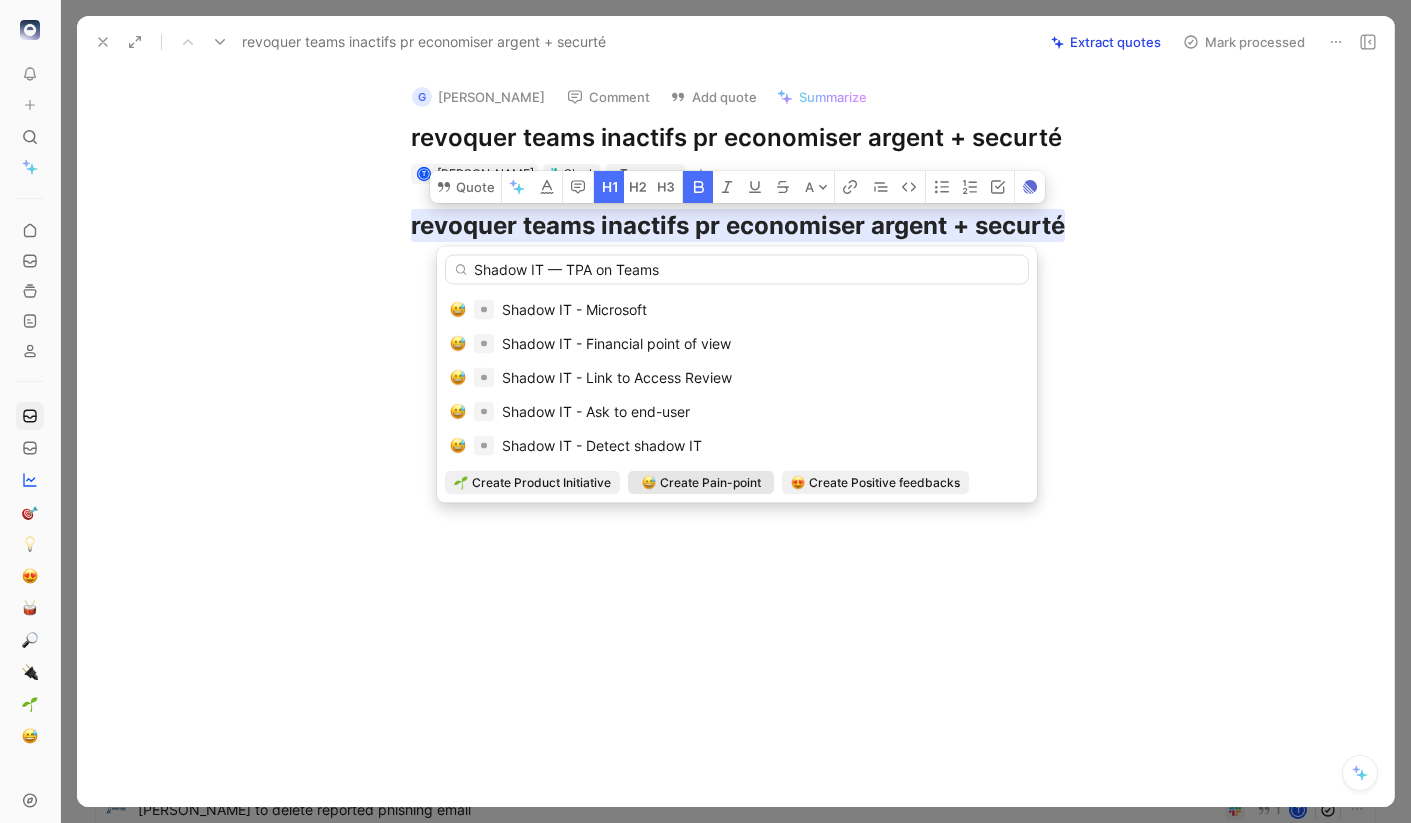 type on "Shadow IT — TPA on Teams" 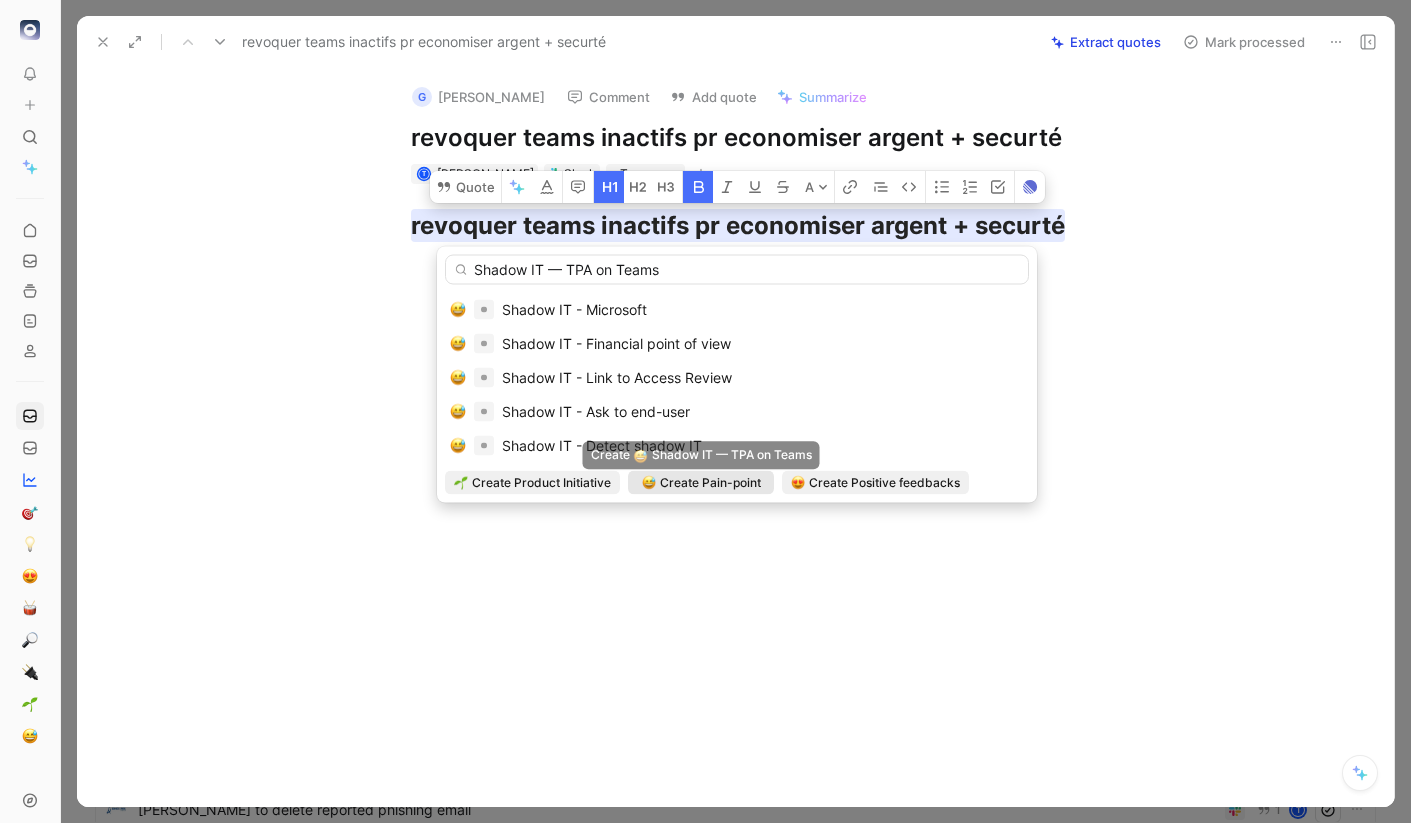 click on "Create Pain-point" at bounding box center [710, 483] 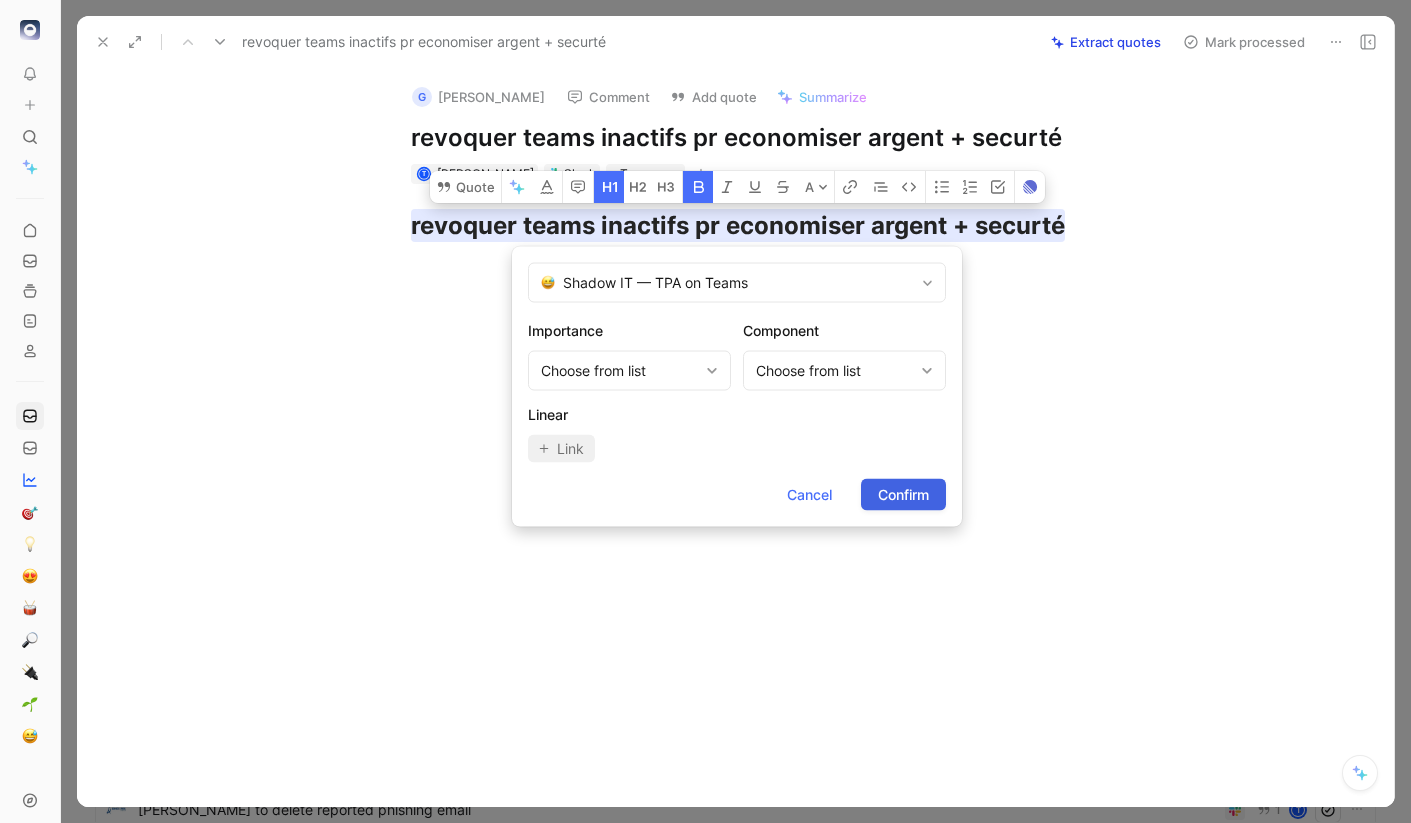 click on "Confirm" at bounding box center [903, 495] 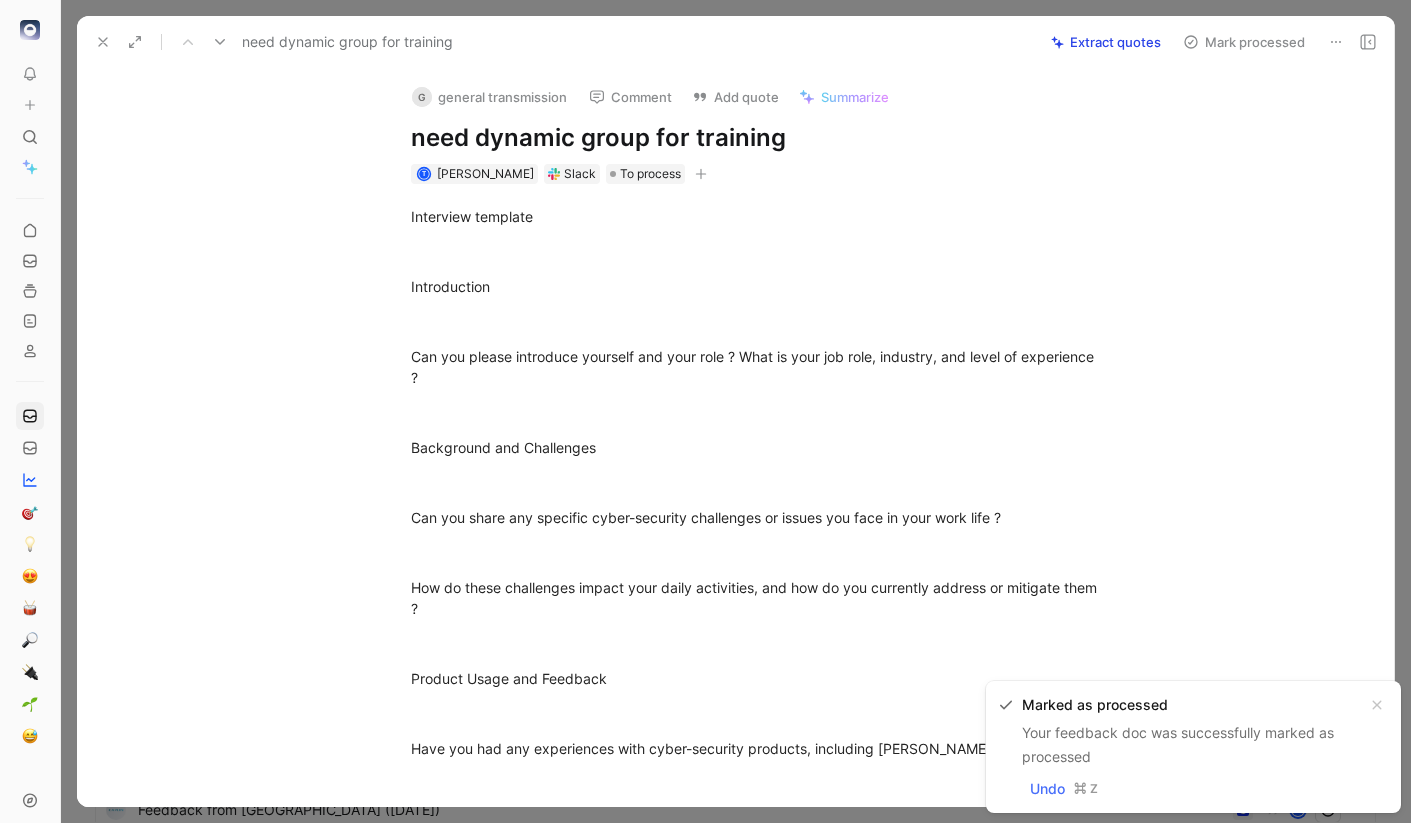 click on "need dynamic group for training" at bounding box center (757, 138) 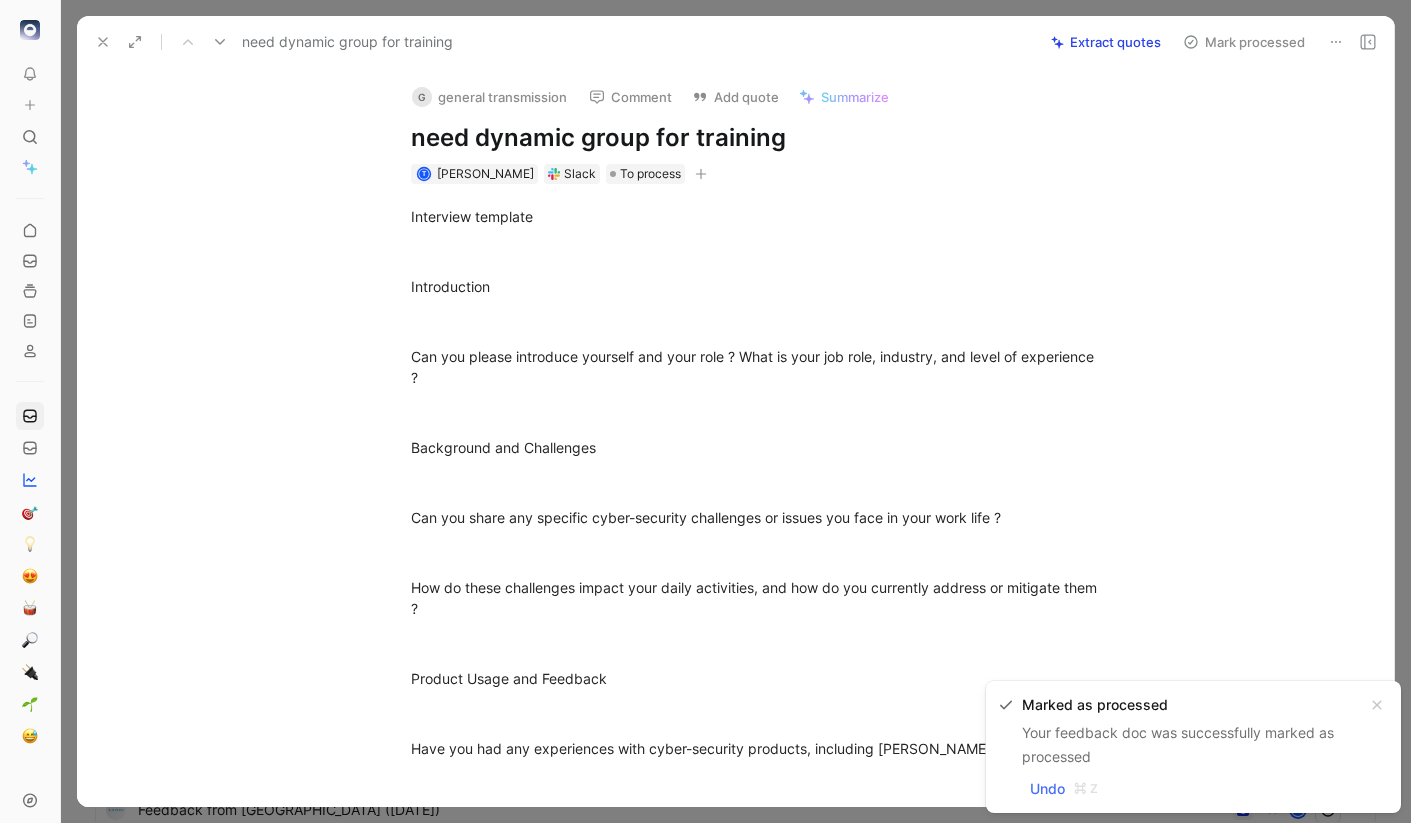 copy on "need dynamic group for training" 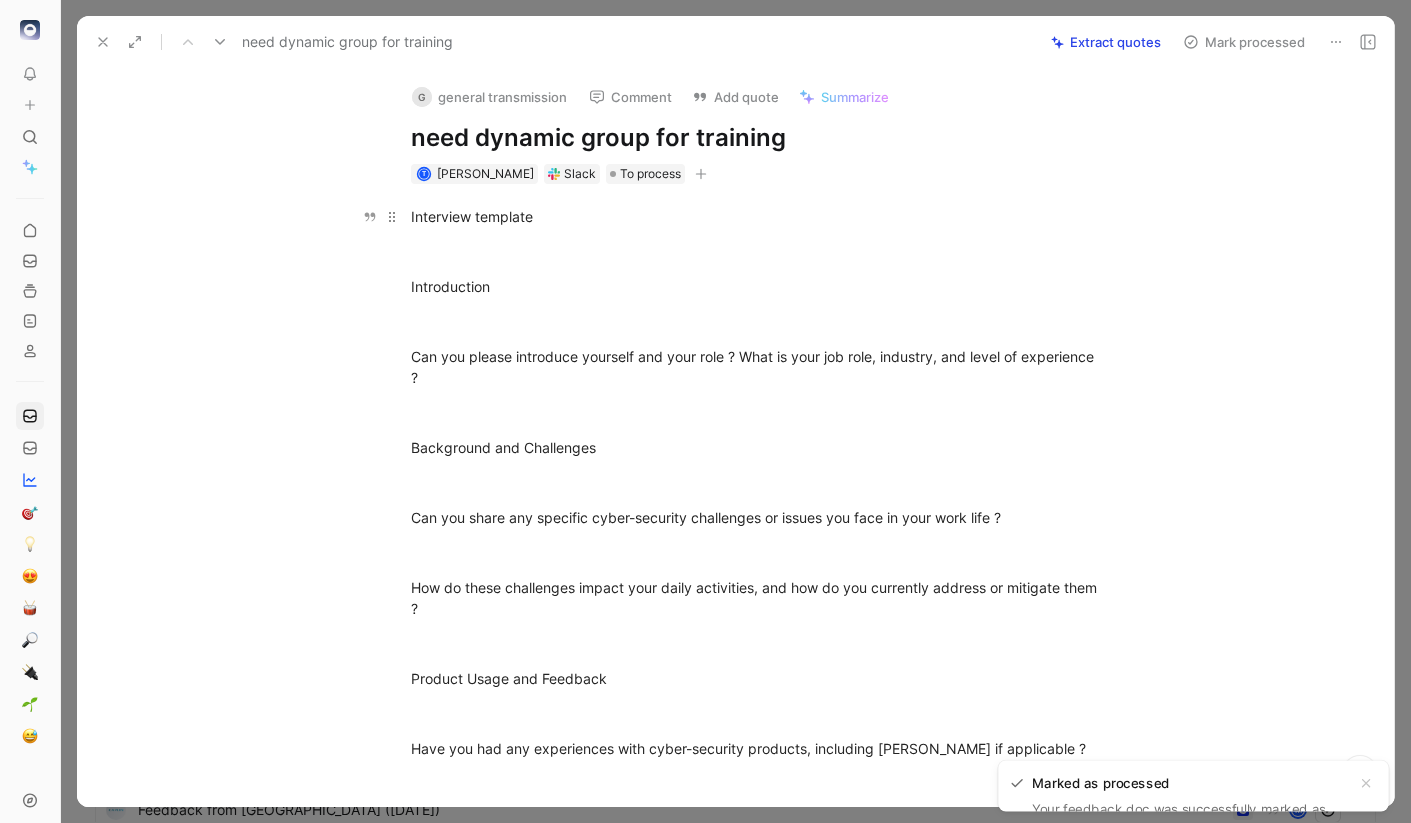 click on "Interview template" at bounding box center (757, 216) 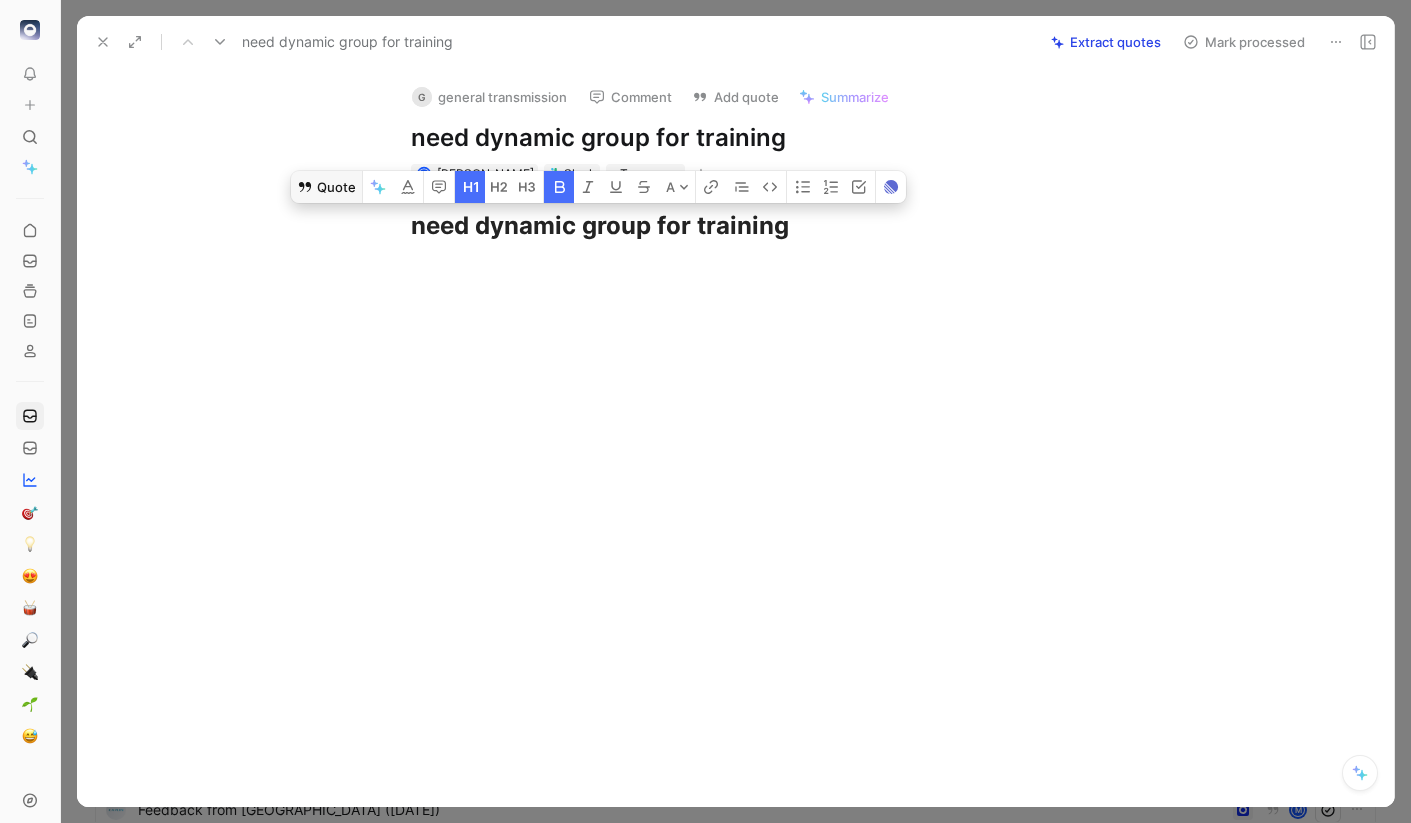 click on "Quote" at bounding box center [326, 187] 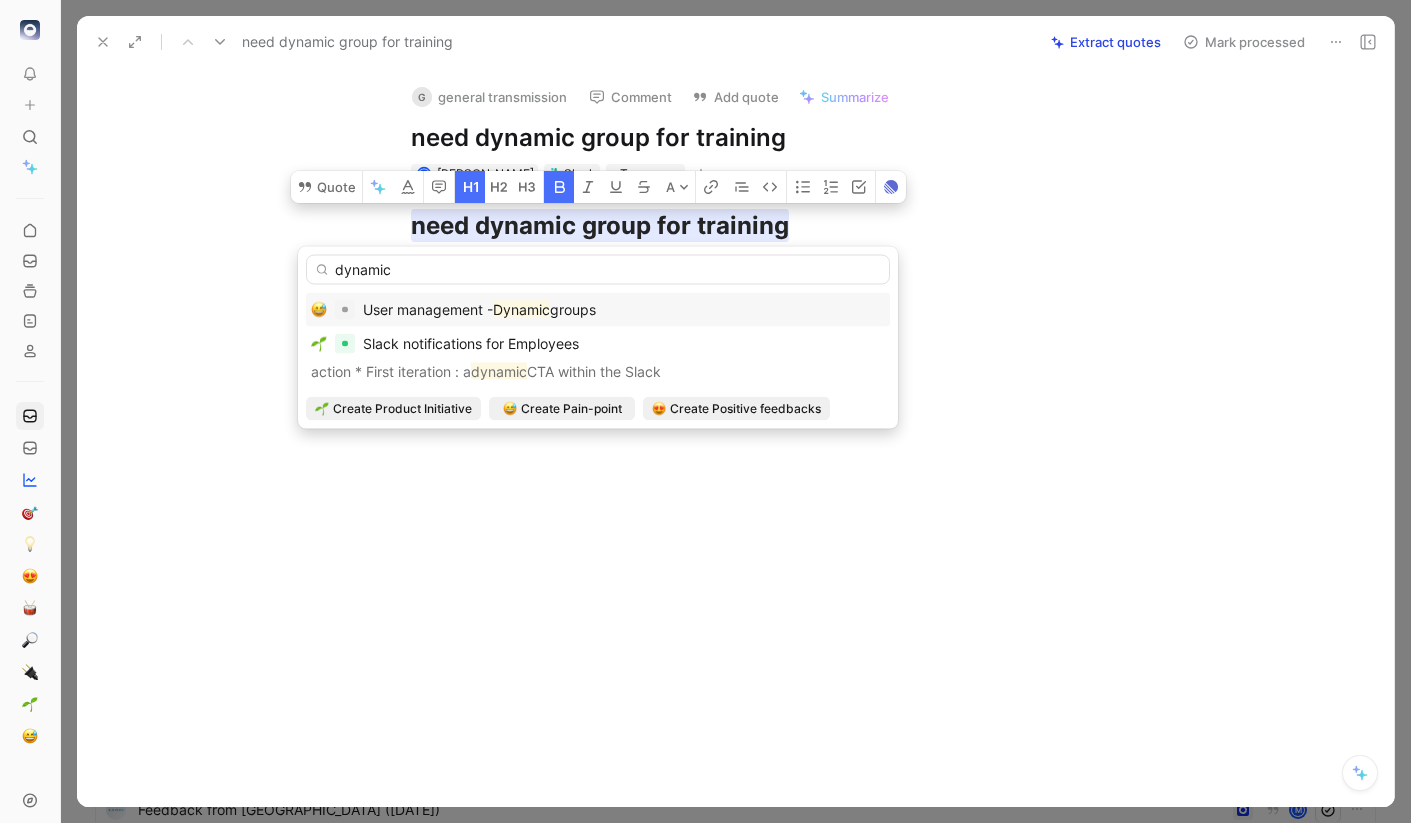 type on "dynamic" 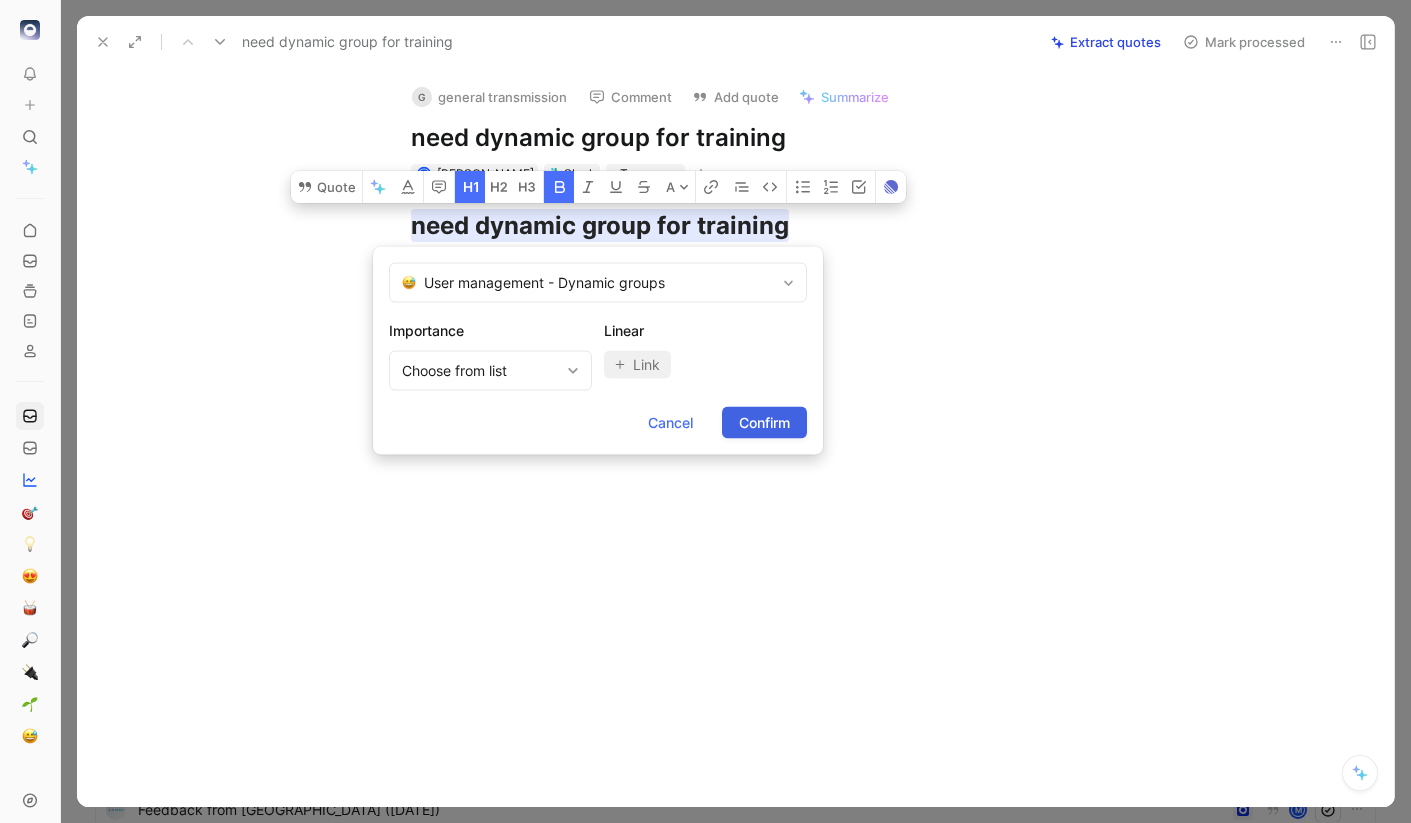 click on "Confirm" at bounding box center (764, 423) 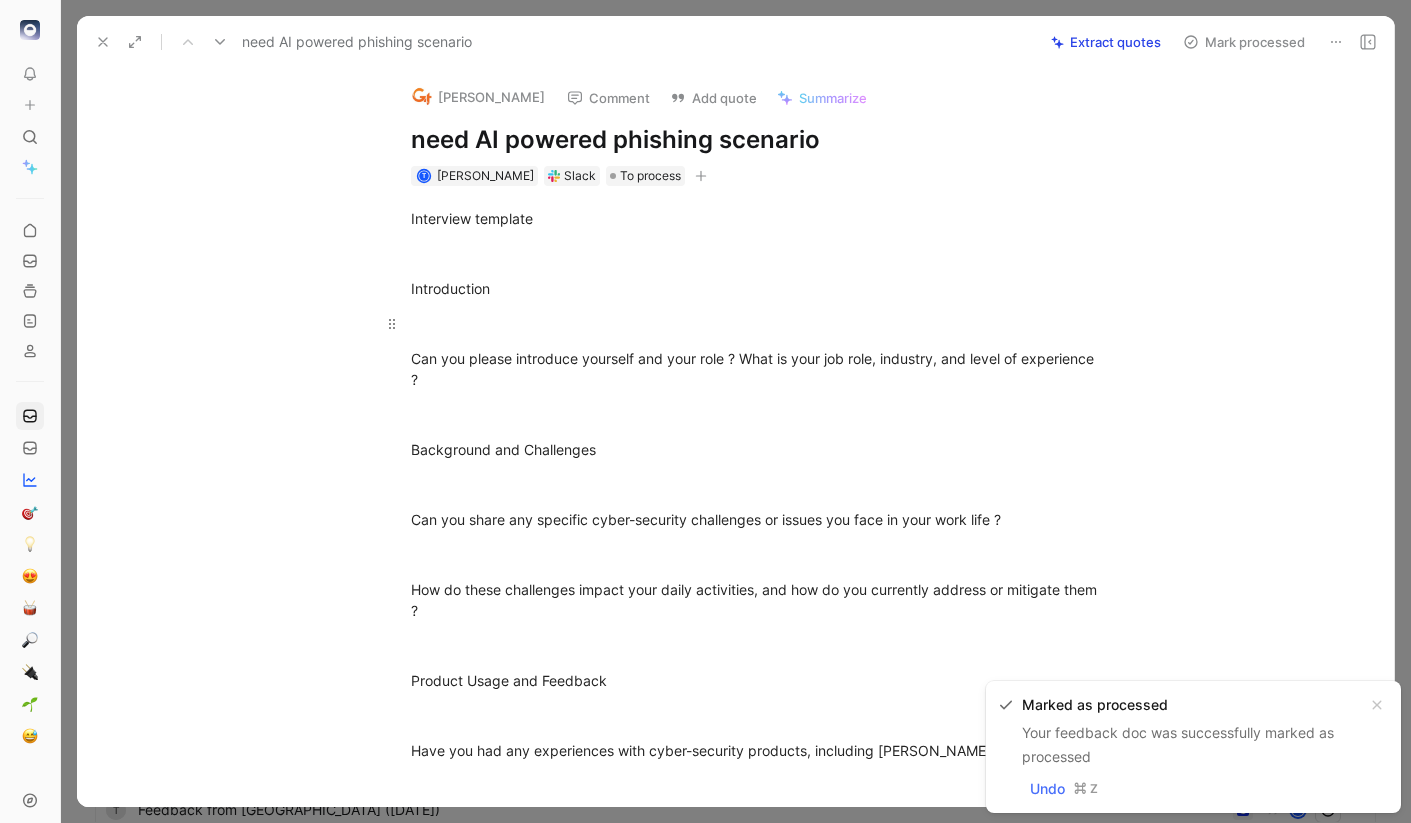 click at bounding box center [757, 323] 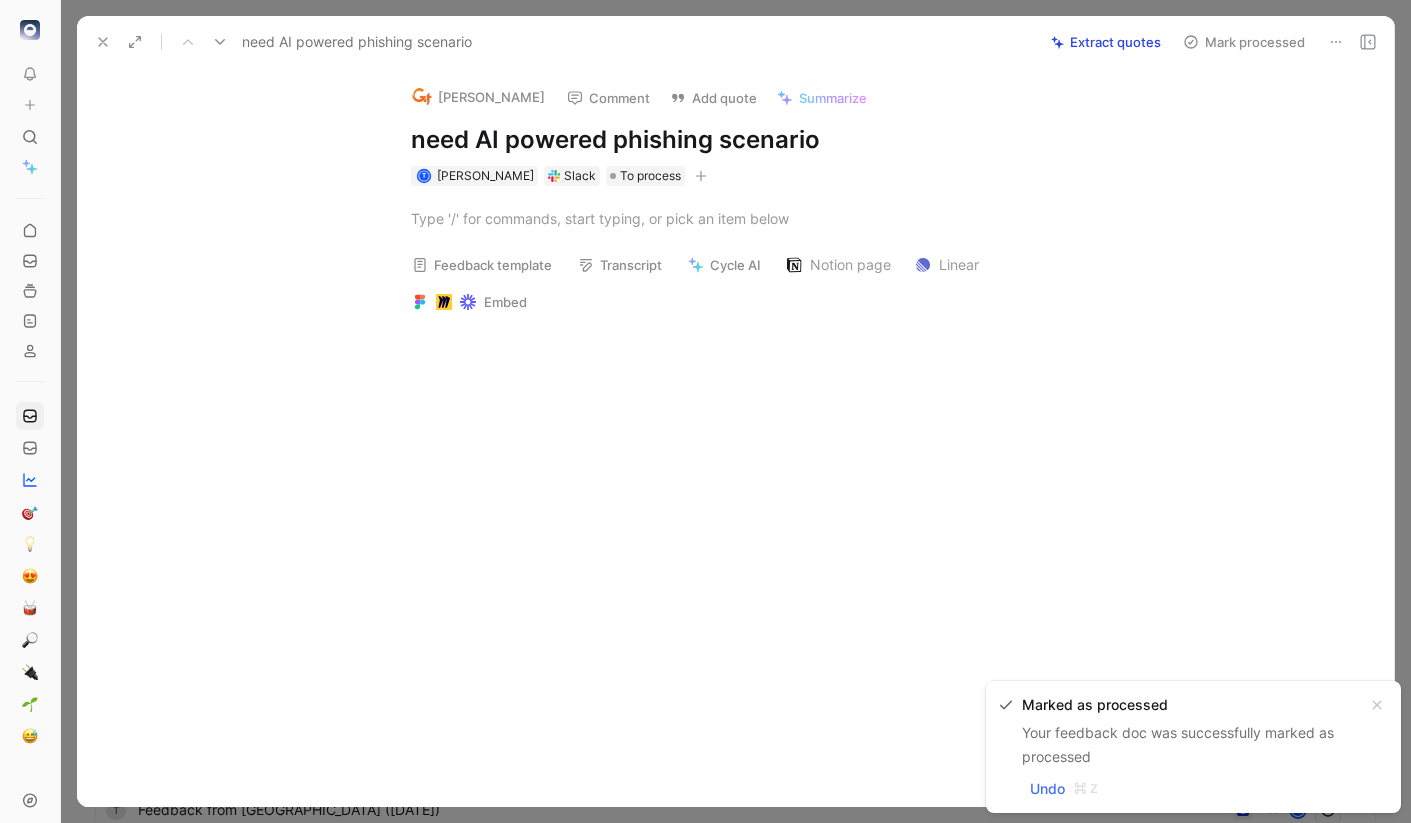 scroll, scrollTop: 0, scrollLeft: 0, axis: both 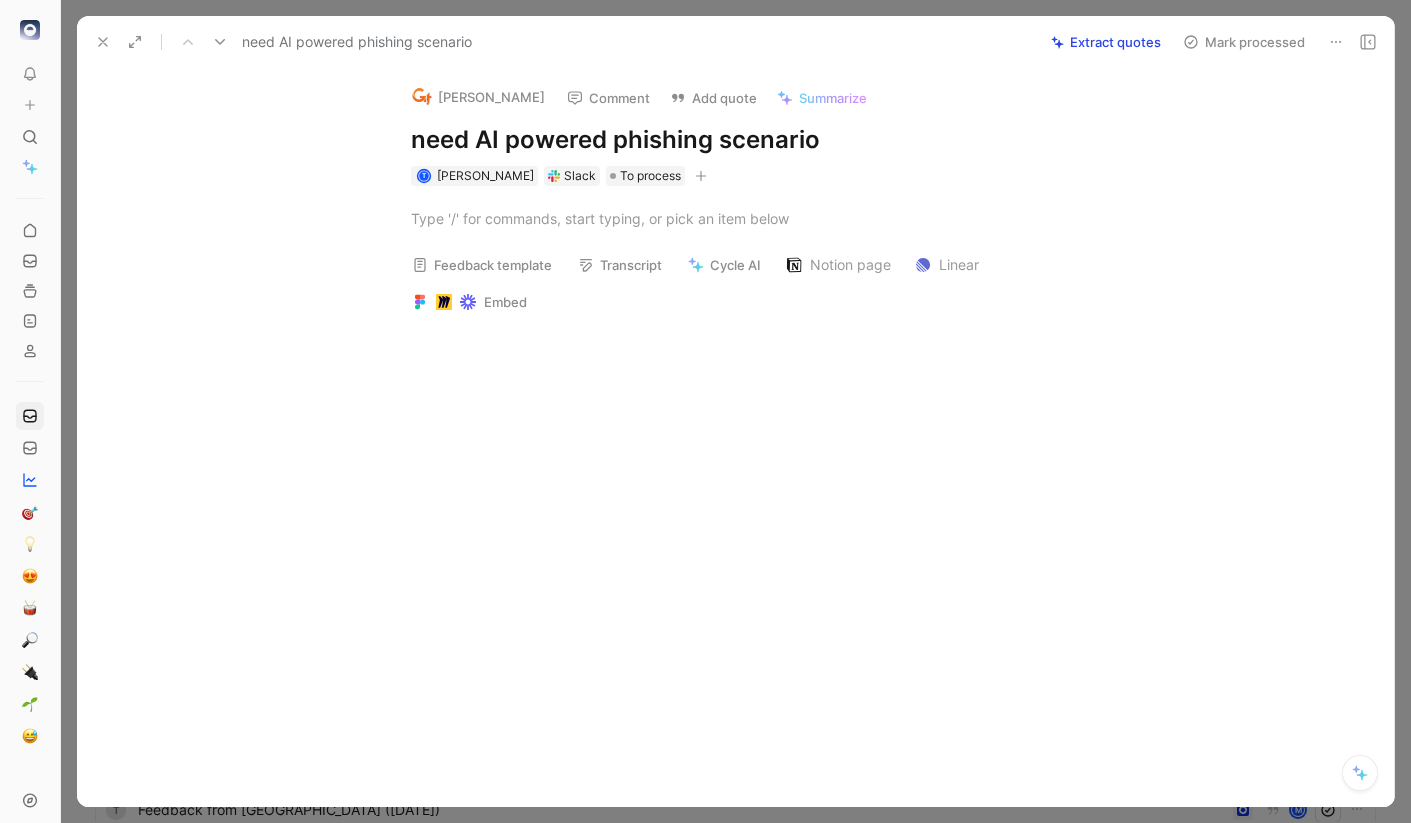 click on "need AI powered phishing scenario" at bounding box center [757, 140] 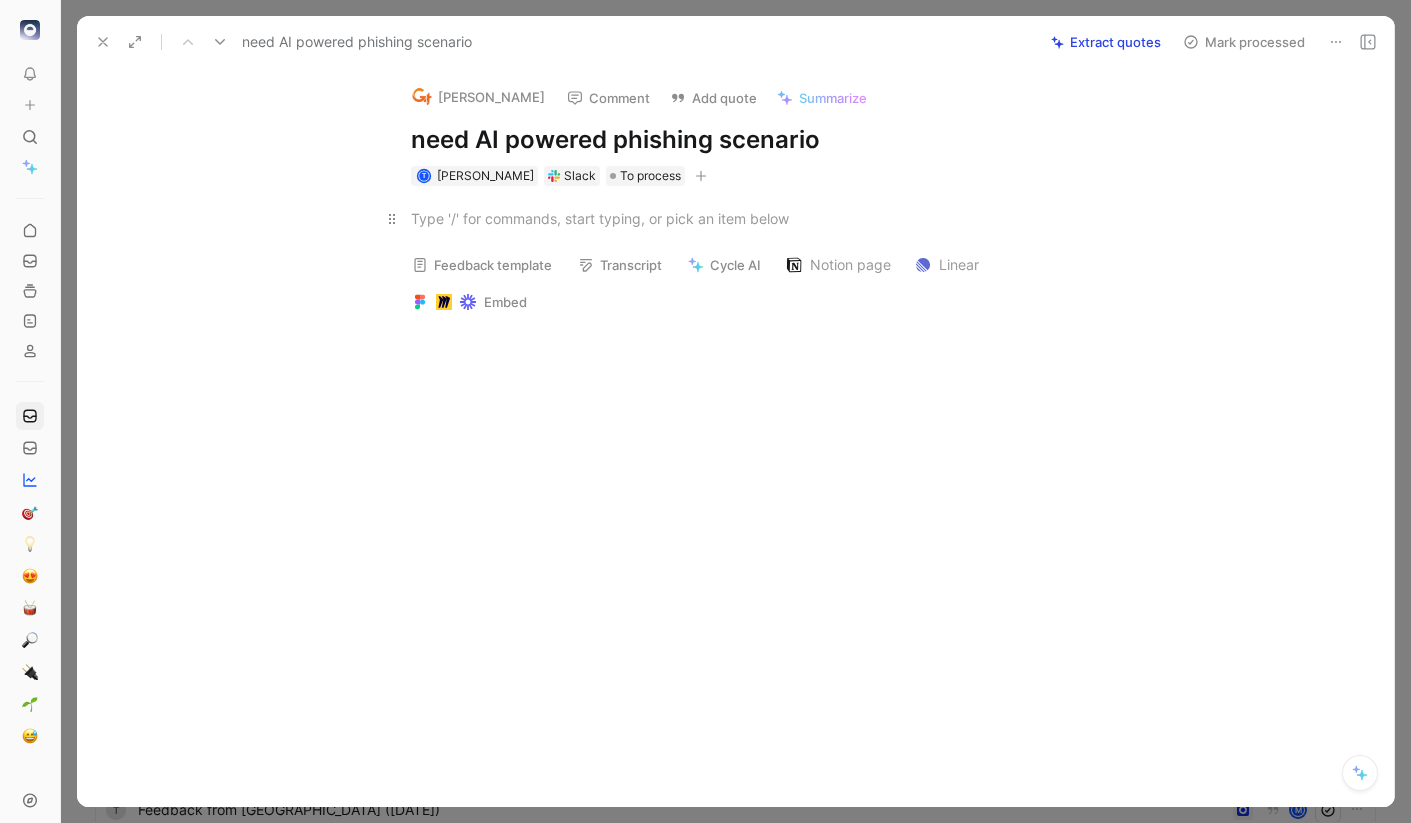 click at bounding box center (757, 218) 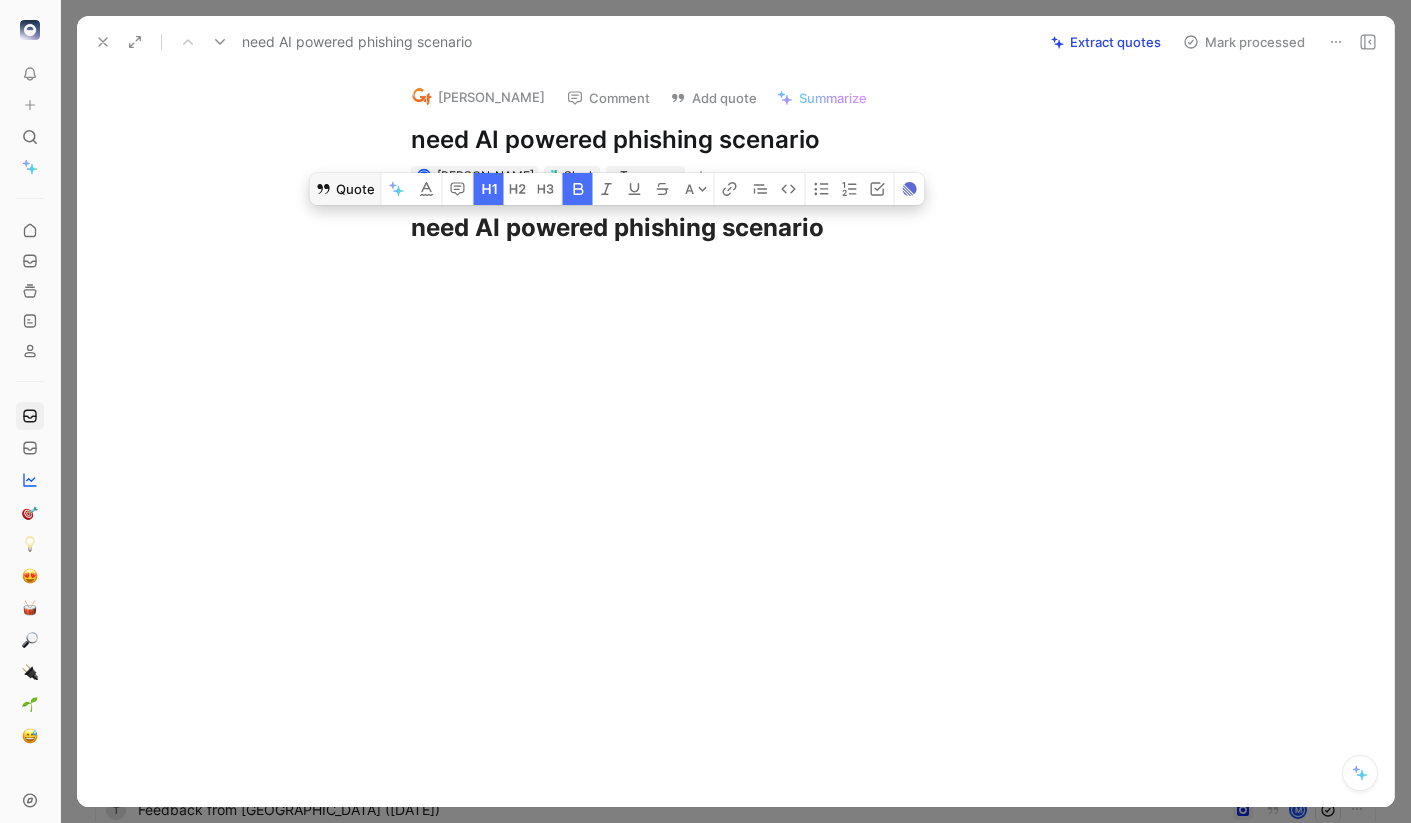 click on "Quote" at bounding box center [345, 189] 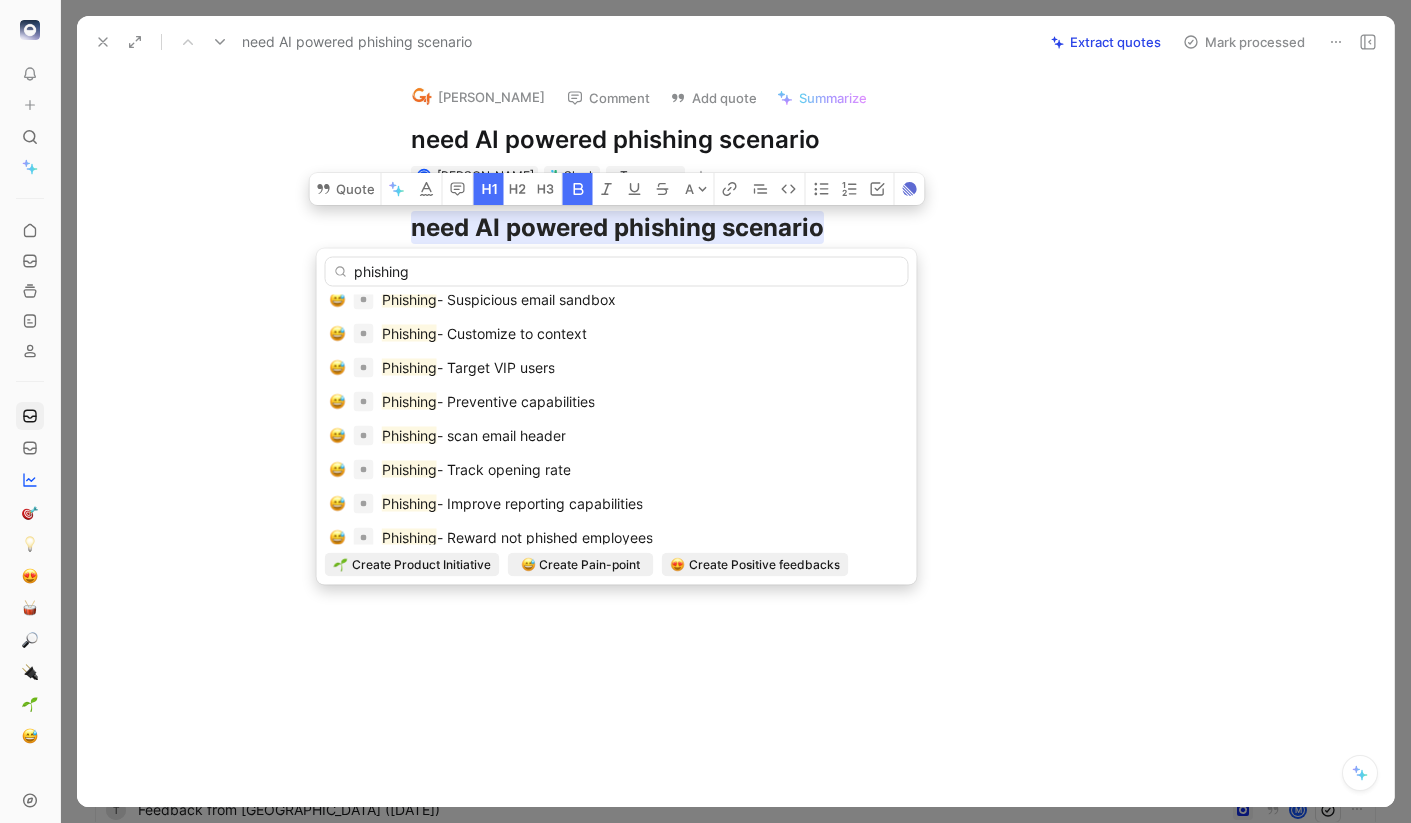 scroll, scrollTop: 725, scrollLeft: 0, axis: vertical 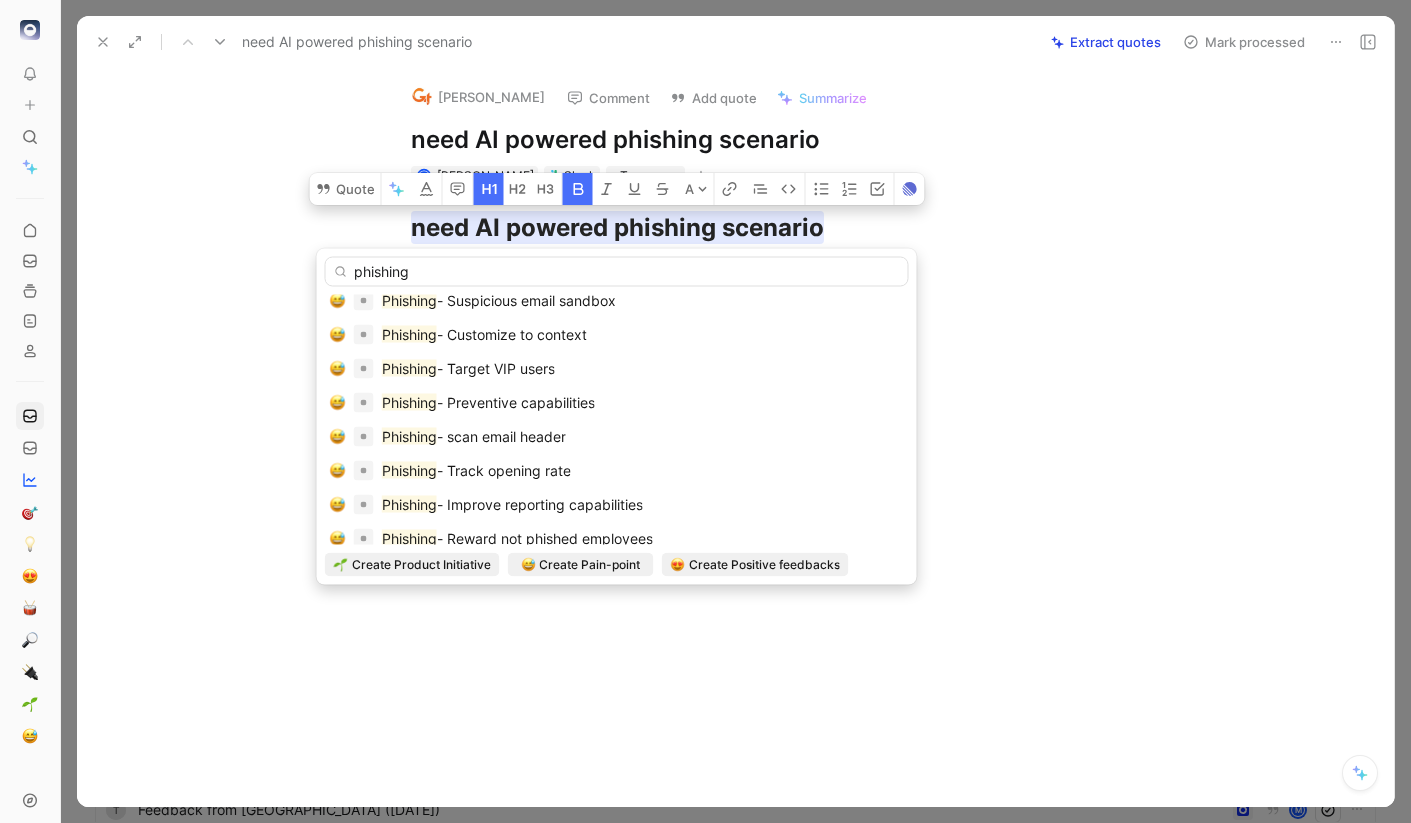 drag, startPoint x: 362, startPoint y: 269, endPoint x: 346, endPoint y: 264, distance: 16.763054 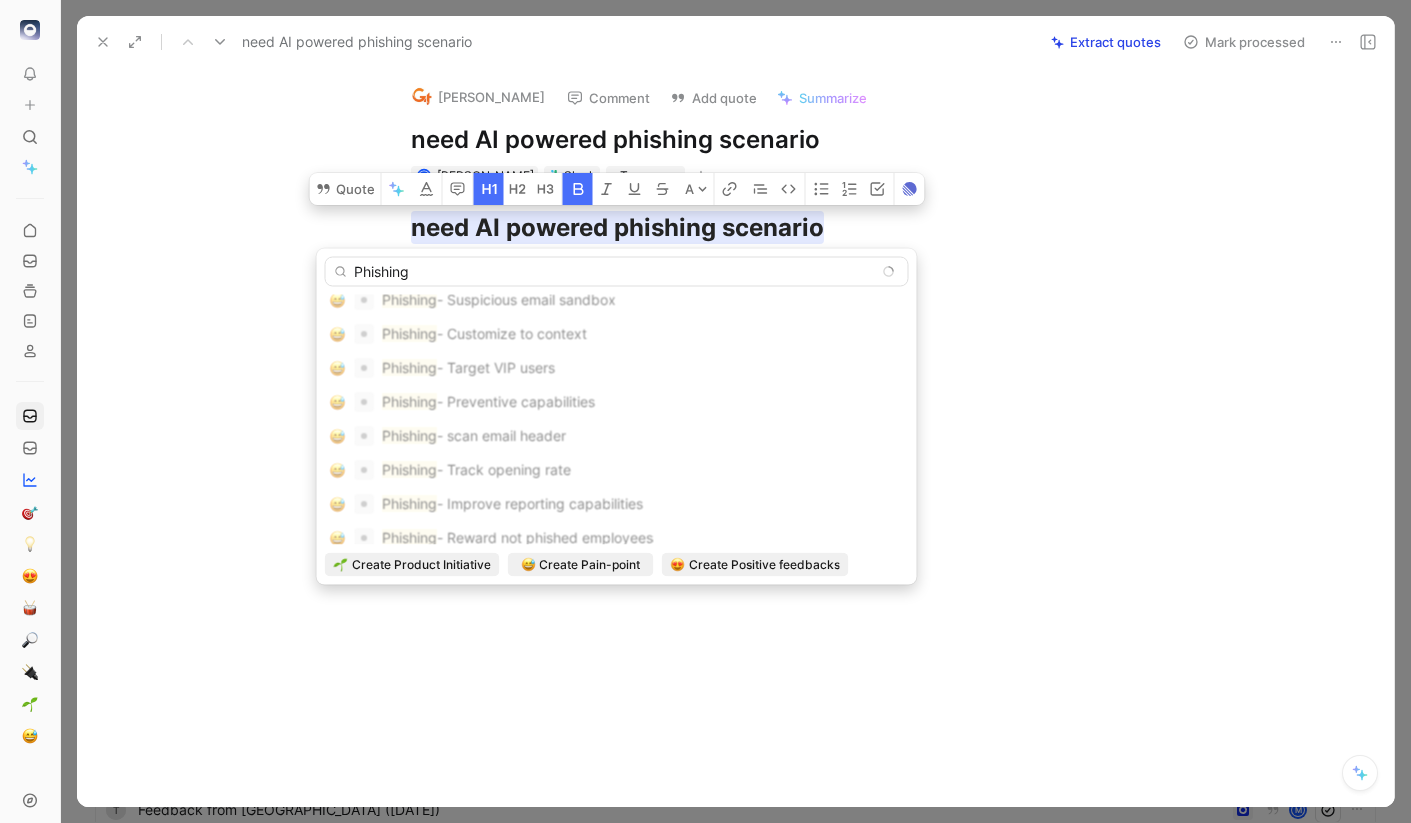 click on "Phishing" at bounding box center [617, 272] 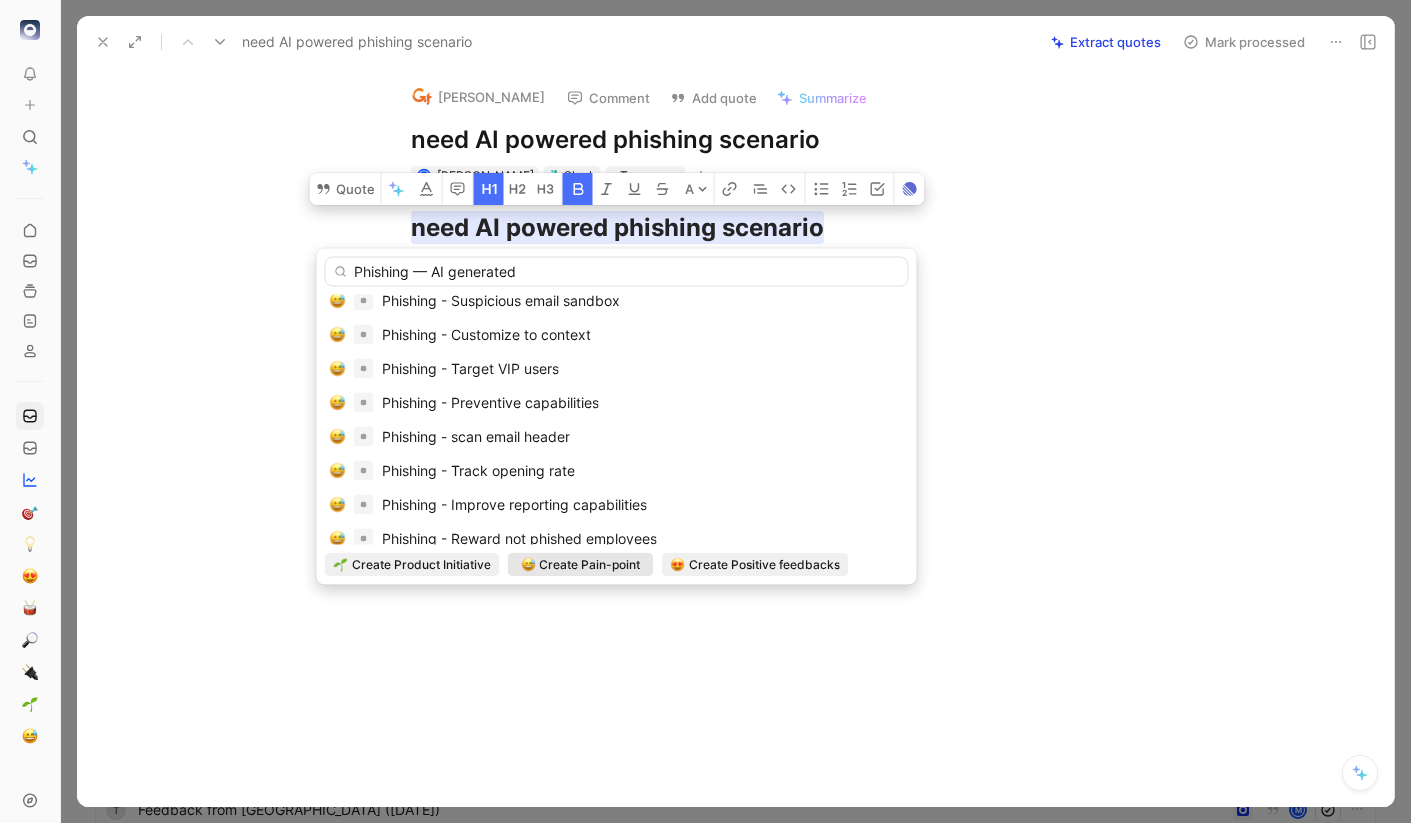 type on "Phishing — AI generated" 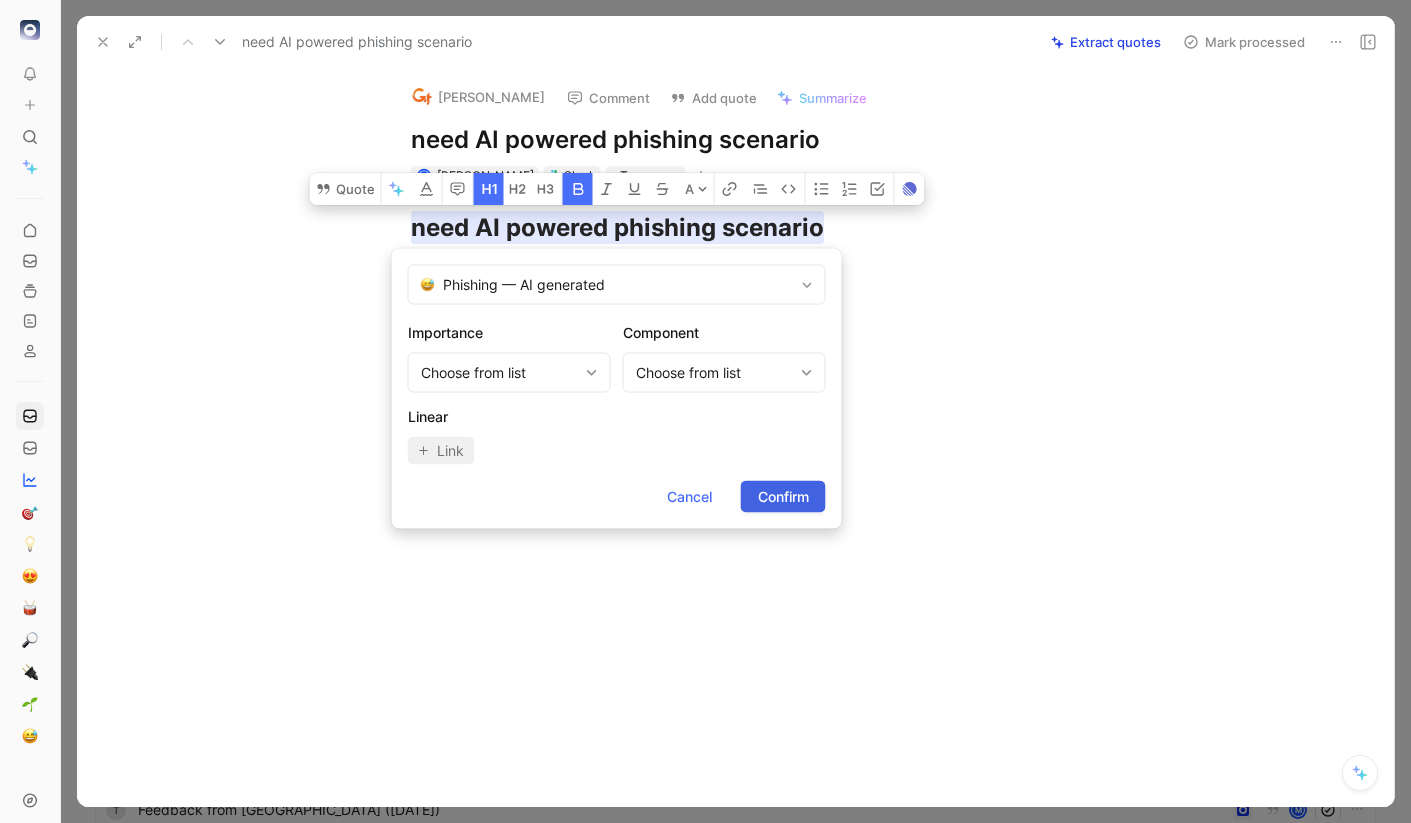 click on "Confirm" at bounding box center (783, 497) 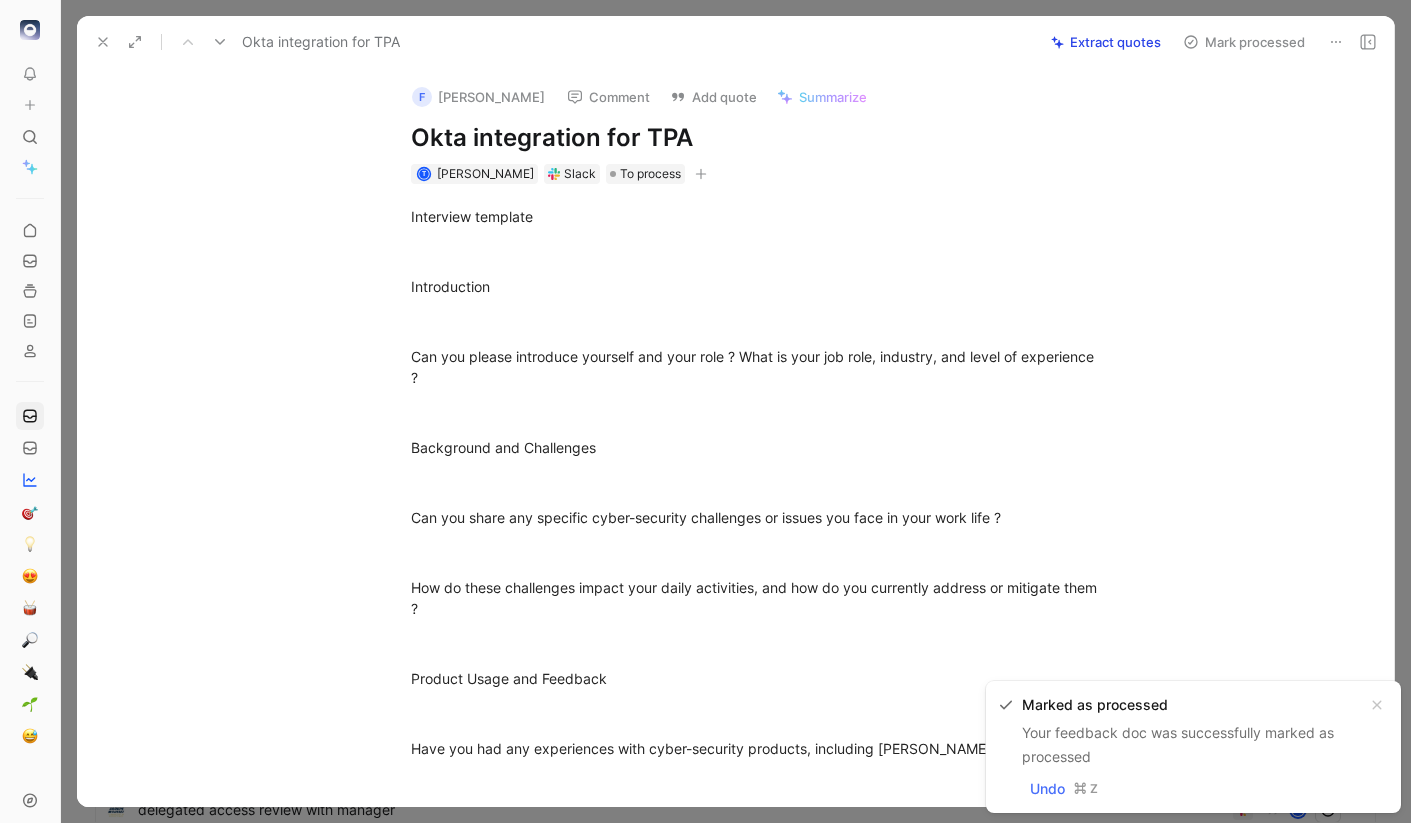click on "Interview template Introduction Can you please introduce yourself and your role ? What is your job role, industry, and level of experience ? Background and Challenges Can you share any specific cyber-security challenges or issues you face in your work life ? How do these challenges impact your daily activities, and how do you currently address or mitigate them ? Product Usage and Feedback Have you had any experiences with cyber-security products, including Elba if applicable ? What are your impressions of these products ? What do you like or dislike about them ? Why ? Can you provide feedback on our current product (if applicable) ? How can we improve it to better meet your needs ? Decision-Making Process Could you walk me through your process for evaluating and selecting cyber-security products ? How do you evaluate ROI ? What are the key factors you consider when making these decisions? (e.g., cost, ease of use, reliability, integration capabilities) Closing" at bounding box center (756, 829) 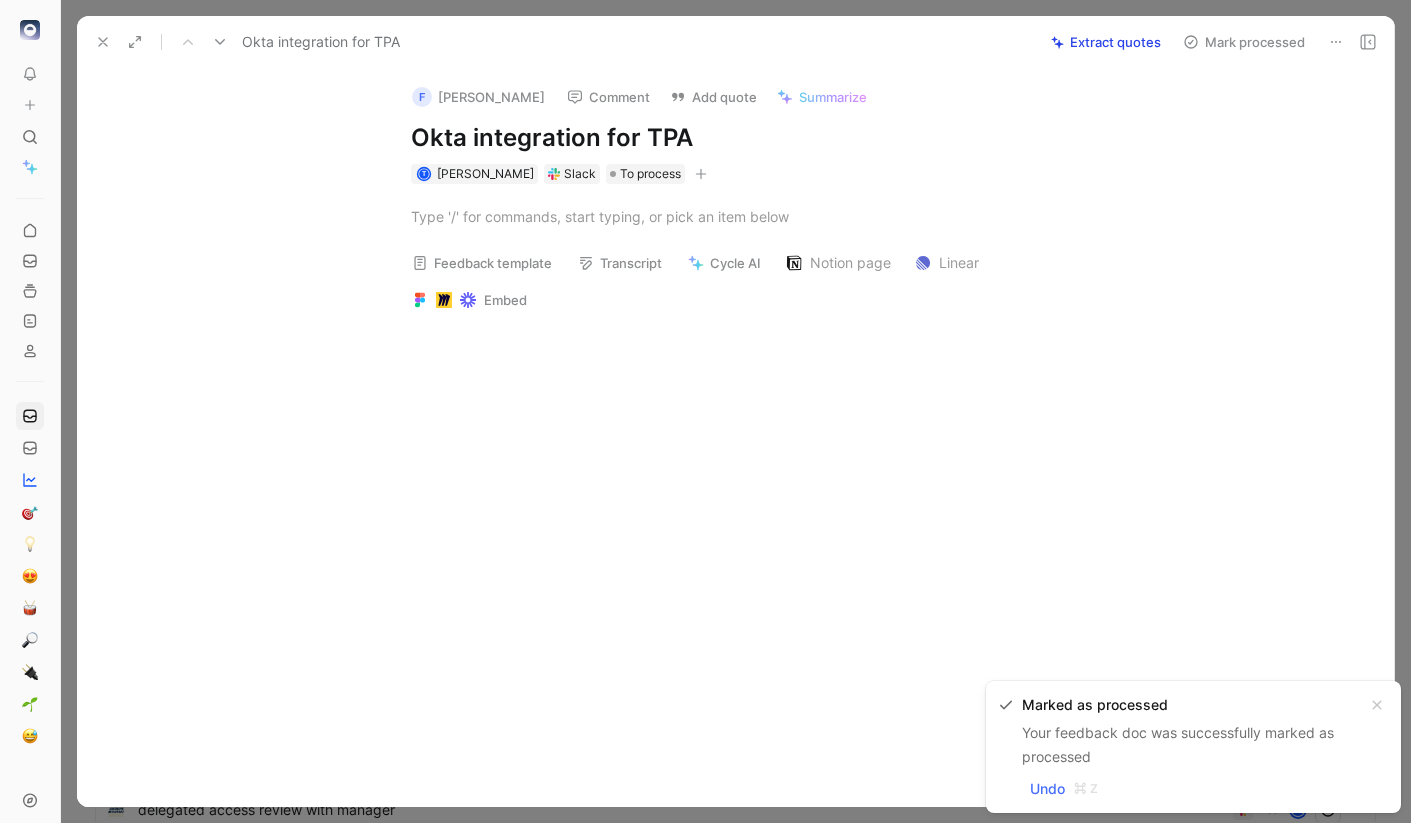 click on "Okta integration for TPA" at bounding box center [757, 138] 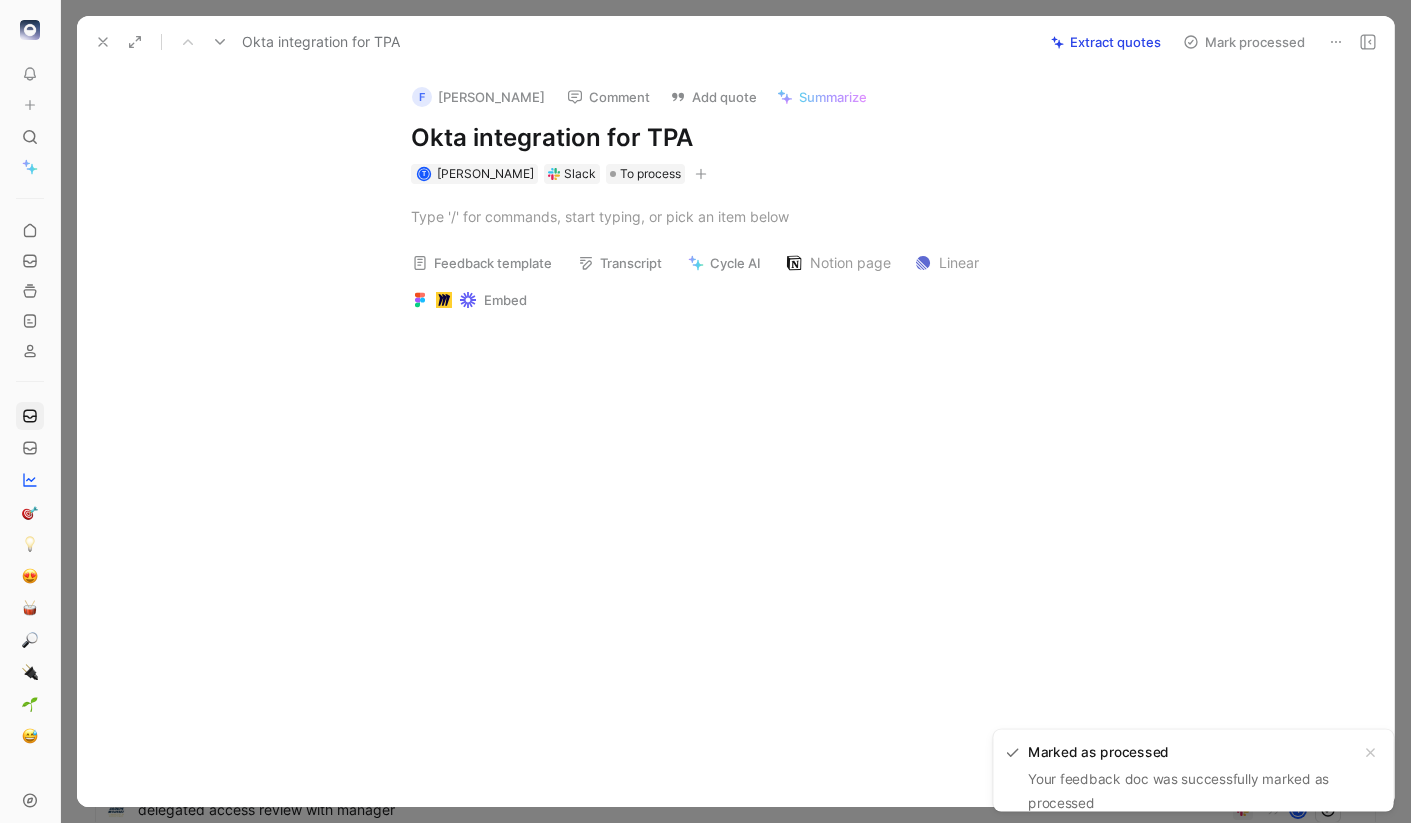 copy on "Okta integration for TPA" 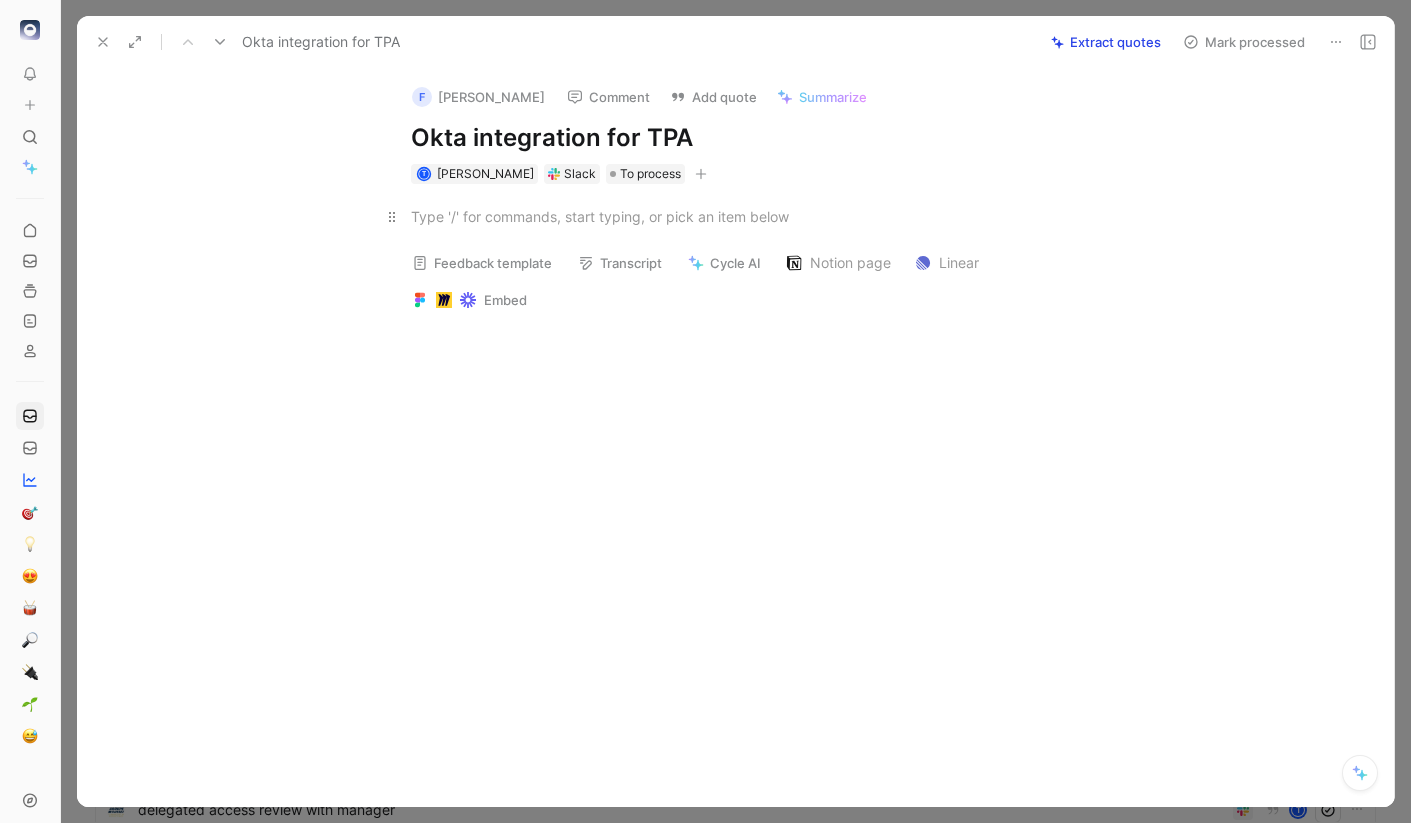 click at bounding box center (757, 216) 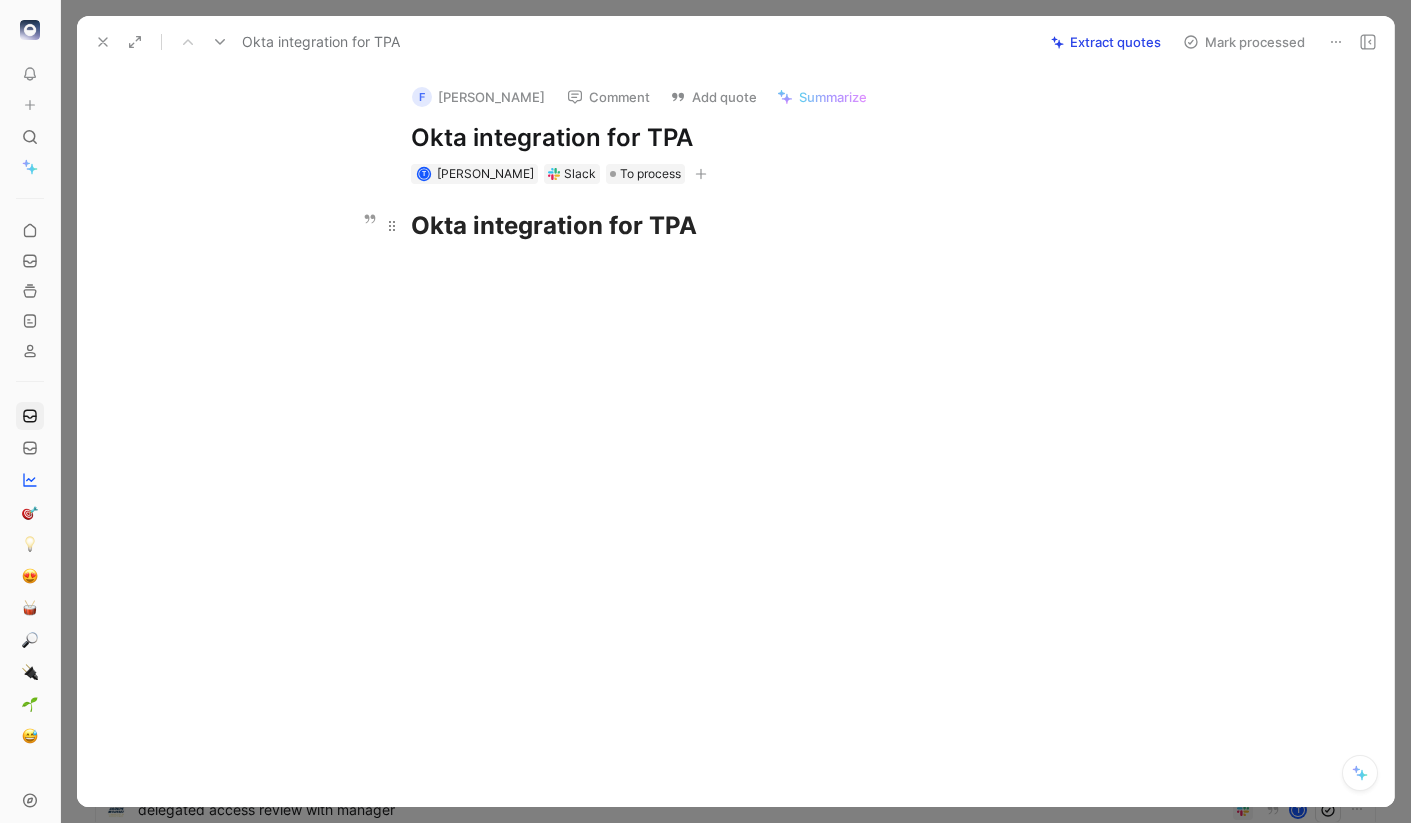 click on "Okta integration for TPA" at bounding box center (554, 225) 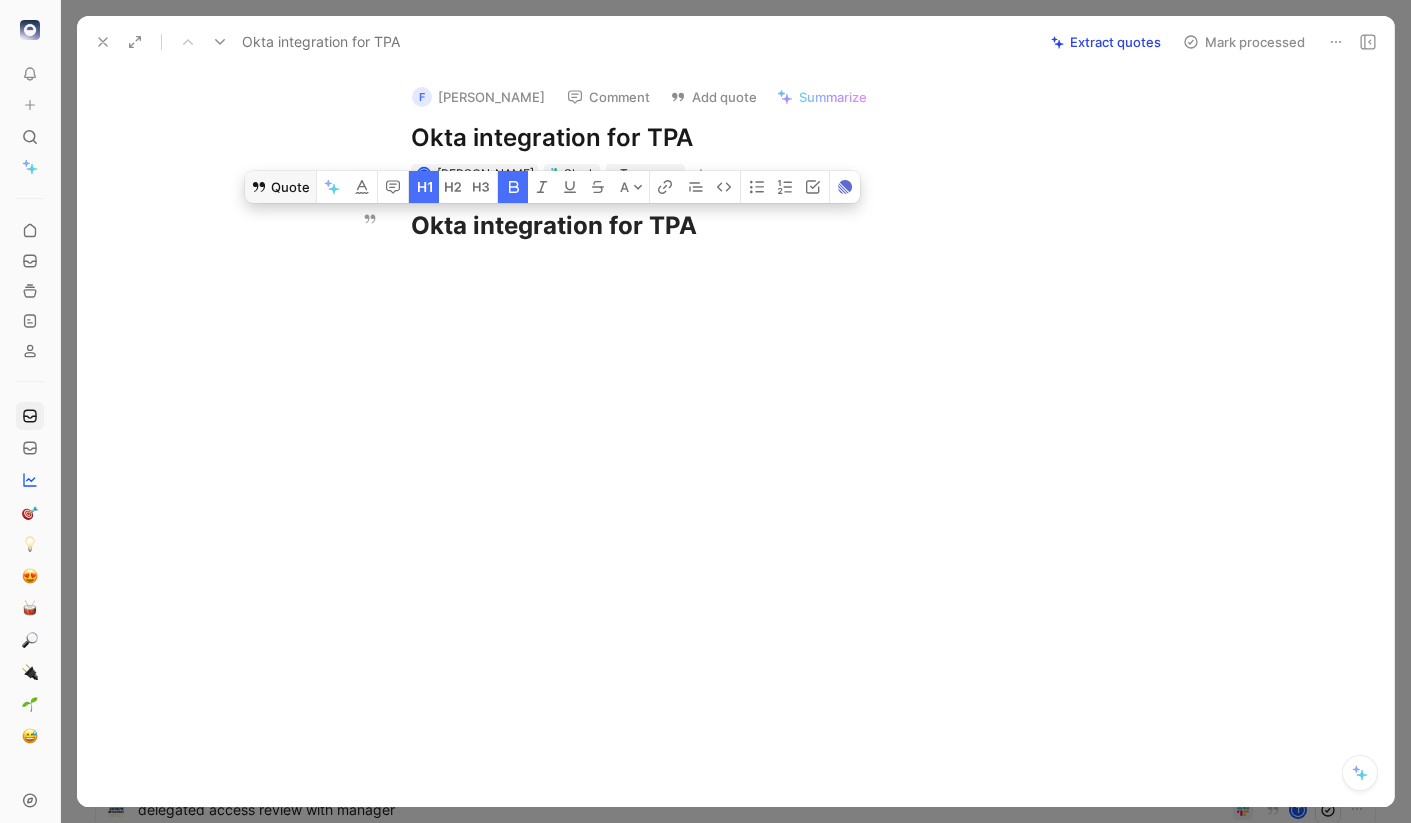 click on "Quote" at bounding box center (280, 187) 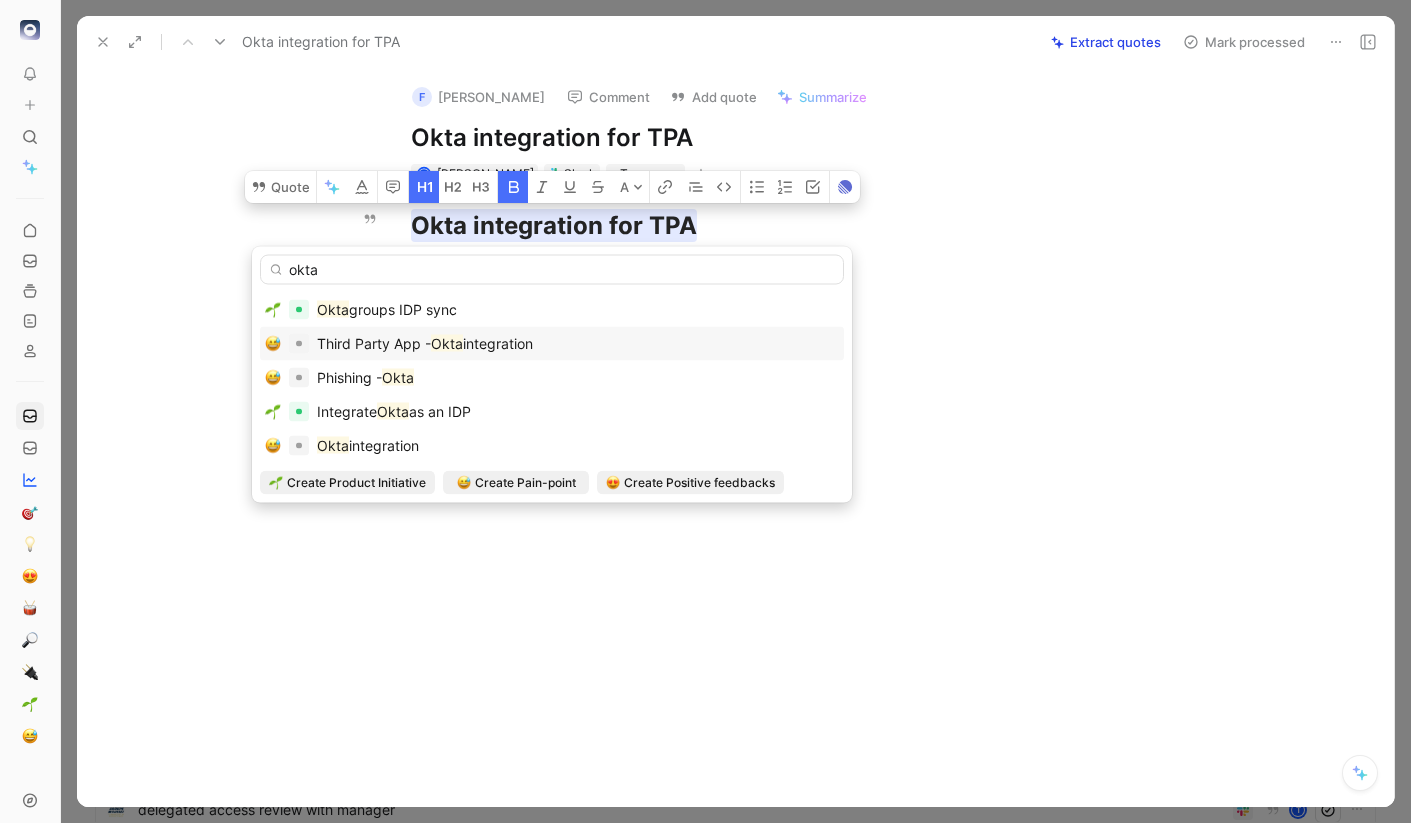 type on "okta" 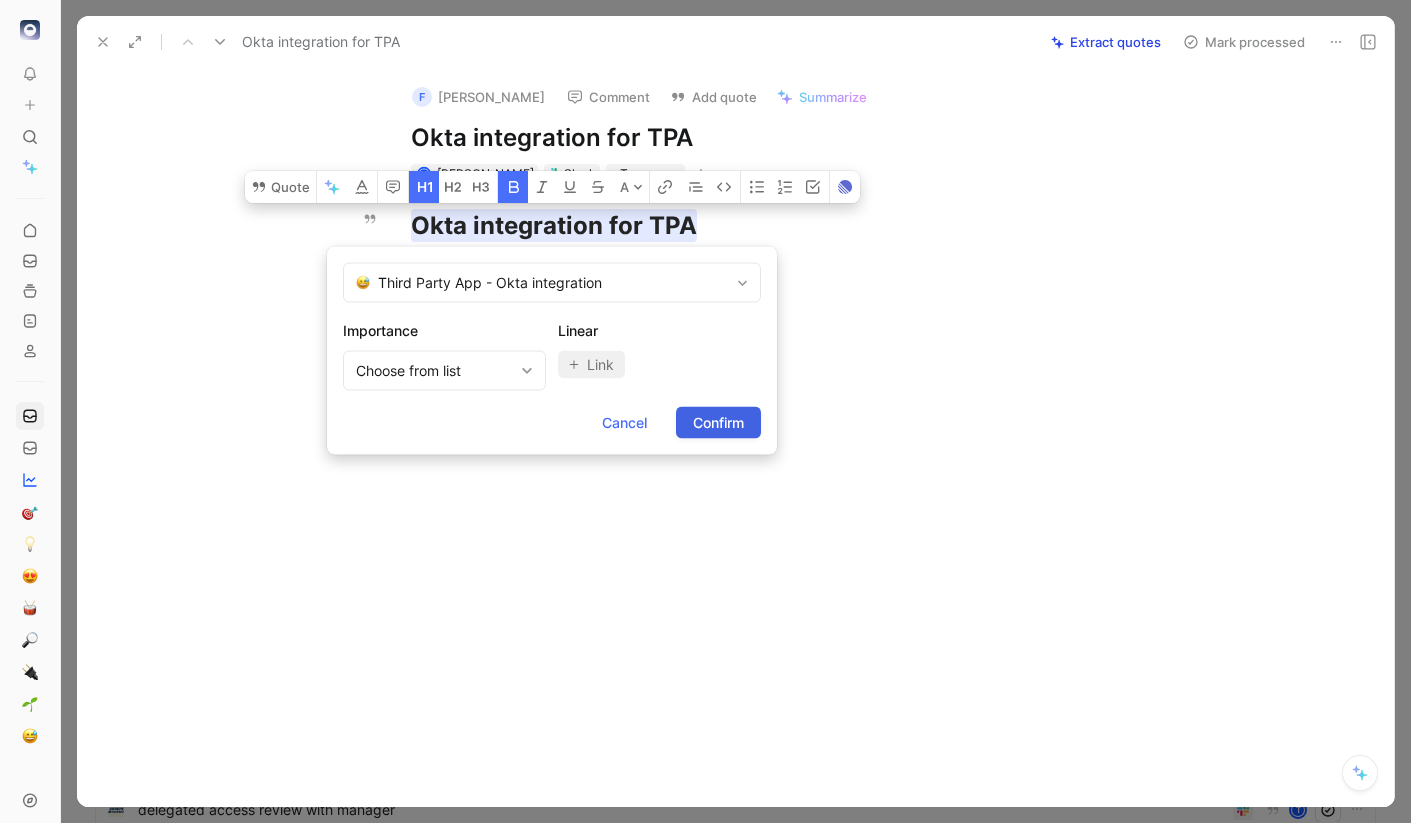 click on "Confirm" at bounding box center (718, 423) 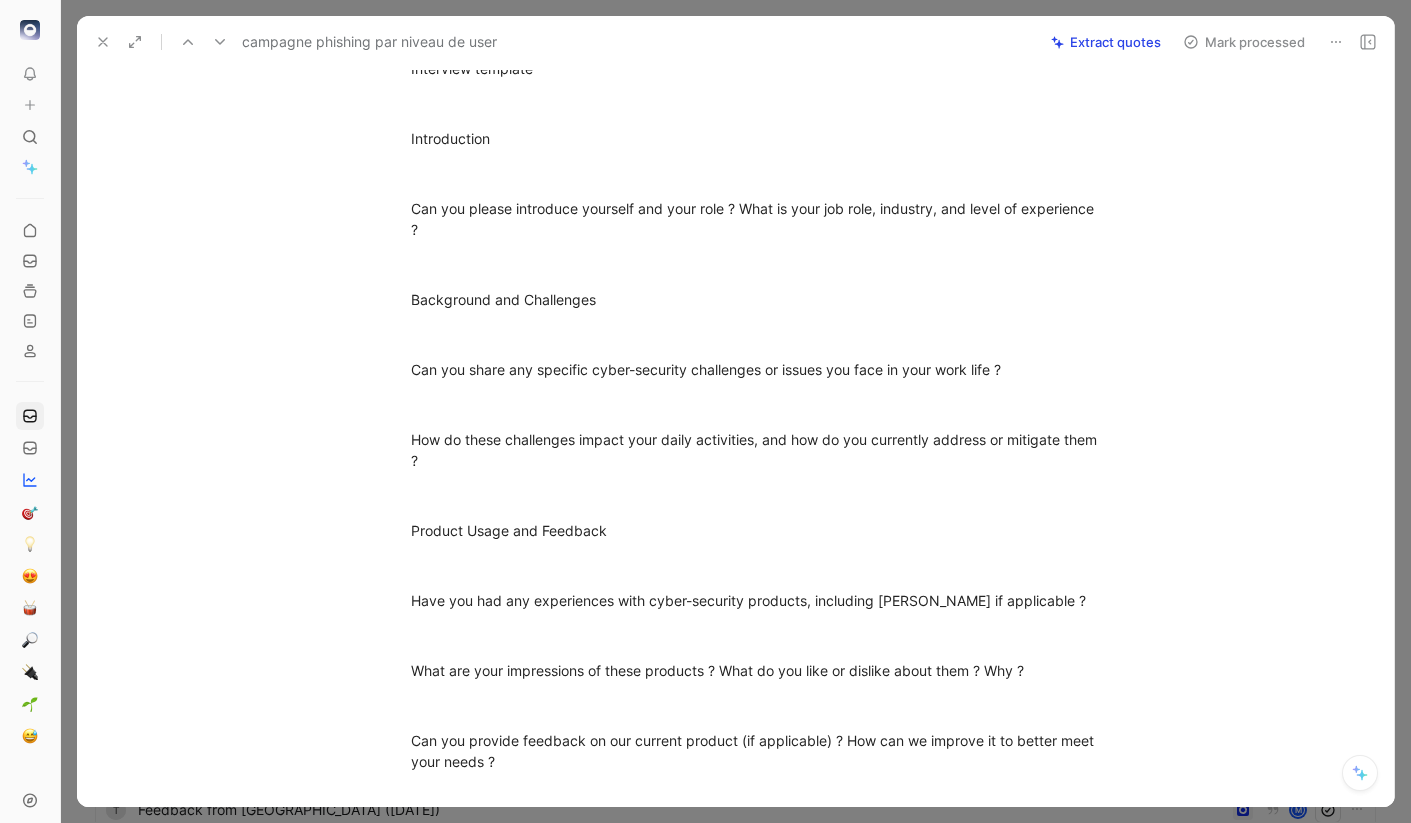 scroll, scrollTop: 54, scrollLeft: 0, axis: vertical 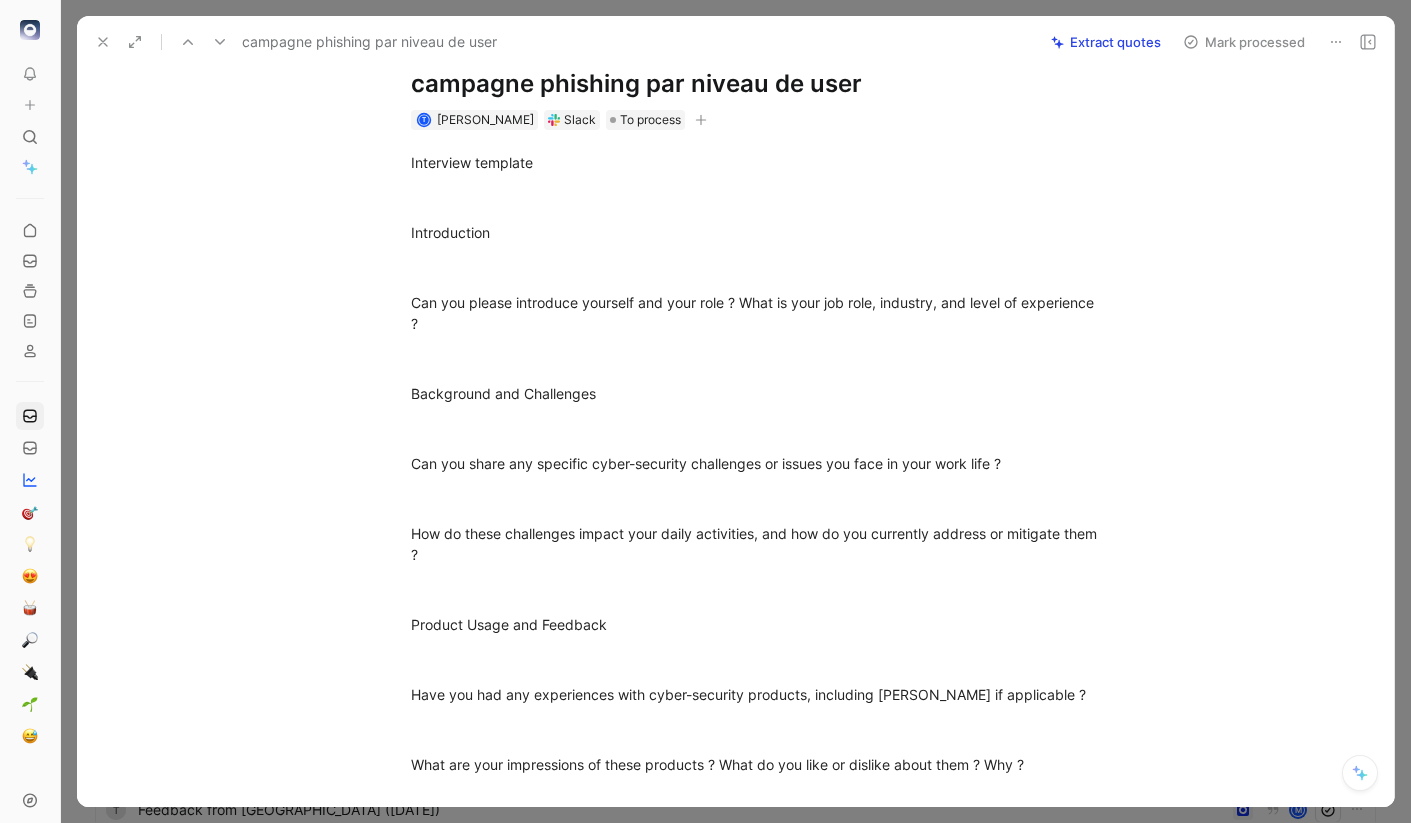 click at bounding box center (757, 428) 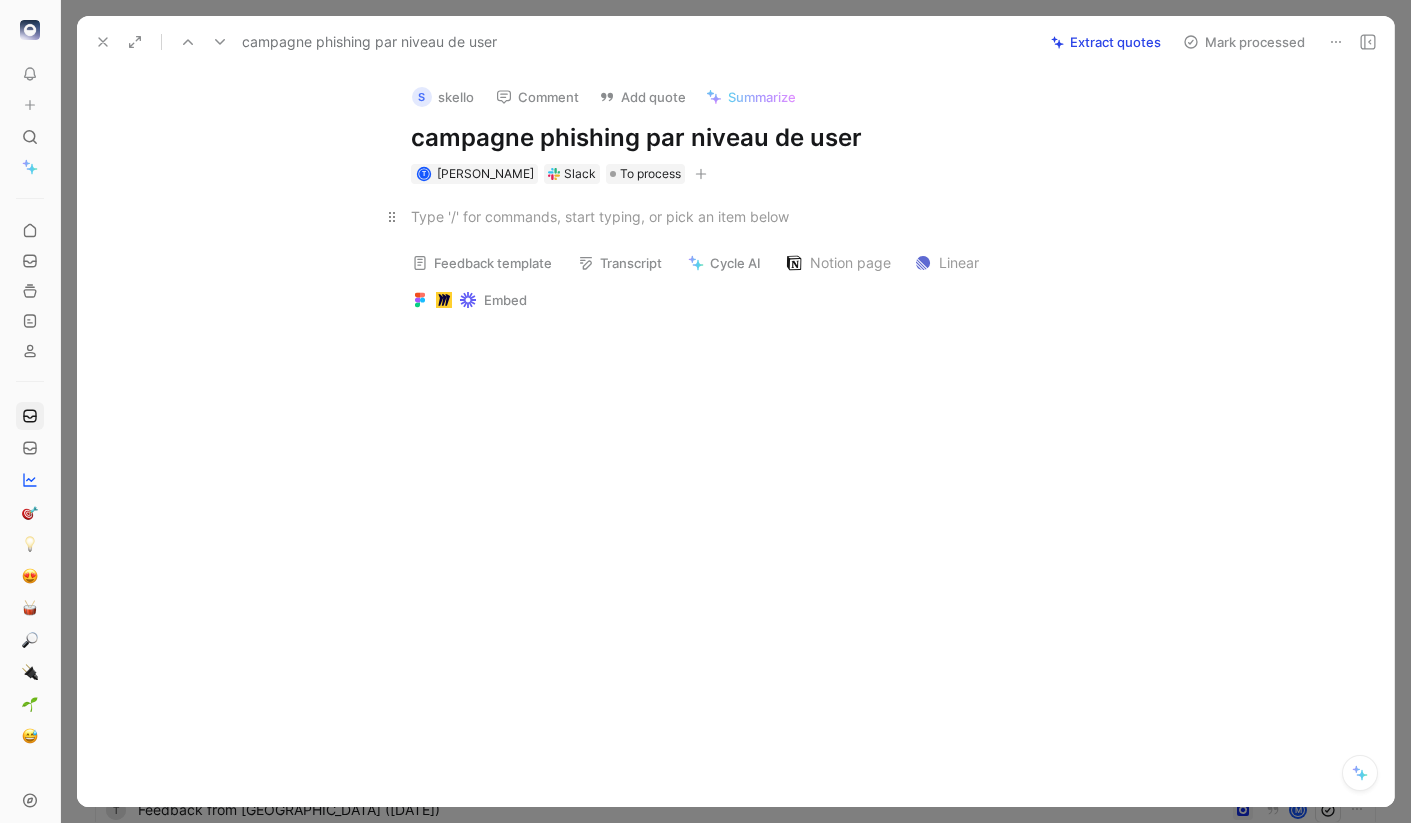 scroll, scrollTop: 0, scrollLeft: 0, axis: both 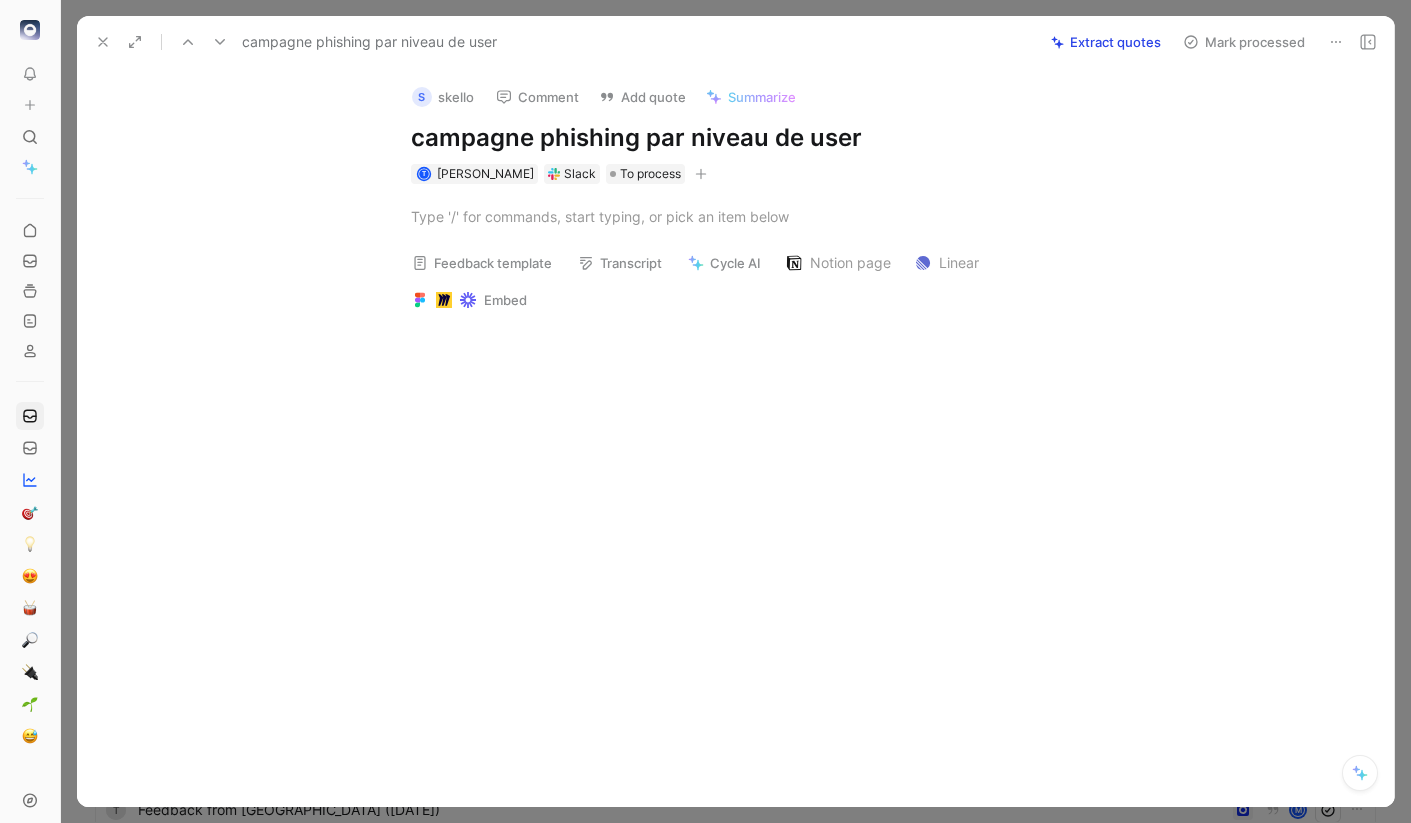 click on "campagne phishing par niveau de user" at bounding box center [757, 138] 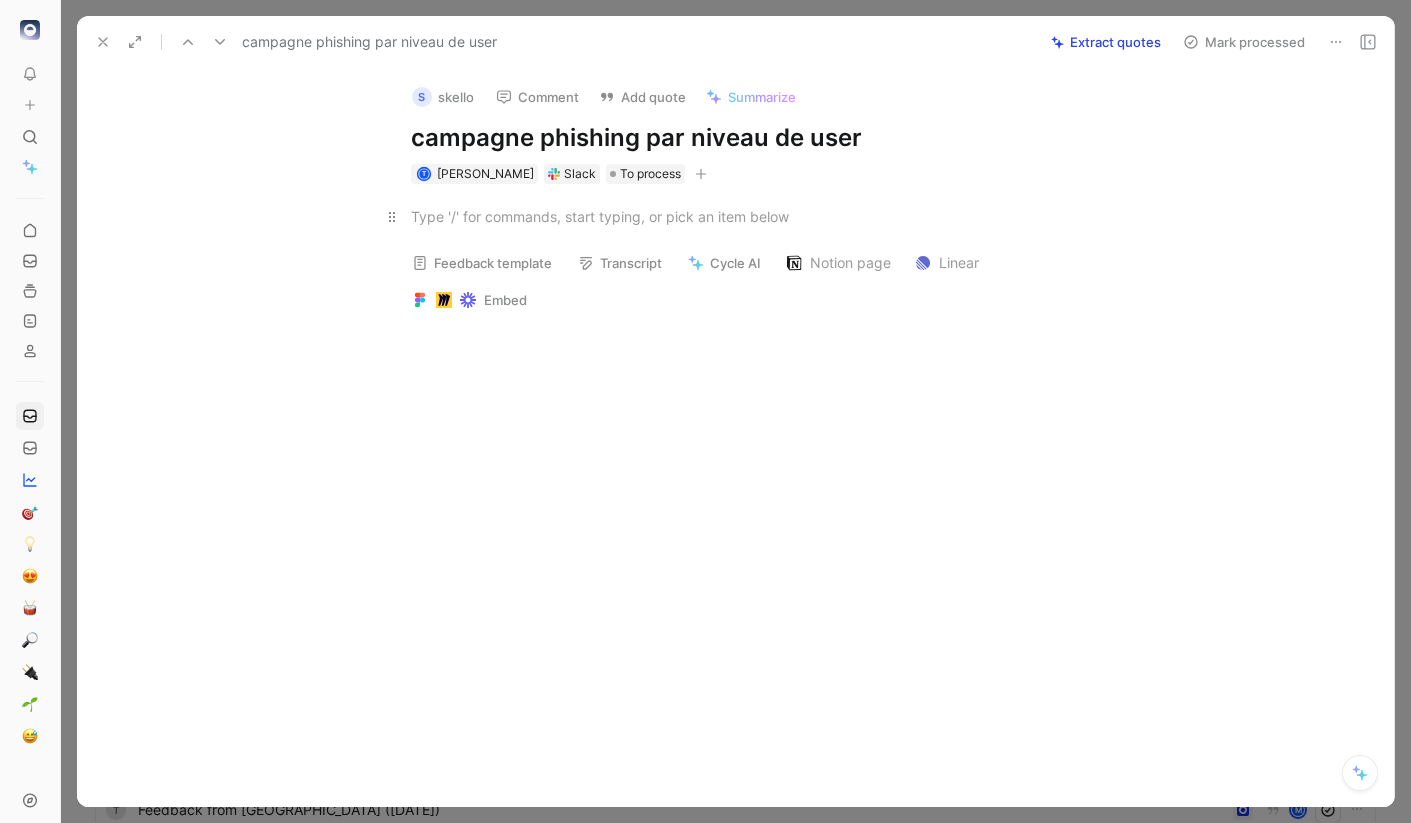 click at bounding box center [757, 216] 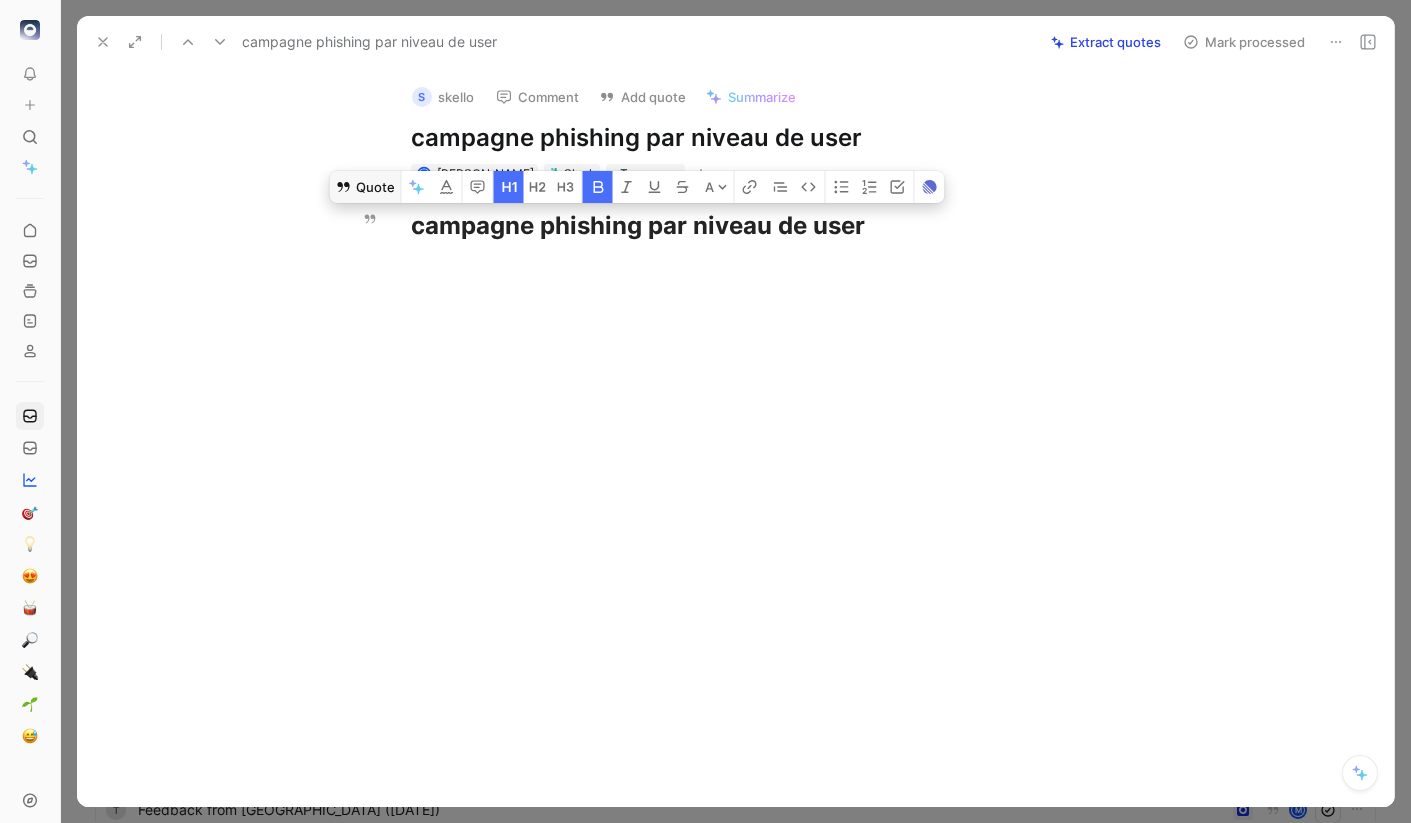 click on "Quote" at bounding box center [365, 187] 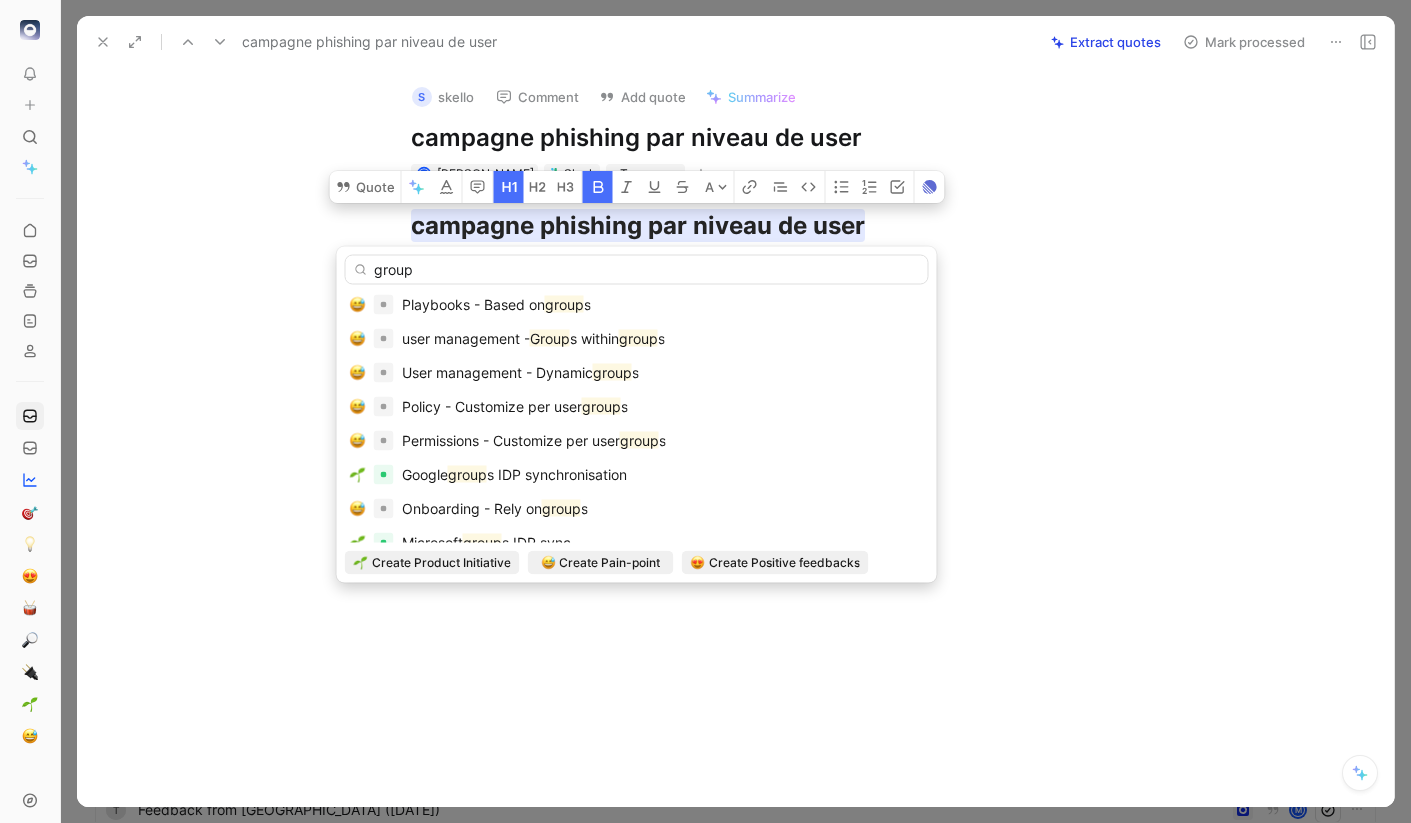 scroll, scrollTop: 493, scrollLeft: 0, axis: vertical 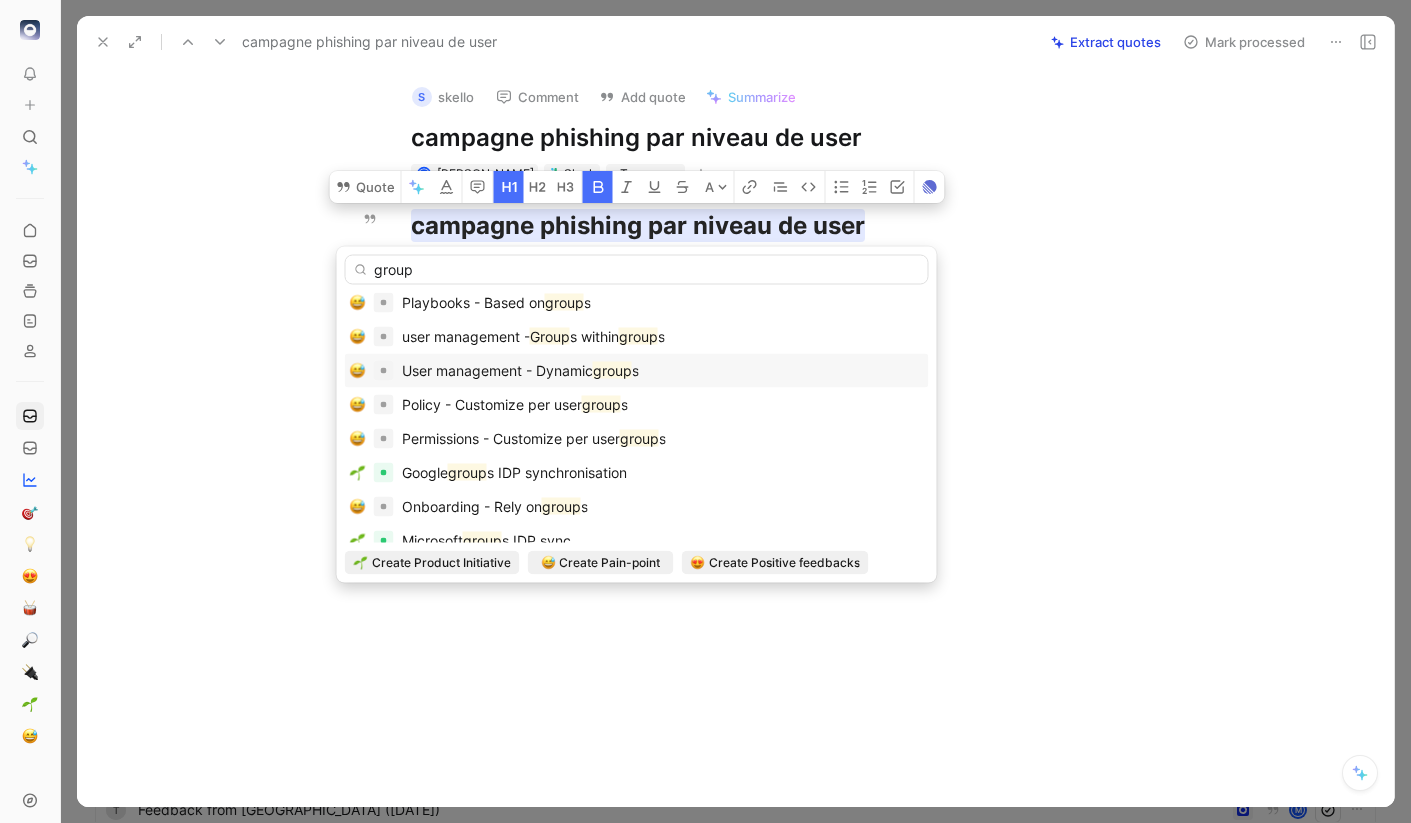 type on "group" 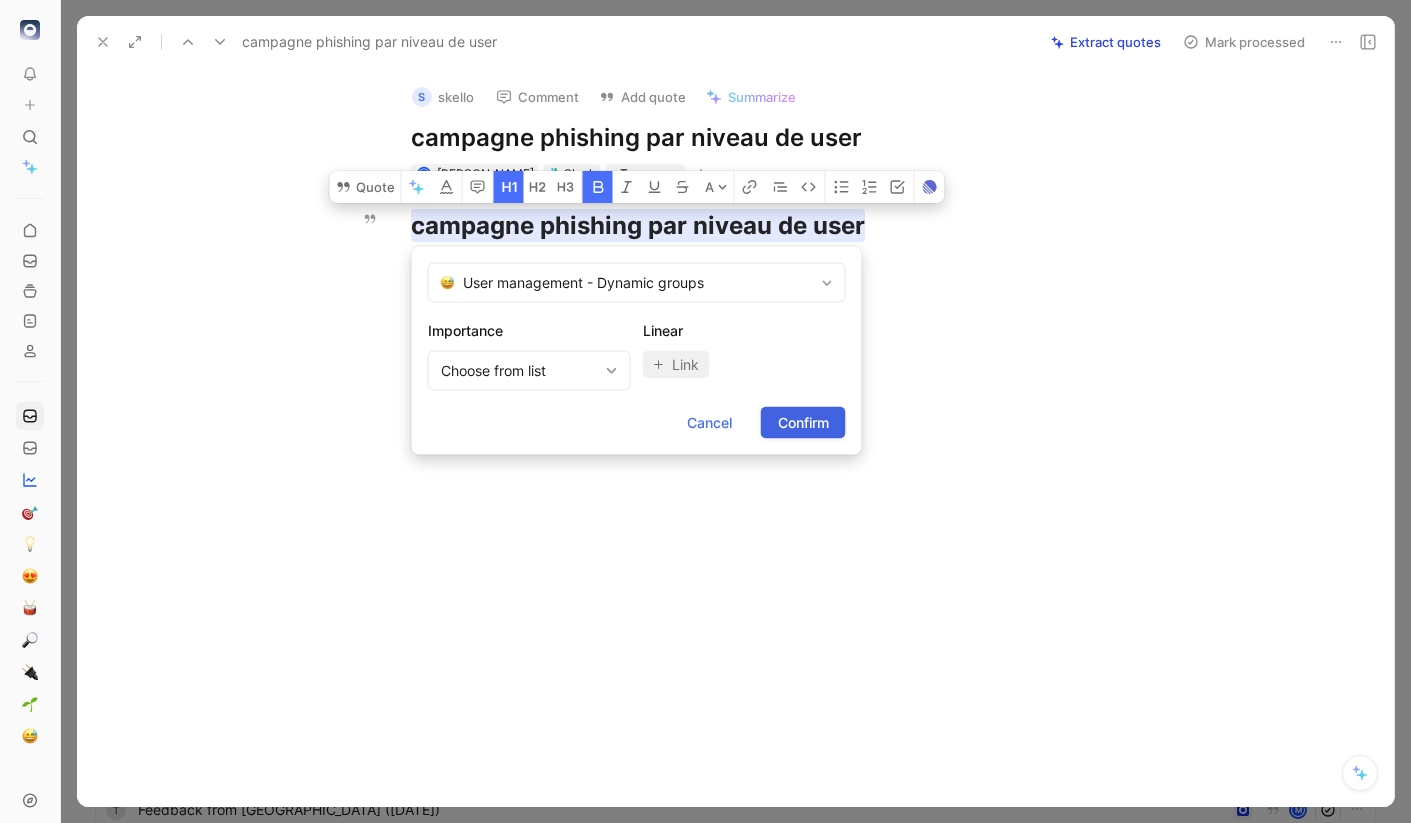 click on "Confirm" at bounding box center (803, 423) 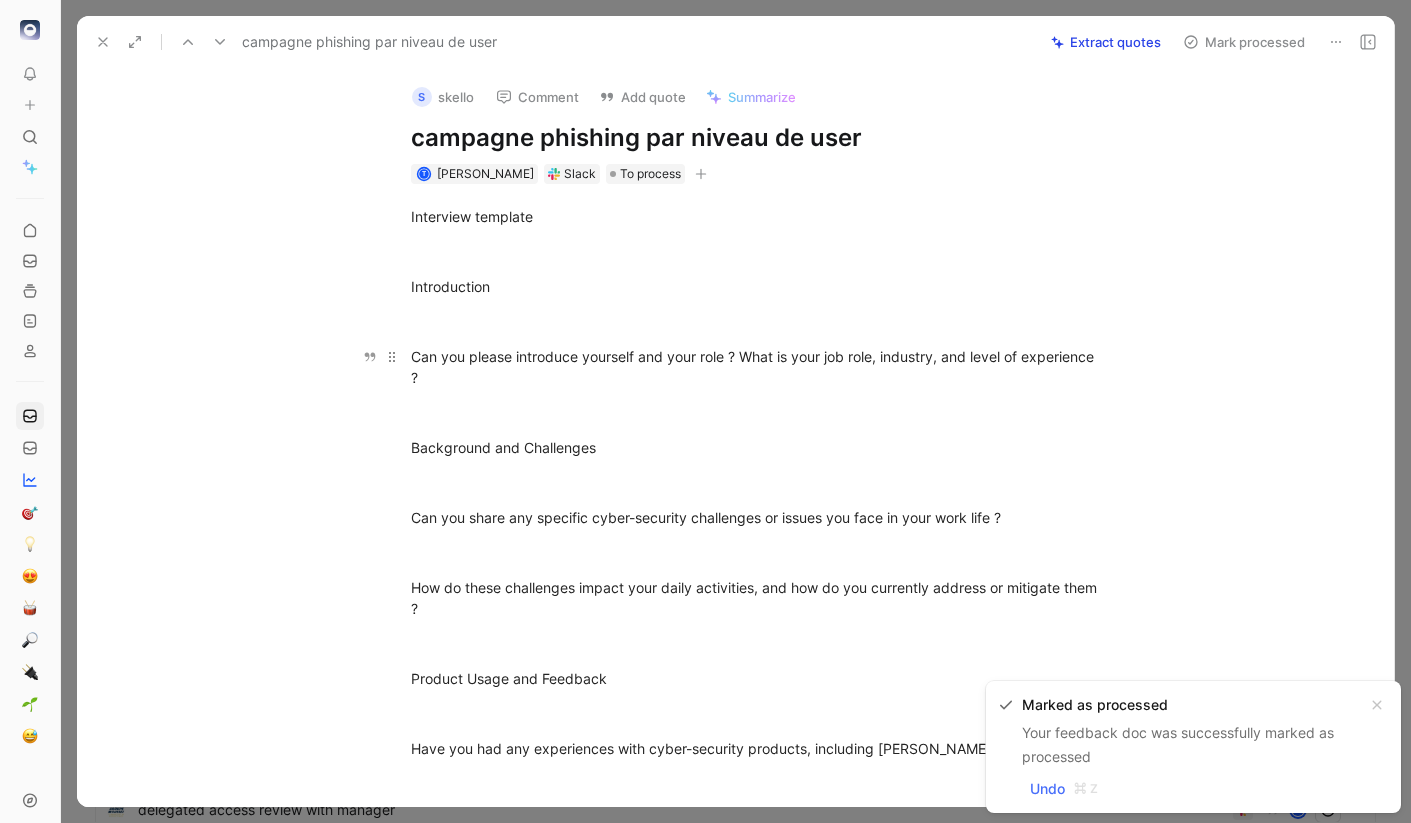 click on "Can you please introduce yourself and your role ? What is your job role, industry, and level of experience ?" at bounding box center (757, 367) 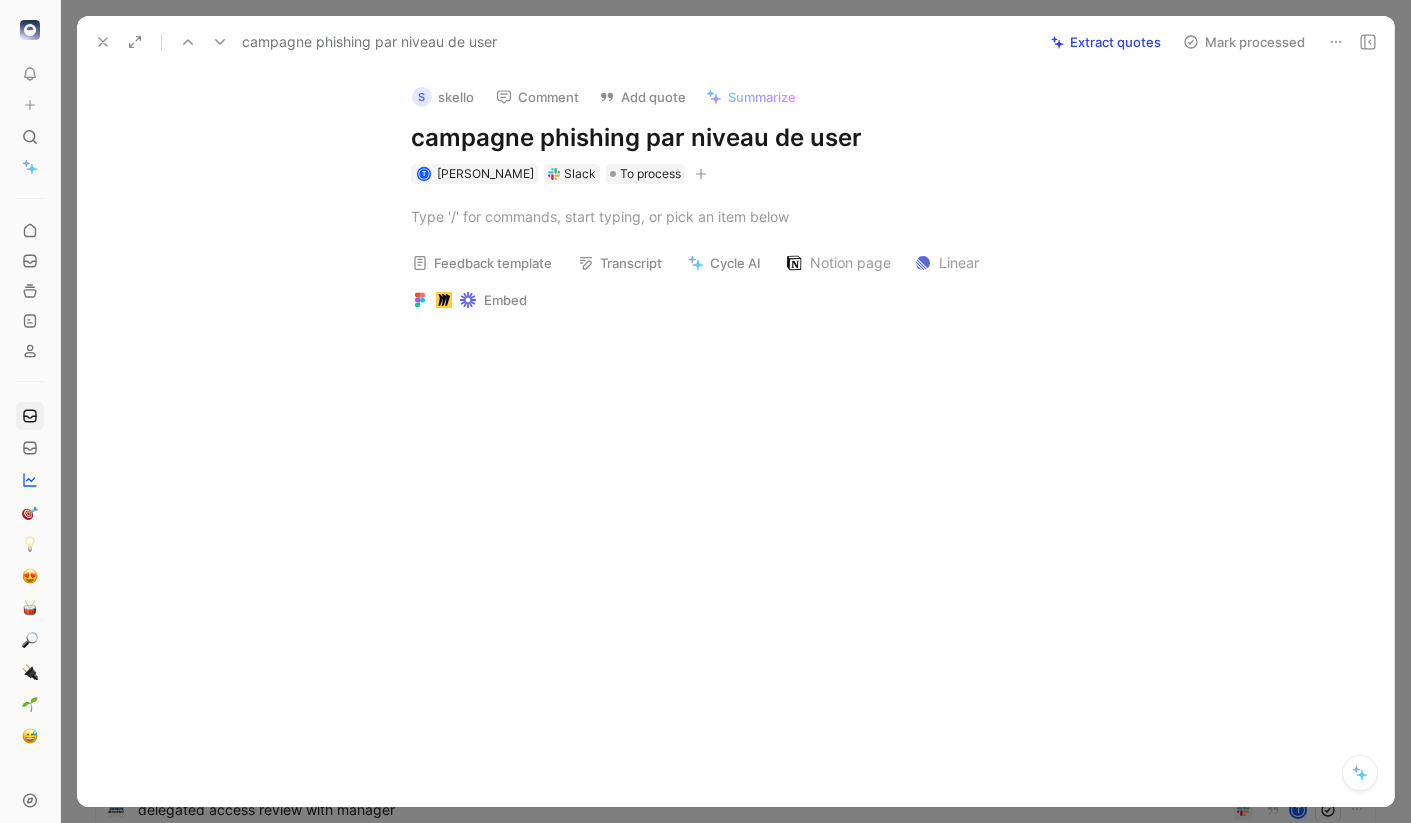 click on "campagne phishing par niveau de user" at bounding box center (757, 138) 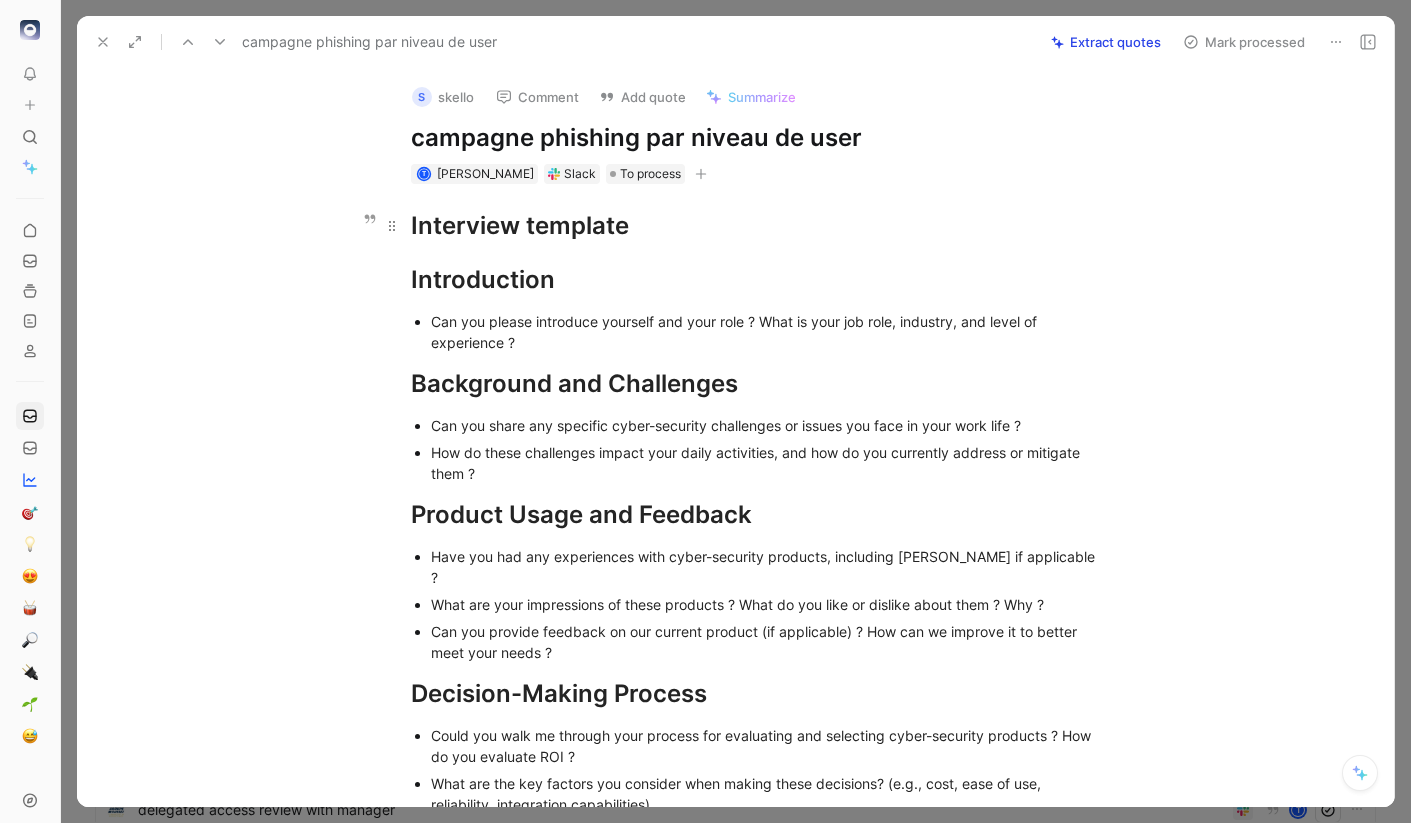 click on "Interview template" at bounding box center [757, 226] 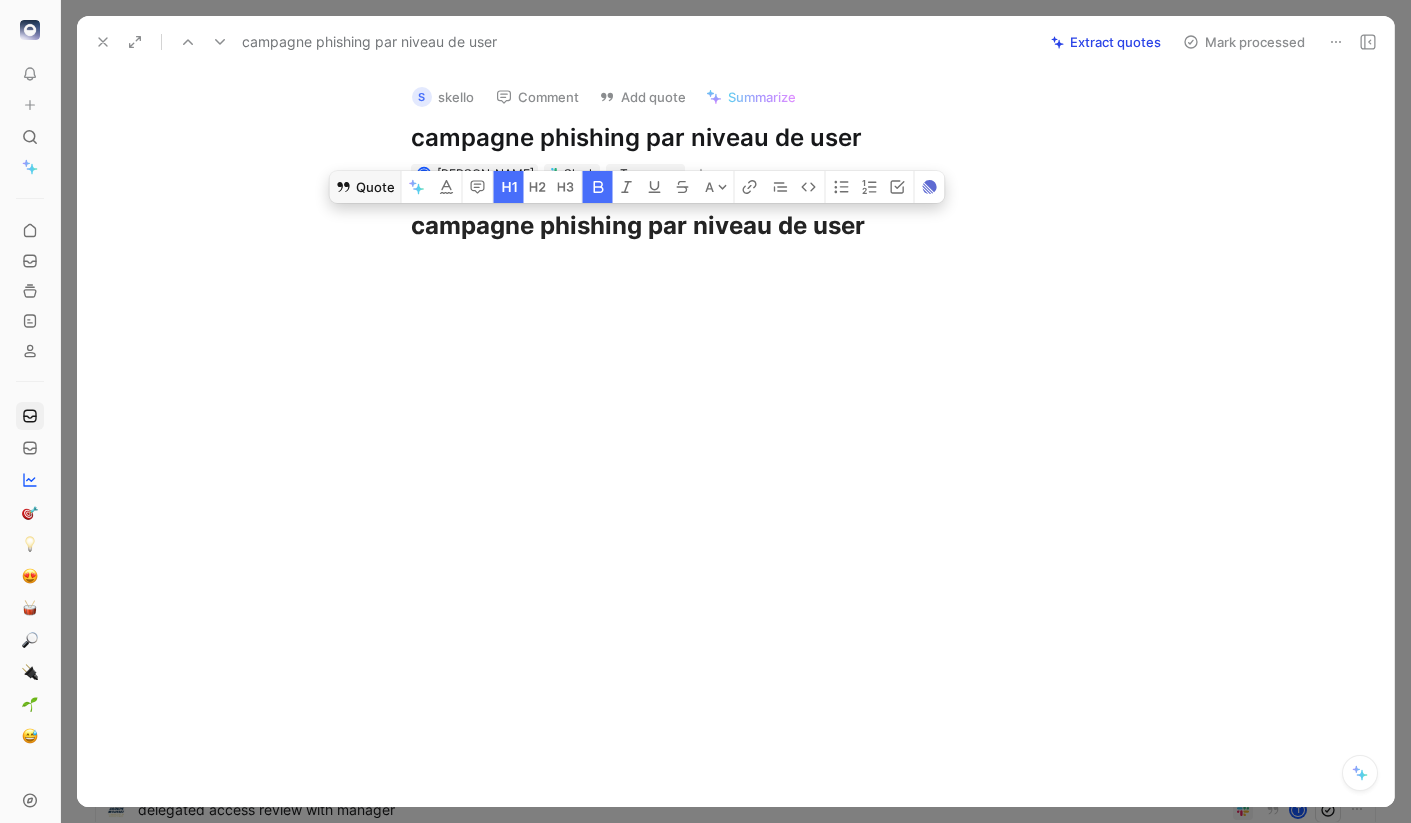click 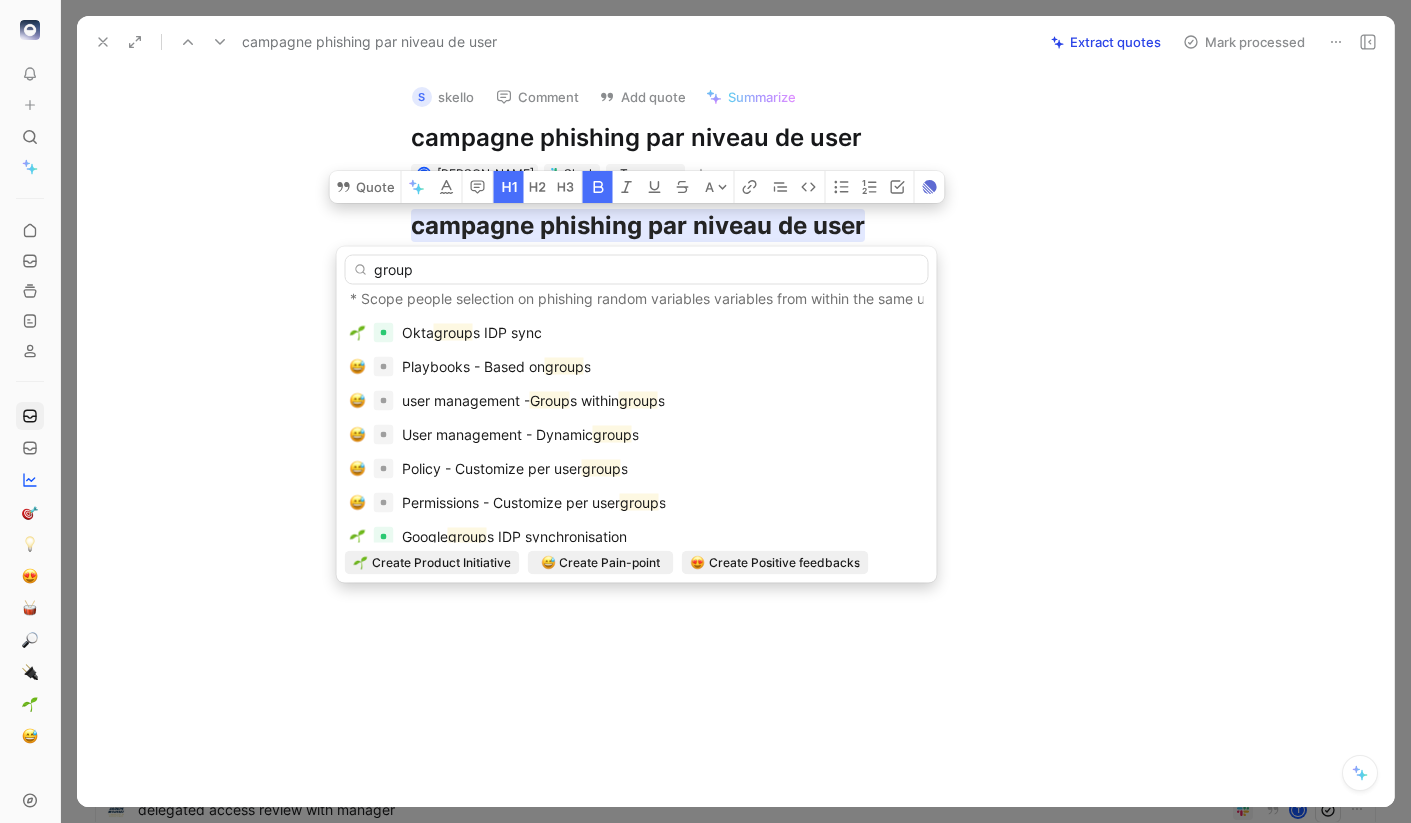scroll, scrollTop: 420, scrollLeft: 0, axis: vertical 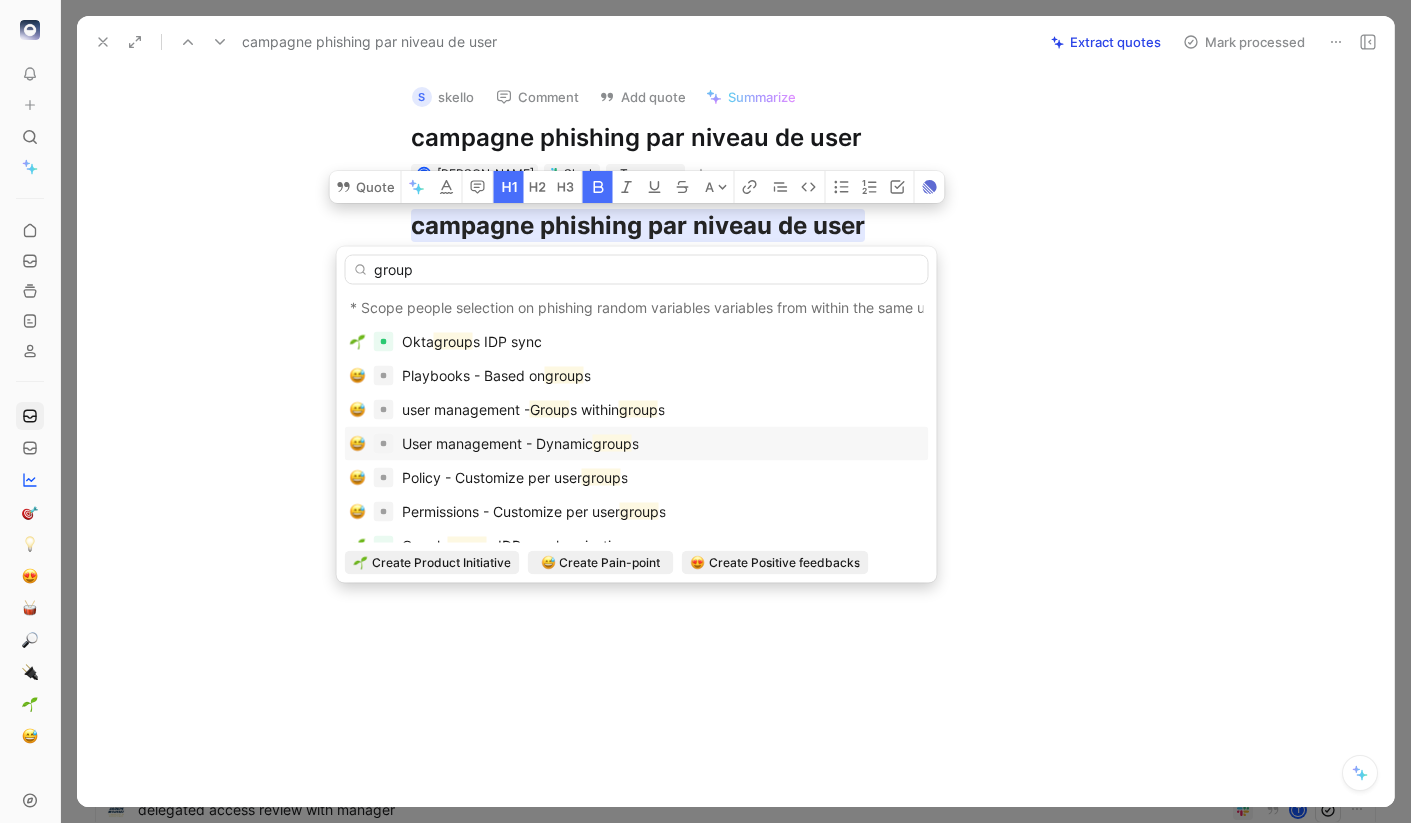 type on "group" 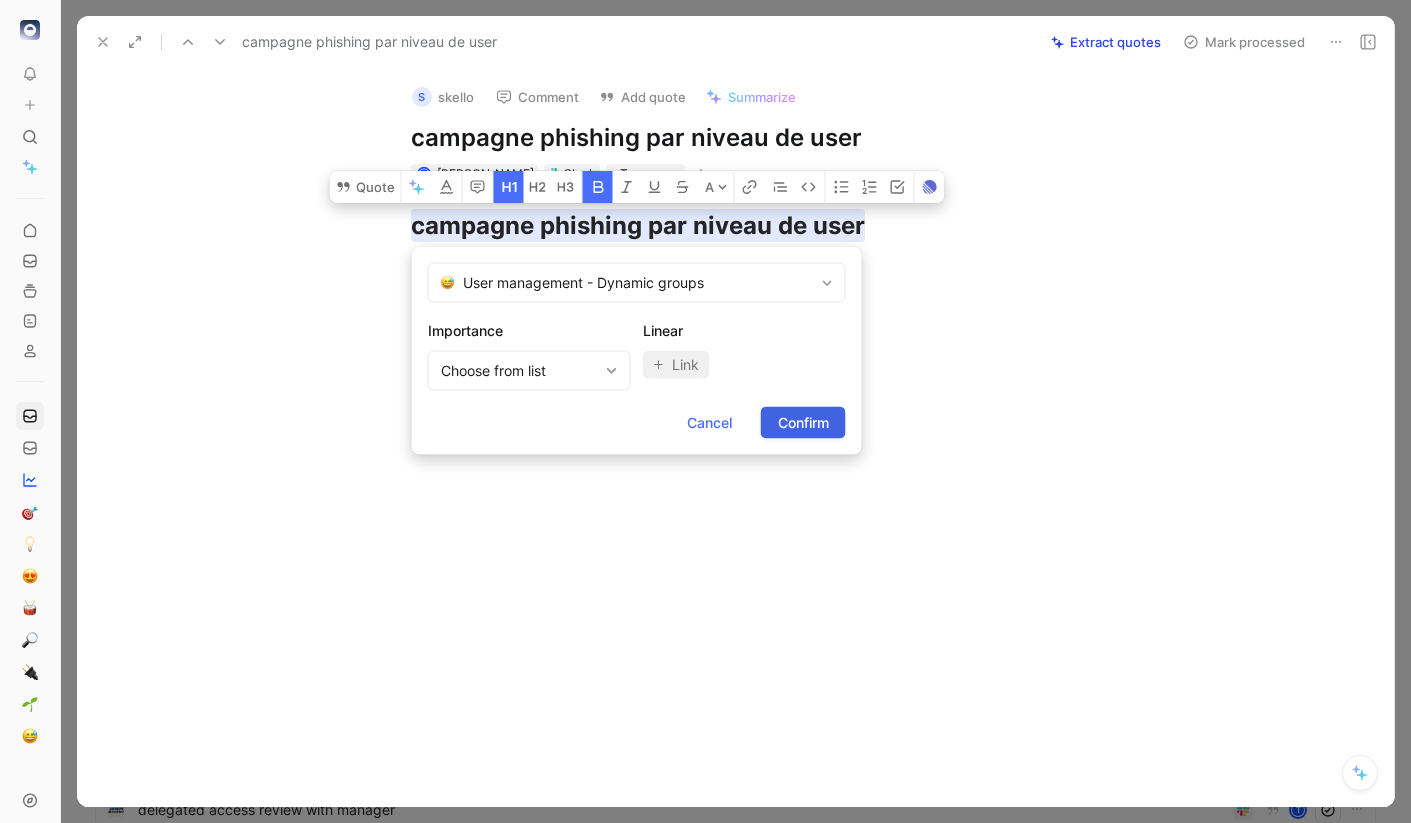 click on "Confirm" at bounding box center (803, 423) 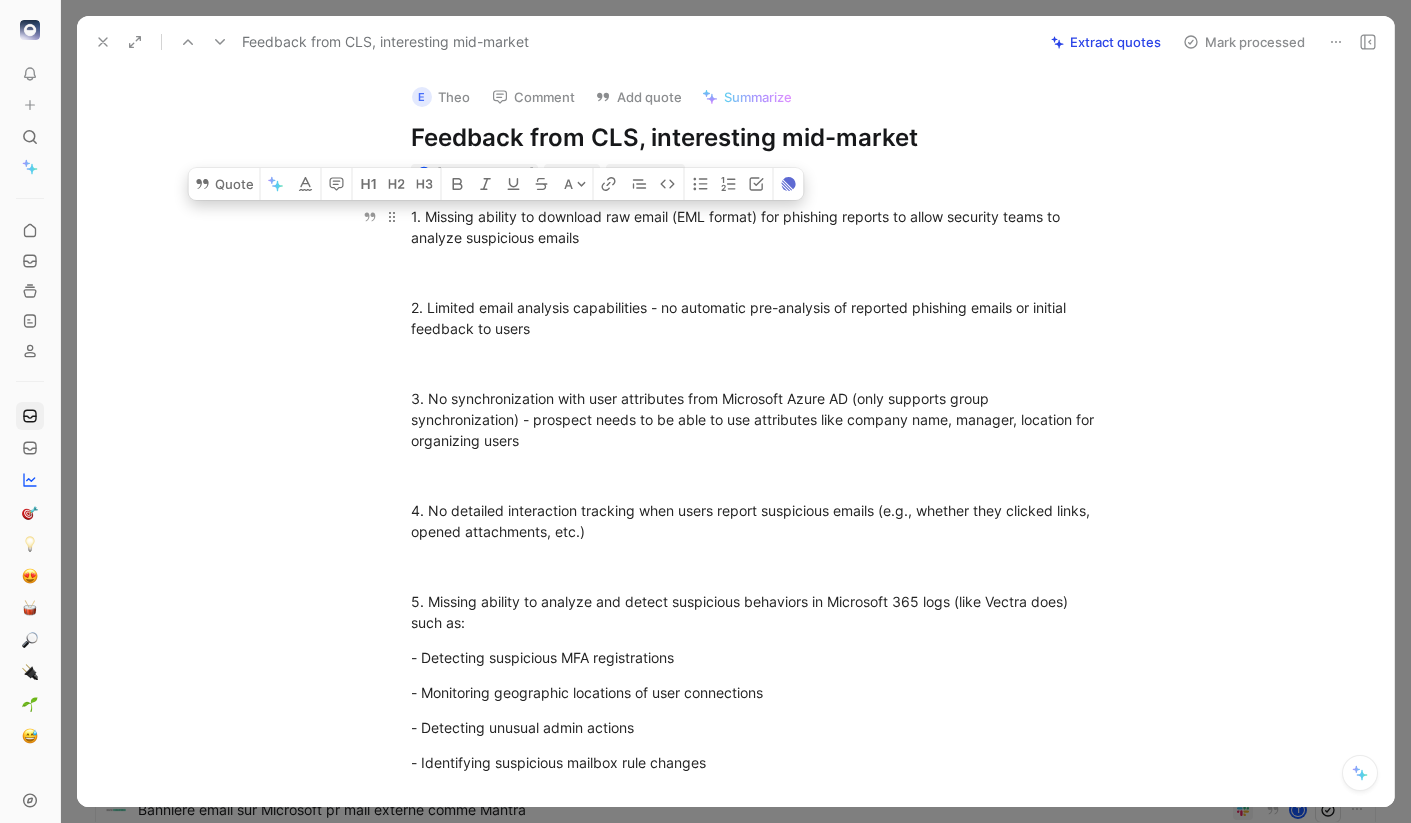 drag, startPoint x: 596, startPoint y: 234, endPoint x: 407, endPoint y: 210, distance: 190.51772 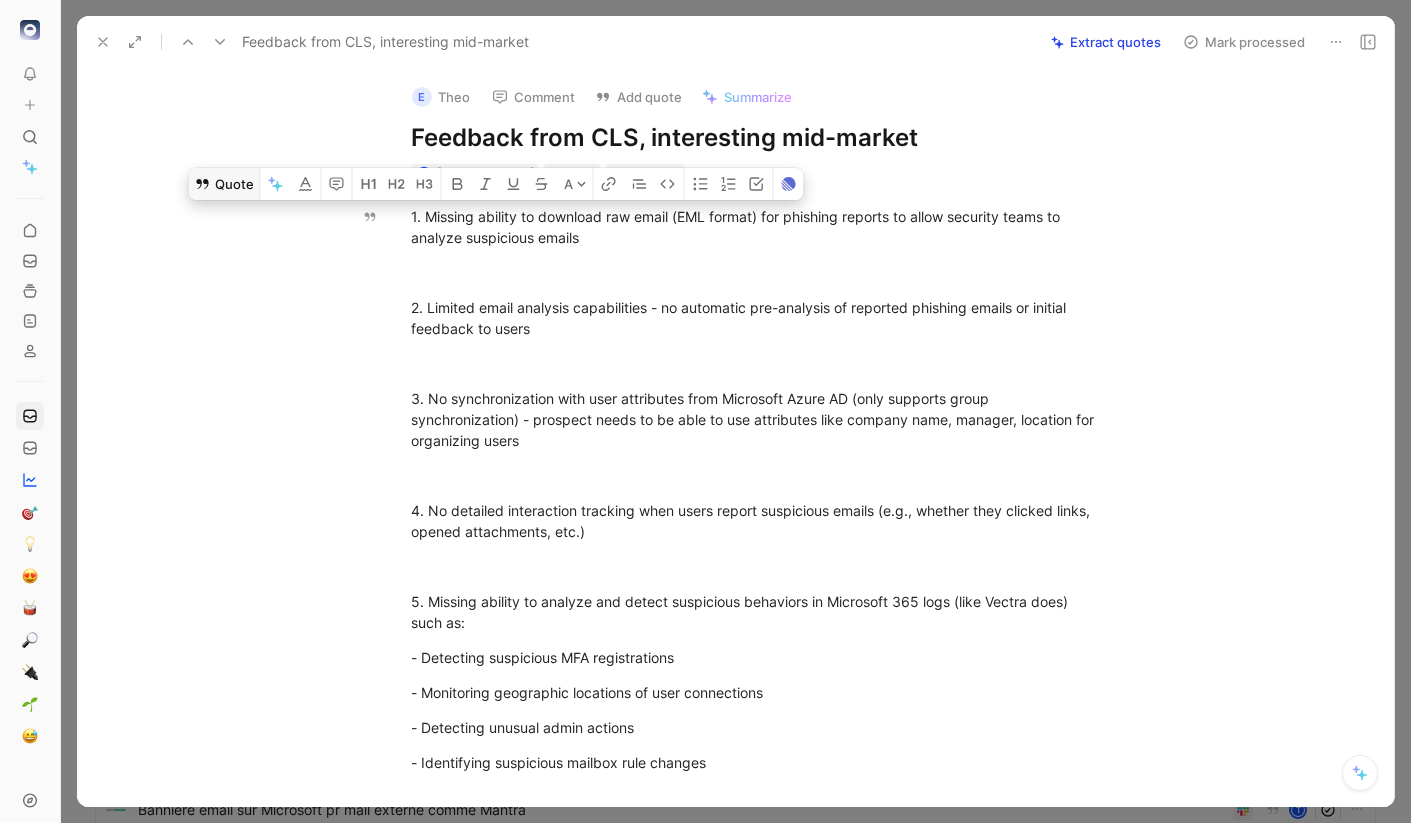 click on "Quote" at bounding box center [224, 184] 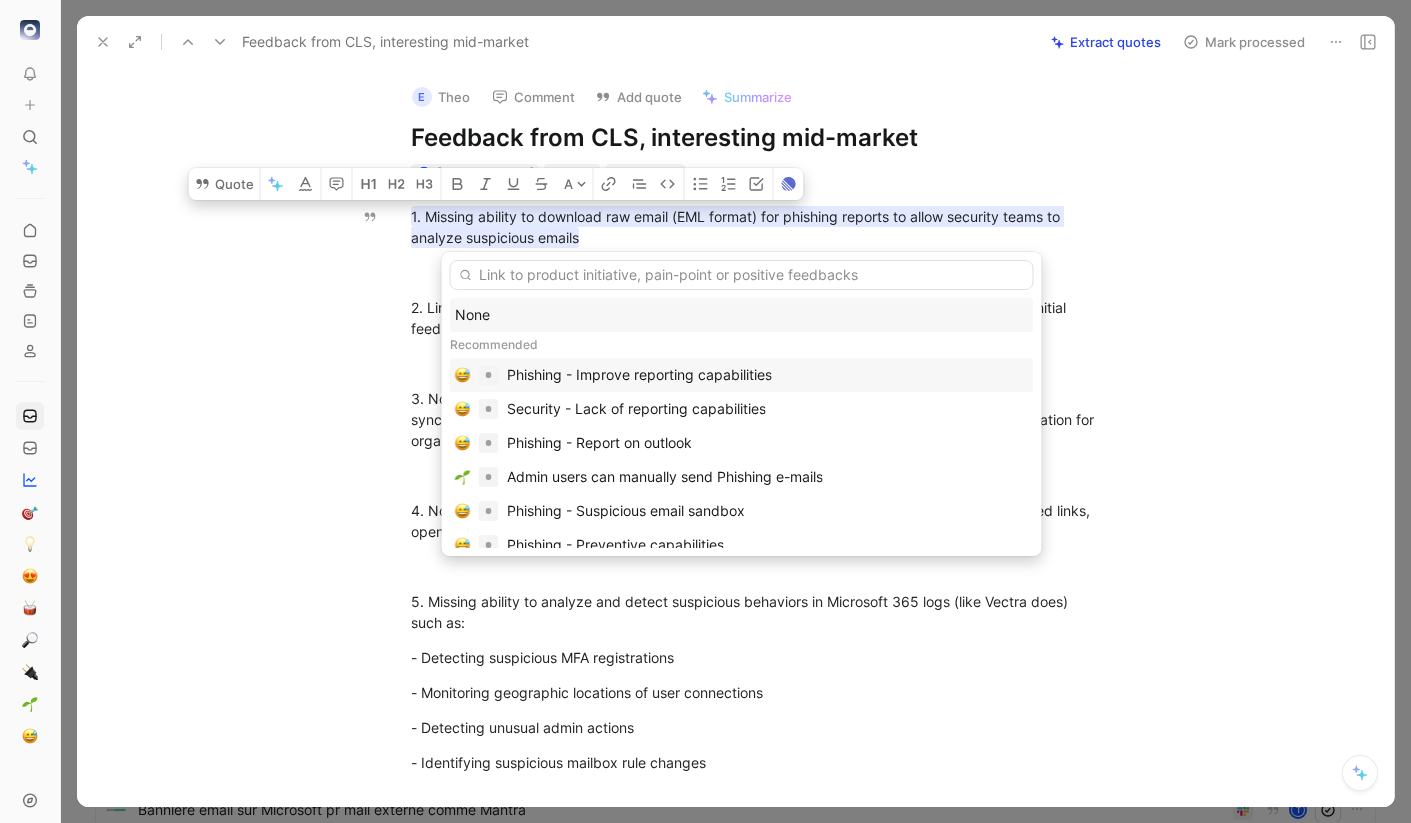 click on "Phishing - Improve reporting capabilities" at bounding box center (639, 375) 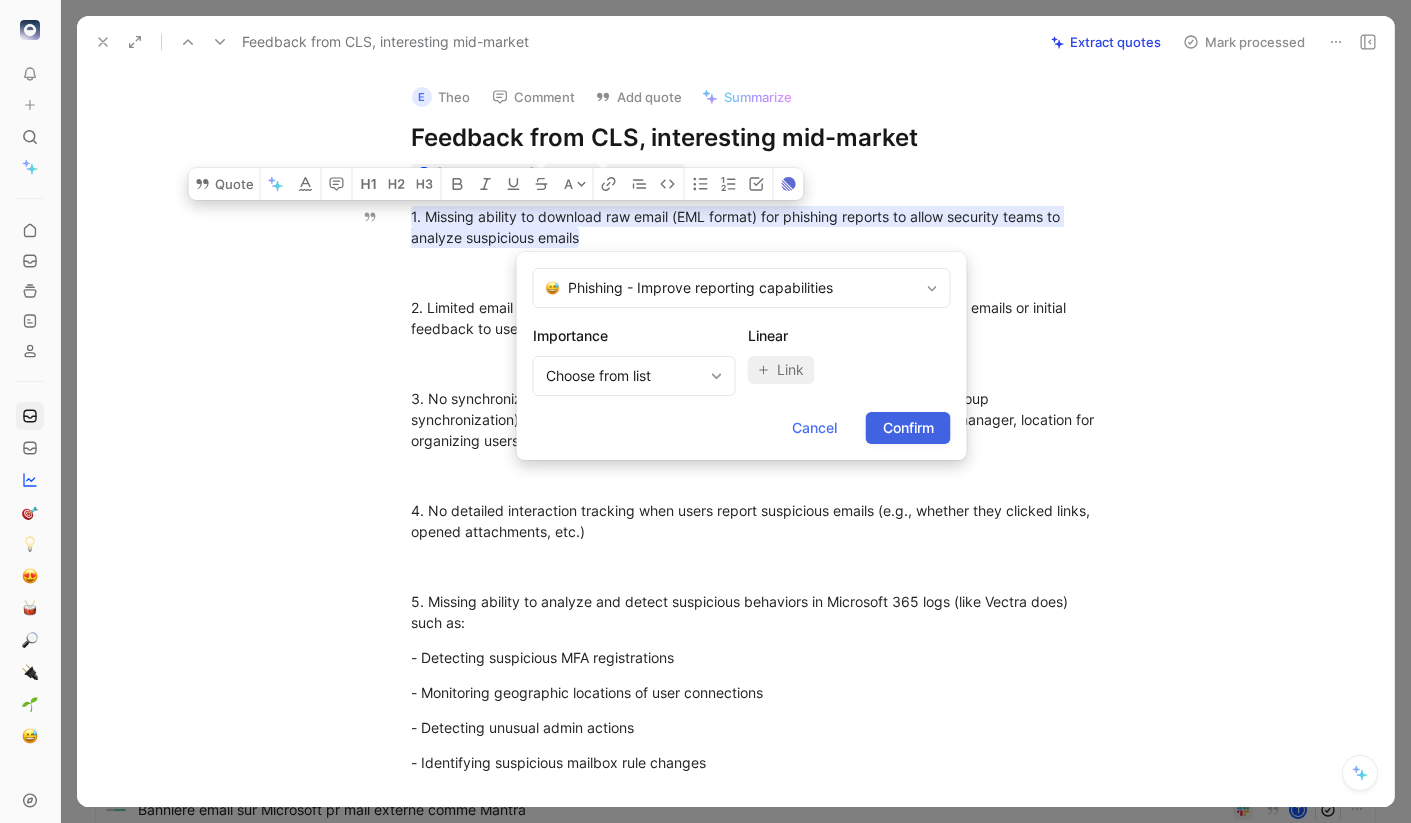 click on "Confirm" at bounding box center (908, 428) 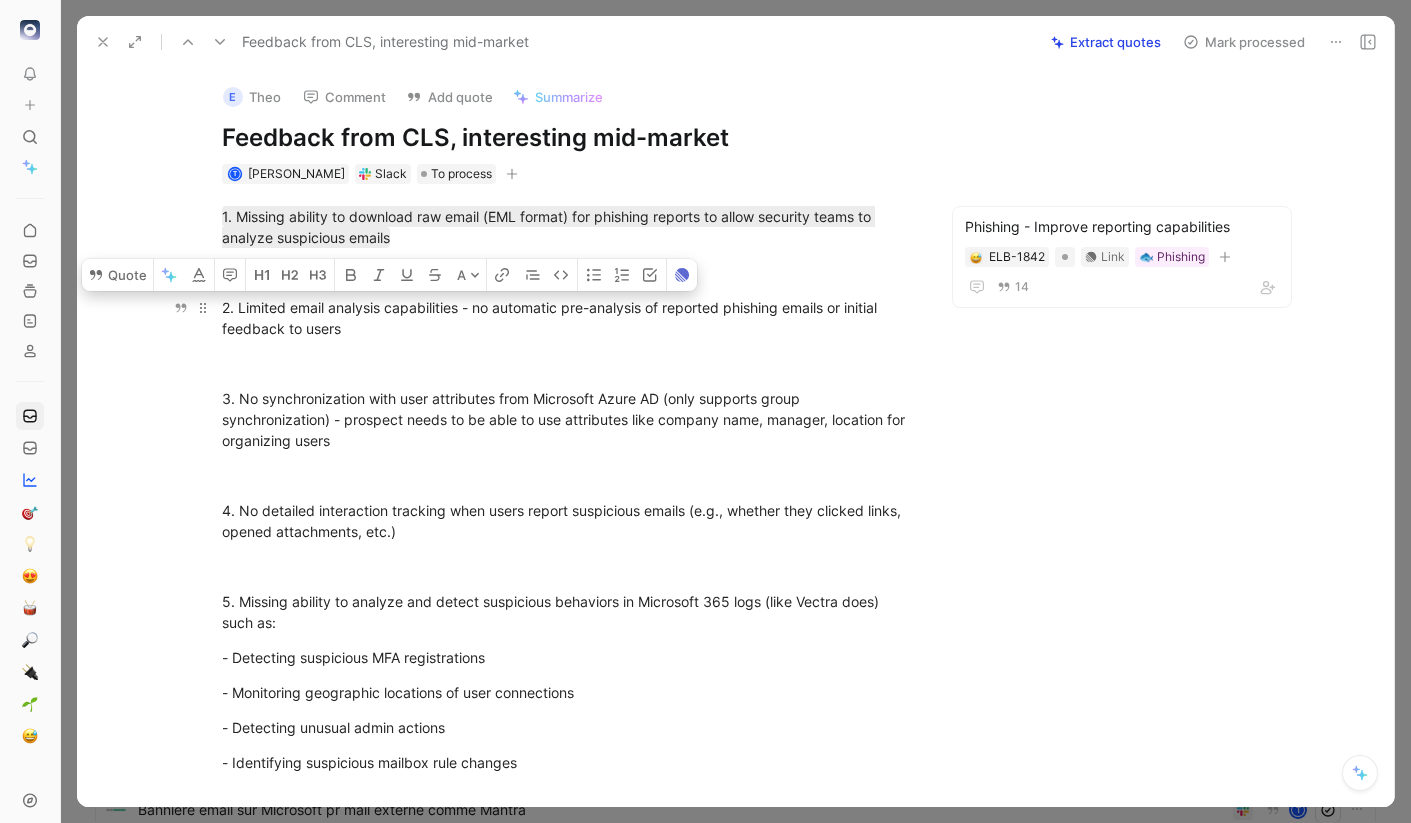 drag, startPoint x: 377, startPoint y: 325, endPoint x: 219, endPoint y: 297, distance: 160.46184 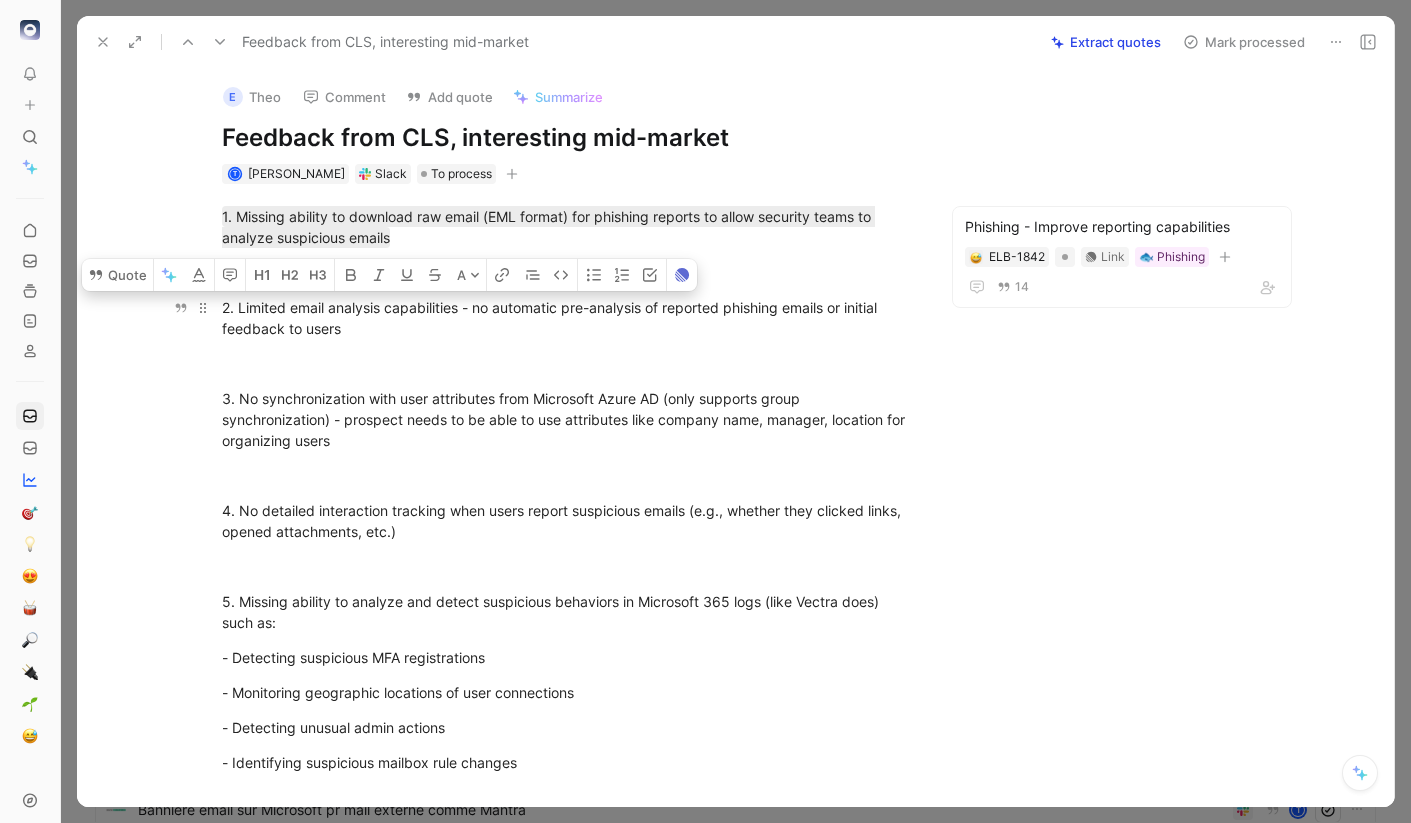 click on "2. Limited email analysis capabilities - no automatic pre-analysis of reported phishing emails or initial feedback to users" at bounding box center [568, 318] 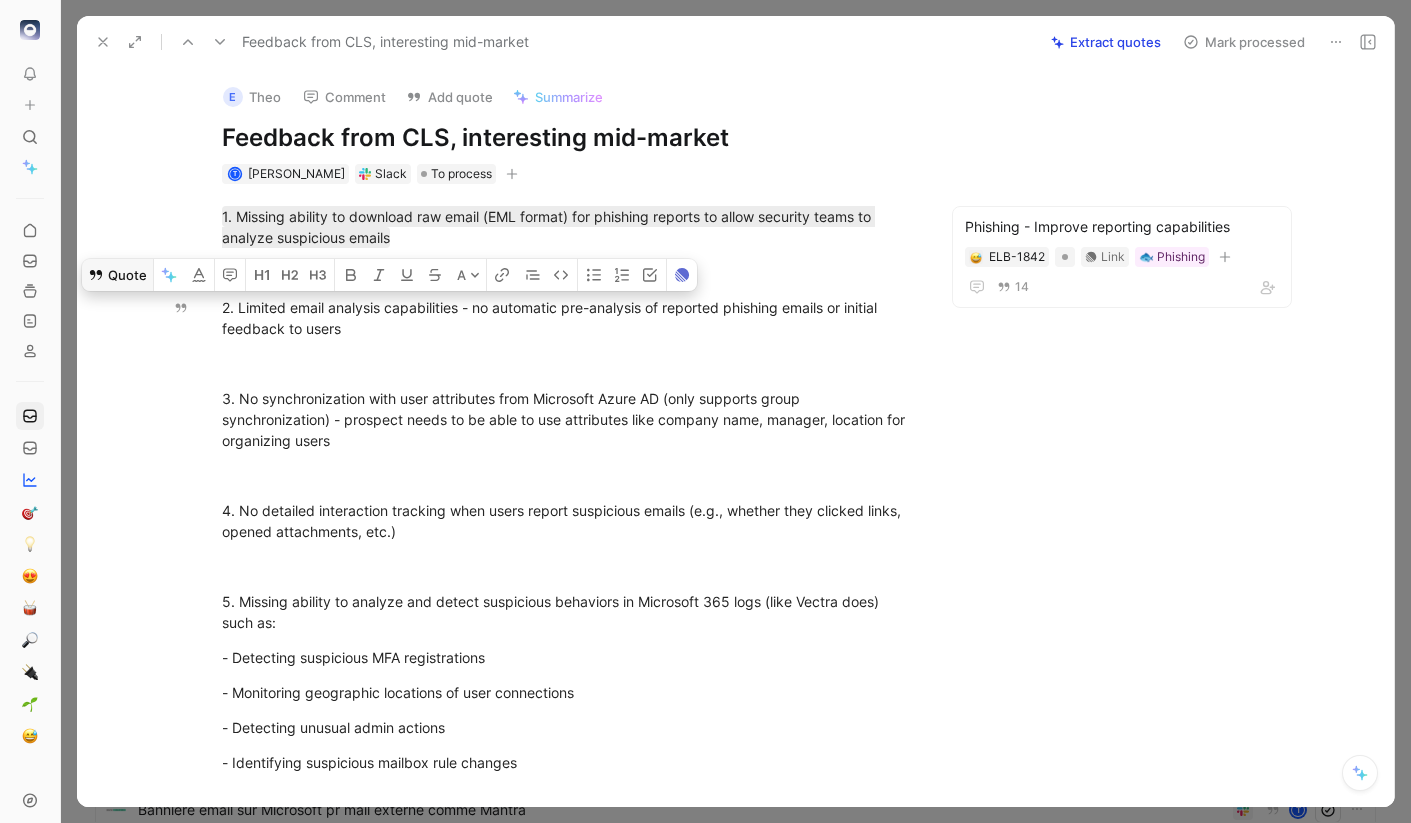 click on "Quote" at bounding box center [117, 275] 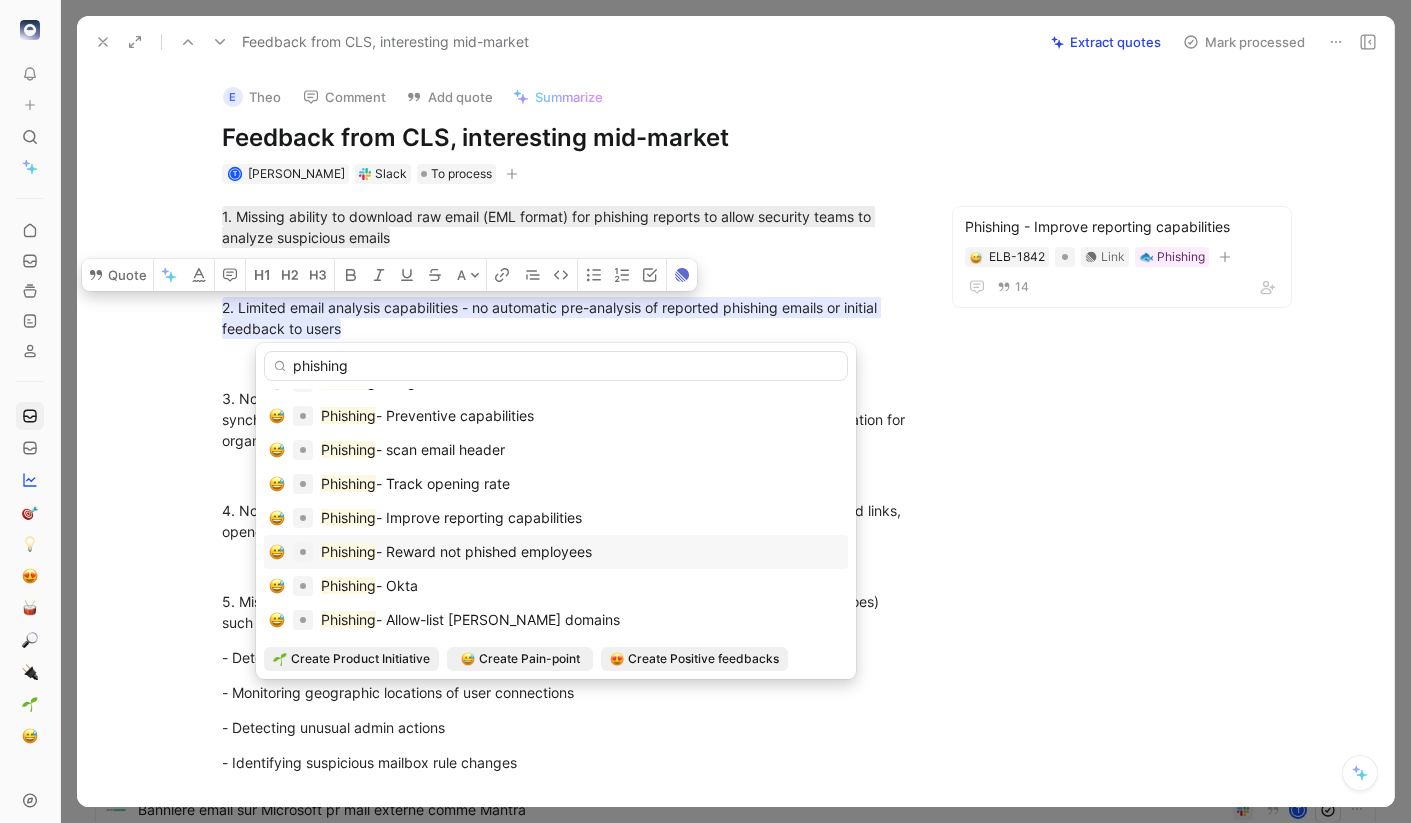scroll, scrollTop: 834, scrollLeft: 0, axis: vertical 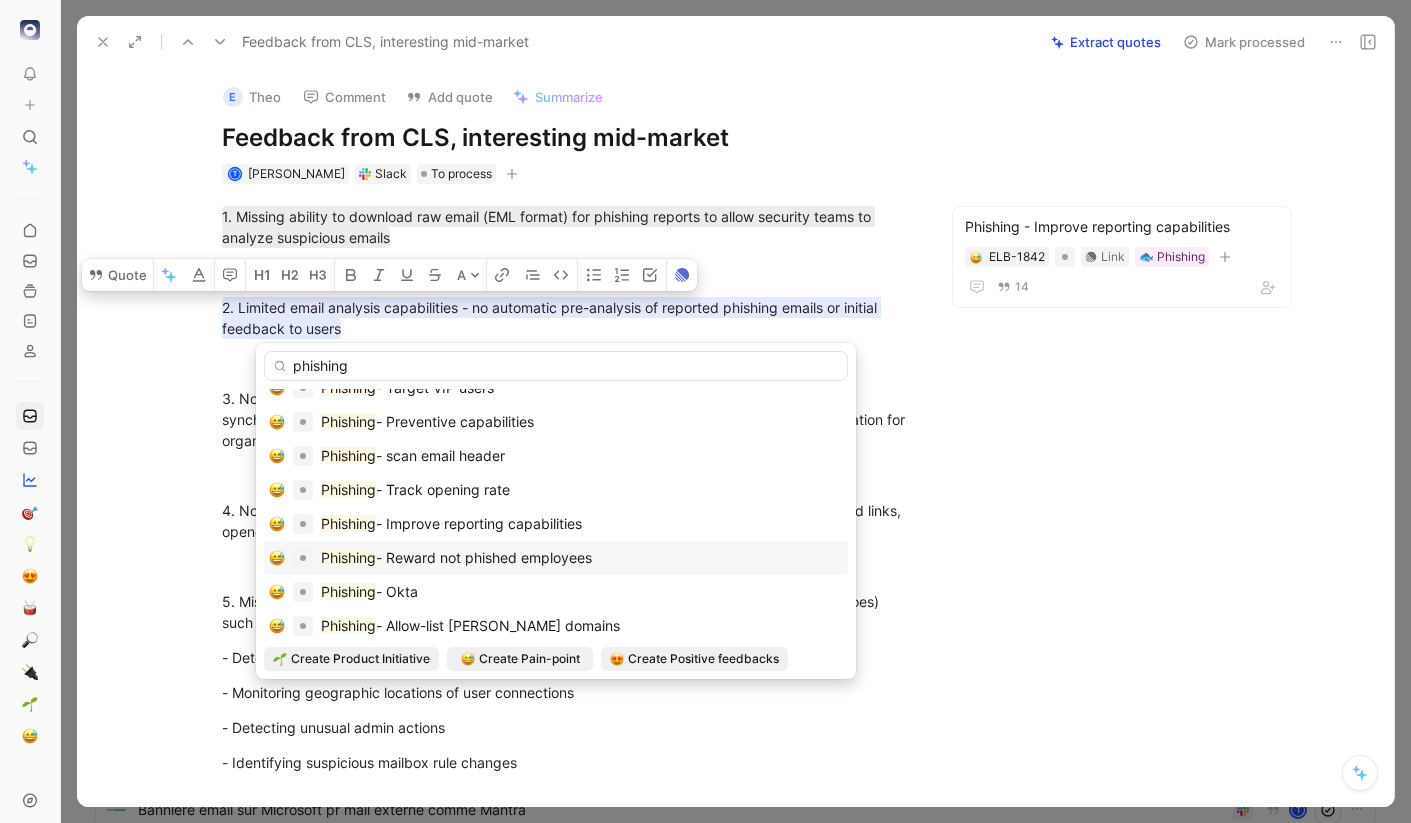 type on "phishing" 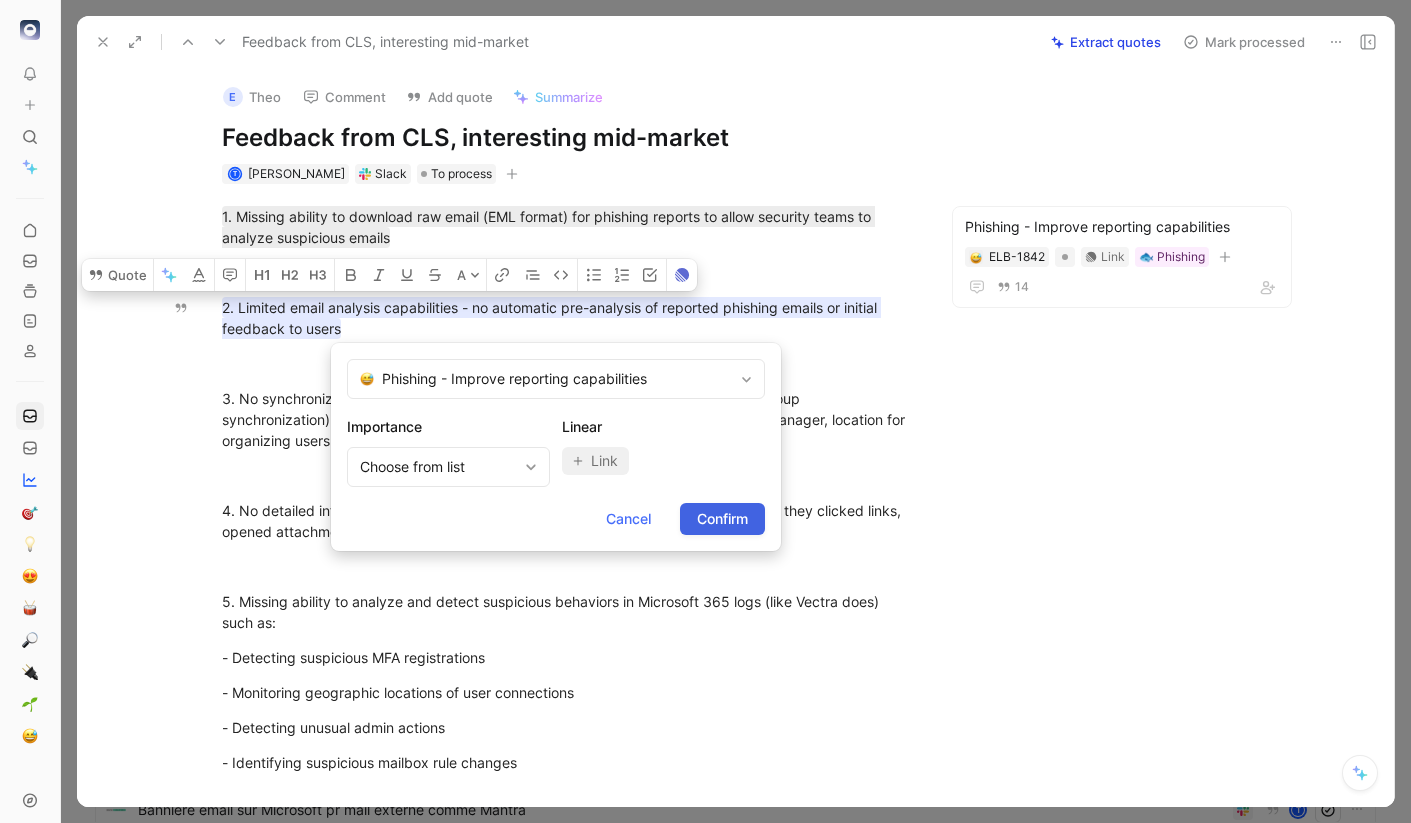 click on "Confirm" at bounding box center [722, 519] 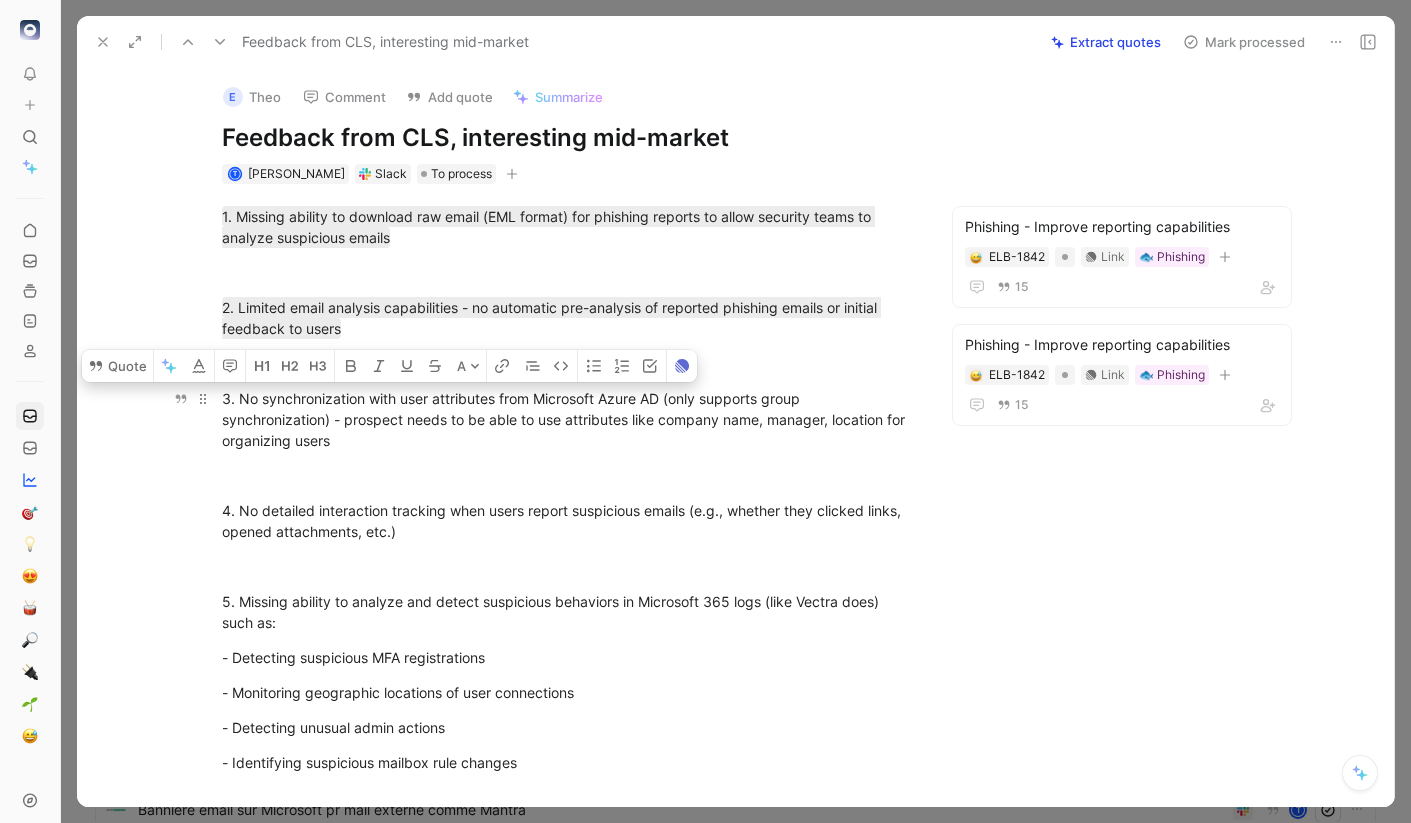 drag, startPoint x: 381, startPoint y: 448, endPoint x: 218, endPoint y: 404, distance: 168.83424 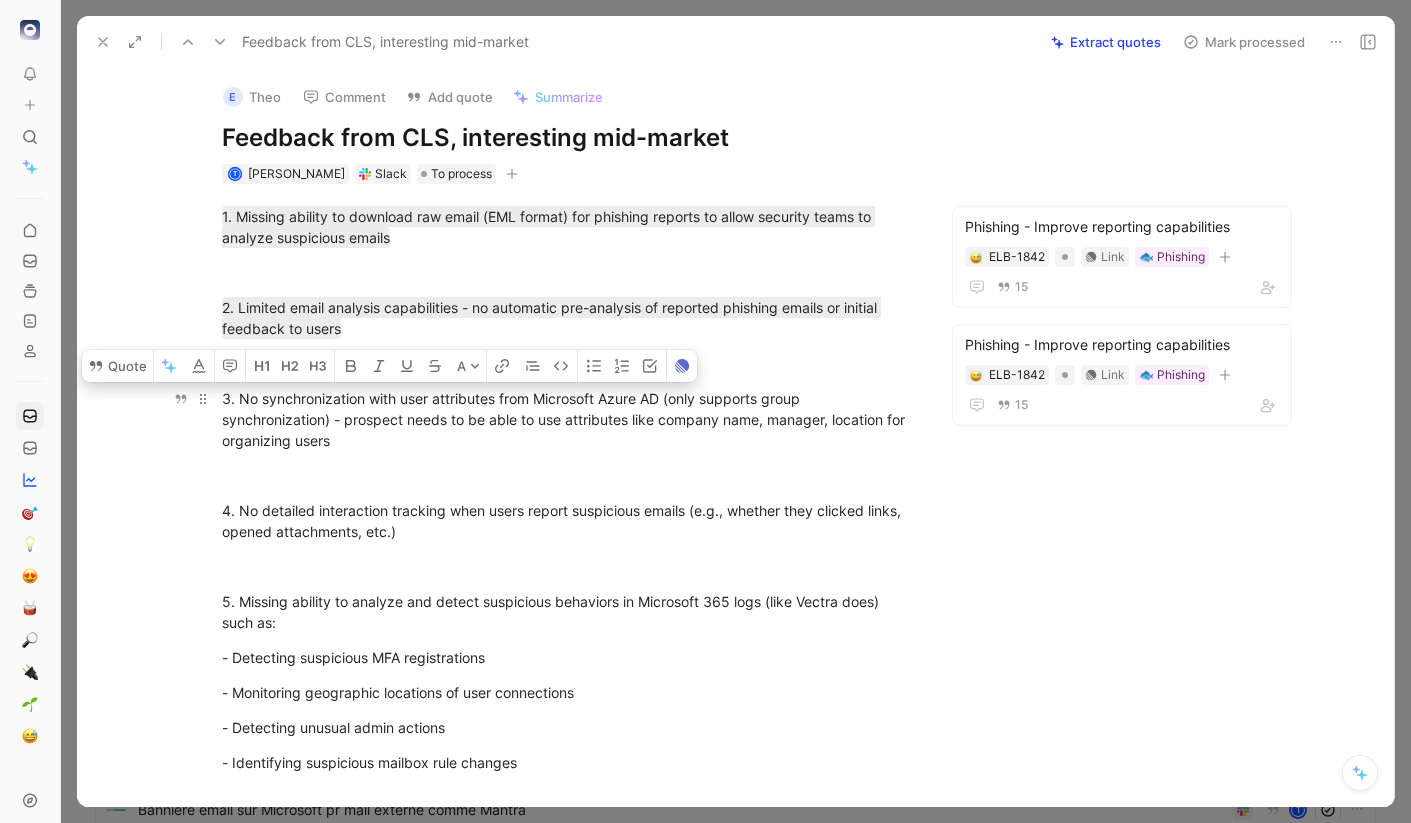 click on "3. No synchronization with user attributes from Microsoft Azure AD (only supports group synchronization) - prospect needs to be able to use attributes like company name, manager, location for organizing users" at bounding box center [568, 419] 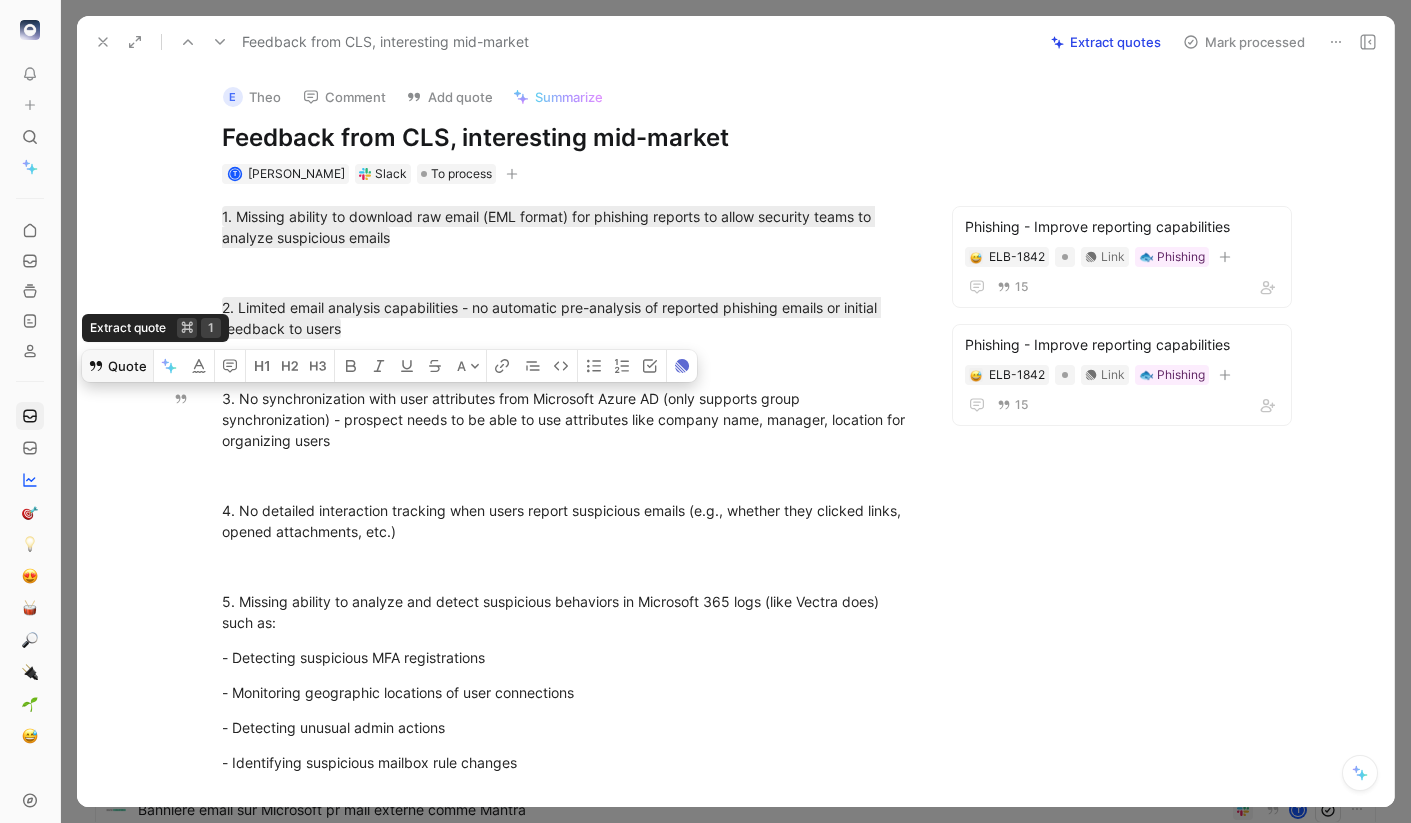 click on "Quote" at bounding box center [117, 366] 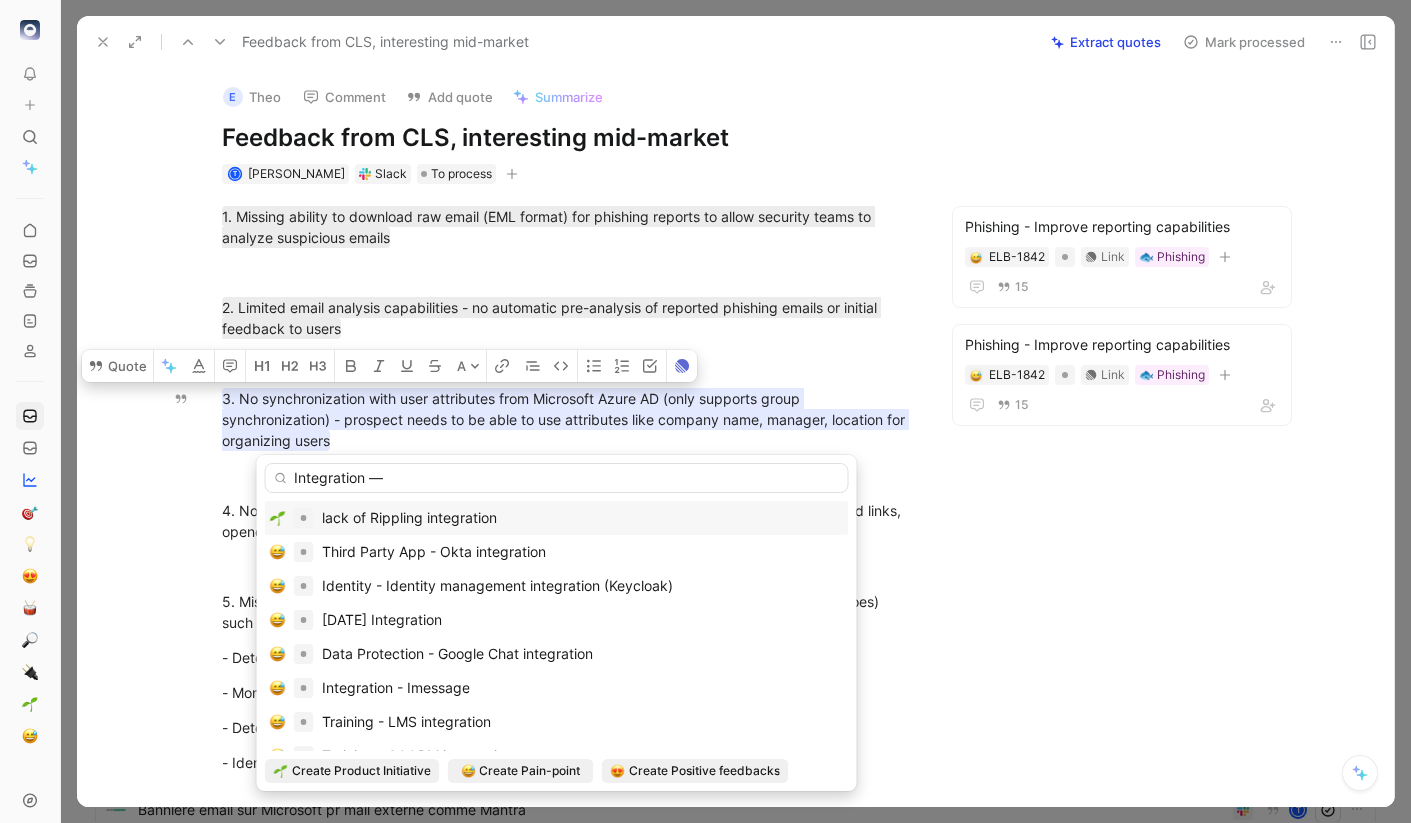 click on "Integration —" at bounding box center (557, 478) 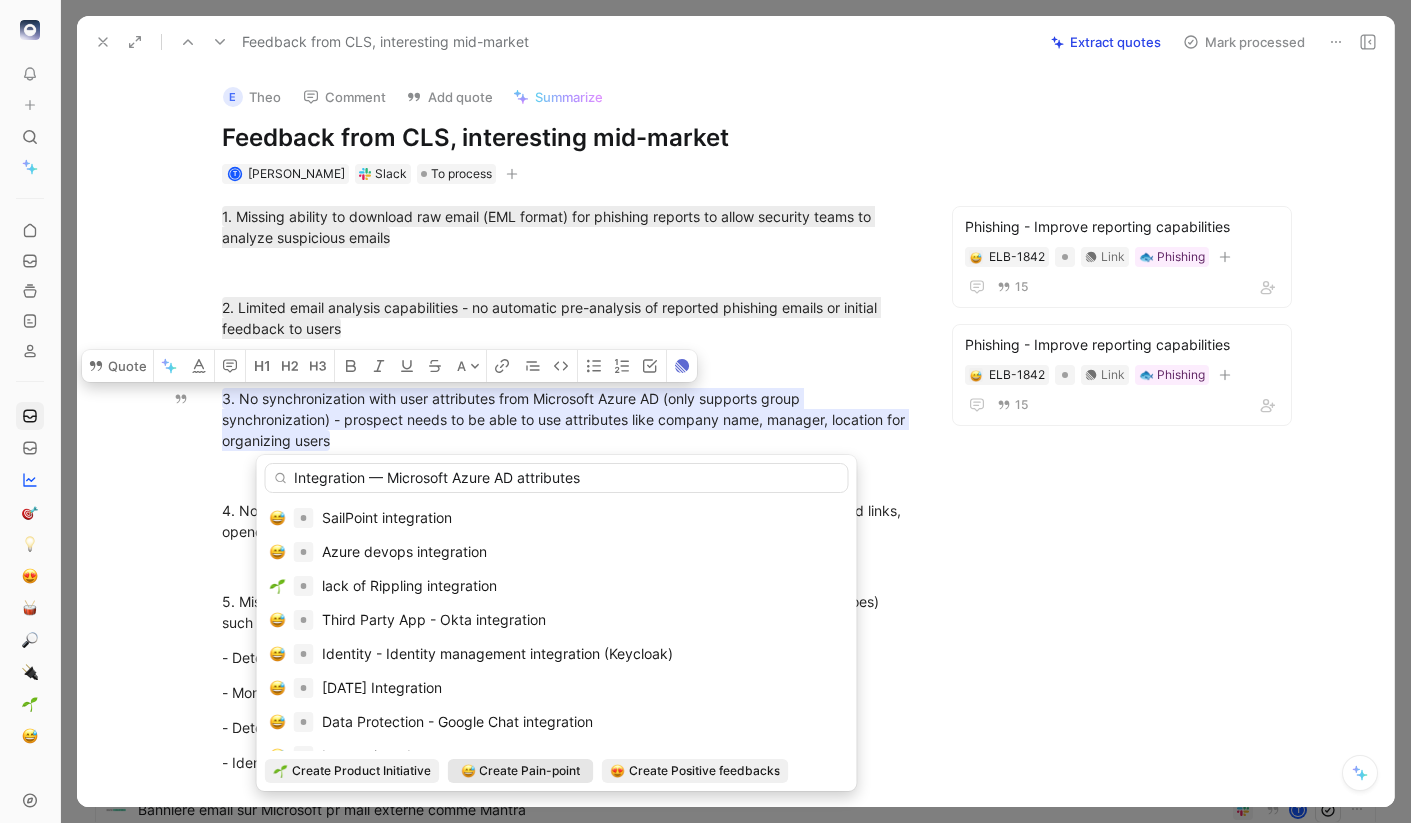 type on "Integration — Microsoft Azure AD attributes" 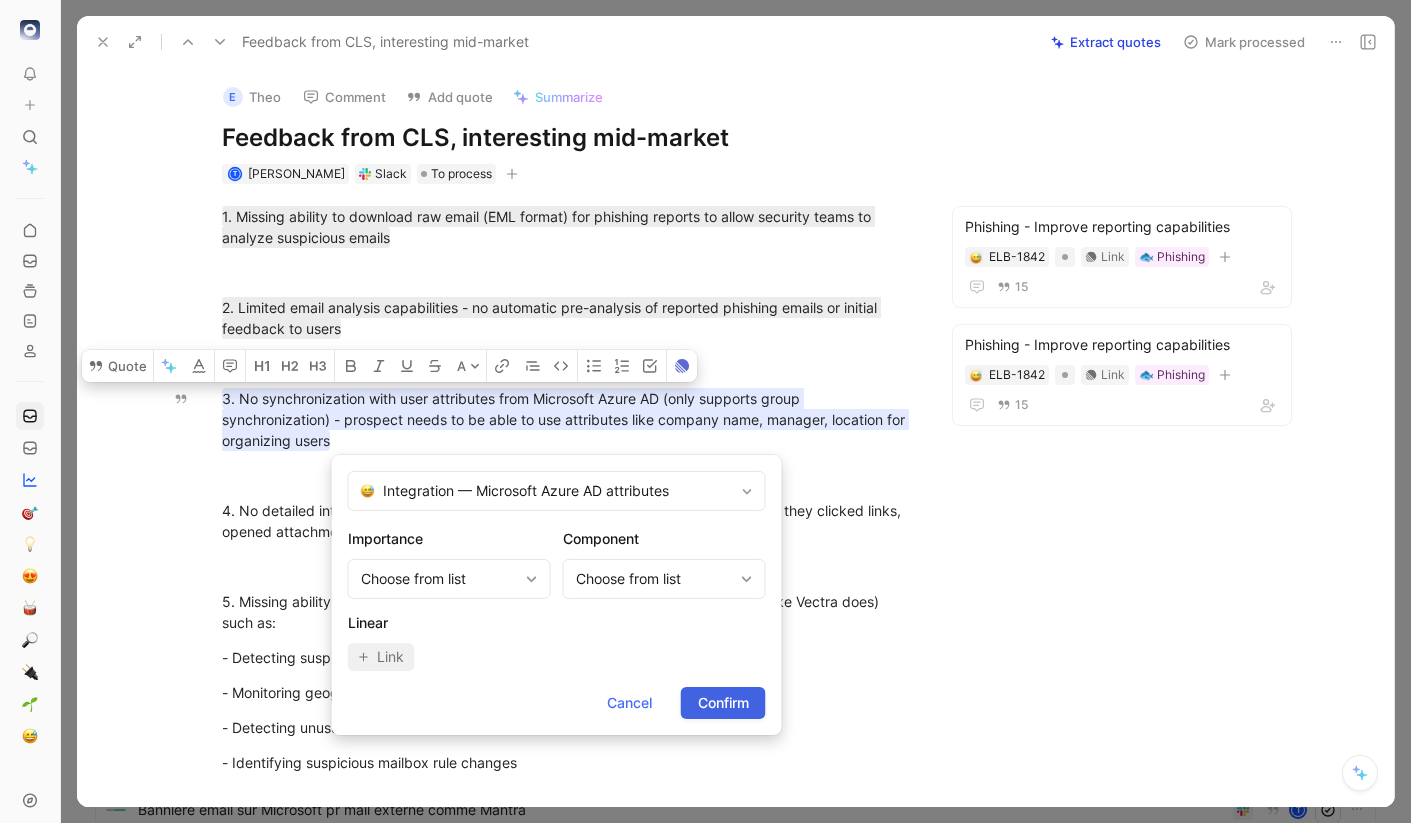 click on "Confirm" at bounding box center [723, 703] 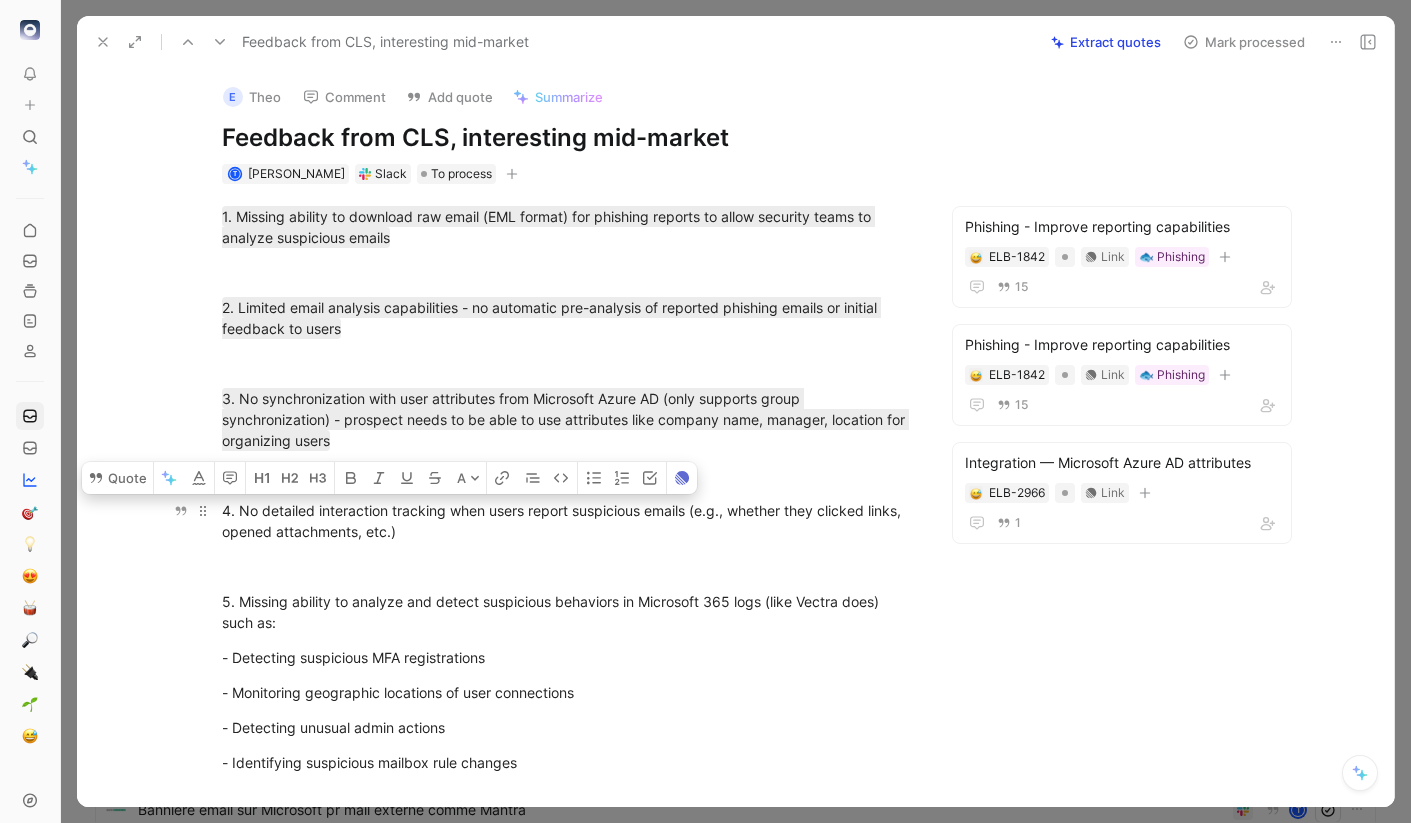 drag, startPoint x: 441, startPoint y: 545, endPoint x: 221, endPoint y: 498, distance: 224.96445 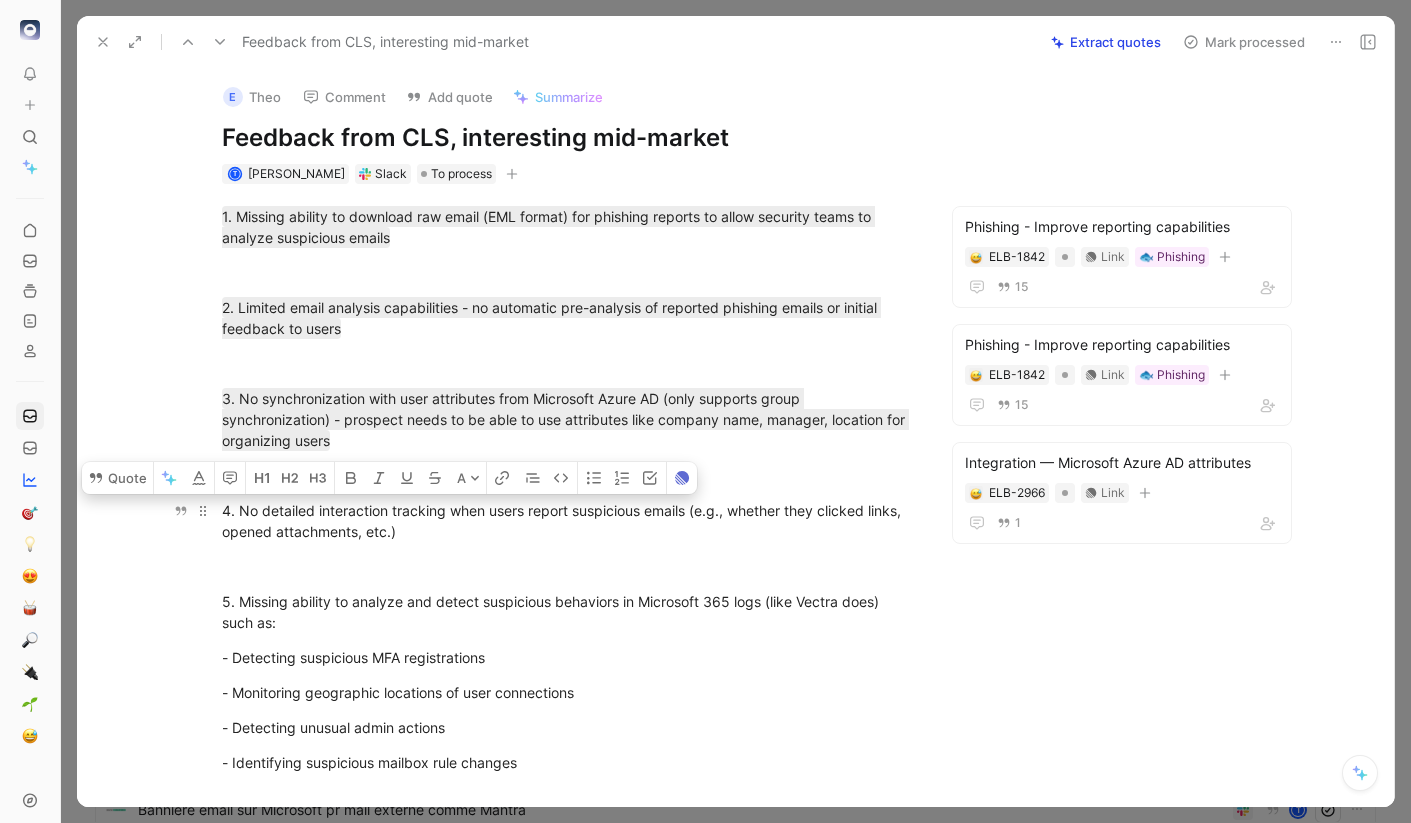 click on "4. No detailed interaction tracking when users report suspicious emails (e.g., whether they clicked links, opened attachments, etc.)" at bounding box center [568, 521] 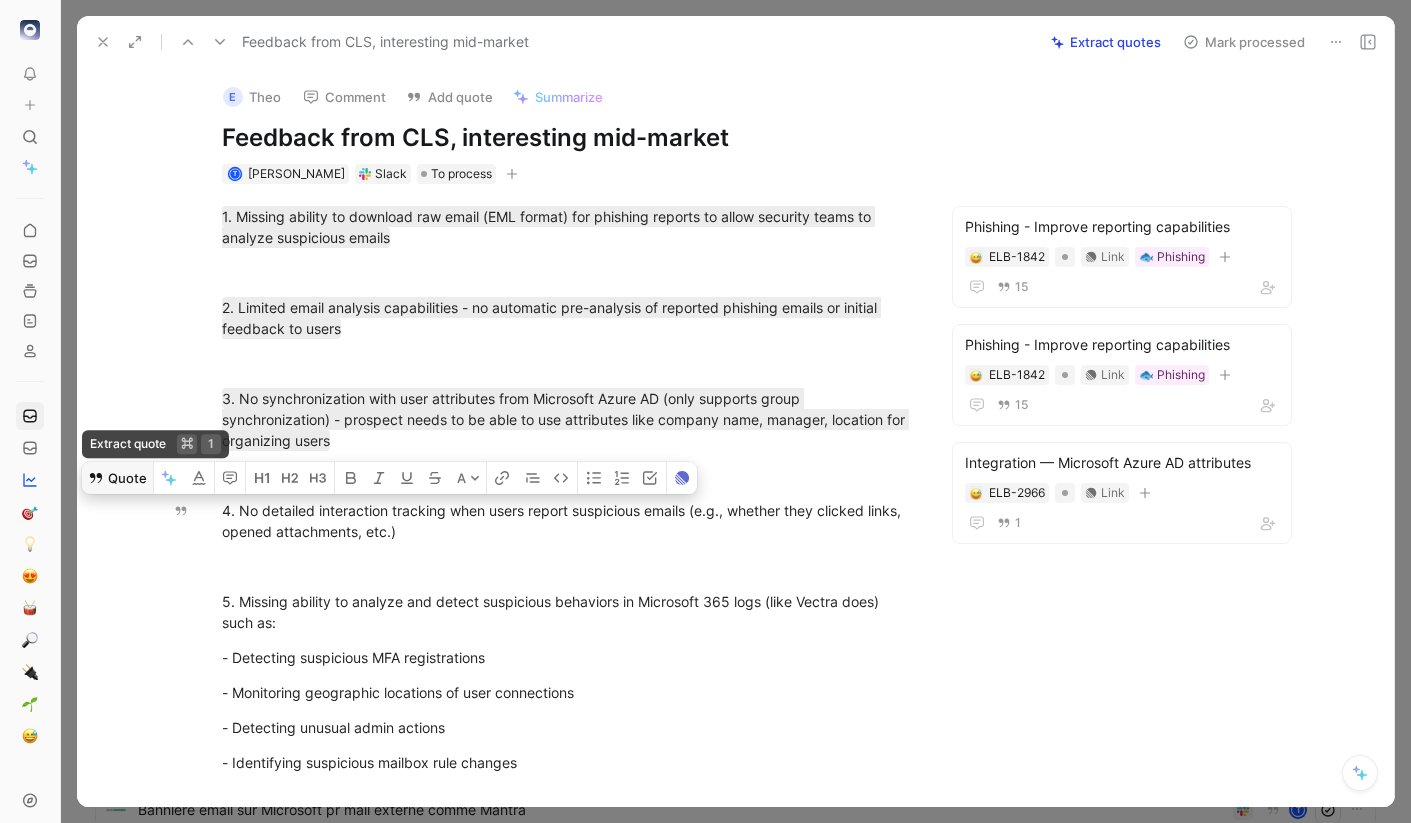 click on "Quote" at bounding box center [117, 478] 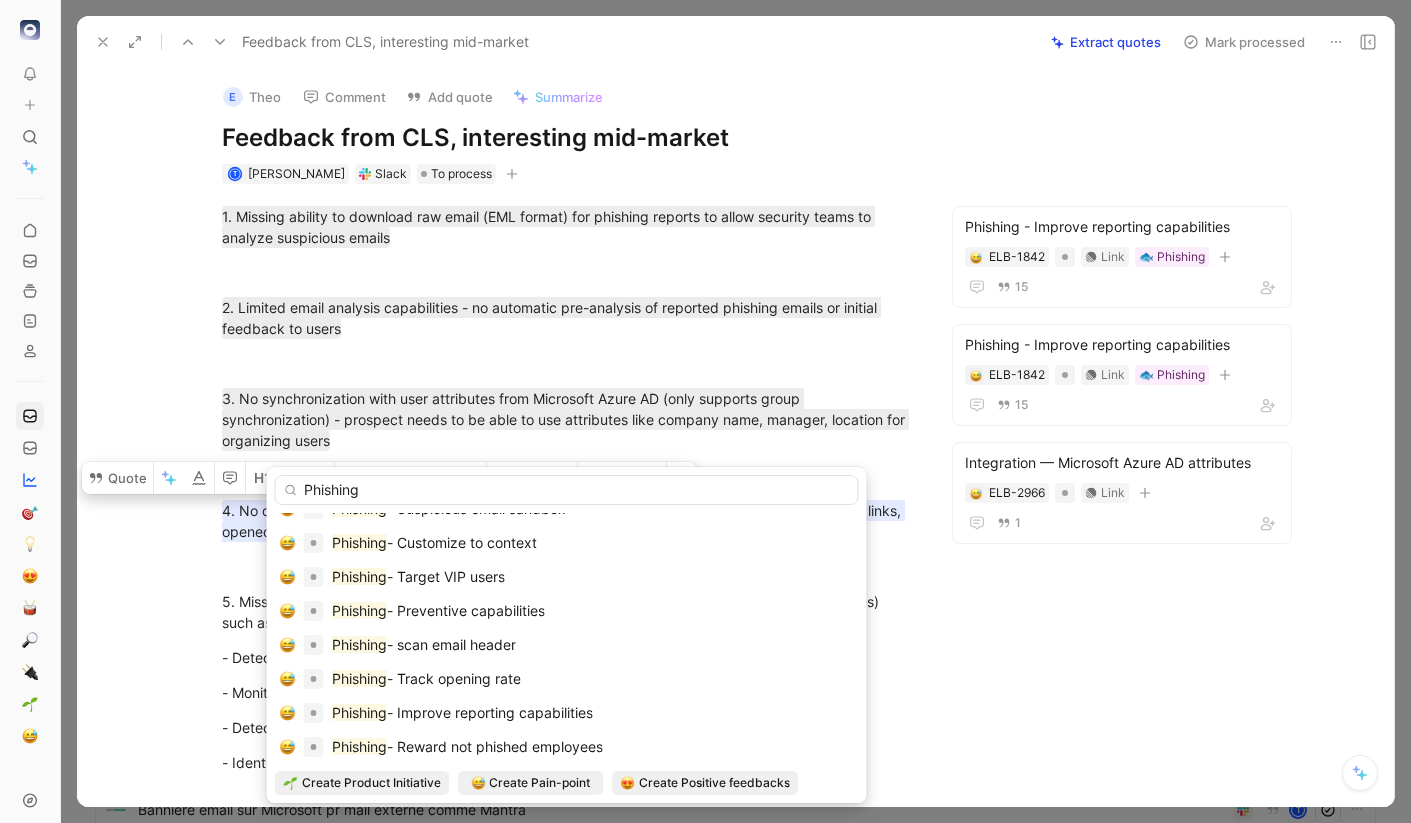 scroll, scrollTop: 789, scrollLeft: 0, axis: vertical 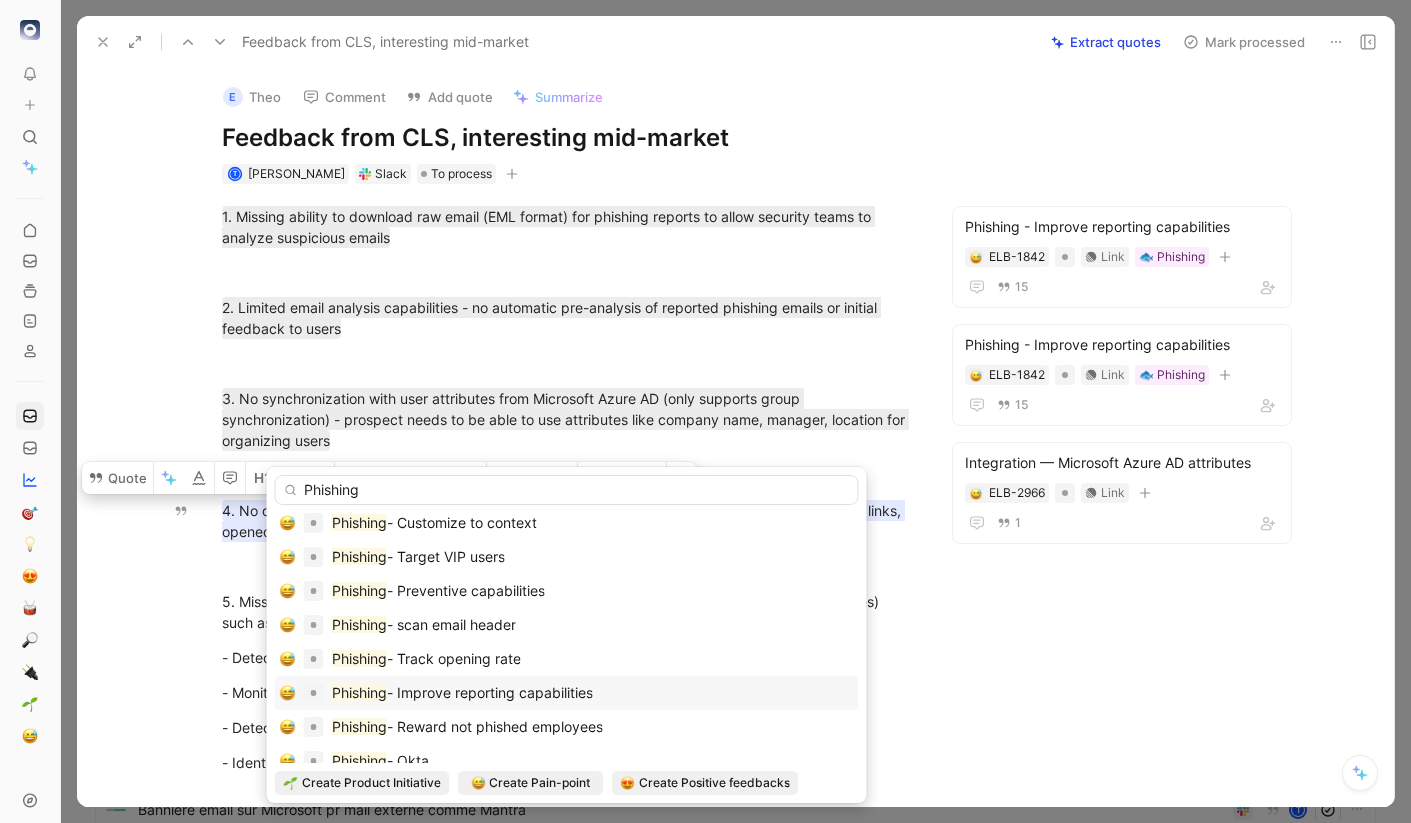 type on "Phishing" 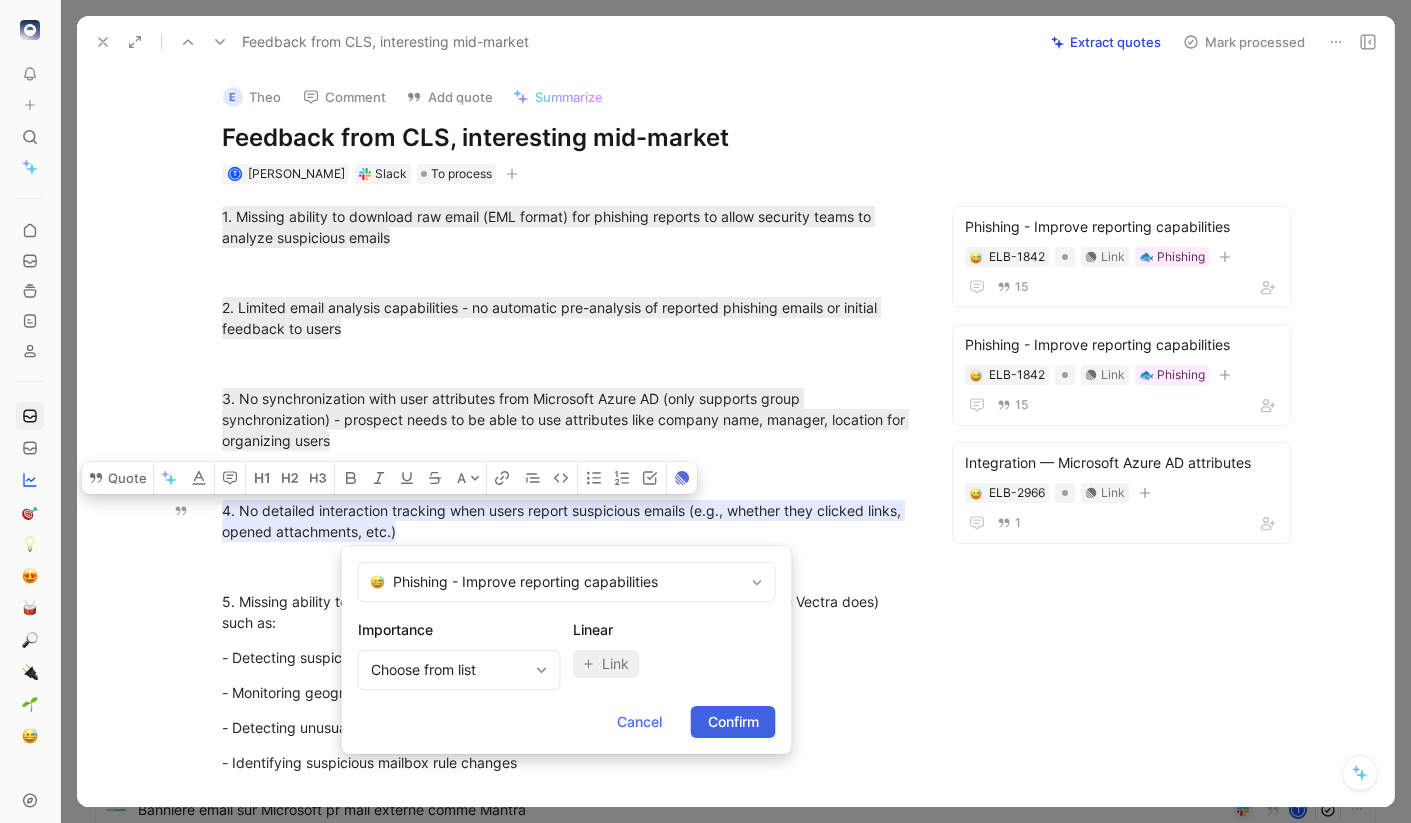 click on "Confirm" at bounding box center (733, 722) 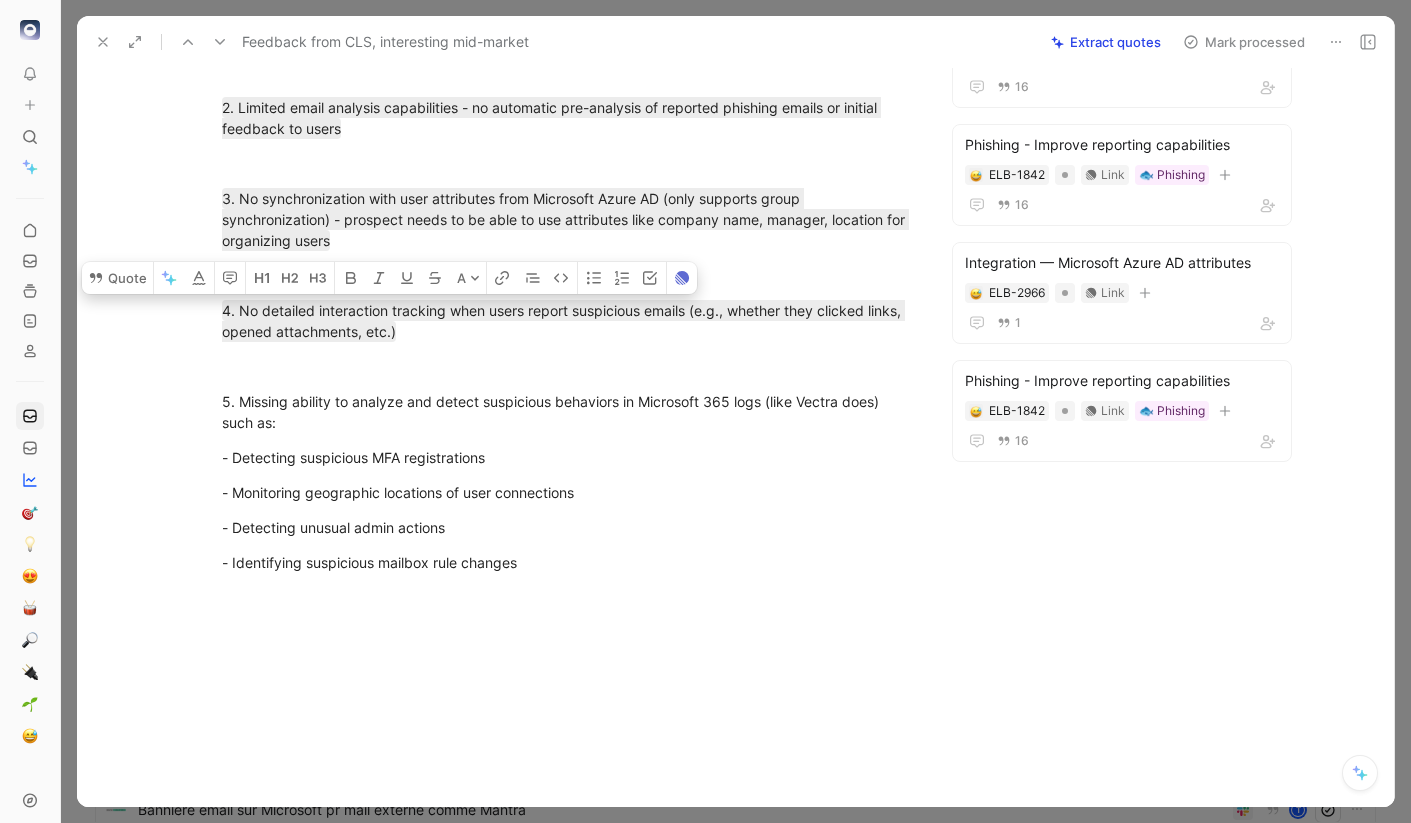 scroll, scrollTop: 234, scrollLeft: 0, axis: vertical 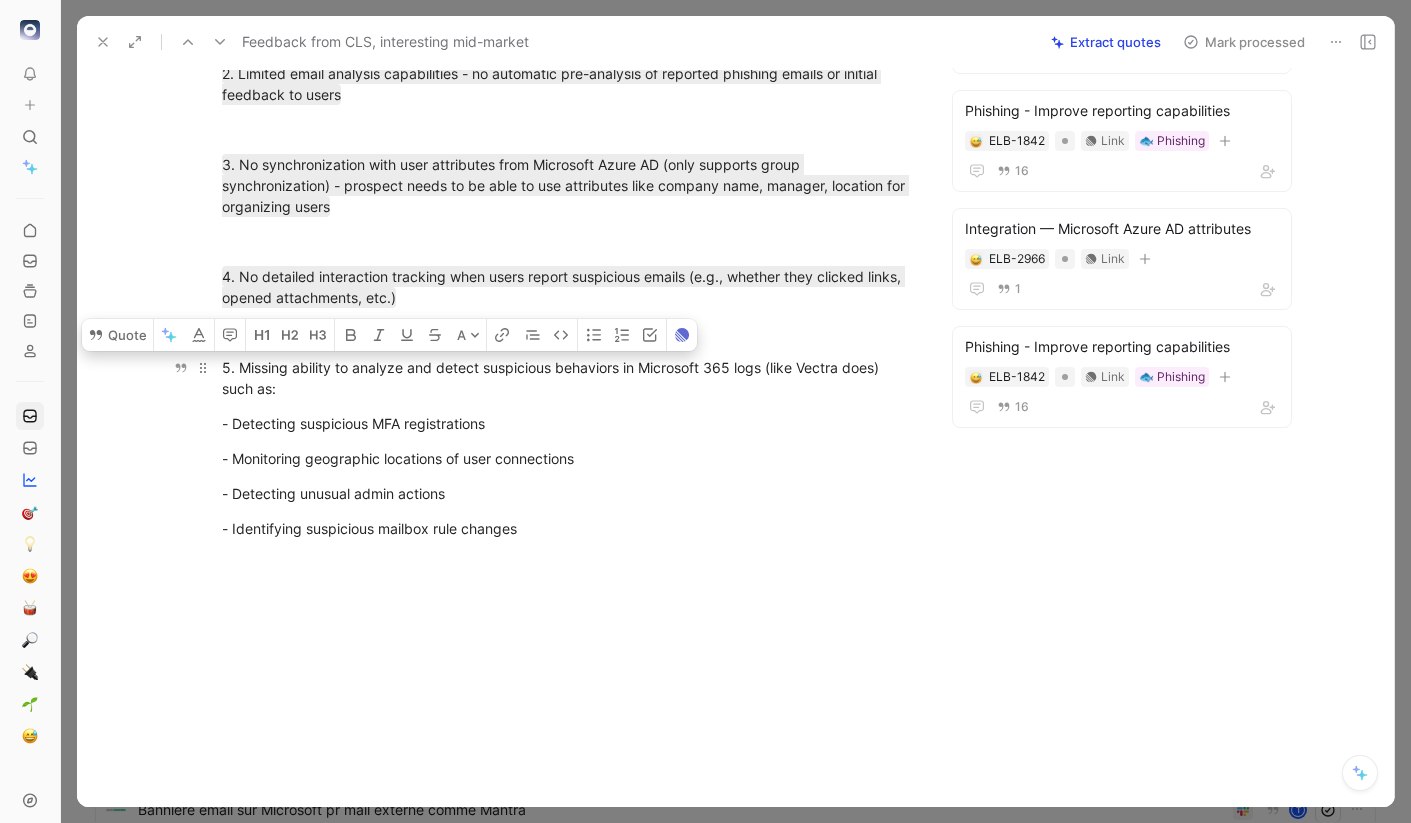 drag, startPoint x: 516, startPoint y: 519, endPoint x: 218, endPoint y: 364, distance: 335.90027 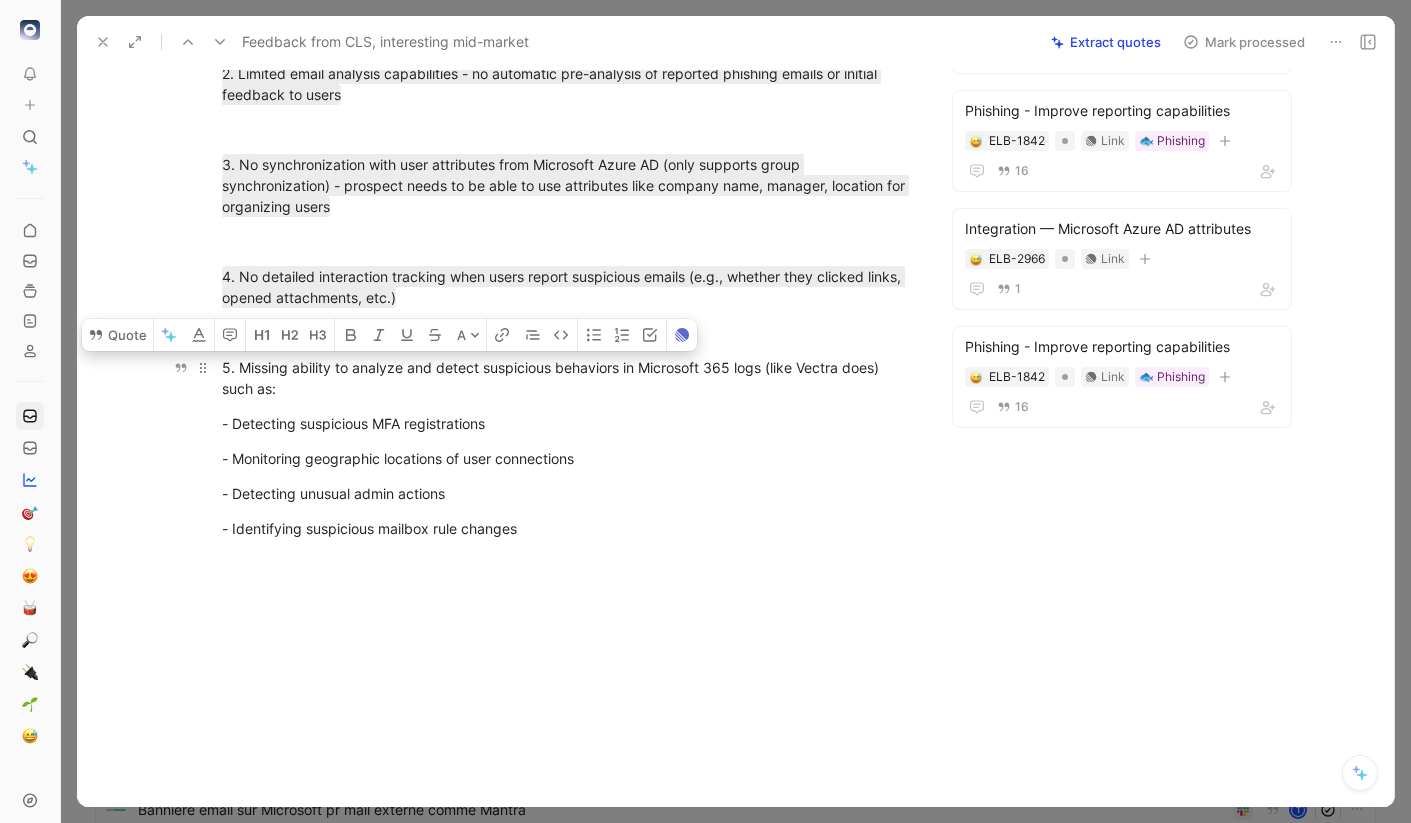 click on "1. Missing ability to download raw email (EML format) for phishing reports to allow security teams to analyze suspicious emails 2. Limited email analysis capabilities - no automatic pre-analysis of reported phishing emails or initial feedback to users 3. No synchronization with user attributes from Microsoft Azure AD (only supports group synchronization) - prospect needs to be able to use attributes like company name, manager, location for organizing users 4. No detailed interaction tracking when users report suspicious emails (e.g., whether they clicked links, opened attachments, etc.) 5. Missing ability to analyze and detect suspicious behaviors in Microsoft 365 logs (like Vectra does) such as: - Detecting suspicious MFA registrations - Monitoring geographic locations of user connections - Detecting unusual admin actions - Identifying suspicious mailbox rule changes" at bounding box center (567, 255) 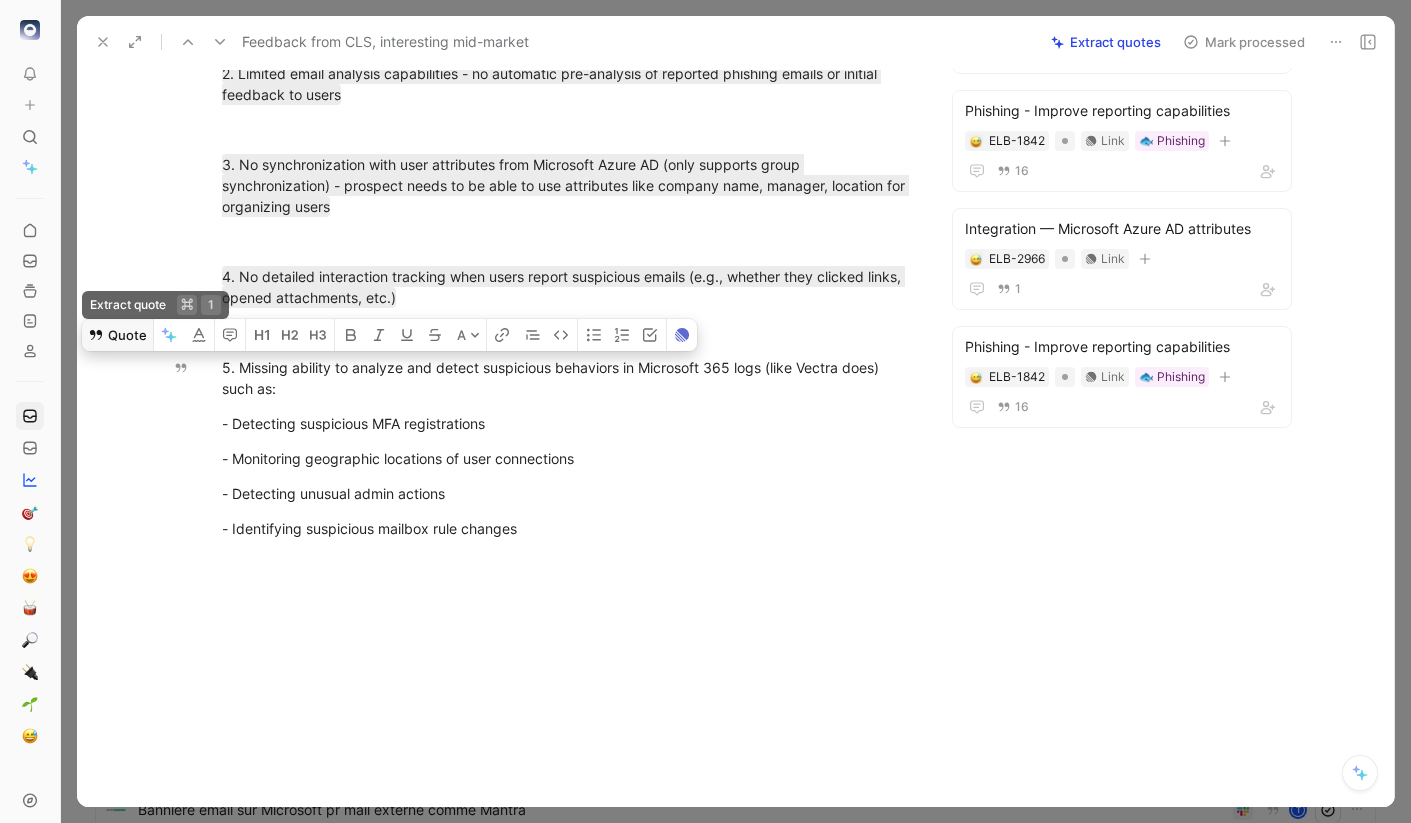 click on "Quote" at bounding box center (117, 335) 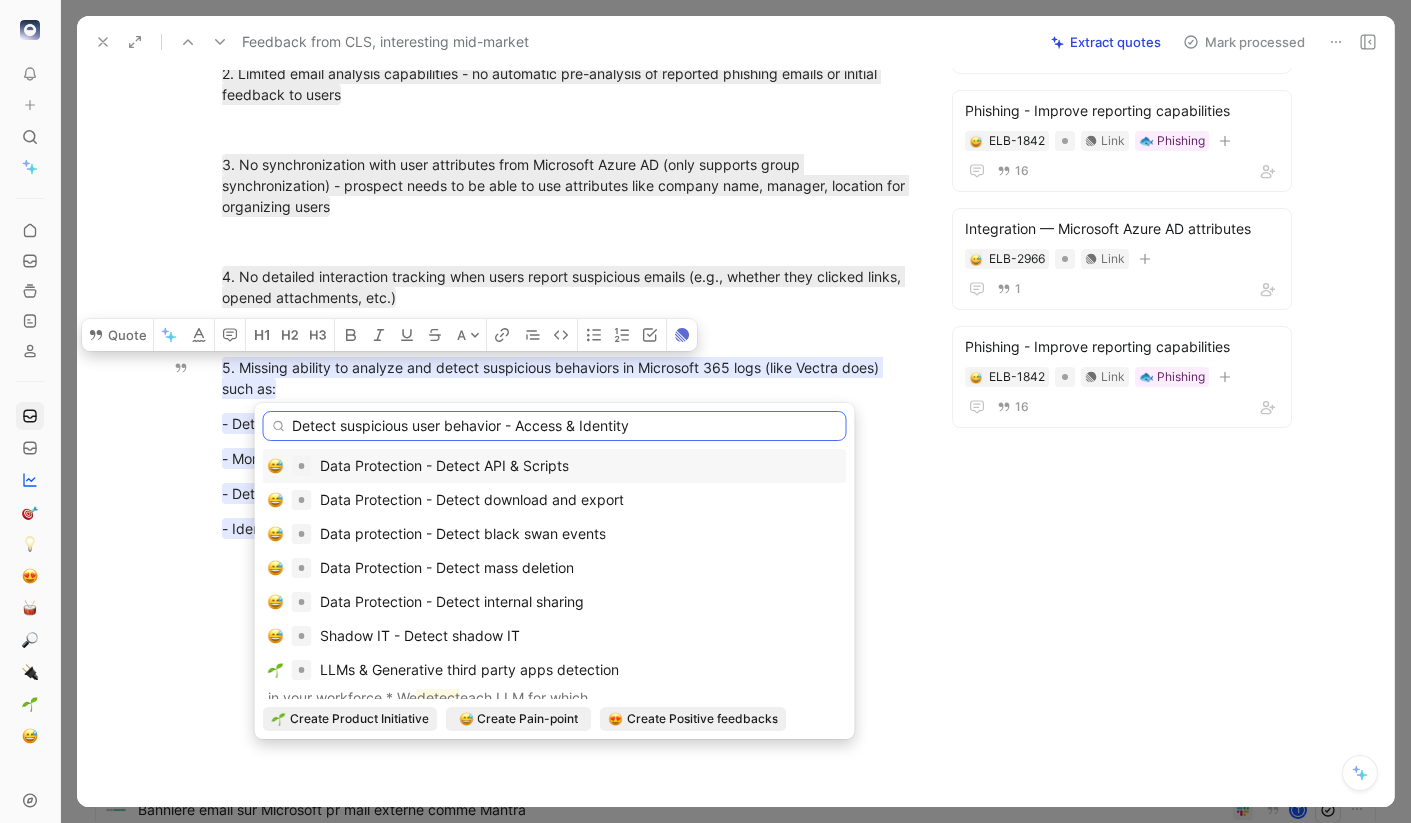 drag, startPoint x: 517, startPoint y: 425, endPoint x: 288, endPoint y: 411, distance: 229.42755 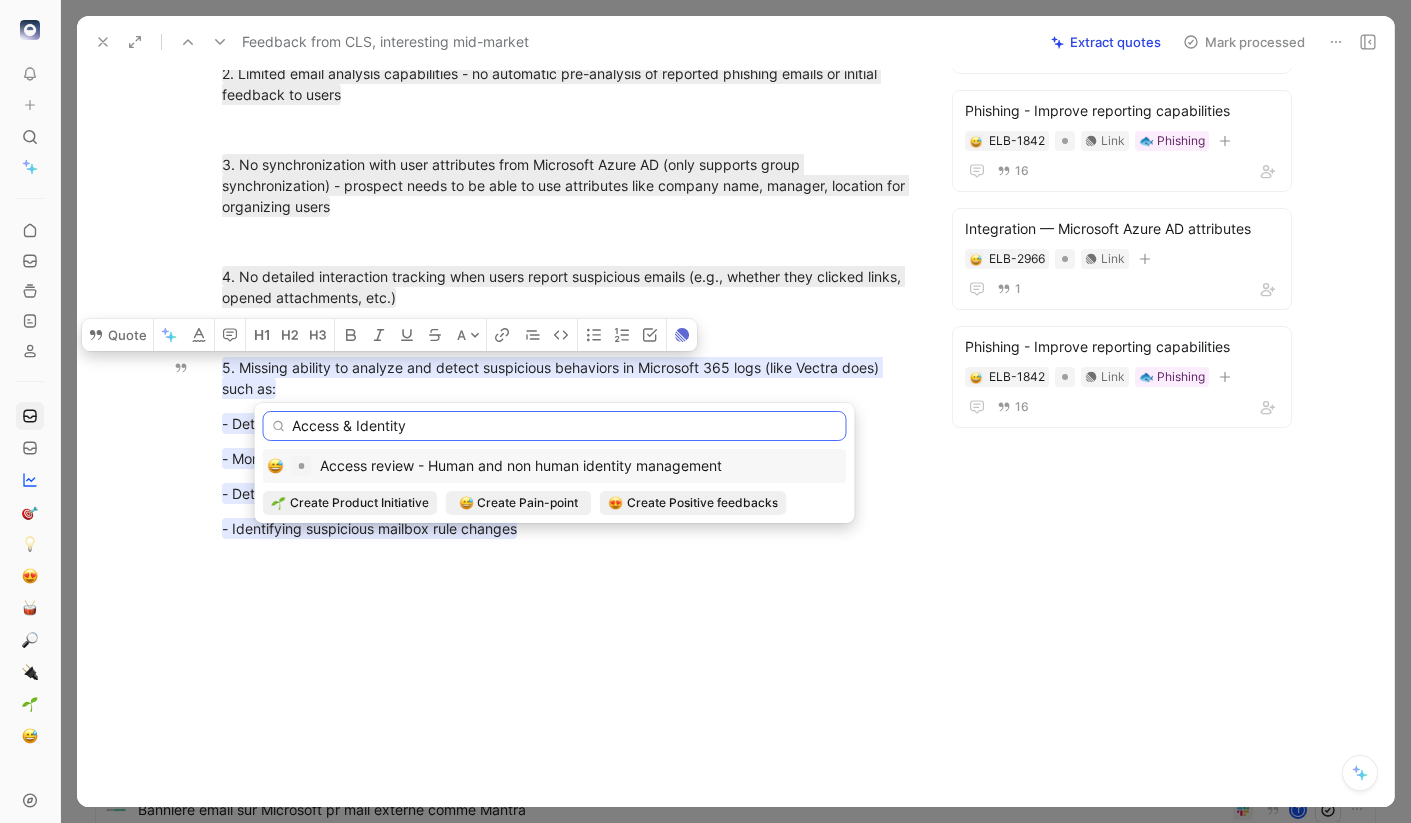 click on "Access & Identity" at bounding box center (555, 426) 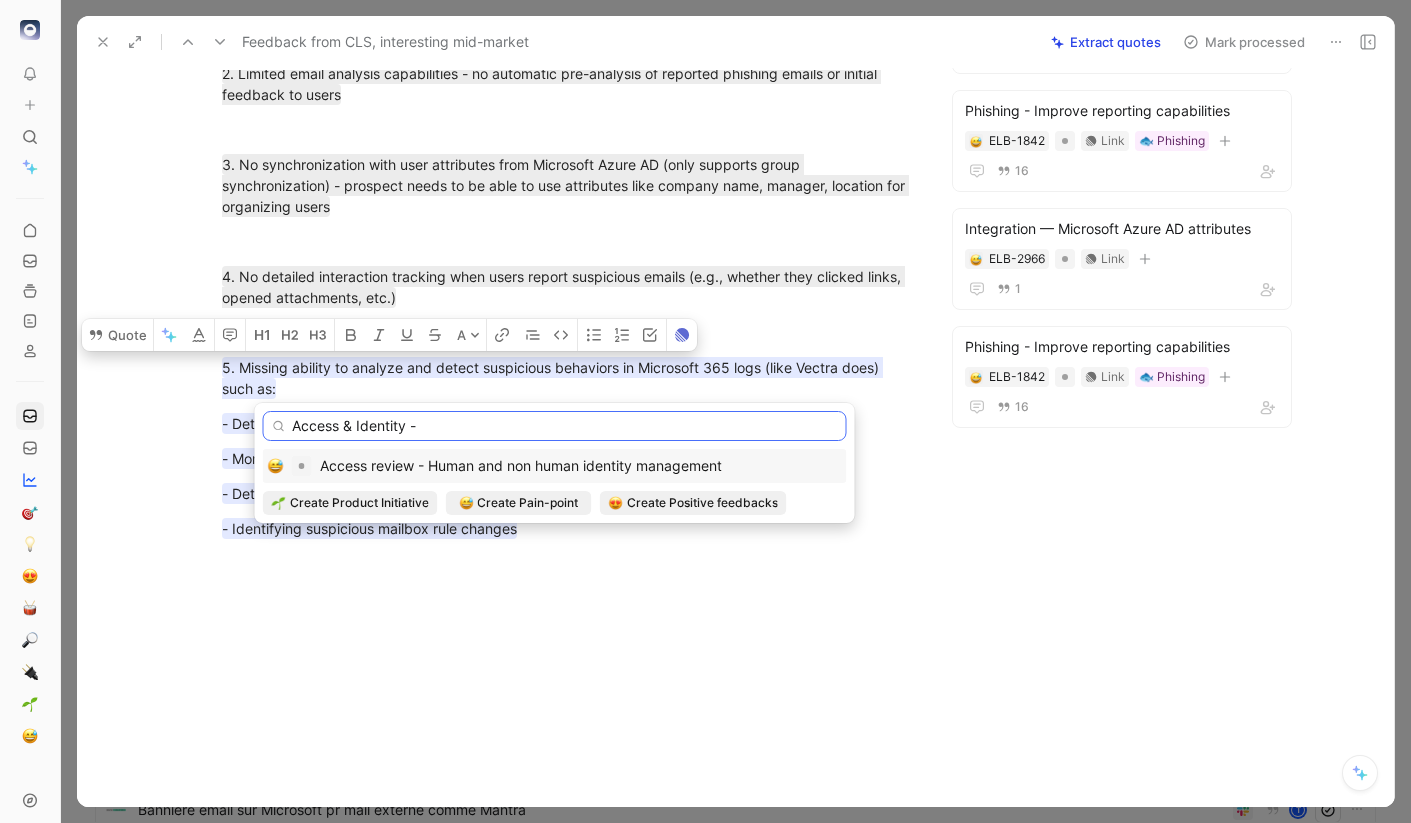 paste on "Detect suspicious user behavior -" 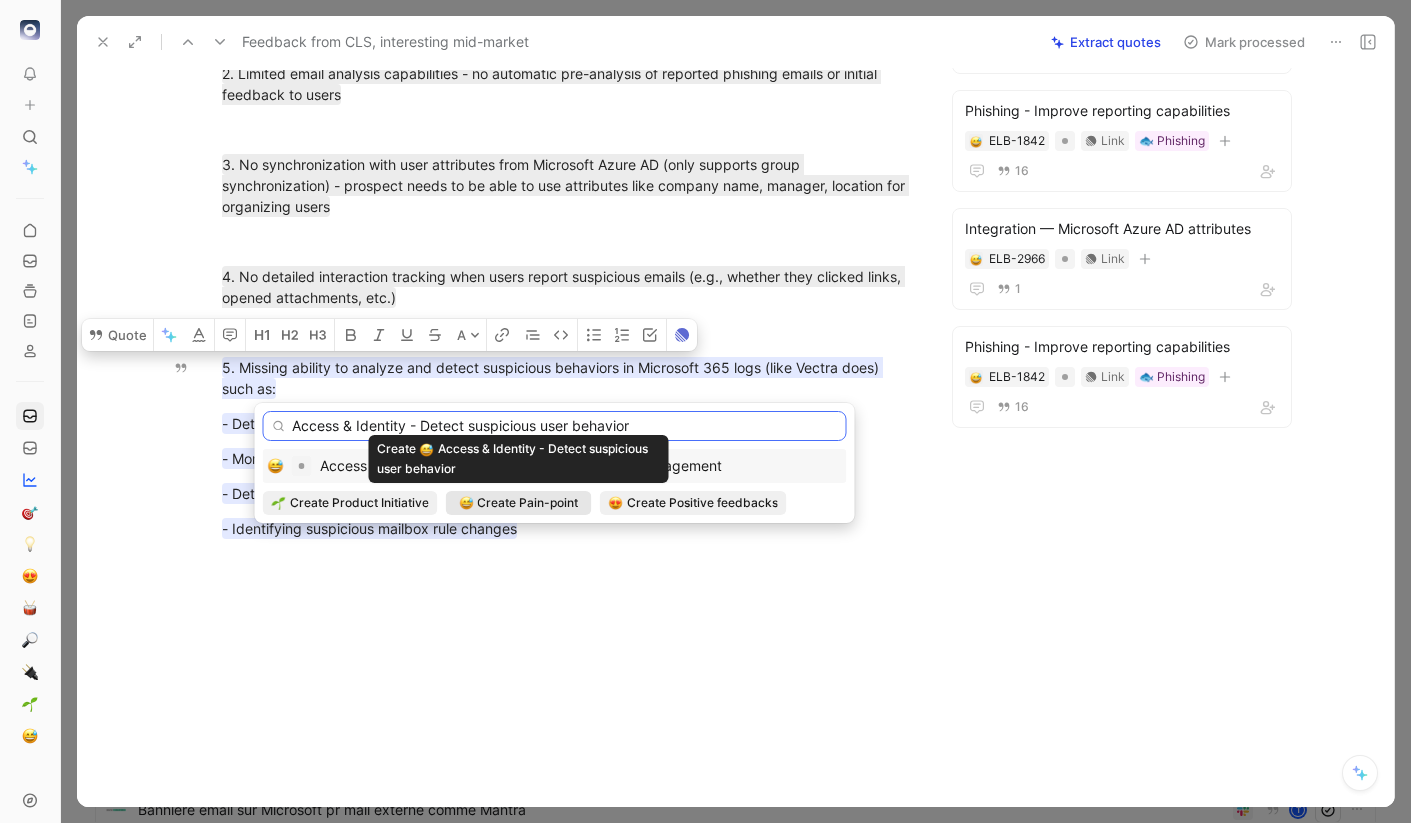 type on "Access & Identity - Detect suspicious user behavior" 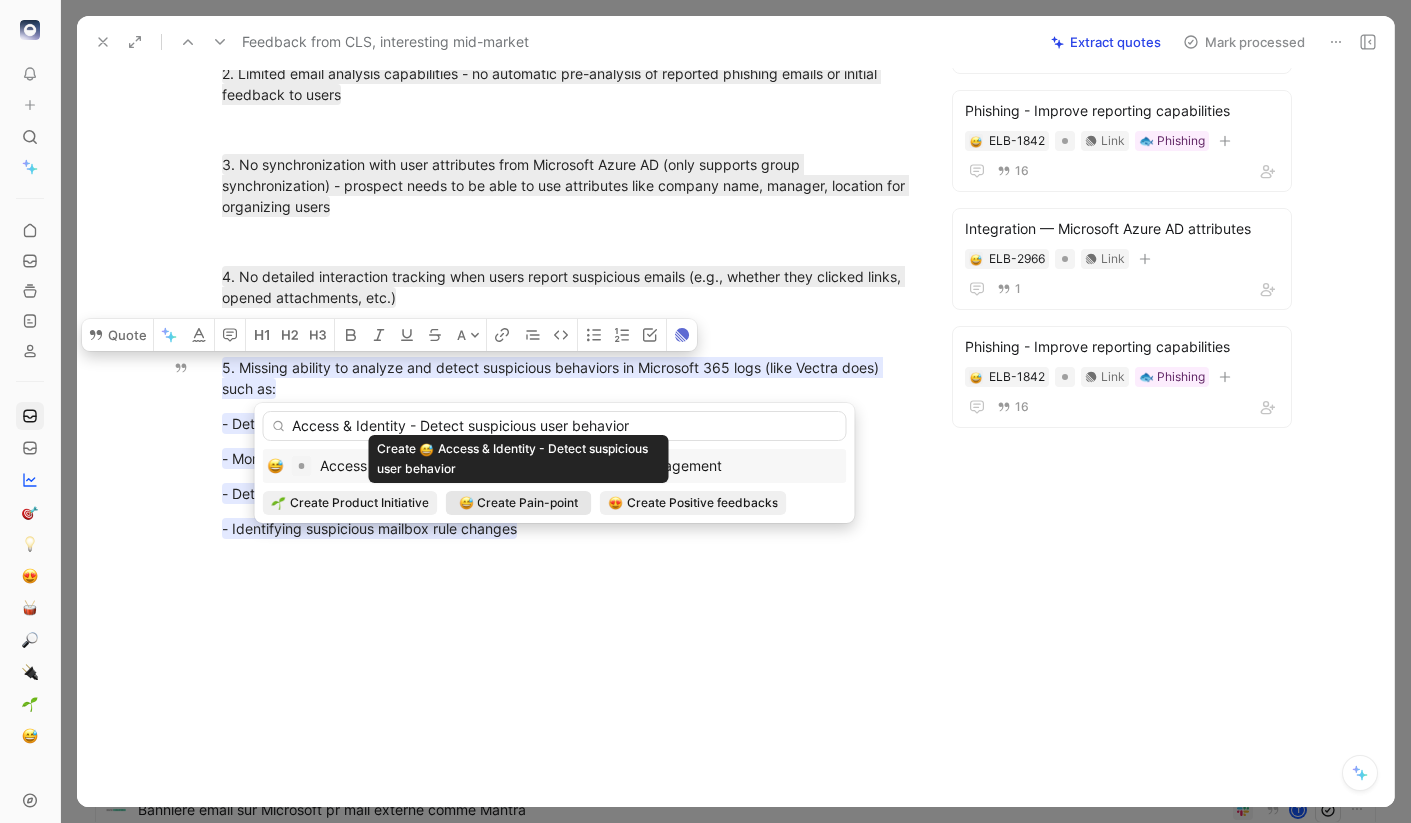 click on "Create Pain-point" at bounding box center (527, 503) 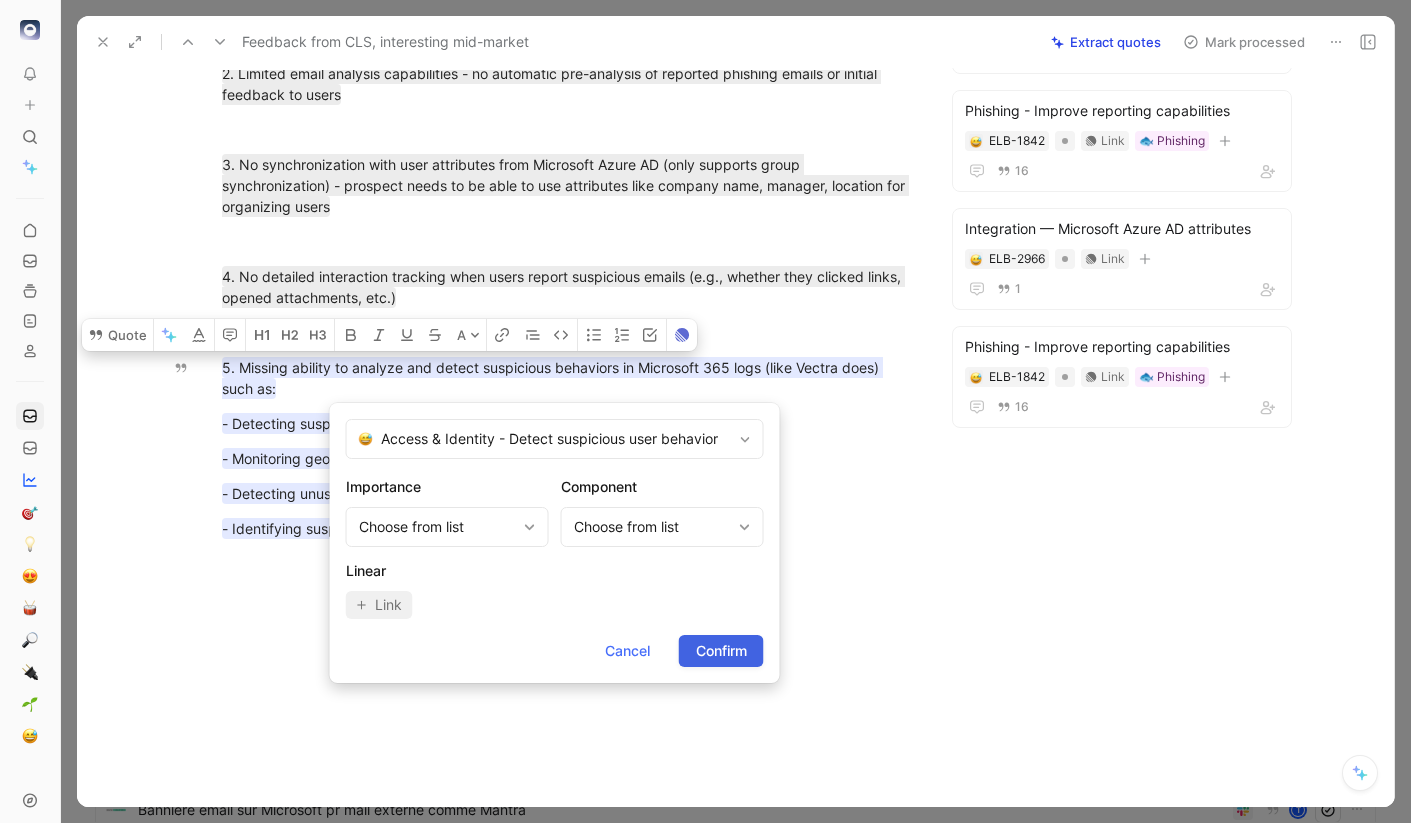 click on "Confirm" at bounding box center (721, 651) 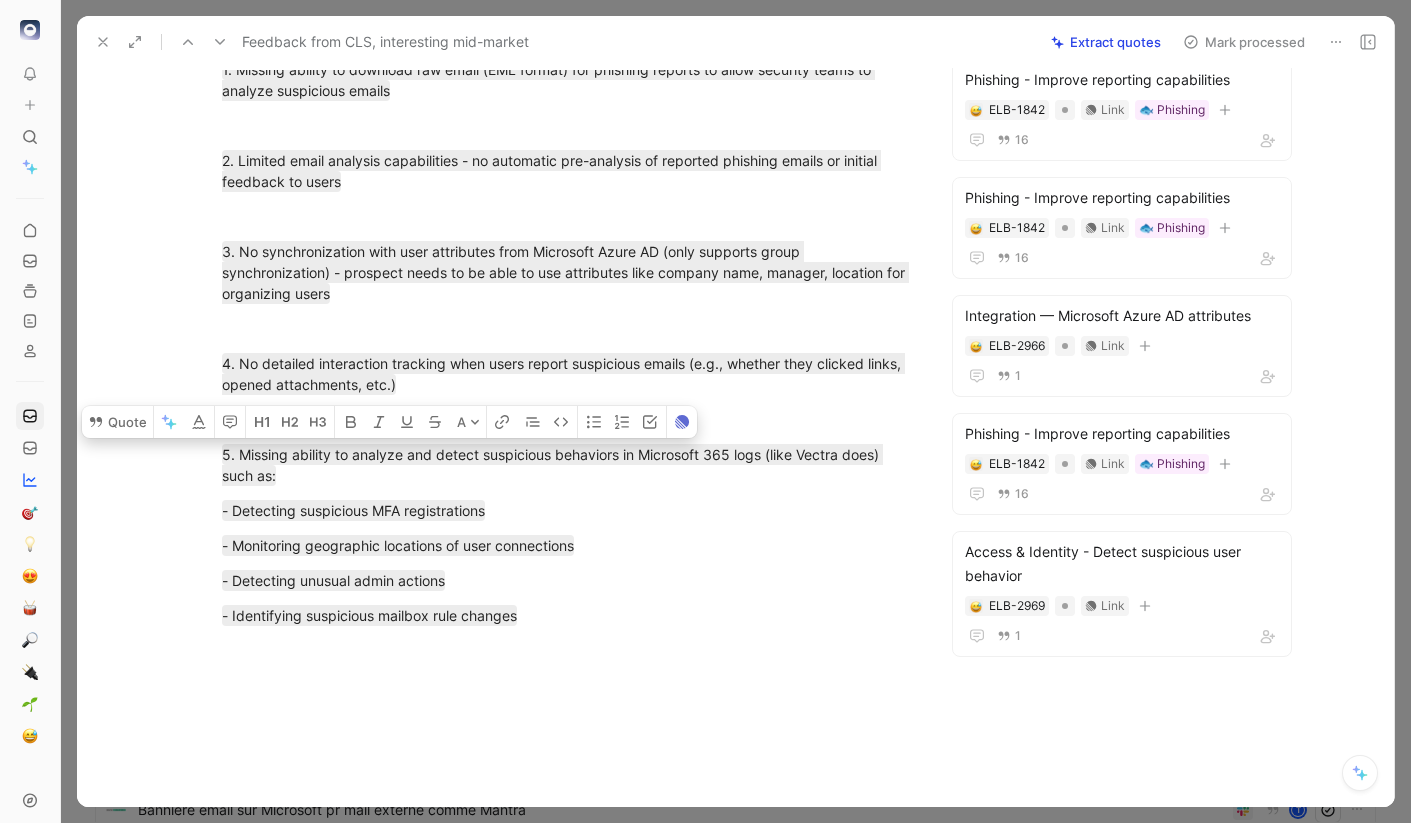 scroll, scrollTop: 0, scrollLeft: 0, axis: both 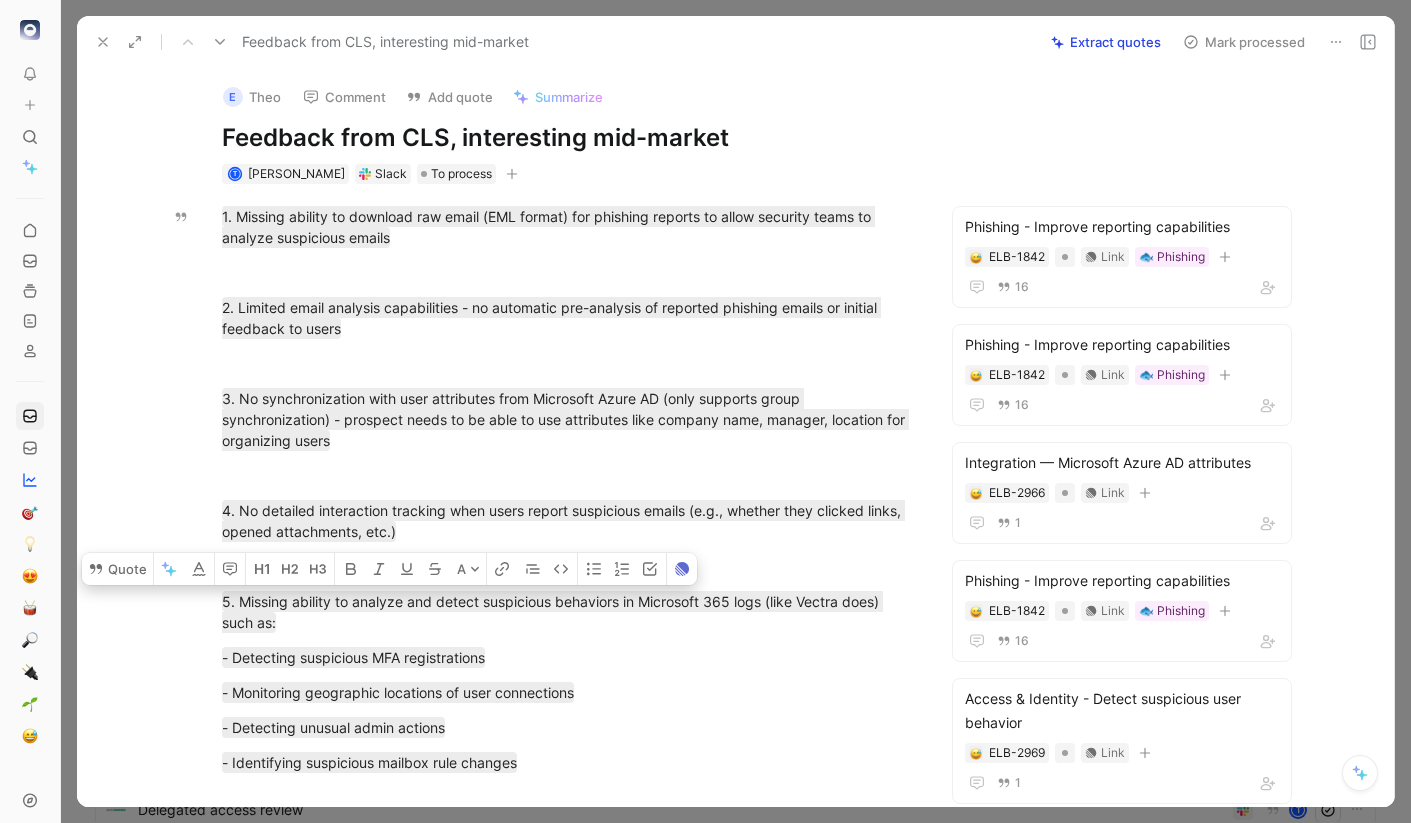 click on "t theo rouer Slack To process" at bounding box center [568, 174] 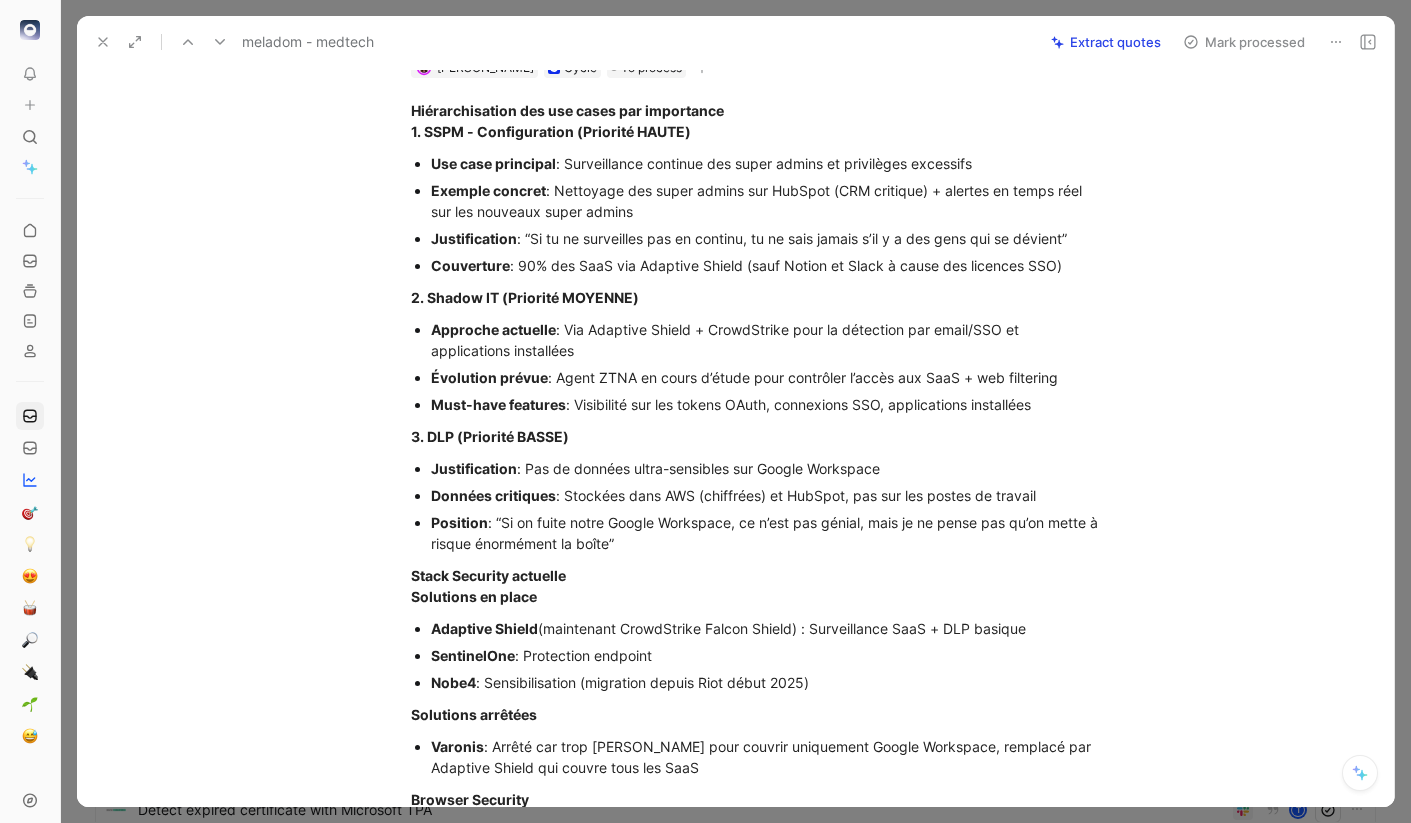 scroll, scrollTop: 0, scrollLeft: 0, axis: both 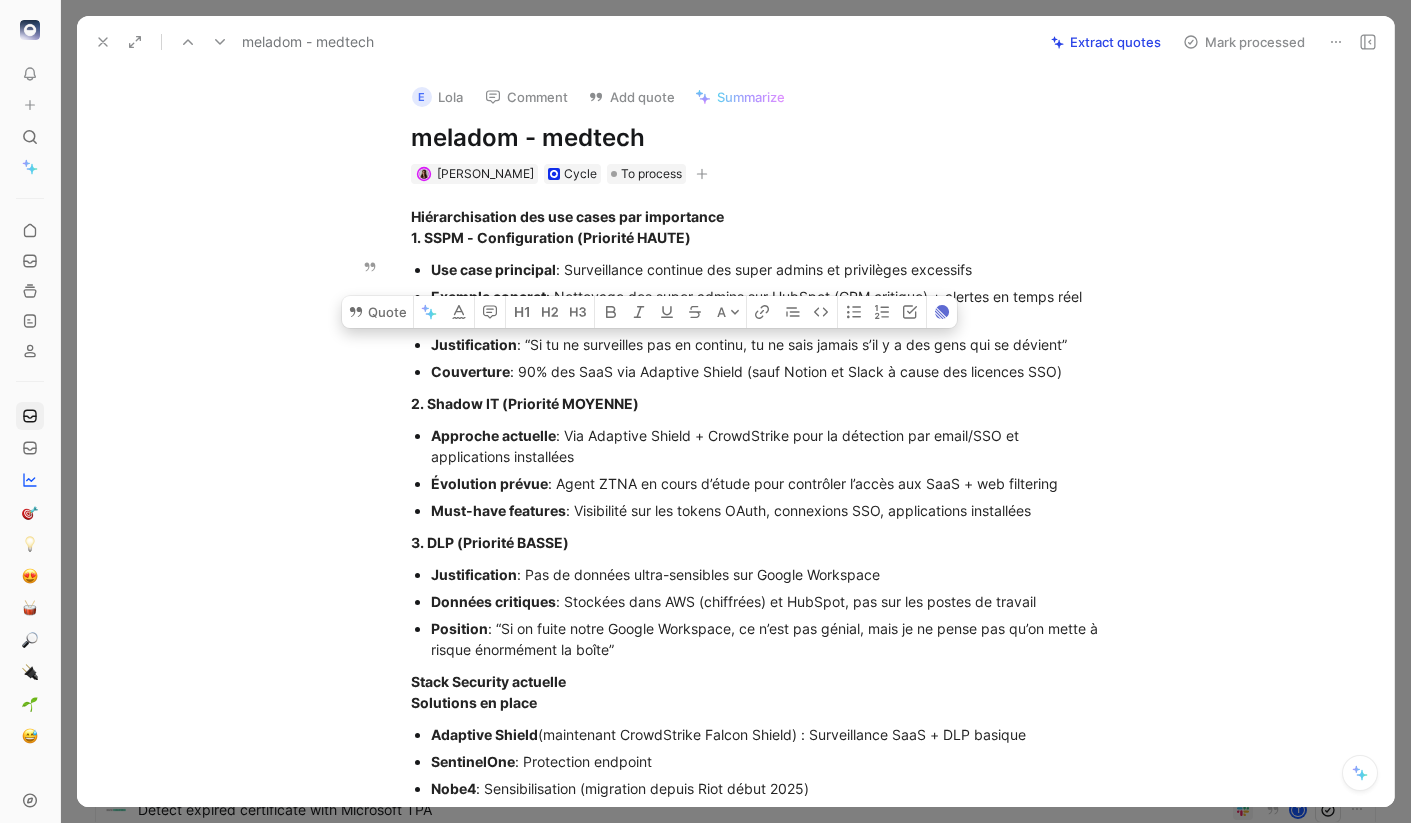 drag, startPoint x: 1104, startPoint y: 380, endPoint x: 839, endPoint y: 329, distance: 269.8629 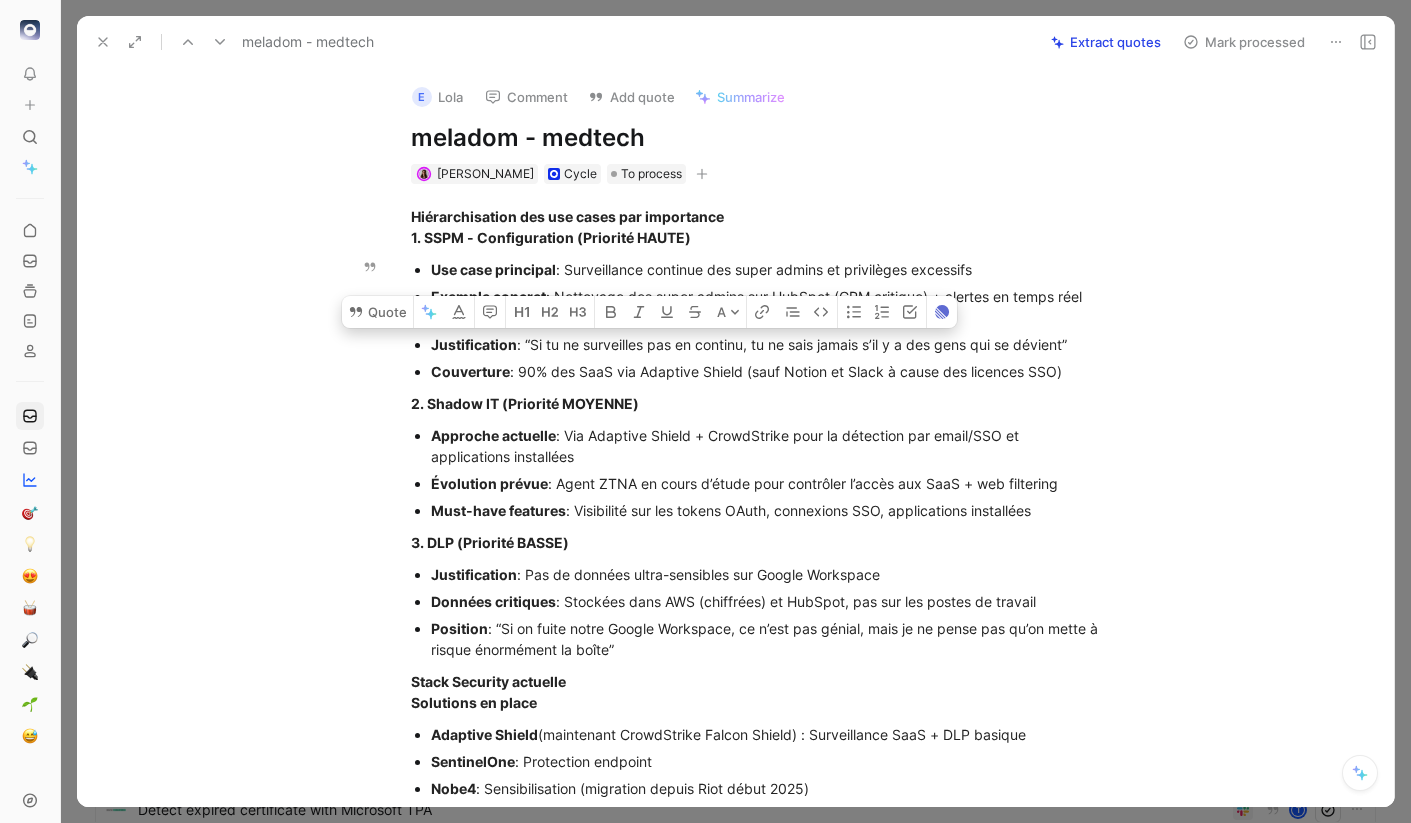 click on "Use case principal  : Surveillance continue des super admins et privilèges excessifs Exemple concret  : Nettoyage des super admins sur HubSpot (CRM critique) + alertes en temps réel sur les nouveaux super admins Justification  : “Si tu ne surveilles pas en continu, tu ne sais jamais s’il y a des gens qui se dévient” Couverture  : 90% des SaaS via Adaptive Shield (sauf Notion et Slack à cause des licences SSO)" at bounding box center [757, 320] 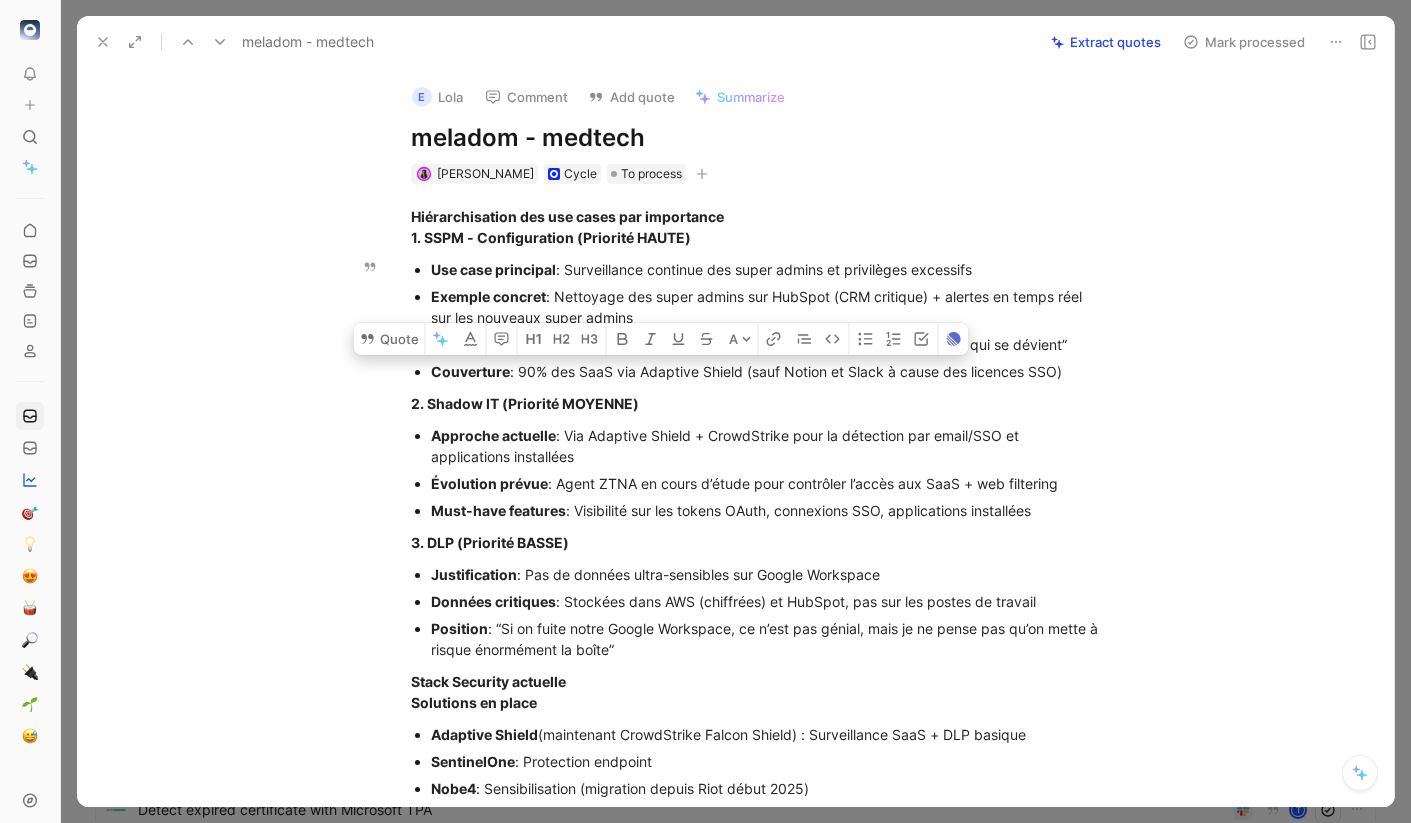 drag, startPoint x: 1112, startPoint y: 381, endPoint x: 890, endPoint y: 378, distance: 222.02026 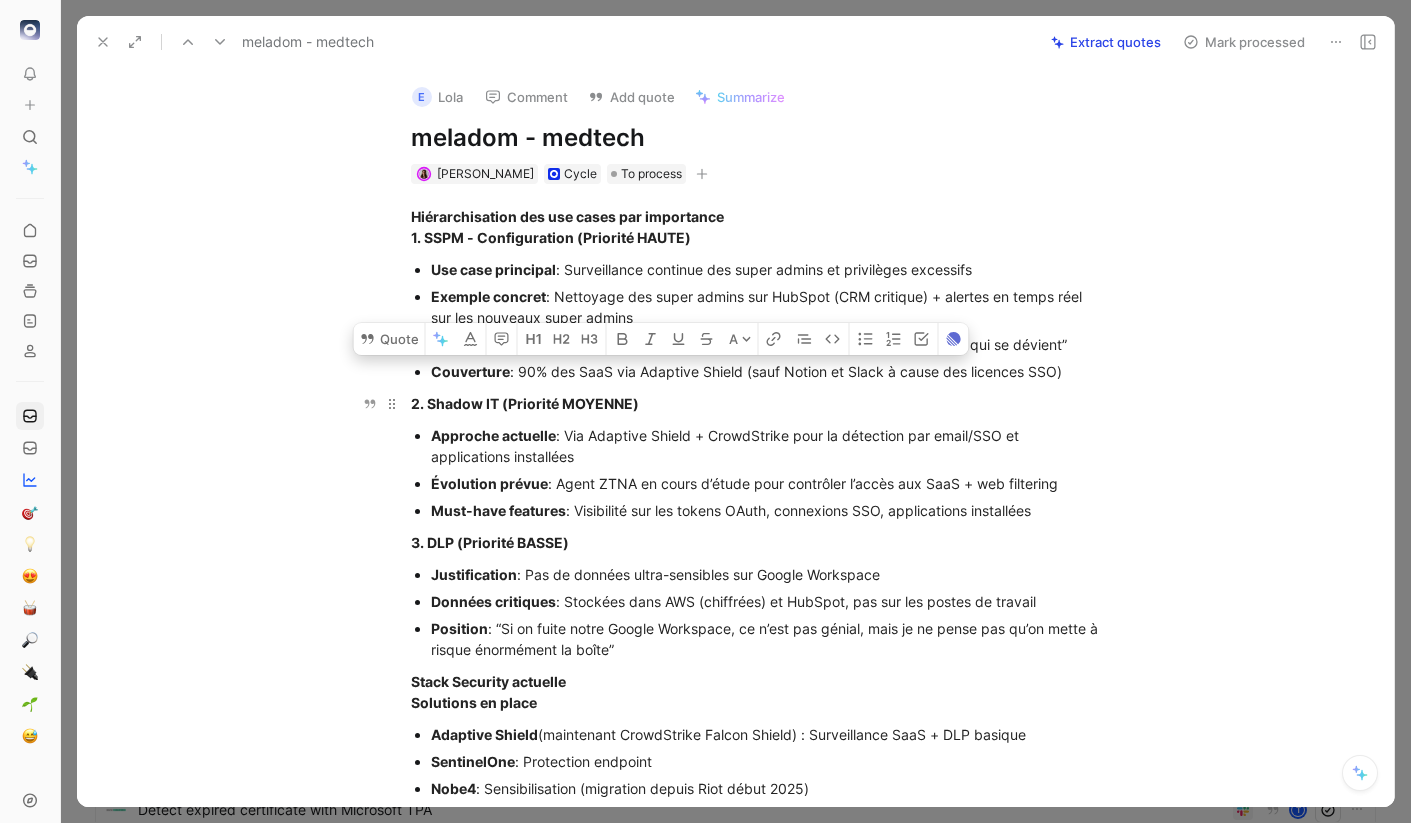 click on "2. Shadow IT (Priorité MOYENNE)" at bounding box center (757, 403) 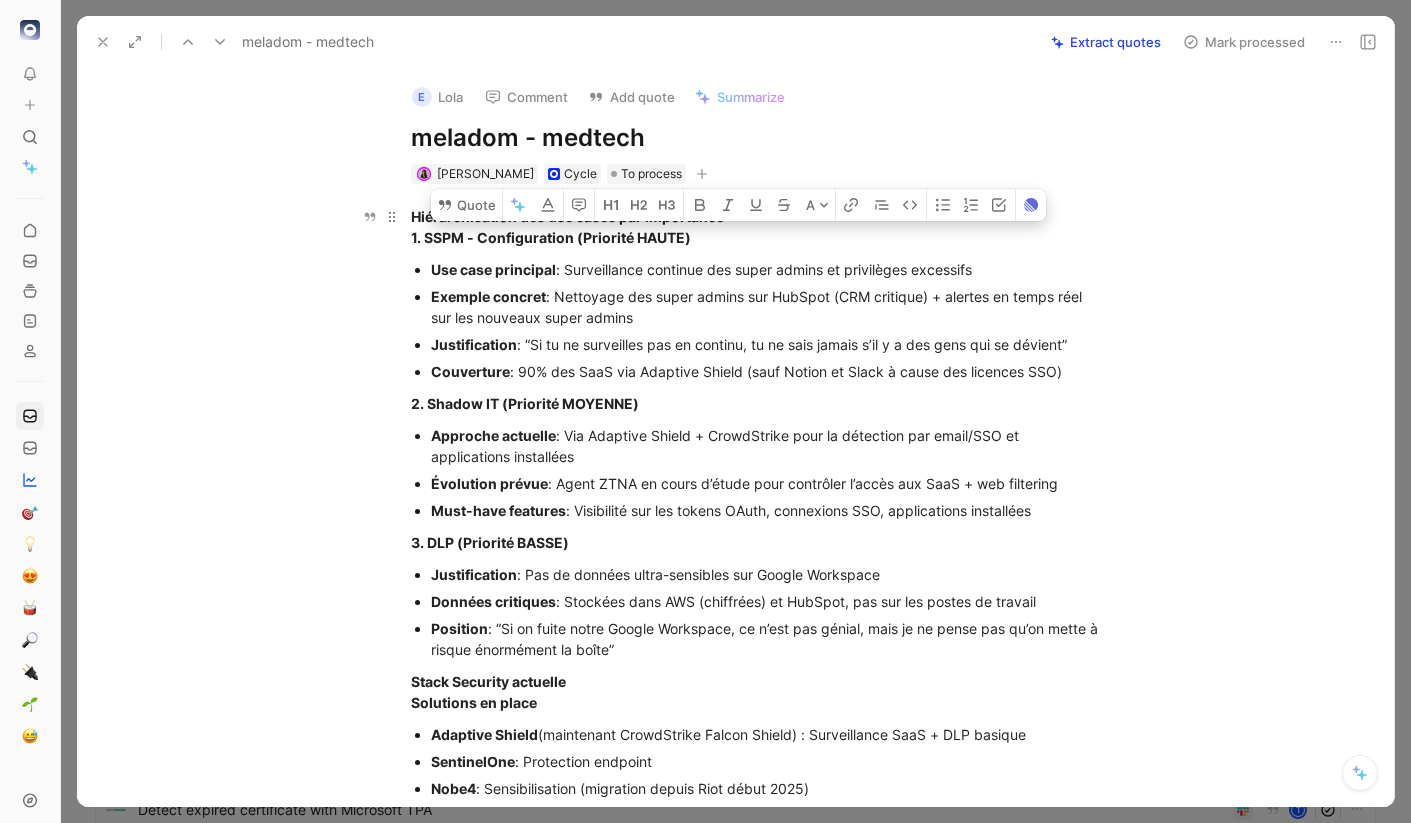drag, startPoint x: 1077, startPoint y: 372, endPoint x: 409, endPoint y: 241, distance: 680.7239 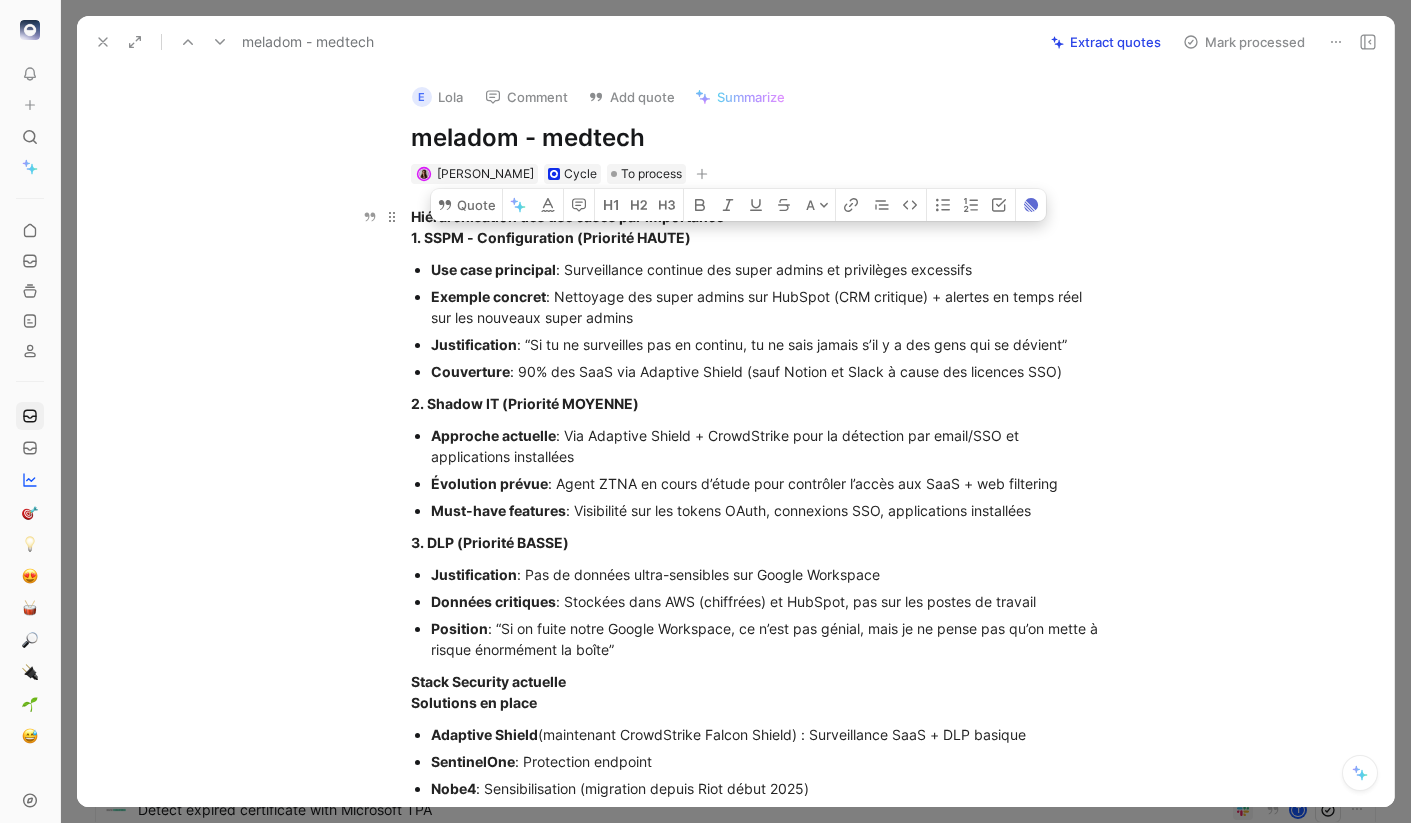 click on "Hiérarchisation des use cases par importance 1. SSPM - Configuration (Priorité HAUTE) Use case principal  : Surveillance continue des super admins et privilèges excessifs Exemple concret  : Nettoyage des super admins sur HubSpot (CRM critique) + alertes en temps réel sur les nouveaux super admins Justification  : “Si tu ne surveilles pas en continu, tu ne sais jamais s’il y a des gens qui se dévient” Couverture  : 90% des SaaS via Adaptive Shield (sauf Notion et Slack à cause des licences SSO) 2. Shadow IT (Priorité MOYENNE) Approche actuelle  : Via Adaptive Shield + CrowdStrike pour la détection par email/SSO et applications installées Évolution prévue  : Agent ZTNA en cours d’étude pour contrôler l’accès aux SaaS + web filtering Must-have features  : Visibilité sur les tokens OAuth, connexions SSO, applications installées 3. DLP (Priorité BASSE) Justification  : Pas de données ultra-sensibles sur Google Workspace Données critiques Position Stack Security actuelle Adaptive Shield" at bounding box center [756, 769] 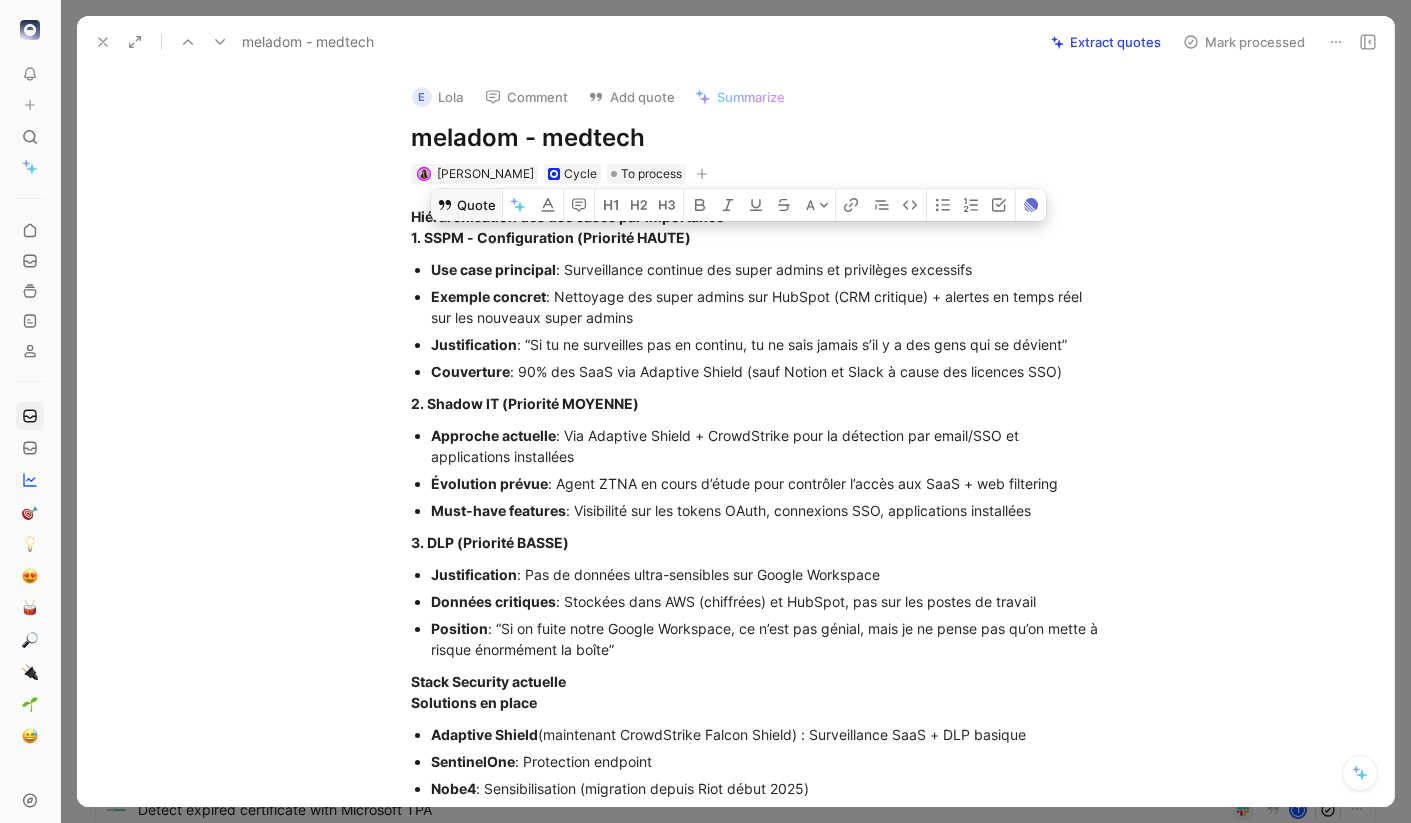 click on "Quote" at bounding box center (466, 205) 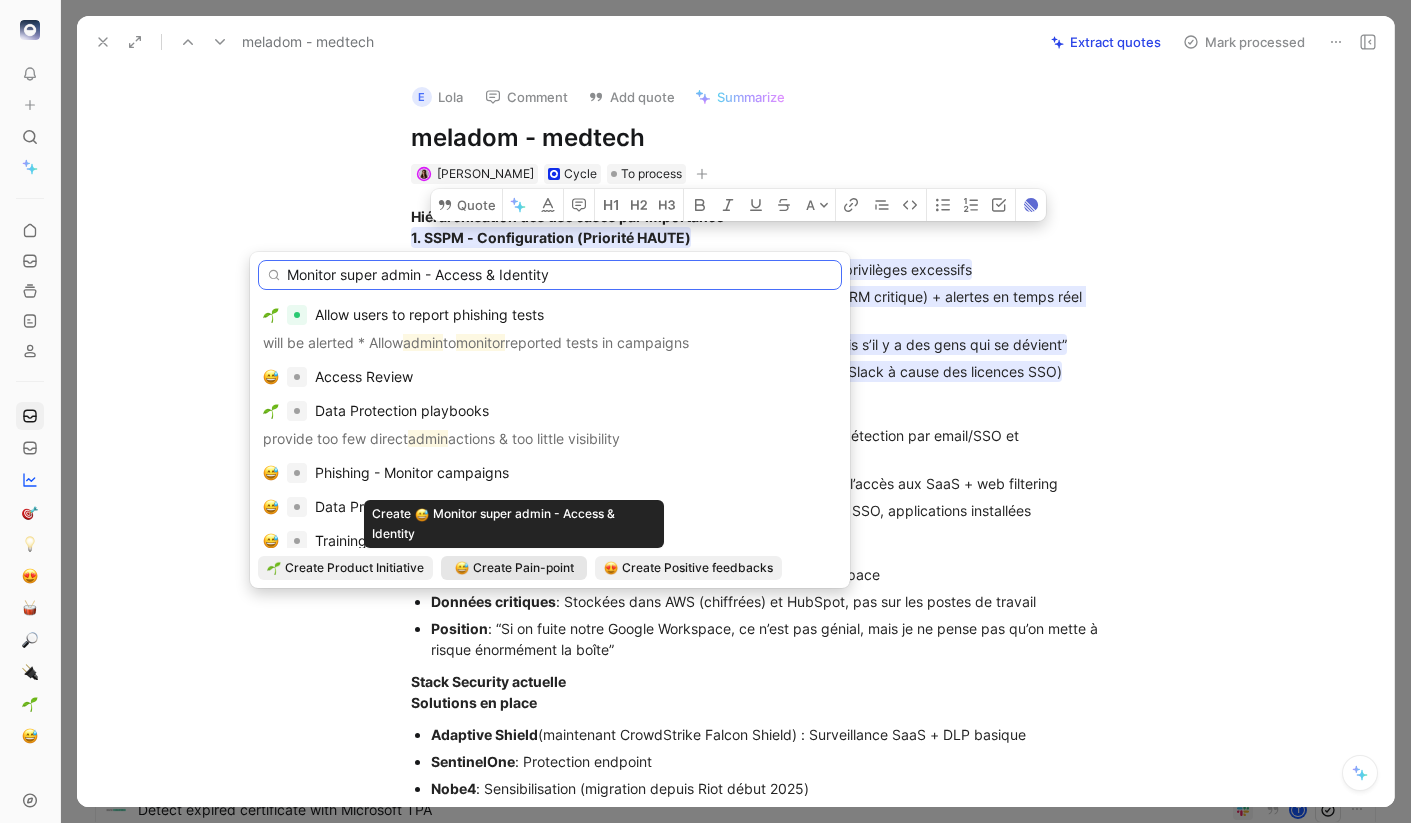 type on "Monitor super admin - Access & Identity" 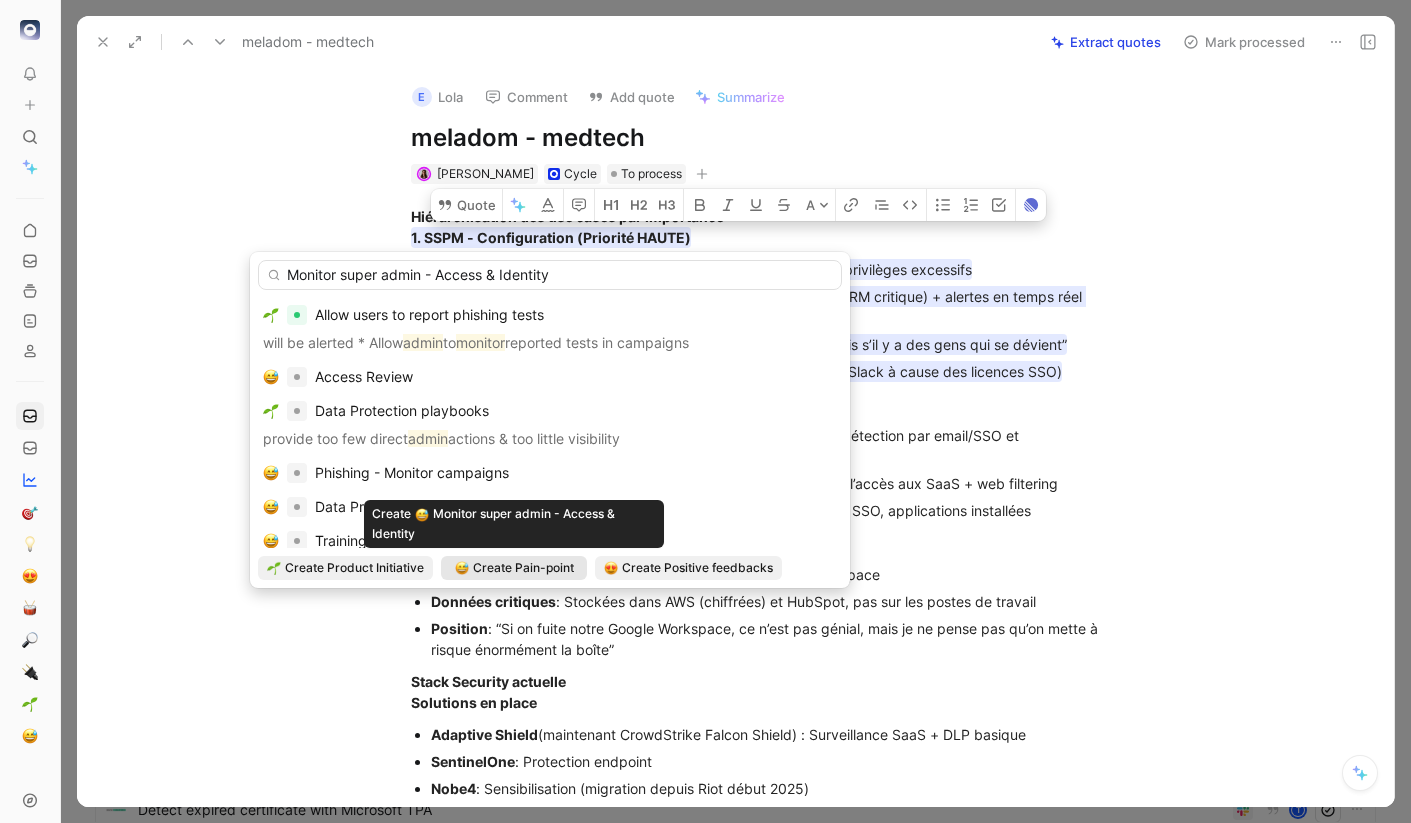 click on "Create Pain-point" at bounding box center [523, 568] 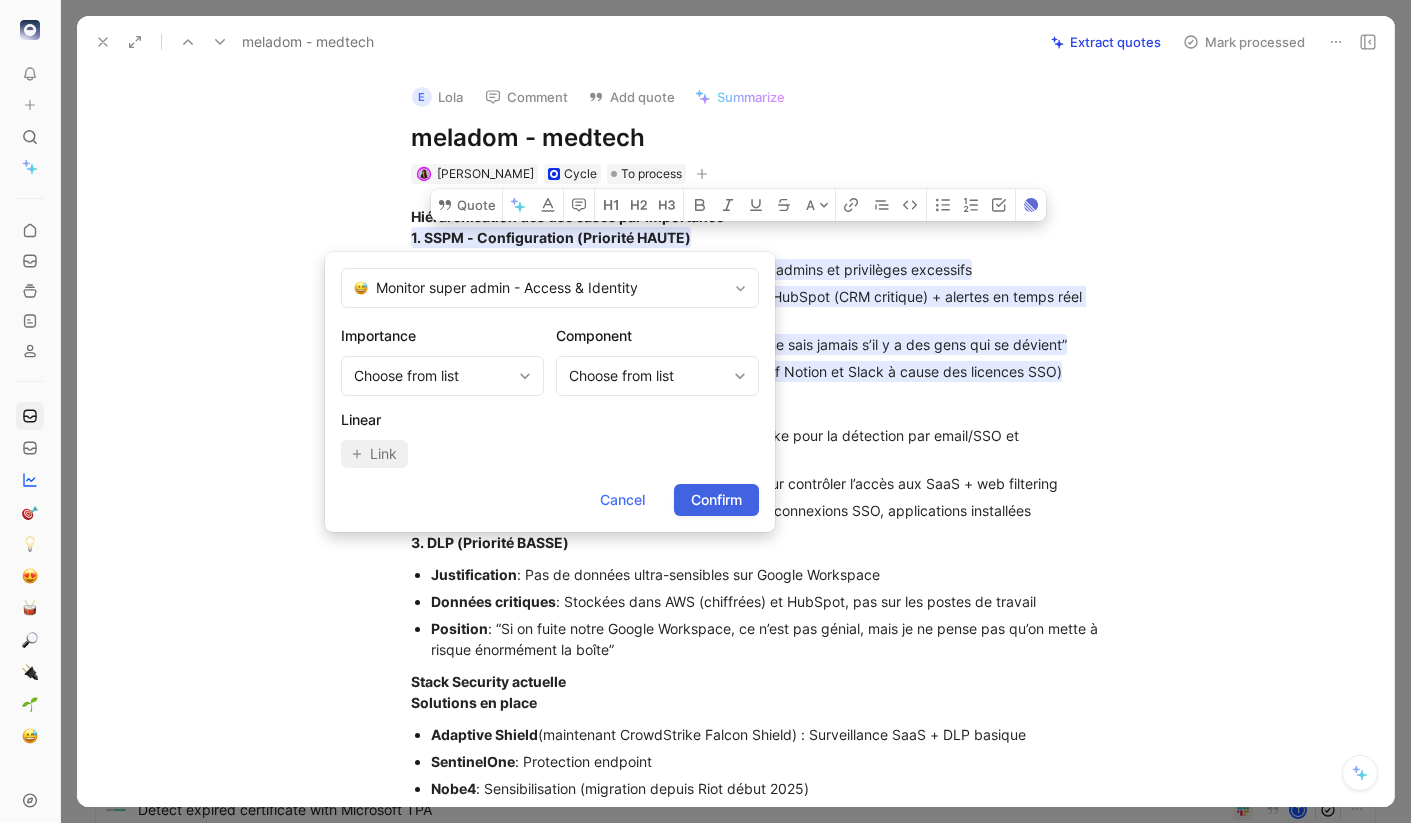 click on "Confirm" at bounding box center (716, 500) 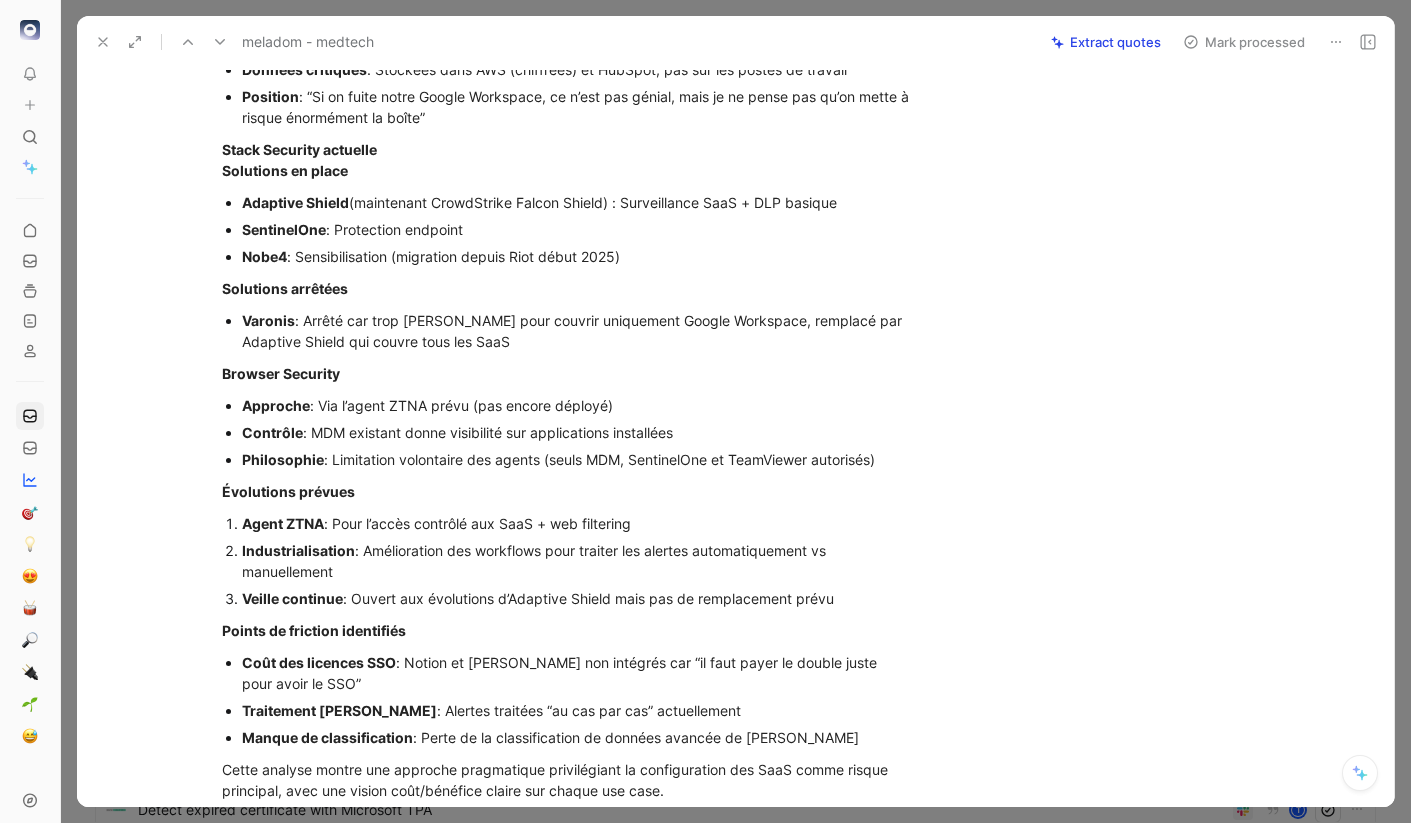 scroll, scrollTop: 546, scrollLeft: 0, axis: vertical 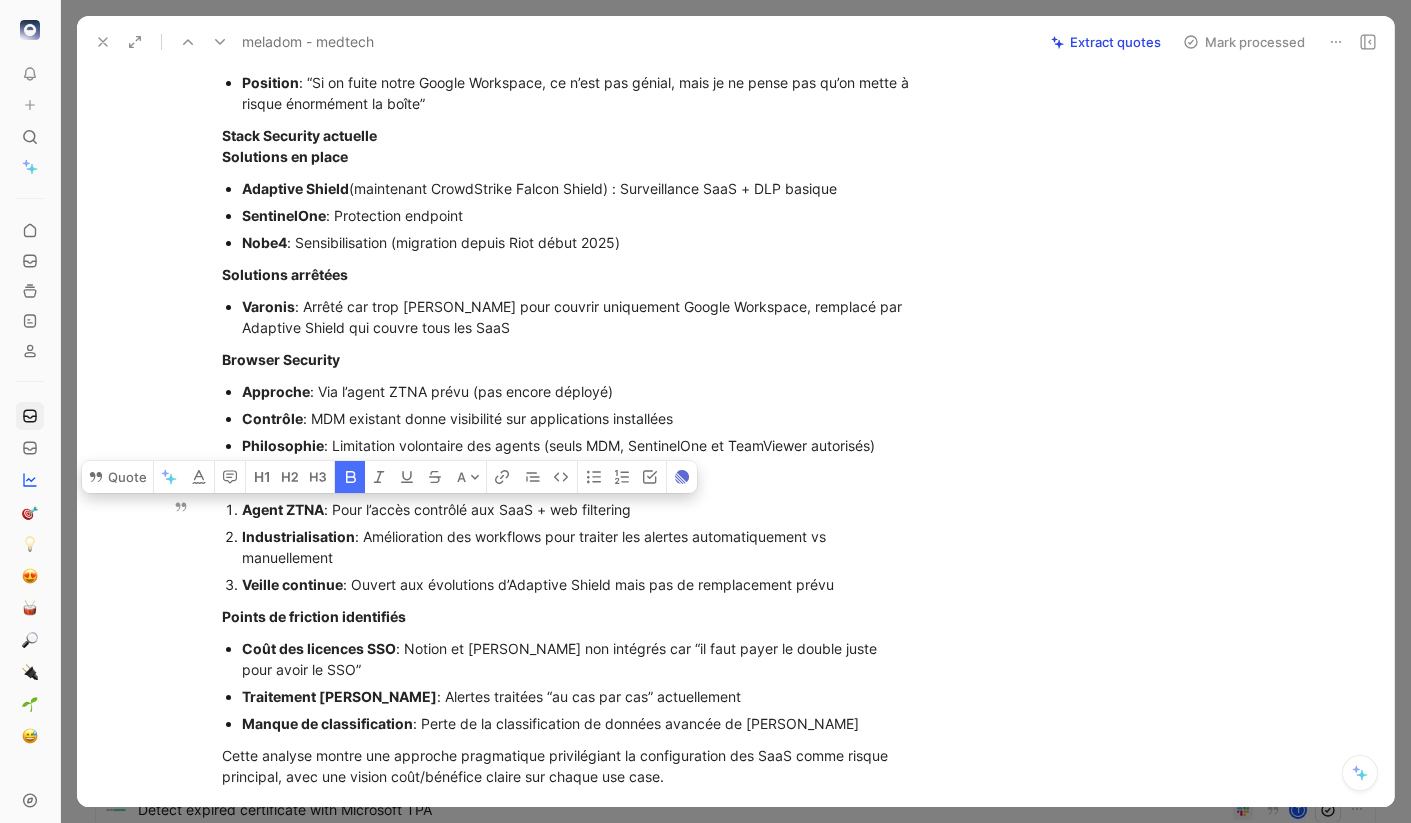 drag, startPoint x: 244, startPoint y: 505, endPoint x: 324, endPoint y: 507, distance: 80.024994 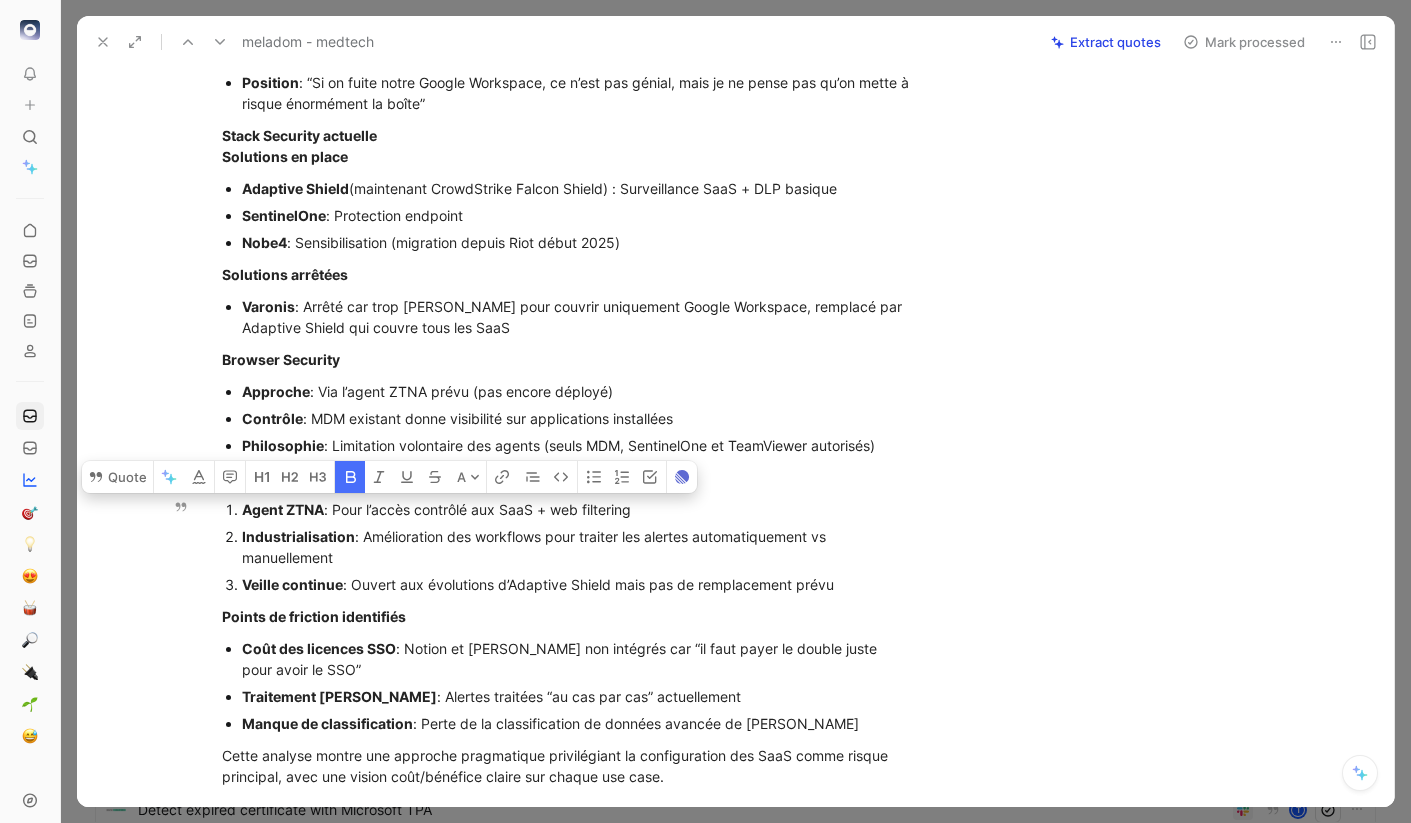 click on "Industrialisation  : Amélioration des workflows pour traiter les alertes automatiquement vs manuellement" at bounding box center [578, 547] 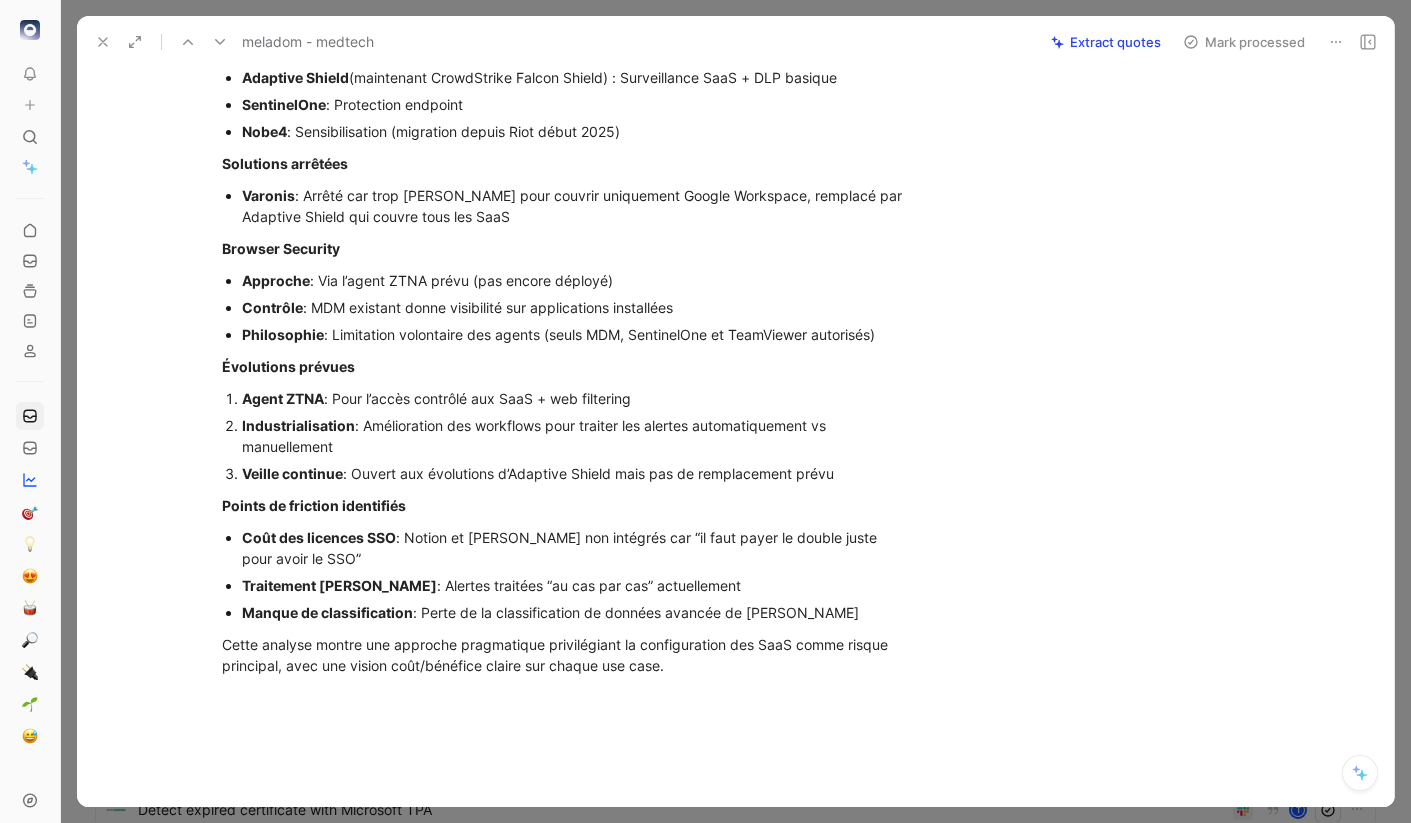 scroll, scrollTop: 662, scrollLeft: 0, axis: vertical 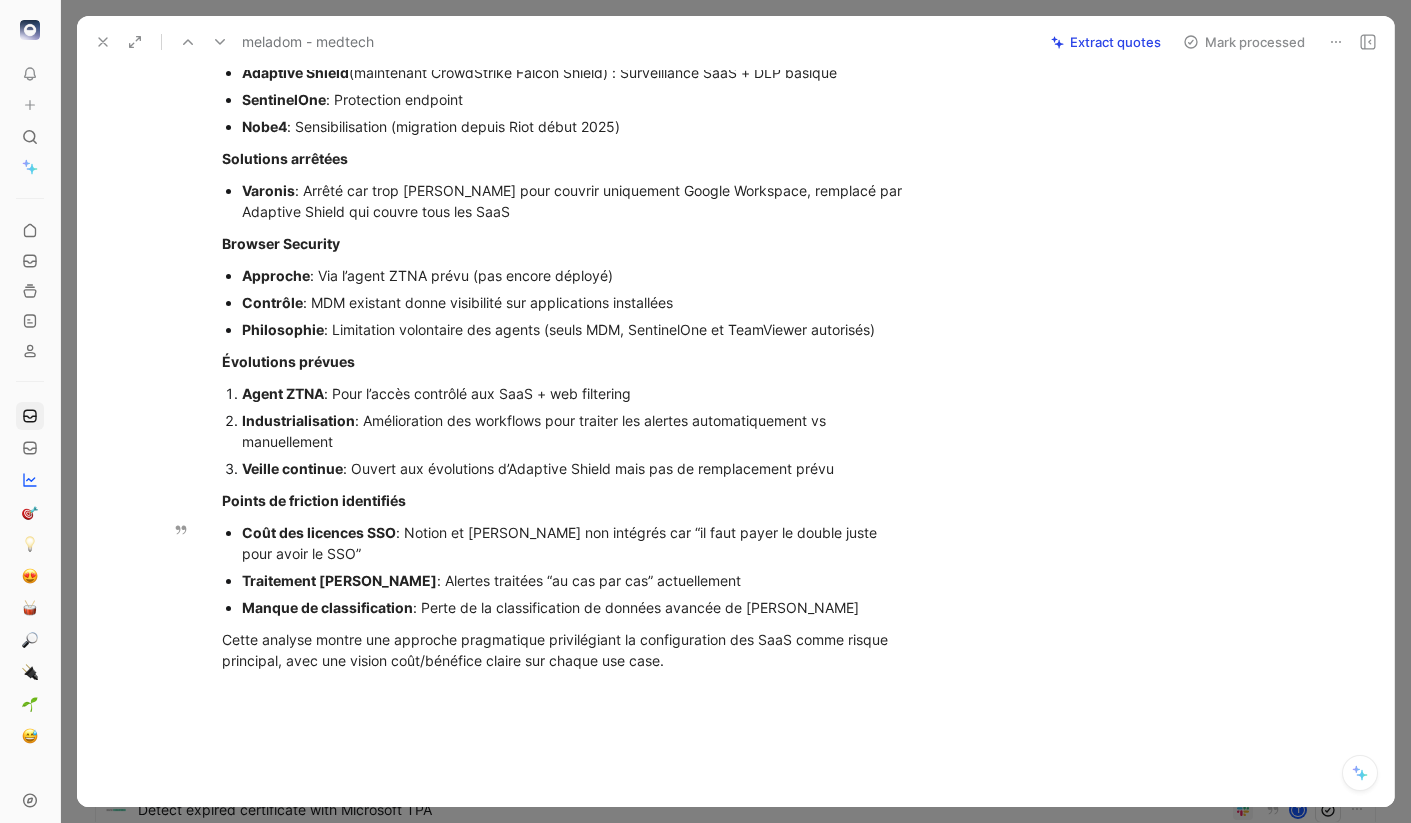 type 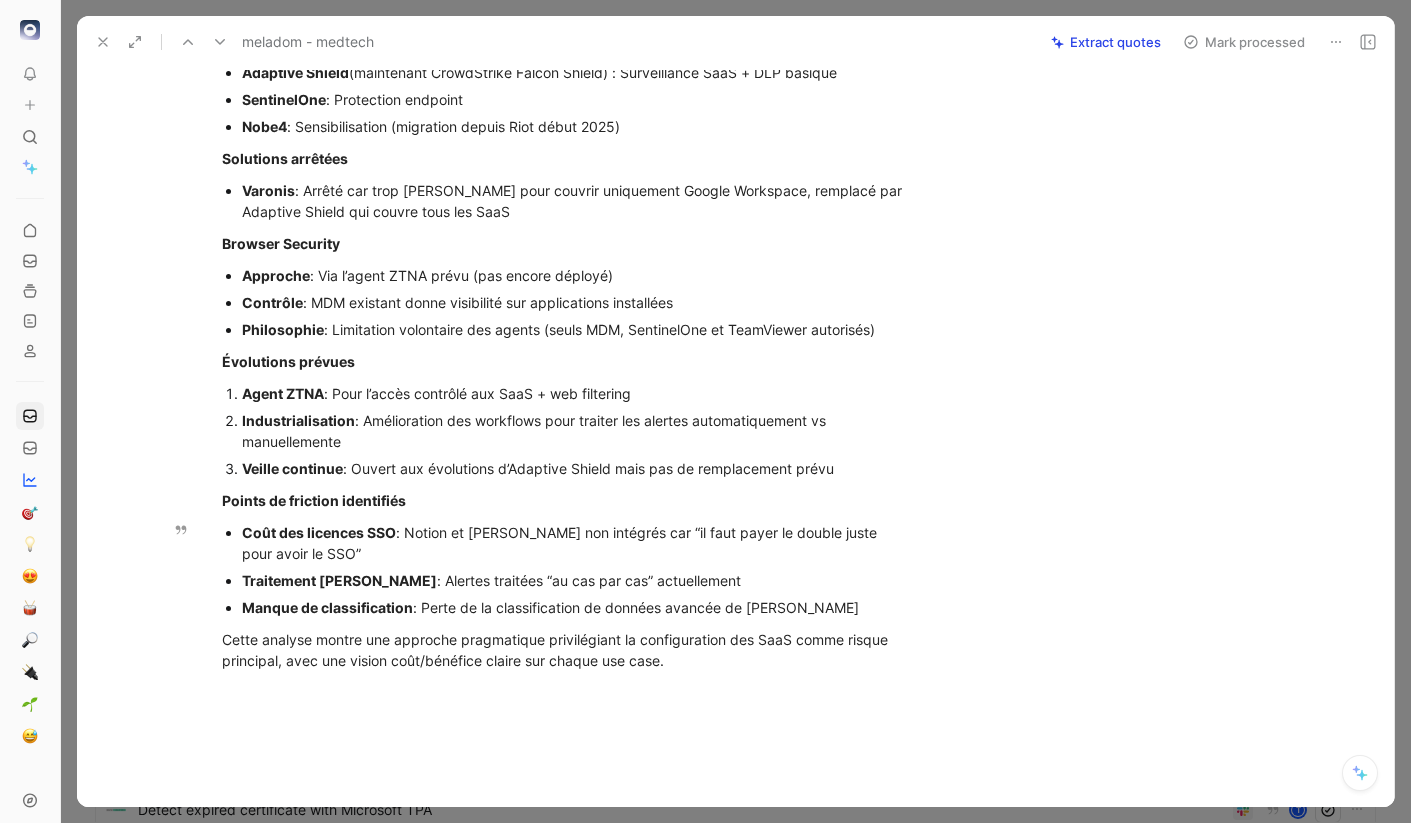 click on "Coût des licences SSO  : Notion et Slack non intégrés car “il faut payer le double juste pour avoir le SSO” Traitement manuel  : Alertes traitées “au cas par cas” actuellement Manque de classification  : Perte de la classification de données avancée de Varonis" at bounding box center [568, 570] 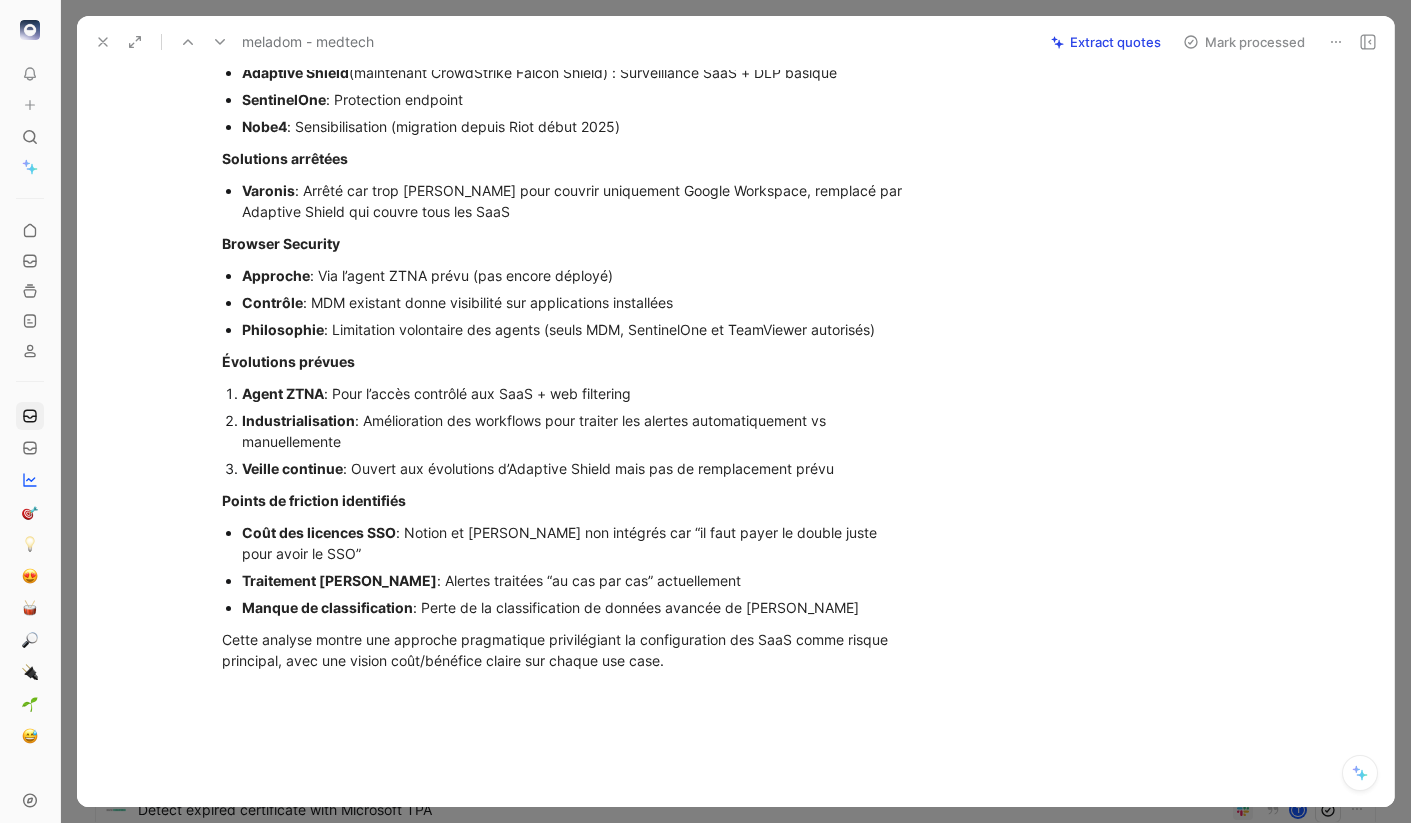 click on "Mark processed" at bounding box center (1244, 42) 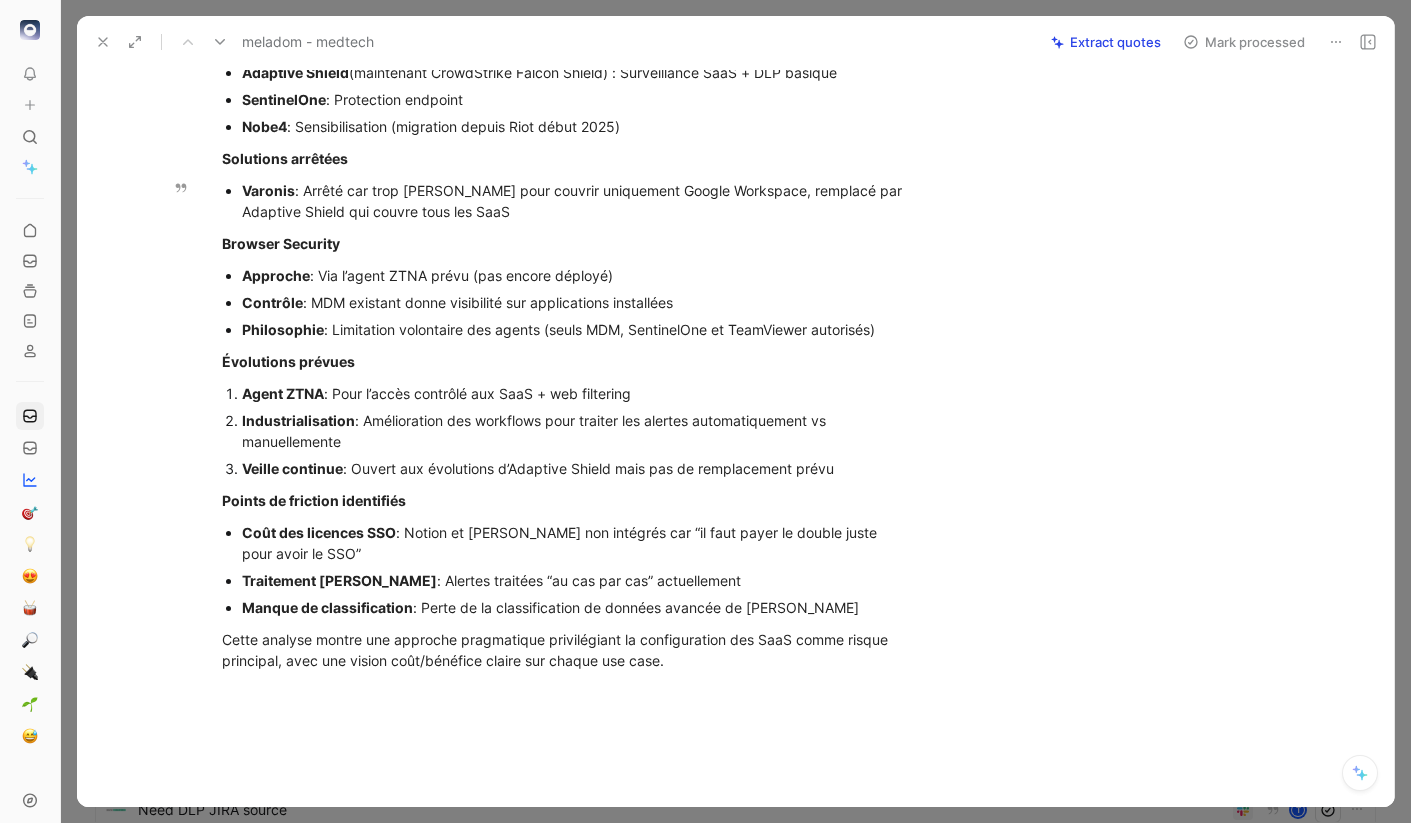 scroll, scrollTop: 0, scrollLeft: 0, axis: both 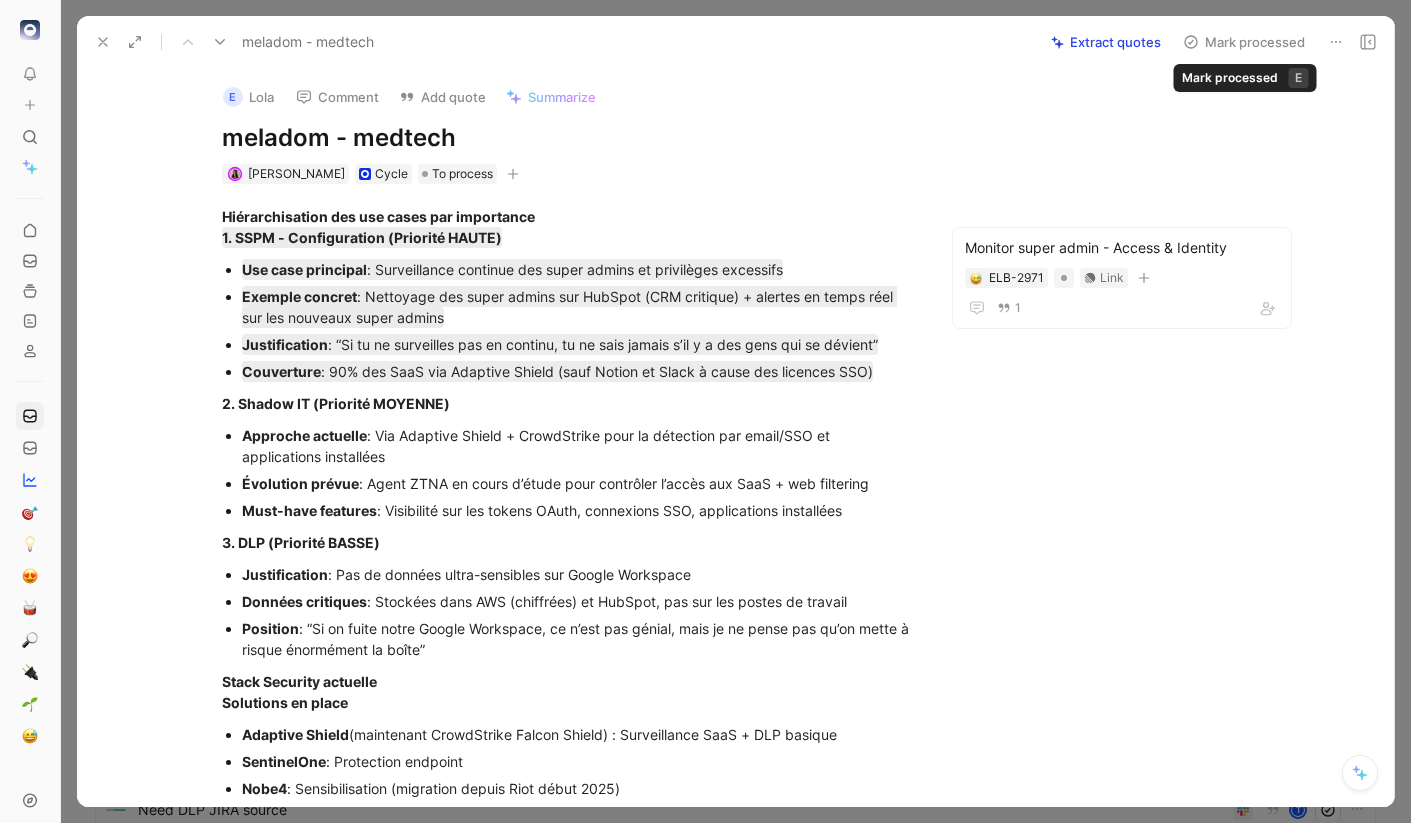 click on "Mark processed" at bounding box center [1244, 42] 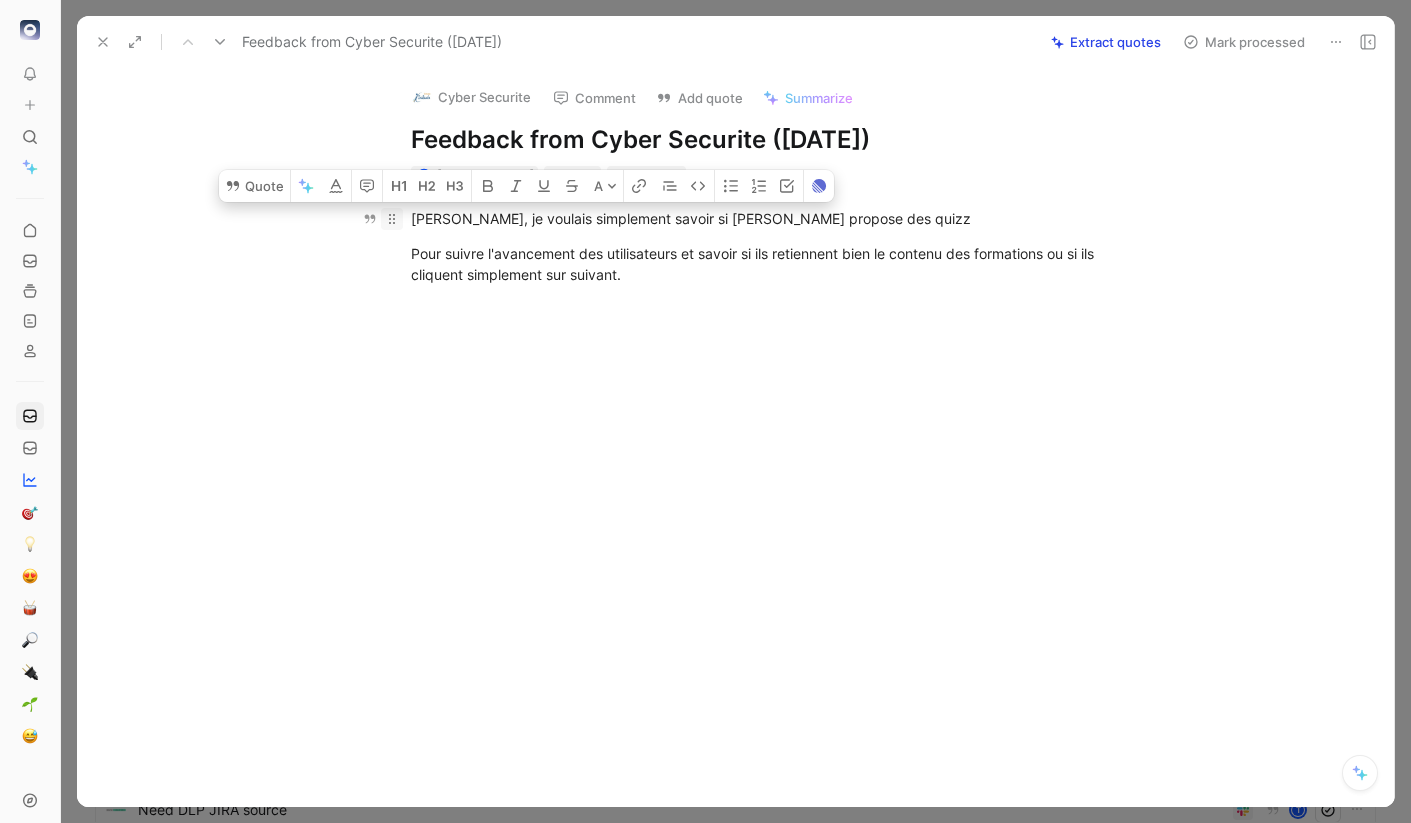 drag, startPoint x: 690, startPoint y: 283, endPoint x: 397, endPoint y: 214, distance: 301.01495 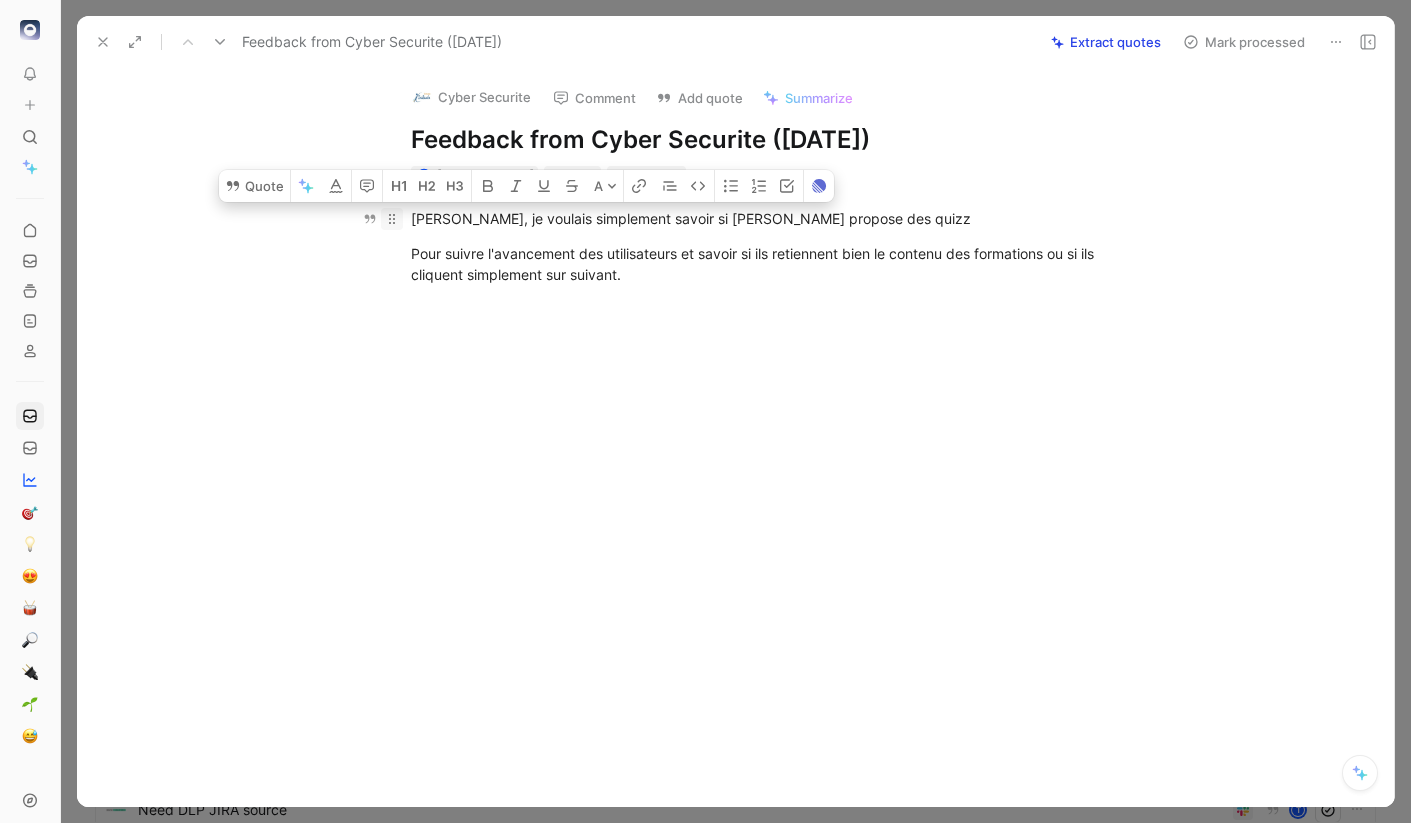 click on "Salut Maxime, je voulais simplement savoir si Elba propose des quizz Pour suivre l'avancement des utilisateurs et savoir si ils retiennent bien le contenu des formations ou si ils cliquent simplement sur suivant." at bounding box center [756, 246] 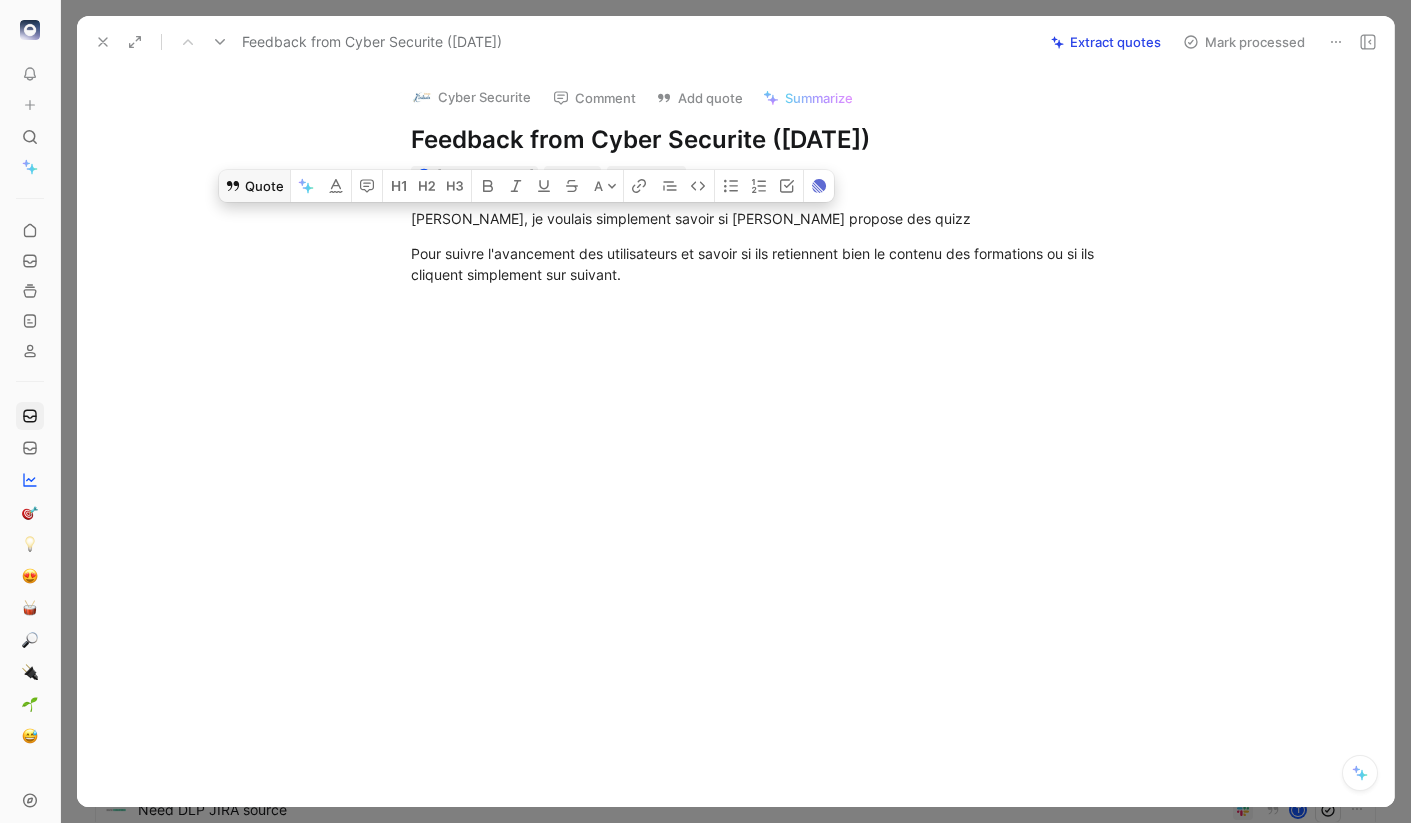click on "Quote" at bounding box center [254, 186] 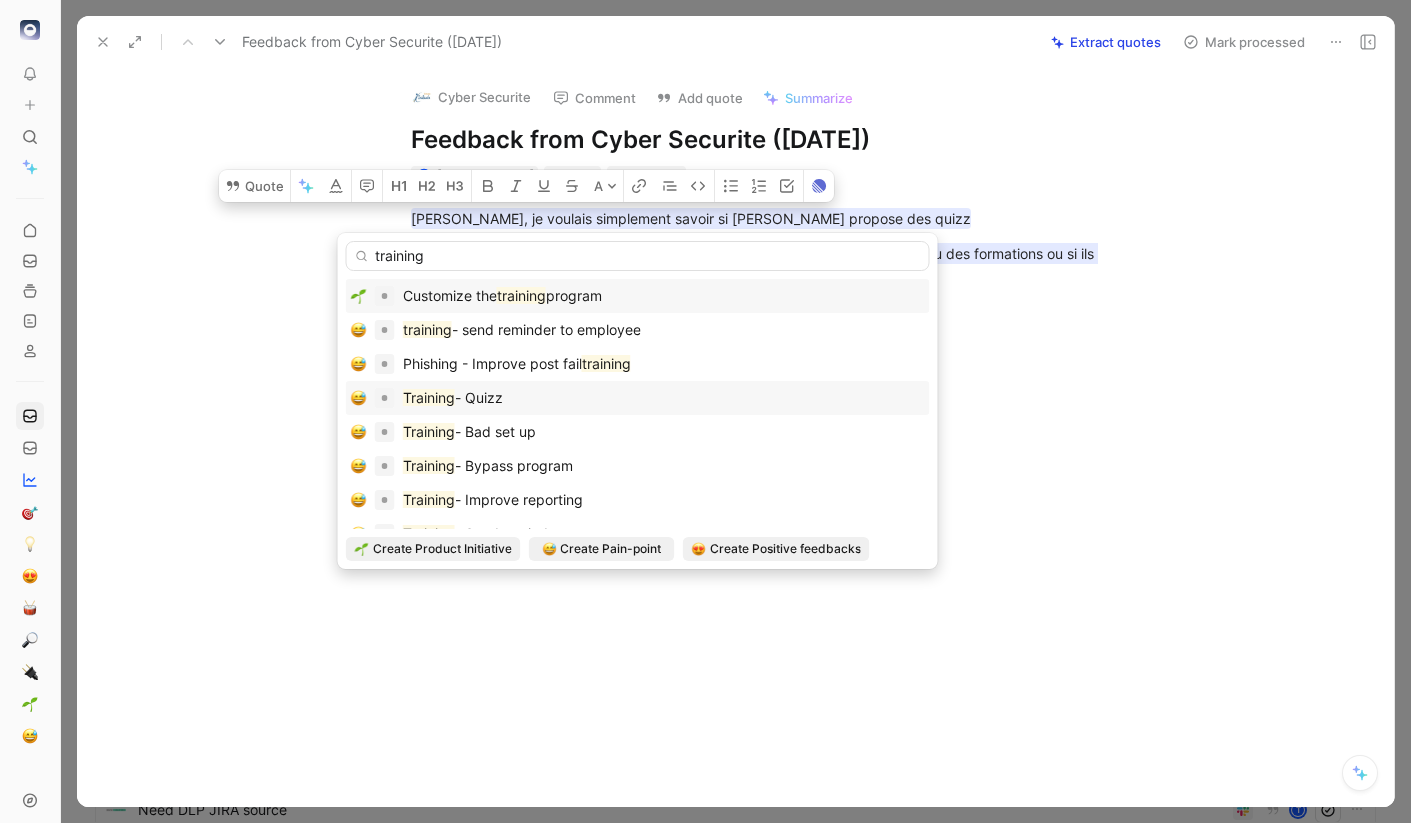 type on "training" 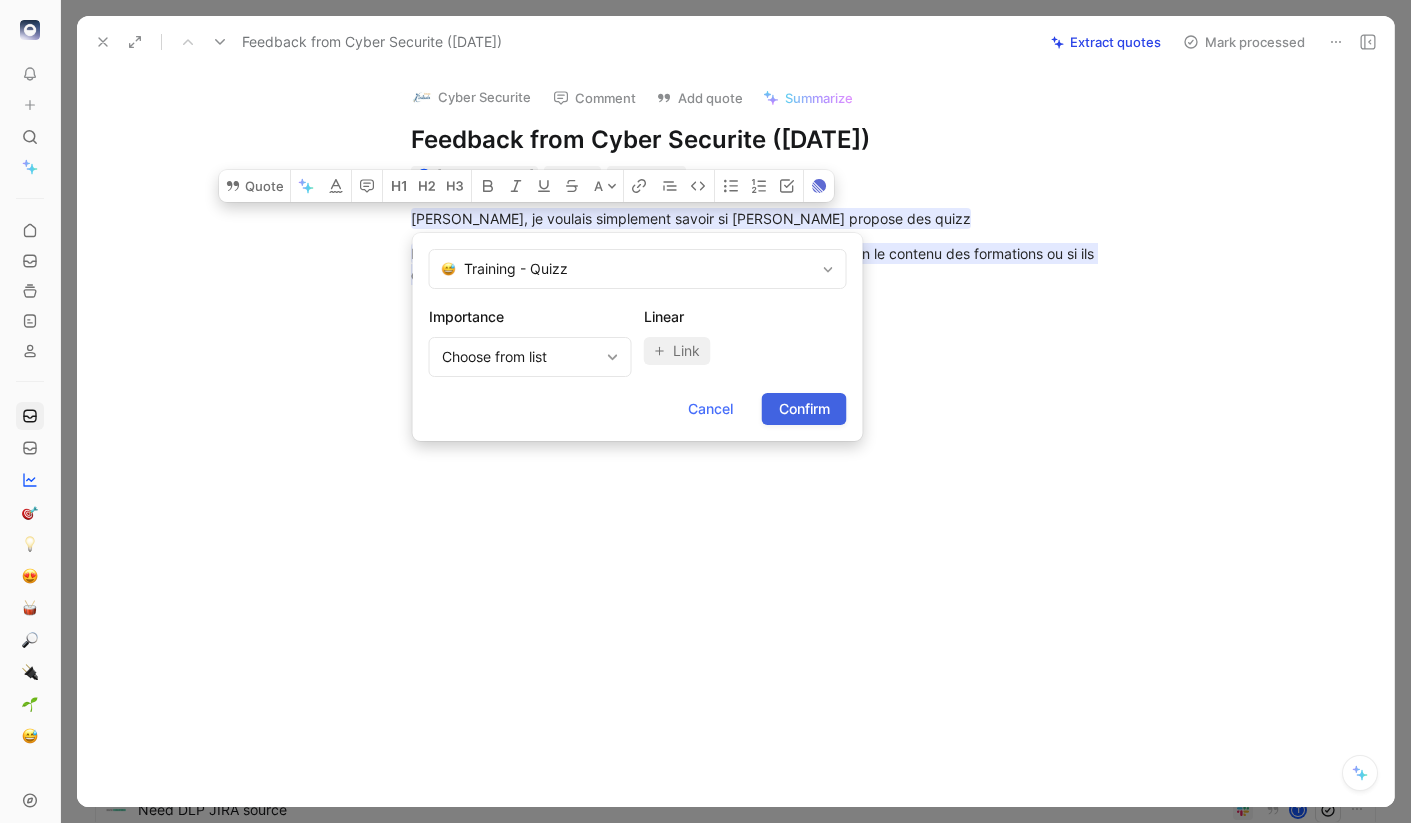 click on "Confirm" at bounding box center [804, 409] 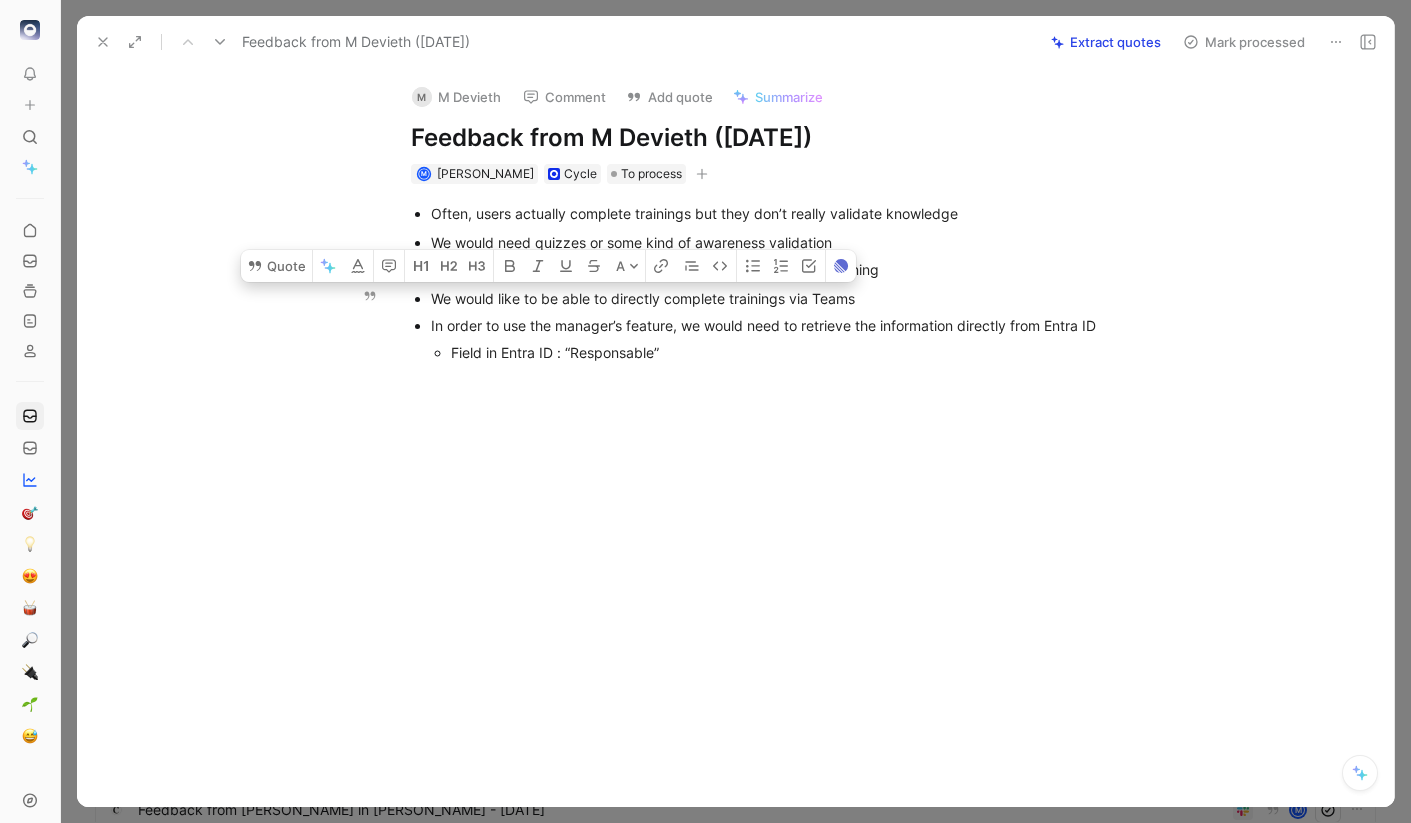 drag, startPoint x: 722, startPoint y: 373, endPoint x: 405, endPoint y: 305, distance: 324.21136 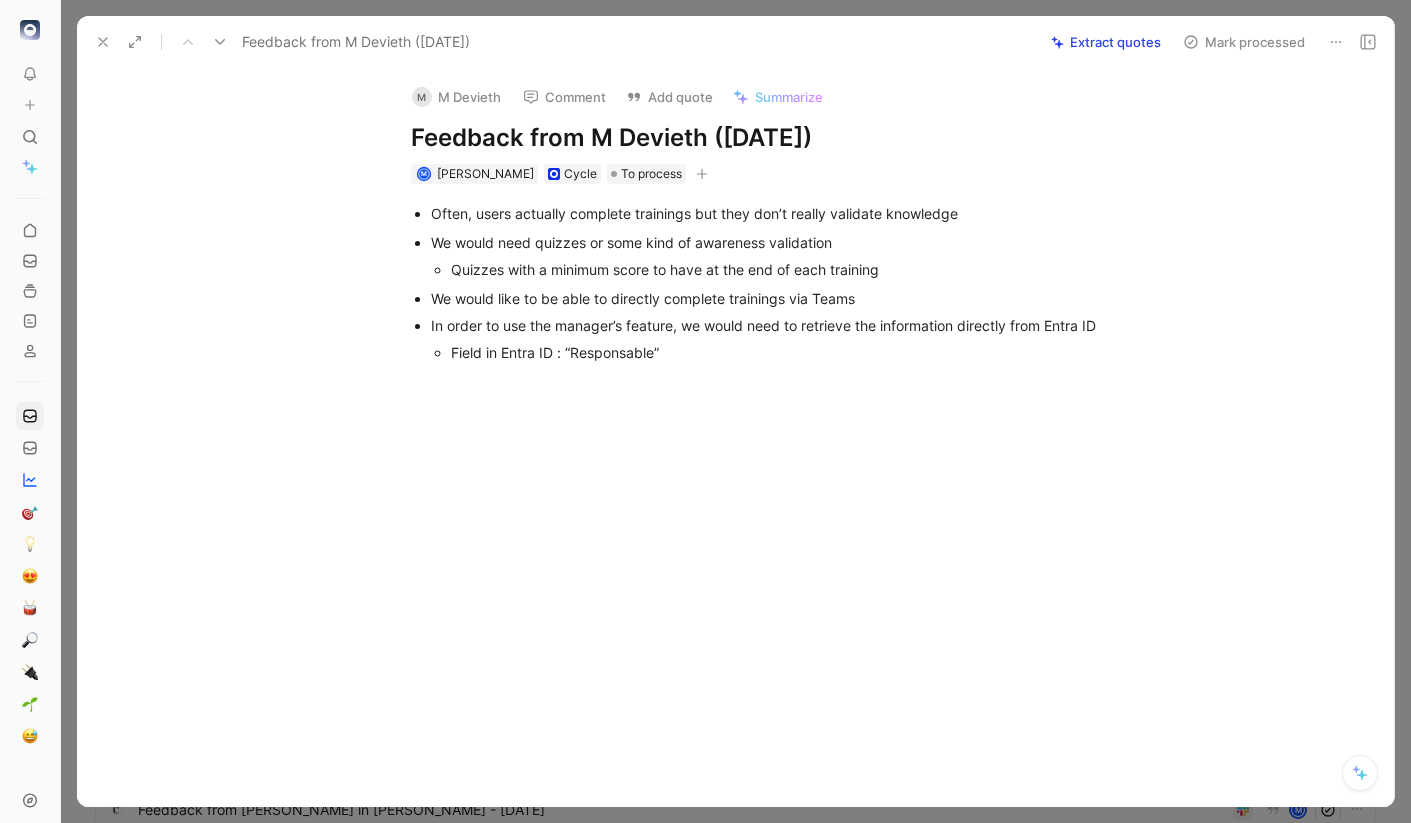 click at bounding box center (756, 505) 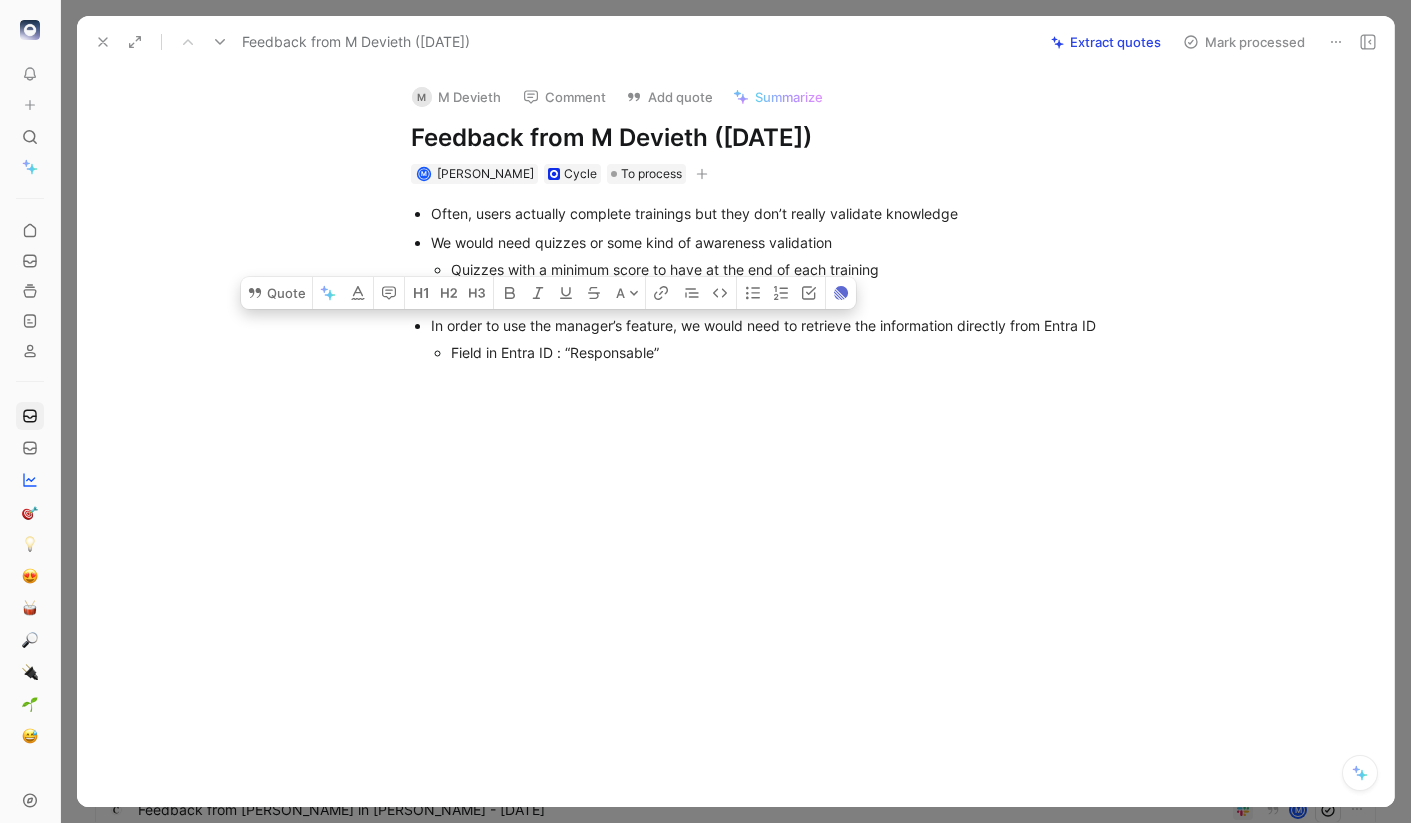 drag, startPoint x: 690, startPoint y: 359, endPoint x: 419, endPoint y: 324, distance: 273.2508 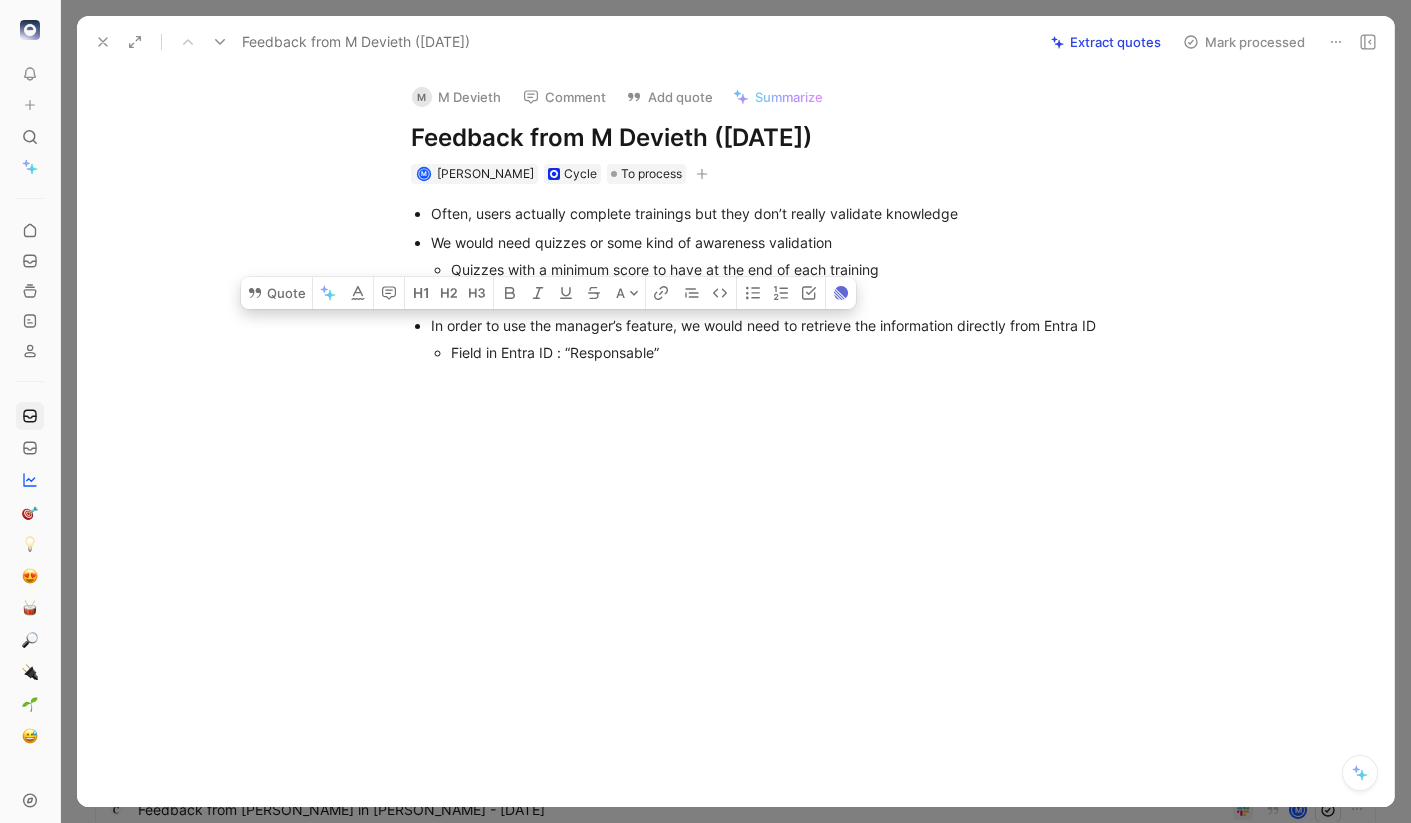 click on "In order to use the manager’s feature, we would need to retrieve the information directly from Entra ID Field in Entra ID : “Responsable”" at bounding box center (767, 339) 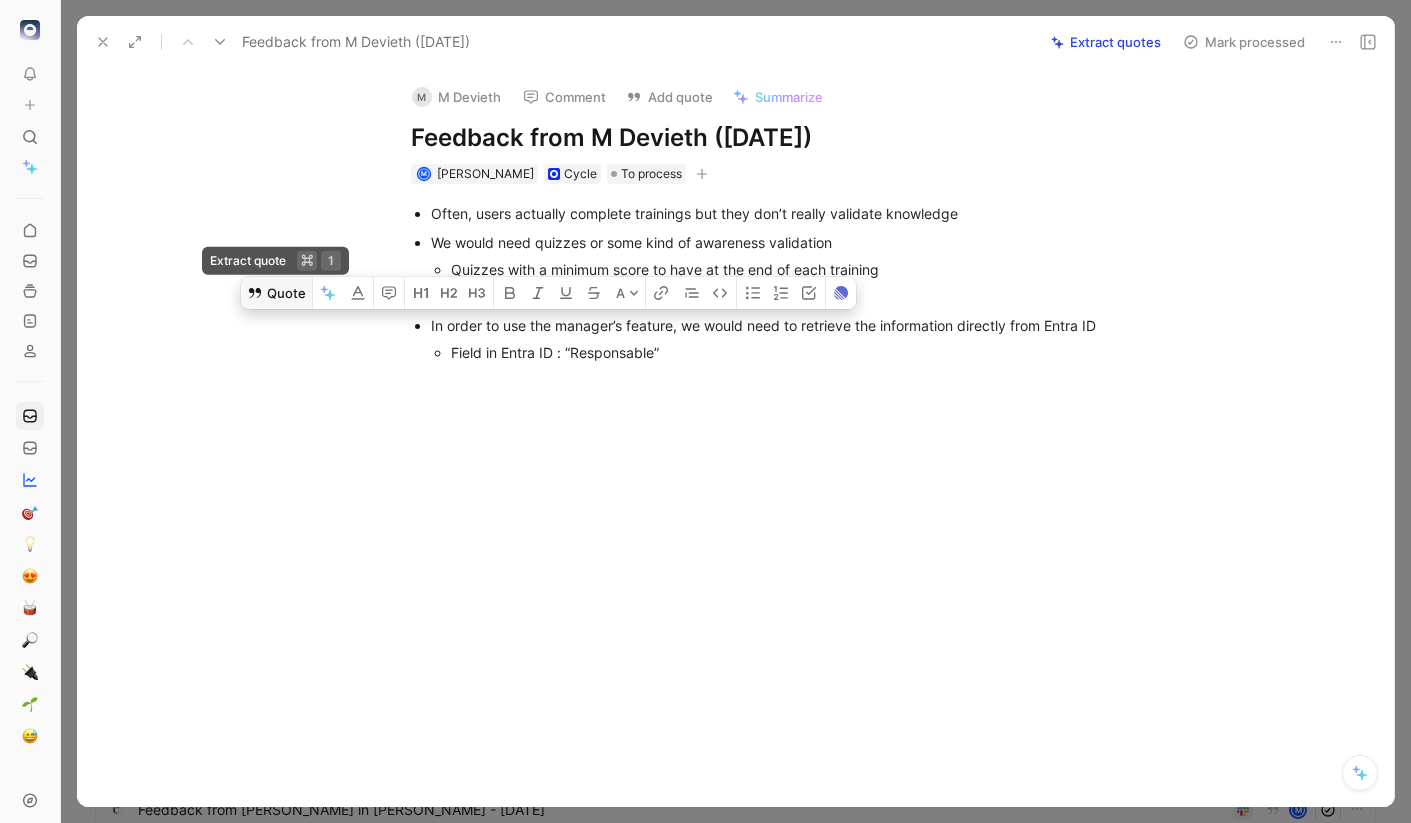 click on "Quote" at bounding box center (276, 293) 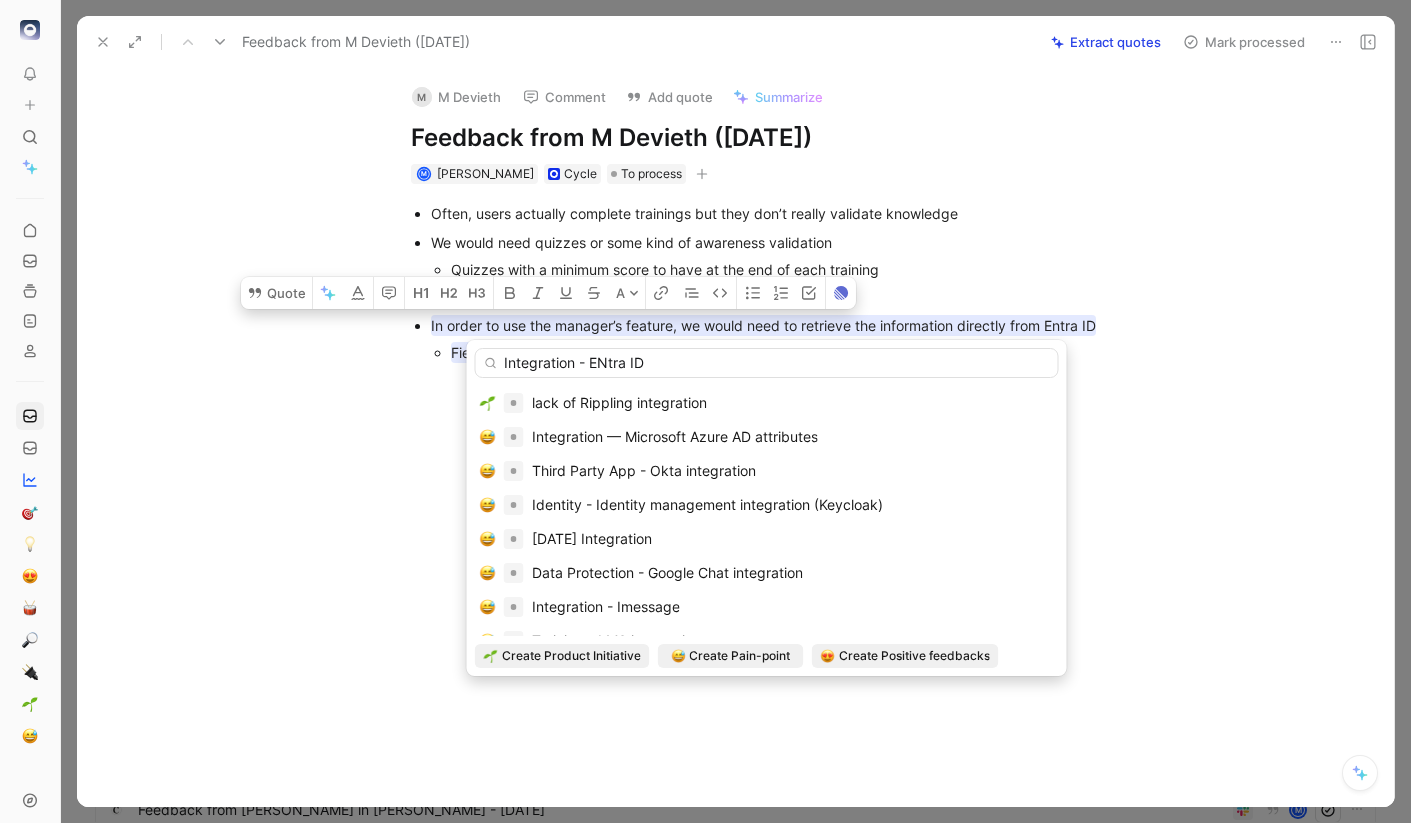 click on "Integration - ENtra ID" at bounding box center [767, 363] 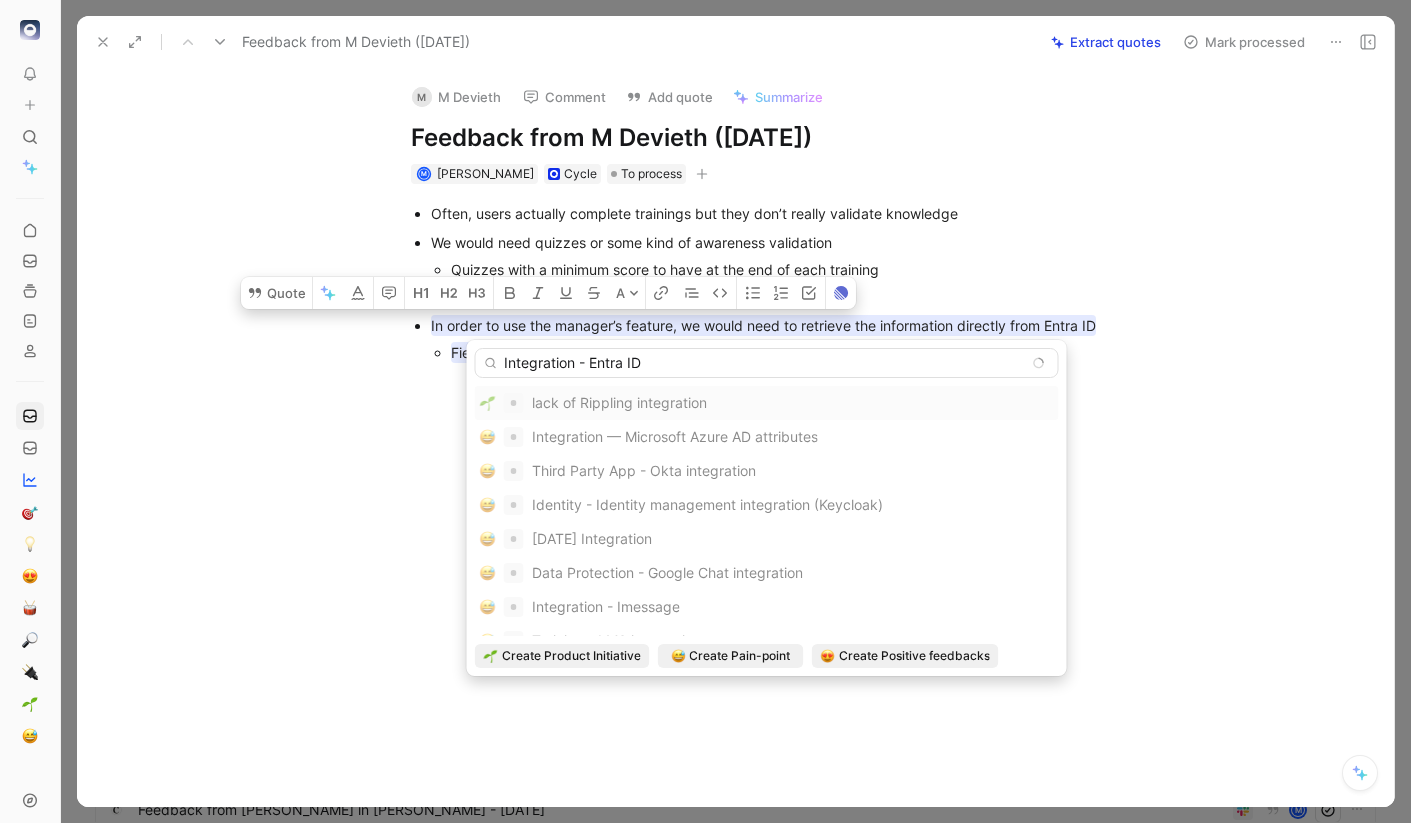 click on "Integration - Entra ID" at bounding box center [767, 363] 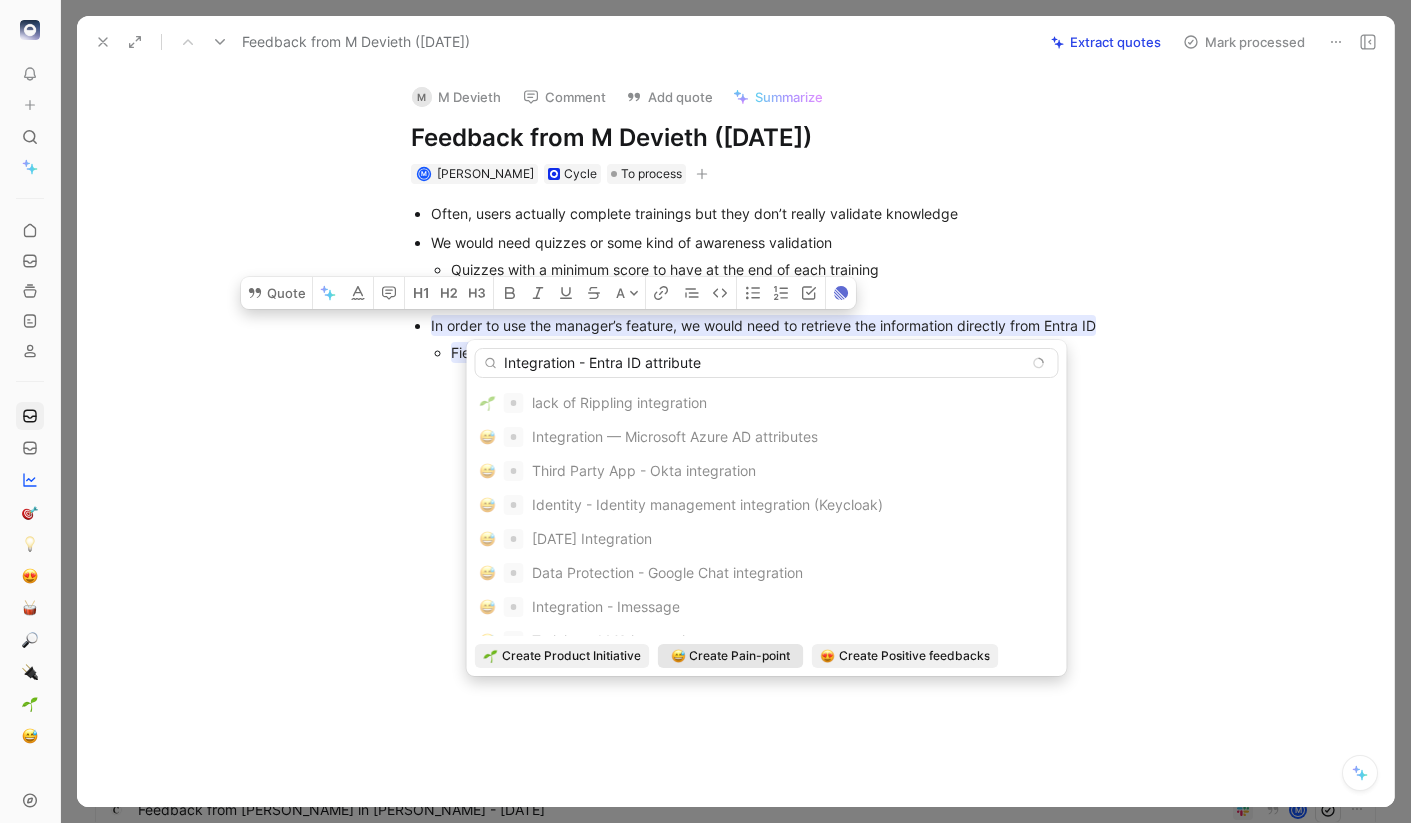 type on "Integration - Entra ID attribute" 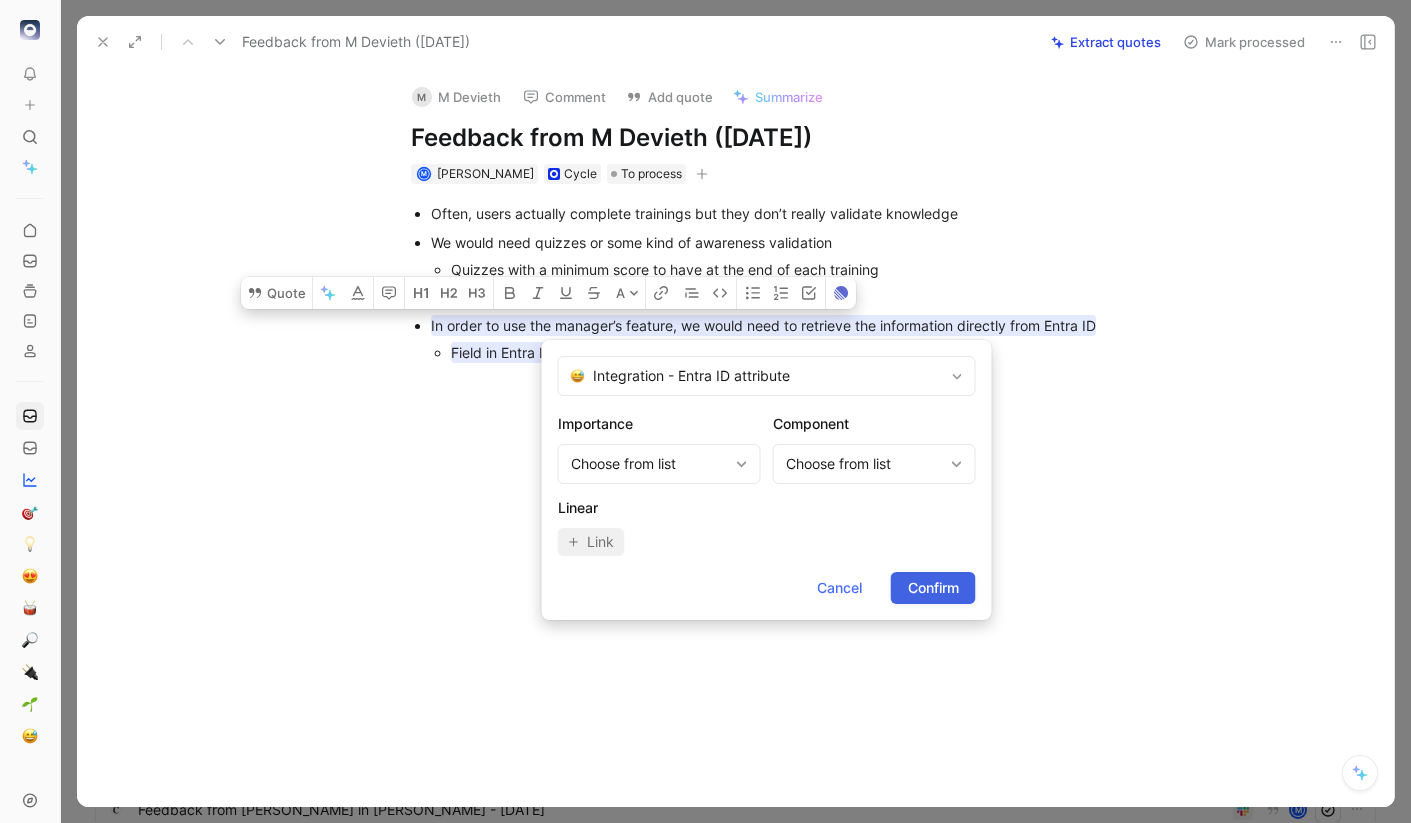click on "Confirm" at bounding box center (933, 588) 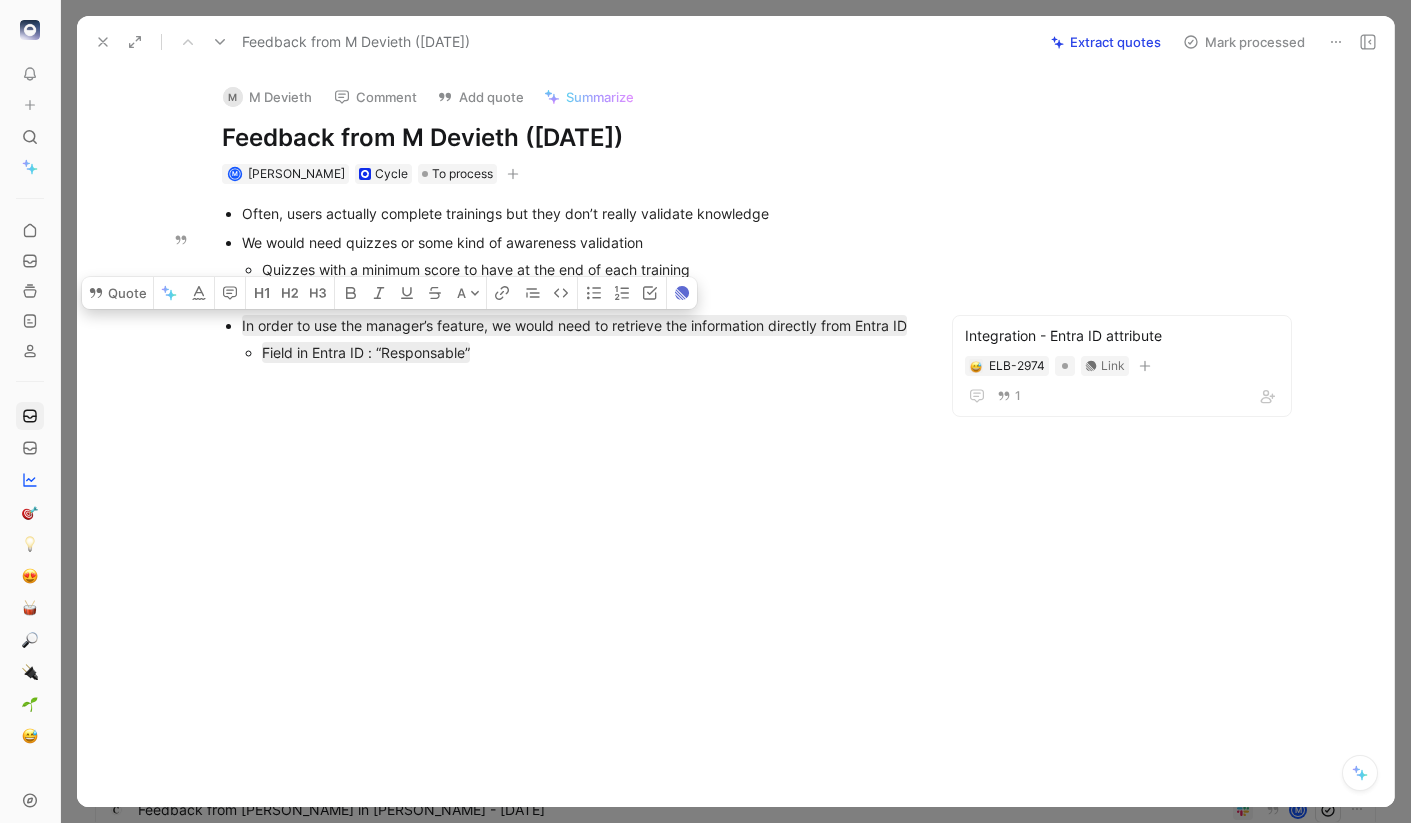 click on "We would need quizzes or some kind of awareness validation" at bounding box center [578, 242] 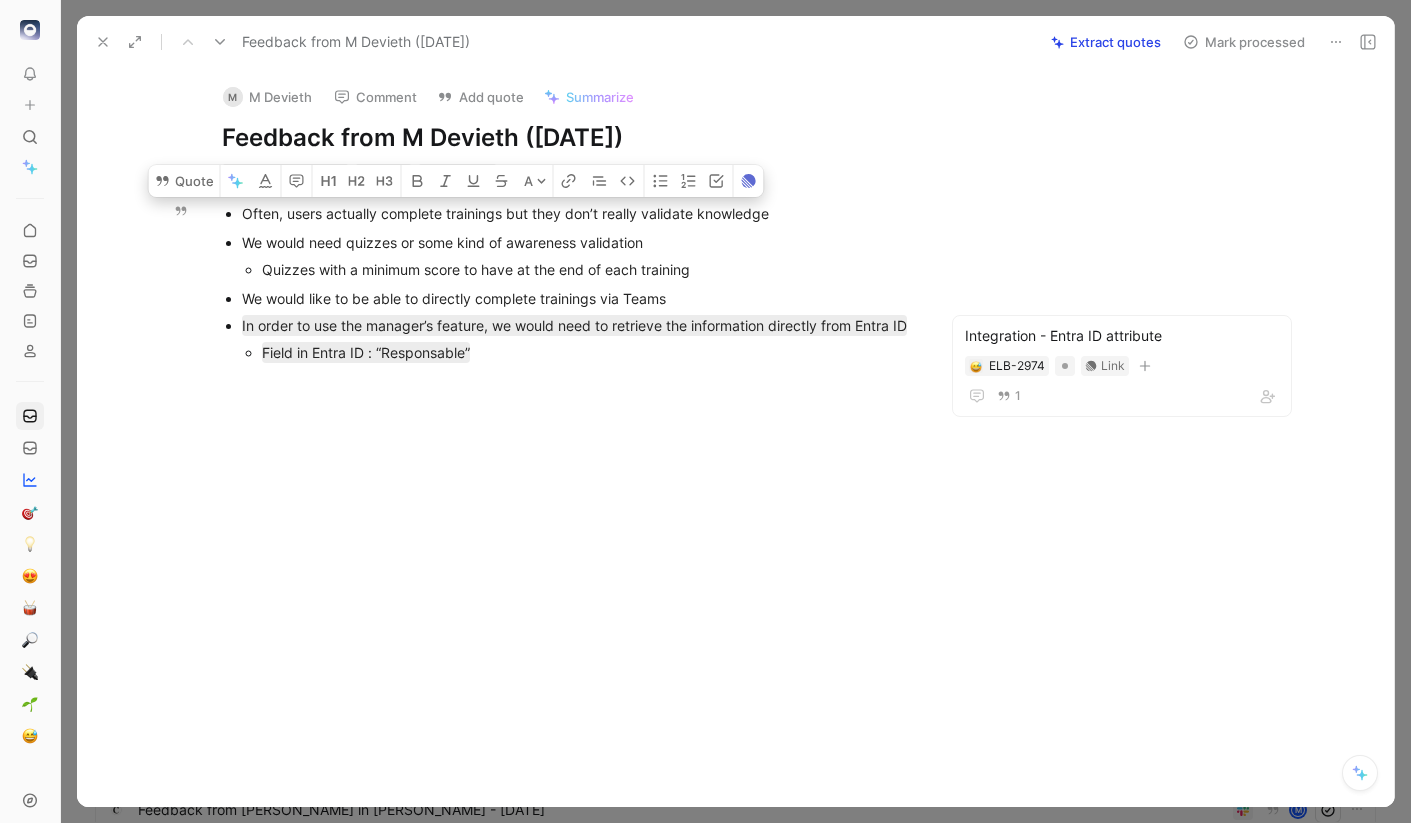 drag, startPoint x: 669, startPoint y: 297, endPoint x: 222, endPoint y: 208, distance: 455.77408 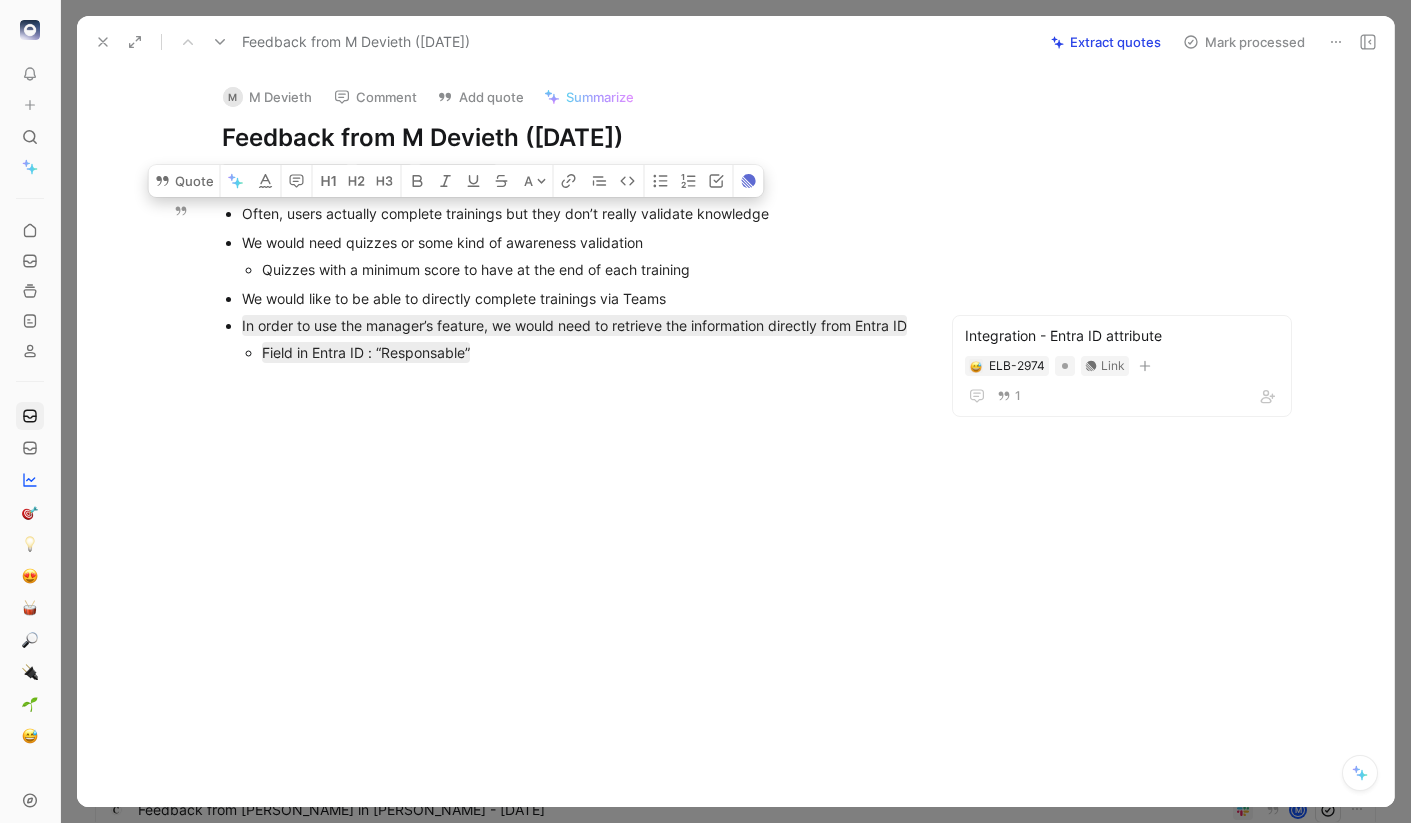 click on "Often, users actually complete trainings but they don’t really validate knowledge We would need quizzes or some kind of awareness validation Quizzes with a minimum score to have at the end of each training We would like to be able to directly complete trainings via Teams In order to use the manager’s feature, we would need to retrieve the information directly from Entra ID Field in Entra ID : “Responsable”" at bounding box center [567, 283] 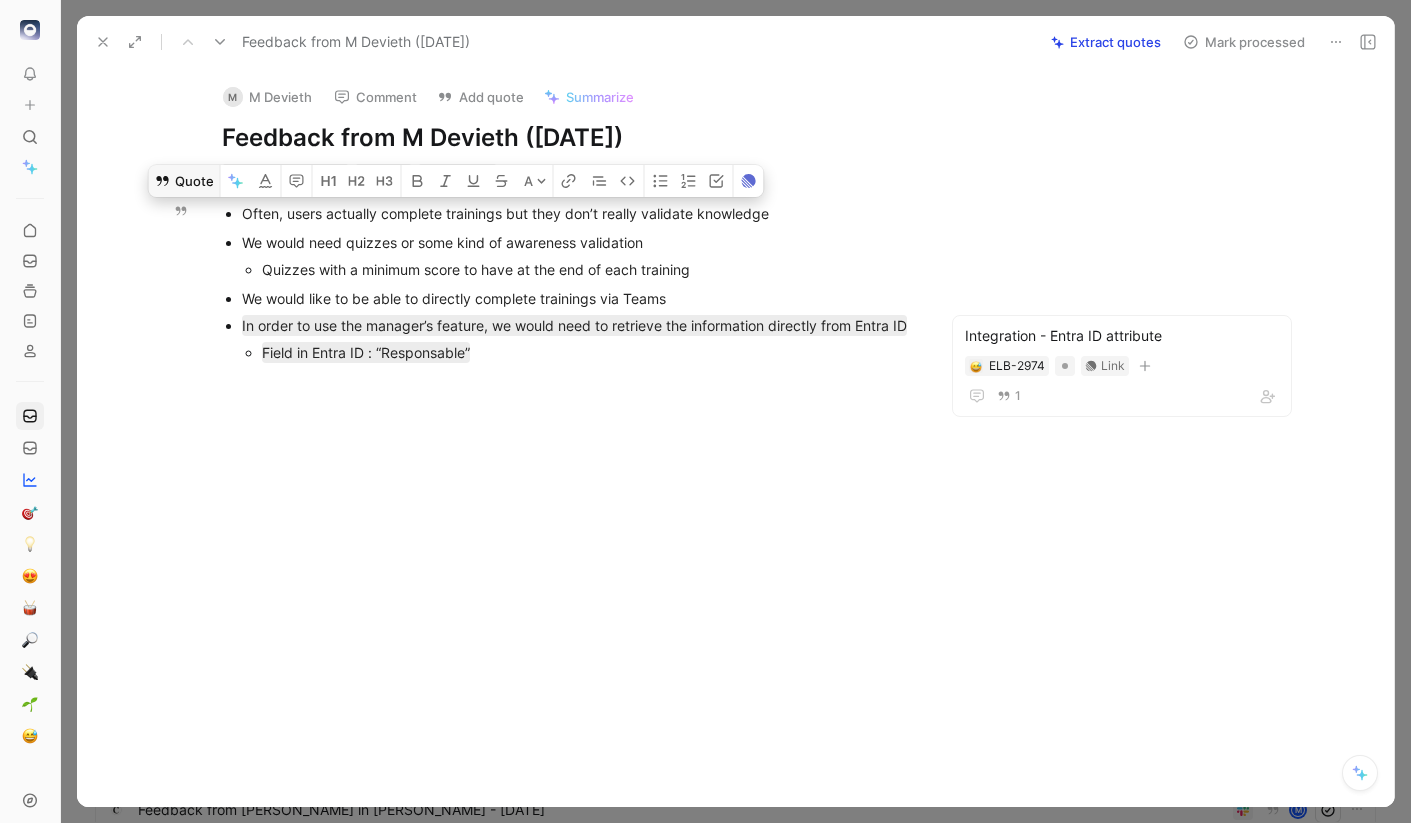 click 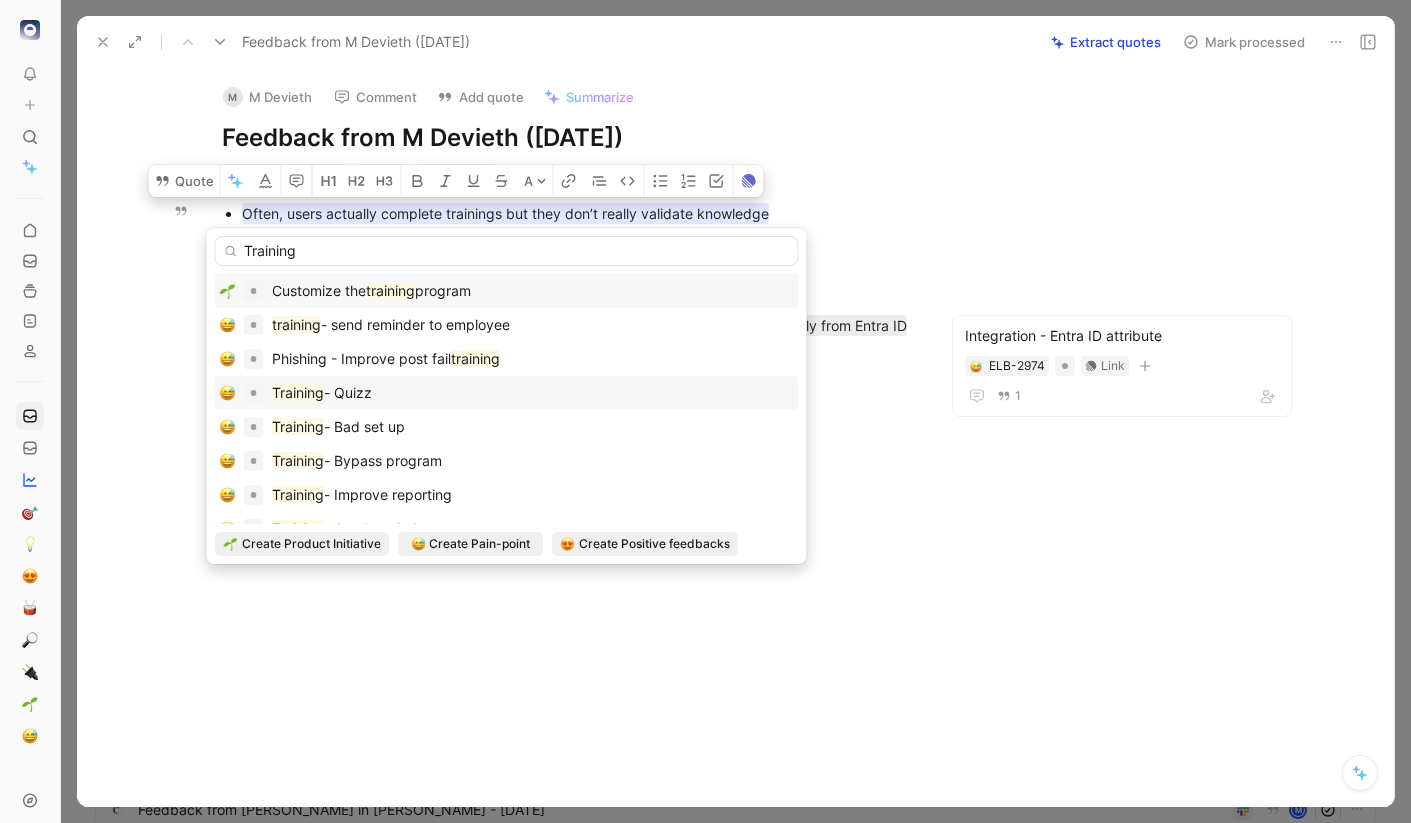 type on "Training" 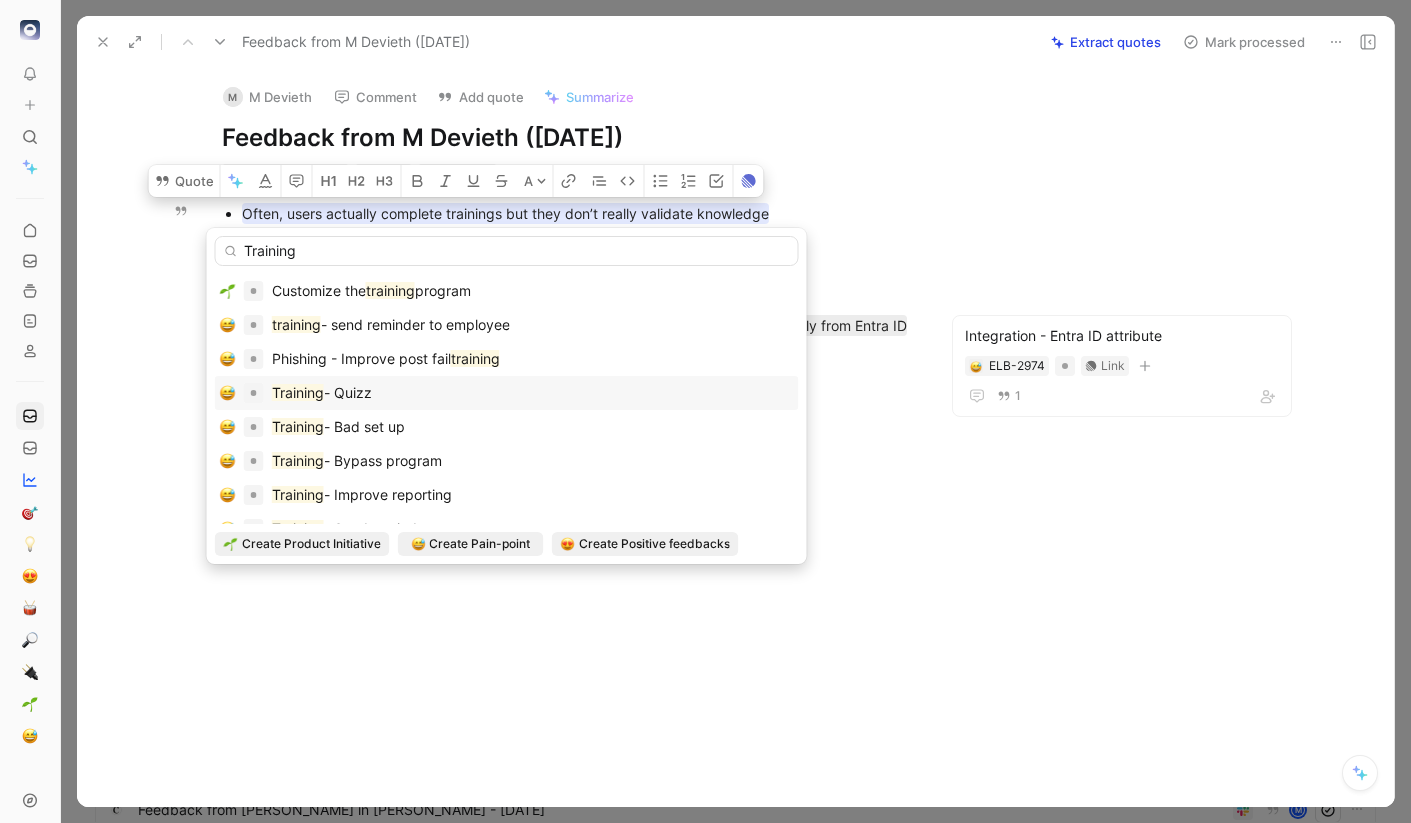 click on "- Quizz" at bounding box center (348, 392) 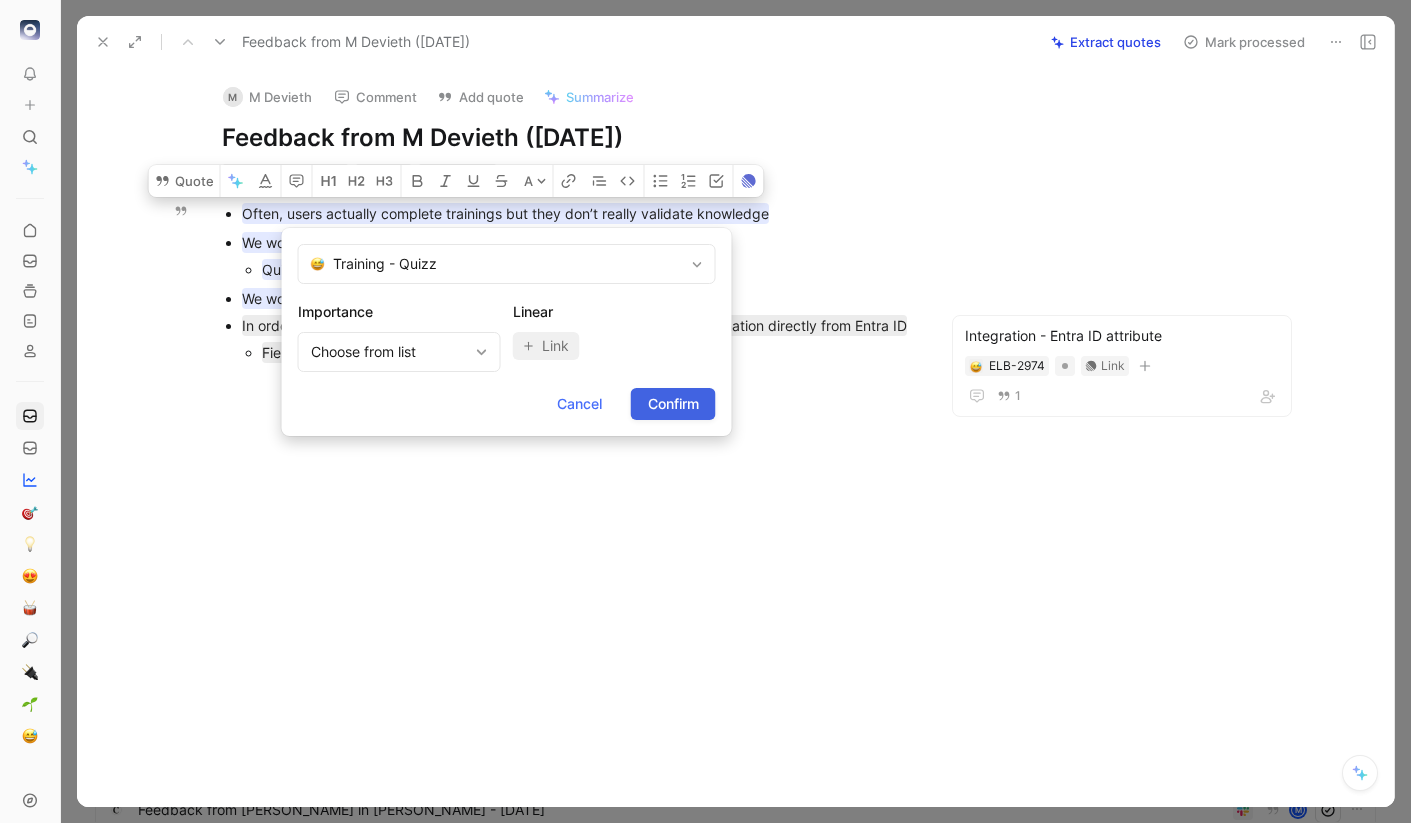 click on "Confirm" at bounding box center (673, 404) 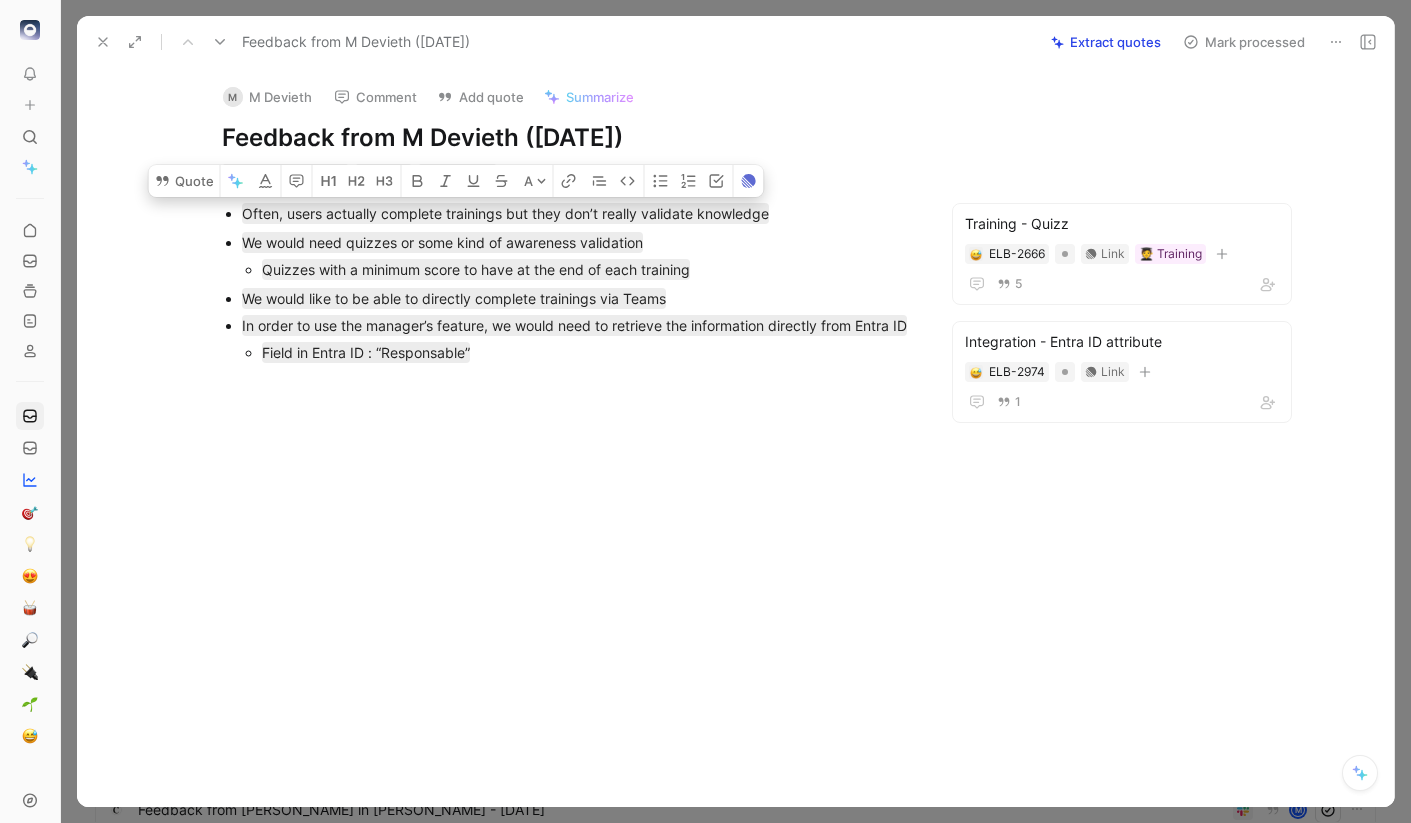 click on "Mark processed" at bounding box center (1244, 42) 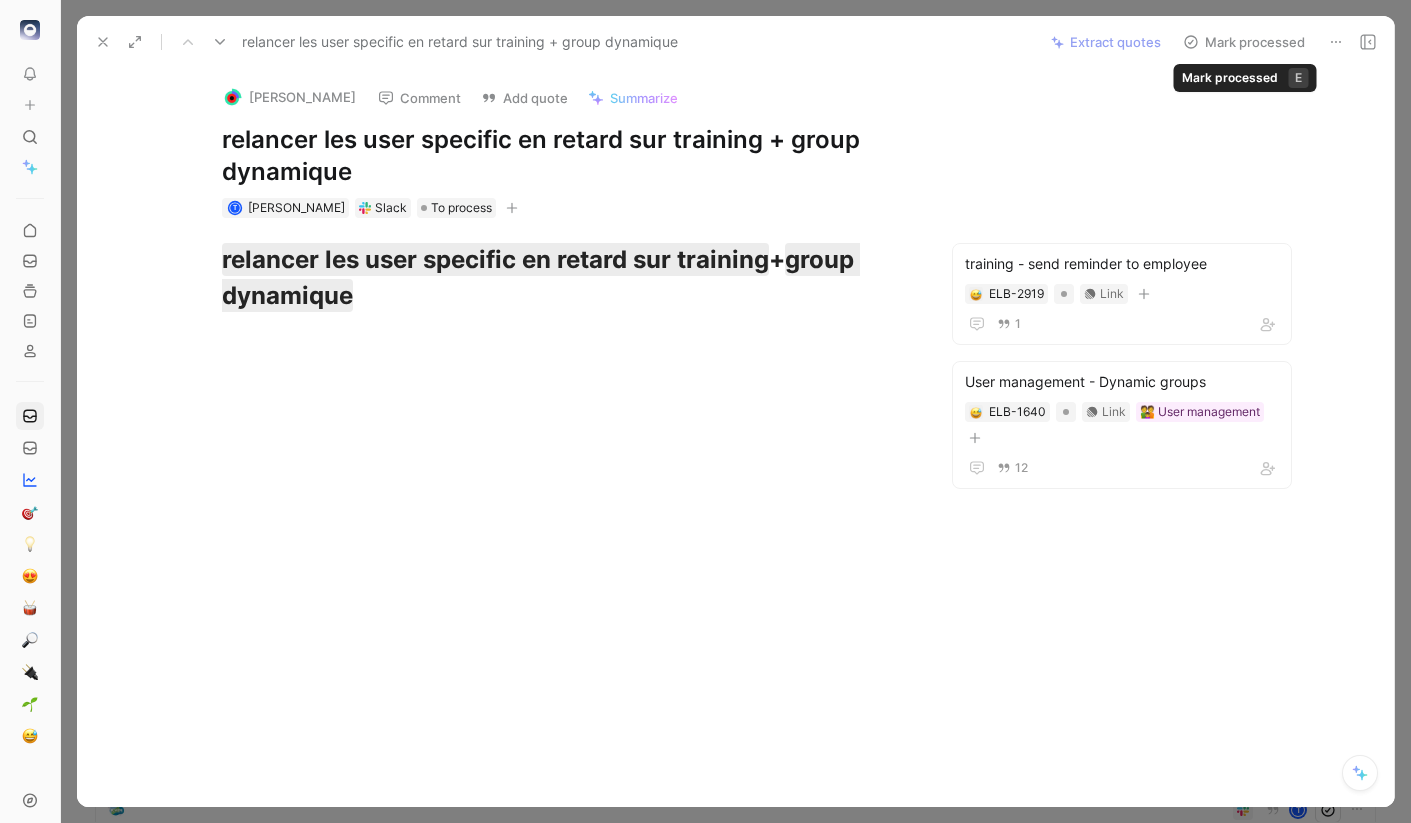 click on "Mark processed" at bounding box center (1244, 42) 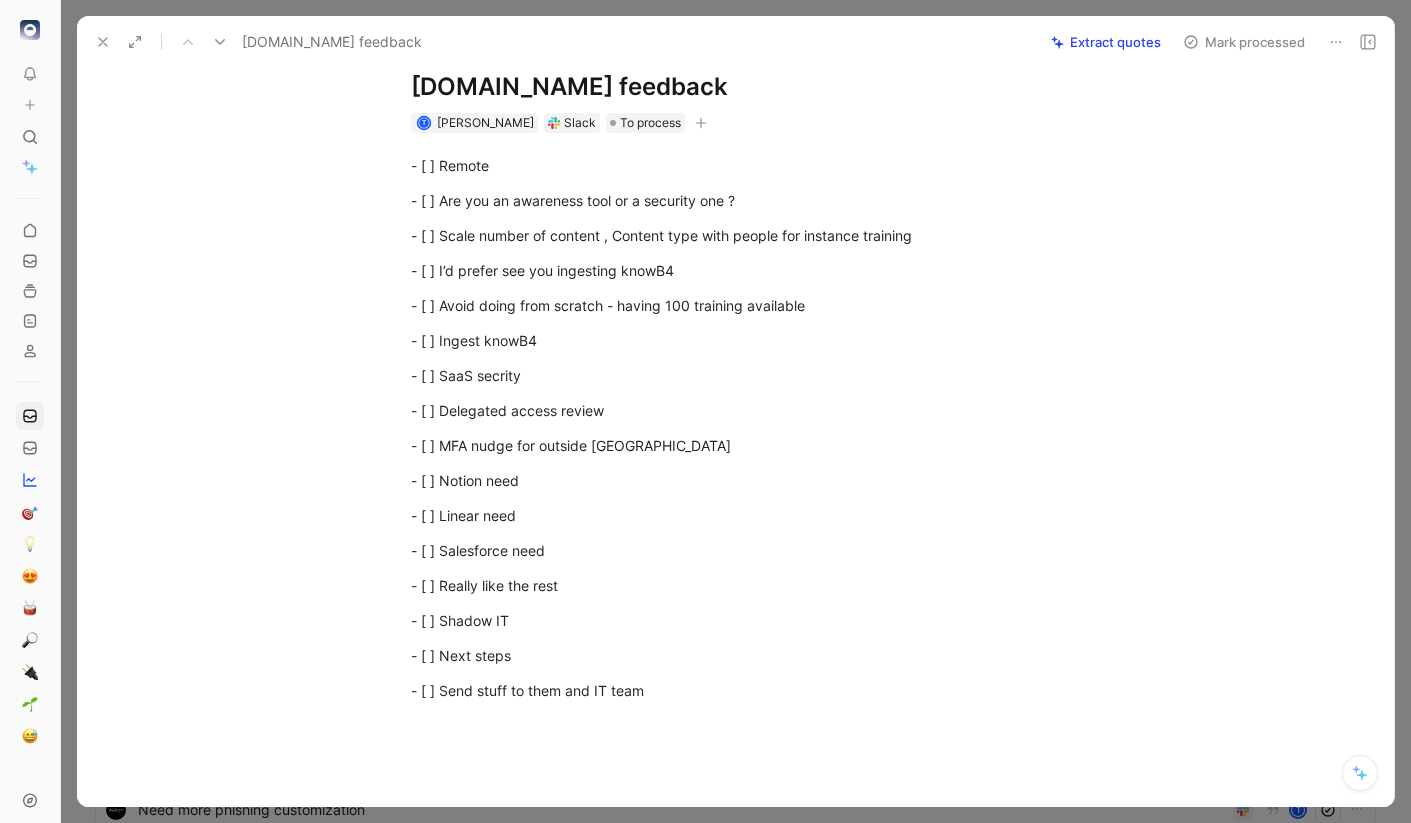 scroll, scrollTop: 0, scrollLeft: 0, axis: both 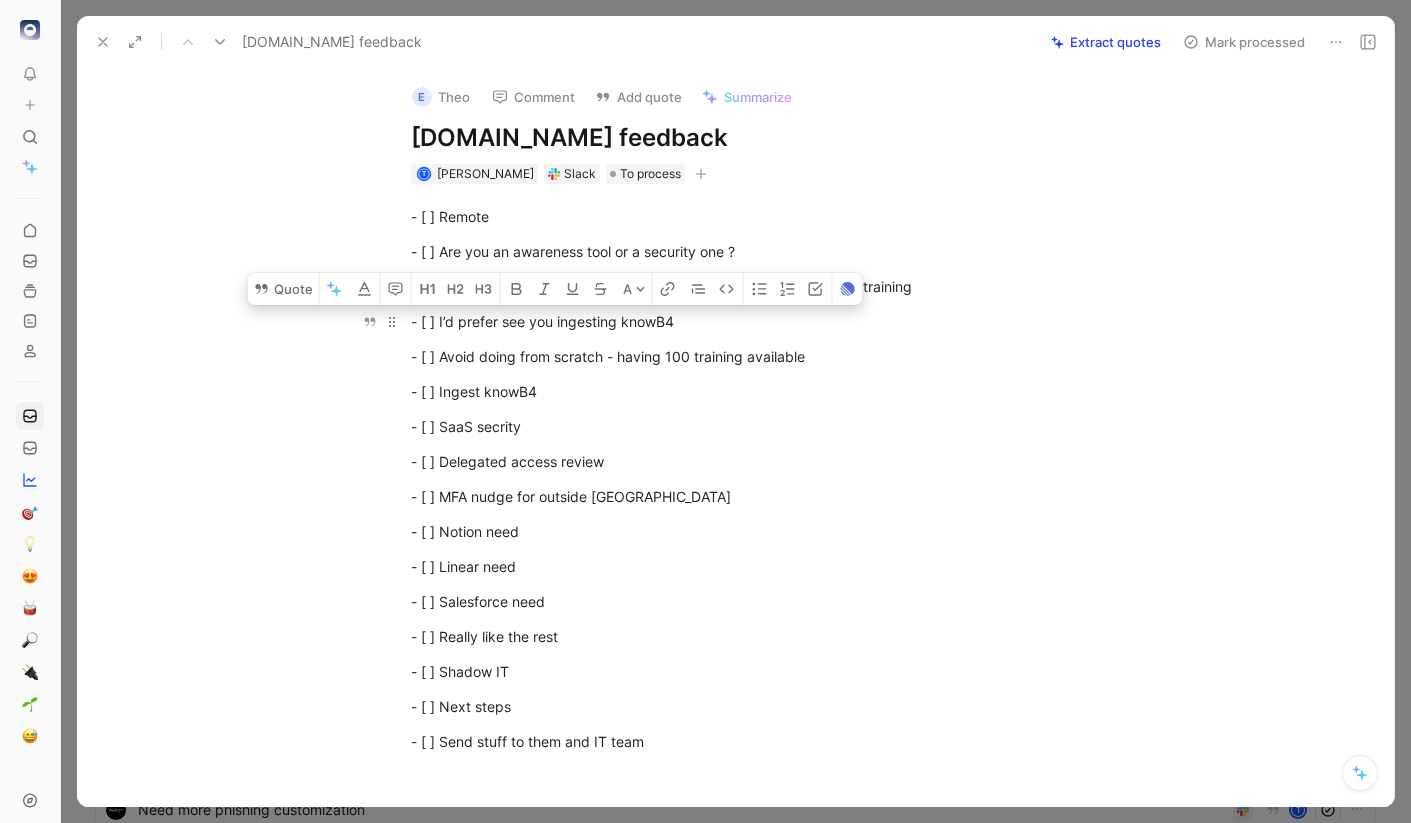 drag, startPoint x: 704, startPoint y: 323, endPoint x: 433, endPoint y: 319, distance: 271.0295 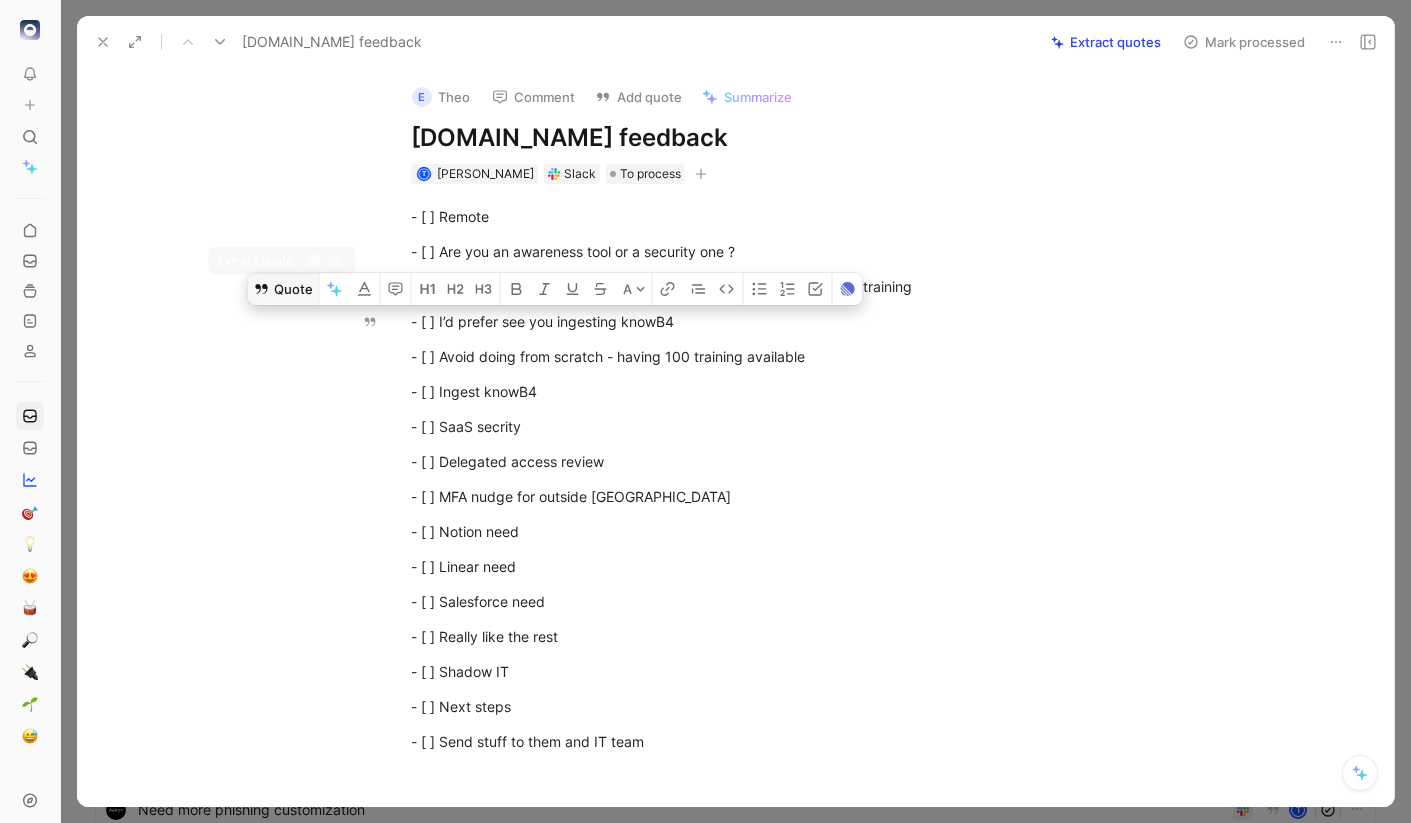 click on "Quote" at bounding box center (283, 289) 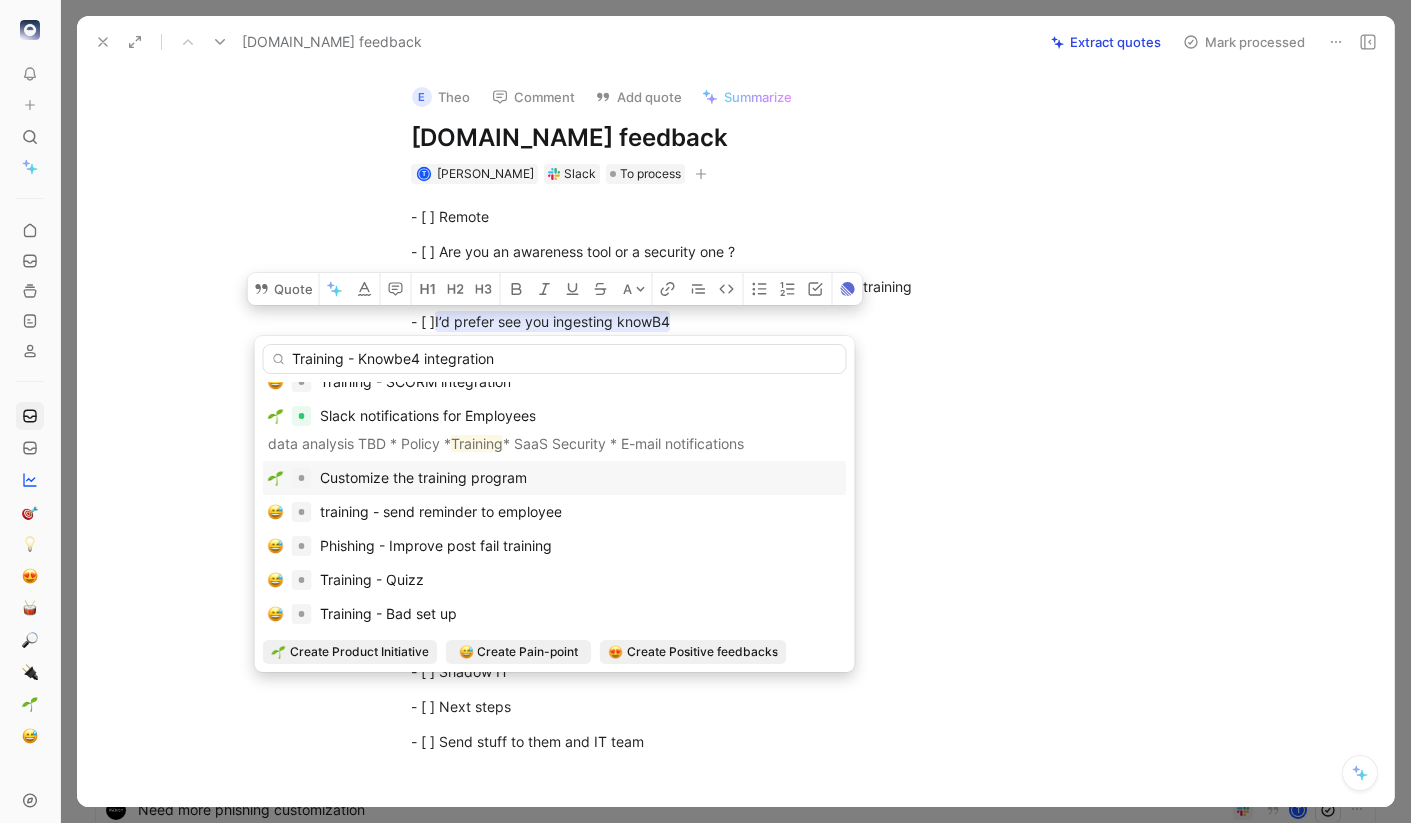 scroll, scrollTop: 54, scrollLeft: 0, axis: vertical 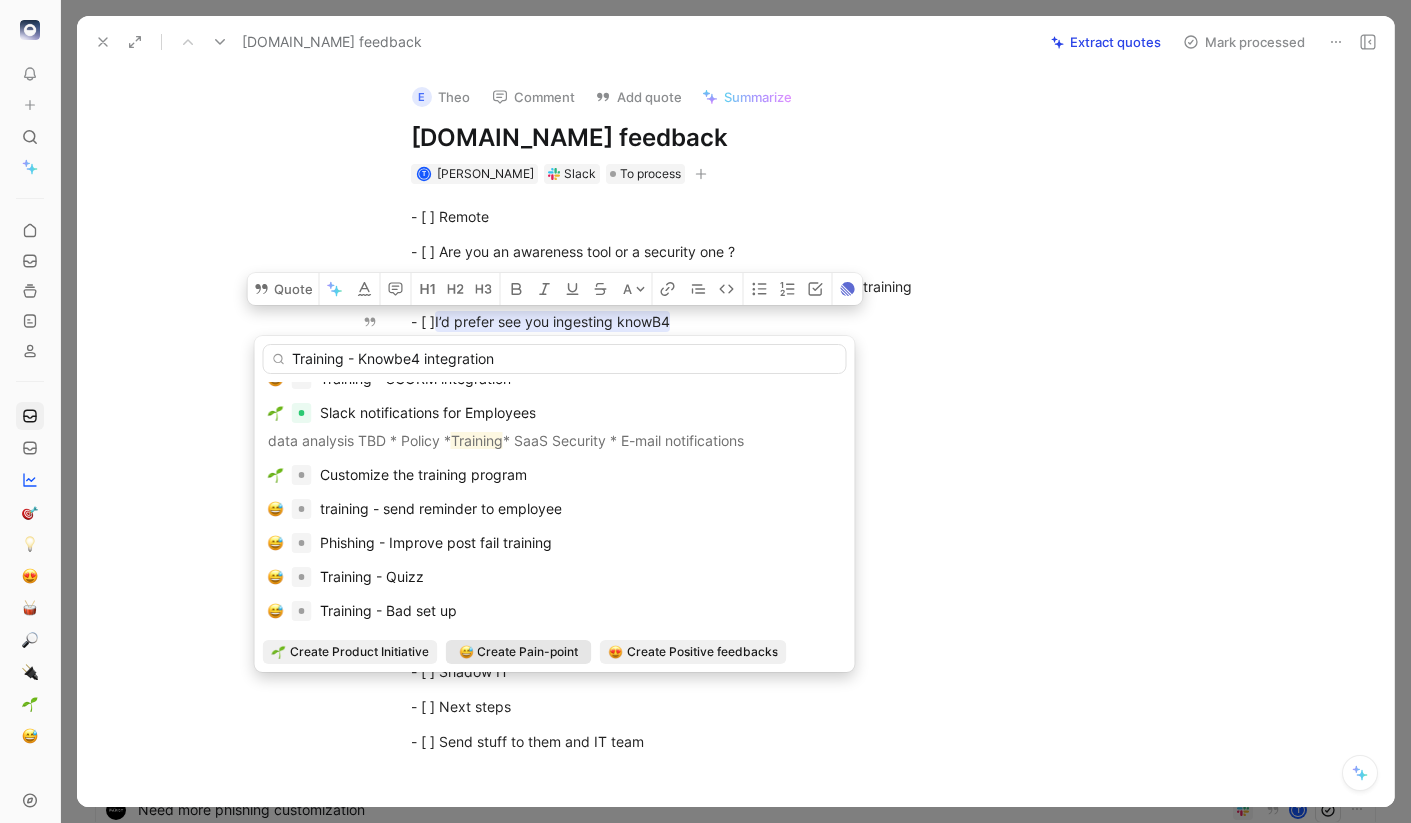 type on "Training - Knowbe4 integration" 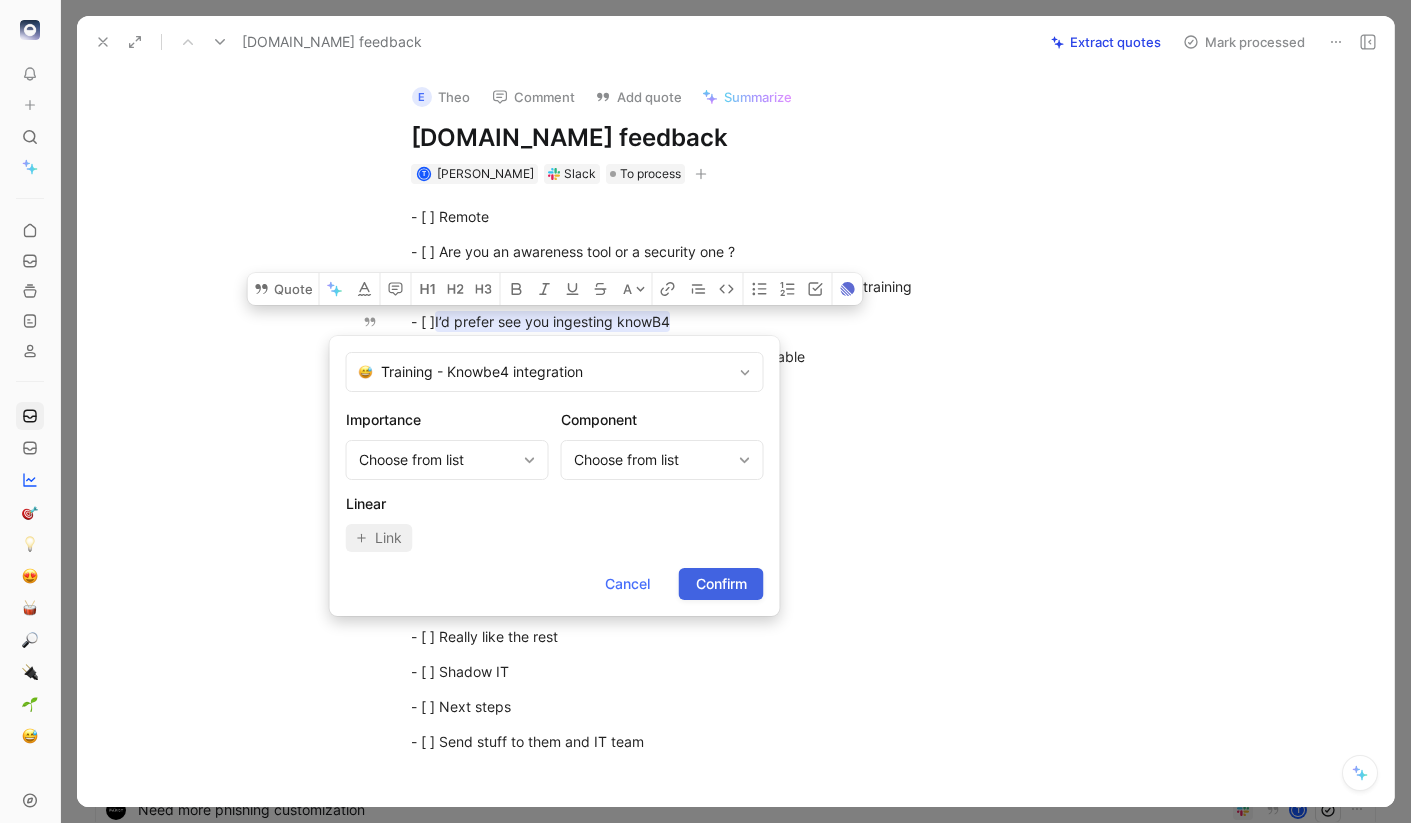 click on "Confirm" at bounding box center (721, 584) 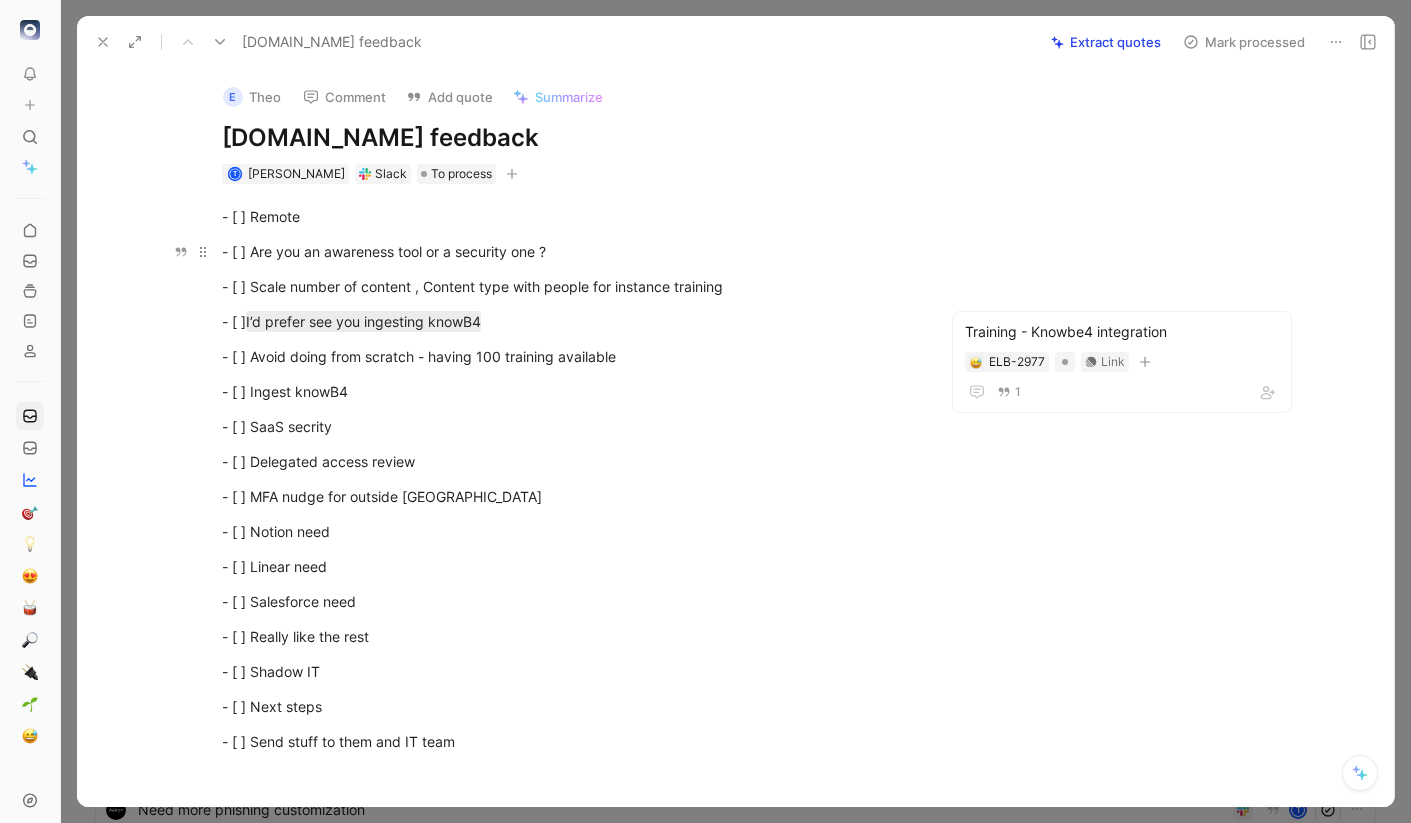 click on "- [ ] Are you an awareness tool or a security one ?" at bounding box center (568, 251) 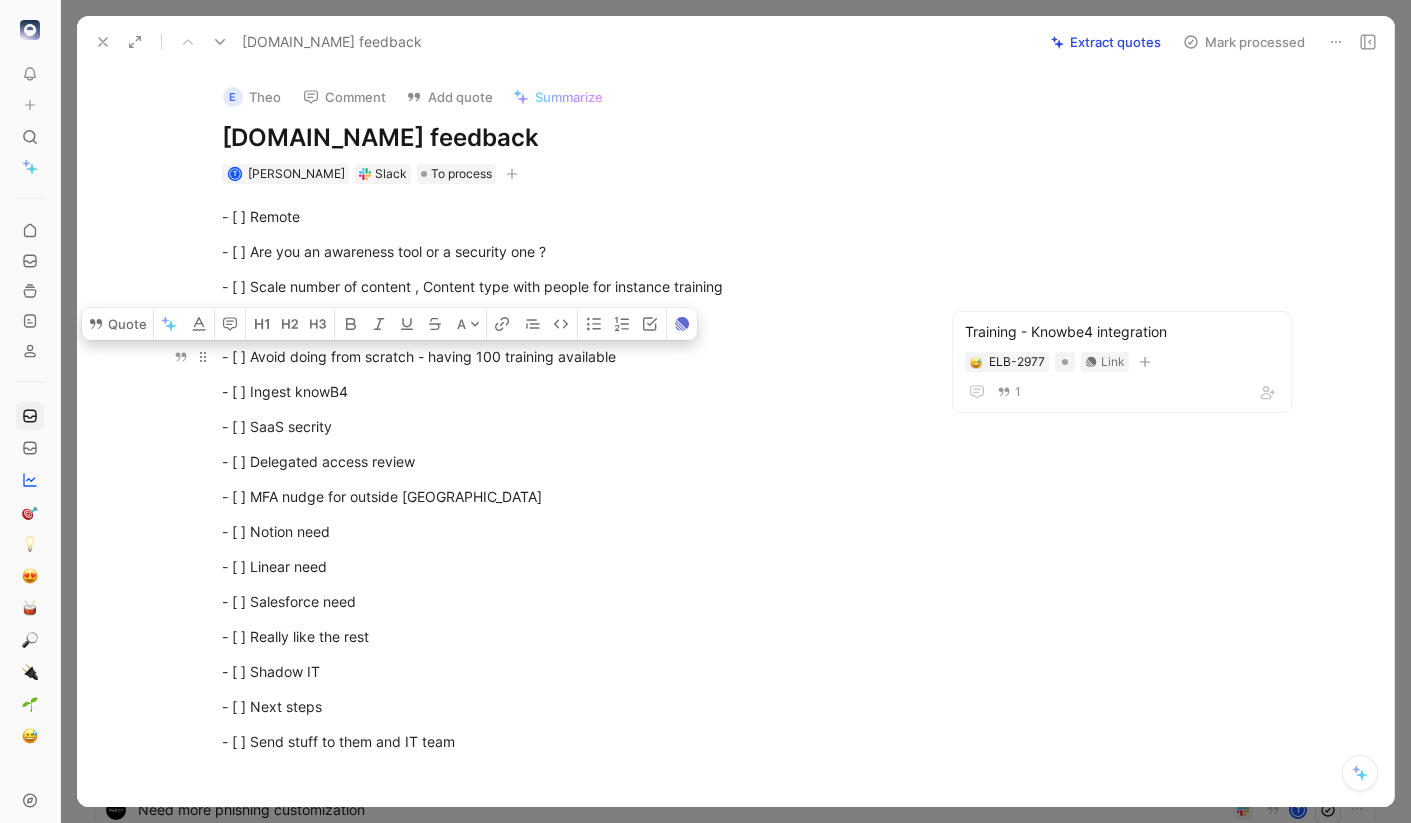 drag, startPoint x: 351, startPoint y: 389, endPoint x: 242, endPoint y: 349, distance: 116.10771 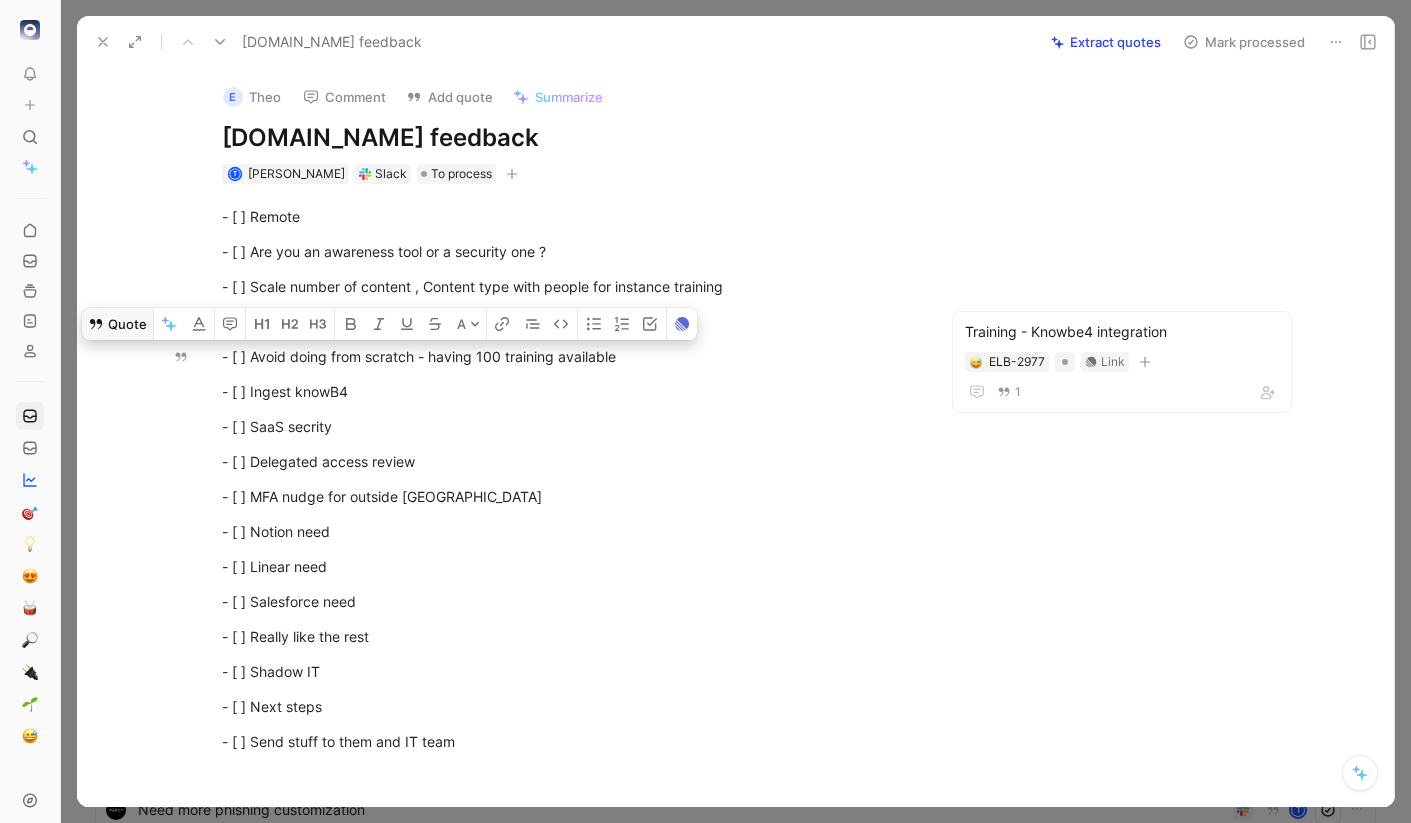 click on "Quote" at bounding box center [117, 324] 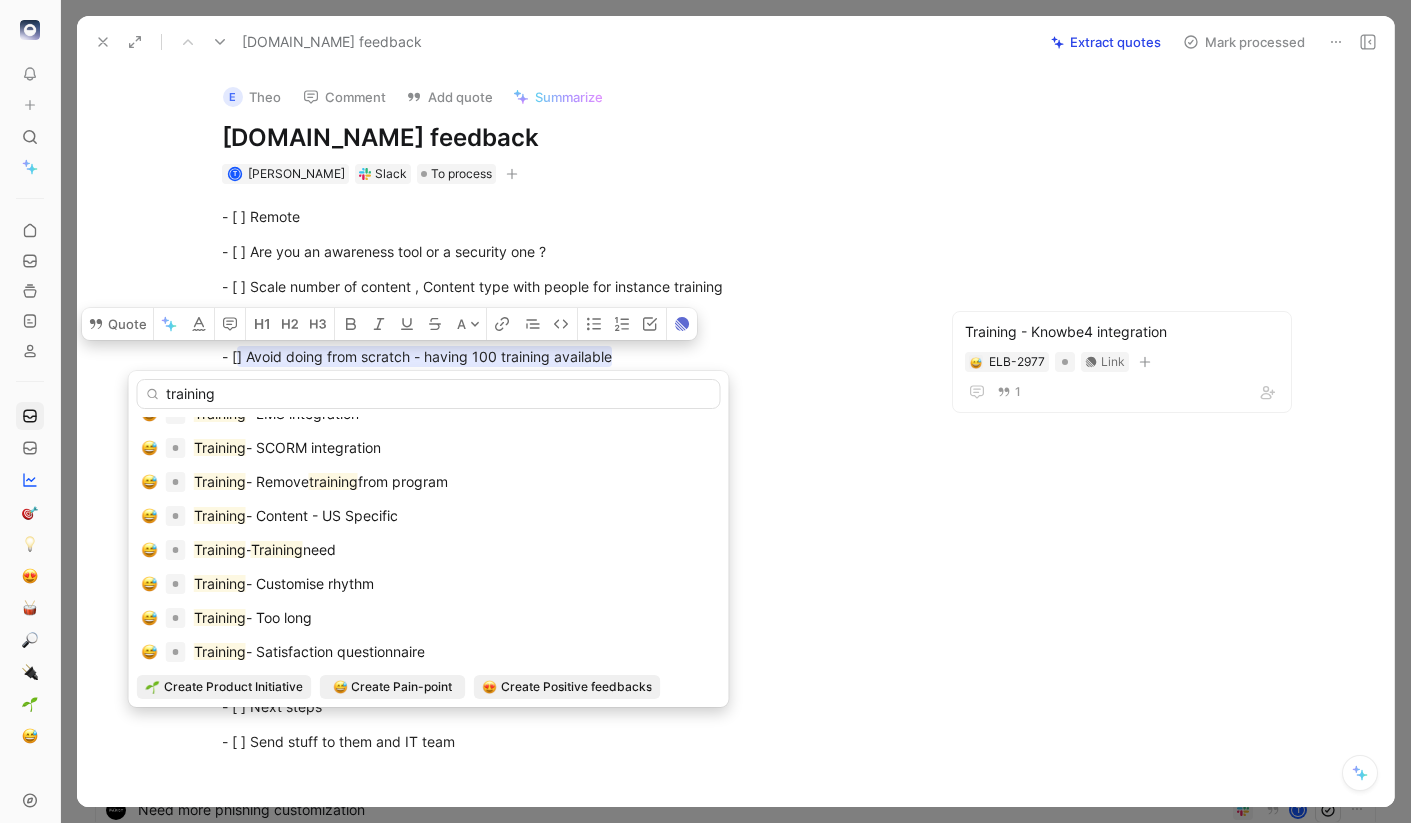 scroll, scrollTop: 371, scrollLeft: 0, axis: vertical 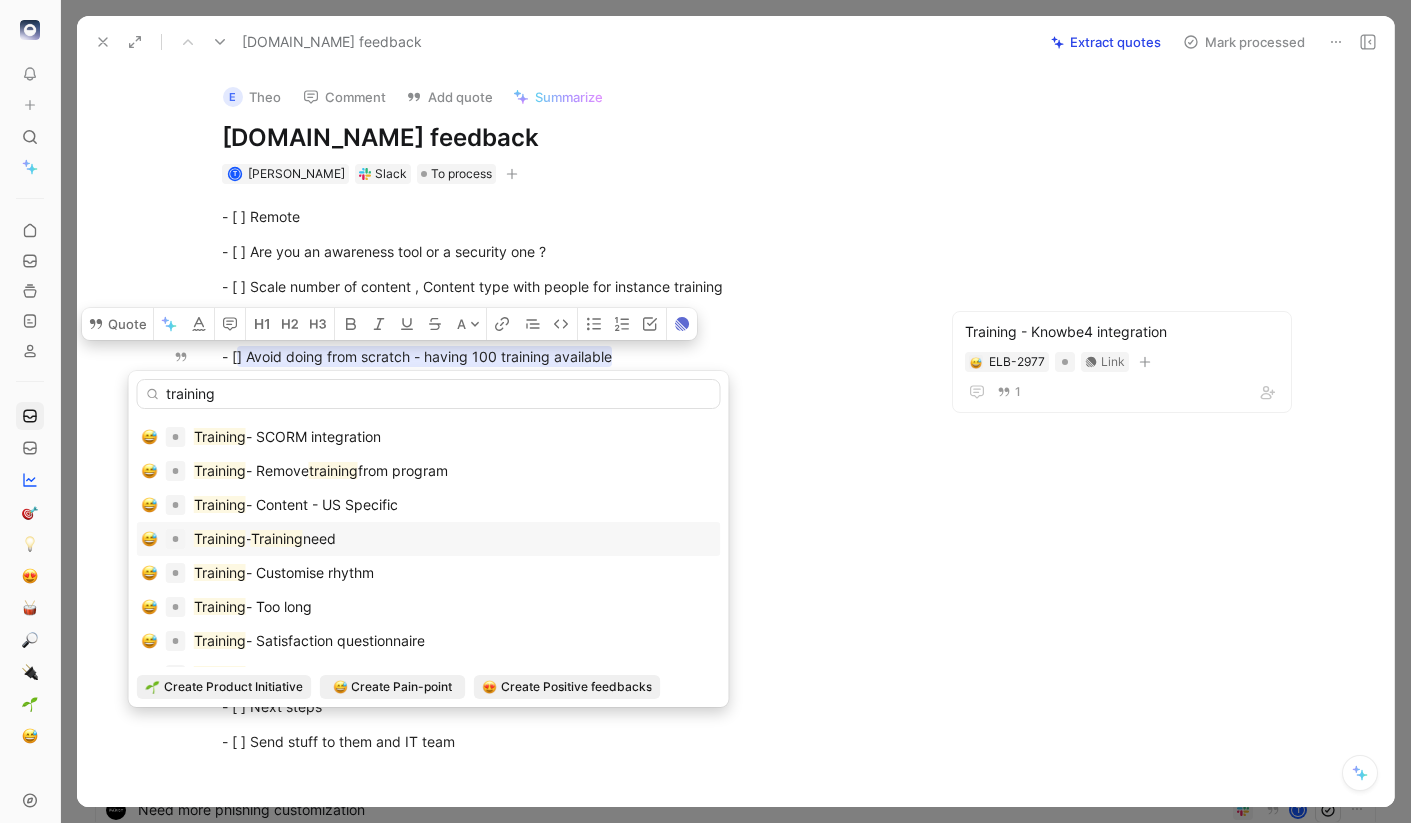 type on "training" 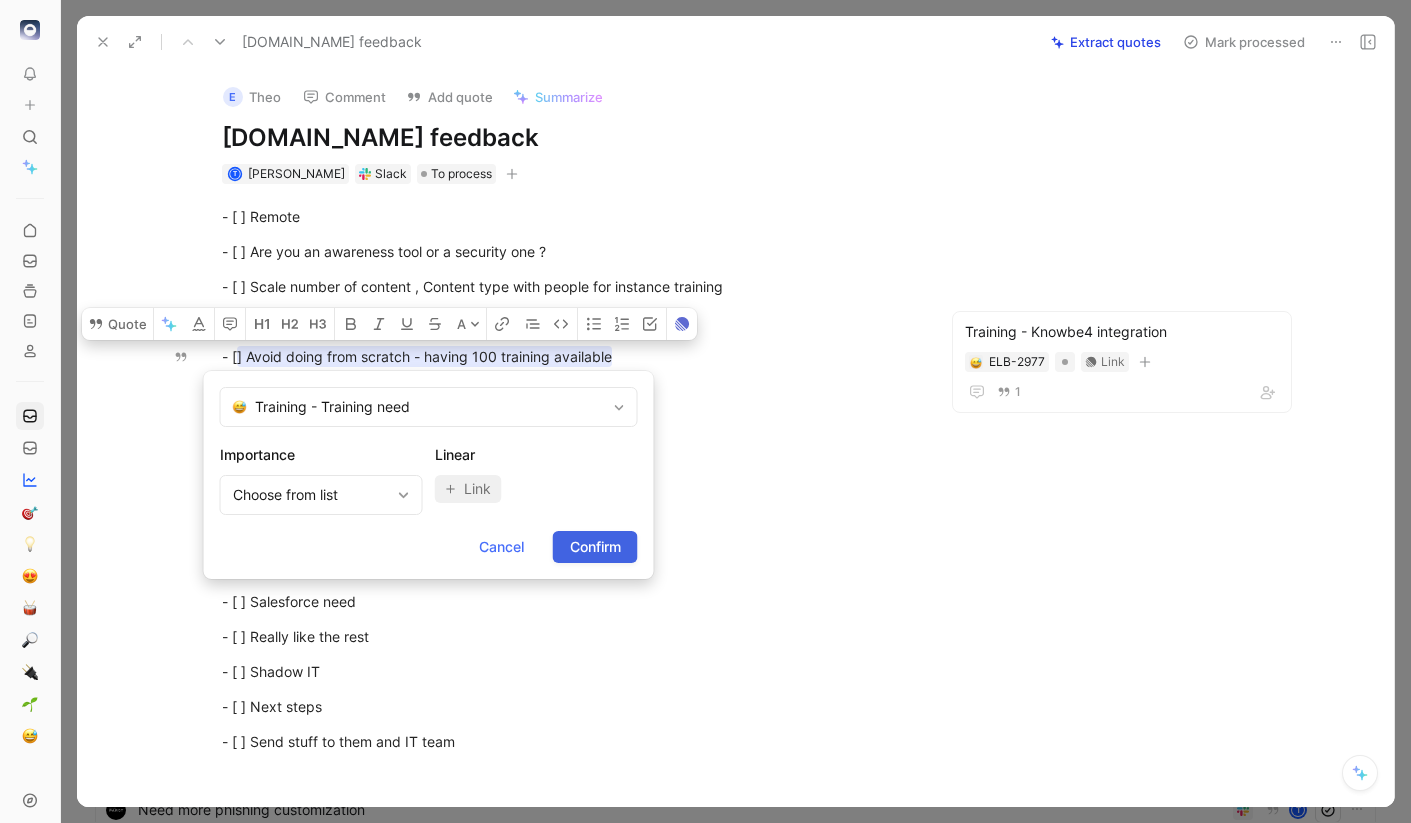 click on "Confirm" at bounding box center [595, 547] 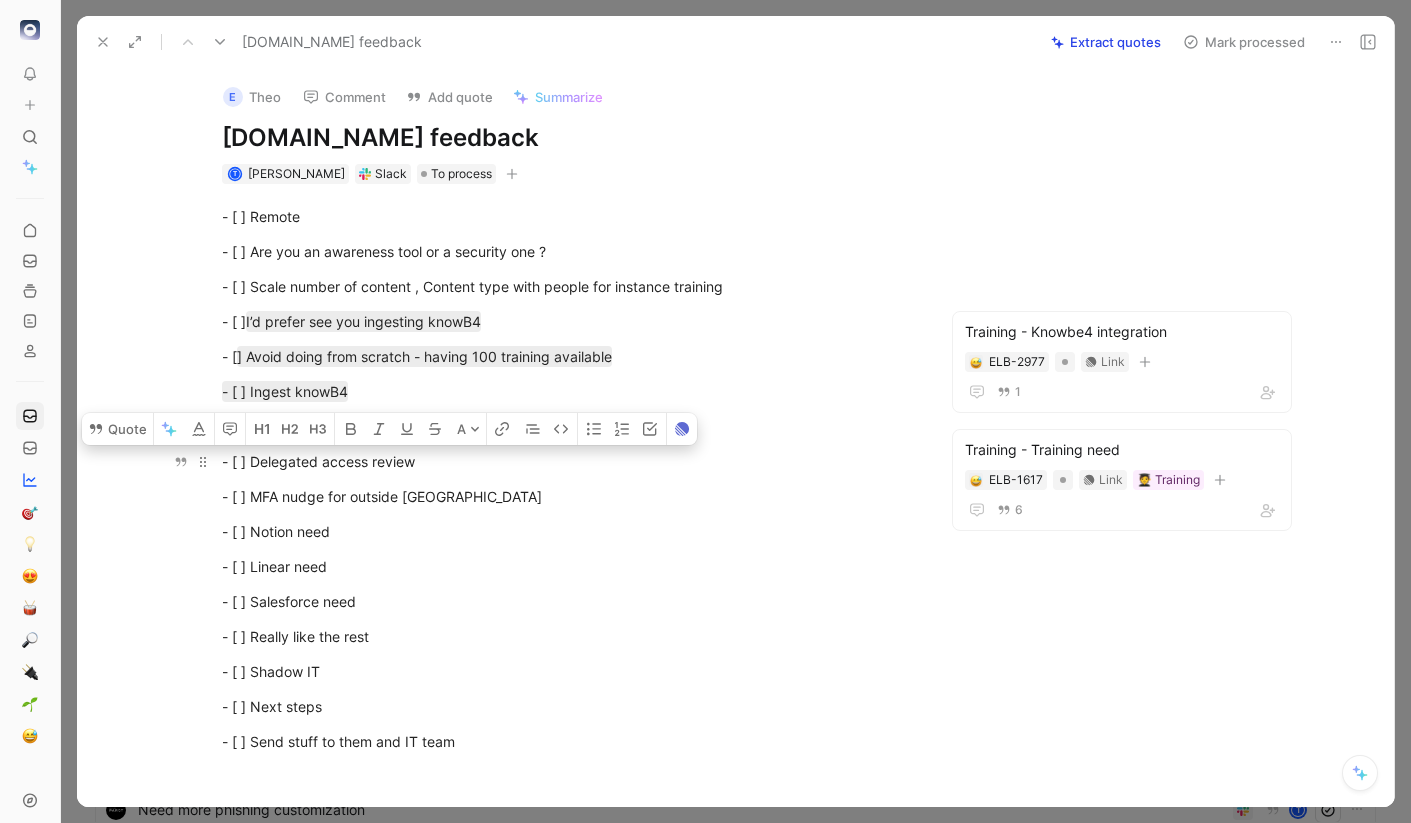 drag, startPoint x: 248, startPoint y: 461, endPoint x: 414, endPoint y: 454, distance: 166.14752 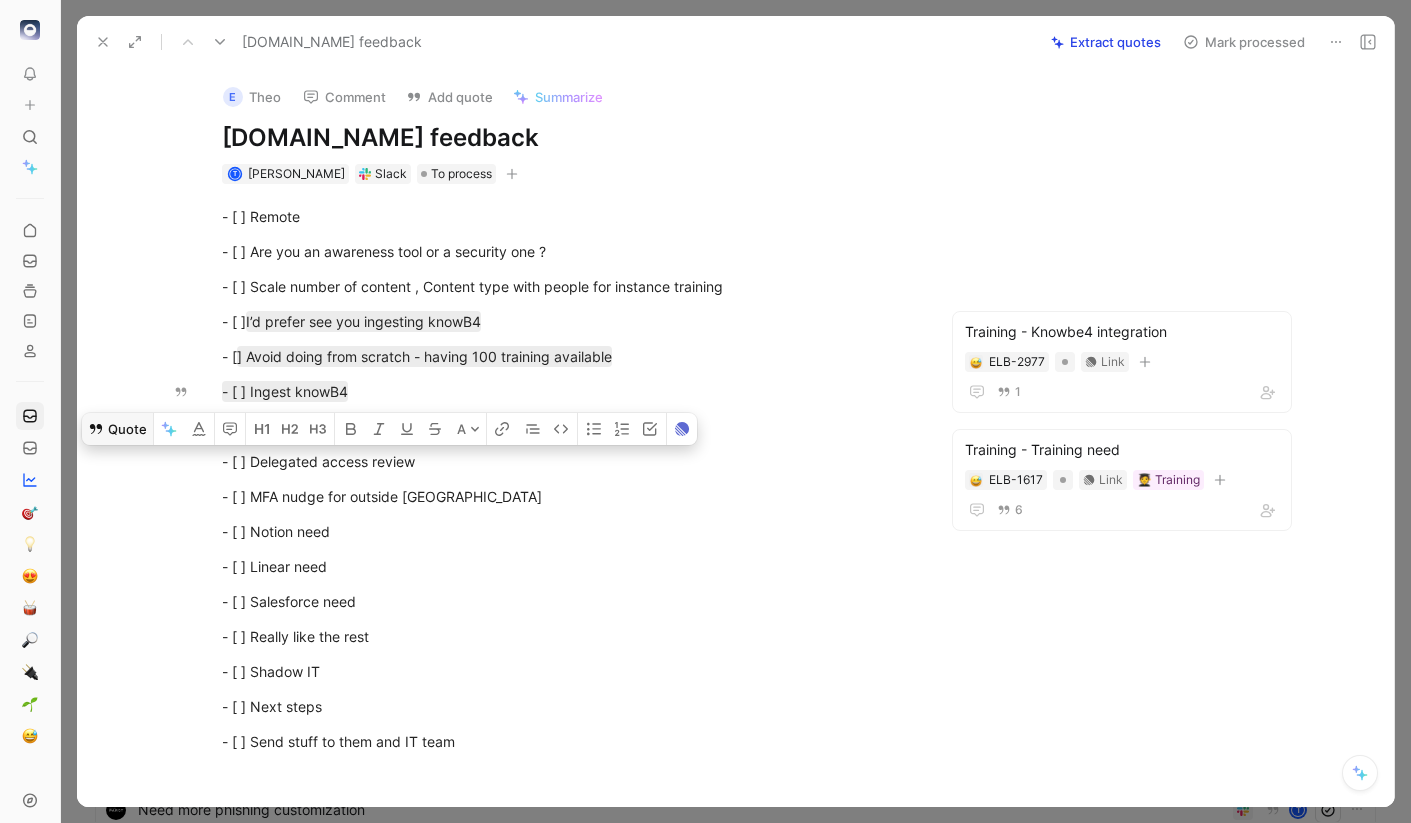click on "Quote" at bounding box center (117, 429) 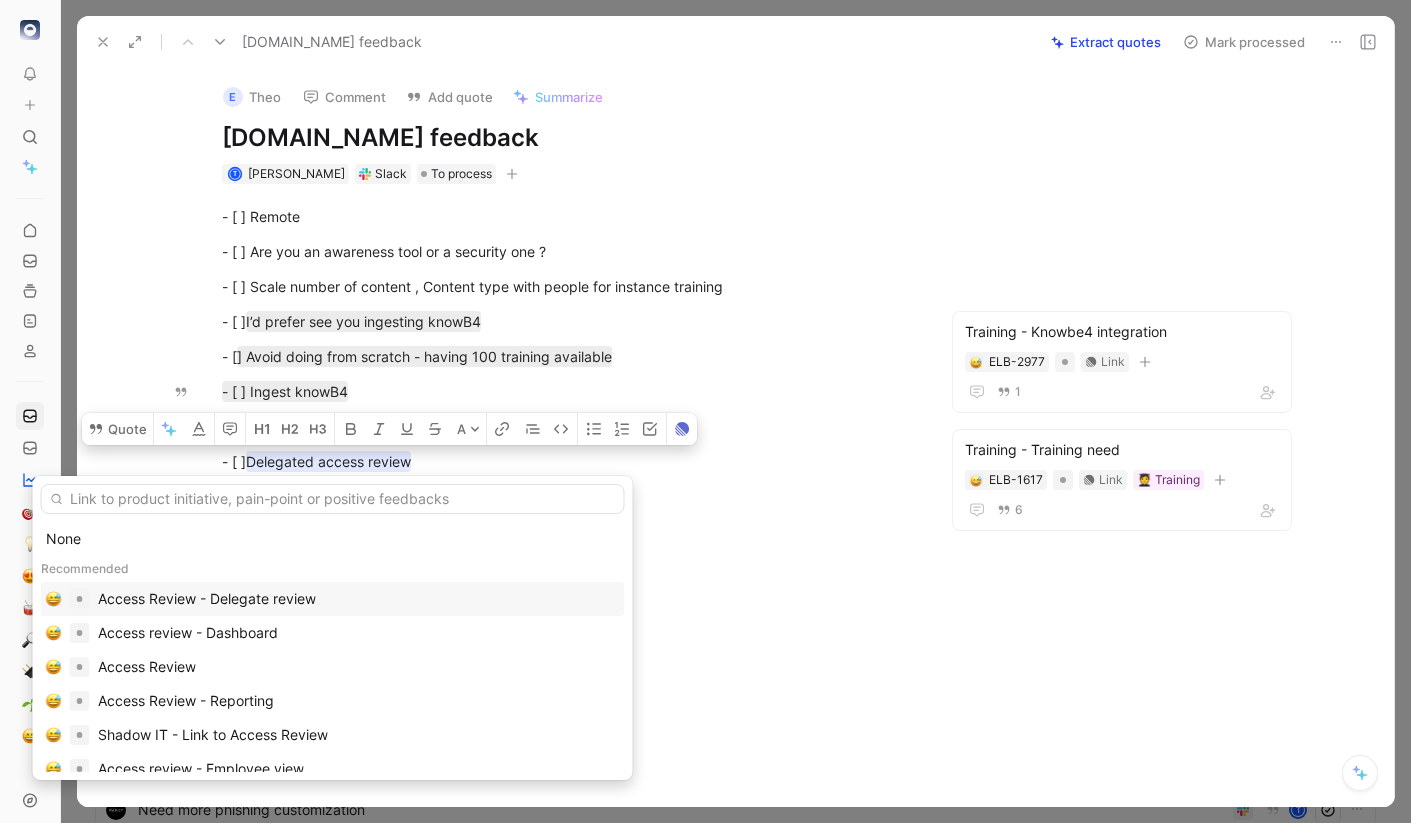 click on "Access Review - Delegate review" at bounding box center (207, 599) 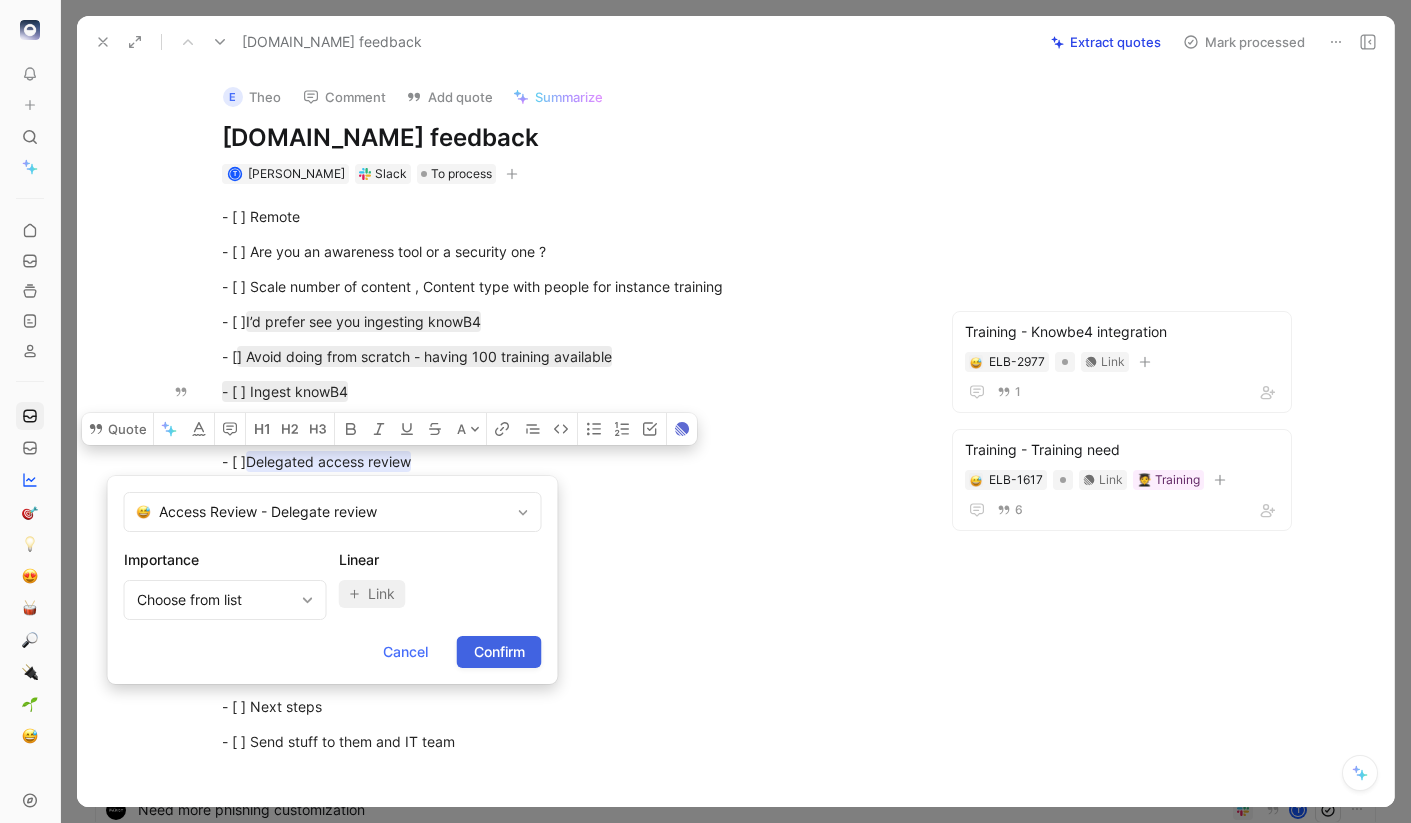 click on "Confirm" at bounding box center [499, 652] 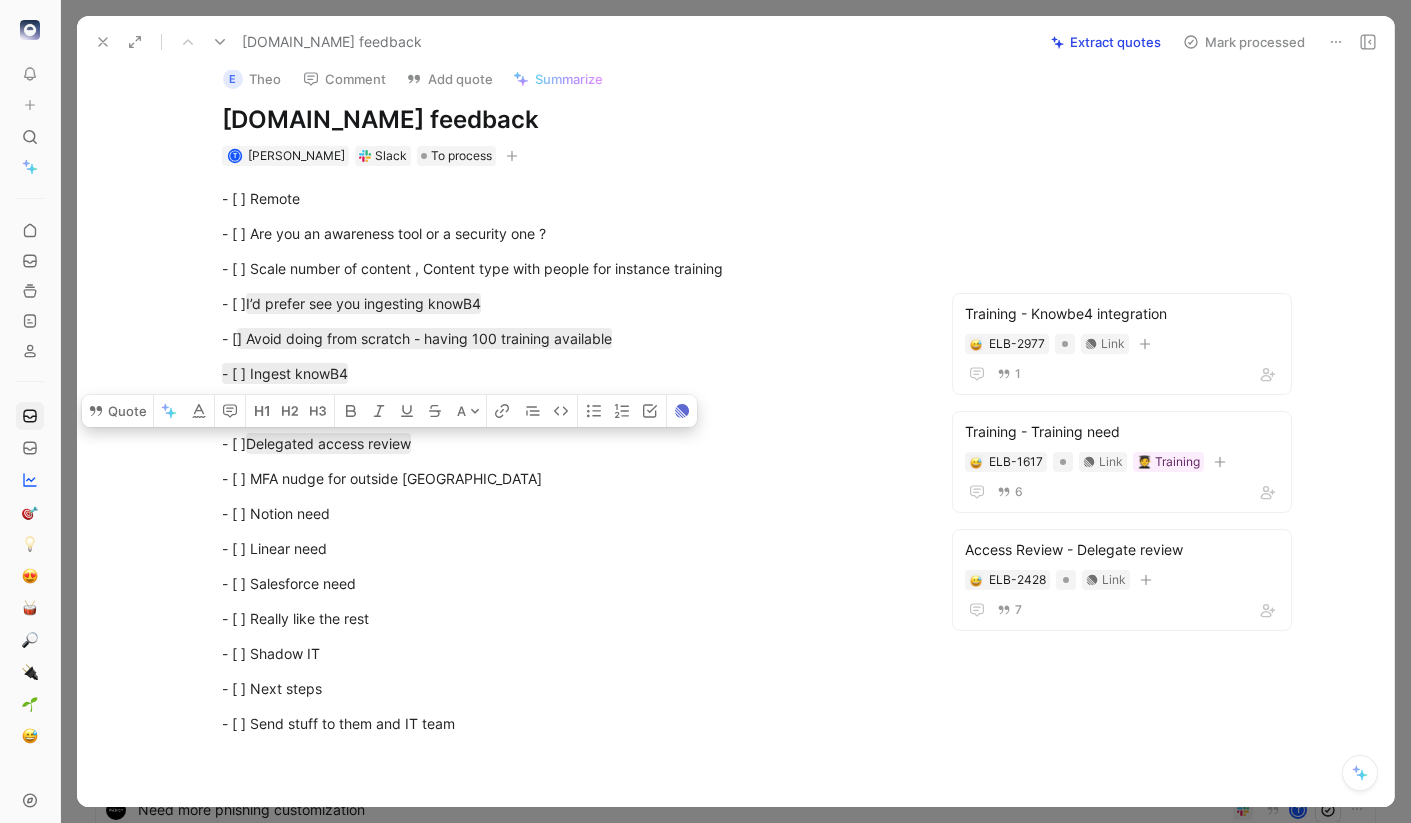 scroll, scrollTop: 19, scrollLeft: 0, axis: vertical 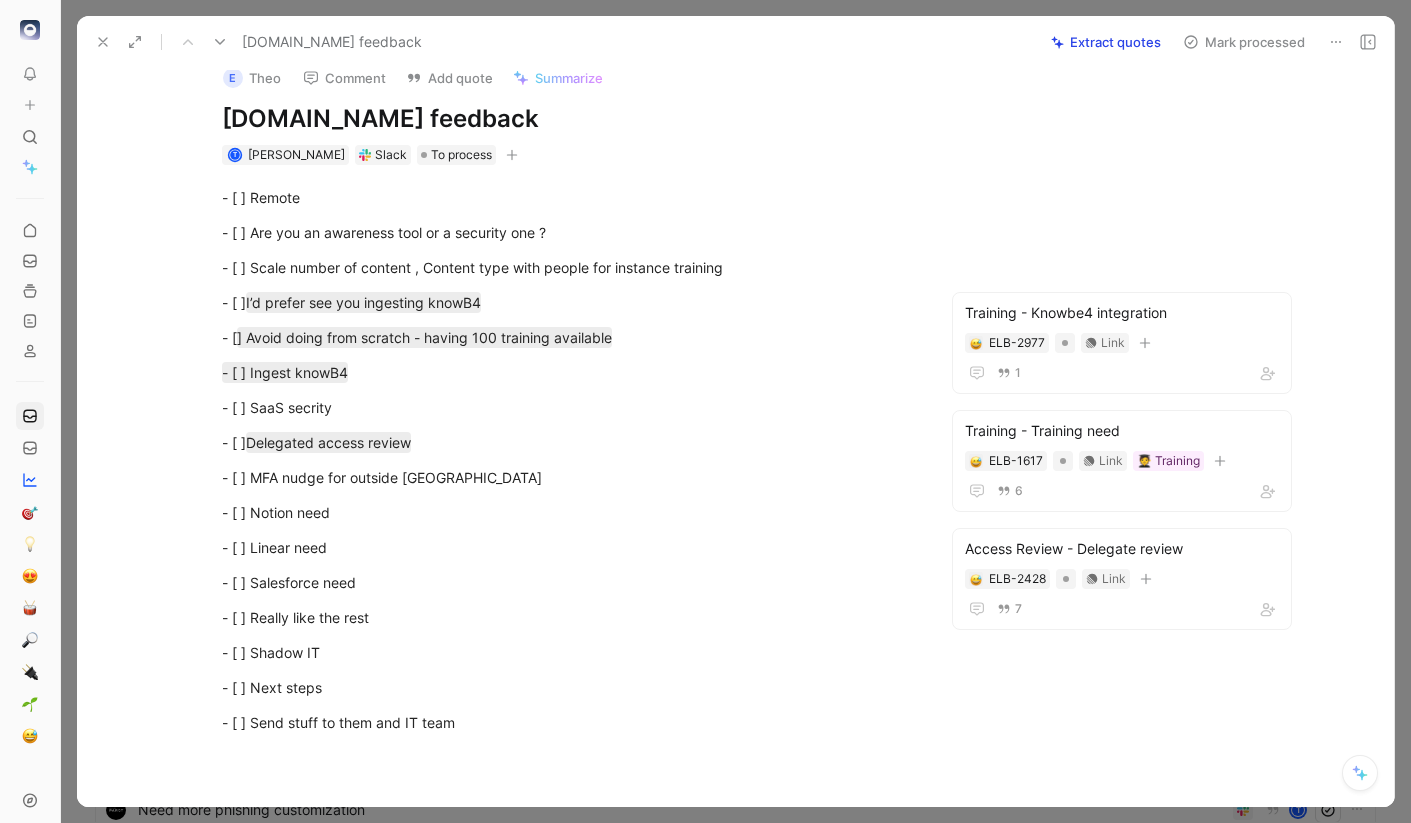 click on "- [ ] Notion need" at bounding box center (568, 512) 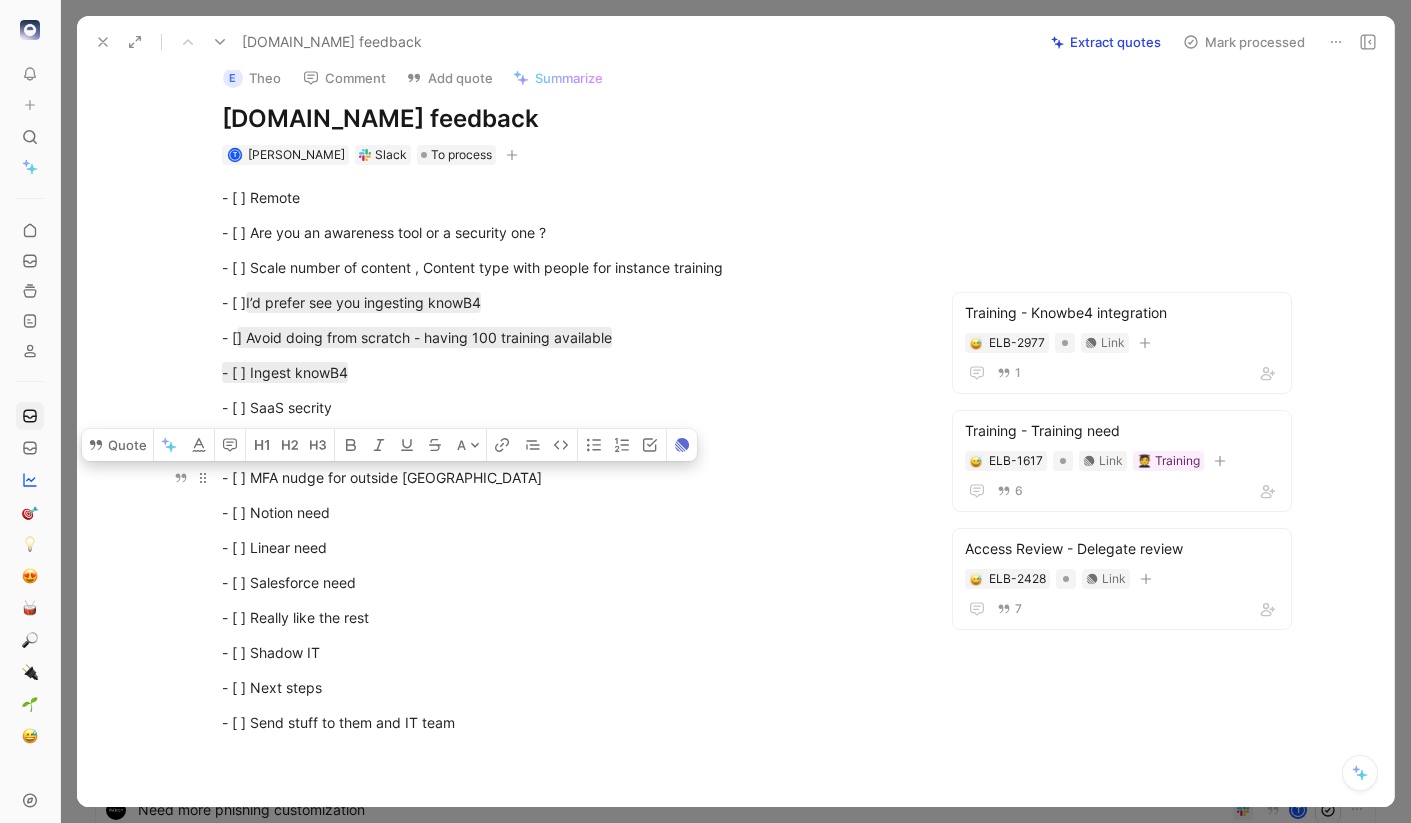 drag, startPoint x: 443, startPoint y: 470, endPoint x: 254, endPoint y: 477, distance: 189.12958 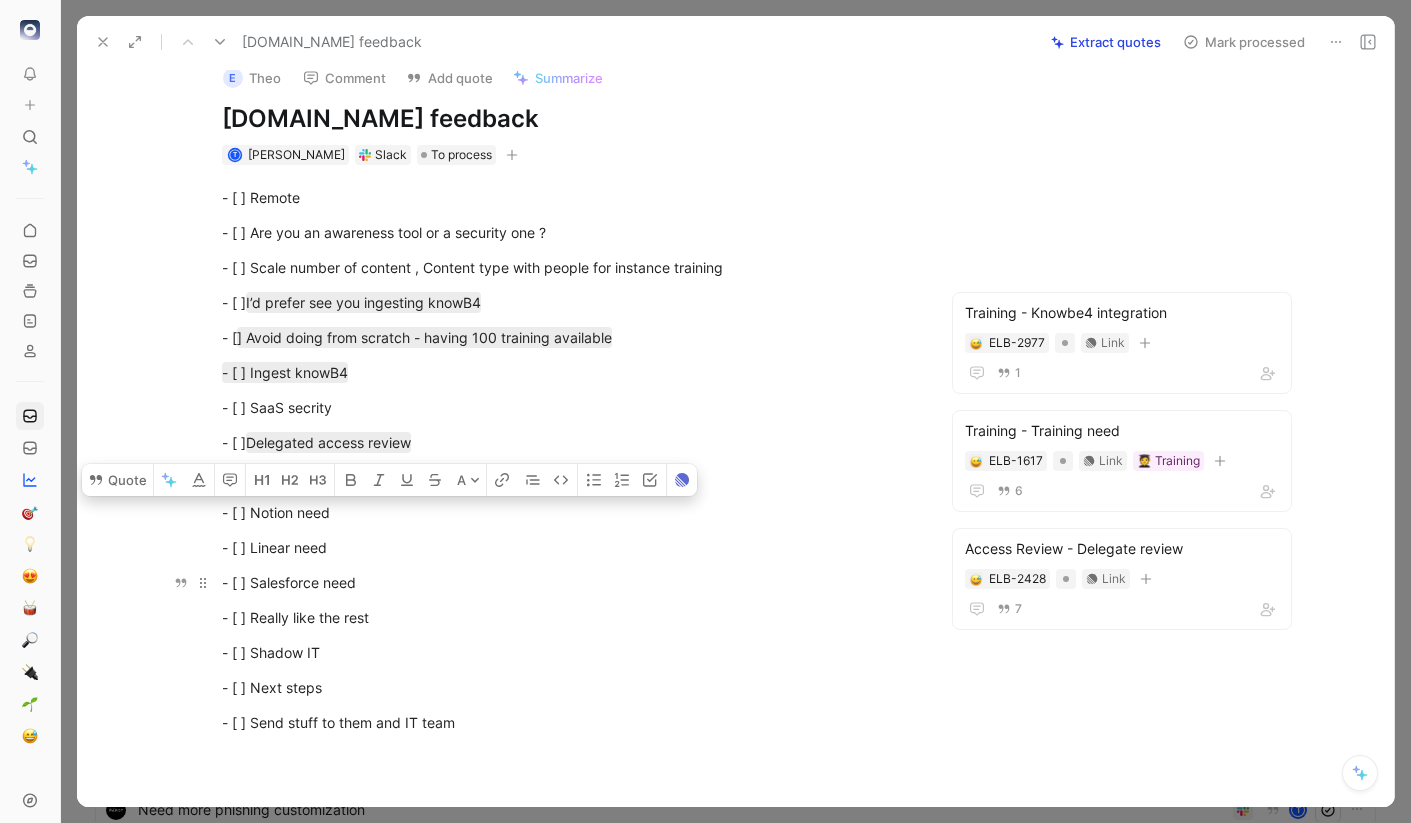 drag, startPoint x: 251, startPoint y: 510, endPoint x: 363, endPoint y: 583, distance: 133.68994 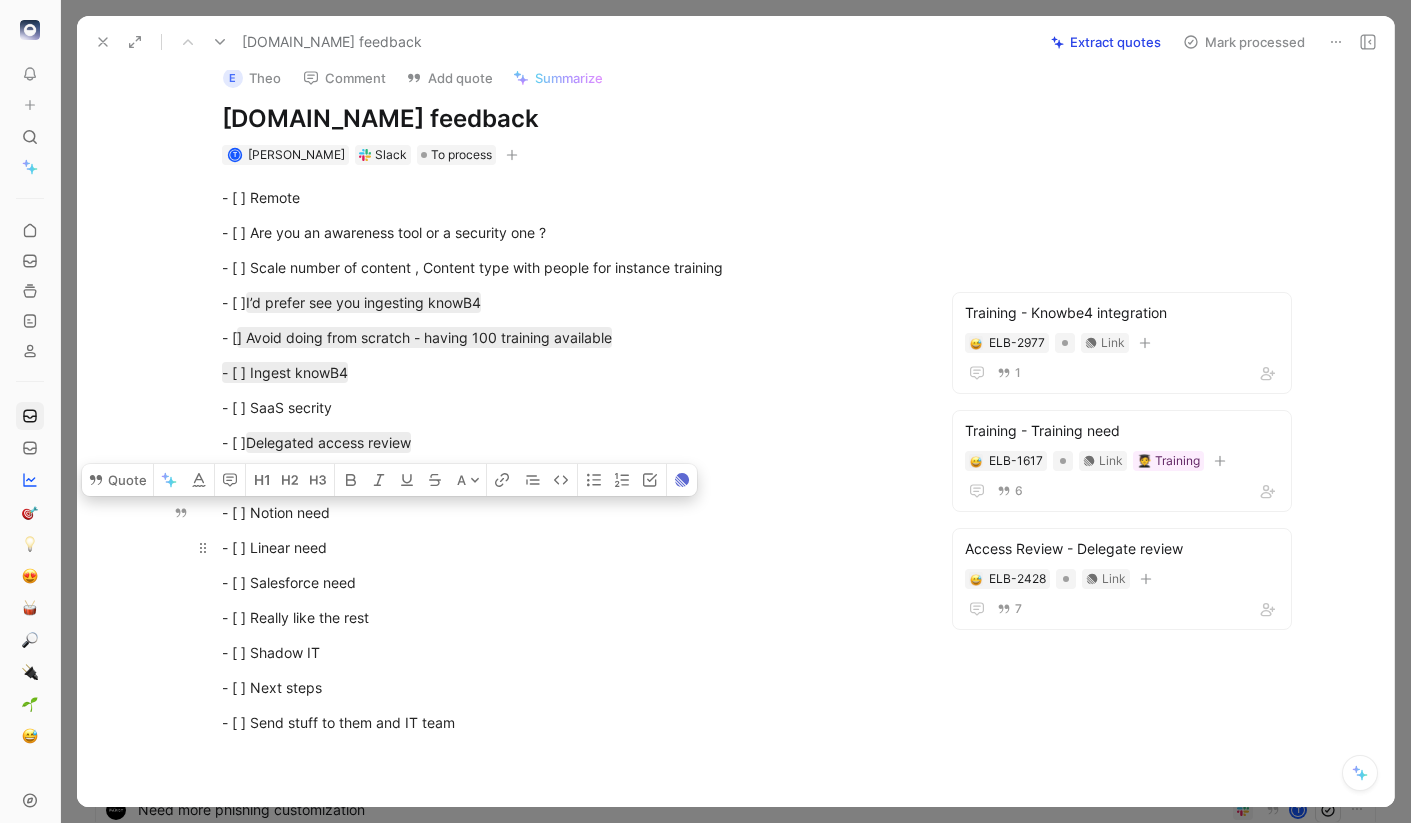 click on "- [ ] Linear need" at bounding box center [568, 547] 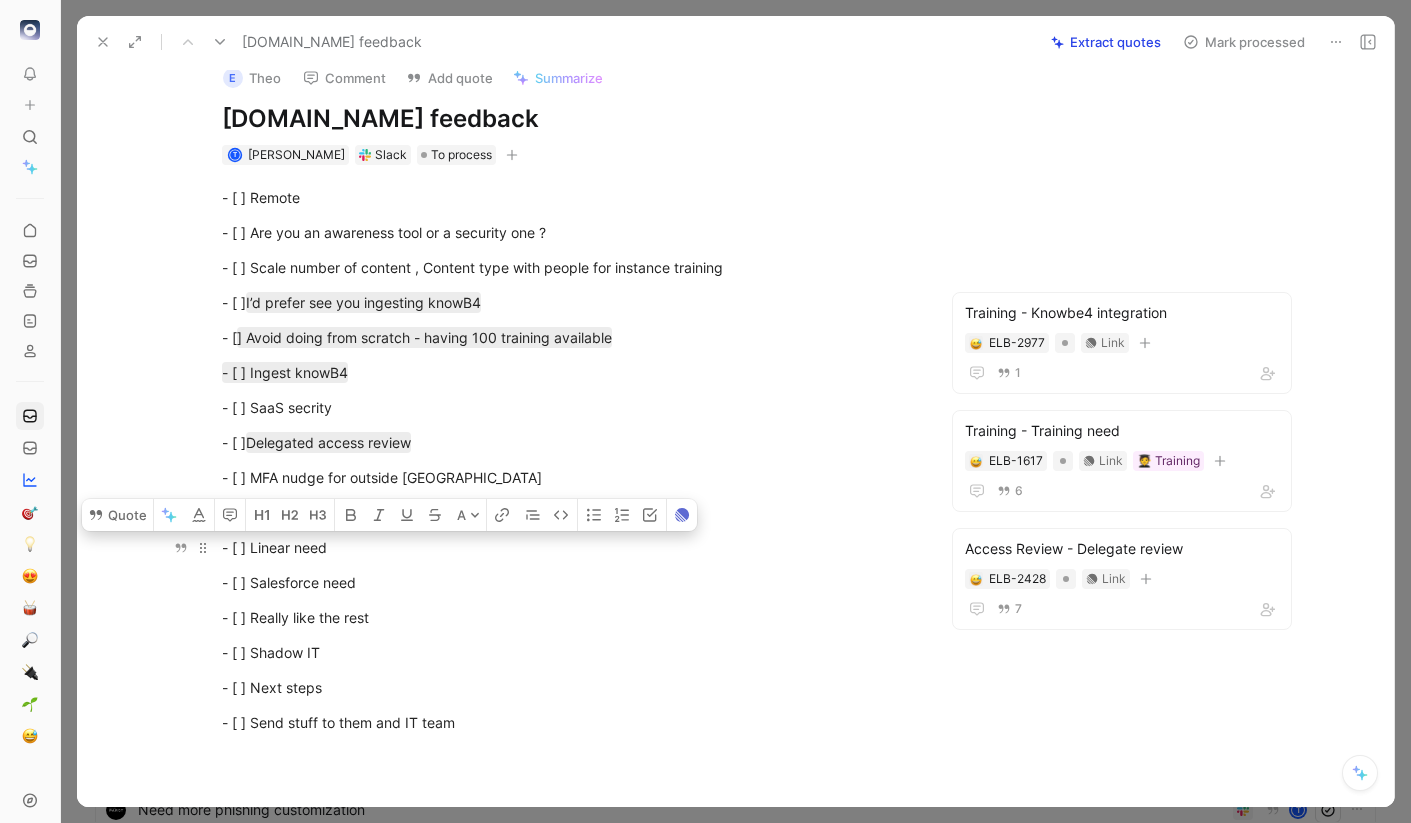 drag, startPoint x: 339, startPoint y: 554, endPoint x: 250, endPoint y: 552, distance: 89.02247 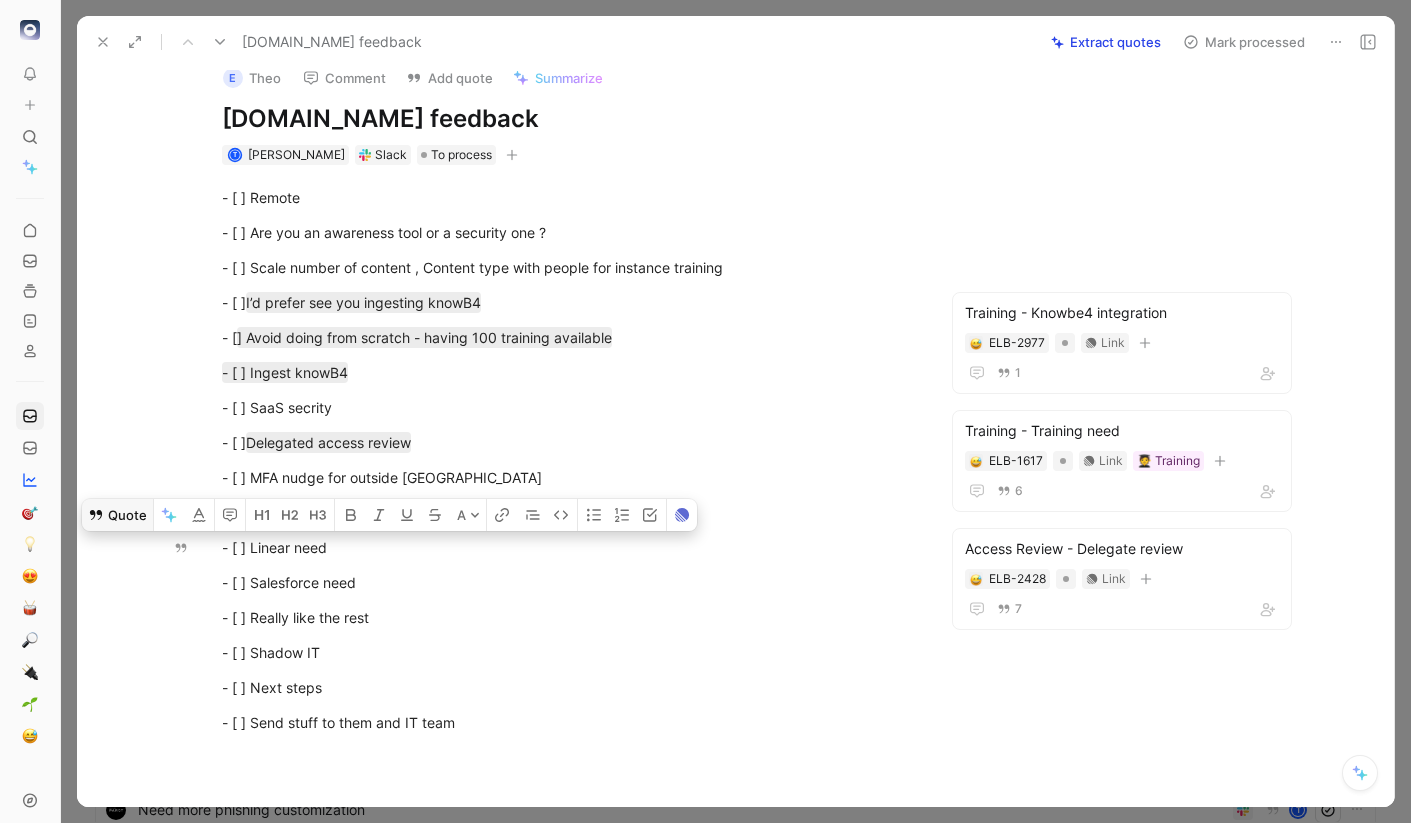 click on "Quote" at bounding box center (117, 515) 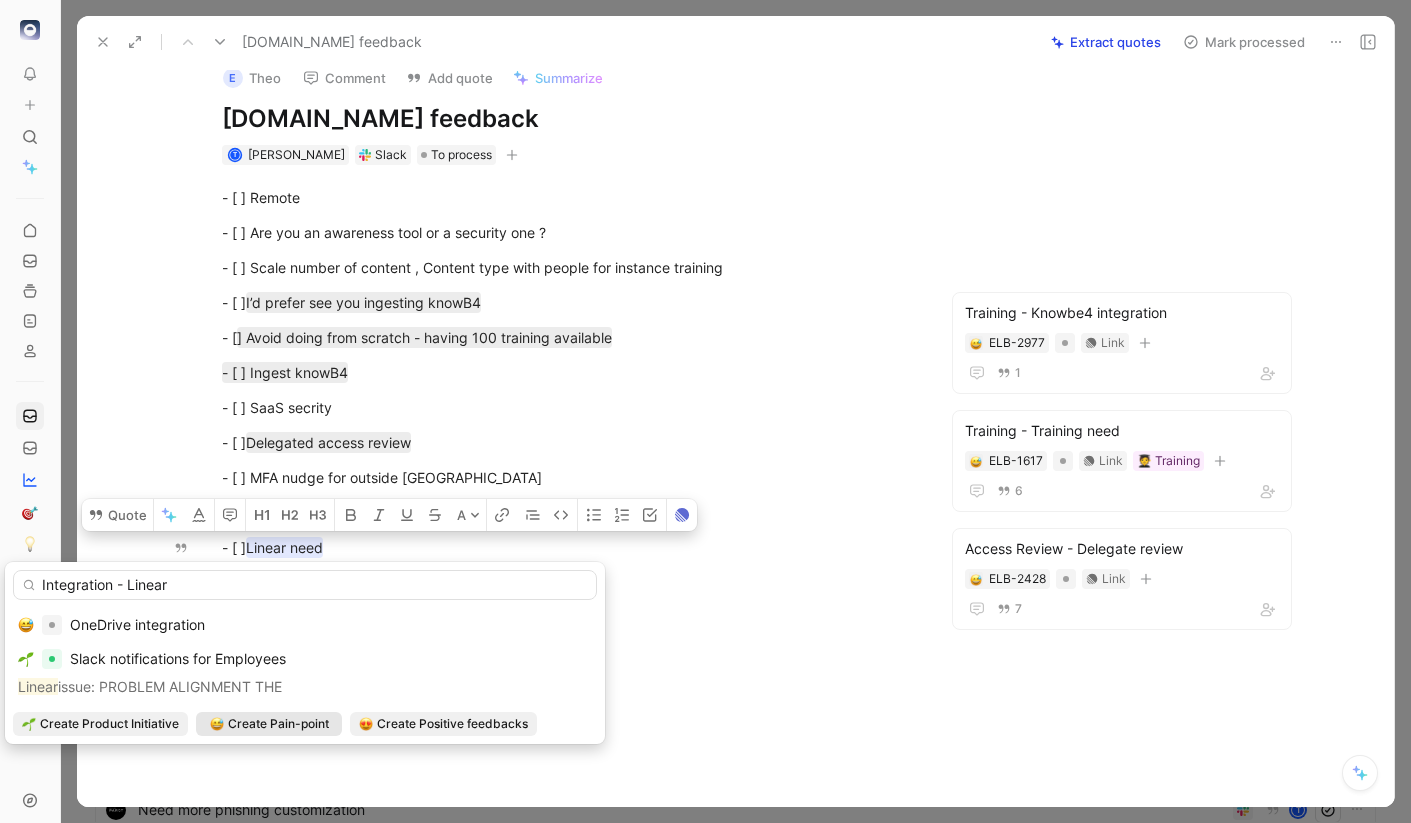 type on "Integration - Linear" 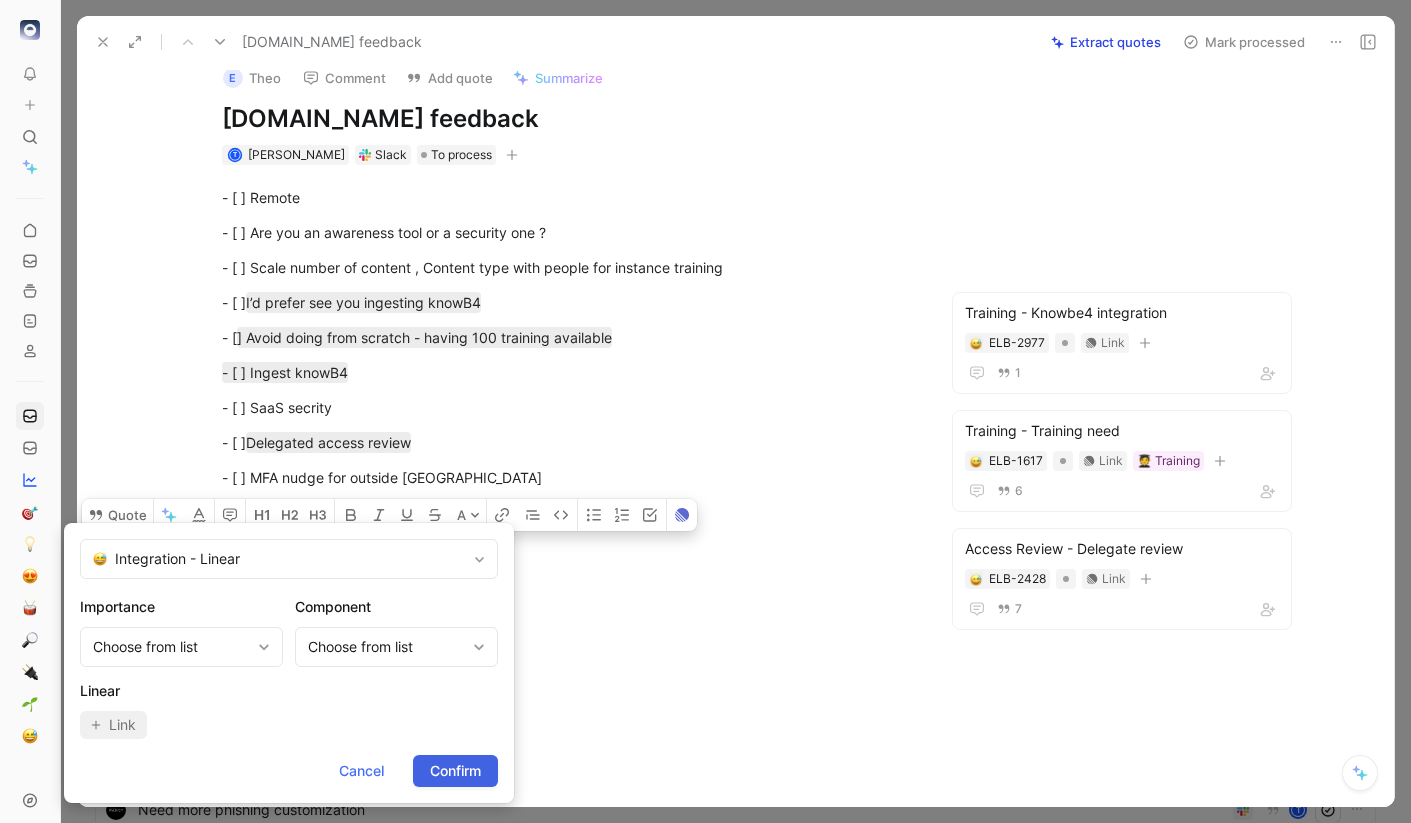 click on "Confirm" at bounding box center (455, 771) 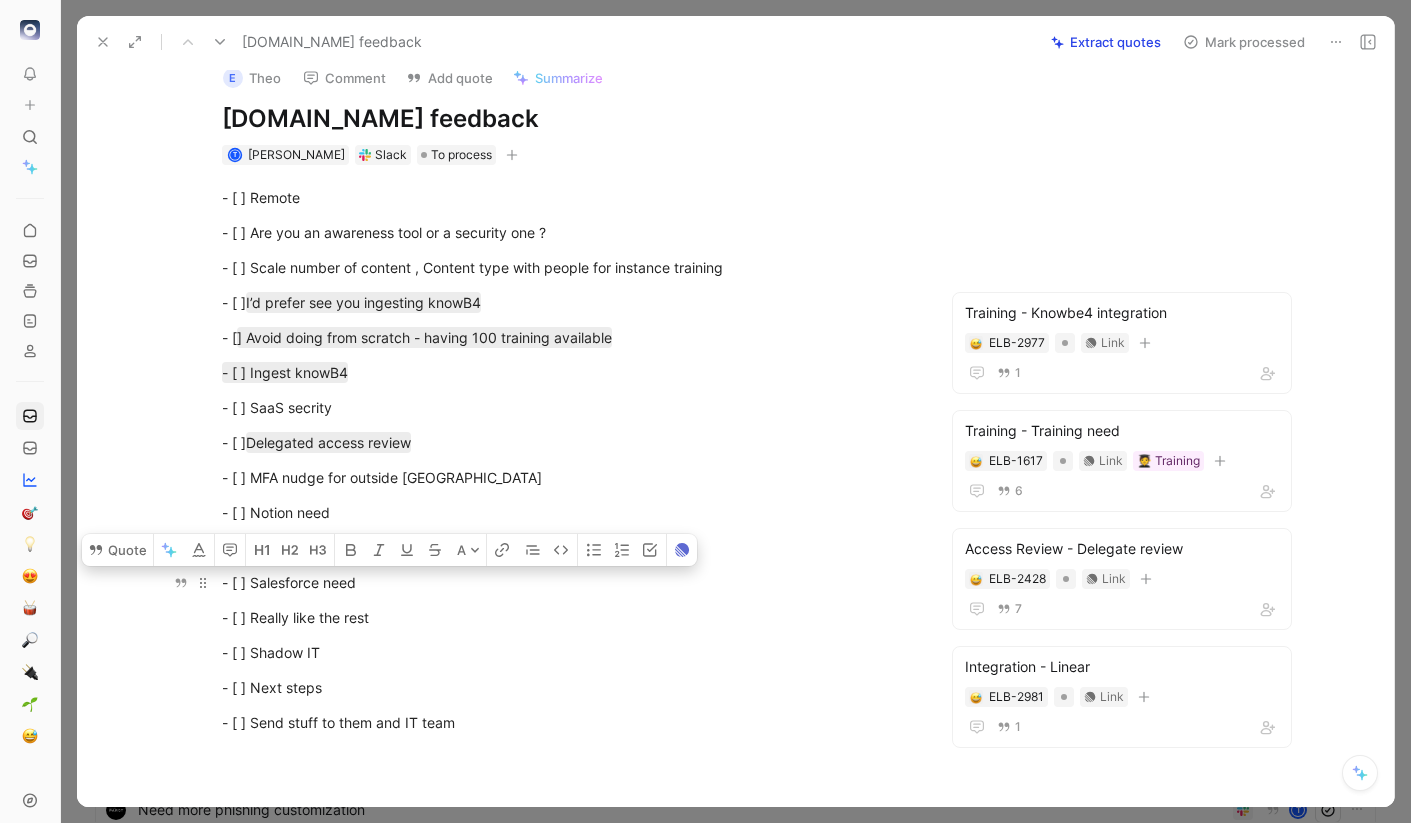 drag, startPoint x: 379, startPoint y: 583, endPoint x: 251, endPoint y: 582, distance: 128.0039 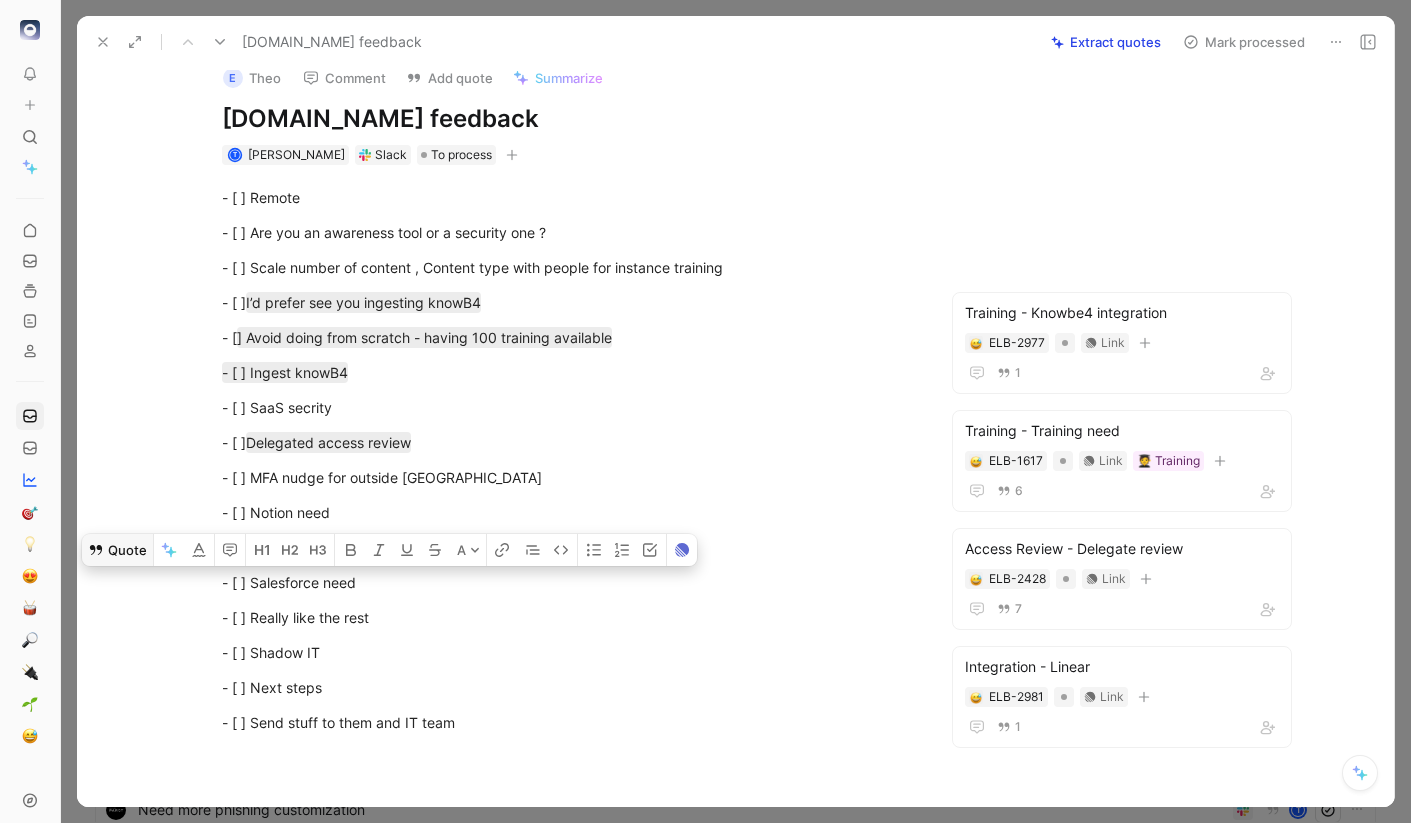 click on "Quote" at bounding box center [117, 550] 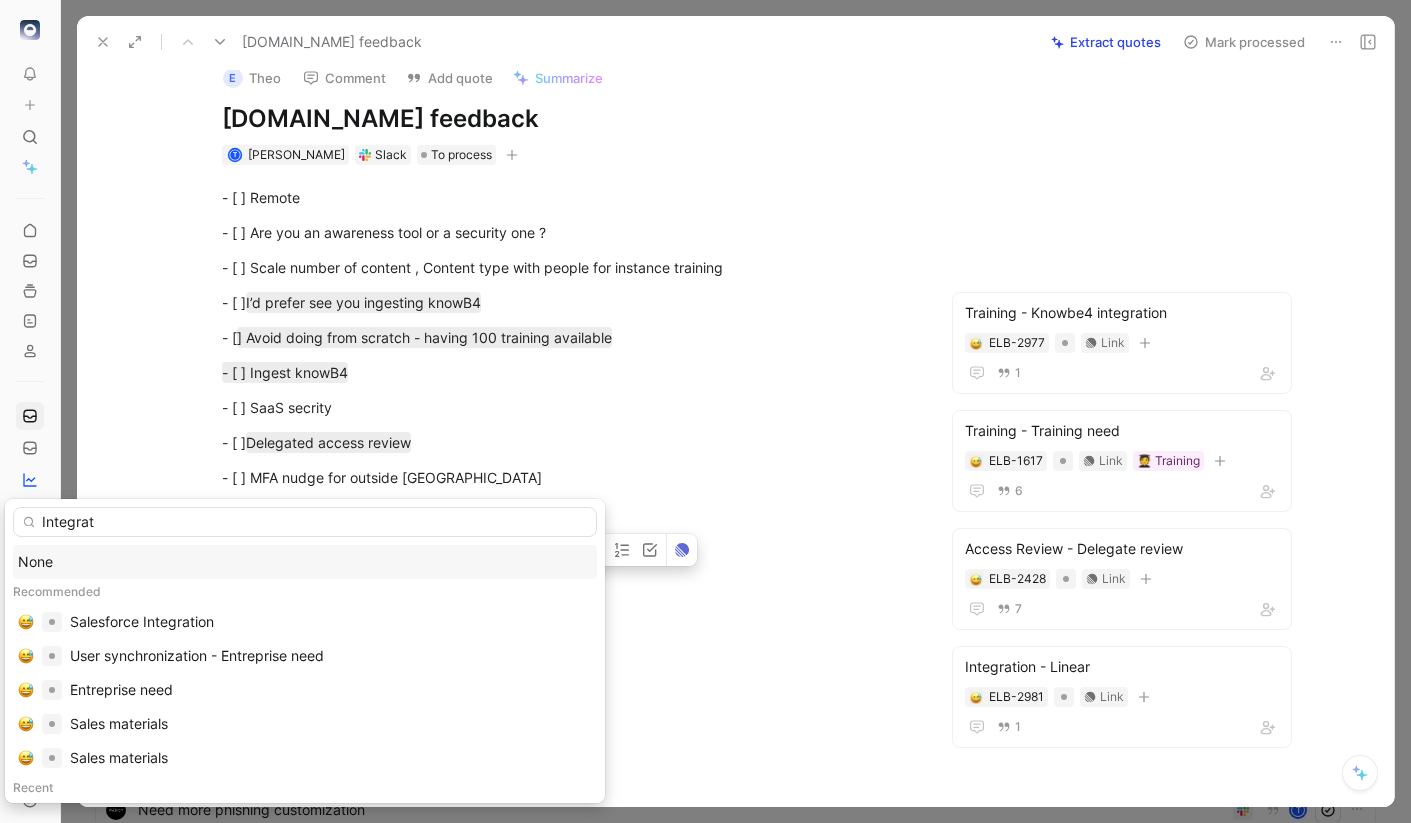type on "Integrati" 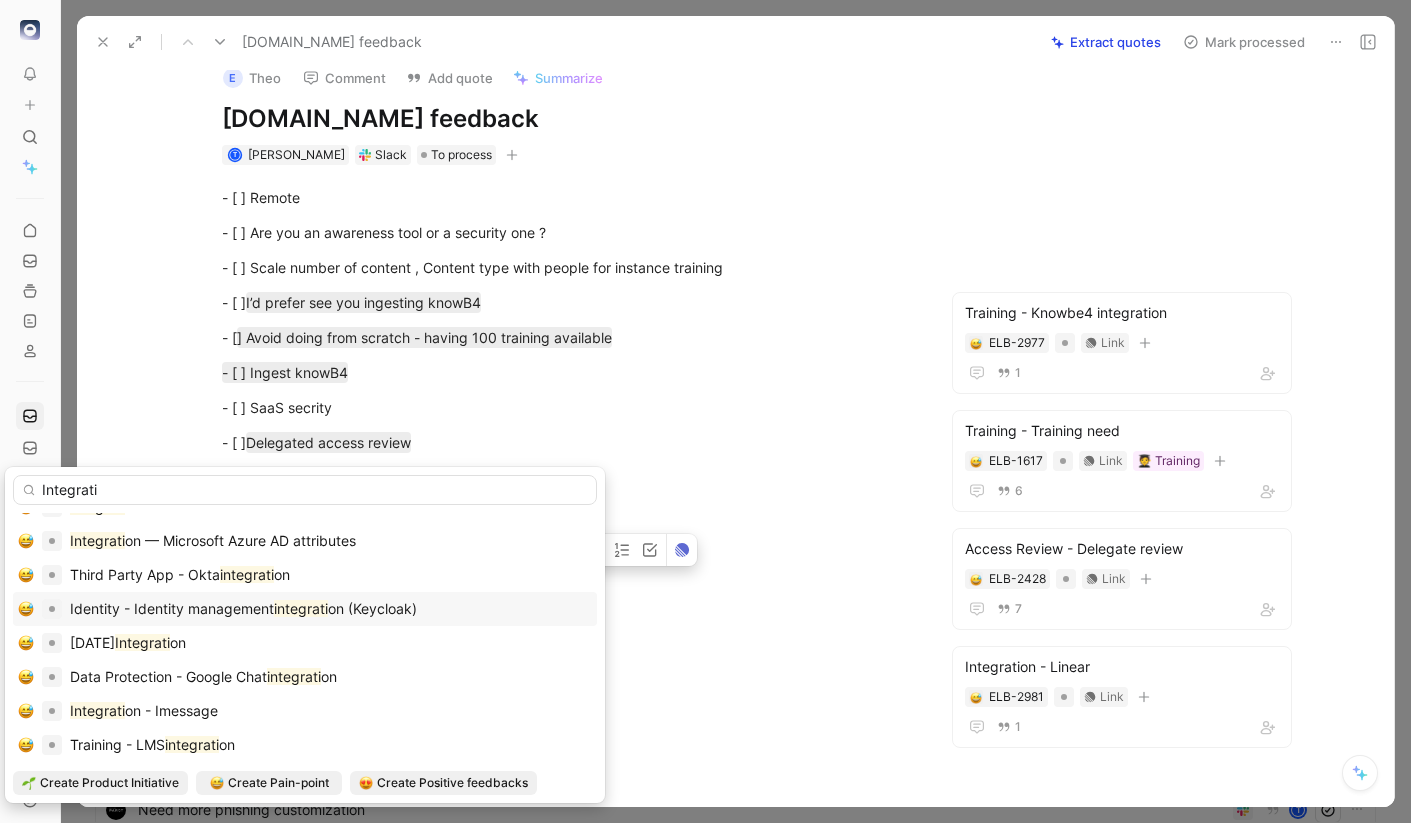 scroll, scrollTop: 123, scrollLeft: 0, axis: vertical 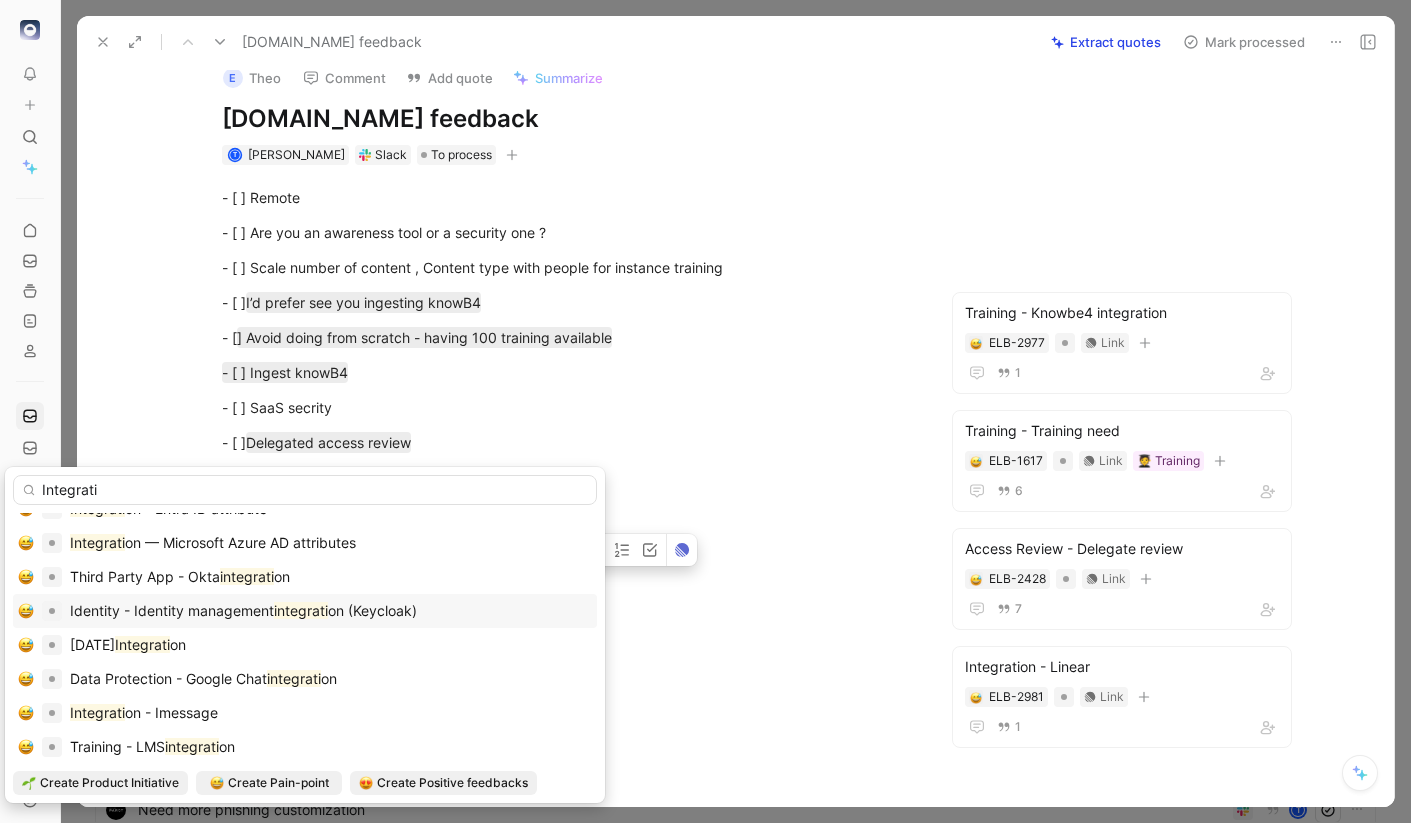 type 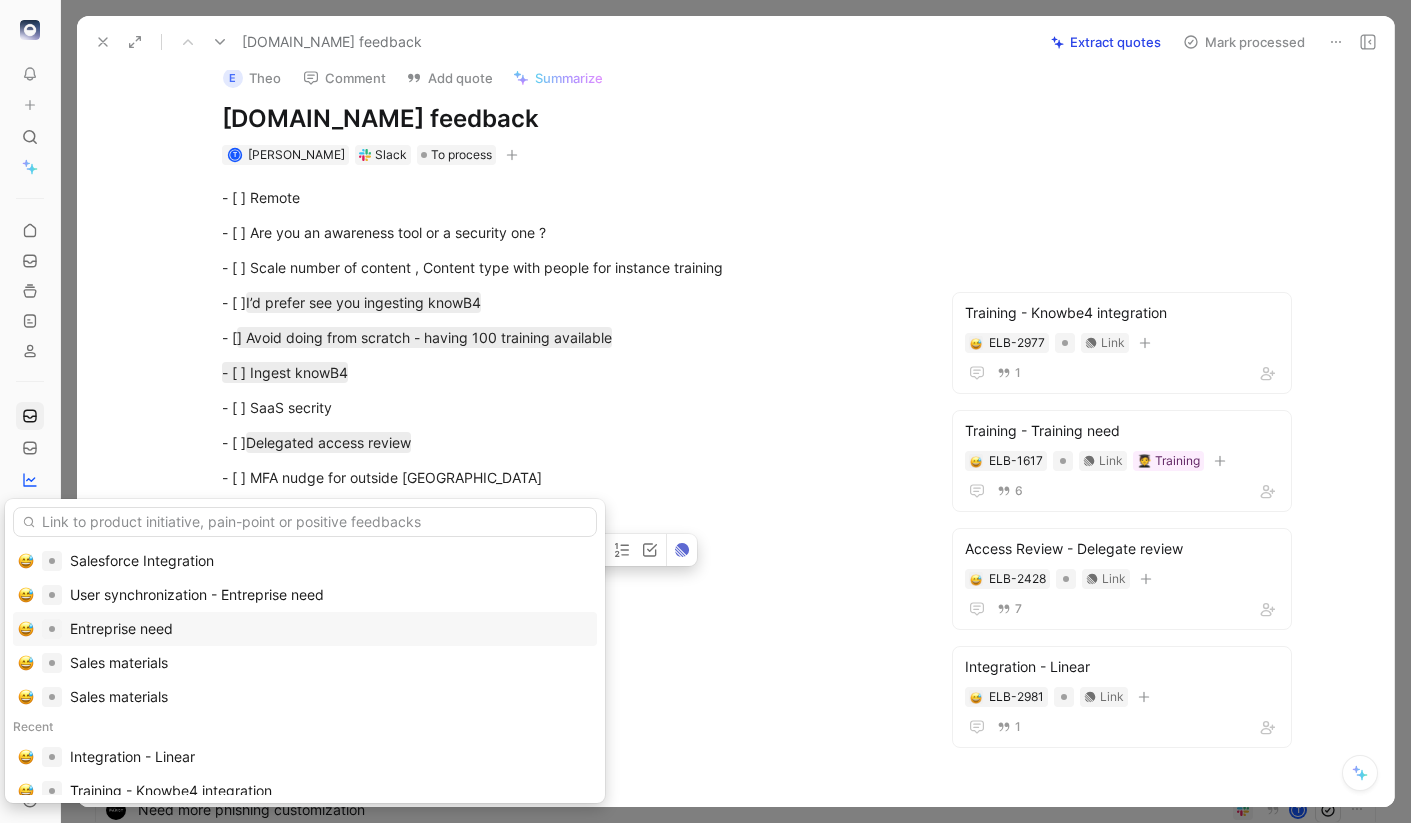 scroll, scrollTop: 55, scrollLeft: 0, axis: vertical 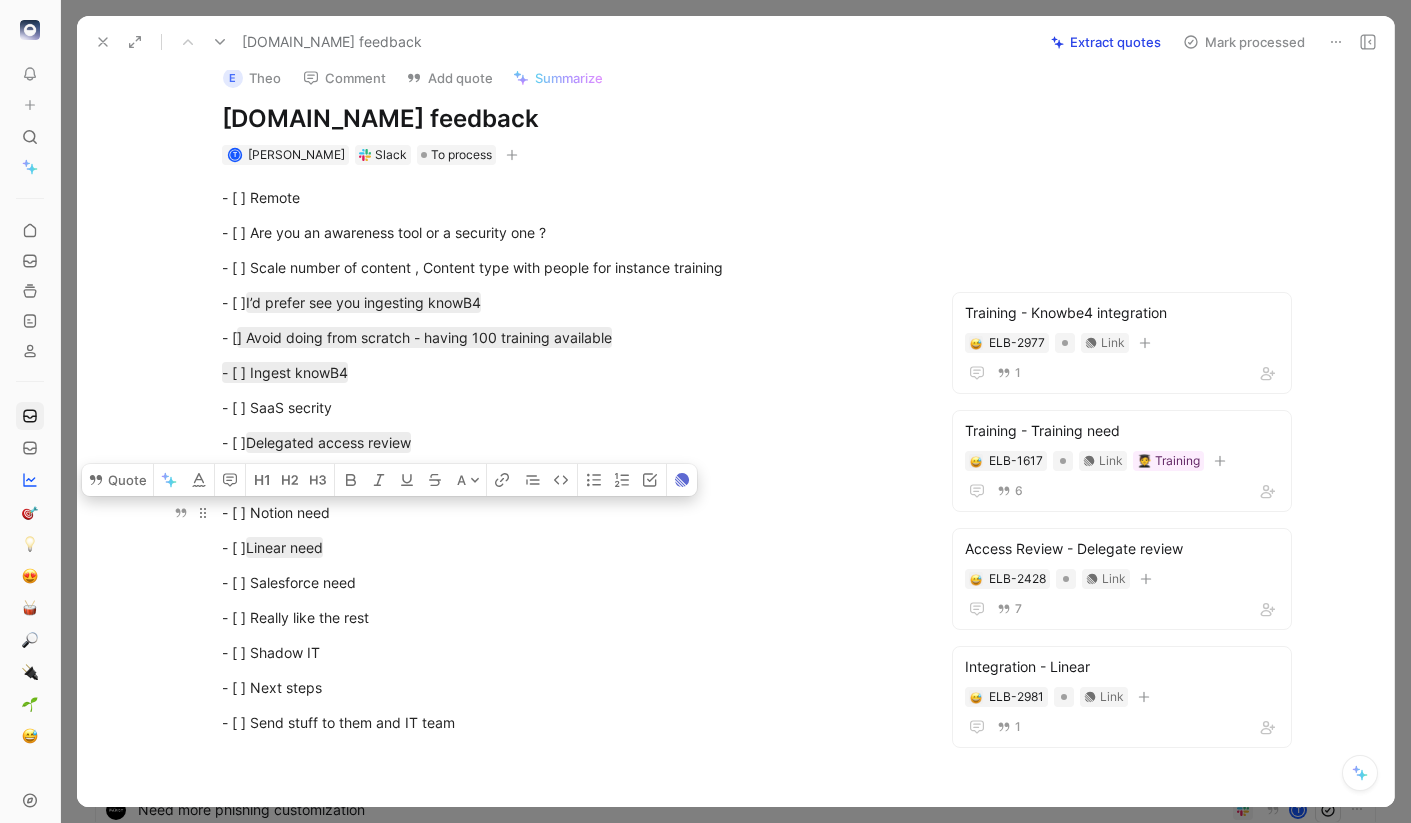 drag, startPoint x: 347, startPoint y: 514, endPoint x: 249, endPoint y: 508, distance: 98.1835 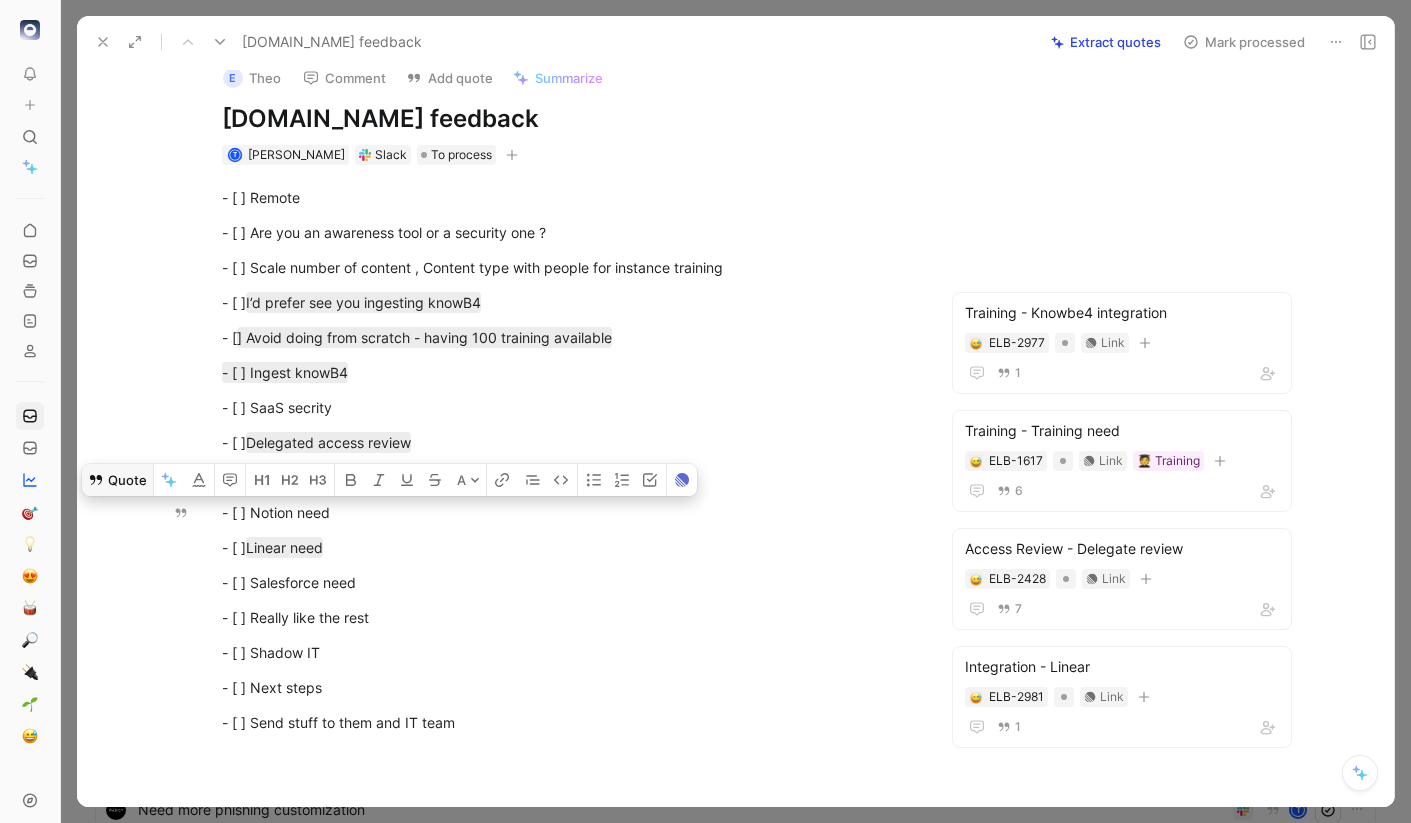 click on "Quote" at bounding box center [117, 480] 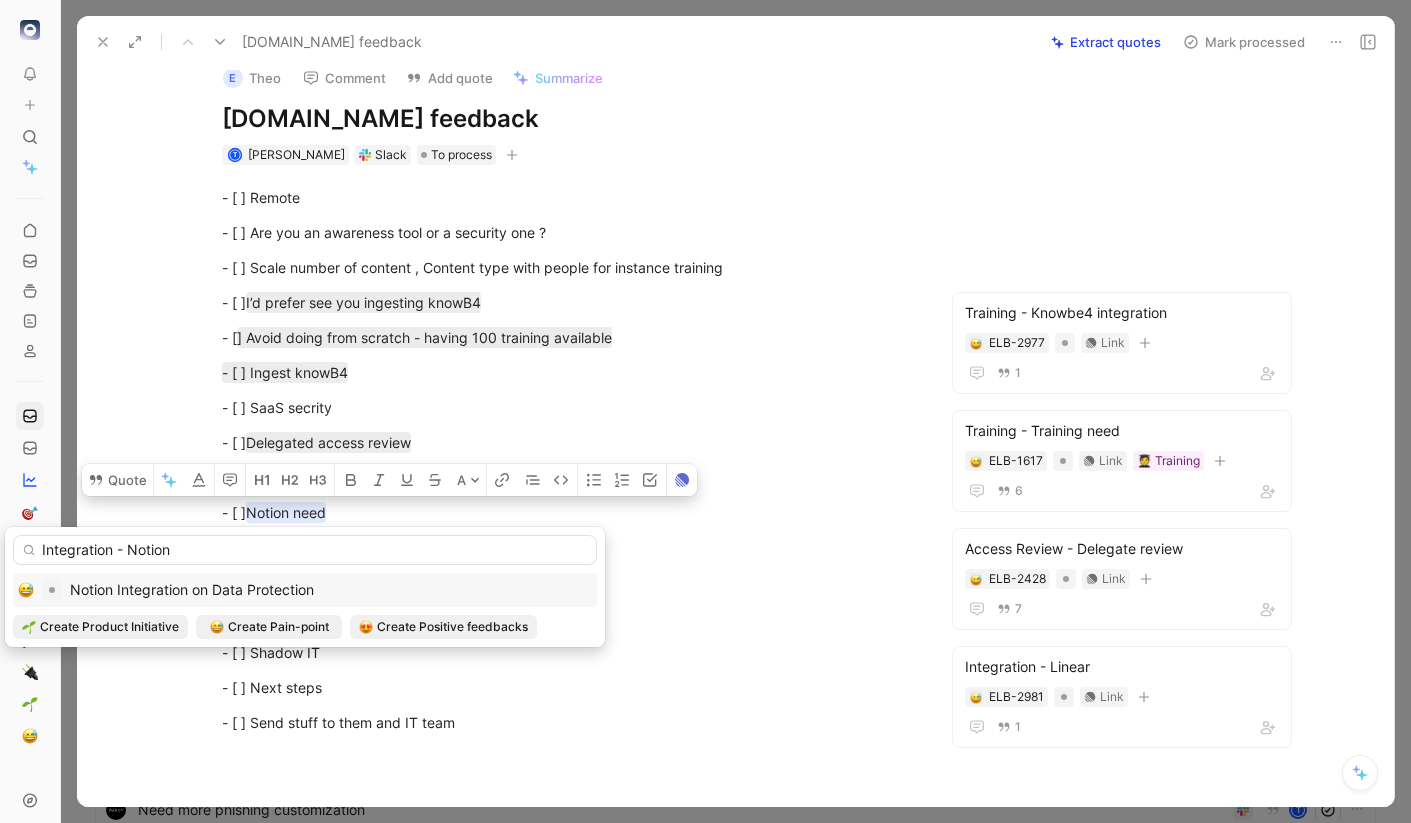scroll, scrollTop: 0, scrollLeft: 0, axis: both 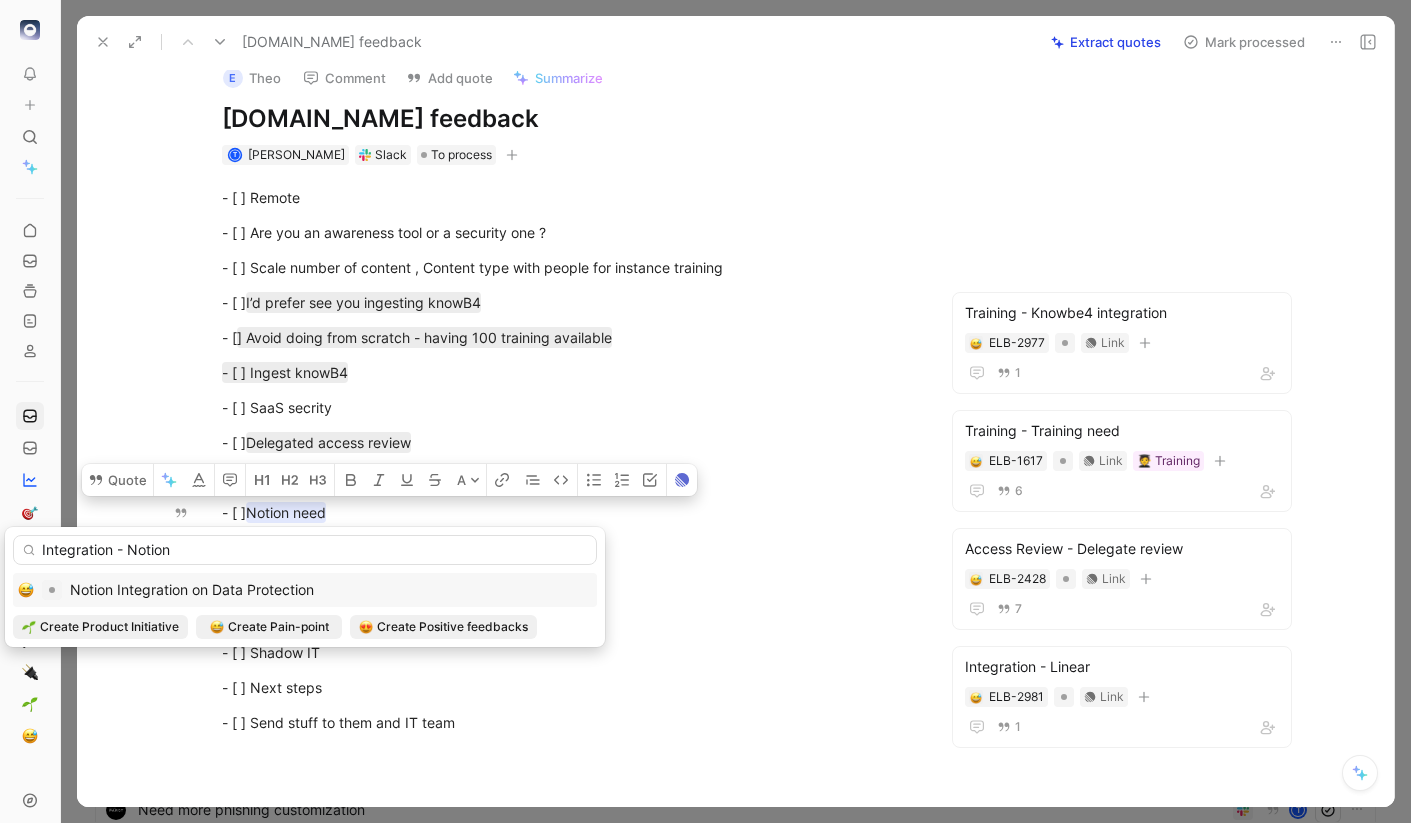 type on "Integration - Notion" 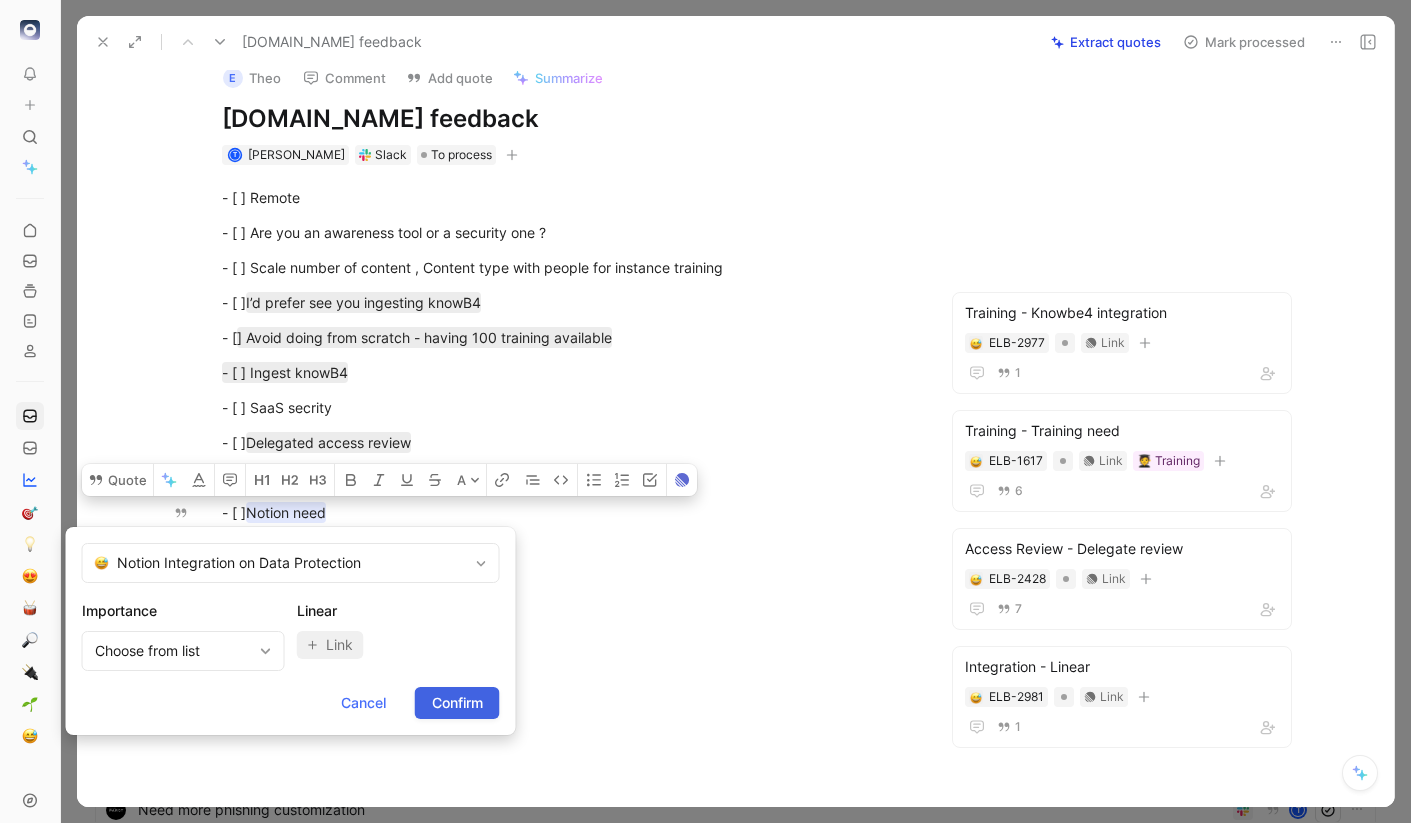 click on "Confirm" at bounding box center [457, 703] 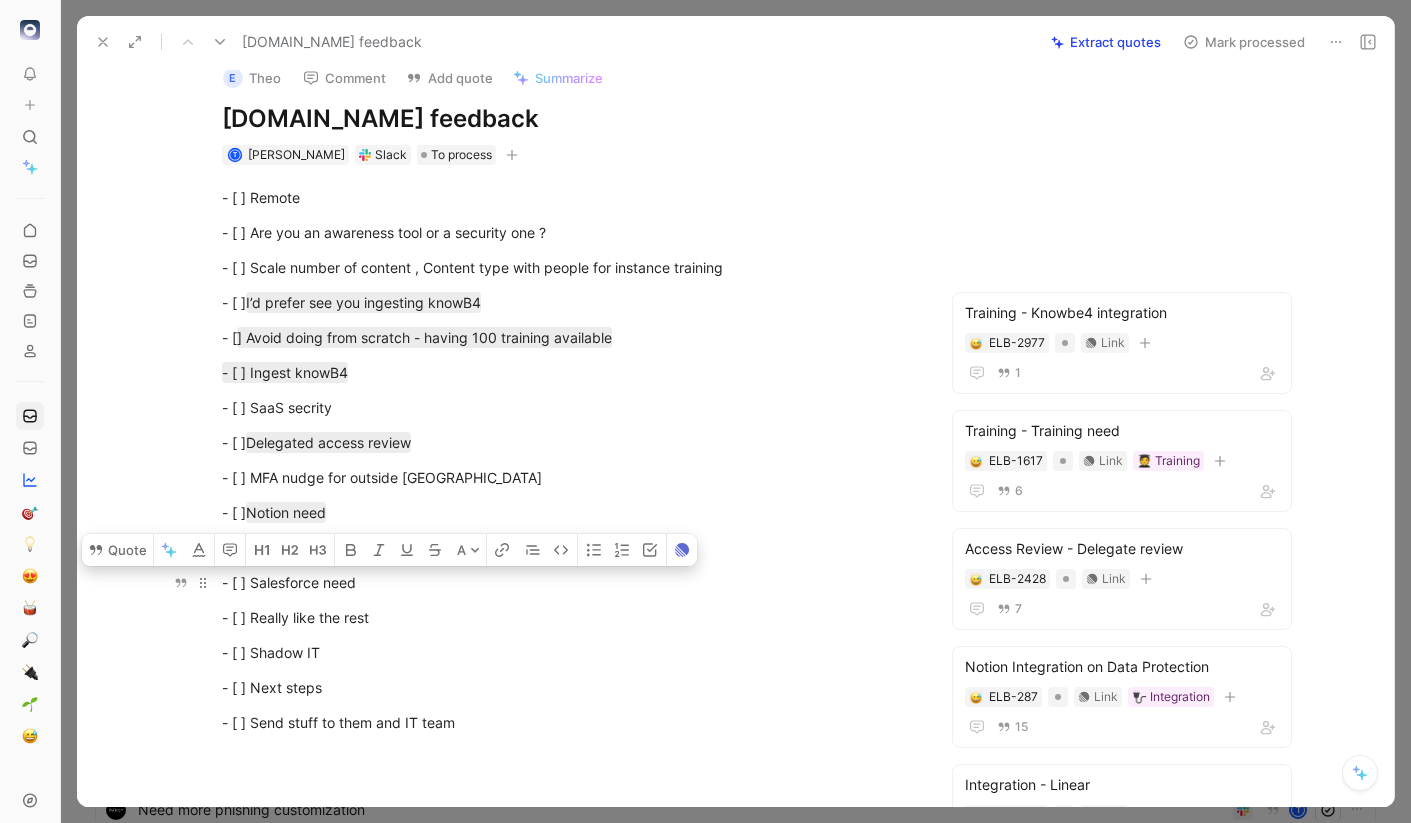 drag, startPoint x: 362, startPoint y: 584, endPoint x: 252, endPoint y: 587, distance: 110.0409 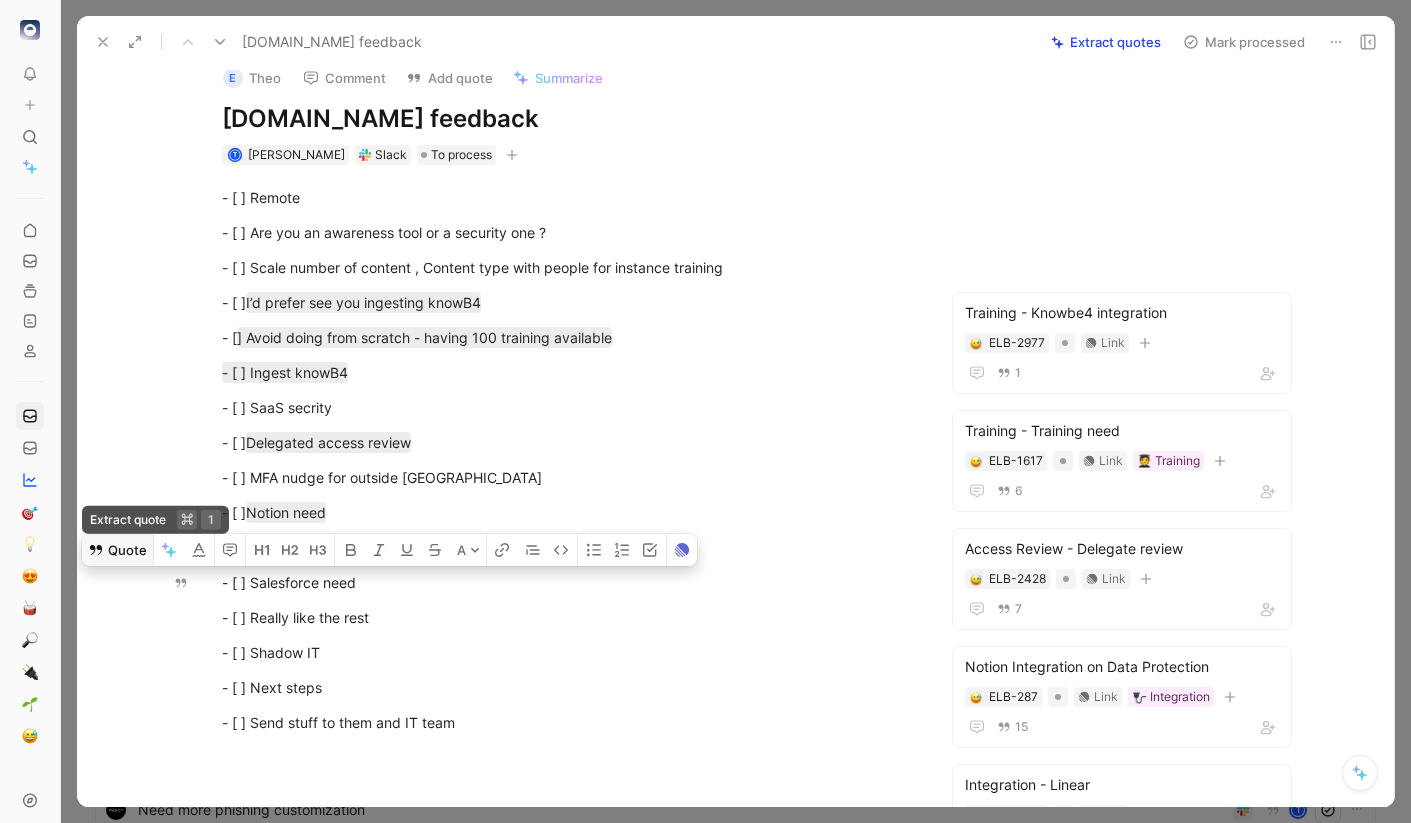 click on "Quote" at bounding box center (117, 550) 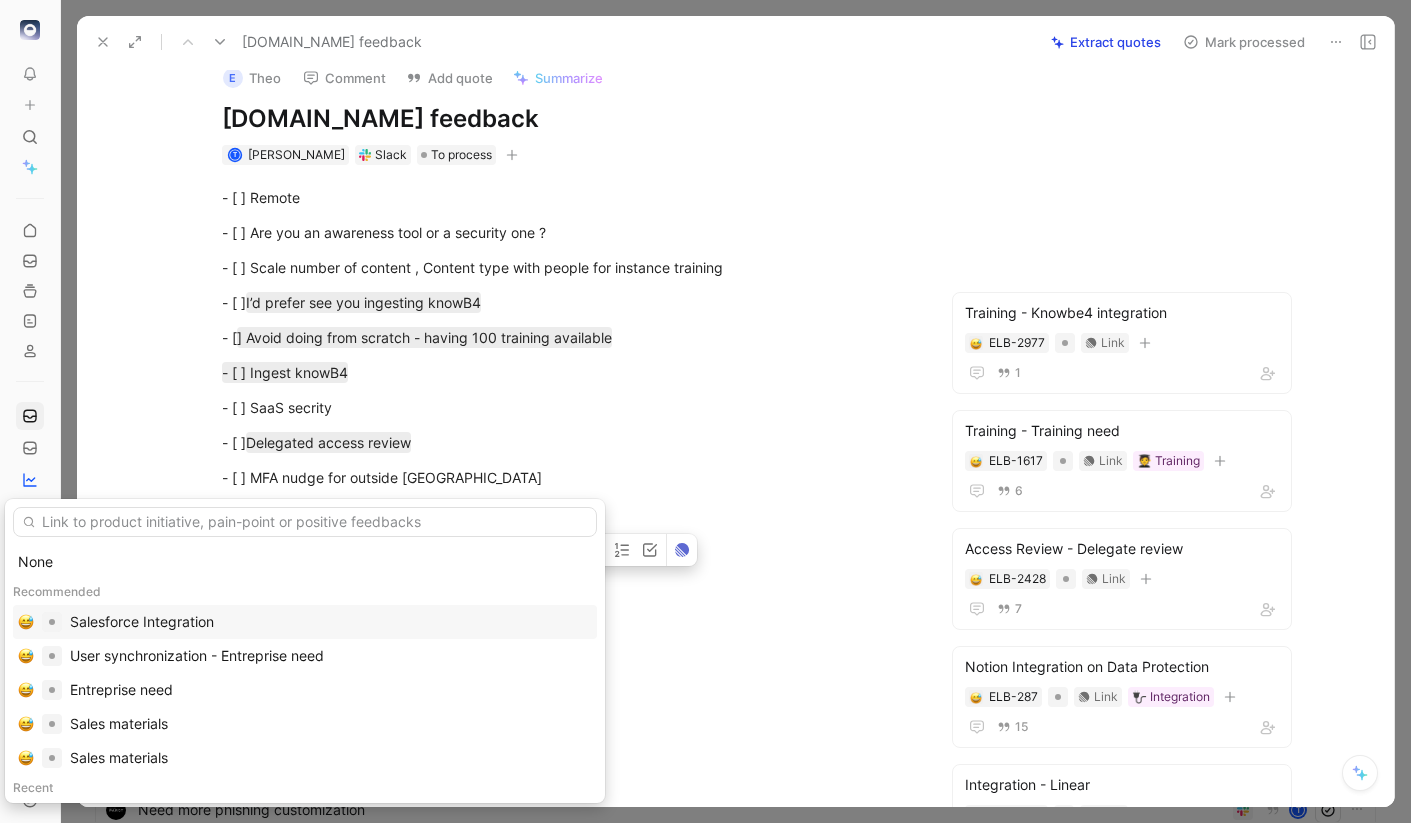 click on "Salesforce Integration" at bounding box center [142, 622] 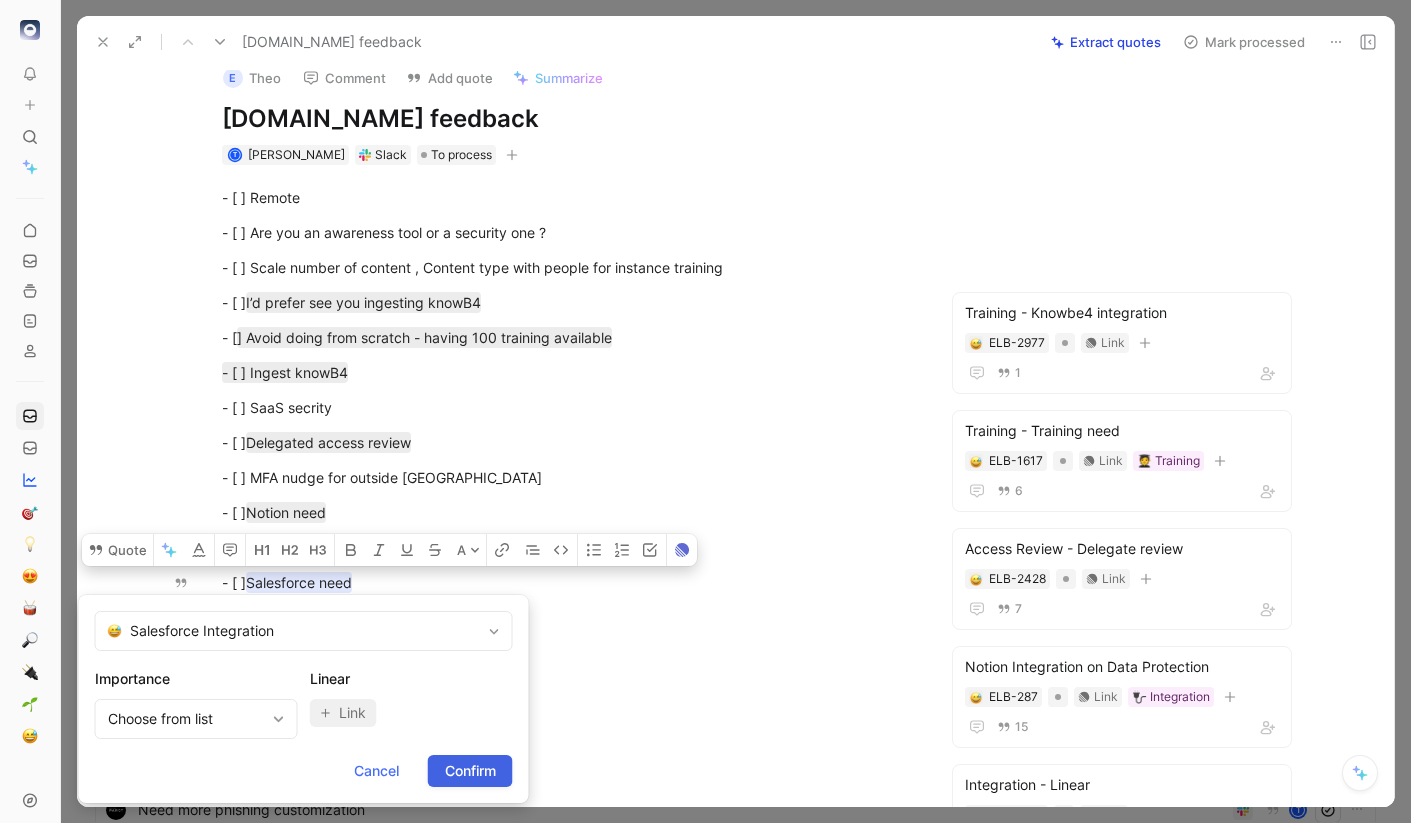 click on "Confirm" at bounding box center (470, 771) 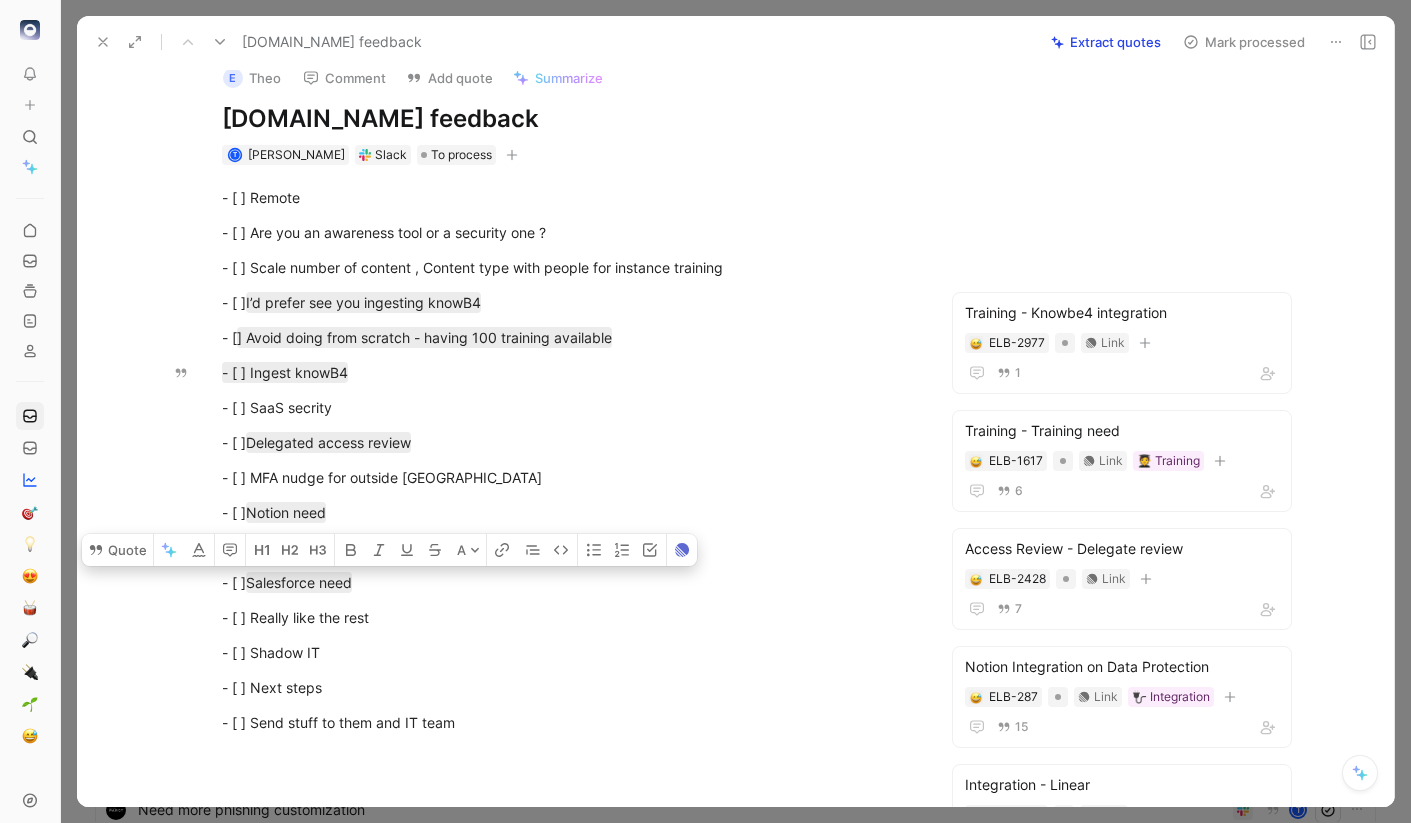 click on "Mark processed" at bounding box center (1244, 42) 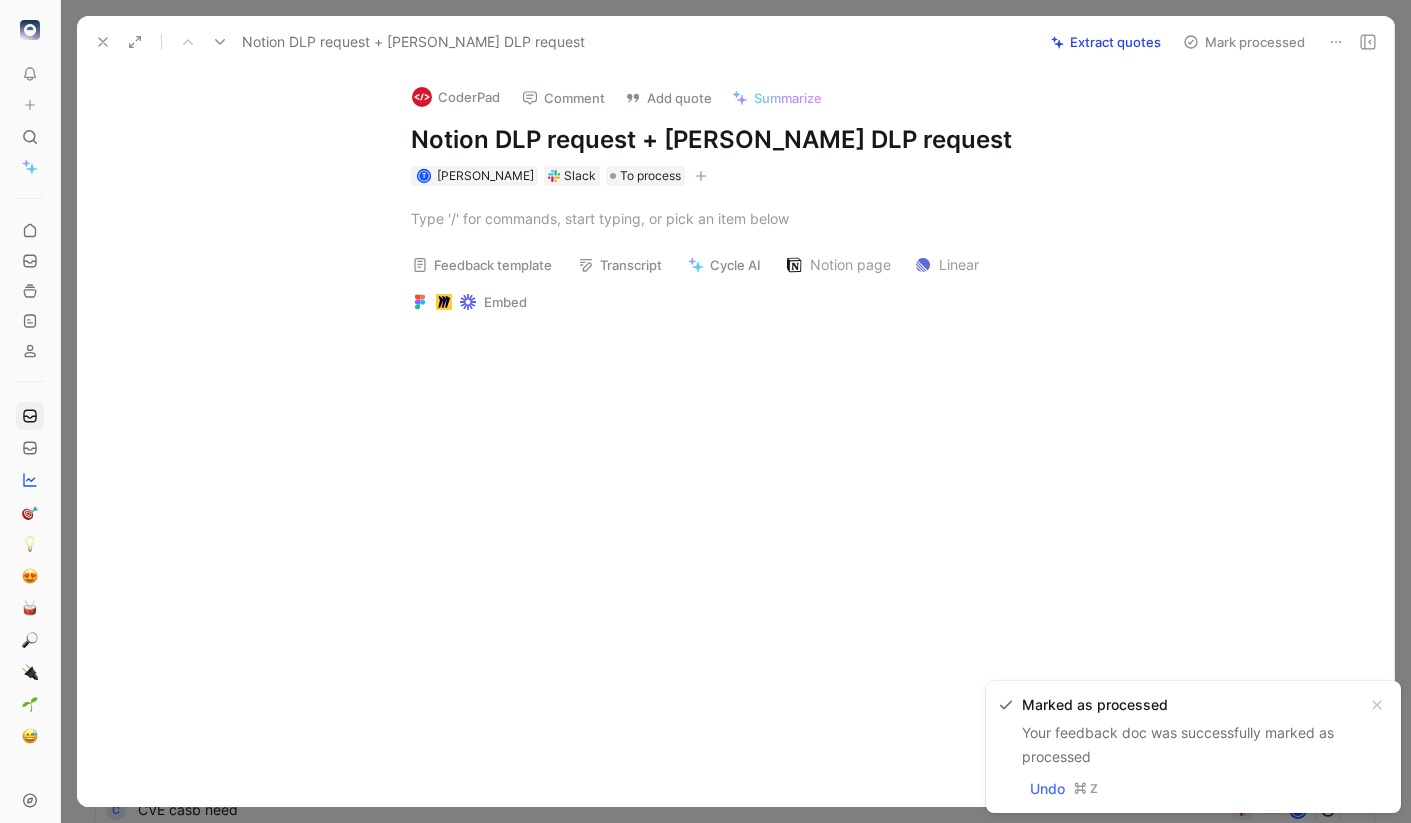 click on "Notion DLP request + Asana DLP request" at bounding box center [757, 140] 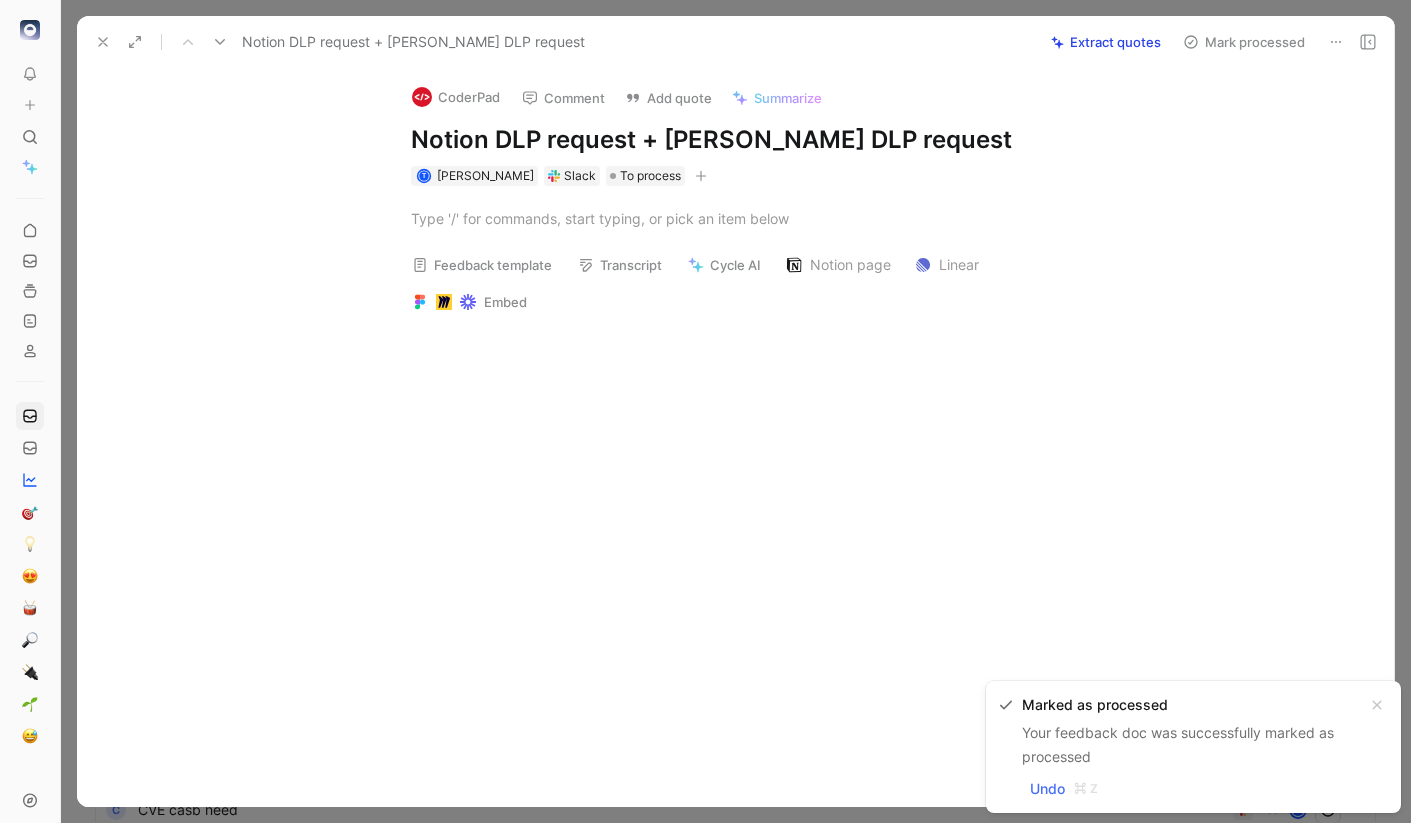copy on "Notion DLP request + Asana DLP request" 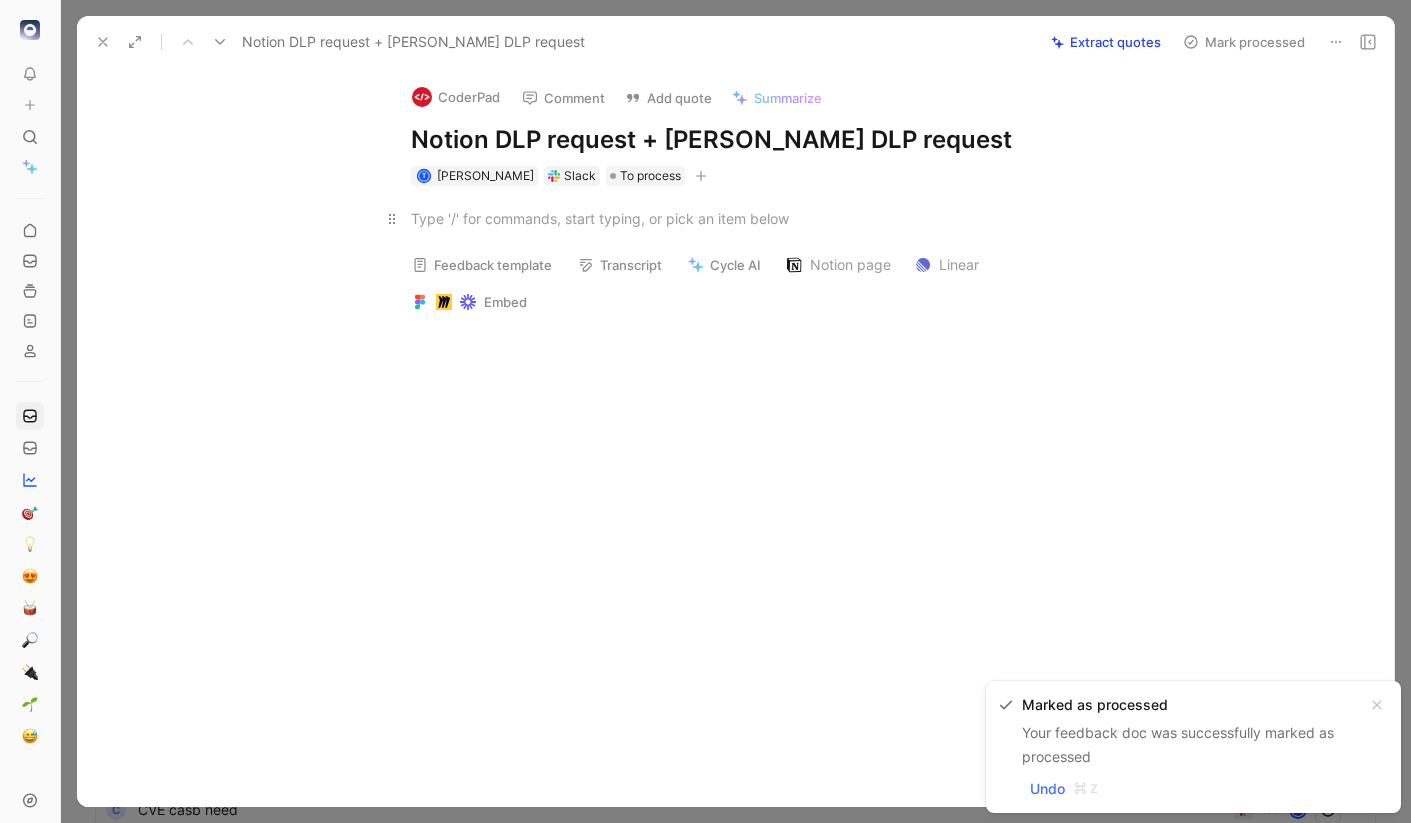 click at bounding box center (757, 218) 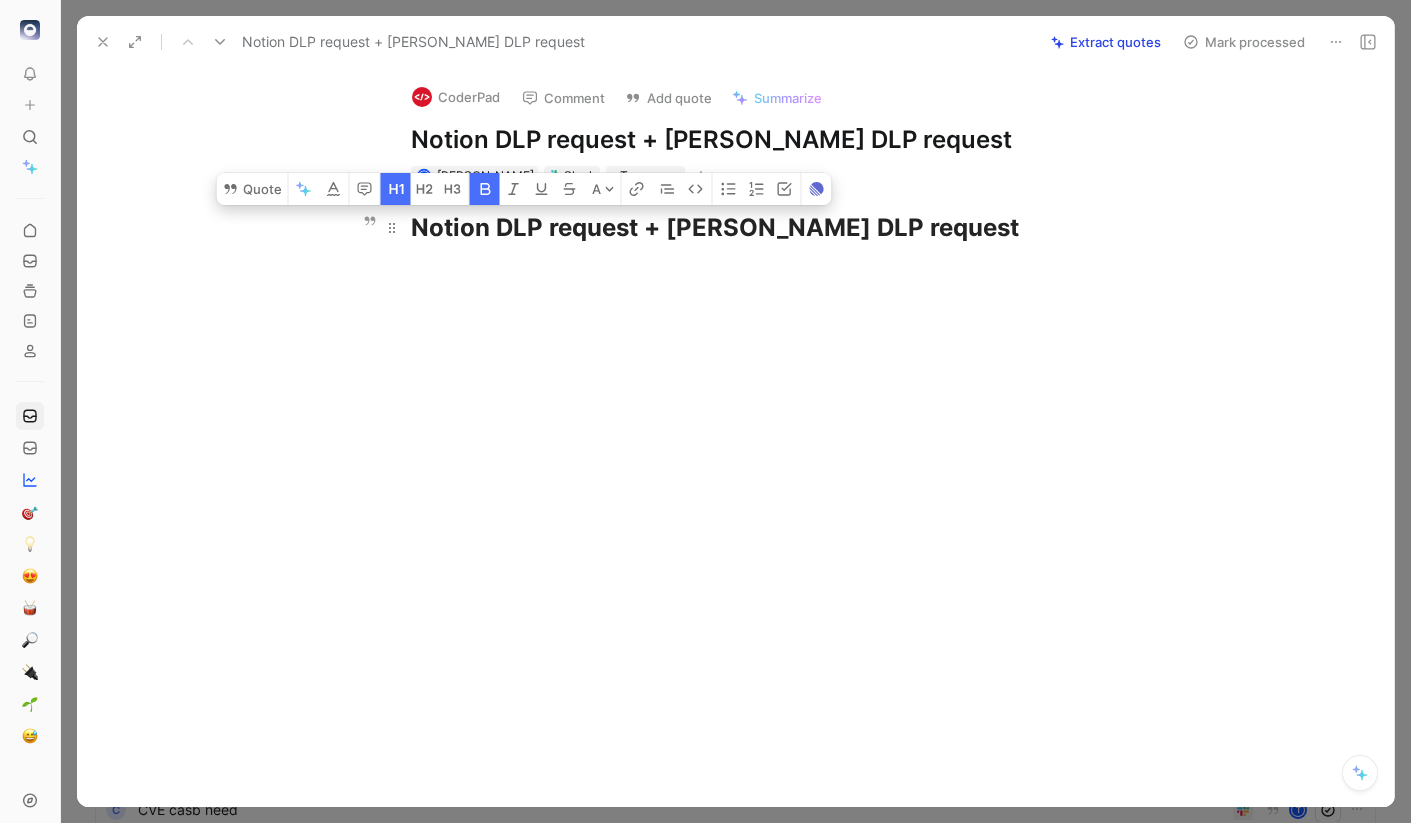 drag, startPoint x: 414, startPoint y: 225, endPoint x: 635, endPoint y: 219, distance: 221.08144 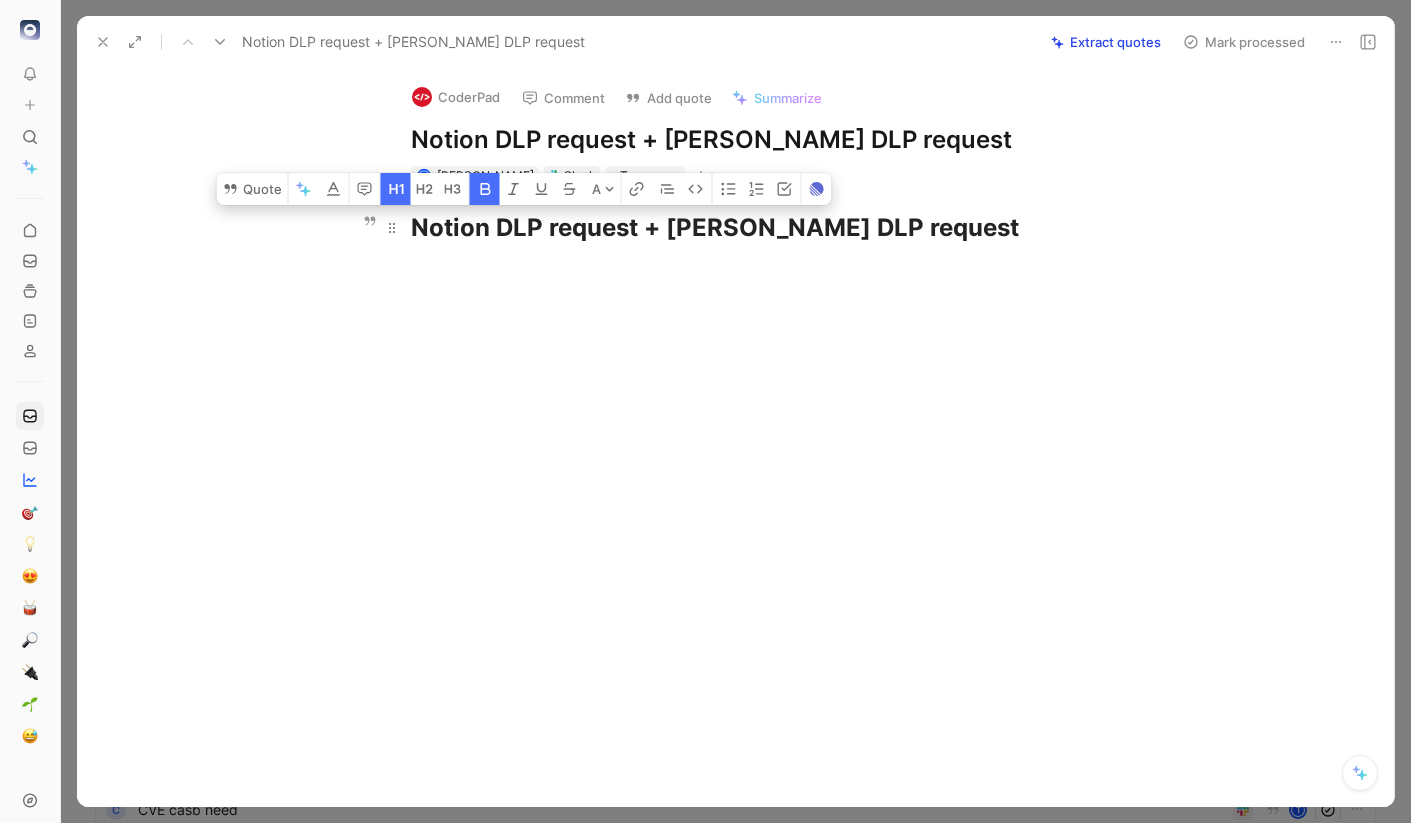 click on "Notion DLP request + Asana DLP request" at bounding box center (715, 227) 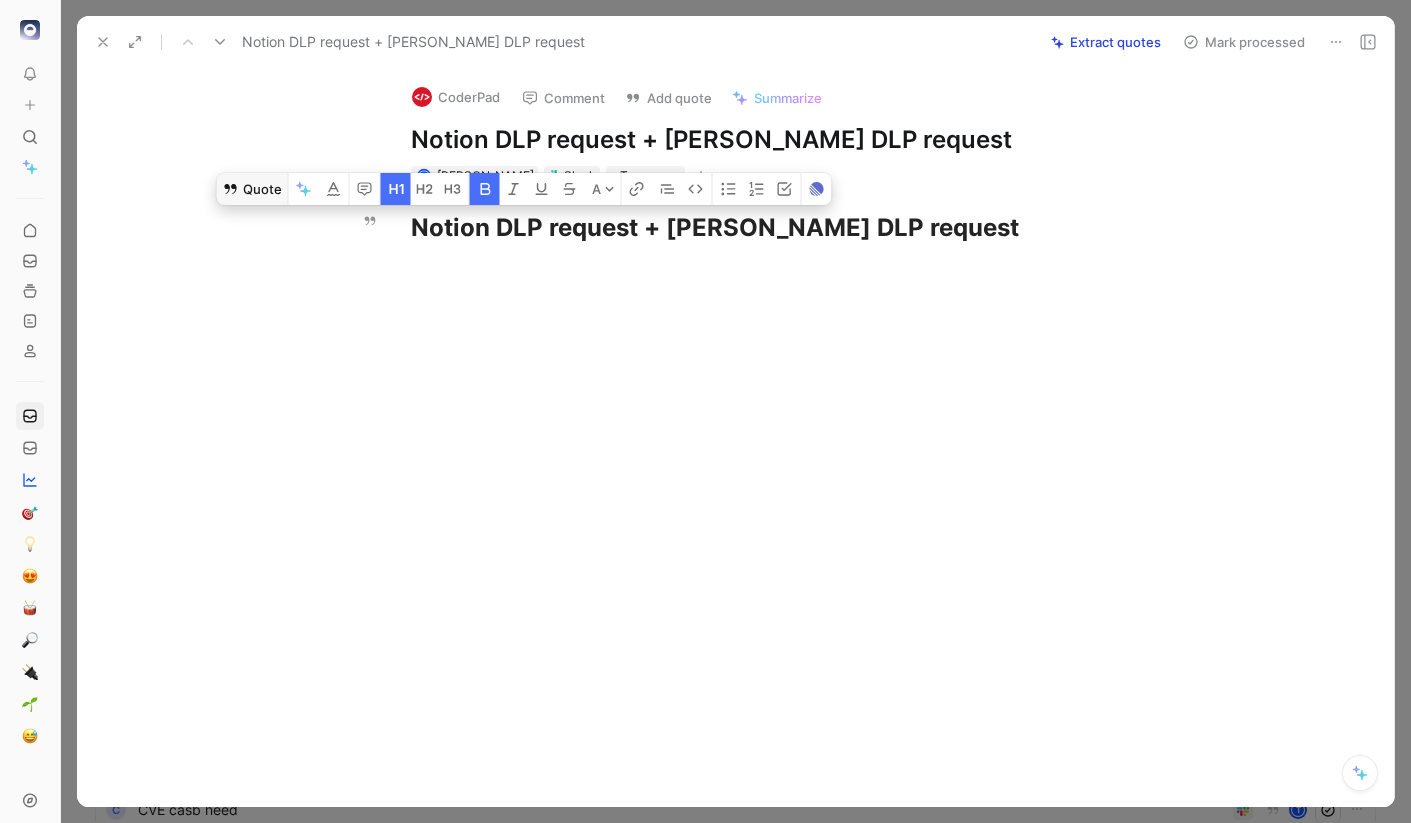click on "Quote" at bounding box center (252, 189) 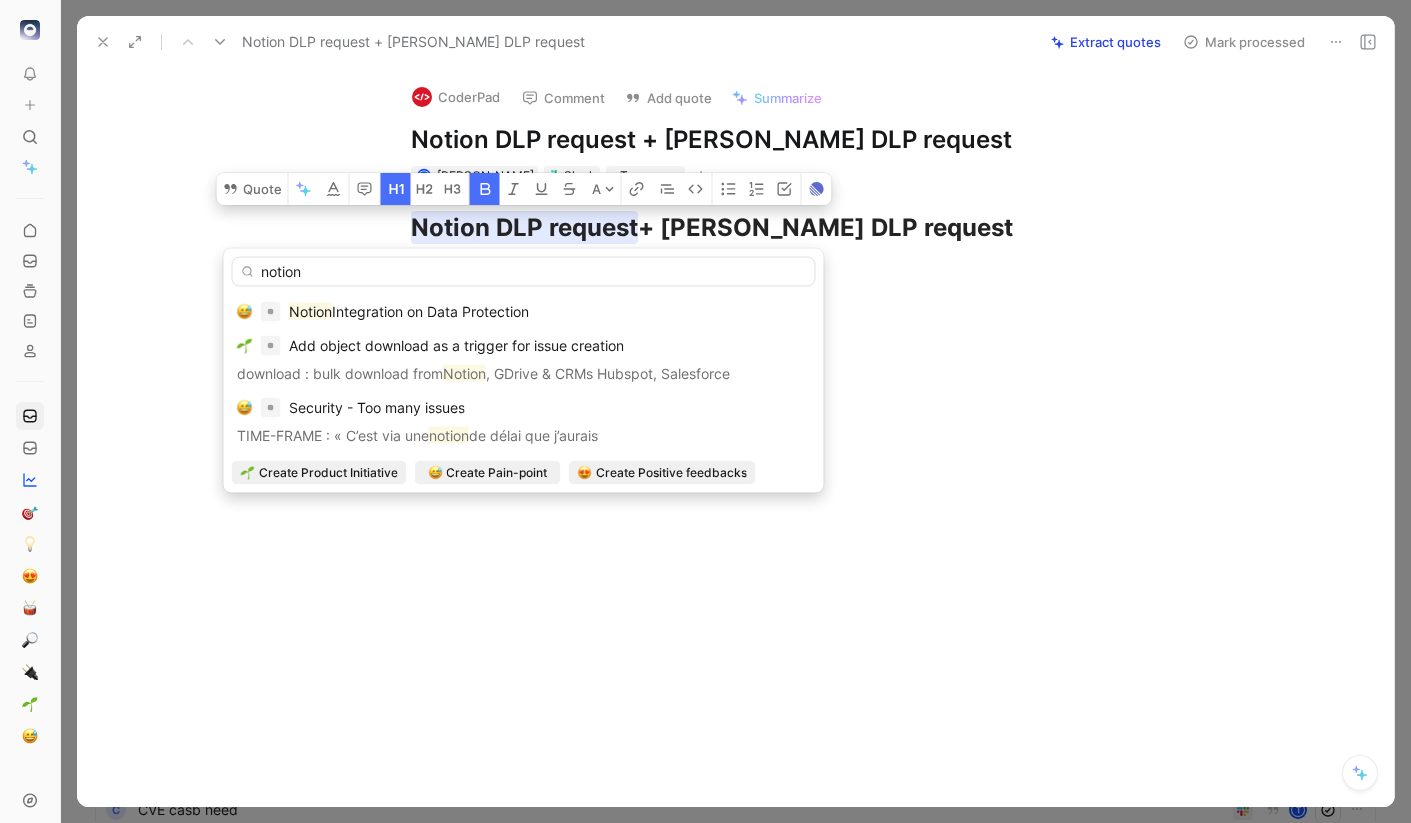 scroll, scrollTop: 0, scrollLeft: 0, axis: both 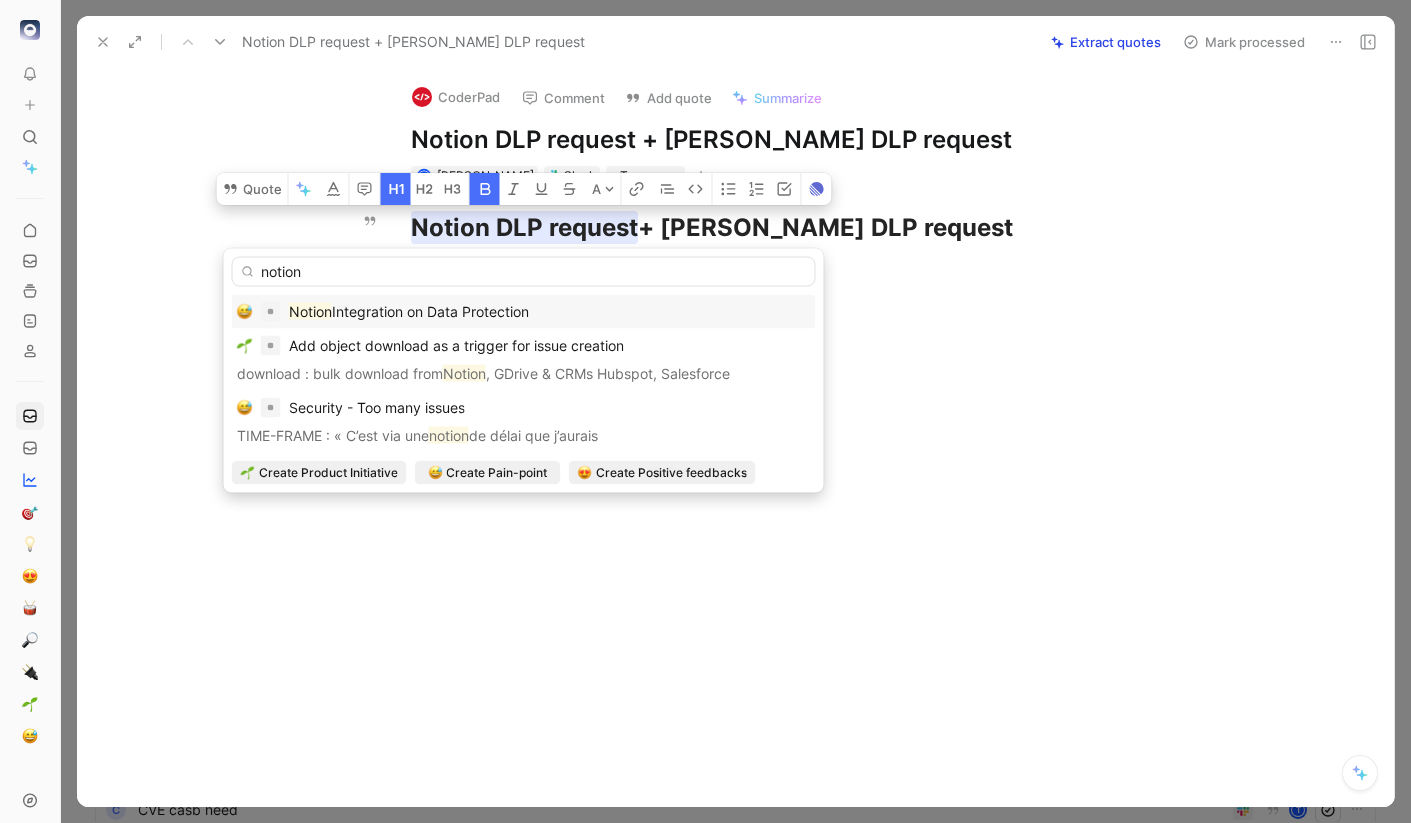 type on "notion" 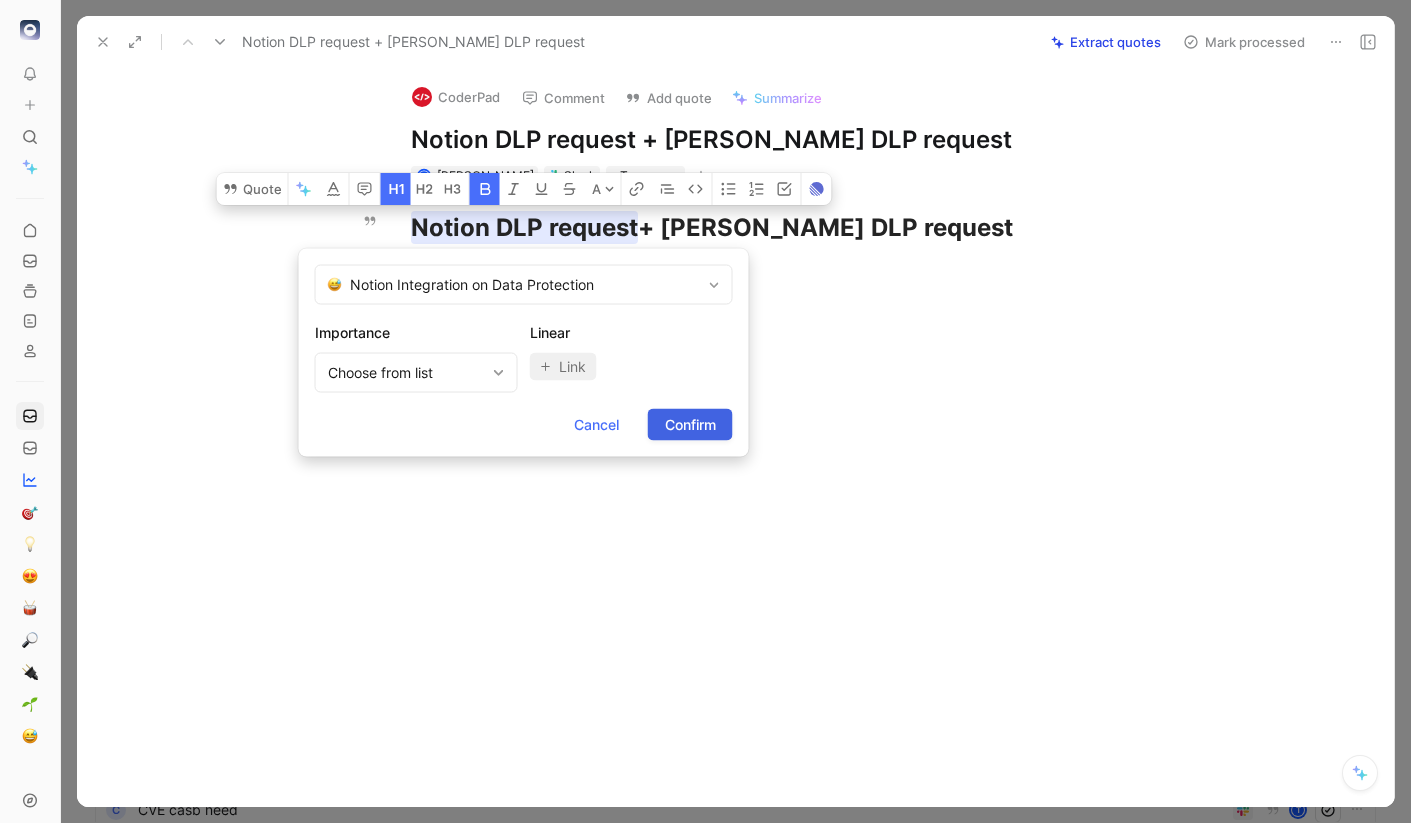 click on "Confirm" at bounding box center [690, 425] 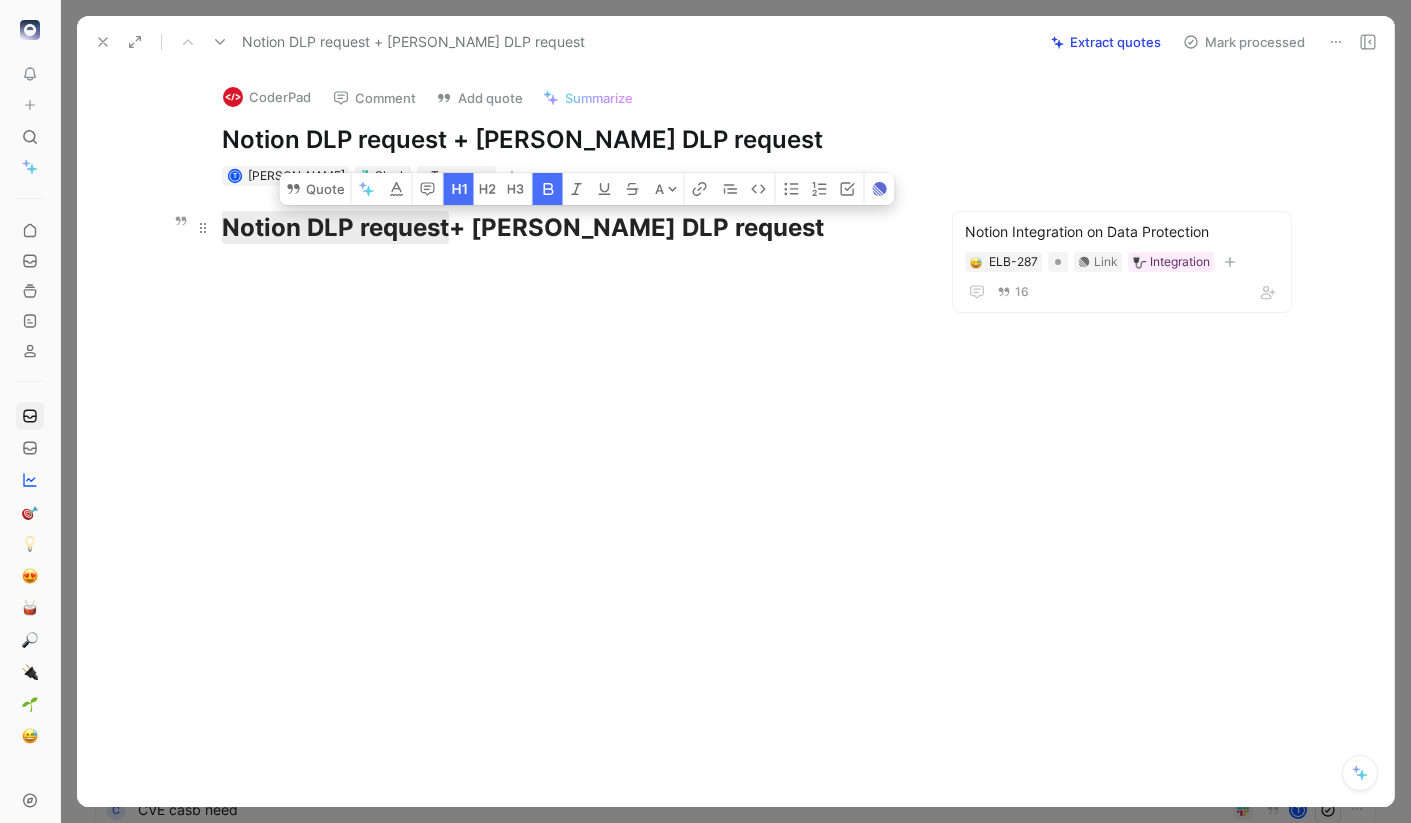 drag, startPoint x: 725, startPoint y: 235, endPoint x: 475, endPoint y: 225, distance: 250.19992 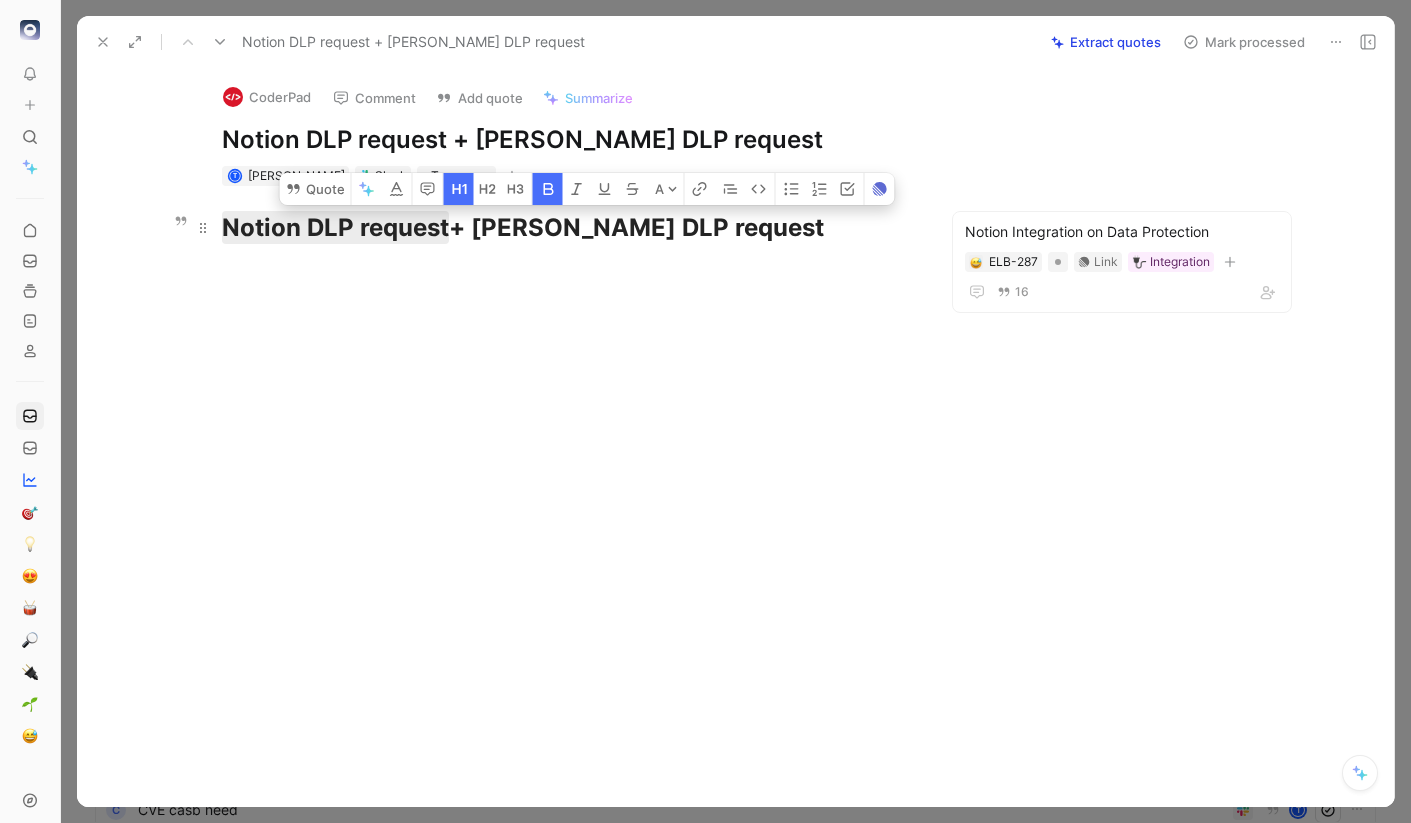 click on "Notion DLP request  + Asana DLP request" at bounding box center (568, 228) 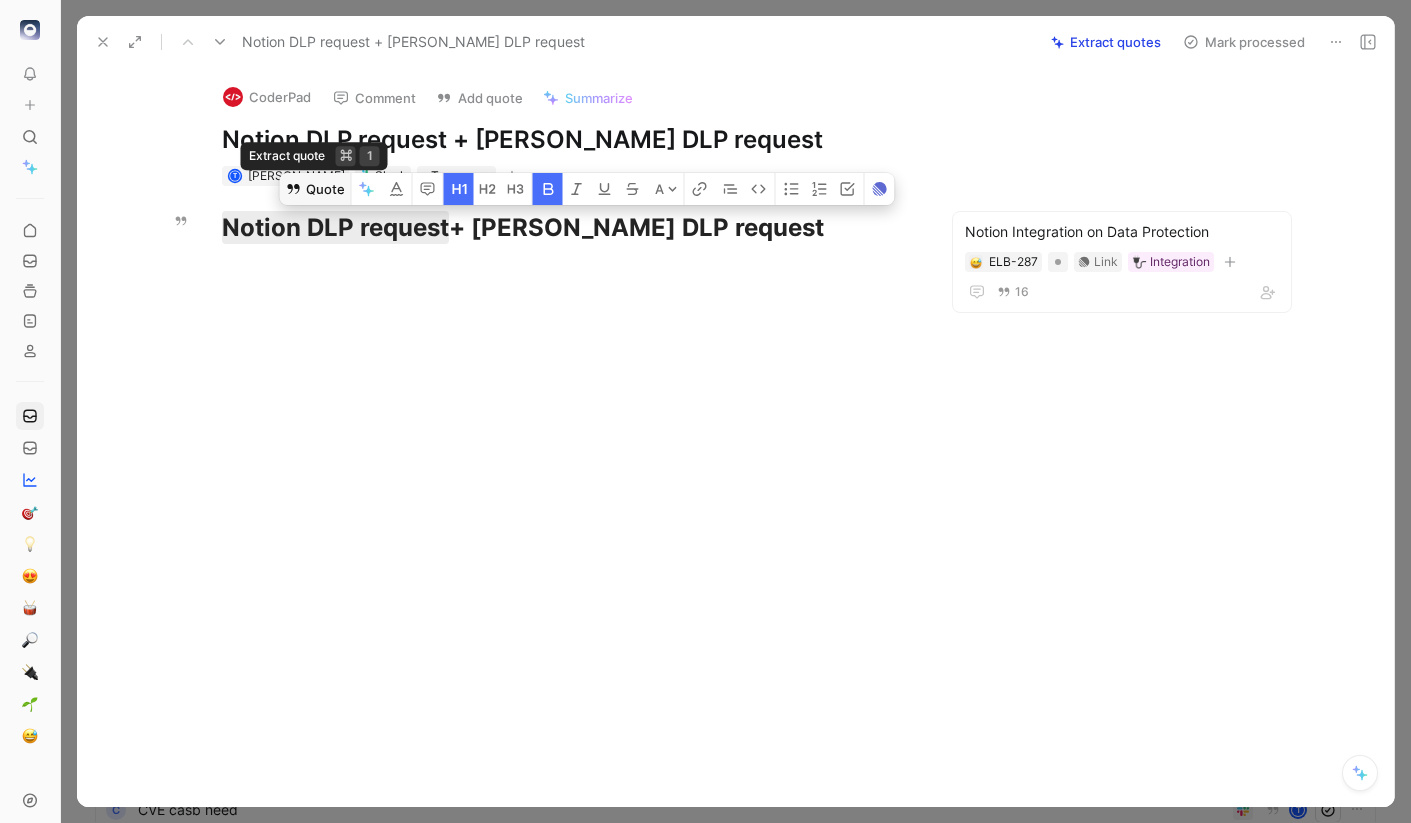 click on "Quote" at bounding box center (315, 189) 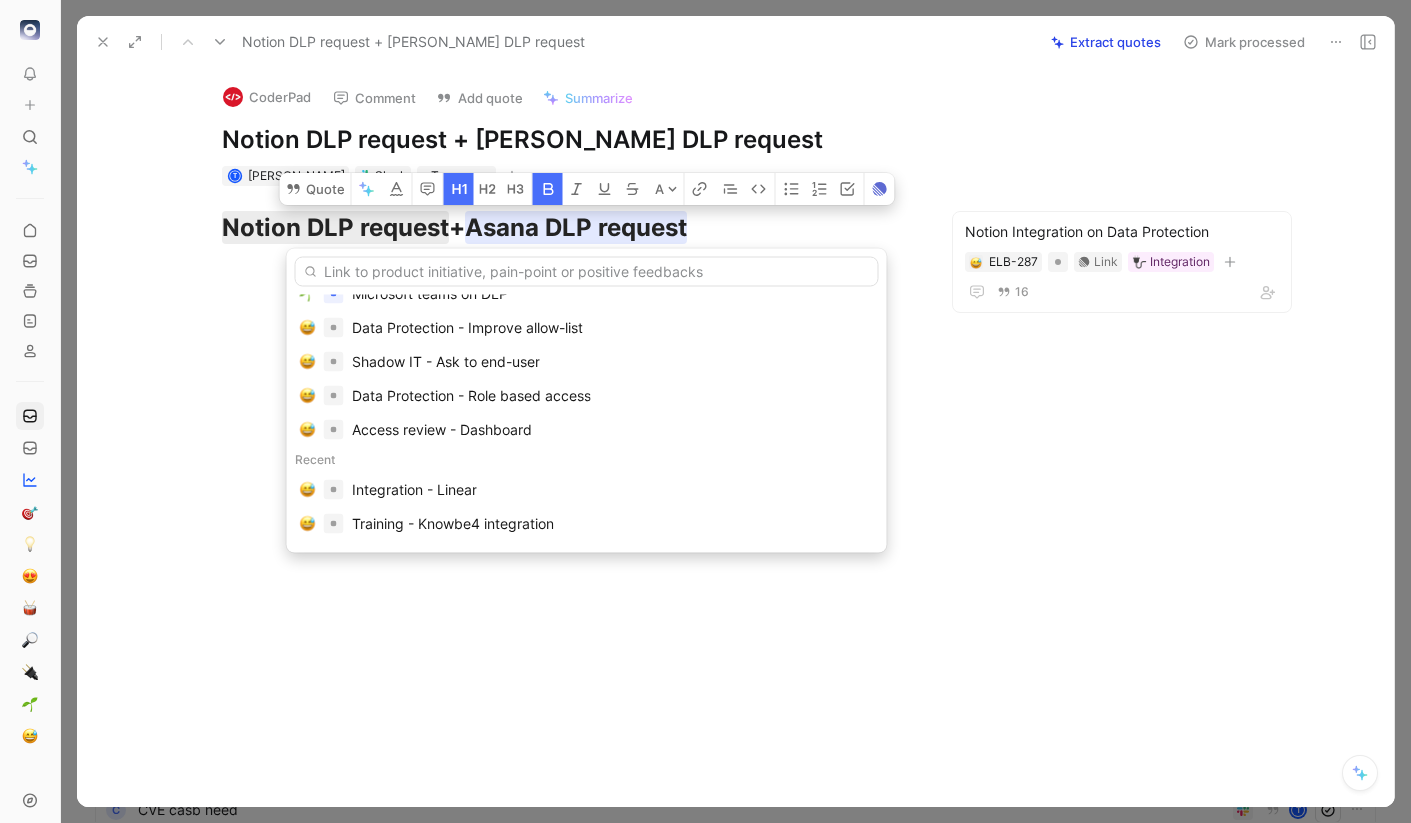 scroll, scrollTop: 0, scrollLeft: 0, axis: both 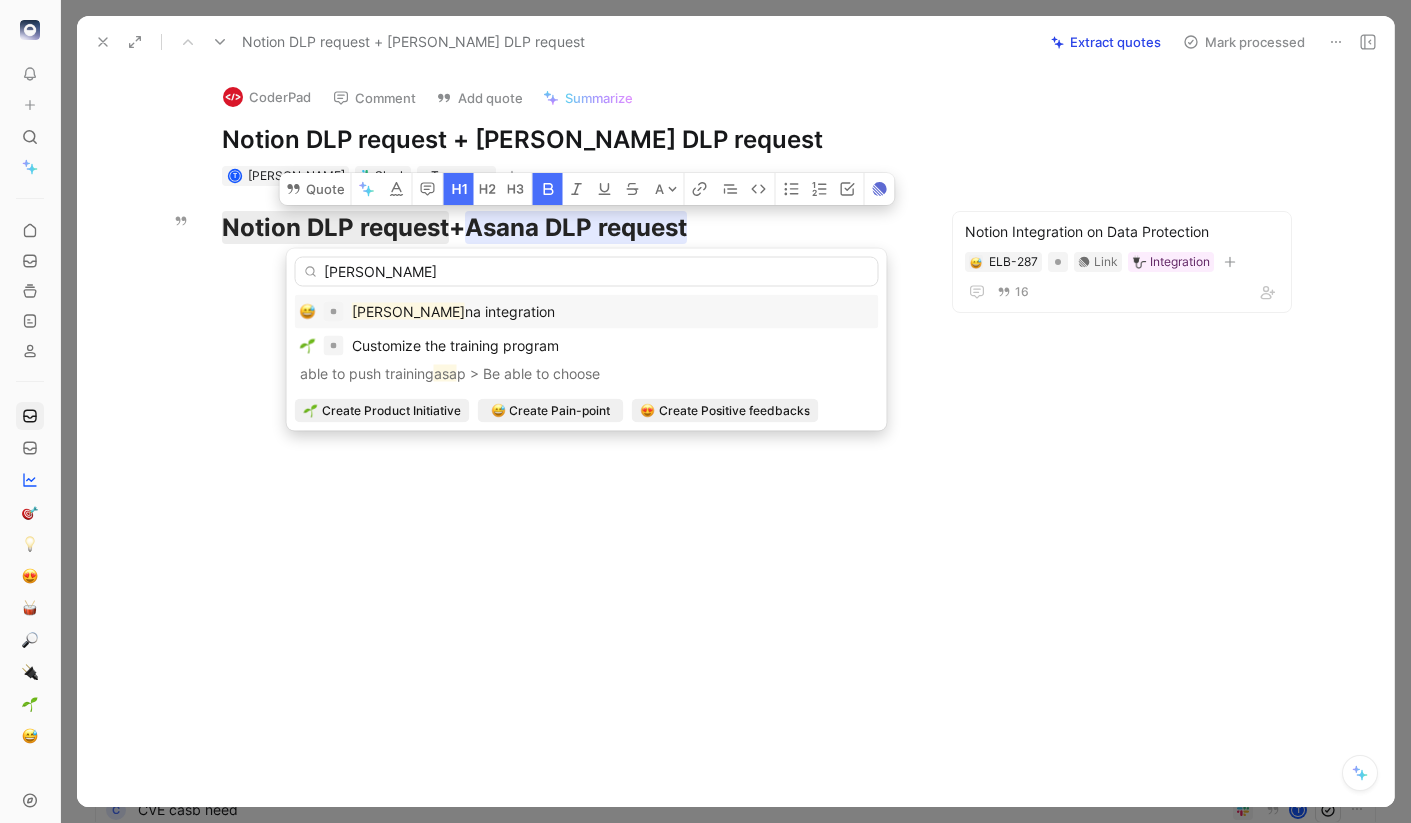 type on "Asa" 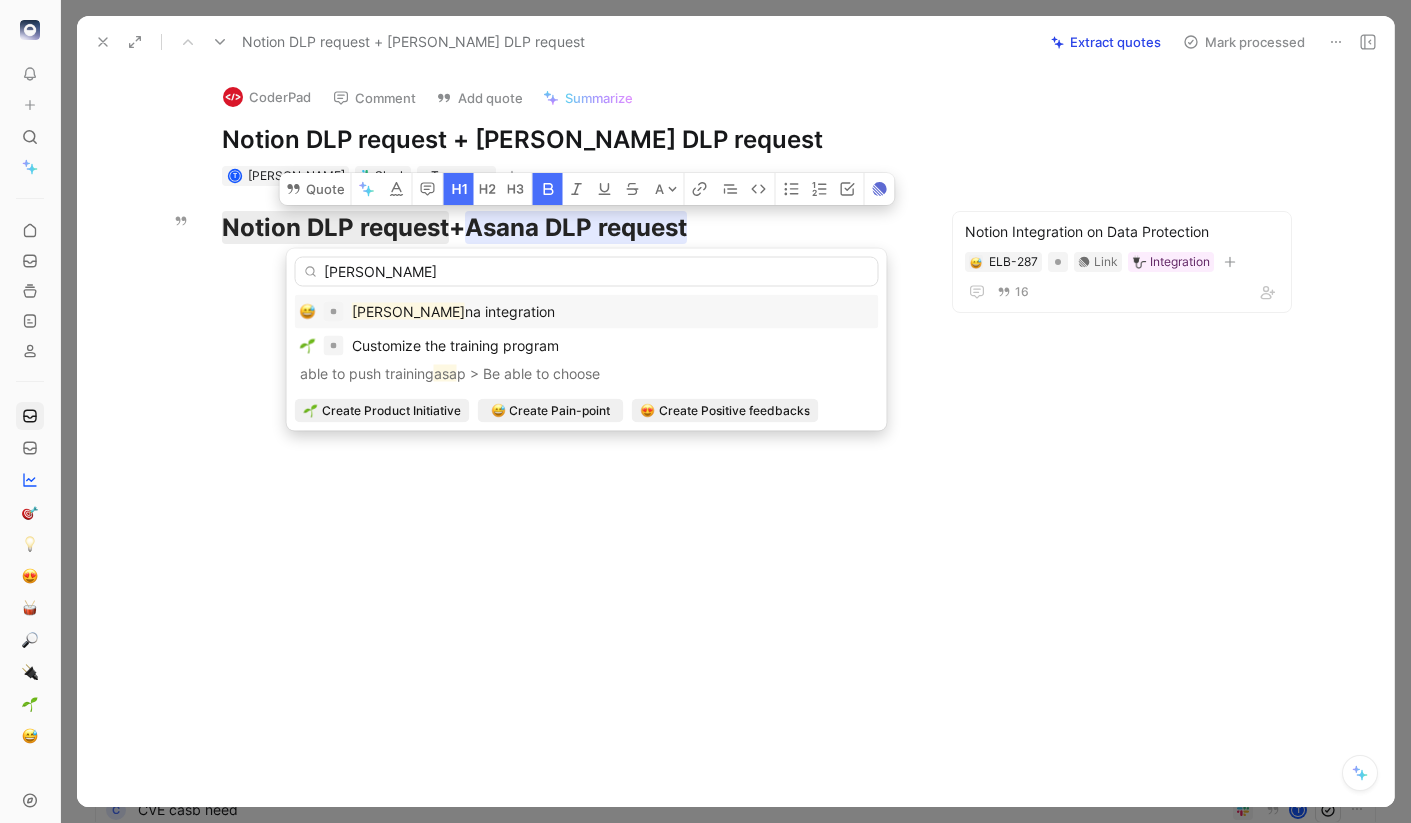 click on "na integration" at bounding box center (510, 311) 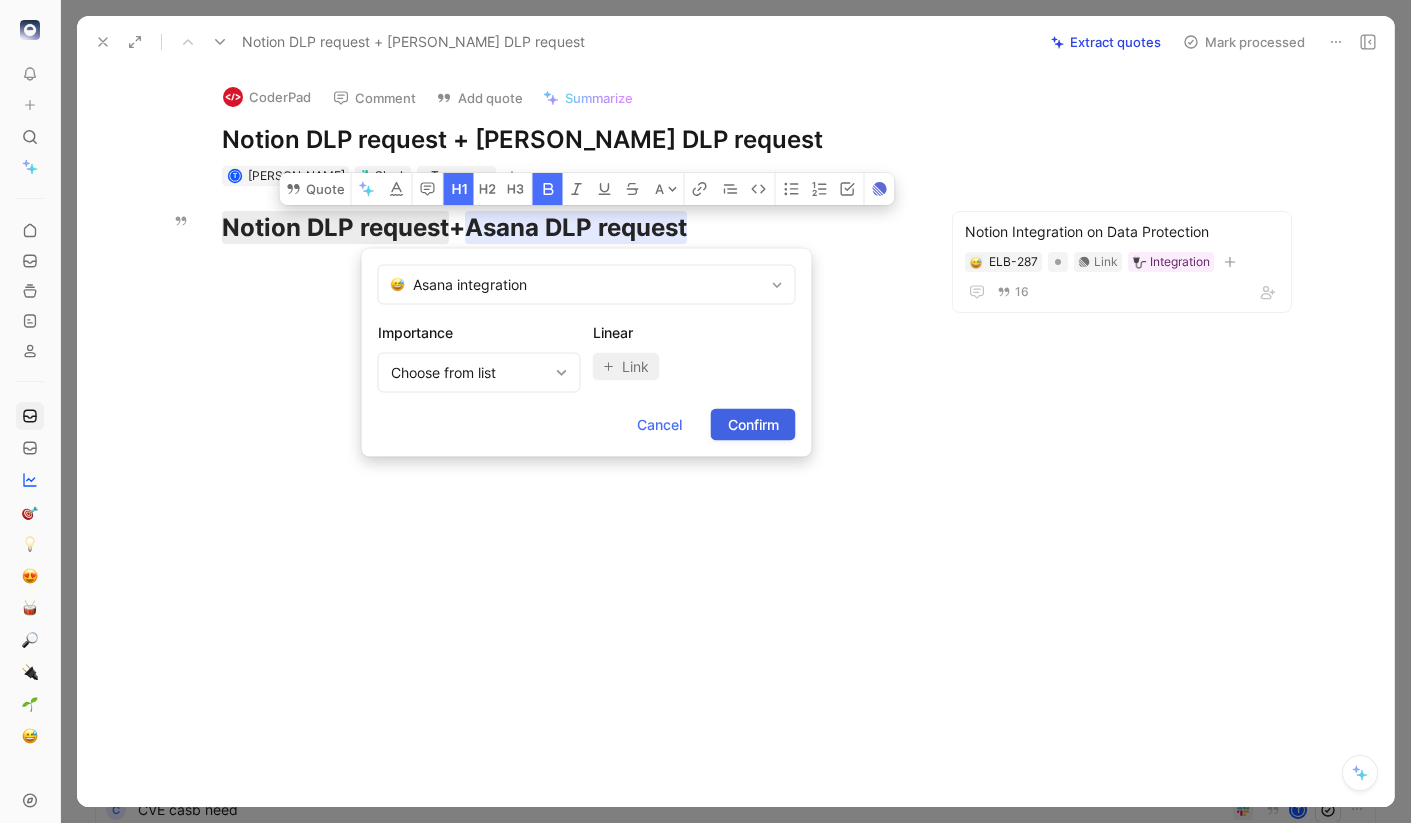 click on "Confirm" at bounding box center [753, 425] 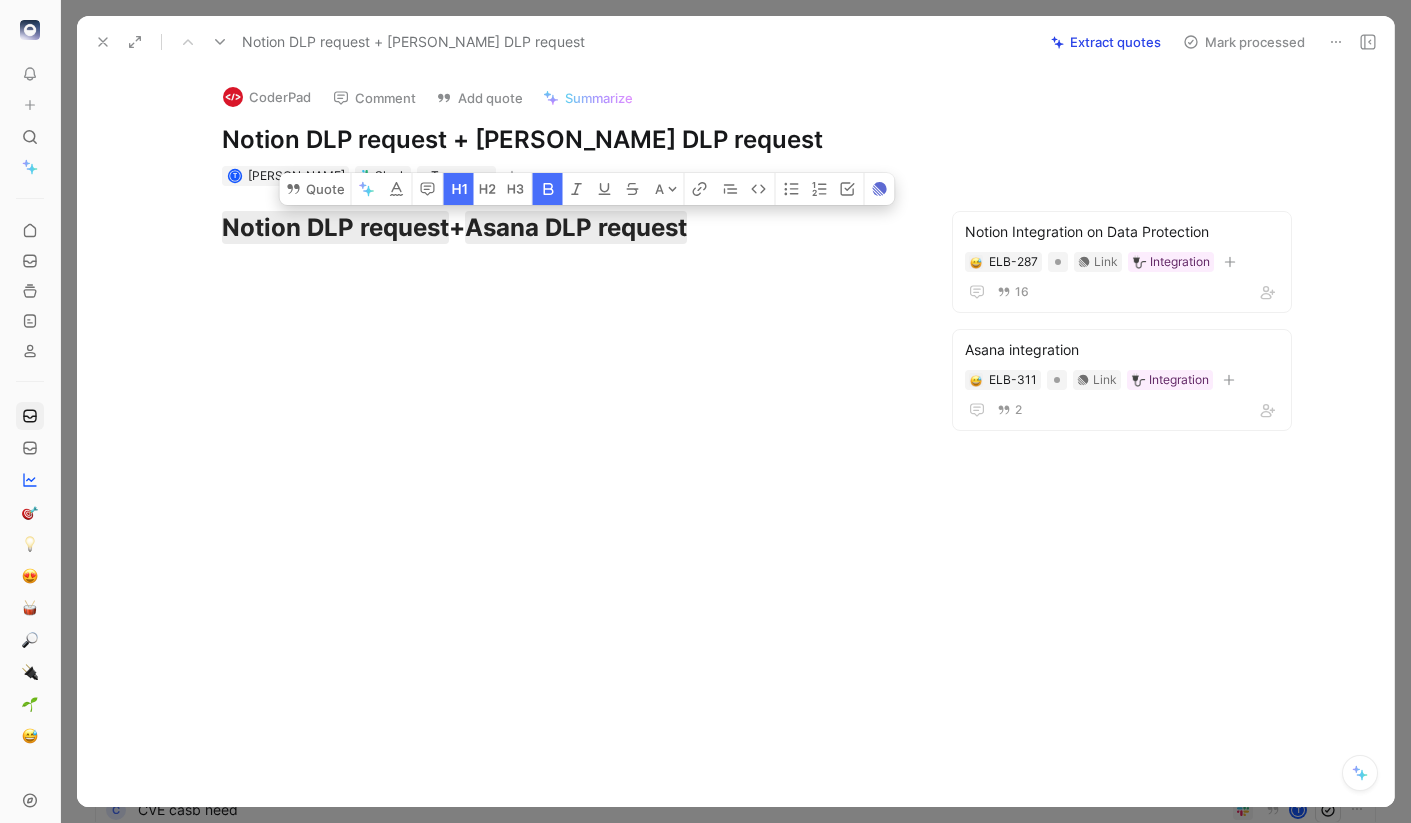 click on "Mark processed" at bounding box center [1244, 42] 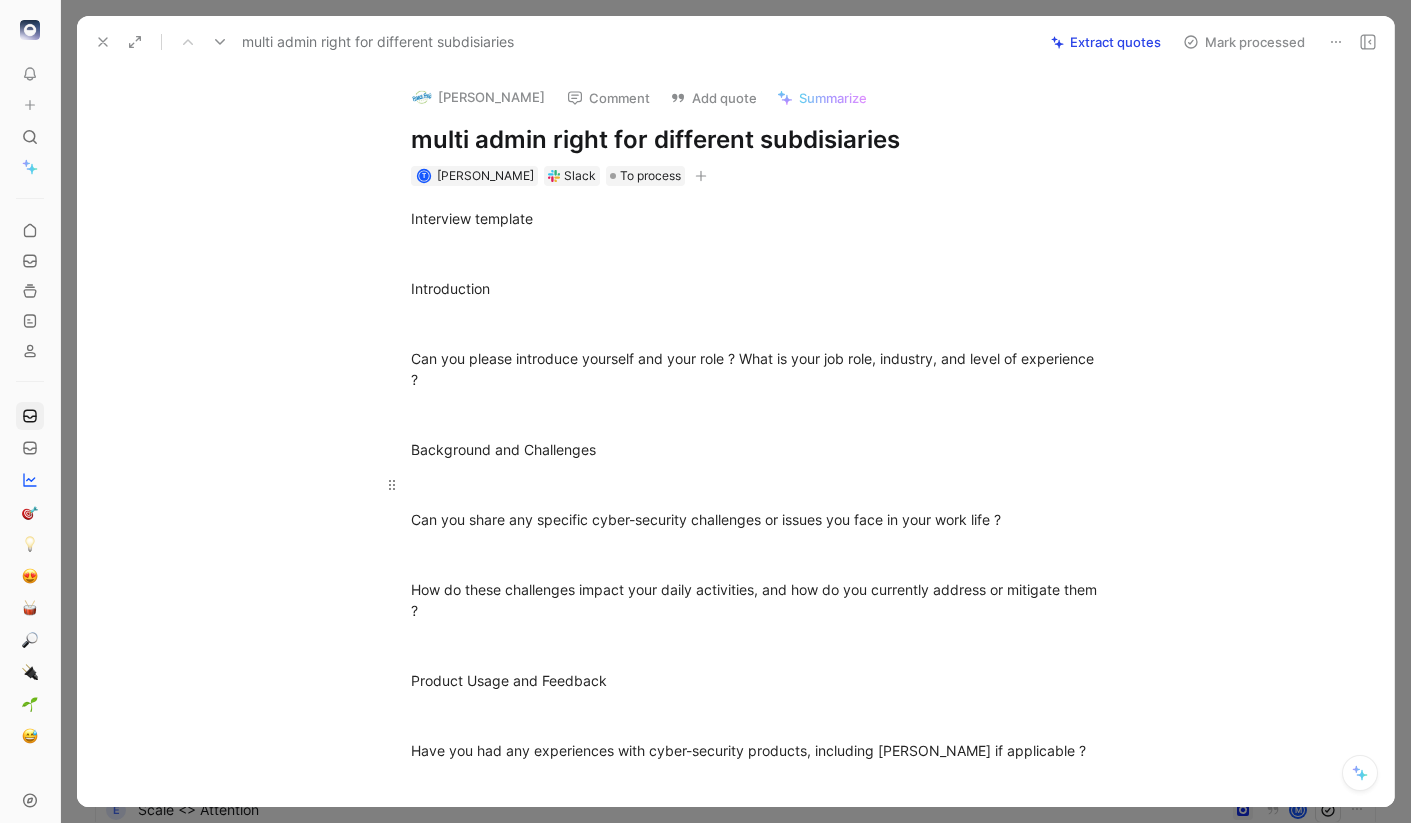 click at bounding box center (757, 484) 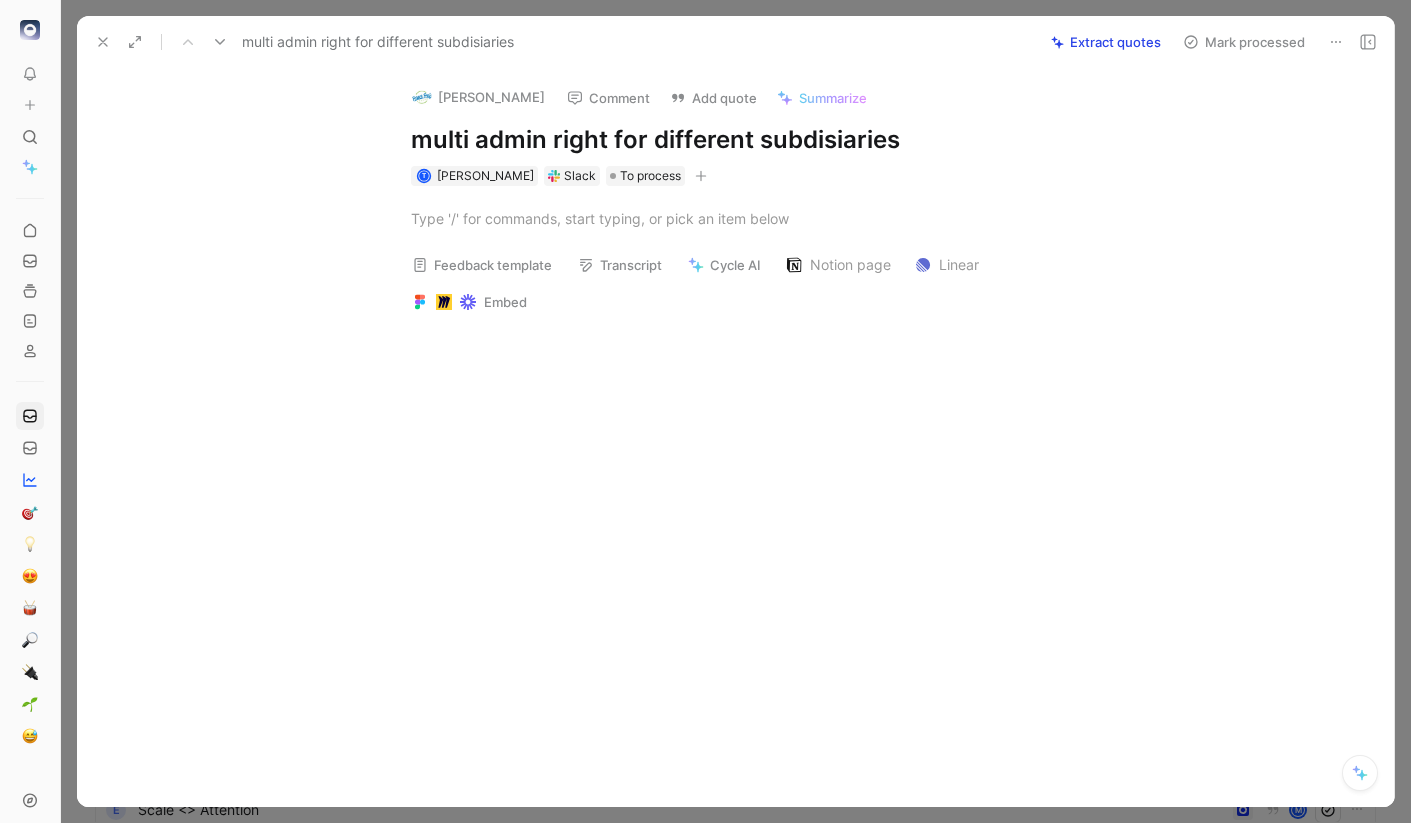 click on "multi admin right for different subdisiaries" at bounding box center (757, 140) 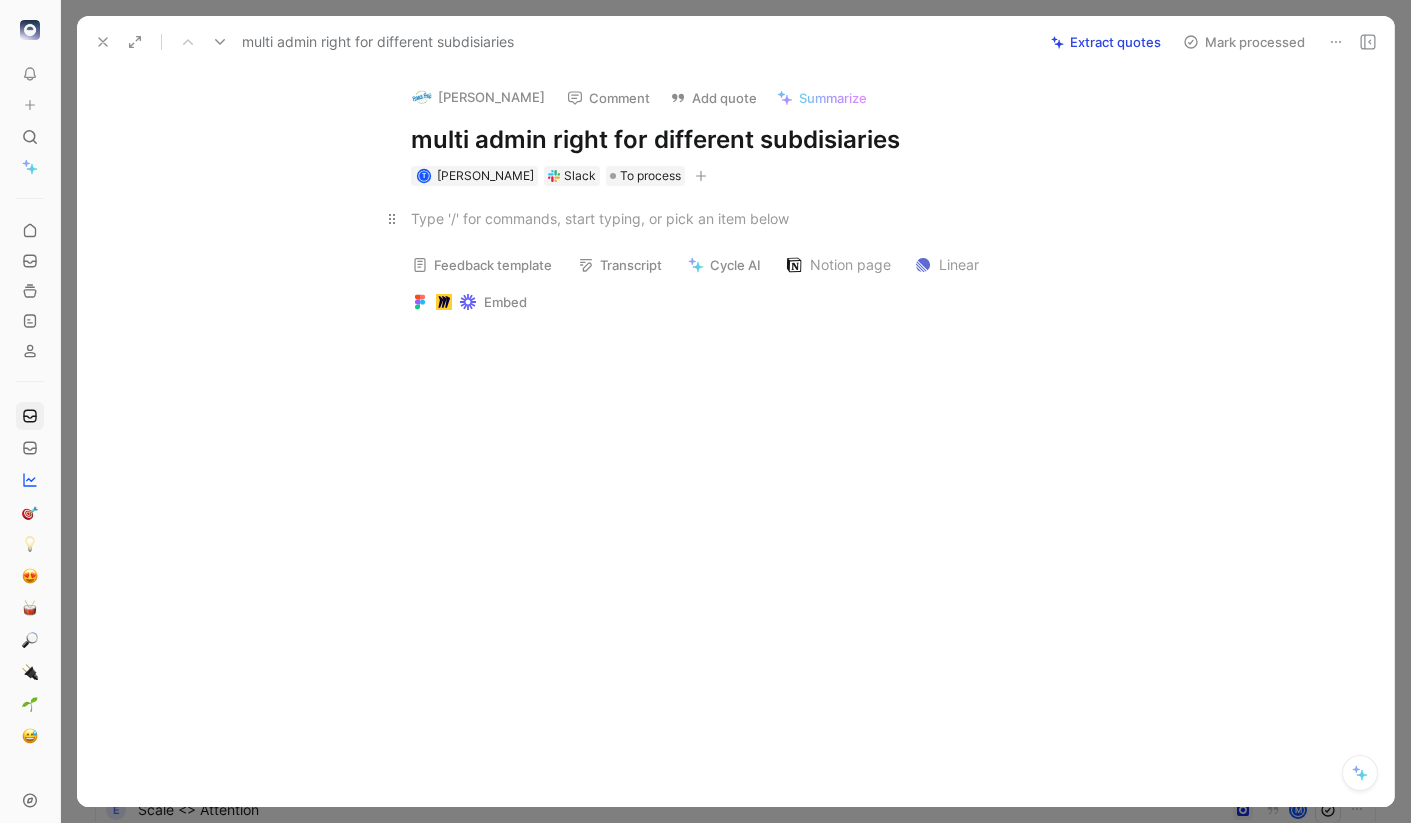 click at bounding box center [757, 218] 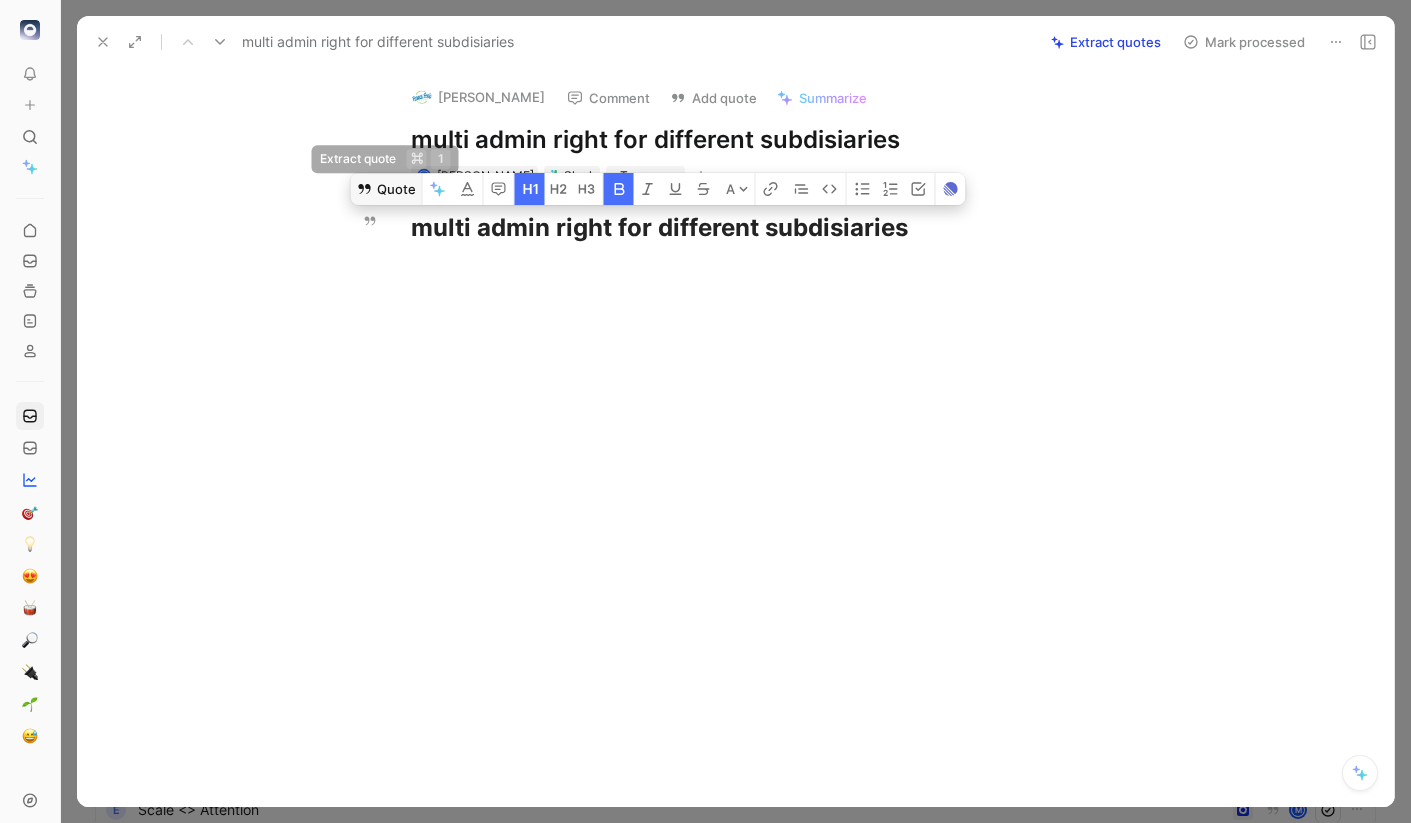 click on "Quote" at bounding box center [386, 189] 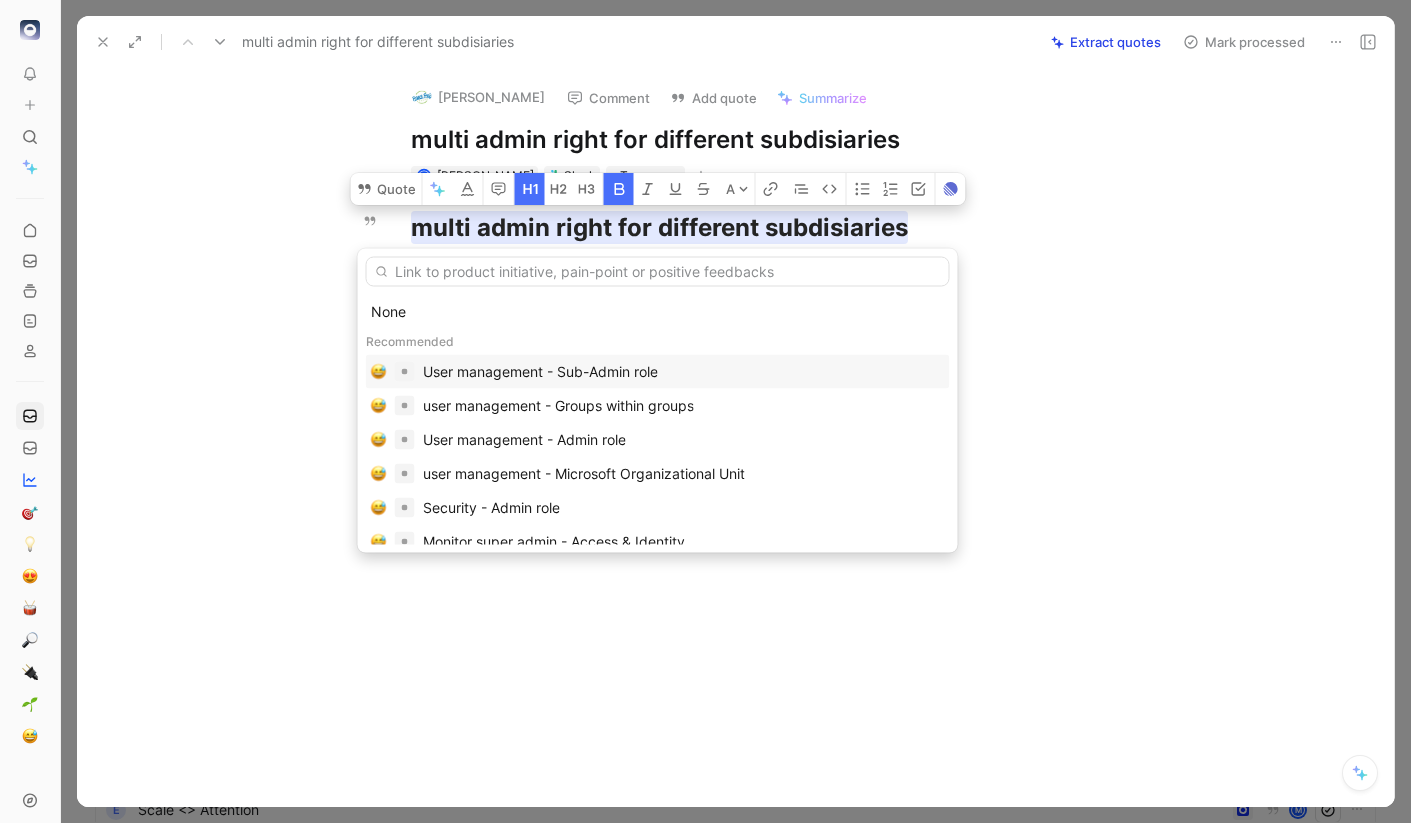 click on "User management - Sub-Admin role" at bounding box center [540, 372] 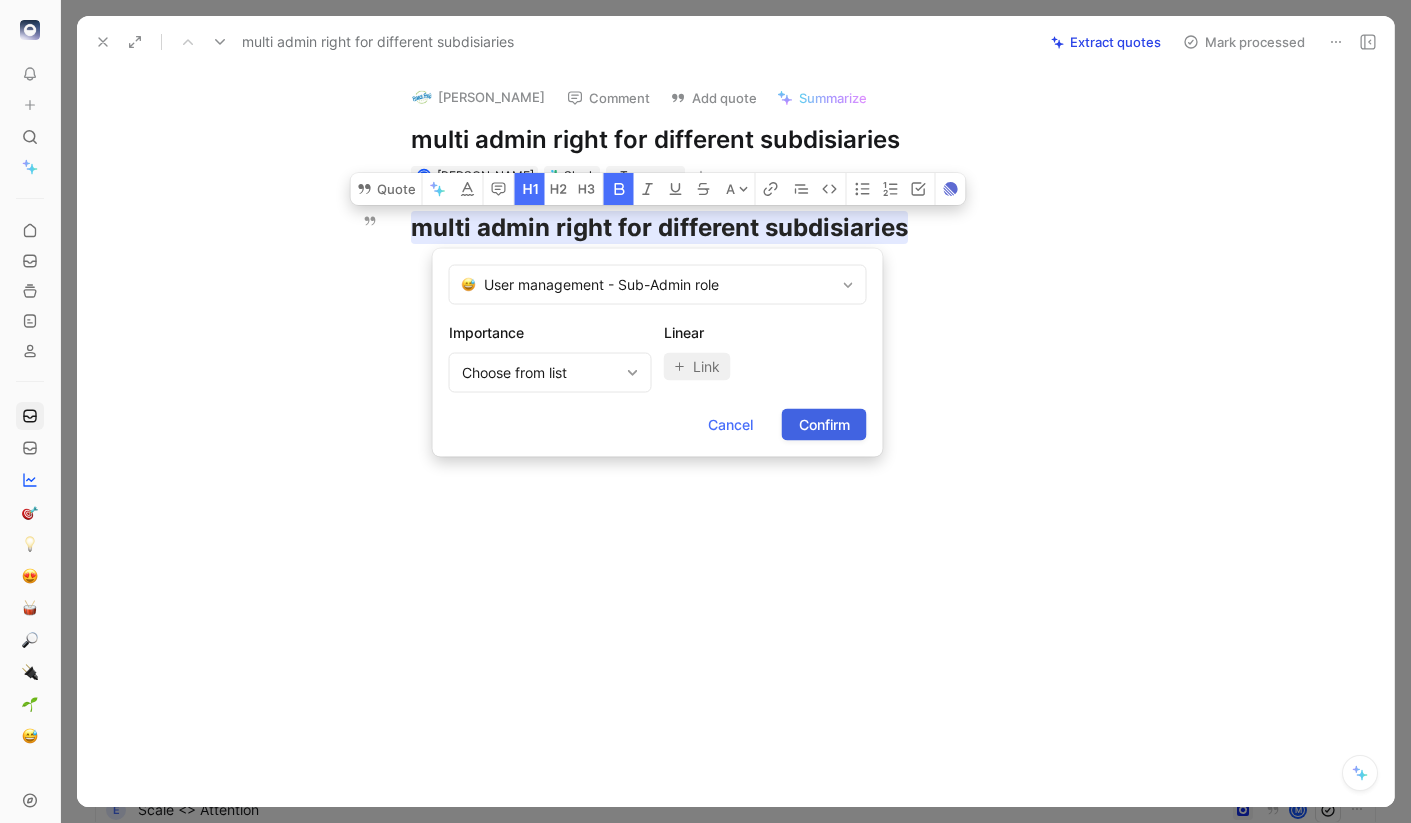 click on "Confirm" at bounding box center [824, 425] 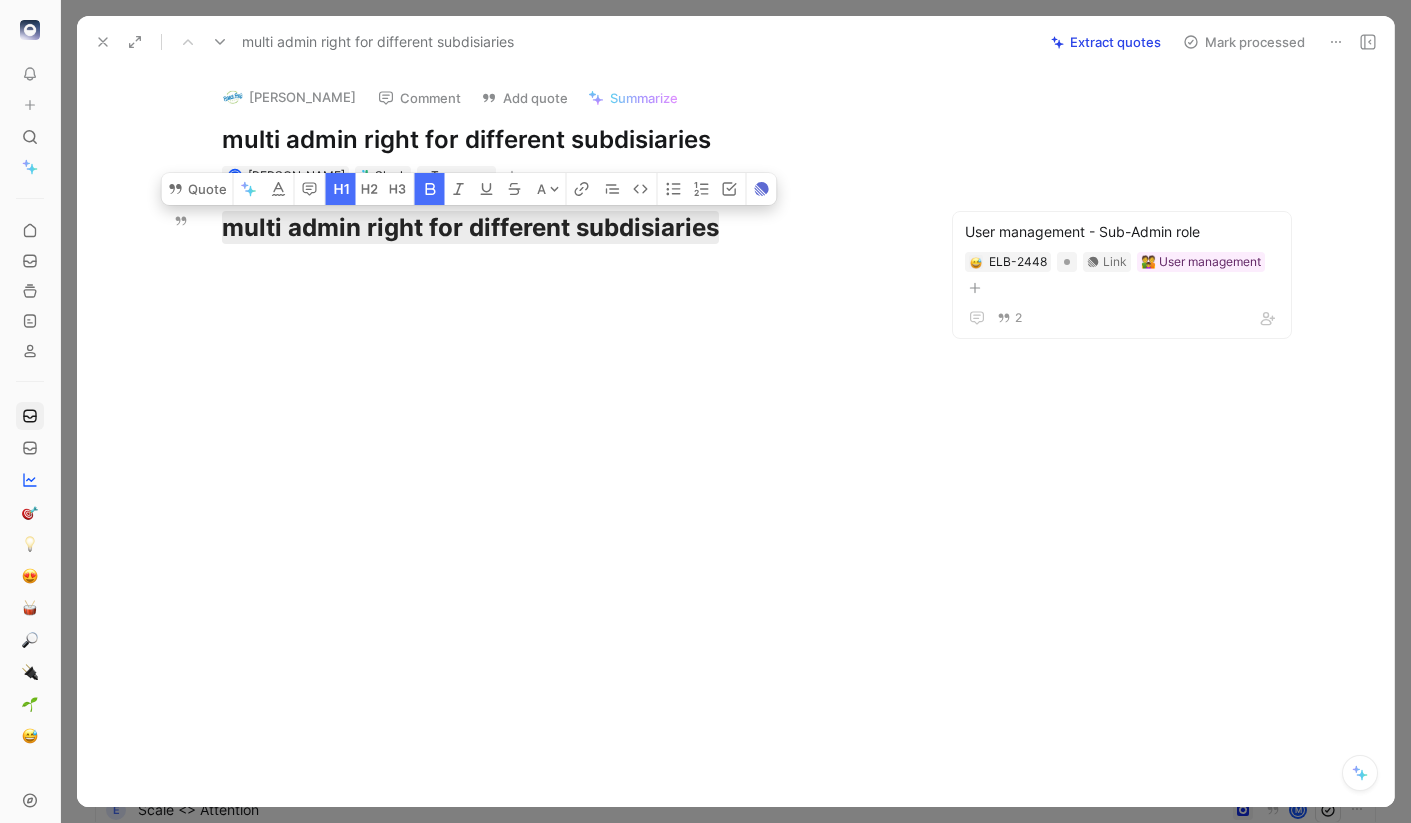 click on "Mark processed" at bounding box center [1244, 42] 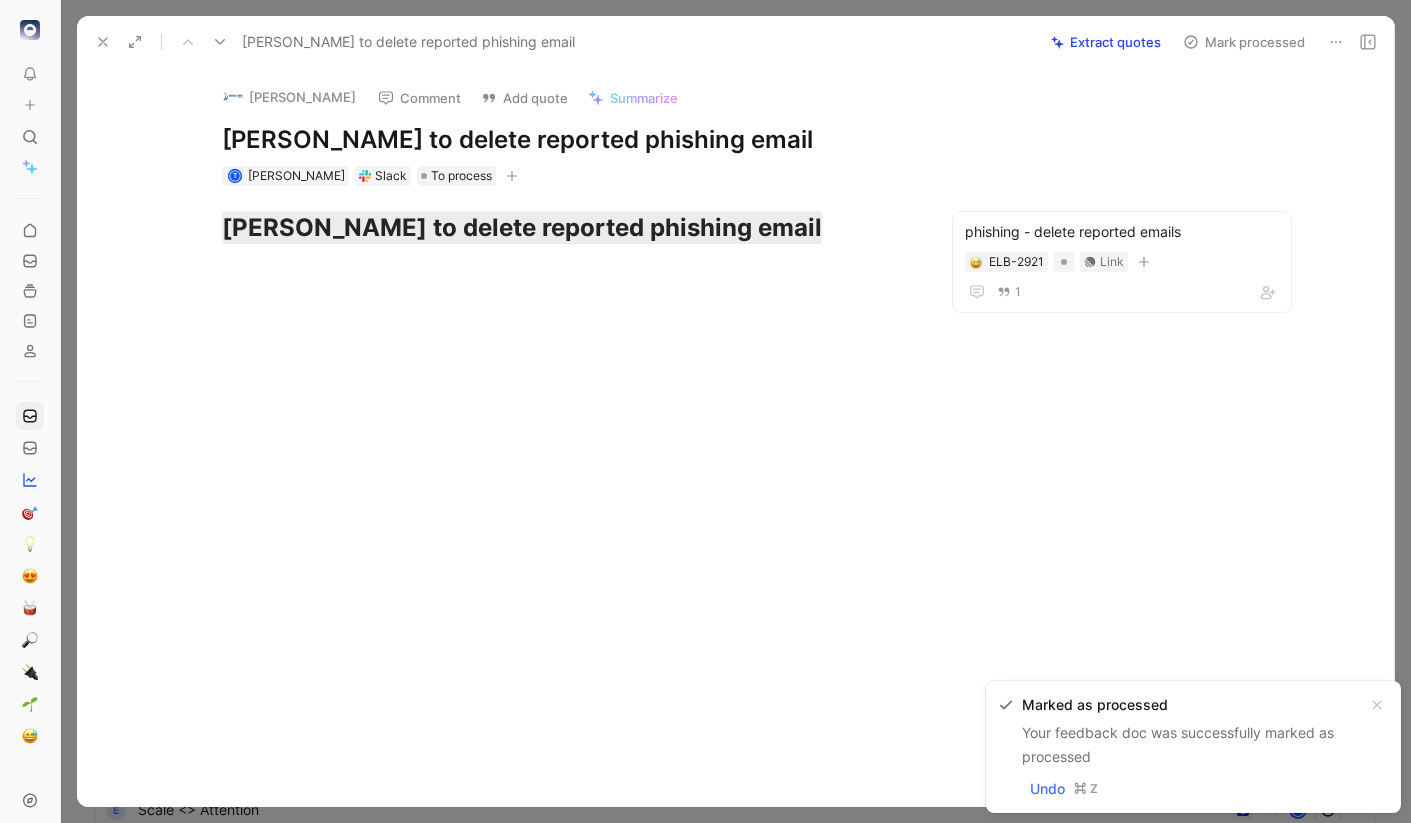 click on "Mark processed" at bounding box center (1244, 42) 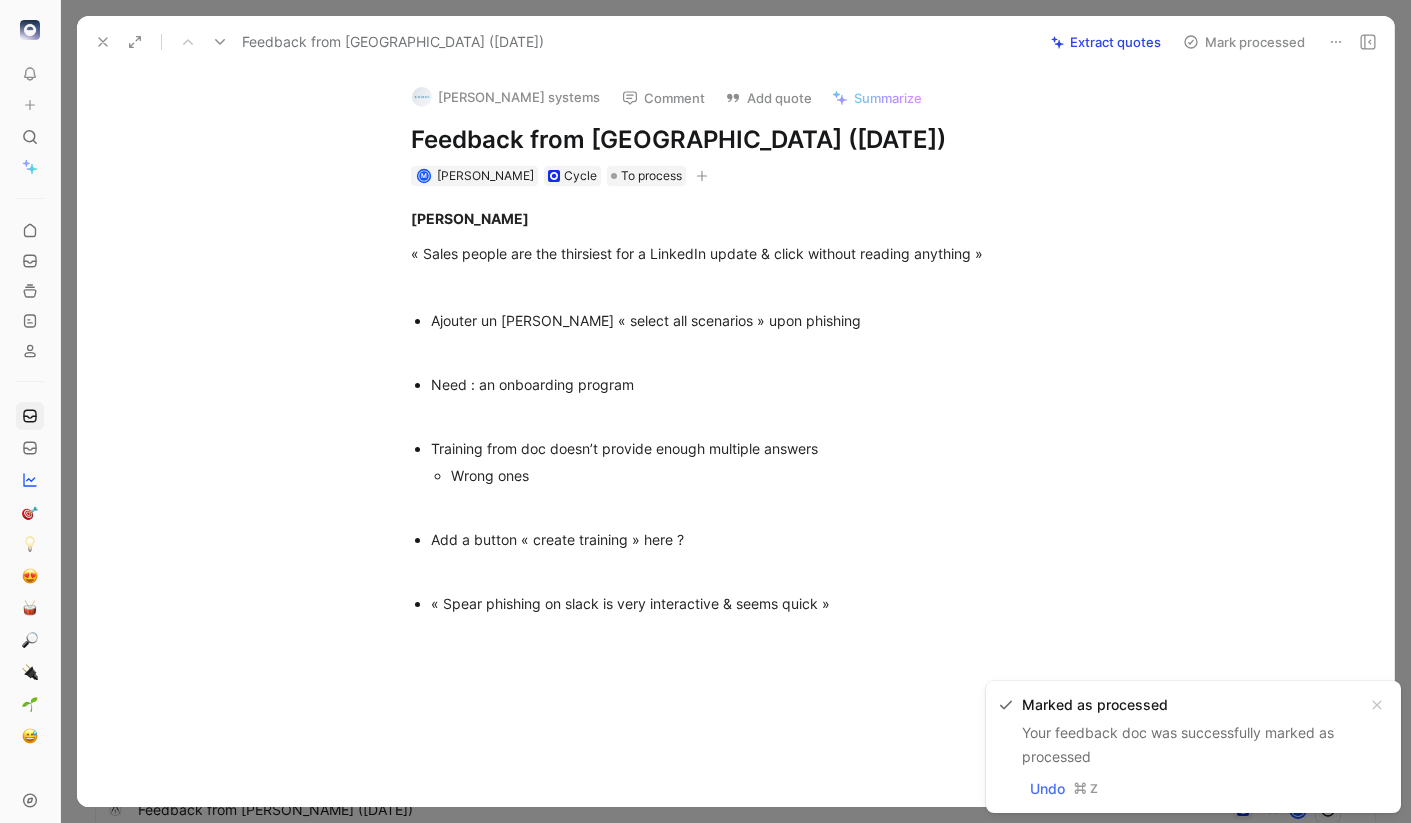 click 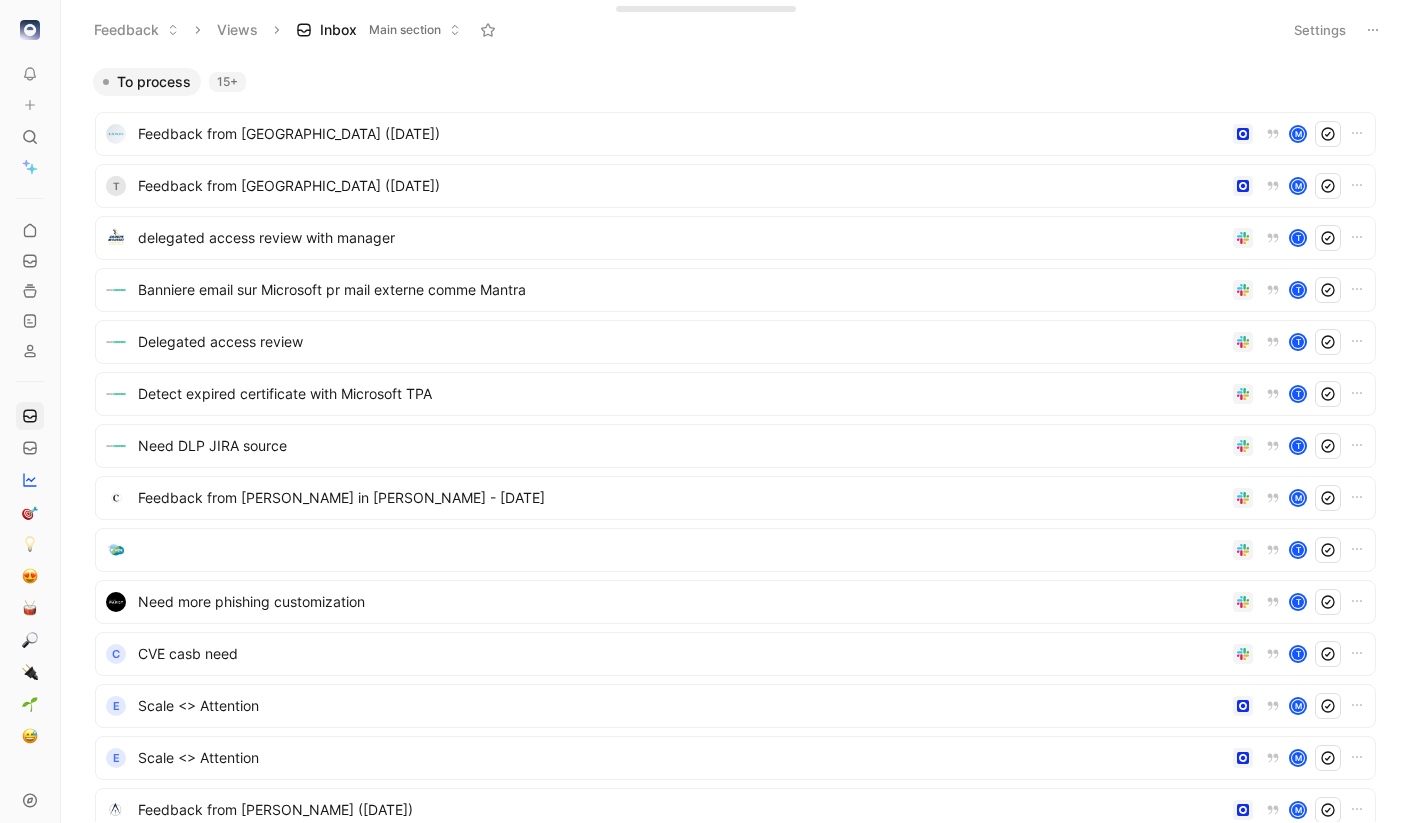 scroll, scrollTop: 0, scrollLeft: 0, axis: both 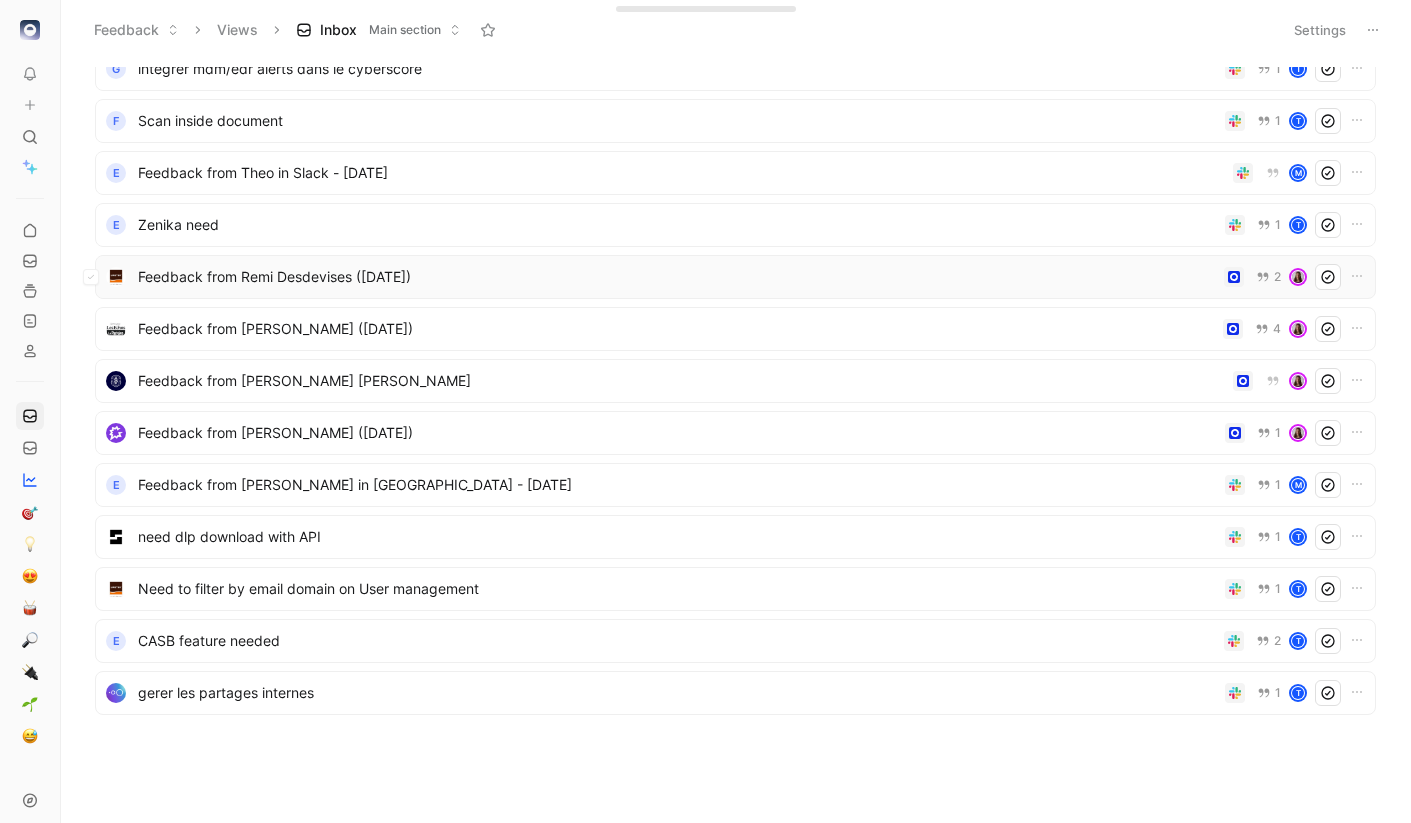 click on "Feedback from Remi Desdevises ([DATE])" at bounding box center [677, 277] 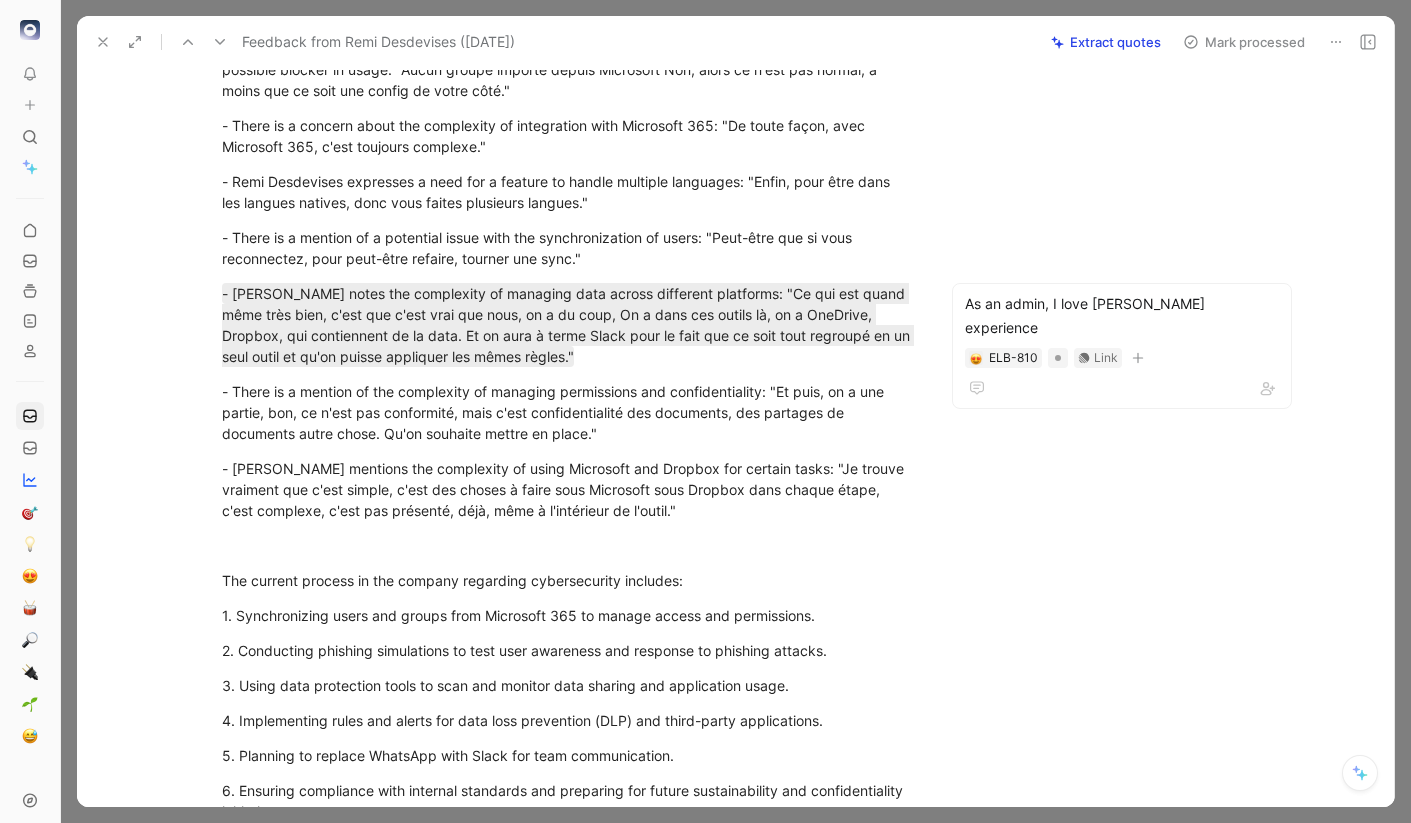 scroll, scrollTop: 174, scrollLeft: 0, axis: vertical 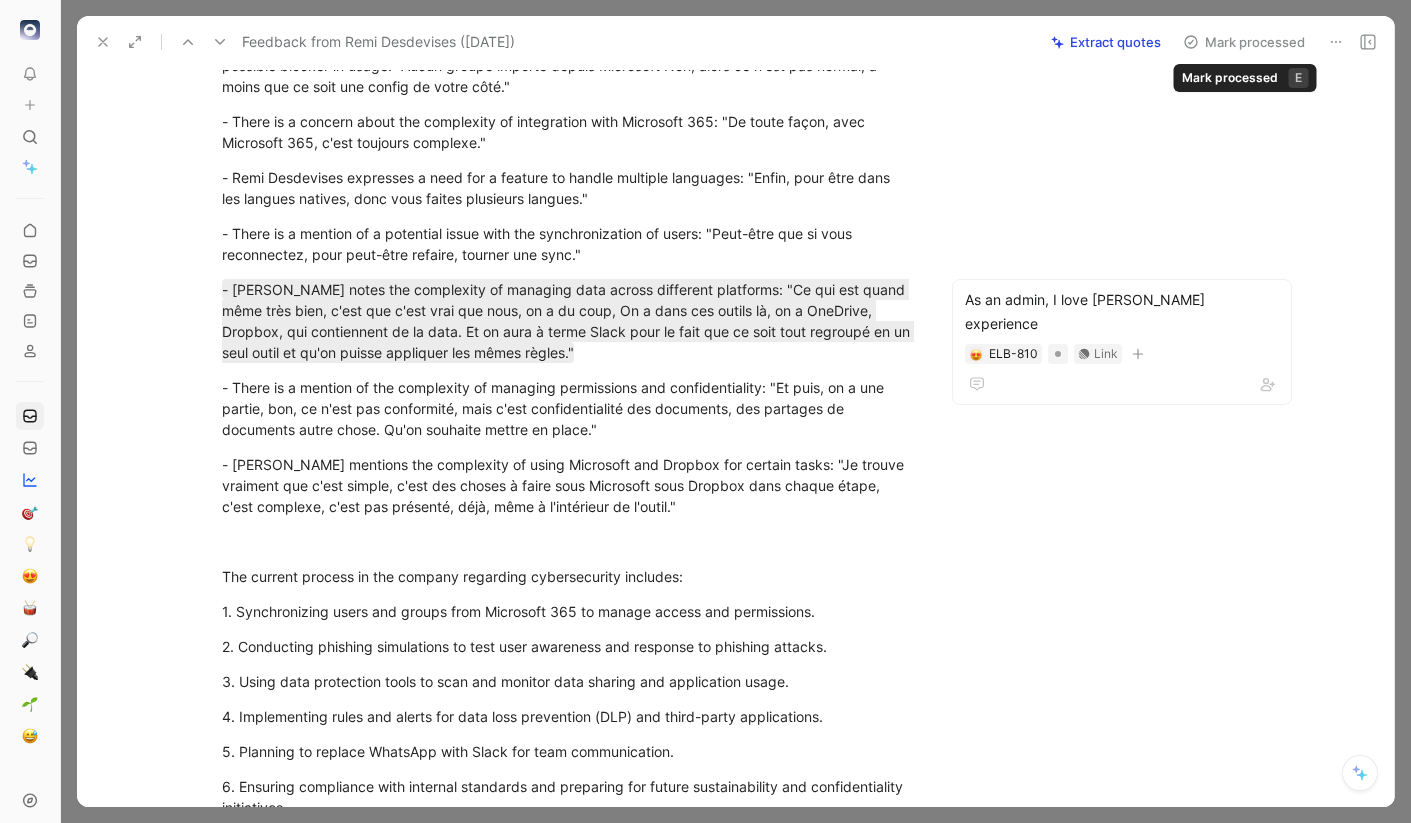 click on "Mark processed" at bounding box center [1244, 42] 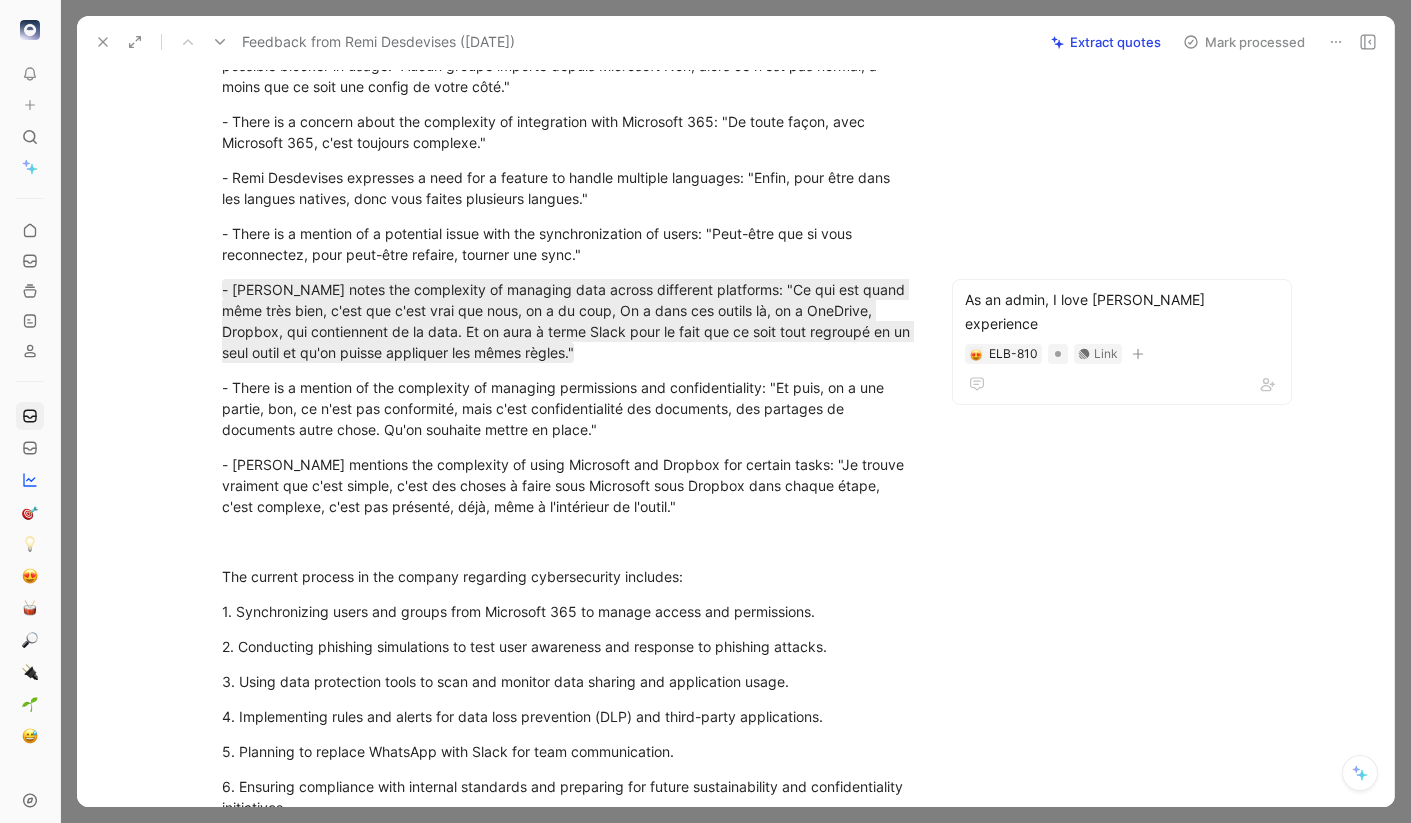 scroll, scrollTop: 1469, scrollLeft: 0, axis: vertical 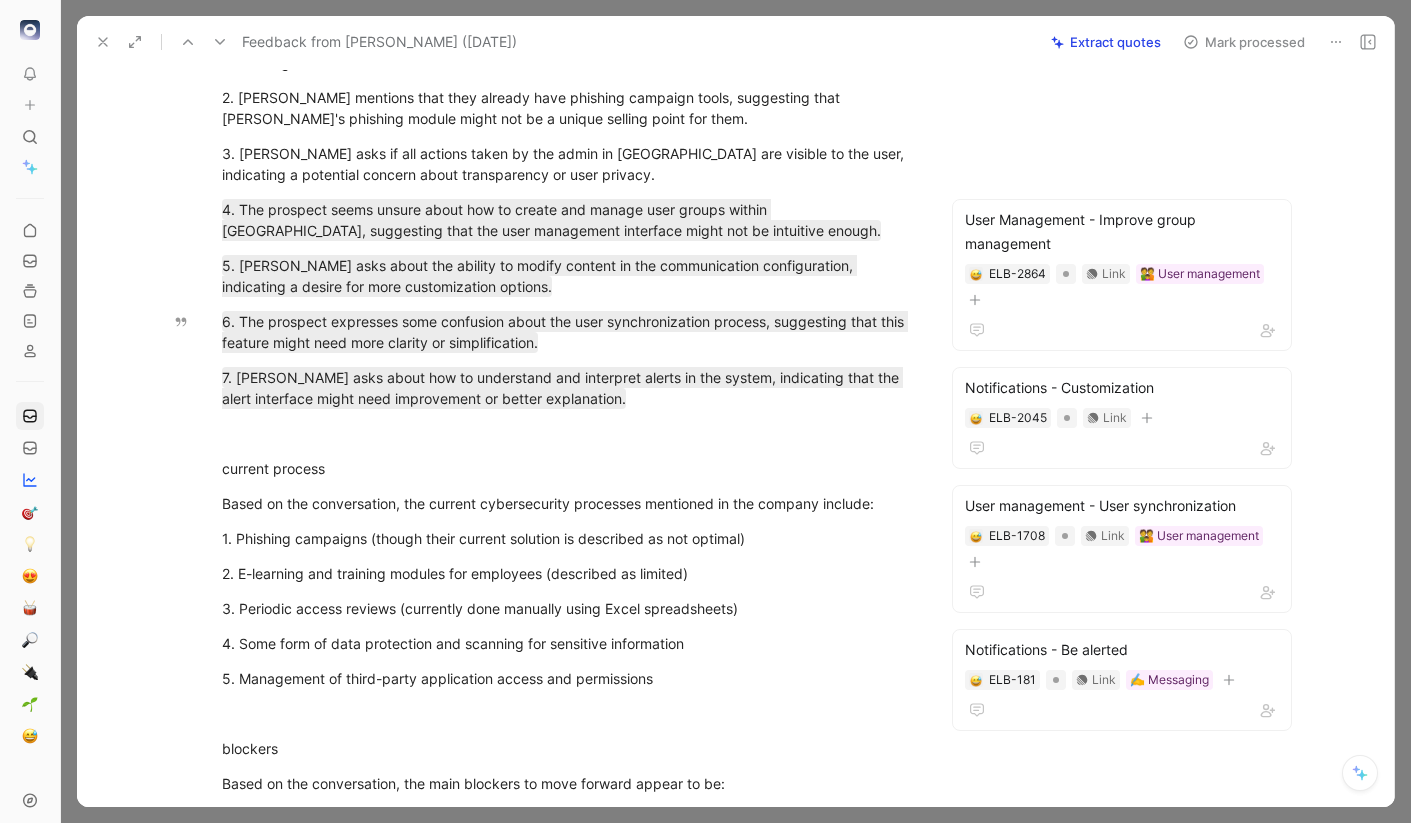 click on "Mark processed" at bounding box center (1244, 42) 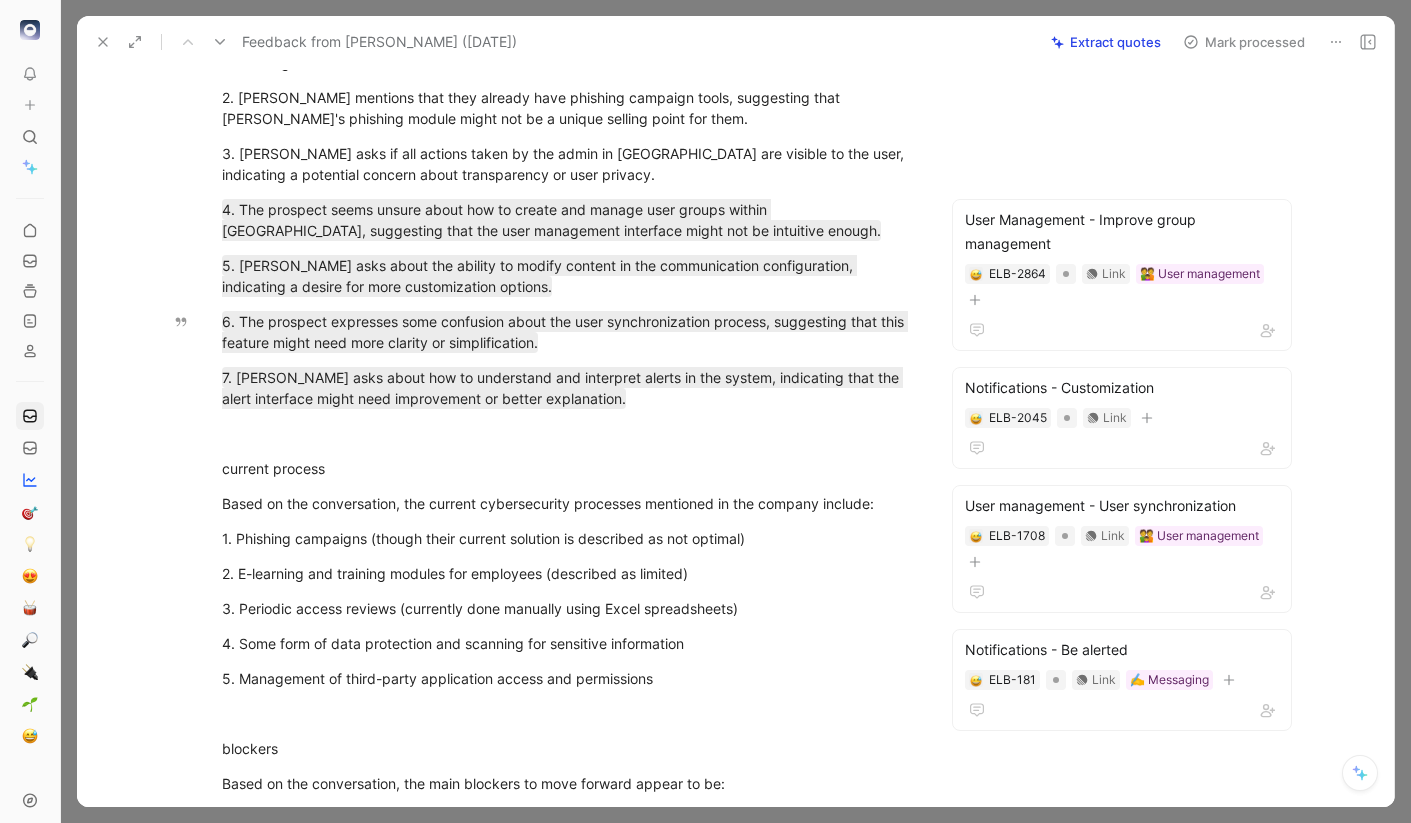 scroll, scrollTop: 1417, scrollLeft: 0, axis: vertical 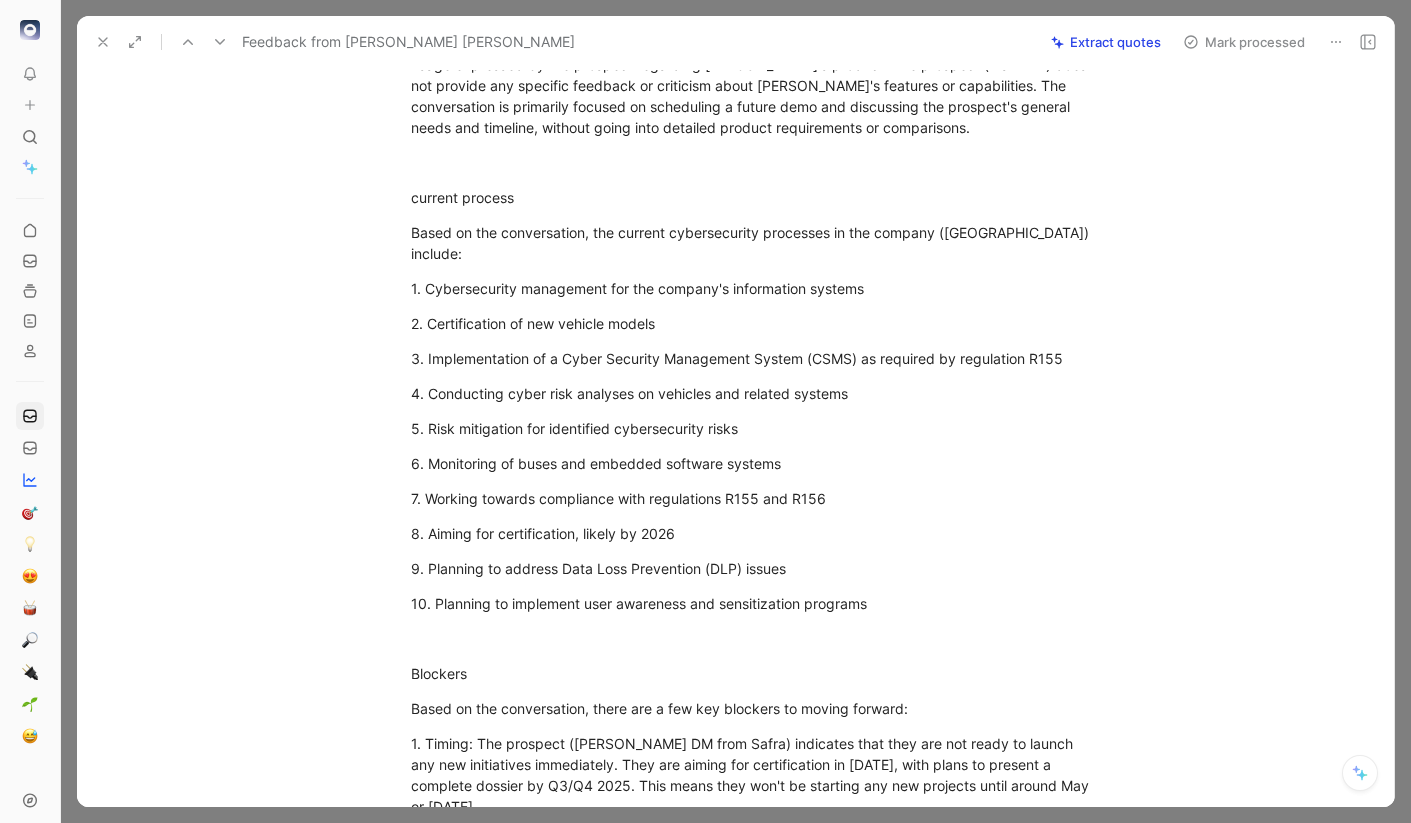 click on "Mark processed" at bounding box center [1244, 42] 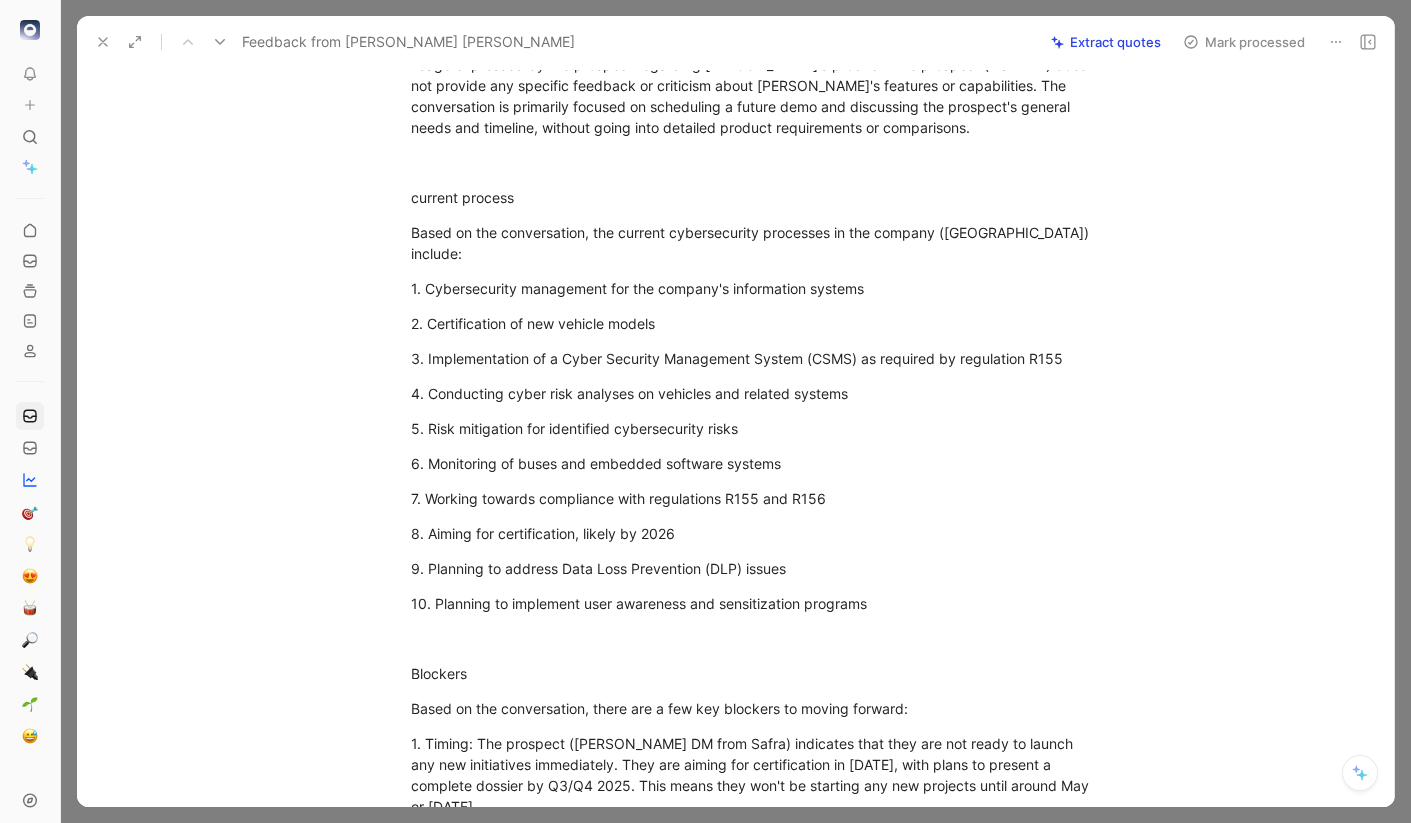 scroll, scrollTop: 1365, scrollLeft: 0, axis: vertical 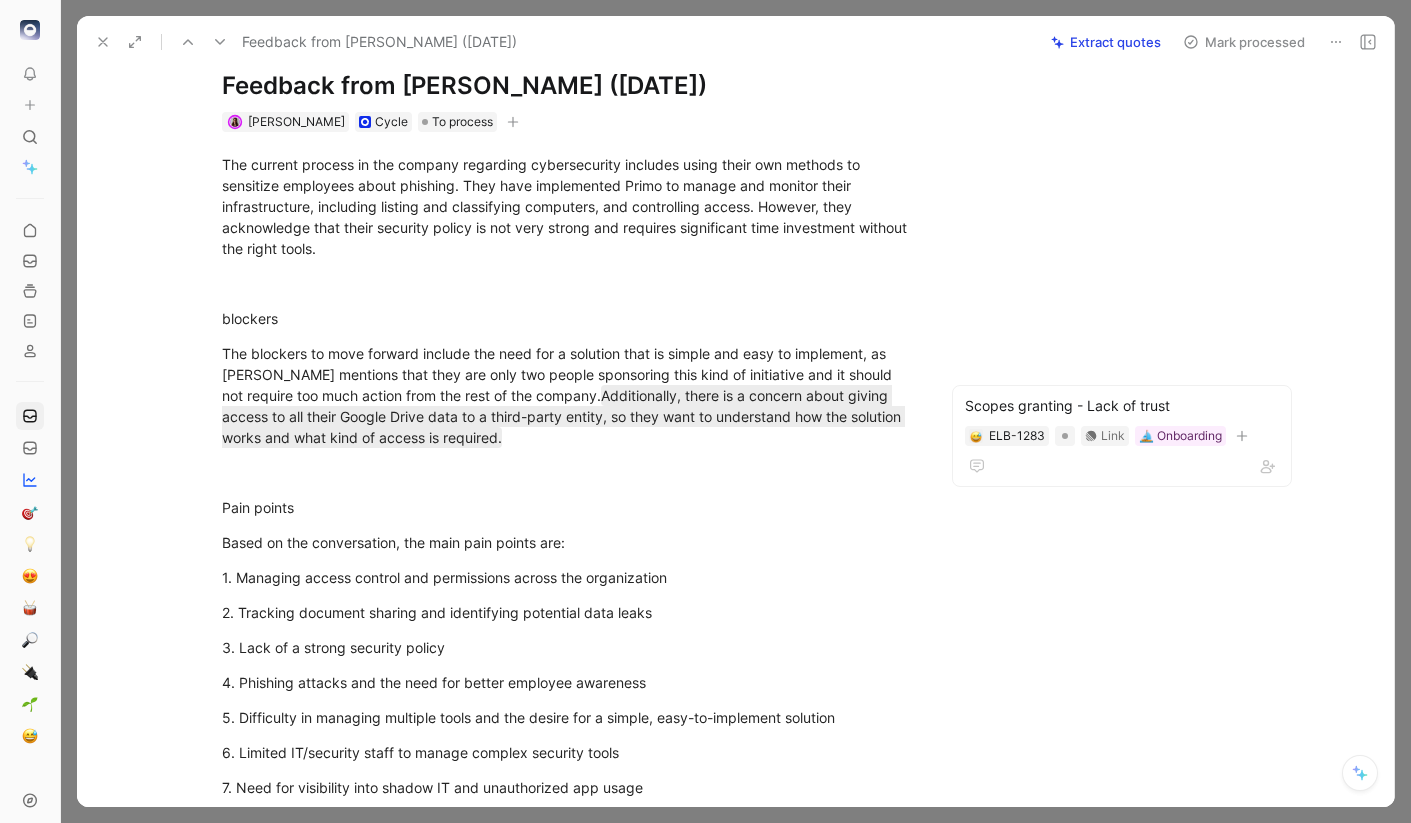 click on "Mark processed" at bounding box center (1244, 42) 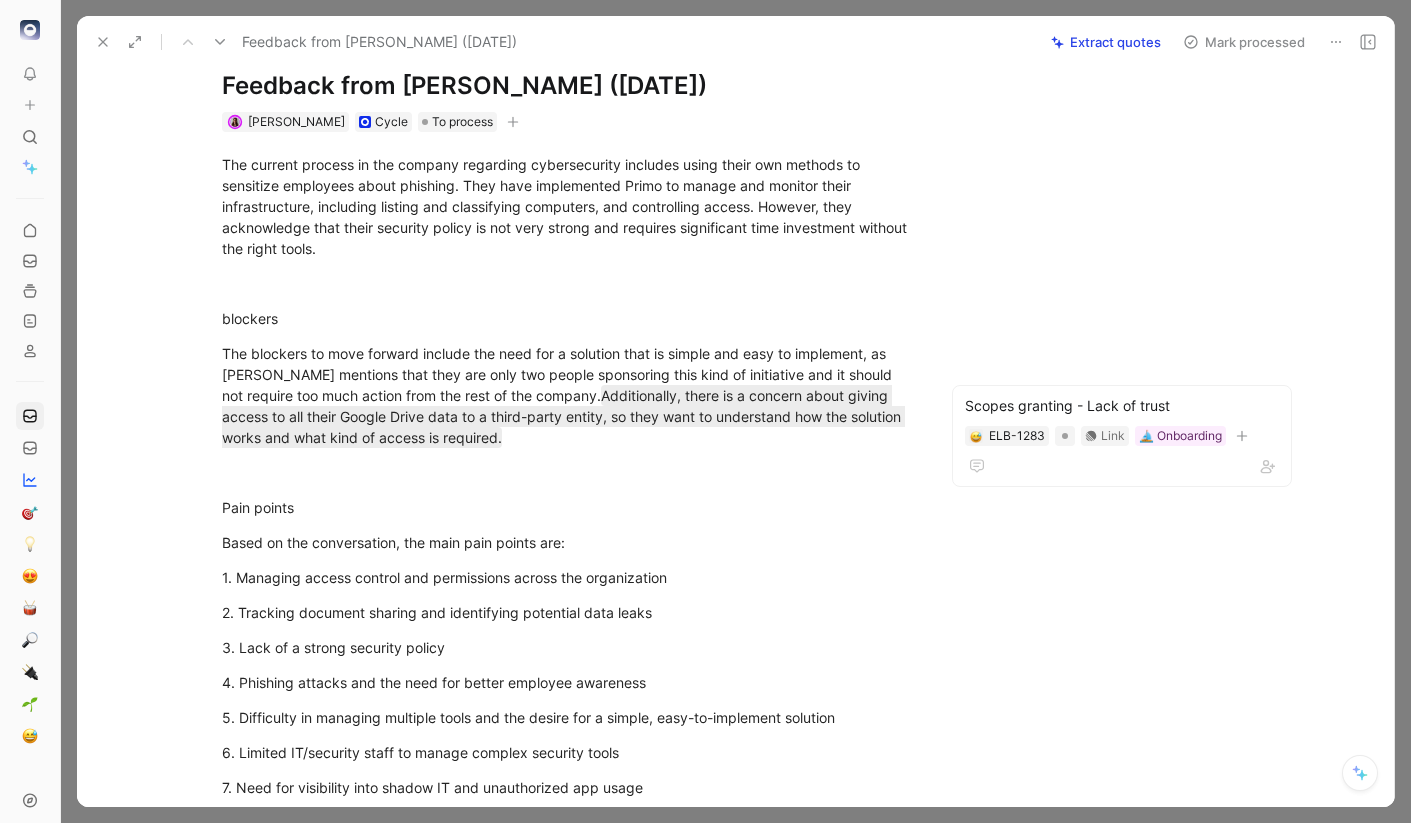 scroll, scrollTop: 1313, scrollLeft: 0, axis: vertical 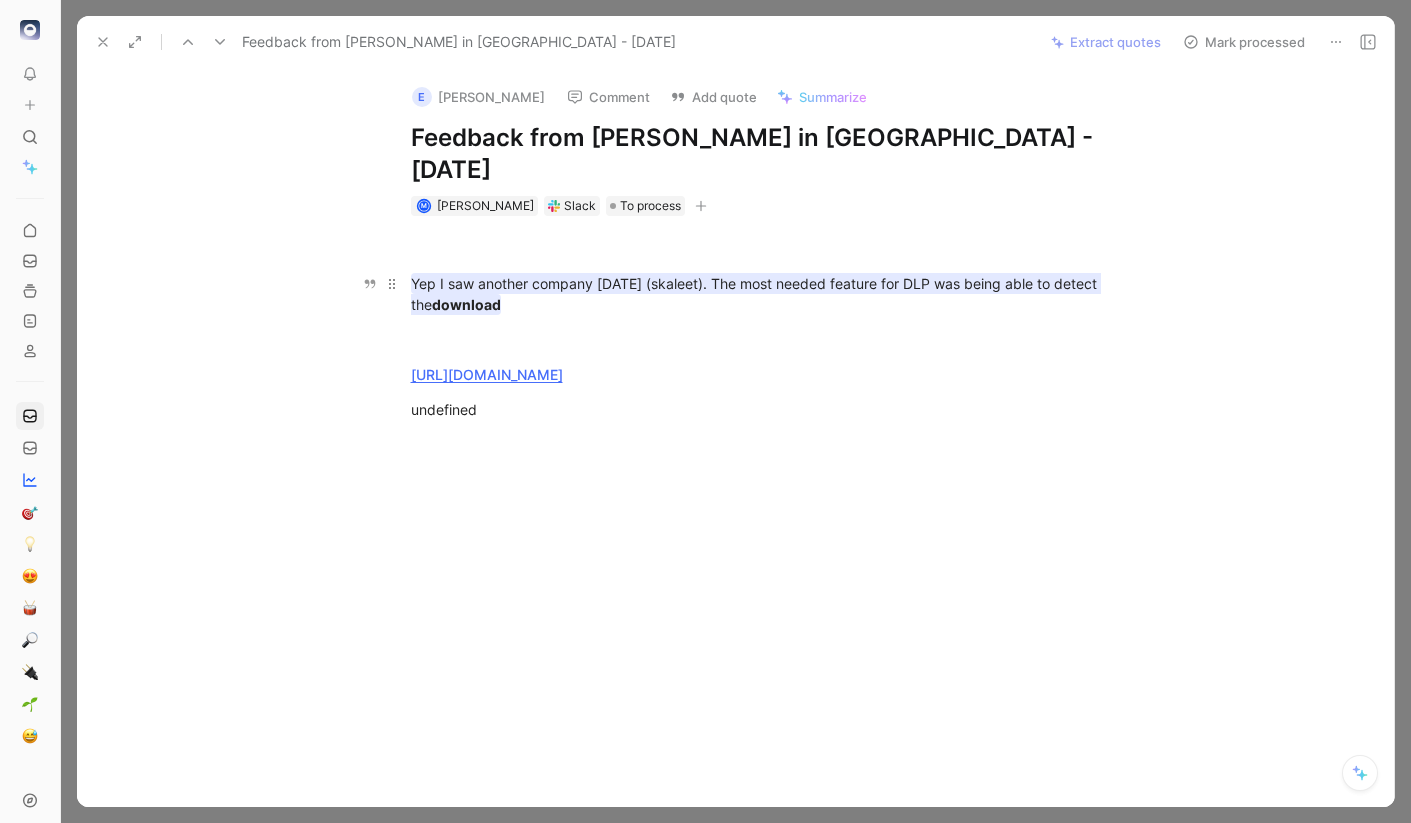 click on "Yep I saw another company today (skaleet). The most needed feature for DLP was being able to detect the  download" at bounding box center (756, 294) 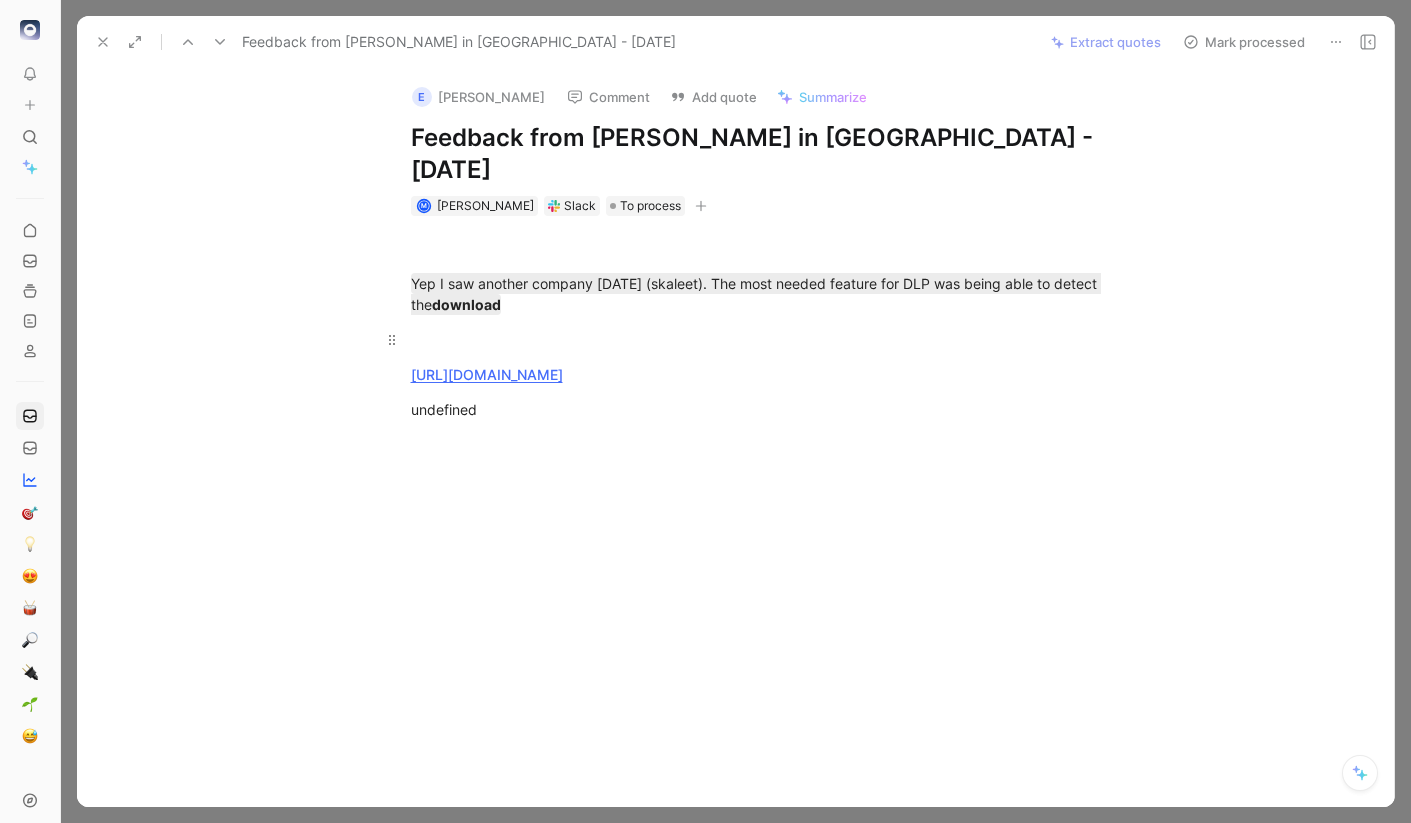 click at bounding box center [757, 339] 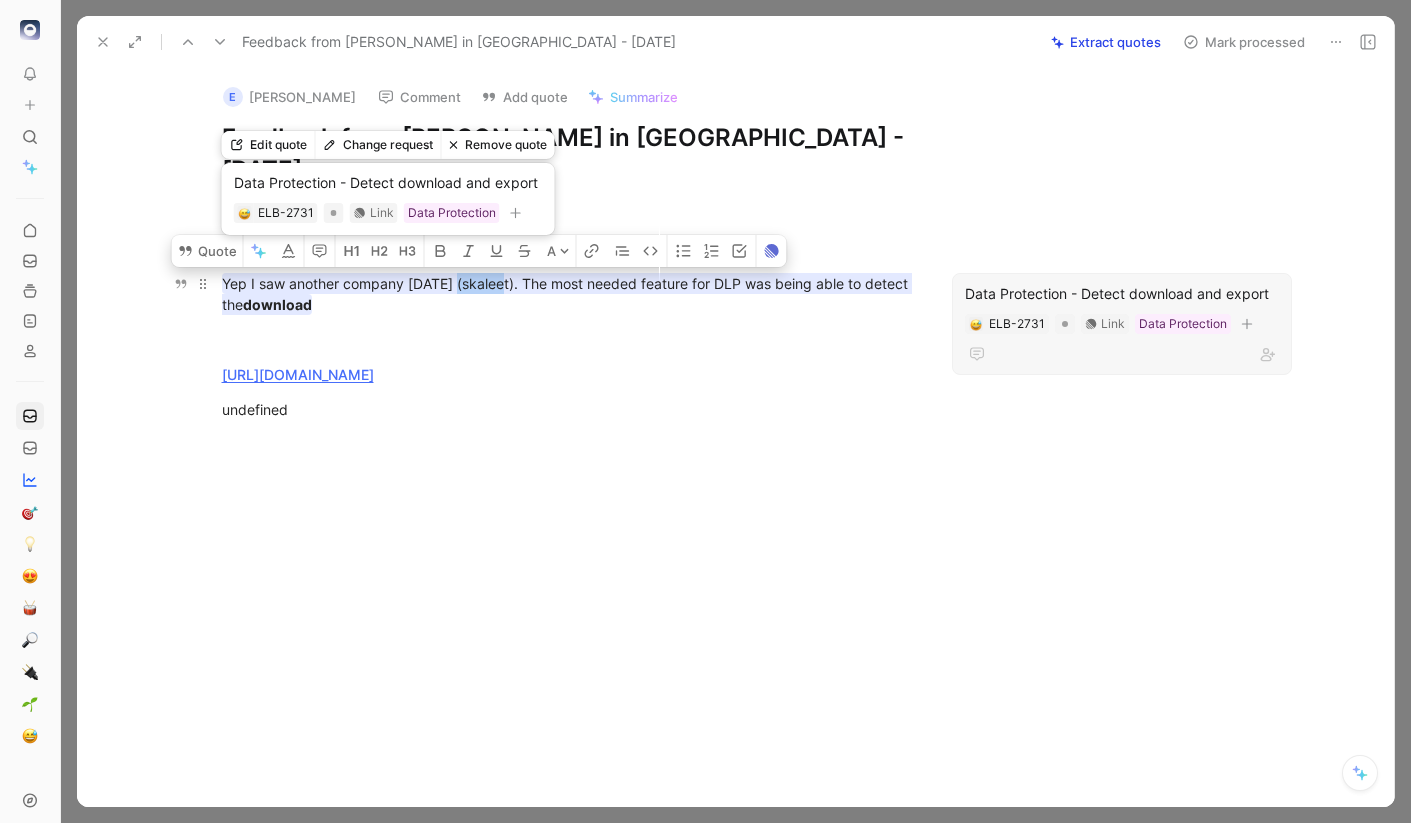 drag, startPoint x: 504, startPoint y: 252, endPoint x: 454, endPoint y: 251, distance: 50.01 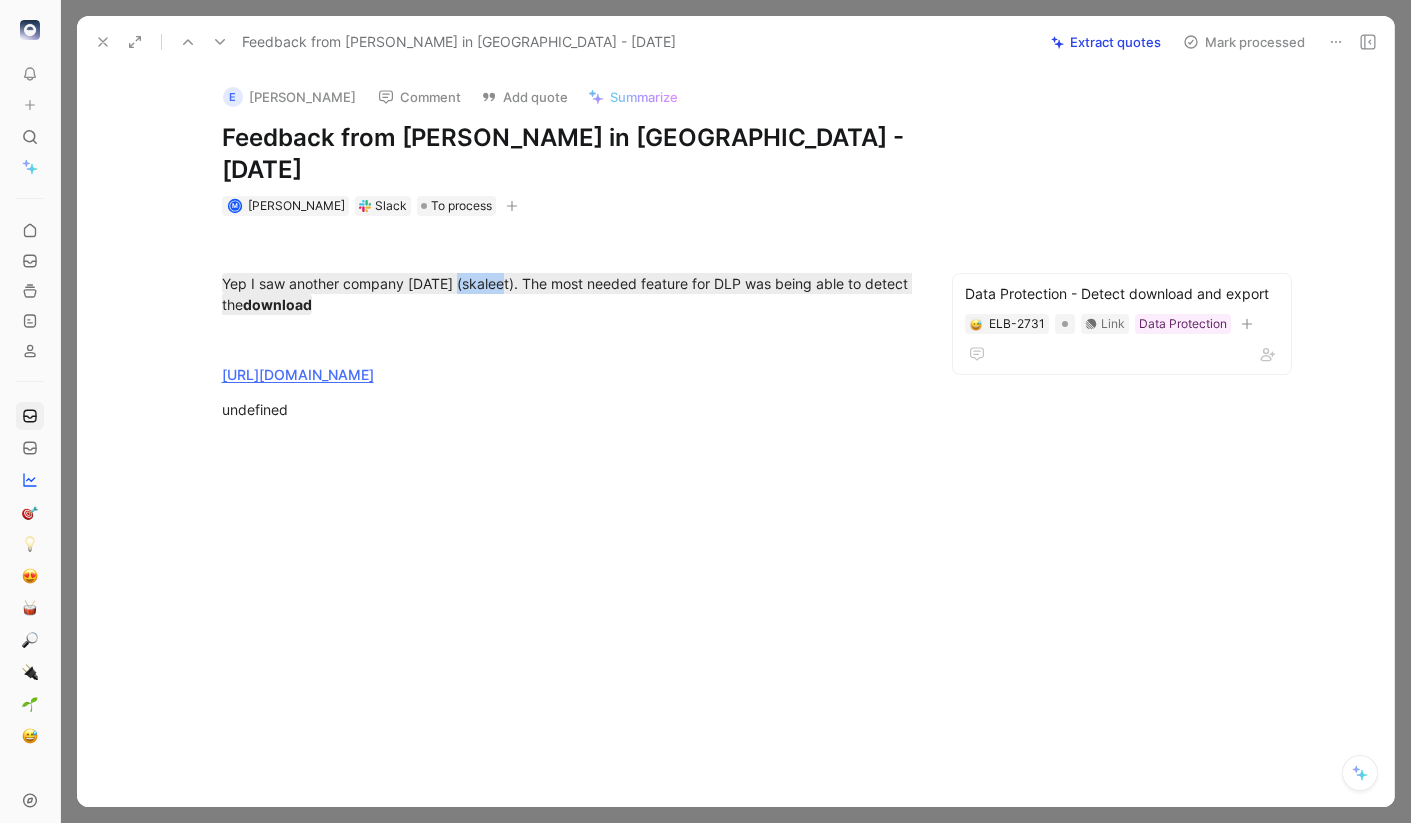 click on "Mark processed" at bounding box center (1244, 42) 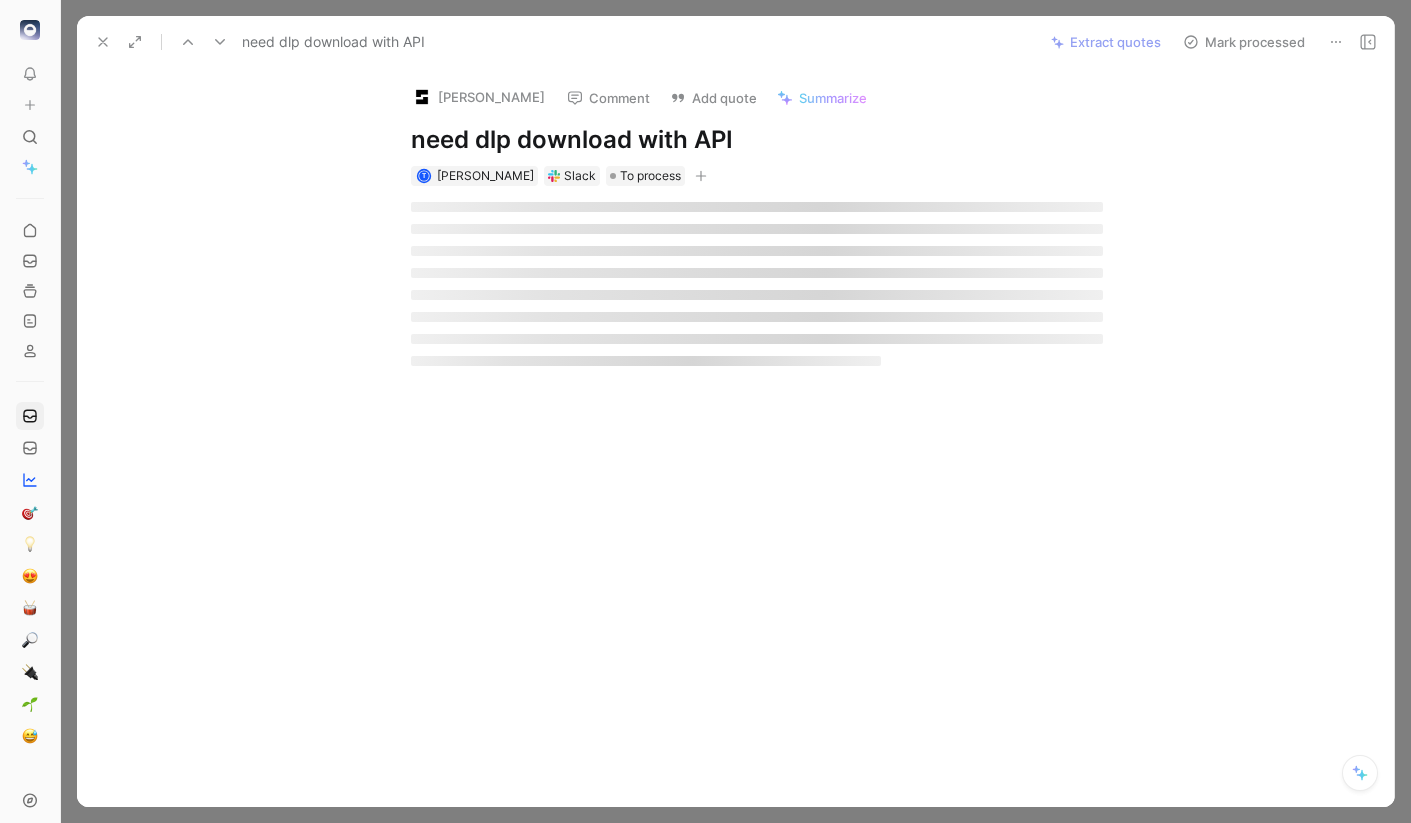 scroll, scrollTop: 1261, scrollLeft: 0, axis: vertical 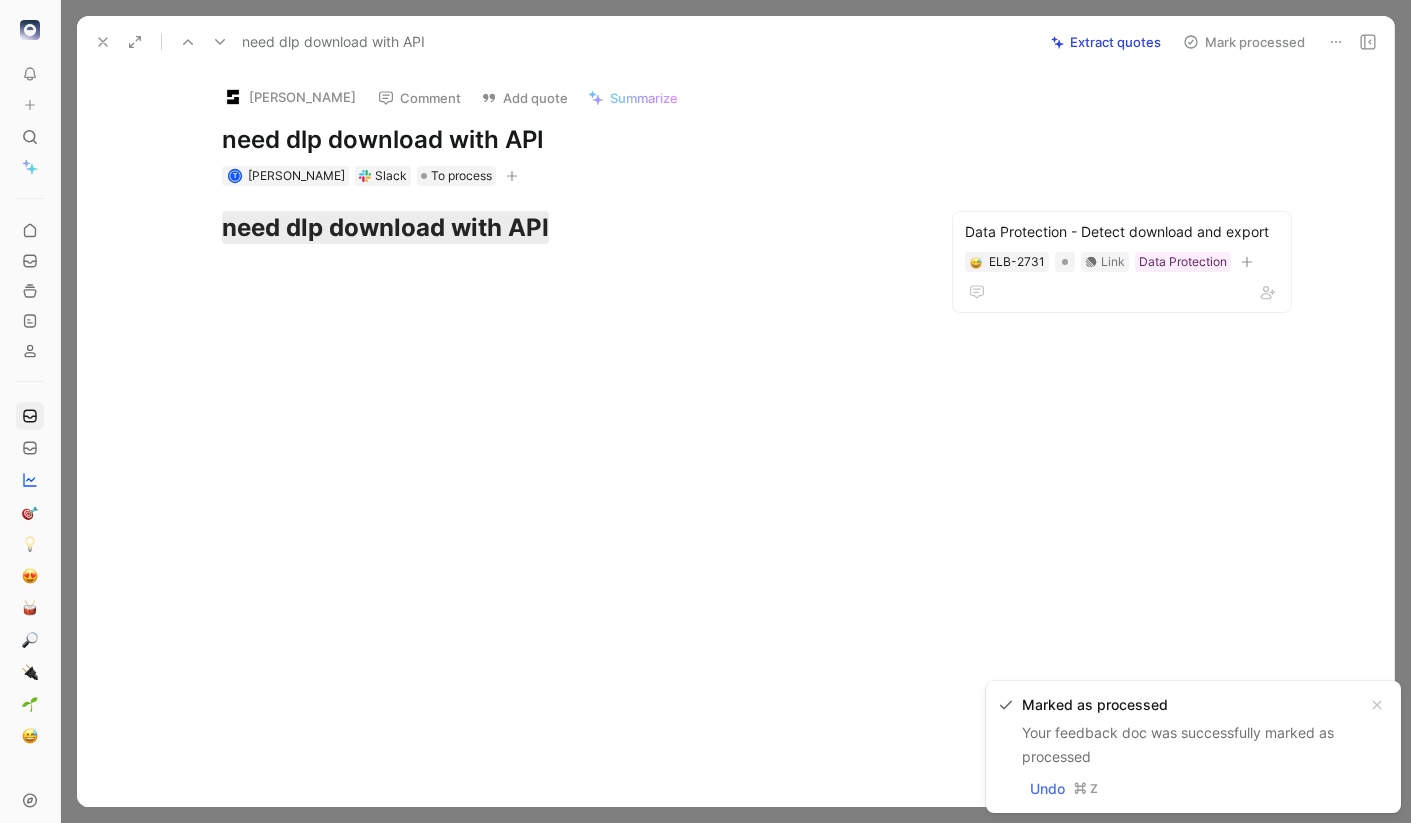 click on "Mark processed" at bounding box center (1244, 42) 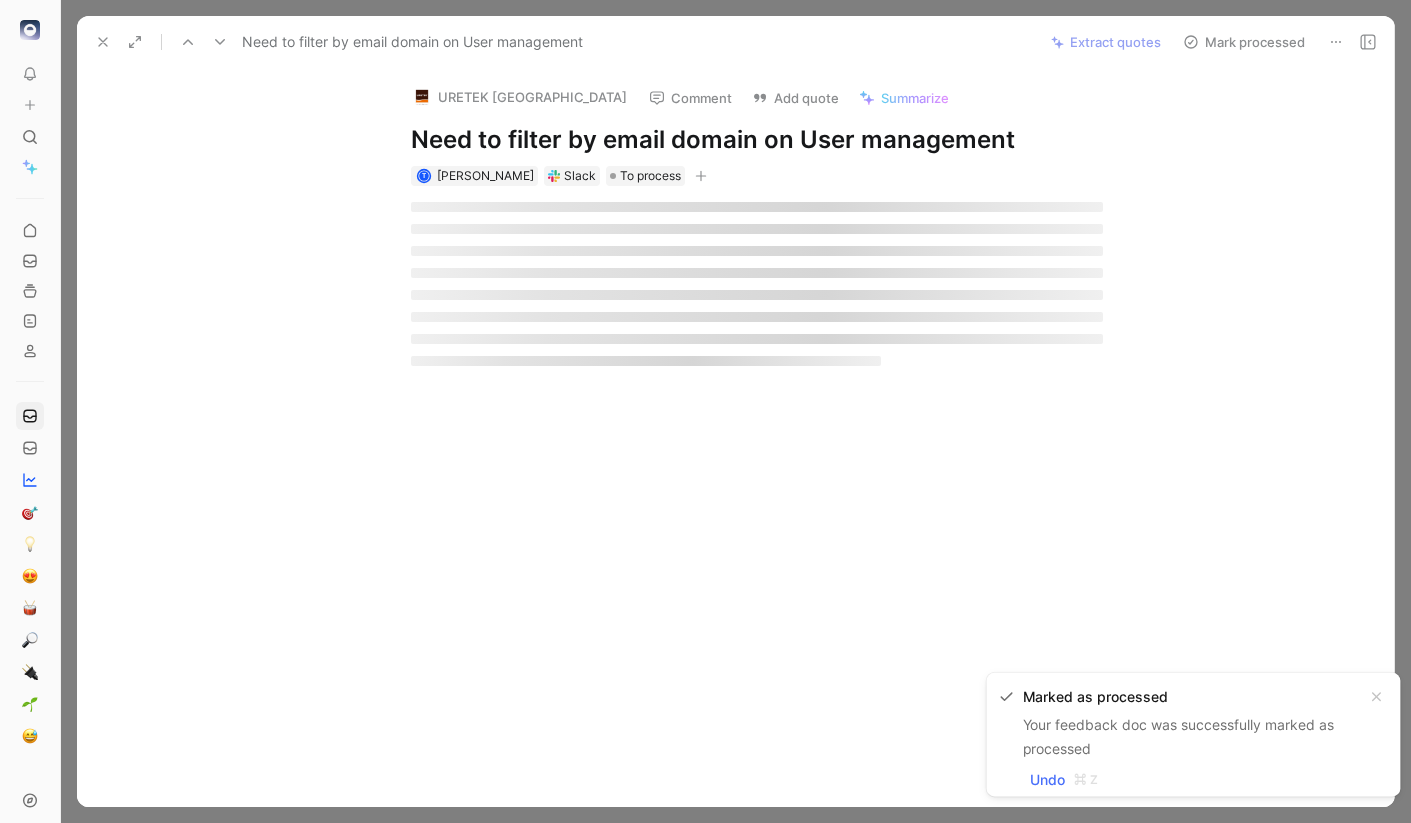 scroll, scrollTop: 1209, scrollLeft: 0, axis: vertical 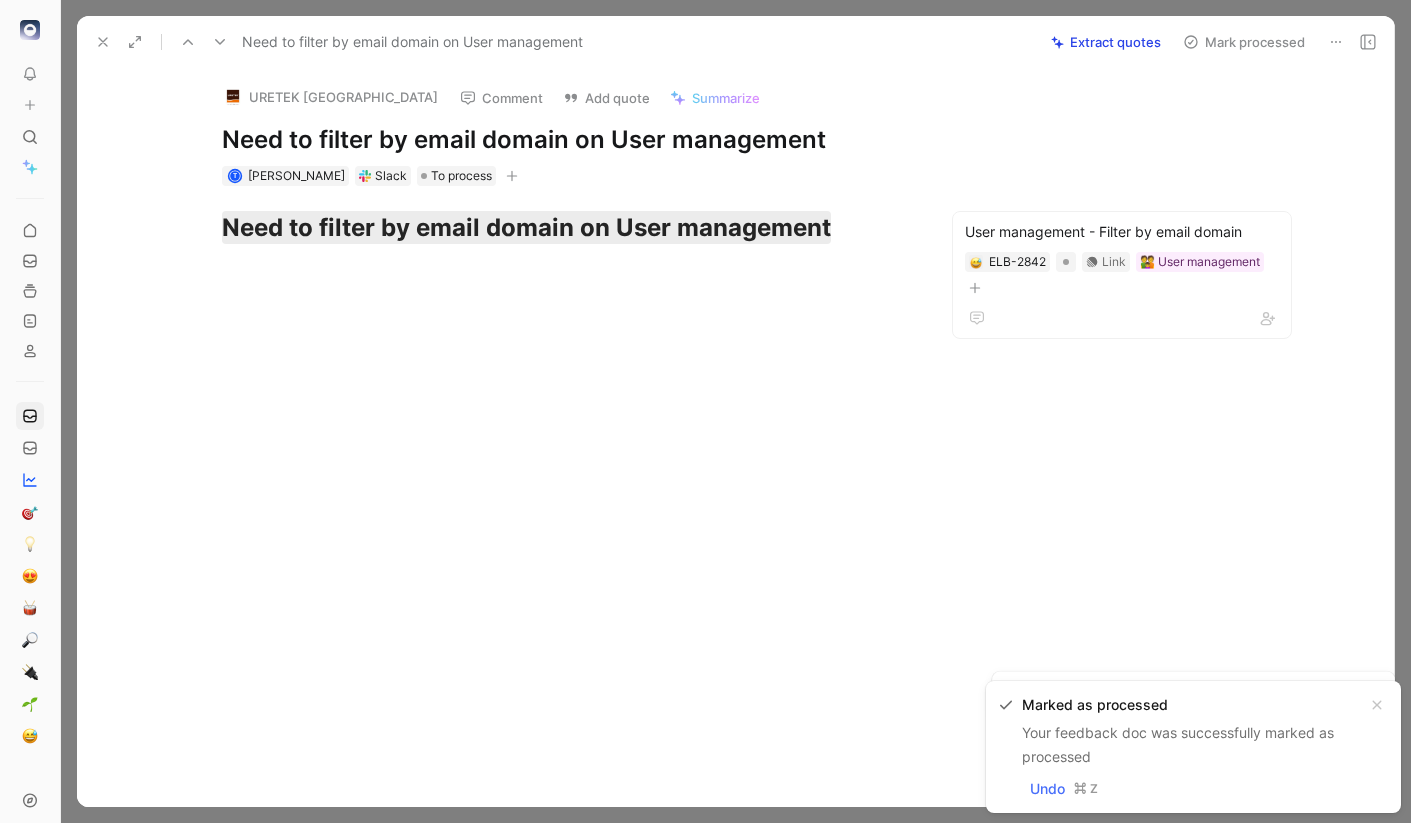 click on "Mark processed" at bounding box center (1244, 42) 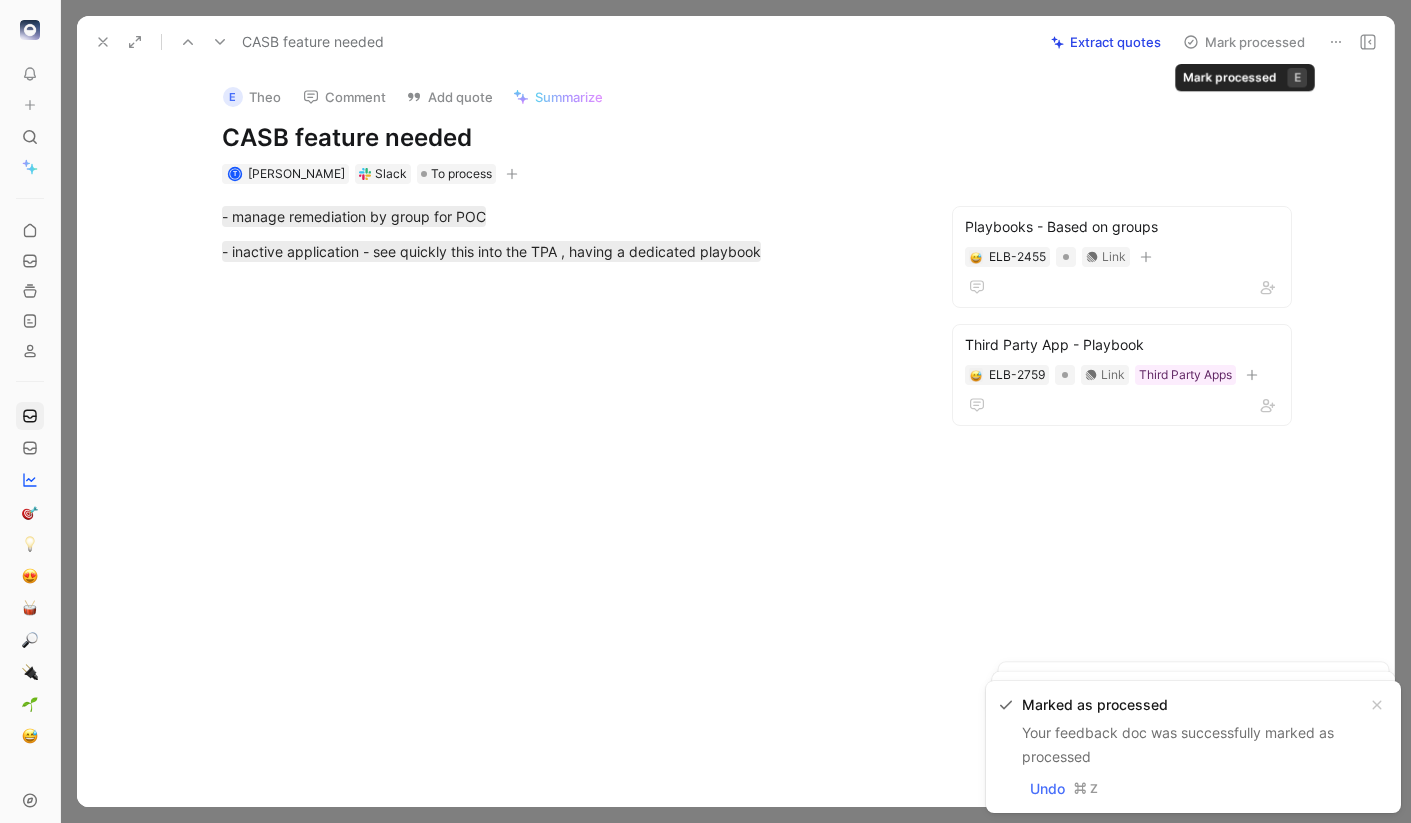 click on "Mark processed" at bounding box center [1244, 42] 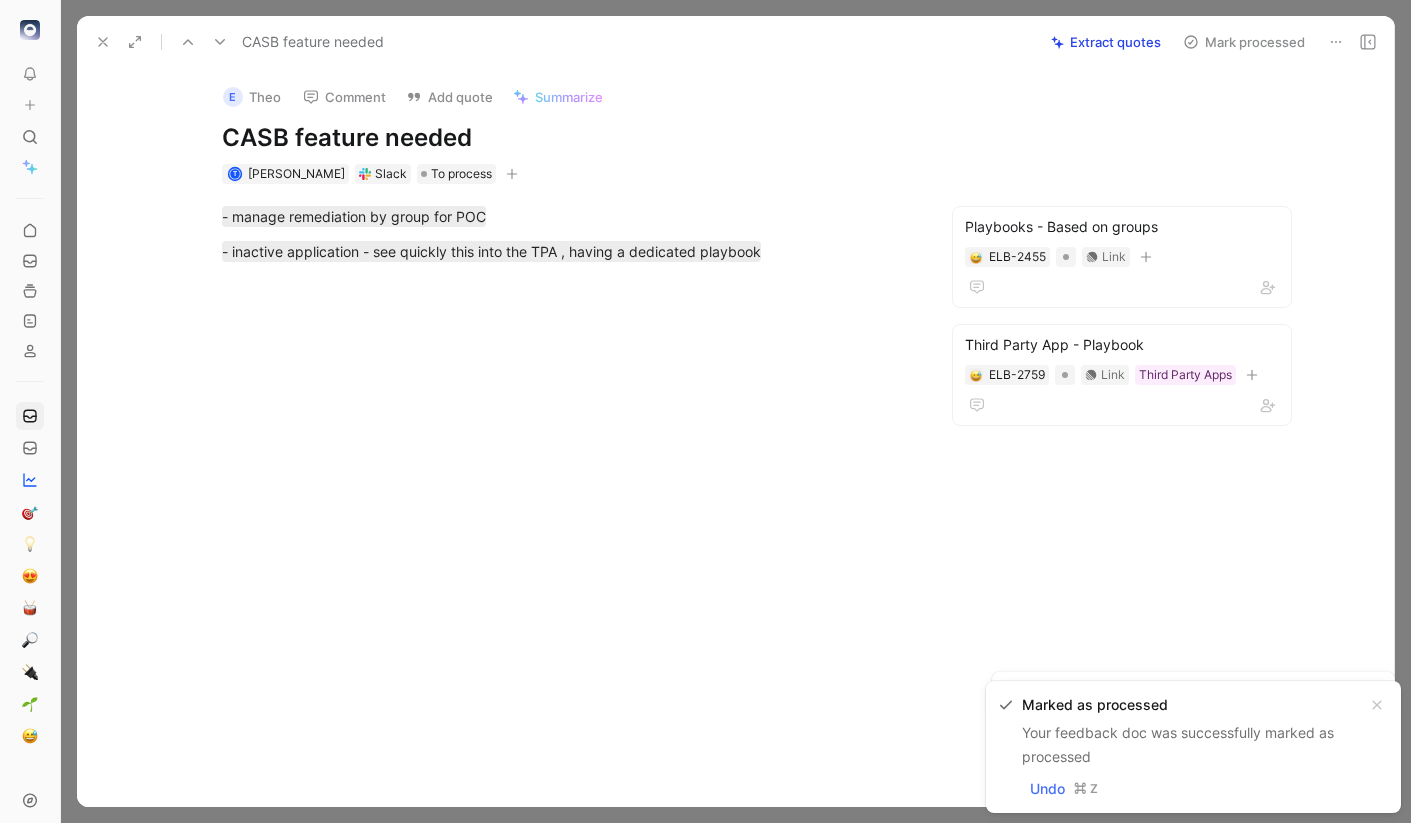 scroll, scrollTop: 1105, scrollLeft: 0, axis: vertical 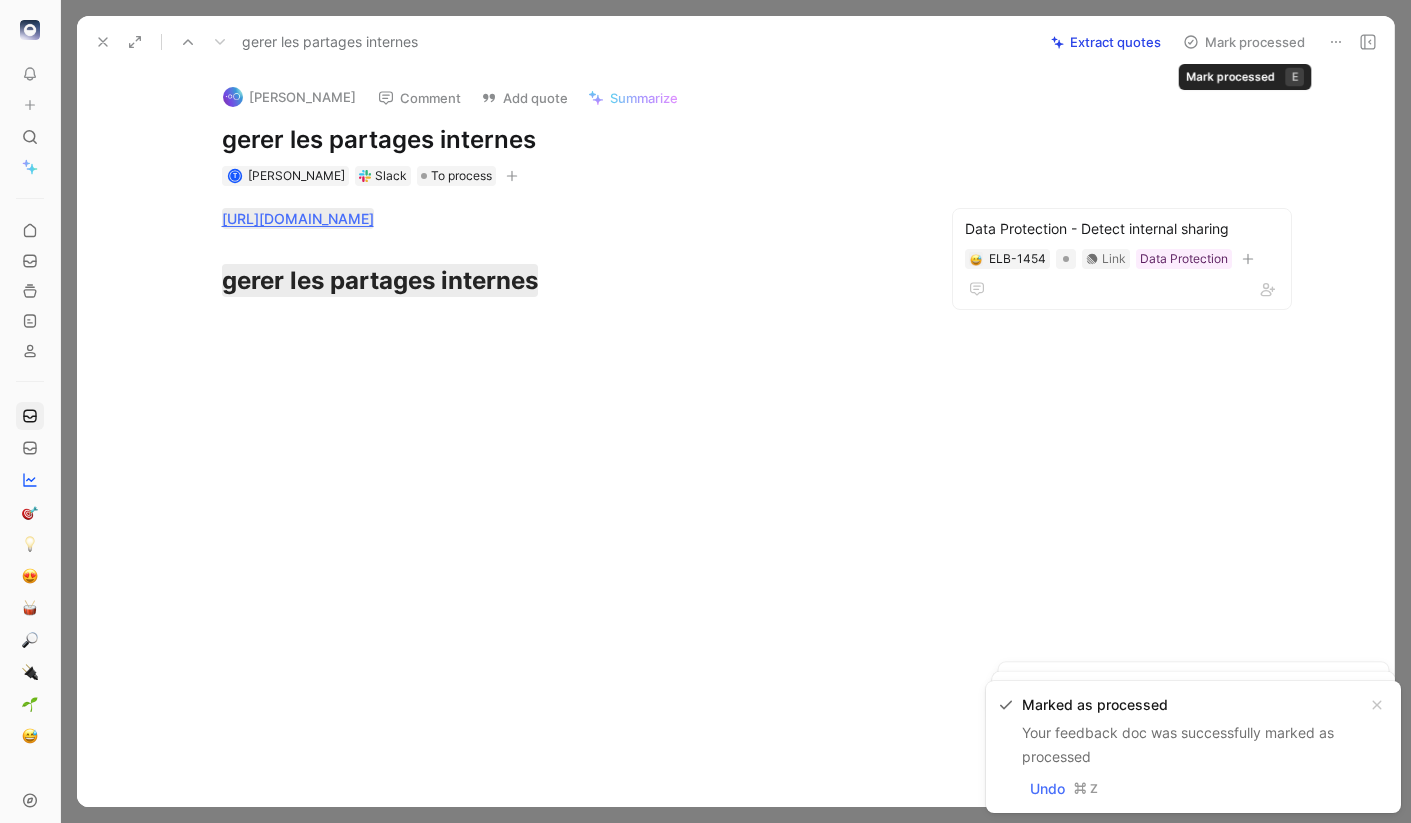 click on "Mark processed" at bounding box center (1244, 42) 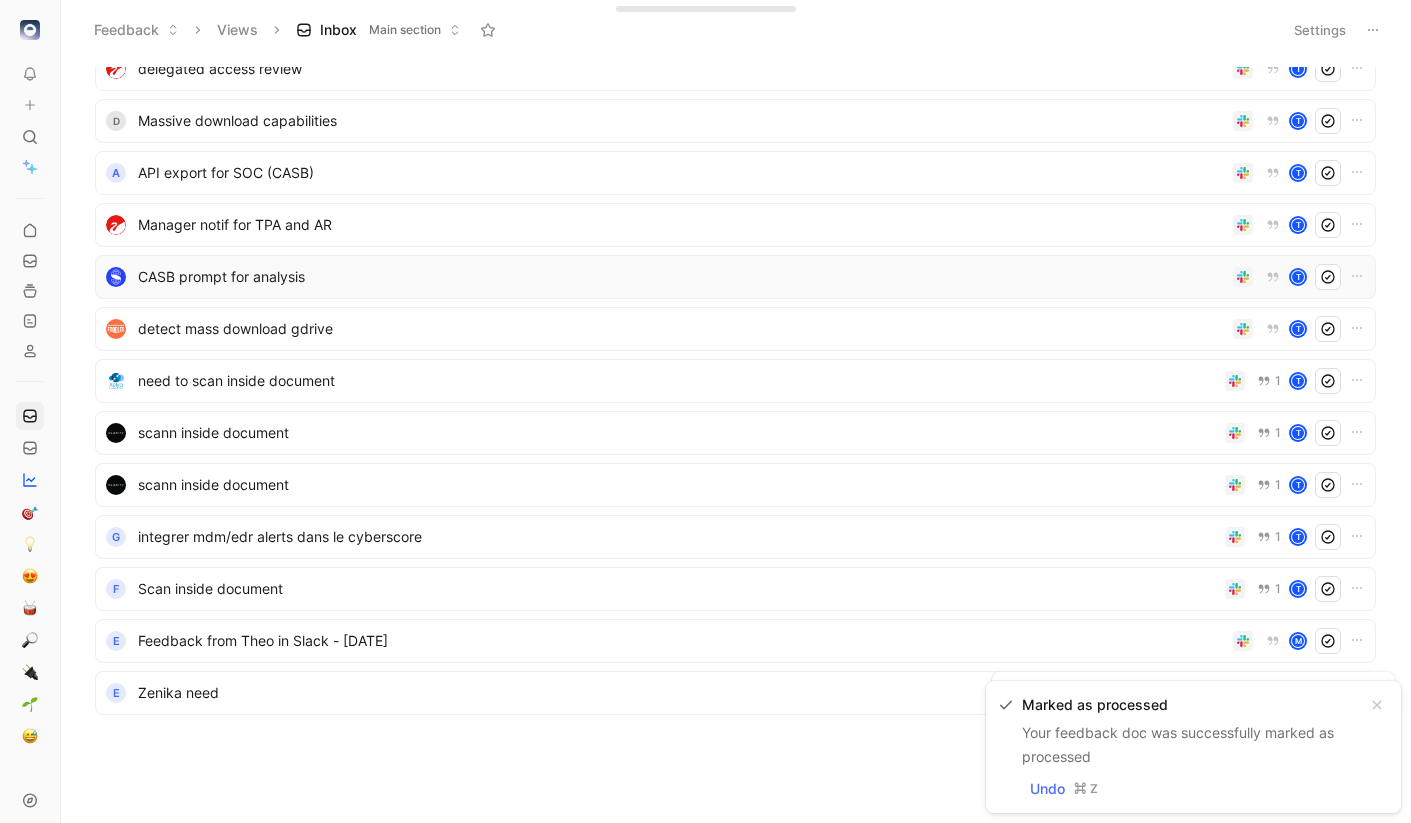 scroll, scrollTop: 0, scrollLeft: 0, axis: both 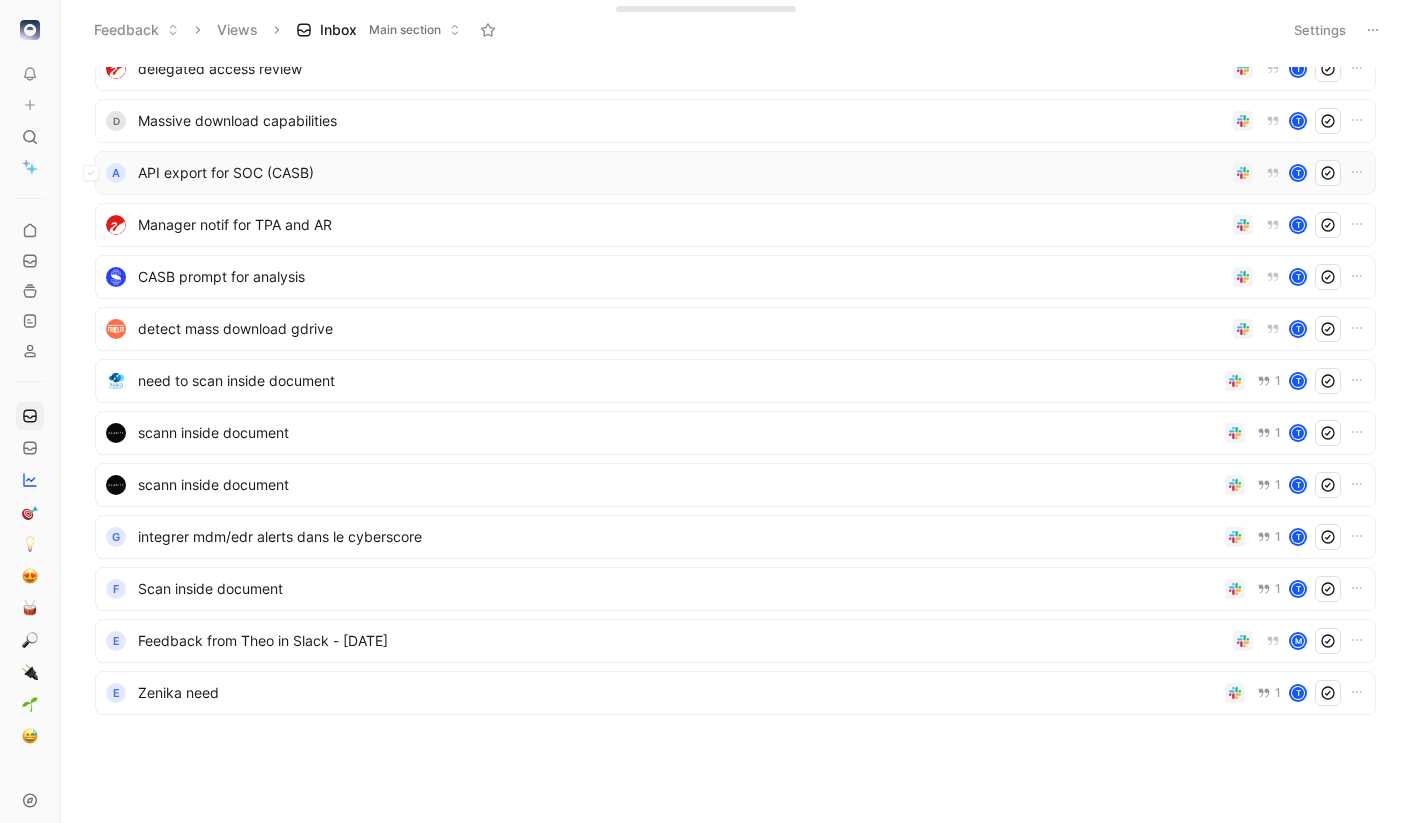 click on "API export for SOC (CASB)" at bounding box center [681, 173] 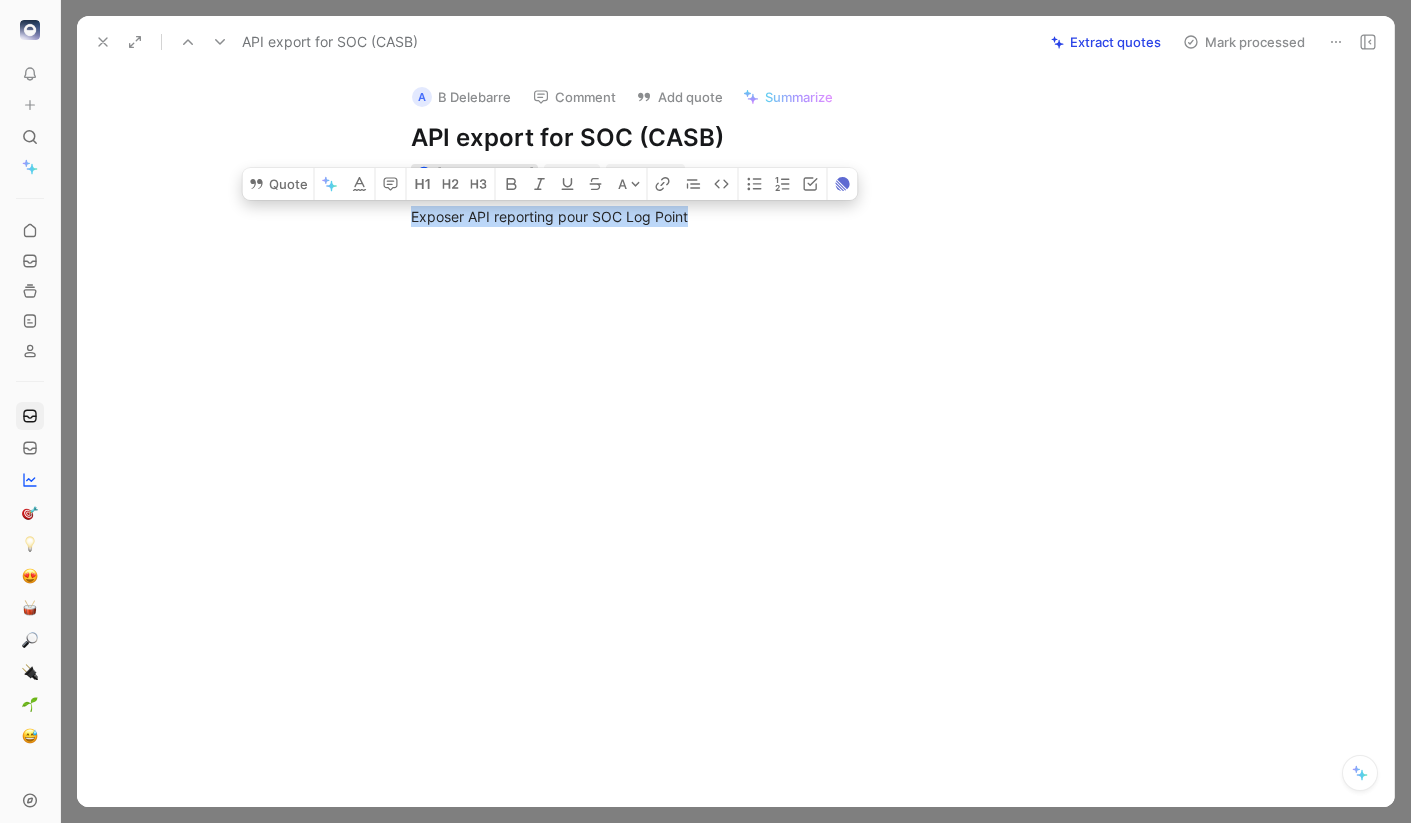 drag, startPoint x: 704, startPoint y: 221, endPoint x: 421, endPoint y: 165, distance: 288.48743 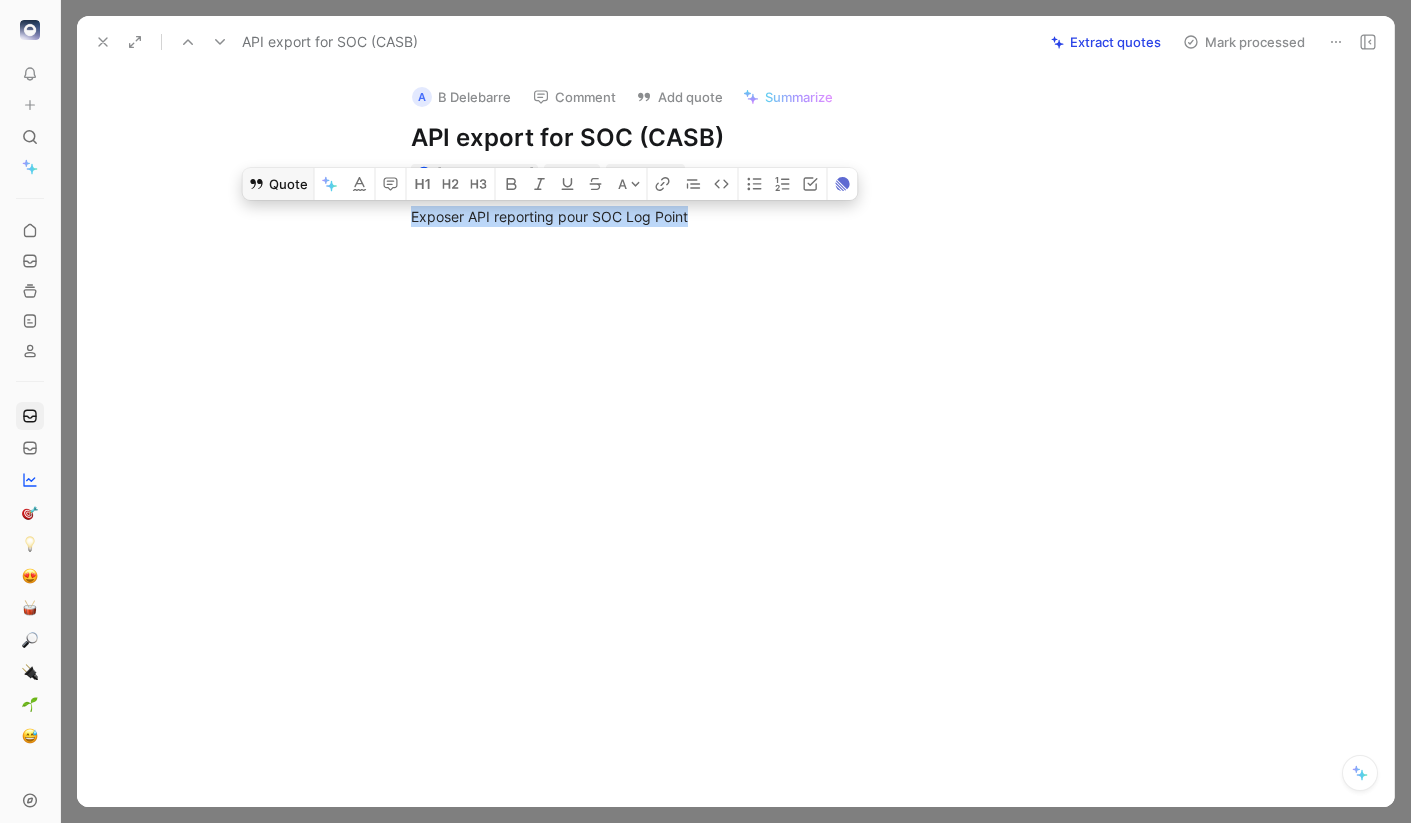 click on "Quote" at bounding box center [278, 184] 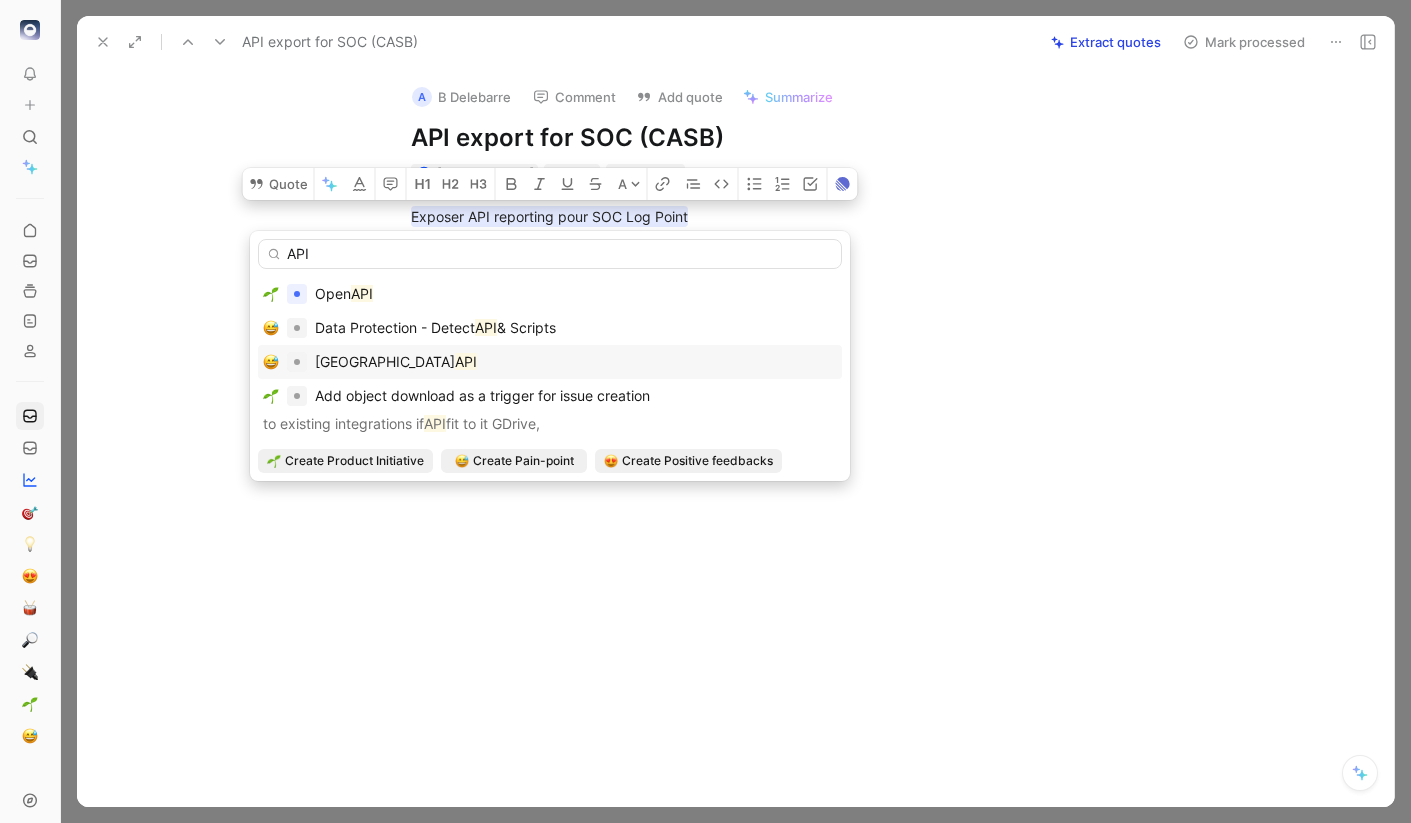 type on "API" 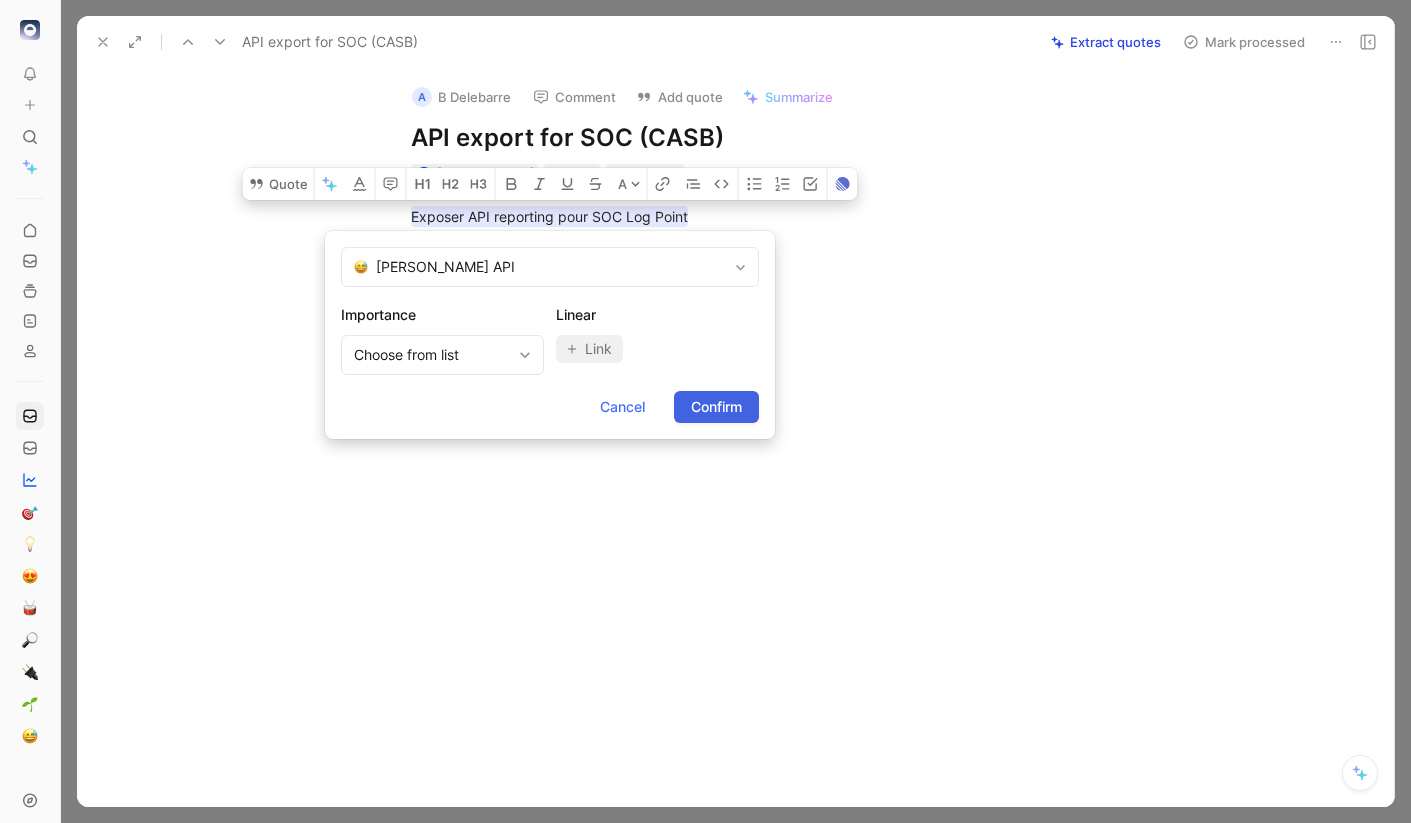 click on "Confirm" at bounding box center [716, 407] 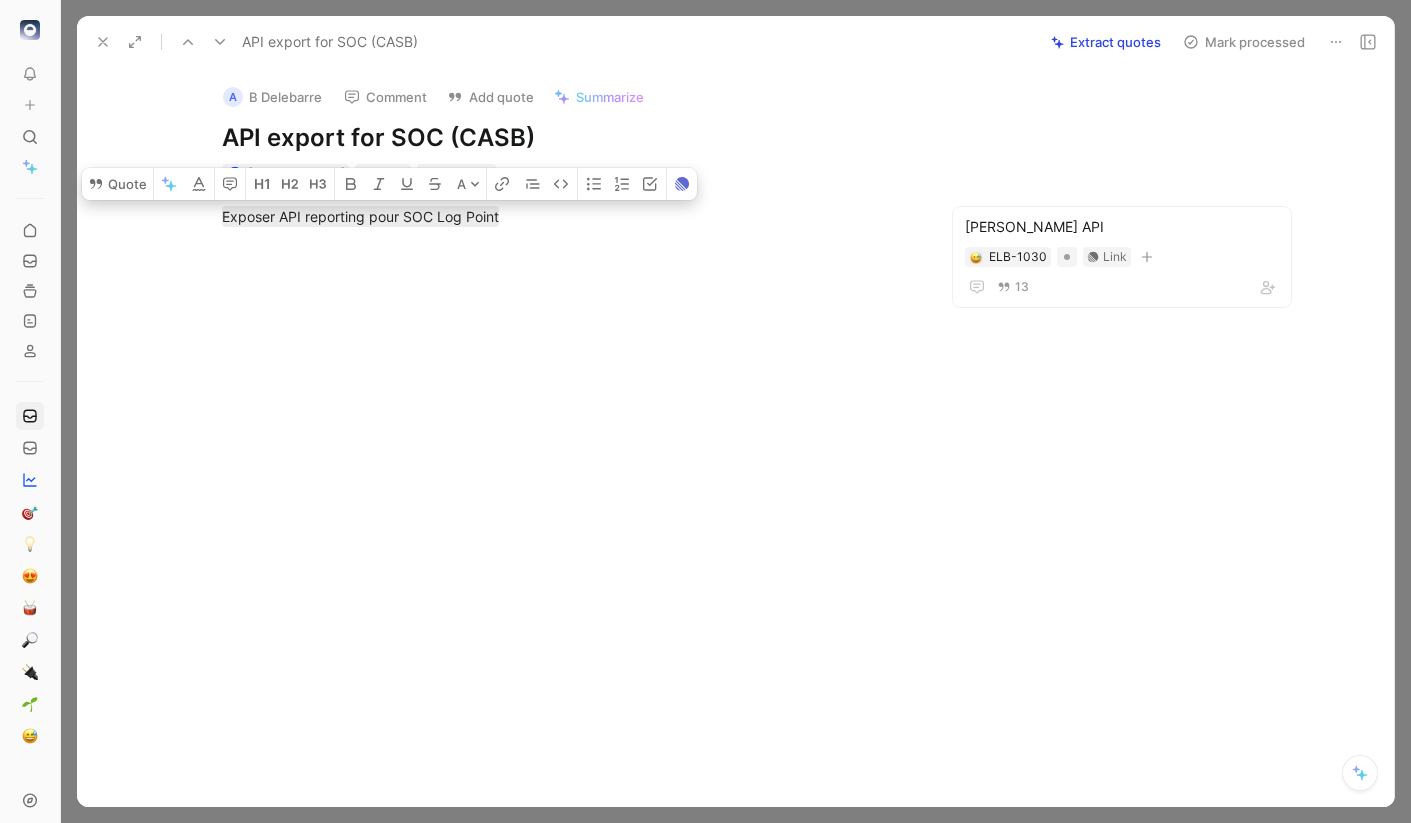 click on "Mark processed" at bounding box center [1244, 42] 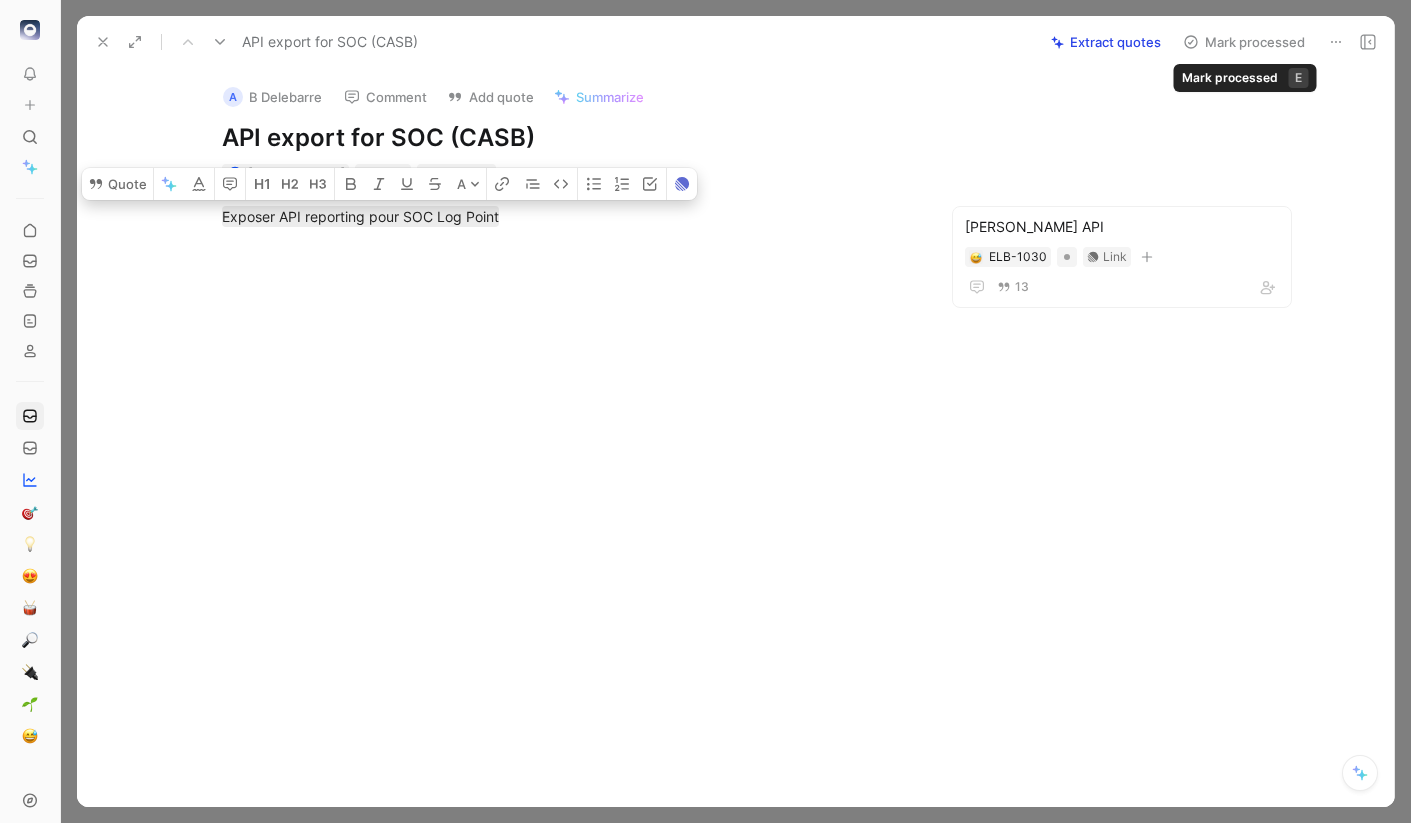 scroll, scrollTop: 1001, scrollLeft: 0, axis: vertical 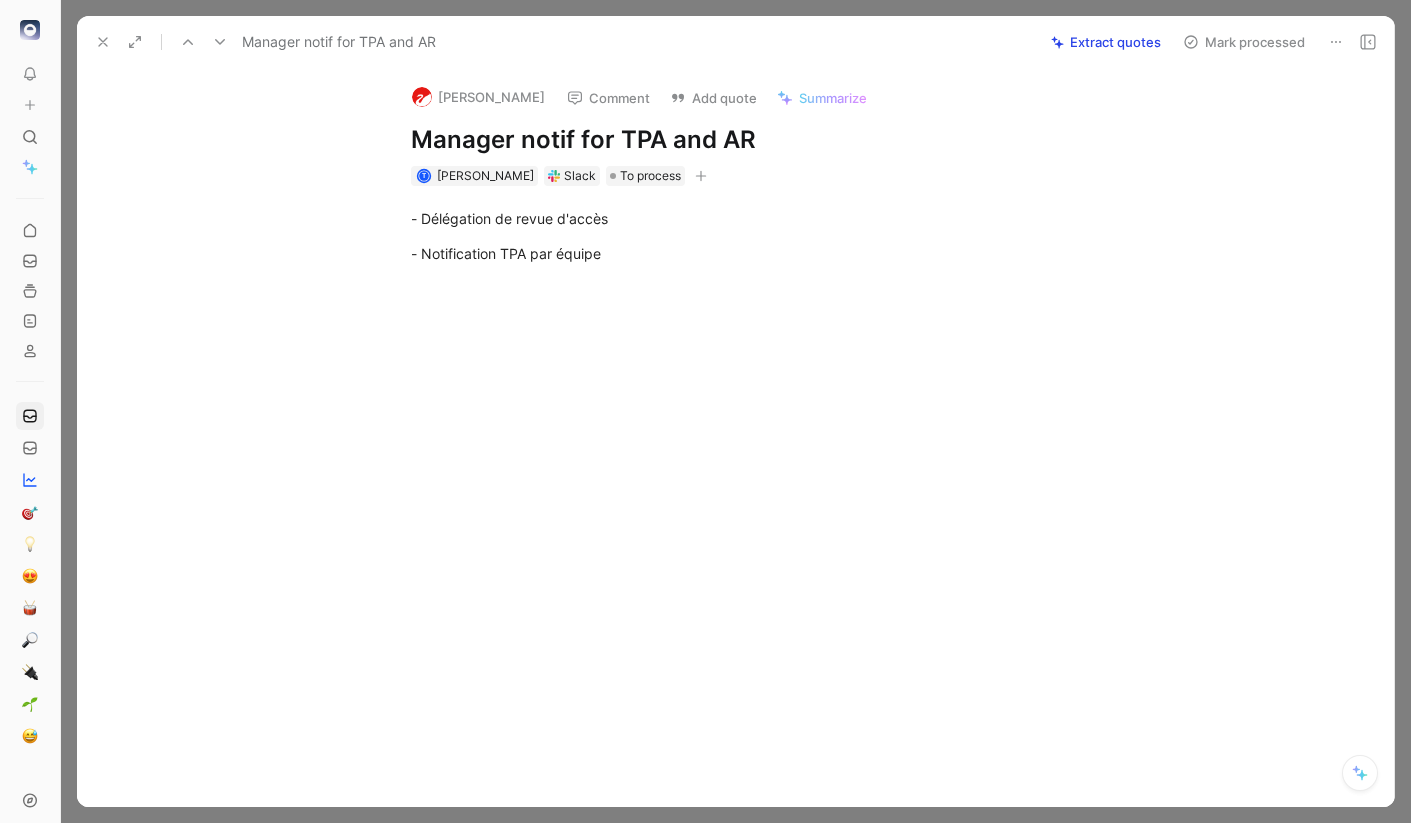 click on "Manager notif for TPA and AR" at bounding box center [757, 140] 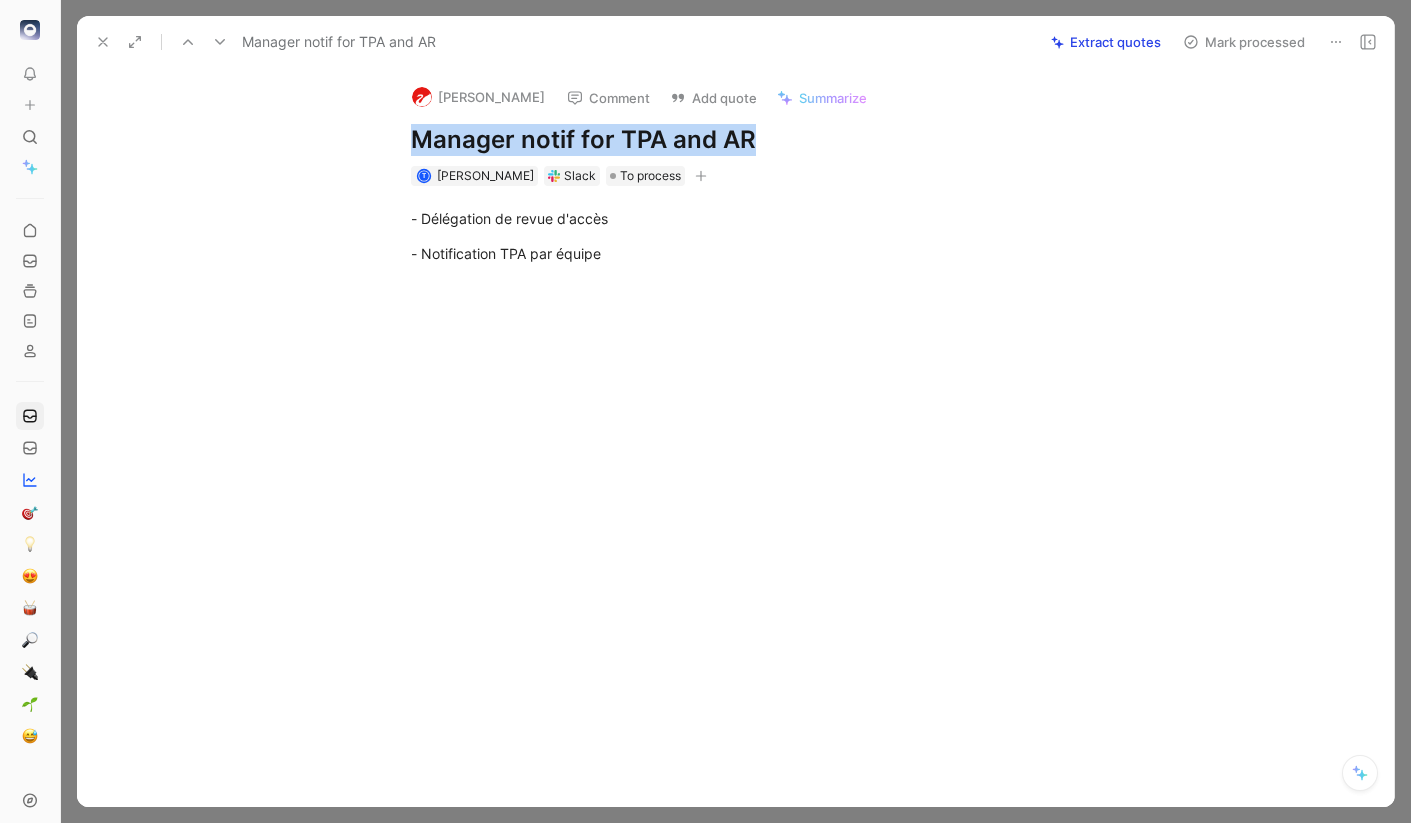 copy on "Manager notif for TPA and AR" 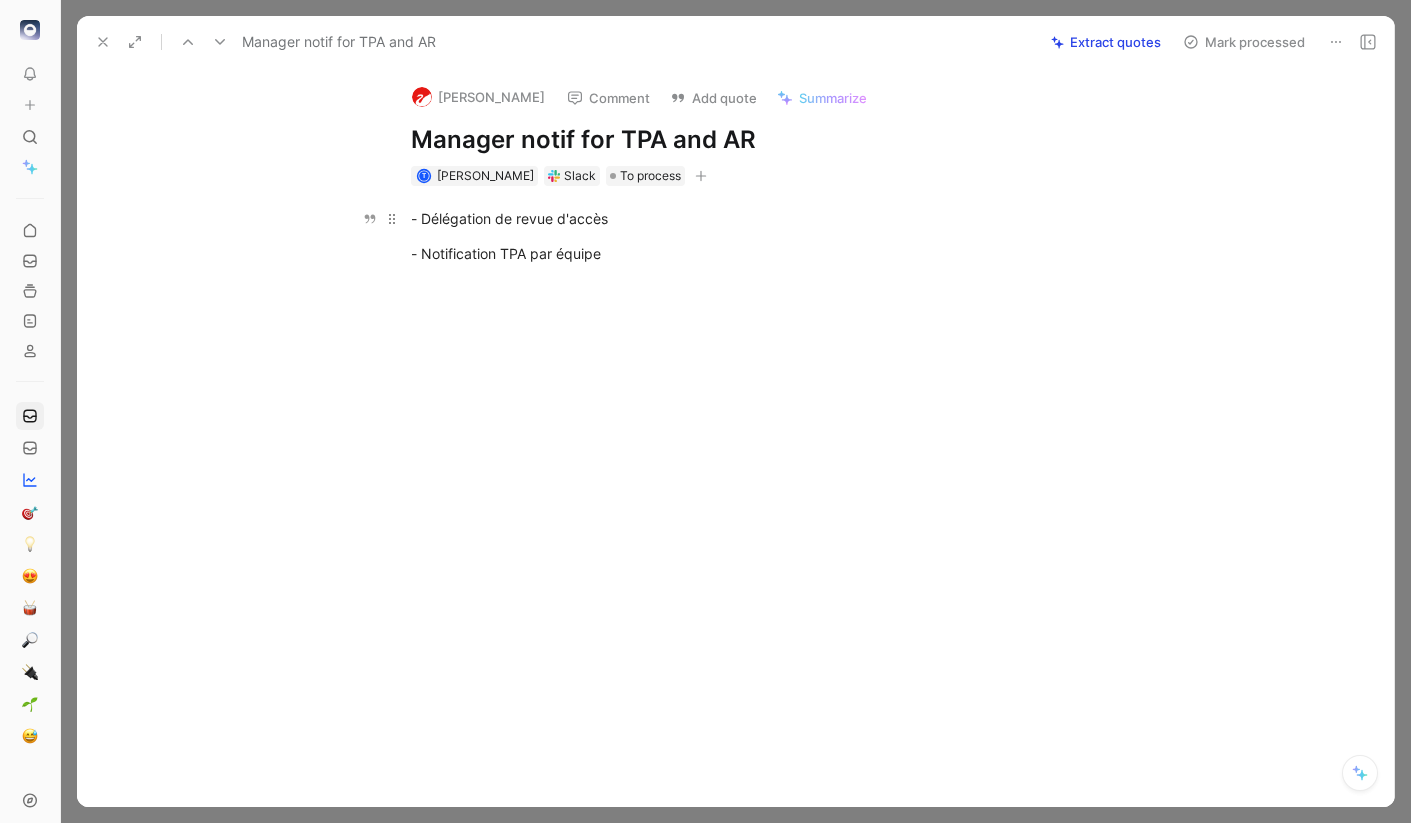 click on "- Délégation de revue d'accès" at bounding box center [757, 218] 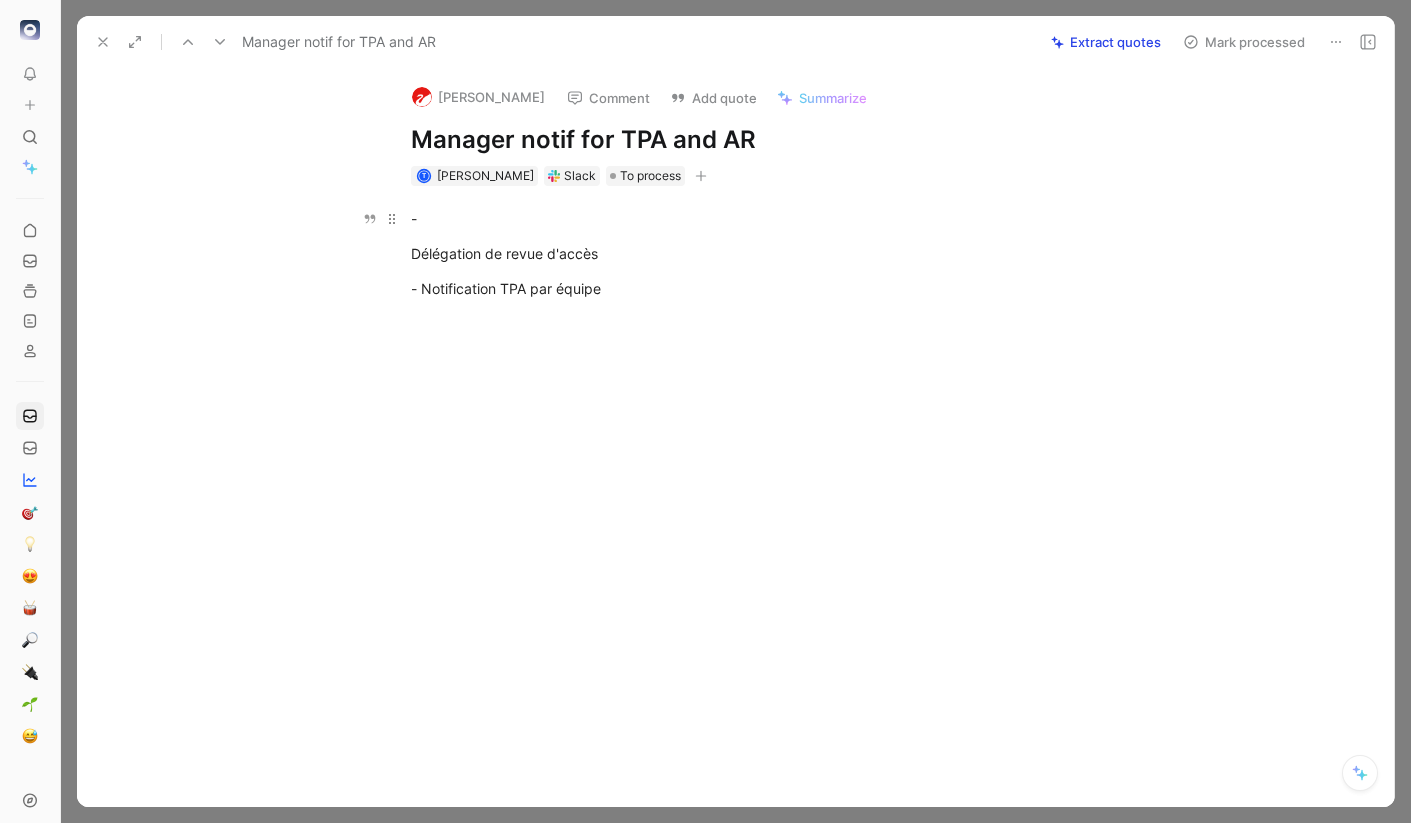 click on "-" at bounding box center [757, 218] 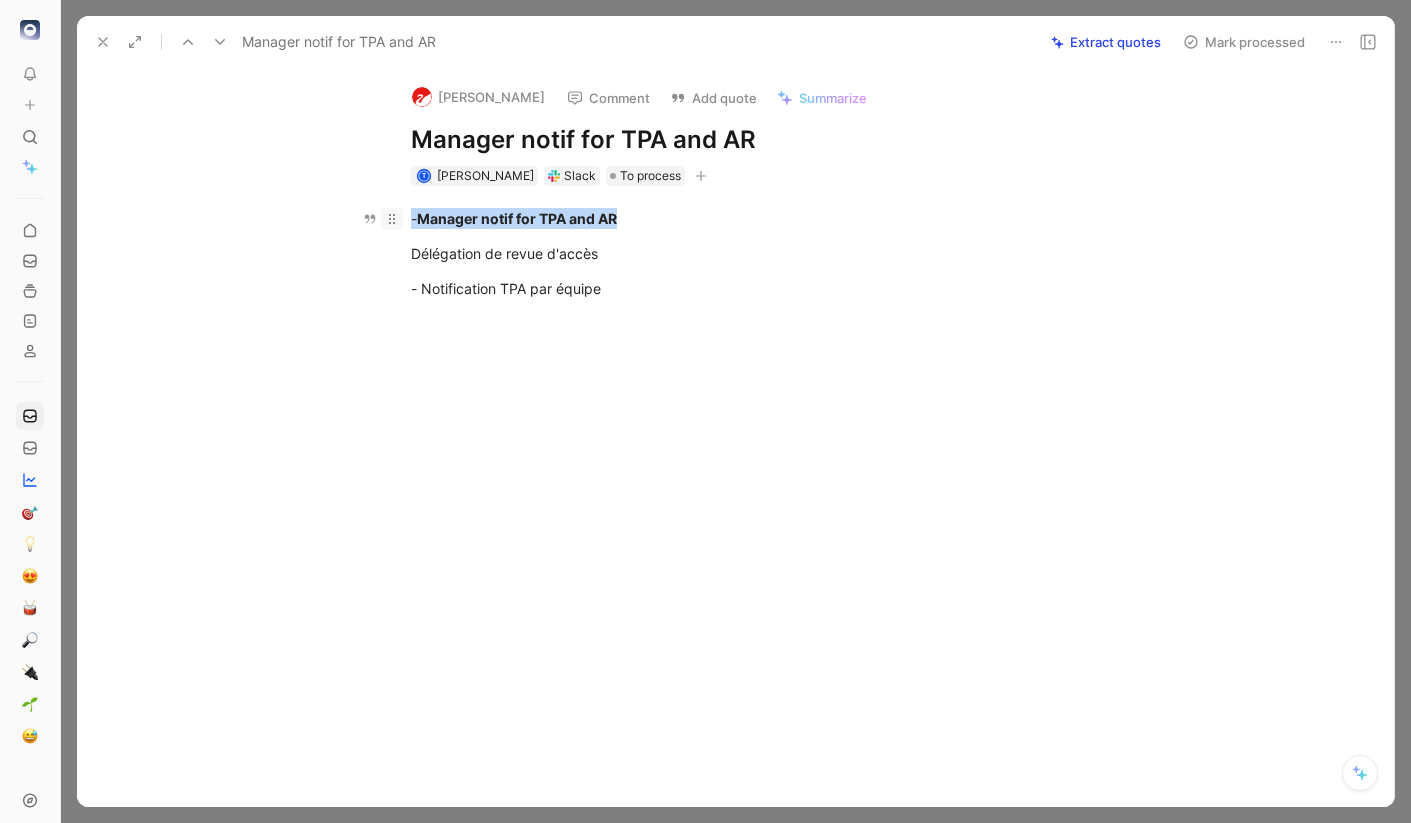 drag, startPoint x: 649, startPoint y: 220, endPoint x: 398, endPoint y: 224, distance: 251.03188 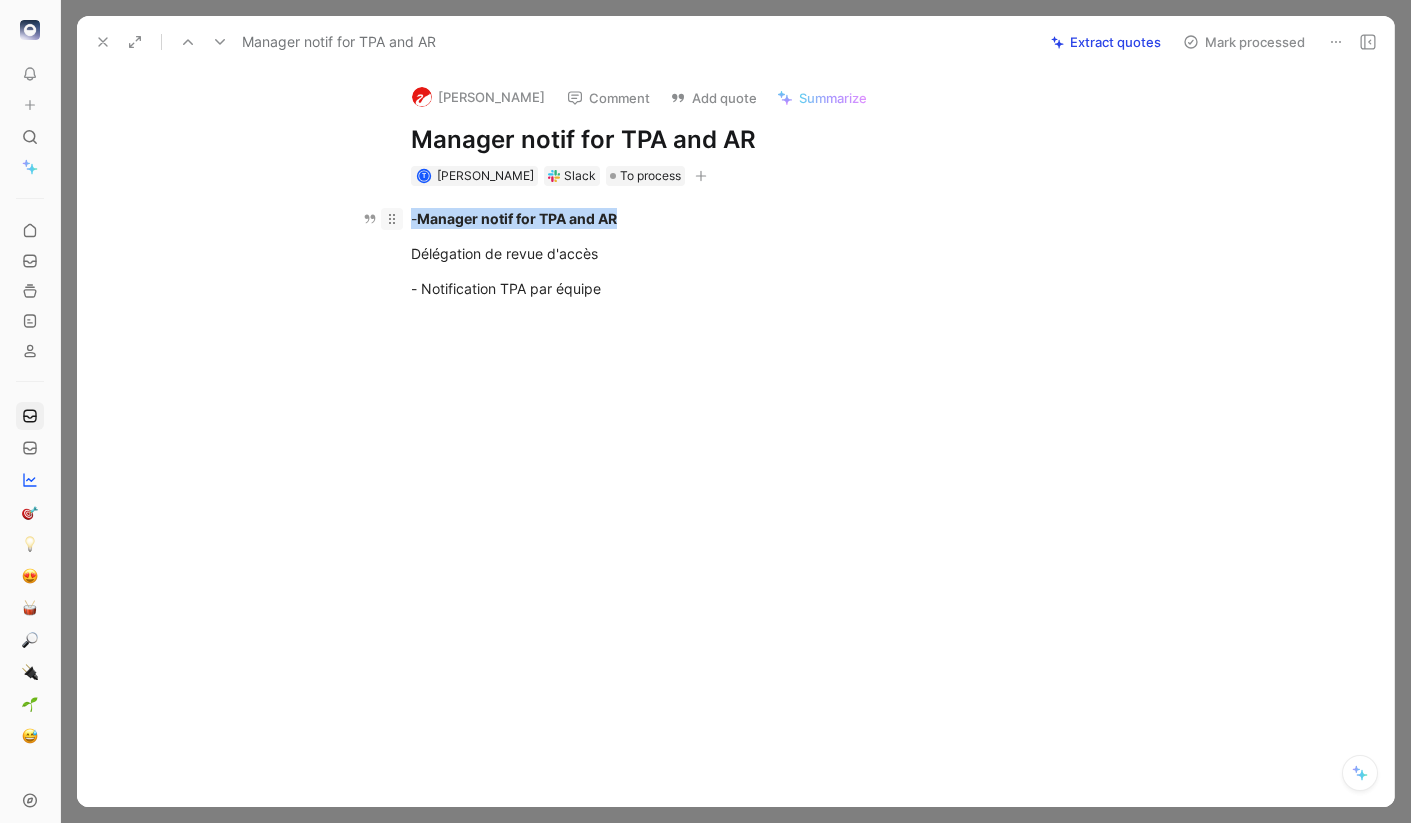 click on "-  Manager notif for TPA and AR" at bounding box center [757, 218] 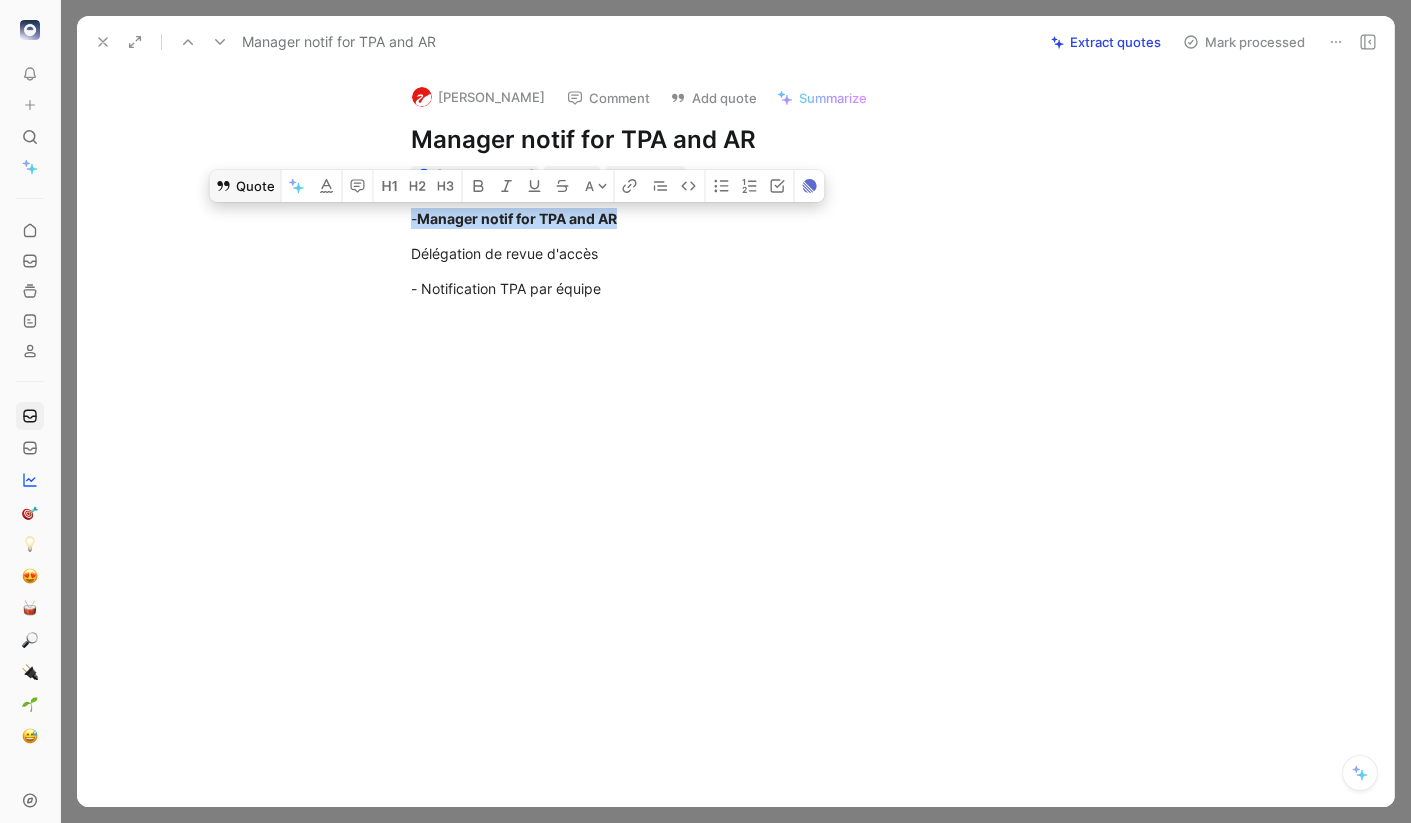 click on "Quote" at bounding box center [245, 186] 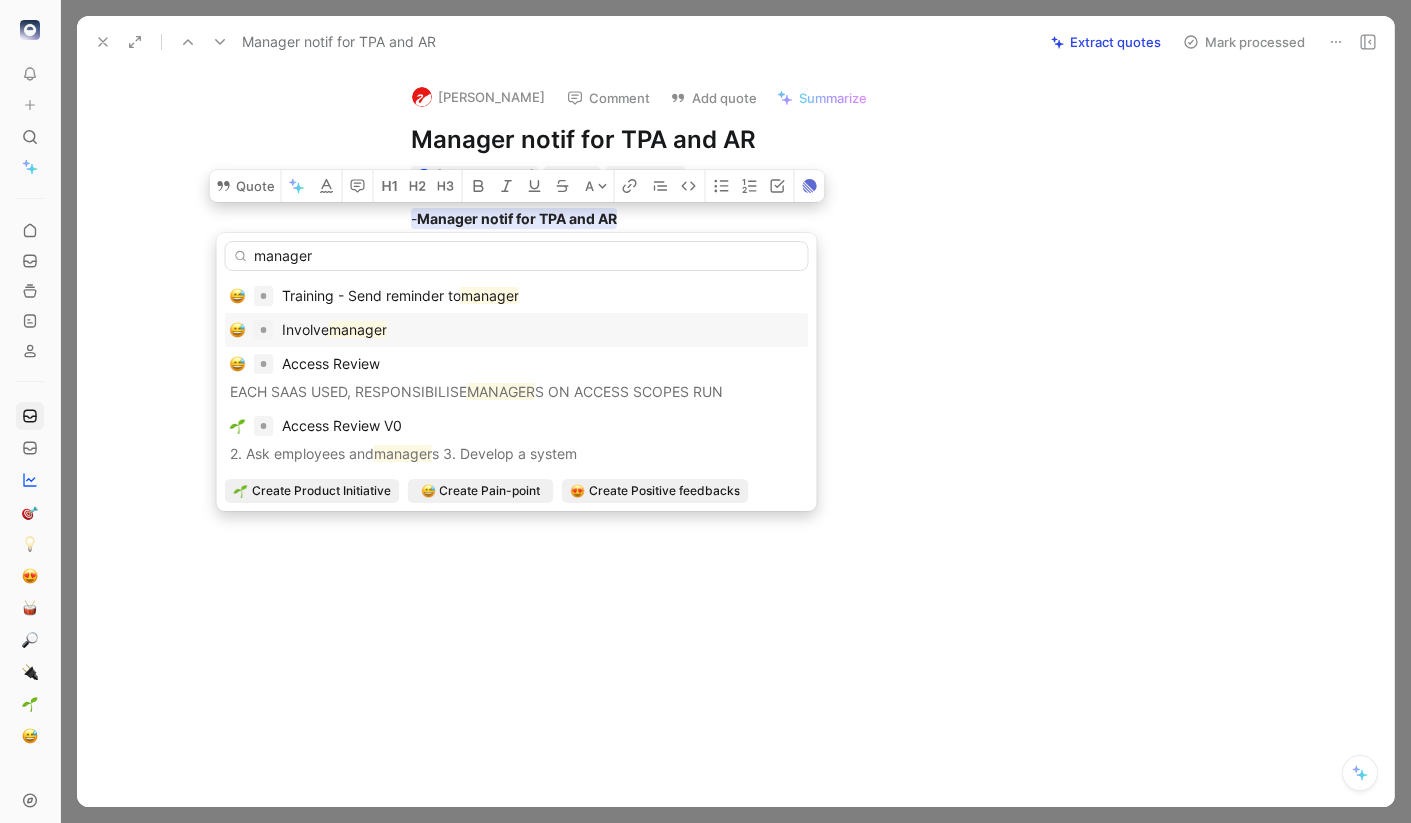 type on "manager" 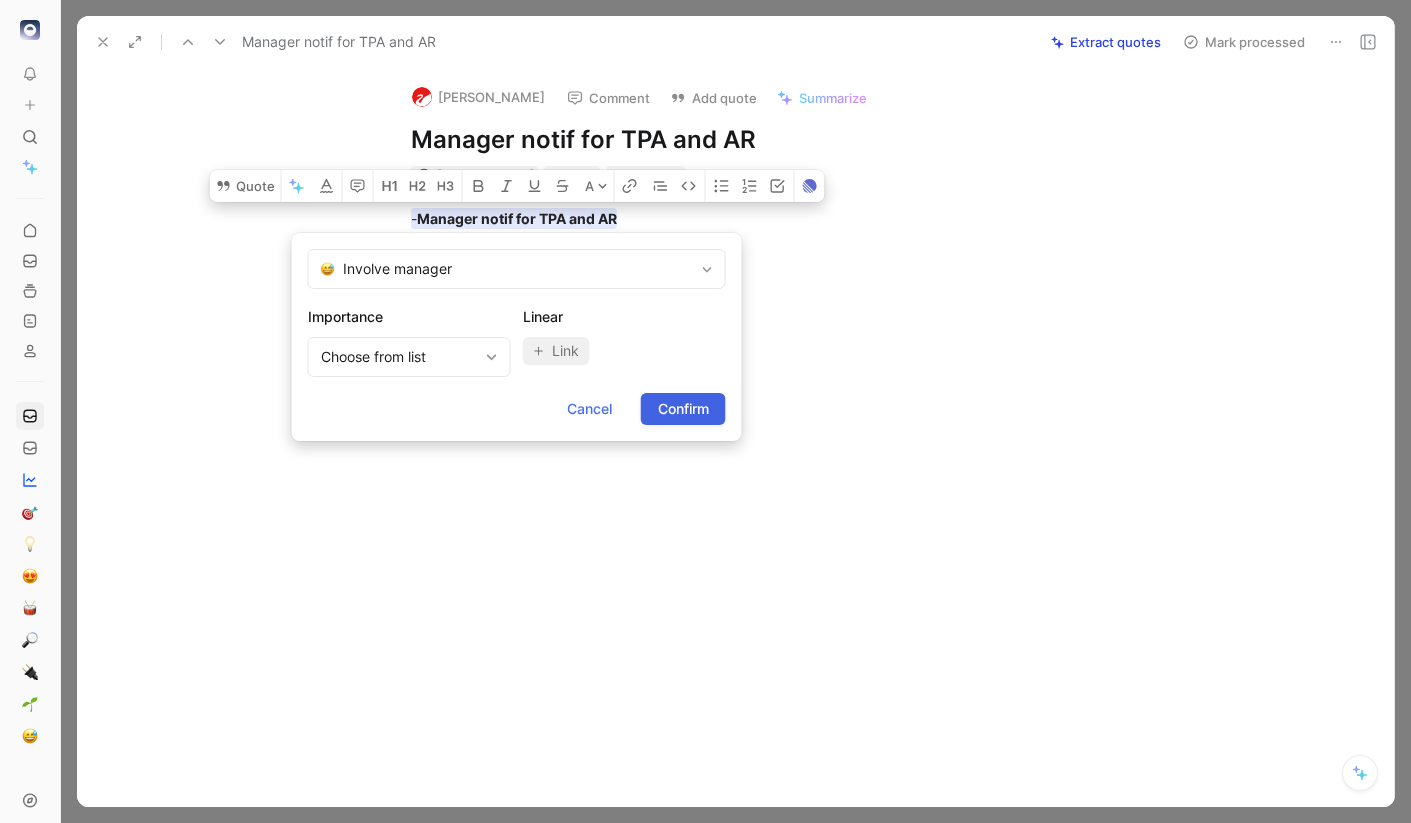 click on "Confirm" at bounding box center (683, 409) 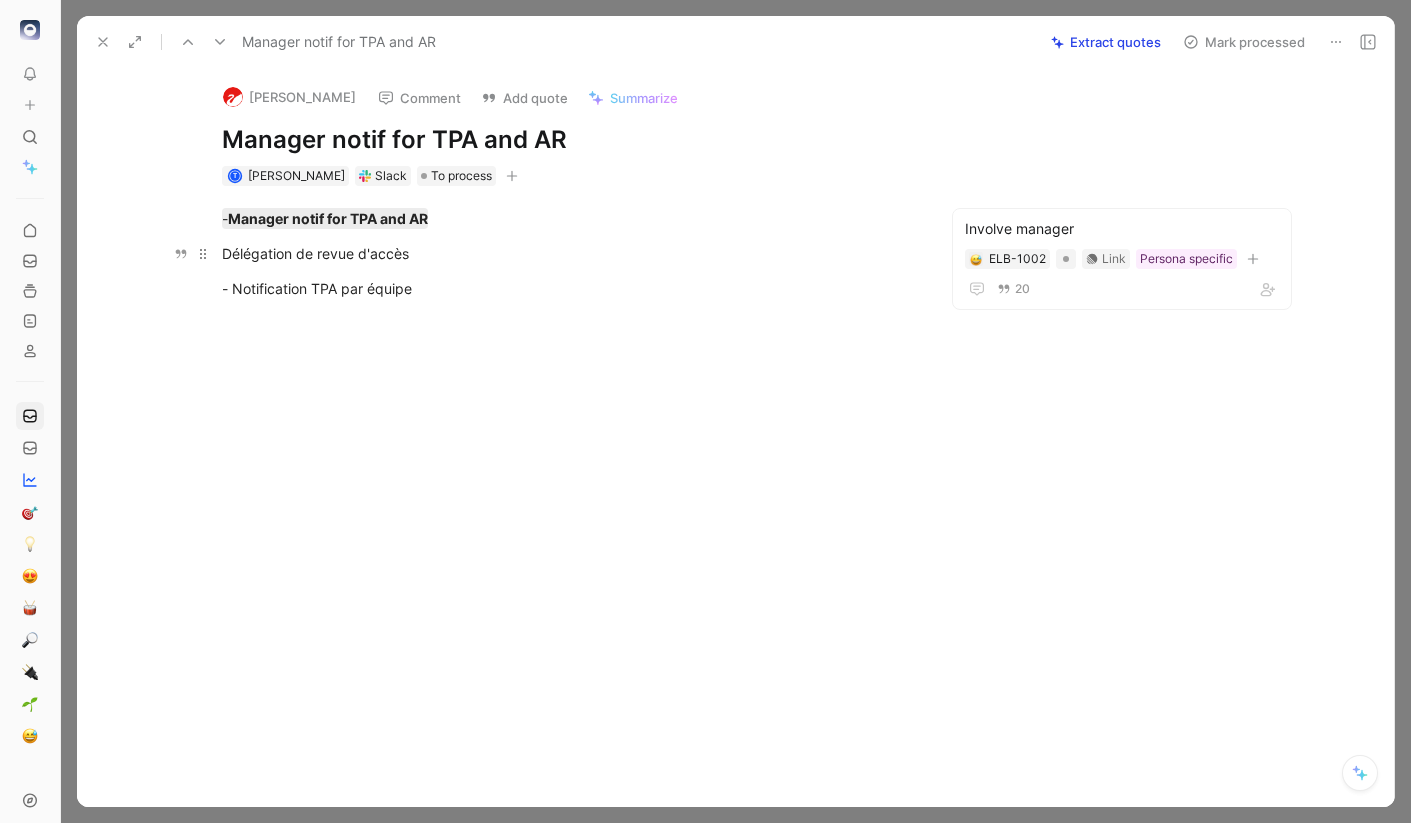 click on "Délégation de revue d'accès" at bounding box center [568, 253] 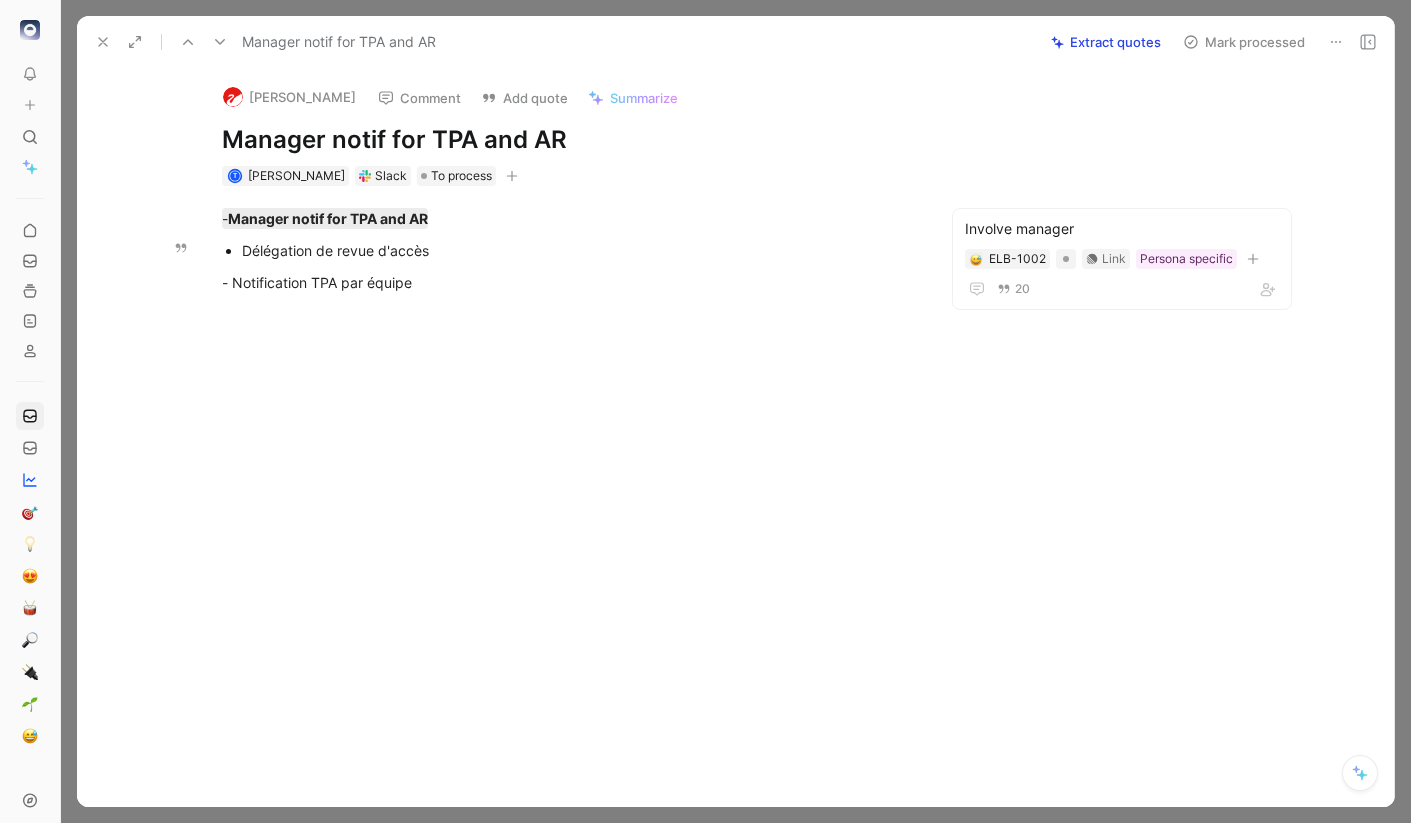 drag, startPoint x: 434, startPoint y: 252, endPoint x: 210, endPoint y: 250, distance: 224.00893 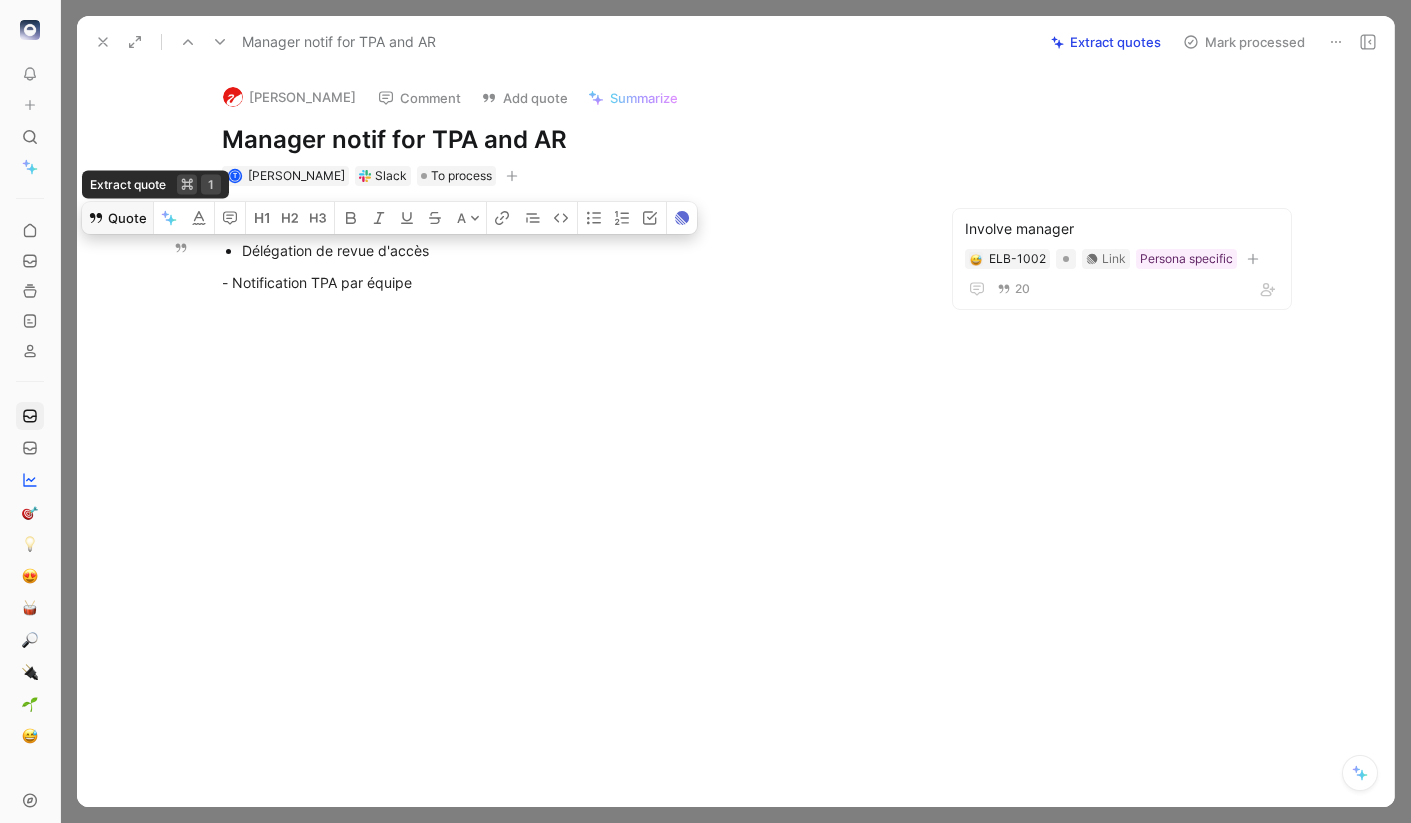 click on "Quote" at bounding box center (117, 218) 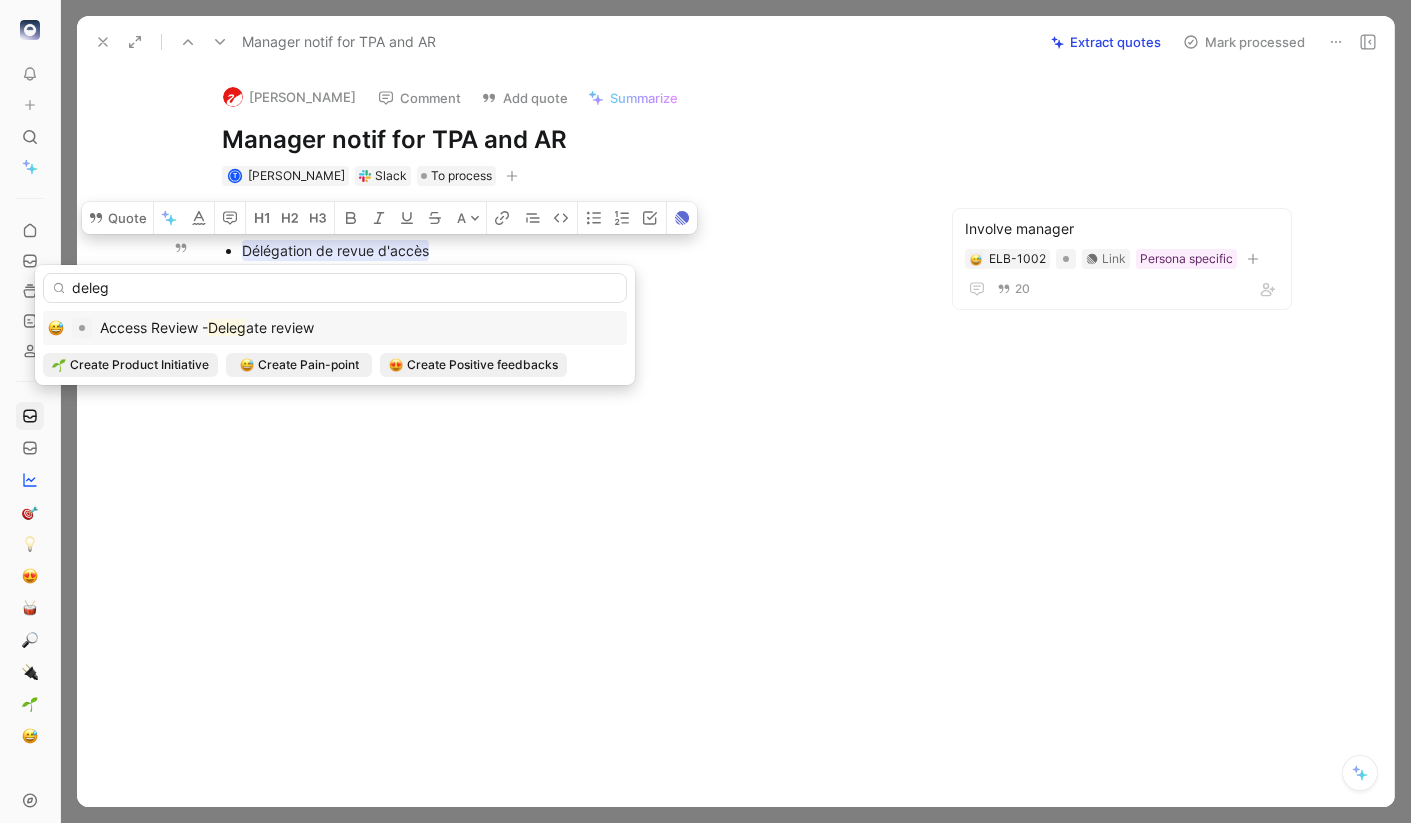 type on "deleg" 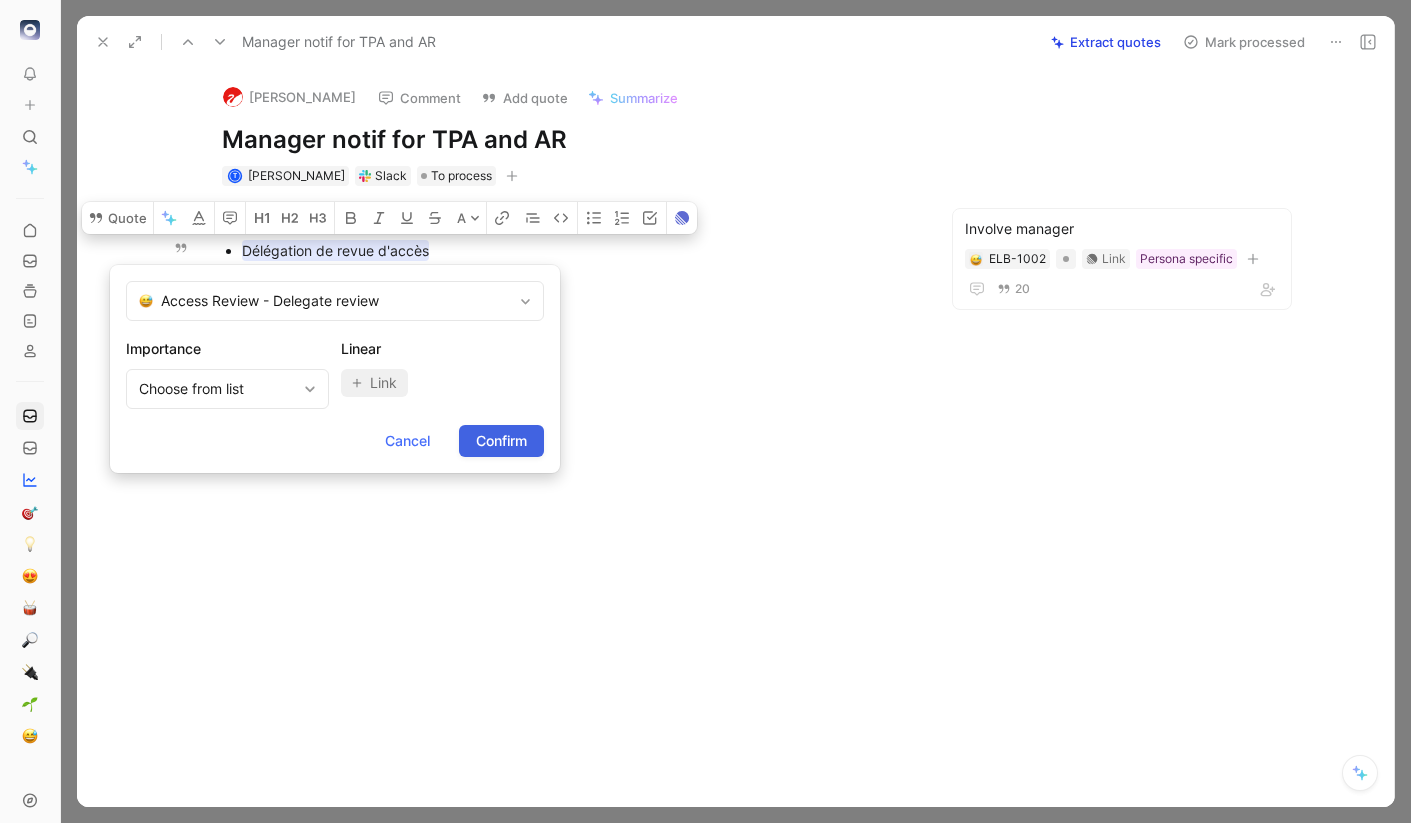 click on "Confirm" at bounding box center [501, 441] 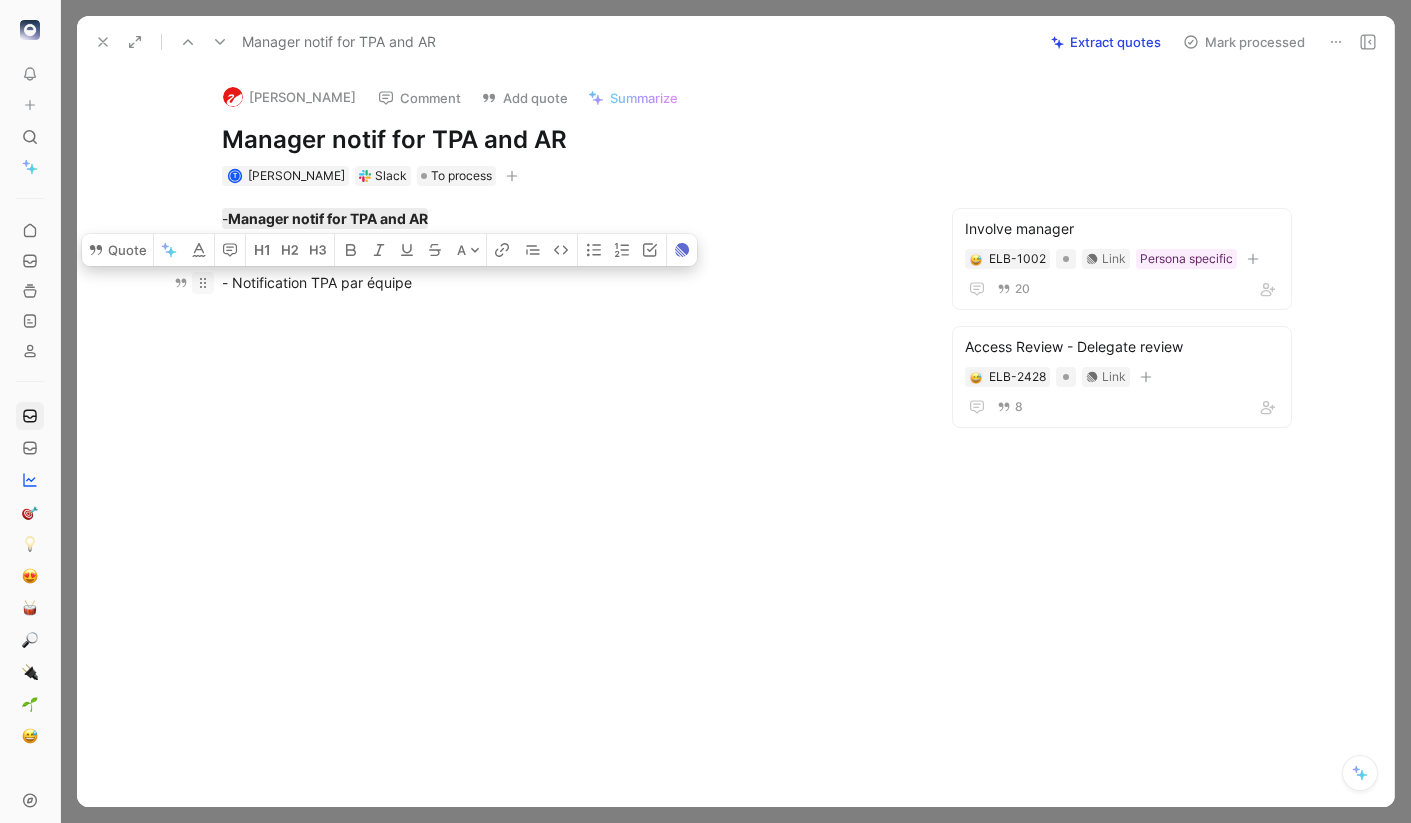 drag, startPoint x: 414, startPoint y: 283, endPoint x: 212, endPoint y: 280, distance: 202.02228 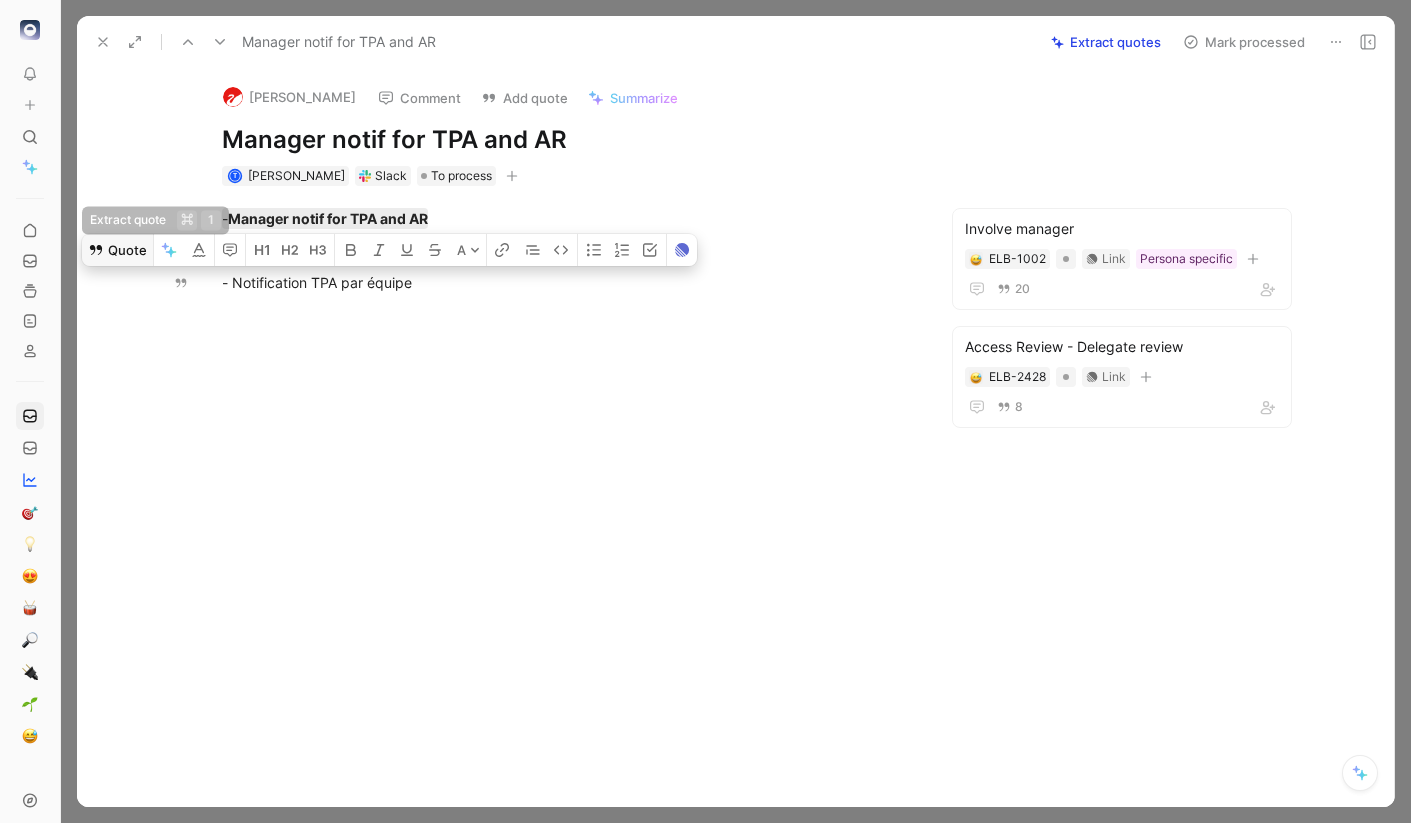 click on "Quote" at bounding box center [117, 250] 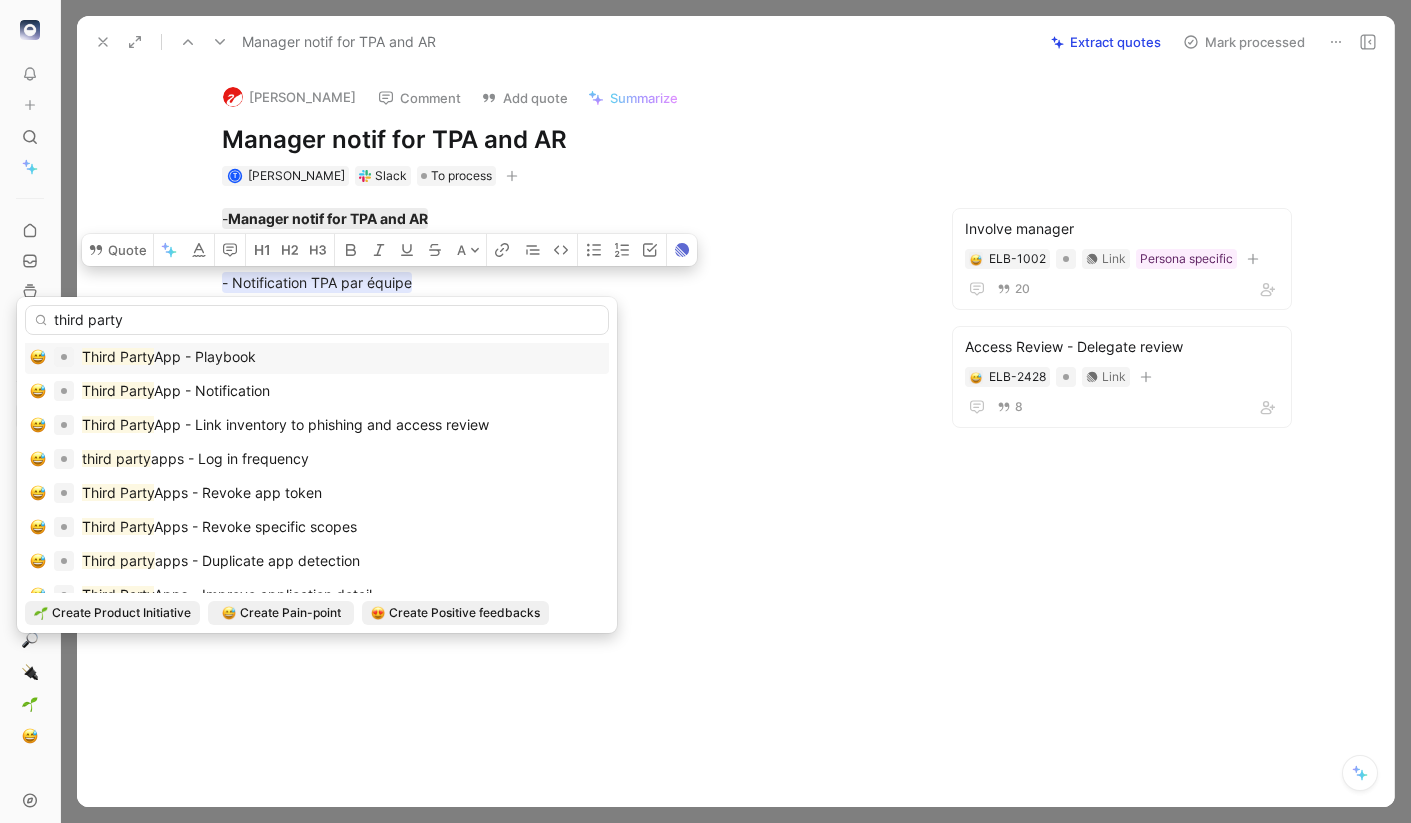 scroll, scrollTop: 83, scrollLeft: 0, axis: vertical 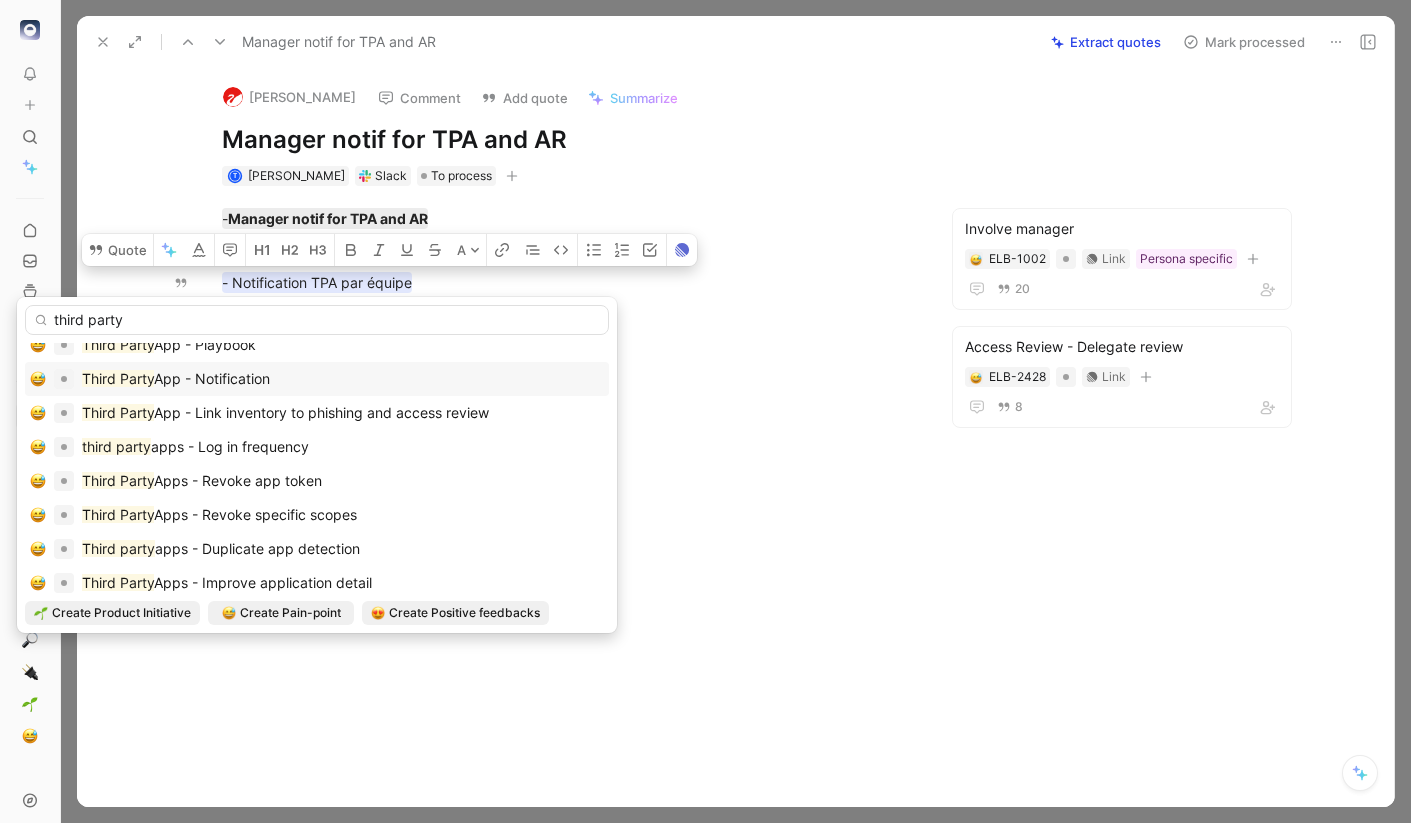 type on "third party" 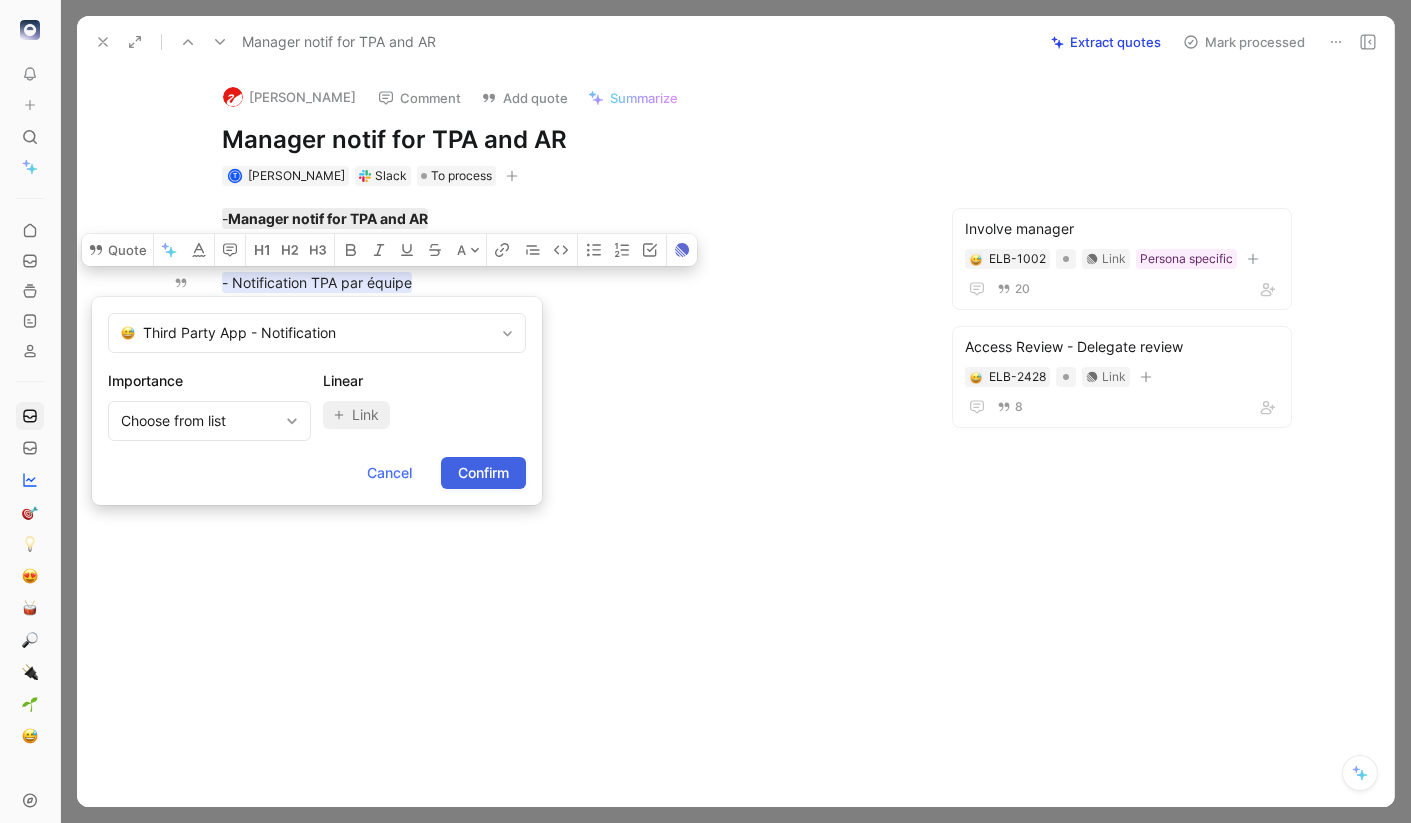 click on "Confirm" at bounding box center (483, 473) 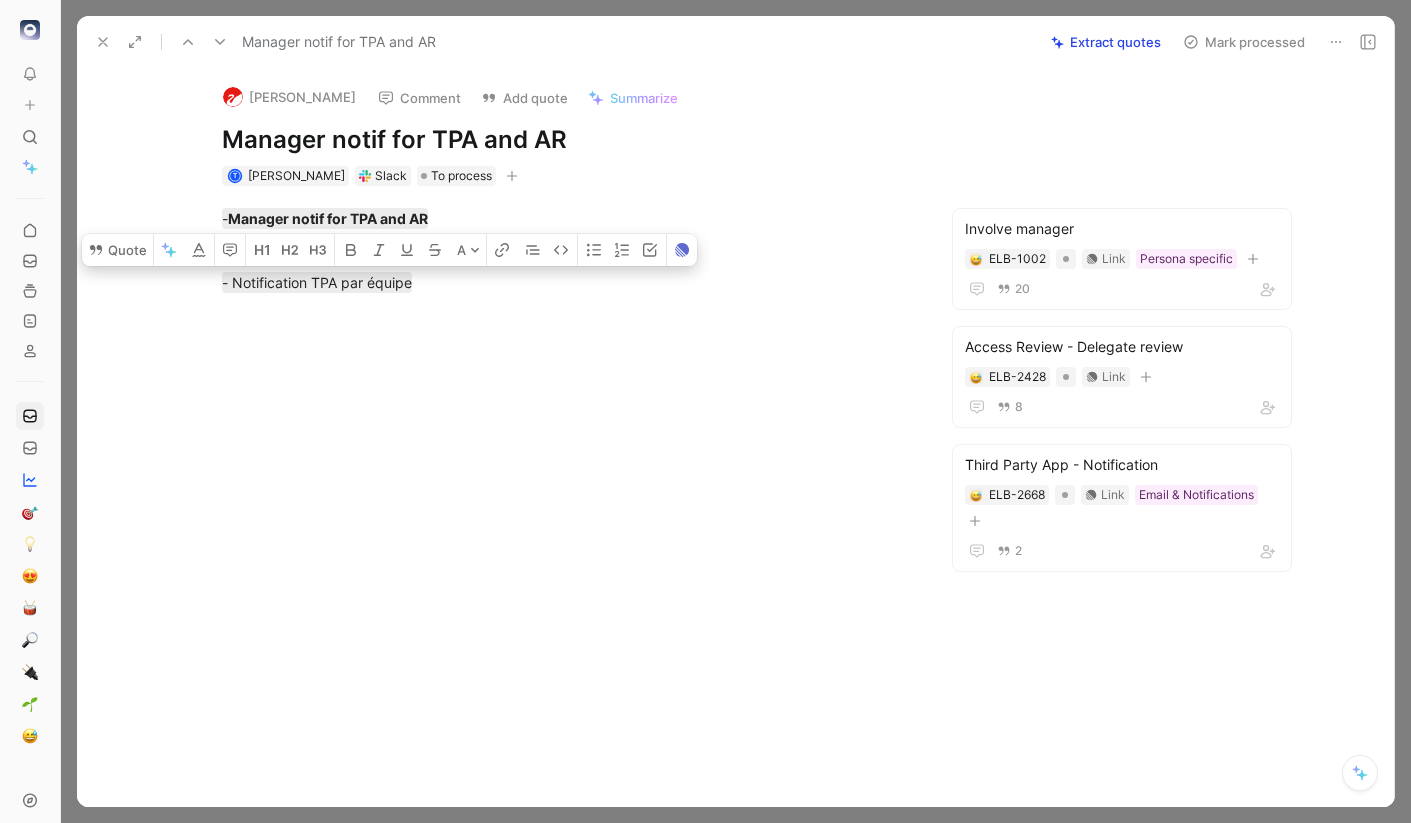 click on "Mark processed" at bounding box center [1244, 42] 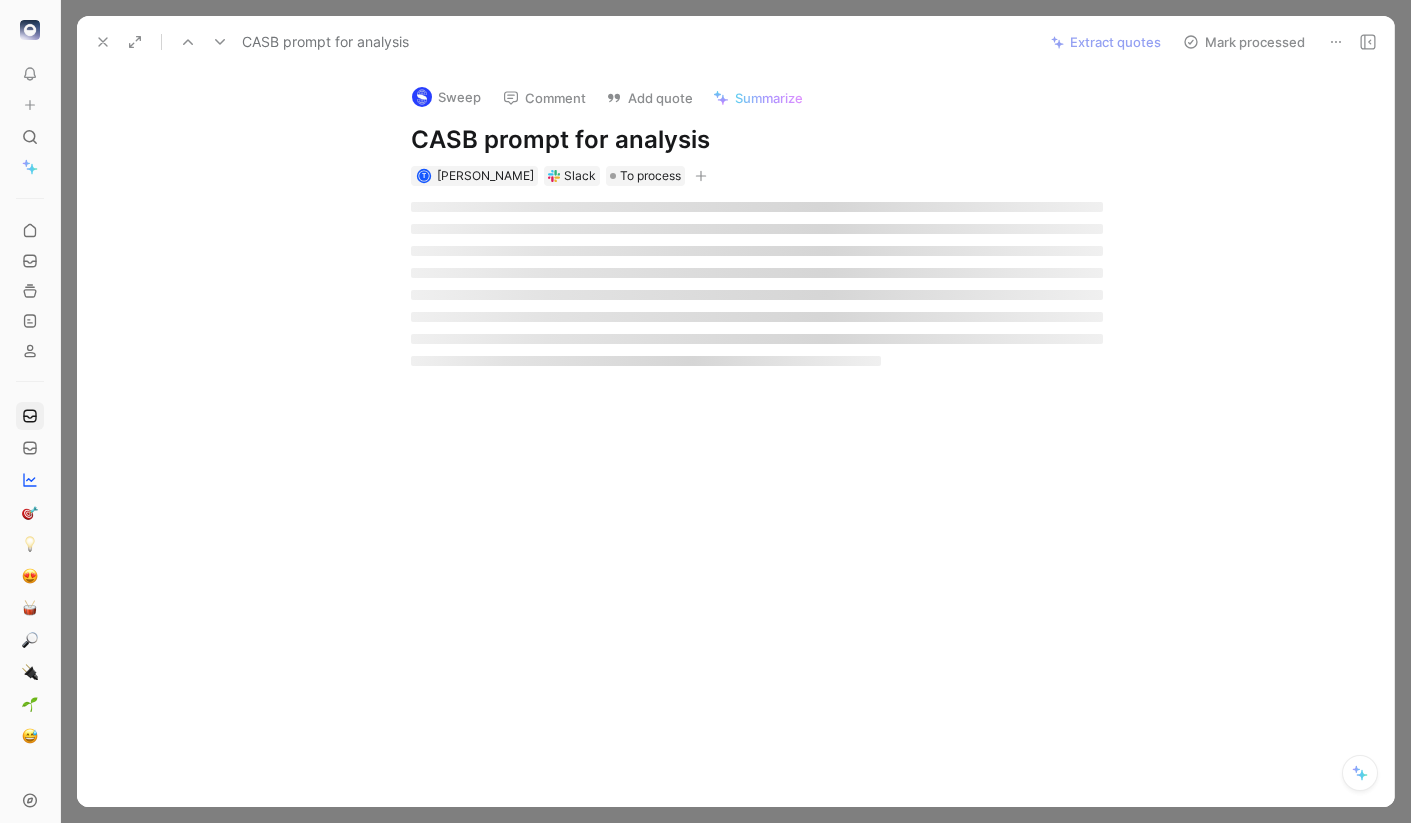 scroll, scrollTop: 949, scrollLeft: 0, axis: vertical 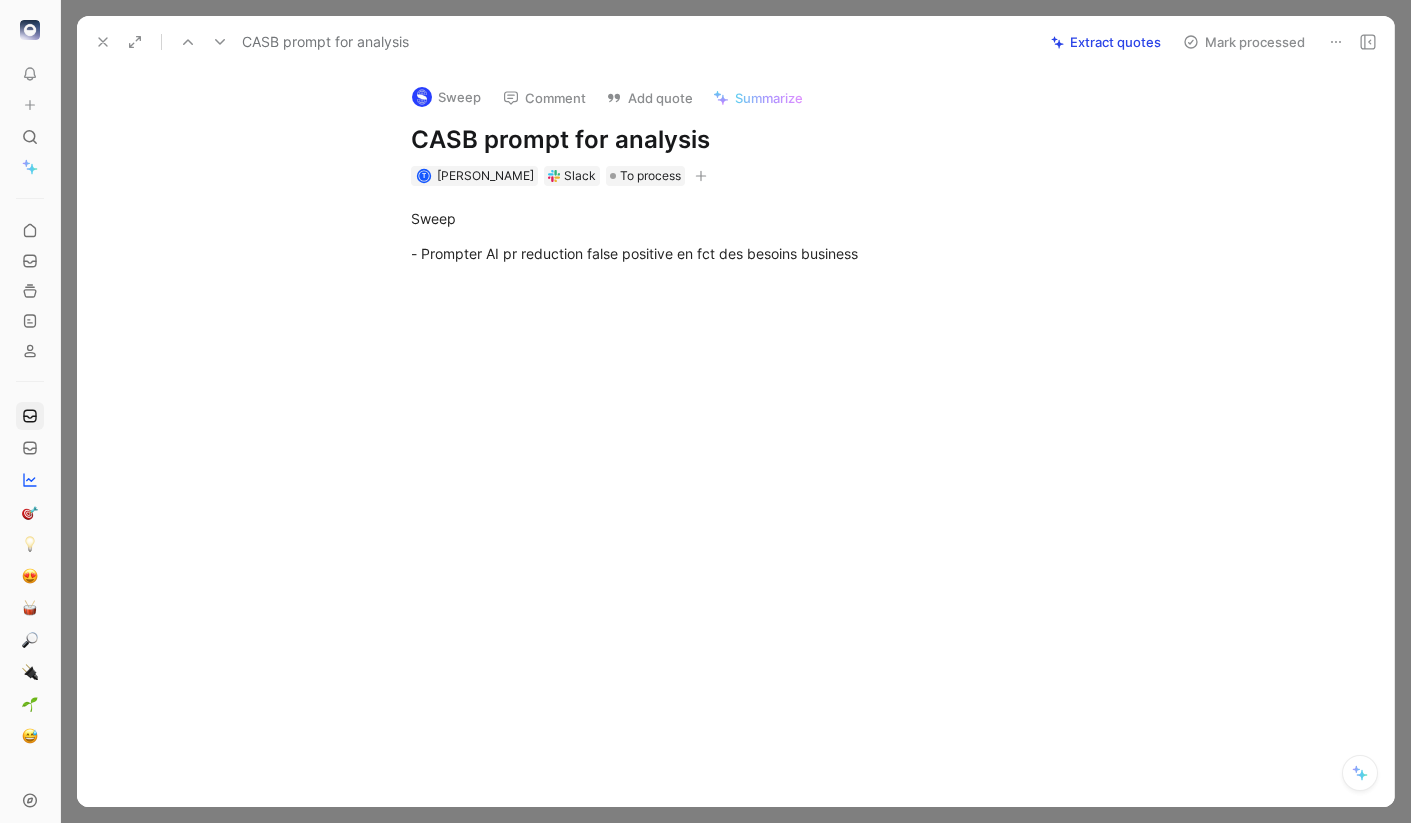 click on "CASB prompt for analysis" at bounding box center (757, 140) 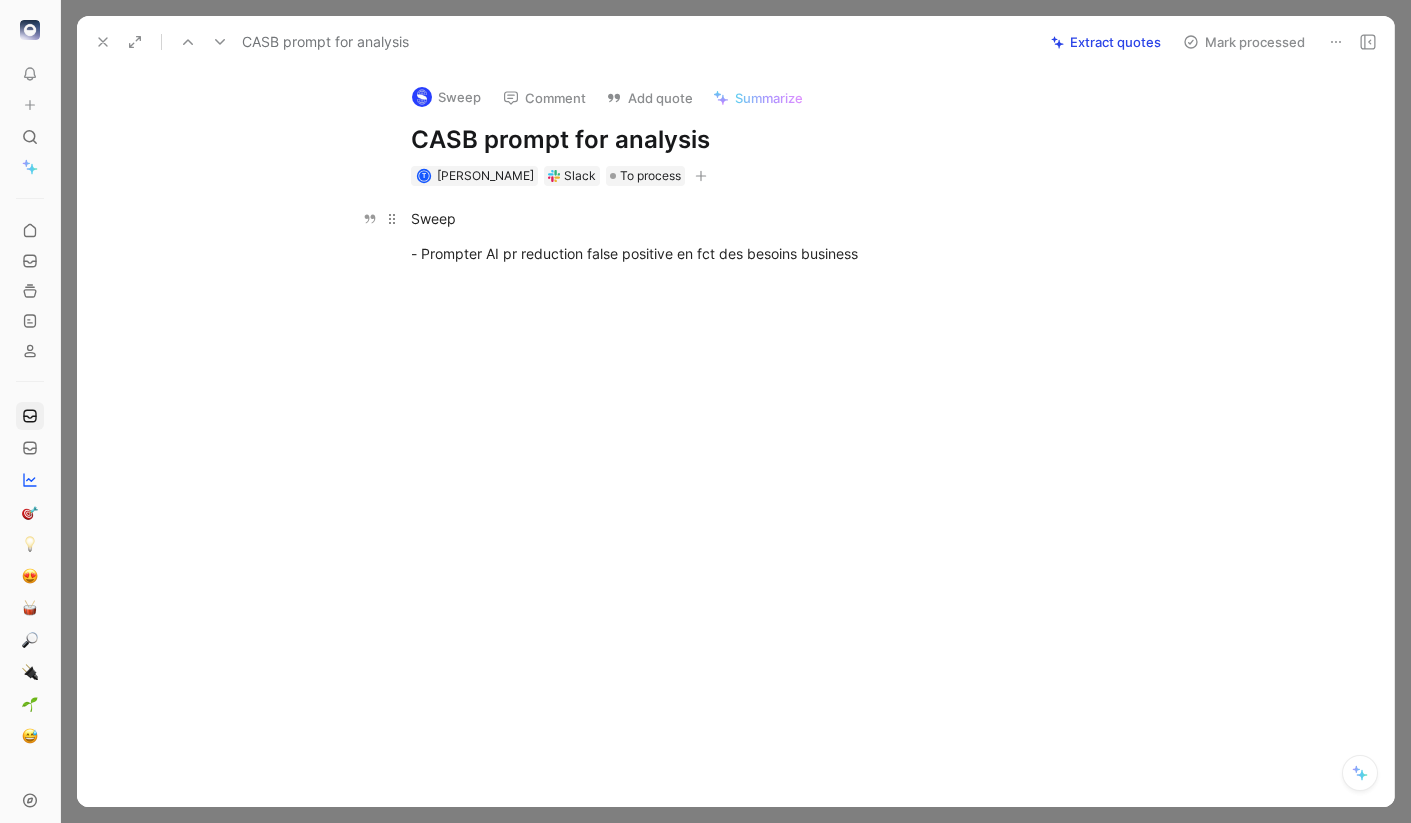 click on "Sweep" at bounding box center (757, 218) 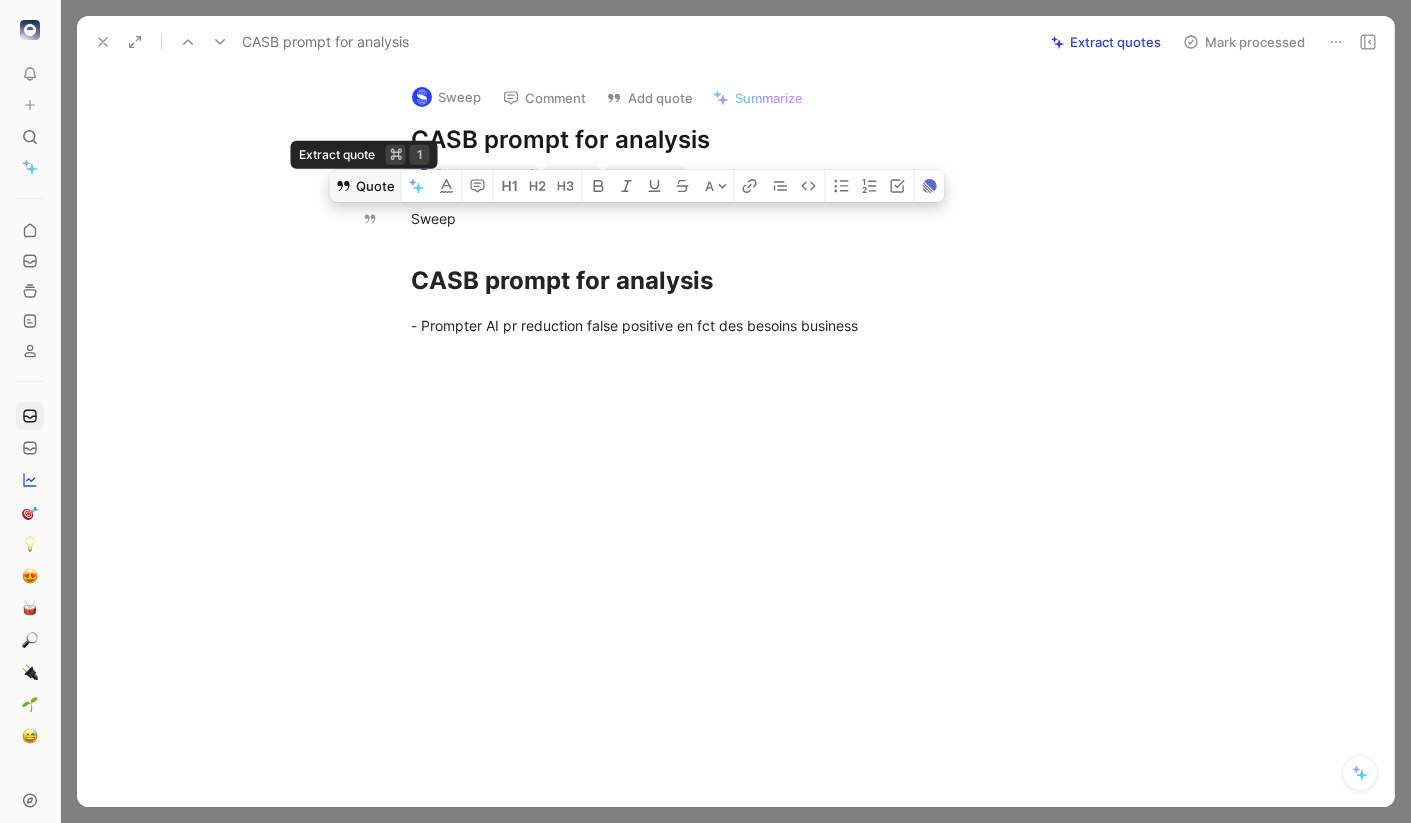 click on "Quote" at bounding box center (365, 186) 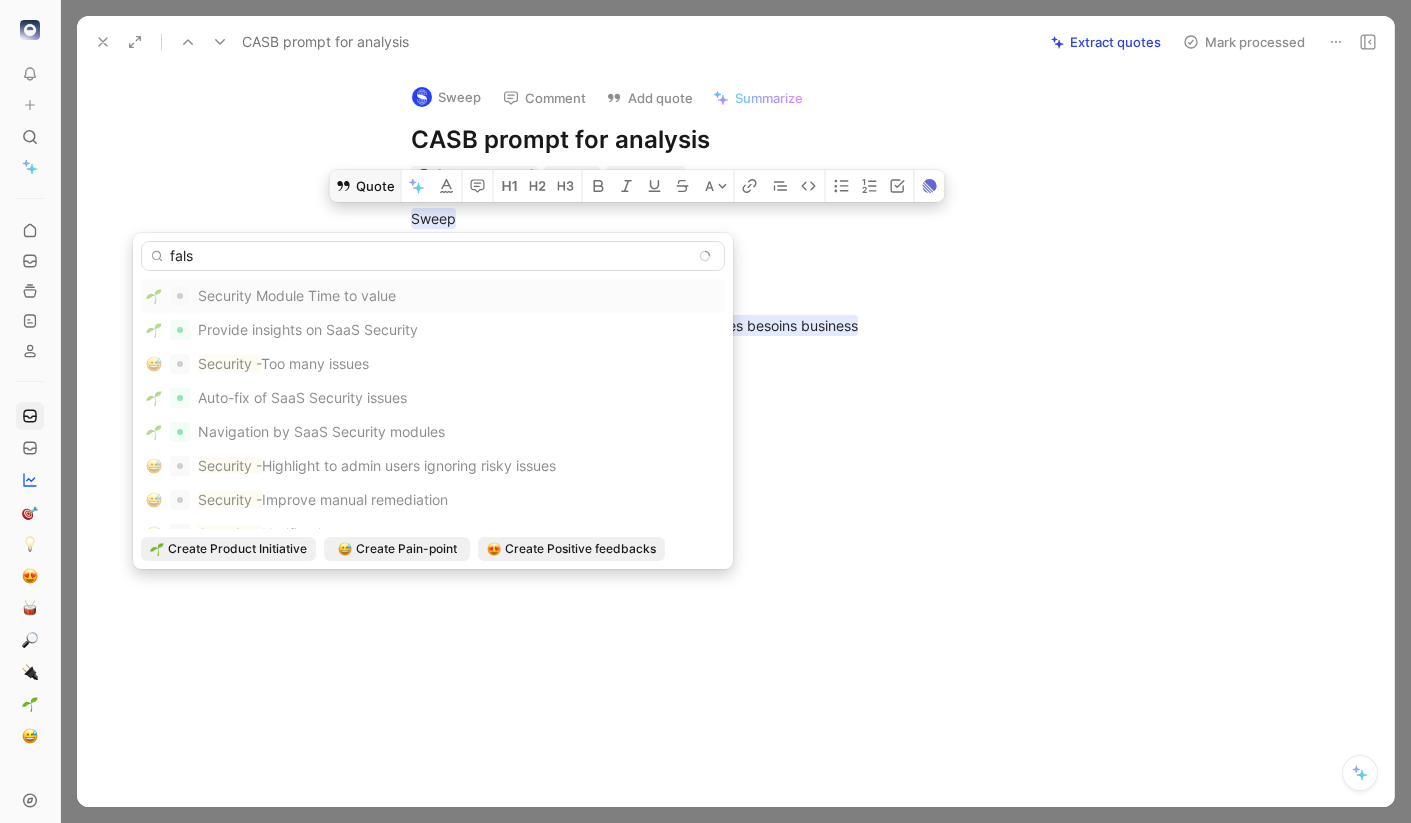 type on "false" 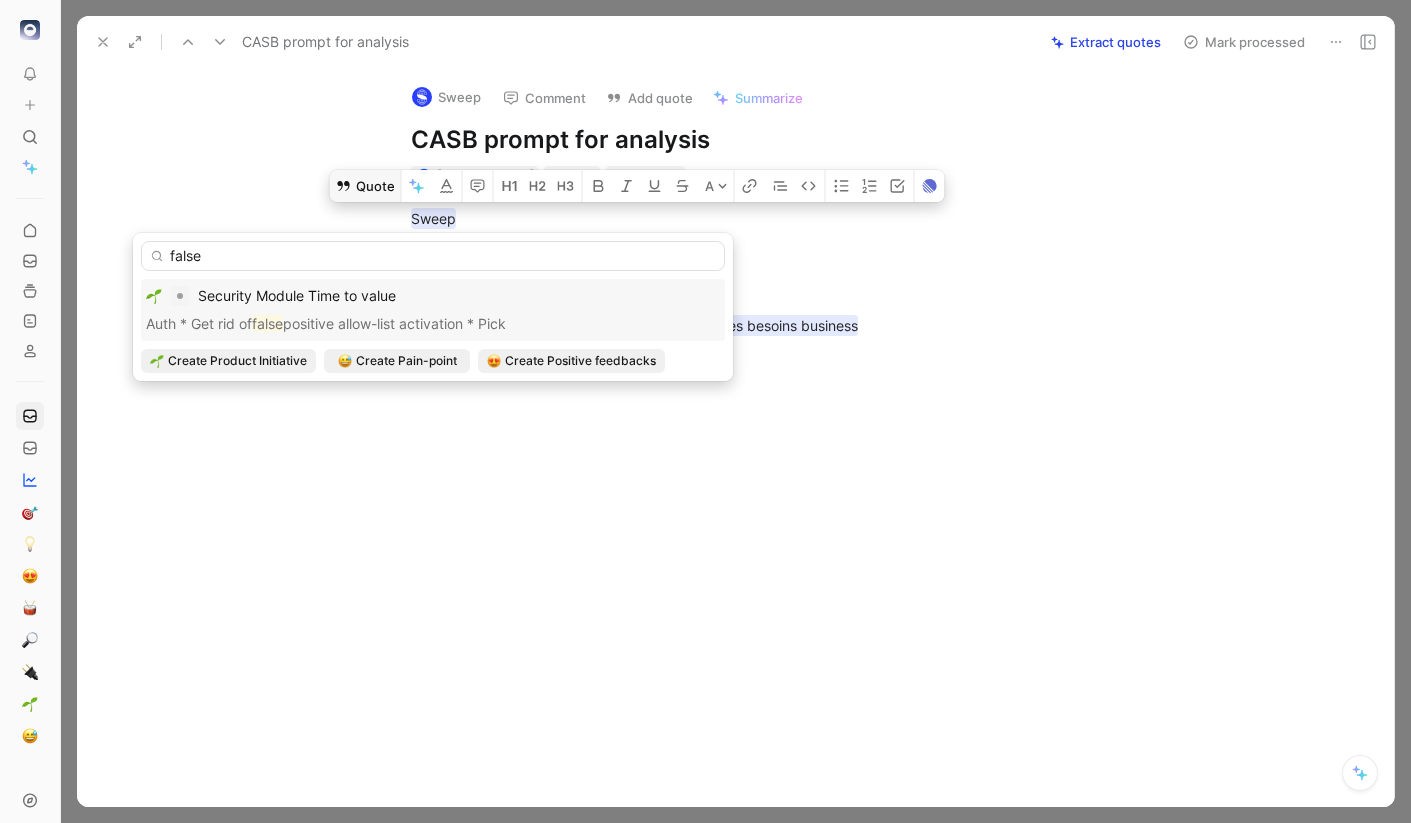 type 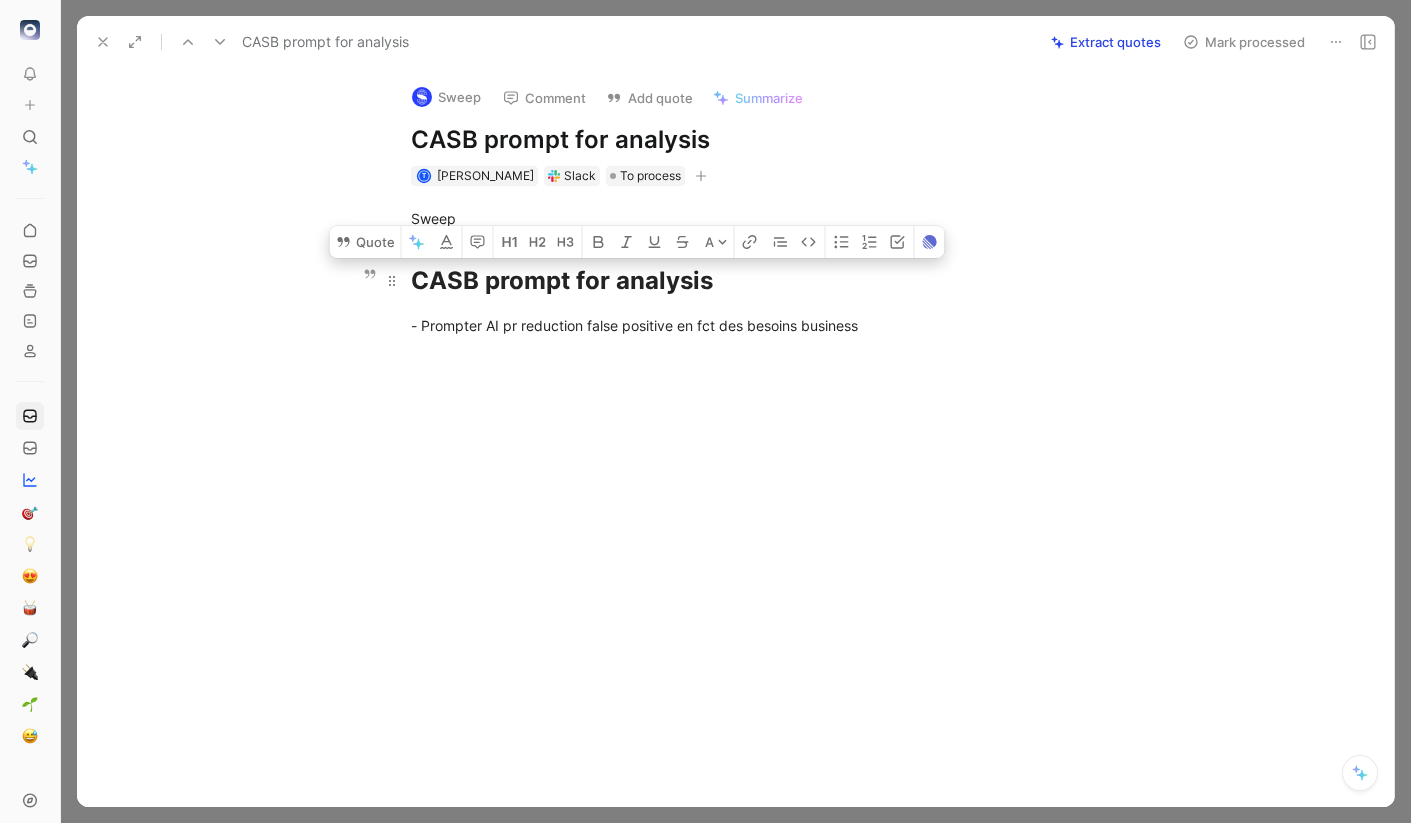 drag, startPoint x: 915, startPoint y: 343, endPoint x: 403, endPoint y: 242, distance: 521.8668 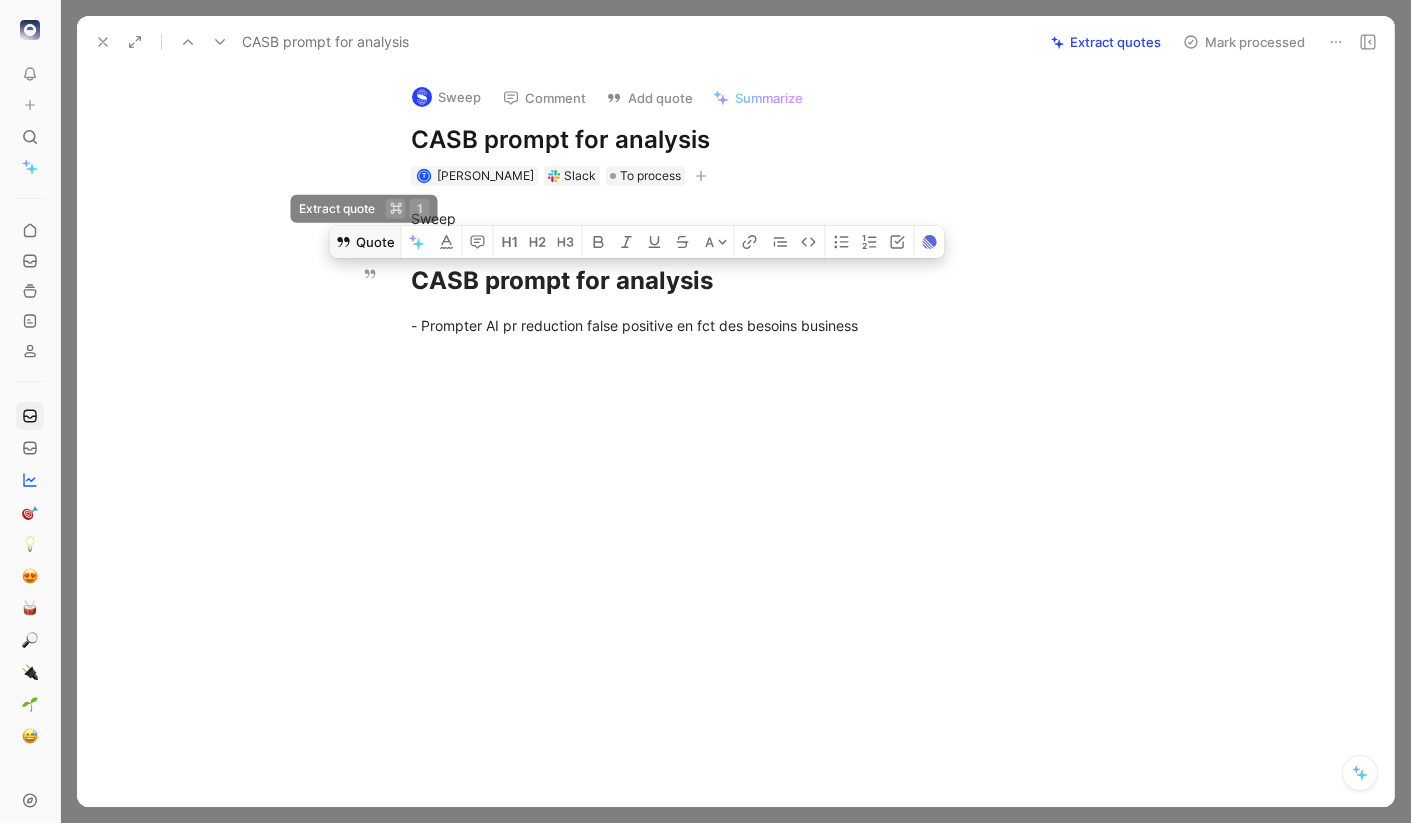 click 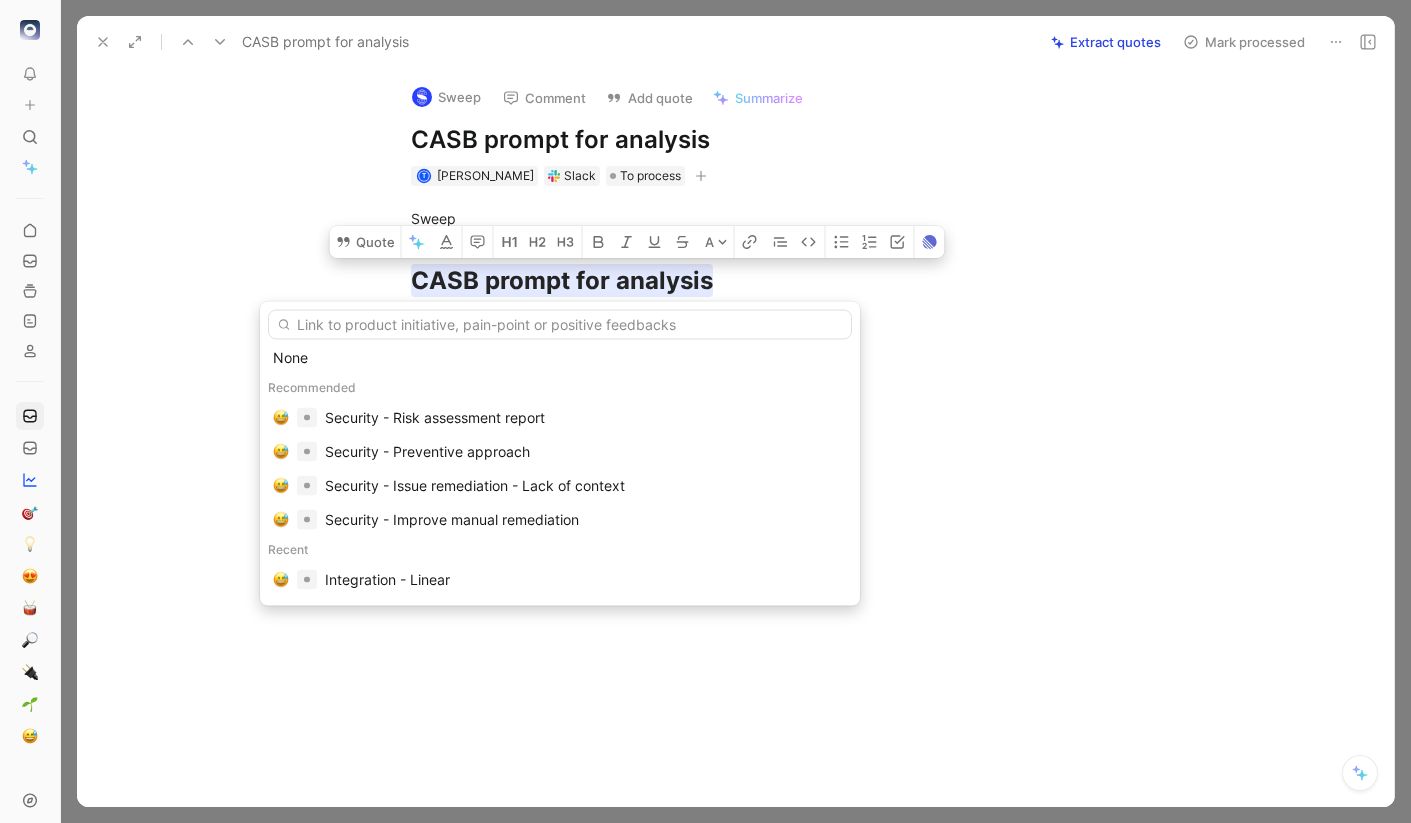 scroll, scrollTop: 0, scrollLeft: 0, axis: both 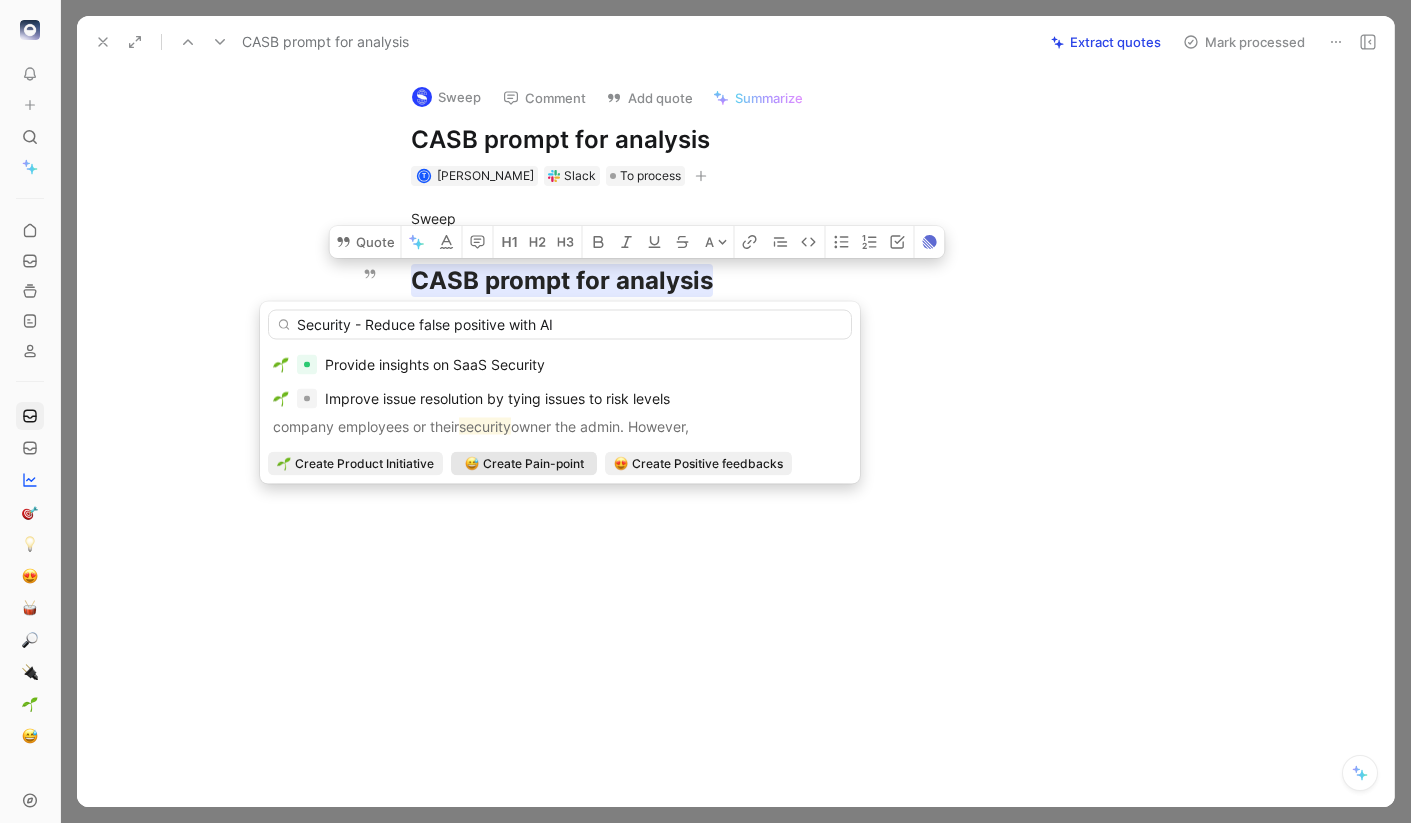 type on "Security - Reduce false positive with AI" 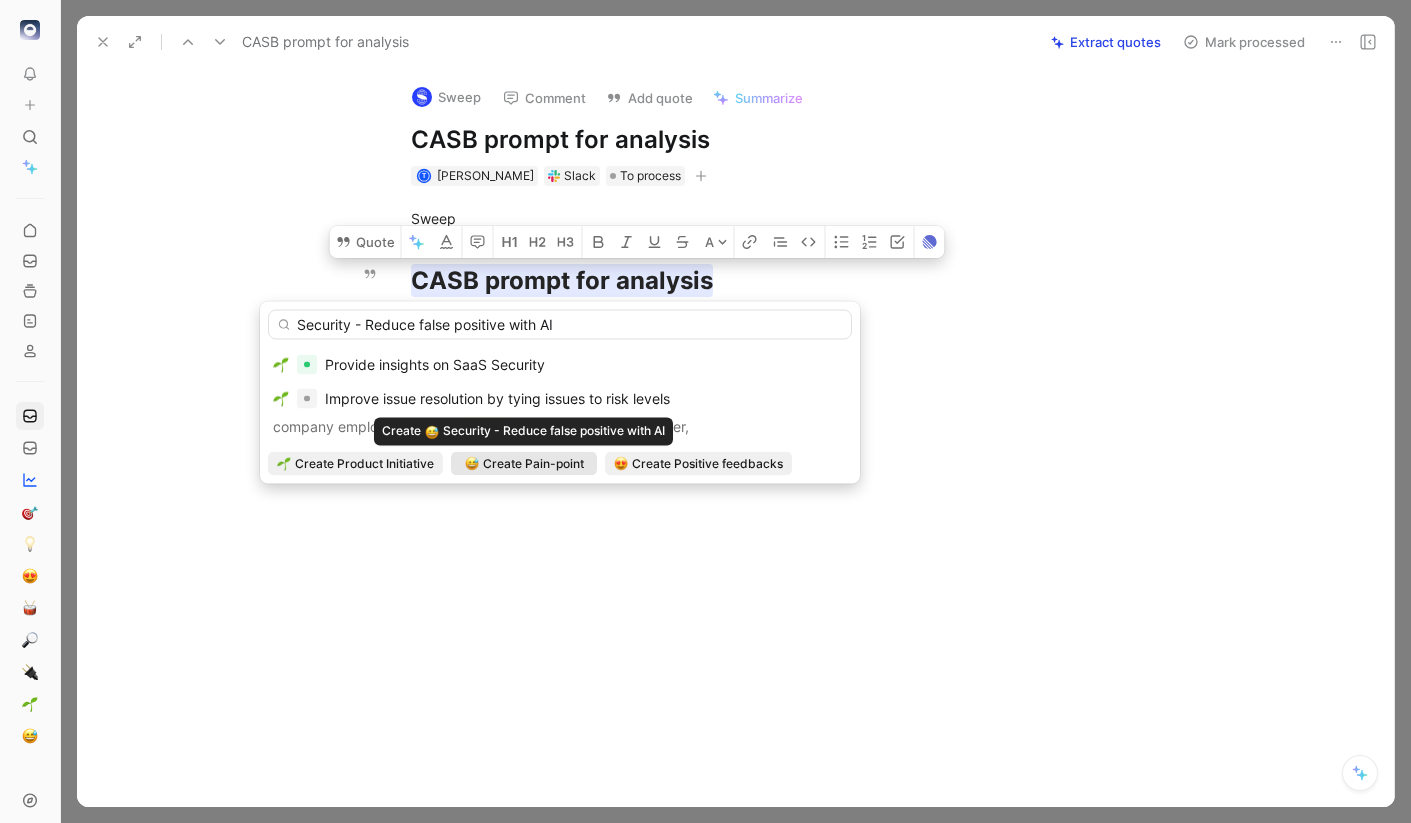 click at bounding box center [472, 464] 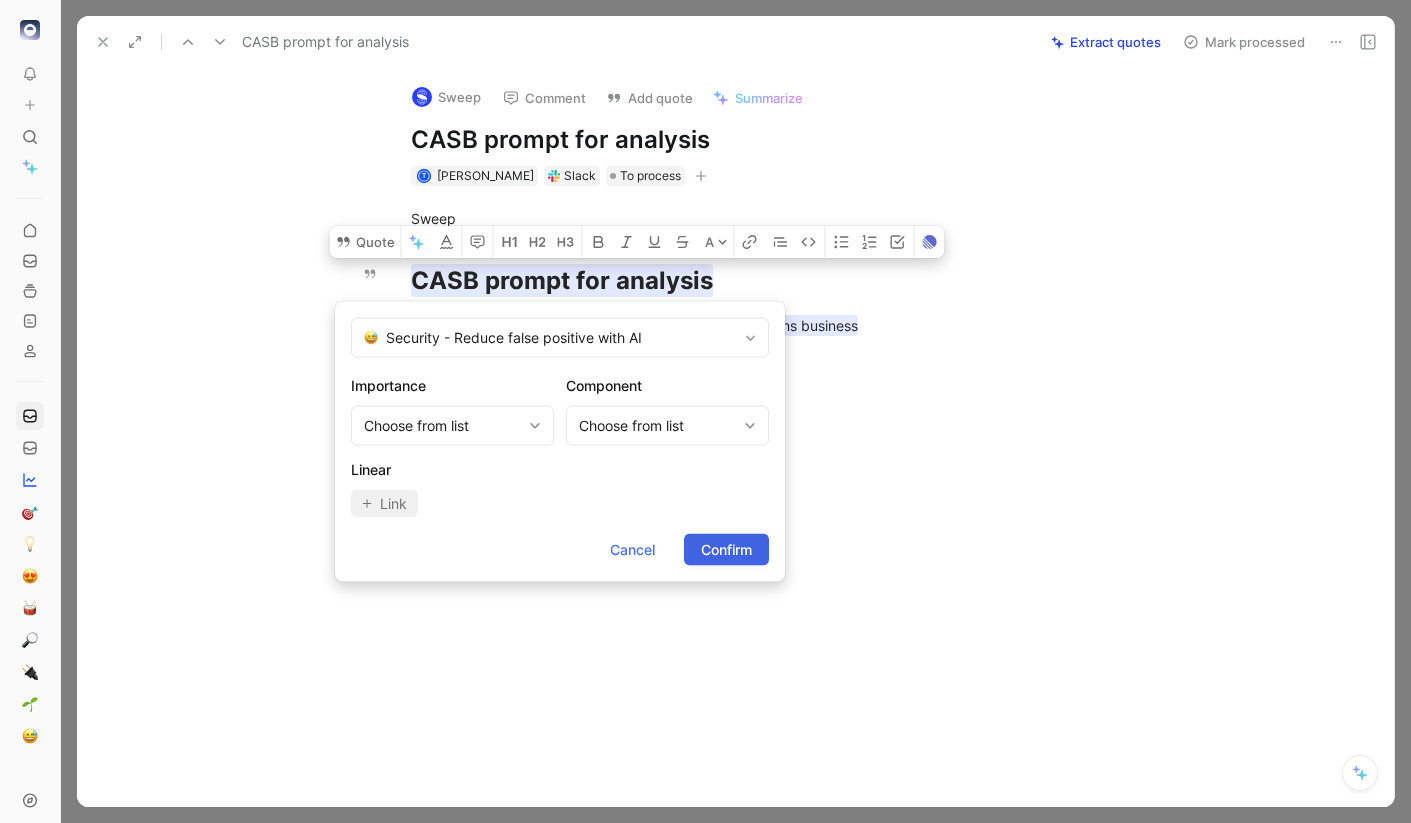 click on "Confirm" at bounding box center [726, 550] 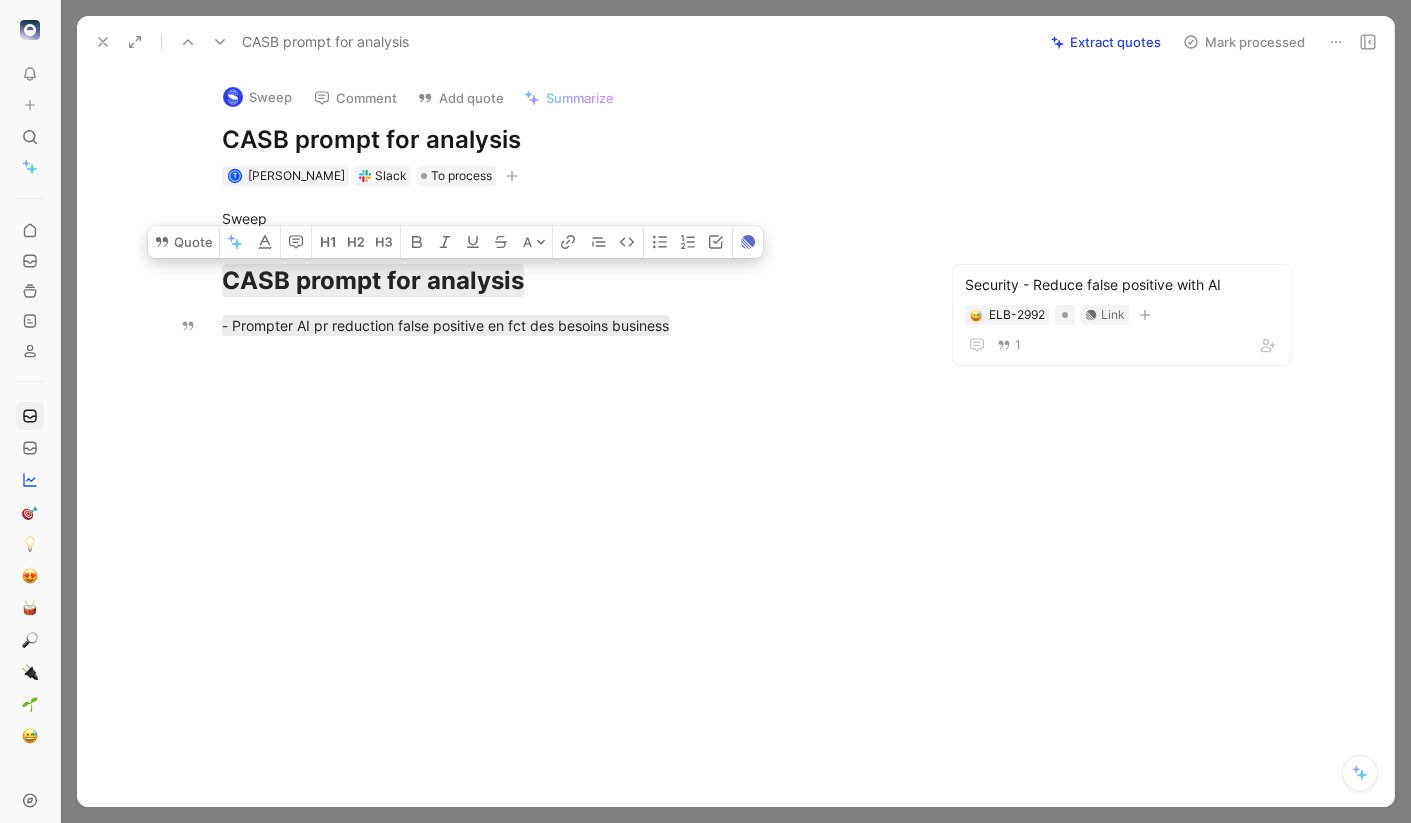 click on "Mark processed" at bounding box center (1244, 42) 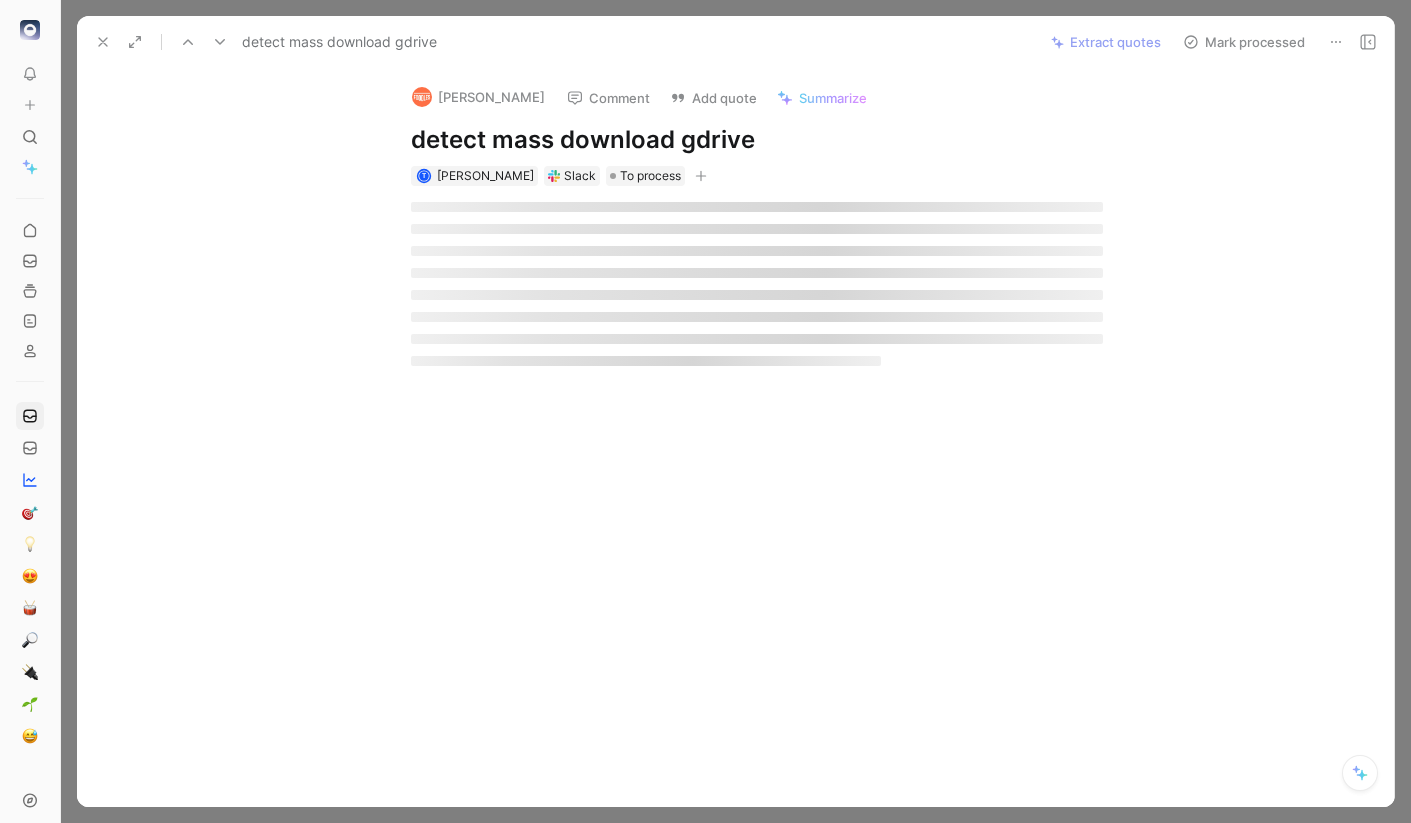 scroll, scrollTop: 897, scrollLeft: 0, axis: vertical 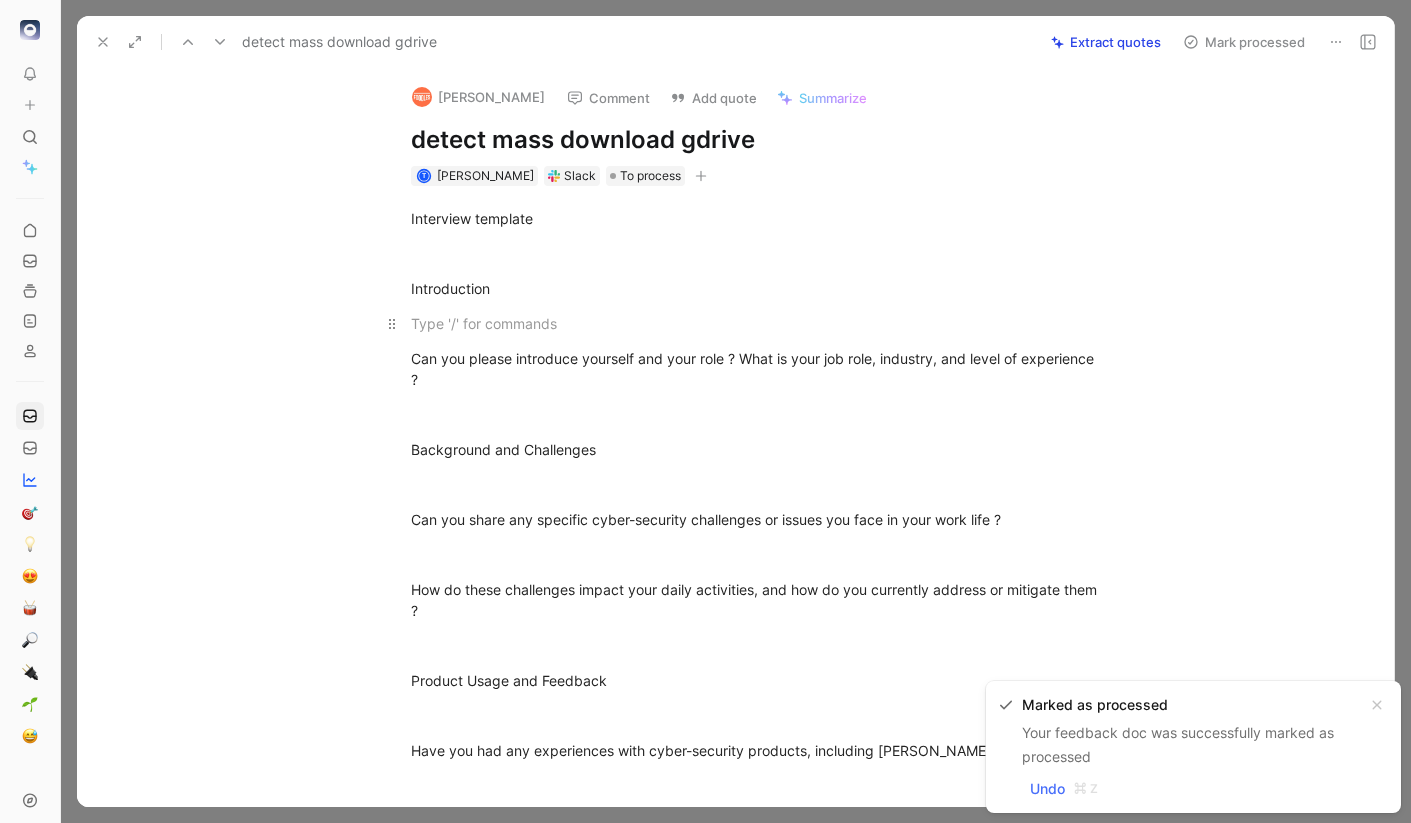 click at bounding box center (757, 323) 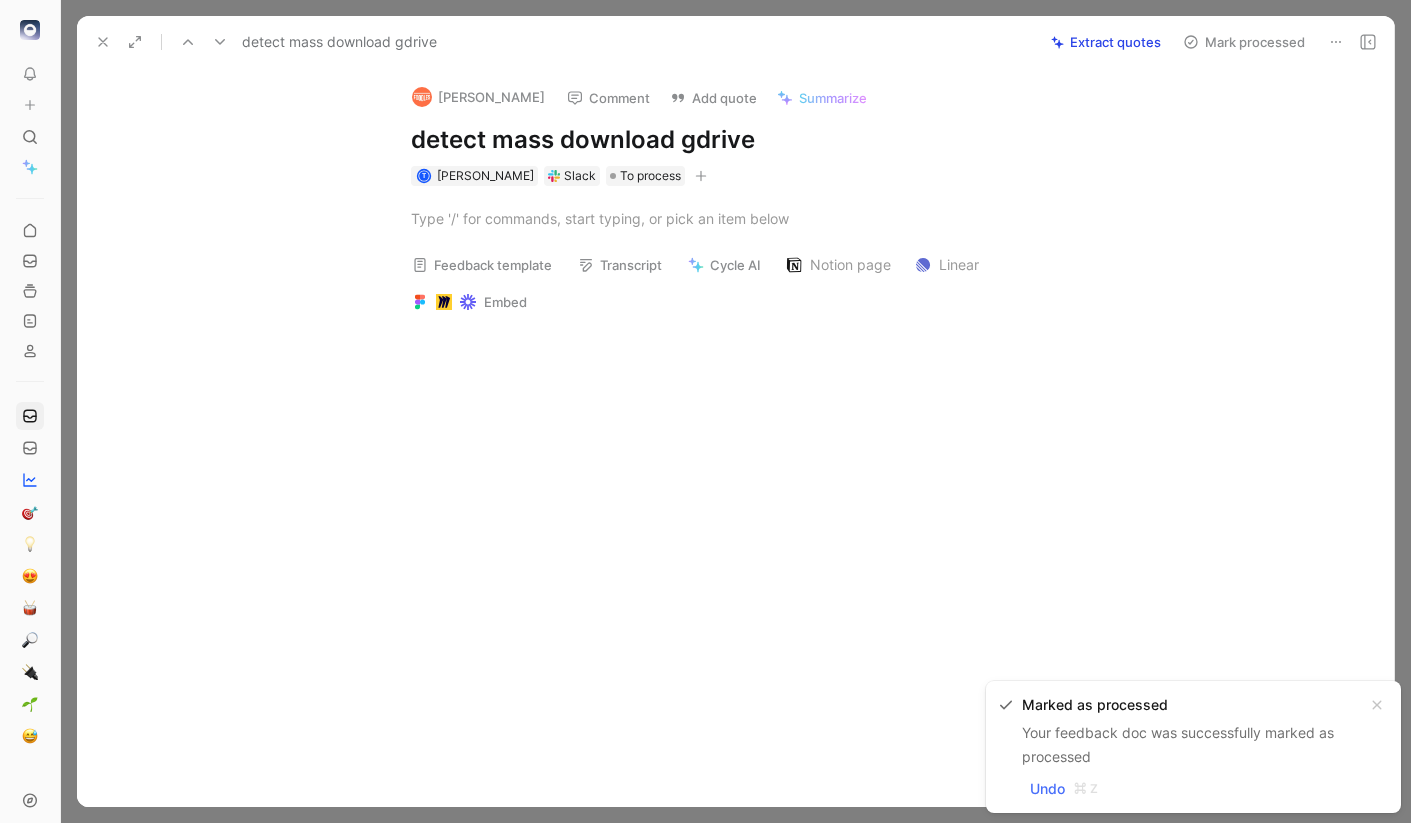 click on "detect mass download gdrive" at bounding box center [757, 140] 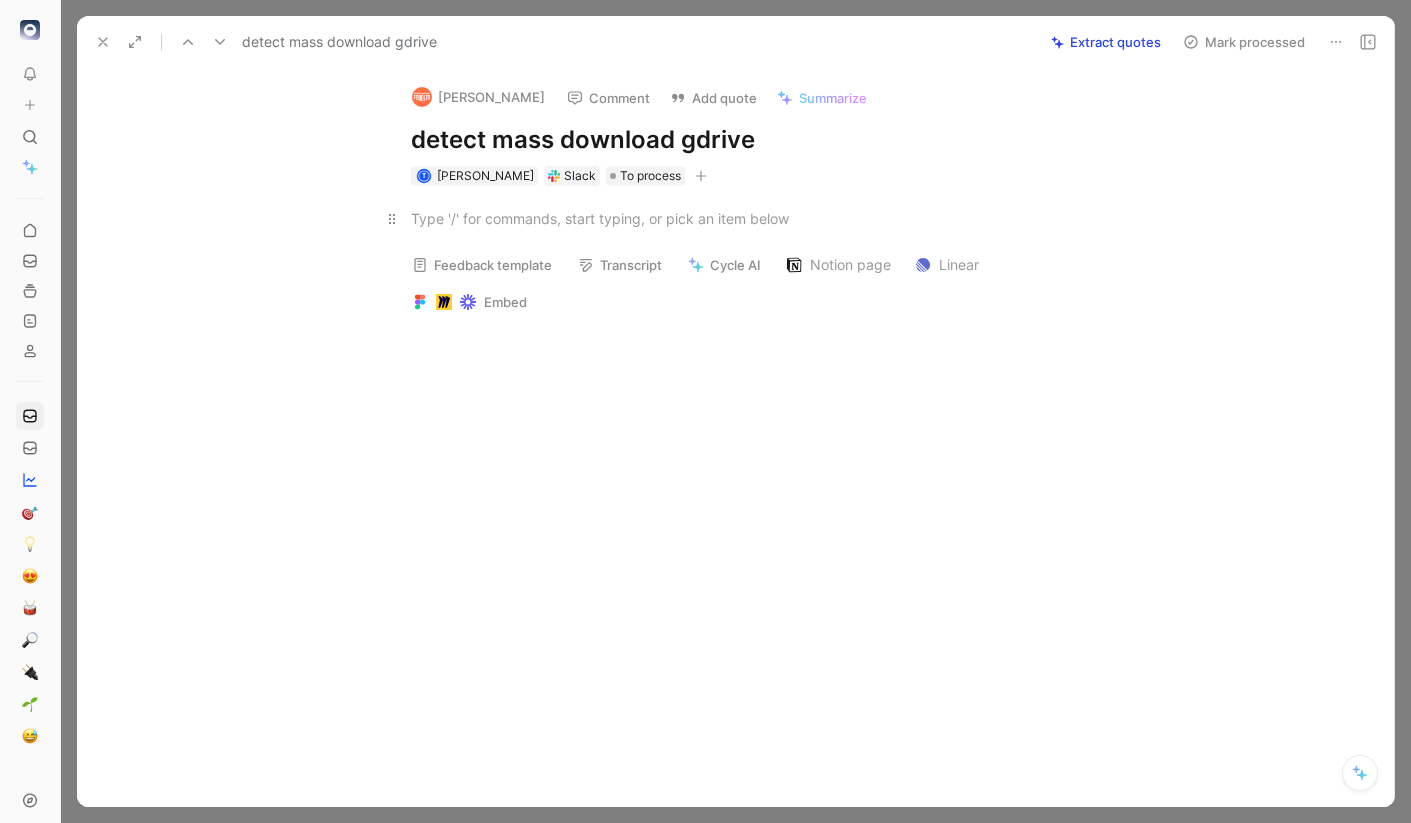 click at bounding box center (757, 218) 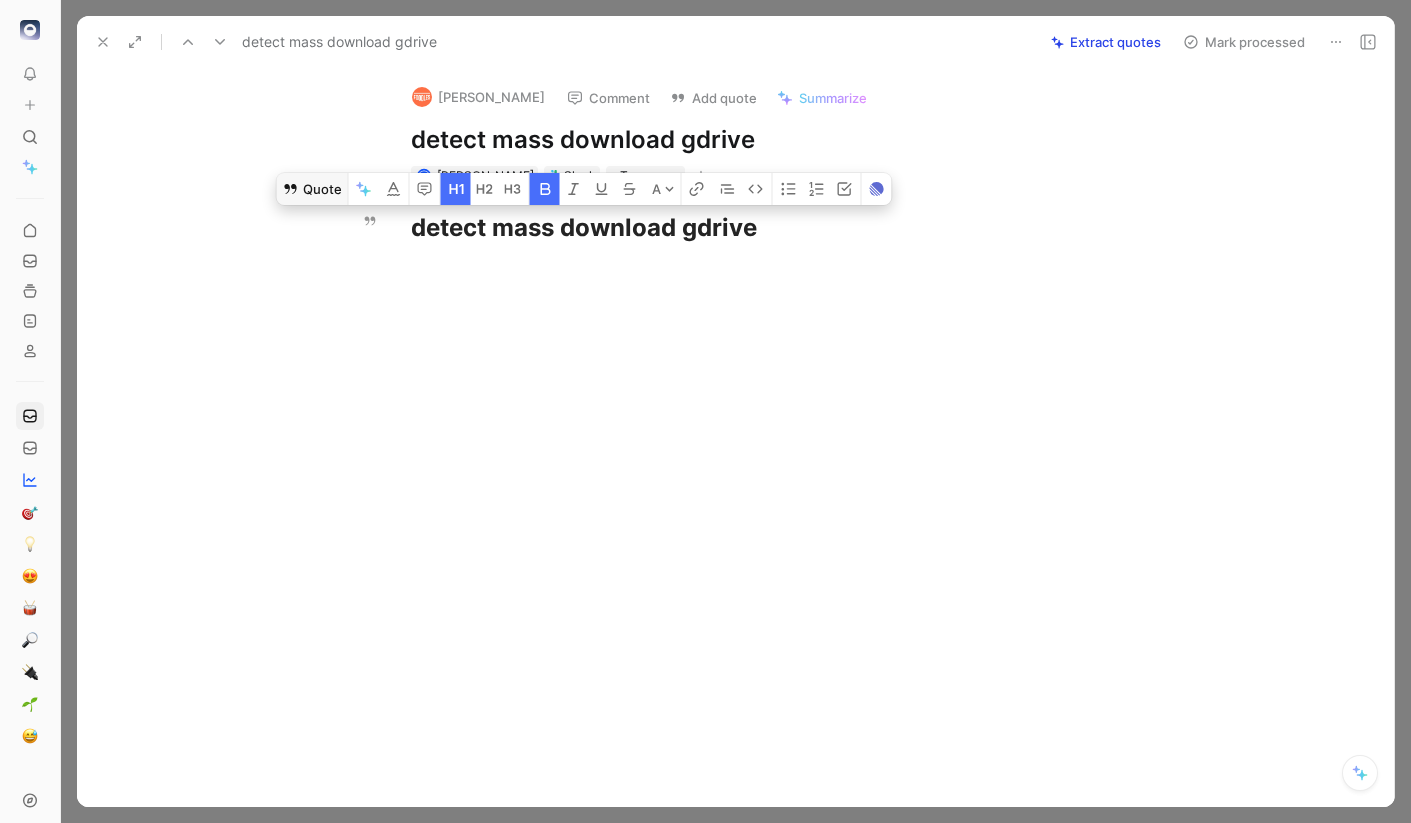 click 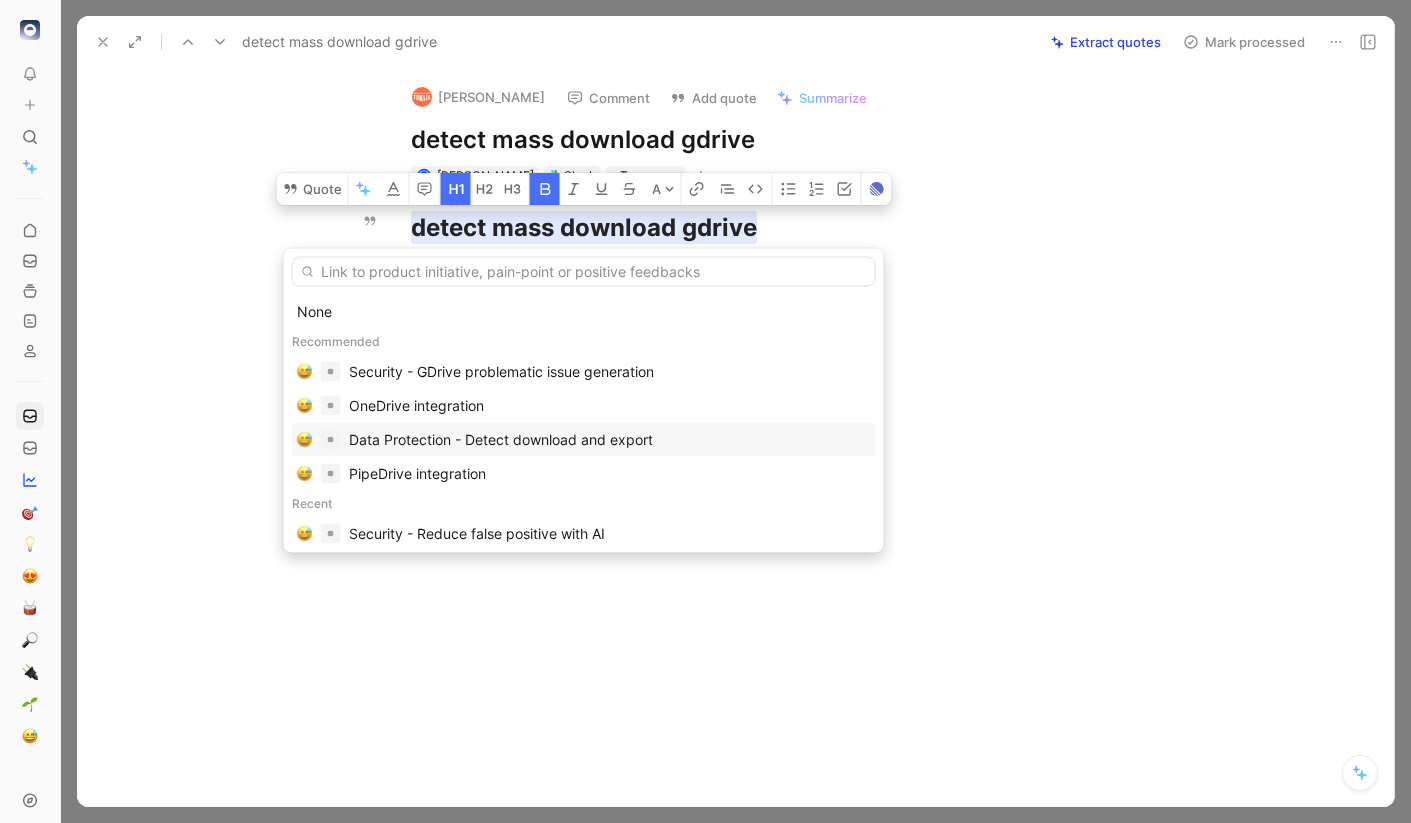 click on "Data Protection - Detect download and export" at bounding box center (501, 440) 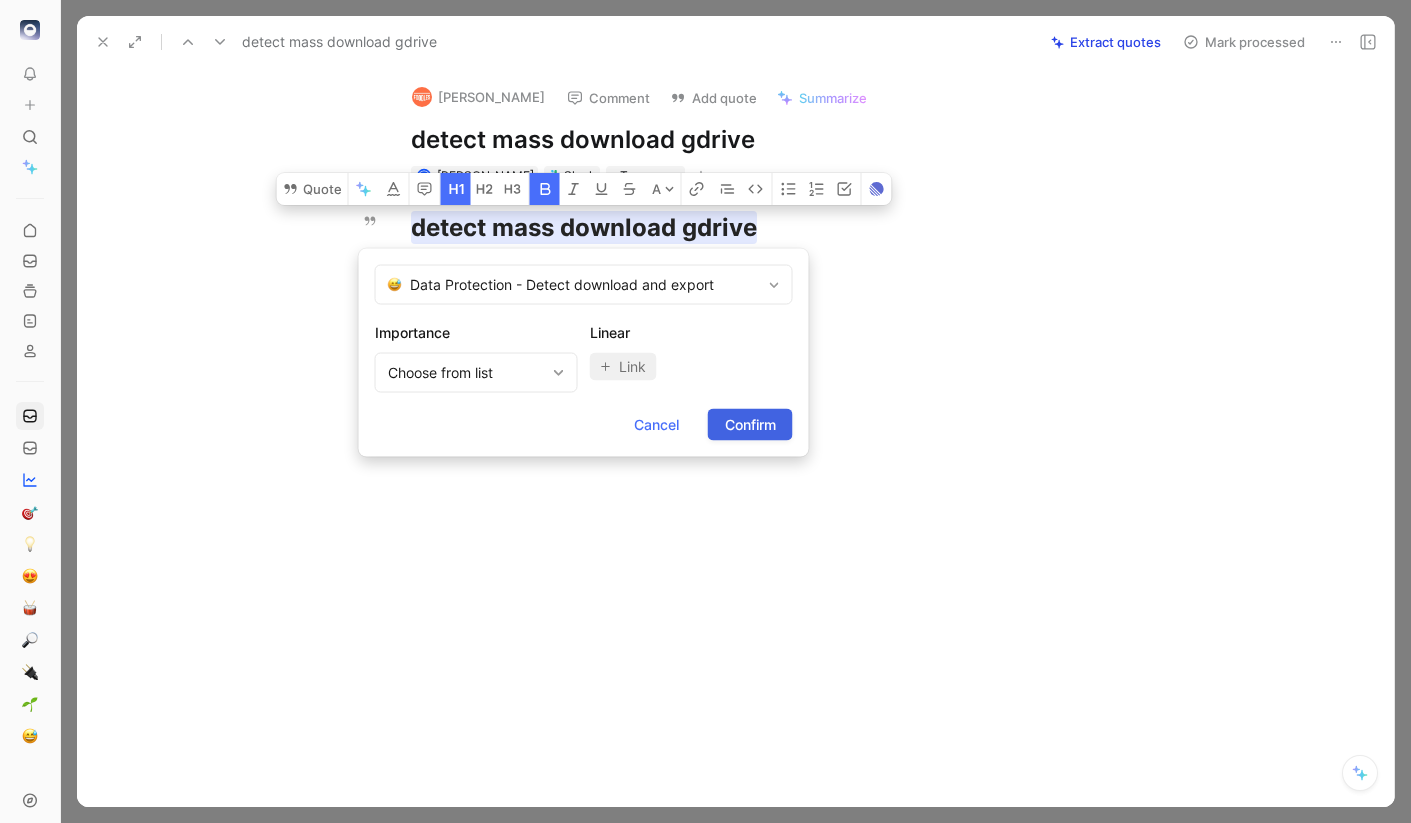 click on "Confirm" at bounding box center (750, 425) 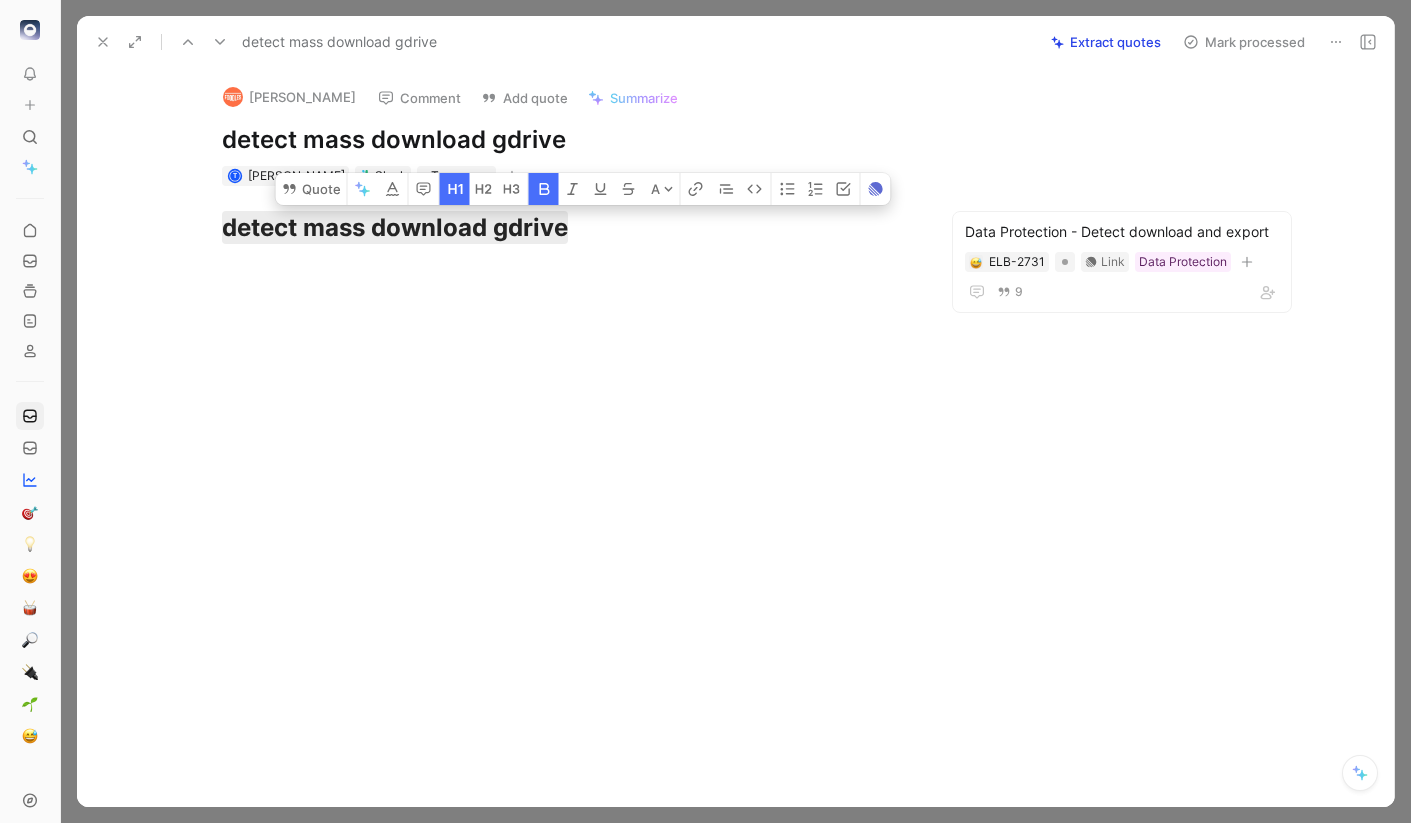click on "Mark processed" at bounding box center (1244, 42) 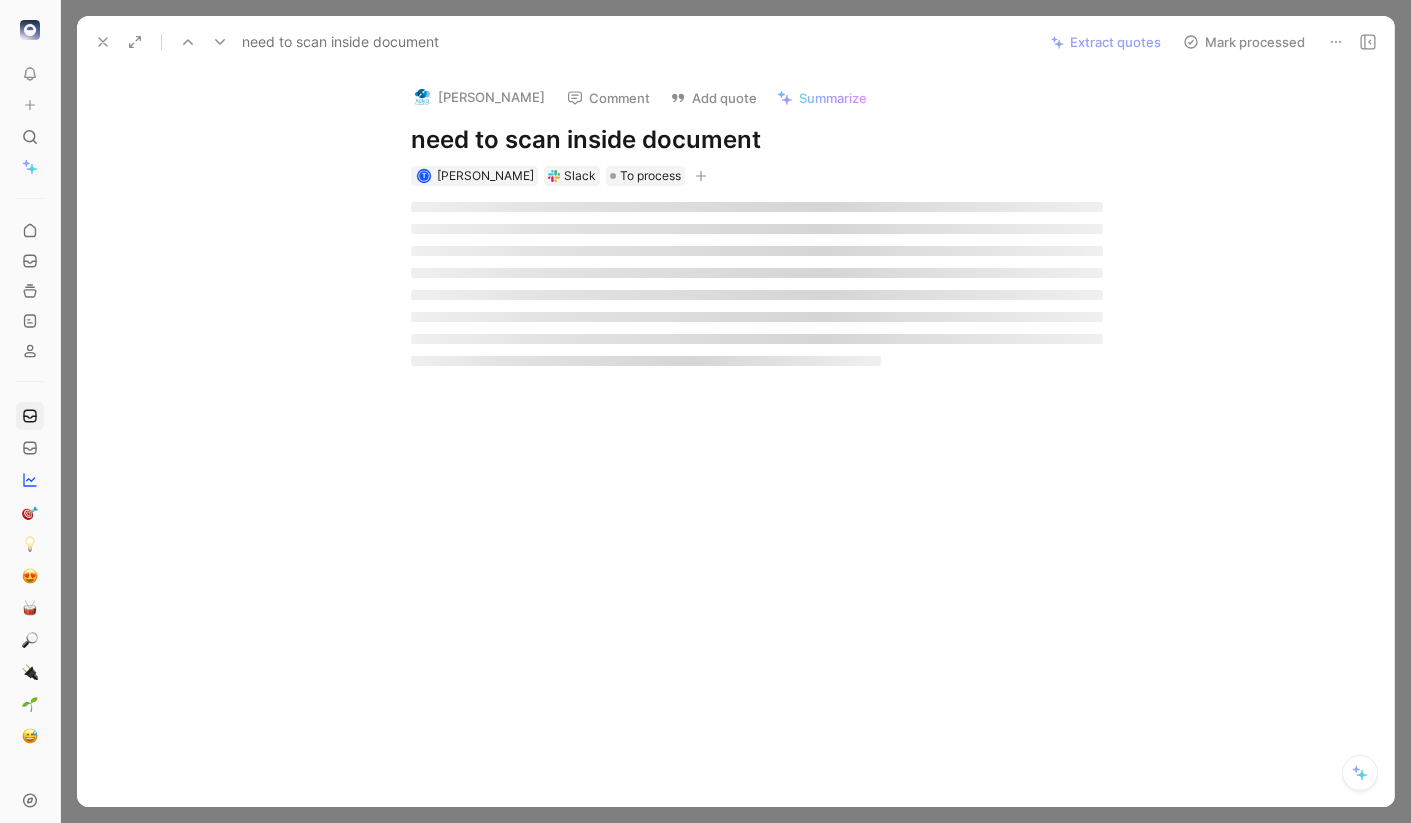 scroll, scrollTop: 845, scrollLeft: 0, axis: vertical 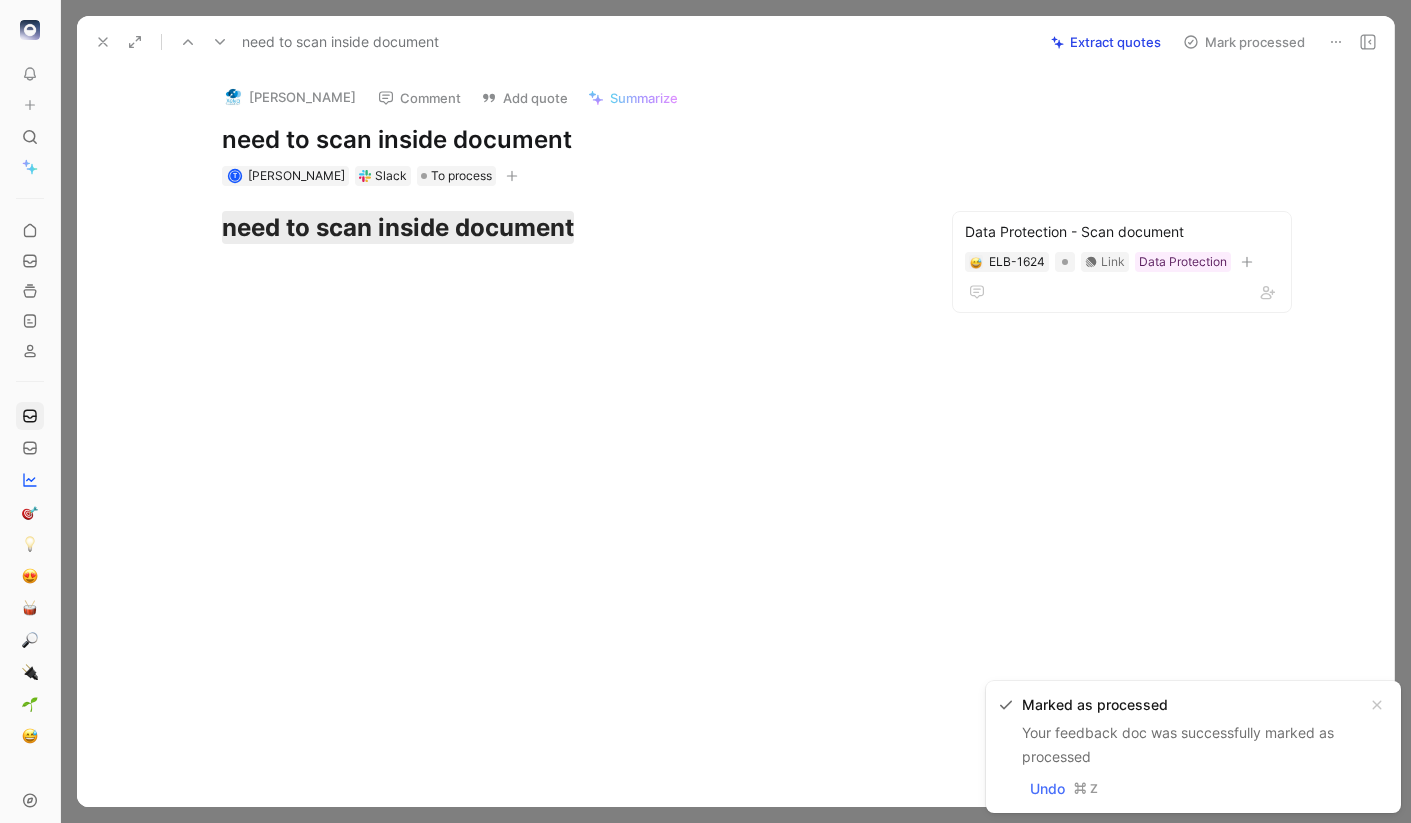 click on "Mark processed" at bounding box center (1244, 42) 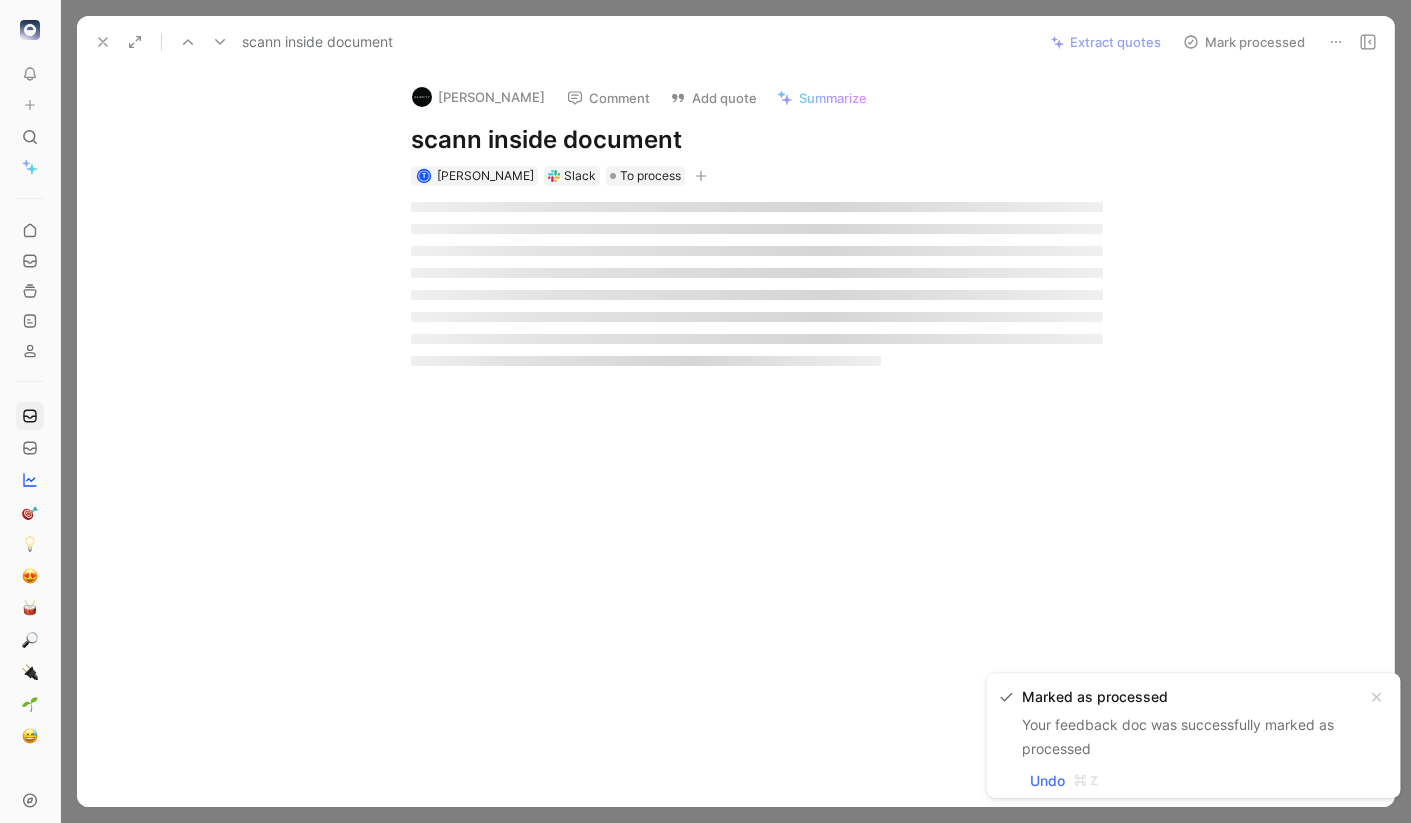 scroll, scrollTop: 793, scrollLeft: 0, axis: vertical 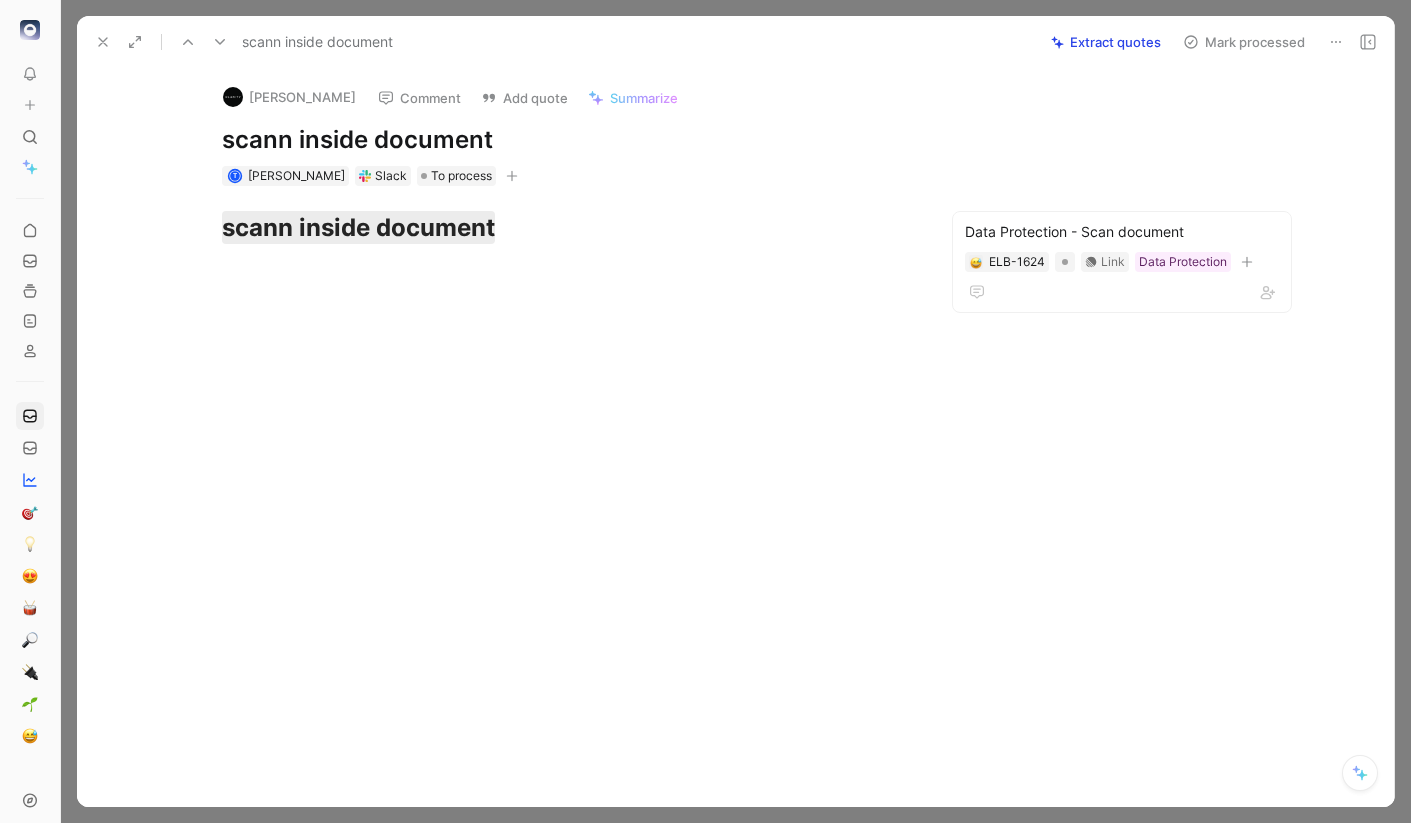 click on "Mark processed" at bounding box center [1244, 42] 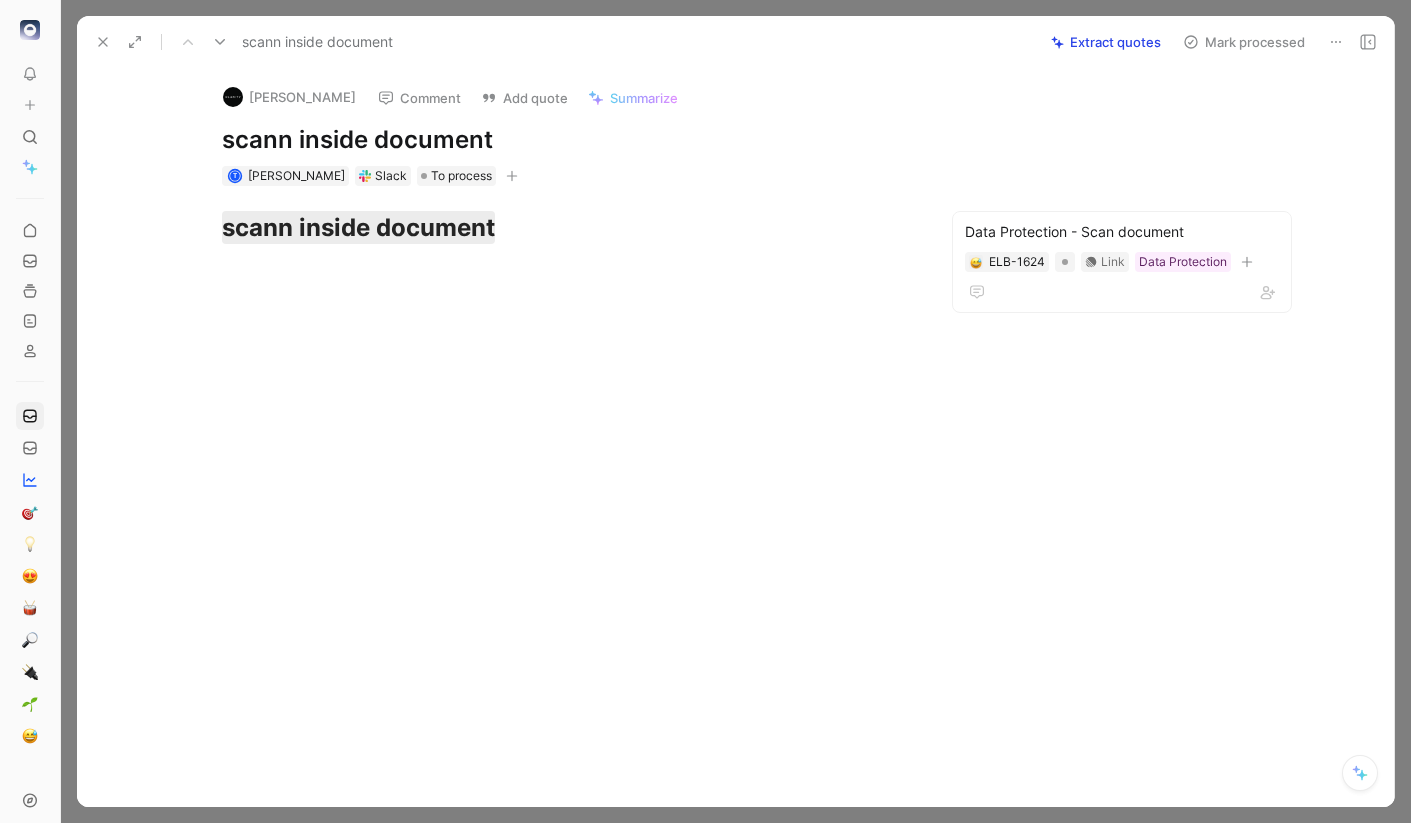 scroll, scrollTop: 741, scrollLeft: 0, axis: vertical 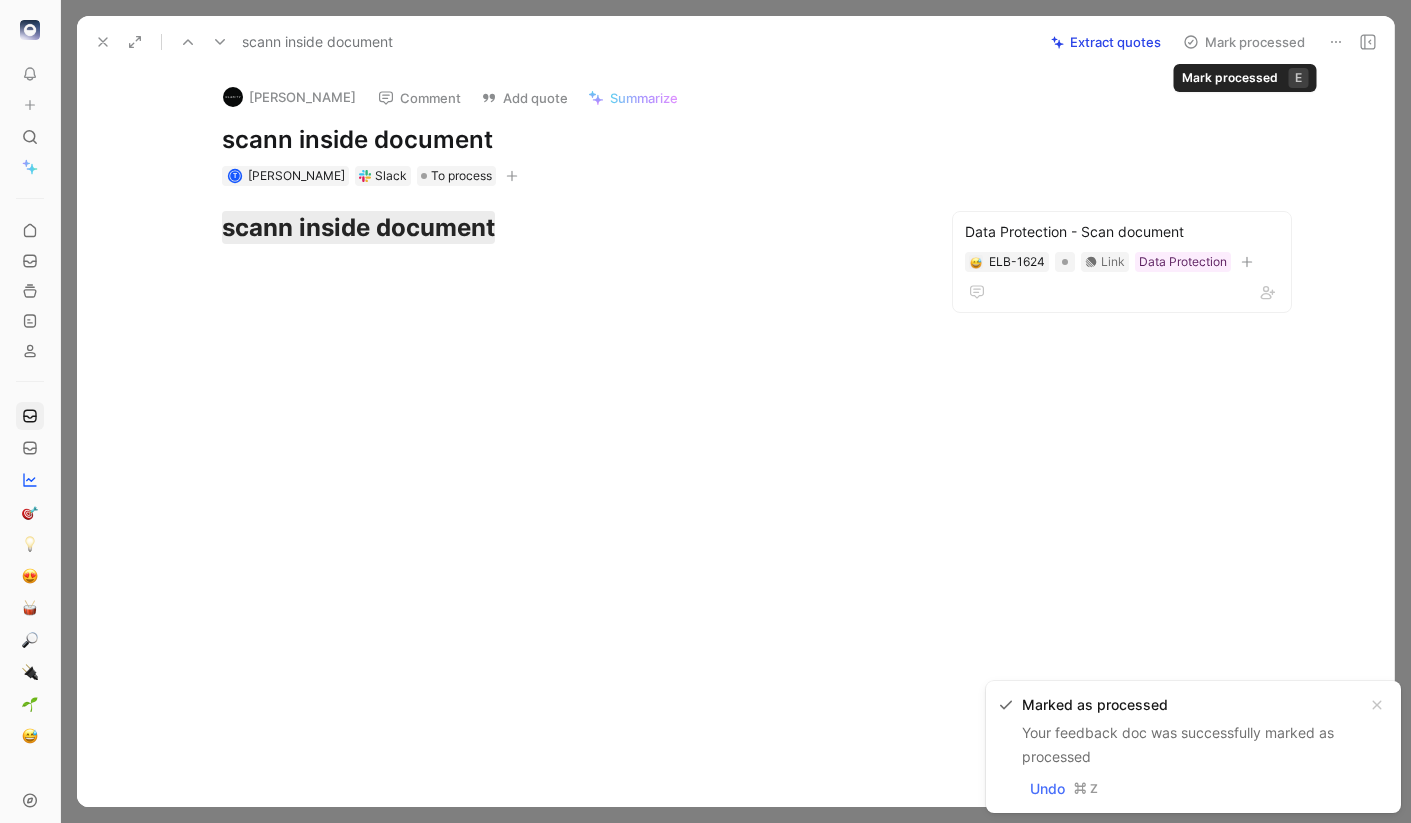 click on "Mark processed" at bounding box center [1244, 42] 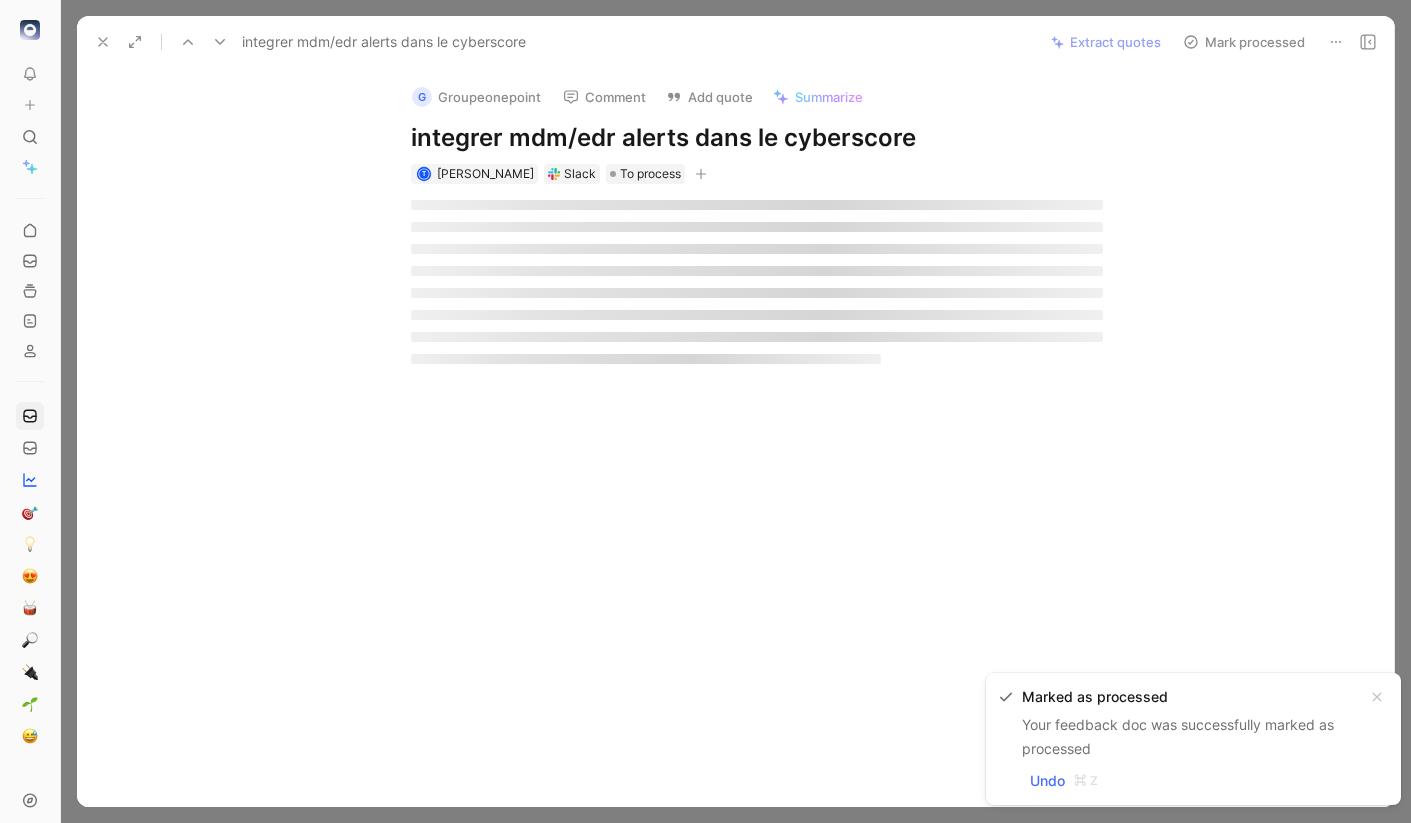 scroll, scrollTop: 689, scrollLeft: 0, axis: vertical 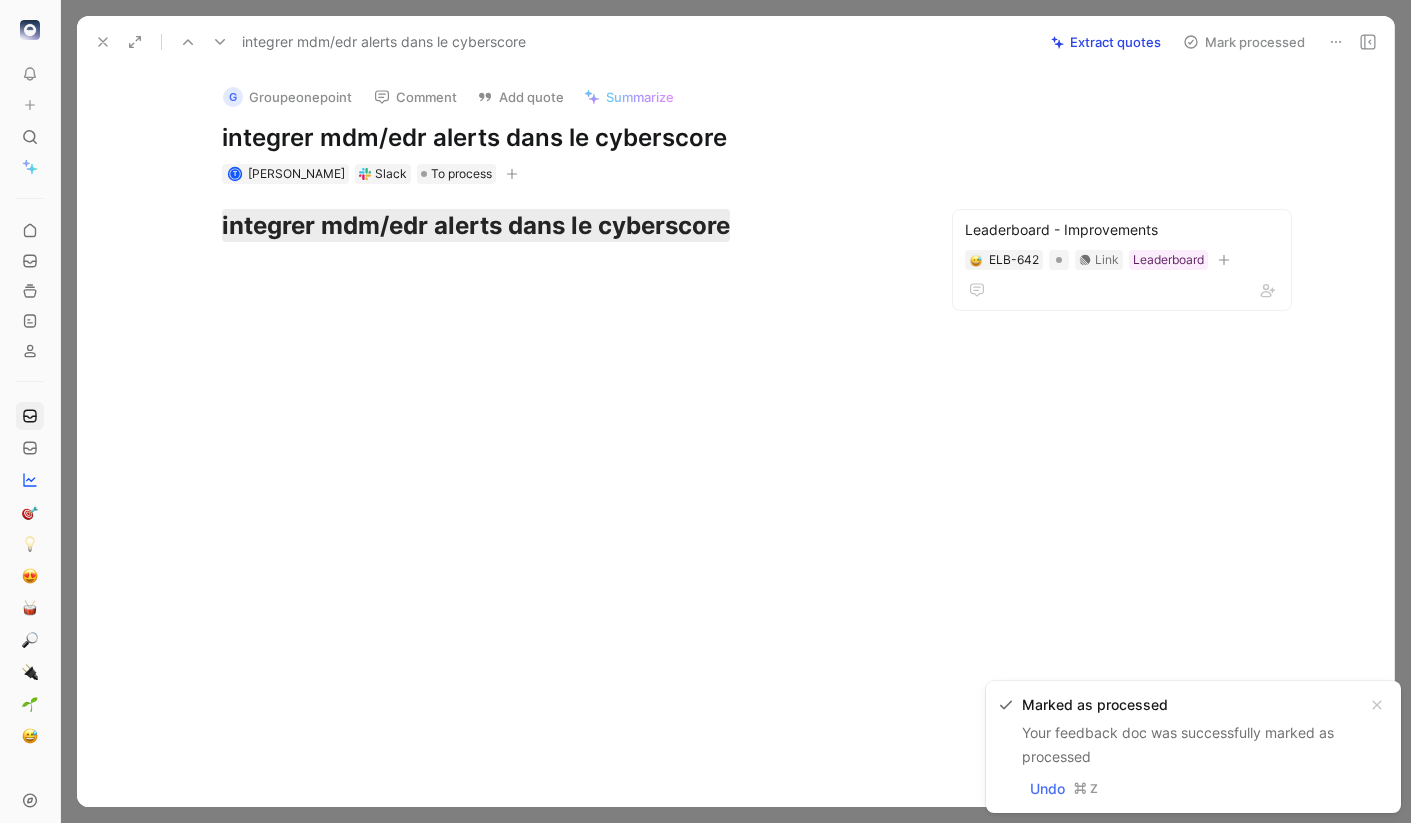 click on "Mark processed" at bounding box center [1244, 42] 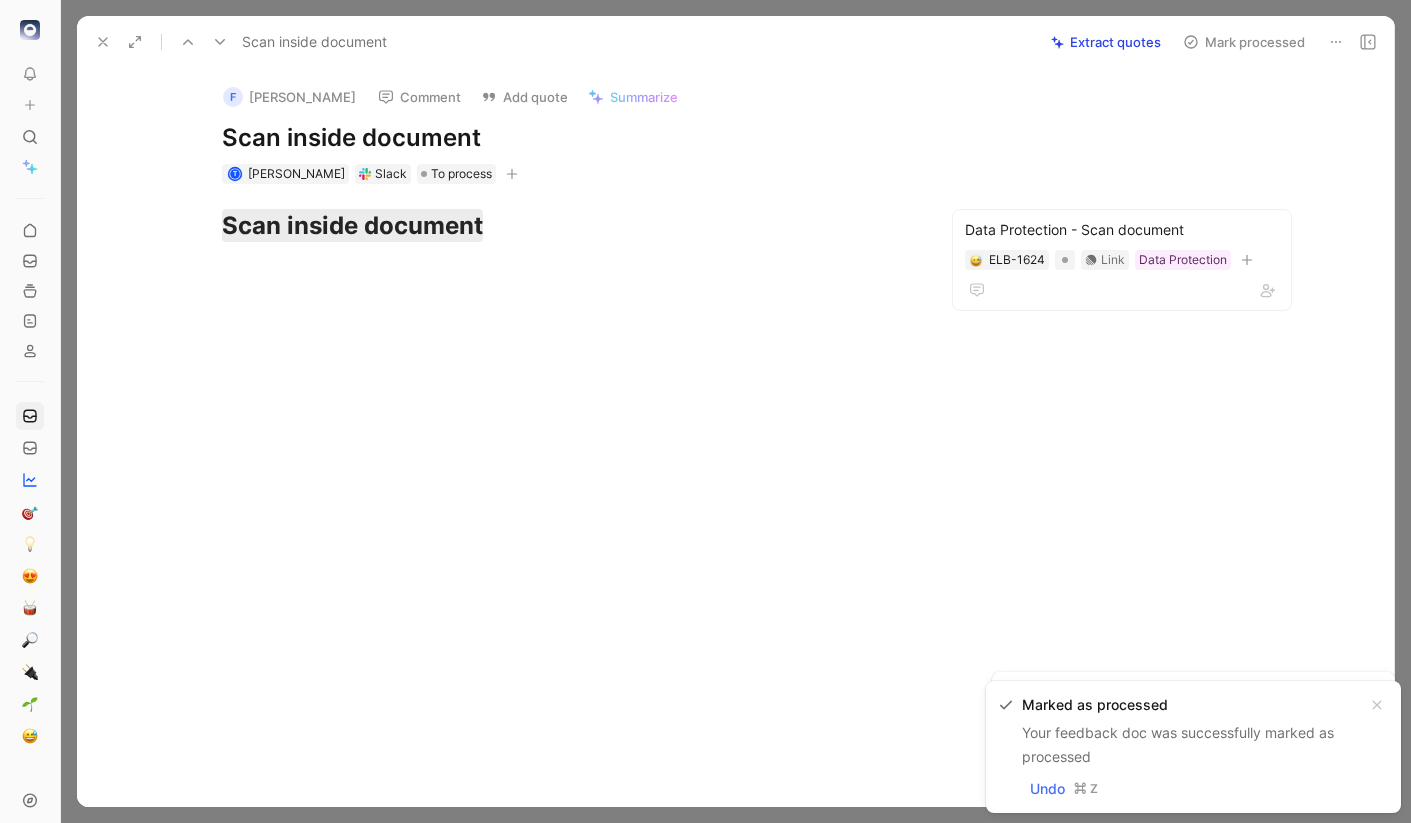 click on "Mark processed" at bounding box center (1244, 42) 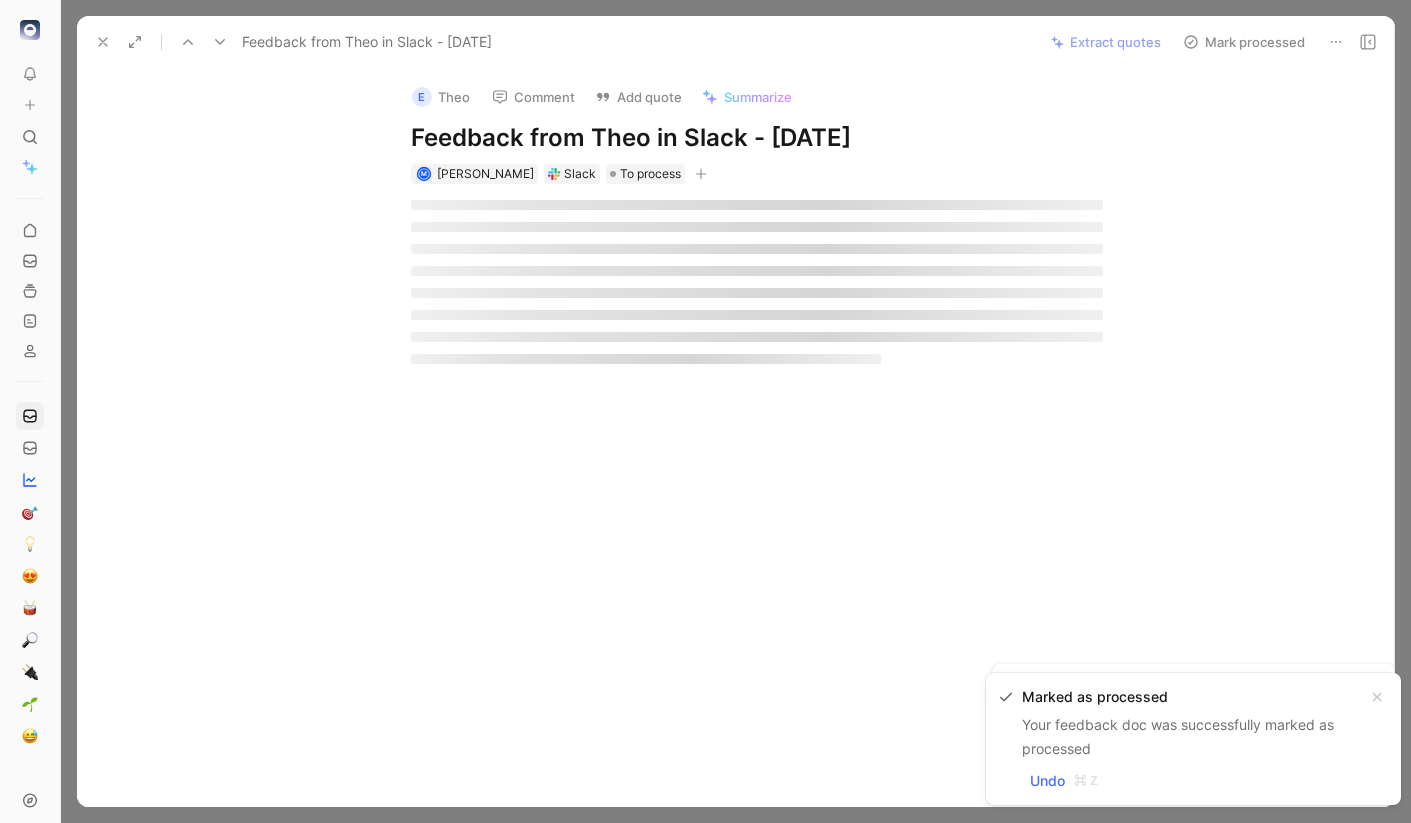 scroll, scrollTop: 585, scrollLeft: 0, axis: vertical 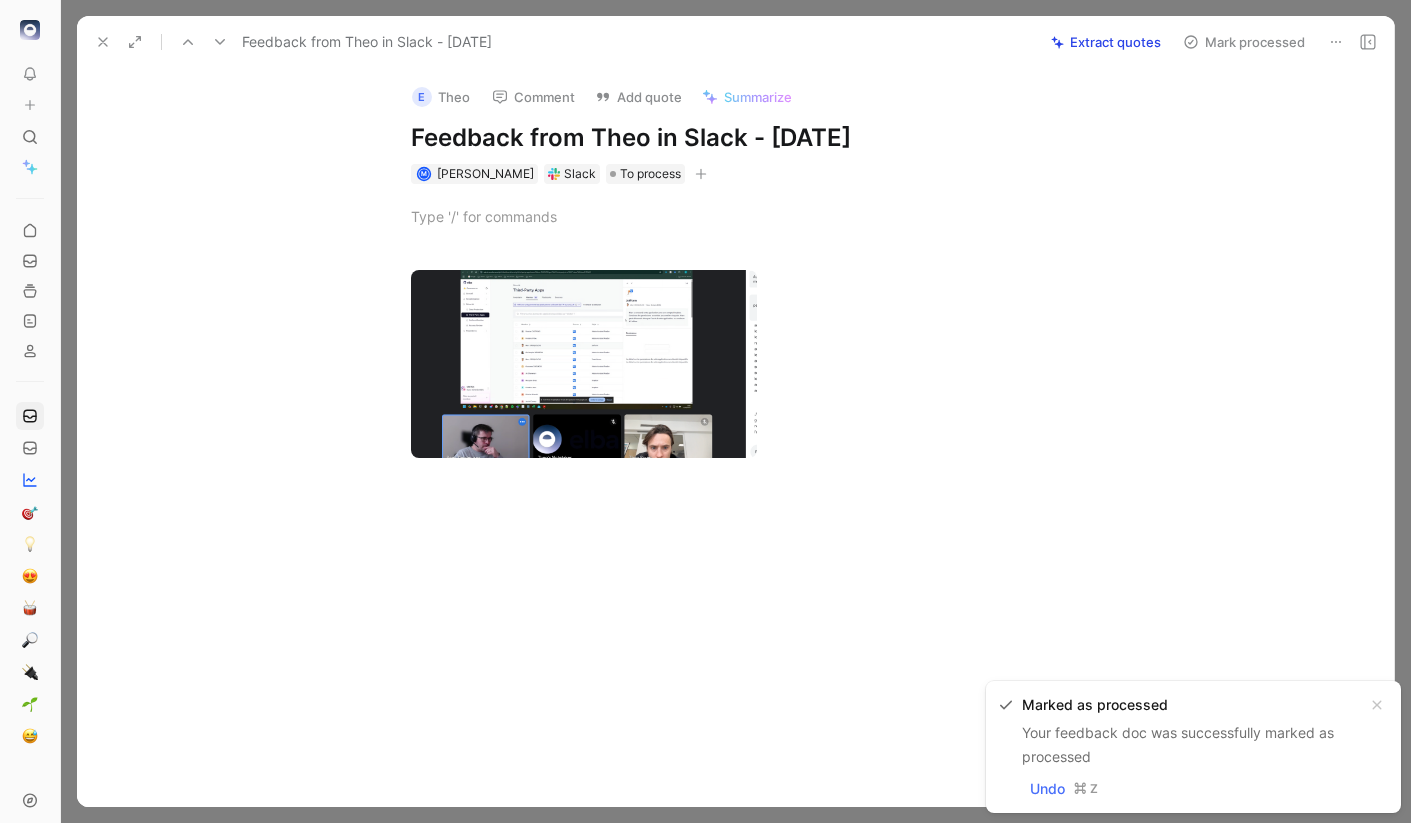 click 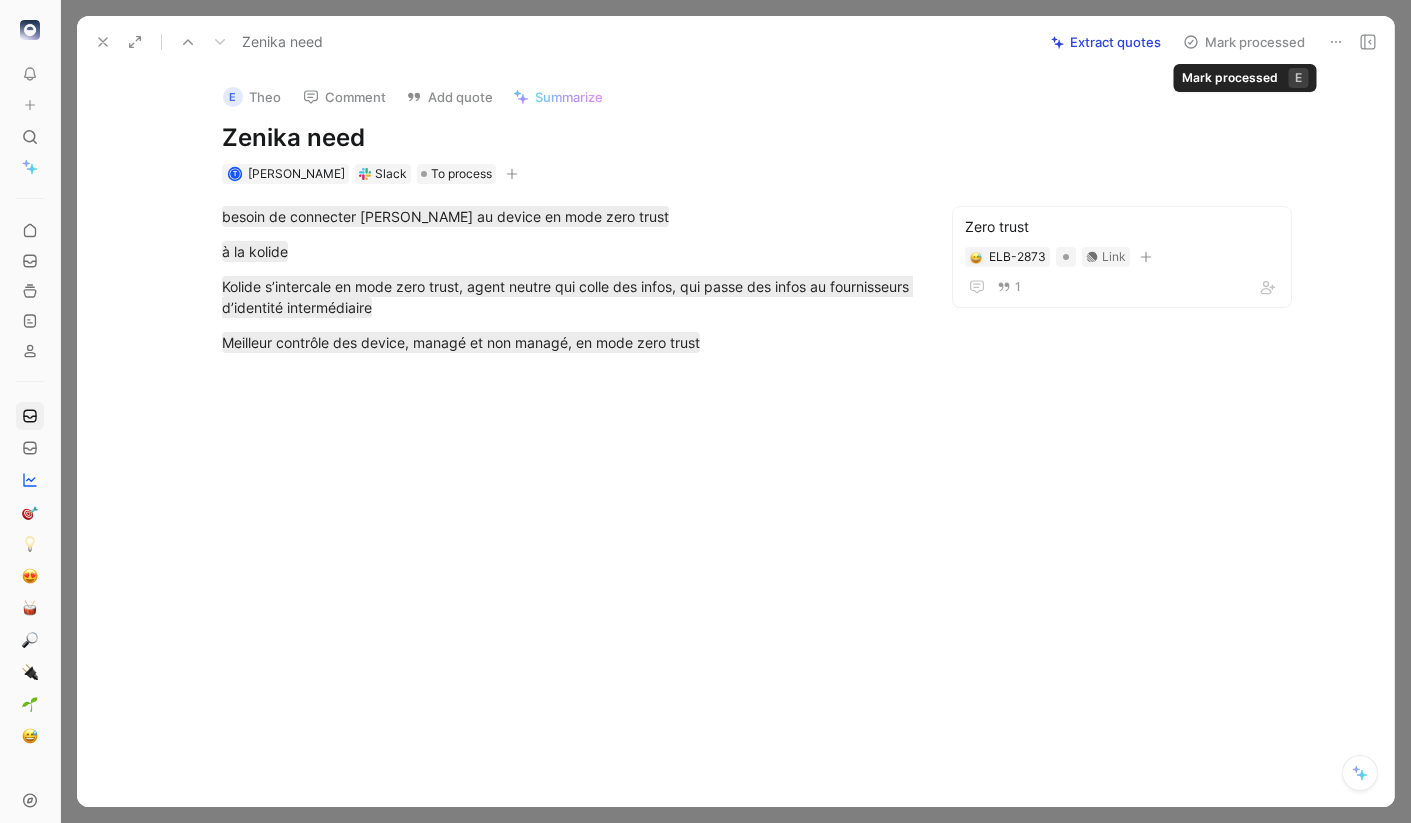 click on "Mark processed" at bounding box center [1244, 42] 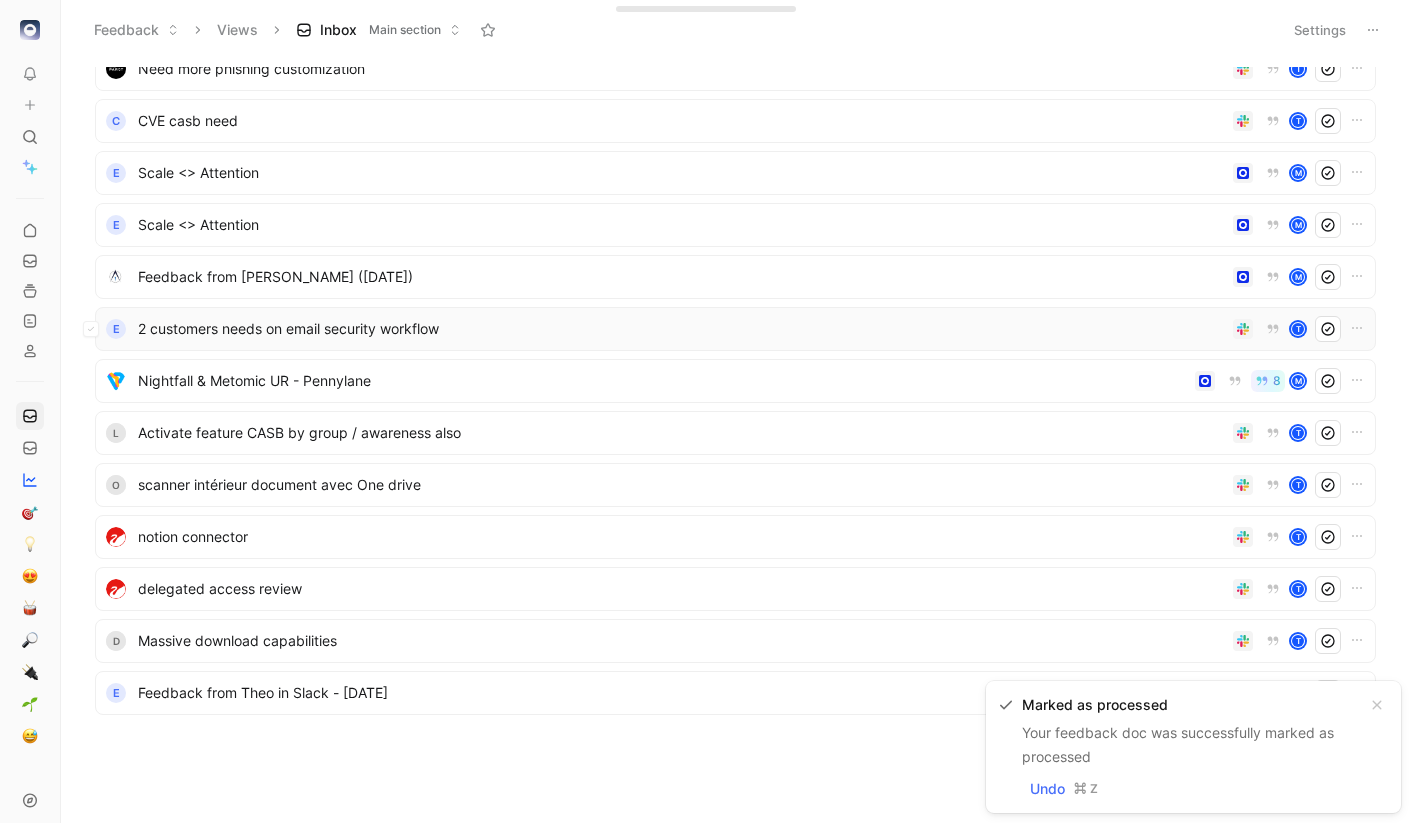 scroll, scrollTop: 0, scrollLeft: 0, axis: both 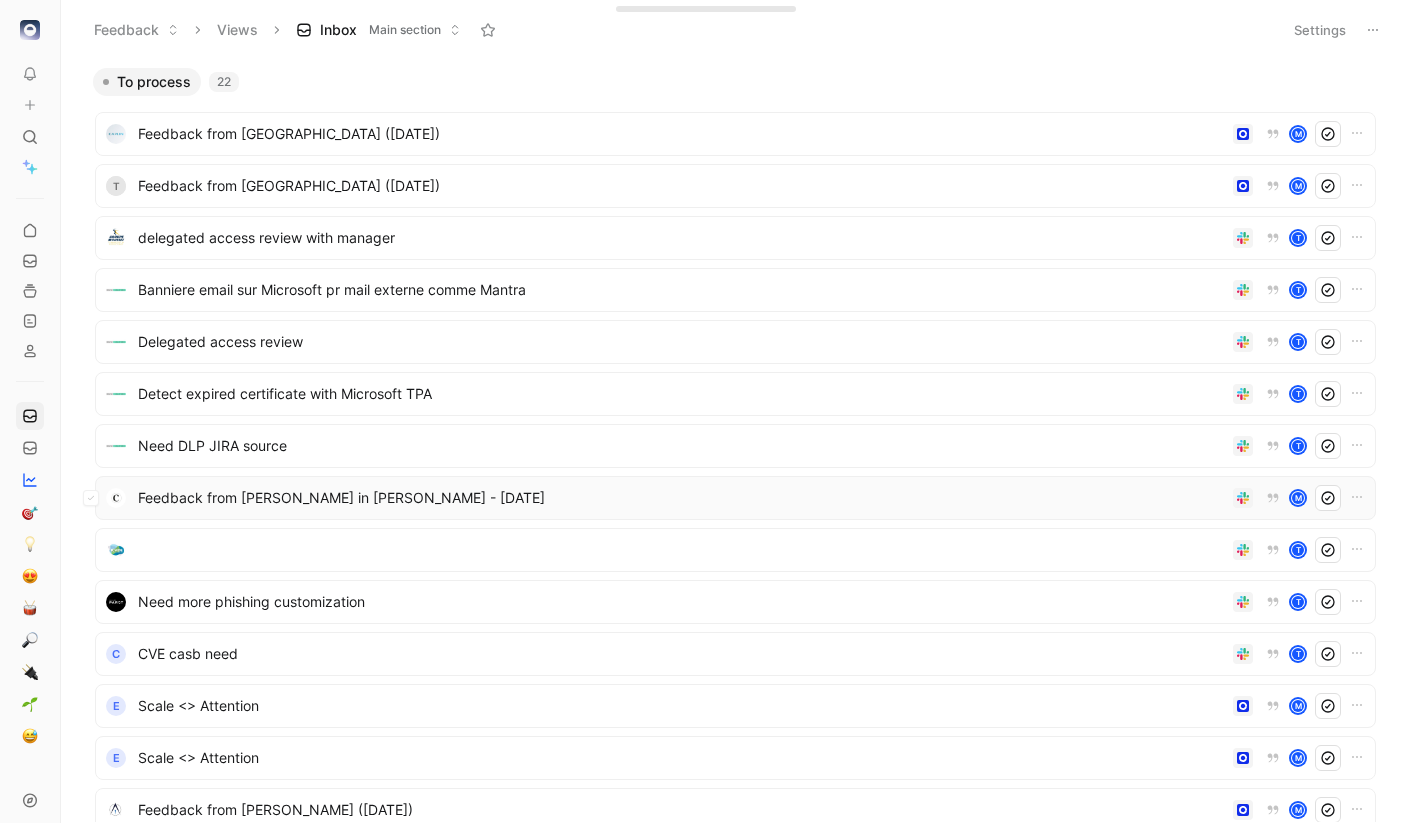 click on "Feedback from [PERSON_NAME] in [PERSON_NAME] - [DATE]" at bounding box center (681, 498) 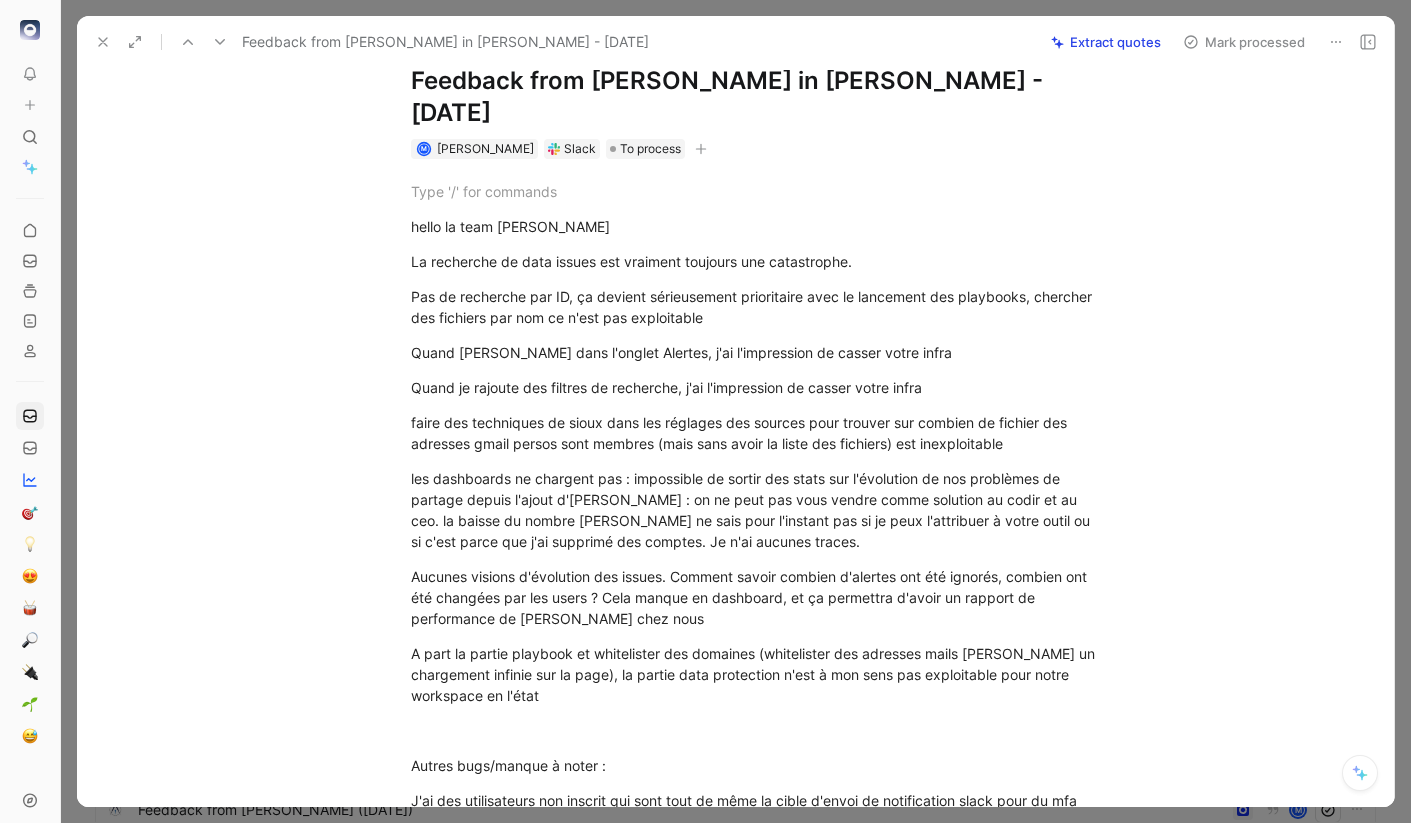 scroll, scrollTop: 0, scrollLeft: 0, axis: both 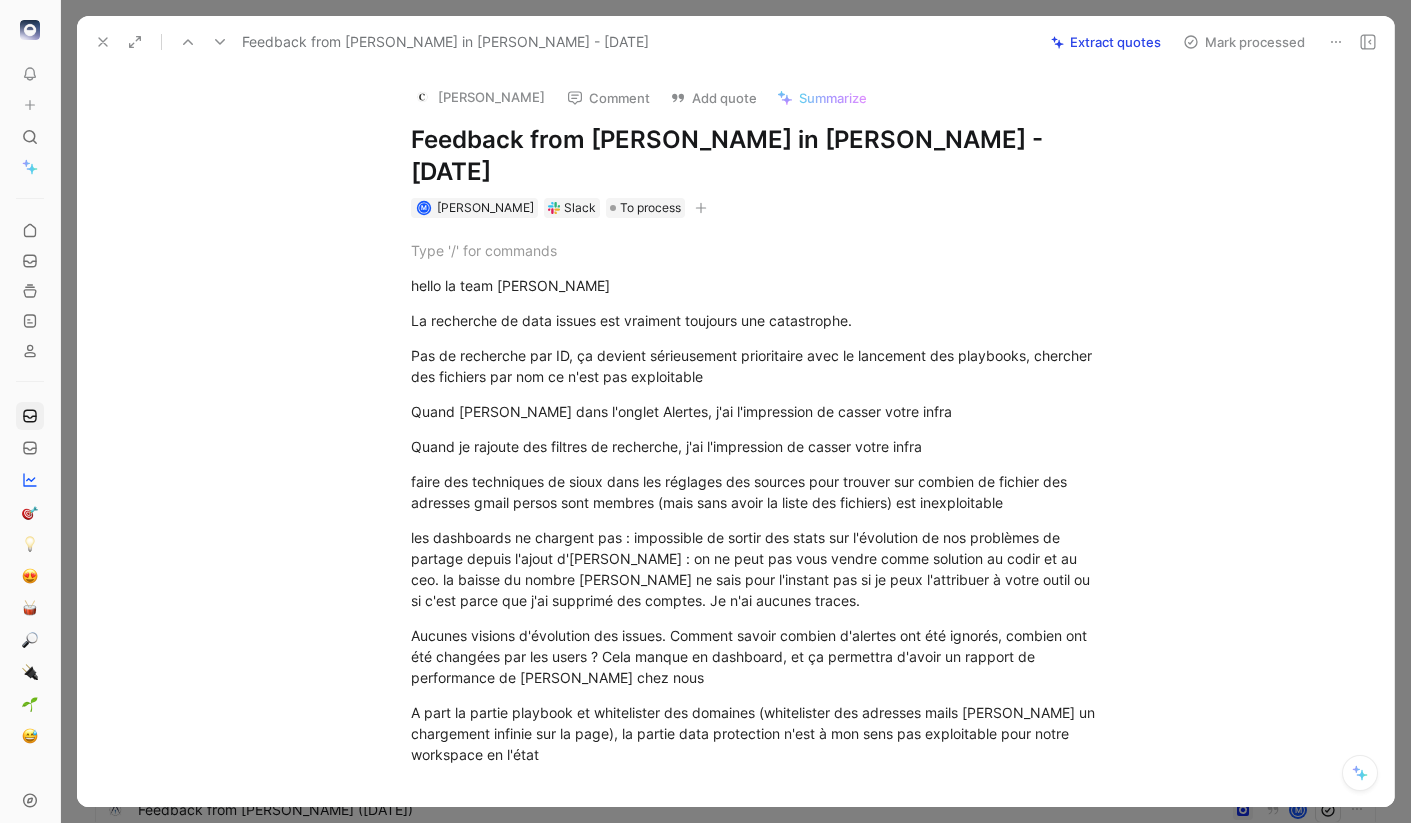 click 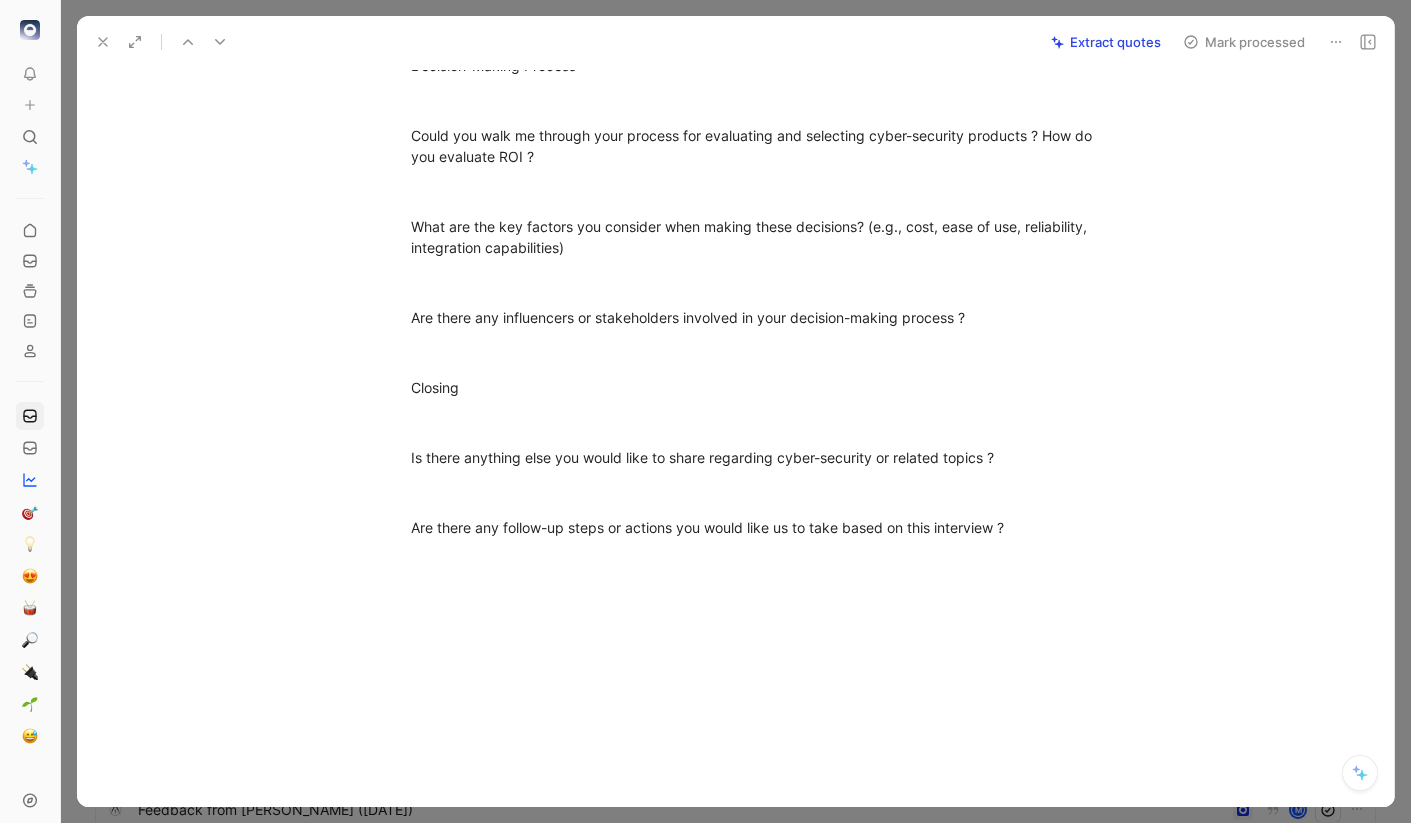 scroll, scrollTop: 0, scrollLeft: 0, axis: both 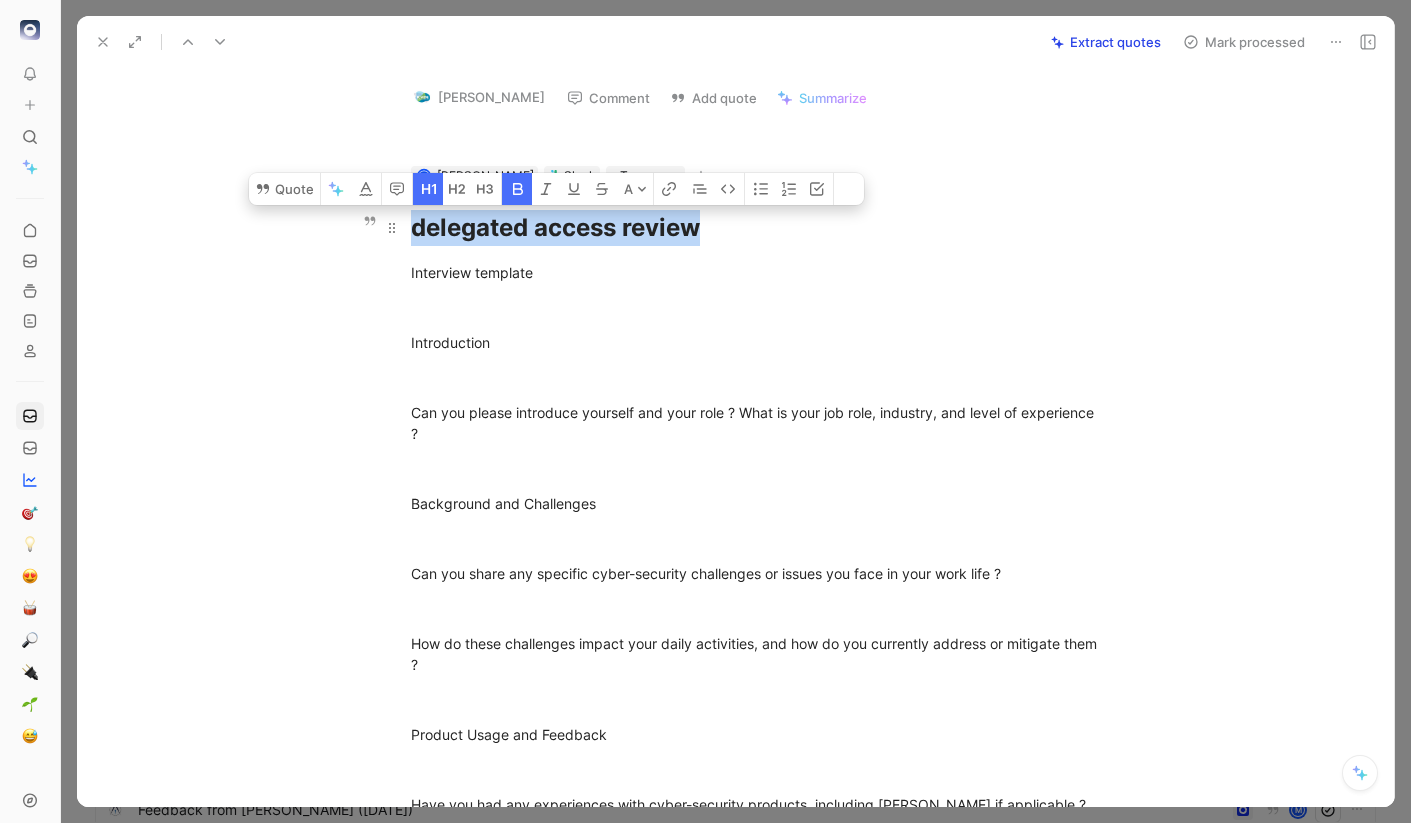 drag, startPoint x: 708, startPoint y: 233, endPoint x: 411, endPoint y: 203, distance: 298.5113 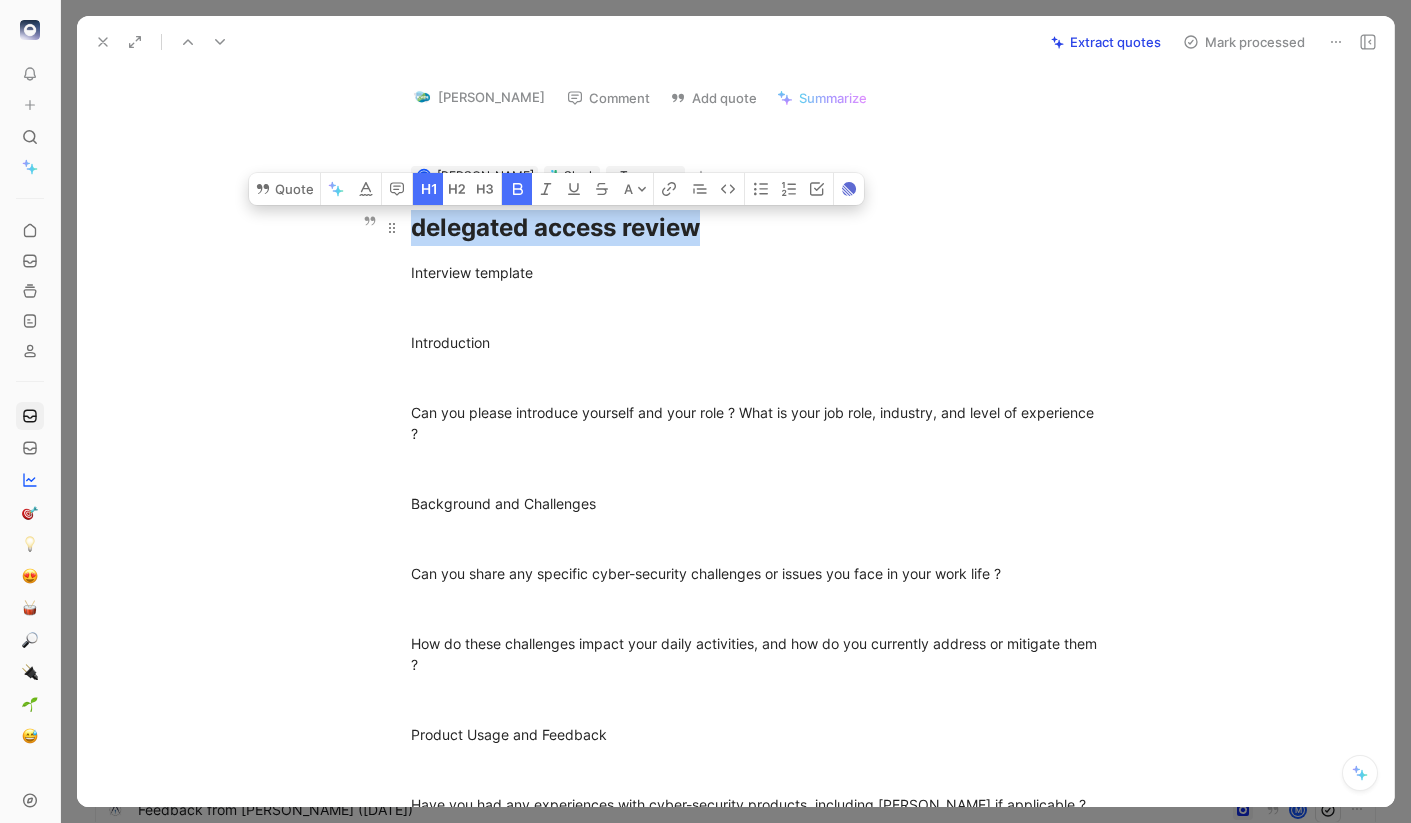 click on "delegated access review" at bounding box center (757, 228) 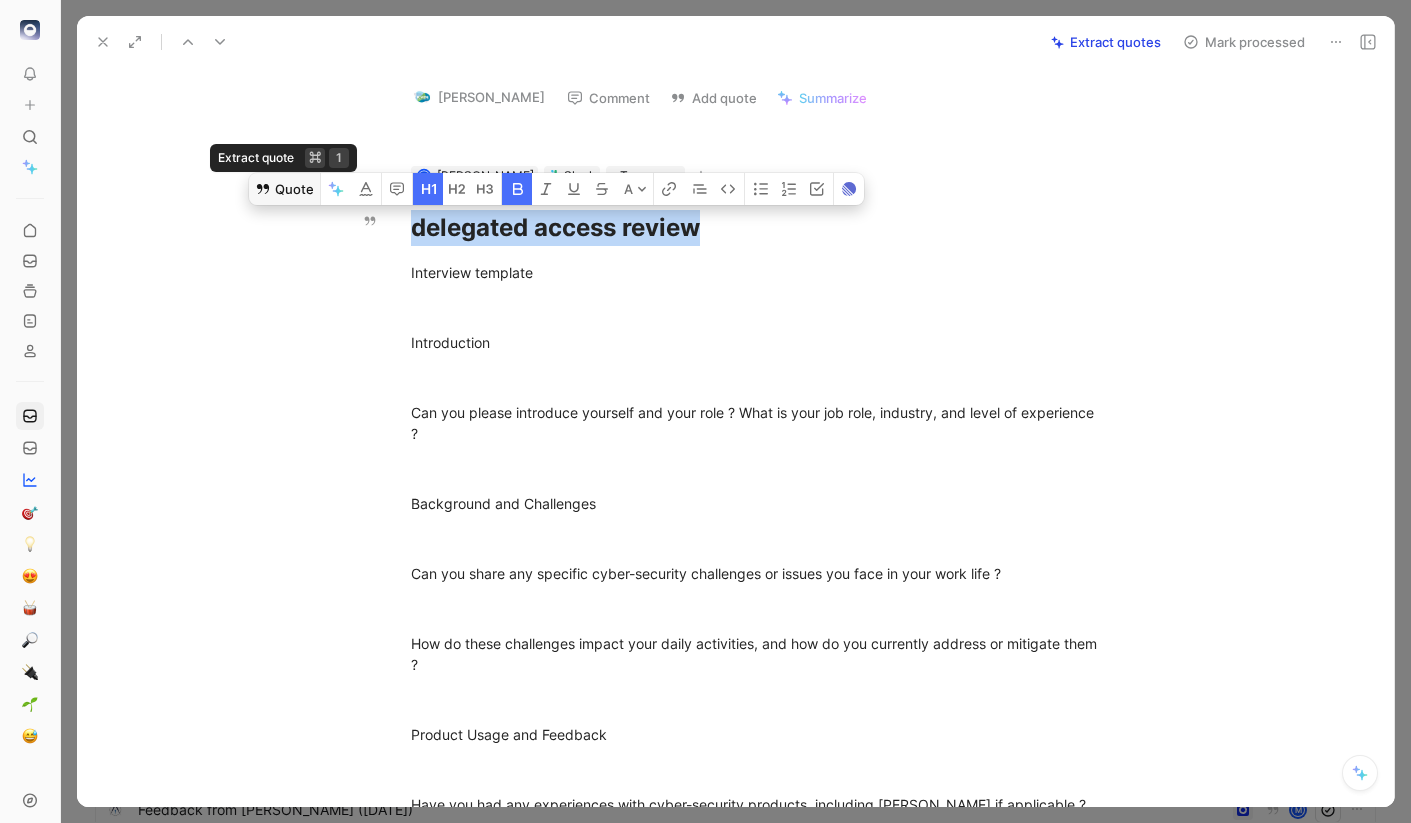 click on "Quote" at bounding box center [284, 189] 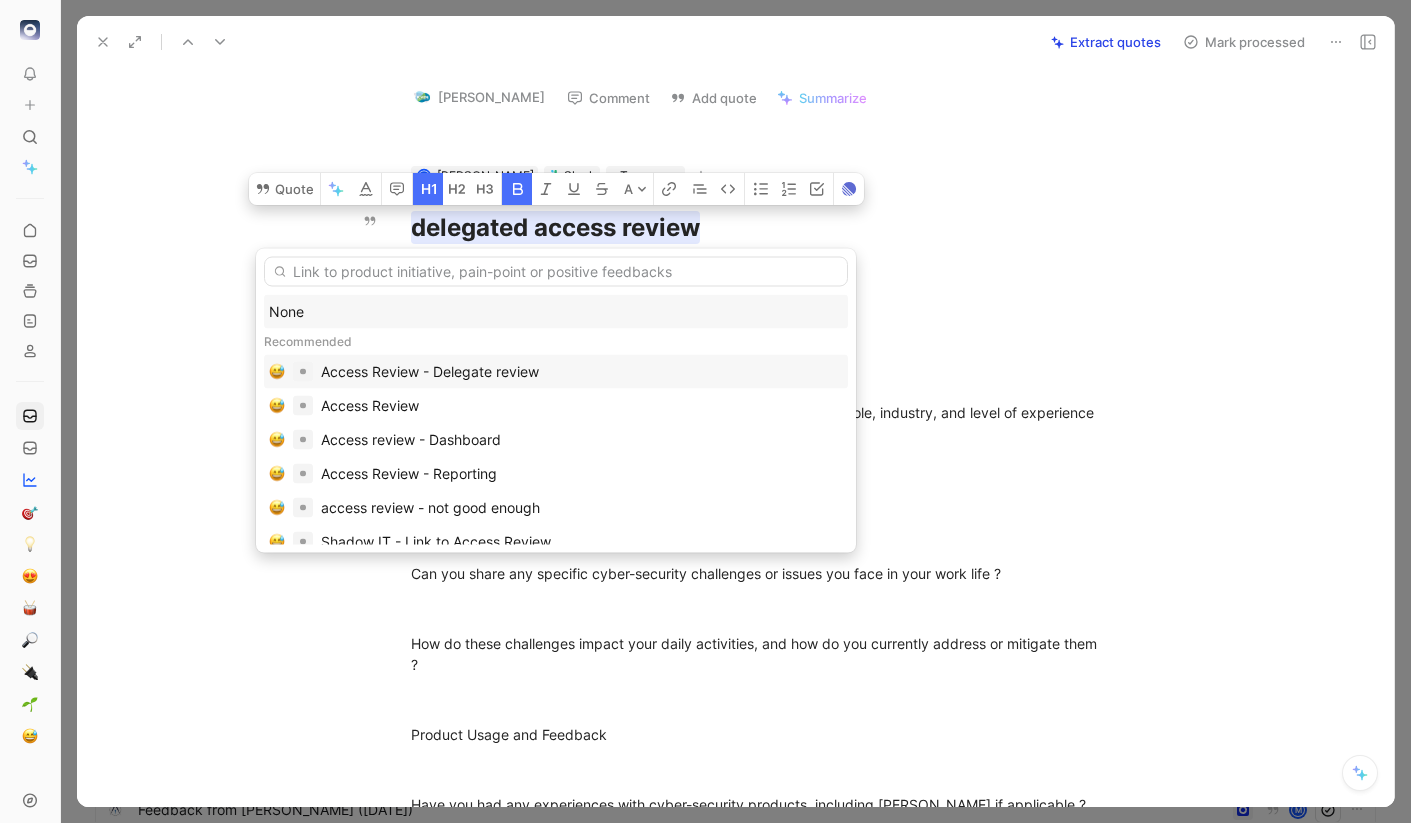 click on "Access Review - Delegate review" at bounding box center [430, 372] 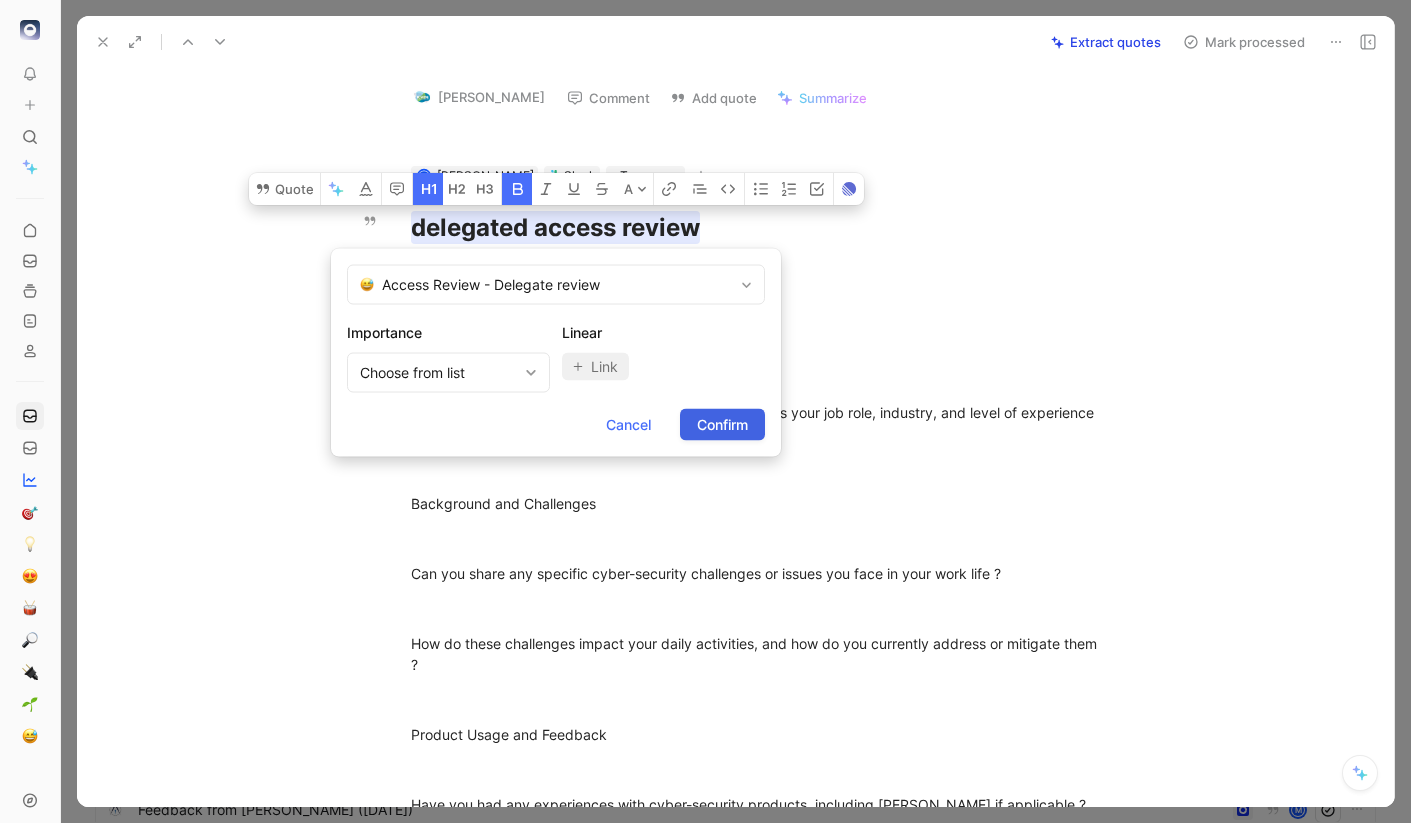 click on "Confirm" at bounding box center [722, 425] 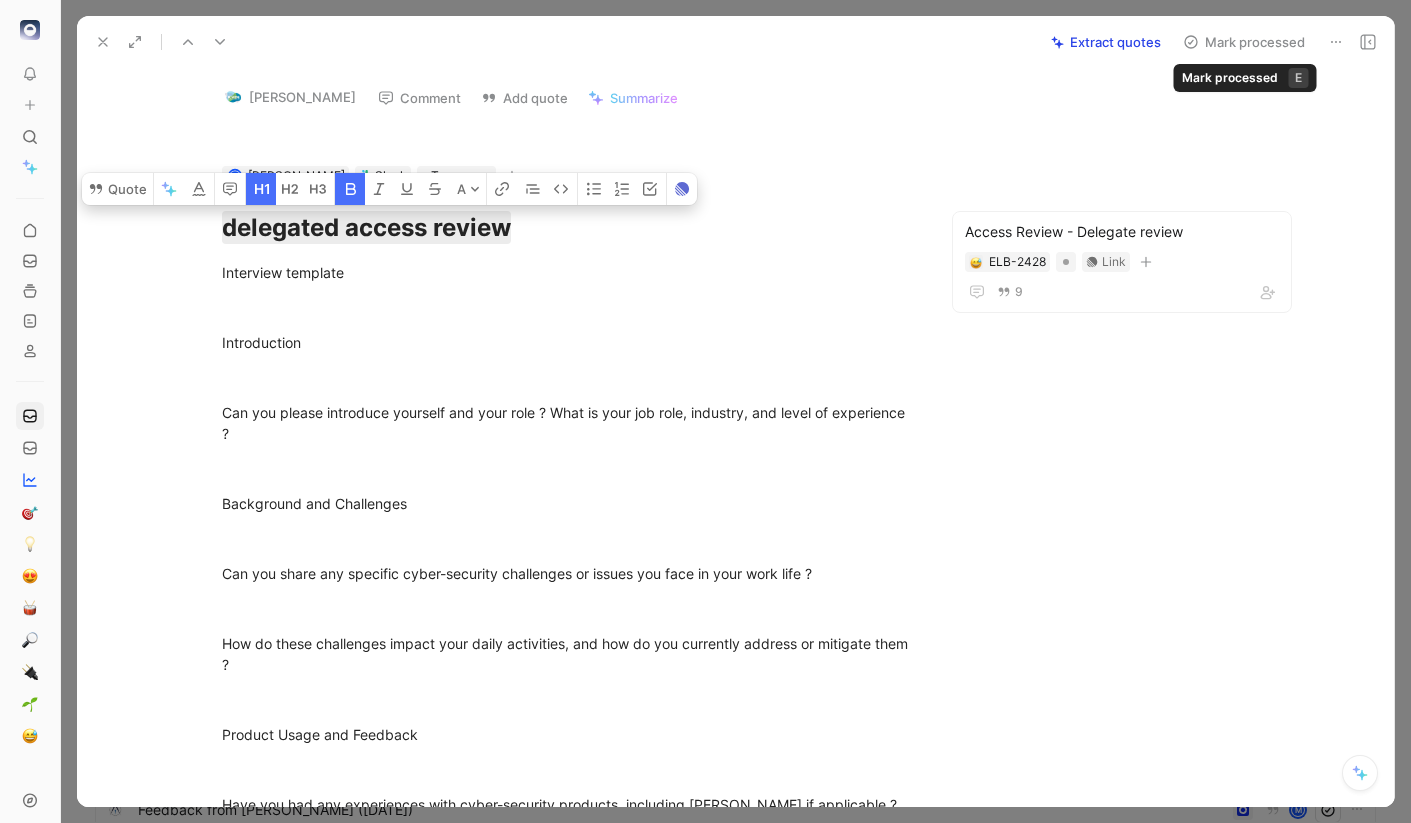 click on "Mark processed" at bounding box center (1244, 42) 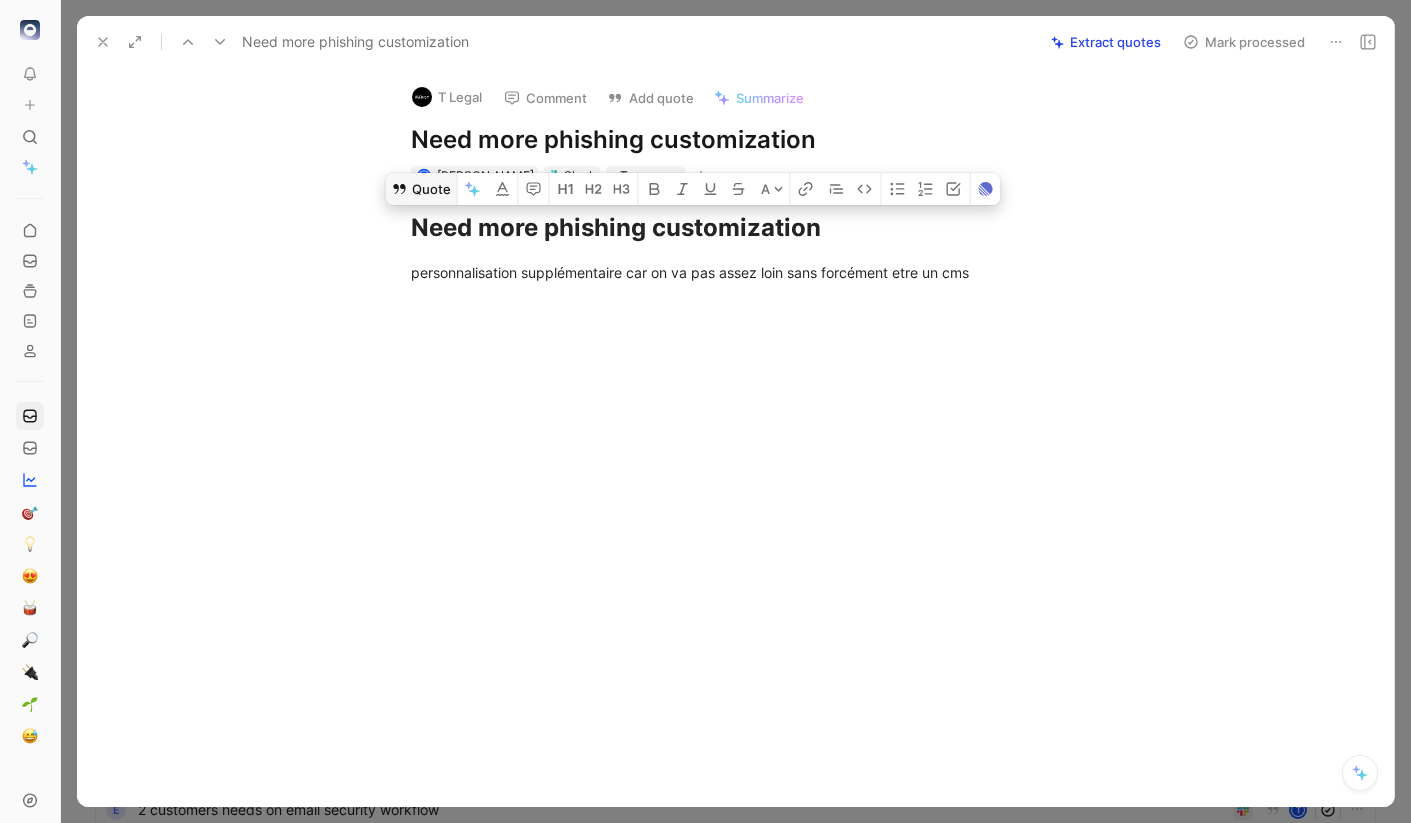 drag, startPoint x: 1000, startPoint y: 280, endPoint x: 398, endPoint y: 198, distance: 607.559 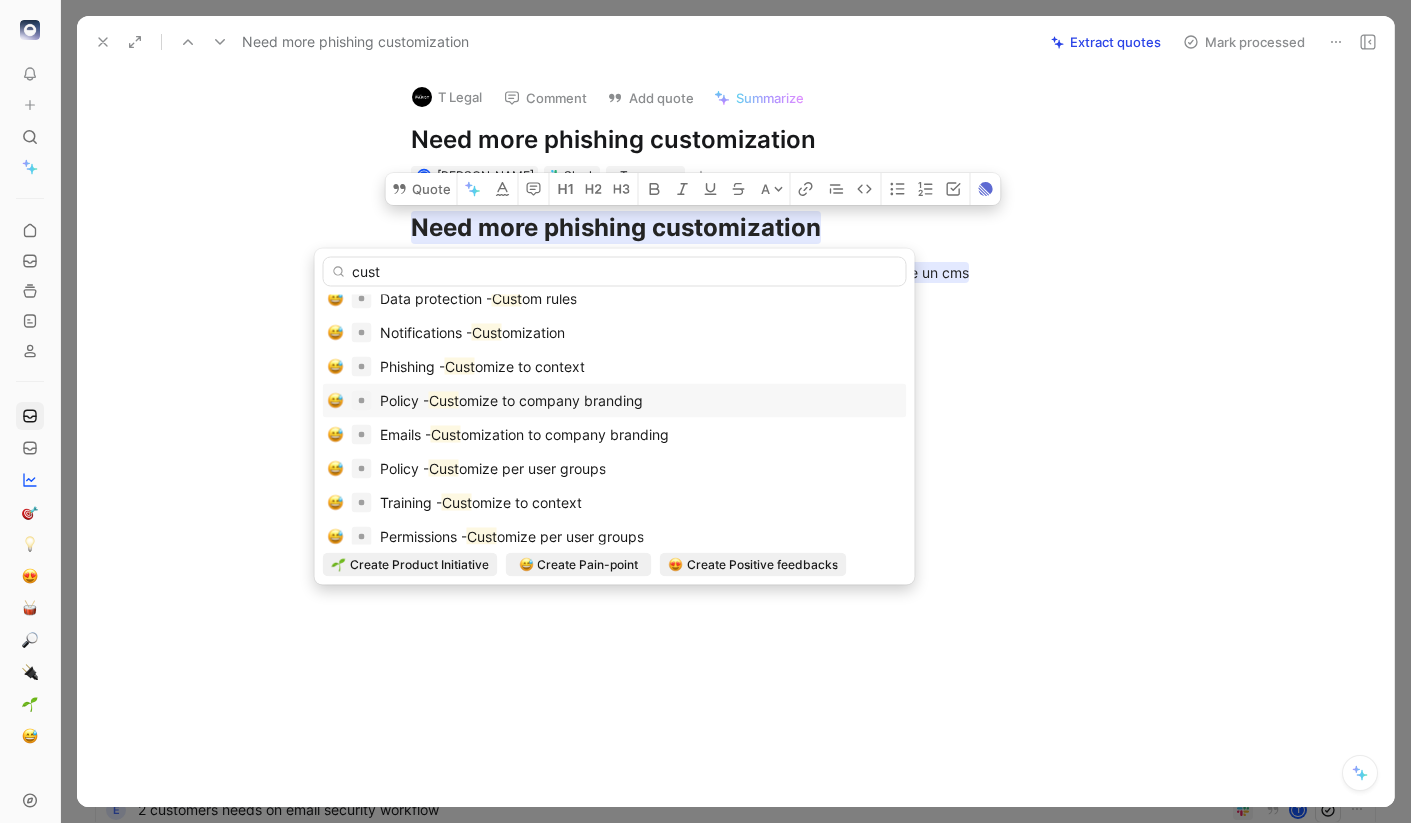 scroll, scrollTop: 152, scrollLeft: 0, axis: vertical 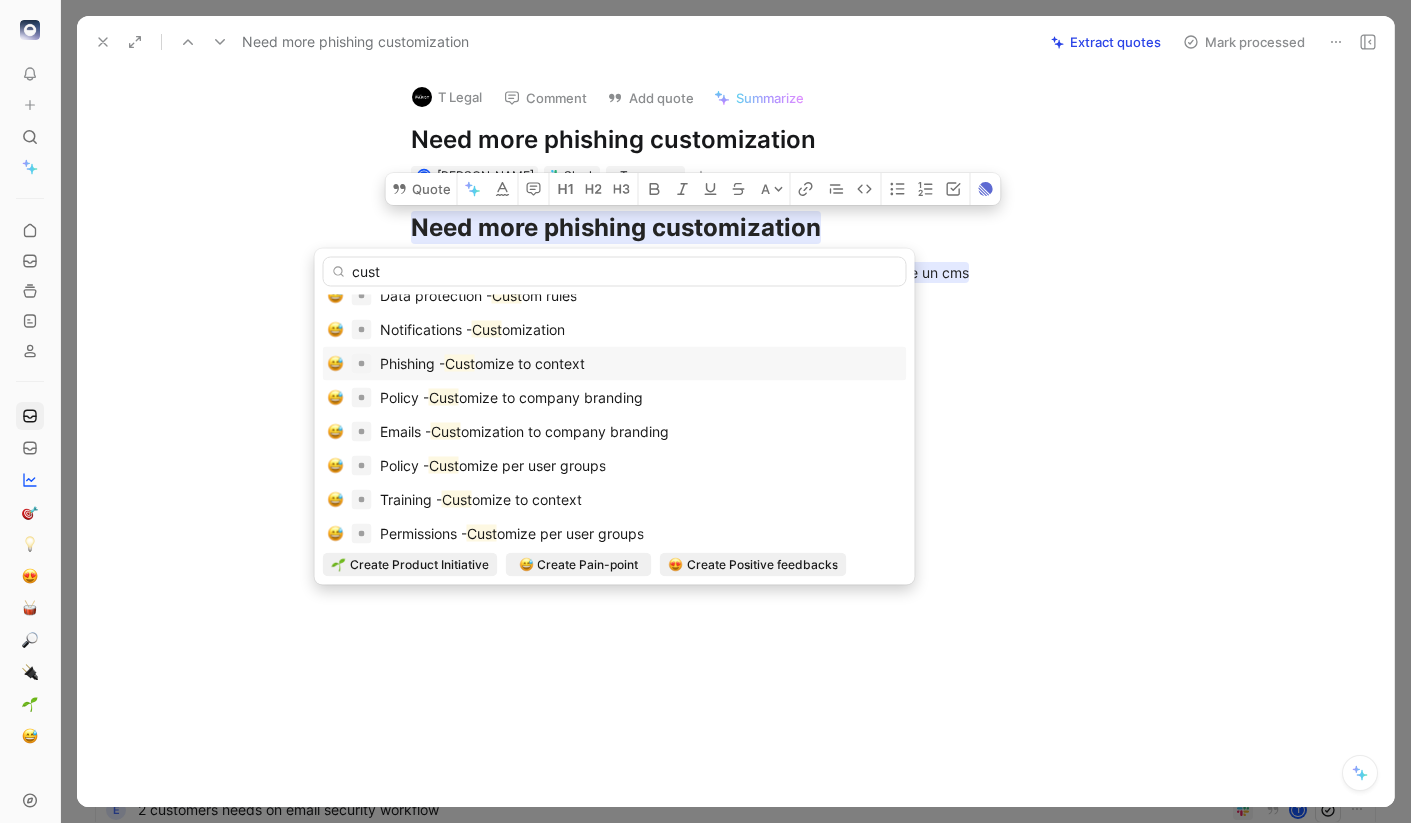 type on "cust" 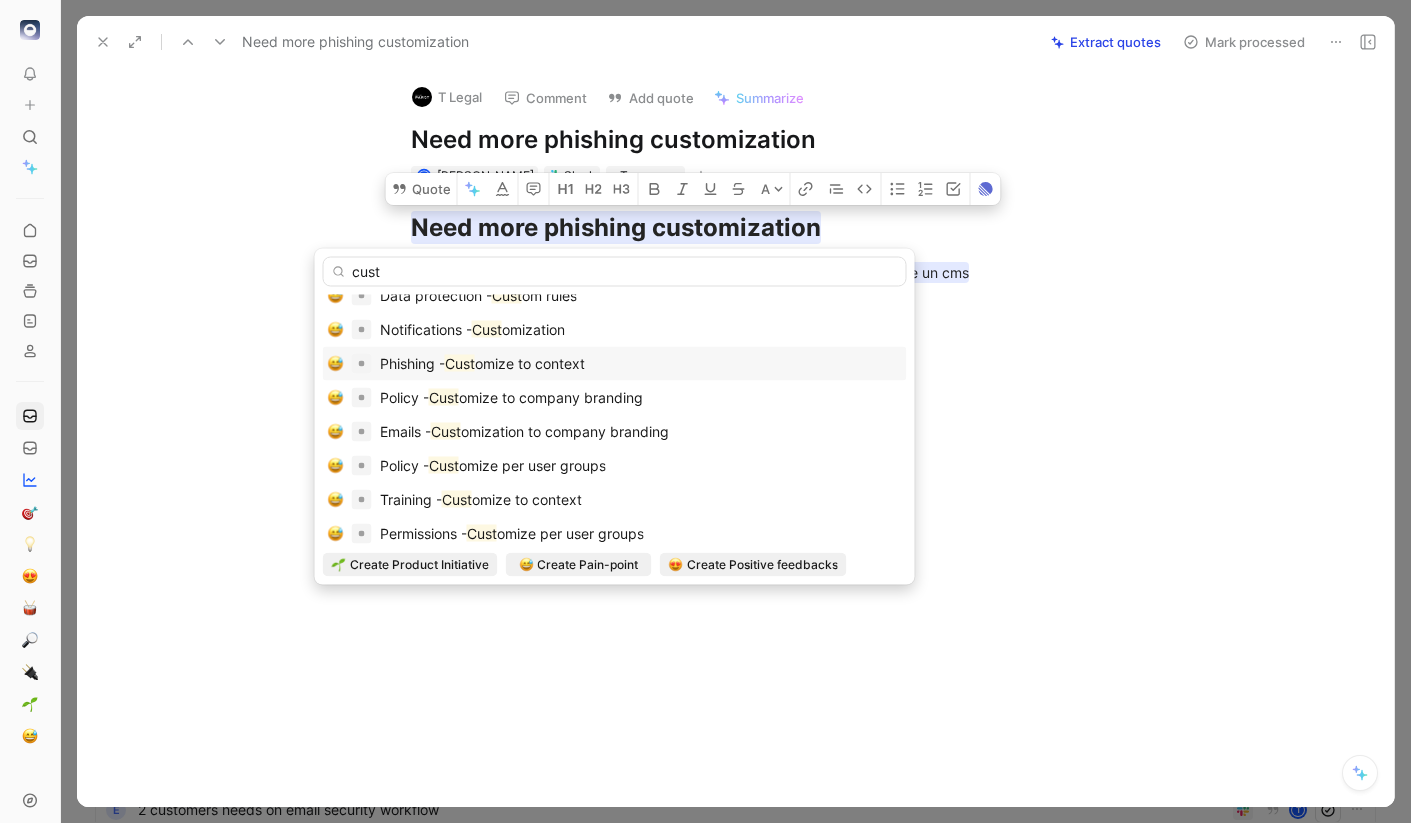 click on "Phishing -  Cust omize to context" at bounding box center [615, 364] 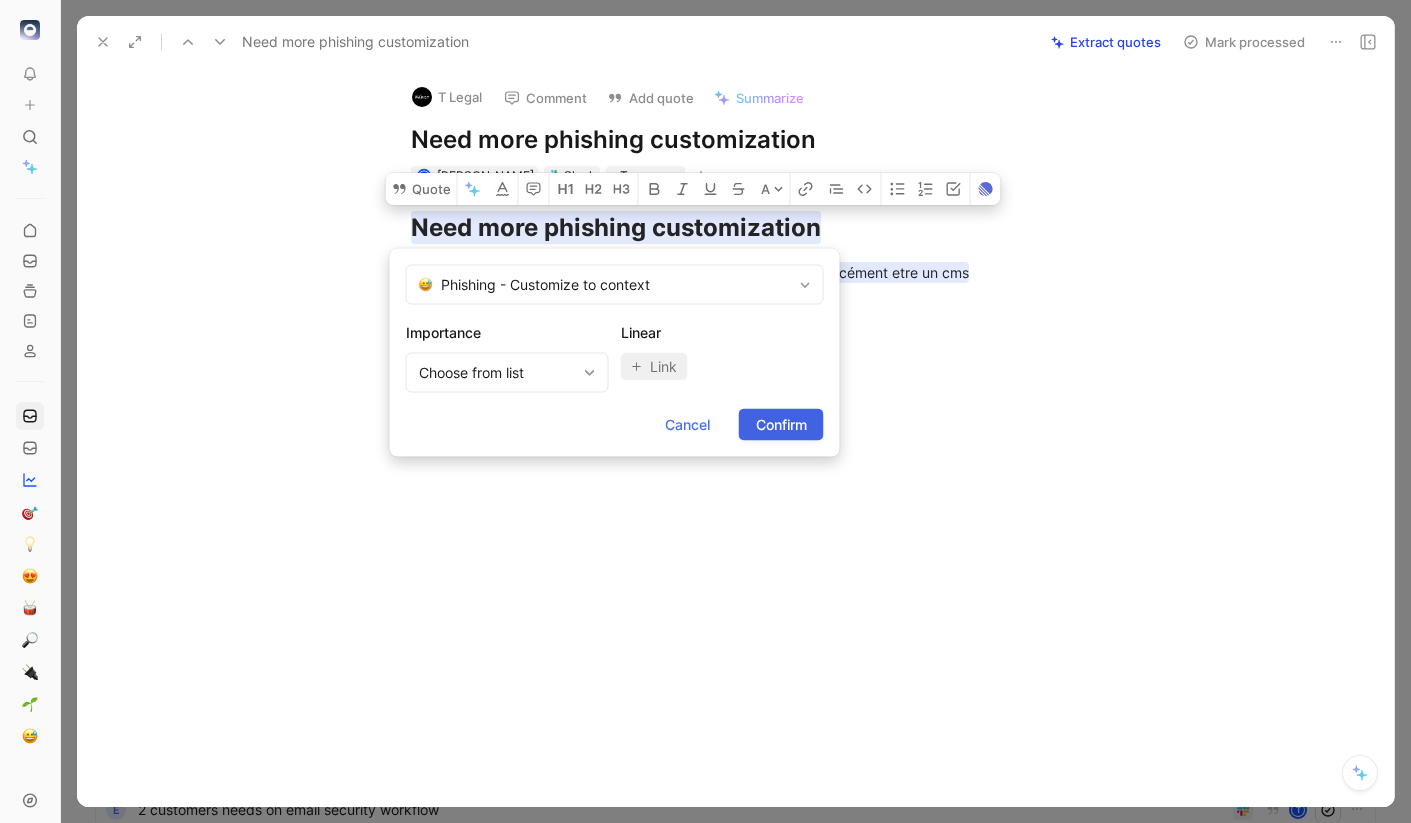 click on "Confirm" at bounding box center (781, 425) 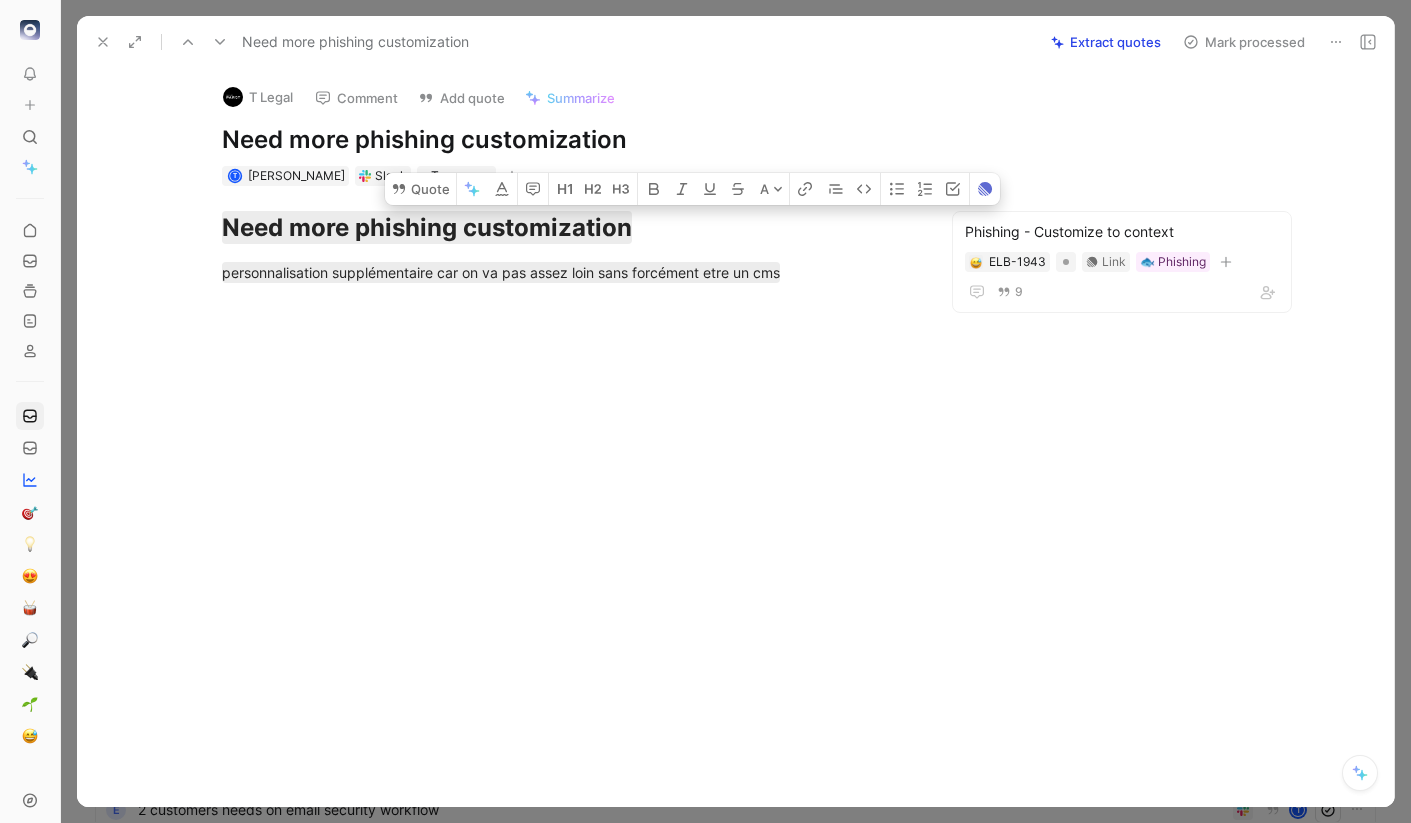 click on "Mark processed" at bounding box center [1244, 42] 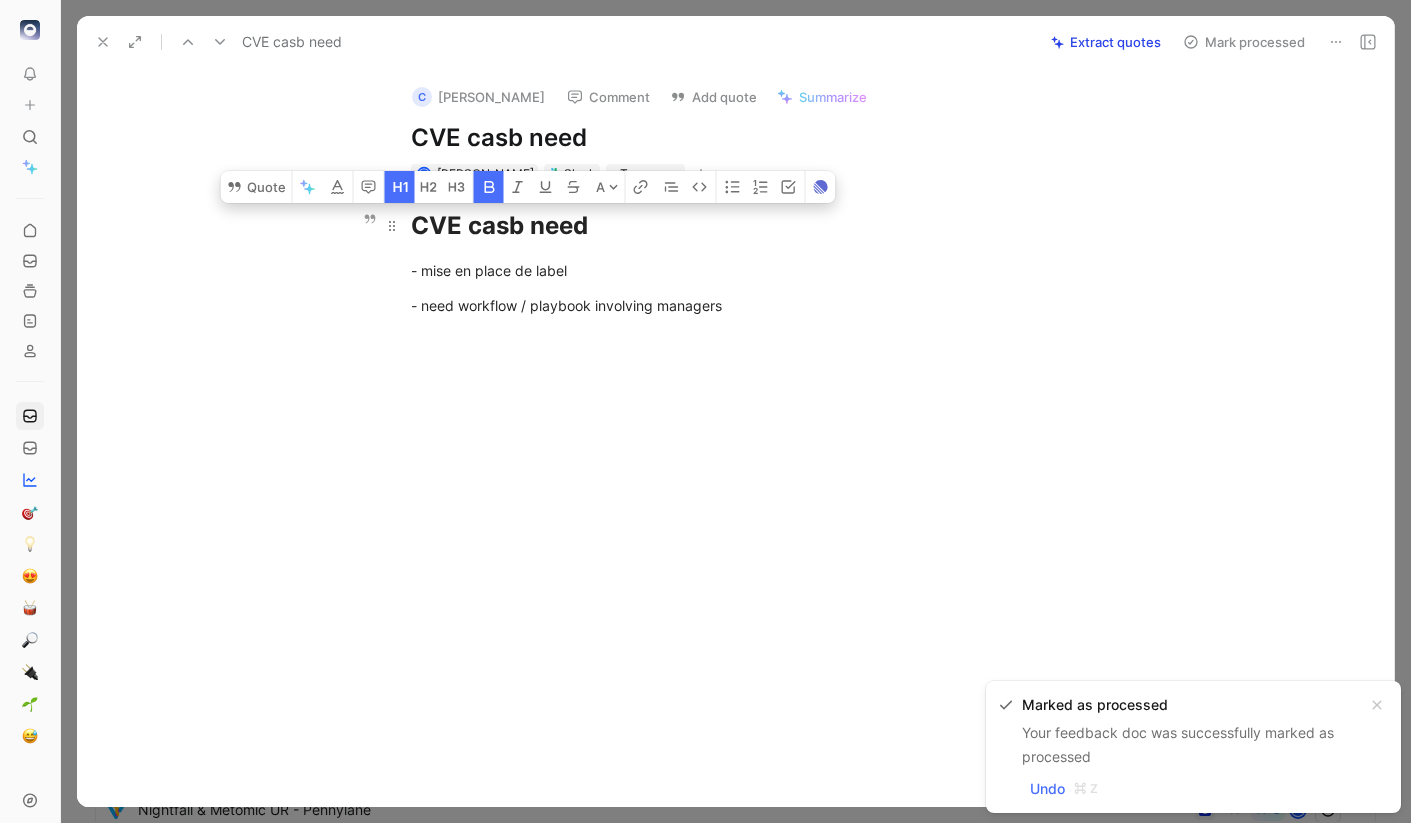 drag, startPoint x: 595, startPoint y: 235, endPoint x: 467, endPoint y: 233, distance: 128.01562 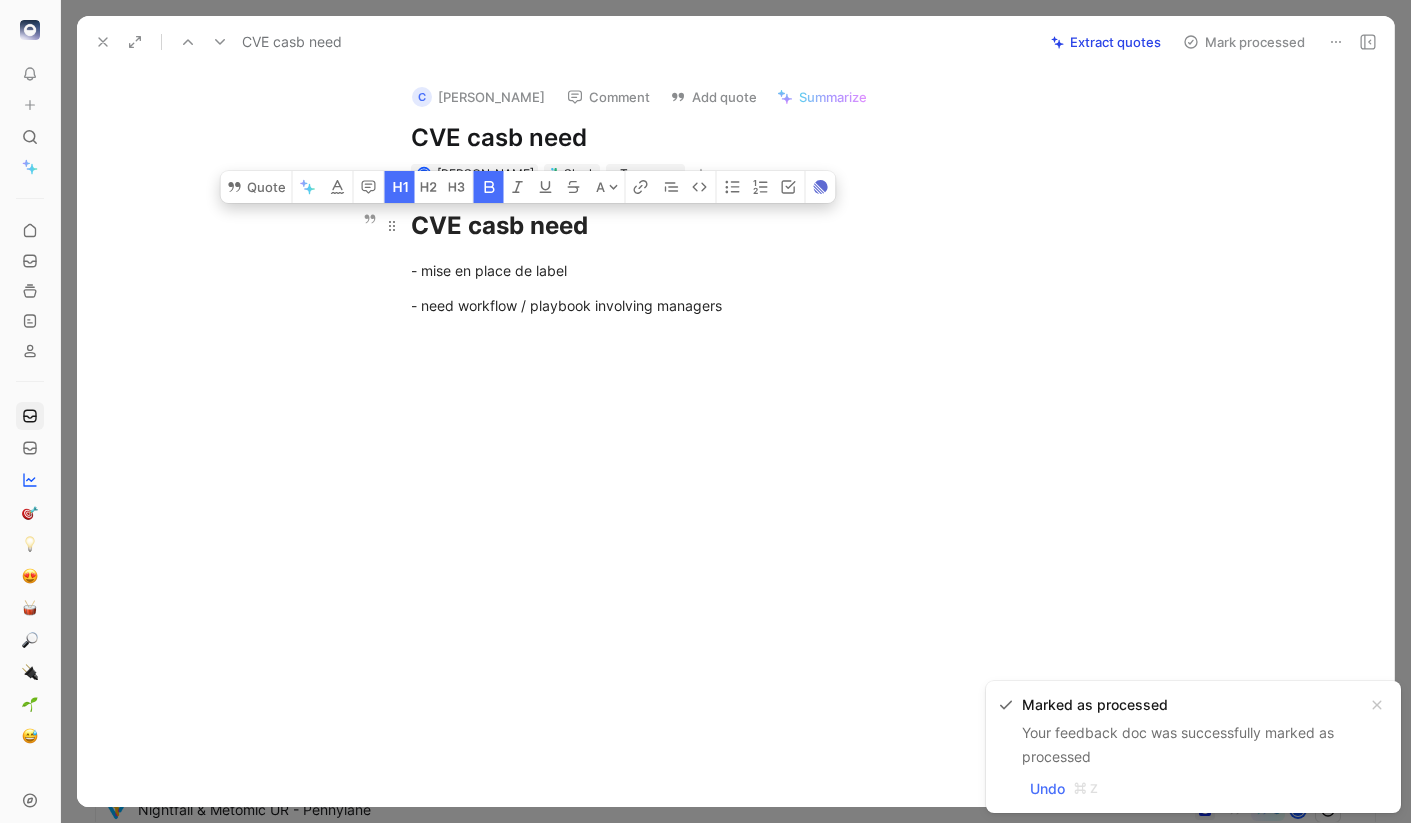 click on "CVE casb need" at bounding box center (757, 226) 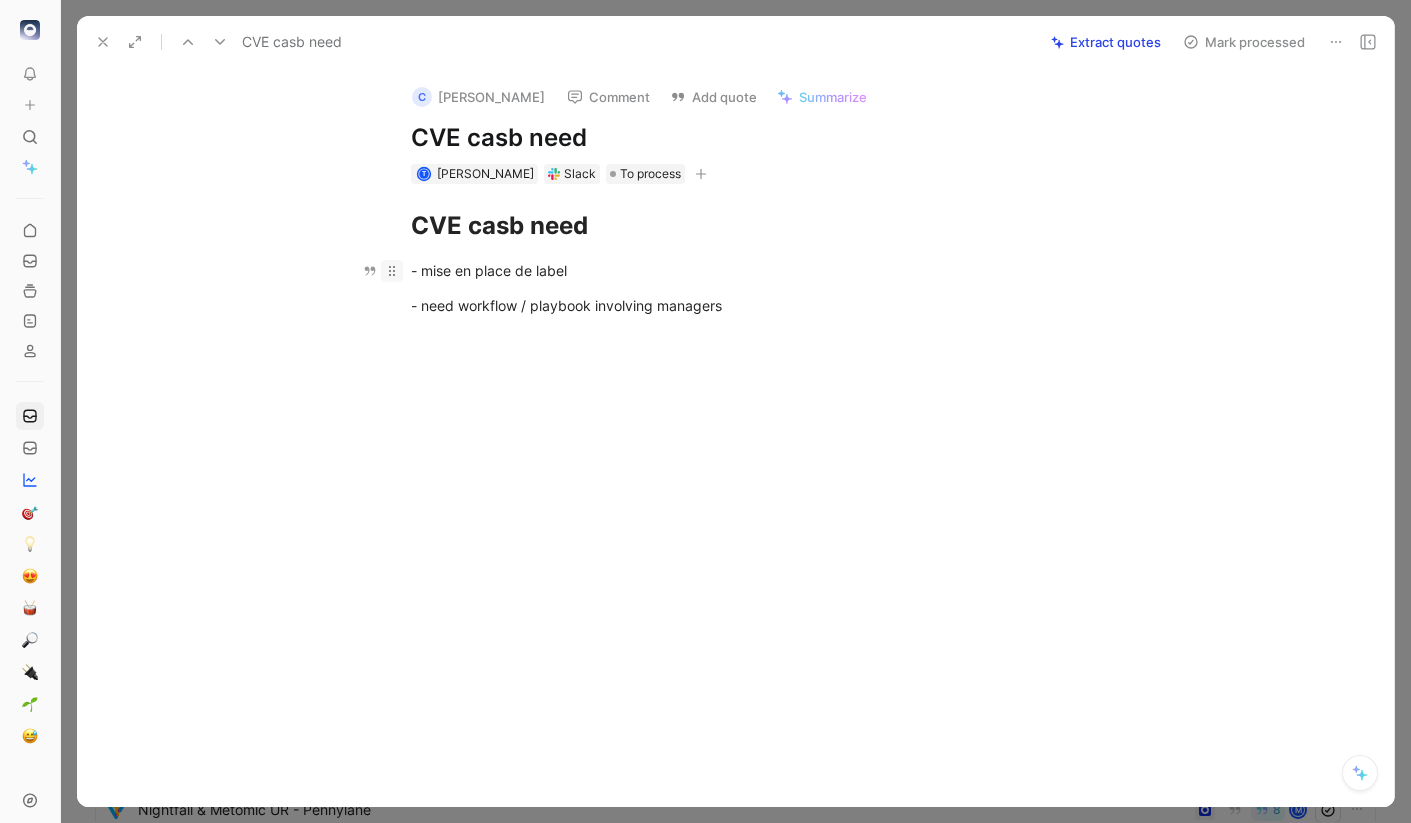 drag, startPoint x: 572, startPoint y: 277, endPoint x: 388, endPoint y: 271, distance: 184.0978 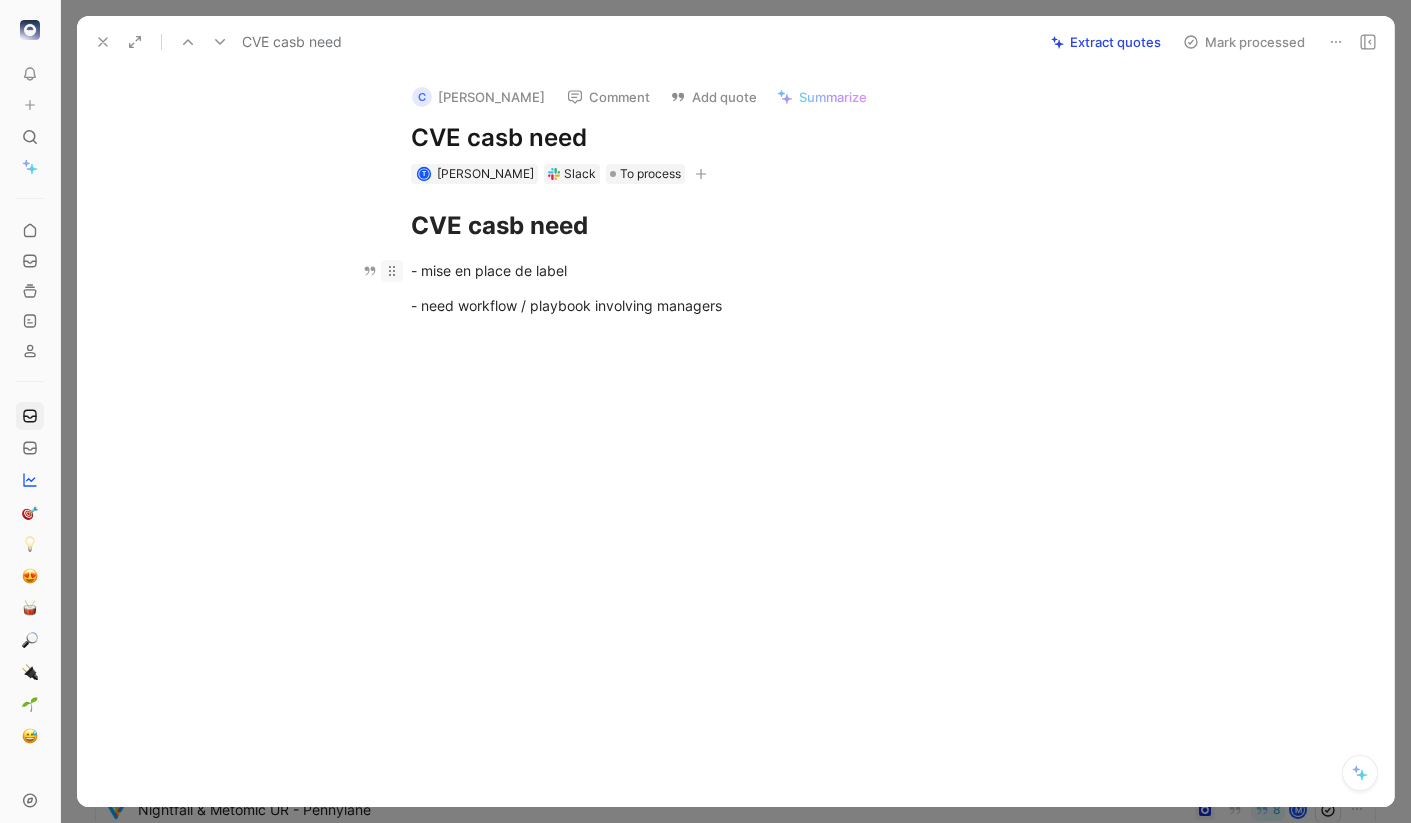 click on "- mise en place de label" at bounding box center [757, 270] 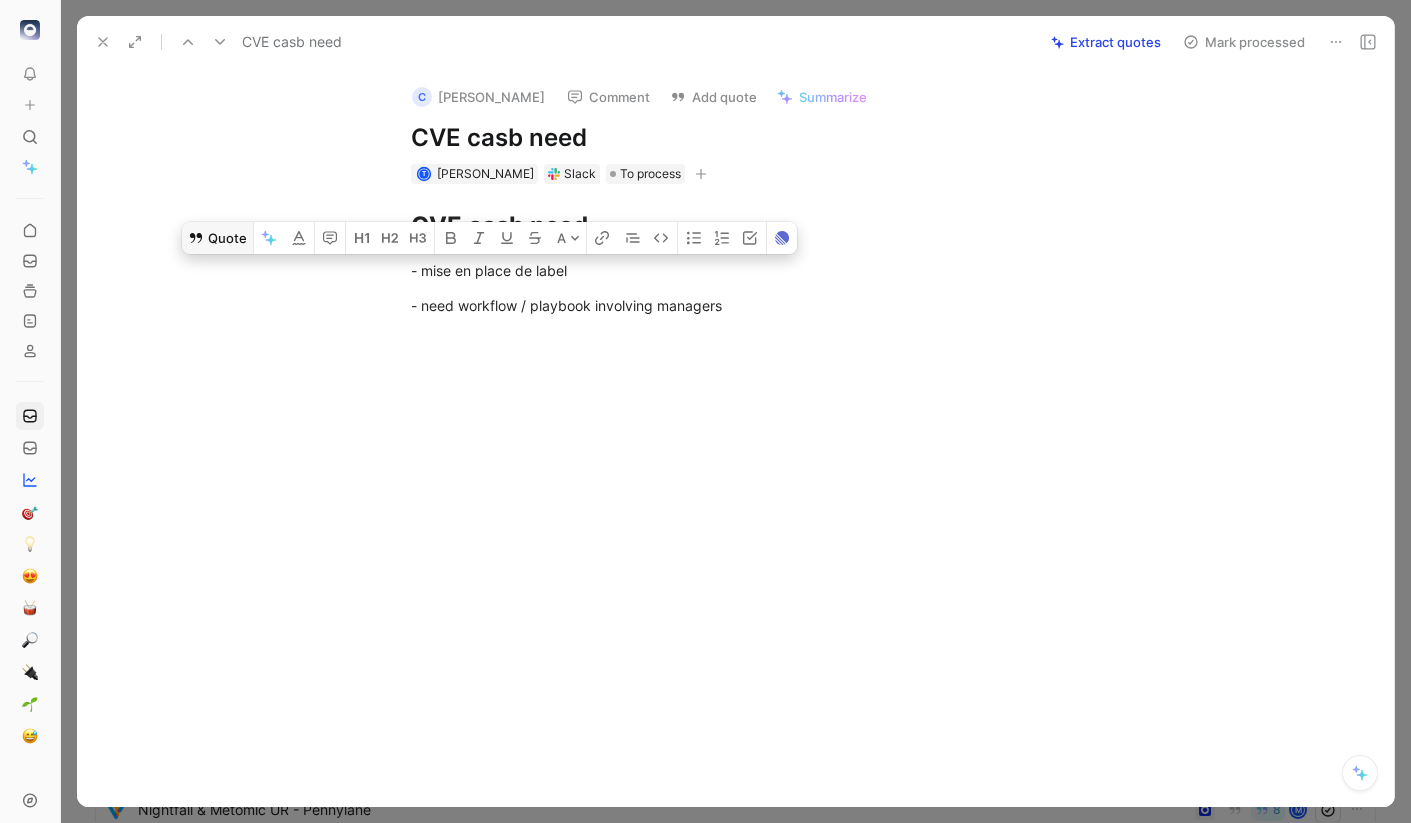 click on "Quote" at bounding box center [217, 238] 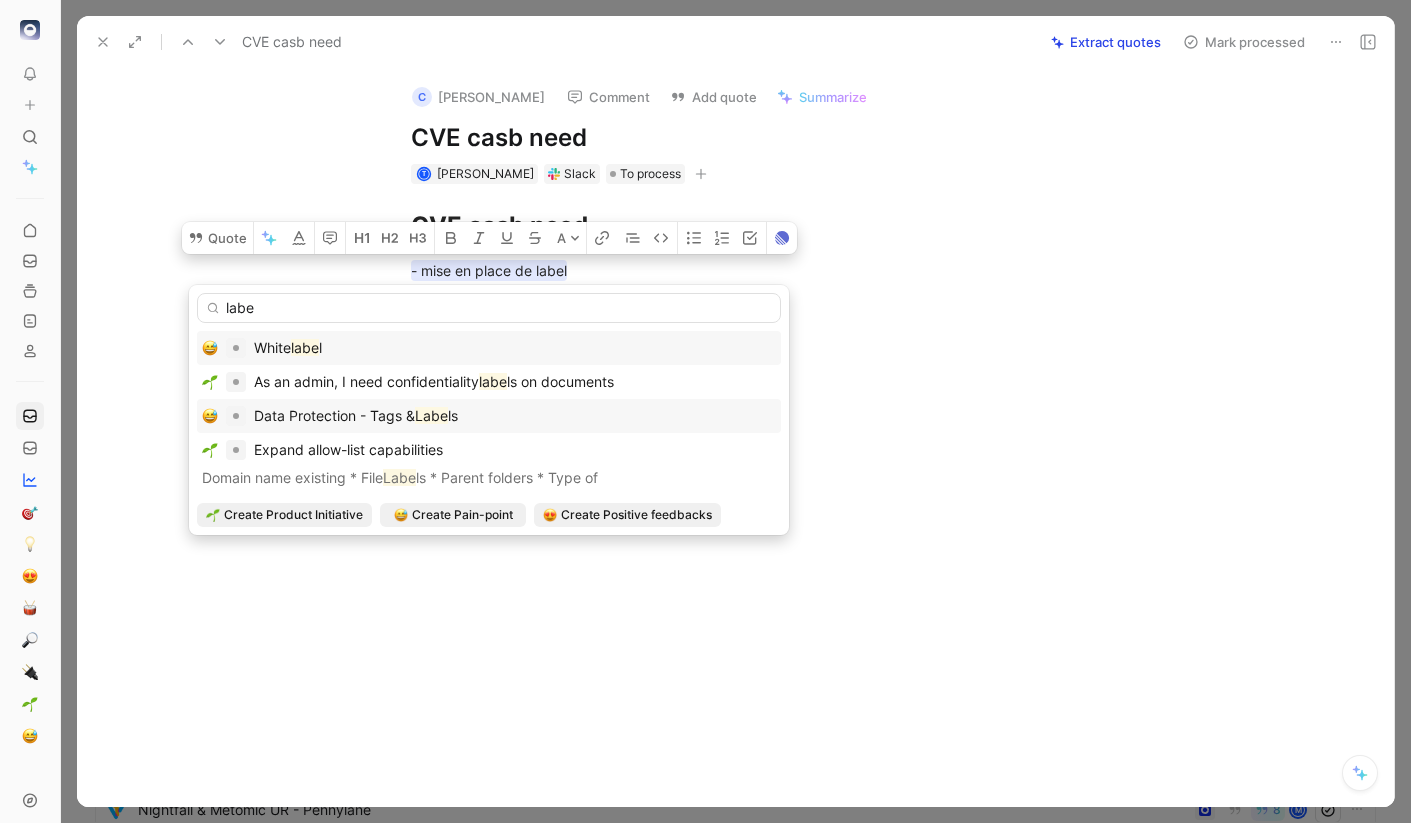 type on "labe" 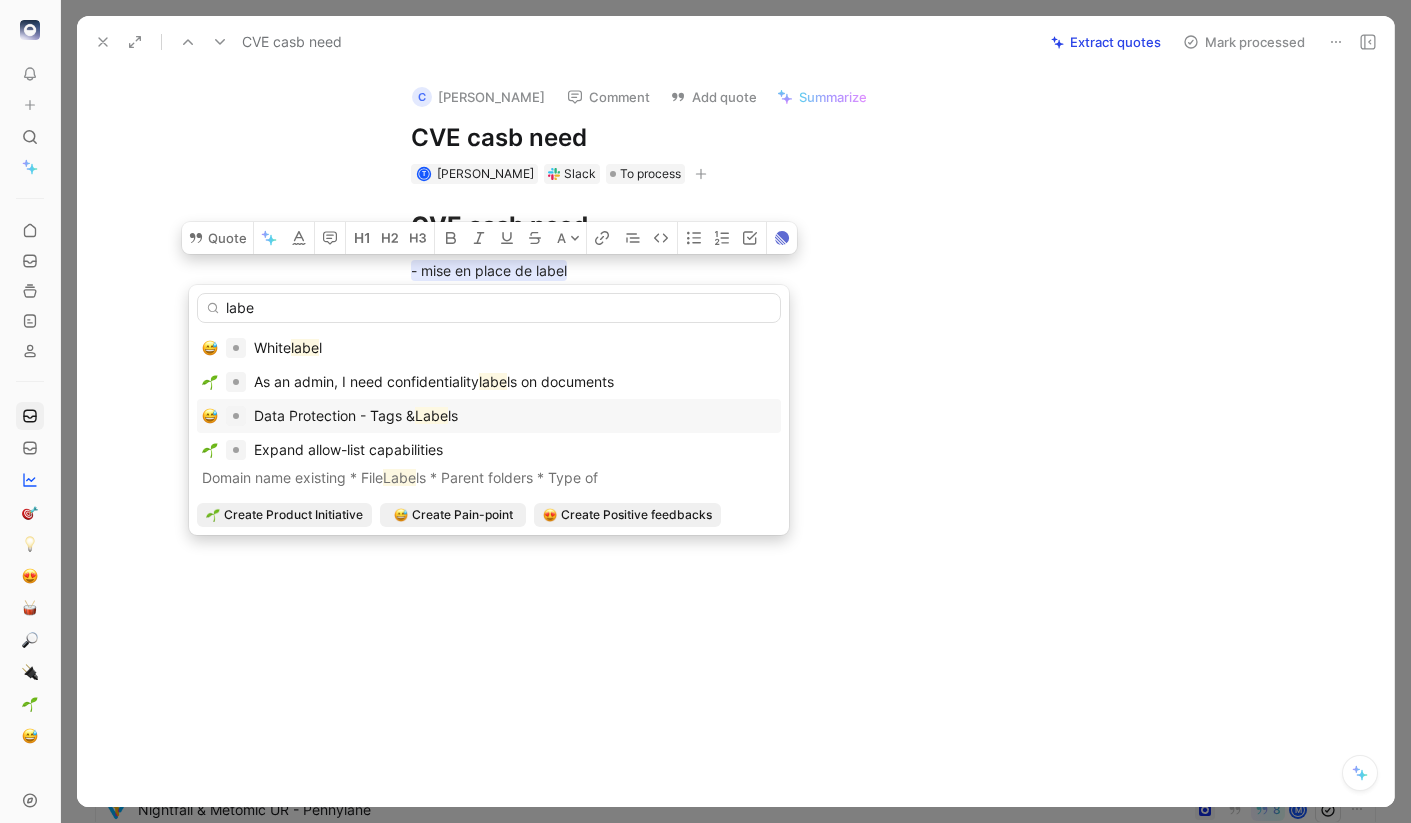 click on "Data Protection - Tags &" at bounding box center [334, 415] 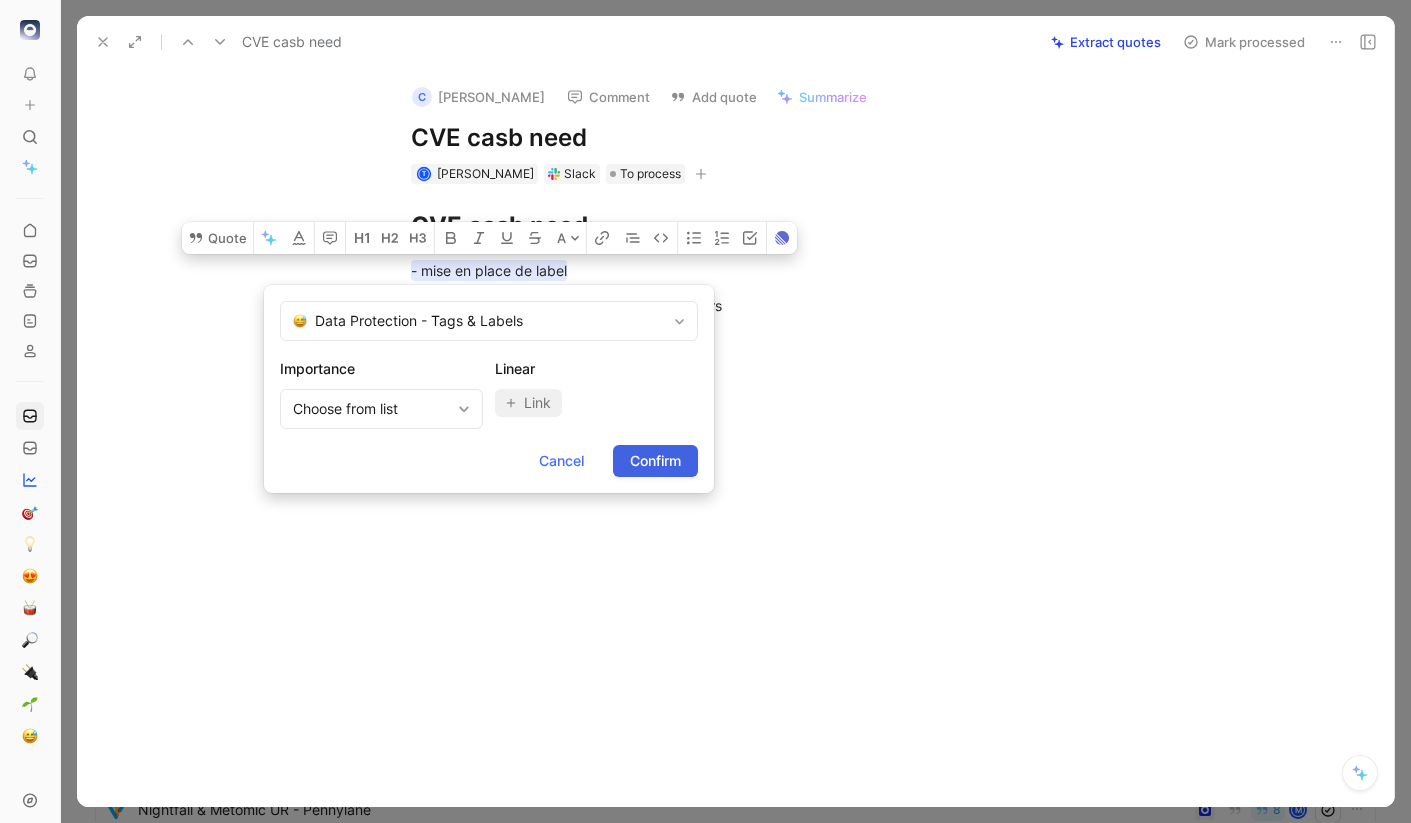 click on "Confirm" at bounding box center (655, 461) 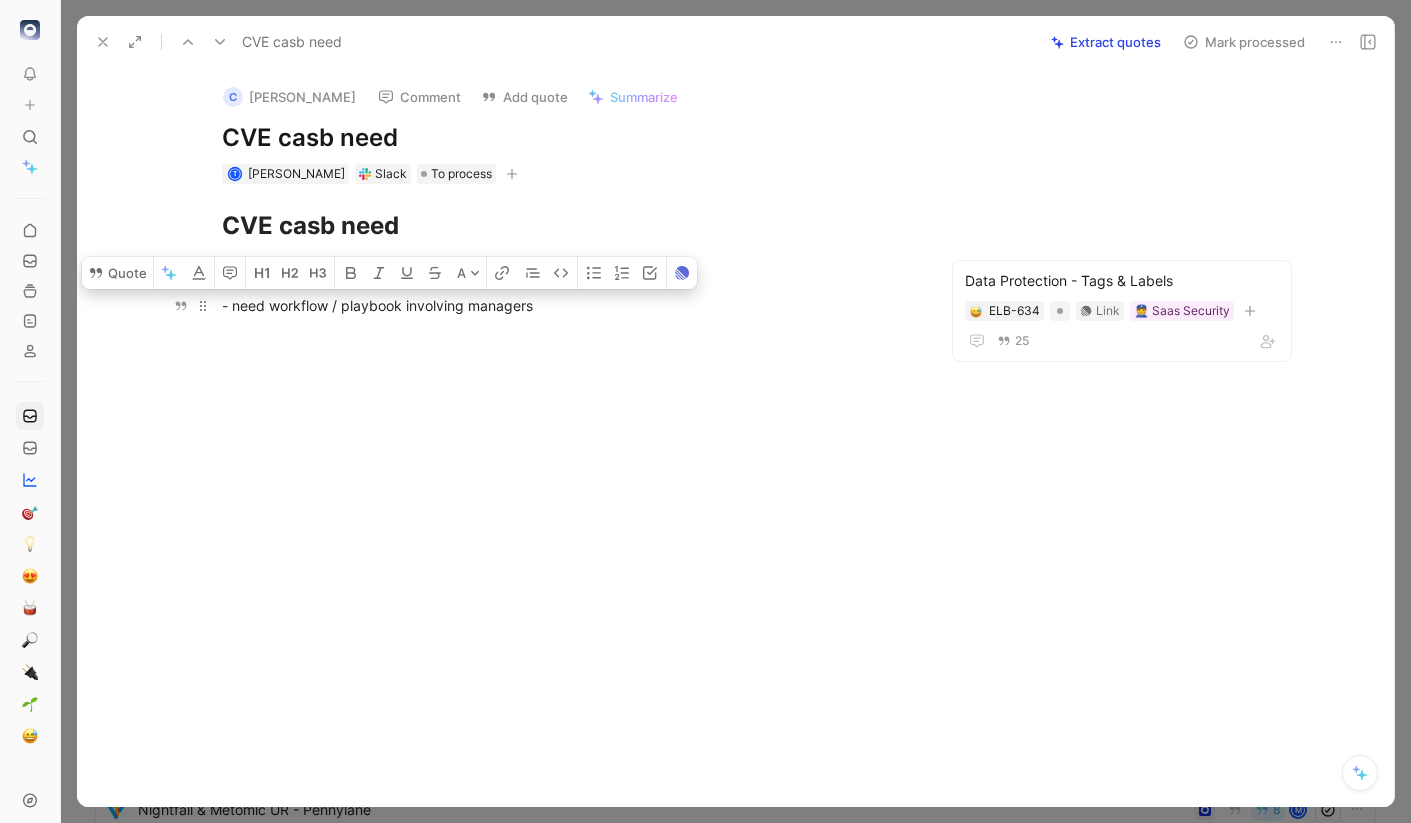 drag, startPoint x: 545, startPoint y: 301, endPoint x: 207, endPoint y: 293, distance: 338.09467 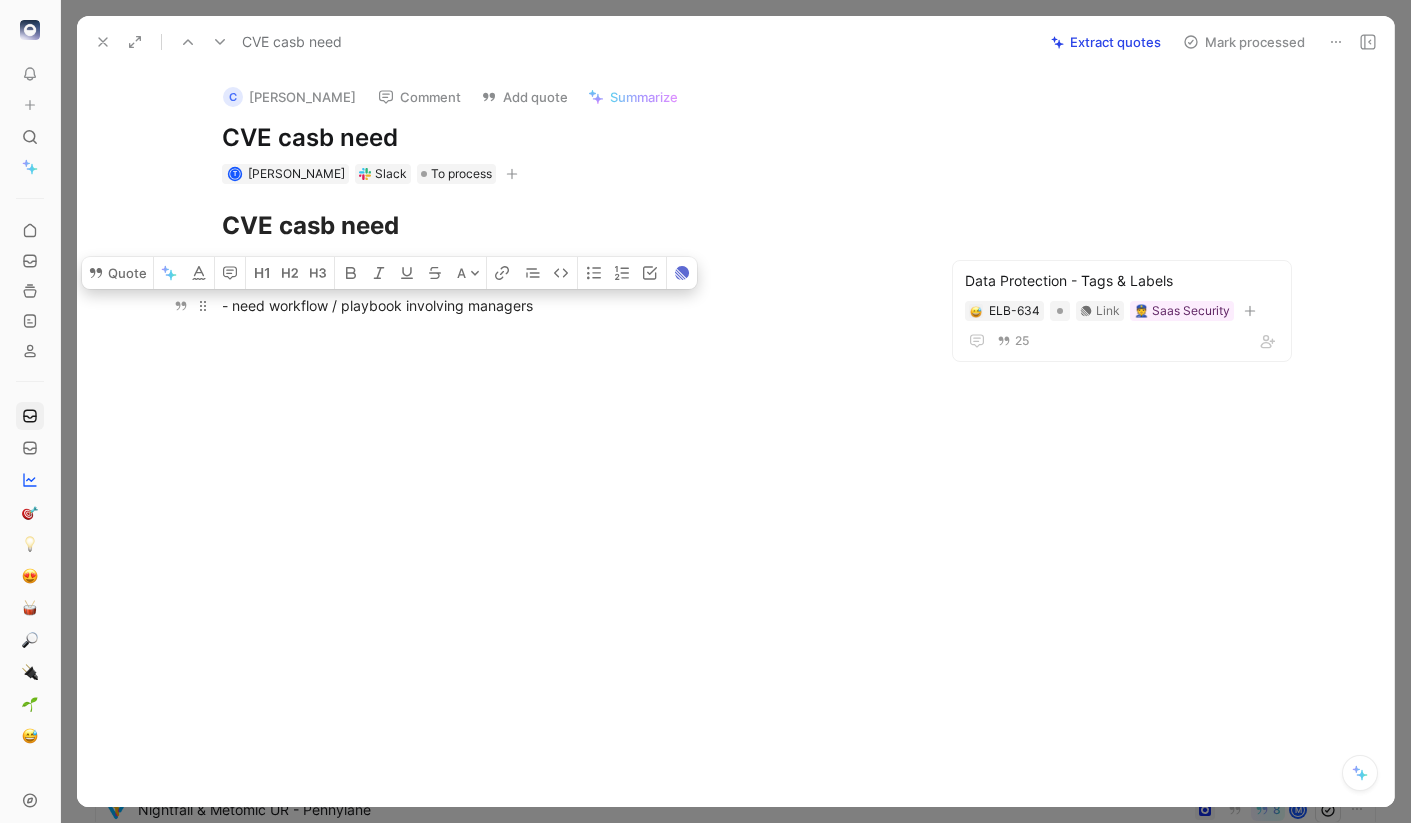 click on "- need workflow / playbook involving managers" at bounding box center (568, 305) 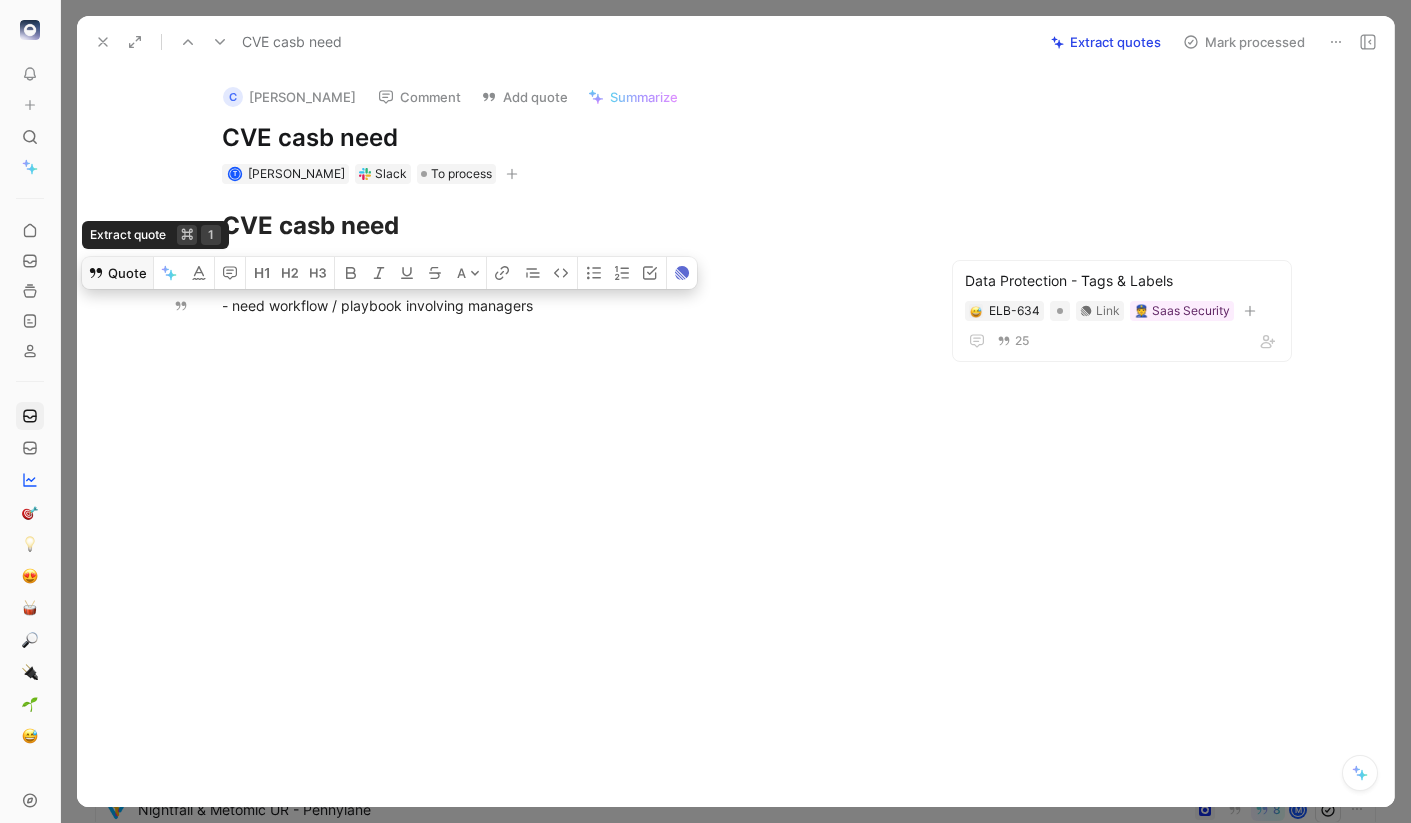 click on "Quote" at bounding box center (117, 273) 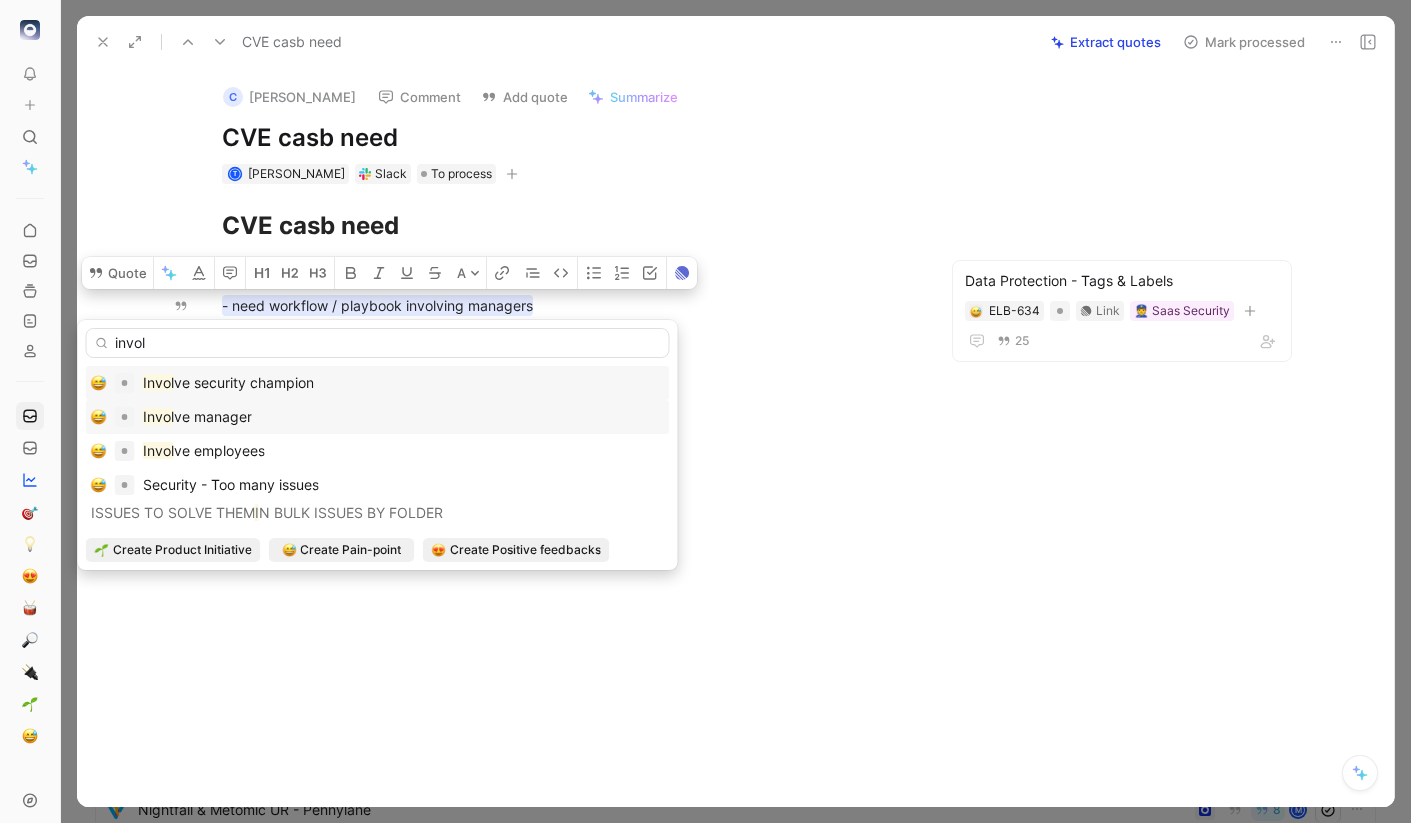 type on "invol" 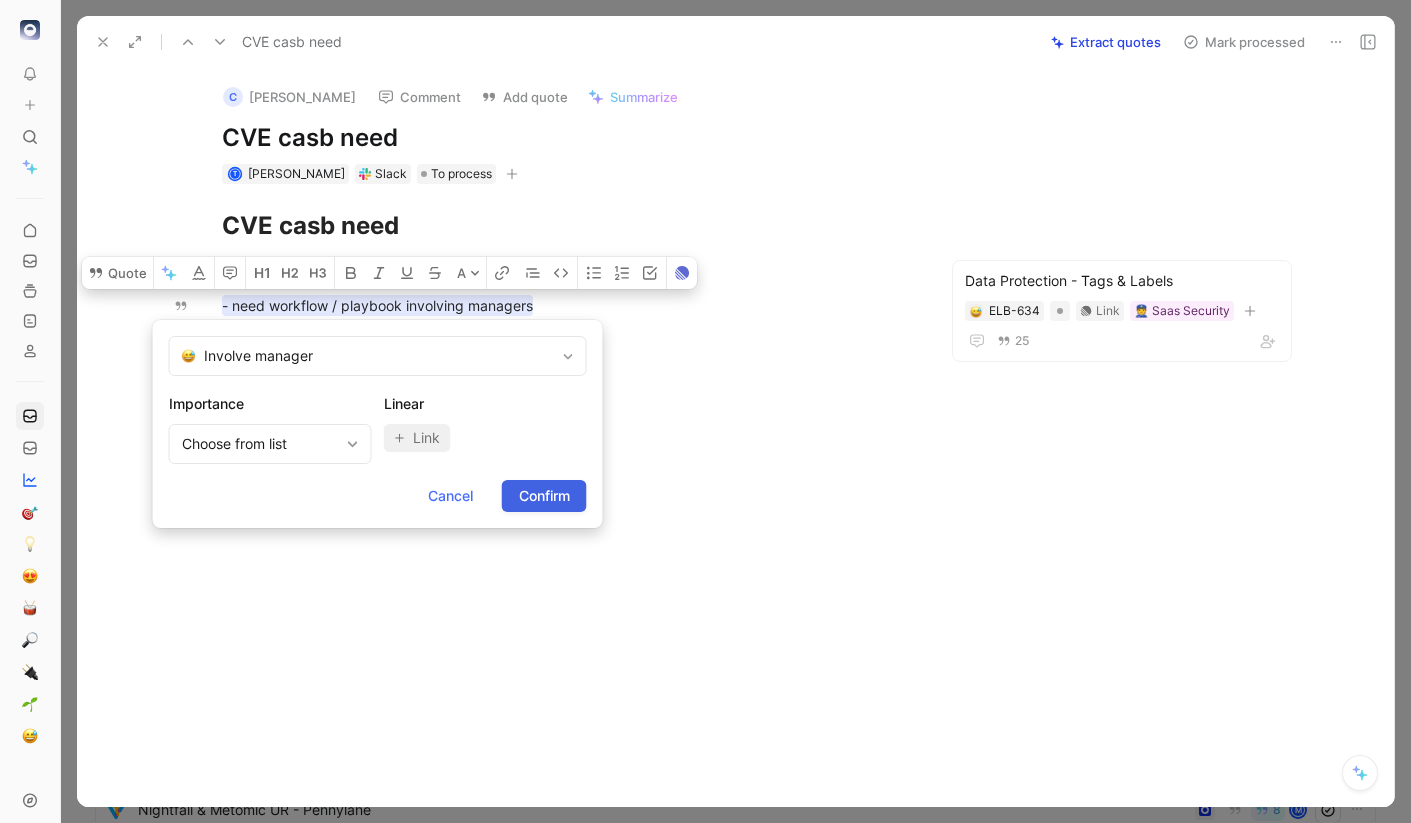 click on "Confirm" at bounding box center (544, 496) 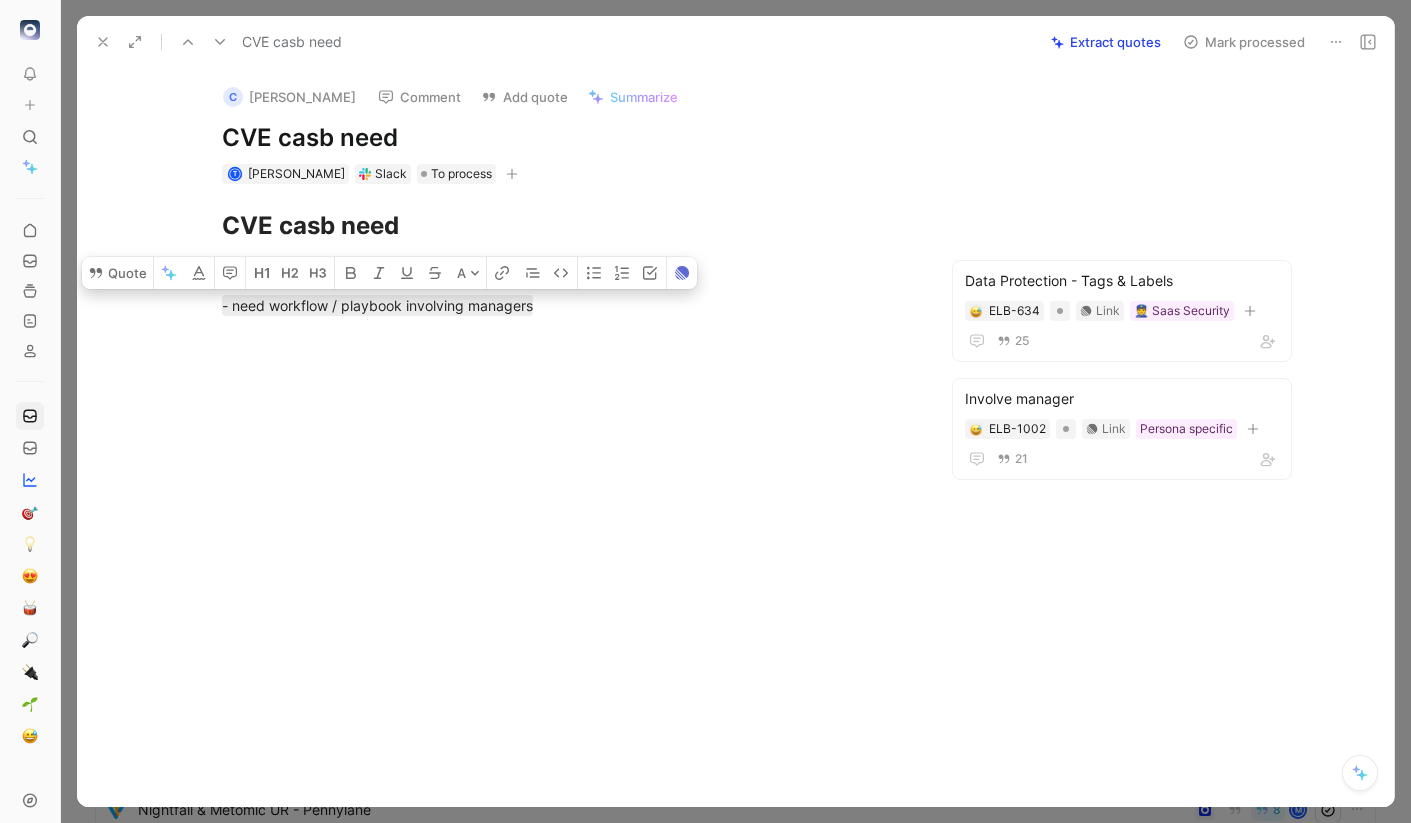 click on "c Grégory De Brochard Comment Add quote Summarize CVE casb need t theo rouer Slack To process Data Protection - Tags & Labels ELB-634 Link 👮 Saas Security 25 Involve manager ELB-1002 Link Persona specific 21 Quote A CVE casb need - mise en place de label - need workflow / playbook involving managers" at bounding box center [735, 437] 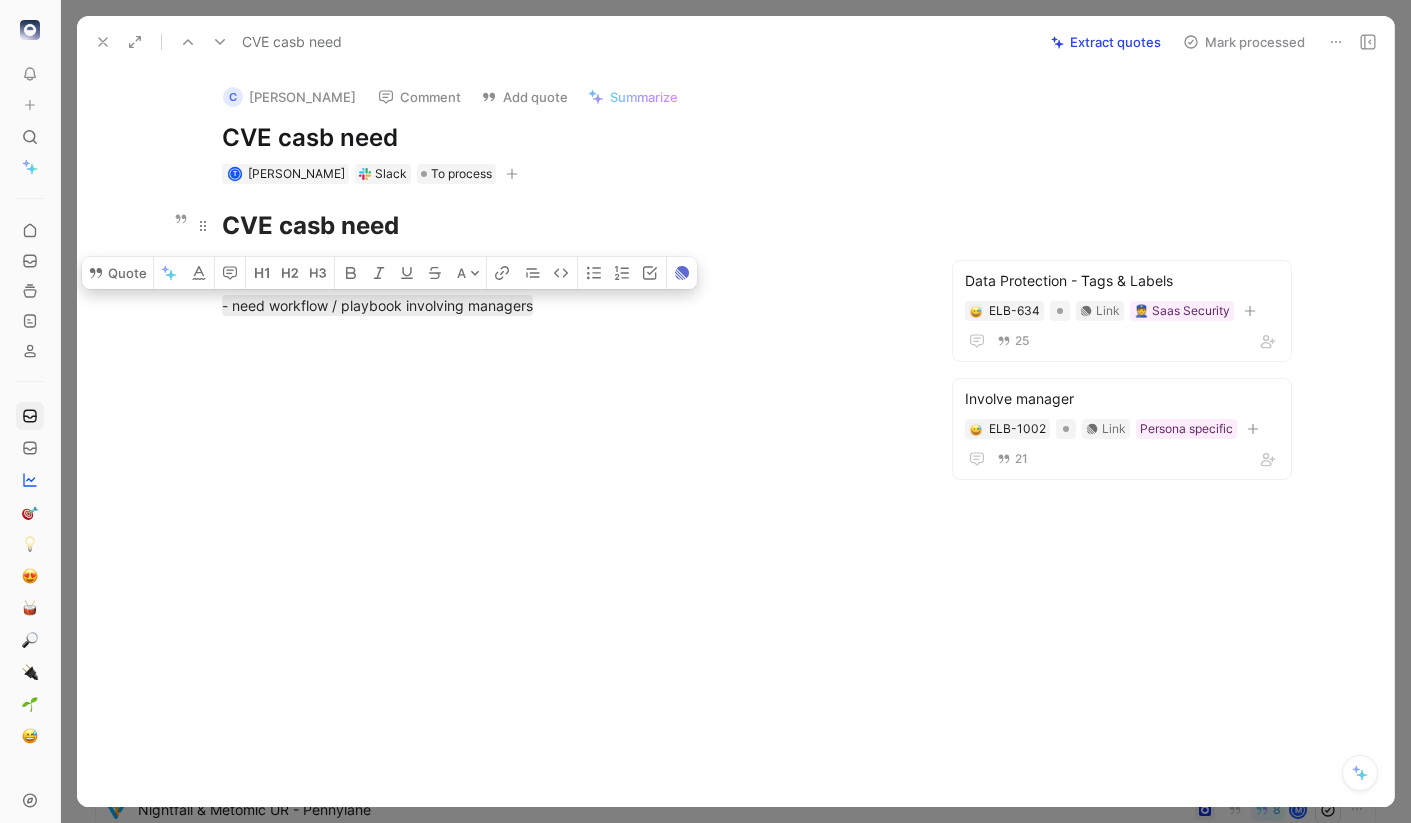 click on "CVE casb need" at bounding box center [568, 226] 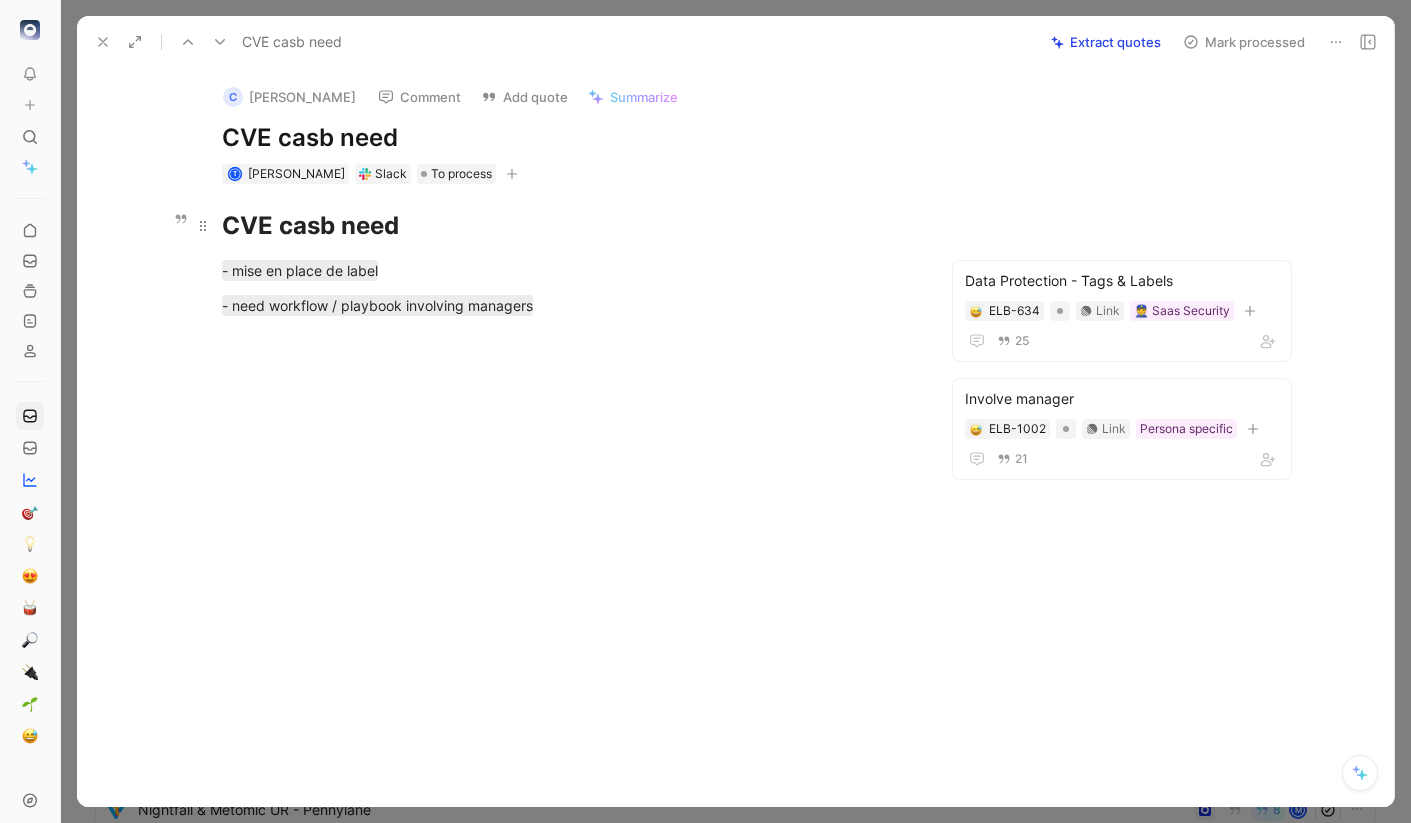click on "CVE casb need" at bounding box center [568, 226] 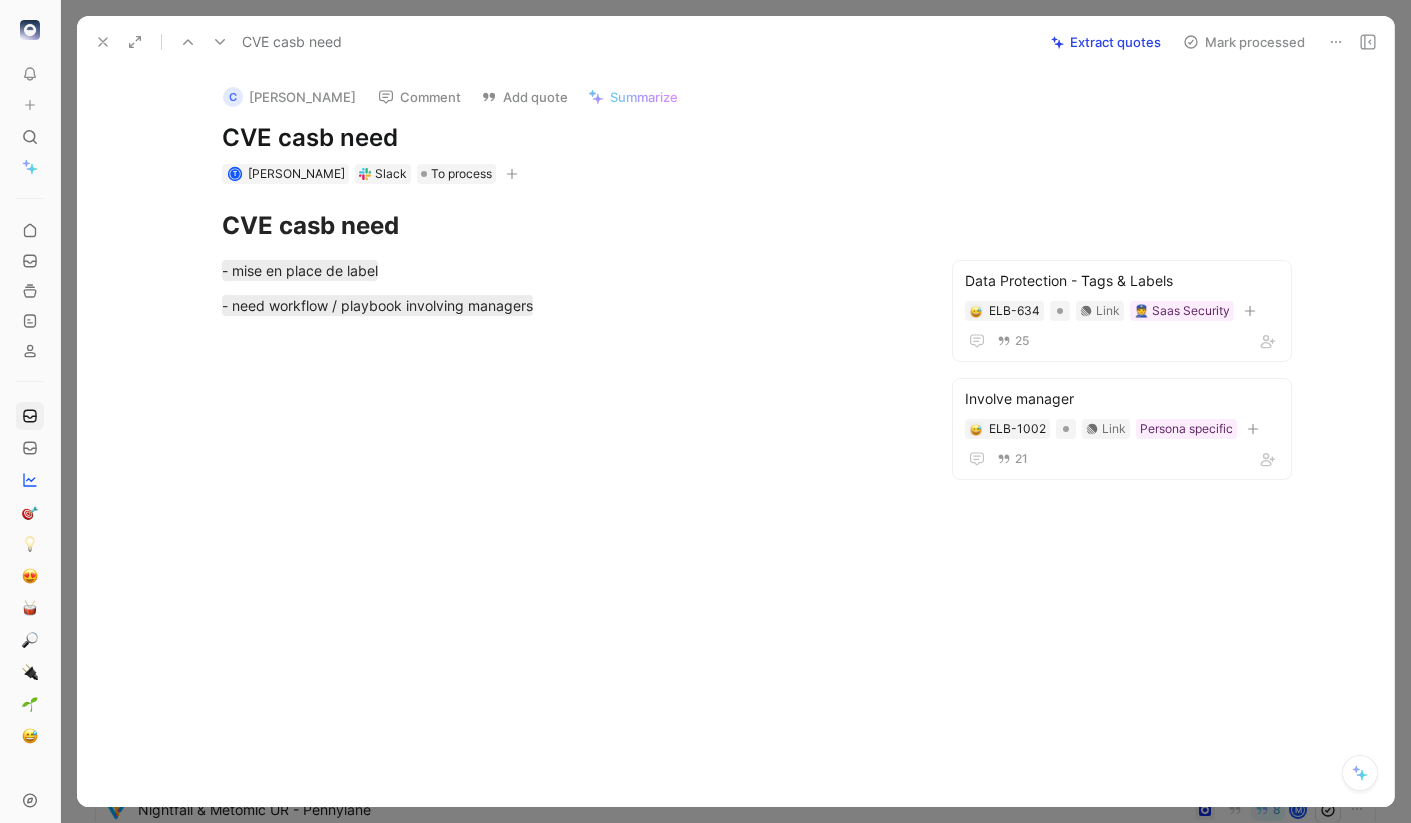 click on "Mark processed" at bounding box center [1244, 42] 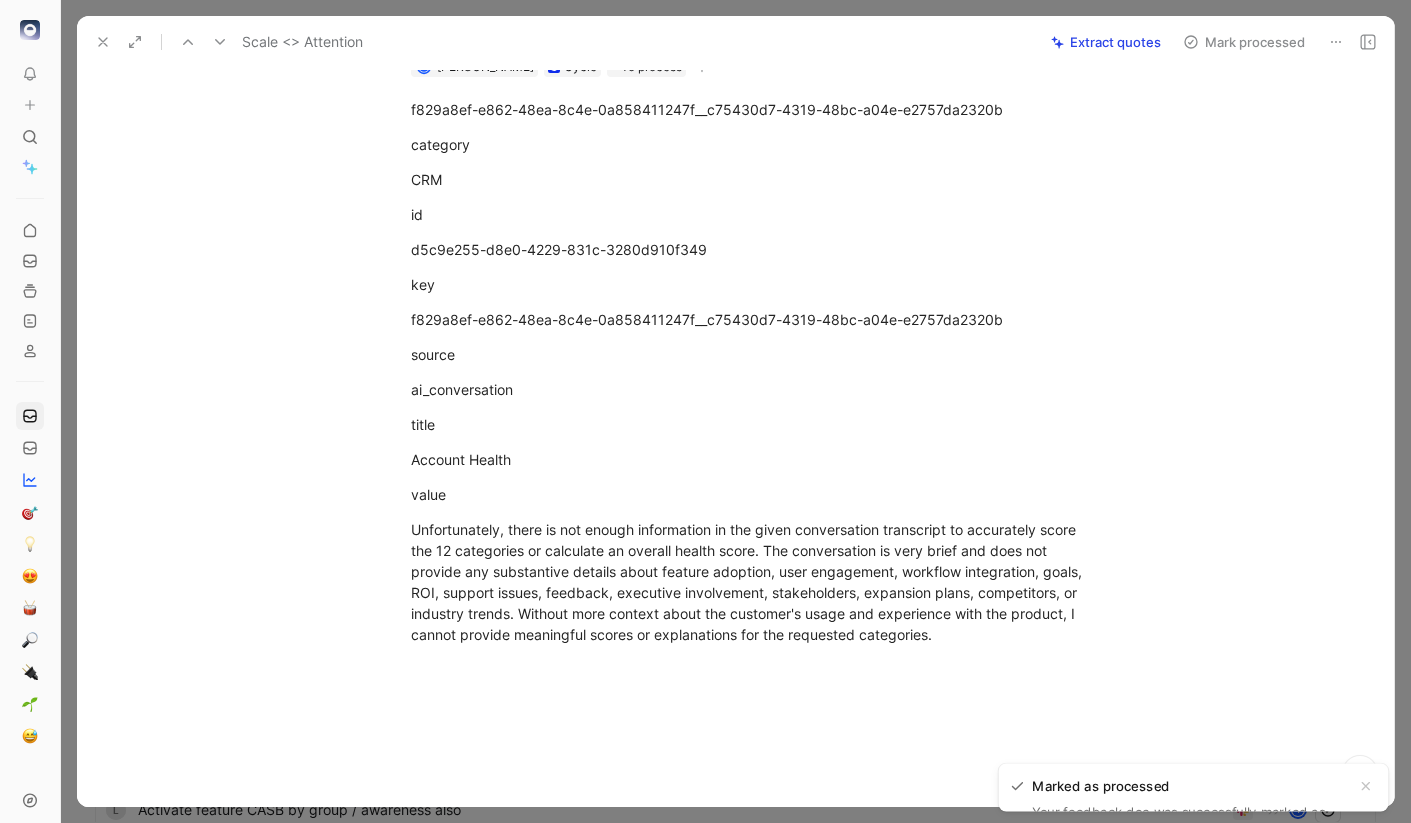 scroll, scrollTop: 0, scrollLeft: 0, axis: both 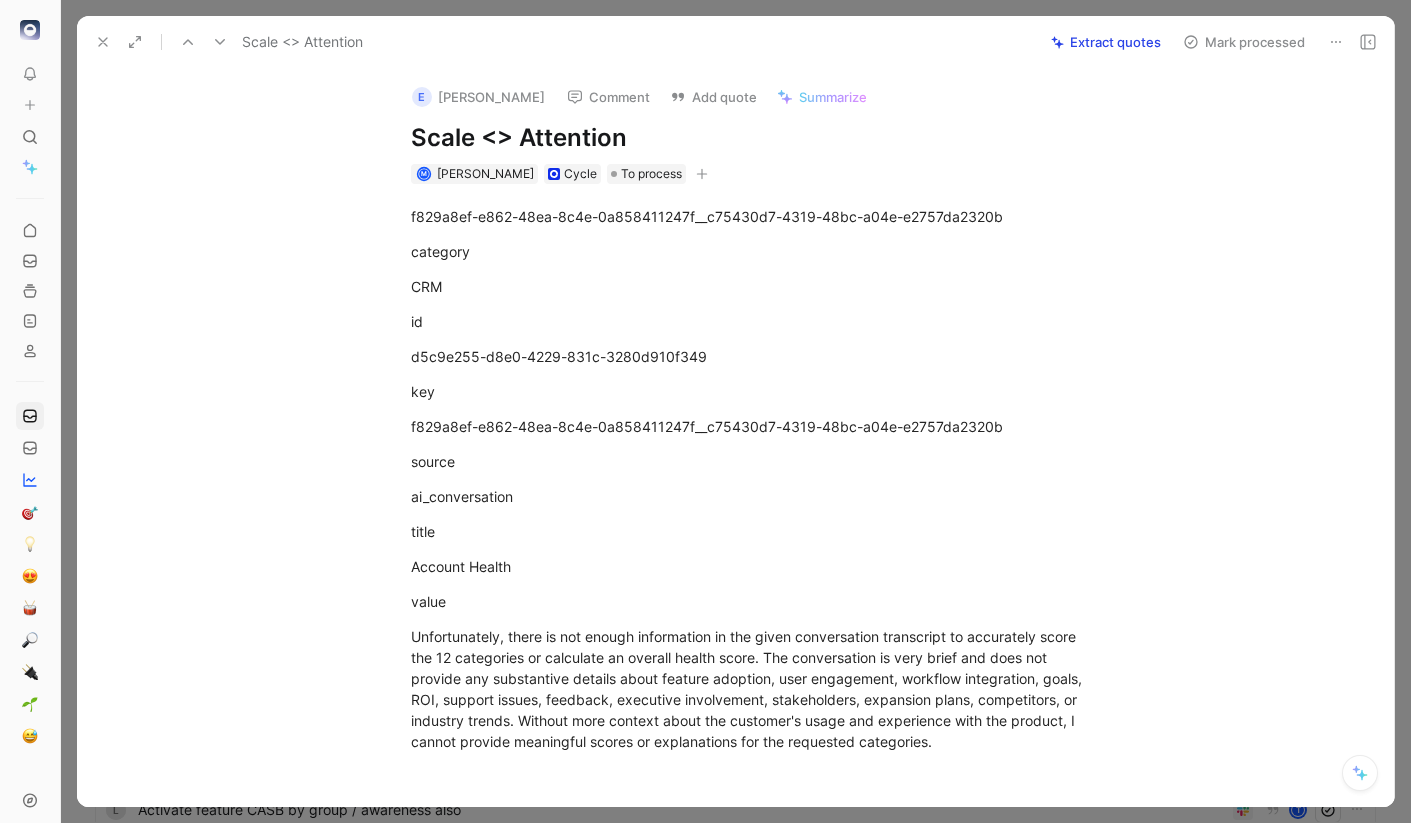 click on "Mark processed" at bounding box center (1244, 42) 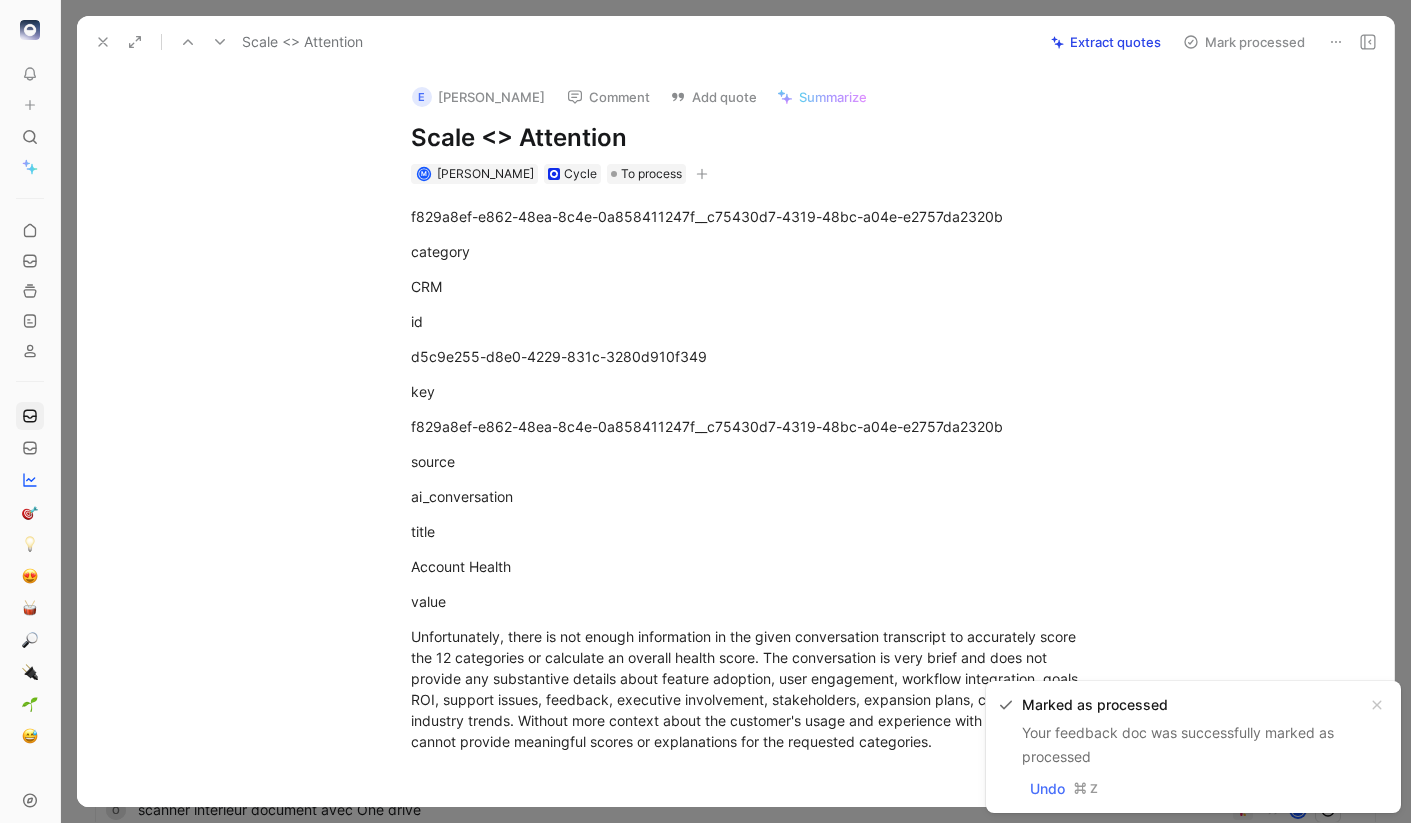 click on "Mark processed" at bounding box center [1244, 42] 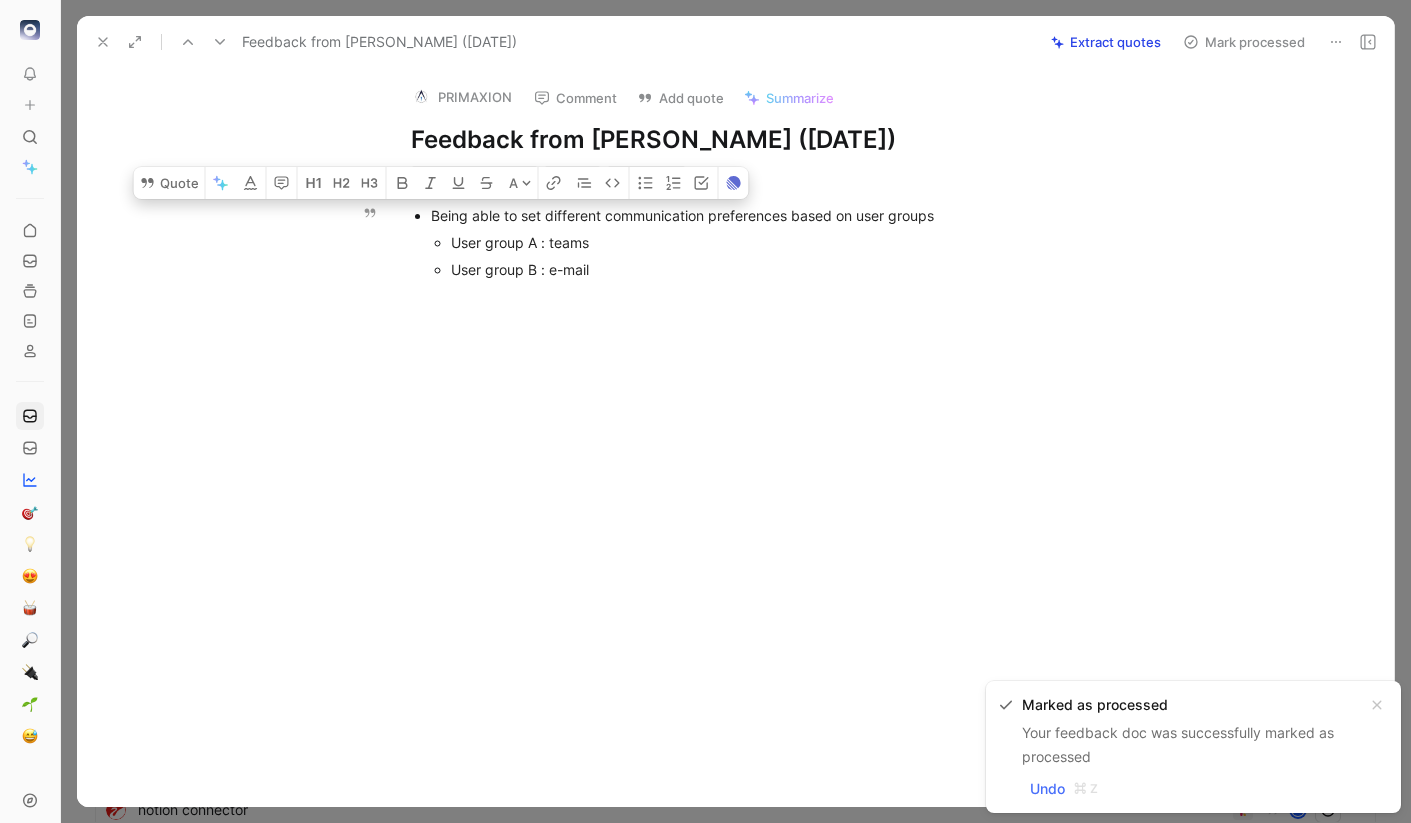 drag, startPoint x: 673, startPoint y: 256, endPoint x: 420, endPoint y: 202, distance: 258.69867 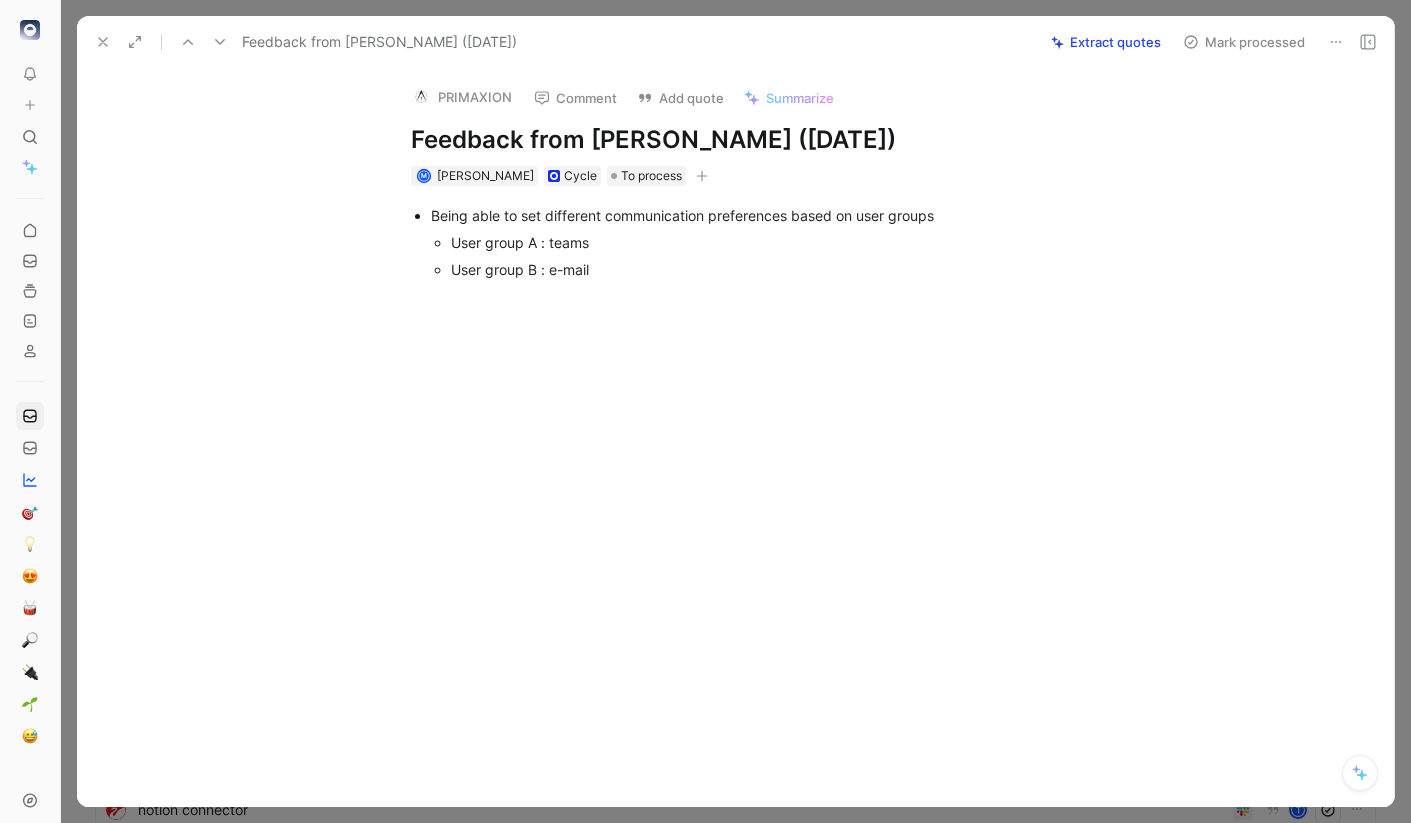 drag, startPoint x: 626, startPoint y: 279, endPoint x: 368, endPoint y: 184, distance: 274.93454 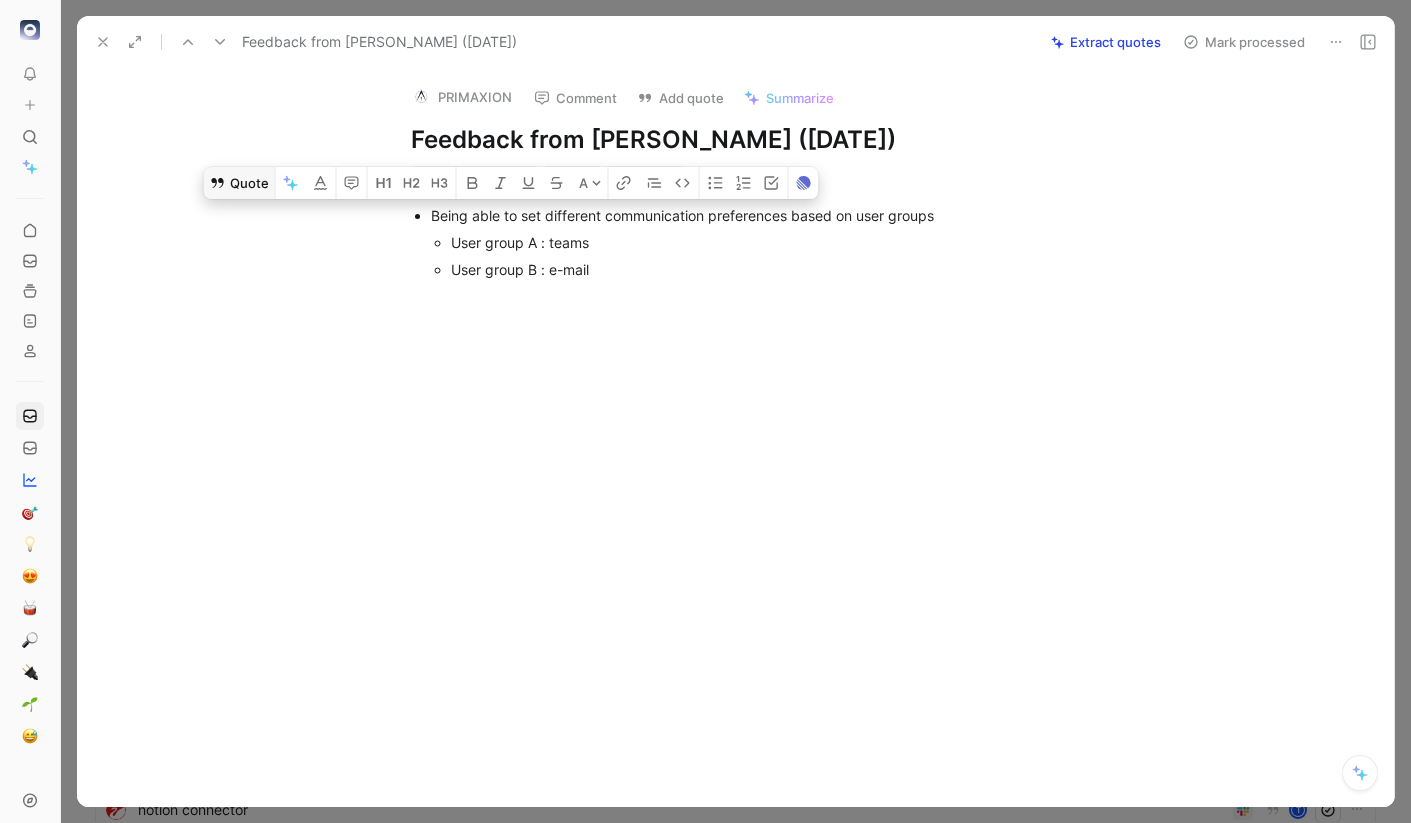 click on "Quote" at bounding box center [239, 183] 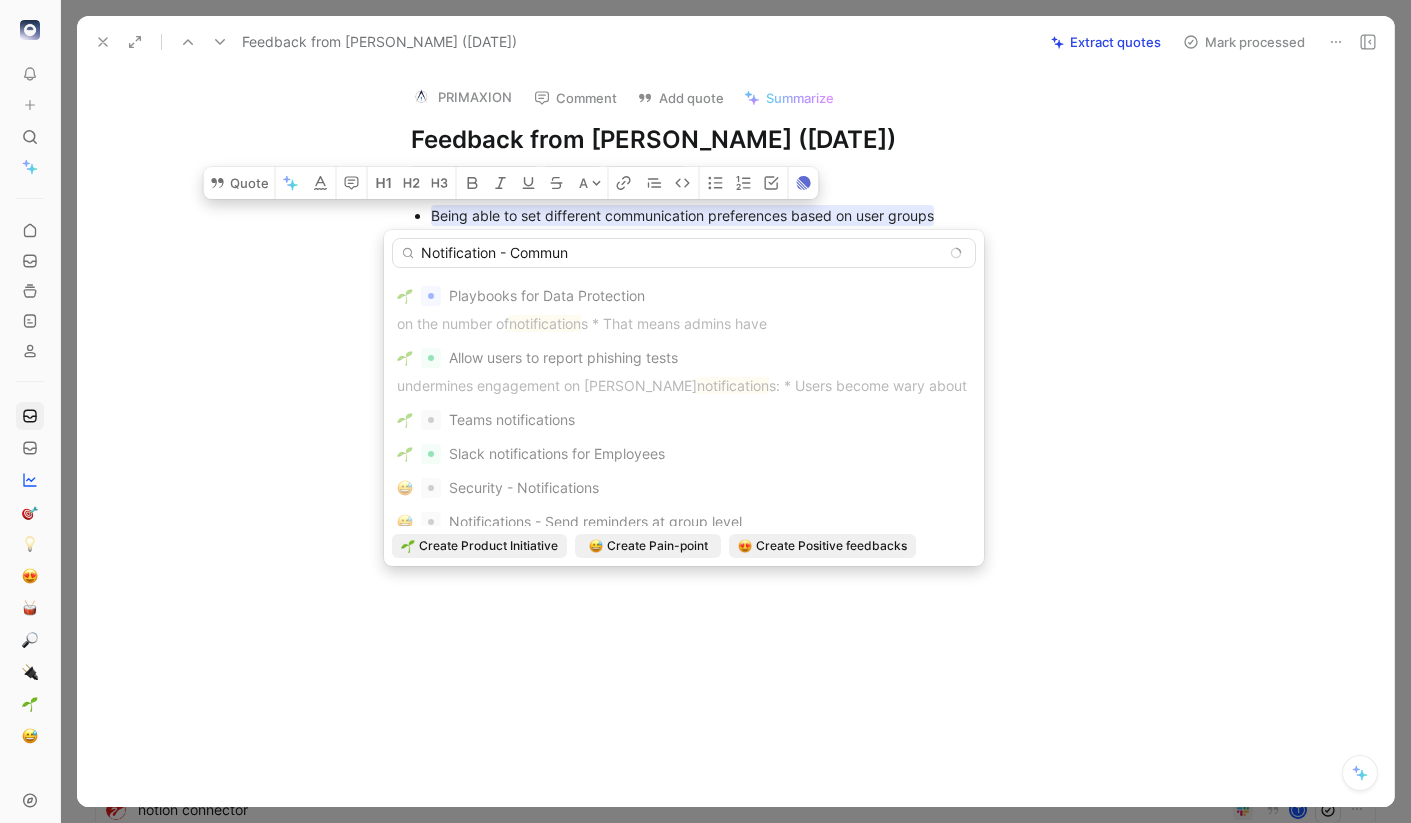 scroll, scrollTop: 0, scrollLeft: 0, axis: both 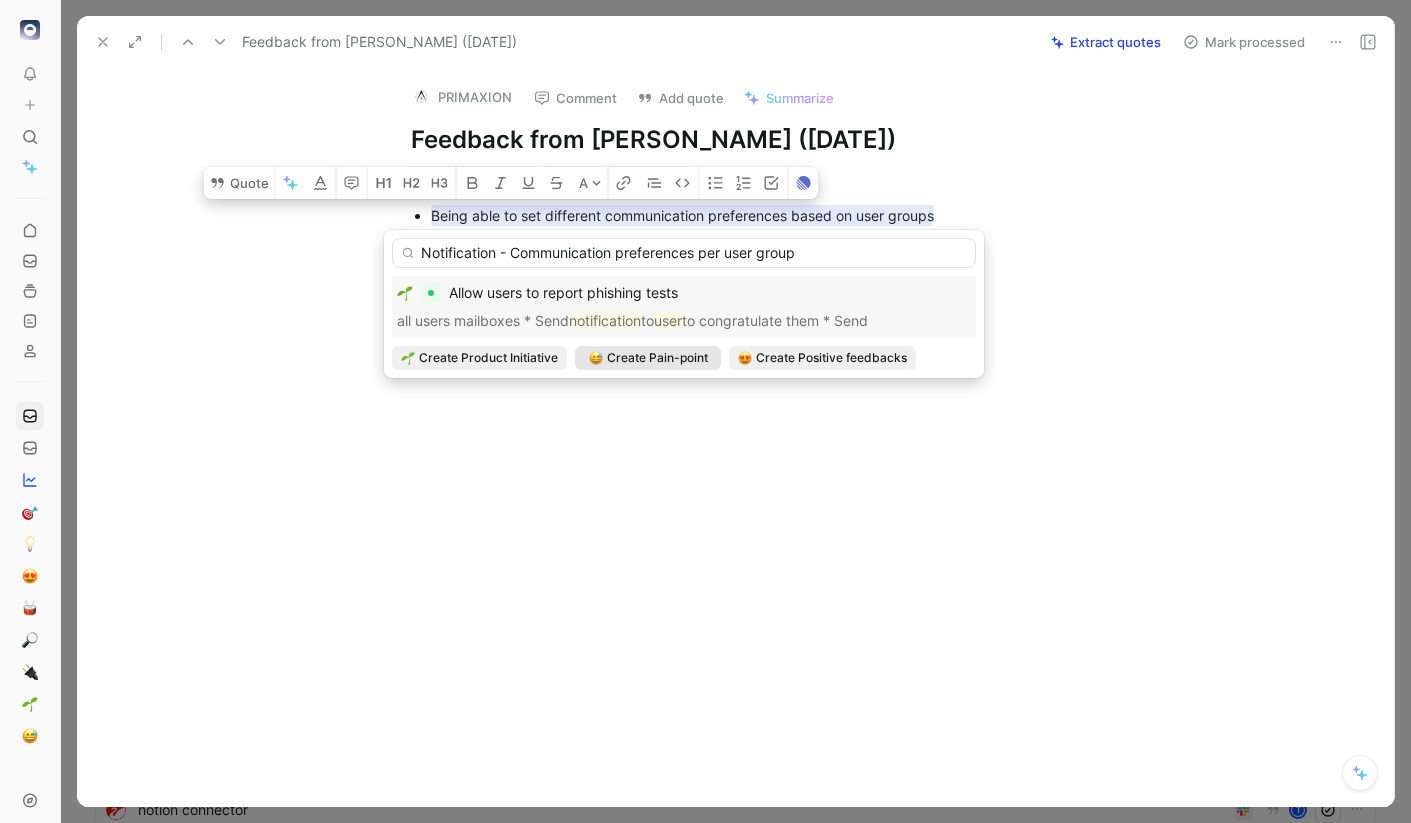 type on "Notification - Communication preferences per user group" 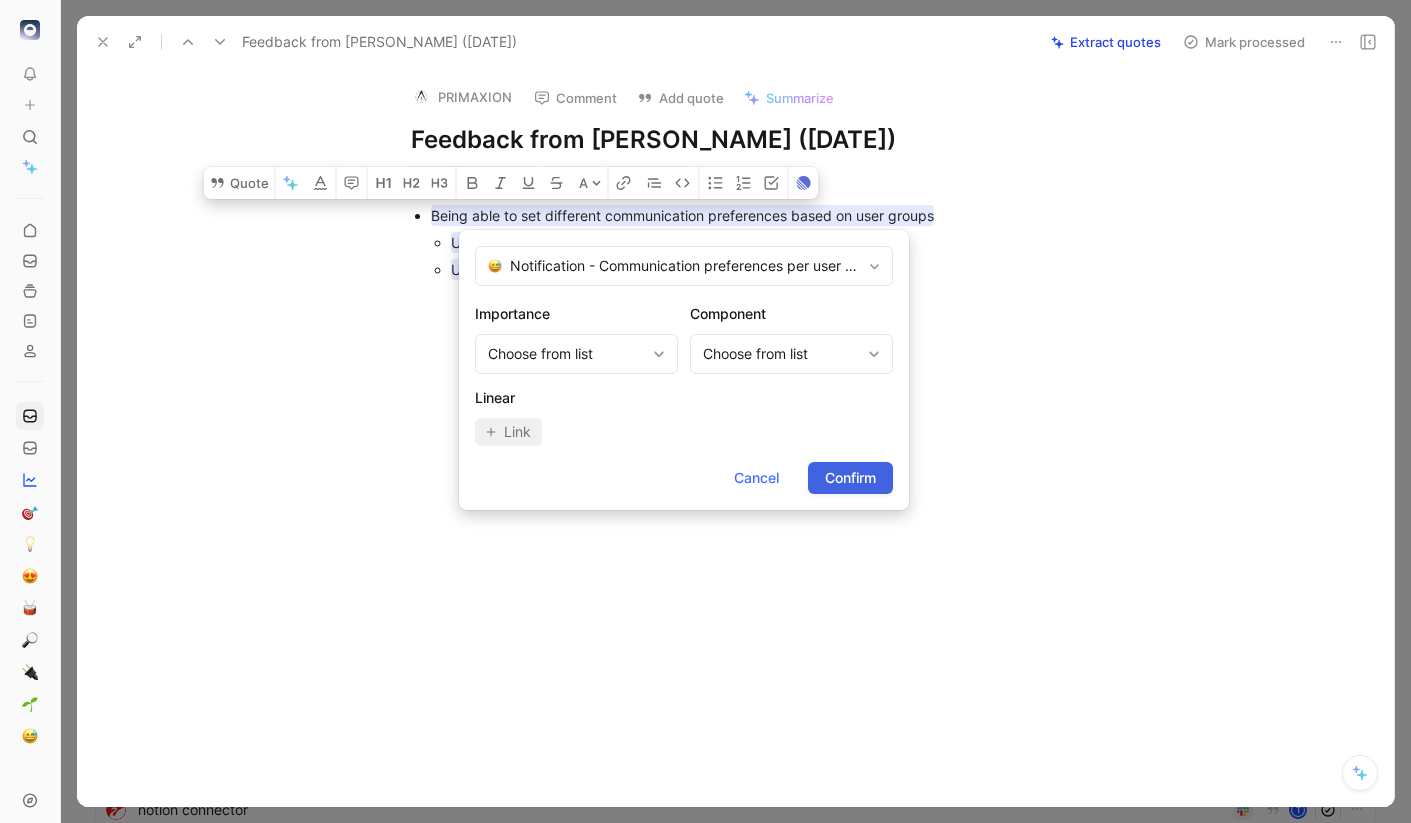 click on "Confirm" at bounding box center (850, 478) 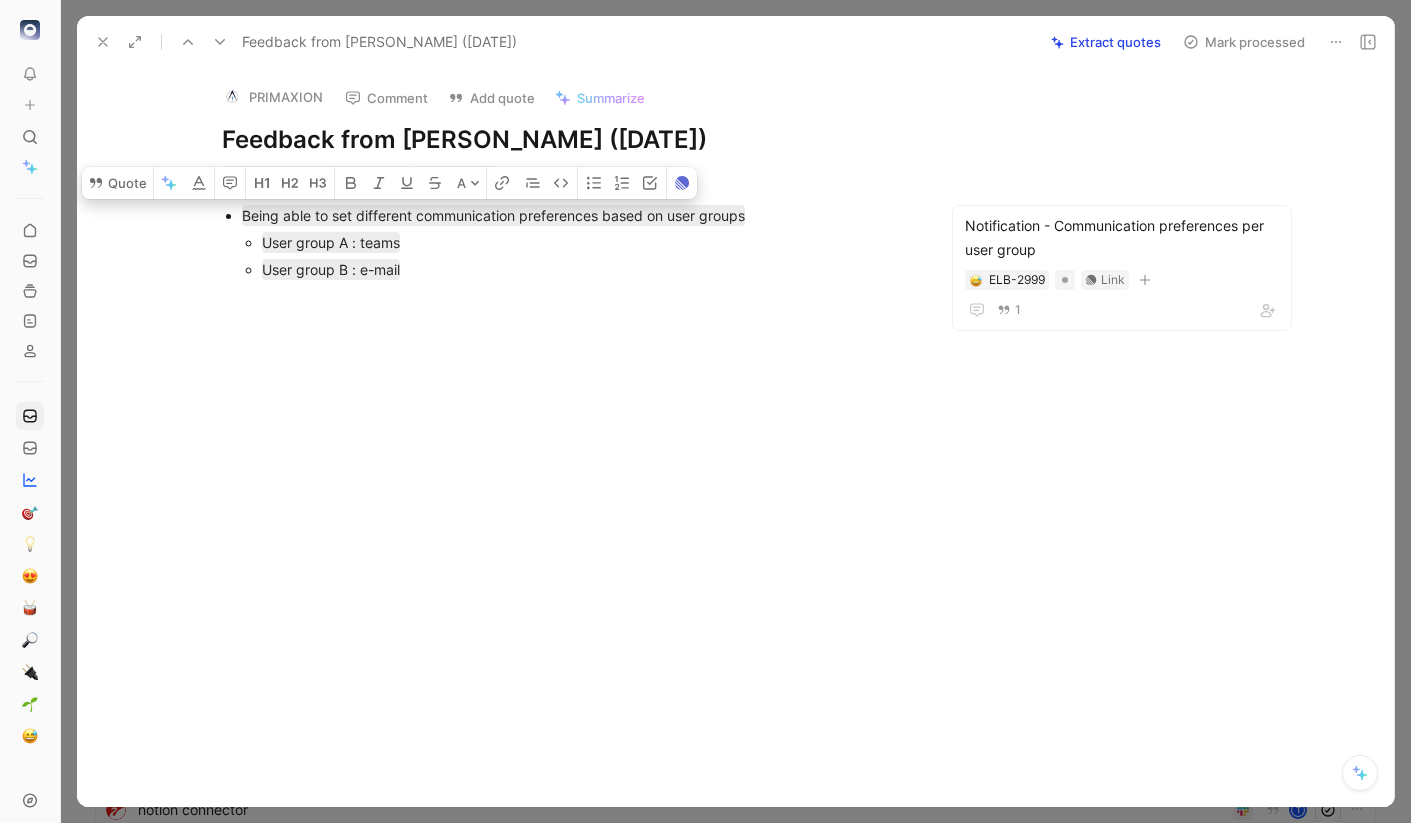 click on "Mark processed" at bounding box center [1244, 42] 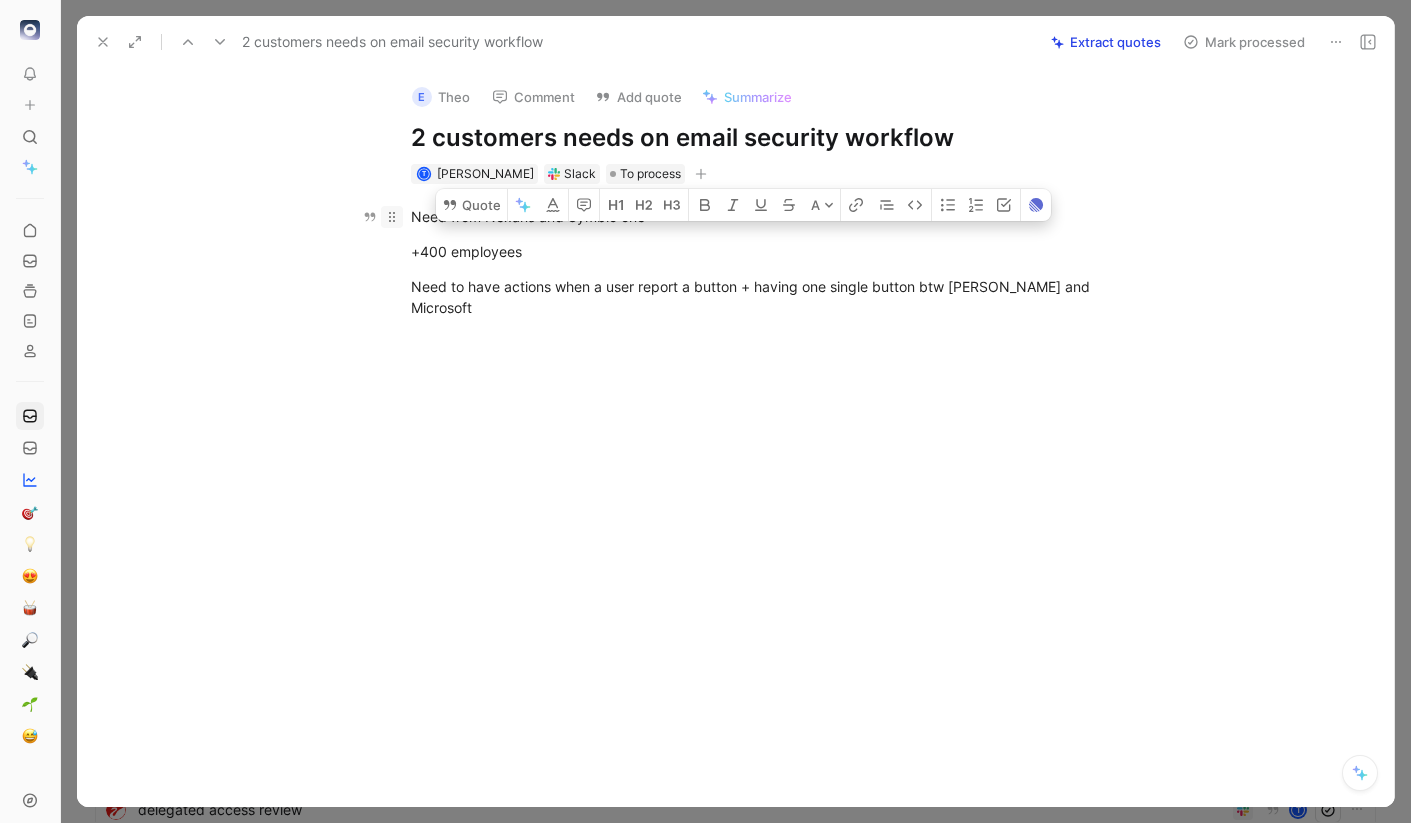 drag, startPoint x: 1123, startPoint y: 291, endPoint x: 397, endPoint y: 212, distance: 730.2856 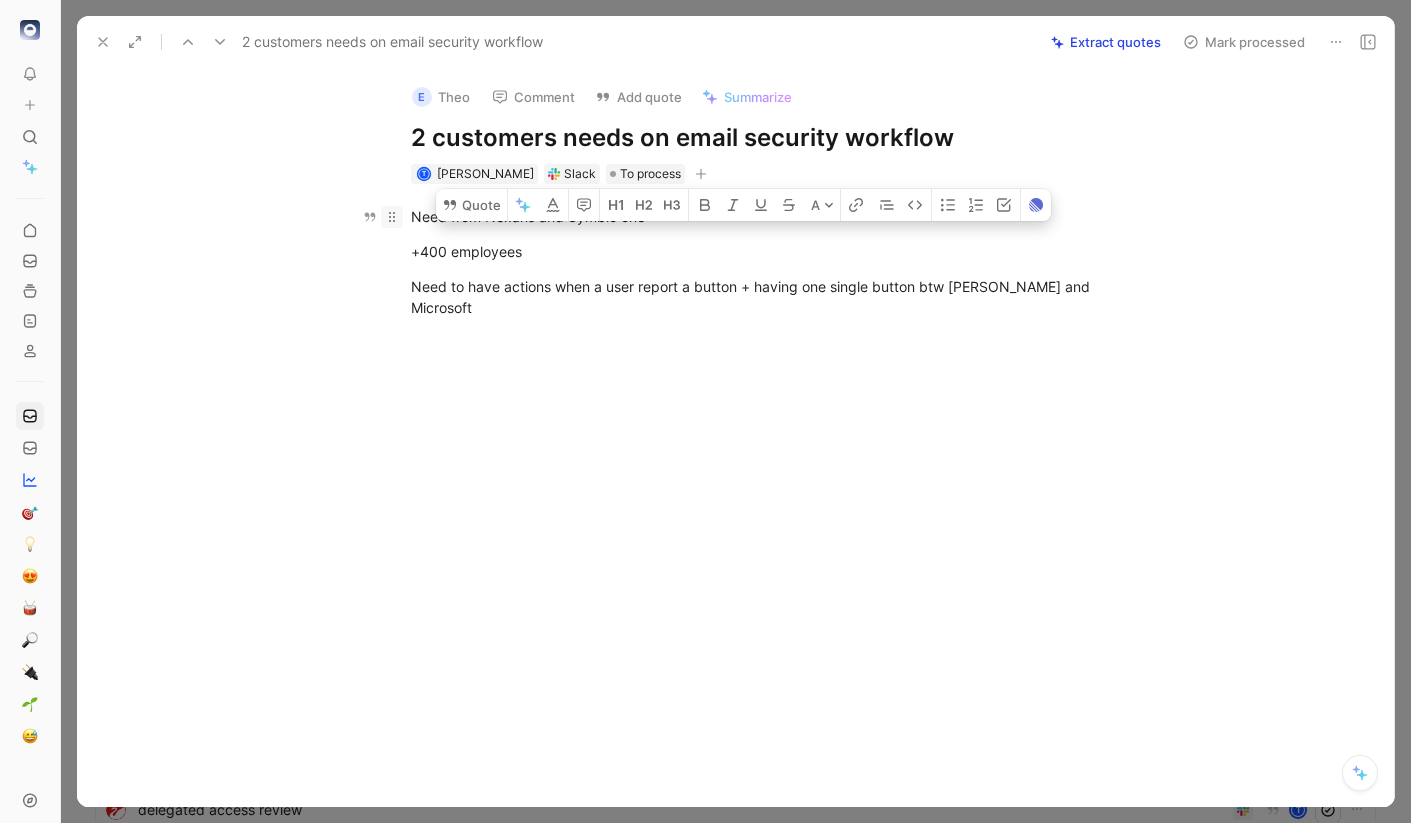 click on "Need from Nexans and Symbio one +400 employees Need to have actions when a user report a button + having one single button btw elba and Microsoft" at bounding box center (756, 262) 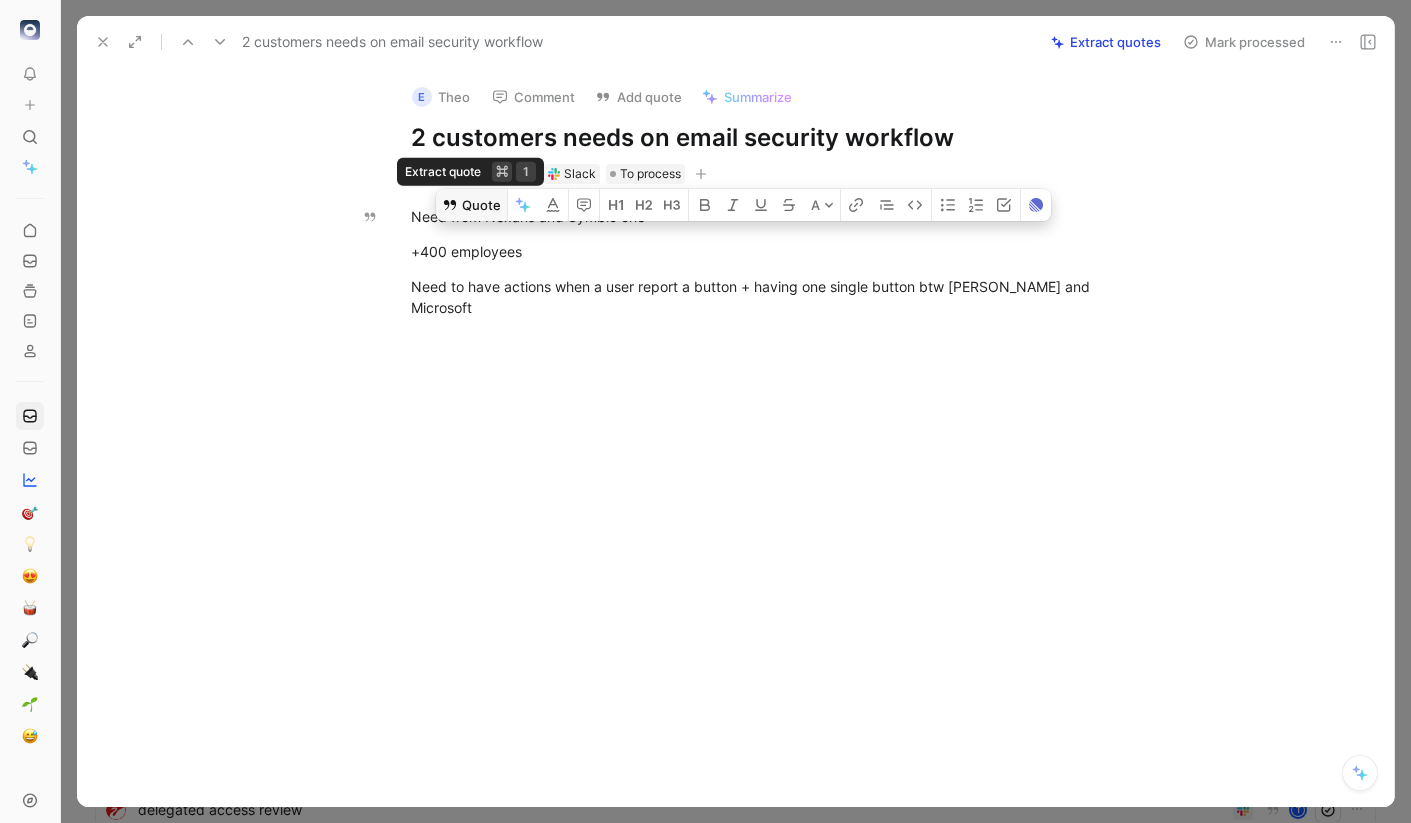 click on "Quote" at bounding box center [471, 205] 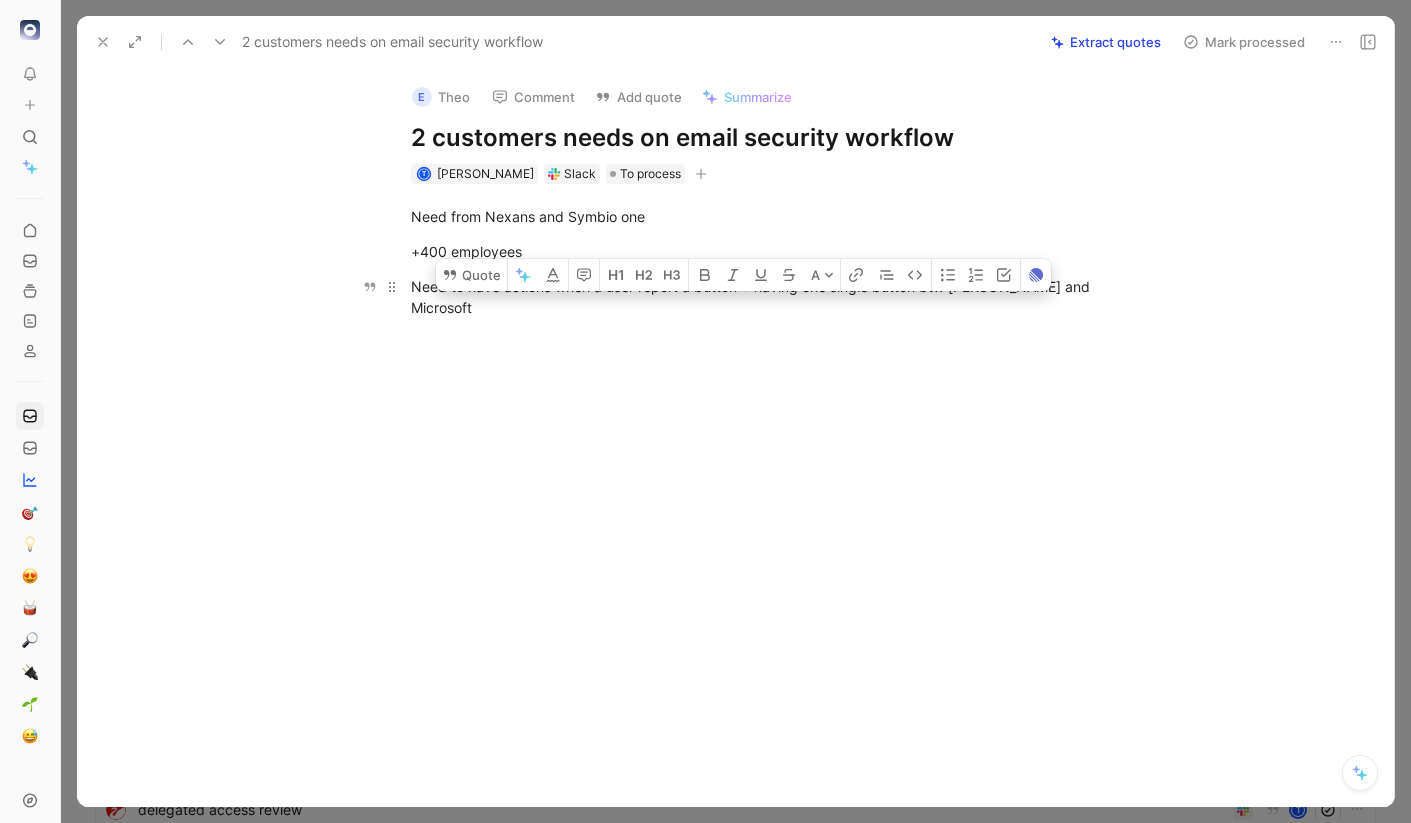drag, startPoint x: 1109, startPoint y: 291, endPoint x: 404, endPoint y: 284, distance: 705.0347 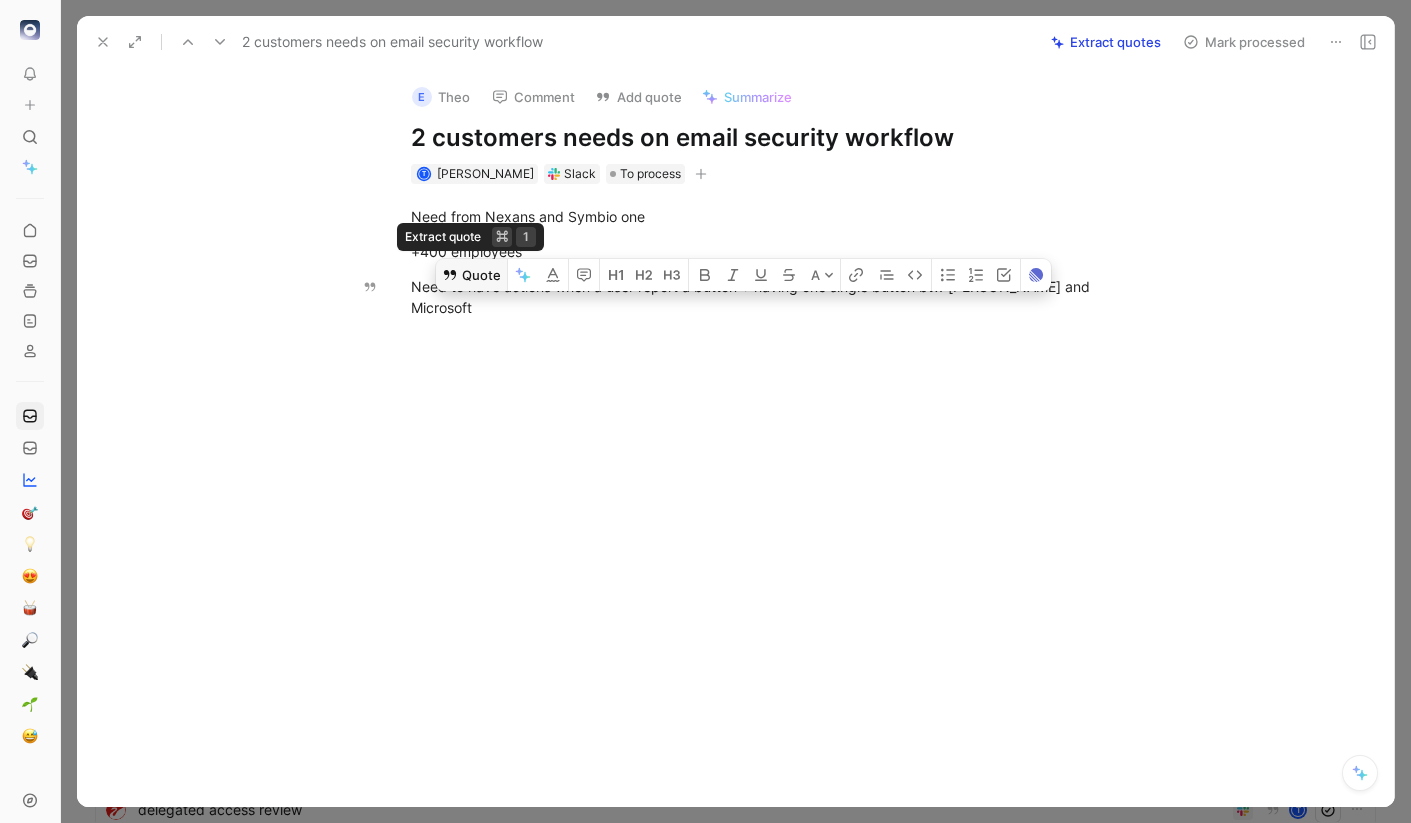 click on "Quote" at bounding box center (471, 275) 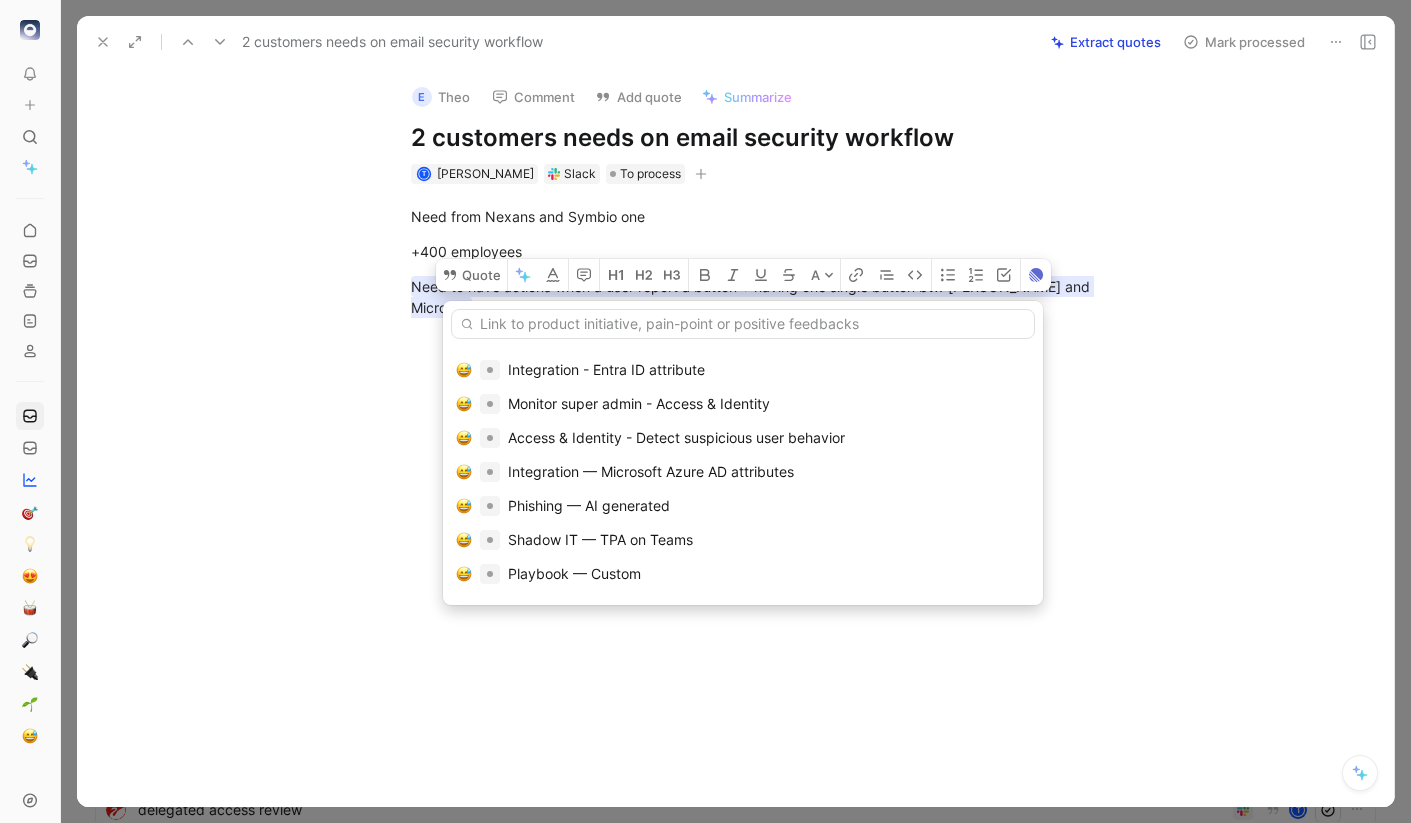 scroll, scrollTop: 0, scrollLeft: 0, axis: both 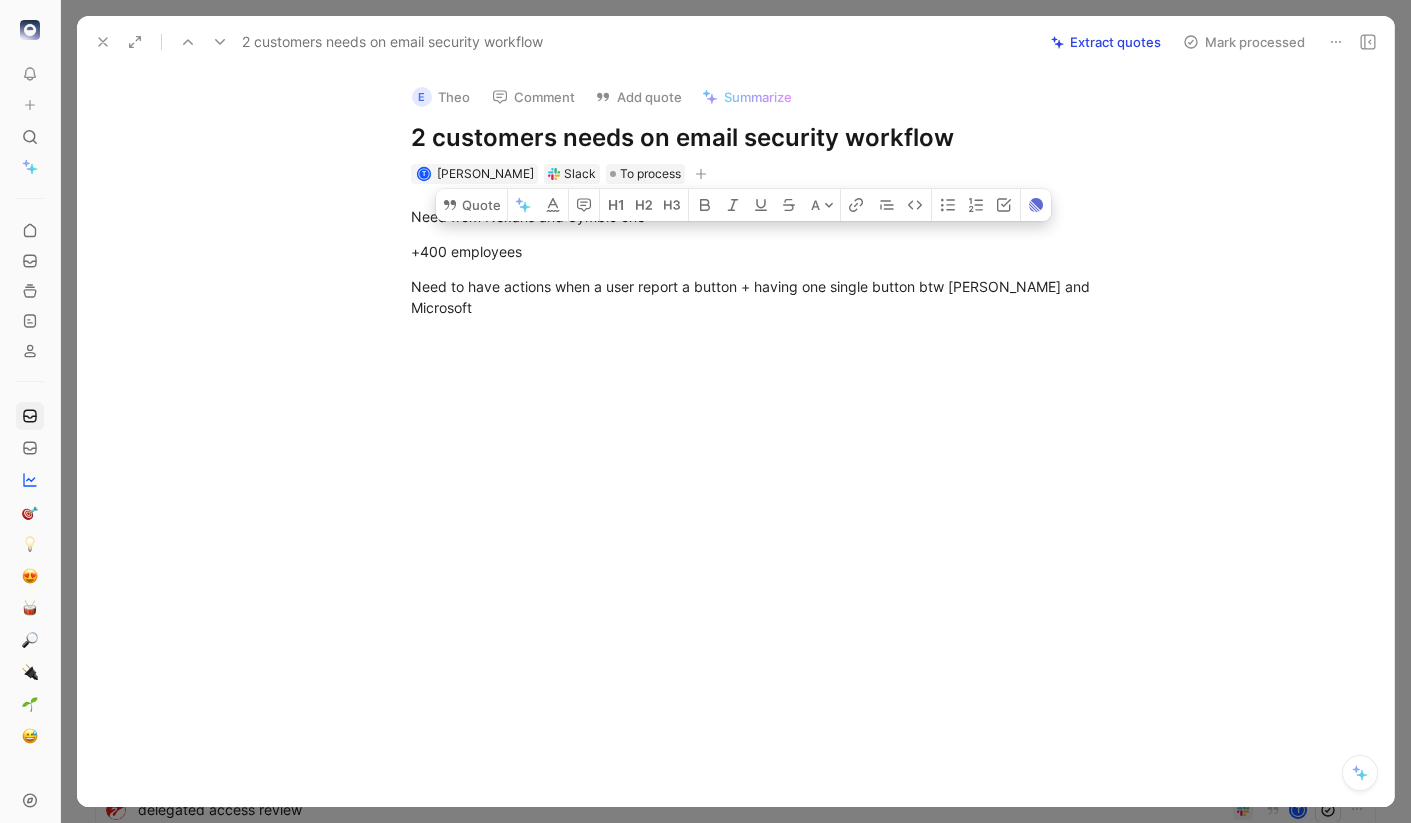 drag, startPoint x: 1093, startPoint y: 290, endPoint x: 355, endPoint y: 205, distance: 742.87885 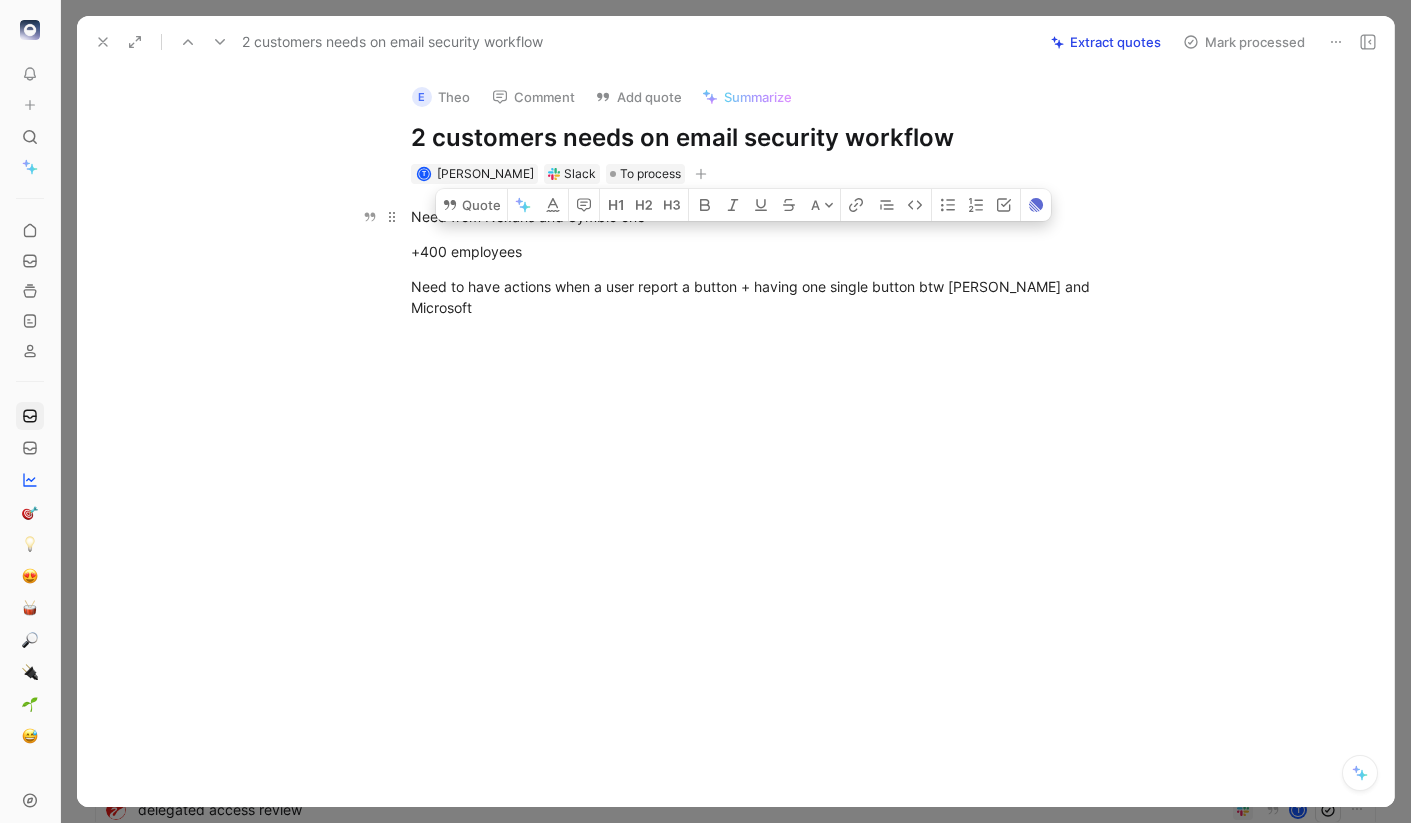 click on "Need from Nexans and Symbio one" at bounding box center [757, 216] 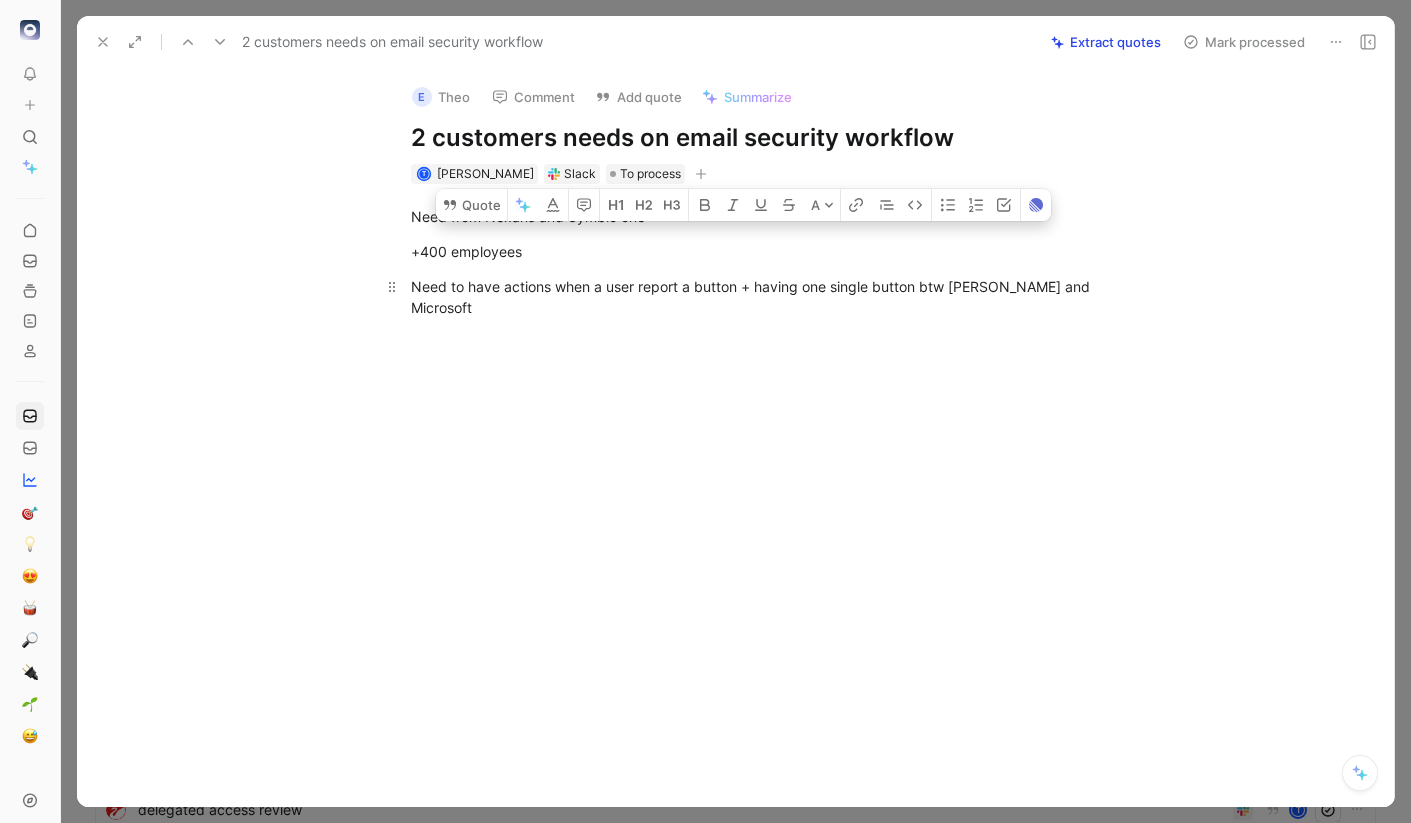 drag, startPoint x: 516, startPoint y: 239, endPoint x: 1095, endPoint y: 301, distance: 582.31006 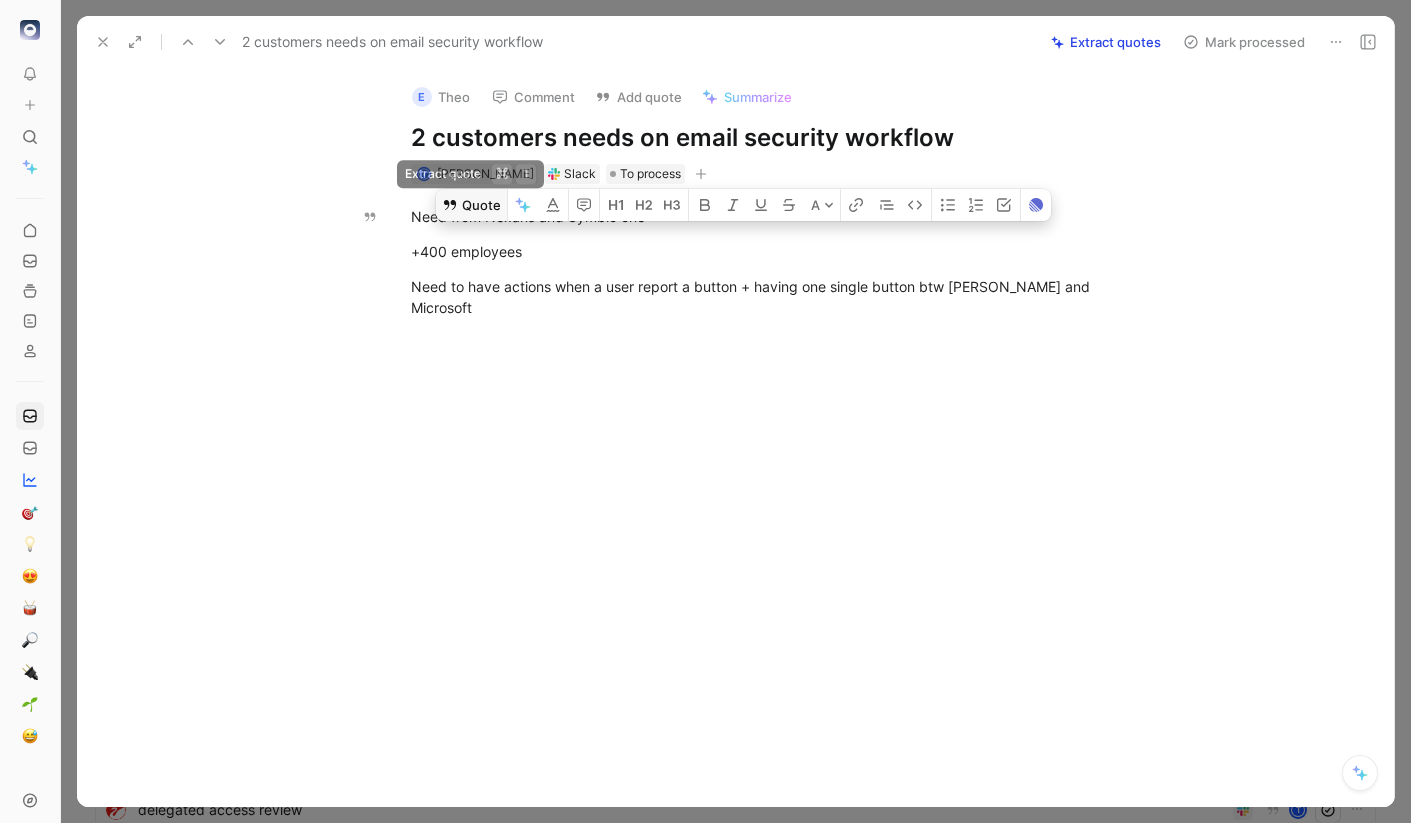 click on "Quote" at bounding box center [471, 205] 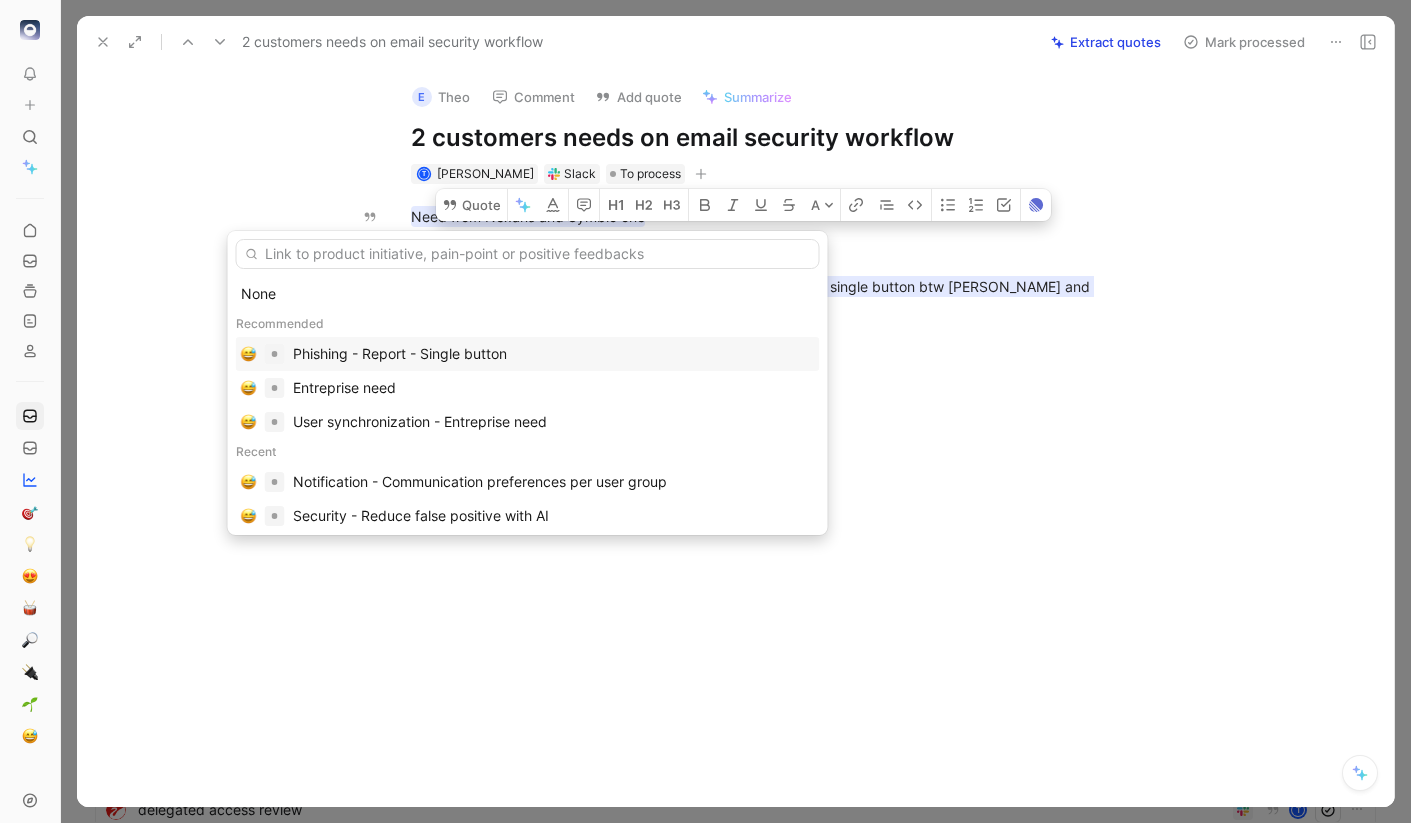 click on "Phishing - Report - Single button" at bounding box center [400, 354] 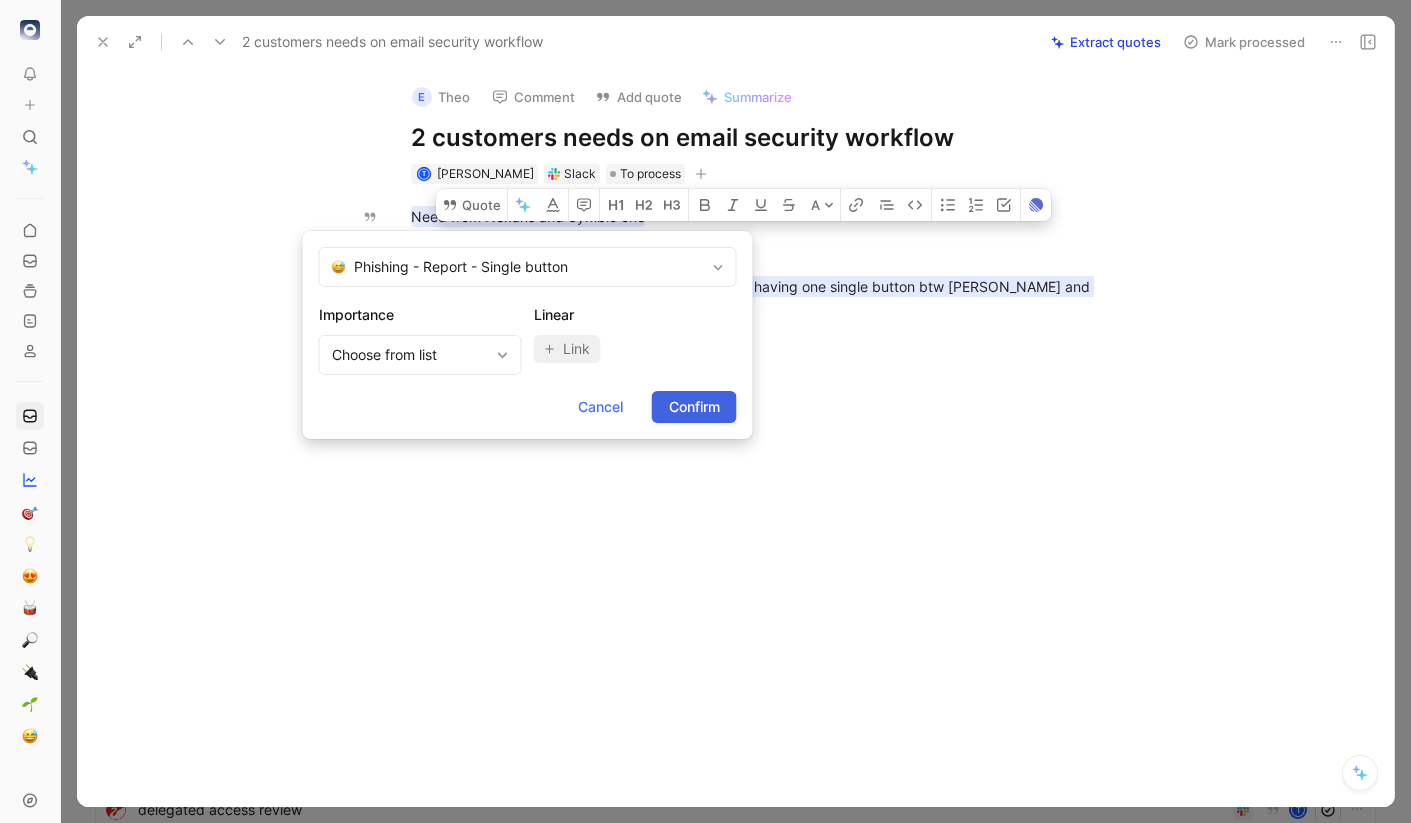 click on "Confirm" at bounding box center (694, 407) 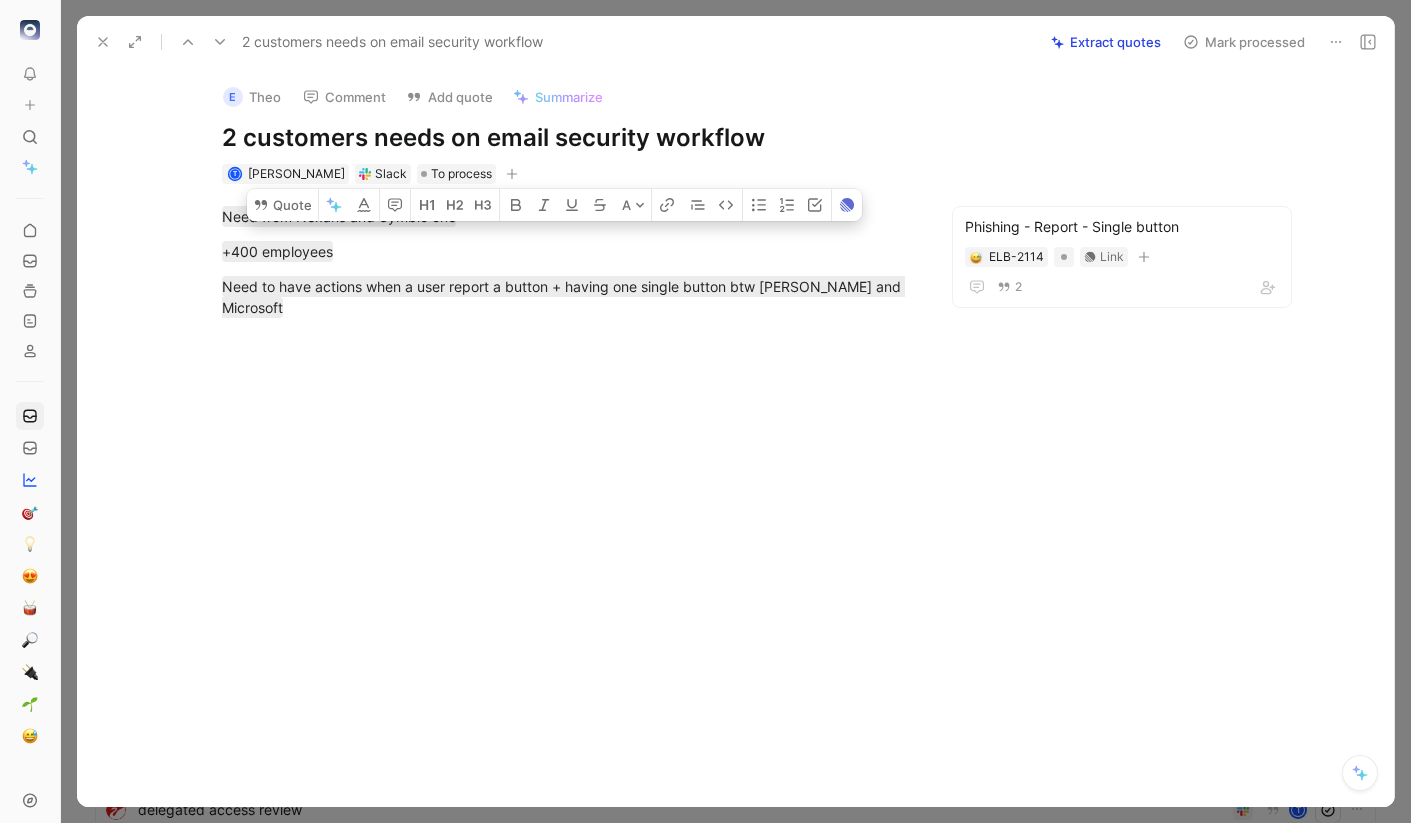 click on "Mark processed" at bounding box center (1244, 42) 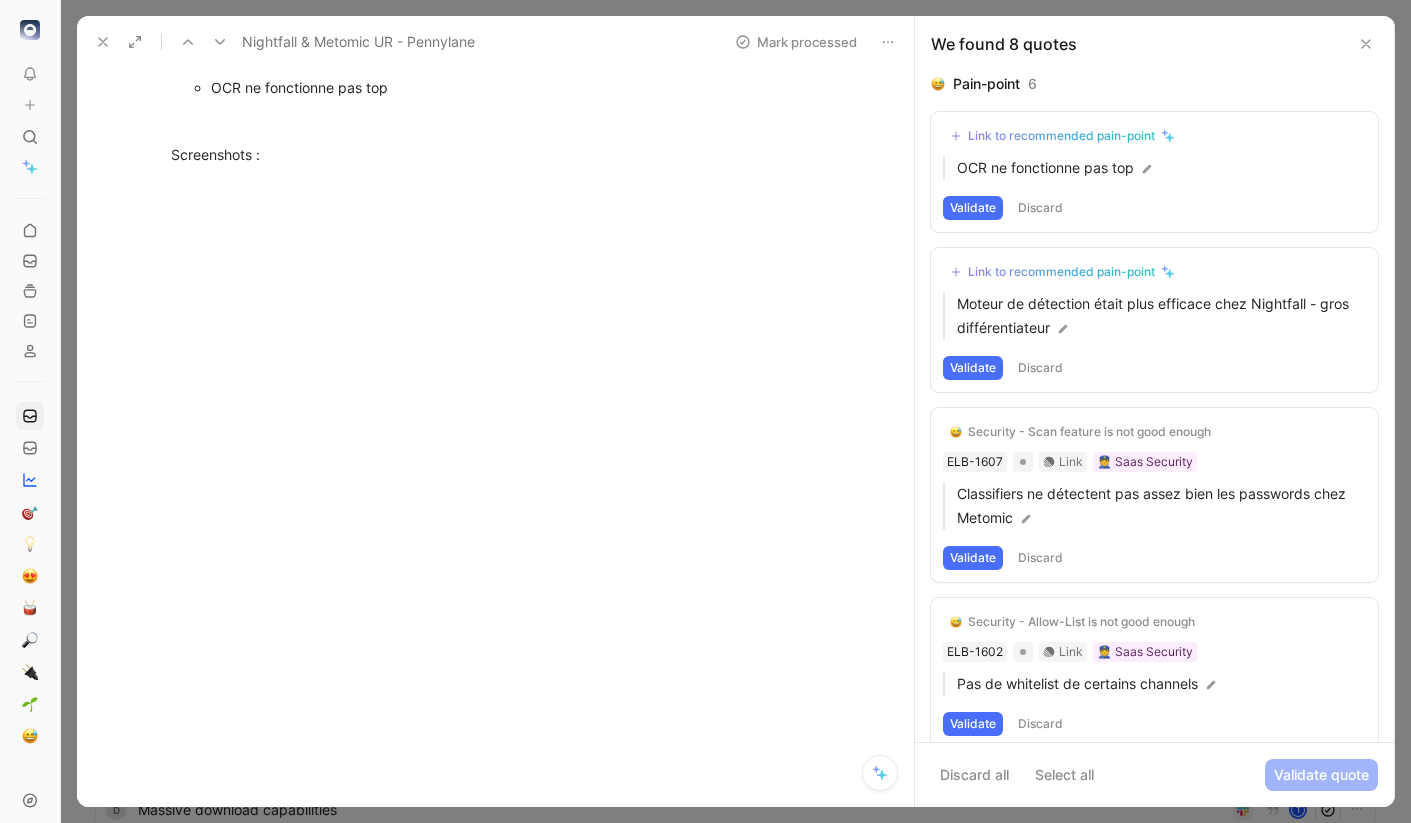 scroll, scrollTop: 868, scrollLeft: 0, axis: vertical 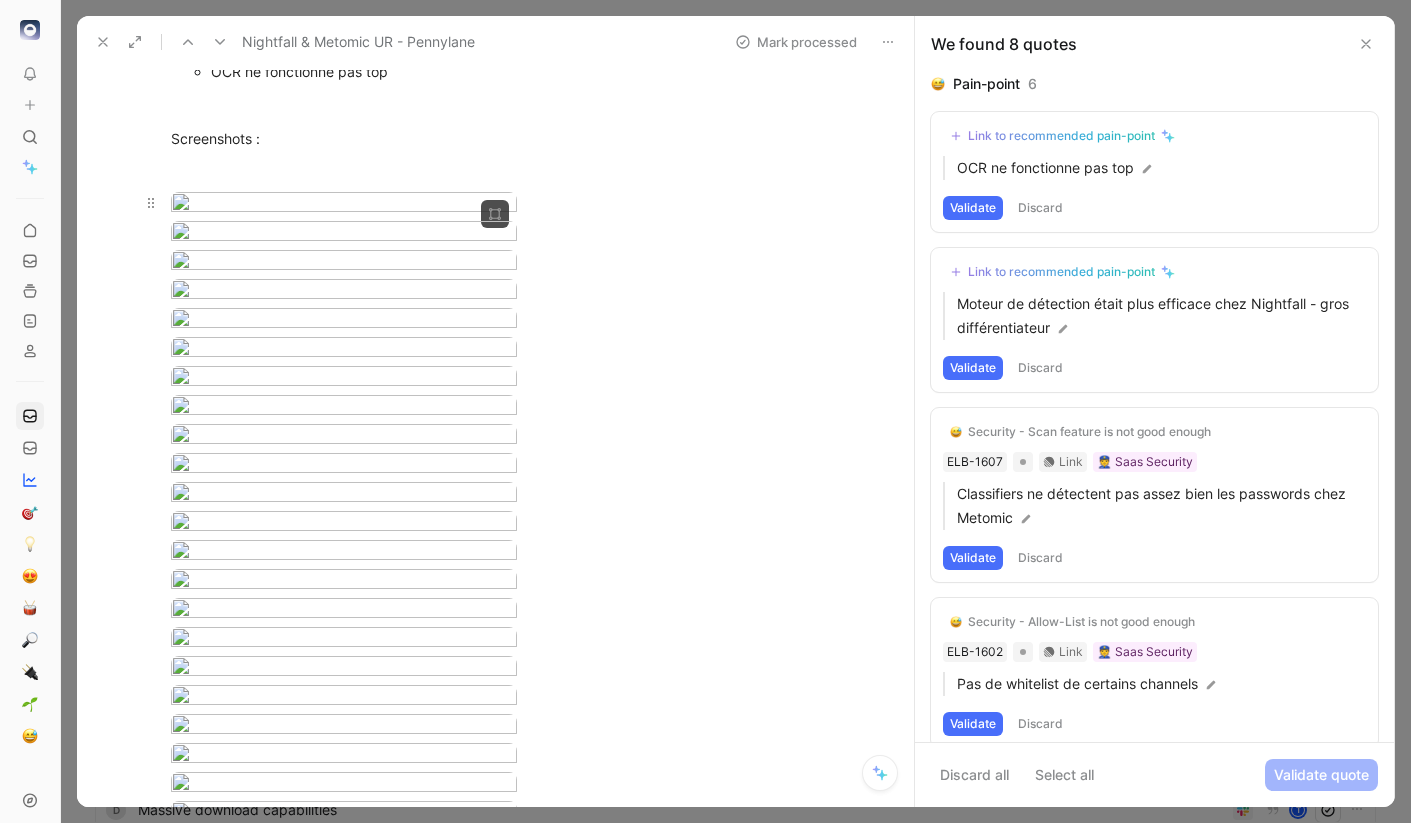 click on "To pick up a draggable item, press the space bar.
While dragging, use the arrow keys to move the item.
Press space again to drop the item in its new position, or press escape to cancel.
Feedback Views Inbox Main section Settings To process 15 Feedback from Taran (May 05, 2025) M T Feedback from Talgorn (May 05, 2025) M delegated access review with manager t Banniere email sur Microsoft pr mail externe comme Mantra t Delegated access review t Detect expired certificate with Microsoft TPA t Need DLP JIRA source t Feedback from Louis Decherf in Slack - 4/25/2025 M Nightfall & Metomic UR - Pennylane 8 M l Activate feature CASB by group / awareness also t O scanner intérieur document avec One drive t notion connector t delegated access review t d Massive download capabilities t e Feedback from Theo in Slack - 3/11/2025 M Nightfall & Metomic UR - Pennylane Mark processed Arthur Clouet Comment Add quote Summarize Nightfall & Metomic UR - Pennylane M Maxime Berkowicz Cycle To process   6" at bounding box center [705, 411] 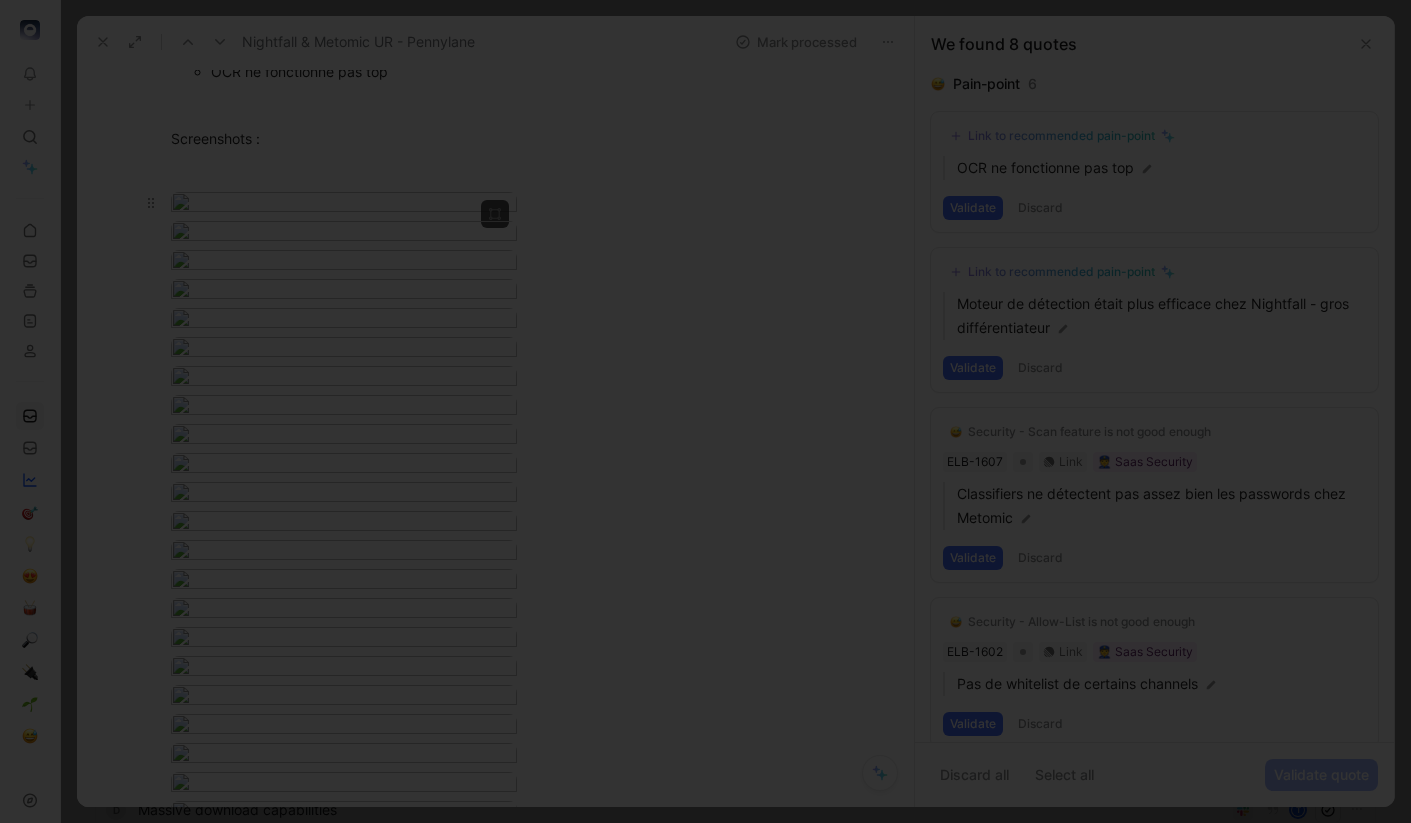 scroll, scrollTop: 0, scrollLeft: 0, axis: both 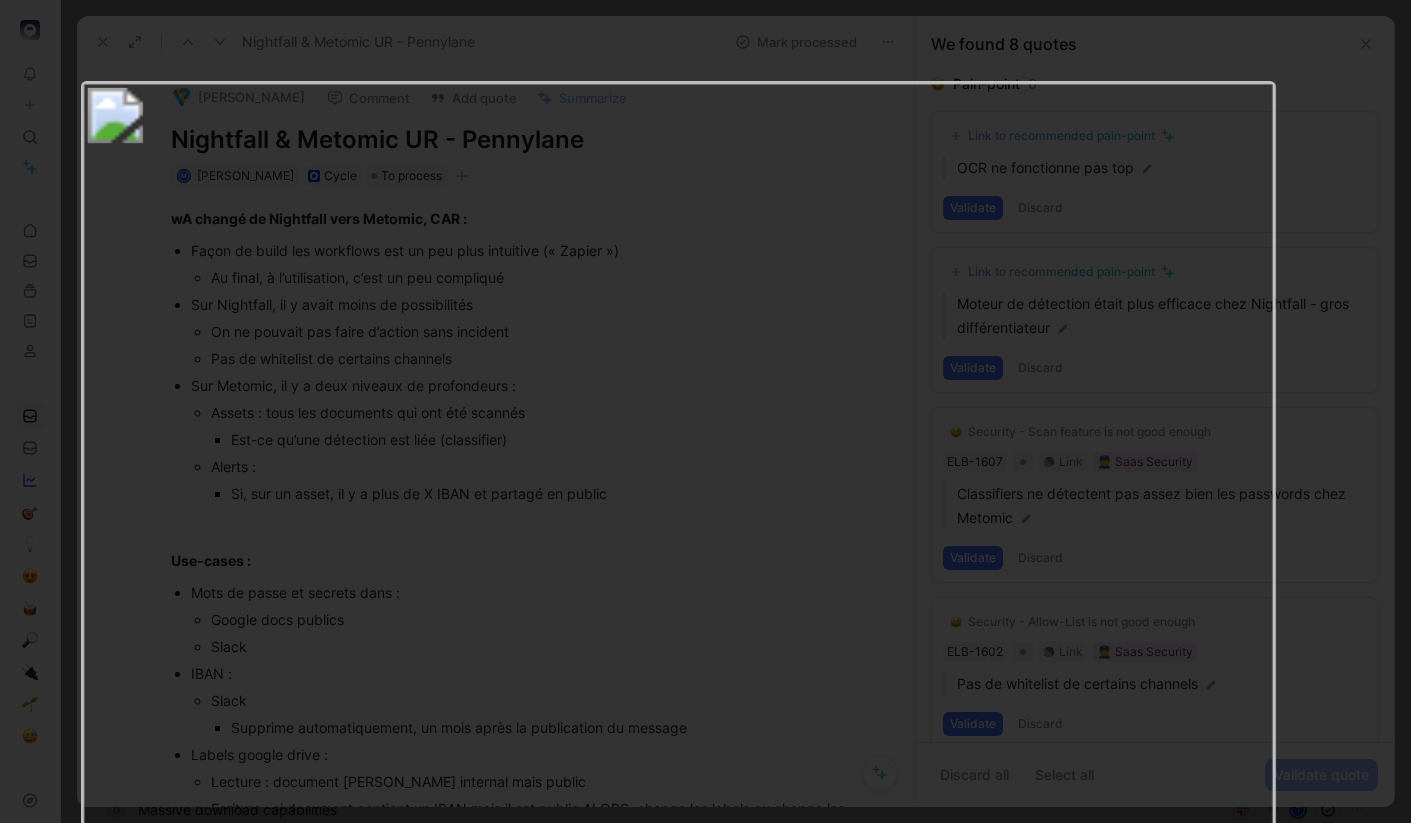 click at bounding box center [705, 823] 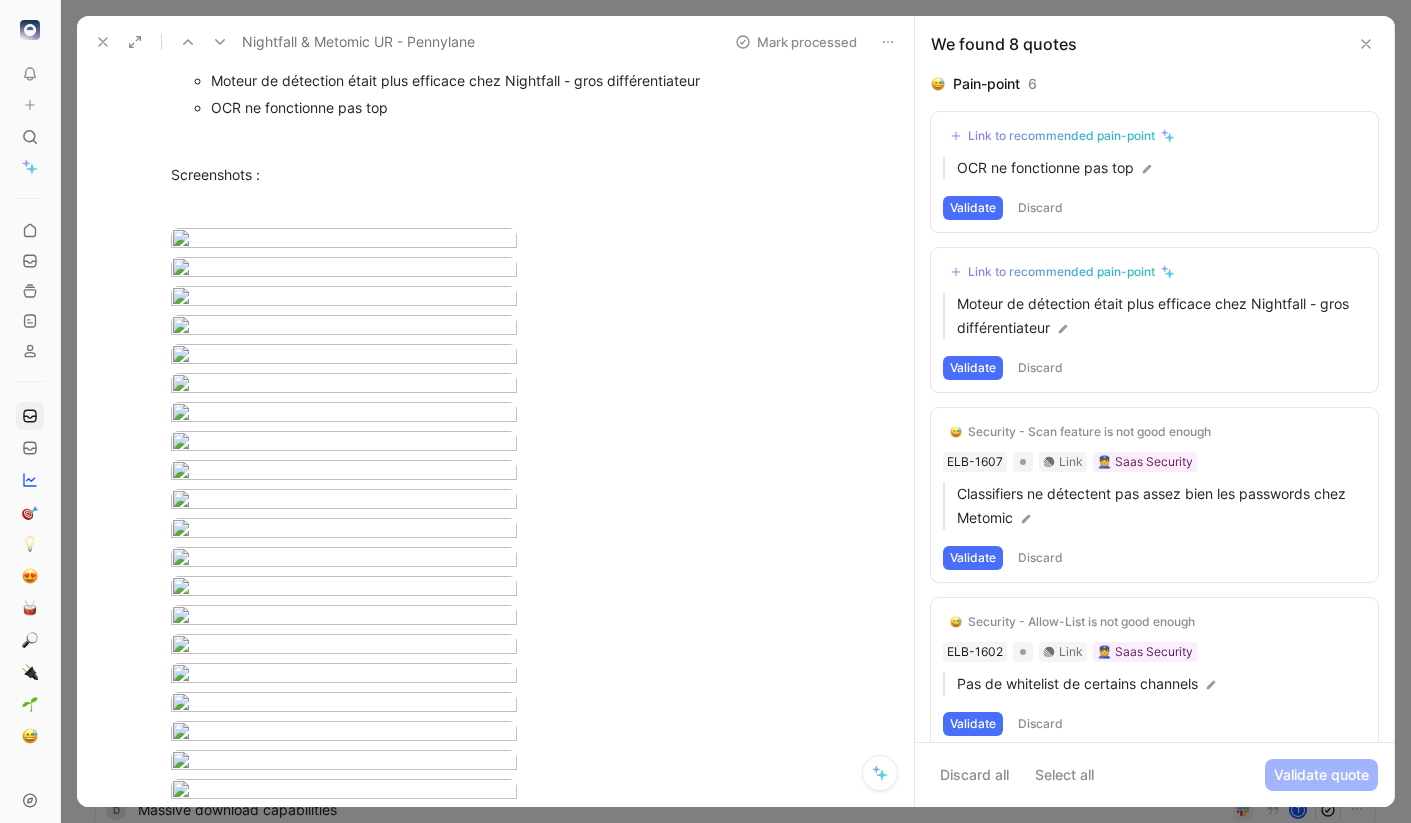 scroll, scrollTop: 1011, scrollLeft: 0, axis: vertical 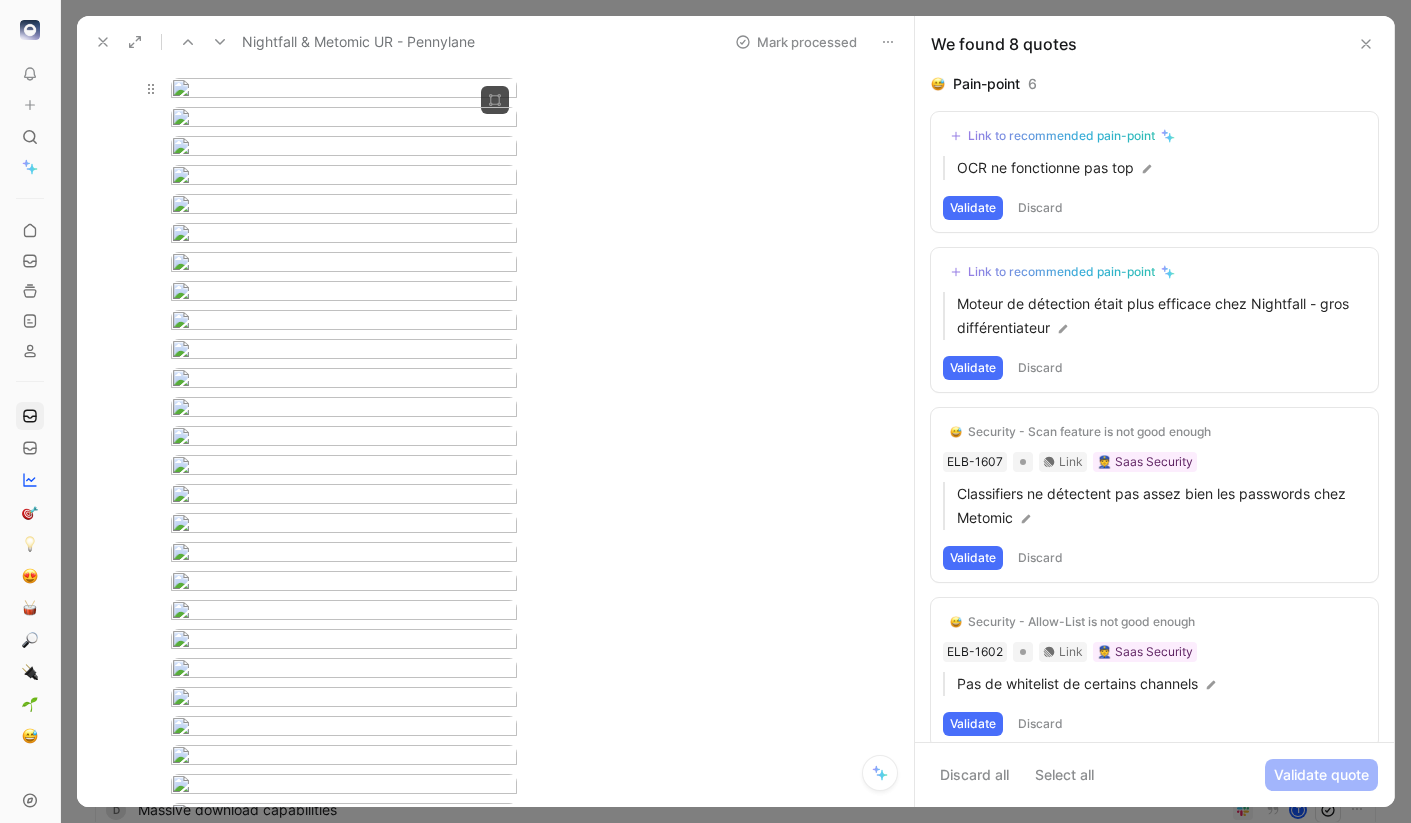 click on "To pick up a draggable item, press the space bar.
While dragging, use the arrow keys to move the item.
Press space again to drop the item in its new position, or press escape to cancel.
Feedback Views Inbox Main section Settings To process 15 Feedback from Taran (May 05, 2025) M T Feedback from Talgorn (May 05, 2025) M delegated access review with manager t Banniere email sur Microsoft pr mail externe comme Mantra t Delegated access review t Detect expired certificate with Microsoft TPA t Need DLP JIRA source t Feedback from Louis Decherf in Slack - 4/25/2025 M Nightfall & Metomic UR - Pennylane 8 M l Activate feature CASB by group / awareness also t O scanner intérieur document avec One drive t notion connector t delegated access review t d Massive download capabilities t e Feedback from Theo in Slack - 3/11/2025 M Nightfall & Metomic UR - Pennylane Mark processed Arthur Clouet Comment Add quote Summarize Nightfall & Metomic UR - Pennylane M Maxime Berkowicz Cycle To process   6" at bounding box center (705, 411) 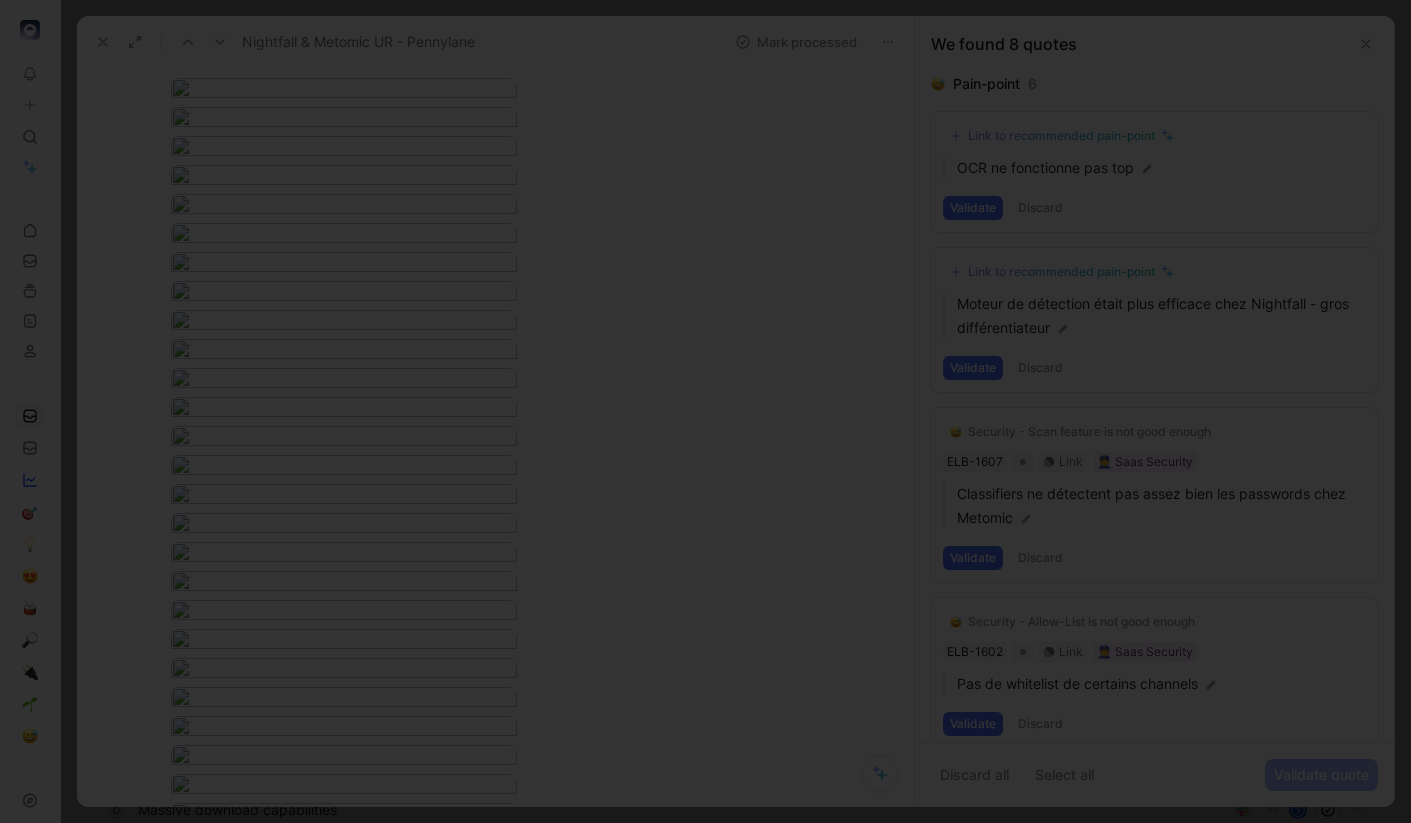click at bounding box center (705, 823) 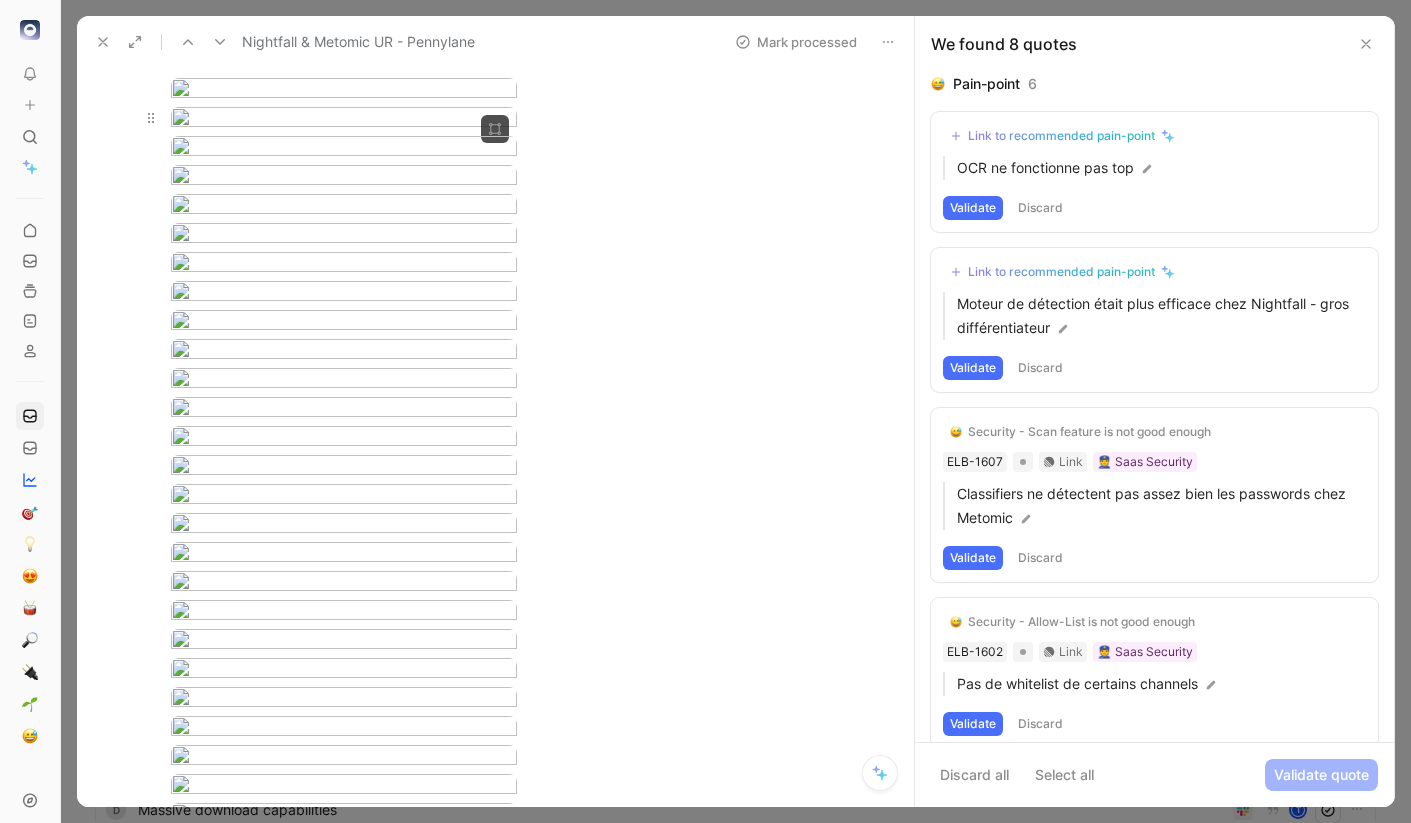 click on "To pick up a draggable item, press the space bar.
While dragging, use the arrow keys to move the item.
Press space again to drop the item in its new position, or press escape to cancel.
Feedback Views Inbox Main section Settings To process 15 Feedback from Taran (May 05, 2025) M T Feedback from Talgorn (May 05, 2025) M delegated access review with manager t Banniere email sur Microsoft pr mail externe comme Mantra t Delegated access review t Detect expired certificate with Microsoft TPA t Need DLP JIRA source t Feedback from Louis Decherf in Slack - 4/25/2025 M Nightfall & Metomic UR - Pennylane 8 M l Activate feature CASB by group / awareness also t O scanner intérieur document avec One drive t notion connector t delegated access review t d Massive download capabilities t e Feedback from Theo in Slack - 3/11/2025 M Nightfall & Metomic UR - Pennylane Mark processed Arthur Clouet Comment Add quote Summarize Nightfall & Metomic UR - Pennylane M Maxime Berkowicz Cycle To process   6" at bounding box center (705, 411) 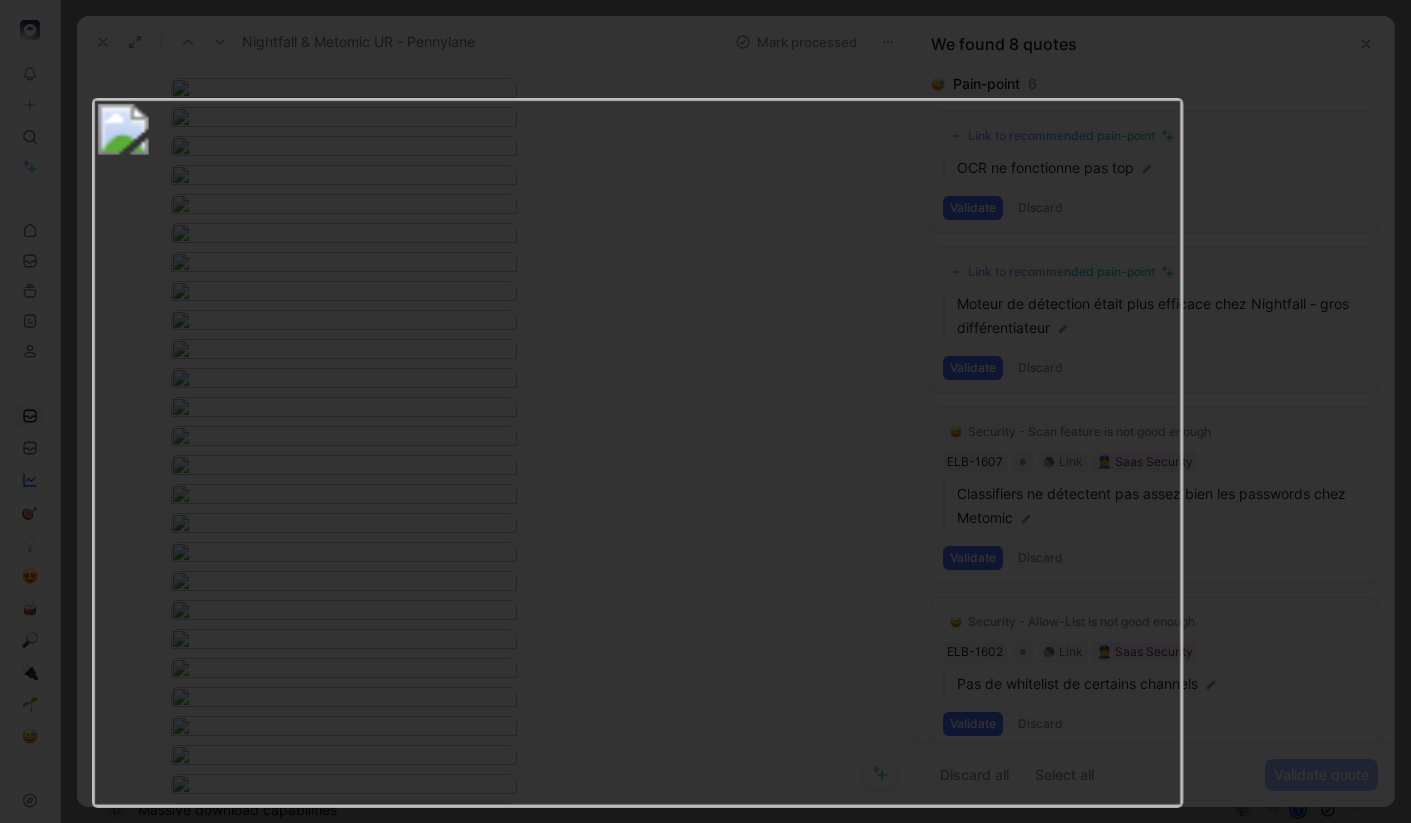 click at bounding box center (705, 823) 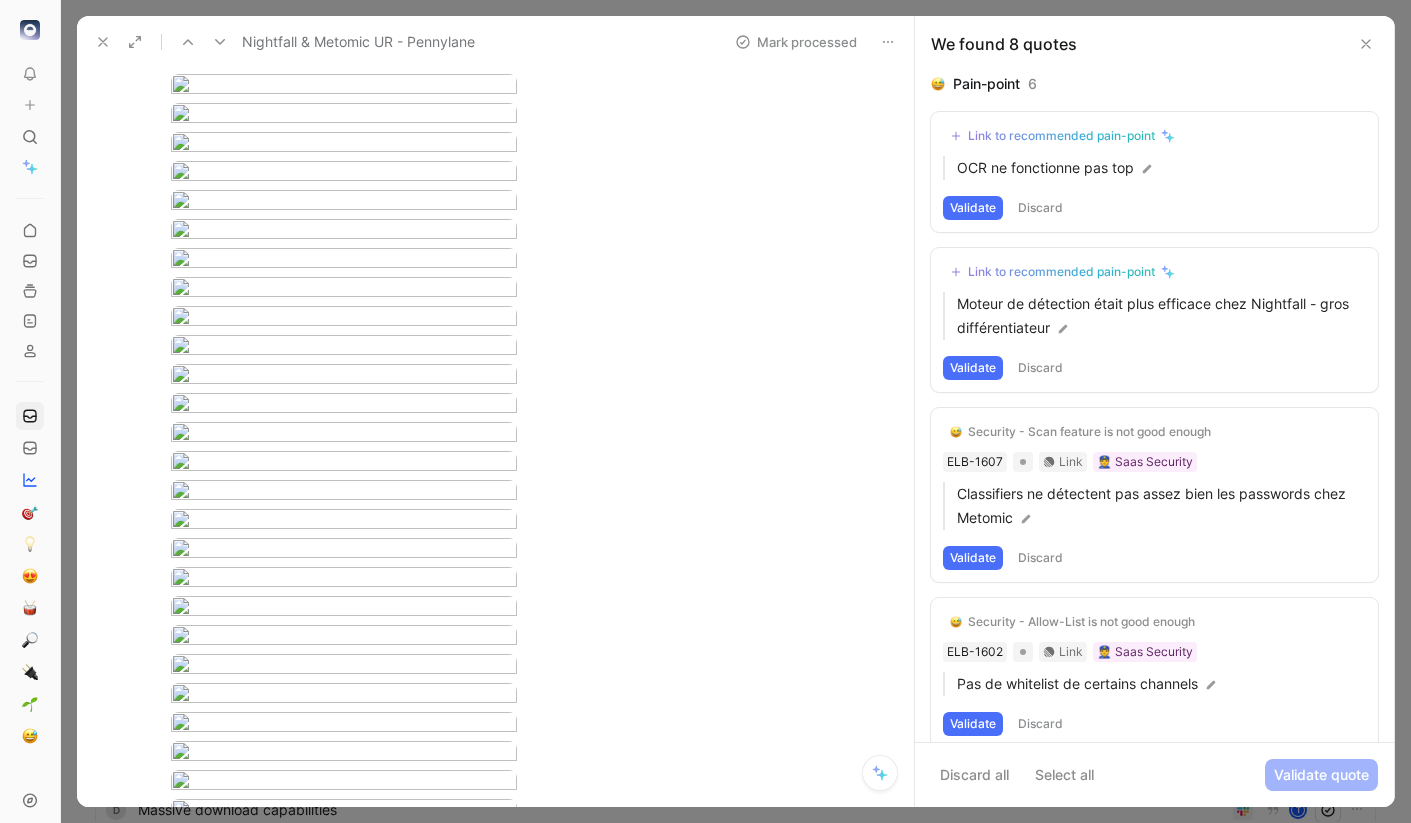 scroll, scrollTop: 1398, scrollLeft: 0, axis: vertical 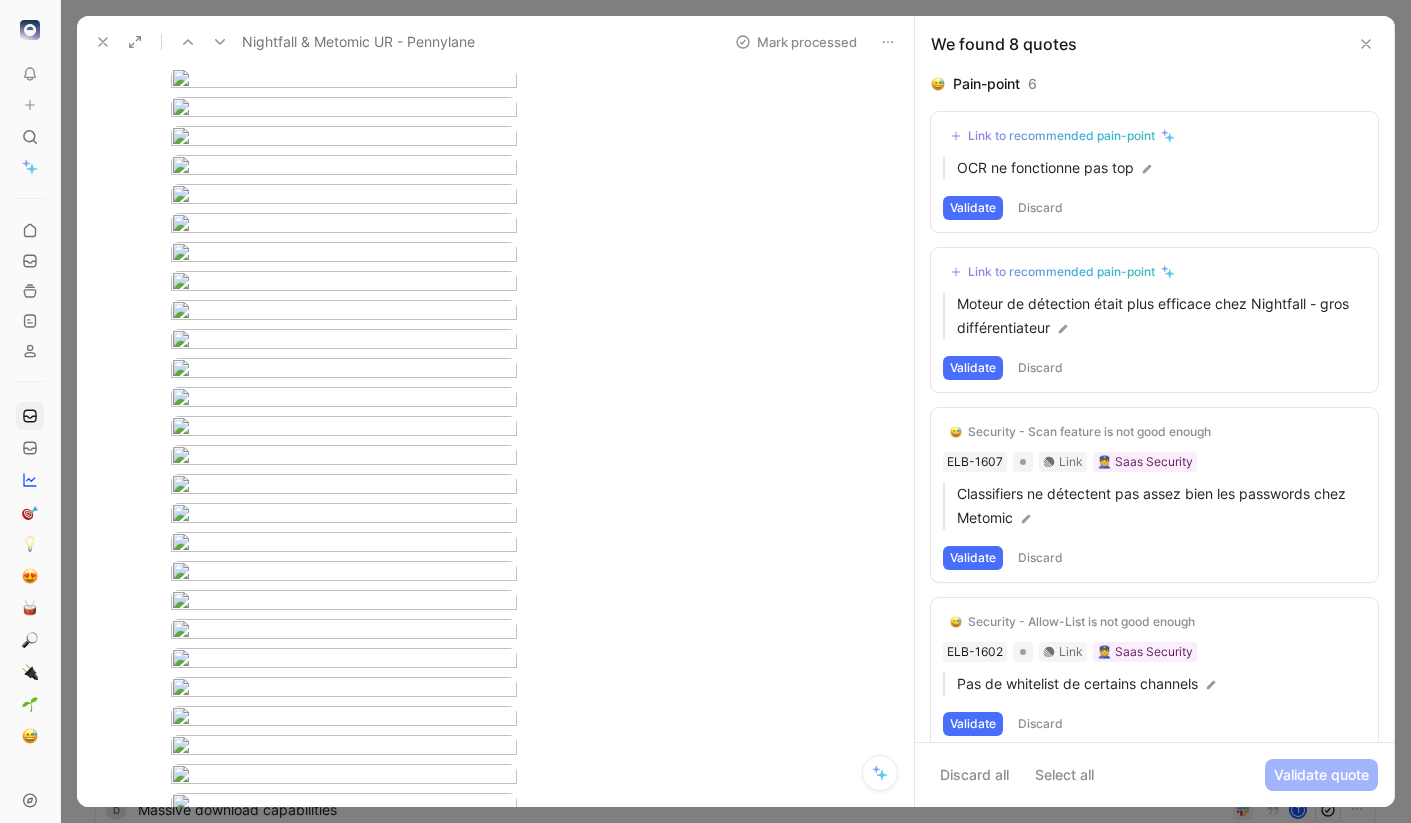 click on "To pick up a draggable item, press the space bar.
While dragging, use the arrow keys to move the item.
Press space again to drop the item in its new position, or press escape to cancel.
Feedback Views Inbox Main section Settings To process 15 Feedback from Taran (May 05, 2025) M T Feedback from Talgorn (May 05, 2025) M delegated access review with manager t Banniere email sur Microsoft pr mail externe comme Mantra t Delegated access review t Detect expired certificate with Microsoft TPA t Need DLP JIRA source t Feedback from Louis Decherf in Slack - 4/25/2025 M Nightfall & Metomic UR - Pennylane 8 M l Activate feature CASB by group / awareness also t O scanner intérieur document avec One drive t notion connector t delegated access review t d Massive download capabilities t e Feedback from Theo in Slack - 3/11/2025 M Nightfall & Metomic UR - Pennylane Mark processed Arthur Clouet Comment Add quote Summarize Nightfall & Metomic UR - Pennylane M Maxime Berkowicz Cycle To process   6" at bounding box center (705, 411) 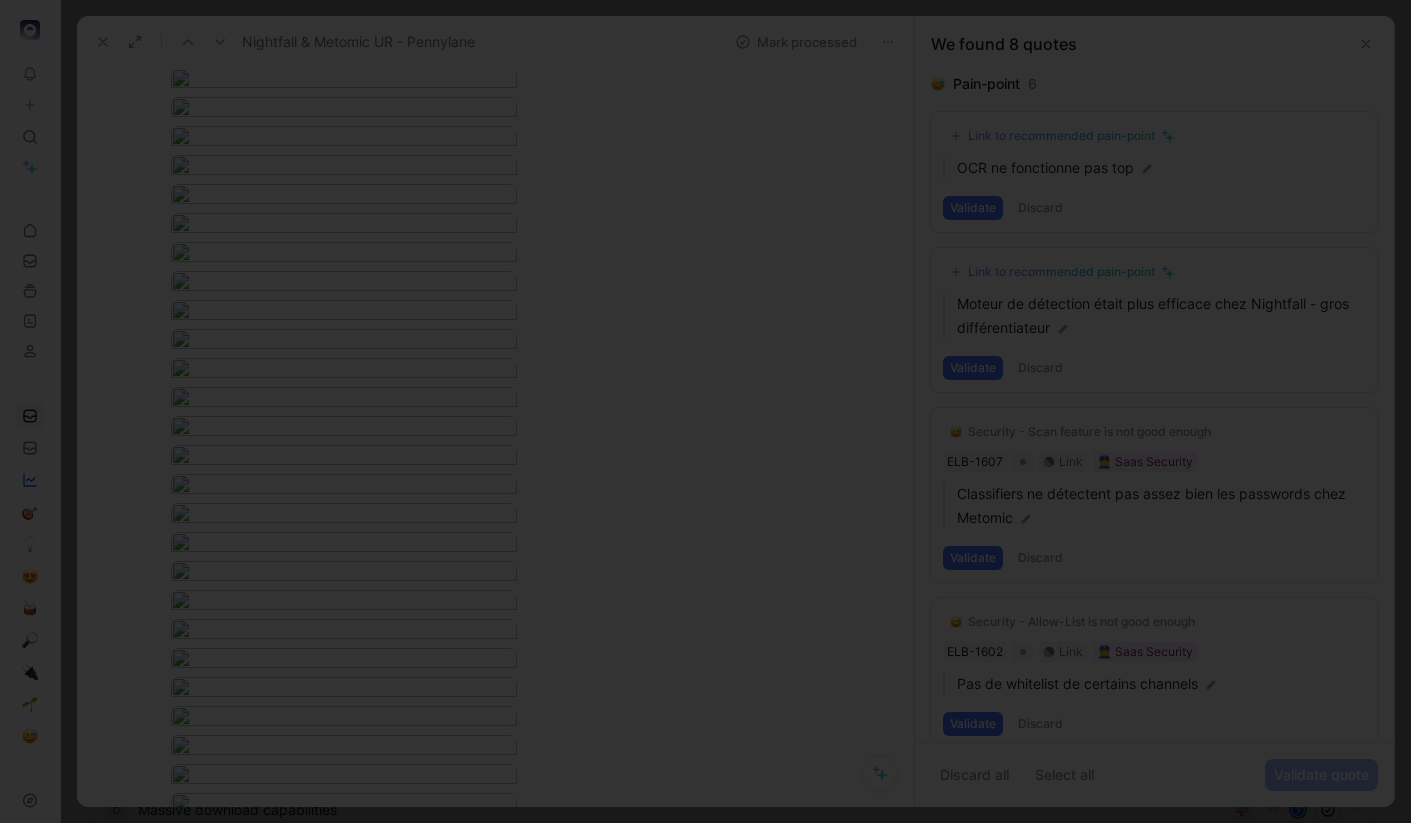 click at bounding box center [705, 823] 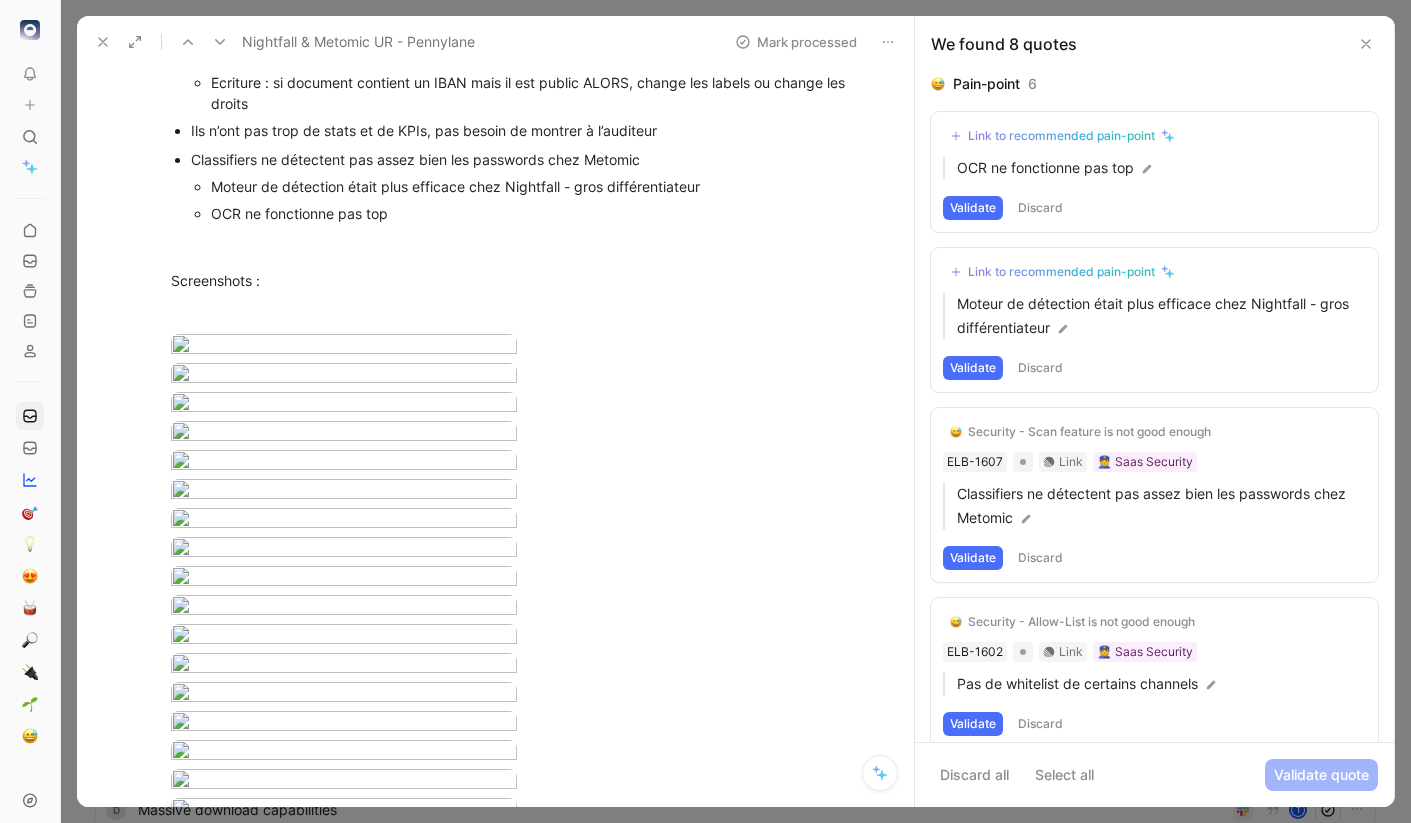 scroll, scrollTop: 690, scrollLeft: 0, axis: vertical 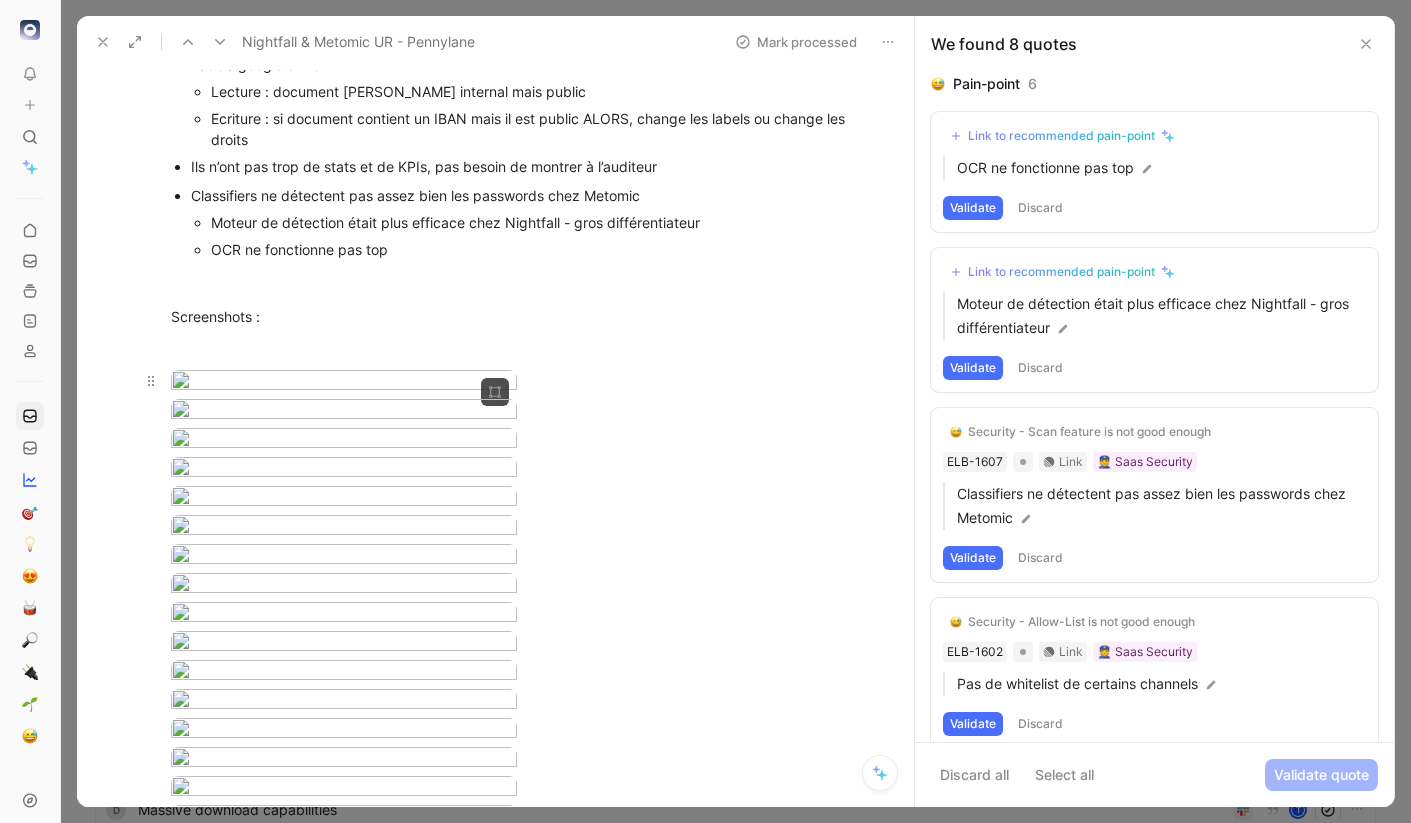 click on "To pick up a draggable item, press the space bar.
While dragging, use the arrow keys to move the item.
Press space again to drop the item in its new position, or press escape to cancel.
Feedback Views Inbox Main section Settings To process 15 Feedback from Taran (May 05, 2025) M T Feedback from Talgorn (May 05, 2025) M delegated access review with manager t Banniere email sur Microsoft pr mail externe comme Mantra t Delegated access review t Detect expired certificate with Microsoft TPA t Need DLP JIRA source t Feedback from Louis Decherf in Slack - 4/25/2025 M Nightfall & Metomic UR - Pennylane 8 M l Activate feature CASB by group / awareness also t O scanner intérieur document avec One drive t notion connector t delegated access review t d Massive download capabilities t e Feedback from Theo in Slack - 3/11/2025 M Nightfall & Metomic UR - Pennylane Mark processed Arthur Clouet Comment Add quote Summarize Nightfall & Metomic UR - Pennylane M Maxime Berkowicz Cycle To process   6" at bounding box center (705, 411) 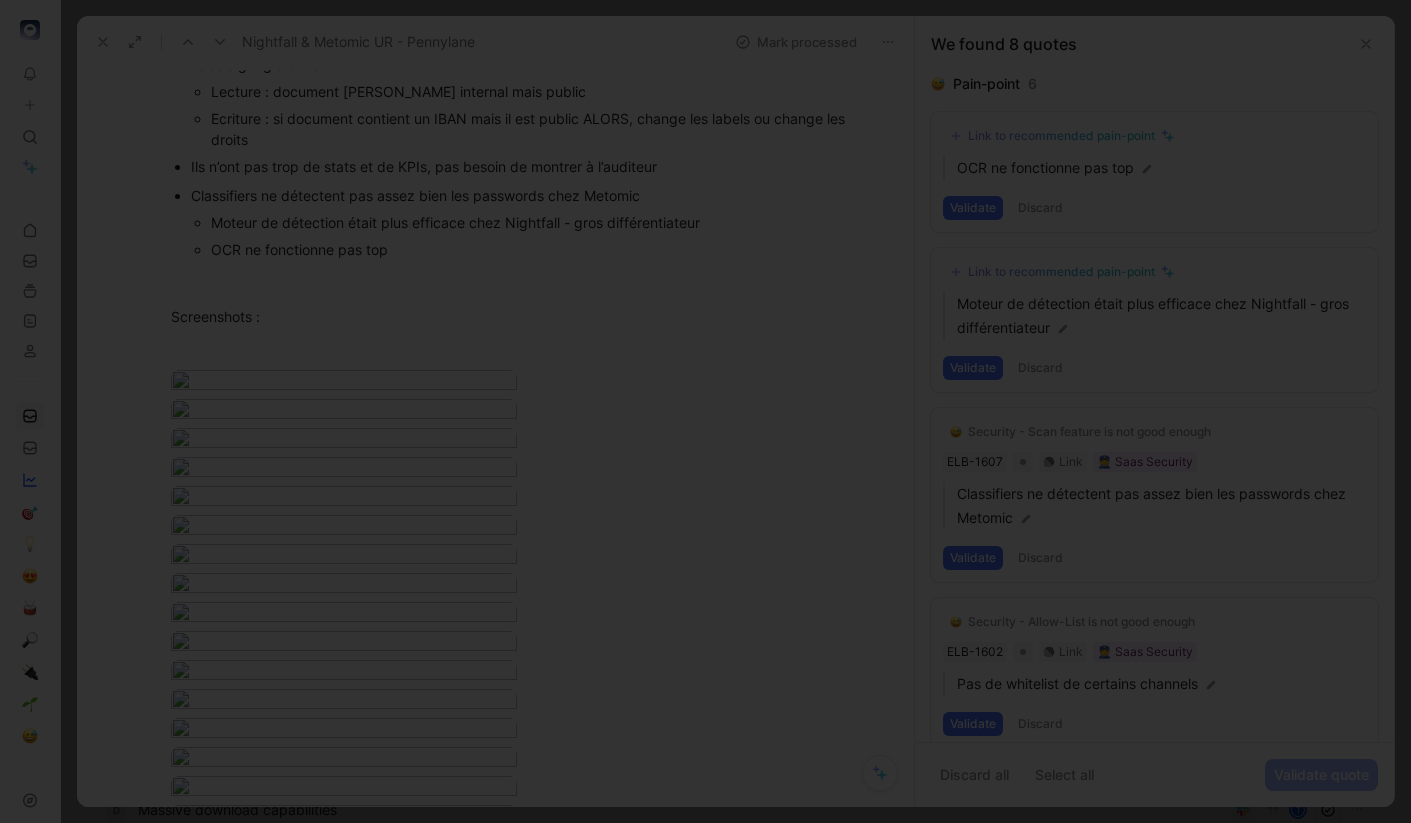 click at bounding box center (705, 823) 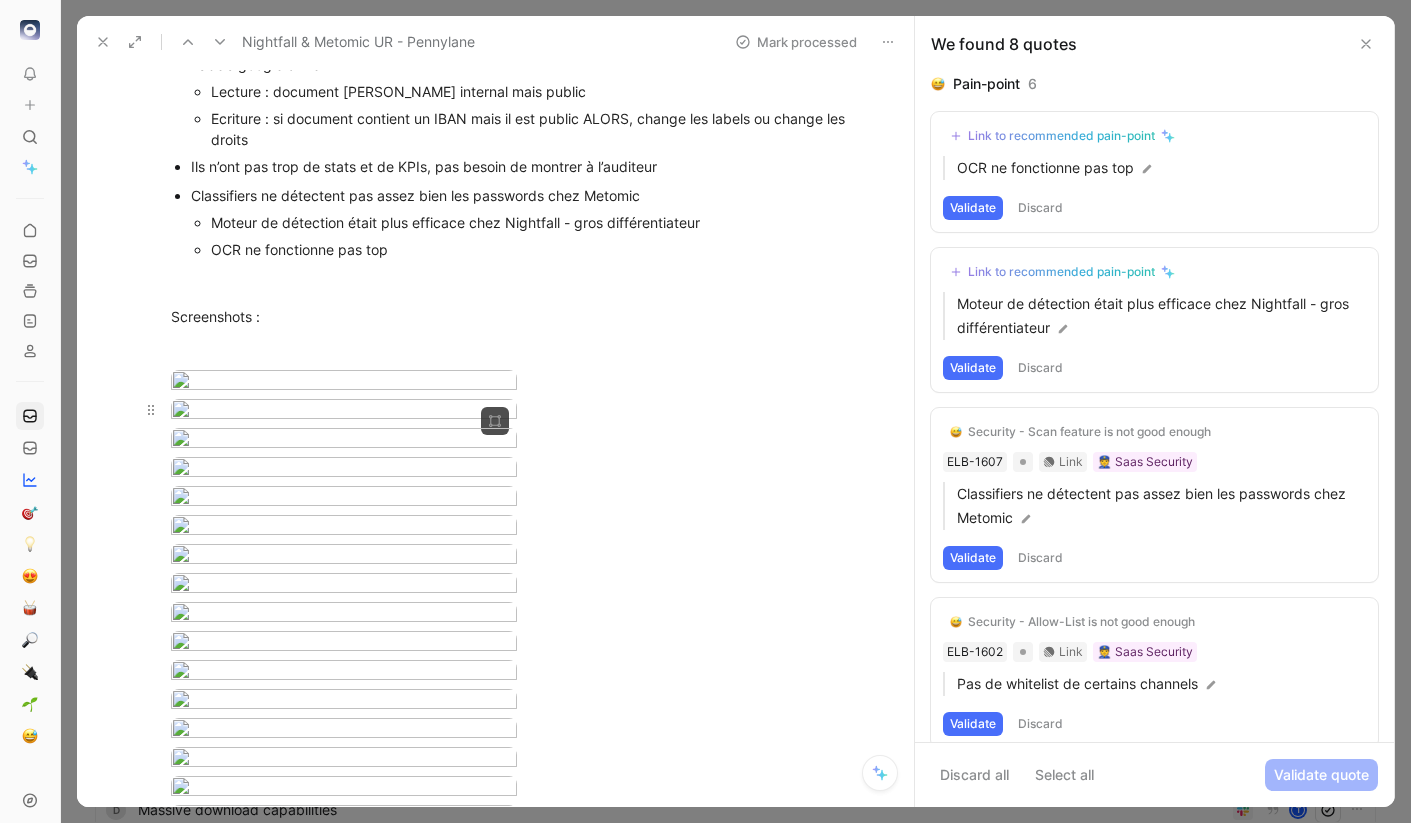 click on "To pick up a draggable item, press the space bar.
While dragging, use the arrow keys to move the item.
Press space again to drop the item in its new position, or press escape to cancel.
Feedback Views Inbox Main section Settings To process 15 Feedback from Taran (May 05, 2025) M T Feedback from Talgorn (May 05, 2025) M delegated access review with manager t Banniere email sur Microsoft pr mail externe comme Mantra t Delegated access review t Detect expired certificate with Microsoft TPA t Need DLP JIRA source t Feedback from Louis Decherf in Slack - 4/25/2025 M Nightfall & Metomic UR - Pennylane 8 M l Activate feature CASB by group / awareness also t O scanner intérieur document avec One drive t notion connector t delegated access review t d Massive download capabilities t e Feedback from Theo in Slack - 3/11/2025 M Nightfall & Metomic UR - Pennylane Mark processed Arthur Clouet Comment Add quote Summarize Nightfall & Metomic UR - Pennylane M Maxime Berkowicz Cycle To process   6" at bounding box center (705, 411) 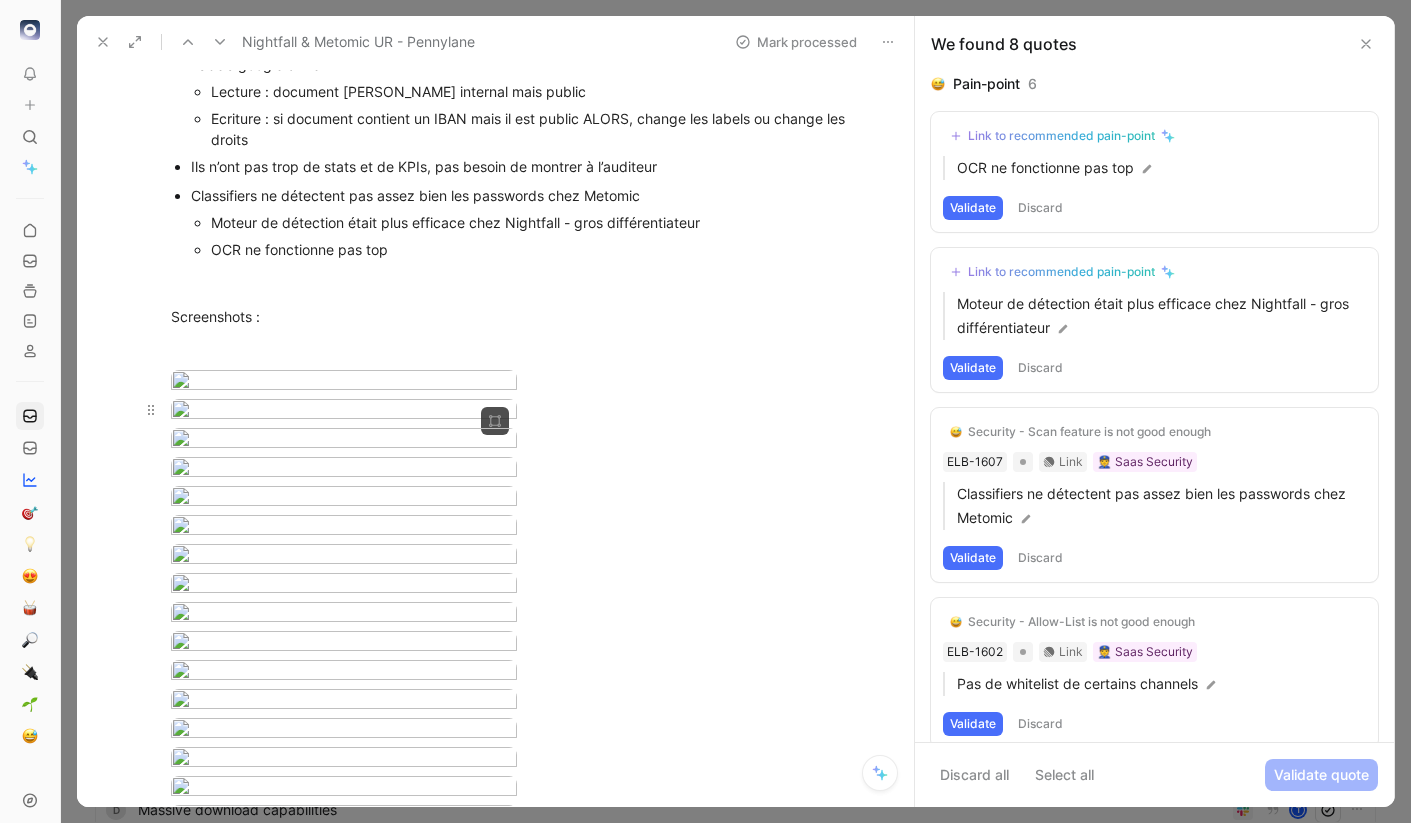 scroll, scrollTop: 712, scrollLeft: 0, axis: vertical 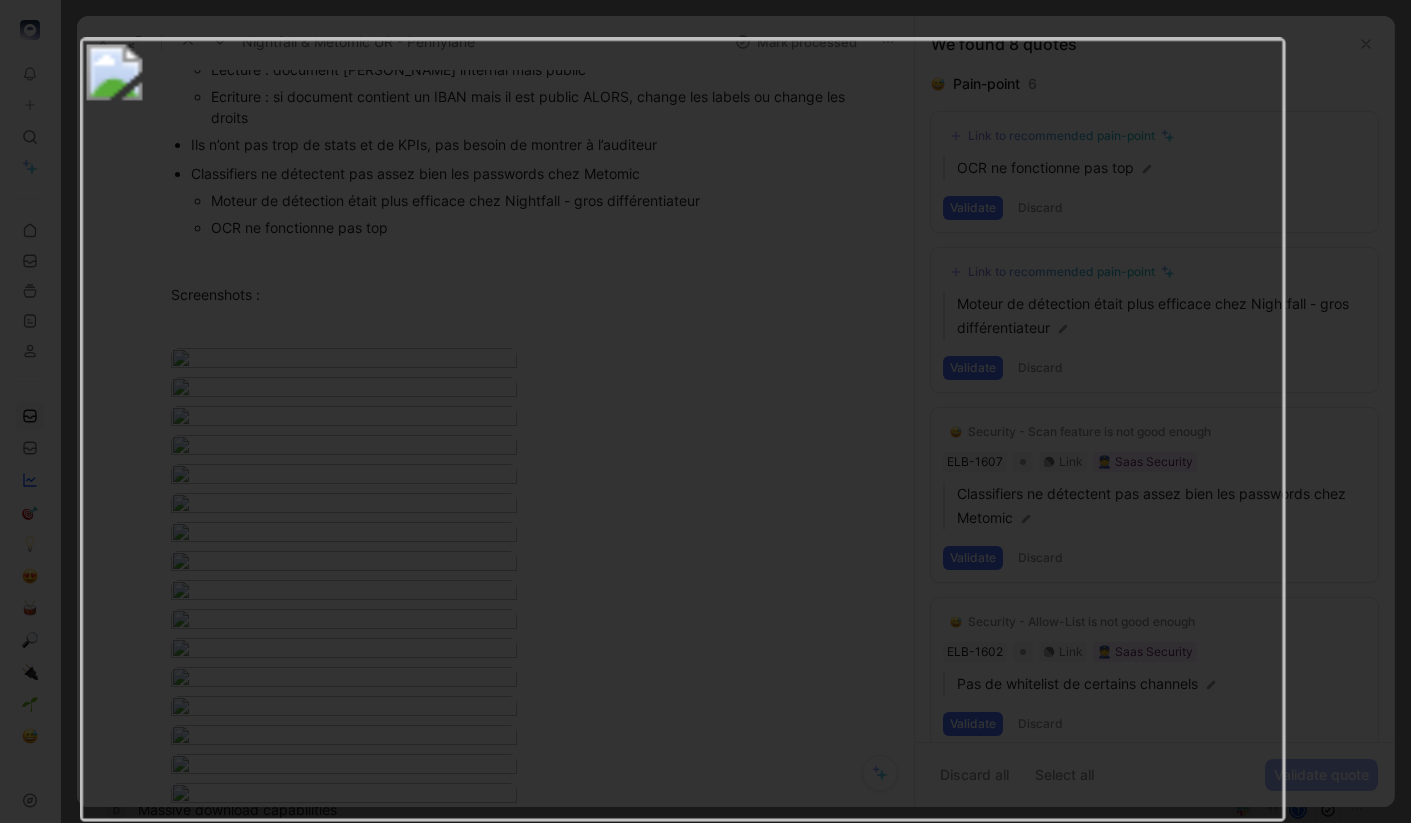 click at bounding box center (705, 823) 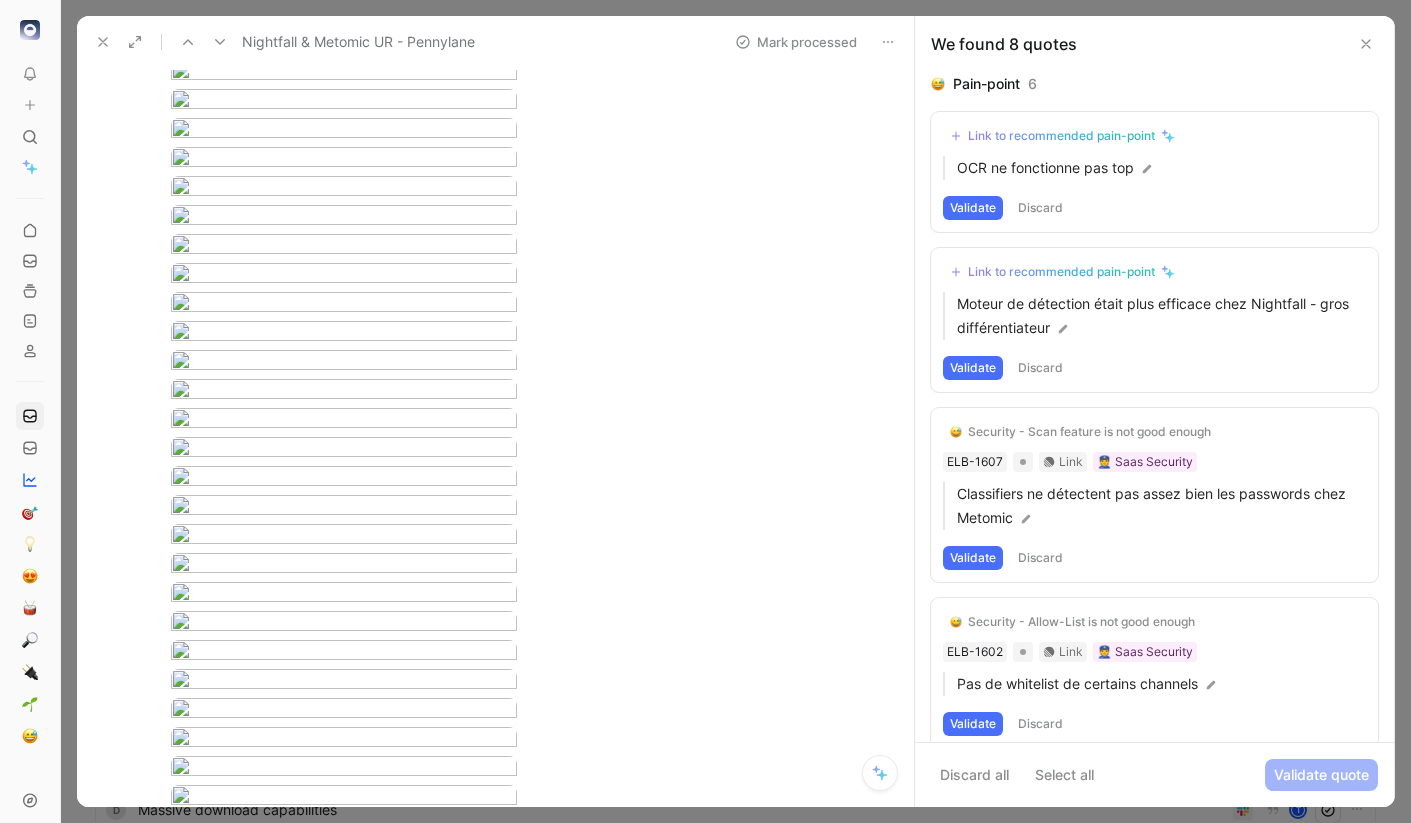 scroll, scrollTop: 1033, scrollLeft: 0, axis: vertical 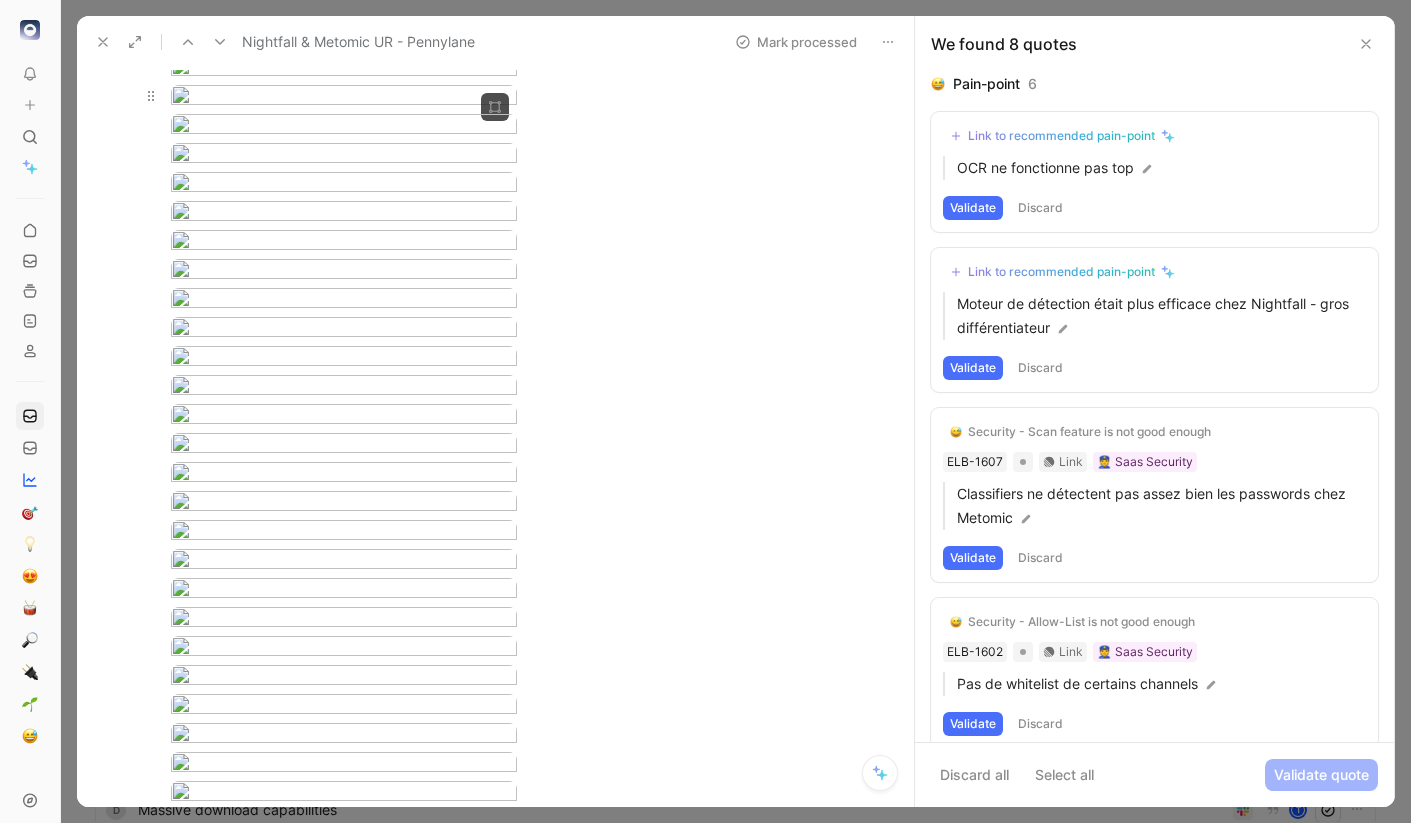 click on "To pick up a draggable item, press the space bar.
While dragging, use the arrow keys to move the item.
Press space again to drop the item in its new position, or press escape to cancel.
Feedback Views Inbox Main section Settings To process 15 Feedback from Taran (May 05, 2025) M T Feedback from Talgorn (May 05, 2025) M delegated access review with manager t Banniere email sur Microsoft pr mail externe comme Mantra t Delegated access review t Detect expired certificate with Microsoft TPA t Need DLP JIRA source t Feedback from Louis Decherf in Slack - 4/25/2025 M Nightfall & Metomic UR - Pennylane 8 M l Activate feature CASB by group / awareness also t O scanner intérieur document avec One drive t notion connector t delegated access review t d Massive download capabilities t e Feedback from Theo in Slack - 3/11/2025 M Nightfall & Metomic UR - Pennylane Mark processed Arthur Clouet Comment Add quote Summarize Nightfall & Metomic UR - Pennylane M Maxime Berkowicz Cycle To process   6" at bounding box center (705, 411) 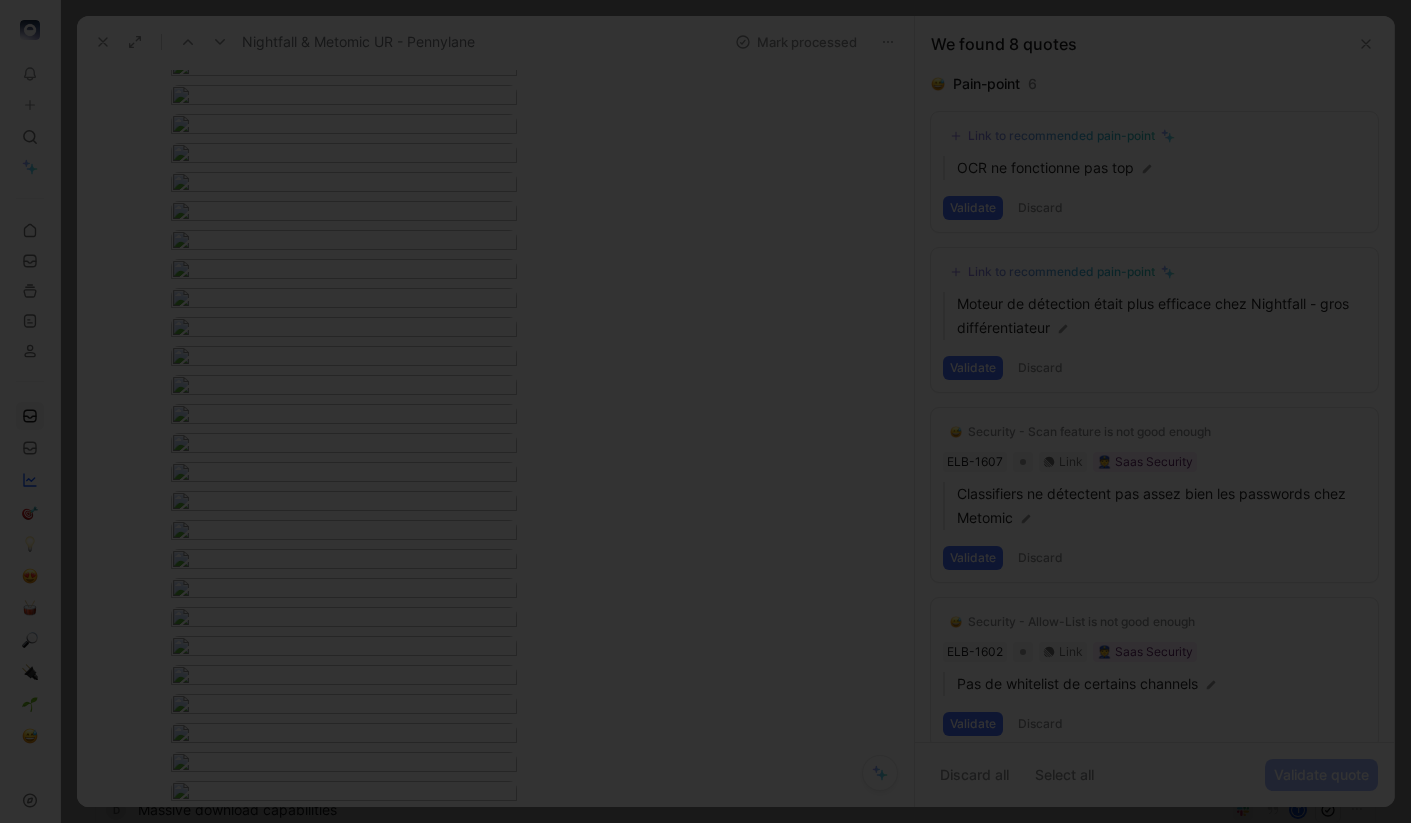 click at bounding box center (705, 823) 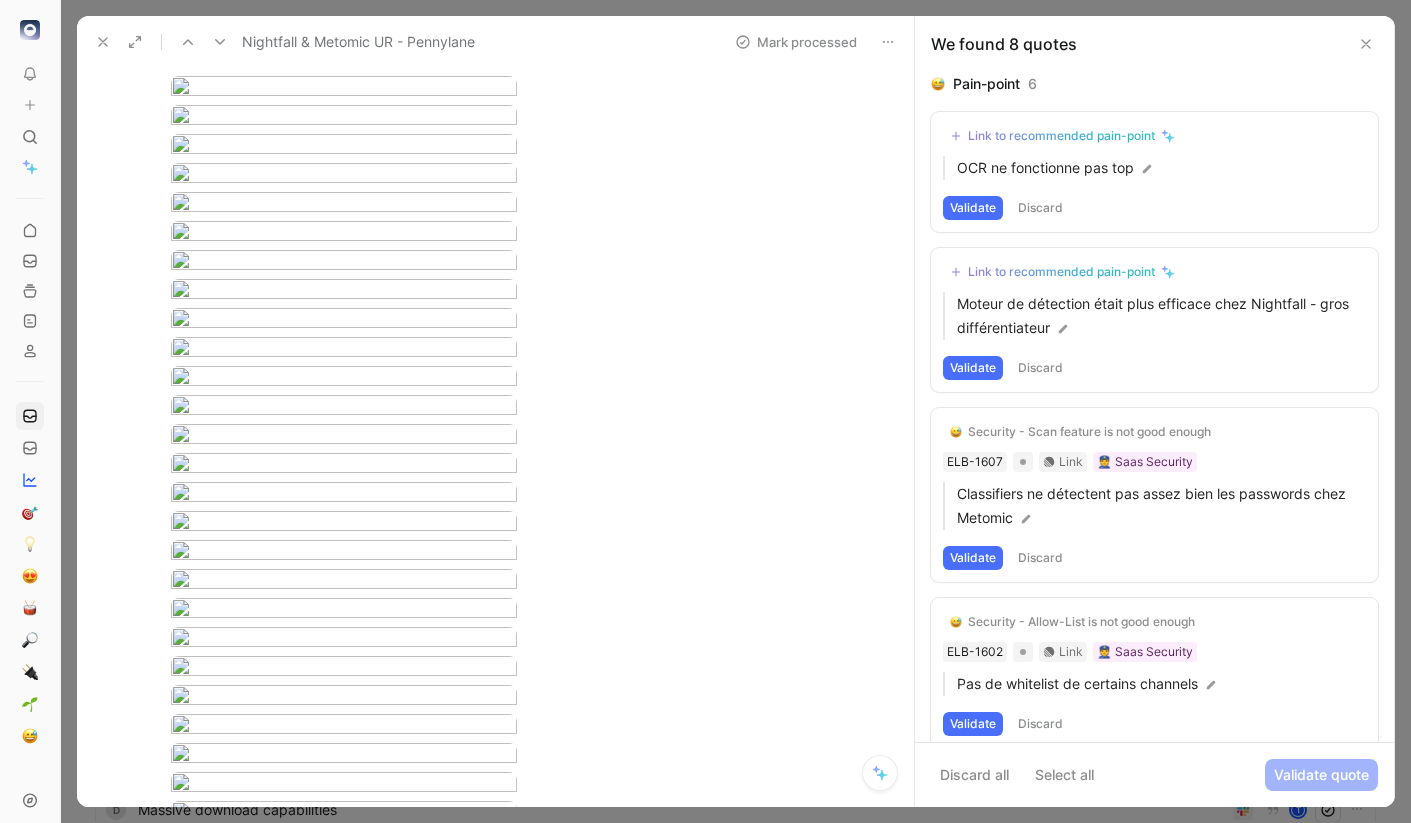 scroll, scrollTop: 1309, scrollLeft: 0, axis: vertical 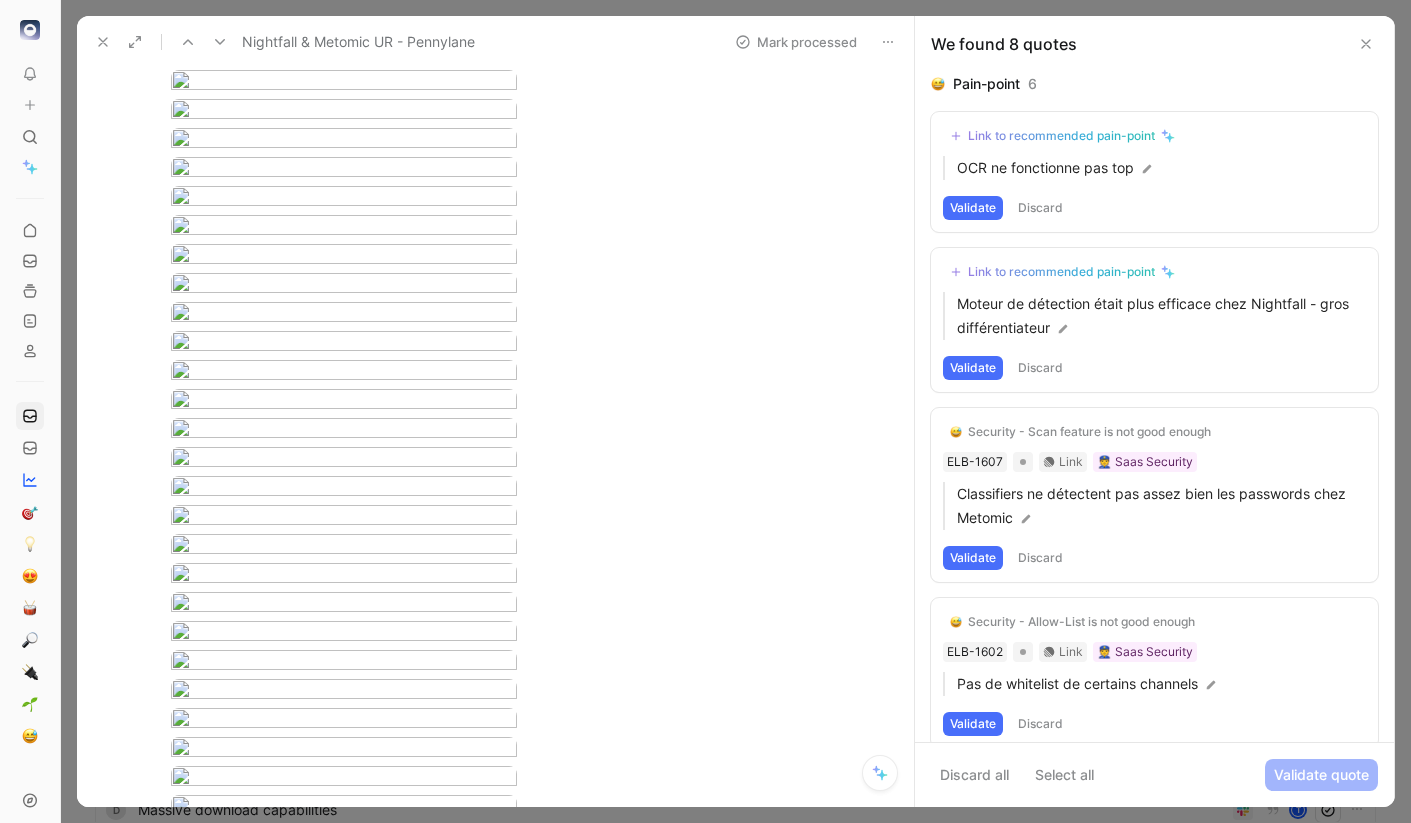 click on "To pick up a draggable item, press the space bar.
While dragging, use the arrow keys to move the item.
Press space again to drop the item in its new position, or press escape to cancel.
Feedback Views Inbox Main section Settings To process 15 Feedback from Taran (May 05, 2025) M T Feedback from Talgorn (May 05, 2025) M delegated access review with manager t Banniere email sur Microsoft pr mail externe comme Mantra t Delegated access review t Detect expired certificate with Microsoft TPA t Need DLP JIRA source t Feedback from Louis Decherf in Slack - 4/25/2025 M Nightfall & Metomic UR - Pennylane 8 M l Activate feature CASB by group / awareness also t O scanner intérieur document avec One drive t notion connector t delegated access review t d Massive download capabilities t e Feedback from Theo in Slack - 3/11/2025 M Nightfall & Metomic UR - Pennylane Mark processed Arthur Clouet Comment Add quote Summarize Nightfall & Metomic UR - Pennylane M Maxime Berkowicz Cycle To process   6" at bounding box center [705, 411] 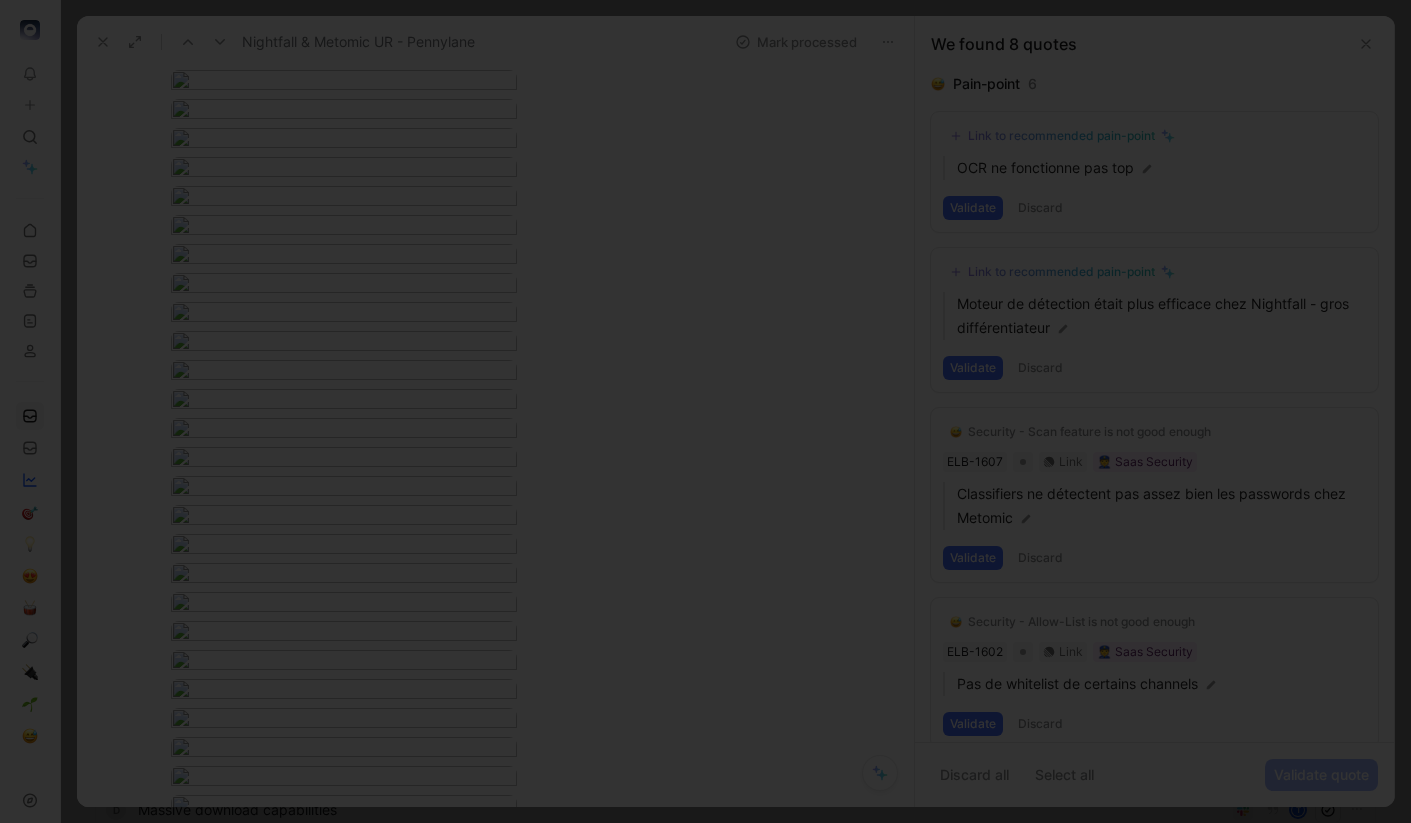 click at bounding box center [705, 411] 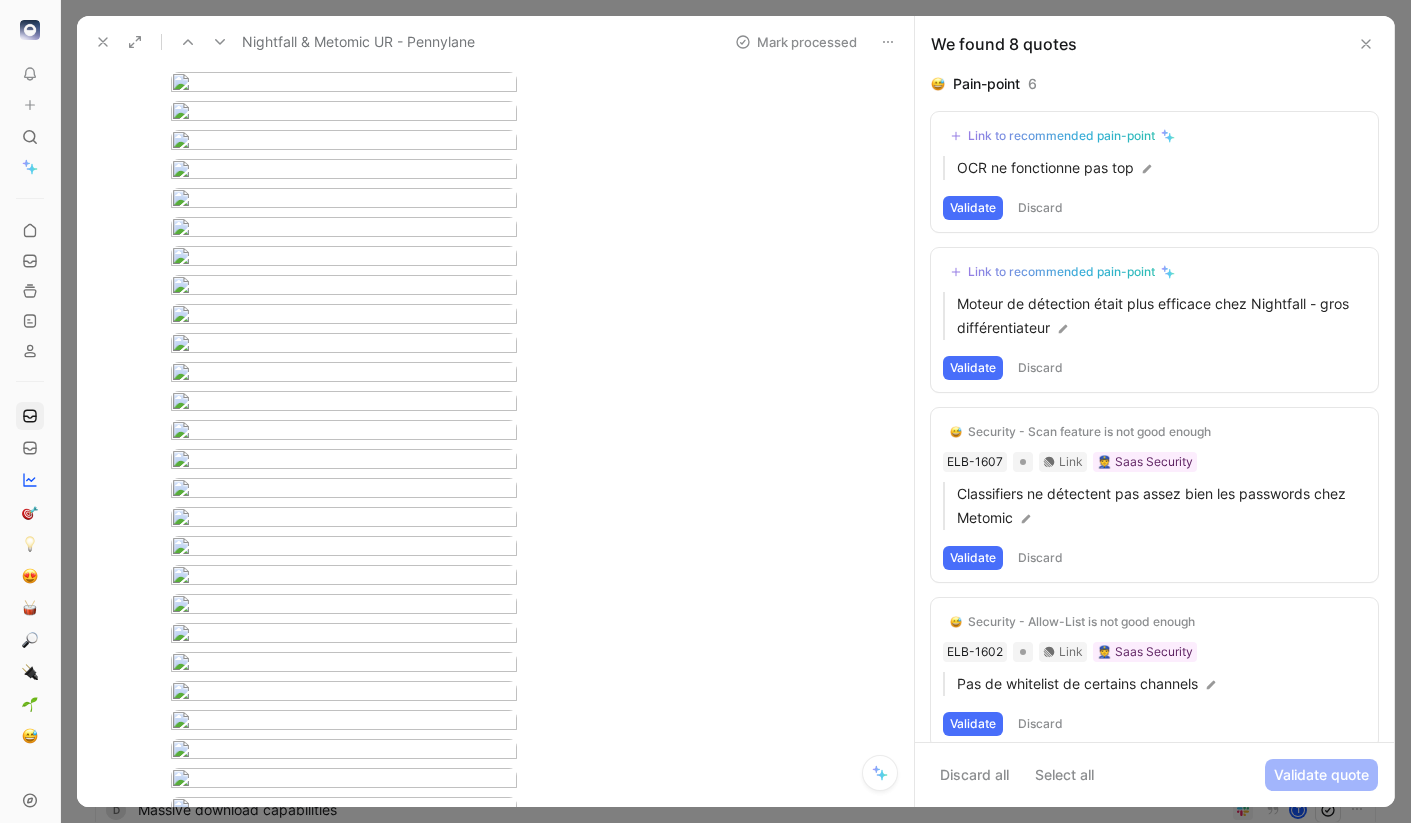 scroll, scrollTop: 1544, scrollLeft: 0, axis: vertical 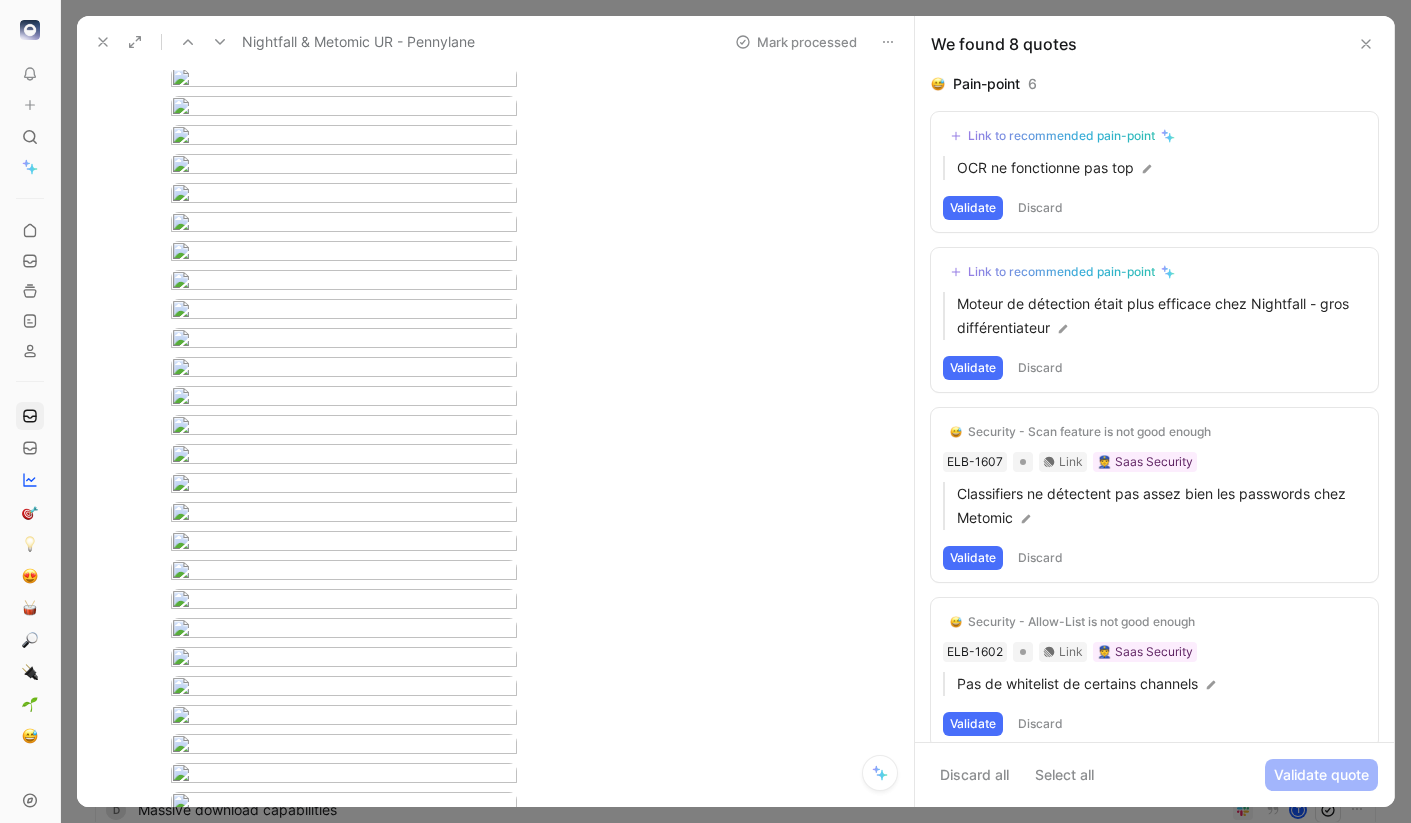 click on "To pick up a draggable item, press the space bar.
While dragging, use the arrow keys to move the item.
Press space again to drop the item in its new position, or press escape to cancel.
Feedback Views Inbox Main section Settings To process 15 Feedback from Taran (May 05, 2025) M T Feedback from Talgorn (May 05, 2025) M delegated access review with manager t Banniere email sur Microsoft pr mail externe comme Mantra t Delegated access review t Detect expired certificate with Microsoft TPA t Need DLP JIRA source t Feedback from Louis Decherf in Slack - 4/25/2025 M Nightfall & Metomic UR - Pennylane 8 M l Activate feature CASB by group / awareness also t O scanner intérieur document avec One drive t notion connector t delegated access review t d Massive download capabilities t e Feedback from Theo in Slack - 3/11/2025 M Nightfall & Metomic UR - Pennylane Mark processed Arthur Clouet Comment Add quote Summarize Nightfall & Metomic UR - Pennylane M Maxime Berkowicz Cycle To process   6" at bounding box center (705, 411) 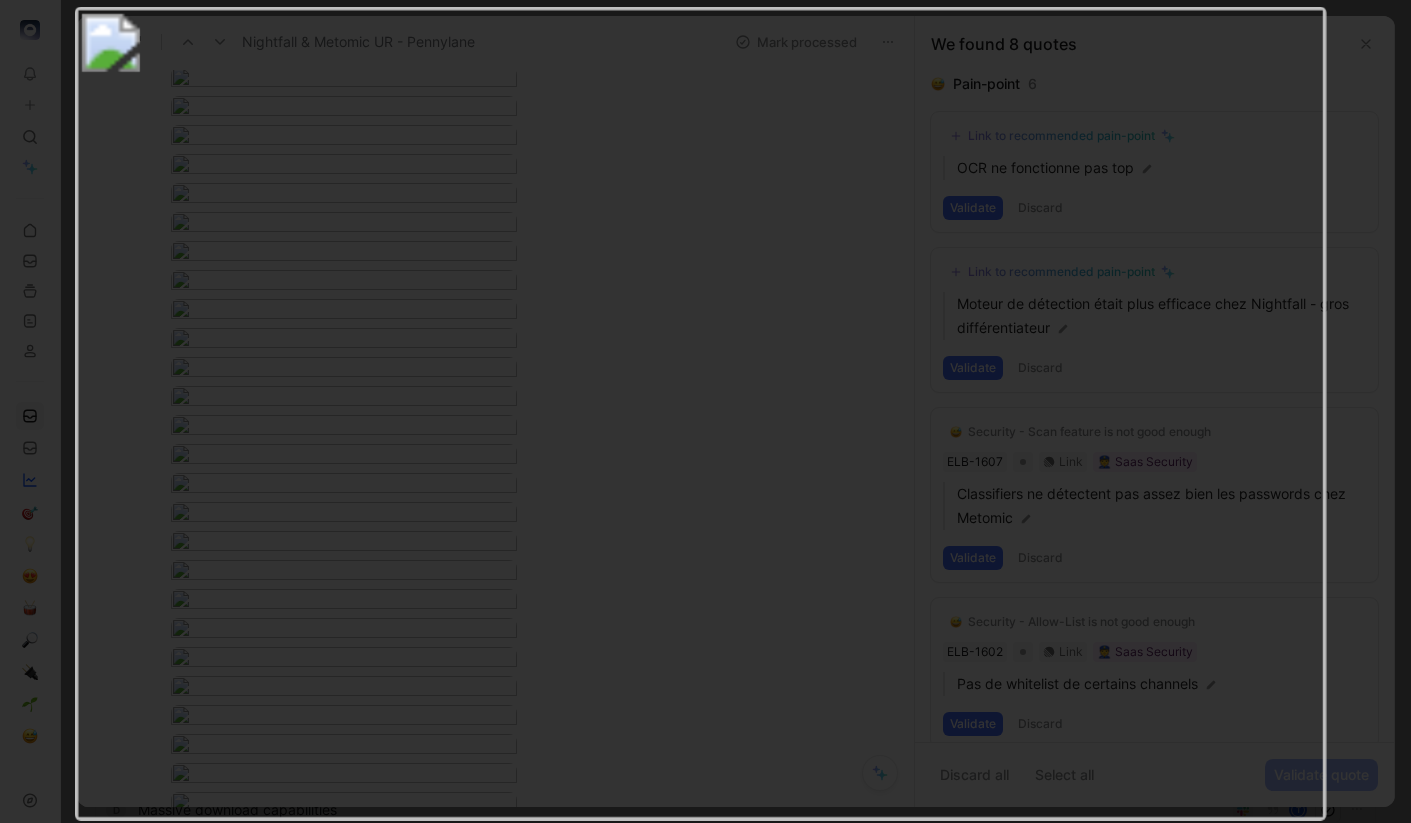 click at bounding box center [700, 414] 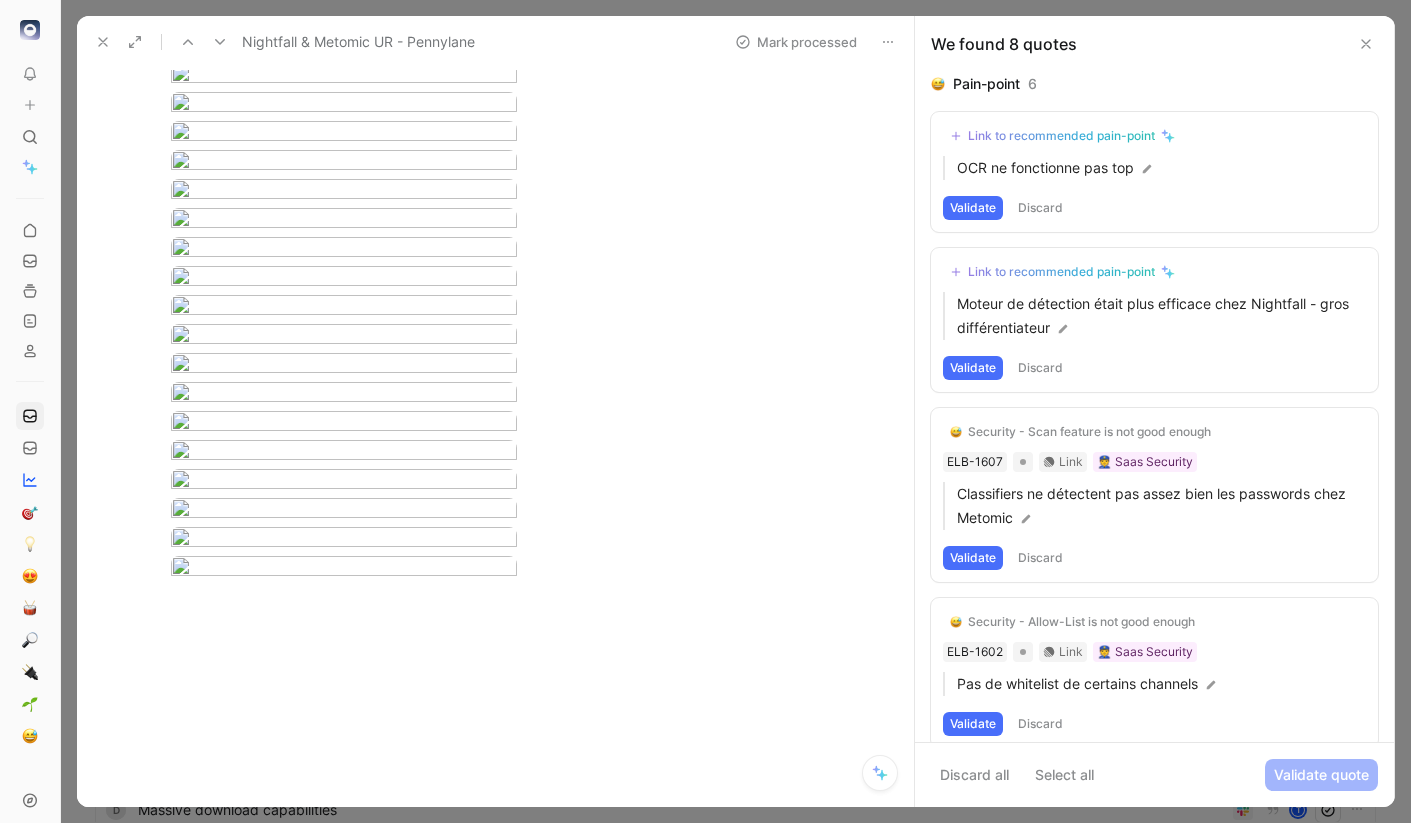scroll, scrollTop: 1858, scrollLeft: 0, axis: vertical 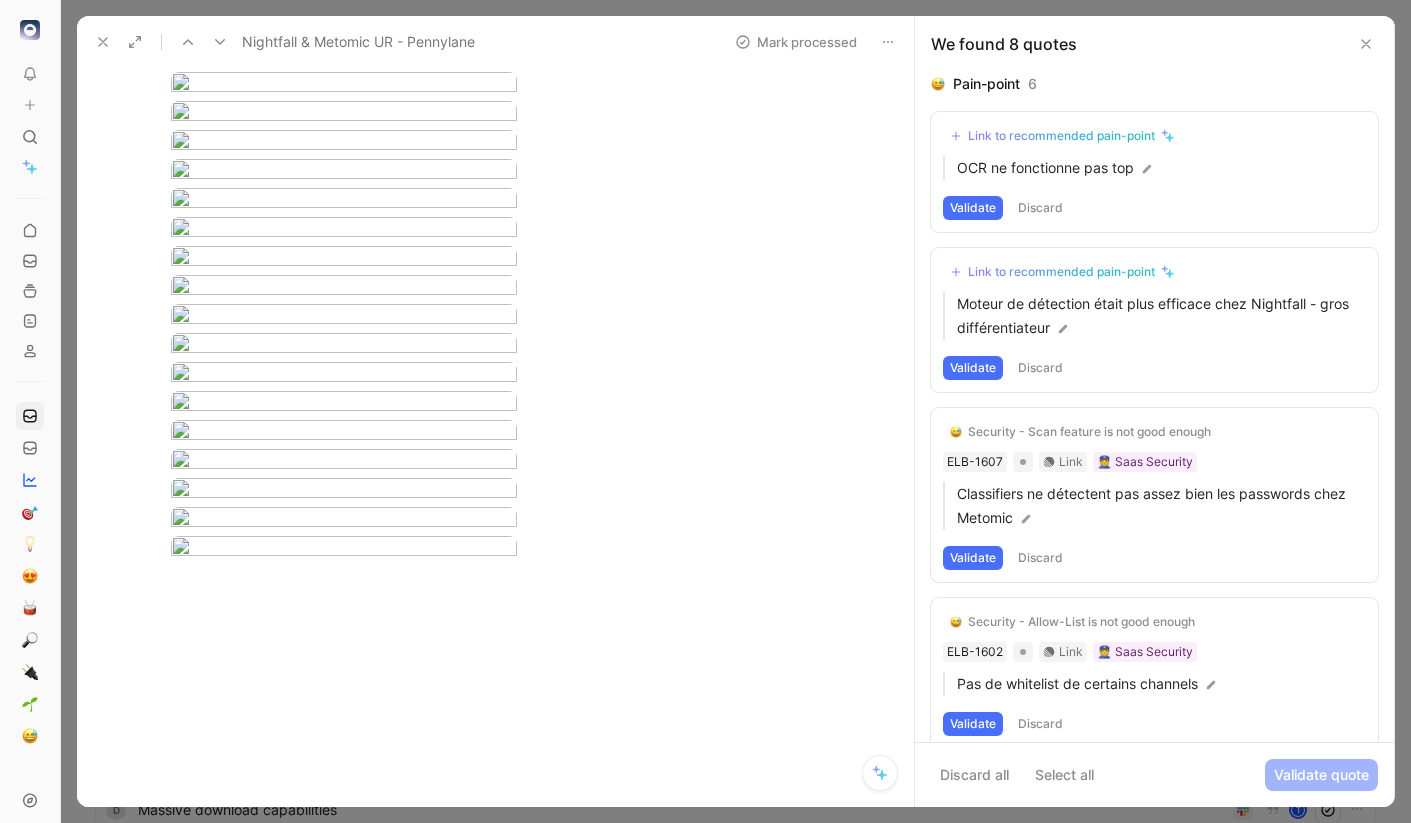 click on "To pick up a draggable item, press the space bar.
While dragging, use the arrow keys to move the item.
Press space again to drop the item in its new position, or press escape to cancel.
Feedback Views Inbox Main section Settings To process 15 Feedback from Taran (May 05, 2025) M T Feedback from Talgorn (May 05, 2025) M delegated access review with manager t Banniere email sur Microsoft pr mail externe comme Mantra t Delegated access review t Detect expired certificate with Microsoft TPA t Need DLP JIRA source t Feedback from Louis Decherf in Slack - 4/25/2025 M Nightfall & Metomic UR - Pennylane 8 M l Activate feature CASB by group / awareness also t O scanner intérieur document avec One drive t notion connector t delegated access review t d Massive download capabilities t e Feedback from Theo in Slack - 3/11/2025 M Nightfall & Metomic UR - Pennylane Mark processed Arthur Clouet Comment Add quote Summarize Nightfall & Metomic UR - Pennylane M Maxime Berkowicz Cycle To process   6" at bounding box center [705, 411] 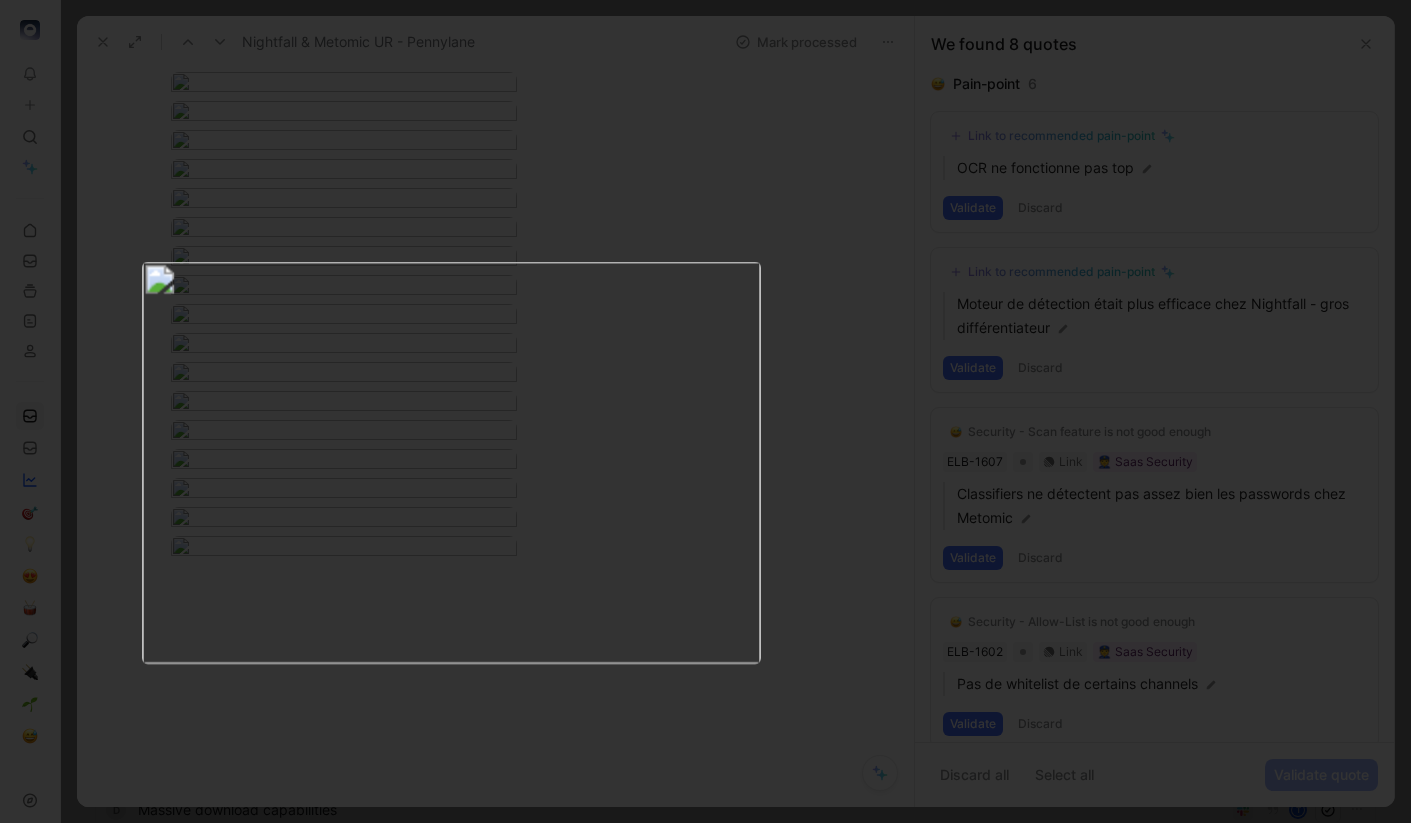 click at bounding box center (450, 463) 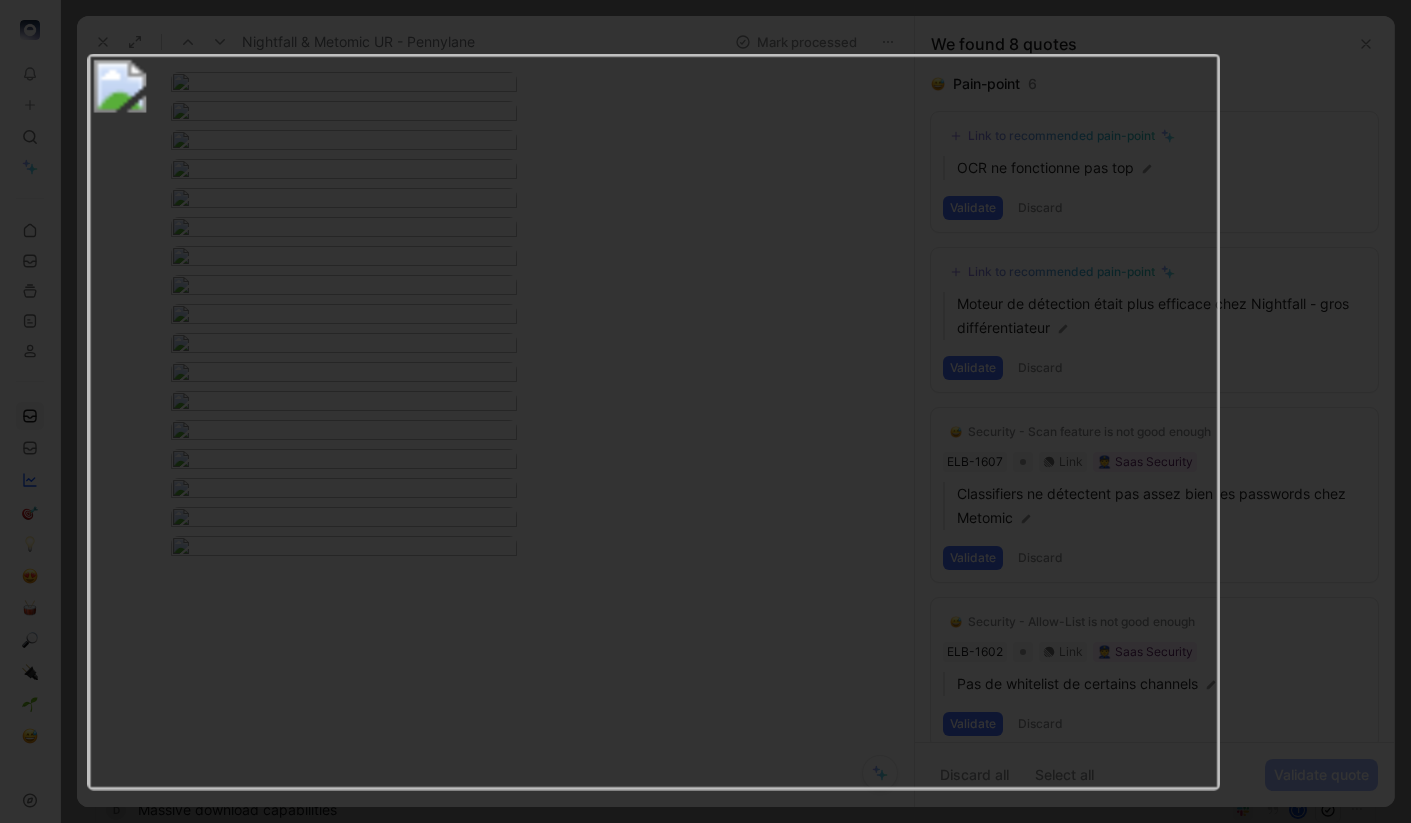 click at bounding box center [653, 422] 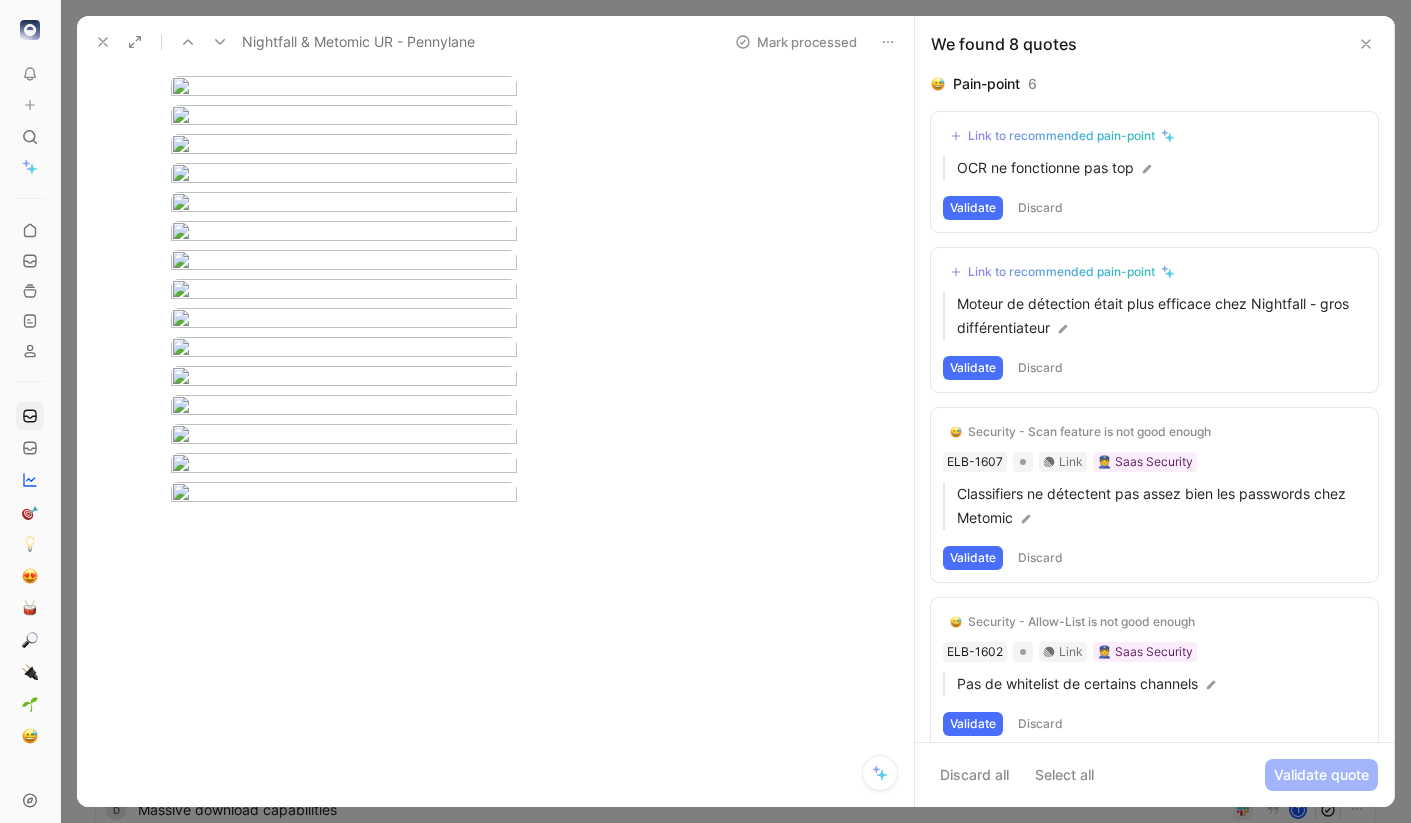 scroll, scrollTop: 2039, scrollLeft: 0, axis: vertical 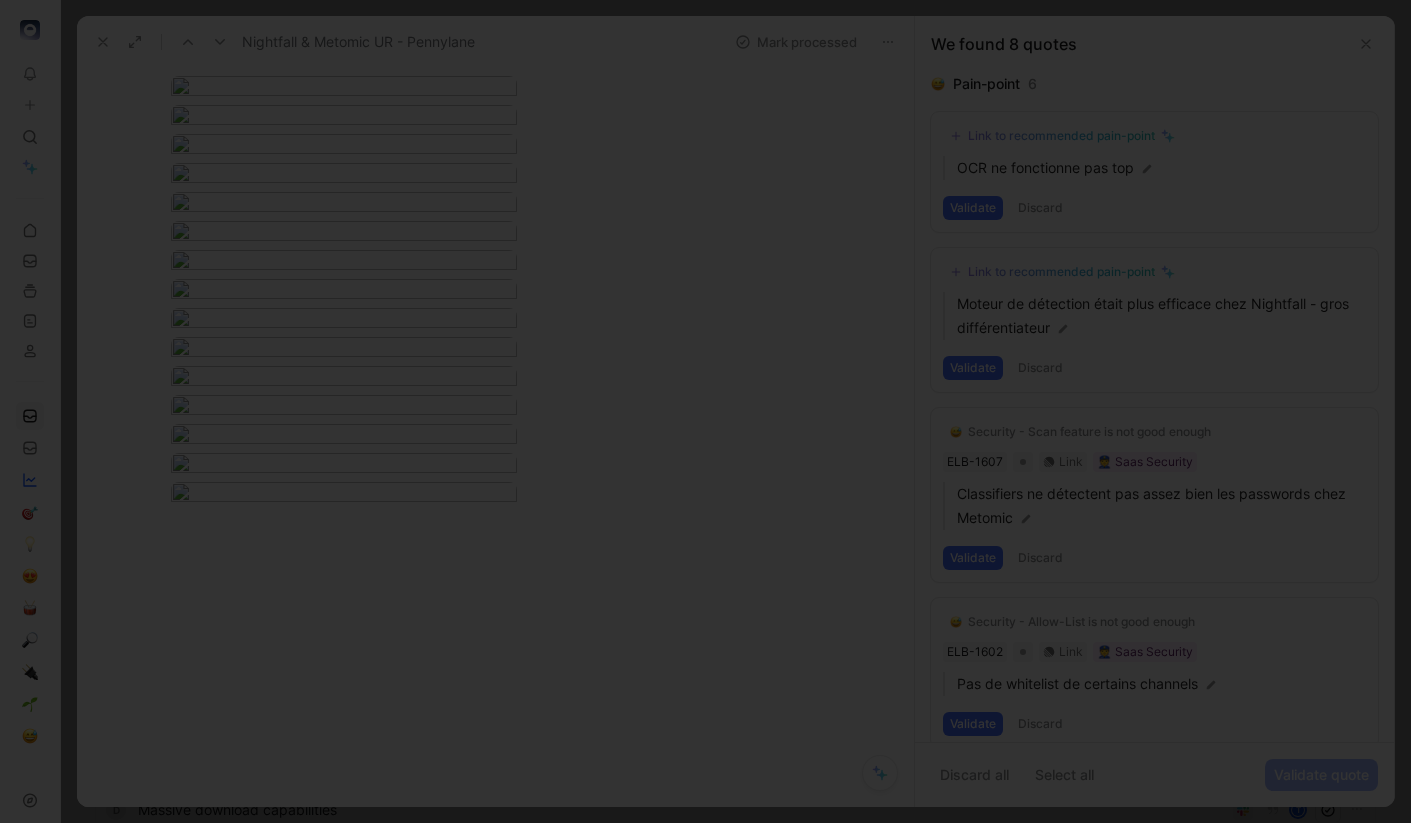 click at bounding box center [705, 411] 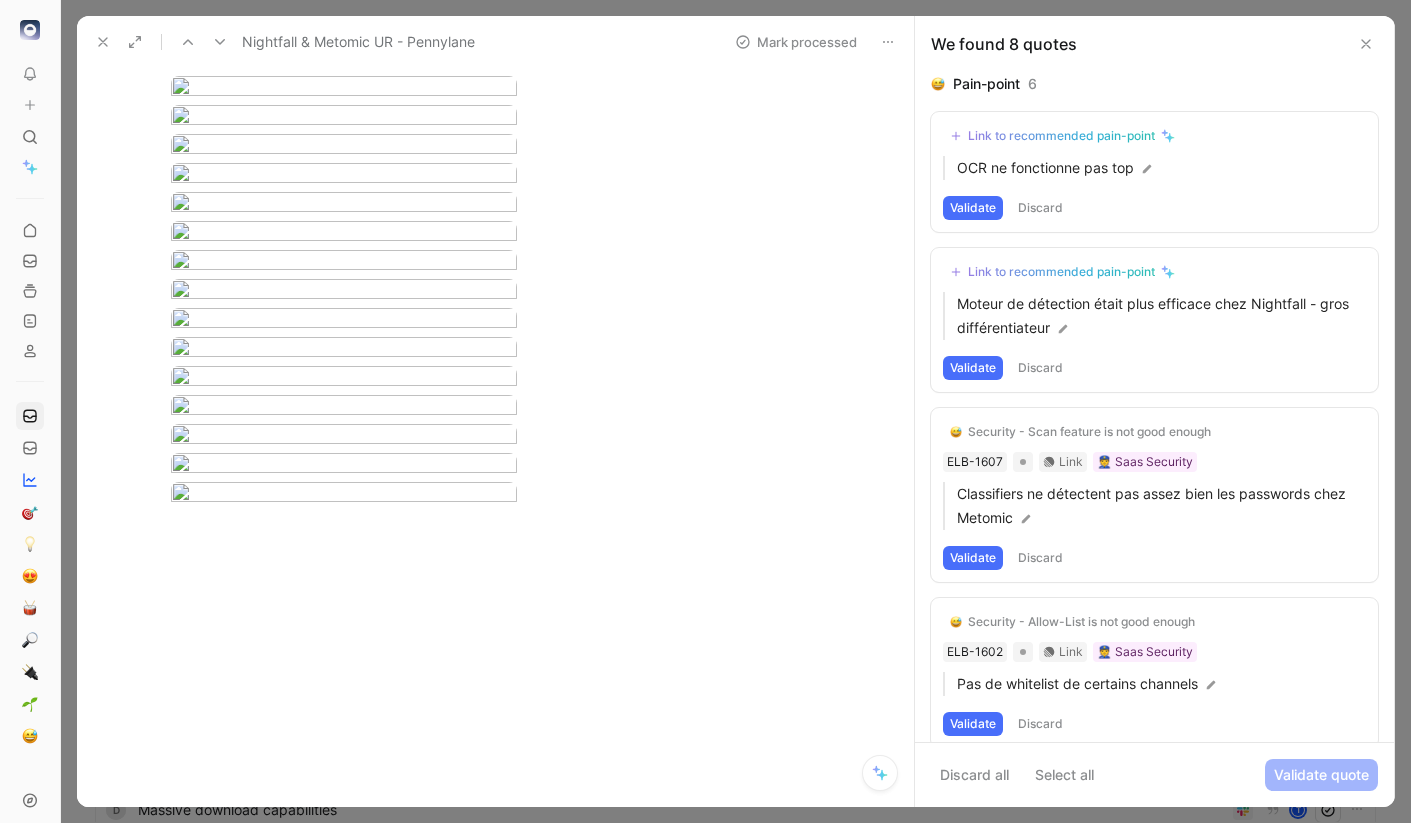 scroll, scrollTop: 2236, scrollLeft: 0, axis: vertical 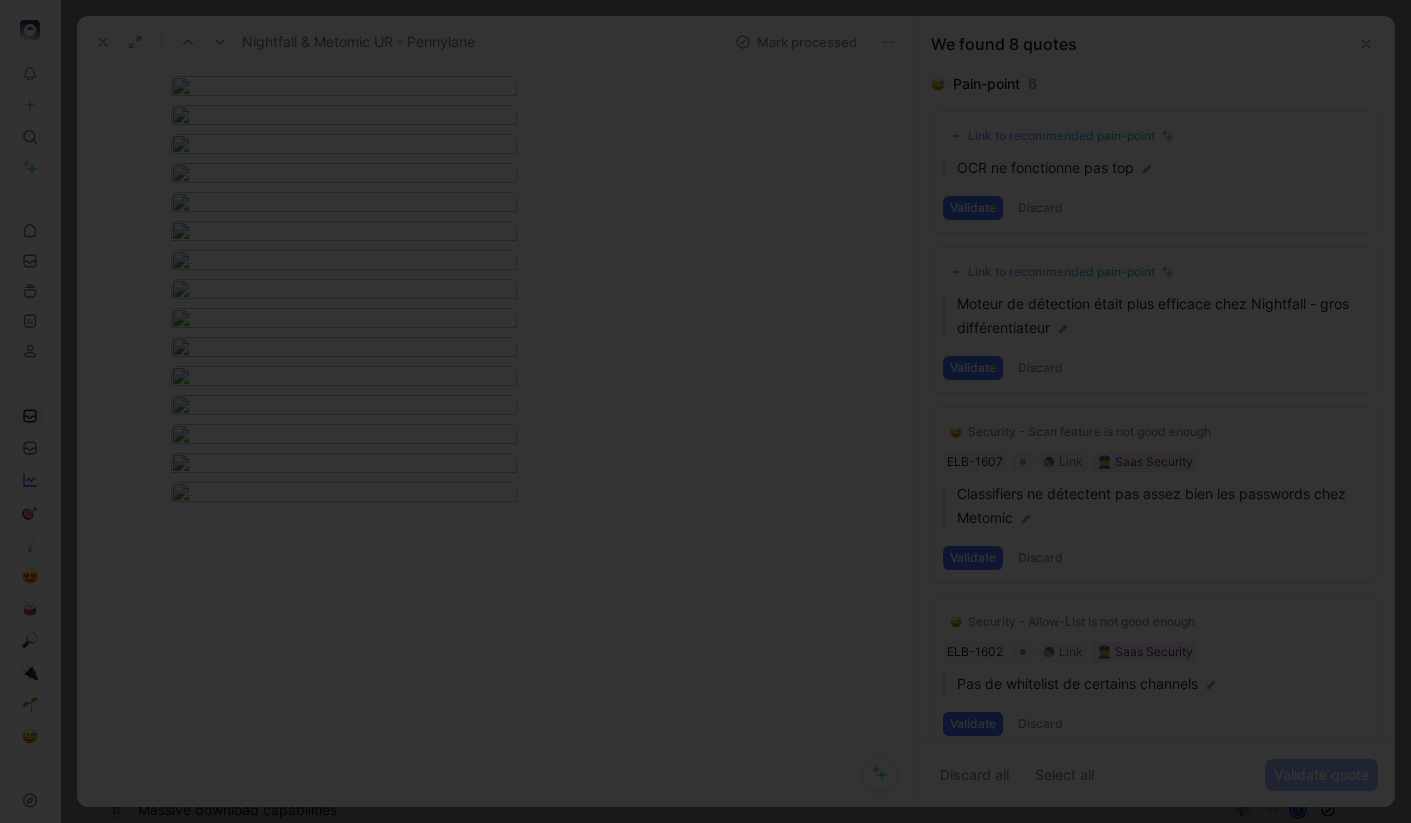 click at bounding box center (705, 411) 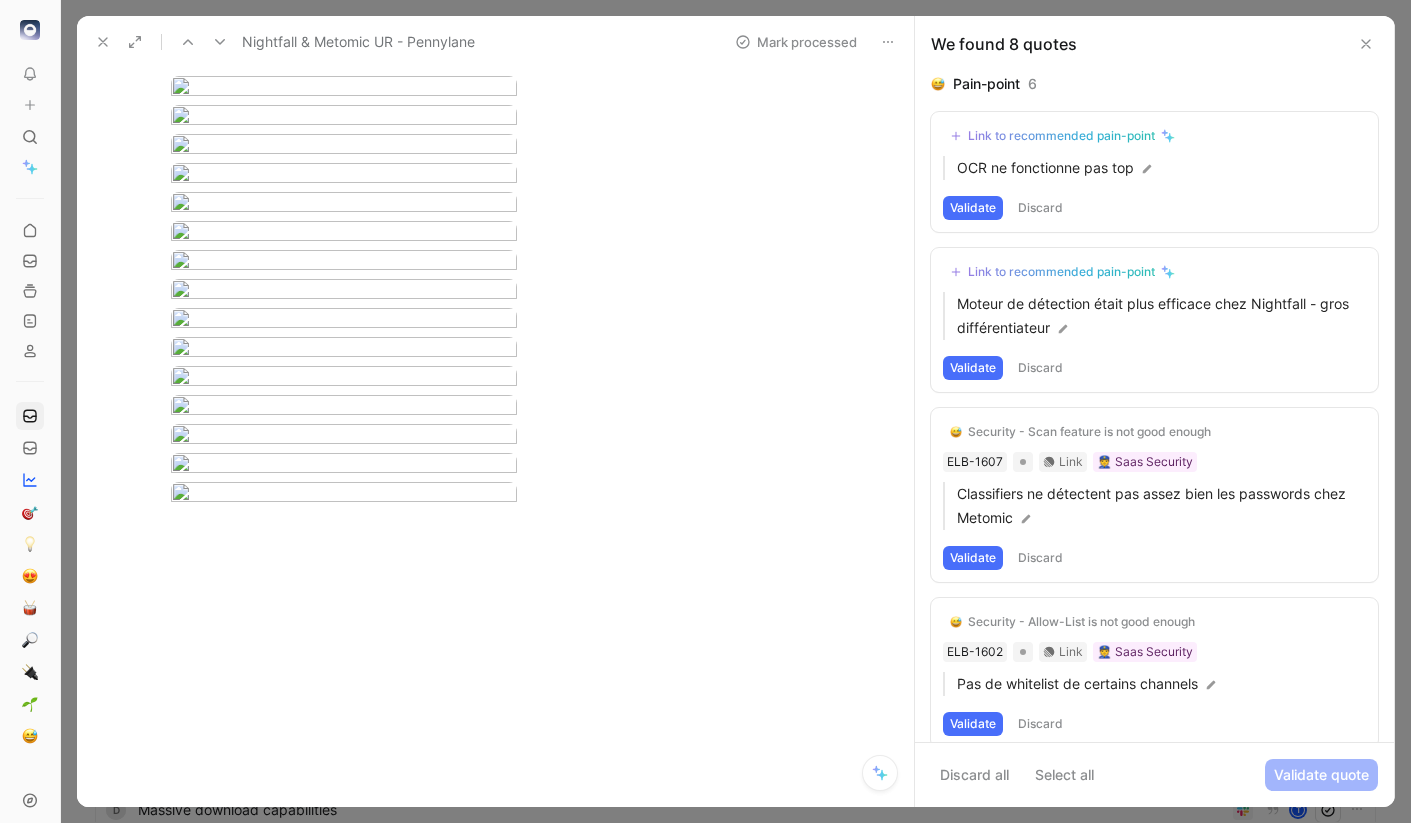 scroll, scrollTop: 2632, scrollLeft: 0, axis: vertical 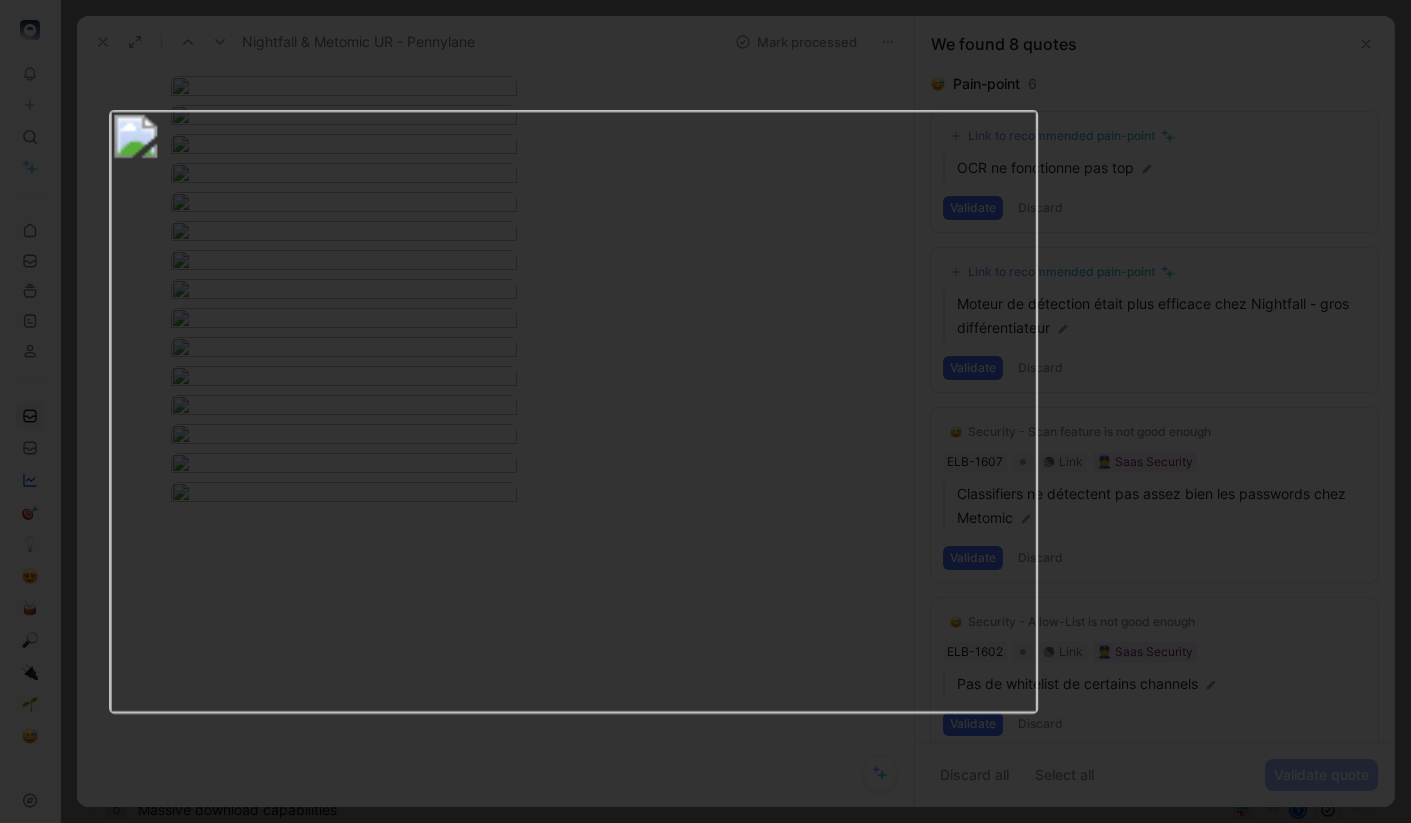 click at bounding box center [572, 412] 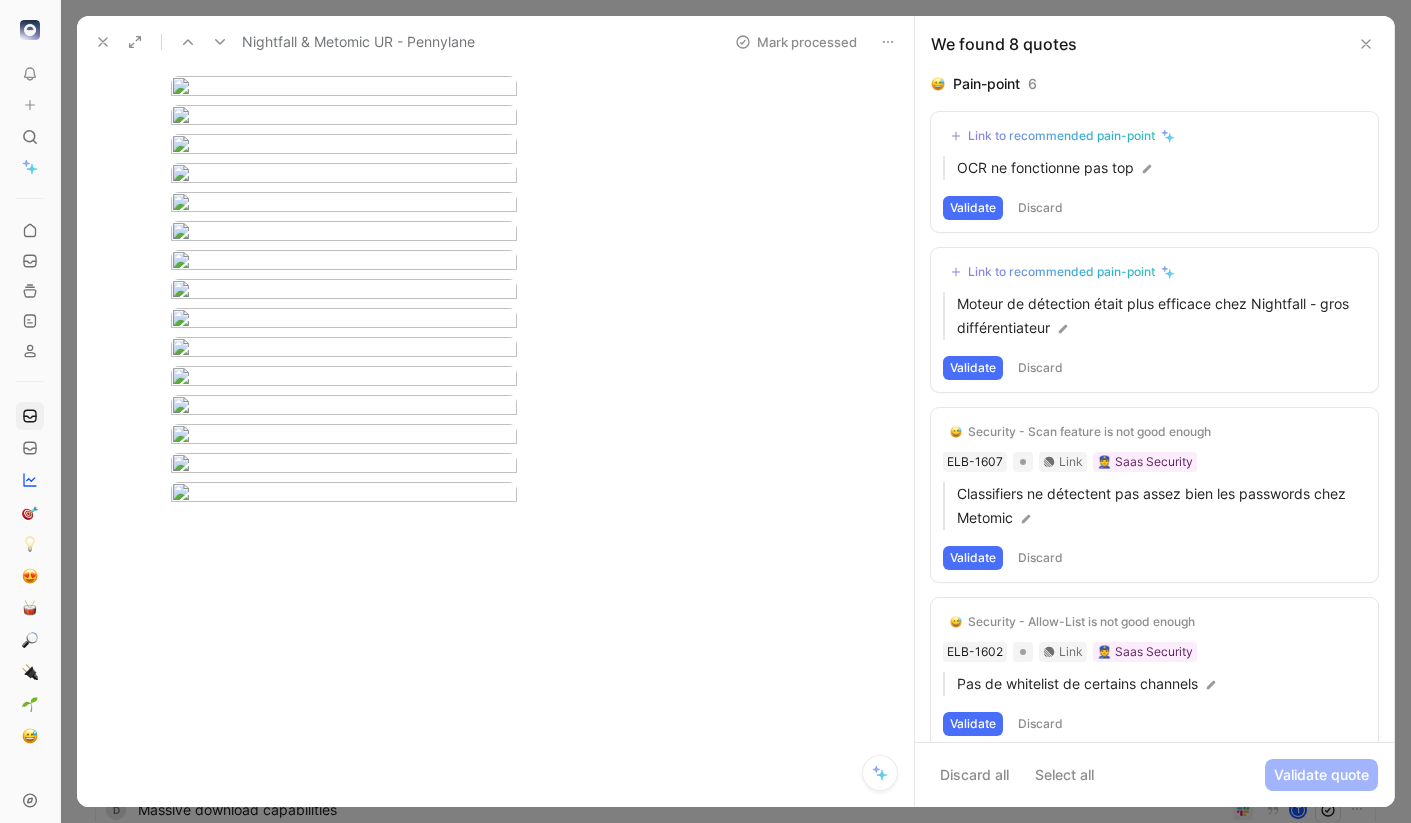 click on "To pick up a draggable item, press the space bar.
While dragging, use the arrow keys to move the item.
Press space again to drop the item in its new position, or press escape to cancel.
Feedback Views Inbox Main section Settings To process 15 Feedback from Taran (May 05, 2025) M T Feedback from Talgorn (May 05, 2025) M delegated access review with manager t Banniere email sur Microsoft pr mail externe comme Mantra t Delegated access review t Detect expired certificate with Microsoft TPA t Need DLP JIRA source t Feedback from Louis Decherf in Slack - 4/25/2025 M Nightfall & Metomic UR - Pennylane 8 M l Activate feature CASB by group / awareness also t O scanner intérieur document avec One drive t notion connector t delegated access review t d Massive download capabilities t e Feedback from Theo in Slack - 3/11/2025 M Nightfall & Metomic UR - Pennylane Mark processed Arthur Clouet Comment Add quote Summarize Nightfall & Metomic UR - Pennylane M Maxime Berkowicz Cycle To process   6" at bounding box center [705, 411] 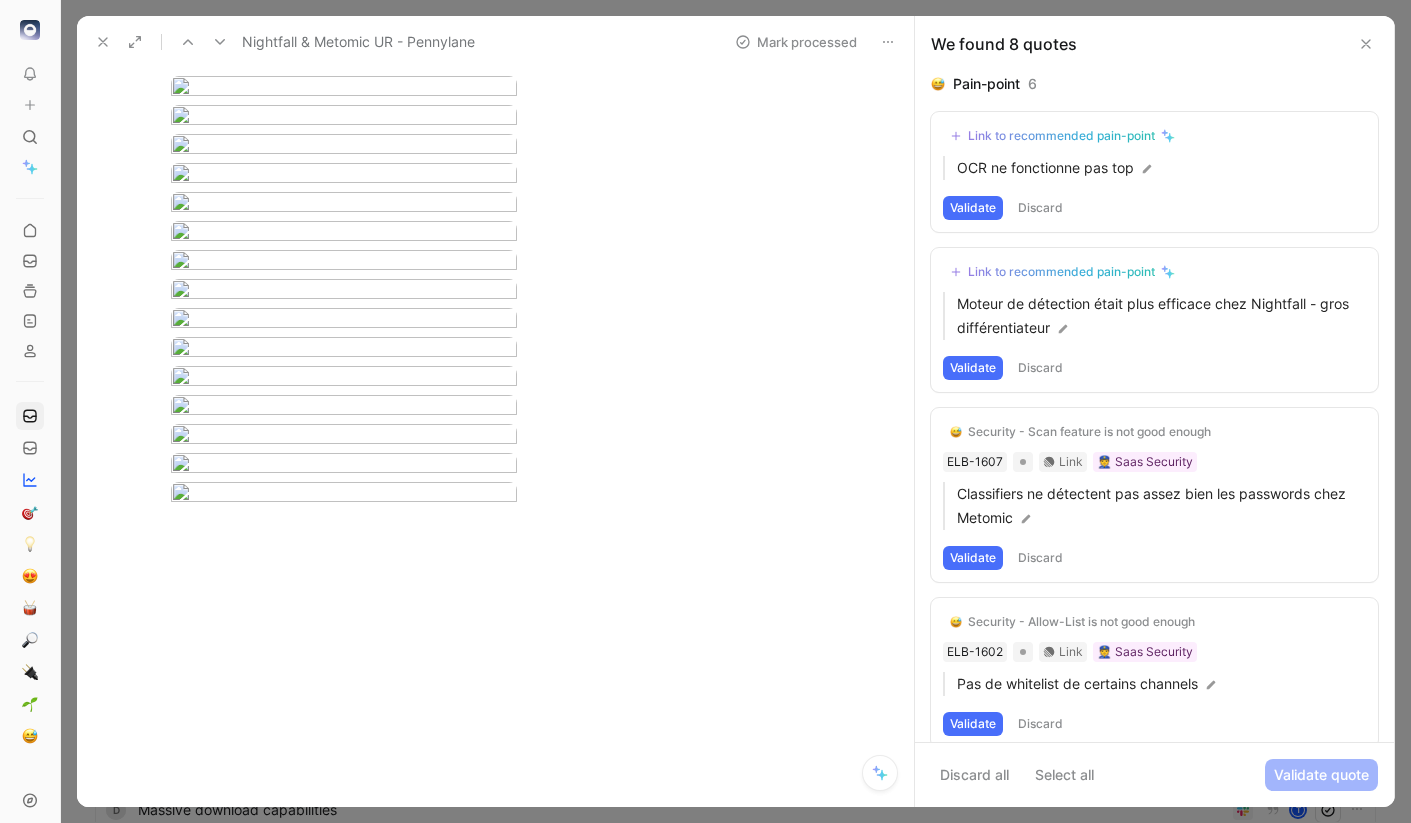scroll, scrollTop: 3098, scrollLeft: 0, axis: vertical 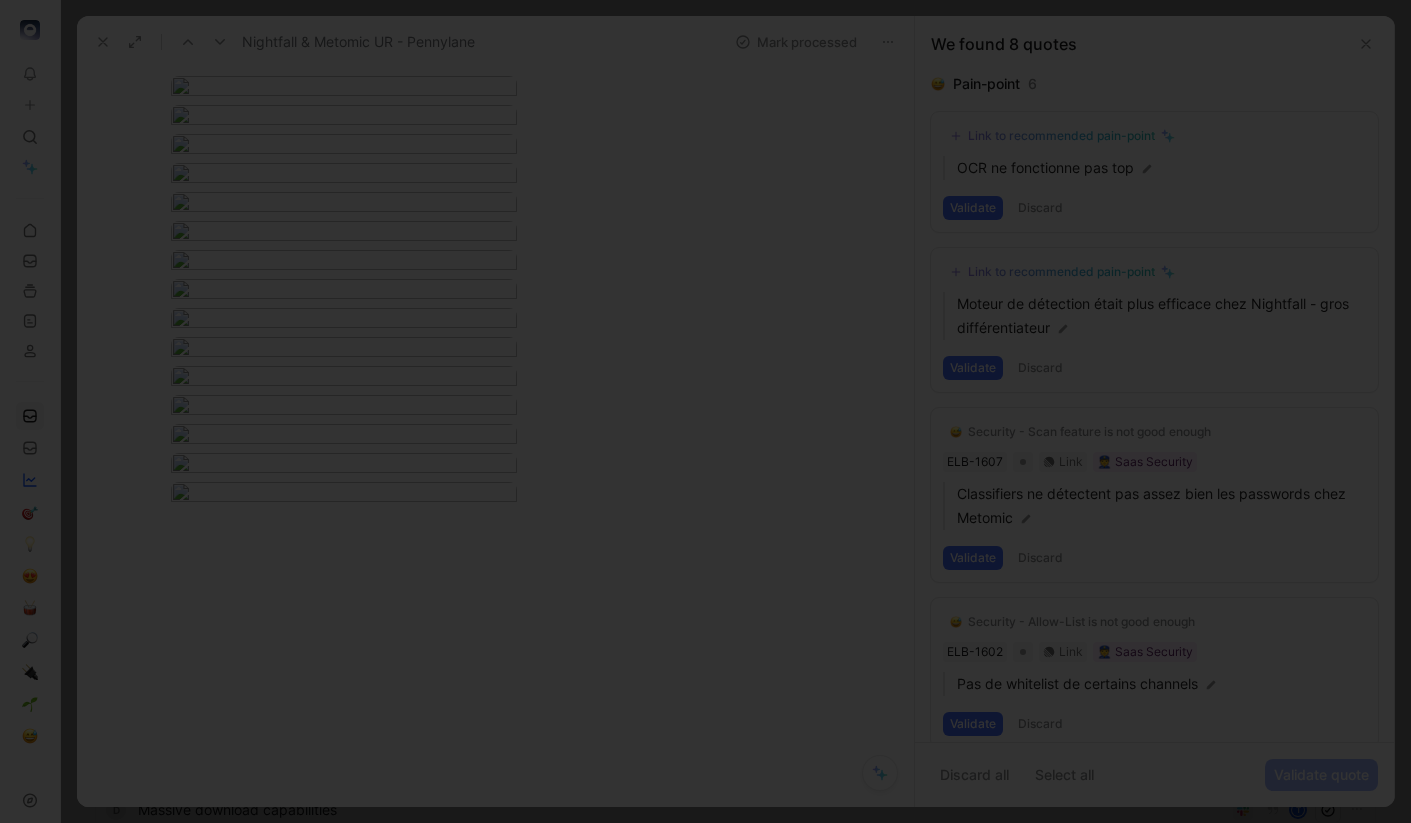 click at bounding box center [705, 411] 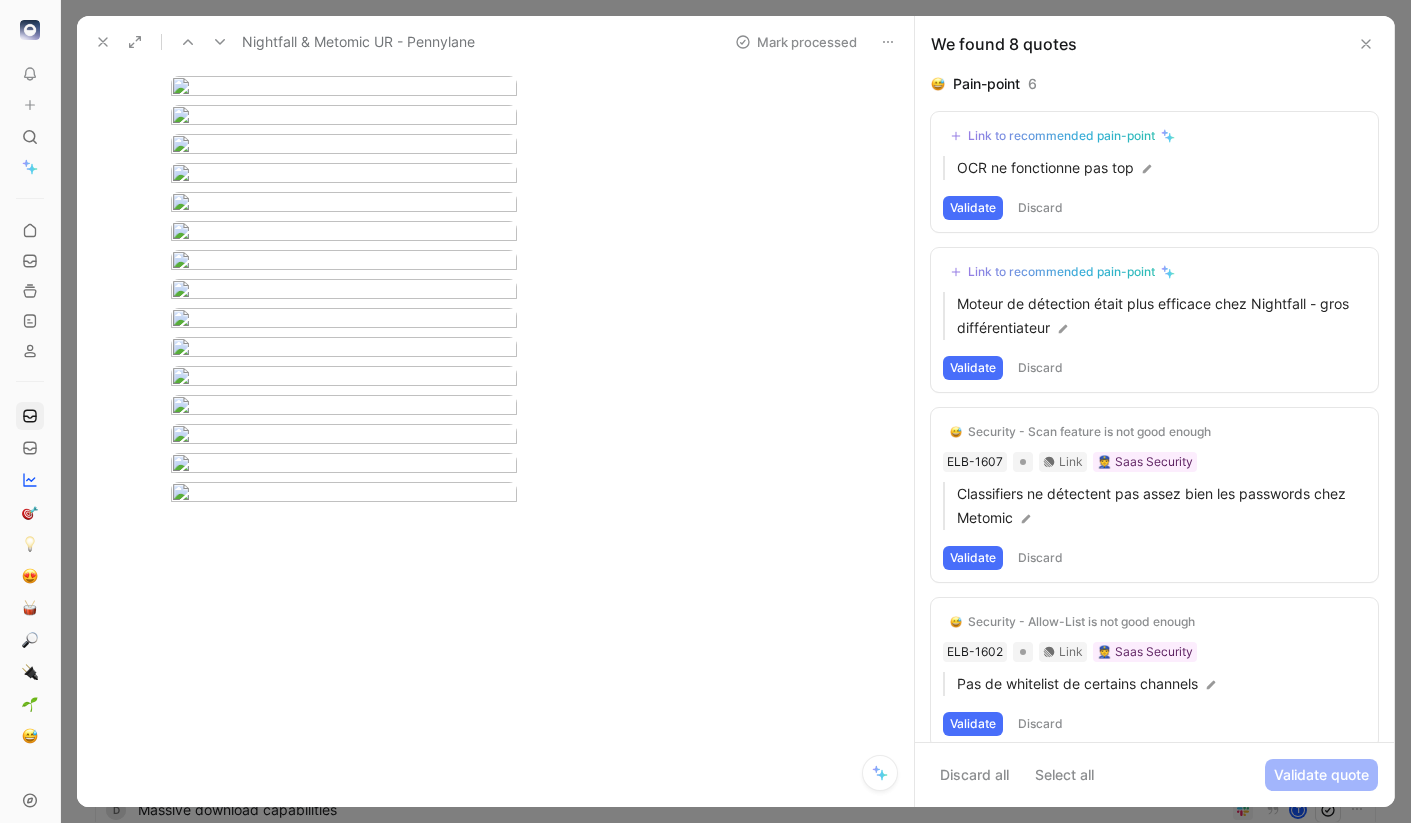 click on "To pick up a draggable item, press the space bar.
While dragging, use the arrow keys to move the item.
Press space again to drop the item in its new position, or press escape to cancel.
Feedback Views Inbox Main section Settings To process 15 Feedback from Taran (May 05, 2025) M T Feedback from Talgorn (May 05, 2025) M delegated access review with manager t Banniere email sur Microsoft pr mail externe comme Mantra t Delegated access review t Detect expired certificate with Microsoft TPA t Need DLP JIRA source t Feedback from Louis Decherf in Slack - 4/25/2025 M Nightfall & Metomic UR - Pennylane 8 M l Activate feature CASB by group / awareness also t O scanner intérieur document avec One drive t notion connector t delegated access review t d Massive download capabilities t e Feedback from Theo in Slack - 3/11/2025 M Nightfall & Metomic UR - Pennylane Mark processed Arthur Clouet Comment Add quote Summarize Nightfall & Metomic UR - Pennylane M Maxime Berkowicz Cycle To process   6" at bounding box center [705, 411] 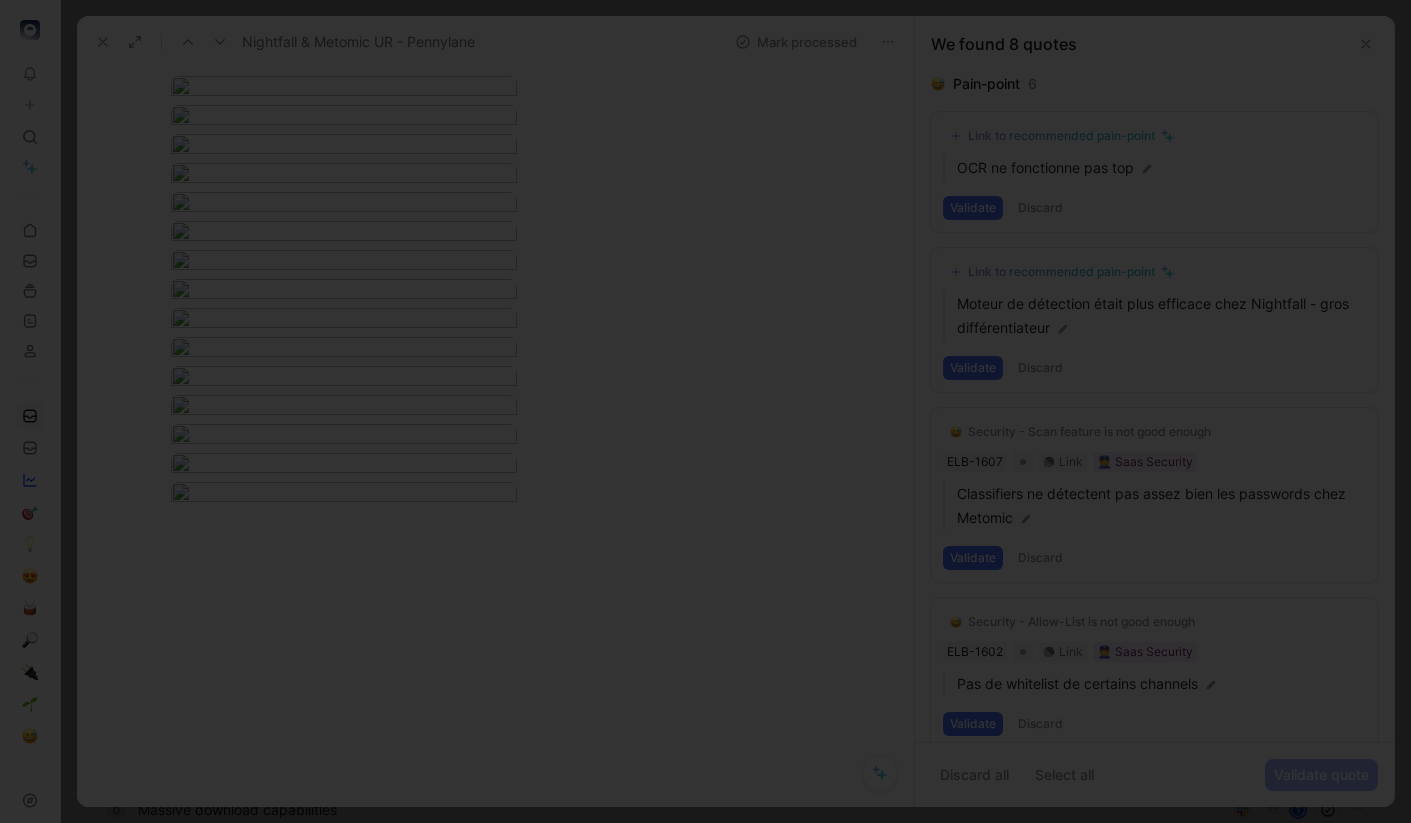 click at bounding box center (705, 411) 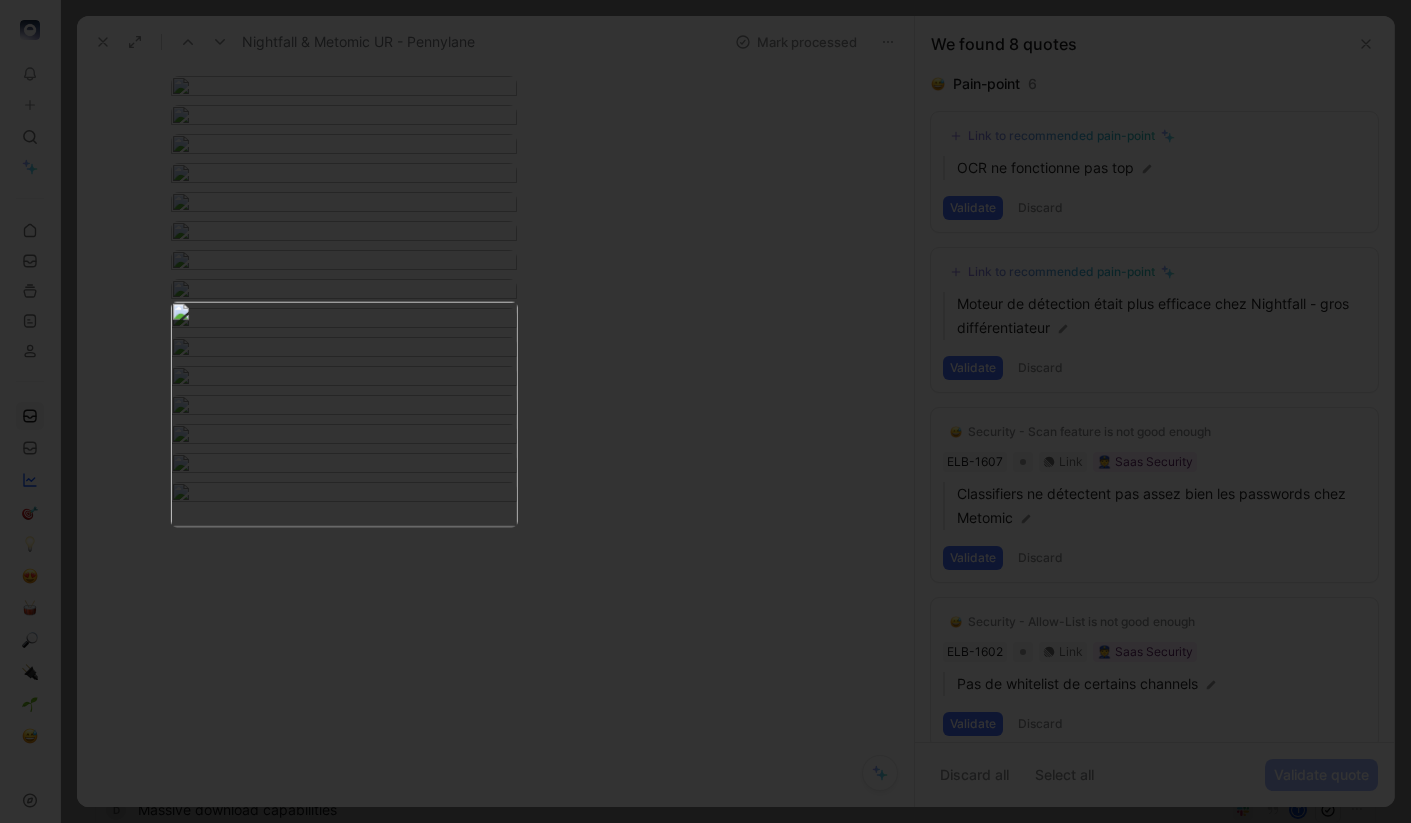click on "To pick up a draggable item, press the space bar.
While dragging, use the arrow keys to move the item.
Press space again to drop the item in its new position, or press escape to cancel.
Feedback Views Inbox Main section Settings To process 15 Feedback from Taran (May 05, 2025) M T Feedback from Talgorn (May 05, 2025) M delegated access review with manager t Banniere email sur Microsoft pr mail externe comme Mantra t Delegated access review t Detect expired certificate with Microsoft TPA t Need DLP JIRA source t Feedback from Louis Decherf in Slack - 4/25/2025 M Nightfall & Metomic UR - Pennylane 8 M l Activate feature CASB by group / awareness also t O scanner intérieur document avec One drive t notion connector t delegated access review t d Massive download capabilities t e Feedback from Theo in Slack - 3/11/2025 M Nightfall & Metomic UR - Pennylane Mark processed Arthur Clouet Comment Add quote Summarize Nightfall & Metomic UR - Pennylane M Maxime Berkowicz Cycle To process   6" at bounding box center (705, 411) 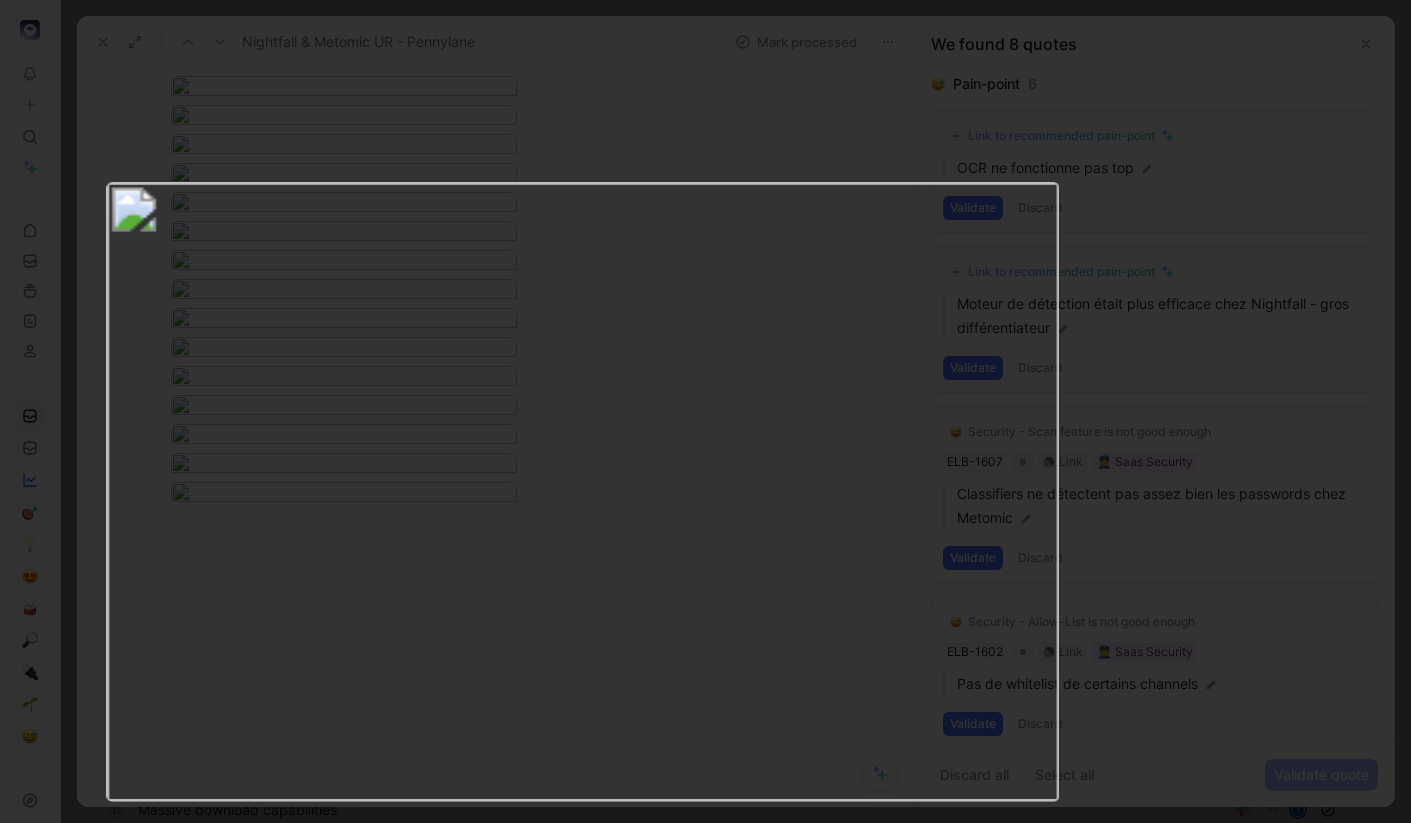 click at bounding box center [582, 492] 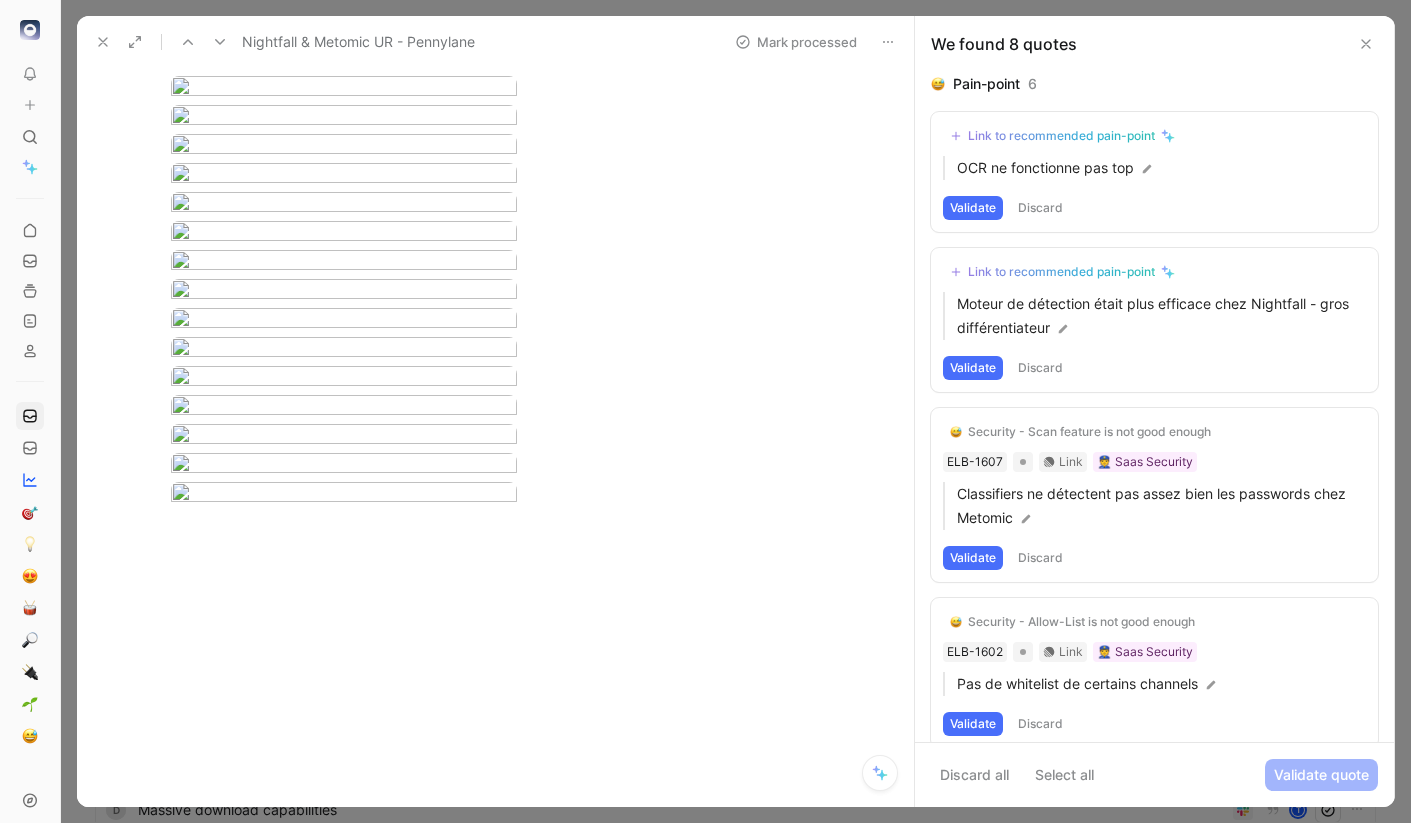 scroll, scrollTop: 3490, scrollLeft: 0, axis: vertical 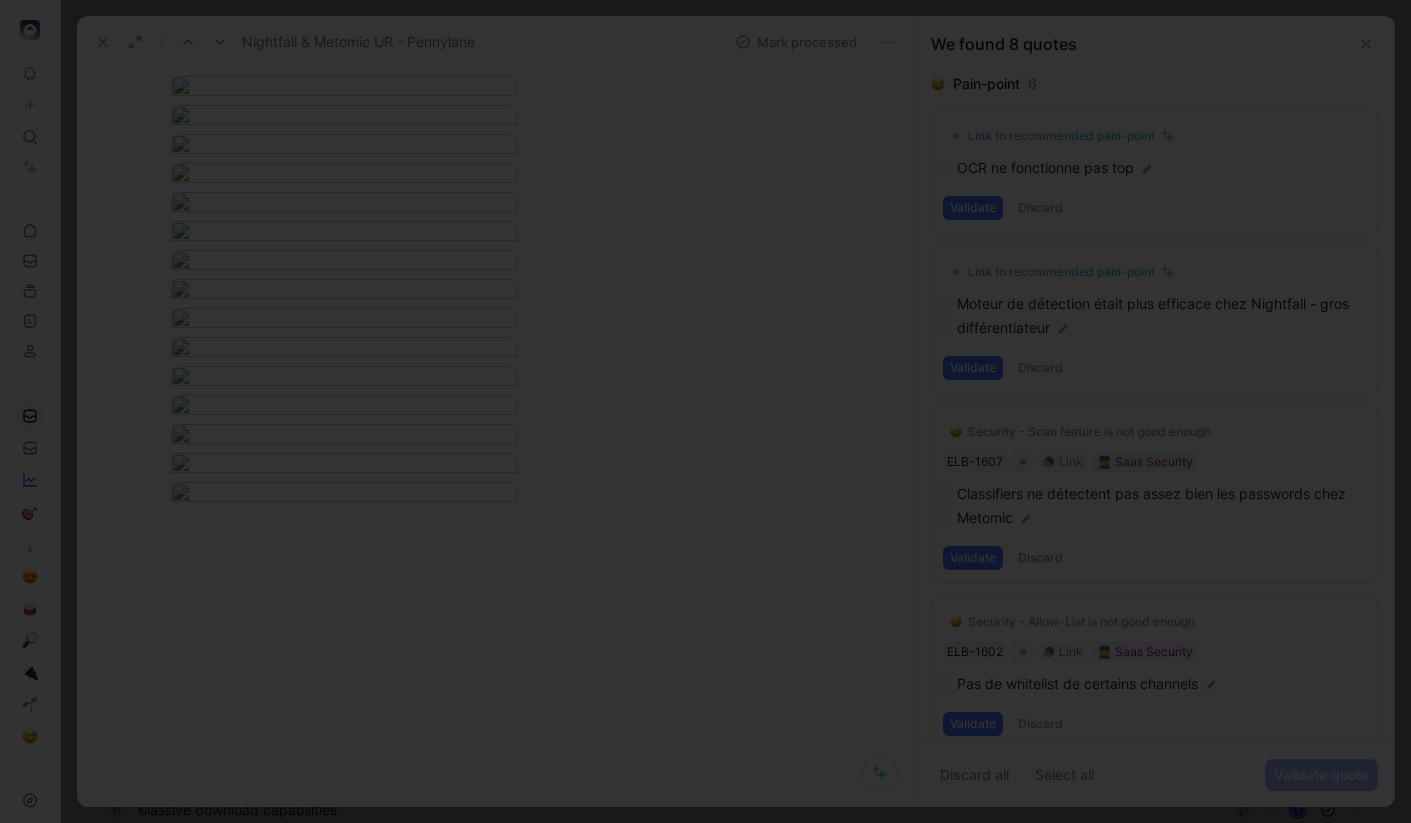 click at bounding box center (705, 411) 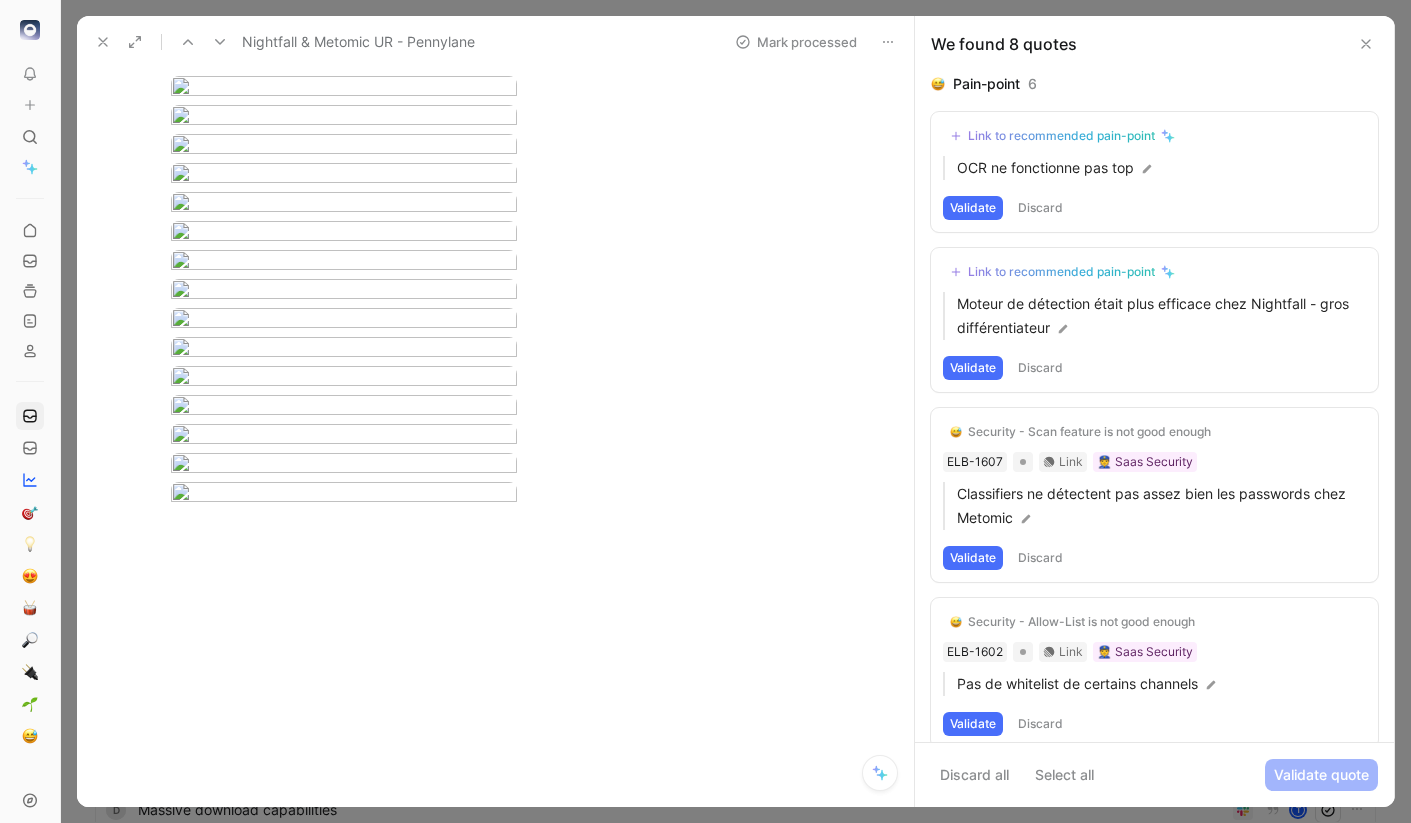 scroll, scrollTop: 3741, scrollLeft: 0, axis: vertical 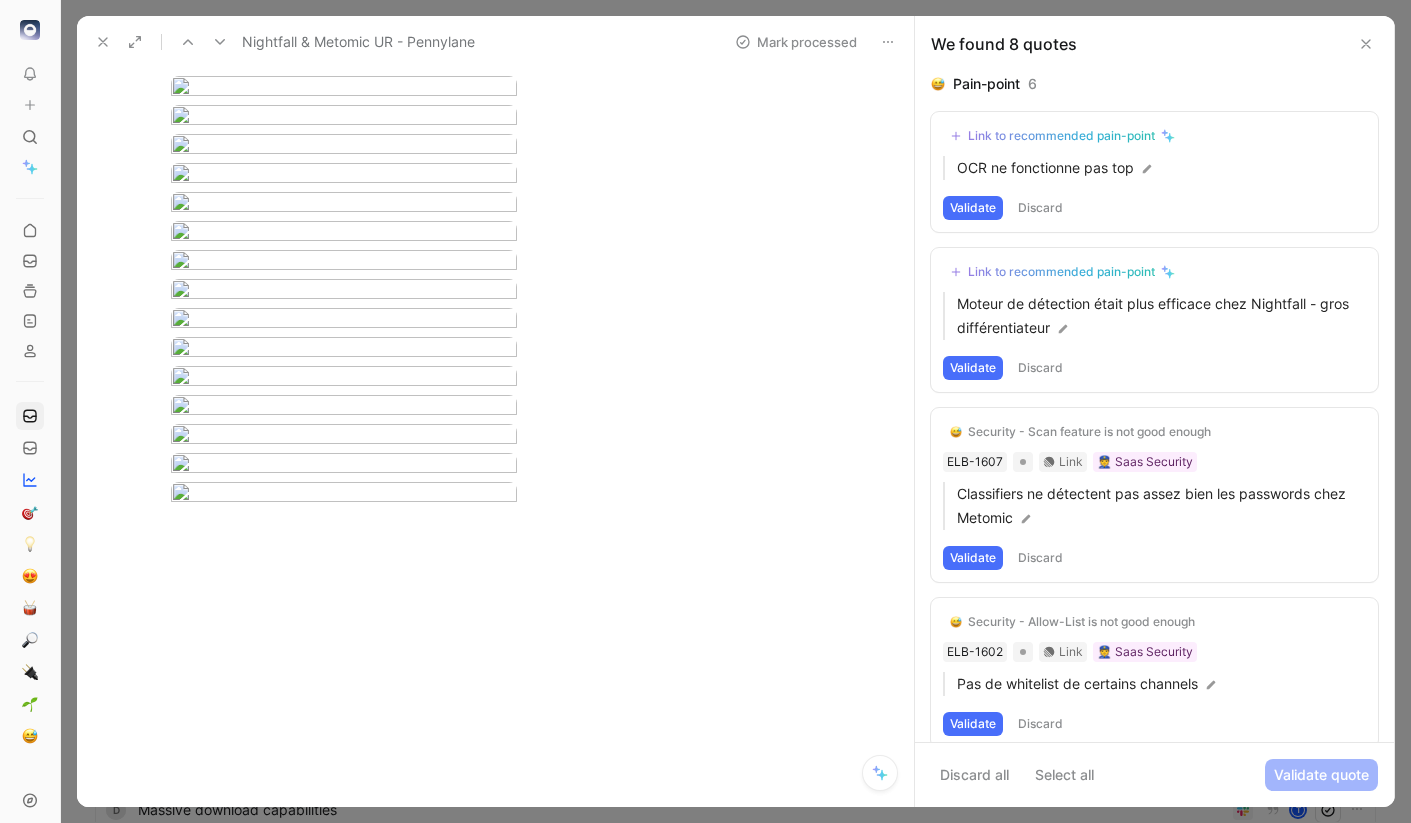 click on "To pick up a draggable item, press the space bar.
While dragging, use the arrow keys to move the item.
Press space again to drop the item in its new position, or press escape to cancel.
Feedback Views Inbox Main section Settings To process 15 Feedback from Taran (May 05, 2025) M T Feedback from Talgorn (May 05, 2025) M delegated access review with manager t Banniere email sur Microsoft pr mail externe comme Mantra t Delegated access review t Detect expired certificate with Microsoft TPA t Need DLP JIRA source t Feedback from Louis Decherf in Slack - 4/25/2025 M Nightfall & Metomic UR - Pennylane 8 M l Activate feature CASB by group / awareness also t O scanner intérieur document avec One drive t notion connector t delegated access review t d Massive download capabilities t e Feedback from Theo in Slack - 3/11/2025 M Nightfall & Metomic UR - Pennylane Mark processed Arthur Clouet Comment Add quote Summarize Nightfall & Metomic UR - Pennylane M Maxime Berkowicz Cycle To process   6" at bounding box center (705, 411) 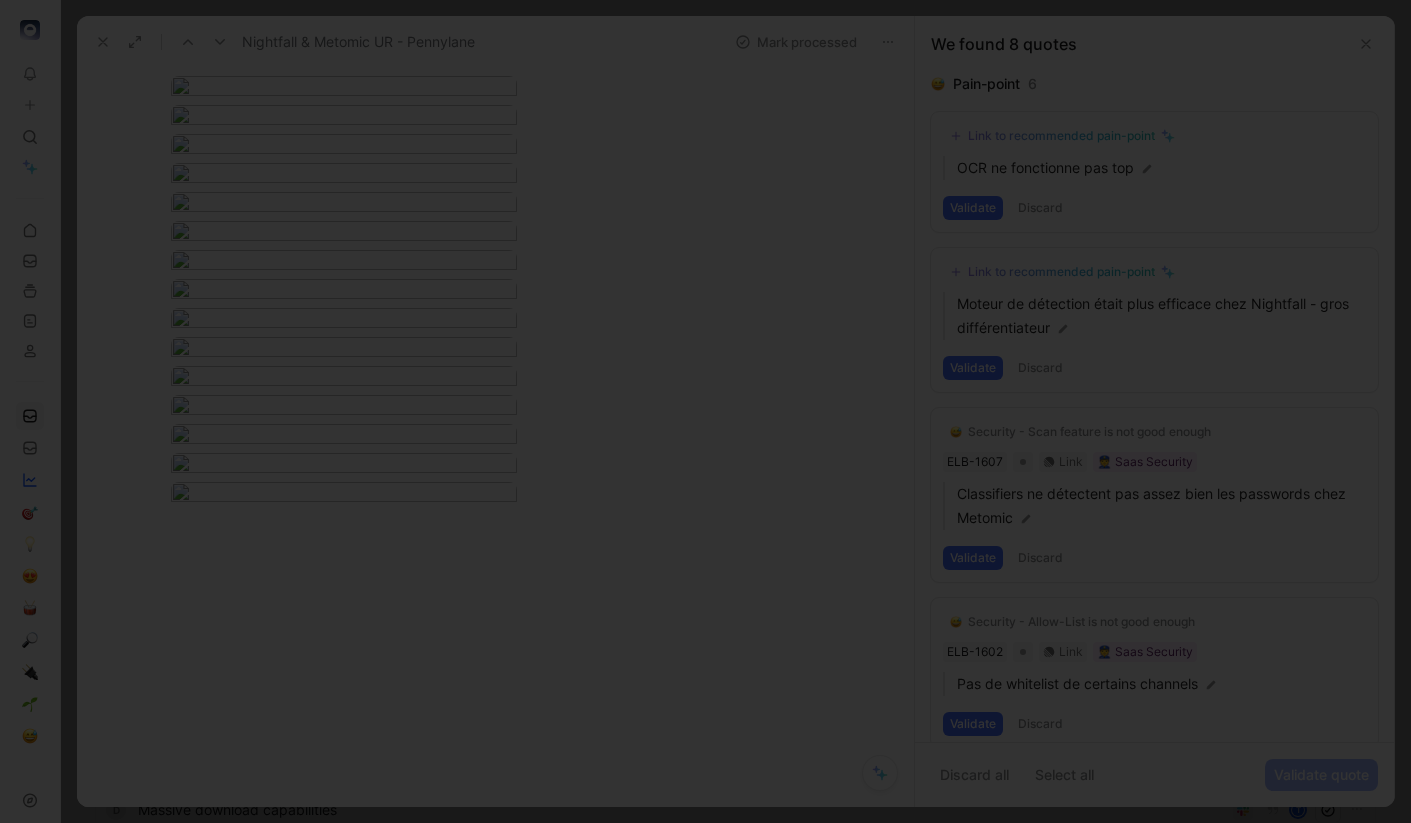 click at bounding box center [705, 411] 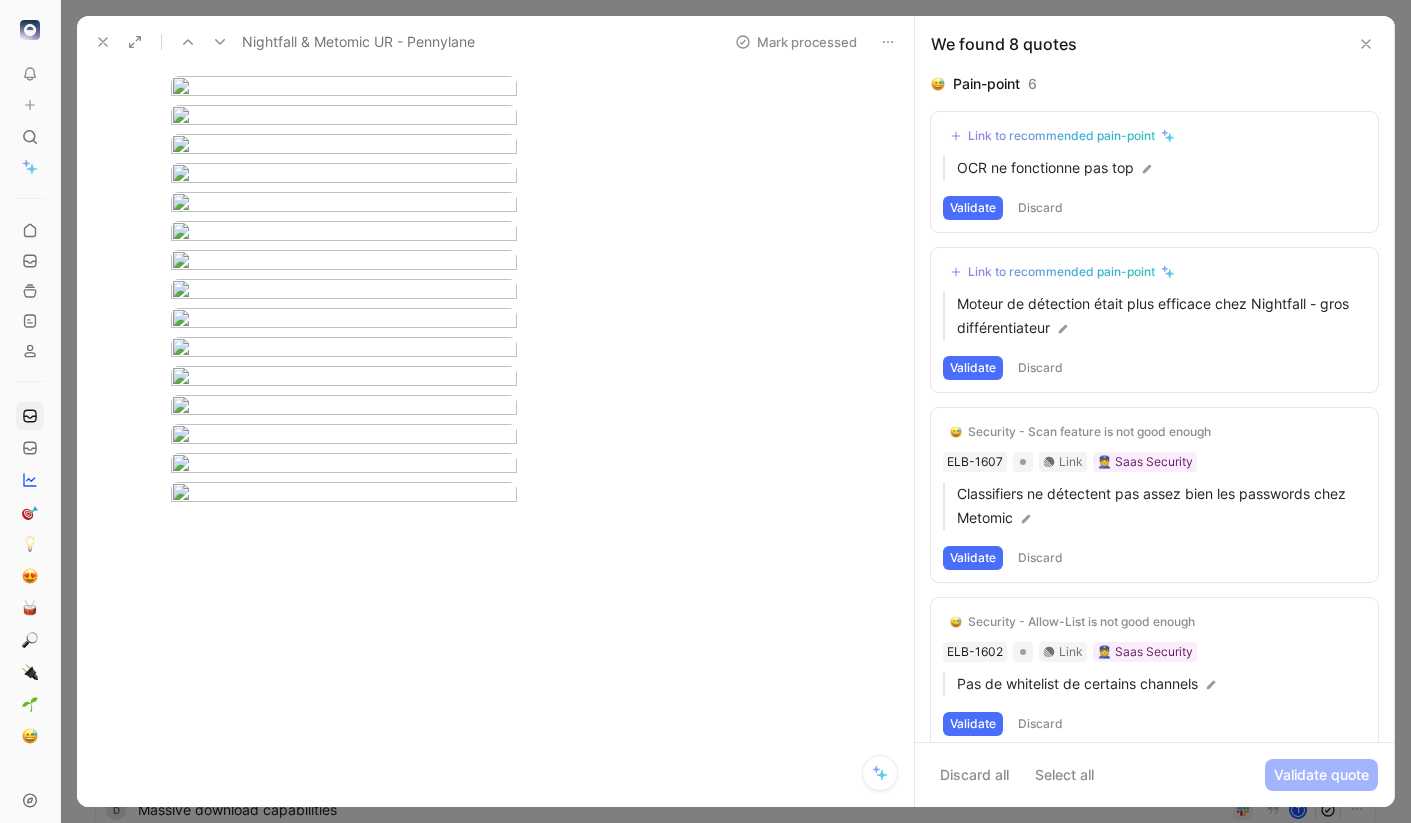 scroll, scrollTop: 3919, scrollLeft: 0, axis: vertical 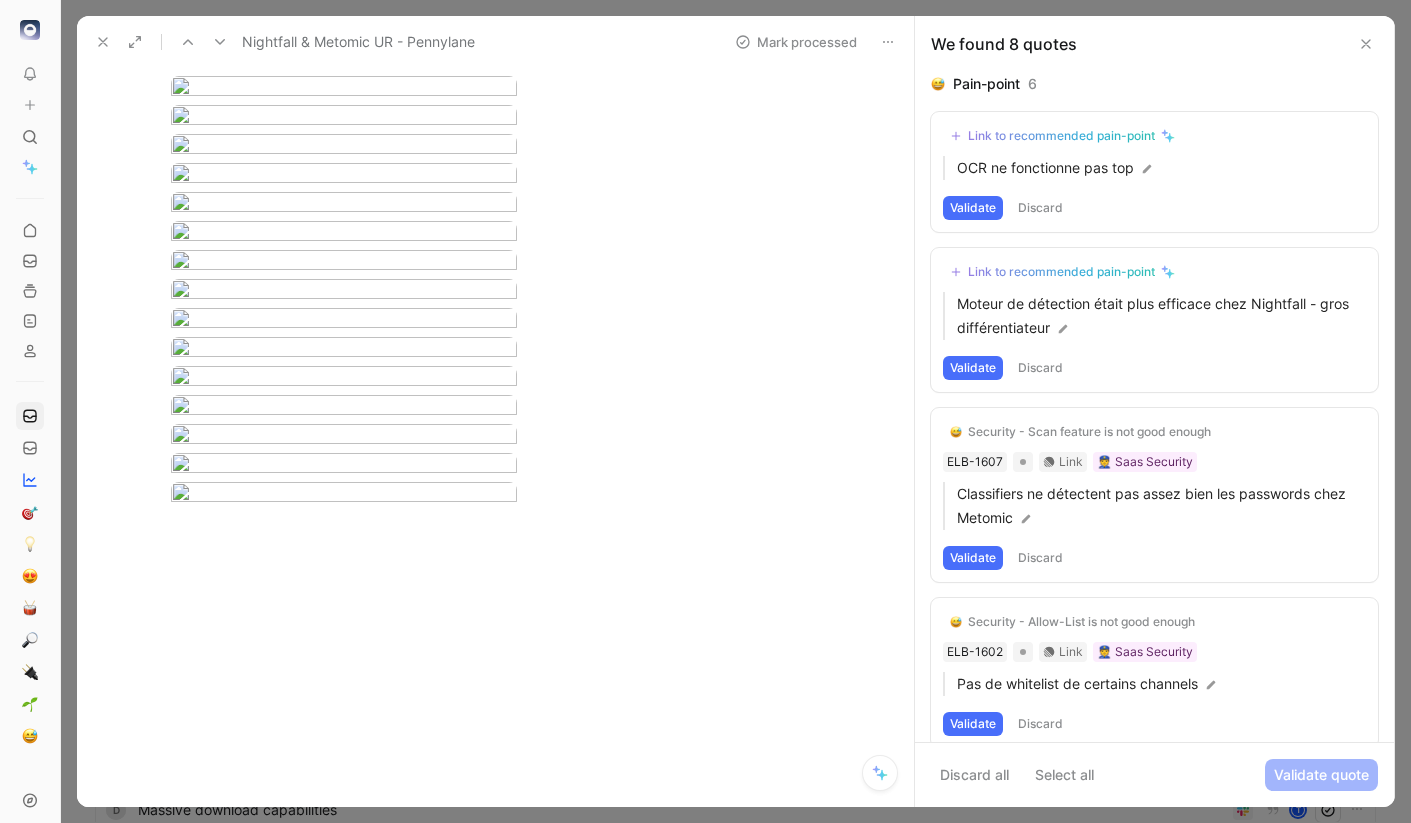 click on "To pick up a draggable item, press the space bar.
While dragging, use the arrow keys to move the item.
Press space again to drop the item in its new position, or press escape to cancel.
Feedback Views Inbox Main section Settings To process 15 Feedback from Taran (May 05, 2025) M T Feedback from Talgorn (May 05, 2025) M delegated access review with manager t Banniere email sur Microsoft pr mail externe comme Mantra t Delegated access review t Detect expired certificate with Microsoft TPA t Need DLP JIRA source t Feedback from Louis Decherf in Slack - 4/25/2025 M Nightfall & Metomic UR - Pennylane 8 M l Activate feature CASB by group / awareness also t O scanner intérieur document avec One drive t notion connector t delegated access review t d Massive download capabilities t e Feedback from Theo in Slack - 3/11/2025 M Nightfall & Metomic UR - Pennylane Mark processed Arthur Clouet Comment Add quote Summarize Nightfall & Metomic UR - Pennylane M Maxime Berkowicz Cycle To process   6" at bounding box center [705, 411] 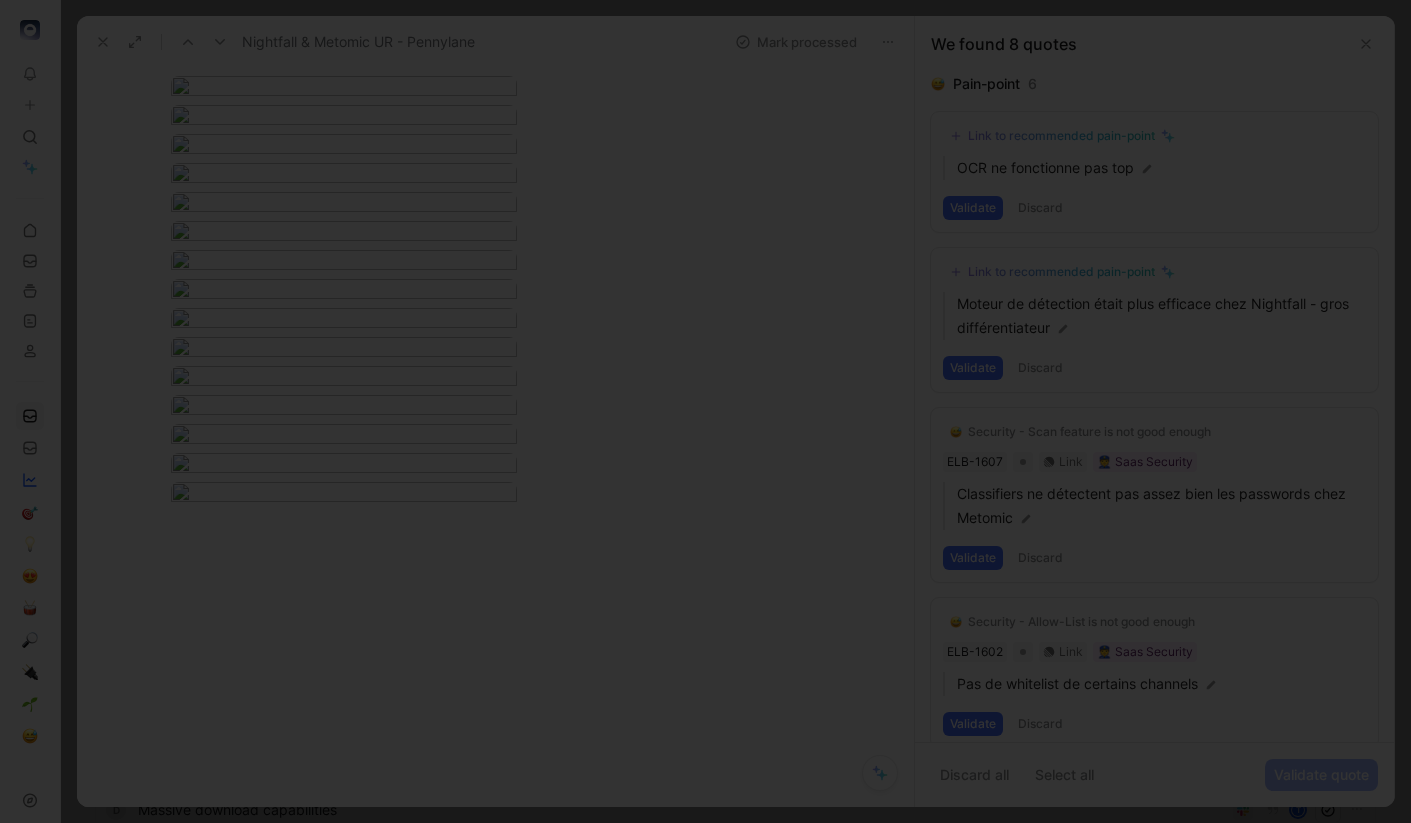 click at bounding box center [705, 411] 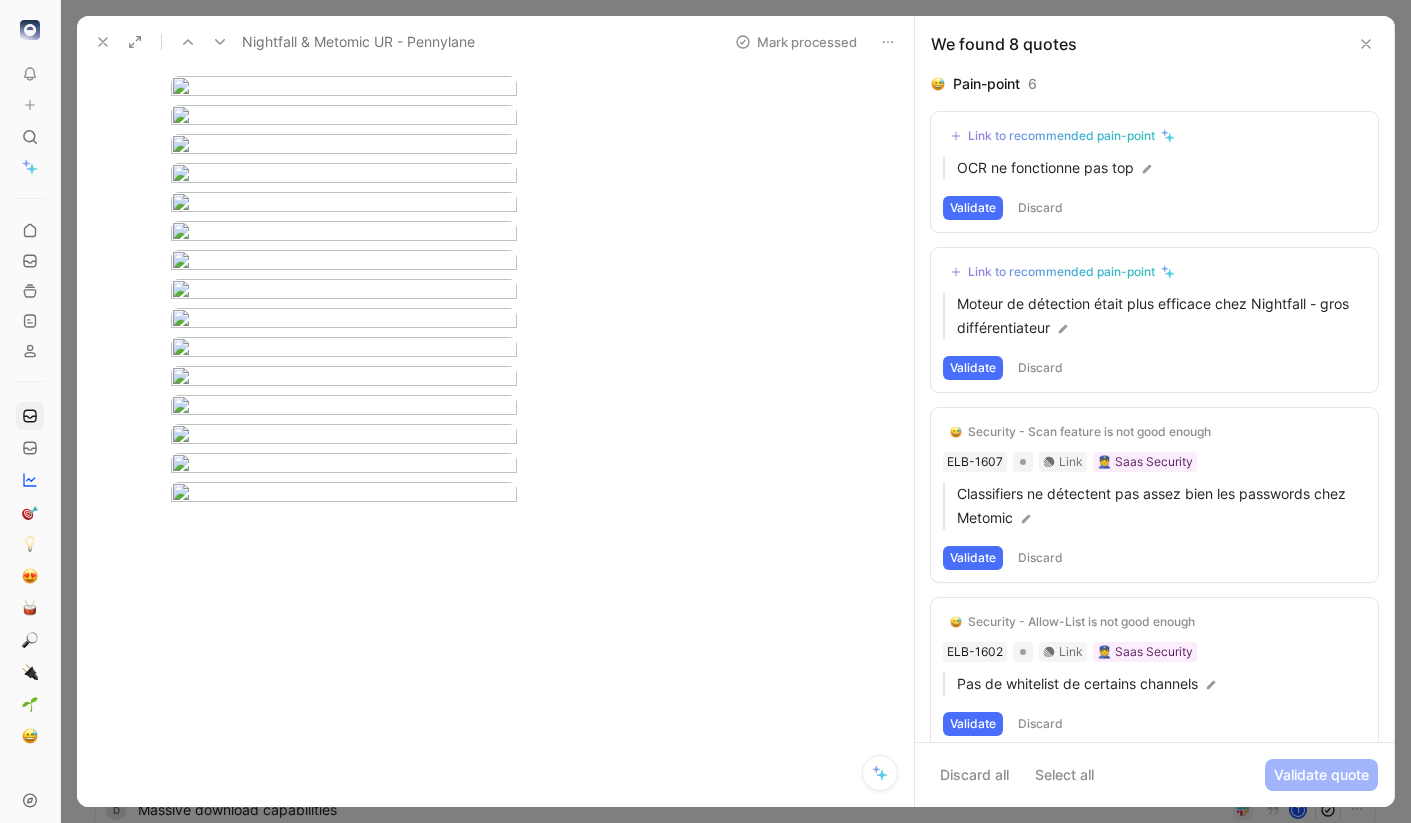 scroll, scrollTop: 4140, scrollLeft: 0, axis: vertical 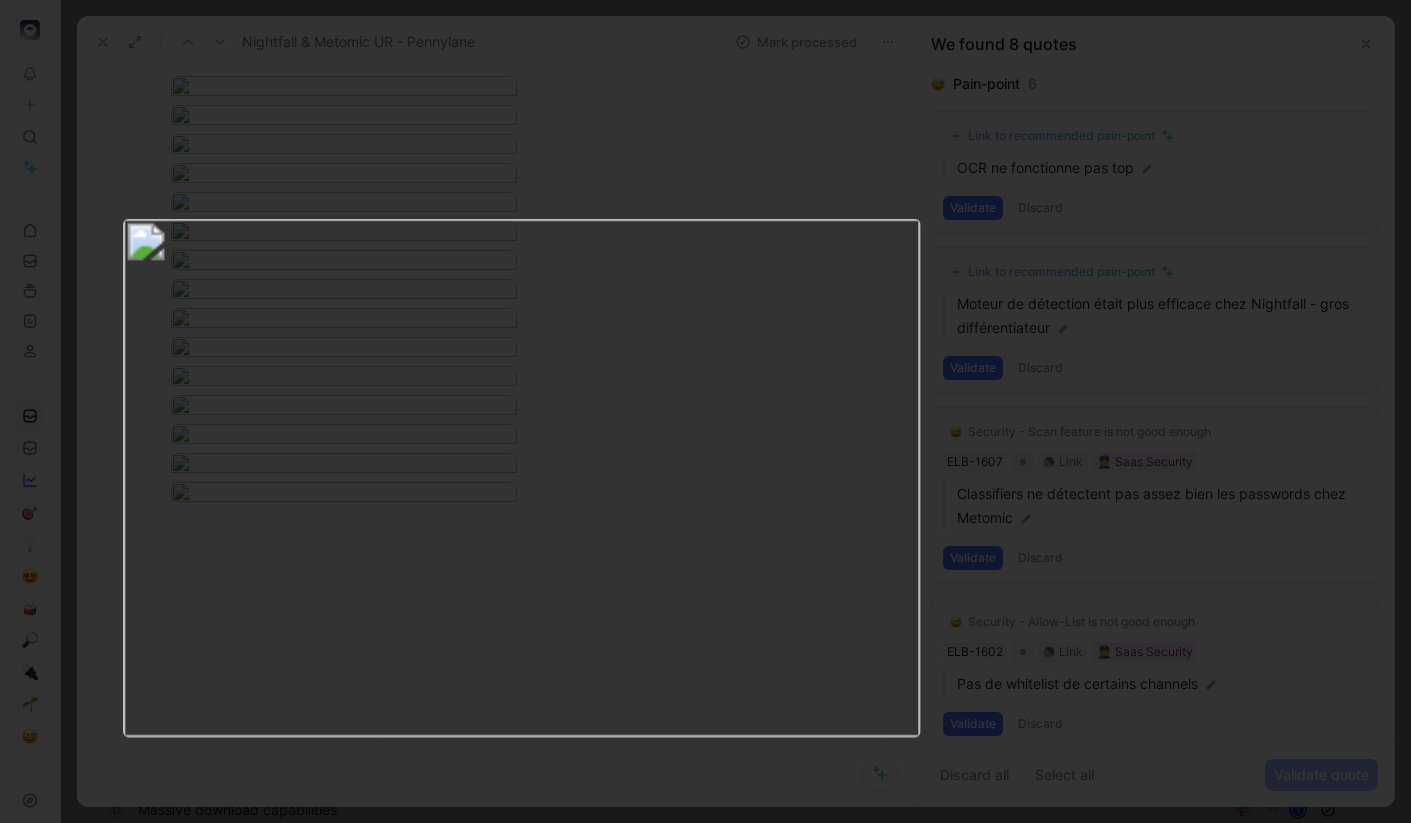 click at bounding box center (521, 478) 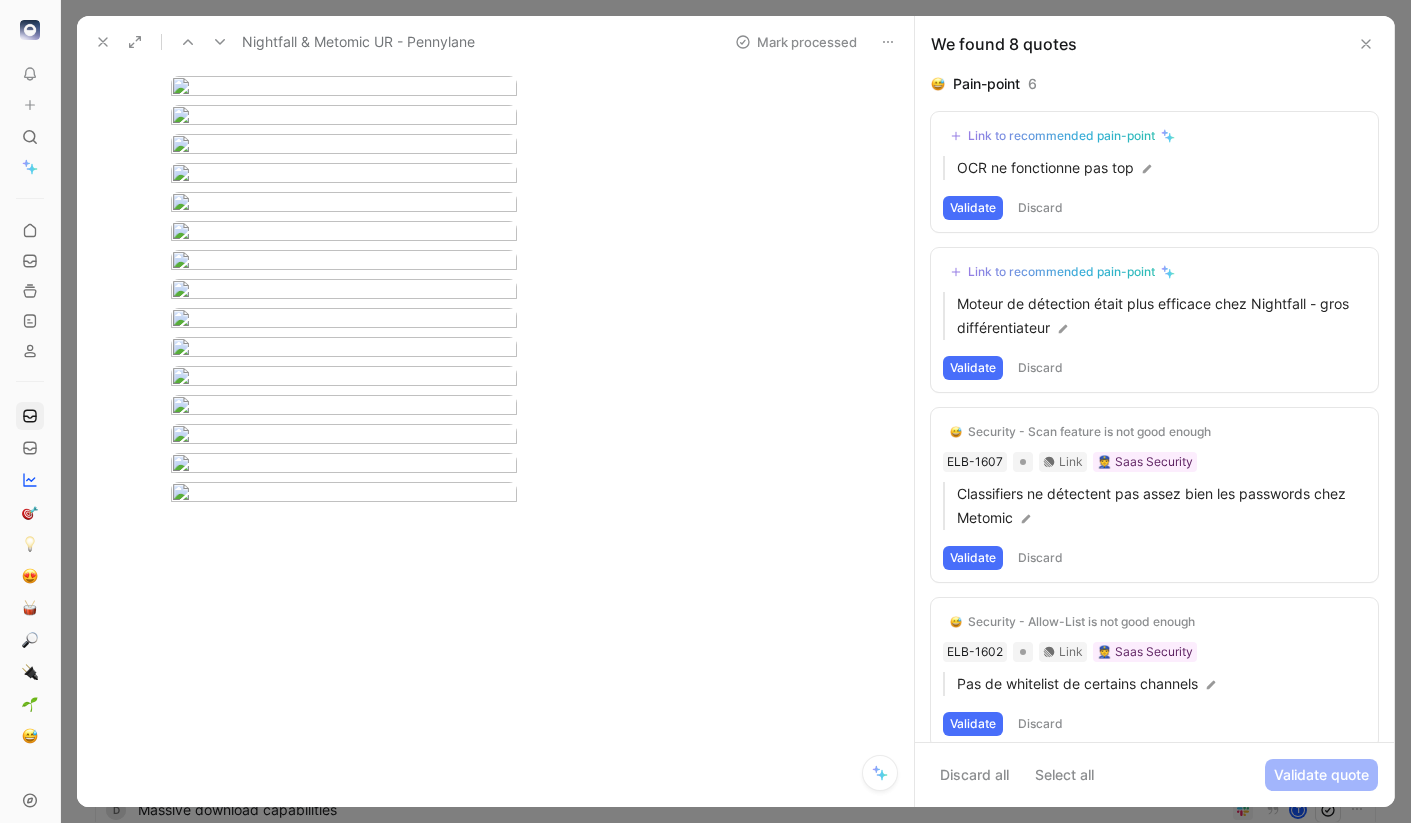 scroll, scrollTop: 4336, scrollLeft: 0, axis: vertical 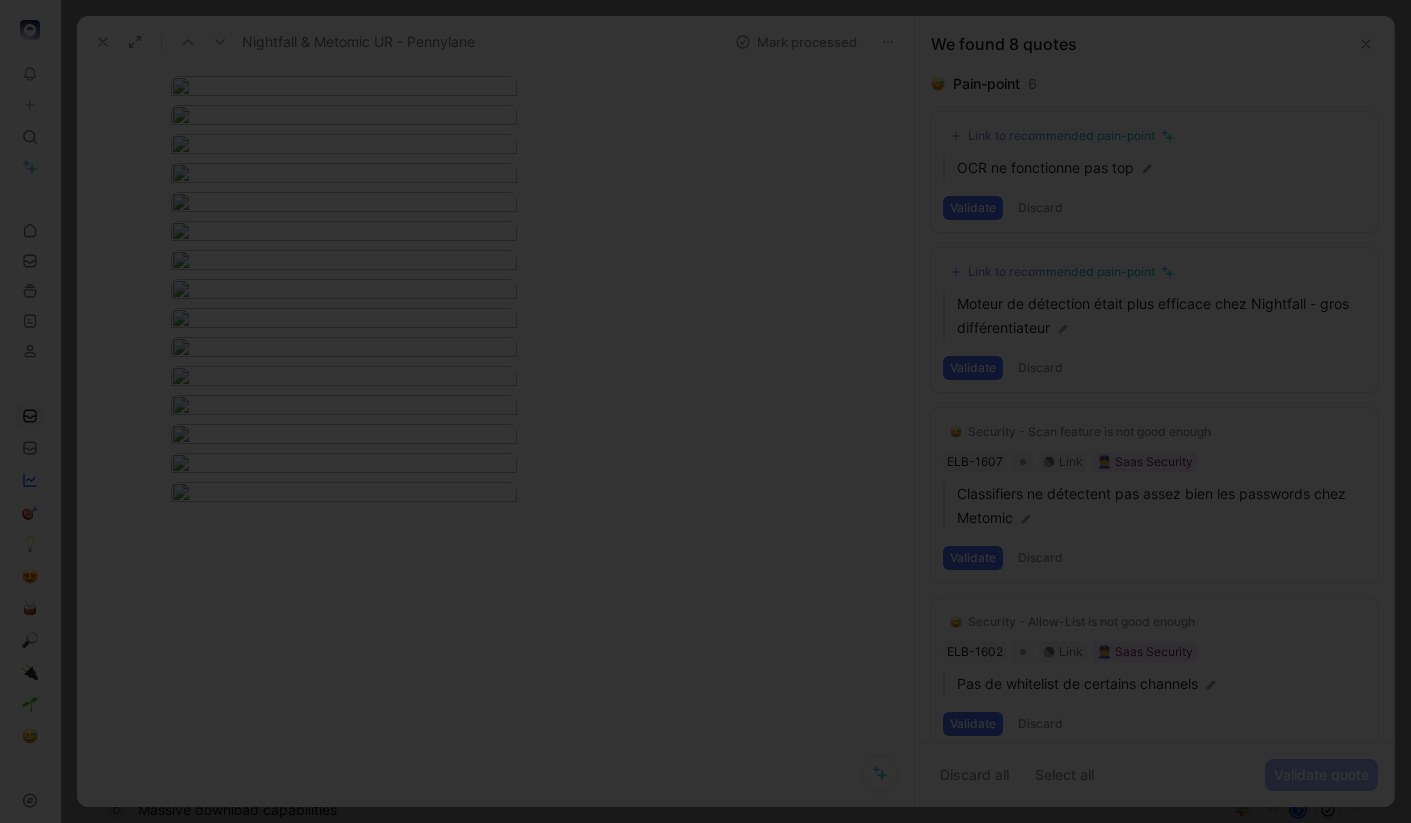 click at bounding box center (705, 411) 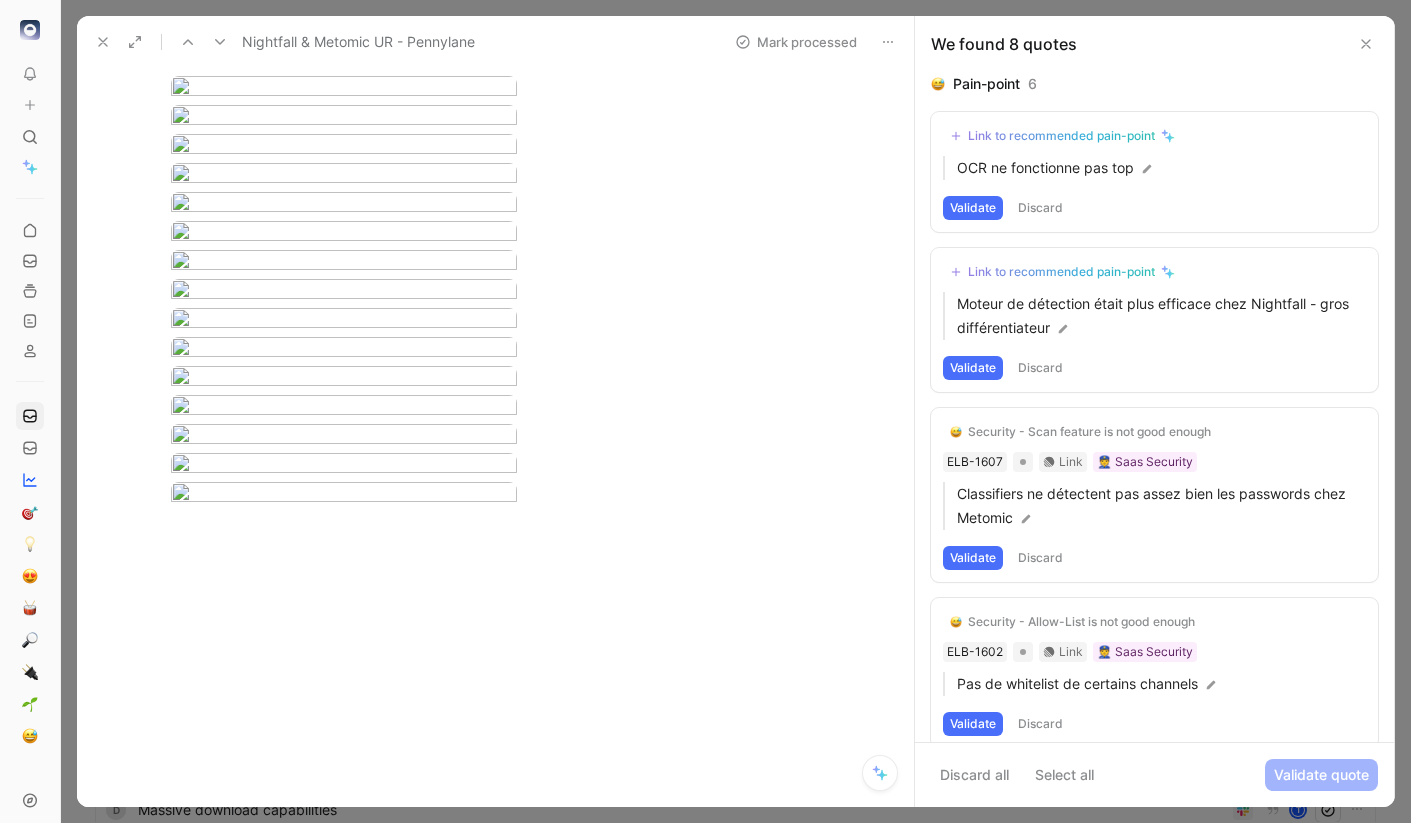 scroll, scrollTop: 4554, scrollLeft: 0, axis: vertical 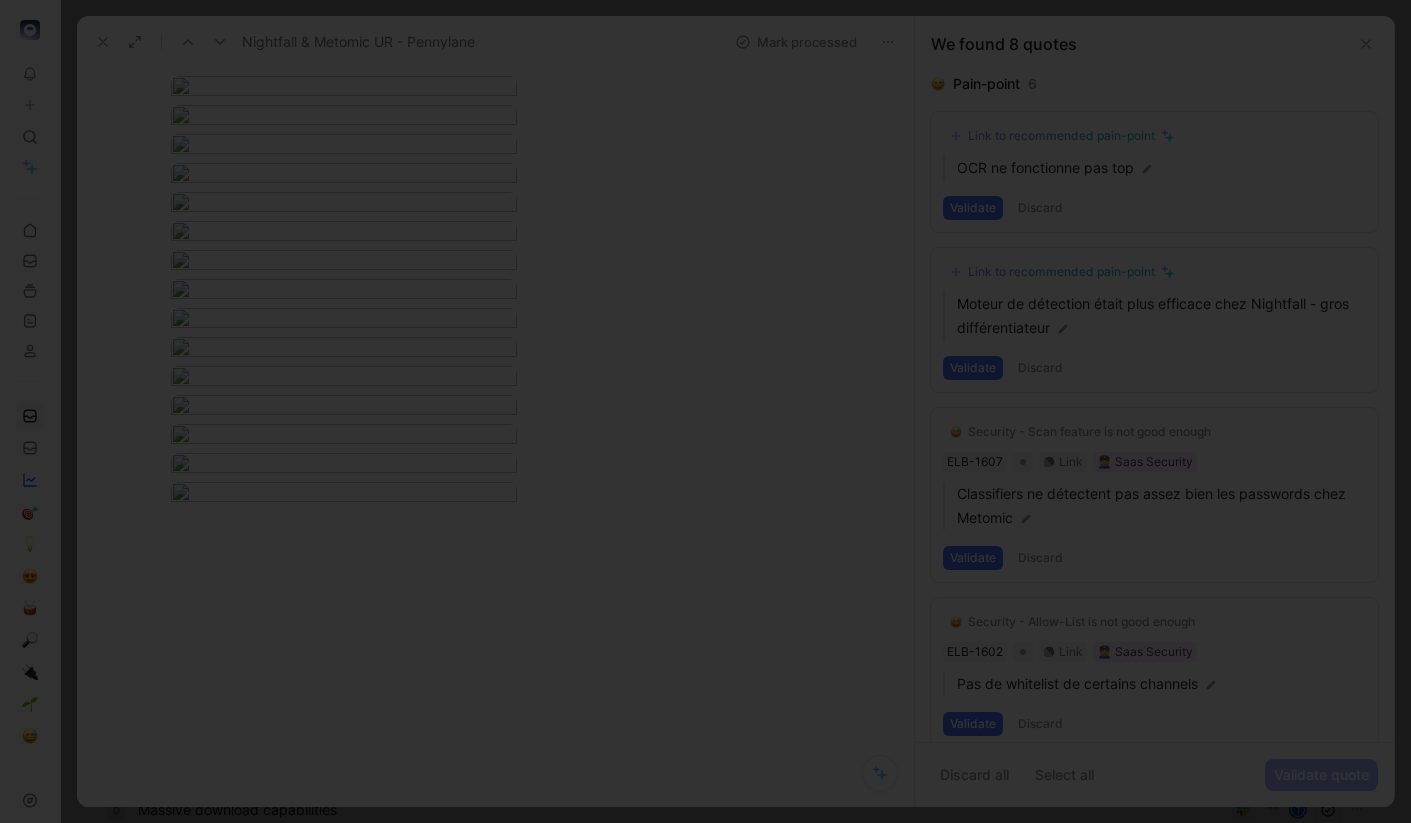 click at bounding box center [705, 411] 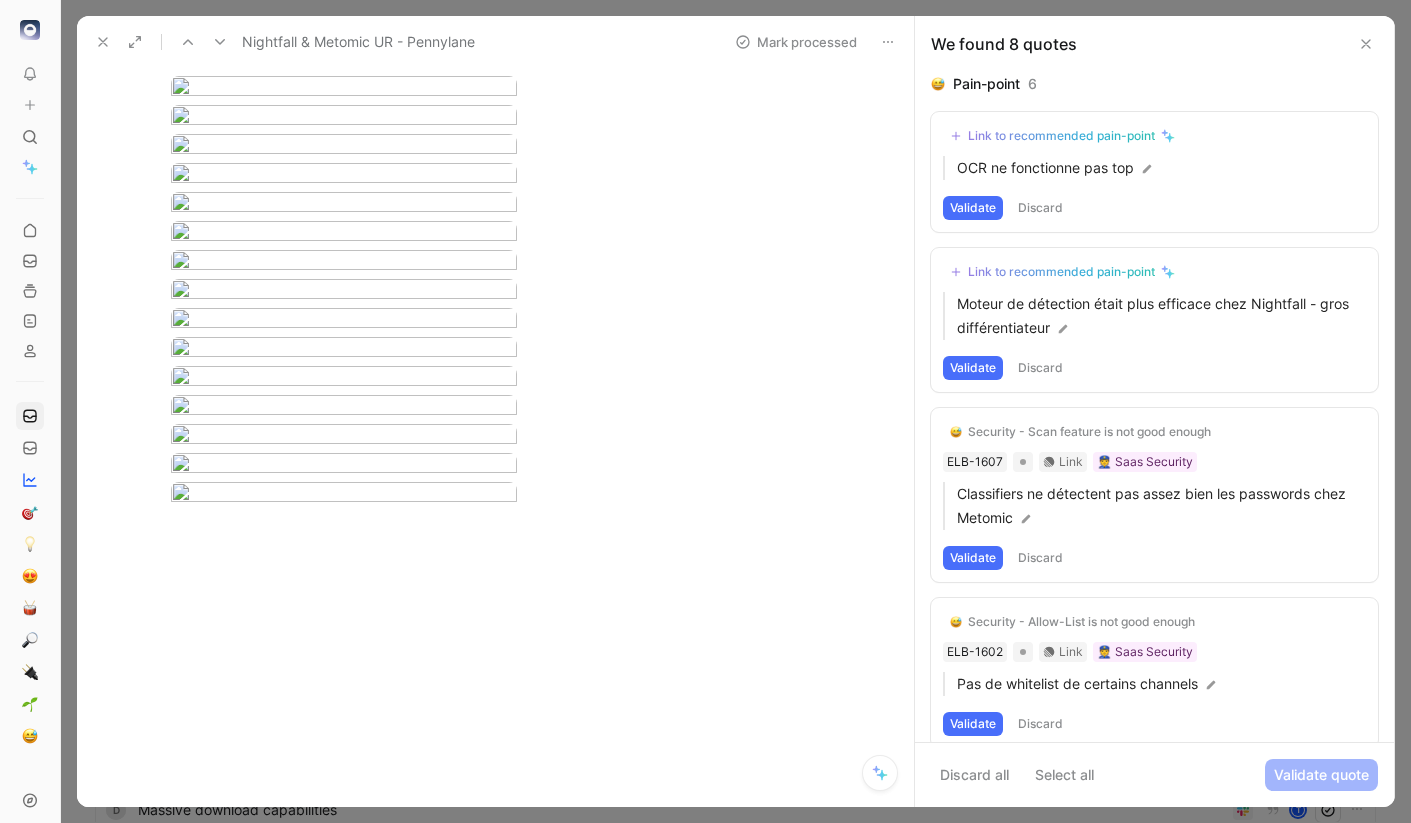scroll, scrollTop: 4859, scrollLeft: 0, axis: vertical 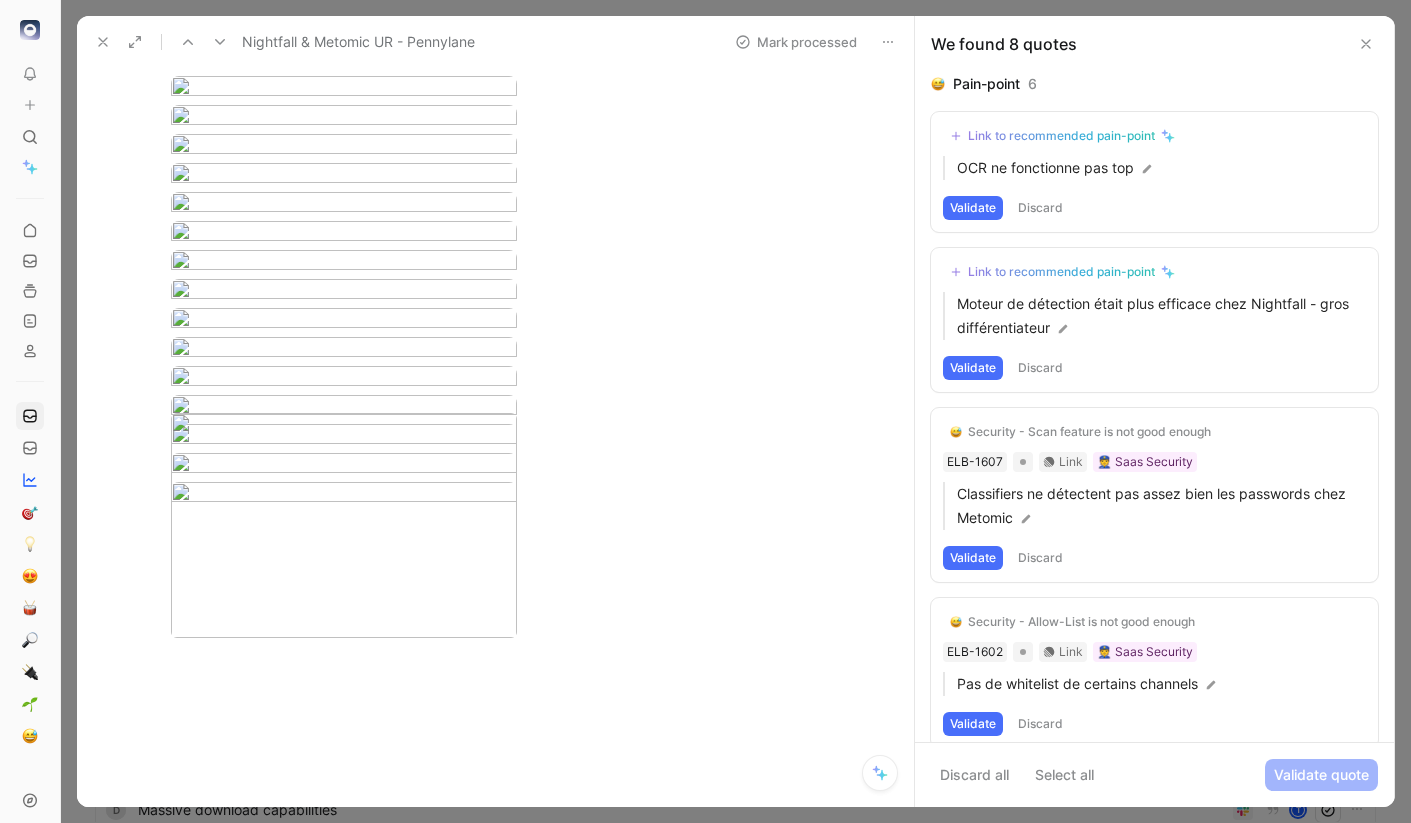 click on "To pick up a draggable item, press the space bar.
While dragging, use the arrow keys to move the item.
Press space again to drop the item in its new position, or press escape to cancel.
Feedback Views Inbox Main section Settings To process 15 Feedback from Taran (May 05, 2025) M T Feedback from Talgorn (May 05, 2025) M delegated access review with manager t Banniere email sur Microsoft pr mail externe comme Mantra t Delegated access review t Detect expired certificate with Microsoft TPA t Need DLP JIRA source t Feedback from Louis Decherf in Slack - 4/25/2025 M Nightfall & Metomic UR - Pennylane 8 M l Activate feature CASB by group / awareness also t O scanner intérieur document avec One drive t notion connector t delegated access review t d Massive download capabilities t e Feedback from Theo in Slack - 3/11/2025 M Nightfall & Metomic UR - Pennylane Mark processed Arthur Clouet Comment Add quote Summarize Nightfall & Metomic UR - Pennylane M Maxime Berkowicz Cycle To process   6" at bounding box center [705, 411] 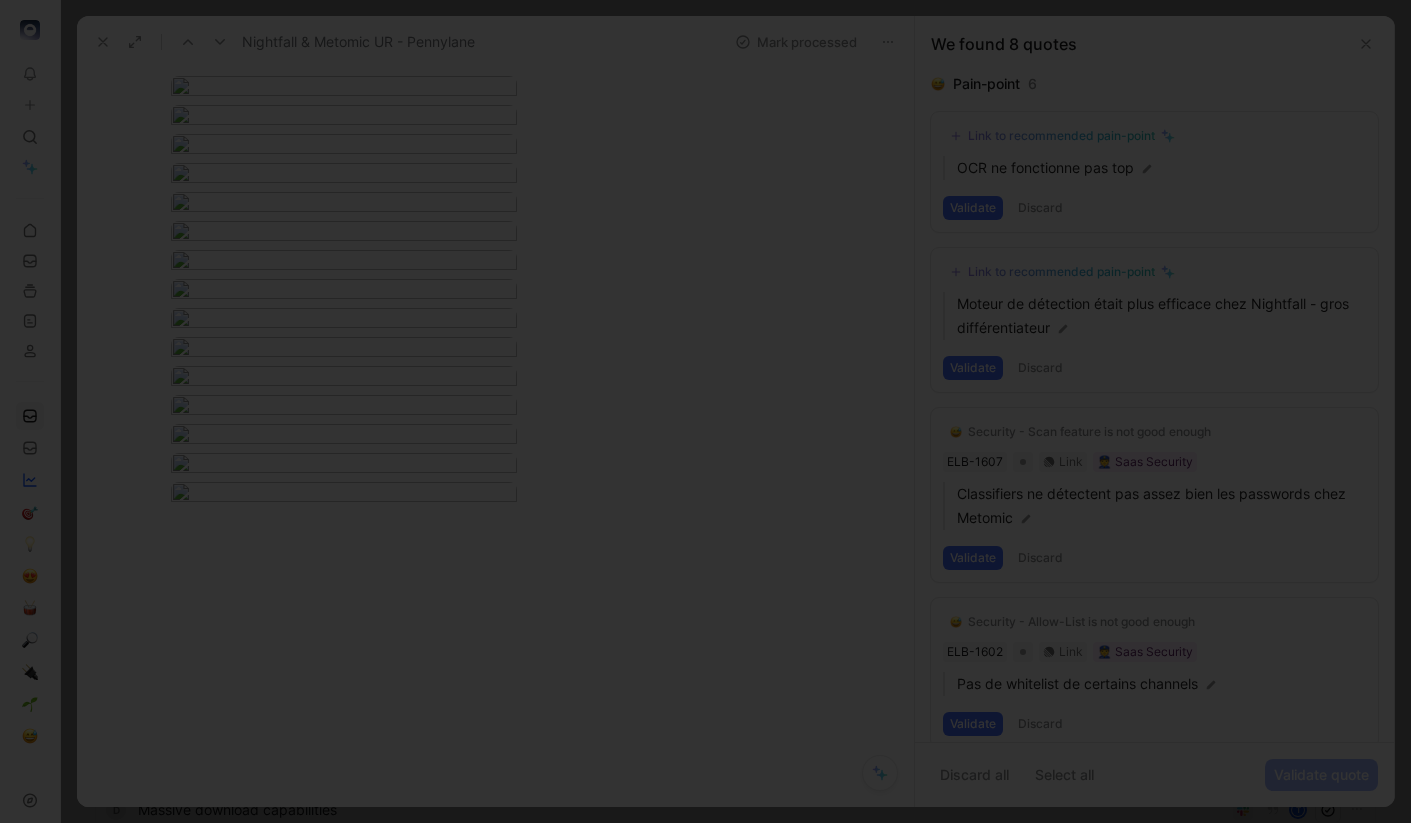 click at bounding box center [705, 411] 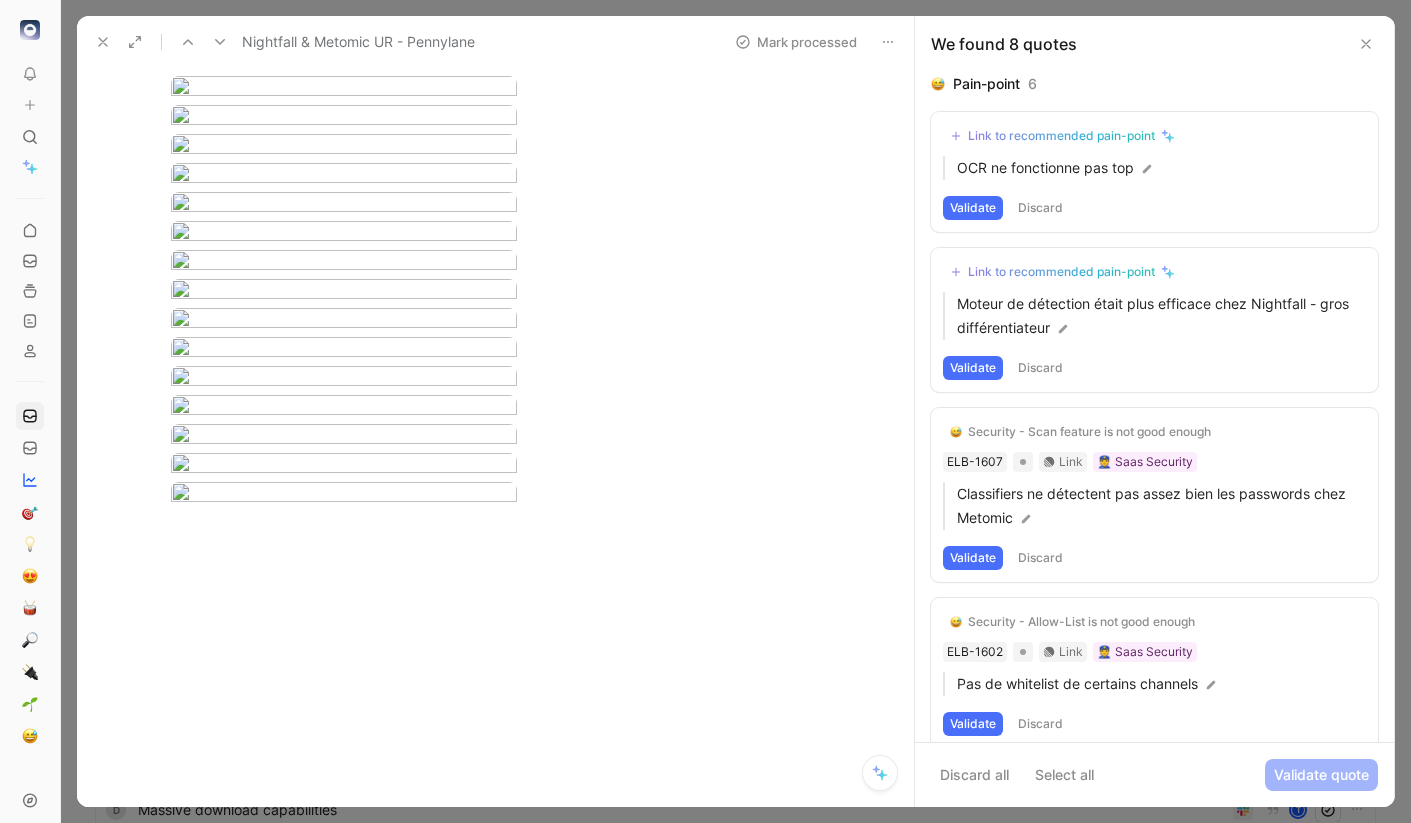 scroll, scrollTop: 5149, scrollLeft: 0, axis: vertical 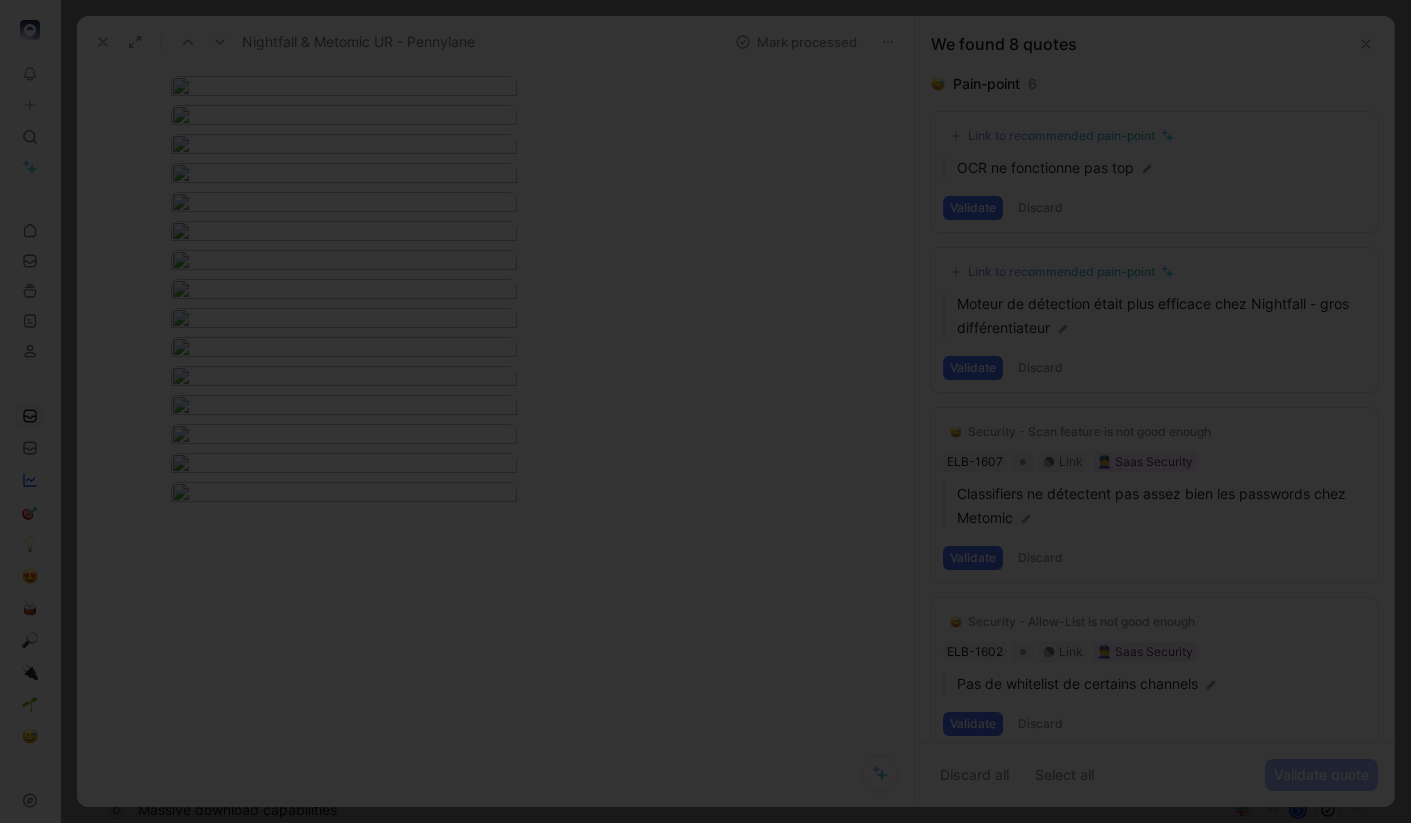 click at bounding box center [705, 411] 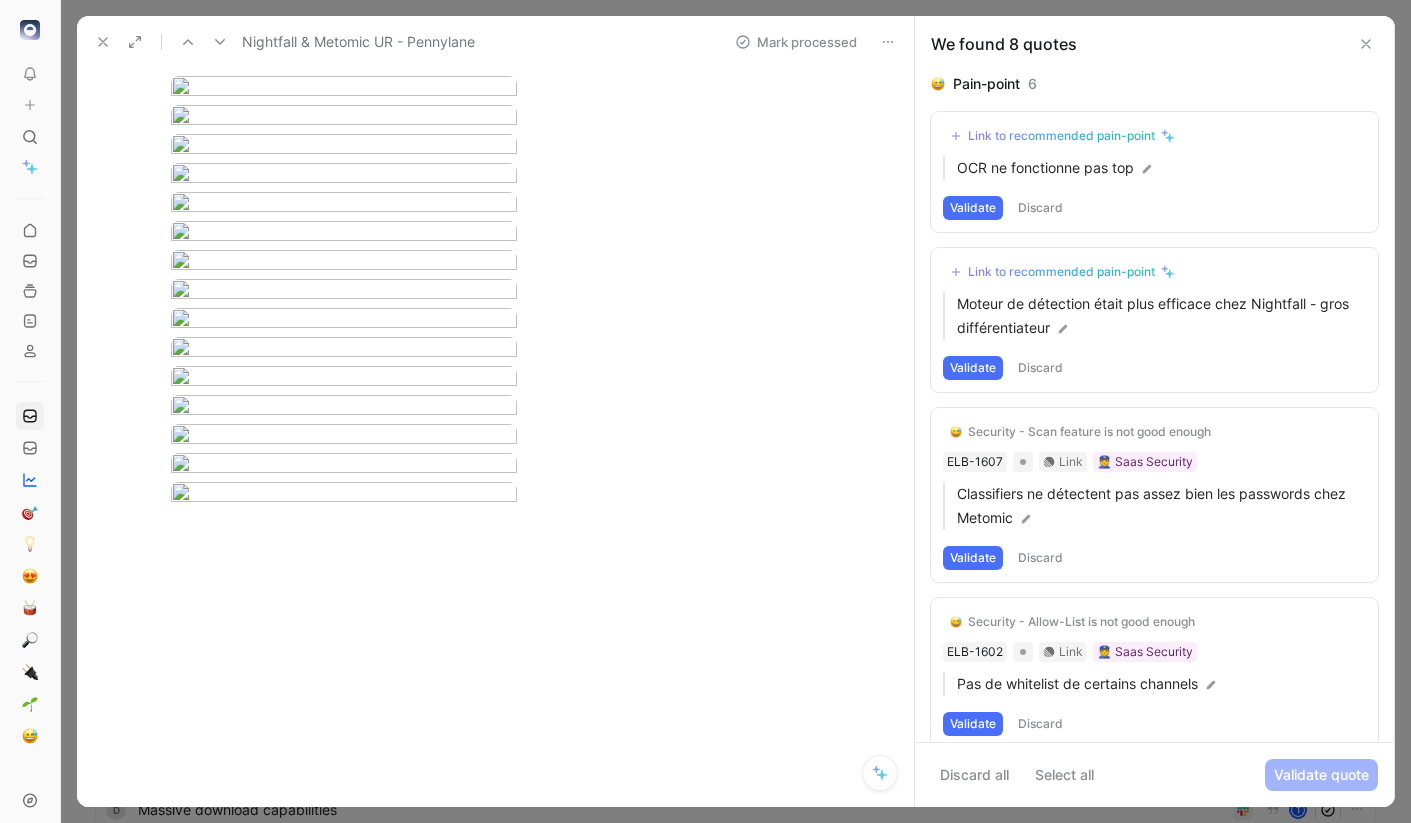 scroll, scrollTop: 5413, scrollLeft: 0, axis: vertical 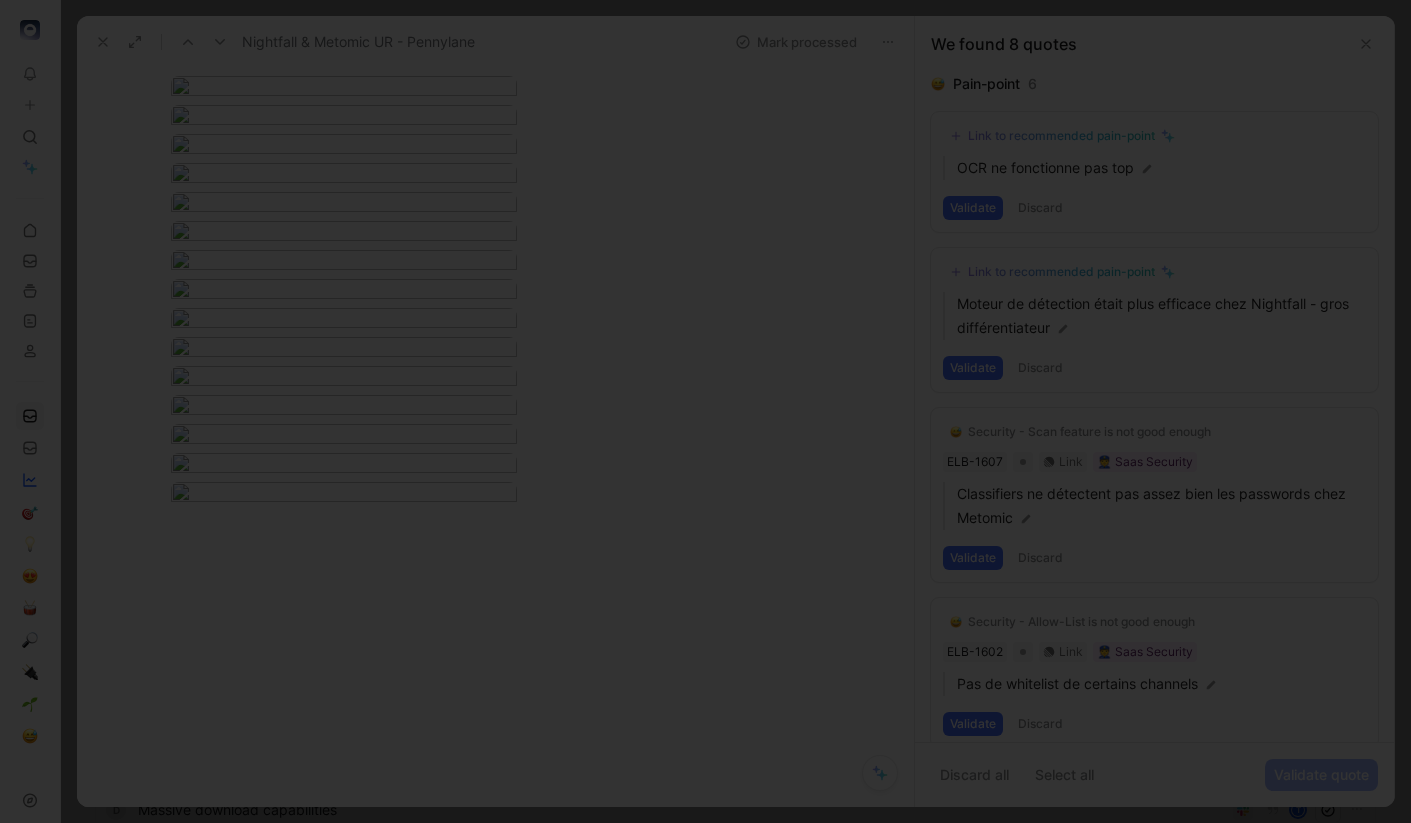 click at bounding box center (705, 411) 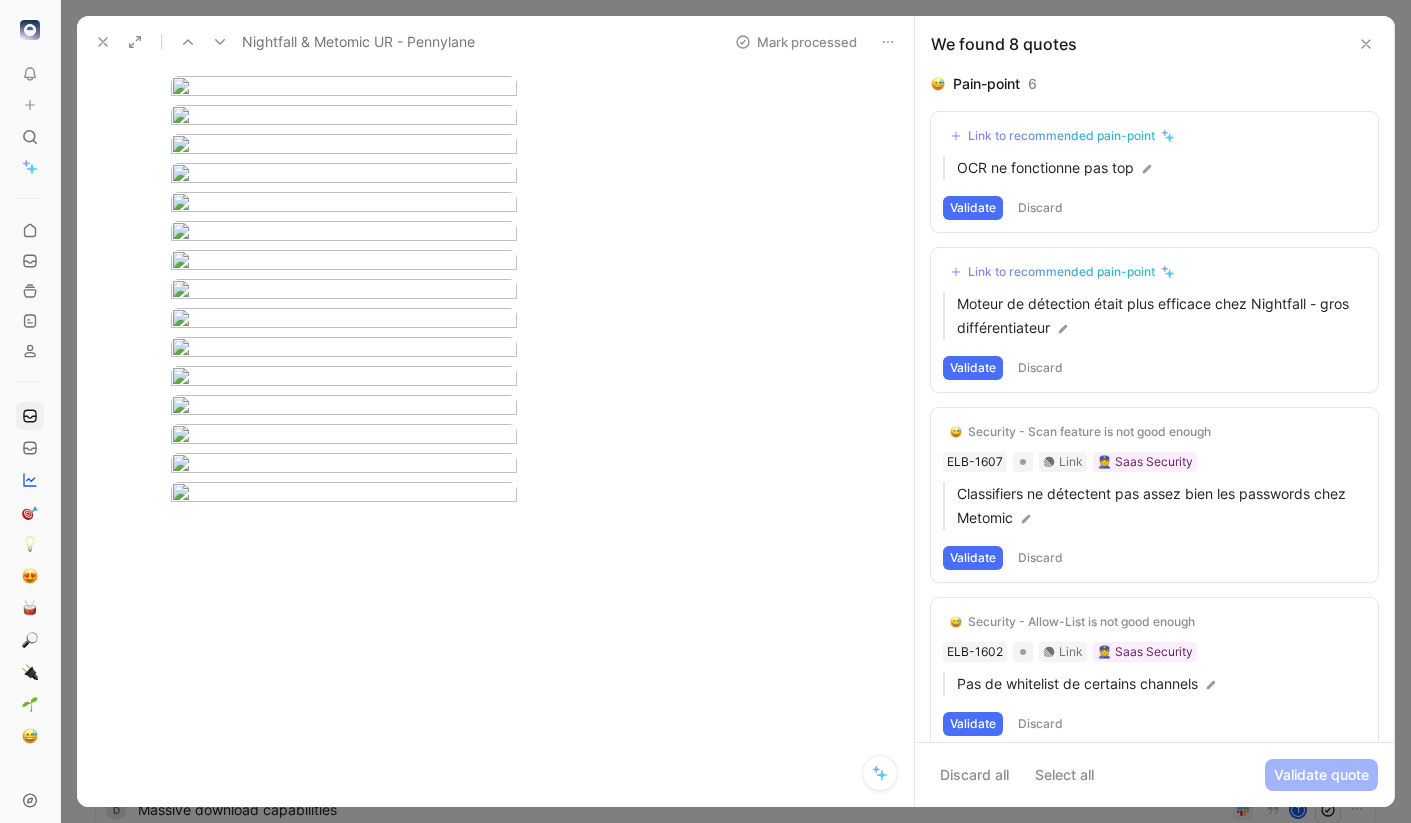 scroll, scrollTop: 5657, scrollLeft: 0, axis: vertical 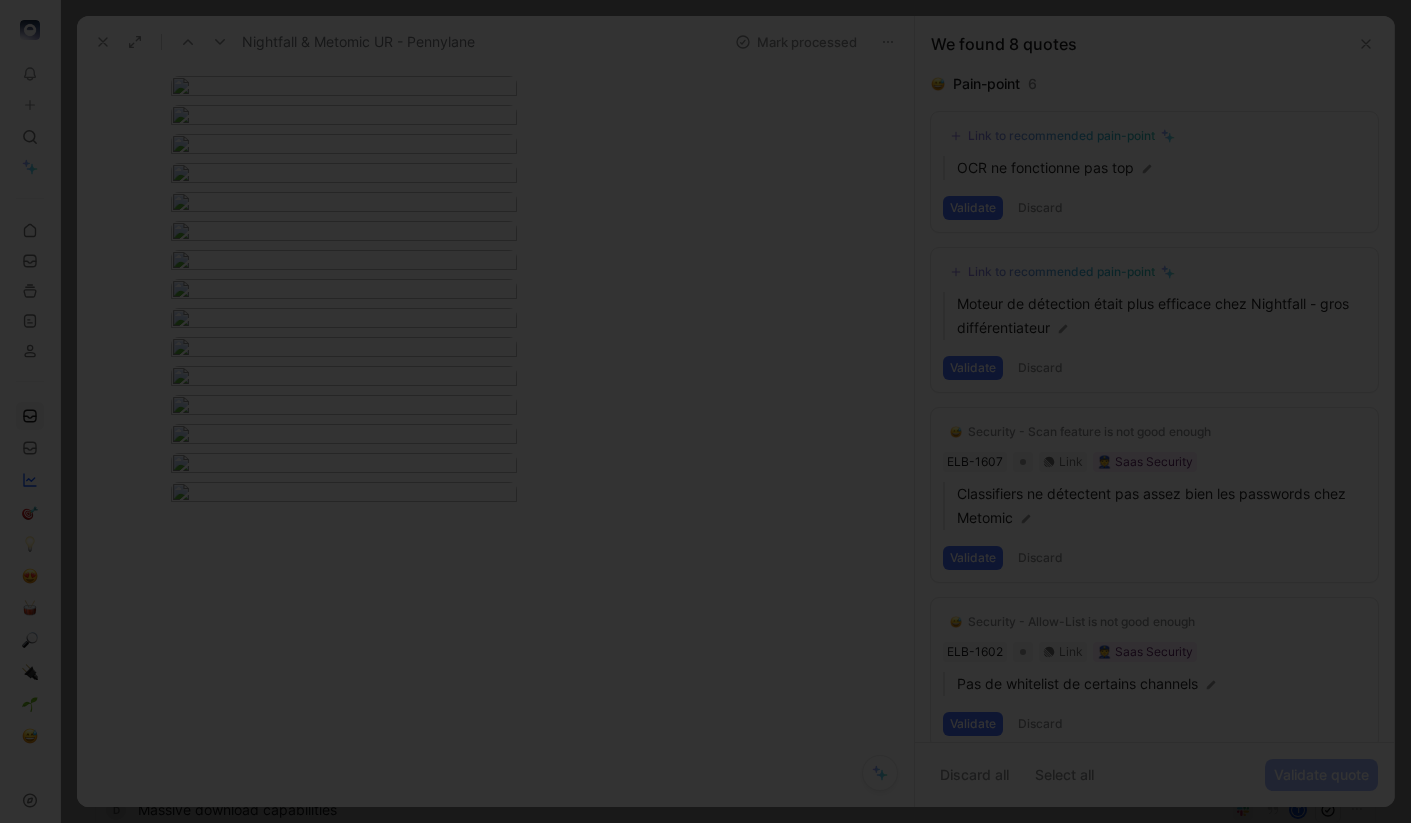 click at bounding box center (705, 411) 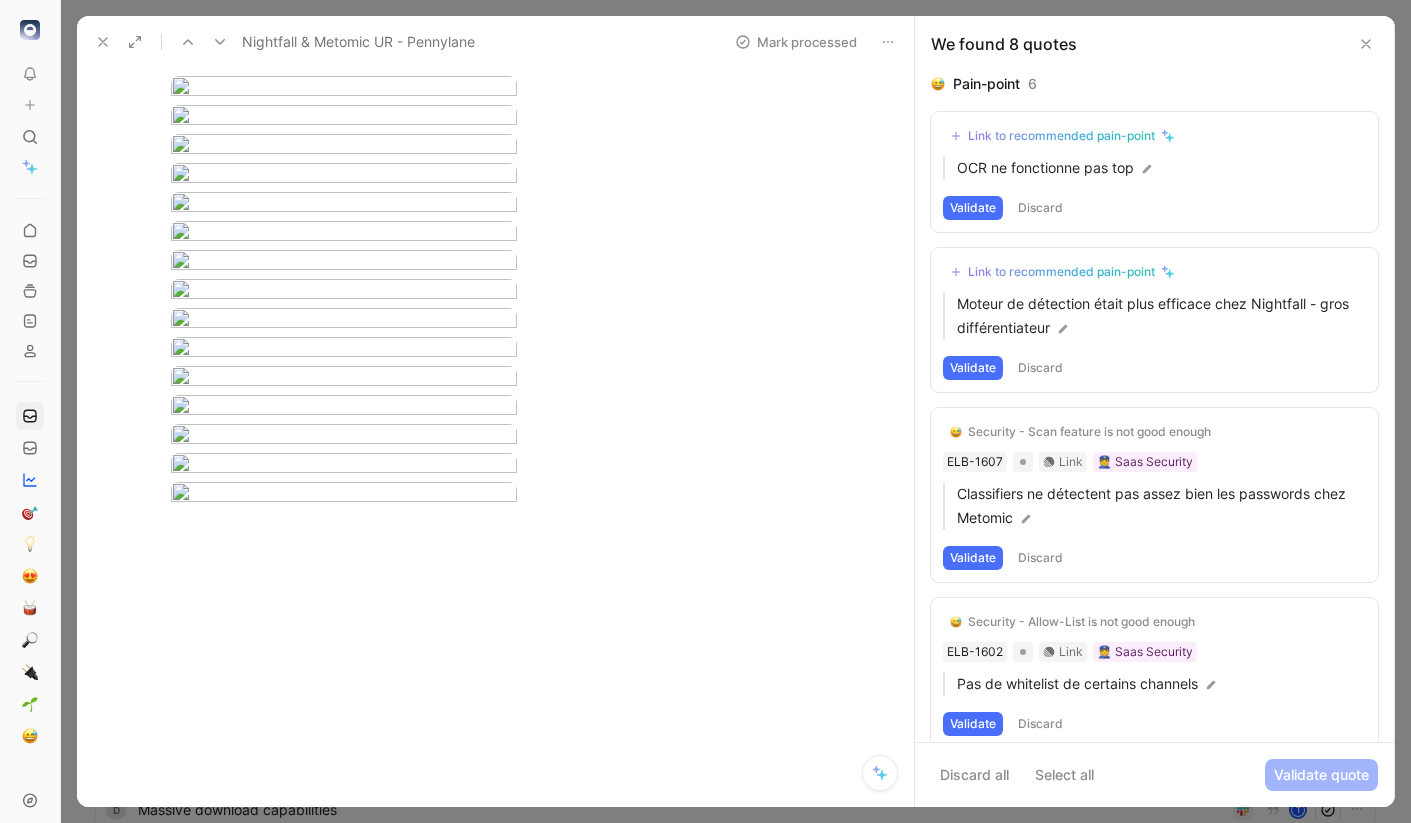 scroll, scrollTop: 5913, scrollLeft: 0, axis: vertical 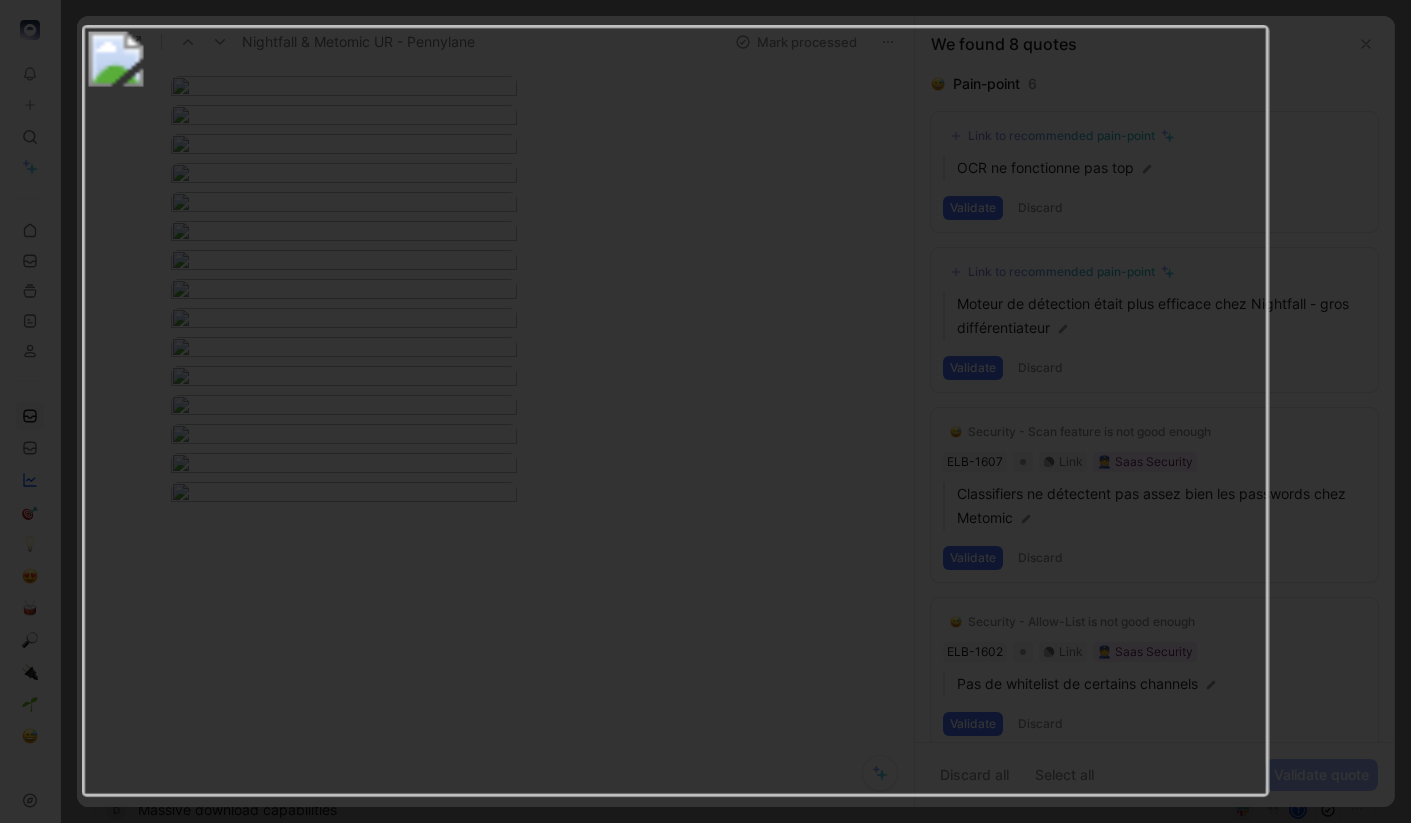click at bounding box center [675, 411] 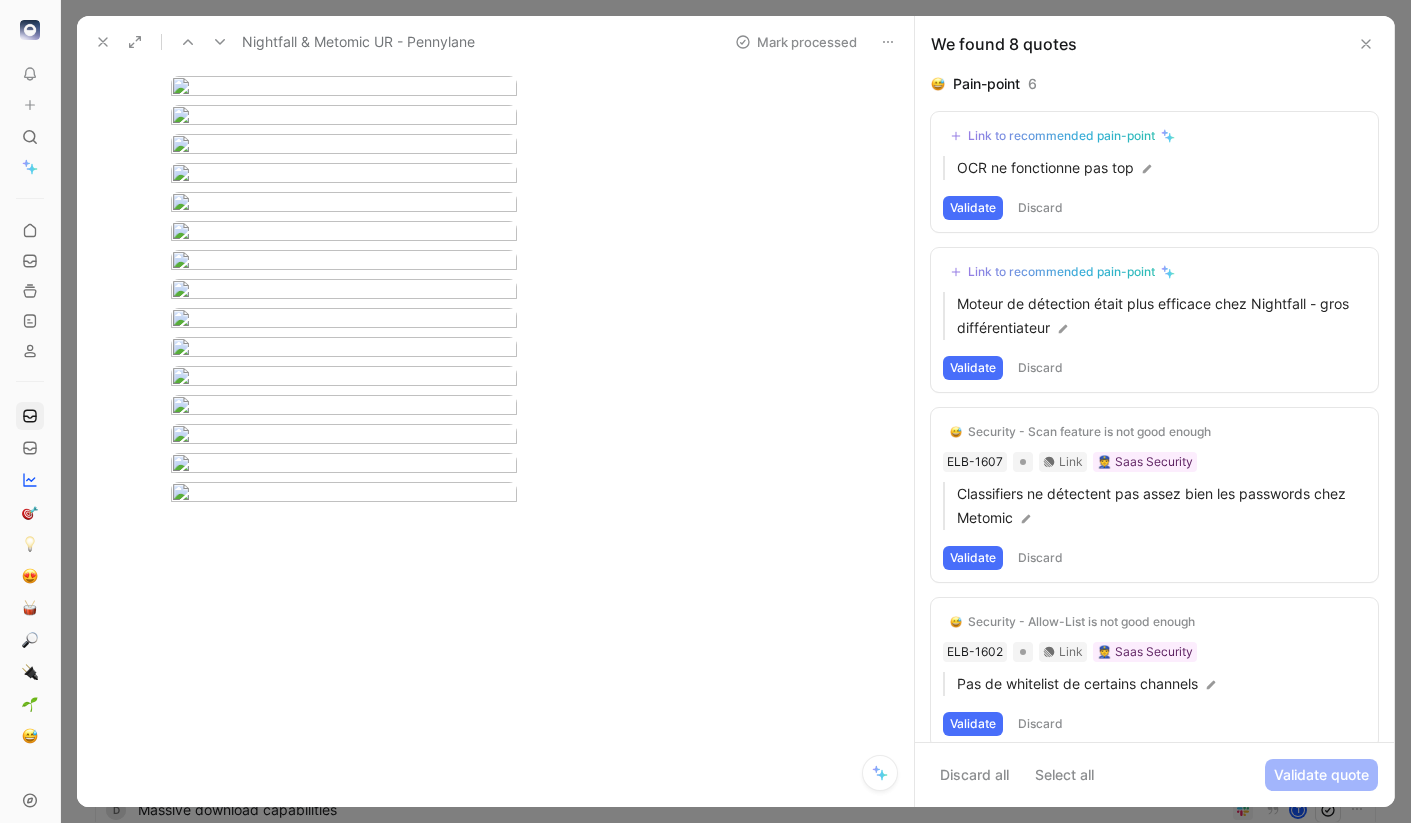 scroll, scrollTop: 6170, scrollLeft: 0, axis: vertical 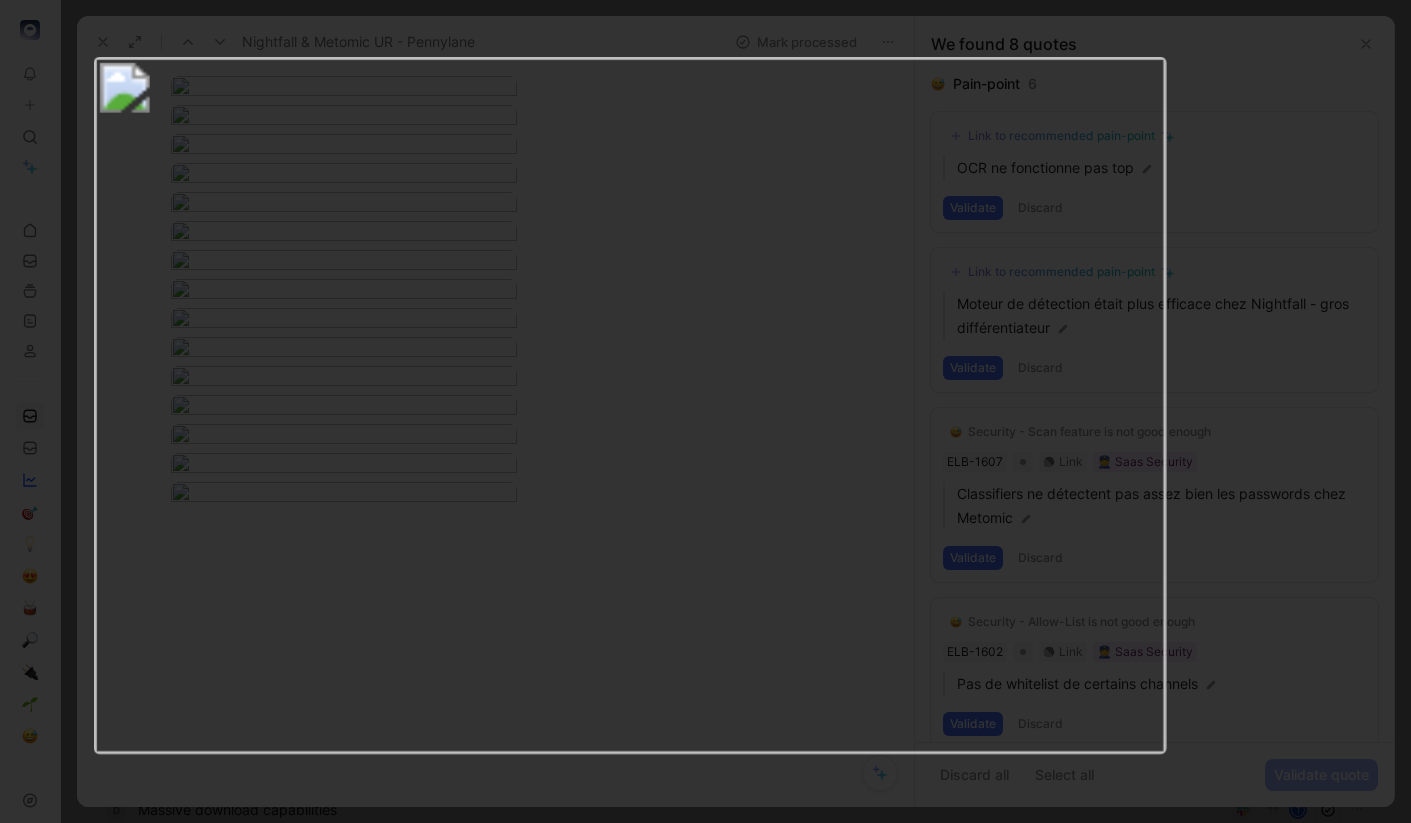 click at bounding box center [629, 406] 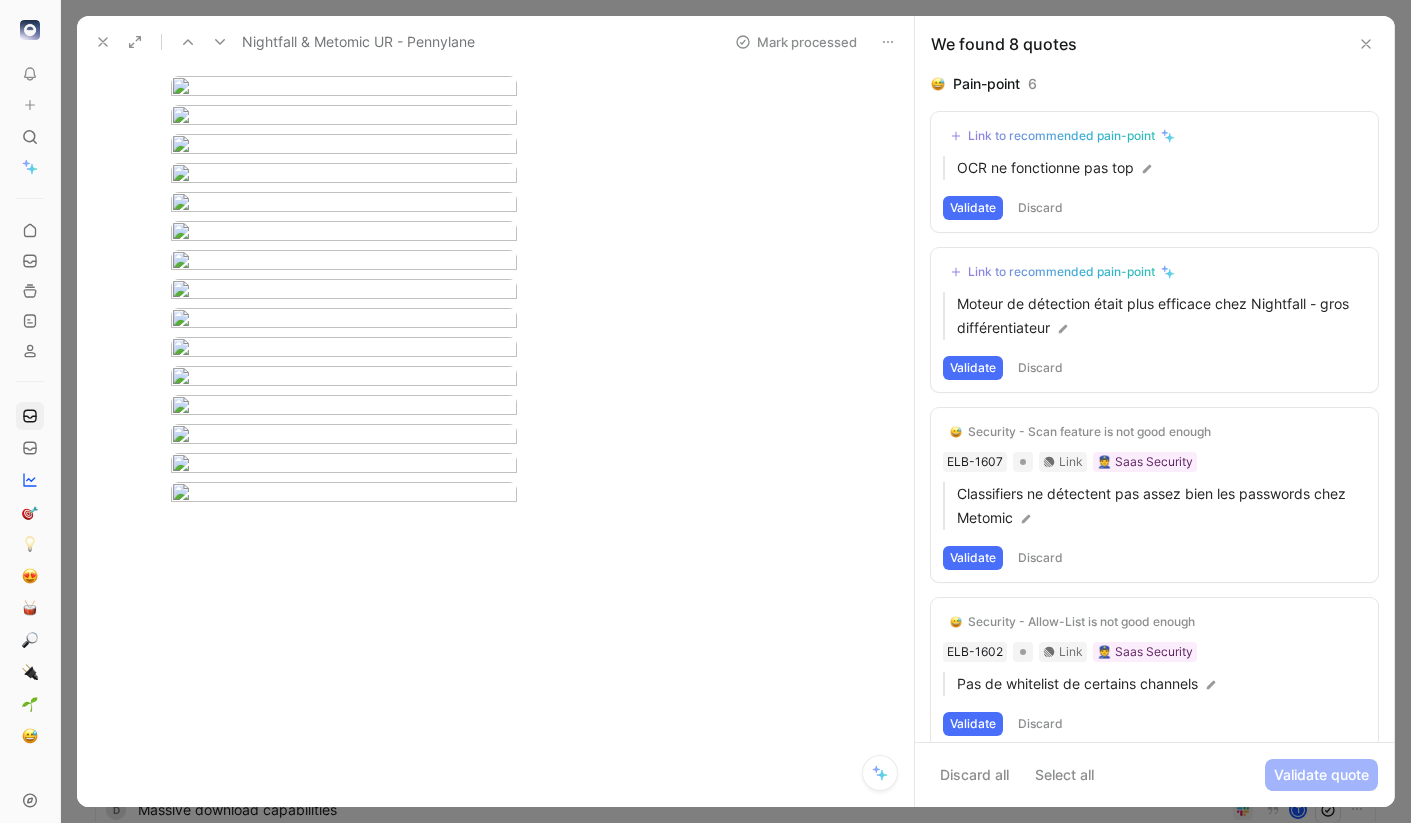 scroll, scrollTop: 6394, scrollLeft: 0, axis: vertical 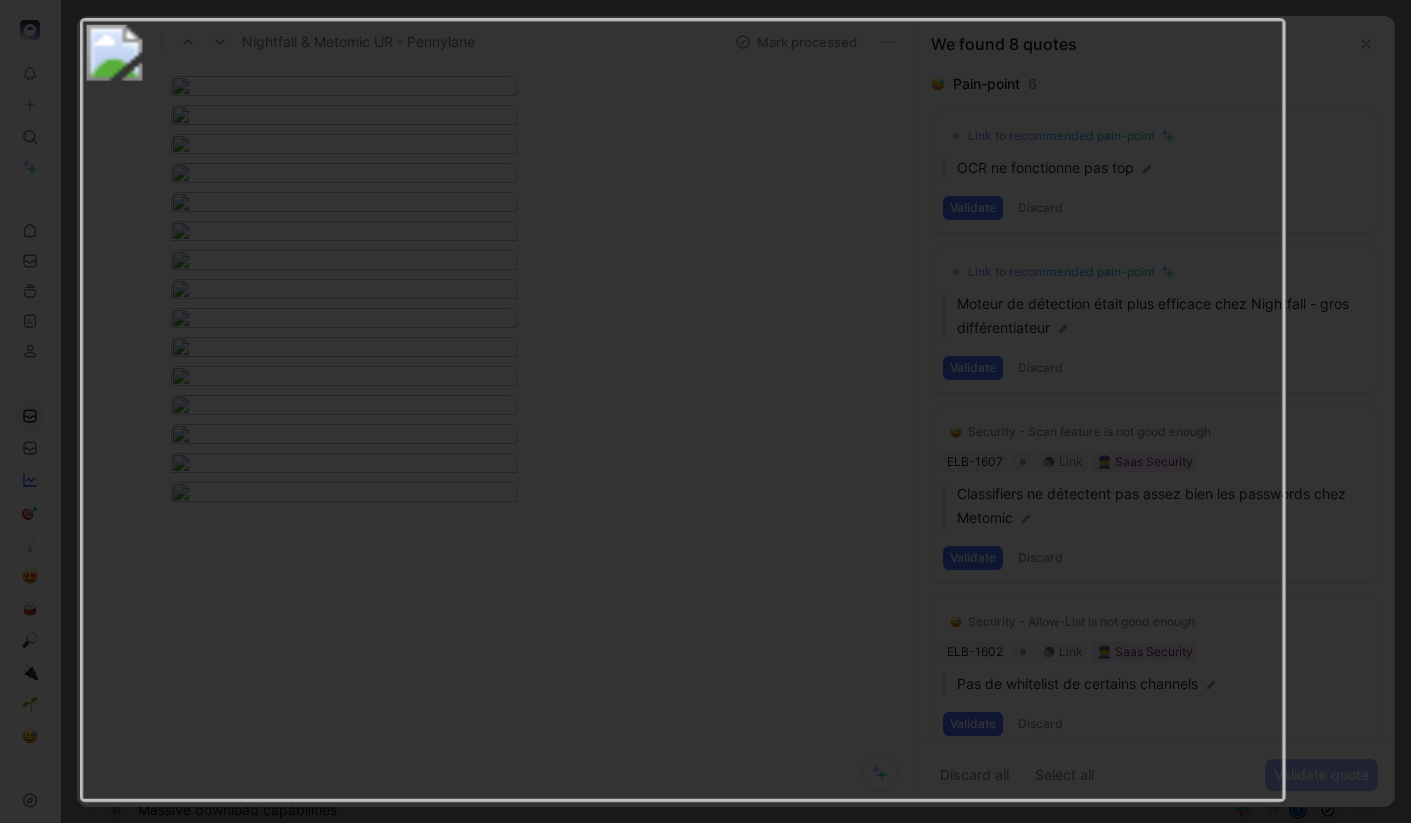 click at bounding box center [682, 410] 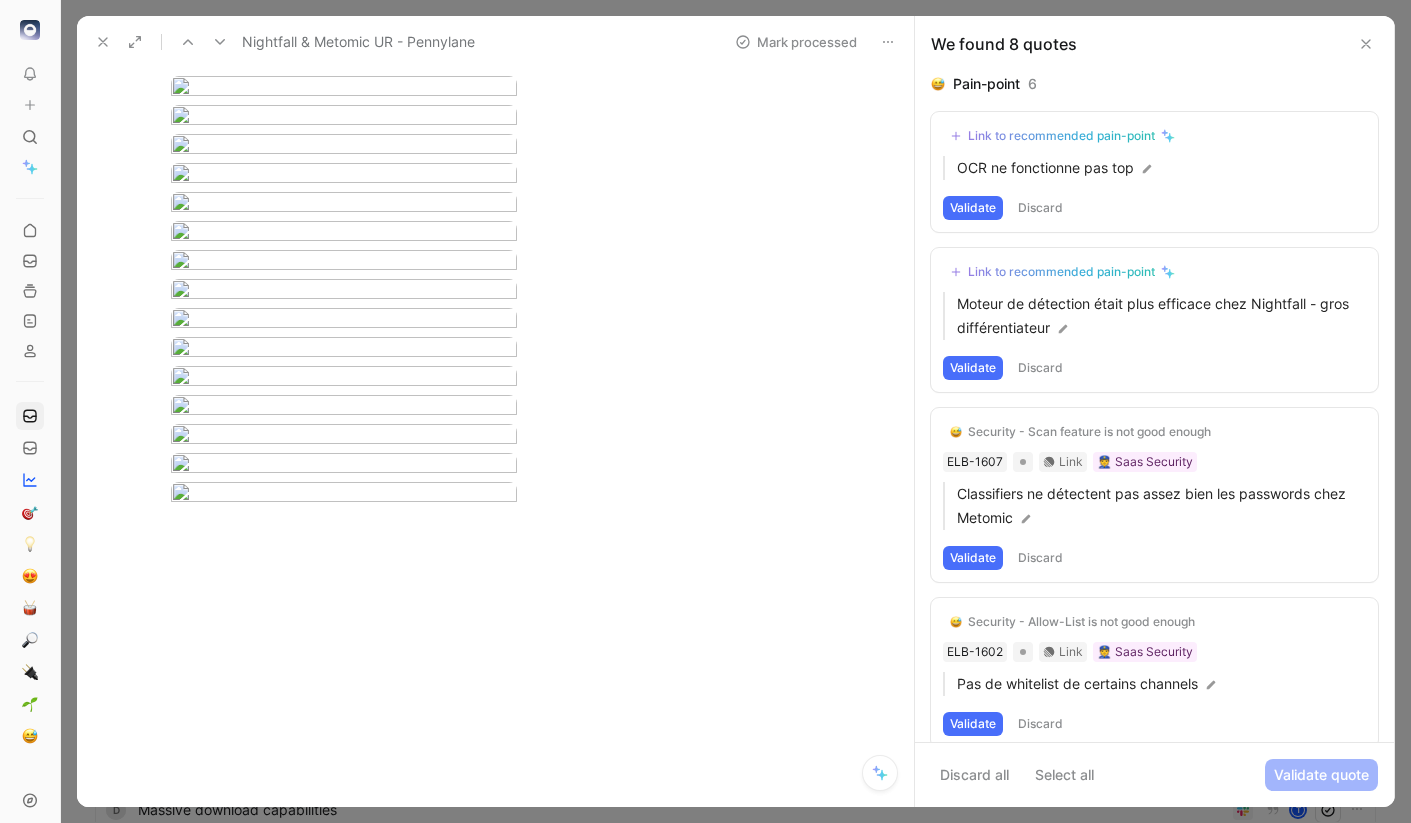 scroll, scrollTop: 6698, scrollLeft: 0, axis: vertical 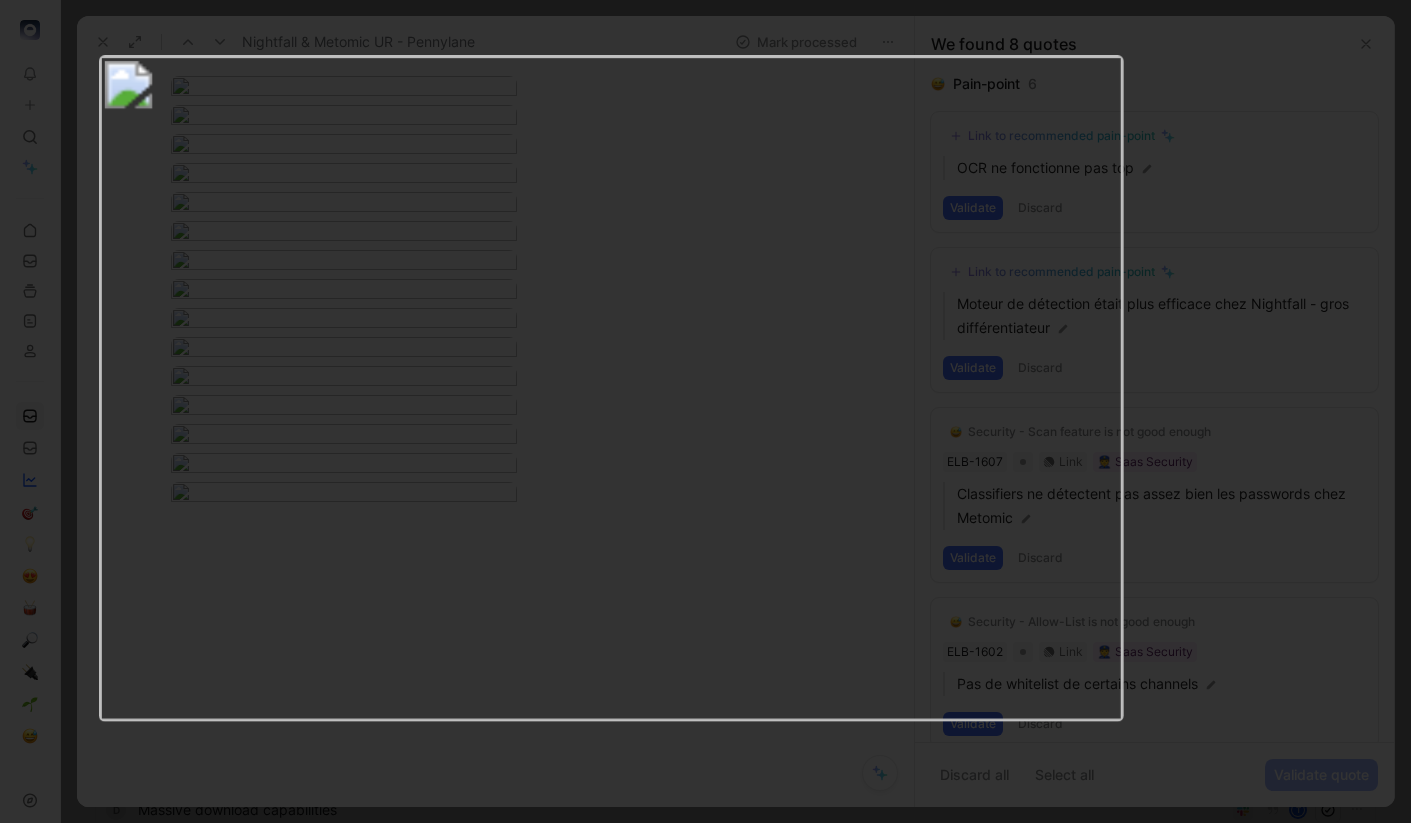 click at bounding box center (610, 389) 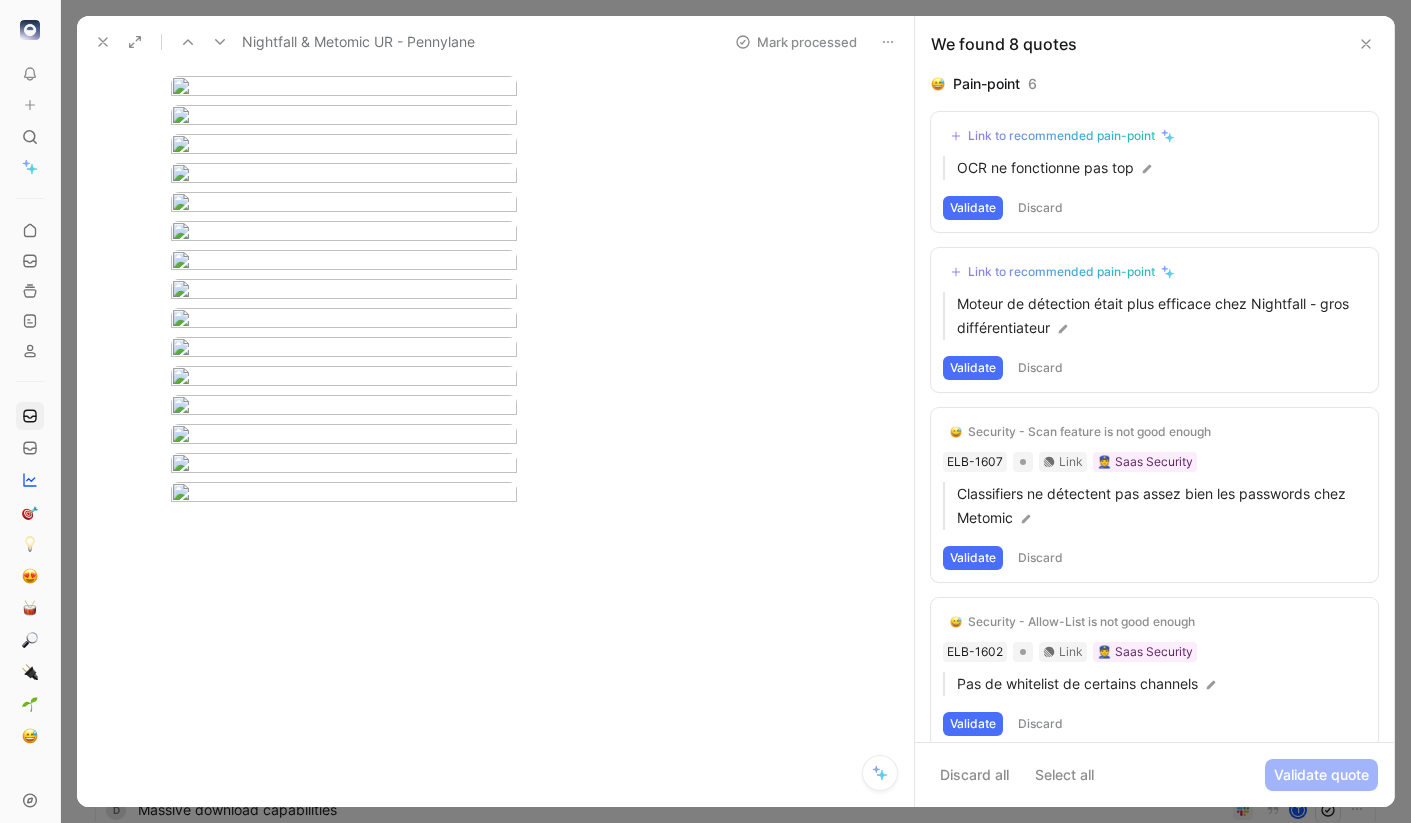 scroll, scrollTop: 6919, scrollLeft: 0, axis: vertical 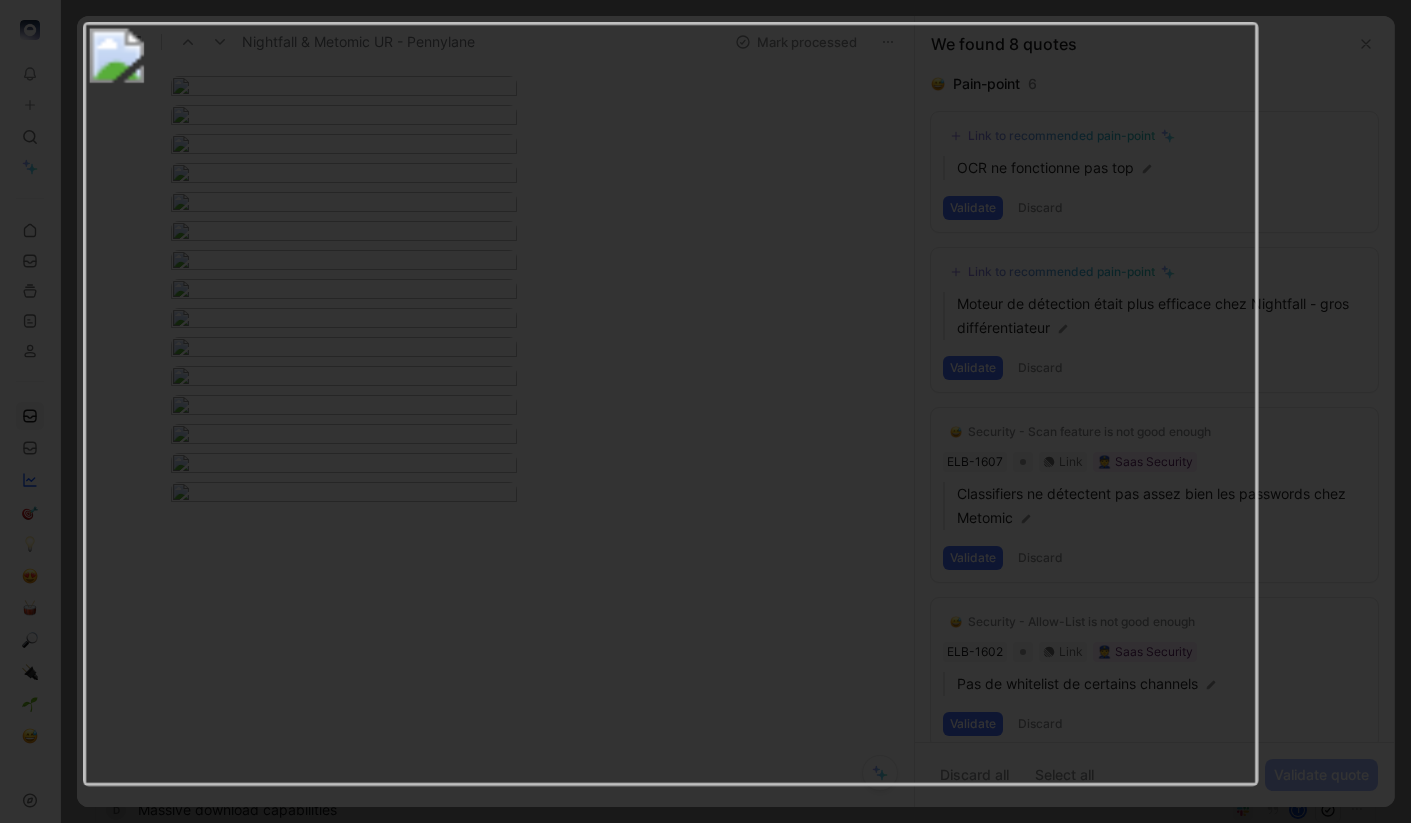click at bounding box center (670, 404) 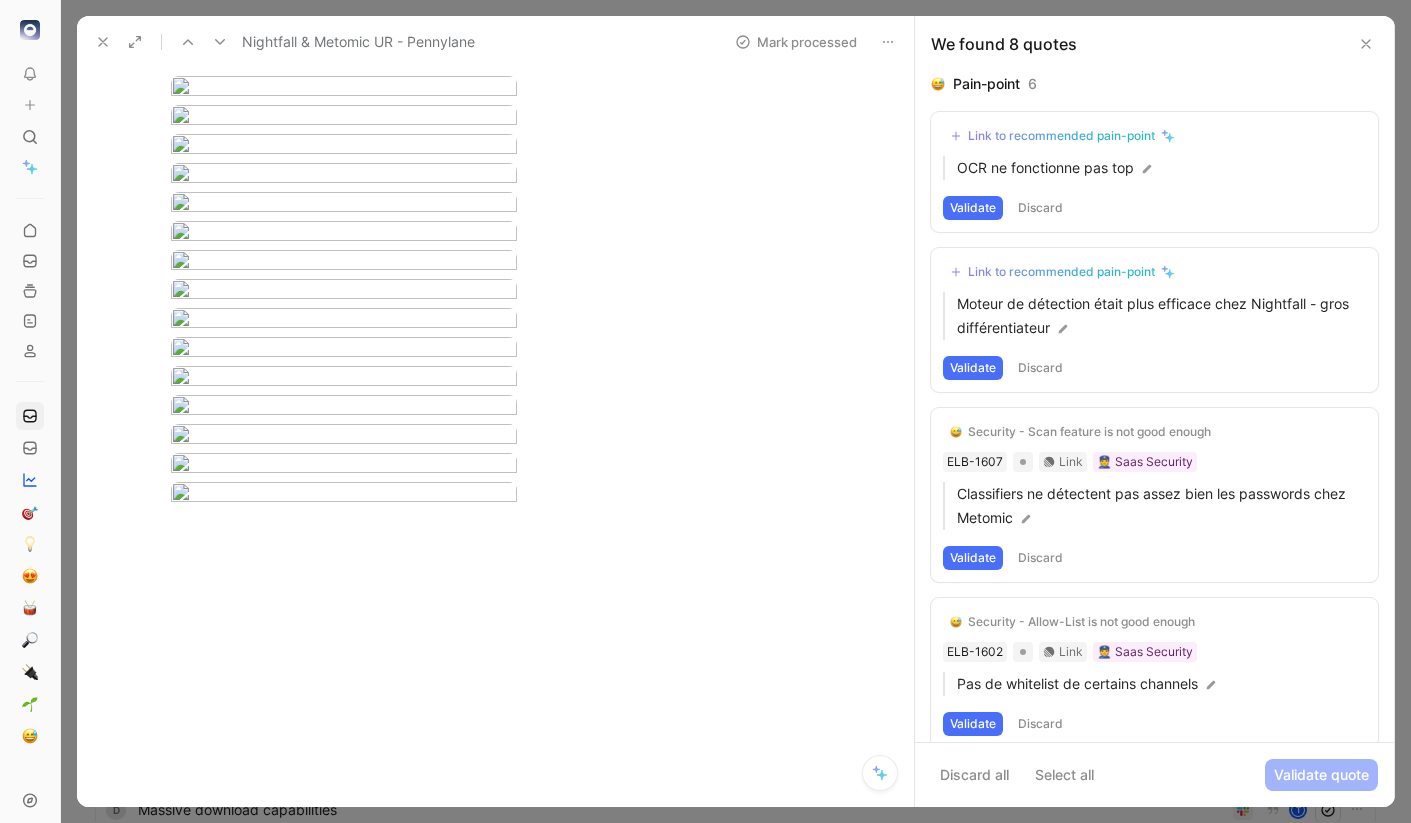 scroll, scrollTop: 7144, scrollLeft: 0, axis: vertical 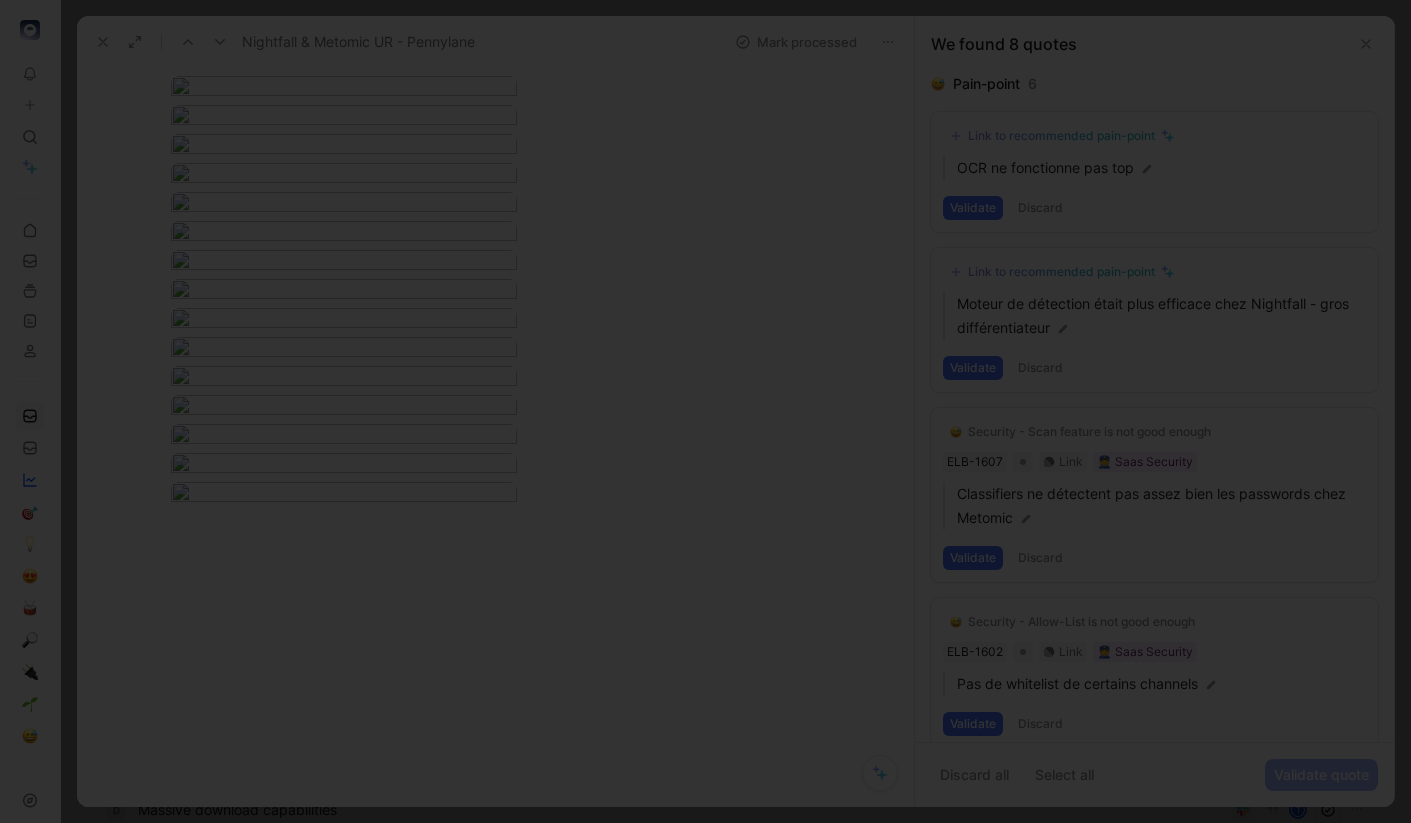 click at bounding box center [705, 411] 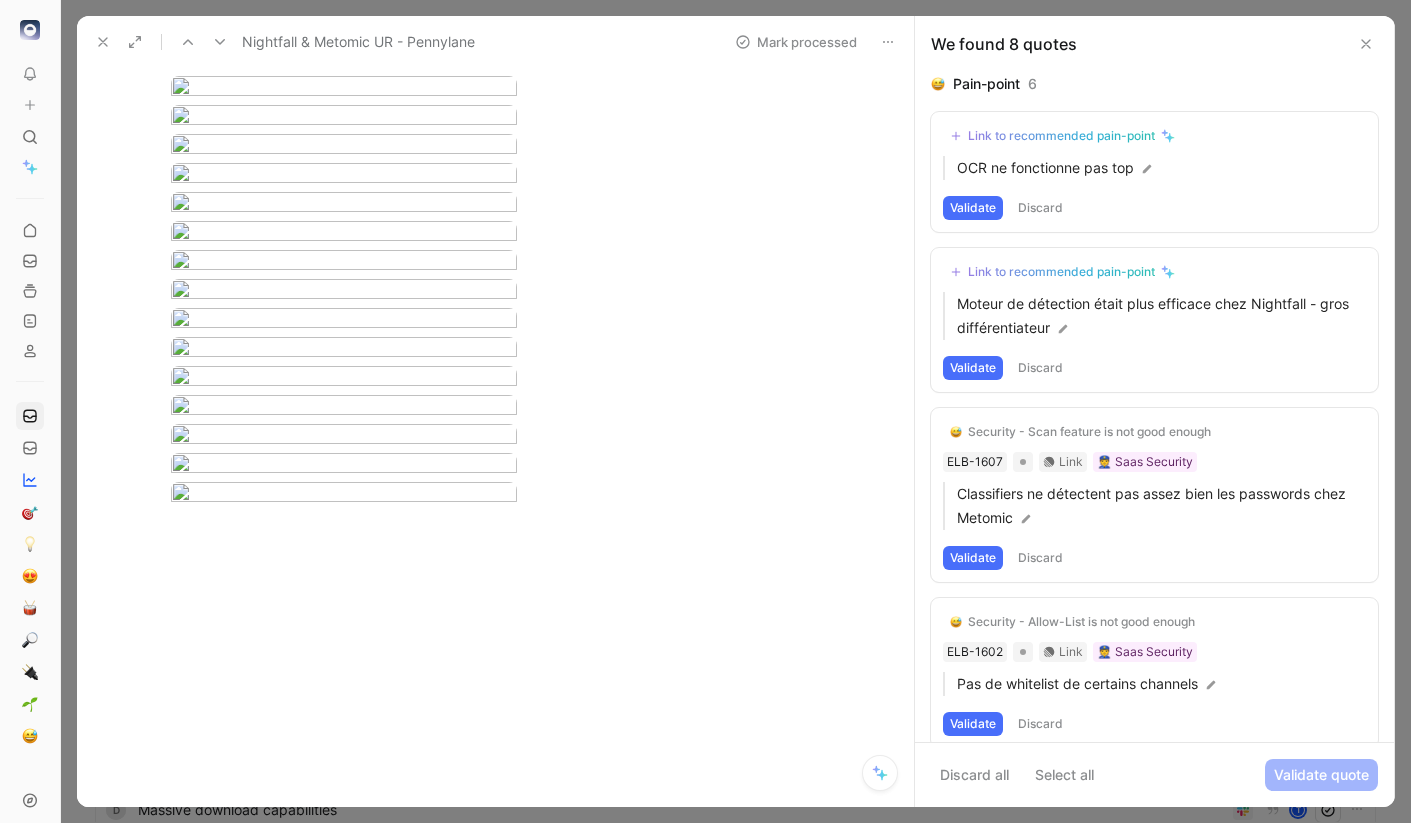 scroll, scrollTop: 7348, scrollLeft: 0, axis: vertical 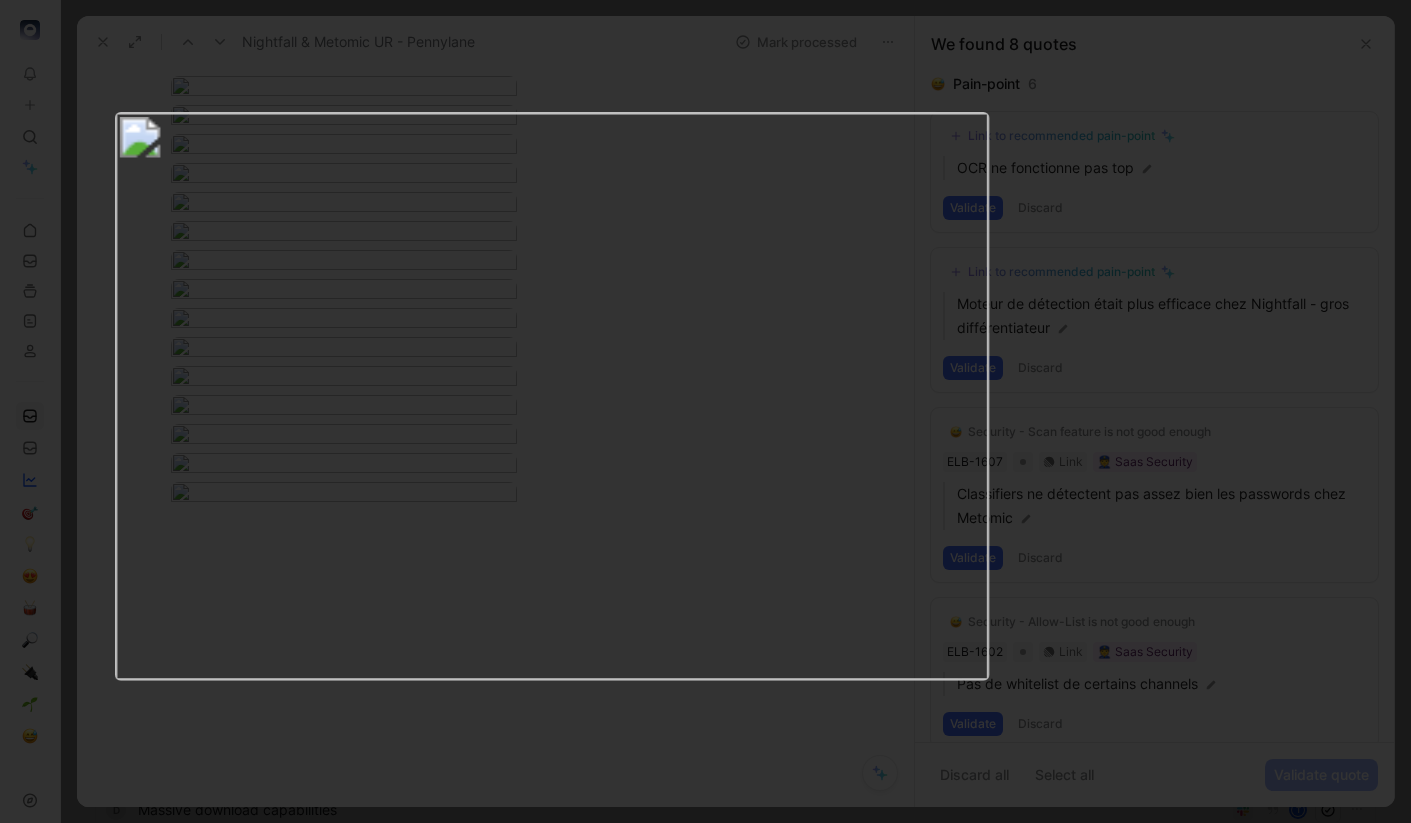 click at bounding box center [551, 396] 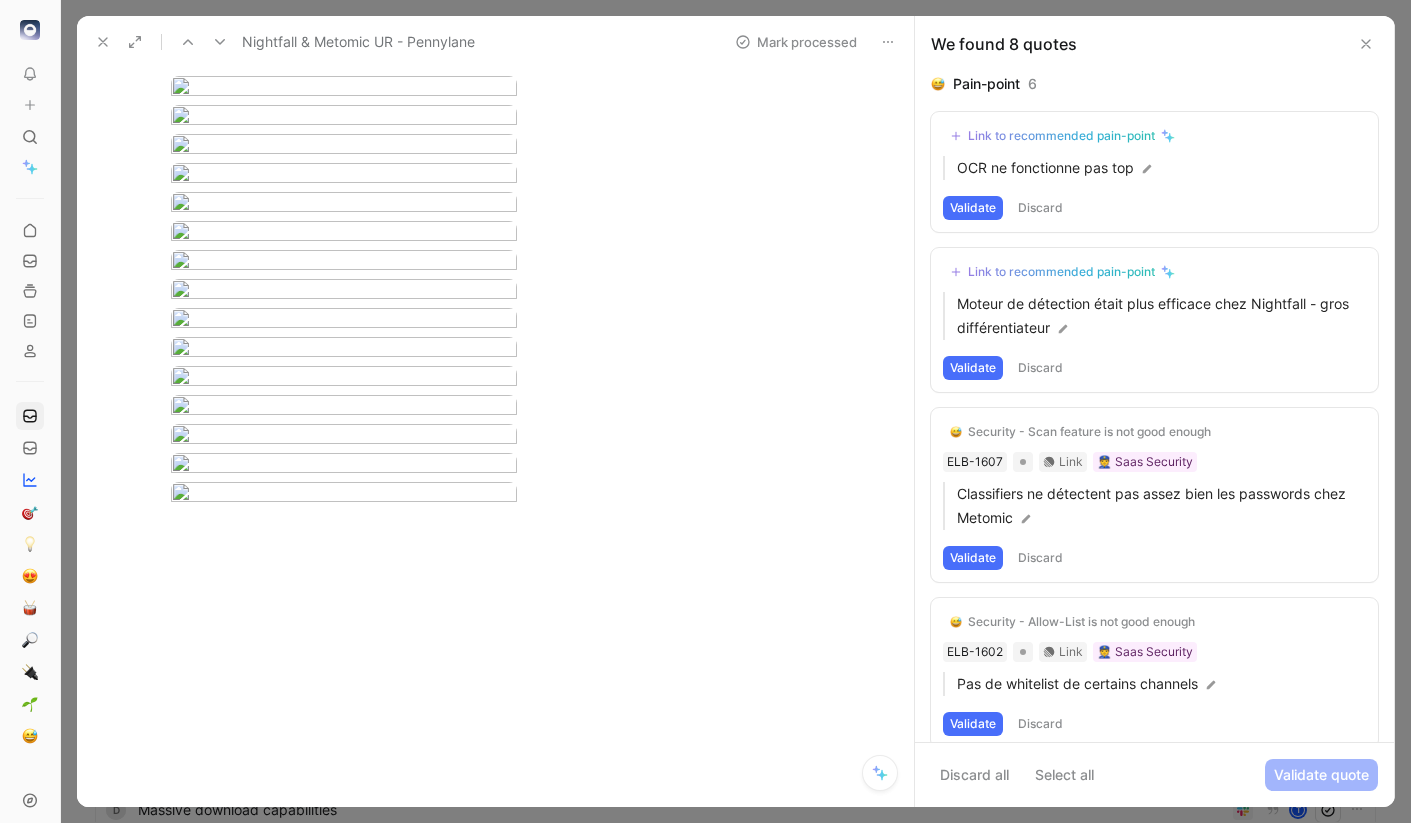 scroll, scrollTop: 7652, scrollLeft: 0, axis: vertical 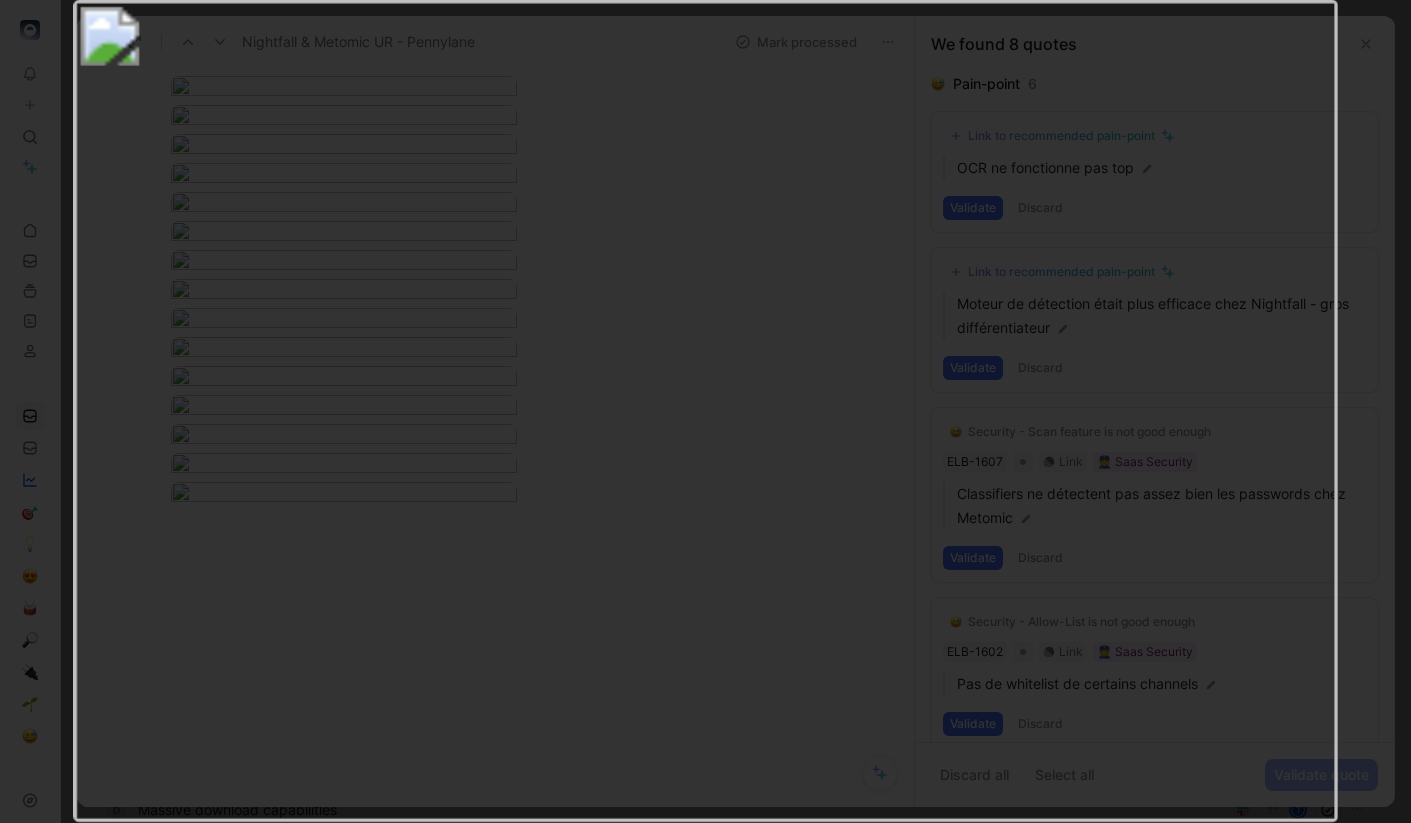 click at bounding box center [705, 411] 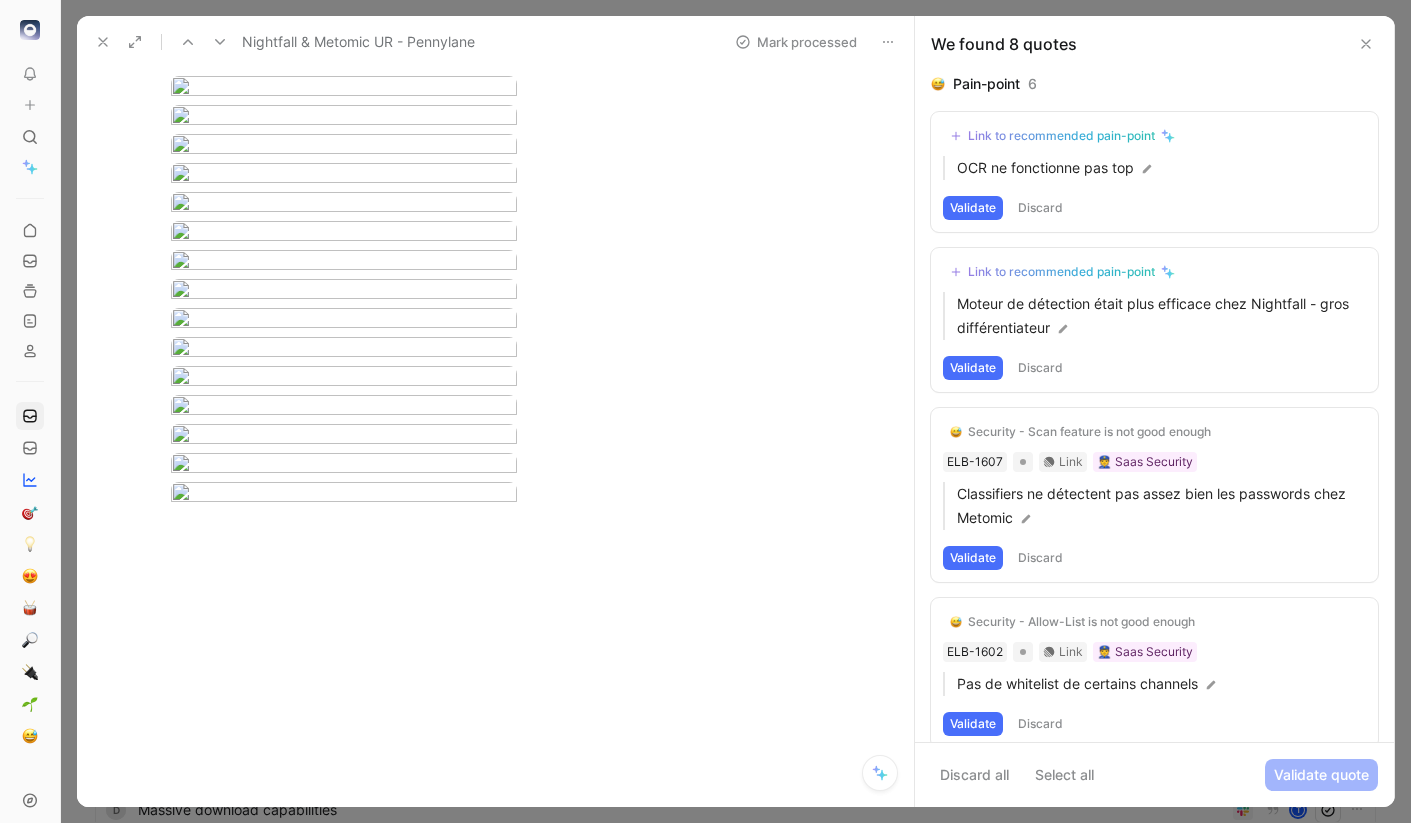 click on "To pick up a draggable item, press the space bar.
While dragging, use the arrow keys to move the item.
Press space again to drop the item in its new position, or press escape to cancel.
Feedback Views Inbox Main section Settings To process 15 Feedback from Taran (May 05, 2025) M T Feedback from Talgorn (May 05, 2025) M delegated access review with manager t Banniere email sur Microsoft pr mail externe comme Mantra t Delegated access review t Detect expired certificate with Microsoft TPA t Need DLP JIRA source t Feedback from Louis Decherf in Slack - 4/25/2025 M Nightfall & Metomic UR - Pennylane 8 M l Activate feature CASB by group / awareness also t O scanner intérieur document avec One drive t notion connector t delegated access review t d Massive download capabilities t e Feedback from Theo in Slack - 3/11/2025 M Nightfall & Metomic UR - Pennylane Mark processed Arthur Clouet Comment Add quote Summarize Nightfall & Metomic UR - Pennylane M Maxime Berkowicz Cycle To process   6" at bounding box center [705, 411] 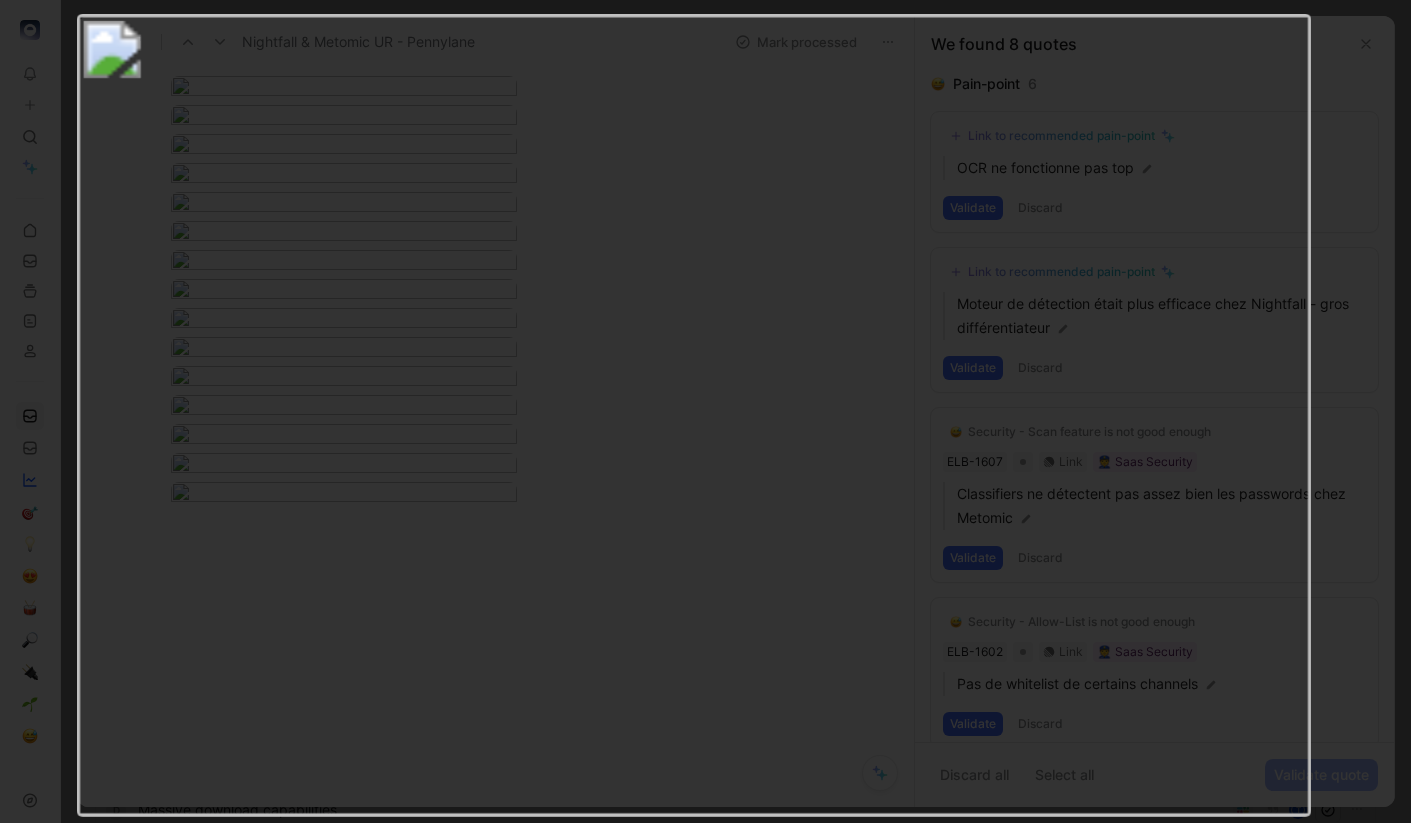 click at bounding box center [693, 415] 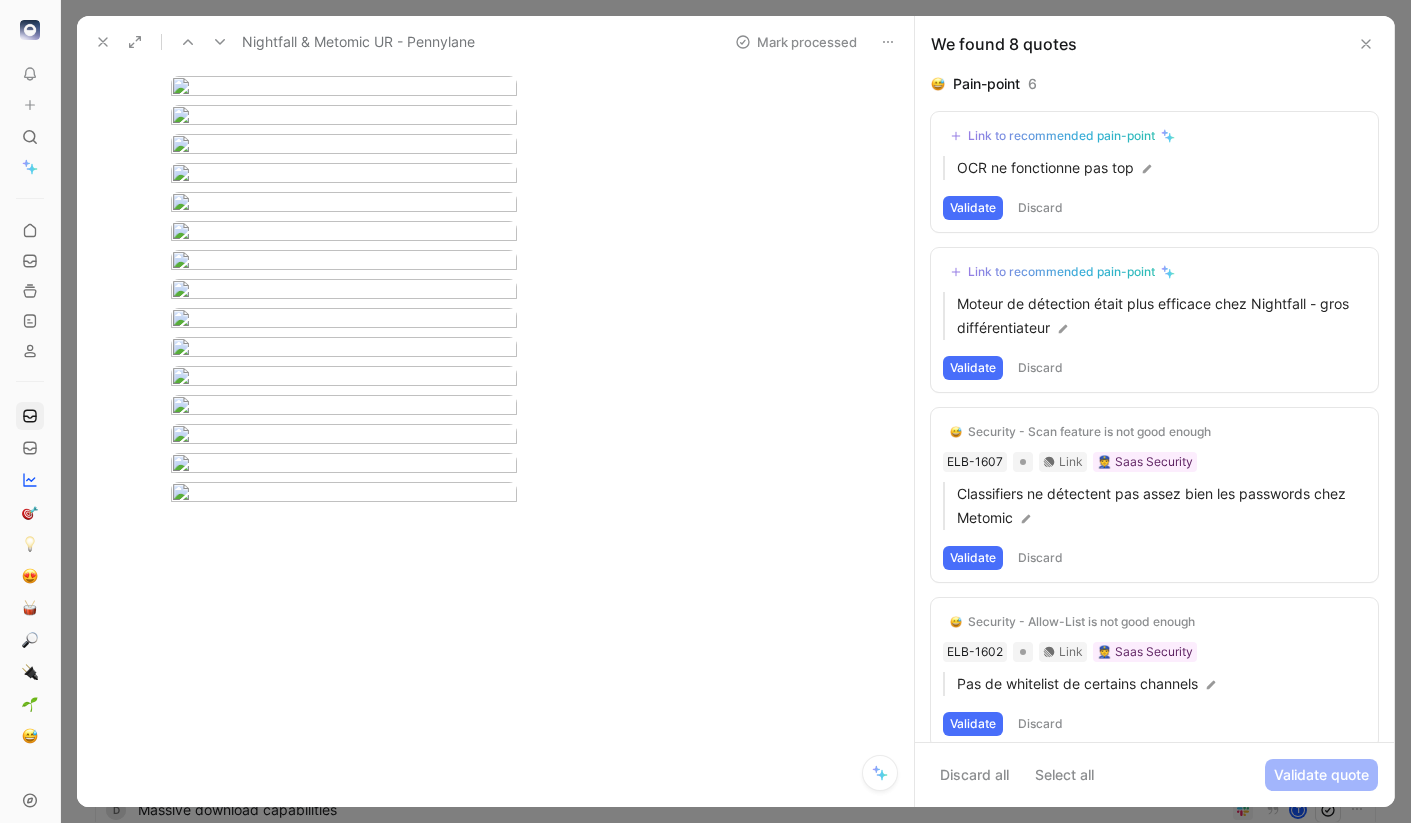 scroll, scrollTop: 7970, scrollLeft: 0, axis: vertical 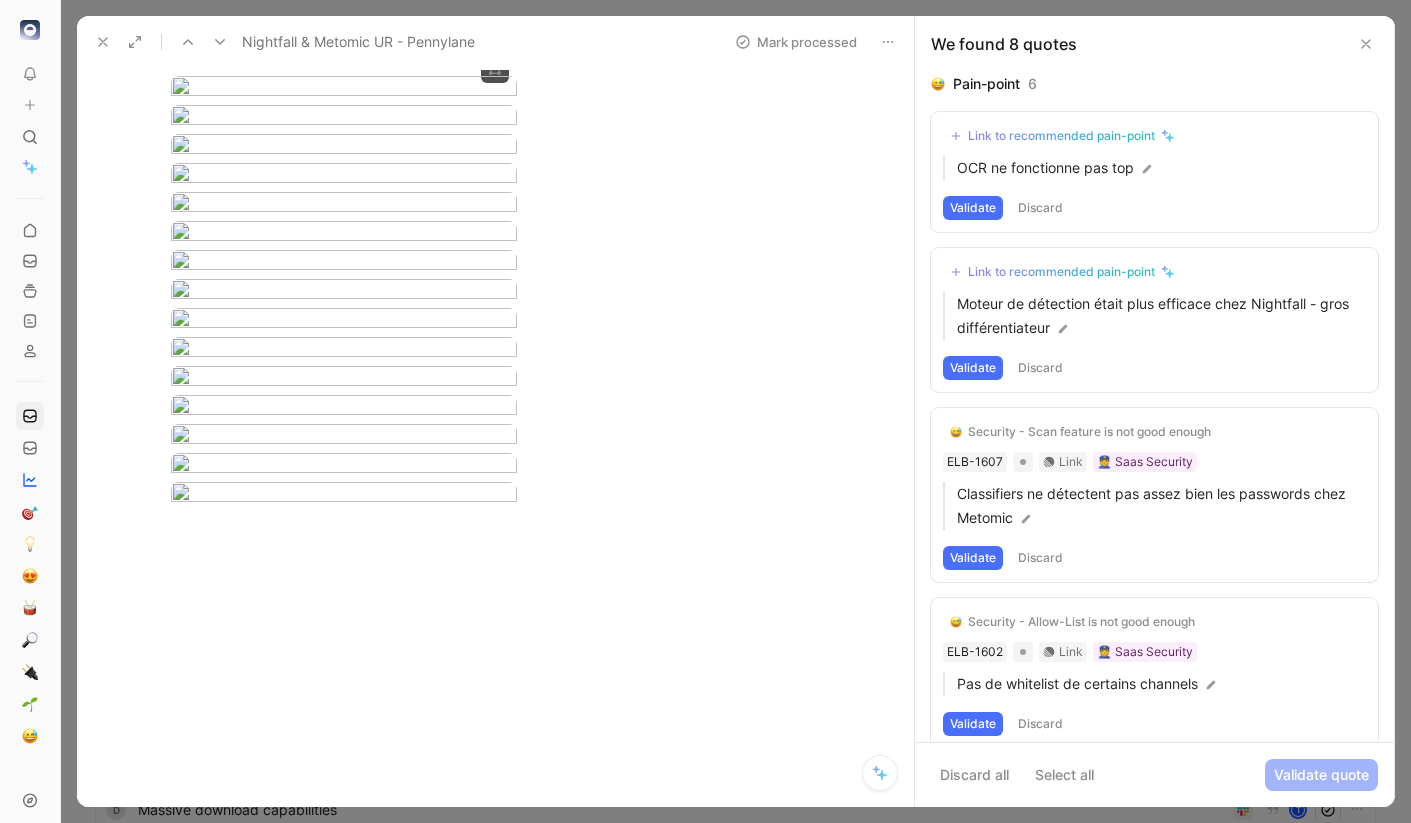 click on "To pick up a draggable item, press the space bar.
While dragging, use the arrow keys to move the item.
Press space again to drop the item in its new position, or press escape to cancel.
Feedback Views Inbox Main section Settings To process 15 Feedback from Taran (May 05, 2025) M T Feedback from Talgorn (May 05, 2025) M delegated access review with manager t Banniere email sur Microsoft pr mail externe comme Mantra t Delegated access review t Detect expired certificate with Microsoft TPA t Need DLP JIRA source t Feedback from Louis Decherf in Slack - 4/25/2025 M Nightfall & Metomic UR - Pennylane 8 M l Activate feature CASB by group / awareness also t O scanner intérieur document avec One drive t notion connector t delegated access review t d Massive download capabilities t e Feedback from Theo in Slack - 3/11/2025 M Nightfall & Metomic UR - Pennylane Mark processed Arthur Clouet Comment Add quote Summarize Nightfall & Metomic UR - Pennylane M Maxime Berkowicz Cycle To process   6" at bounding box center [705, 411] 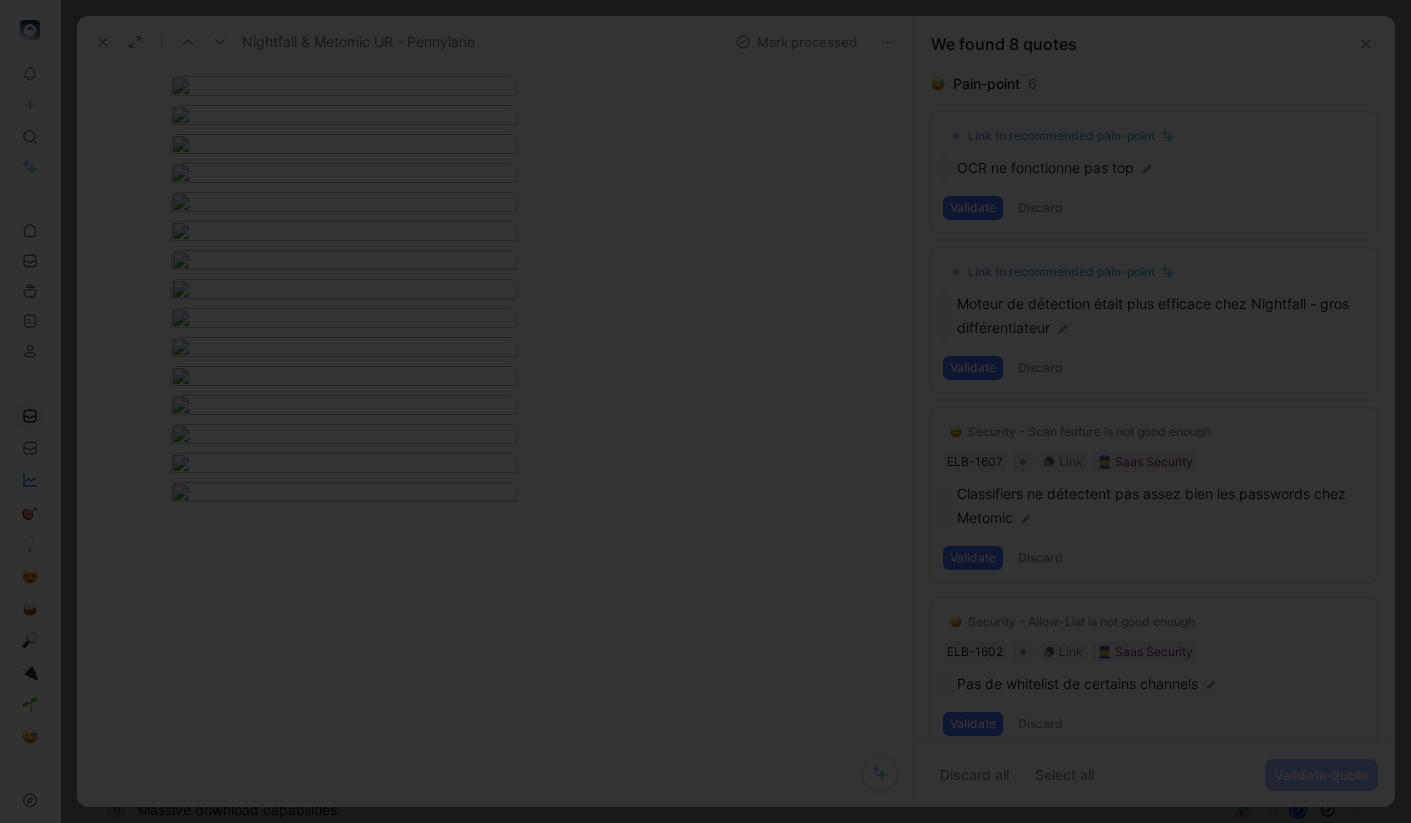 click at bounding box center [705, 411] 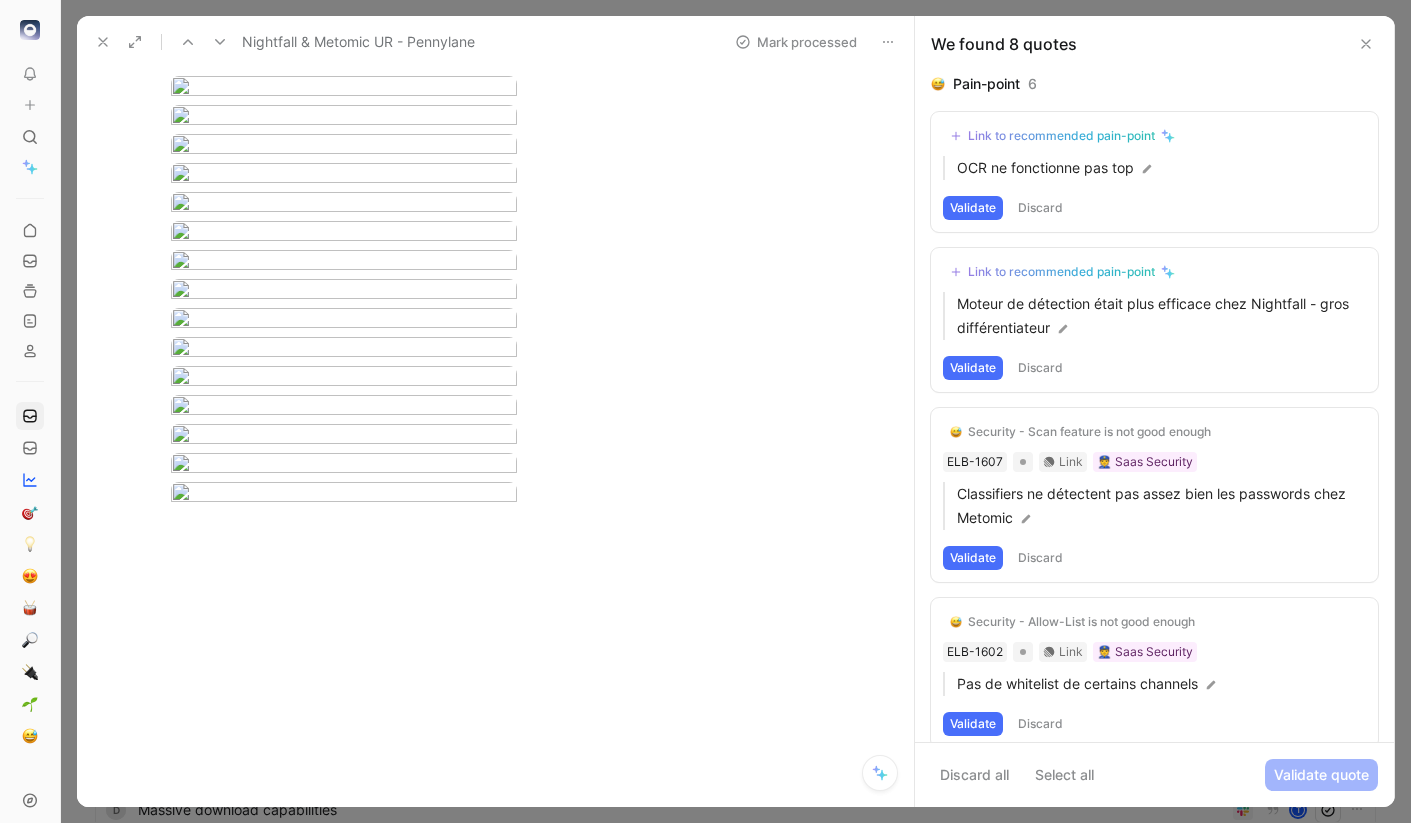 scroll, scrollTop: 8225, scrollLeft: 0, axis: vertical 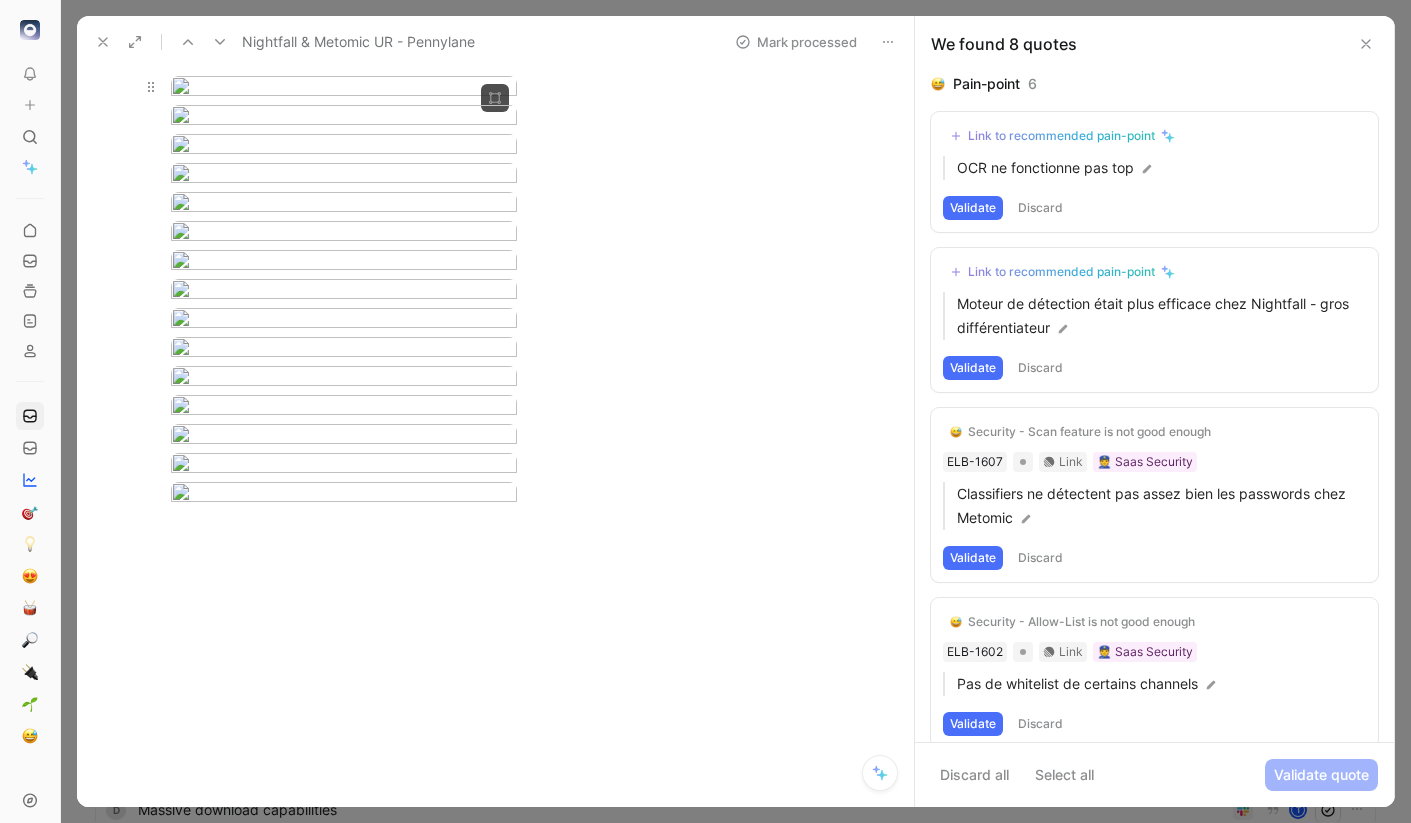 click on "To pick up a draggable item, press the space bar.
While dragging, use the arrow keys to move the item.
Press space again to drop the item in its new position, or press escape to cancel.
Feedback Views Inbox Main section Settings To process 15 Feedback from Taran (May 05, 2025) M T Feedback from Talgorn (May 05, 2025) M delegated access review with manager t Banniere email sur Microsoft pr mail externe comme Mantra t Delegated access review t Detect expired certificate with Microsoft TPA t Need DLP JIRA source t Feedback from Louis Decherf in Slack - 4/25/2025 M Nightfall & Metomic UR - Pennylane 8 M l Activate feature CASB by group / awareness also t O scanner intérieur document avec One drive t notion connector t delegated access review t d Massive download capabilities t e Feedback from Theo in Slack - 3/11/2025 M Nightfall & Metomic UR - Pennylane Mark processed Arthur Clouet Comment Add quote Summarize Nightfall & Metomic UR - Pennylane M Maxime Berkowicz Cycle To process   6" at bounding box center [705, 411] 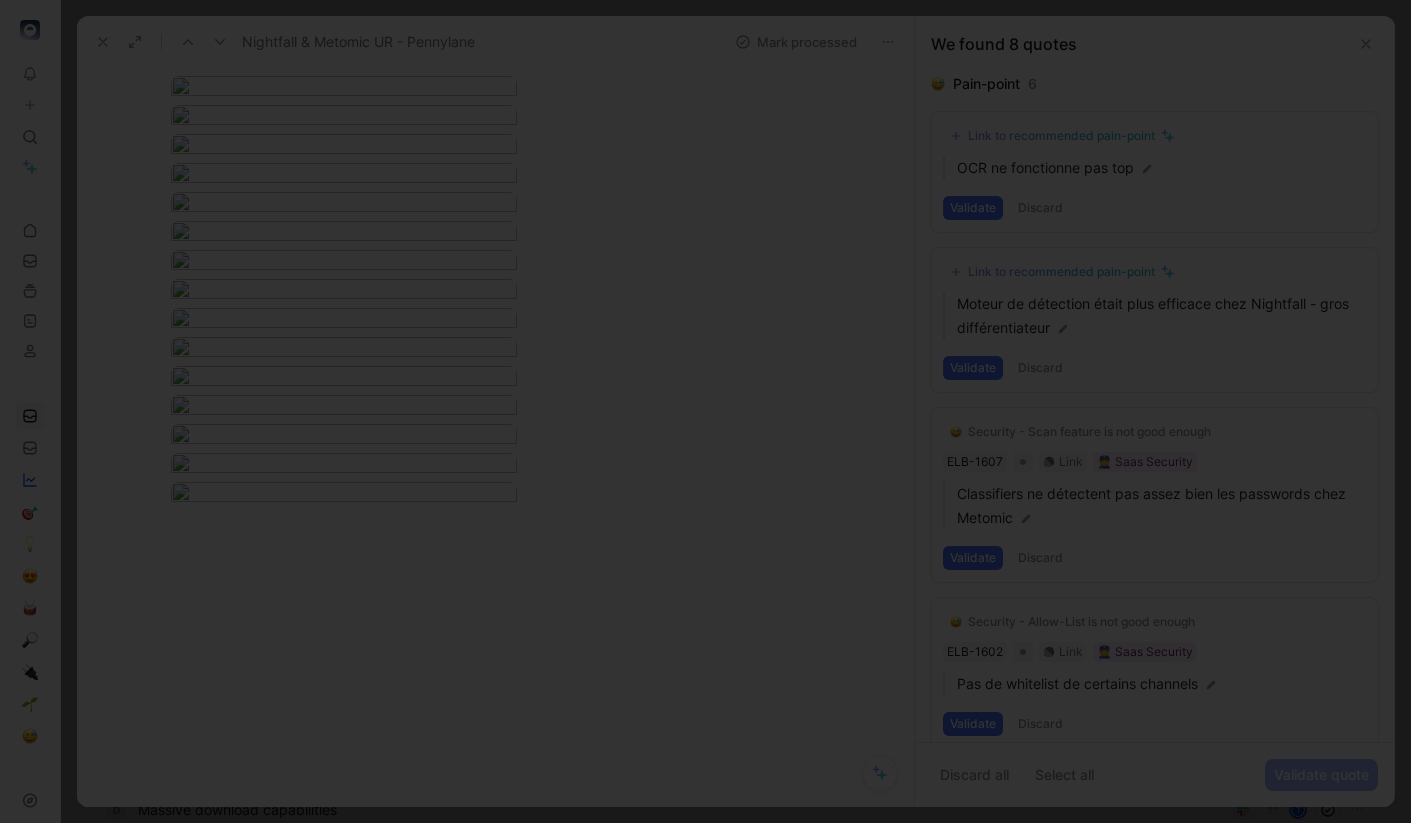 click at bounding box center (705, 411) 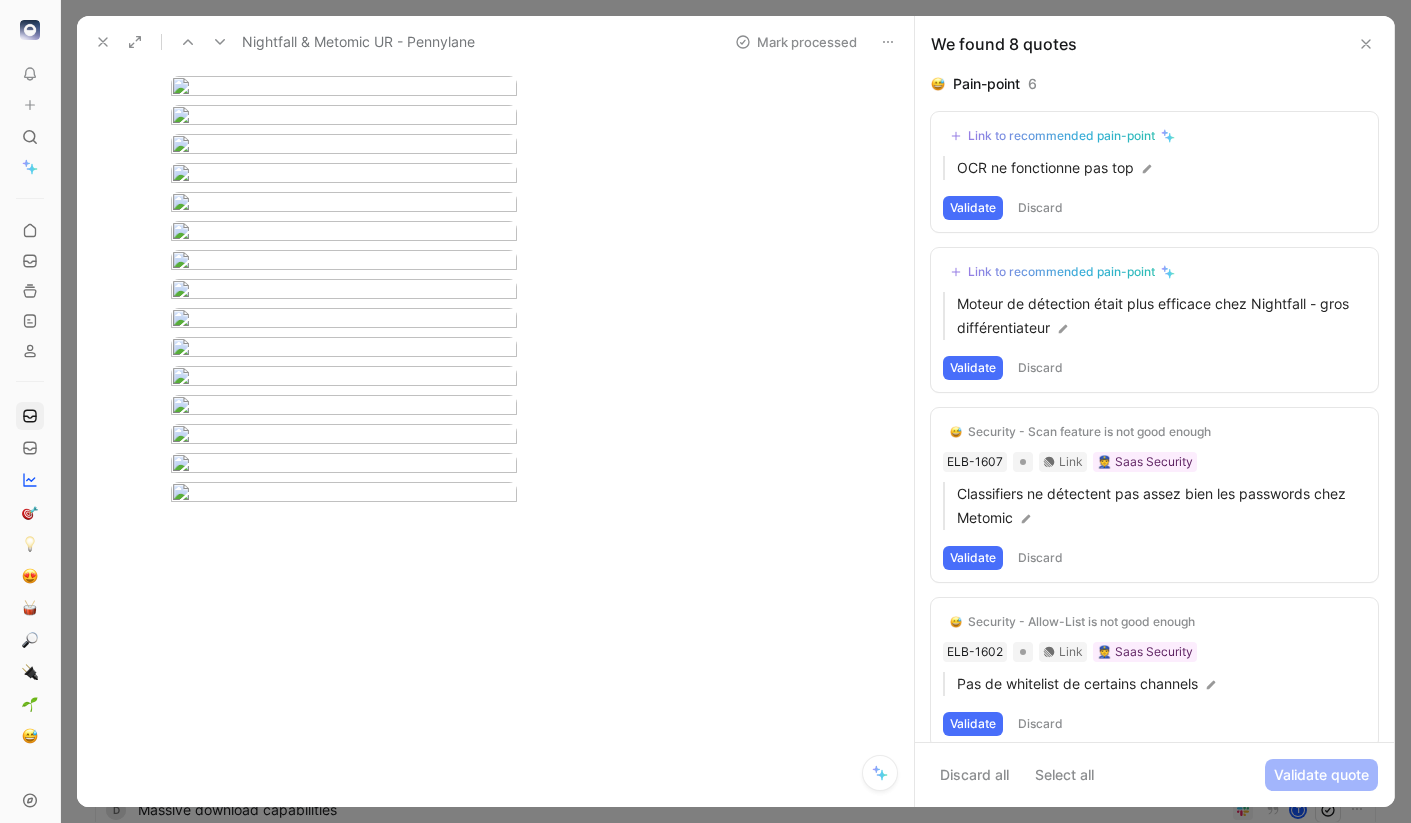 scroll, scrollTop: 8402, scrollLeft: 0, axis: vertical 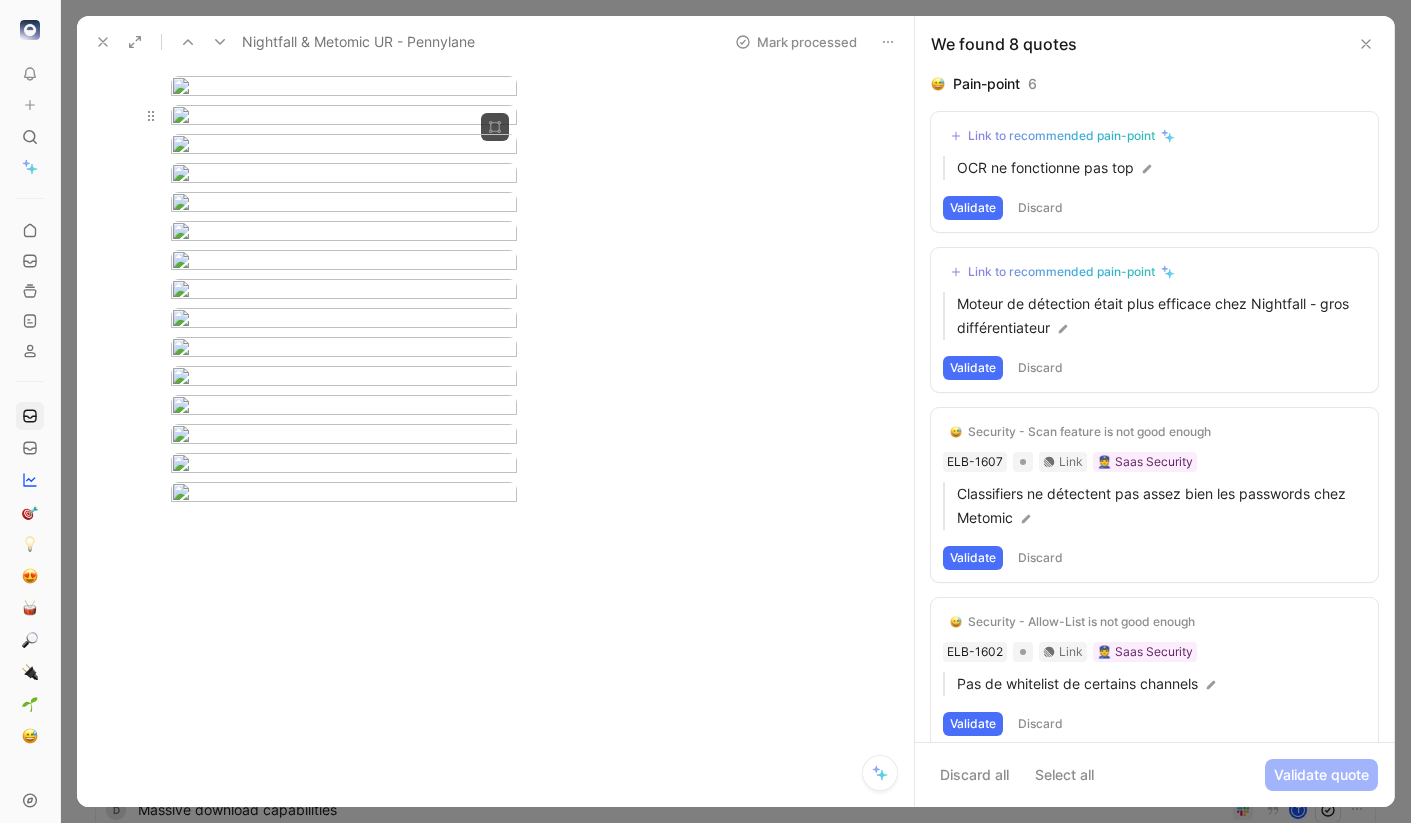 click on "To pick up a draggable item, press the space bar.
While dragging, use the arrow keys to move the item.
Press space again to drop the item in its new position, or press escape to cancel.
Feedback Views Inbox Main section Settings To process 15 Feedback from Taran (May 05, 2025) M T Feedback from Talgorn (May 05, 2025) M delegated access review with manager t Banniere email sur Microsoft pr mail externe comme Mantra t Delegated access review t Detect expired certificate with Microsoft TPA t Need DLP JIRA source t Feedback from Louis Decherf in Slack - 4/25/2025 M Nightfall & Metomic UR - Pennylane 8 M l Activate feature CASB by group / awareness also t O scanner intérieur document avec One drive t notion connector t delegated access review t d Massive download capabilities t e Feedback from Theo in Slack - 3/11/2025 M Nightfall & Metomic UR - Pennylane Mark processed Arthur Clouet Comment Add quote Summarize Nightfall & Metomic UR - Pennylane M Maxime Berkowicz Cycle To process   6" at bounding box center [705, 411] 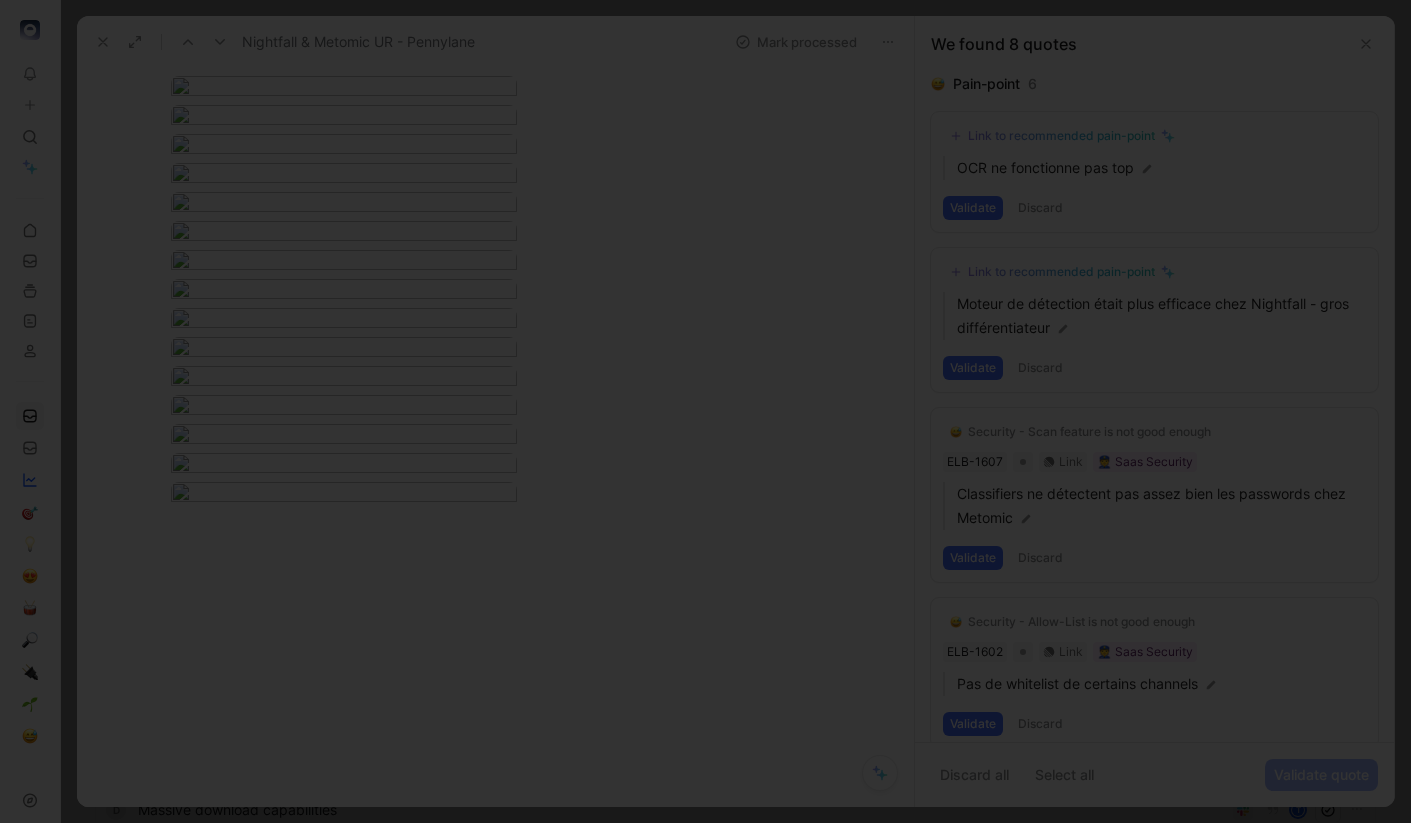 click at bounding box center [705, 411] 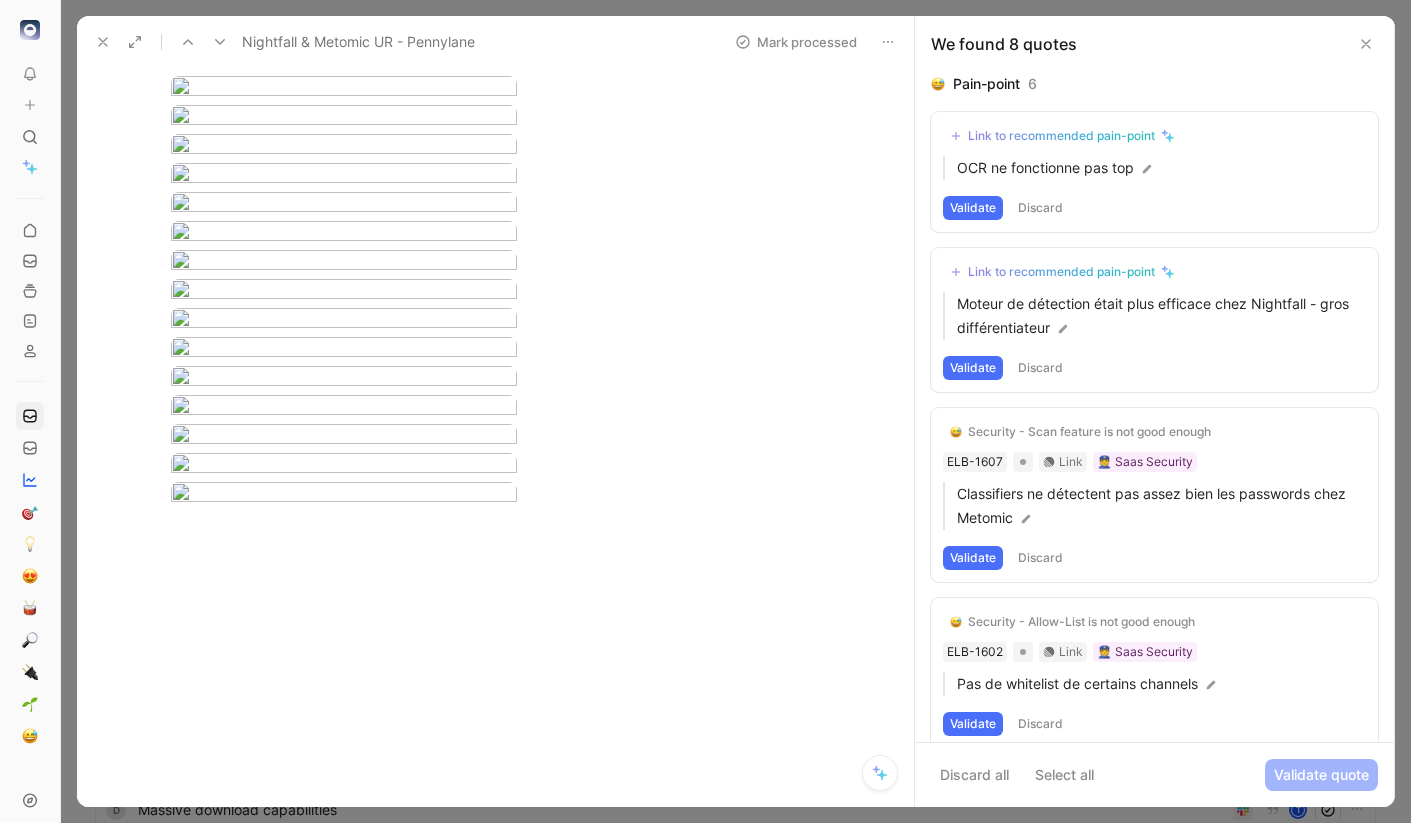 scroll, scrollTop: 8627, scrollLeft: 0, axis: vertical 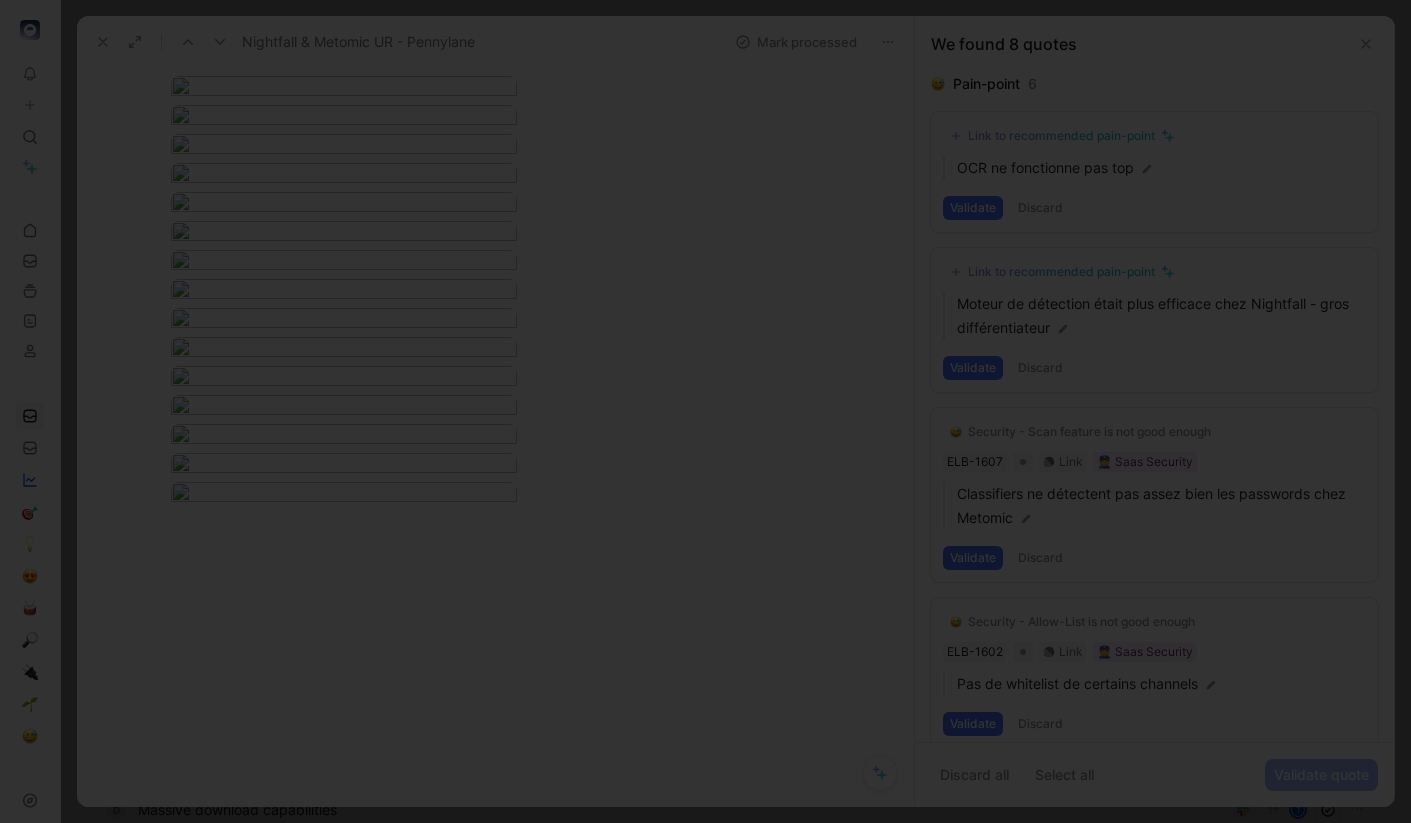 click at bounding box center (705, 411) 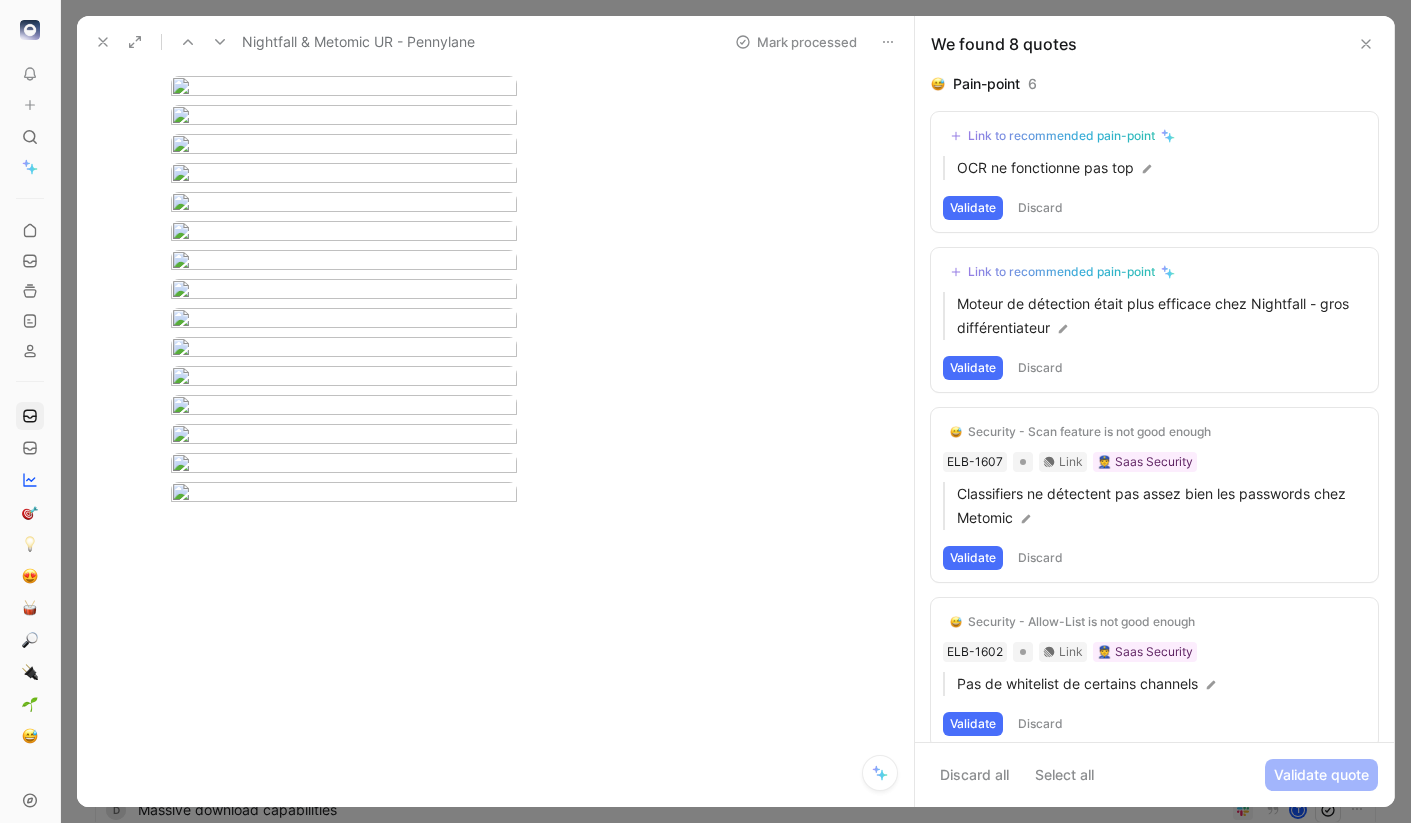 scroll, scrollTop: 8855, scrollLeft: 0, axis: vertical 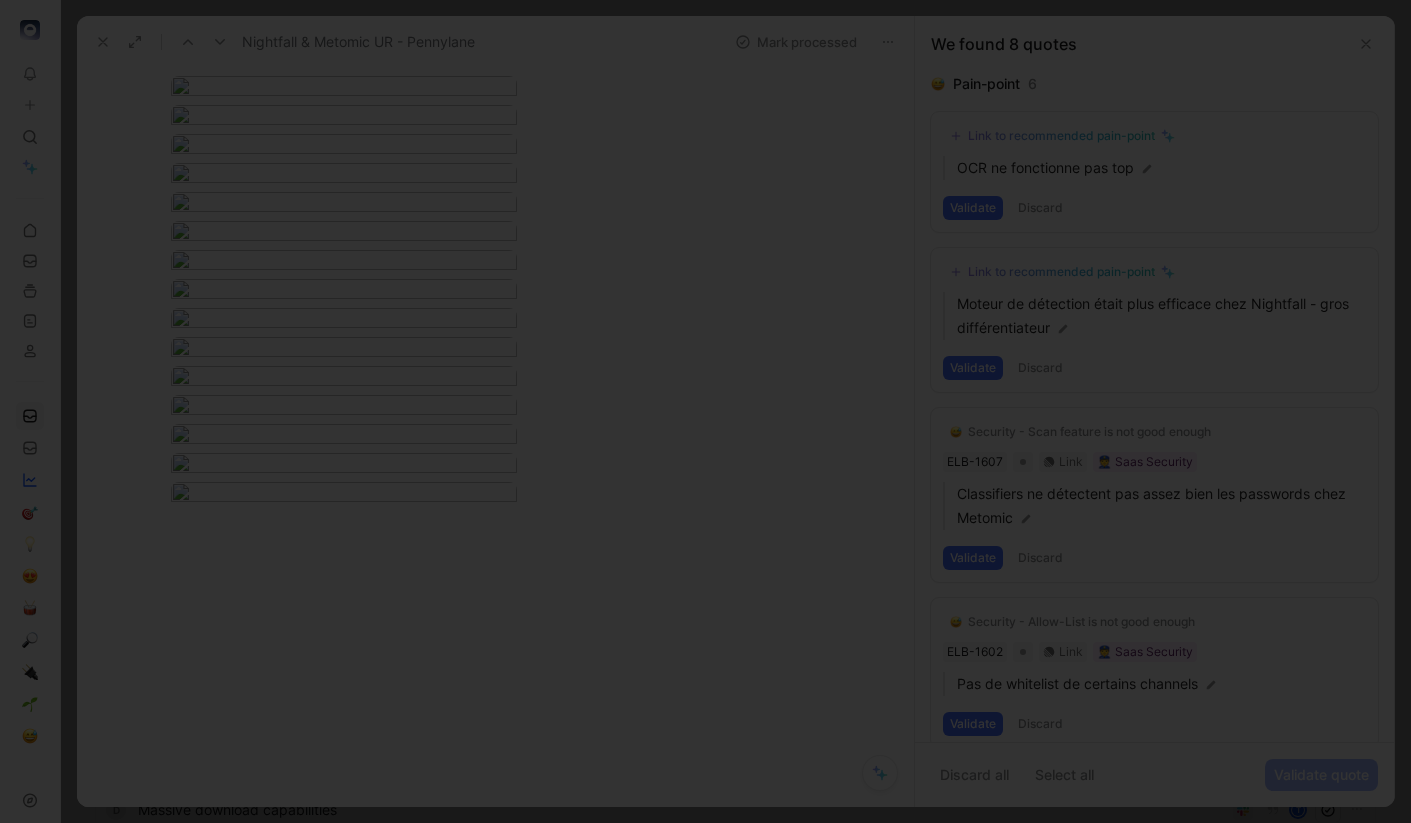 click at bounding box center [705, 411] 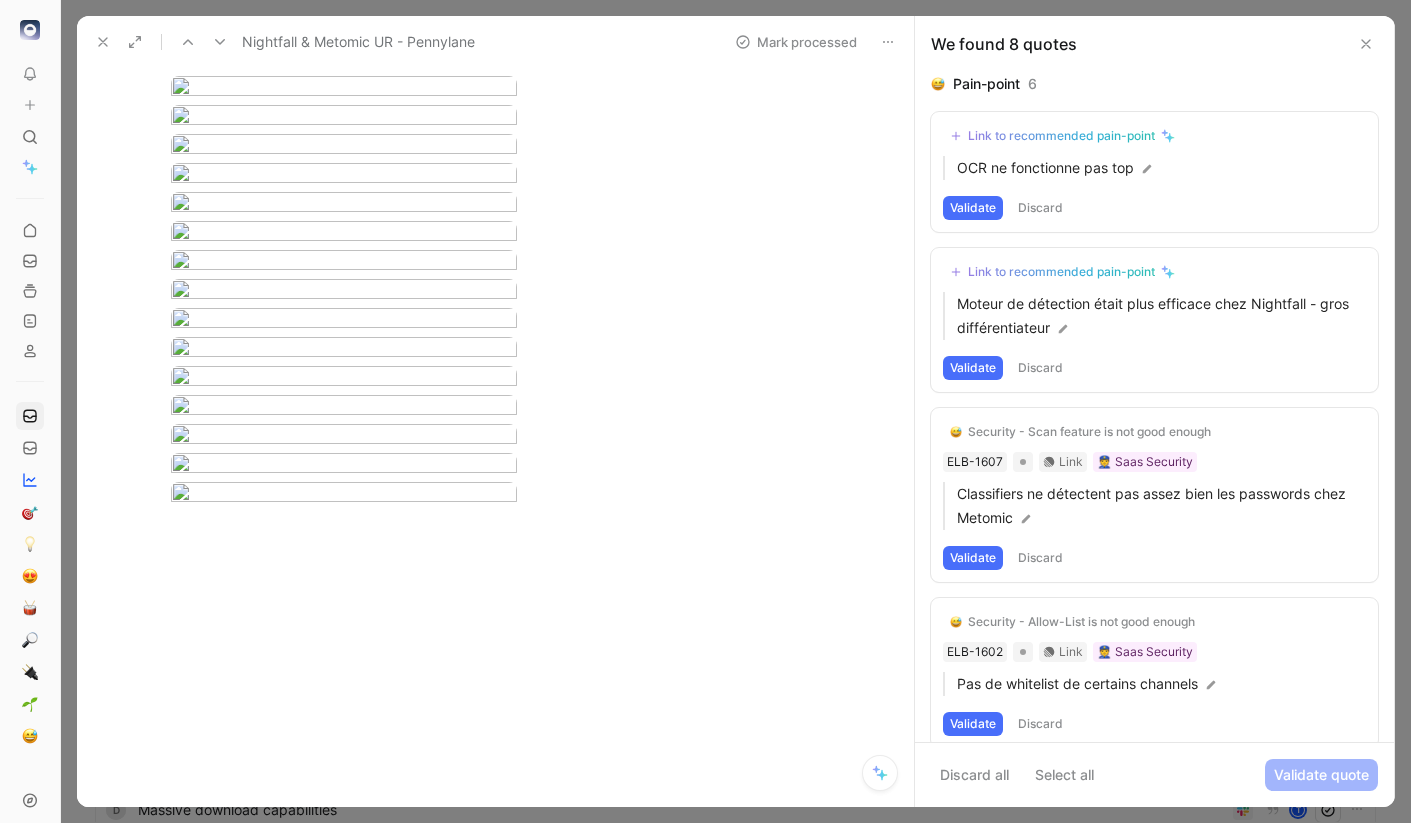 scroll, scrollTop: 9172, scrollLeft: 0, axis: vertical 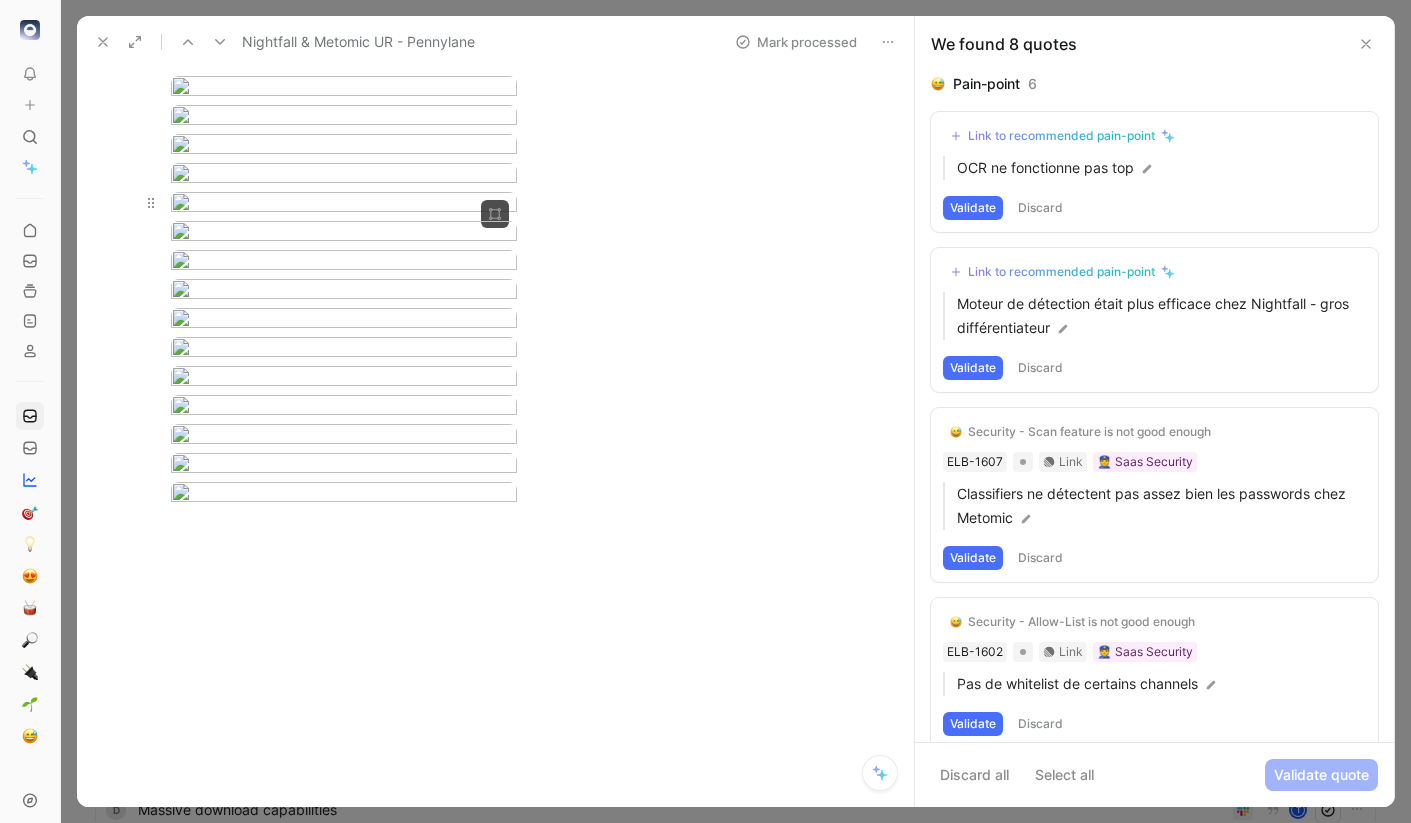 click on "To pick up a draggable item, press the space bar.
While dragging, use the arrow keys to move the item.
Press space again to drop the item in its new position, or press escape to cancel.
Feedback Views Inbox Main section Settings To process 15 Feedback from Taran (May 05, 2025) M T Feedback from Talgorn (May 05, 2025) M delegated access review with manager t Banniere email sur Microsoft pr mail externe comme Mantra t Delegated access review t Detect expired certificate with Microsoft TPA t Need DLP JIRA source t Feedback from Louis Decherf in Slack - 4/25/2025 M Nightfall & Metomic UR - Pennylane 8 M l Activate feature CASB by group / awareness also t O scanner intérieur document avec One drive t notion connector t delegated access review t d Massive download capabilities t e Feedback from Theo in Slack - 3/11/2025 M Nightfall & Metomic UR - Pennylane Mark processed Arthur Clouet Comment Add quote Summarize Nightfall & Metomic UR - Pennylane M Maxime Berkowicz Cycle To process   6" at bounding box center [705, 411] 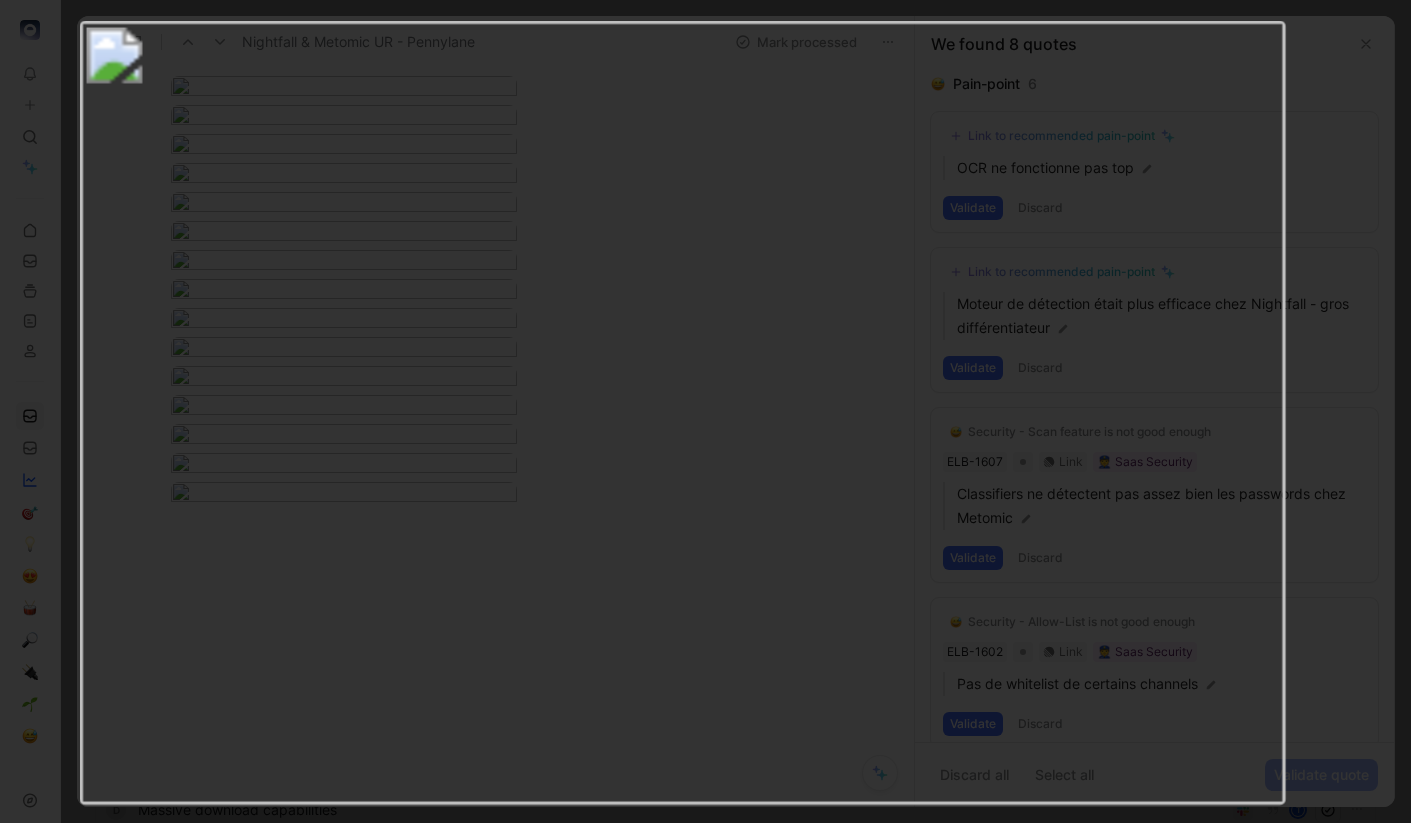 click at bounding box center [682, 412] 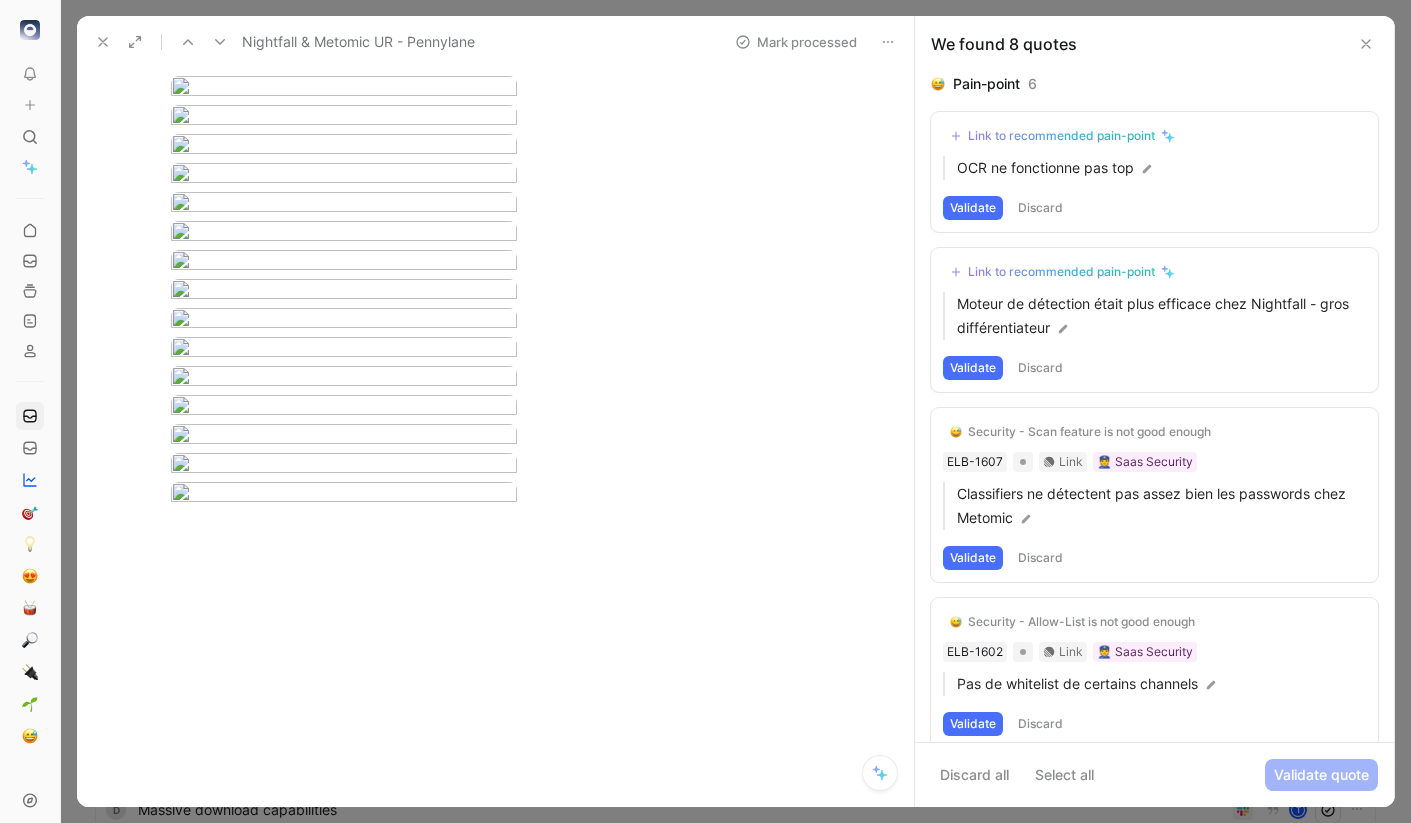 click on "To pick up a draggable item, press the space bar.
While dragging, use the arrow keys to move the item.
Press space again to drop the item in its new position, or press escape to cancel.
Feedback Views Inbox Main section Settings To process 15 Feedback from Taran (May 05, 2025) M T Feedback from Talgorn (May 05, 2025) M delegated access review with manager t Banniere email sur Microsoft pr mail externe comme Mantra t Delegated access review t Detect expired certificate with Microsoft TPA t Need DLP JIRA source t Feedback from Louis Decherf in Slack - 4/25/2025 M Nightfall & Metomic UR - Pennylane 8 M l Activate feature CASB by group / awareness also t O scanner intérieur document avec One drive t notion connector t delegated access review t d Massive download capabilities t e Feedback from Theo in Slack - 3/11/2025 M Nightfall & Metomic UR - Pennylane Mark processed Arthur Clouet Comment Add quote Summarize Nightfall & Metomic UR - Pennylane M Maxime Berkowicz Cycle To process   6" at bounding box center [705, 411] 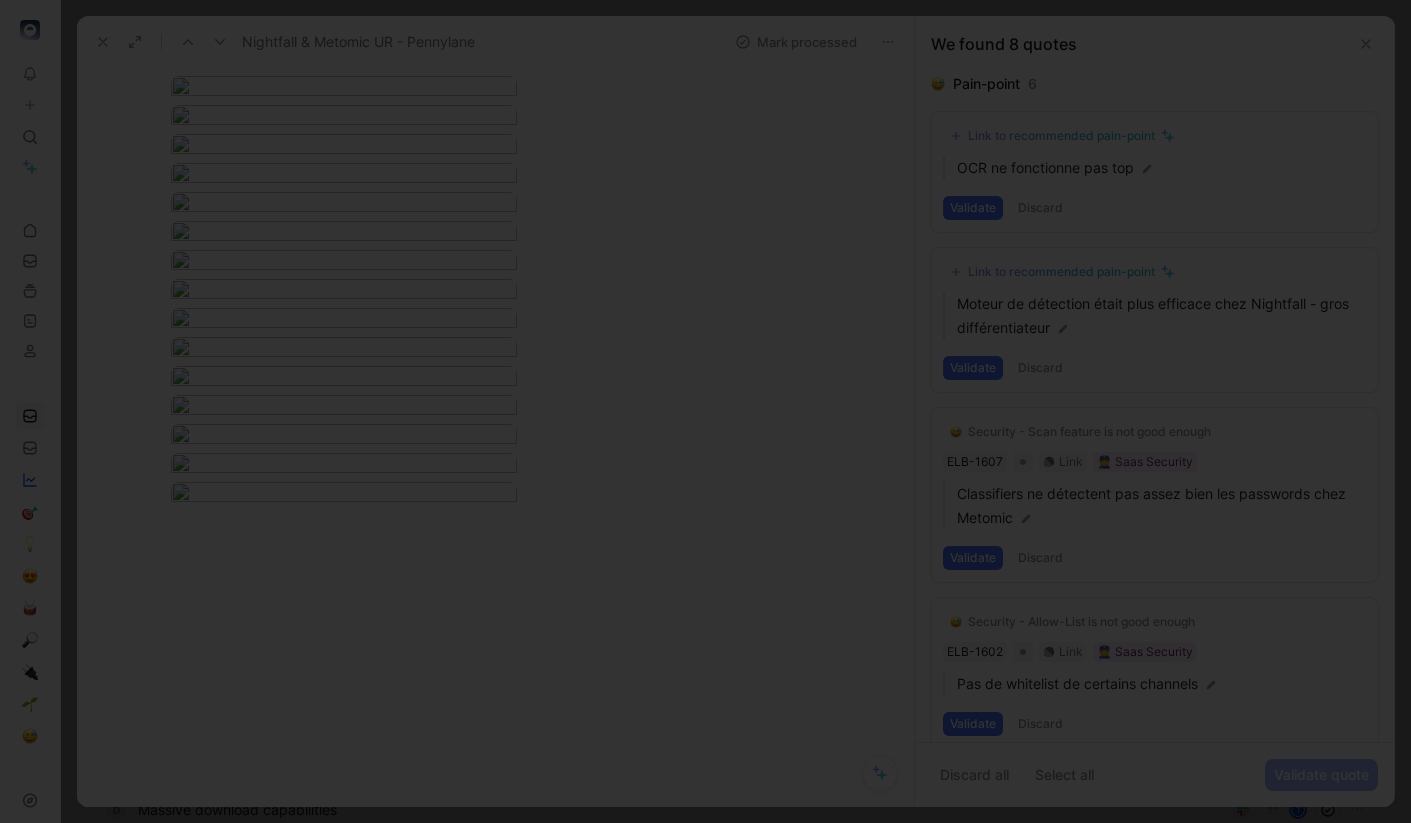 click at bounding box center [705, 411] 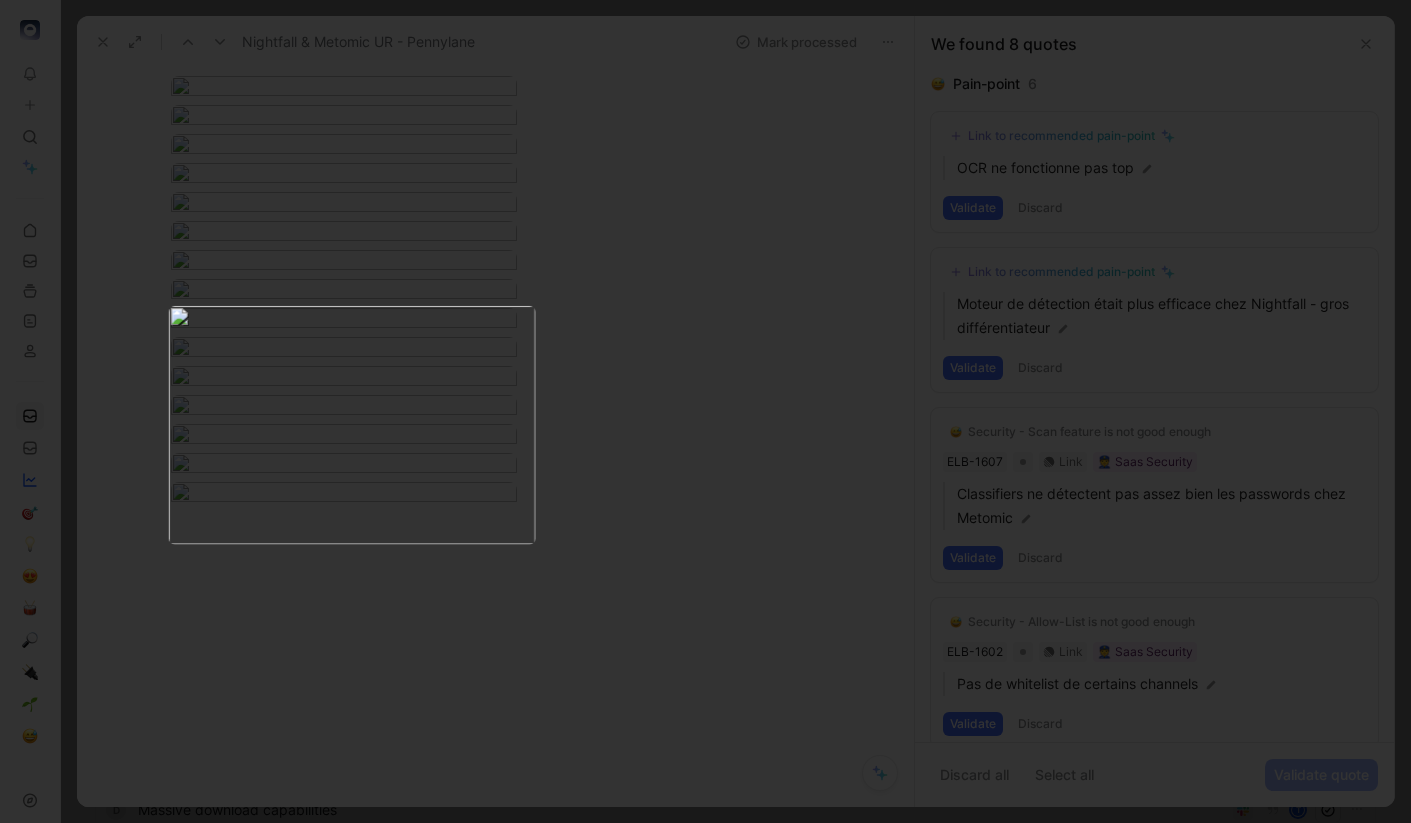 click at bounding box center (705, 411) 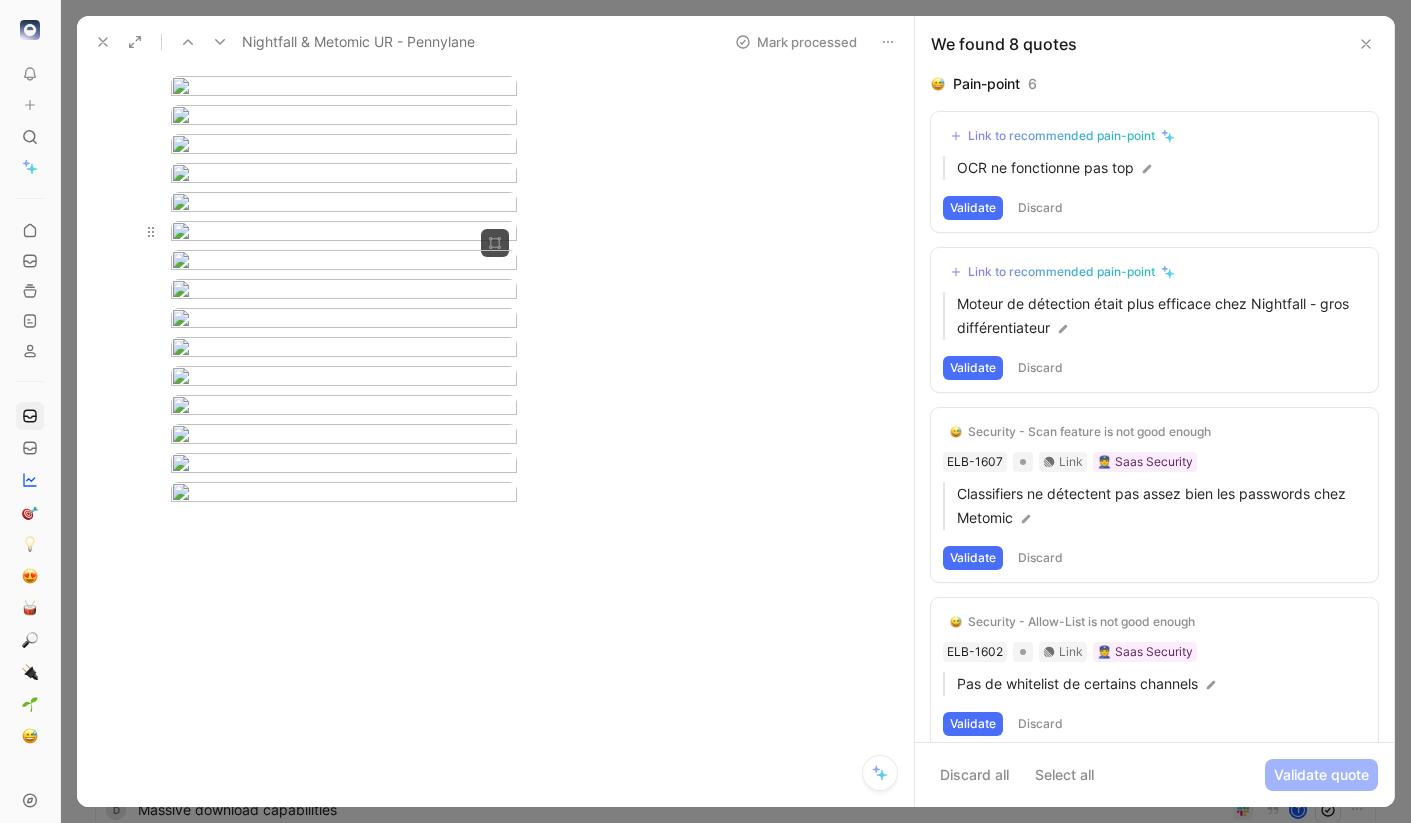 click on "To pick up a draggable item, press the space bar.
While dragging, use the arrow keys to move the item.
Press space again to drop the item in its new position, or press escape to cancel.
Feedback Views Inbox Main section Settings To process 15 Feedback from Taran (May 05, 2025) M T Feedback from Talgorn (May 05, 2025) M delegated access review with manager t Banniere email sur Microsoft pr mail externe comme Mantra t Delegated access review t Detect expired certificate with Microsoft TPA t Need DLP JIRA source t Feedback from Louis Decherf in Slack - 4/25/2025 M Nightfall & Metomic UR - Pennylane 8 M l Activate feature CASB by group / awareness also t O scanner intérieur document avec One drive t notion connector t delegated access review t d Massive download capabilities t e Feedback from Theo in Slack - 3/11/2025 M Nightfall & Metomic UR - Pennylane Mark processed Arthur Clouet Comment Add quote Summarize Nightfall & Metomic UR - Pennylane M Maxime Berkowicz Cycle To process   6" at bounding box center (705, 411) 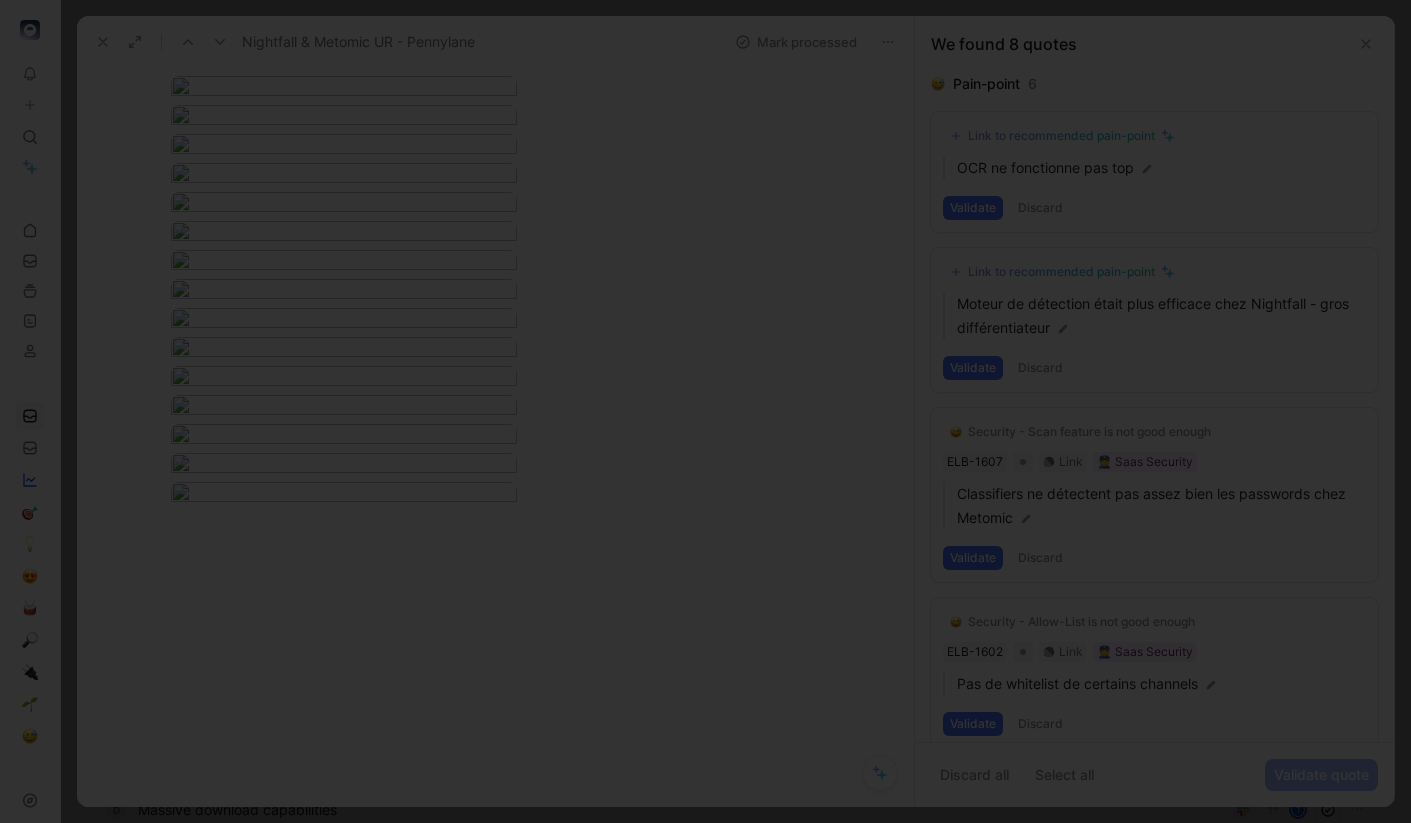 click at bounding box center (705, 411) 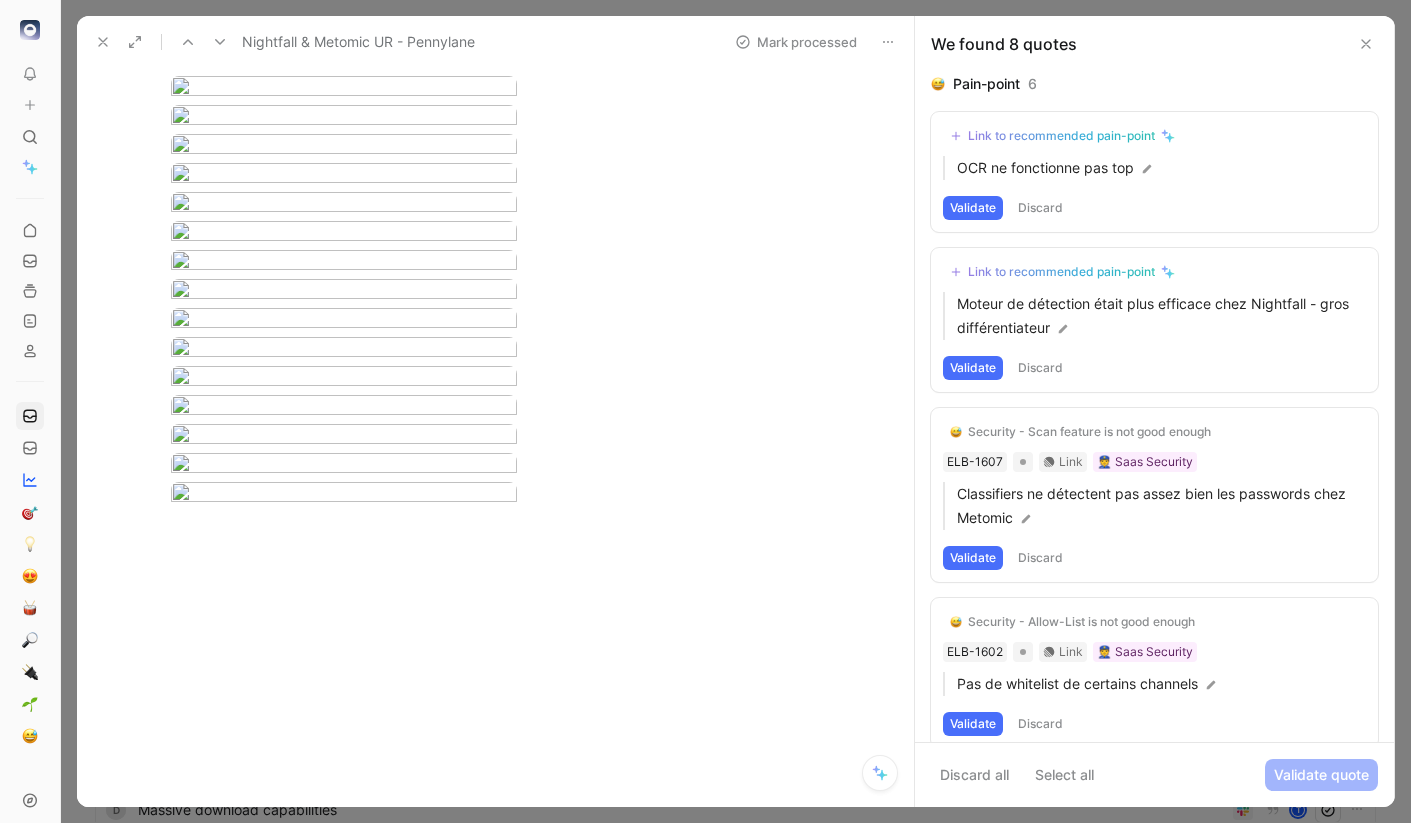 scroll, scrollTop: 9462, scrollLeft: 0, axis: vertical 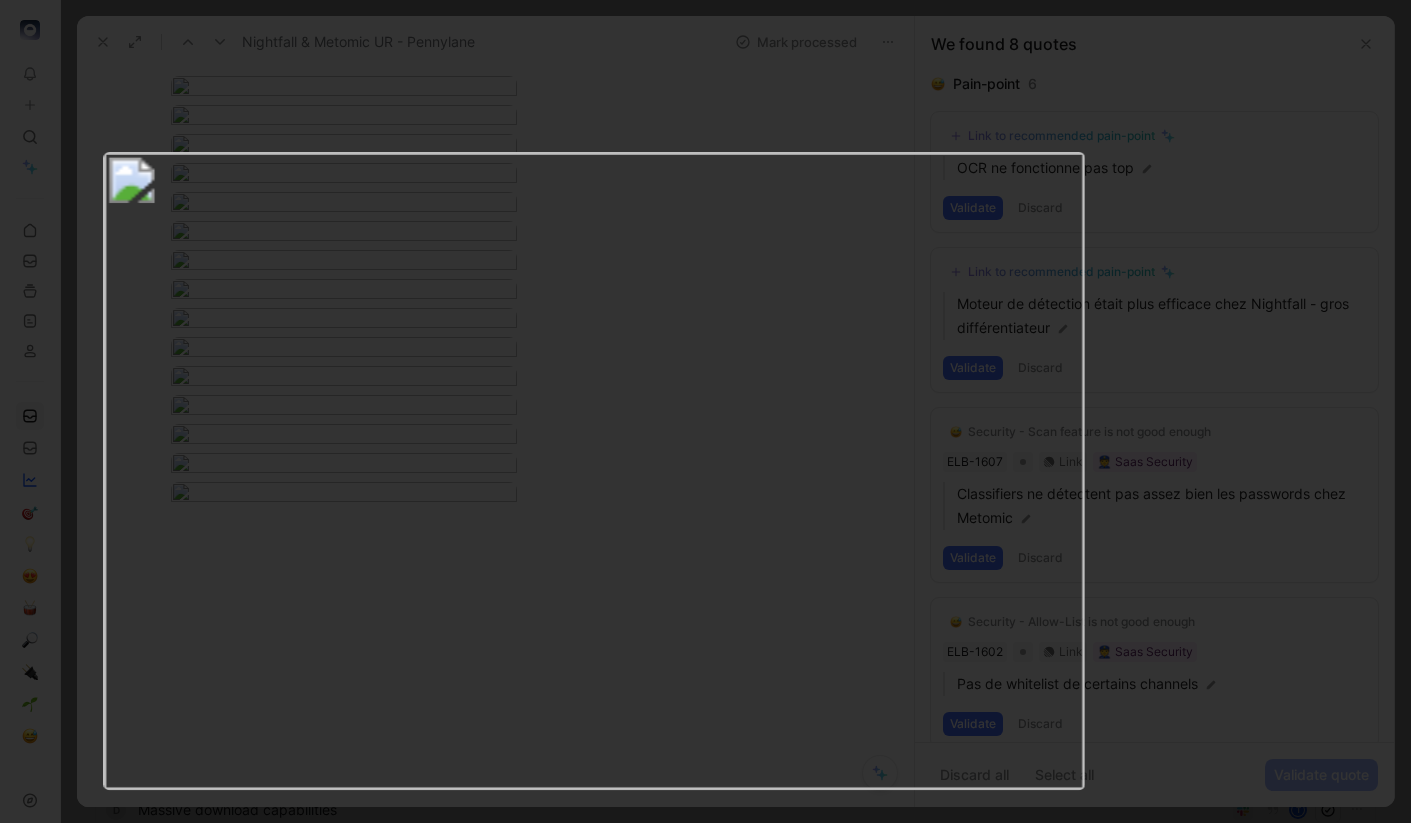click at bounding box center (594, 470) 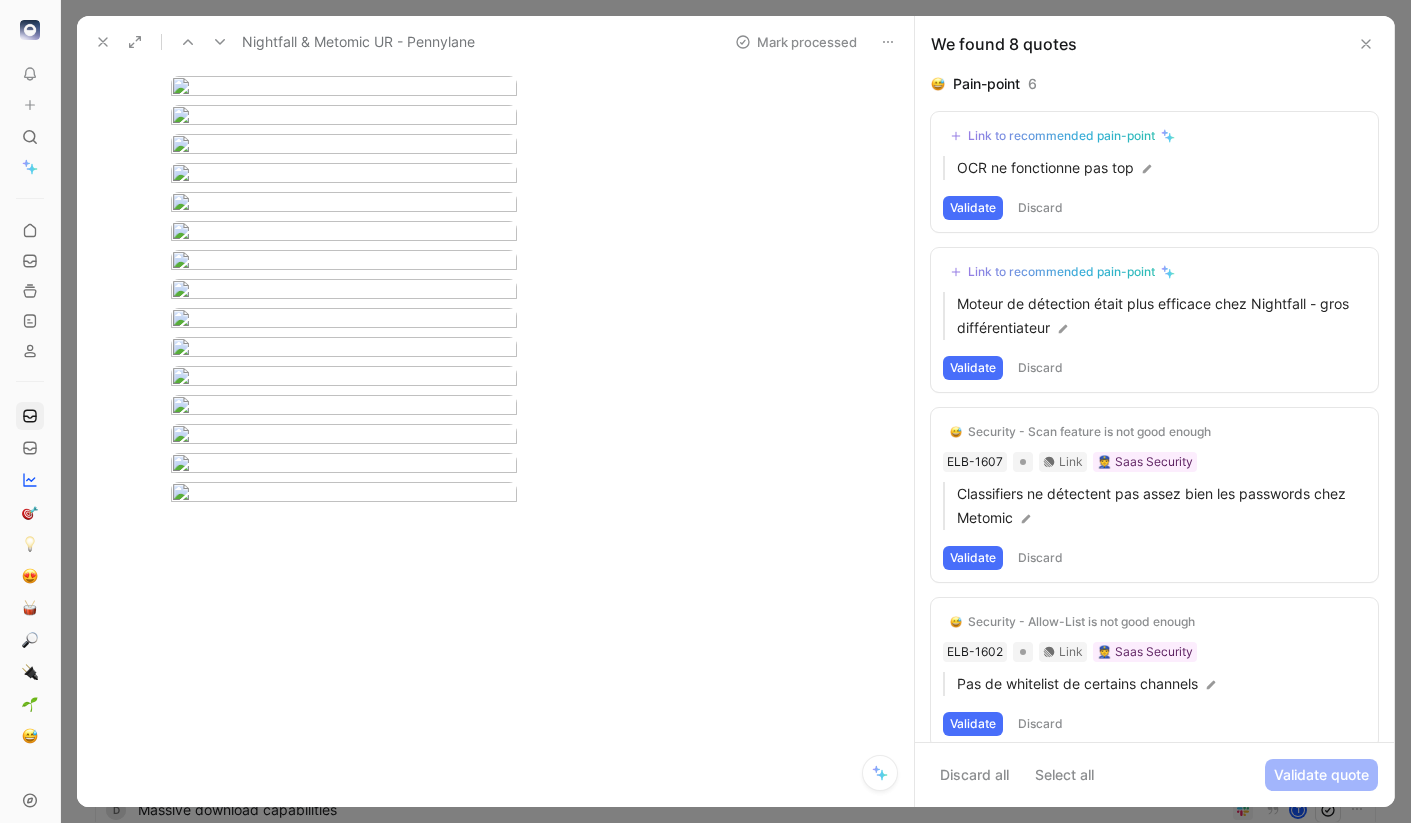scroll, scrollTop: 9785, scrollLeft: 0, axis: vertical 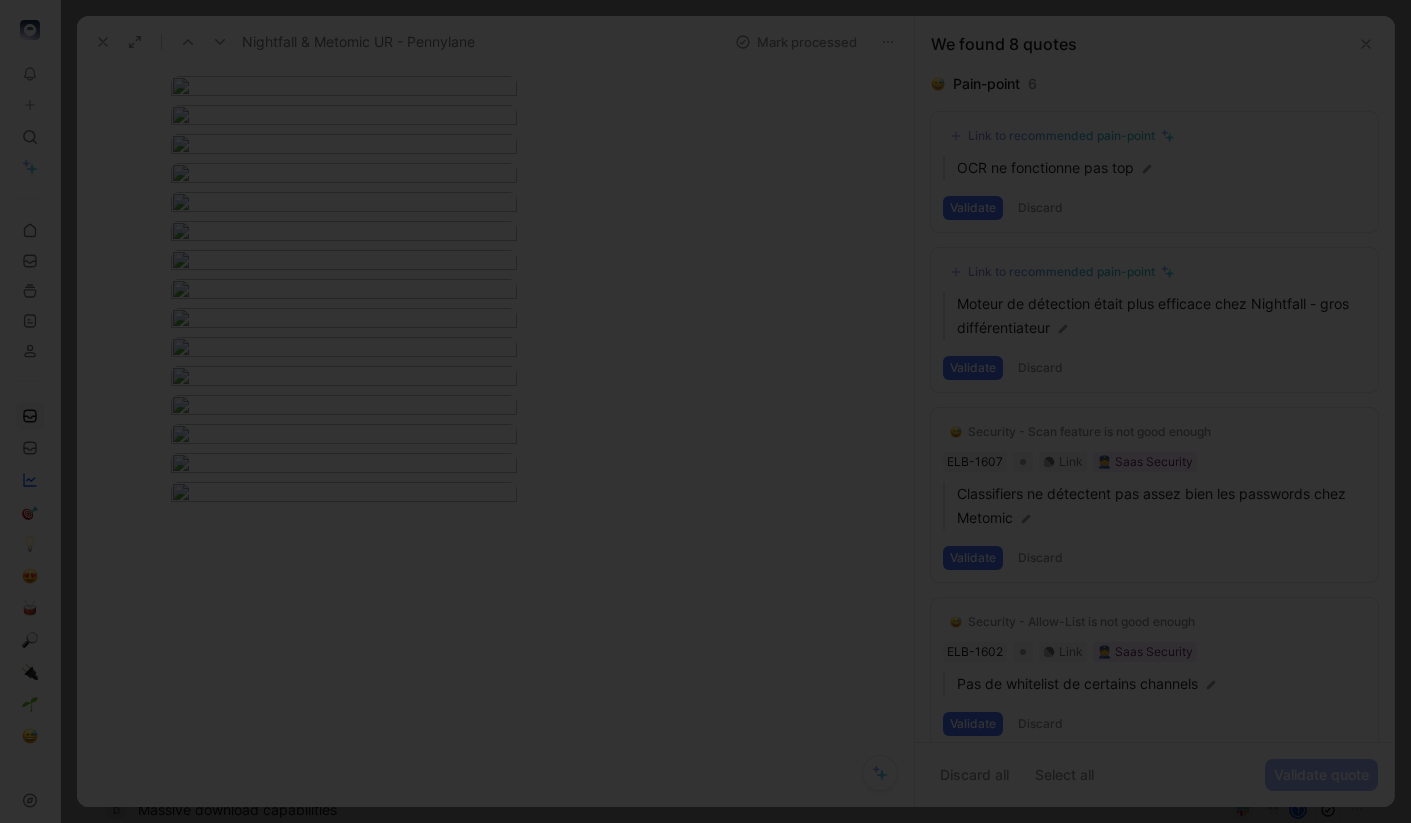 click at bounding box center (705, 411) 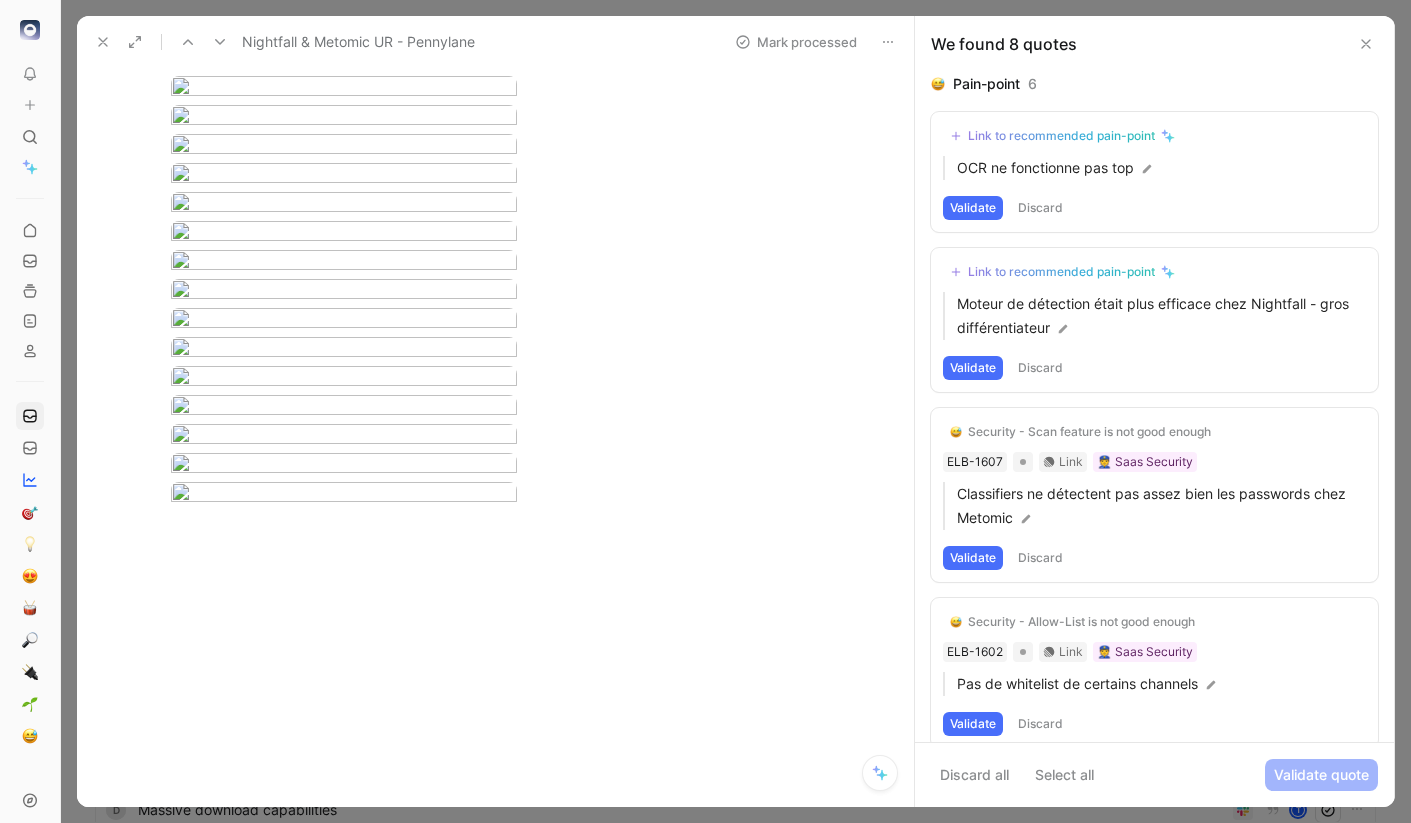 scroll, scrollTop: 10275, scrollLeft: 0, axis: vertical 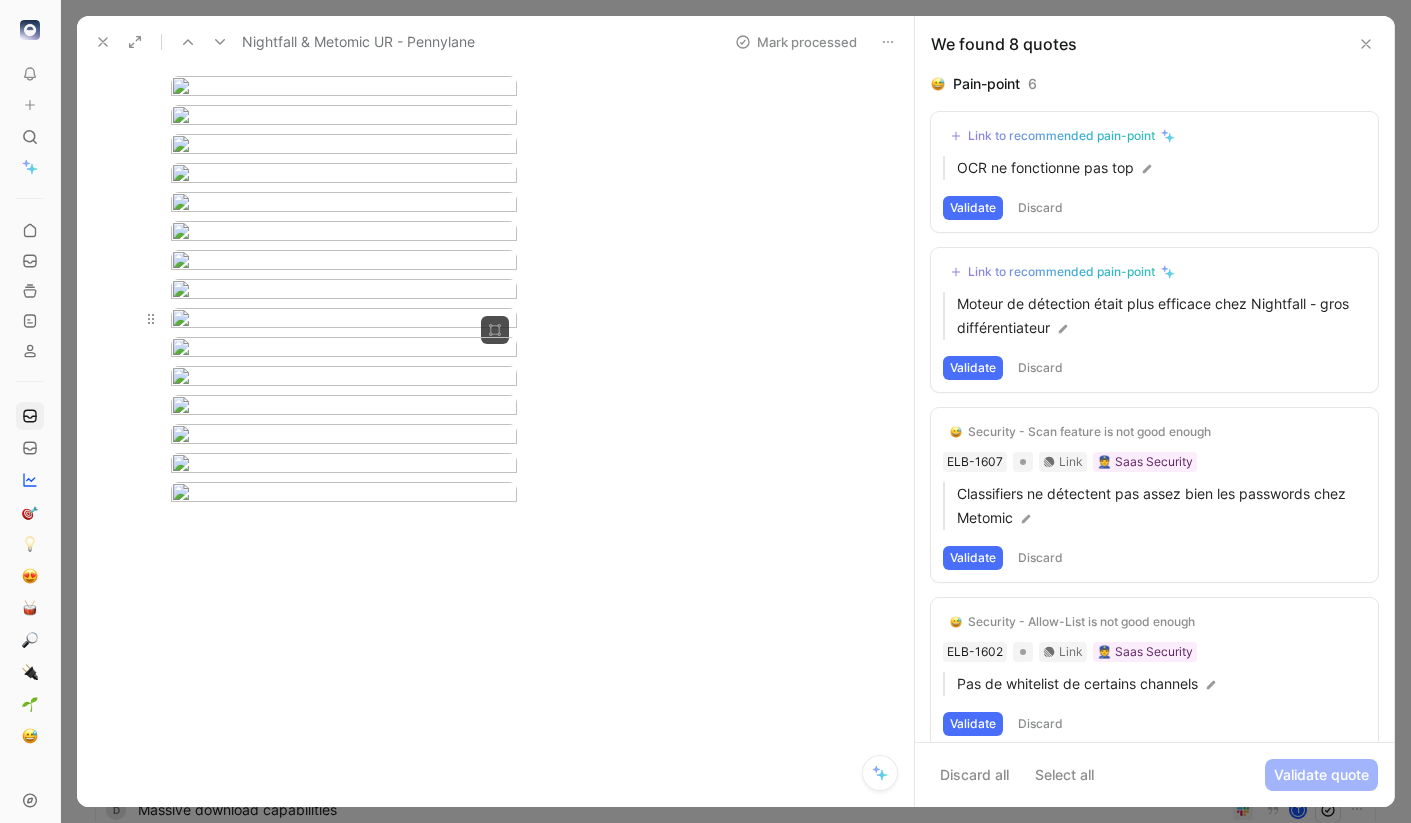 click on "To pick up a draggable item, press the space bar.
While dragging, use the arrow keys to move the item.
Press space again to drop the item in its new position, or press escape to cancel.
Feedback Views Inbox Main section Settings To process 15 Feedback from Taran (May 05, 2025) M T Feedback from Talgorn (May 05, 2025) M delegated access review with manager t Banniere email sur Microsoft pr mail externe comme Mantra t Delegated access review t Detect expired certificate with Microsoft TPA t Need DLP JIRA source t Feedback from Louis Decherf in Slack - 4/25/2025 M Nightfall & Metomic UR - Pennylane 8 M l Activate feature CASB by group / awareness also t O scanner intérieur document avec One drive t notion connector t delegated access review t d Massive download capabilities t e Feedback from Theo in Slack - 3/11/2025 M Nightfall & Metomic UR - Pennylane Mark processed Arthur Clouet Comment Add quote Summarize Nightfall & Metomic UR - Pennylane M Maxime Berkowicz Cycle To process   6" at bounding box center (705, 411) 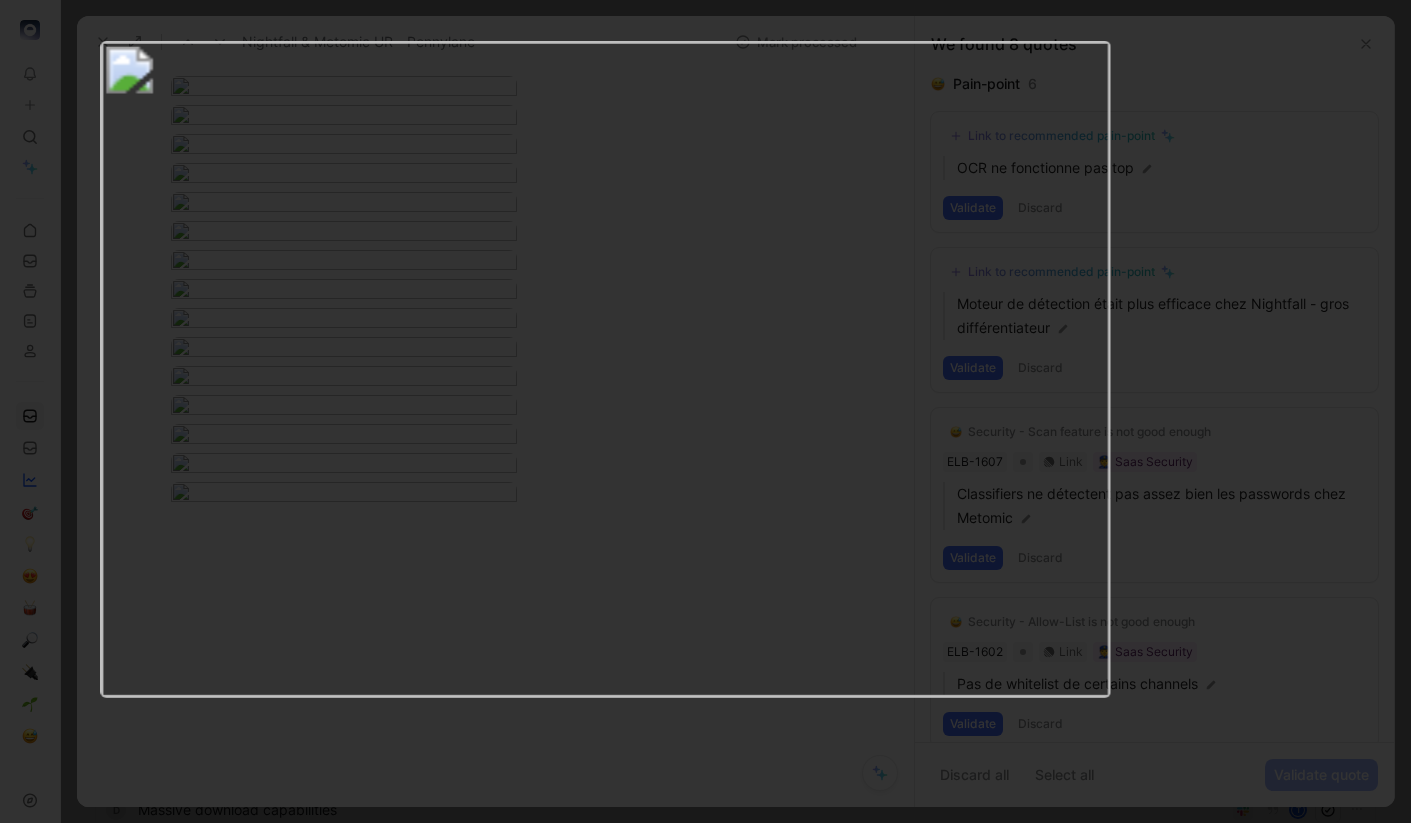 click at bounding box center [605, 368] 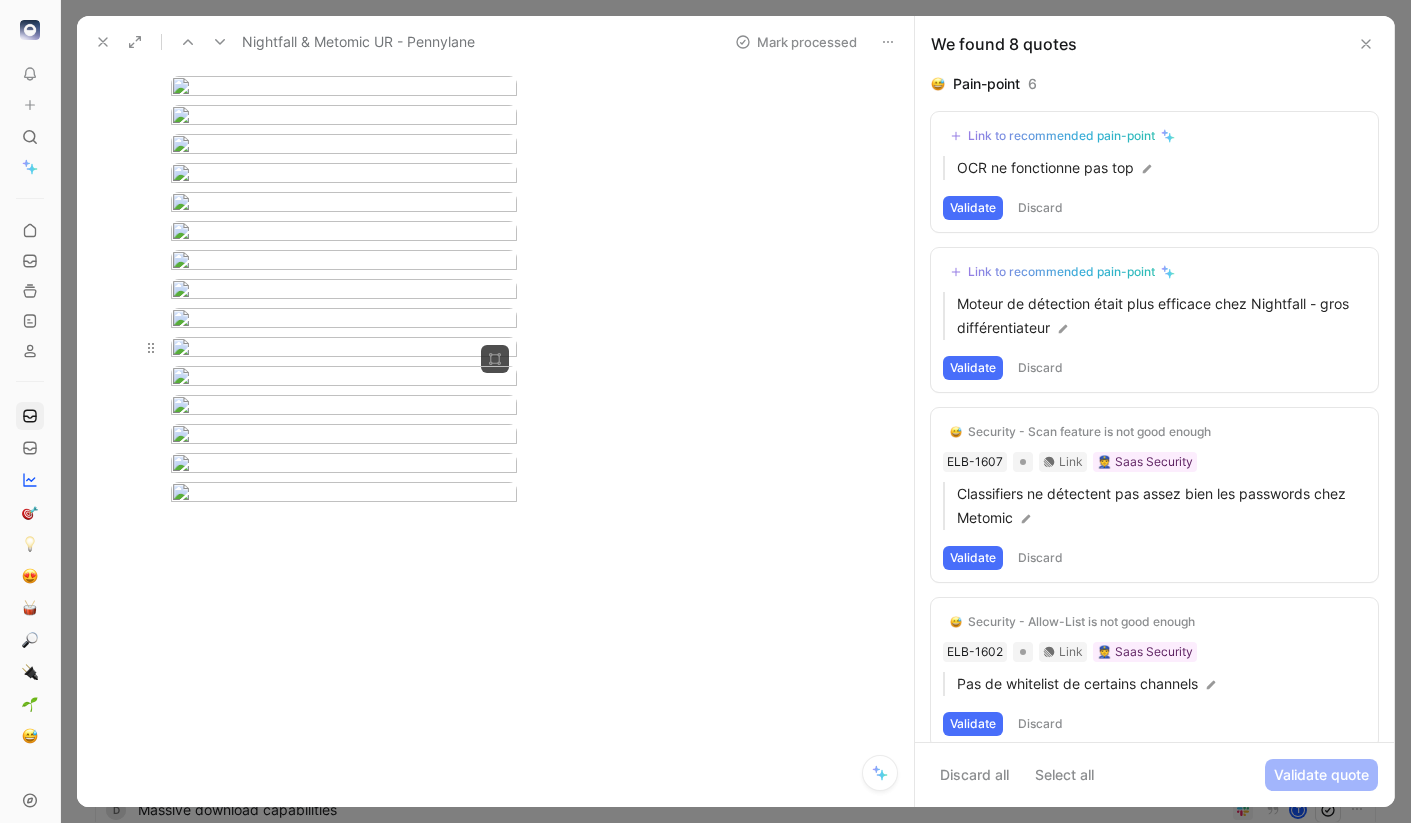 click on "To pick up a draggable item, press the space bar.
While dragging, use the arrow keys to move the item.
Press space again to drop the item in its new position, or press escape to cancel.
Feedback Views Inbox Main section Settings To process 15 Feedback from Taran (May 05, 2025) M T Feedback from Talgorn (May 05, 2025) M delegated access review with manager t Banniere email sur Microsoft pr mail externe comme Mantra t Delegated access review t Detect expired certificate with Microsoft TPA t Need DLP JIRA source t Feedback from Louis Decherf in Slack - 4/25/2025 M Nightfall & Metomic UR - Pennylane 8 M l Activate feature CASB by group / awareness also t O scanner intérieur document avec One drive t notion connector t delegated access review t d Massive download capabilities t e Feedback from Theo in Slack - 3/11/2025 M Nightfall & Metomic UR - Pennylane Mark processed Arthur Clouet Comment Add quote Summarize Nightfall & Metomic UR - Pennylane M Maxime Berkowicz Cycle To process   6" at bounding box center (705, 411) 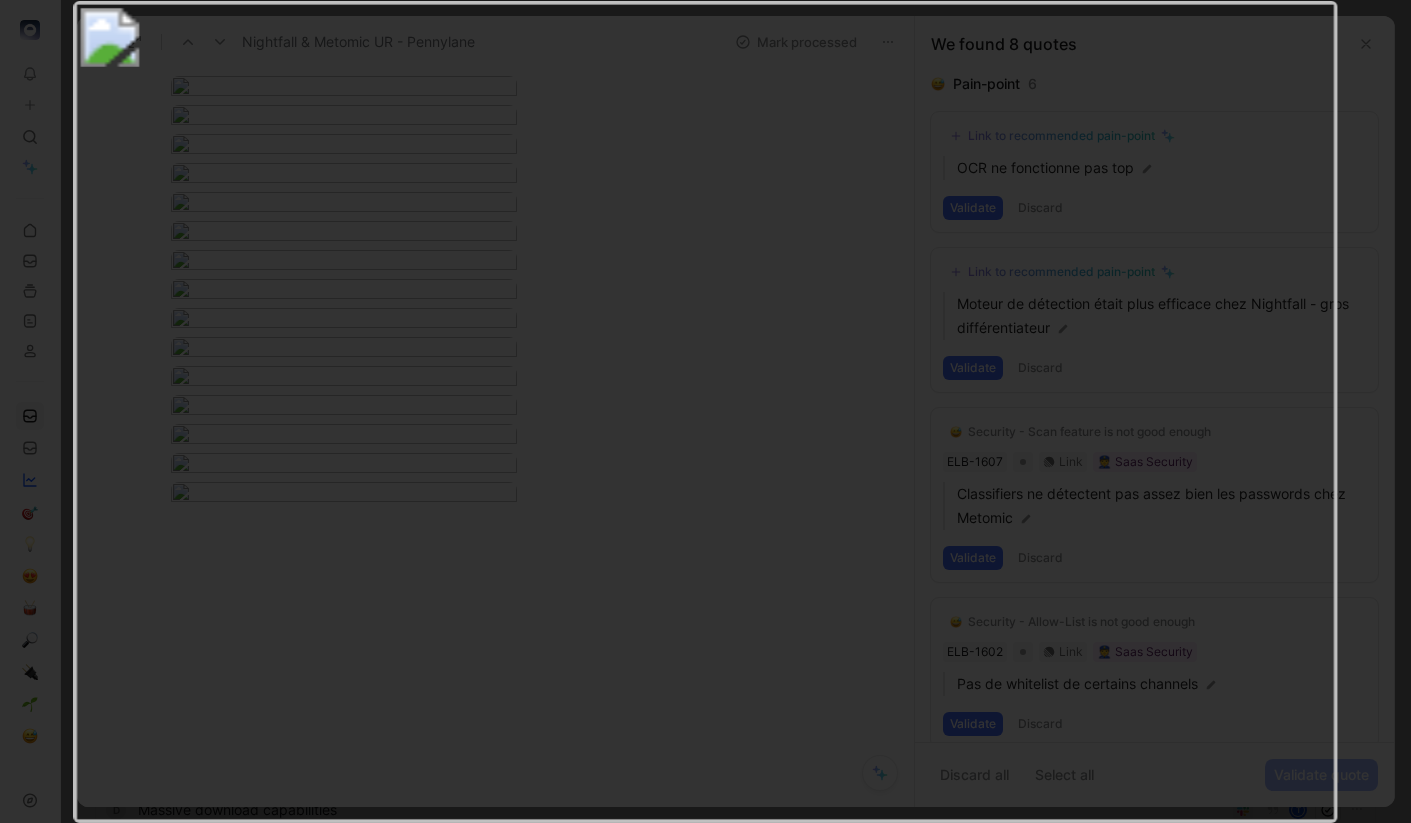 click at bounding box center [705, 412] 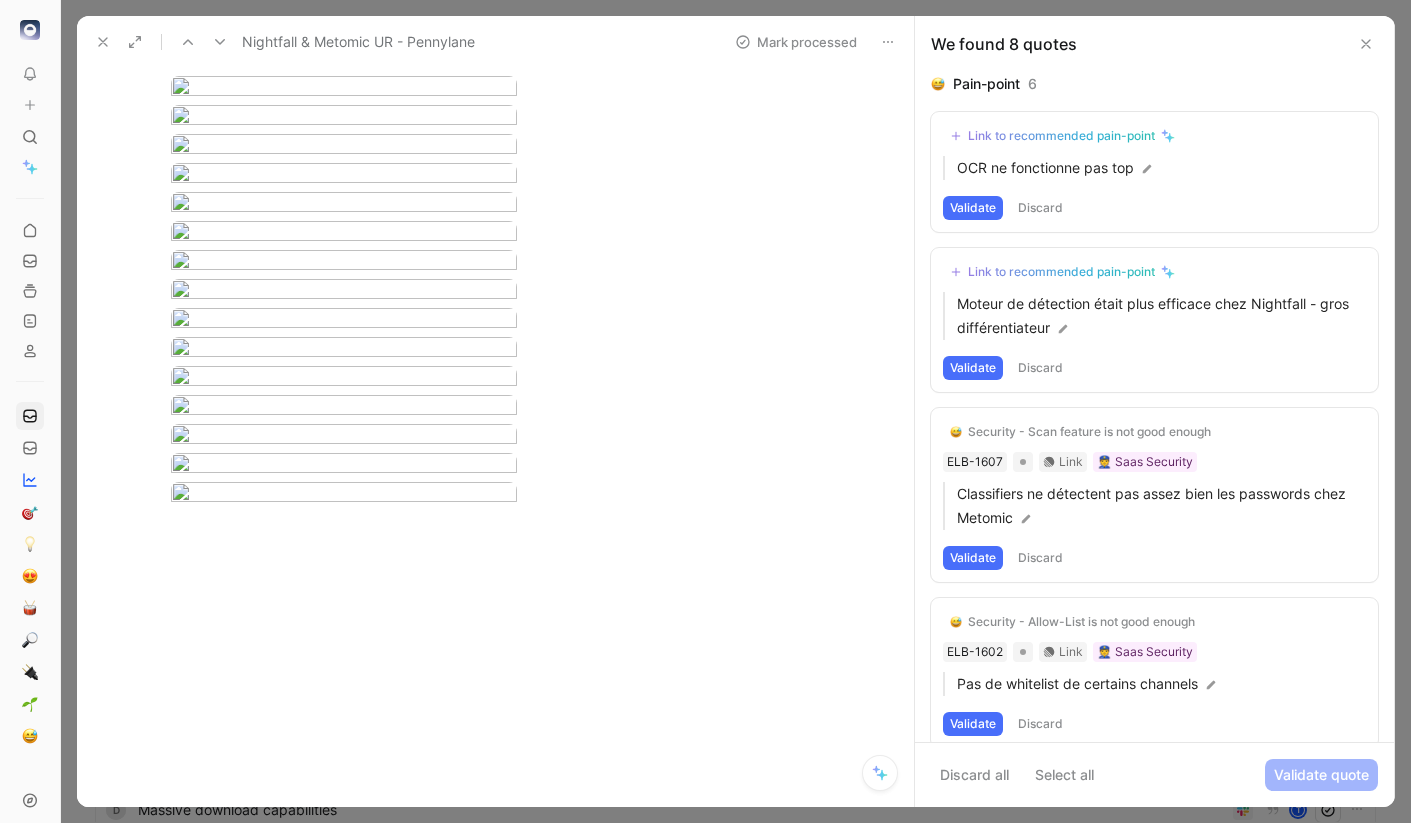 scroll, scrollTop: 10478, scrollLeft: 0, axis: vertical 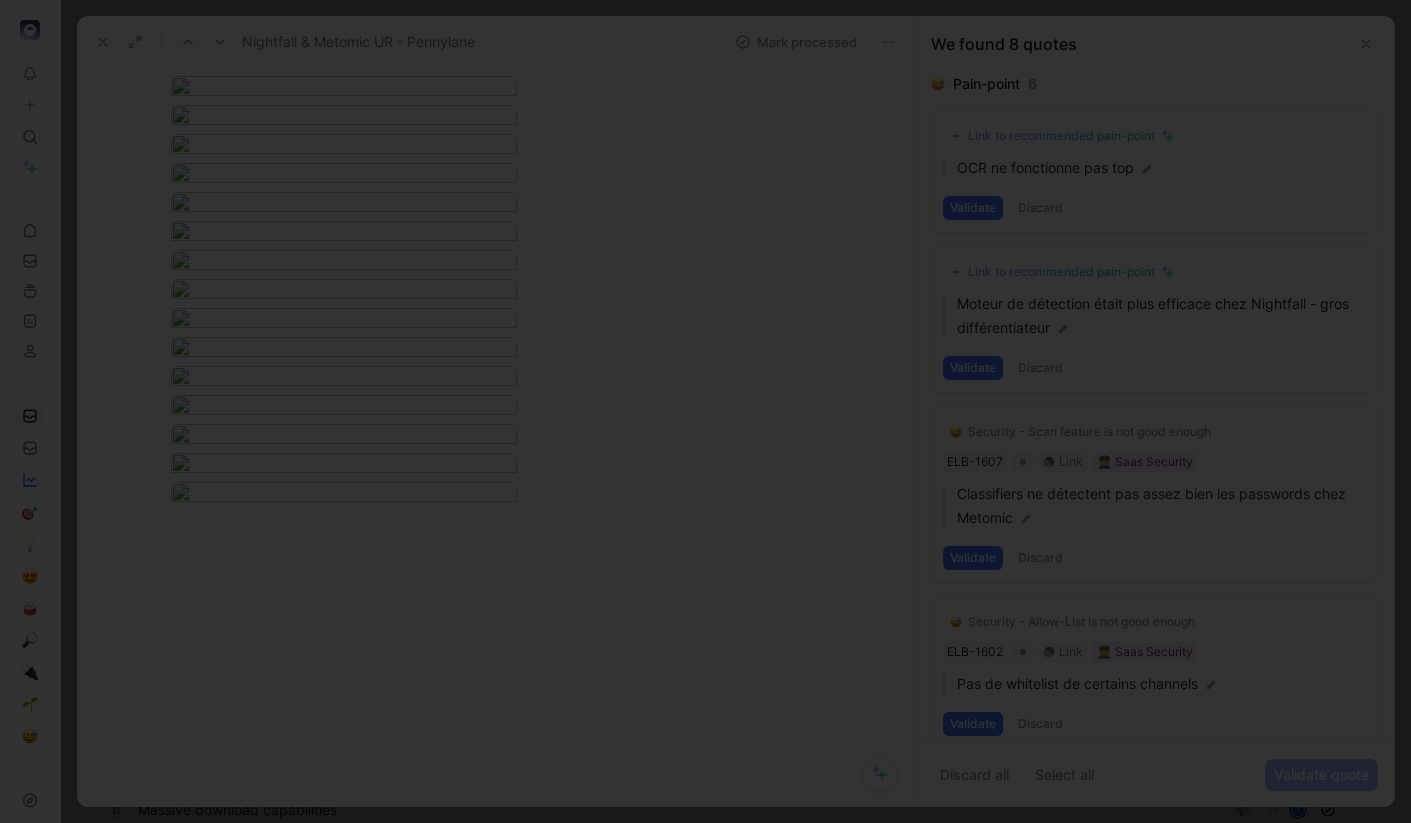 click at bounding box center [705, 411] 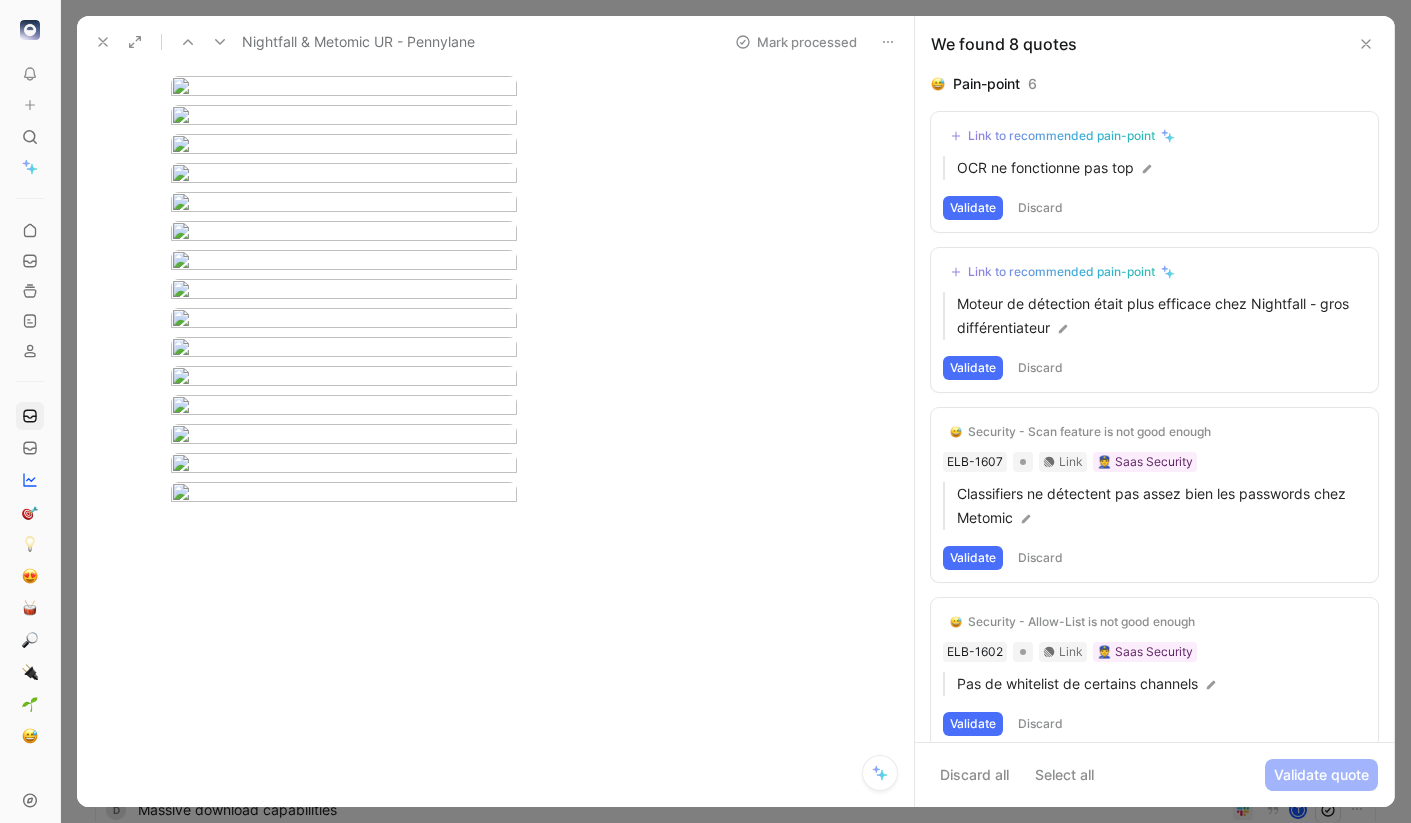scroll, scrollTop: 10779, scrollLeft: 0, axis: vertical 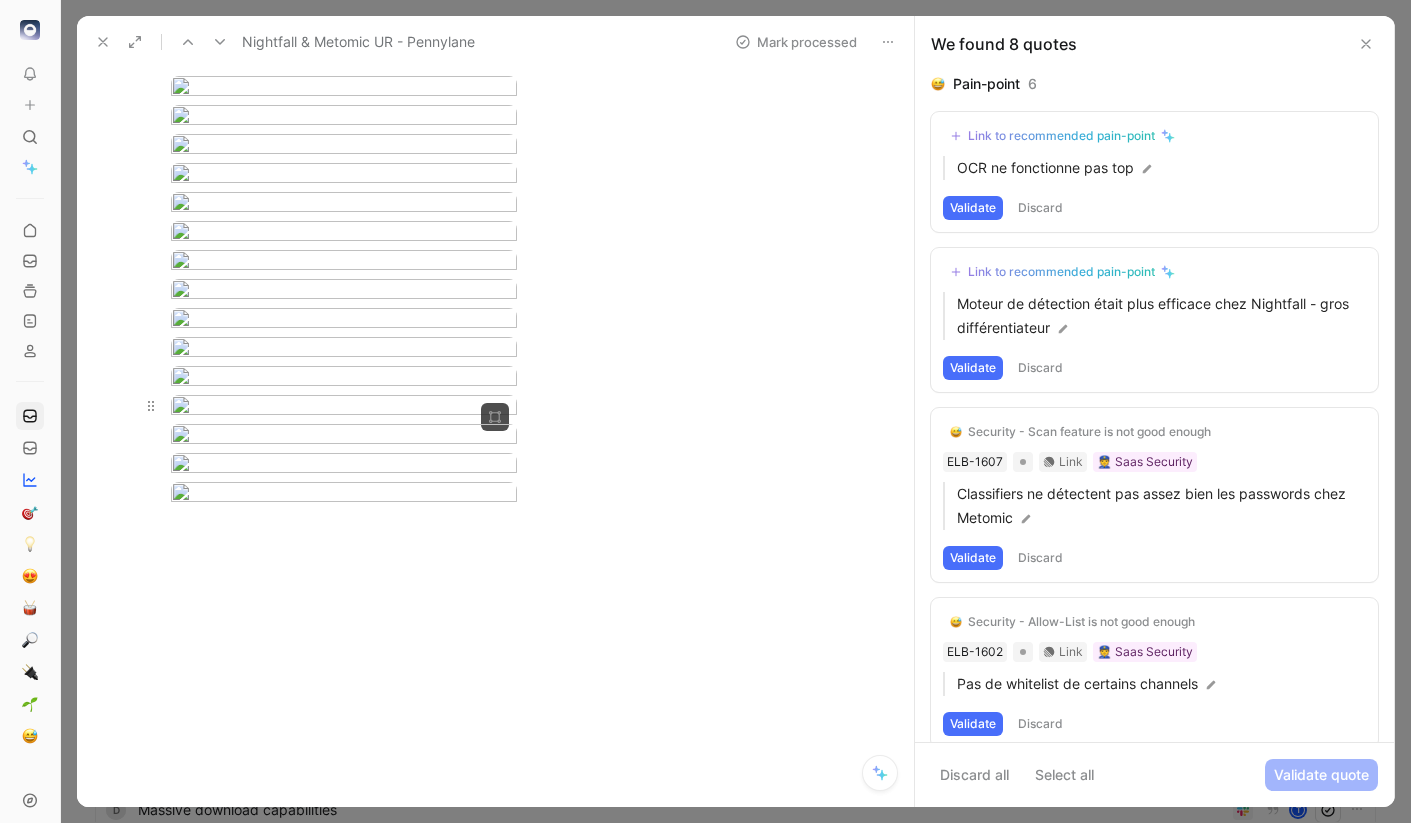 click on "To pick up a draggable item, press the space bar.
While dragging, use the arrow keys to move the item.
Press space again to drop the item in its new position, or press escape to cancel.
Feedback Views Inbox Main section Settings To process 15 Feedback from Taran (May 05, 2025) M T Feedback from Talgorn (May 05, 2025) M delegated access review with manager t Banniere email sur Microsoft pr mail externe comme Mantra t Delegated access review t Detect expired certificate with Microsoft TPA t Need DLP JIRA source t Feedback from Louis Decherf in Slack - 4/25/2025 M Nightfall & Metomic UR - Pennylane 8 M l Activate feature CASB by group / awareness also t O scanner intérieur document avec One drive t notion connector t delegated access review t d Massive download capabilities t e Feedback from Theo in Slack - 3/11/2025 M Nightfall & Metomic UR - Pennylane Mark processed Arthur Clouet Comment Add quote Summarize Nightfall & Metomic UR - Pennylane M Maxime Berkowicz Cycle To process   6" at bounding box center (705, 411) 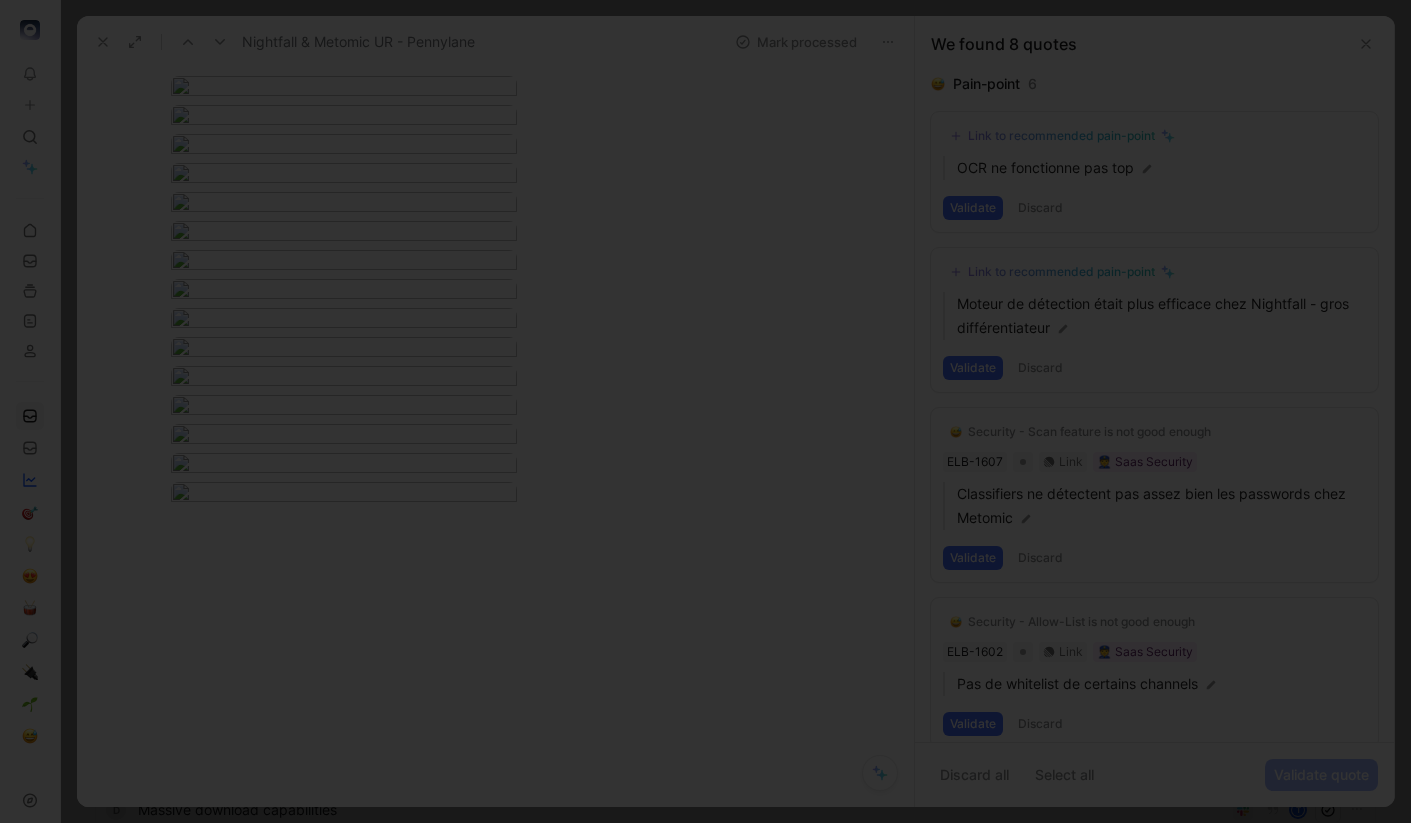 click at bounding box center [705, 411] 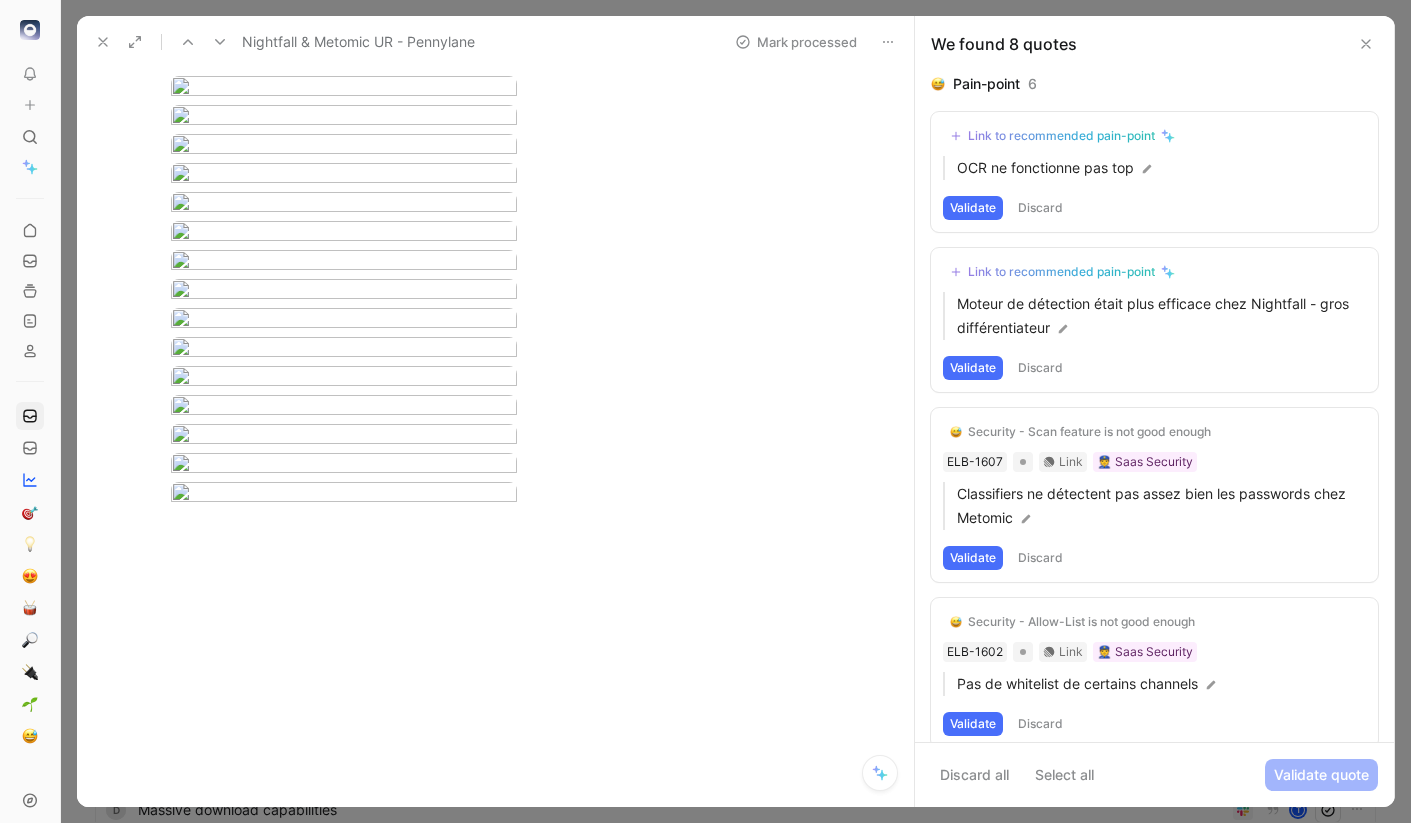 scroll, scrollTop: 11009, scrollLeft: 0, axis: vertical 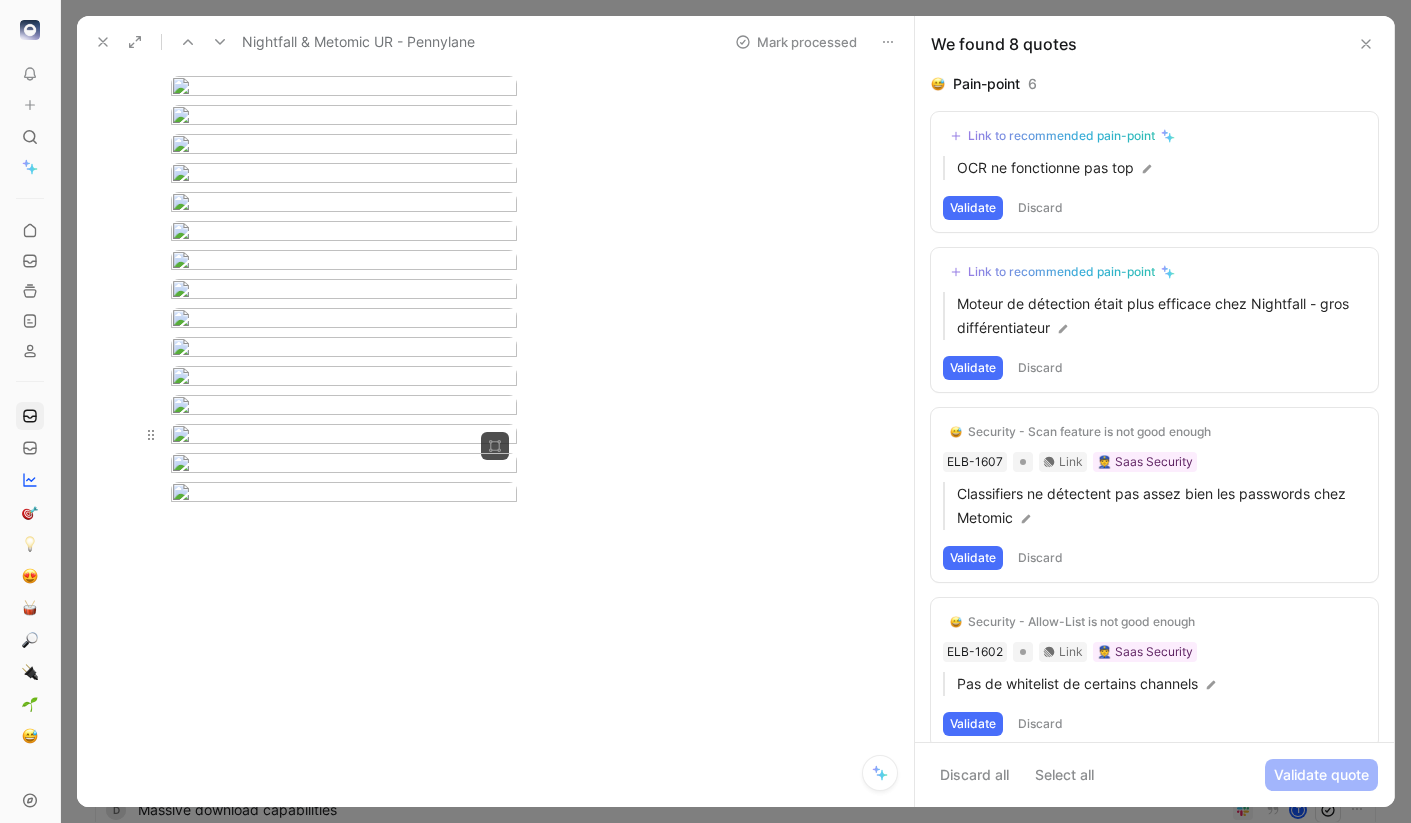 click on "To pick up a draggable item, press the space bar.
While dragging, use the arrow keys to move the item.
Press space again to drop the item in its new position, or press escape to cancel.
Feedback Views Inbox Main section Settings To process 15 Feedback from Taran (May 05, 2025) M T Feedback from Talgorn (May 05, 2025) M delegated access review with manager t Banniere email sur Microsoft pr mail externe comme Mantra t Delegated access review t Detect expired certificate with Microsoft TPA t Need DLP JIRA source t Feedback from Louis Decherf in Slack - 4/25/2025 M Nightfall & Metomic UR - Pennylane 8 M l Activate feature CASB by group / awareness also t O scanner intérieur document avec One drive t notion connector t delegated access review t d Massive download capabilities t e Feedback from Theo in Slack - 3/11/2025 M Nightfall & Metomic UR - Pennylane Mark processed Arthur Clouet Comment Add quote Summarize Nightfall & Metomic UR - Pennylane M Maxime Berkowicz Cycle To process   6" at bounding box center (705, 411) 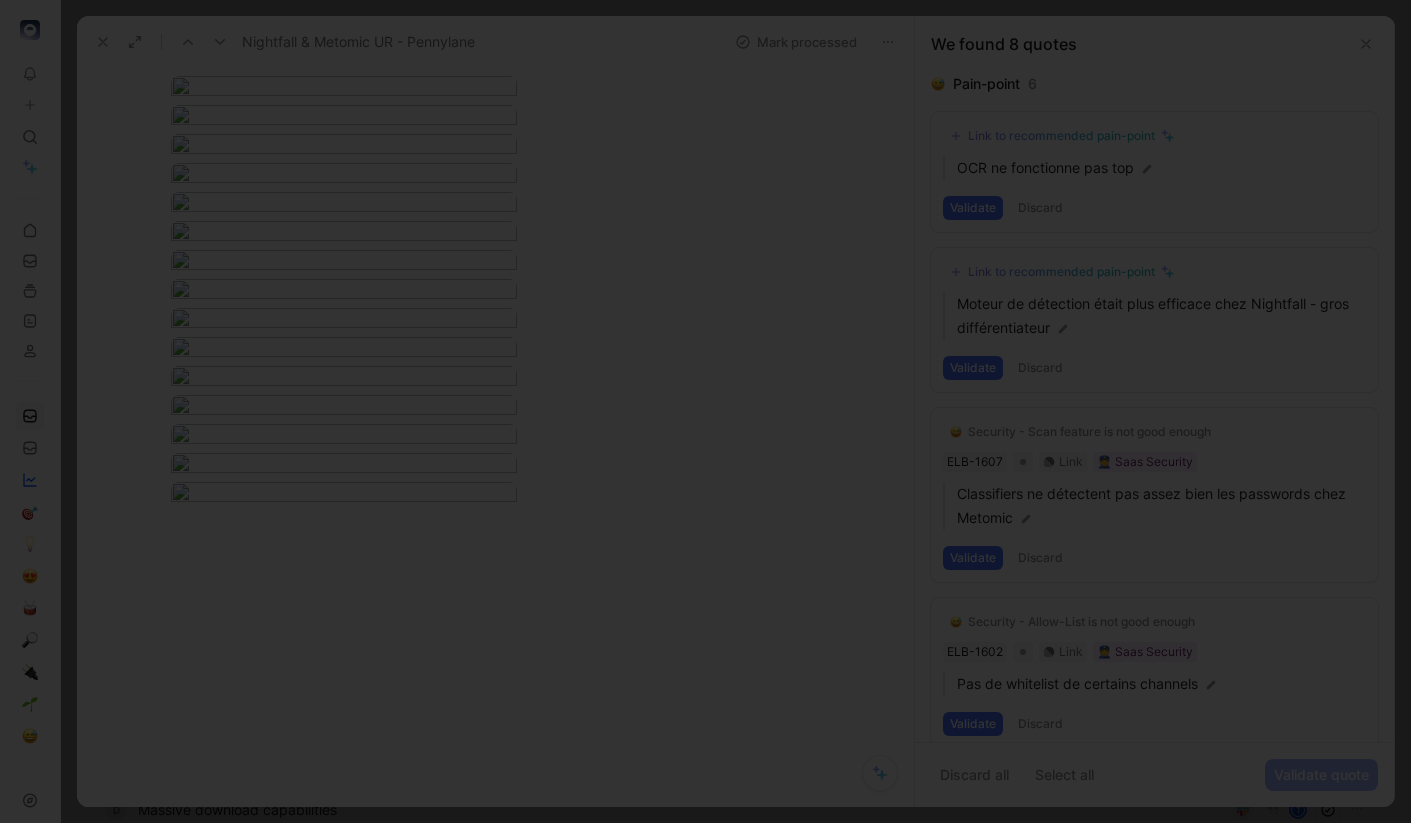 click at bounding box center [705, 411] 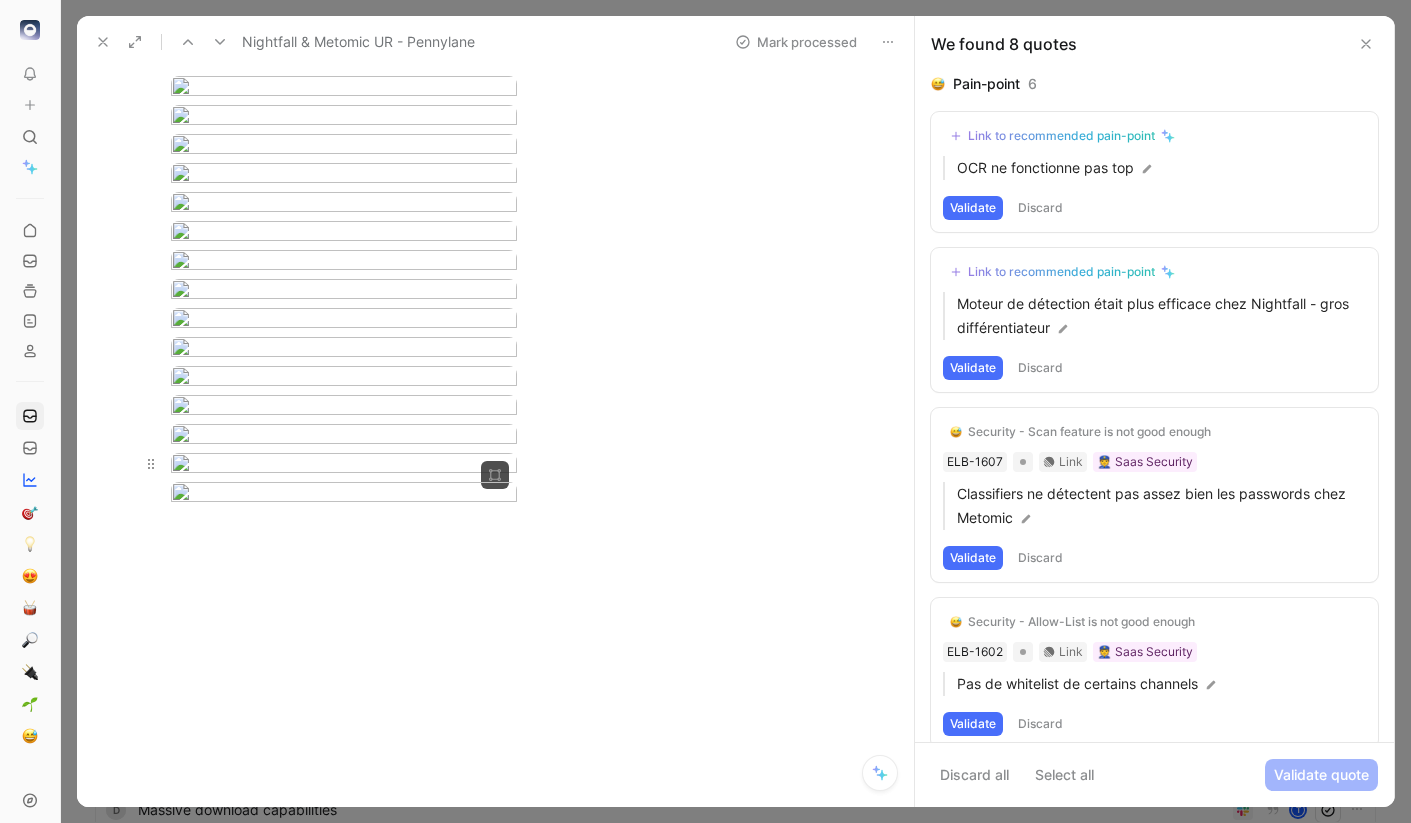 scroll, scrollTop: 11213, scrollLeft: 0, axis: vertical 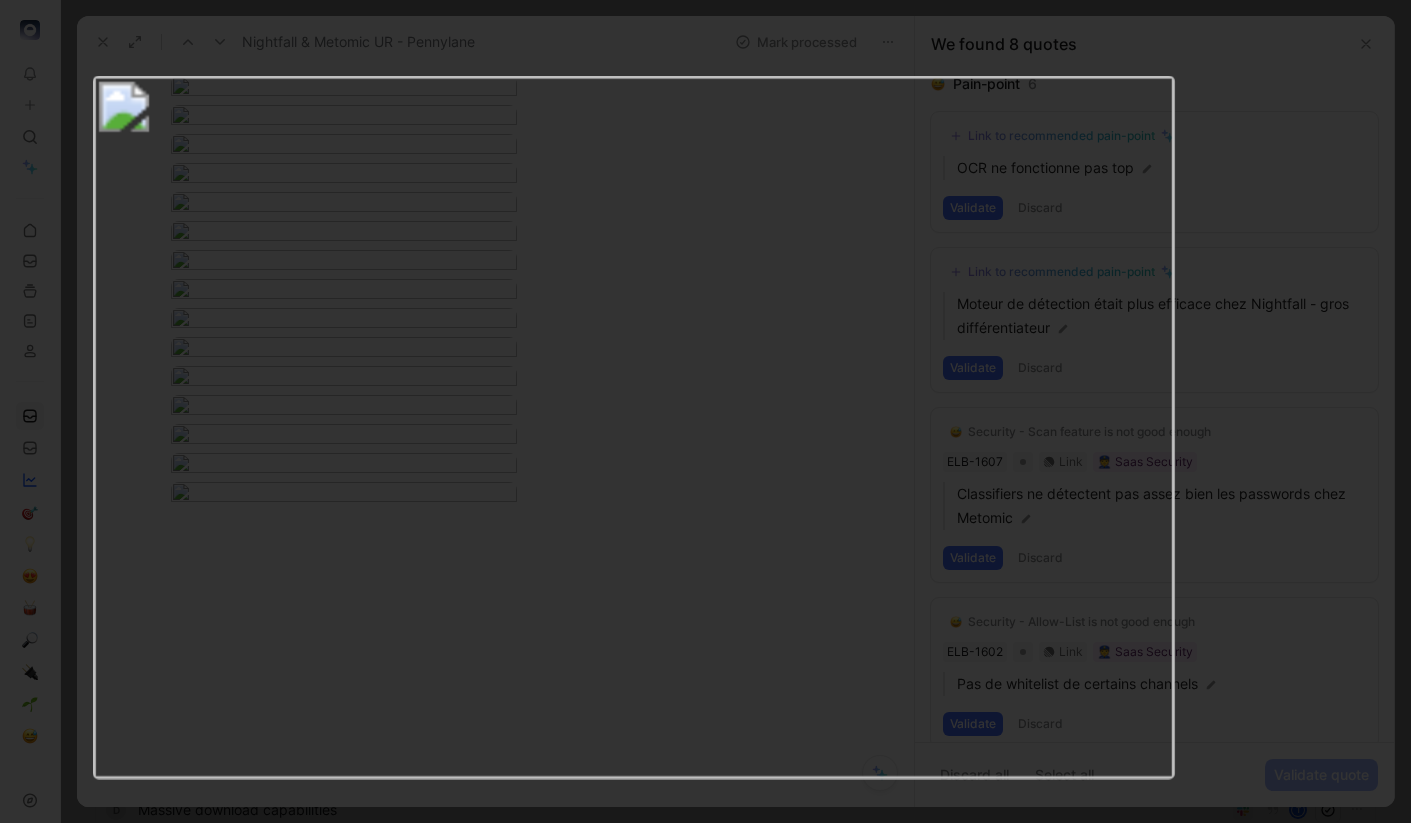 click at bounding box center (633, 427) 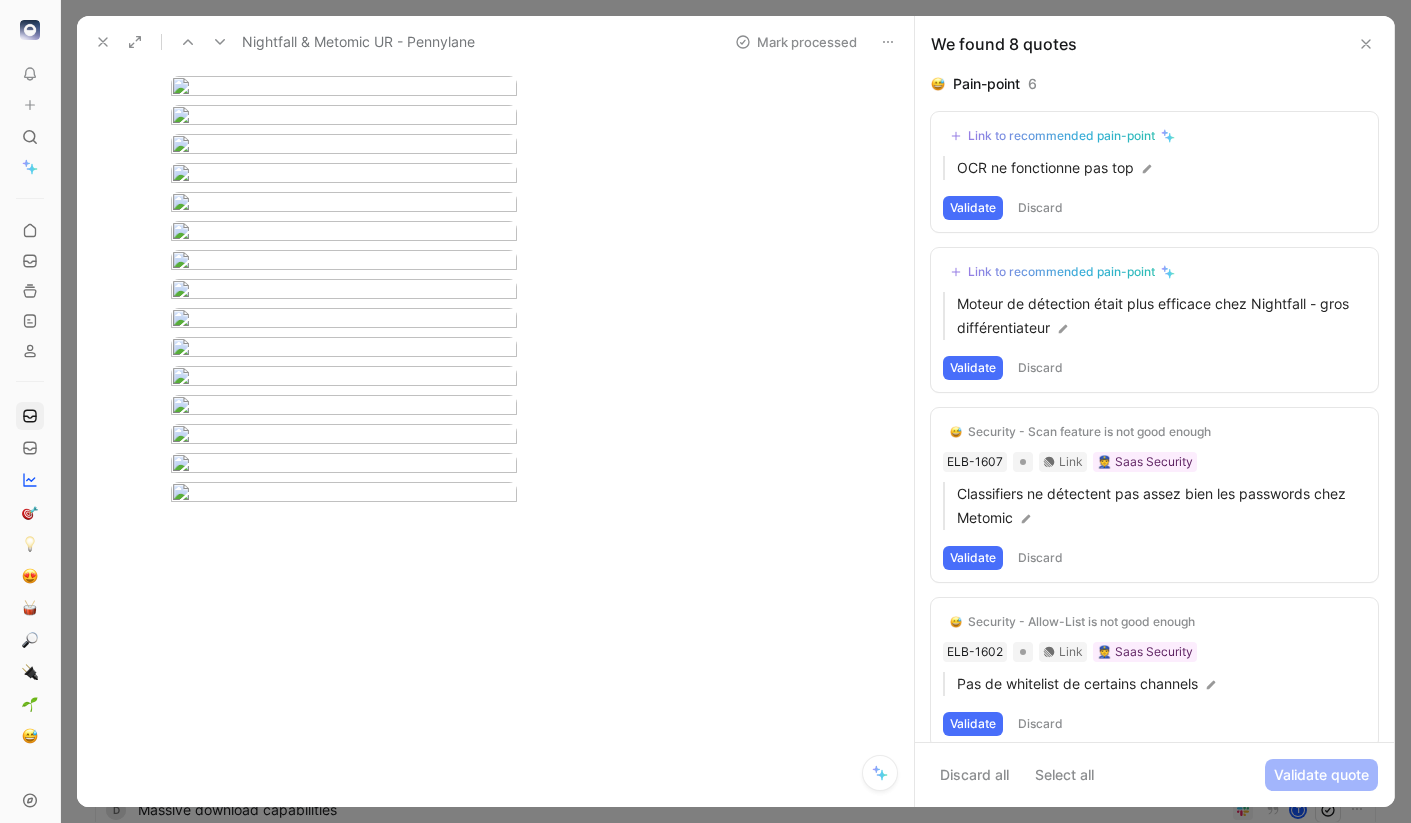 scroll, scrollTop: 11519, scrollLeft: 0, axis: vertical 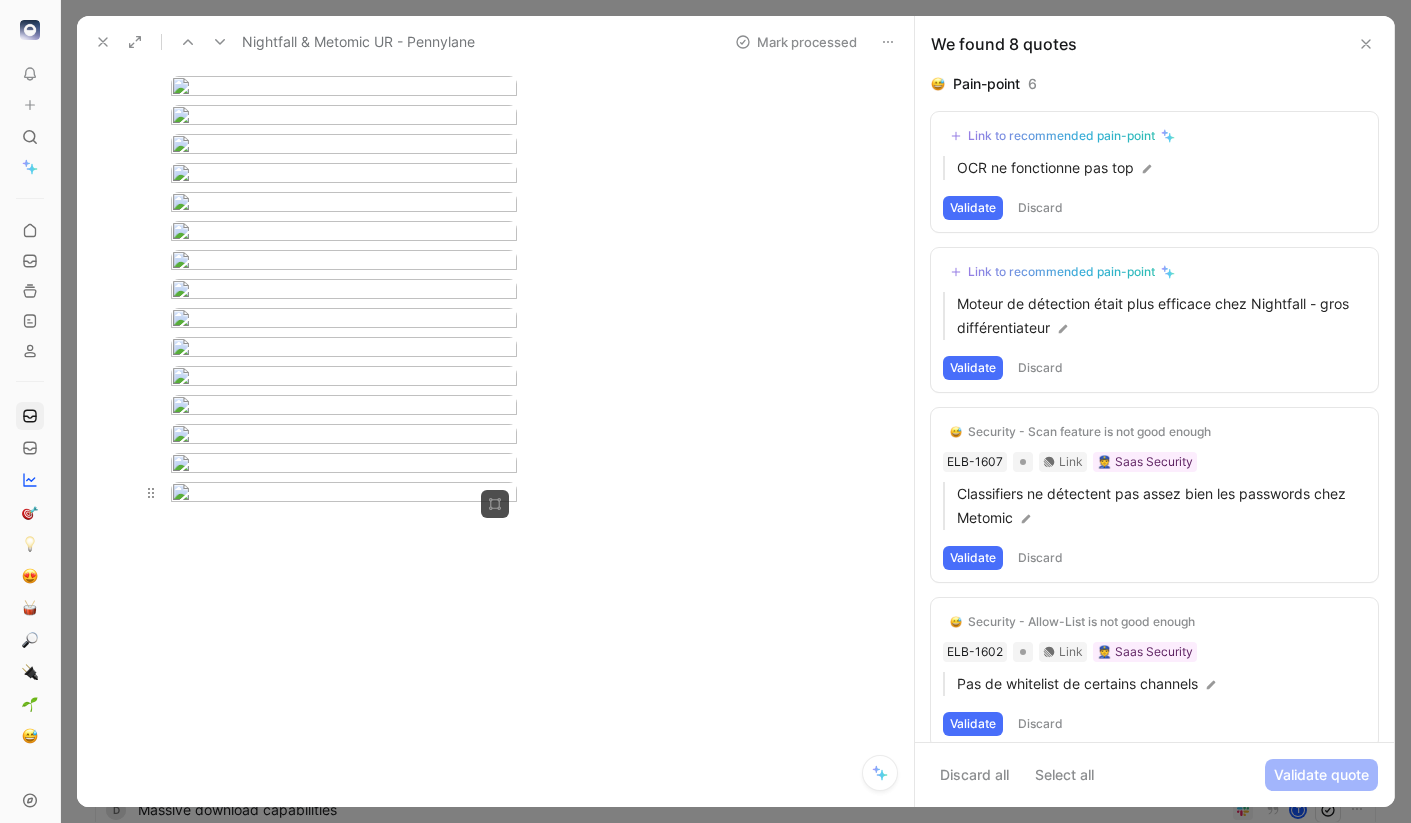 click on "To pick up a draggable item, press the space bar.
While dragging, use the arrow keys to move the item.
Press space again to drop the item in its new position, or press escape to cancel.
Feedback Views Inbox Main section Settings To process 15 Feedback from Taran (May 05, 2025) M T Feedback from Talgorn (May 05, 2025) M delegated access review with manager t Banniere email sur Microsoft pr mail externe comme Mantra t Delegated access review t Detect expired certificate with Microsoft TPA t Need DLP JIRA source t Feedback from Louis Decherf in Slack - 4/25/2025 M Nightfall & Metomic UR - Pennylane 8 M l Activate feature CASB by group / awareness also t O scanner intérieur document avec One drive t notion connector t delegated access review t d Massive download capabilities t e Feedback from Theo in Slack - 3/11/2025 M Nightfall & Metomic UR - Pennylane Mark processed Arthur Clouet Comment Add quote Summarize Nightfall & Metomic UR - Pennylane M Maxime Berkowicz Cycle To process   6" at bounding box center (705, 411) 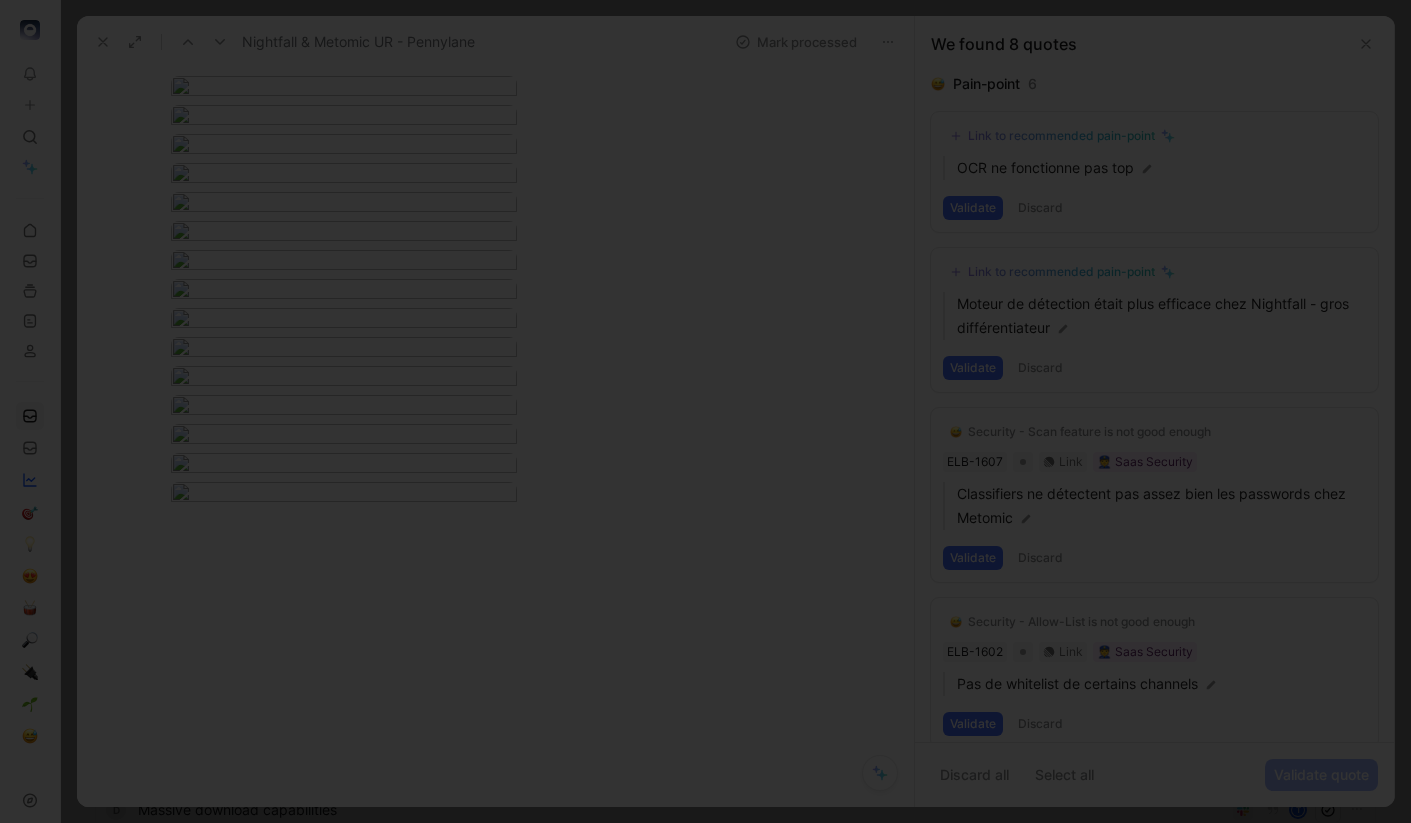 click at bounding box center [705, 411] 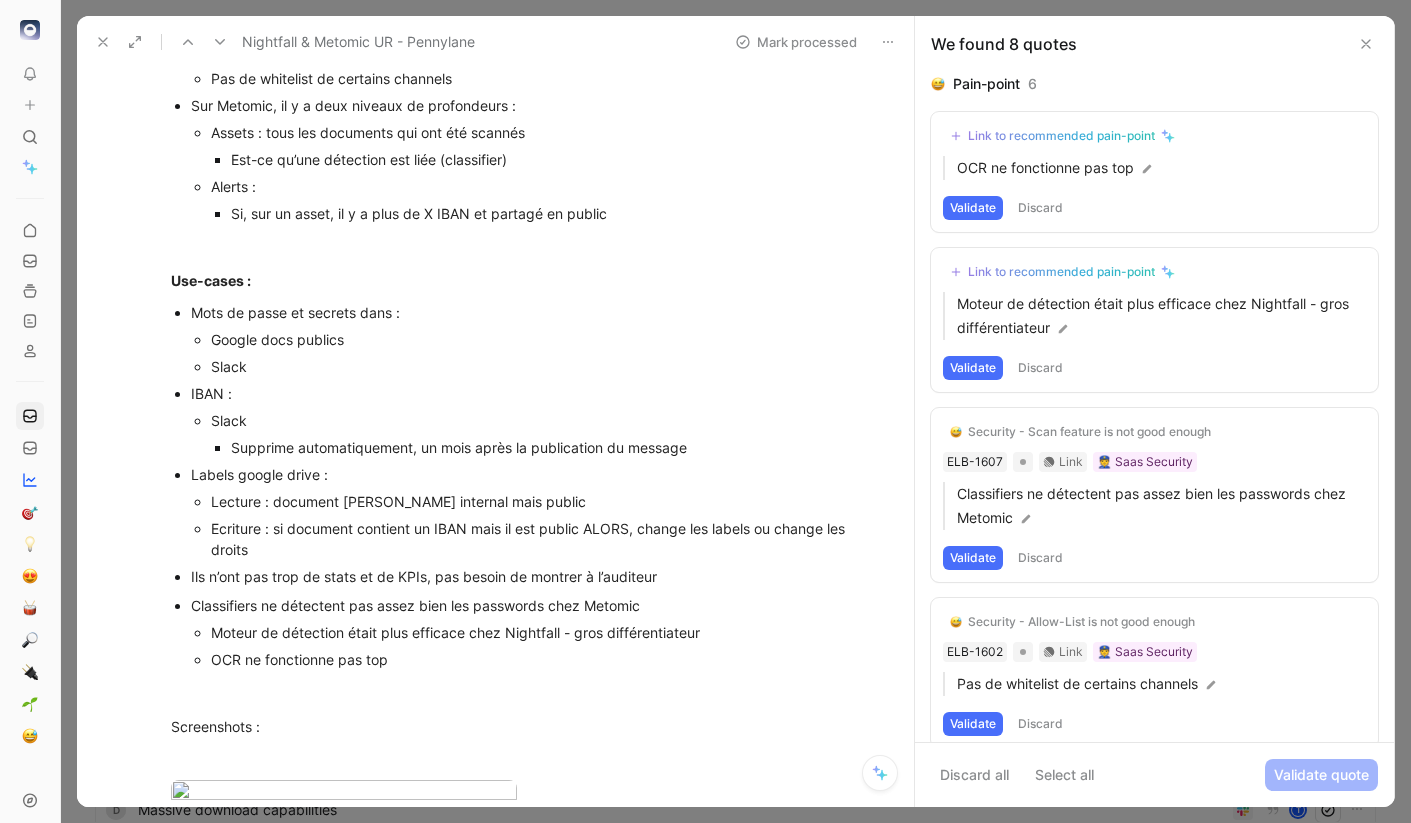 scroll, scrollTop: 272, scrollLeft: 0, axis: vertical 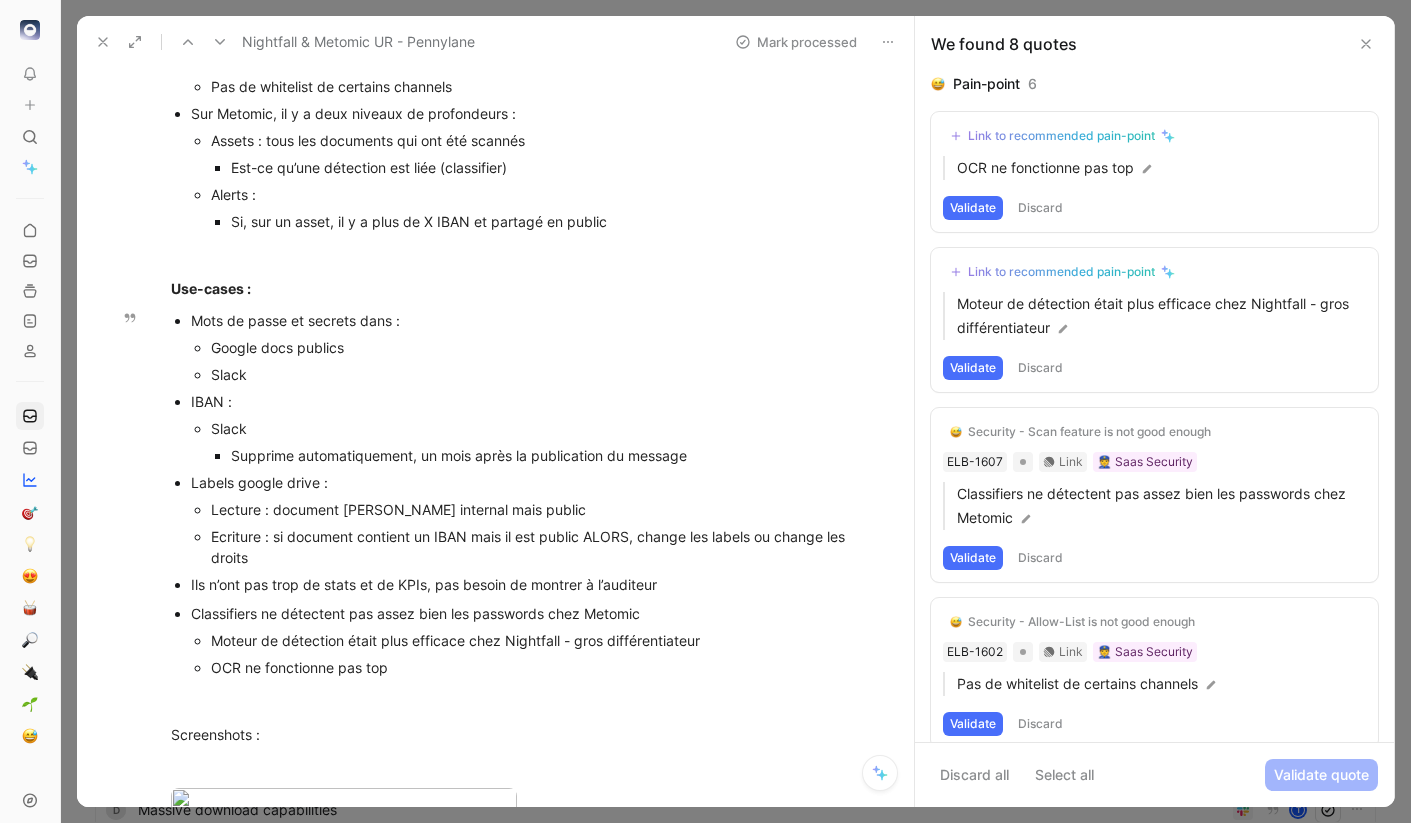 drag, startPoint x: 706, startPoint y: 450, endPoint x: 165, endPoint y: 406, distance: 542.7863 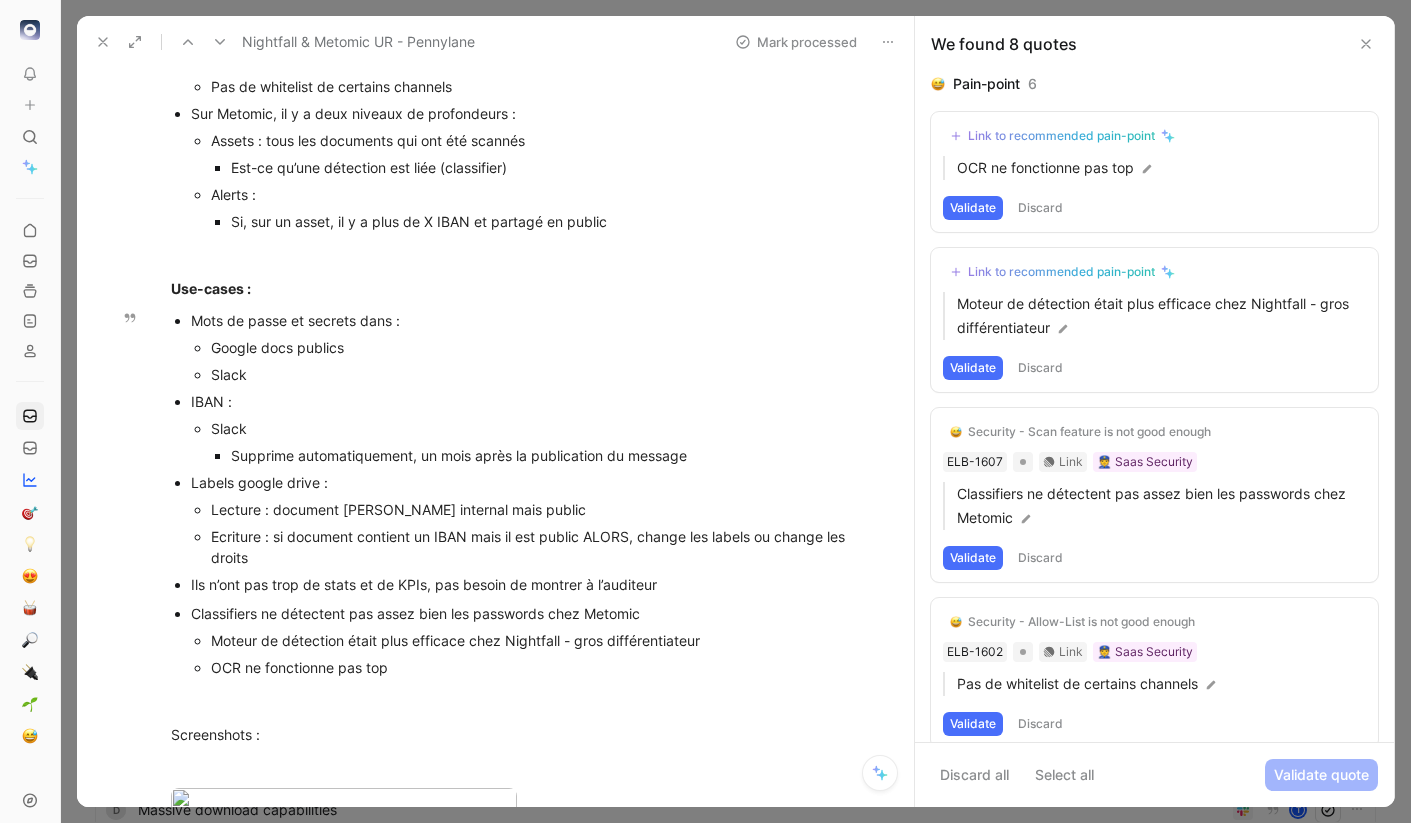 click on "Quote" at bounding box center [168, -9267] 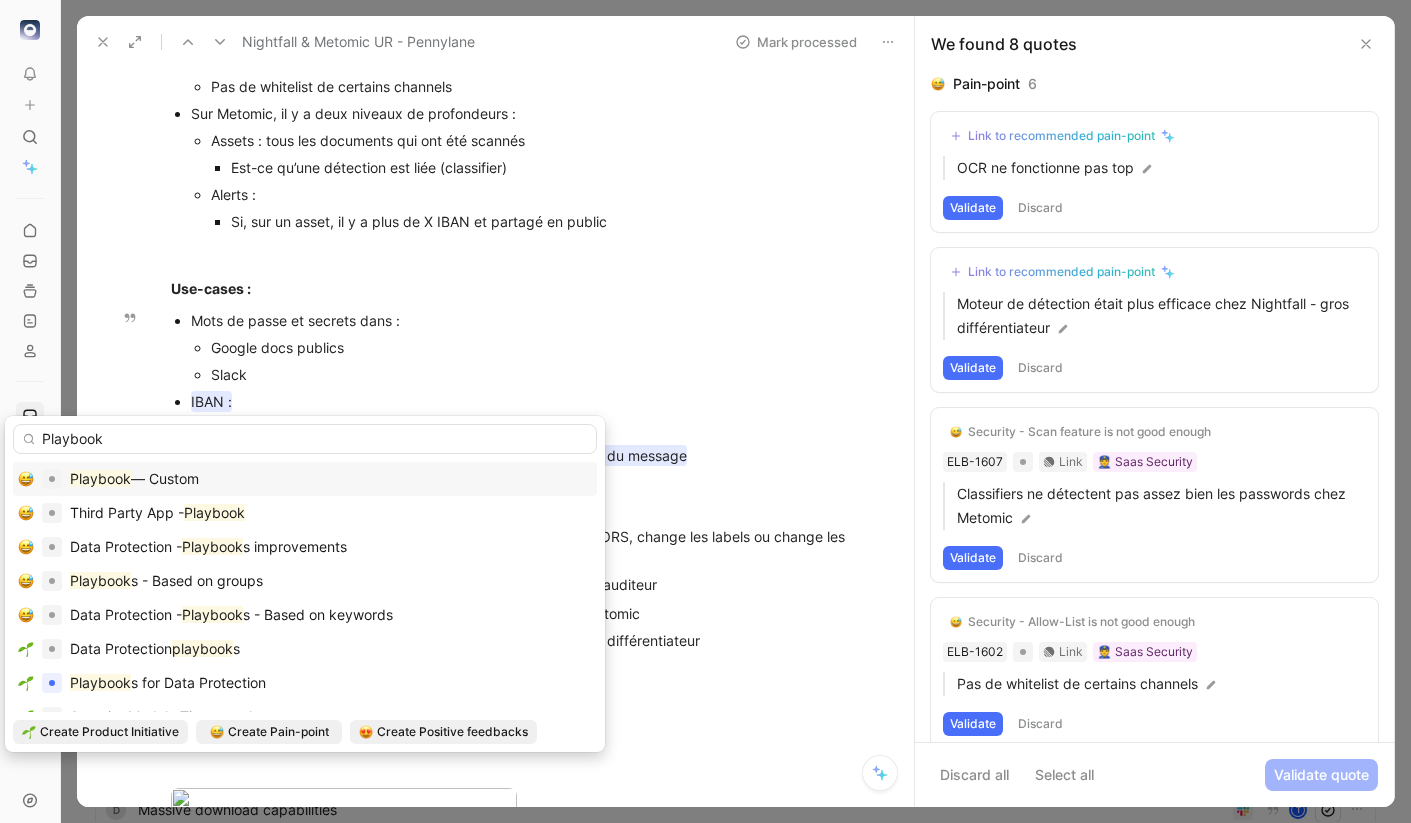 type on "Playbook" 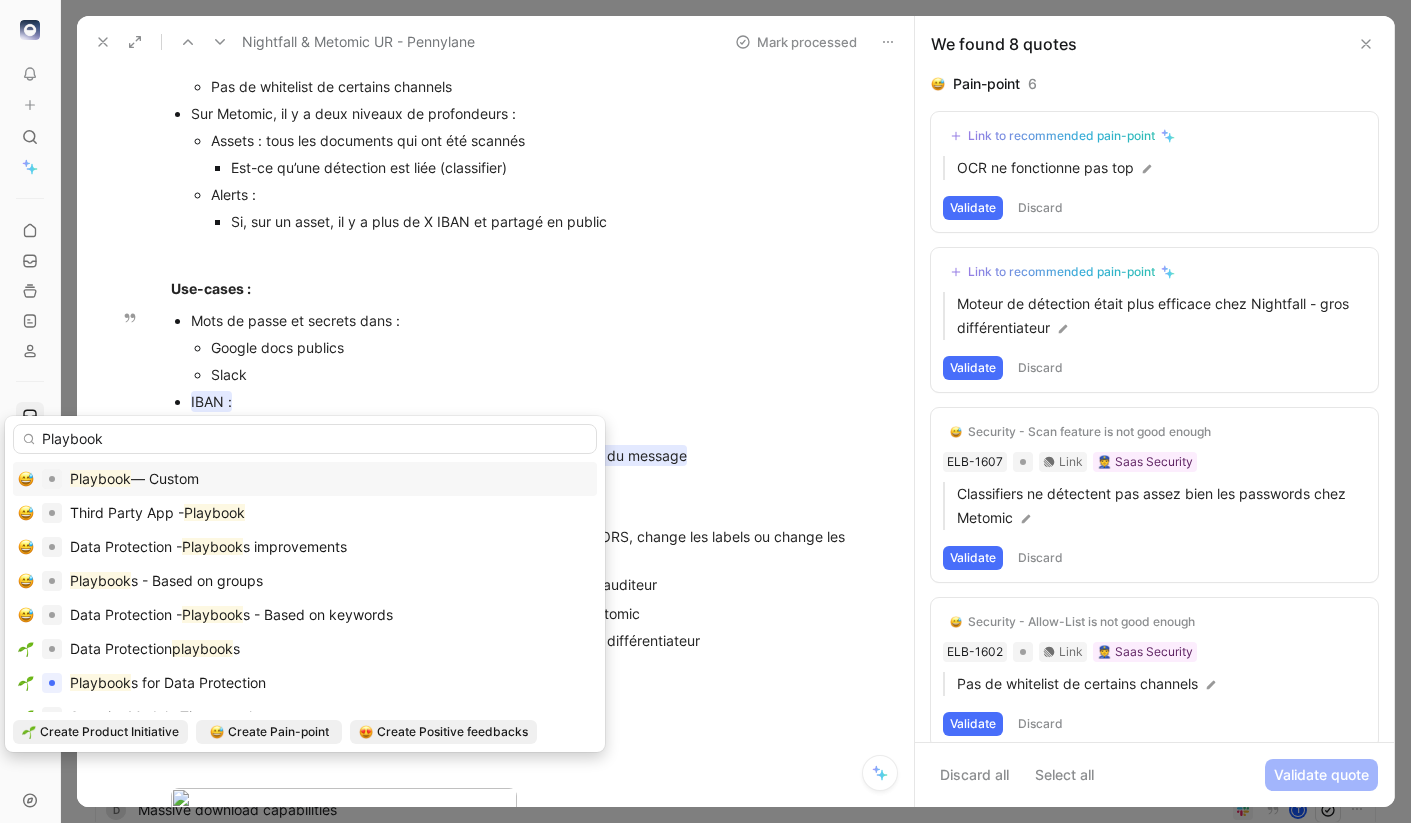 click on "— Custom" at bounding box center [165, 478] 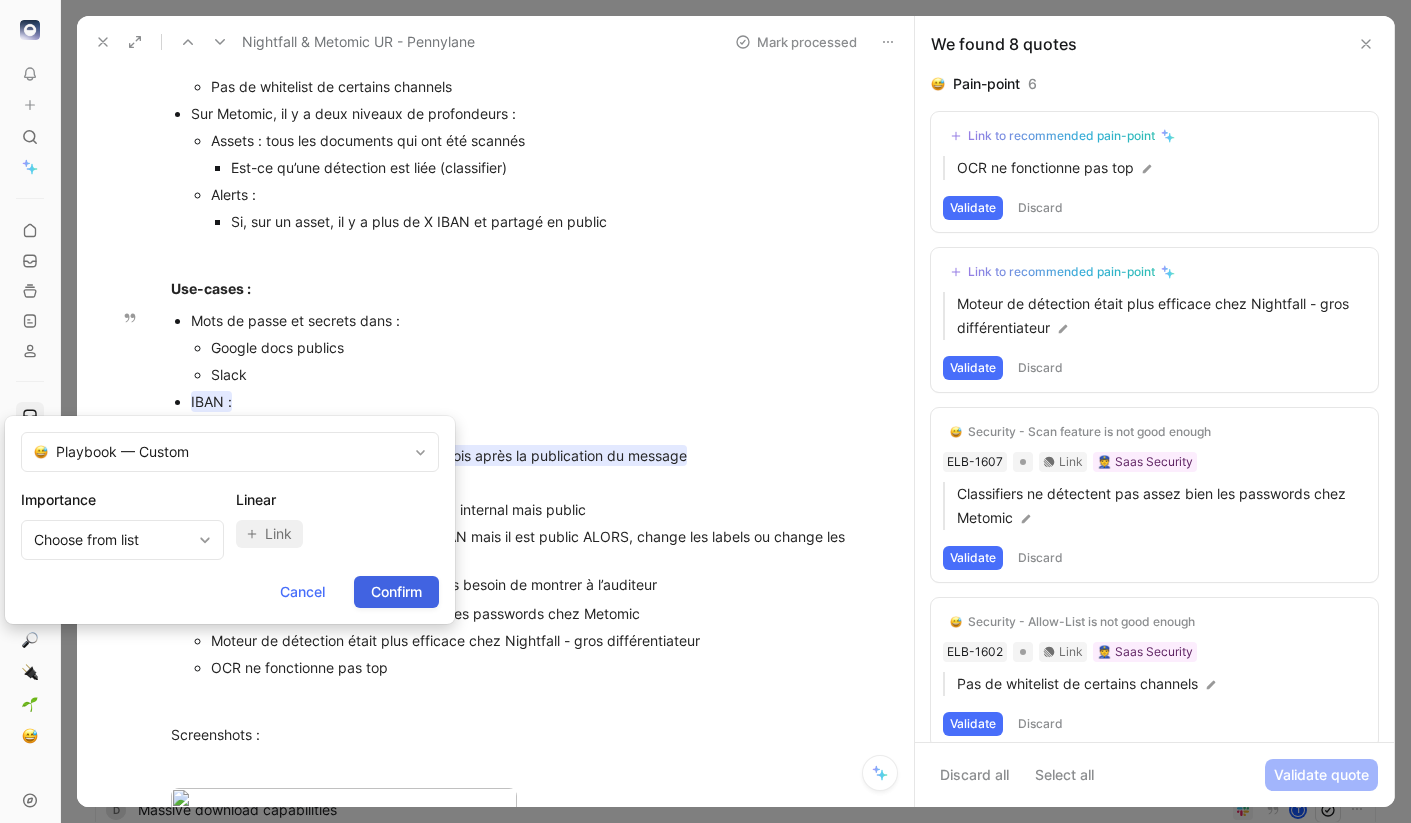 click on "Confirm" at bounding box center [396, 592] 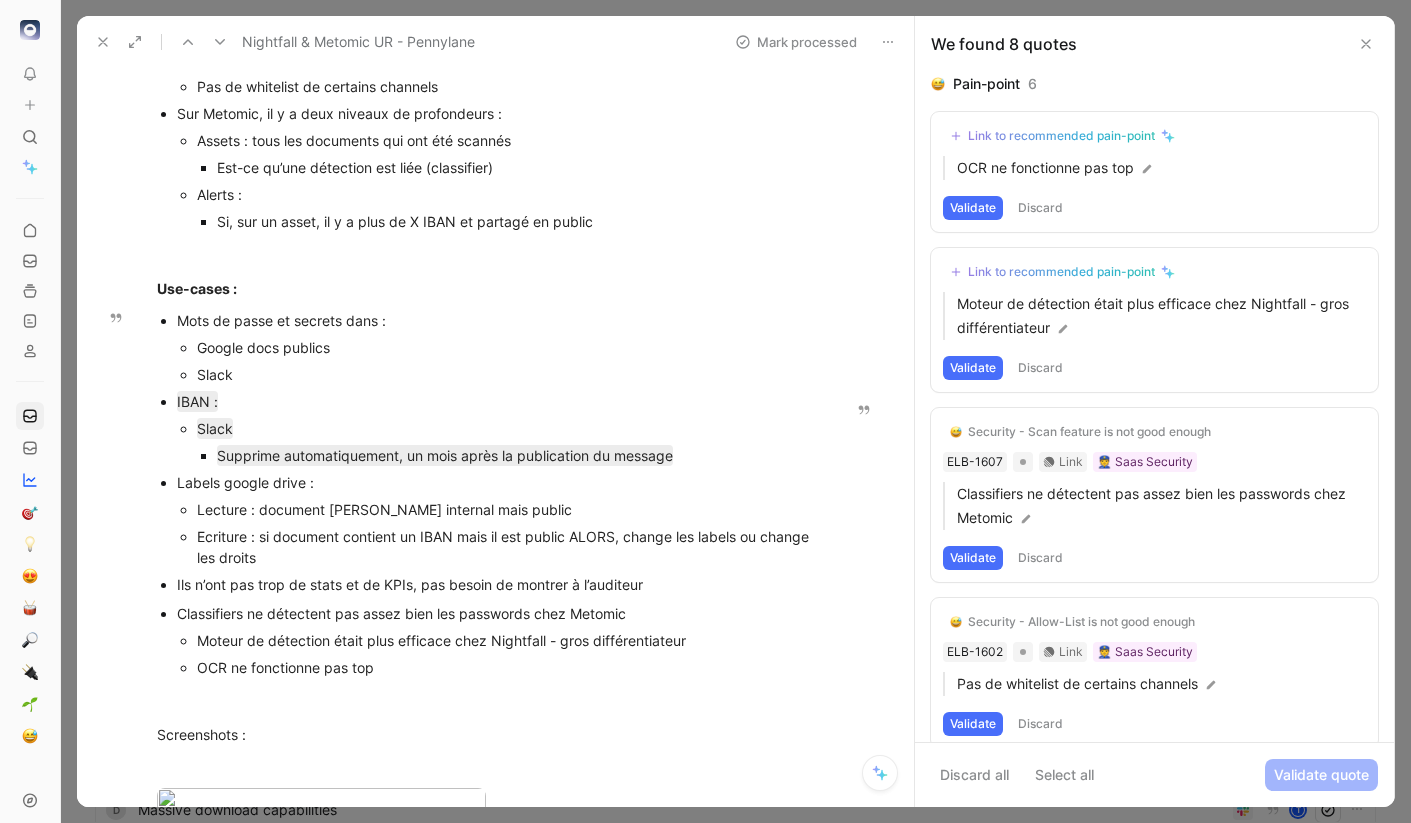 drag, startPoint x: 377, startPoint y: 566, endPoint x: 172, endPoint y: 477, distance: 223.48602 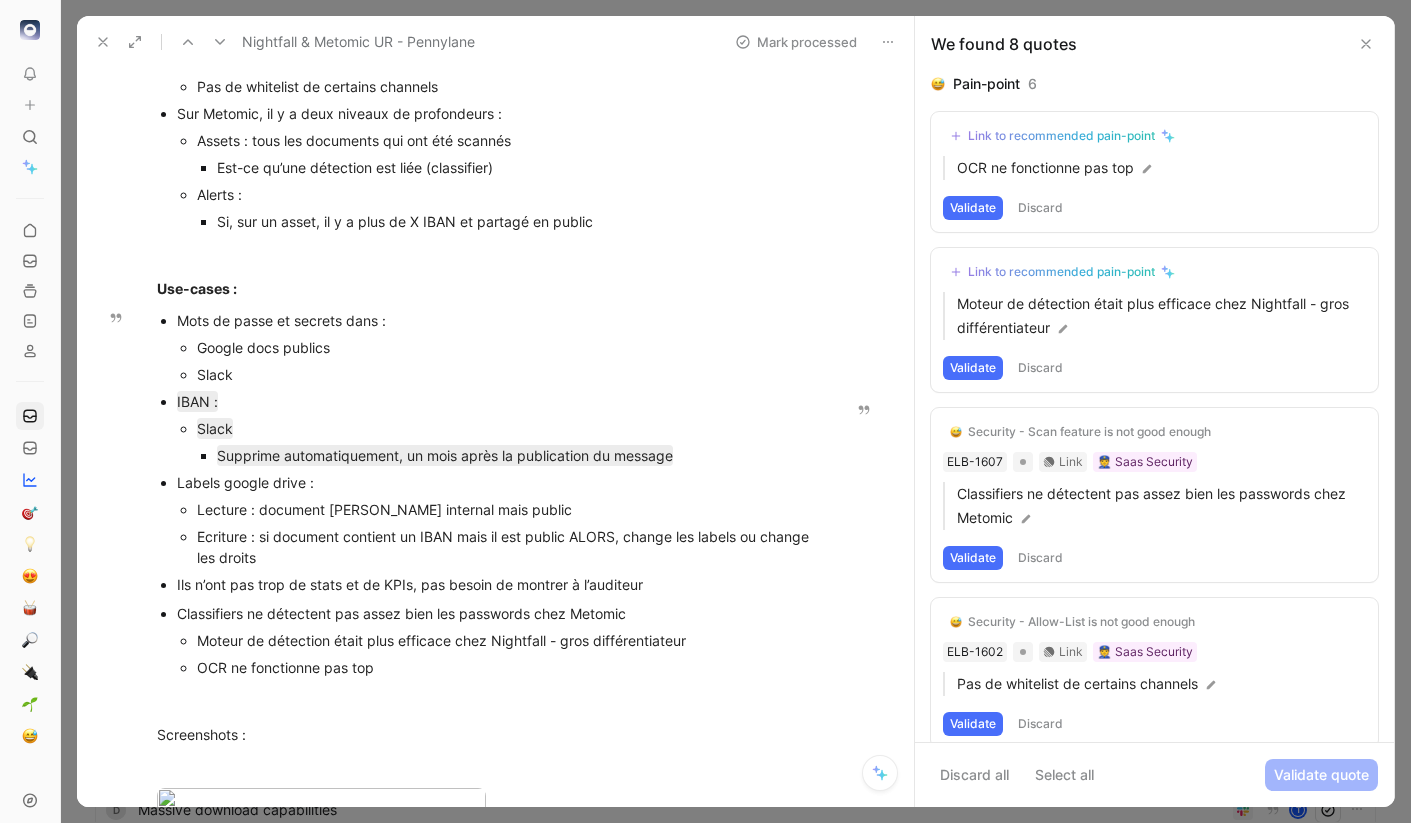 click on "Mots de passe et secrets dans : Google docs publics Slack IBAN :  Slack Supprime automatiquement, un mois après la publication du message Labels google drive : Lecture : document tagué internal mais public Ecriture : si document contient un IBAN mais il est public ALORS, change les labels ou change les droits Ils n’ont pas trop de stats et de KPIs, pas besoin de montrer à l’auditeur" at bounding box center (485, 452) 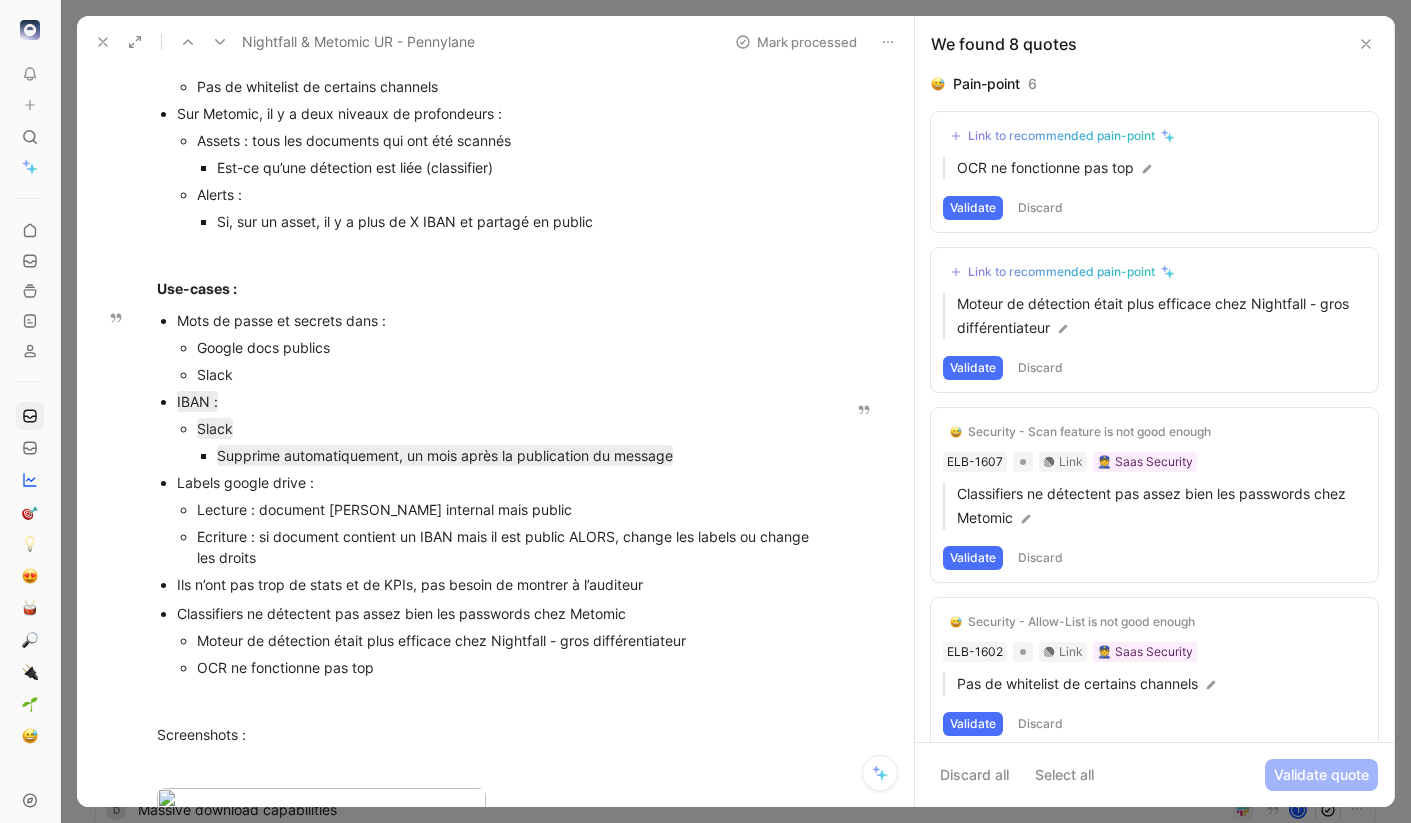 click on "Quote" at bounding box center (117, -8651) 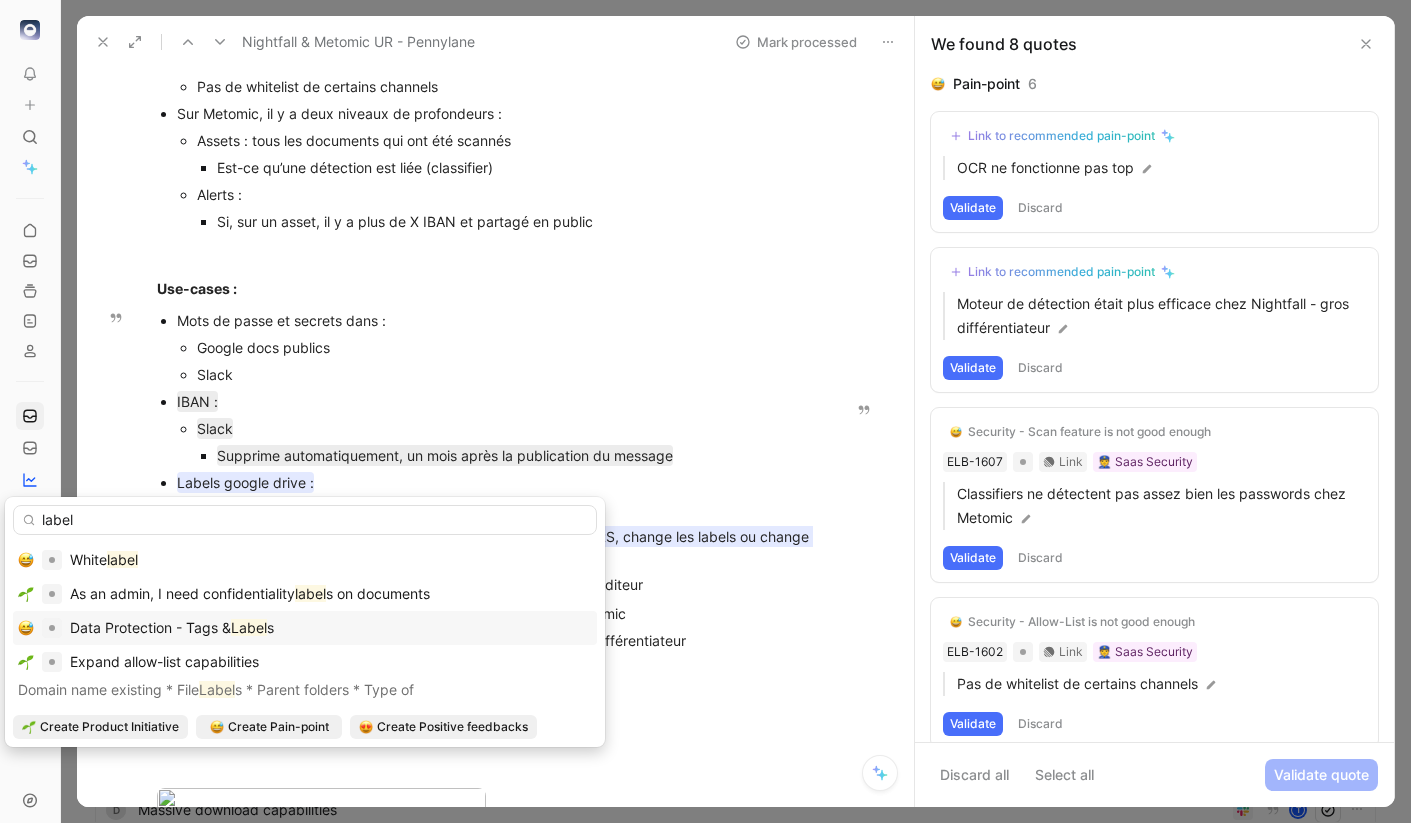 type on "label" 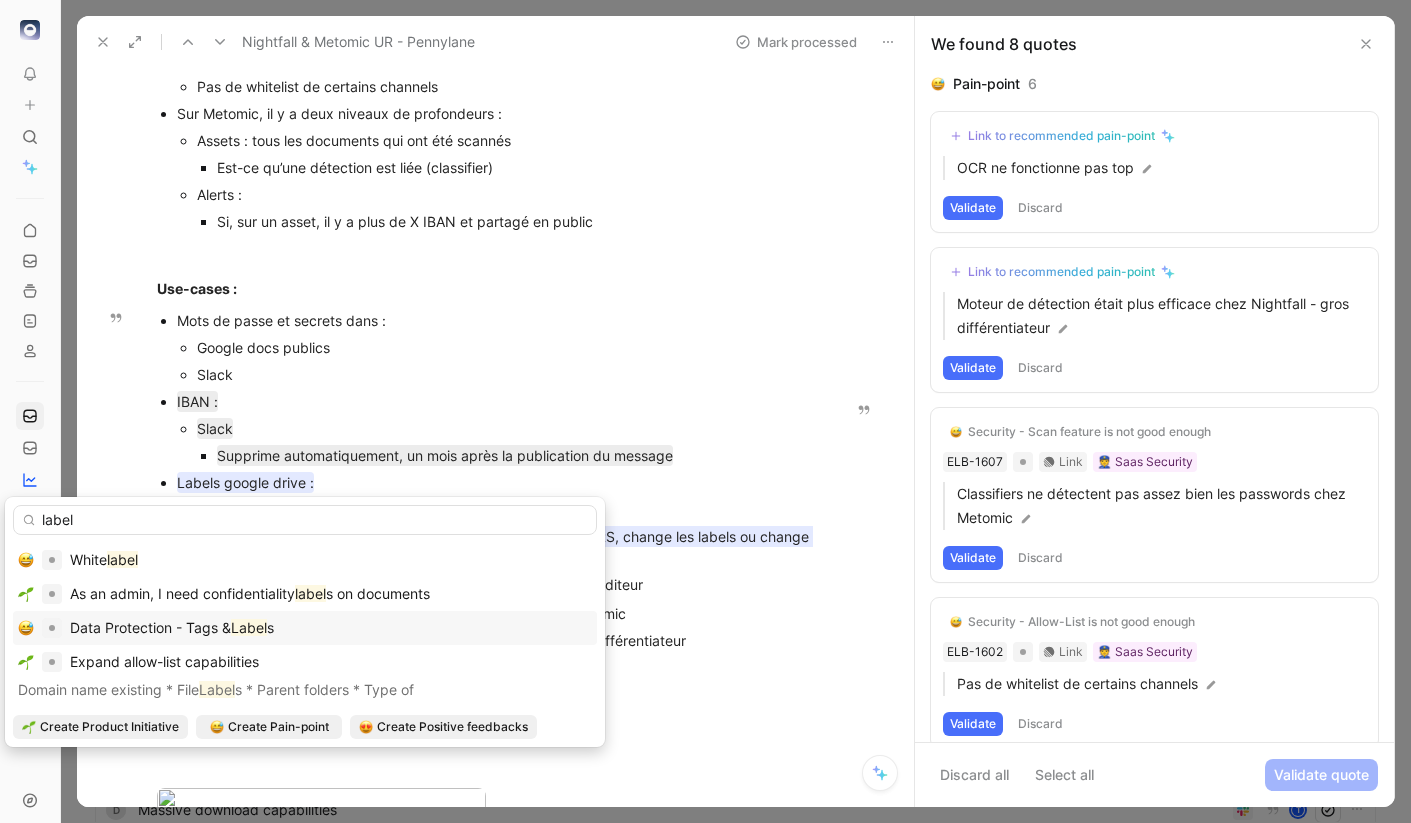 click on "Data Protection - Tags &" at bounding box center [150, 627] 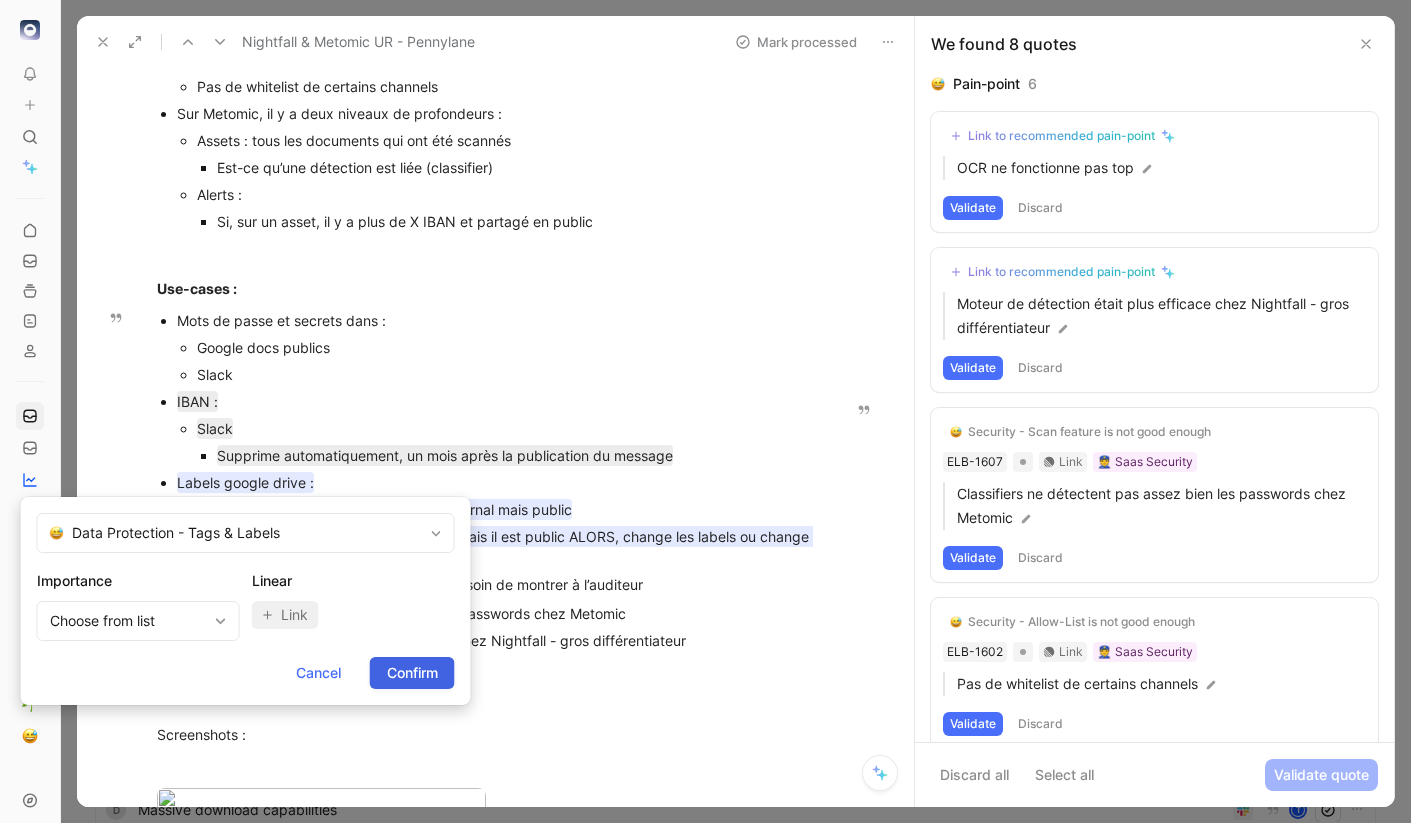 click on "Confirm" at bounding box center [412, 673] 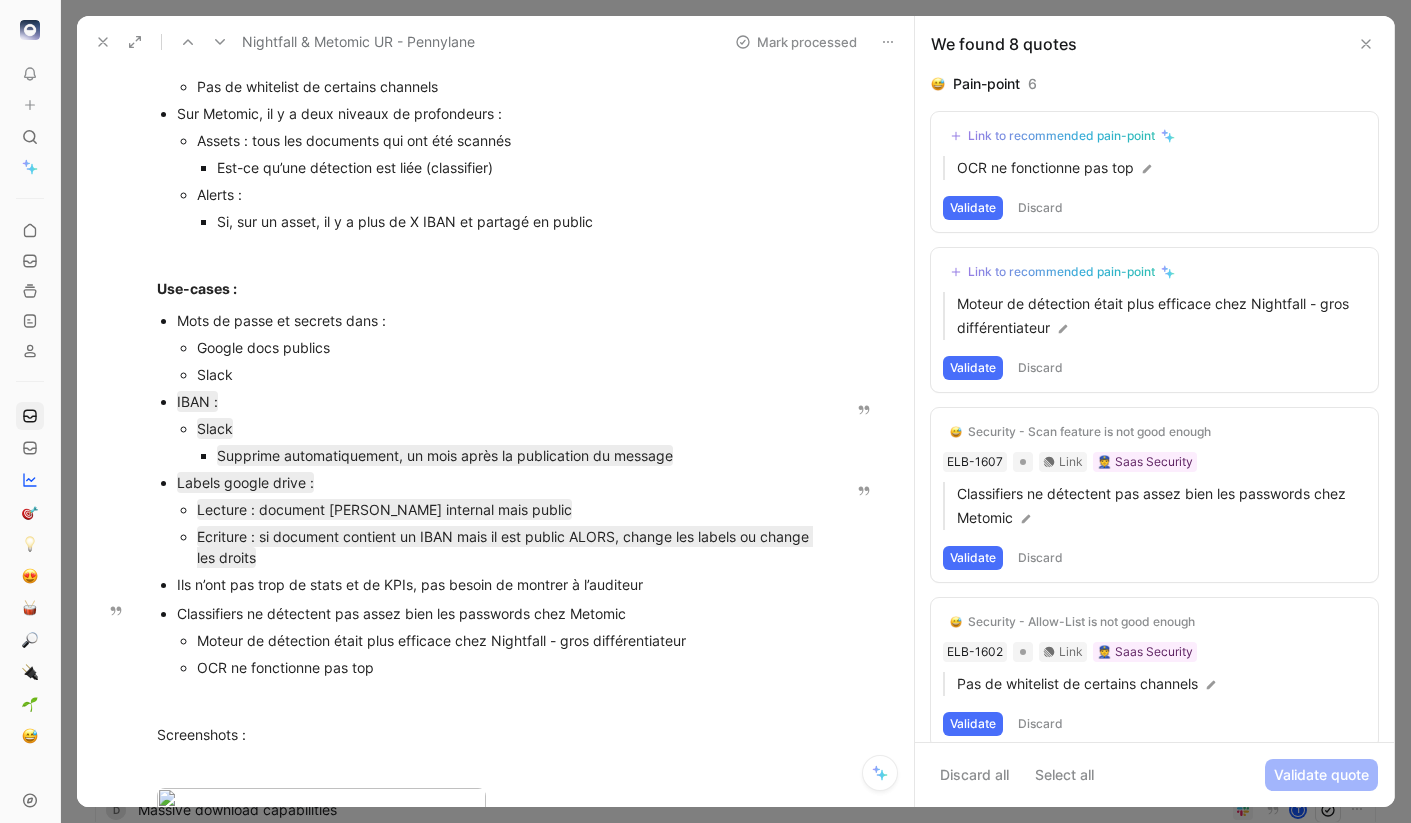 click on "OCR ne fonctionne pas top" at bounding box center [505, 667] 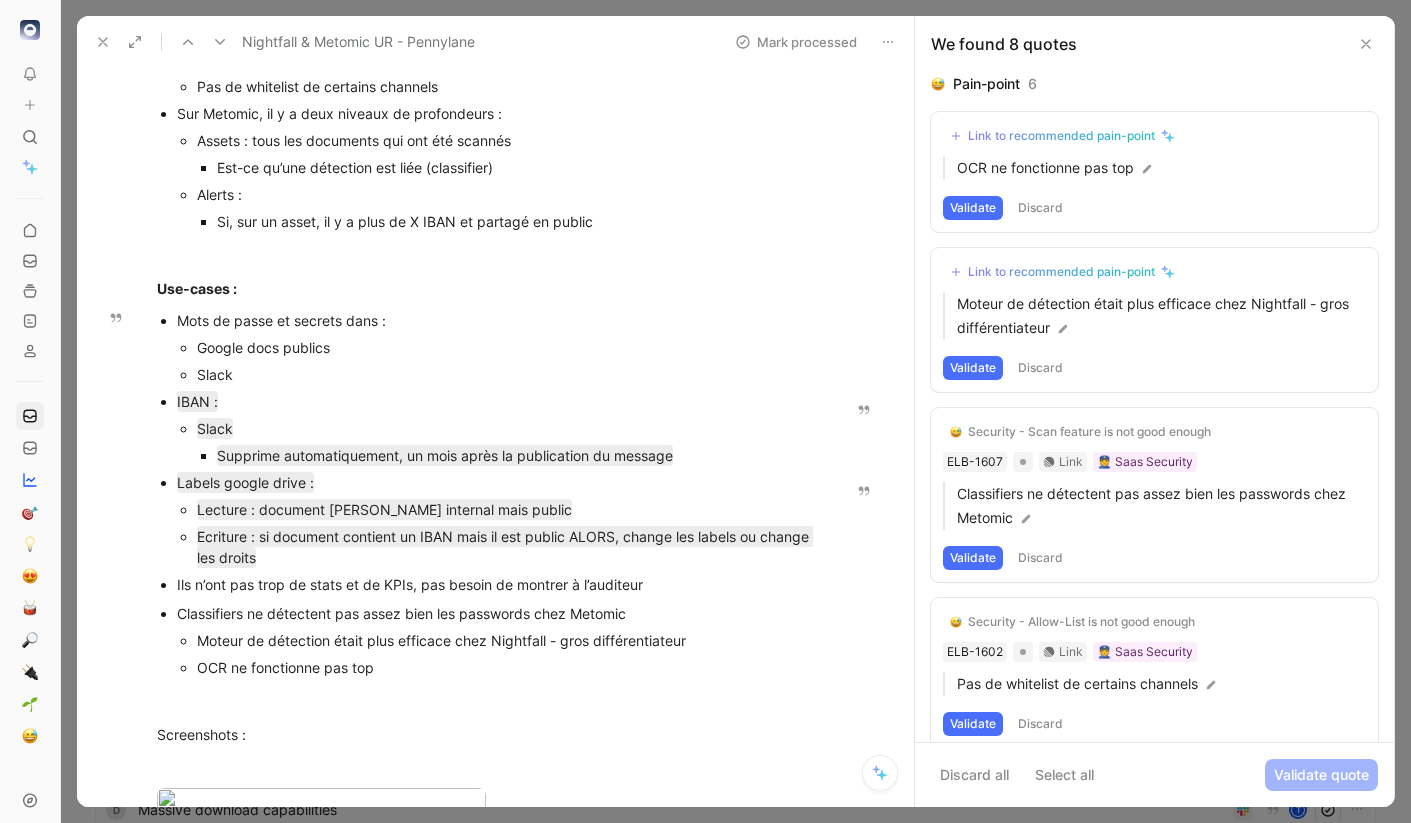 drag, startPoint x: 253, startPoint y: 378, endPoint x: 175, endPoint y: 319, distance: 97.80082 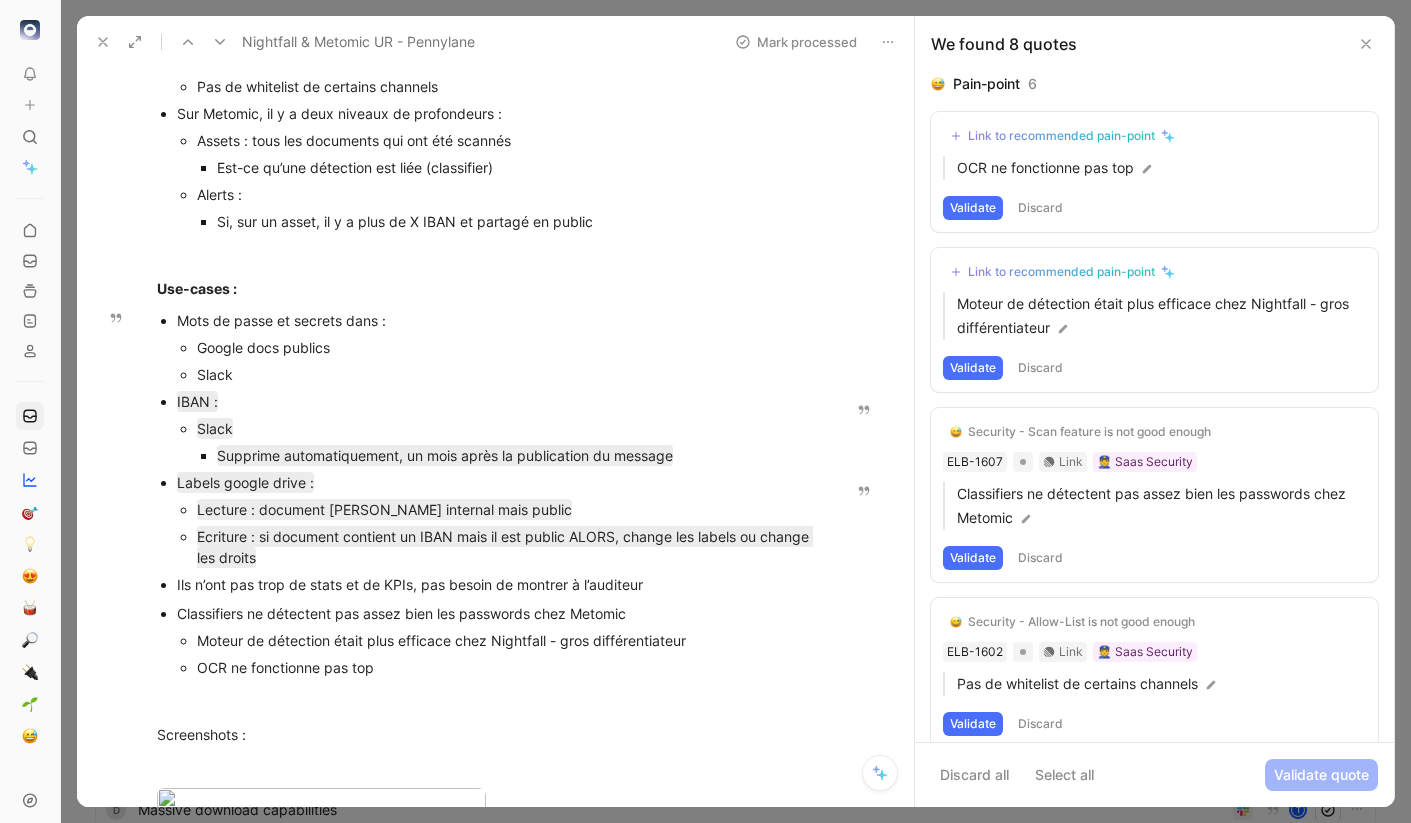click on "Mots de passe et secrets dans : Google docs publics Slack IBAN :  Slack Supprime automatiquement, un mois après la publication du message Labels google drive : Lecture : document tagué internal mais public Ecriture : si document contient un IBAN mais il est public ALORS, change les labels ou change les droits Ils n’ont pas trop de stats et de KPIs, pas besoin de montrer à l’auditeur" at bounding box center [485, 452] 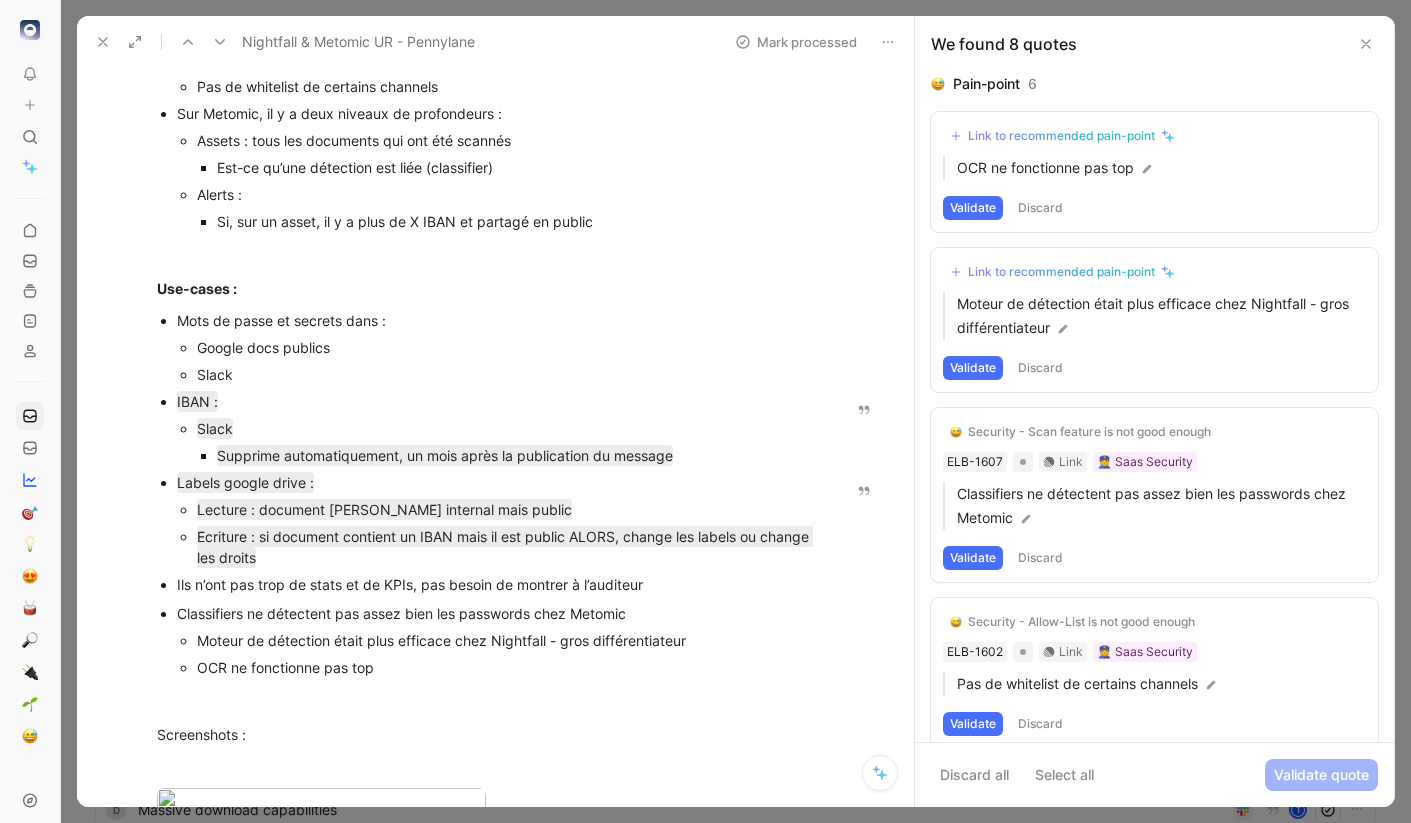 click 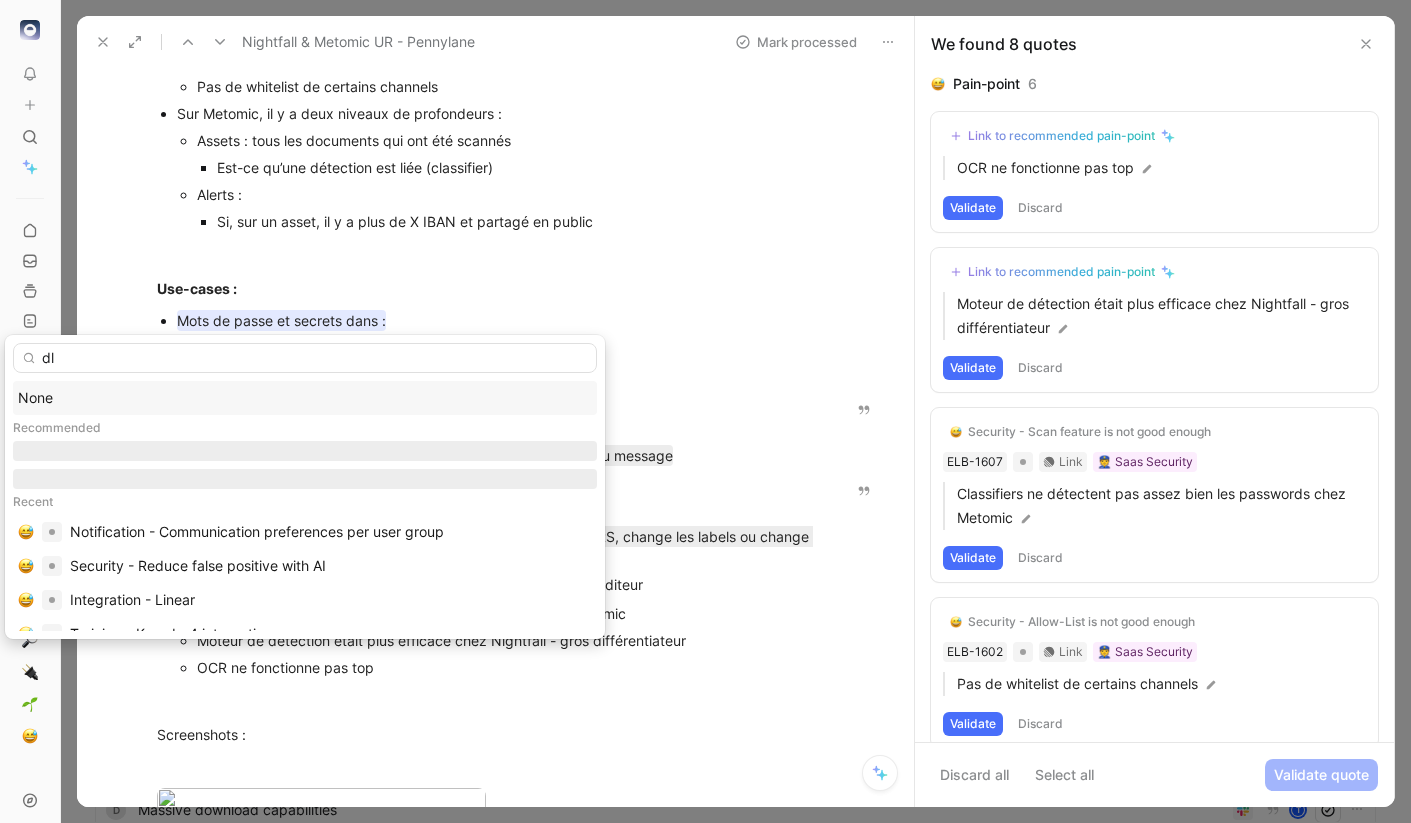 type on "dlp" 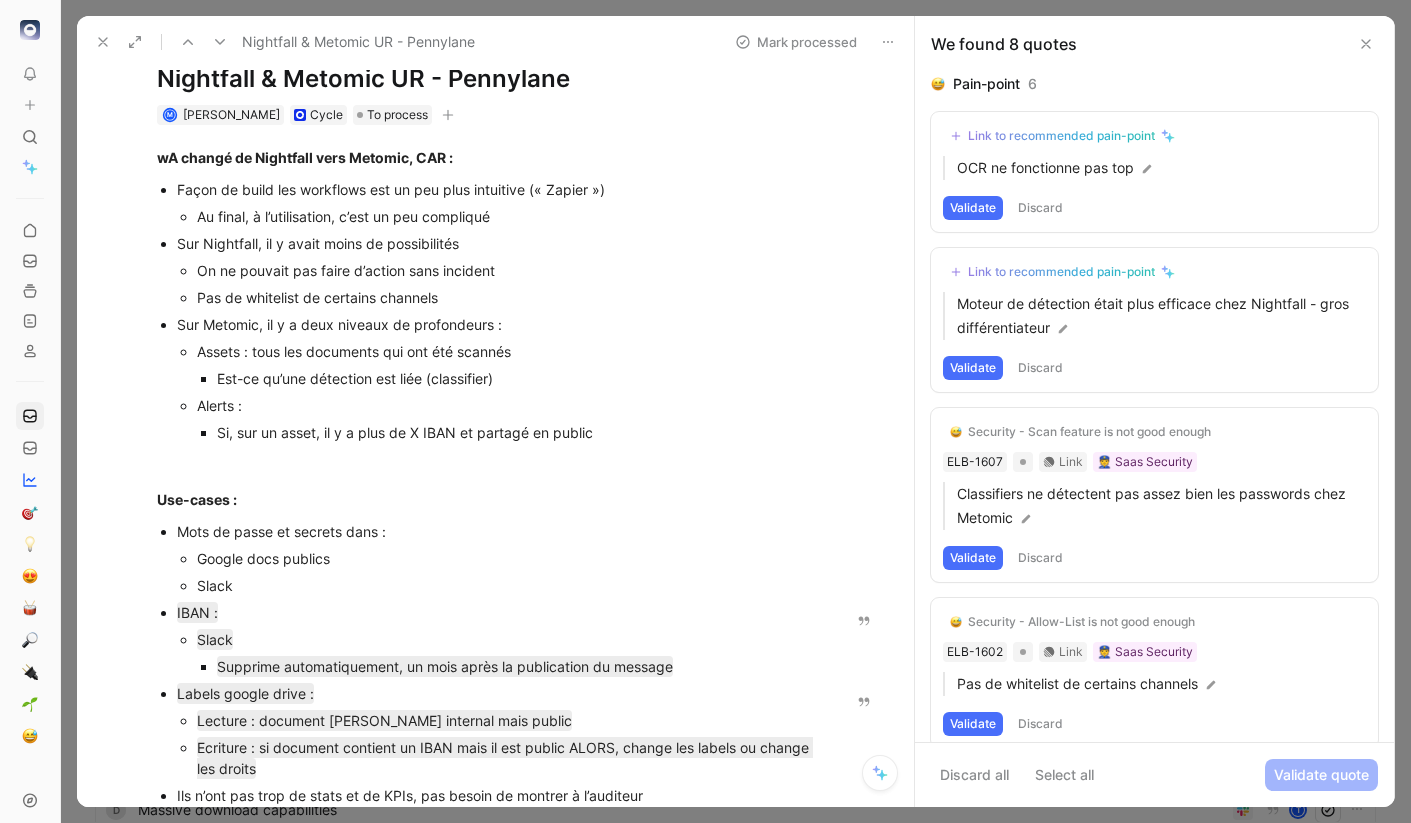 scroll, scrollTop: 45, scrollLeft: 0, axis: vertical 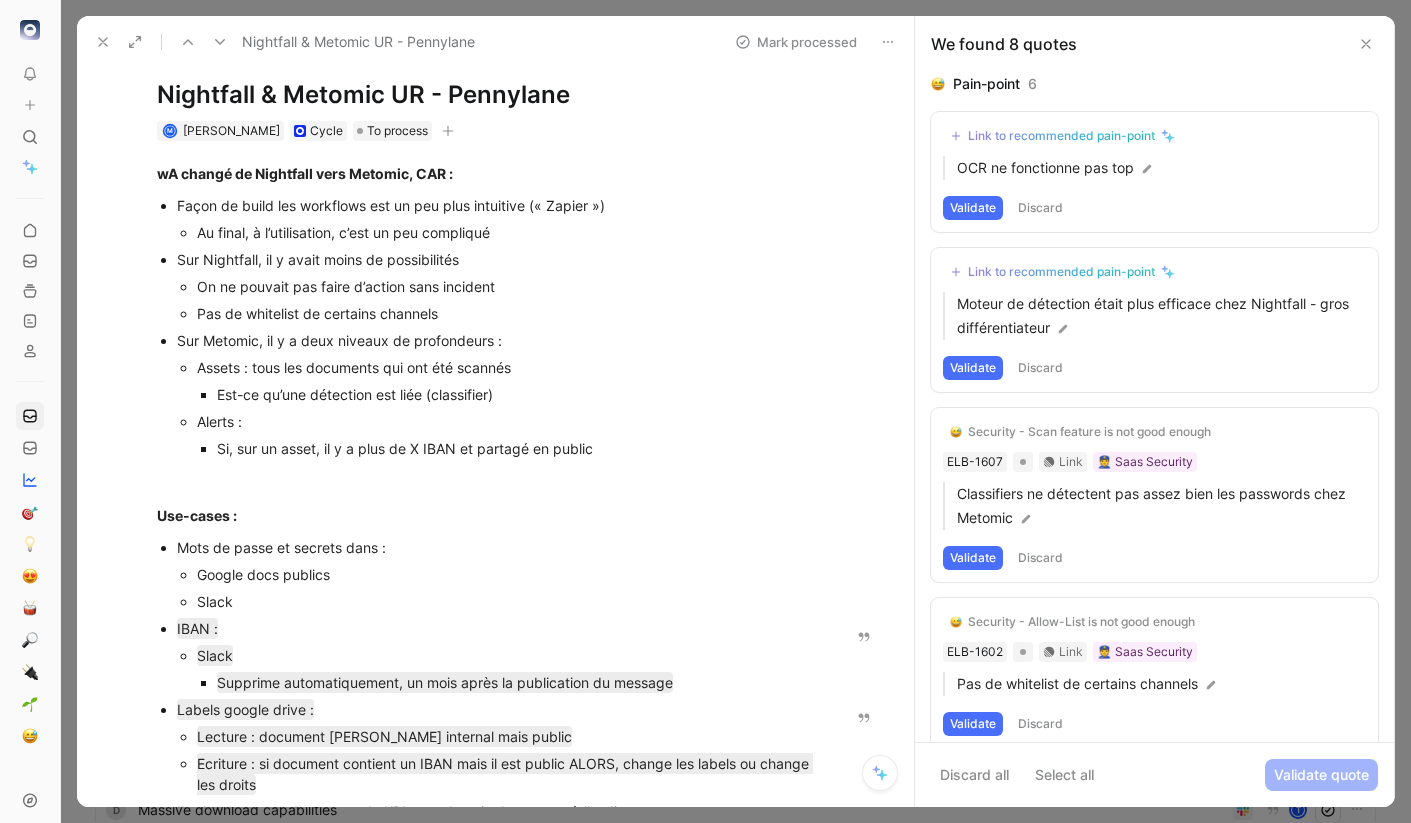 click on "Mark processed" at bounding box center (796, 42) 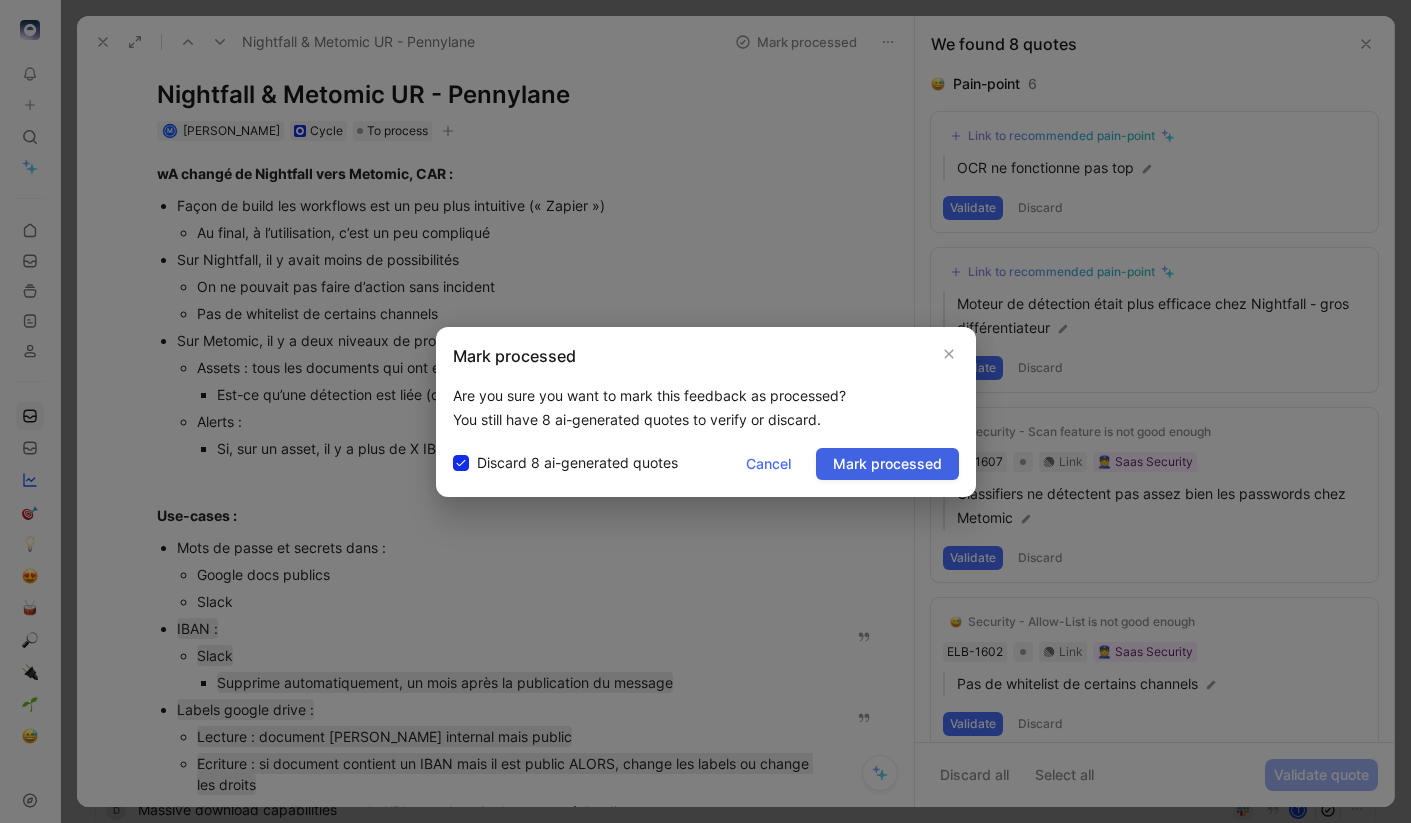 click on "Mark processed" at bounding box center (887, 464) 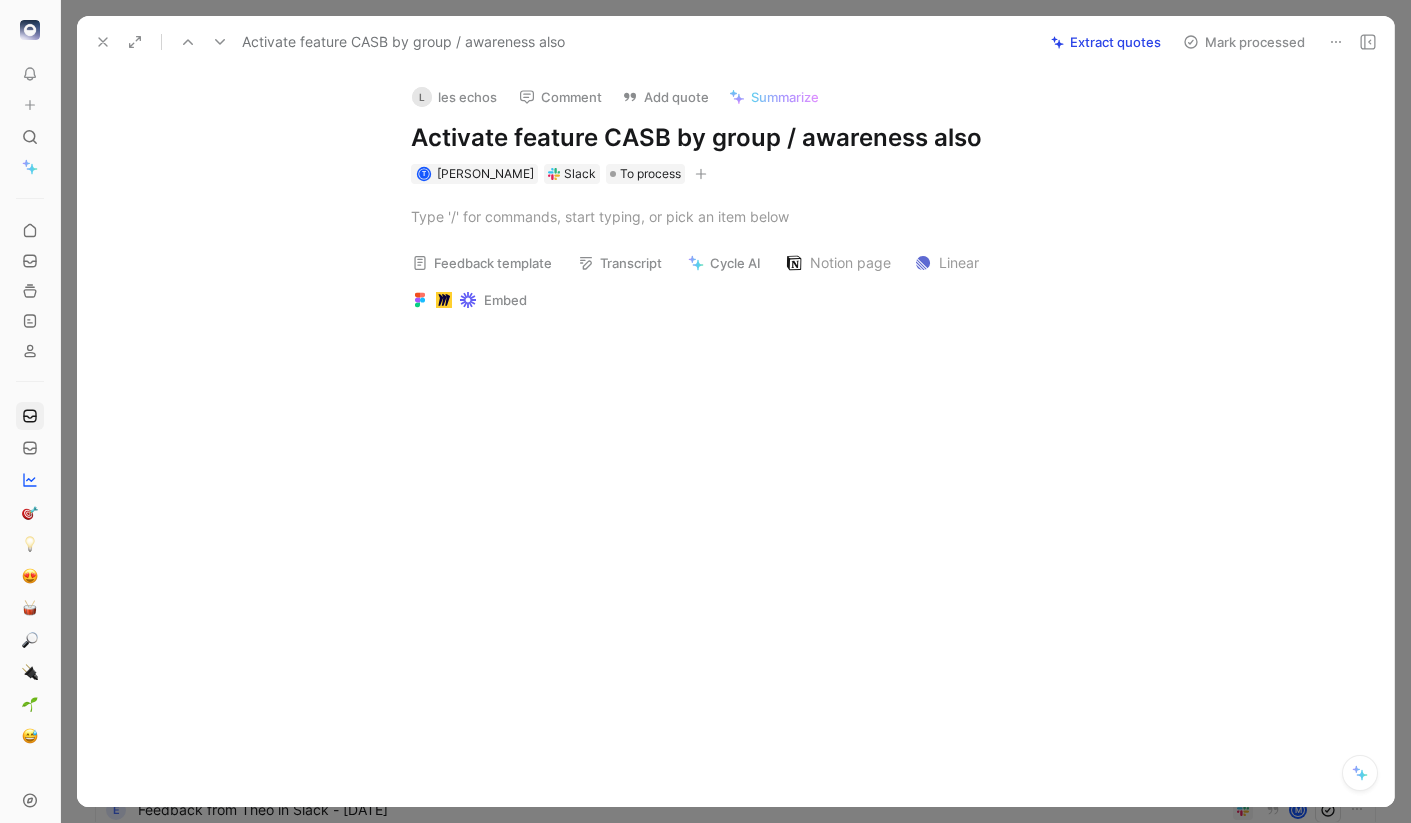 click on "Activate feature CASB by group / awareness also" at bounding box center (757, 138) 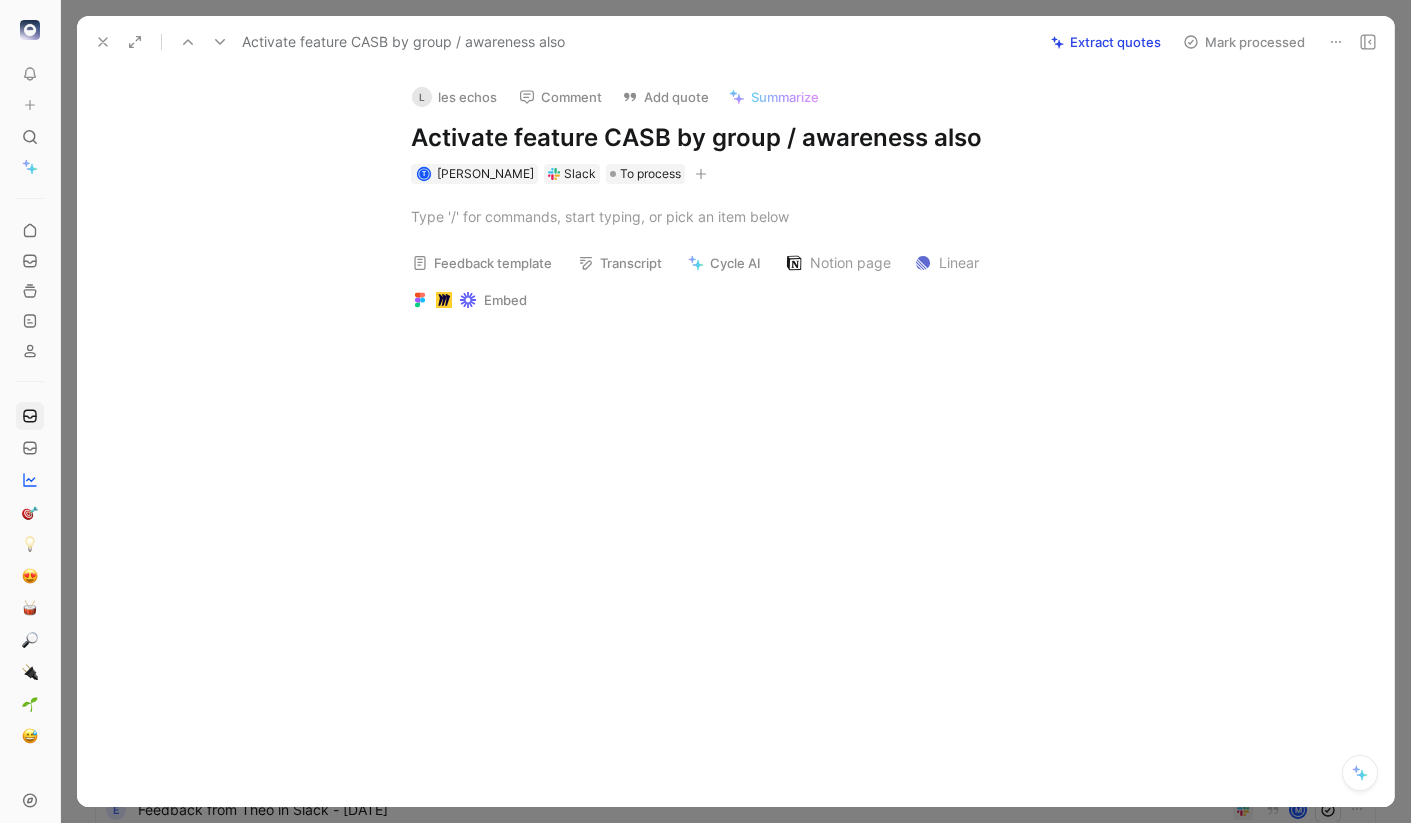 copy on "Activate feature CASB by group / awareness also" 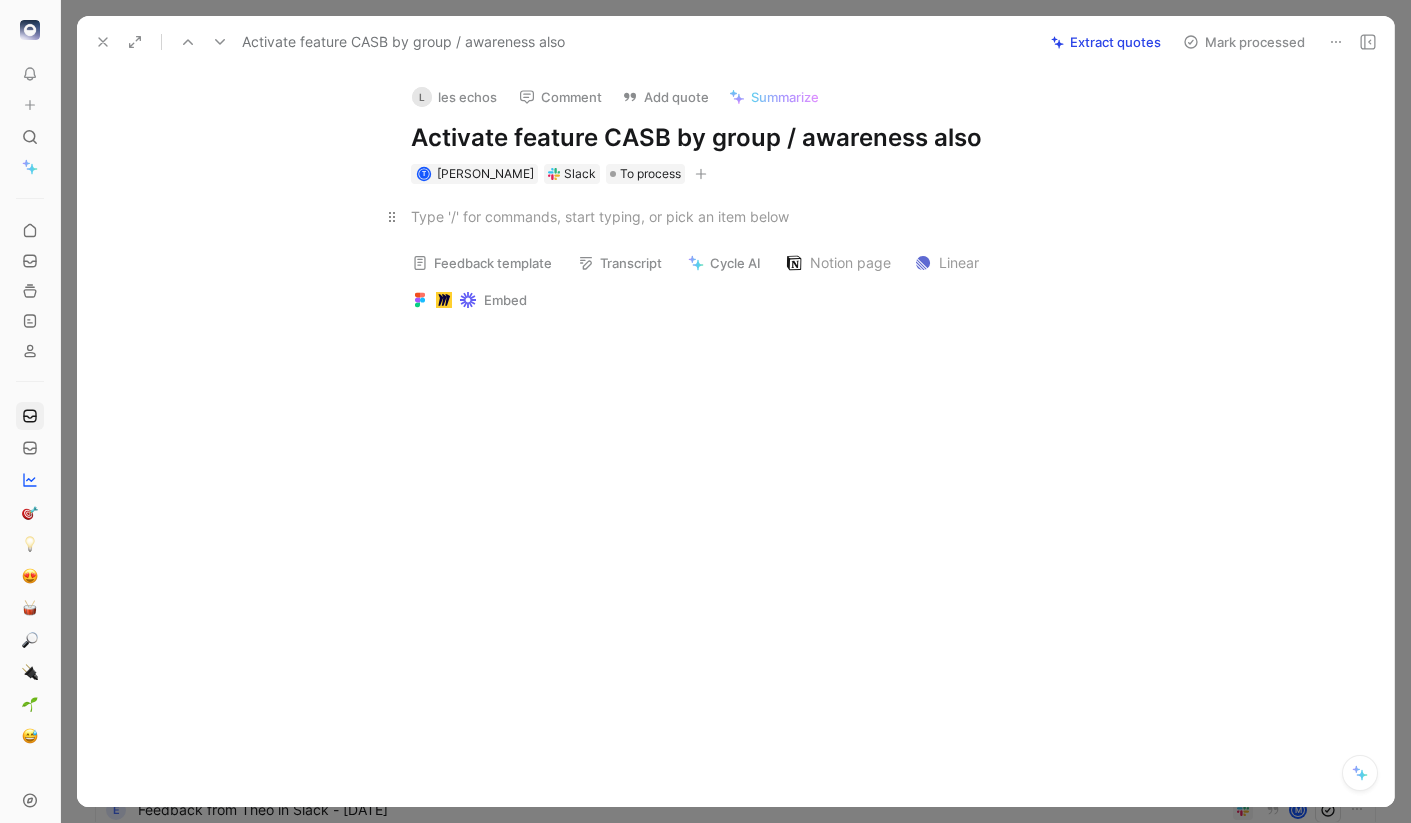 click at bounding box center (757, 216) 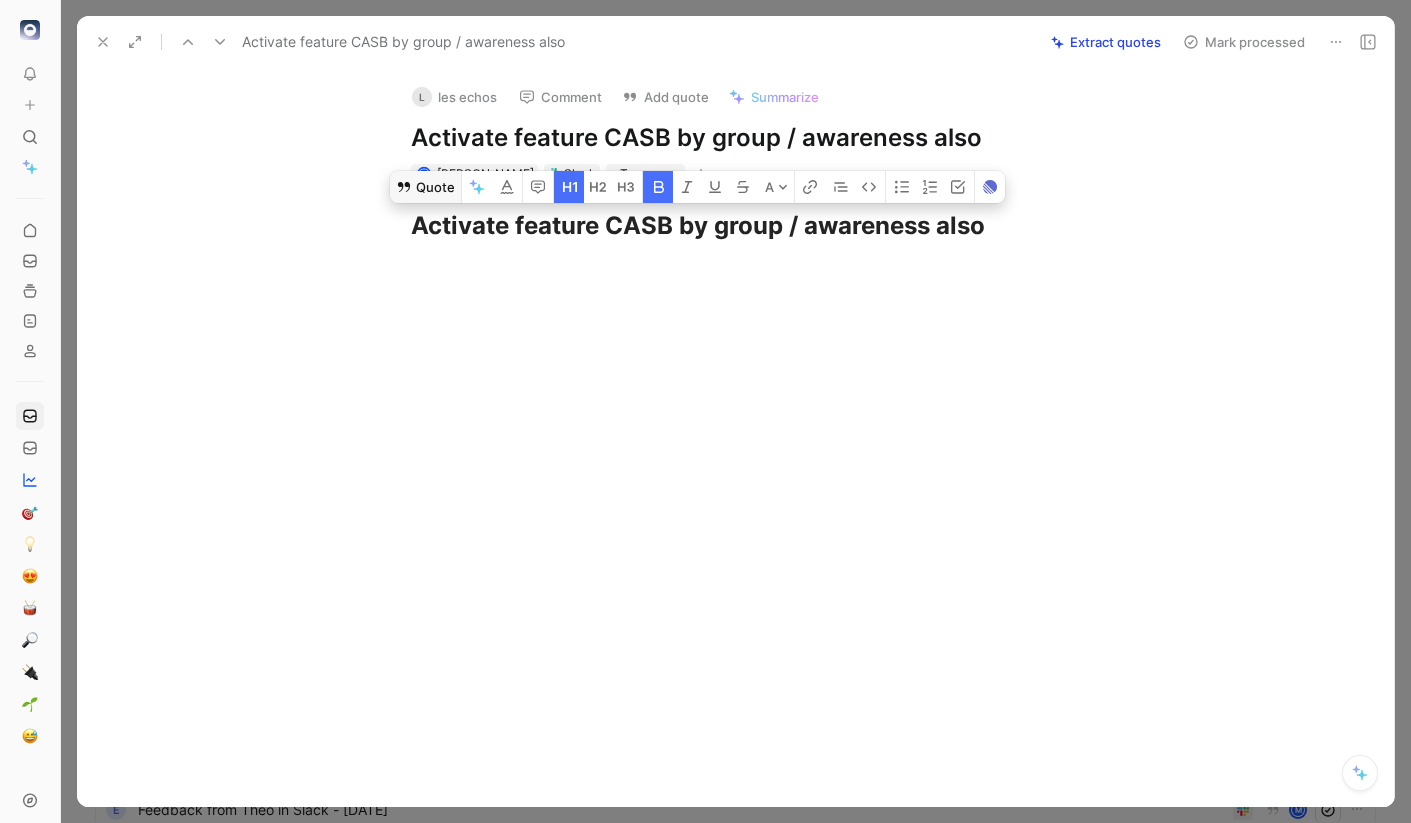 click on "Quote" at bounding box center [425, 187] 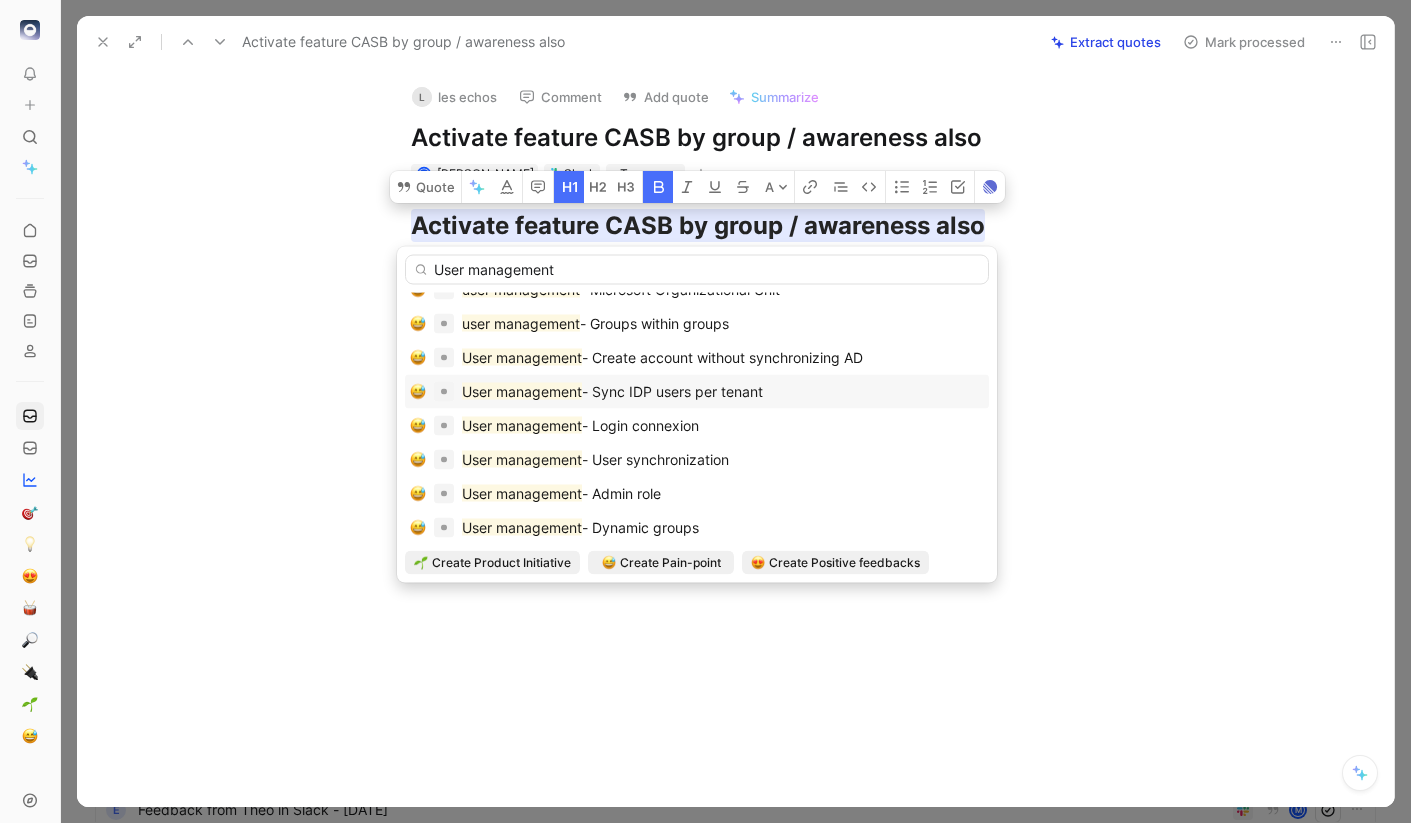 scroll, scrollTop: 226, scrollLeft: 0, axis: vertical 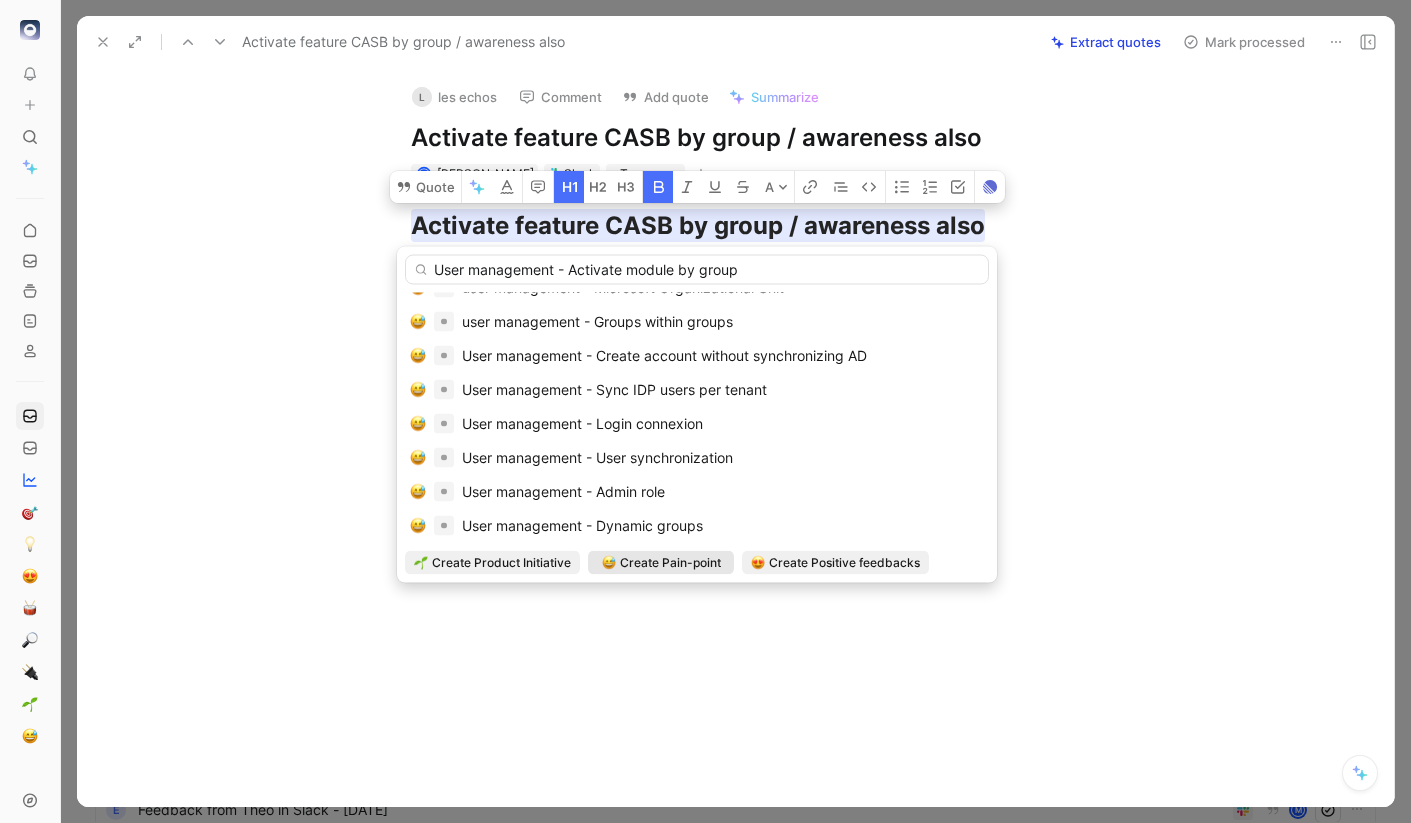 type on "User management - Activate module by group" 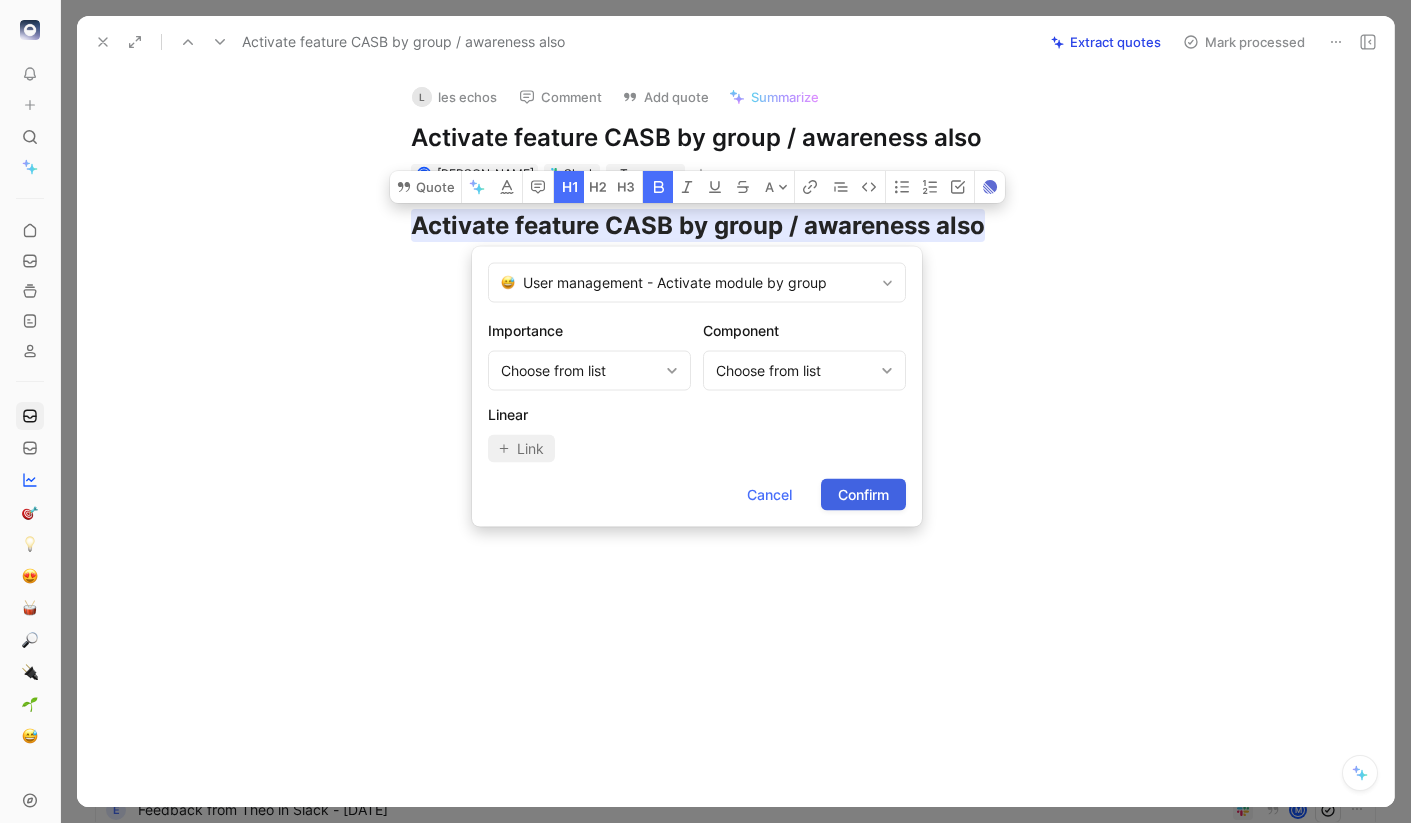 click on "Confirm" at bounding box center (863, 495) 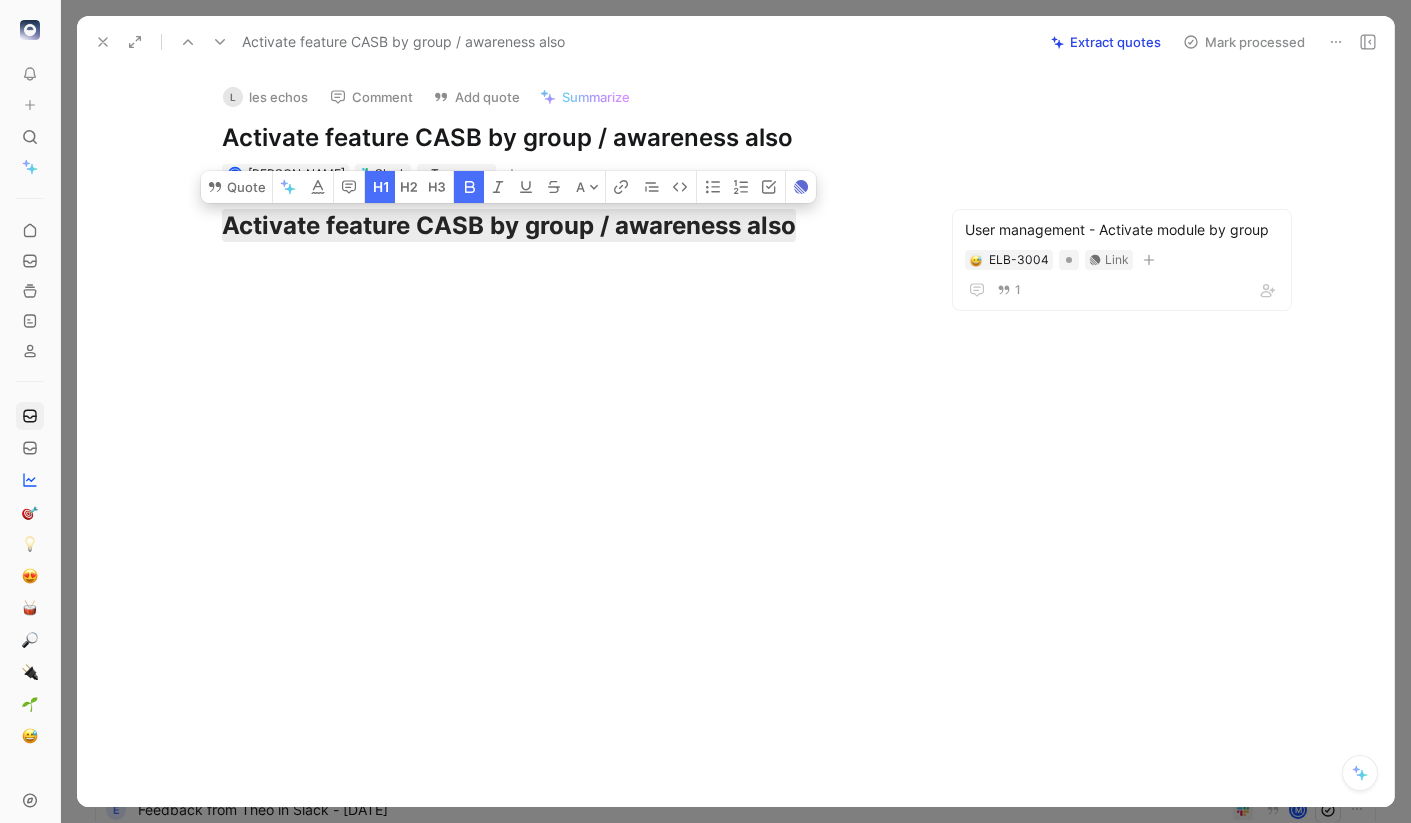 click on "Mark processed" at bounding box center [1244, 42] 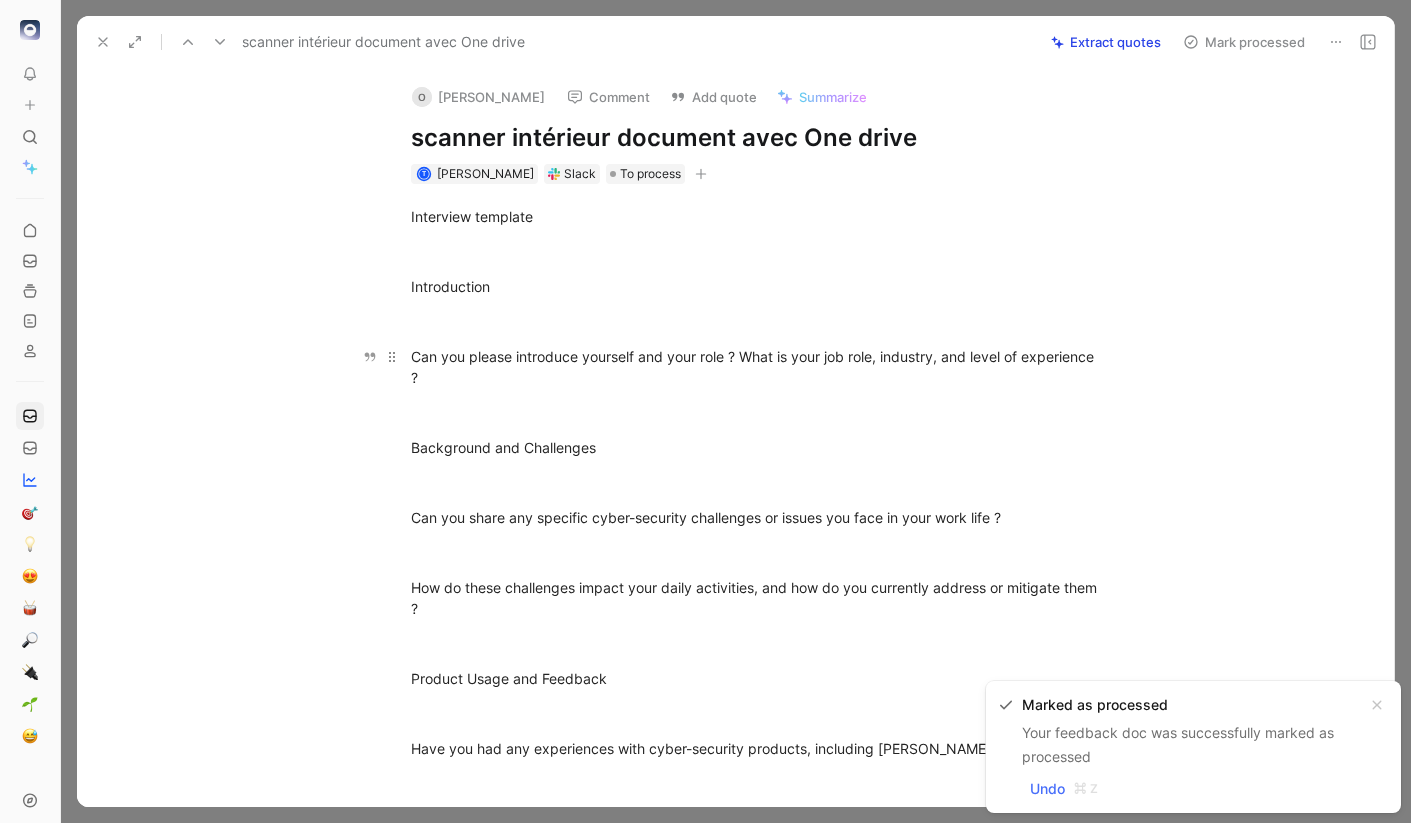 click on "Can you please introduce yourself and your role ? What is your job role, industry, and level of experience ?" at bounding box center [757, 367] 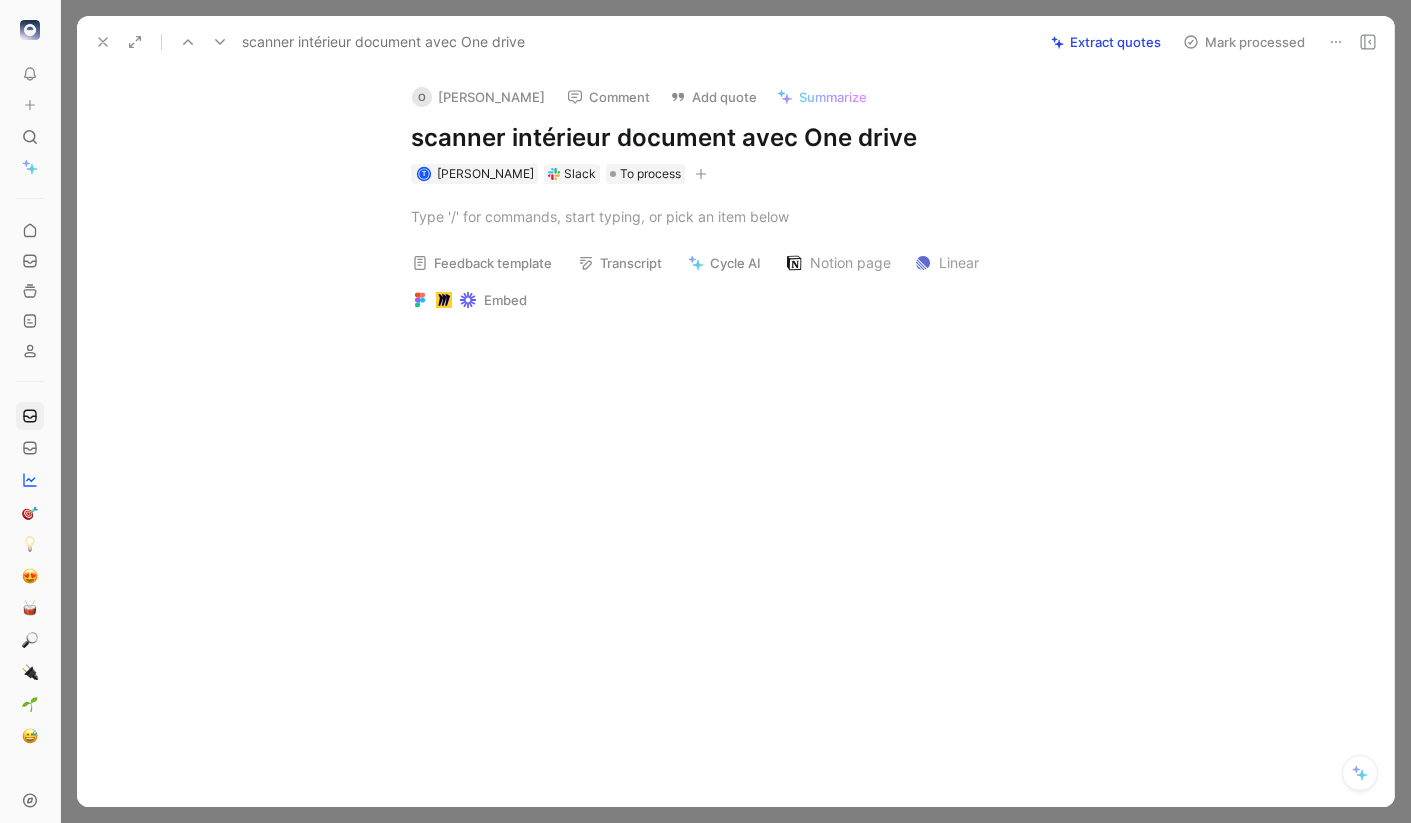 click on "Copy link" at bounding box center [502, 140] 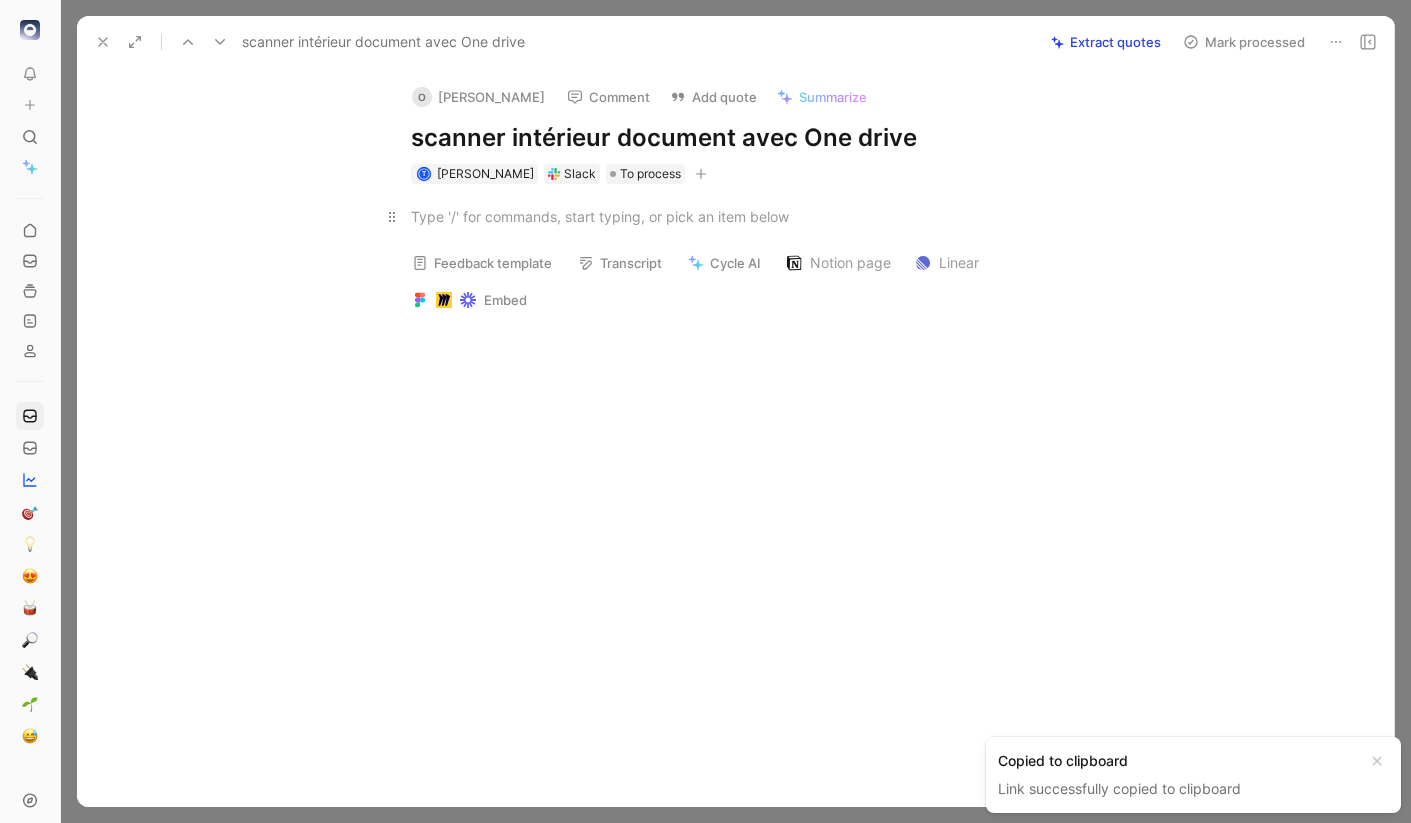 click at bounding box center [757, 216] 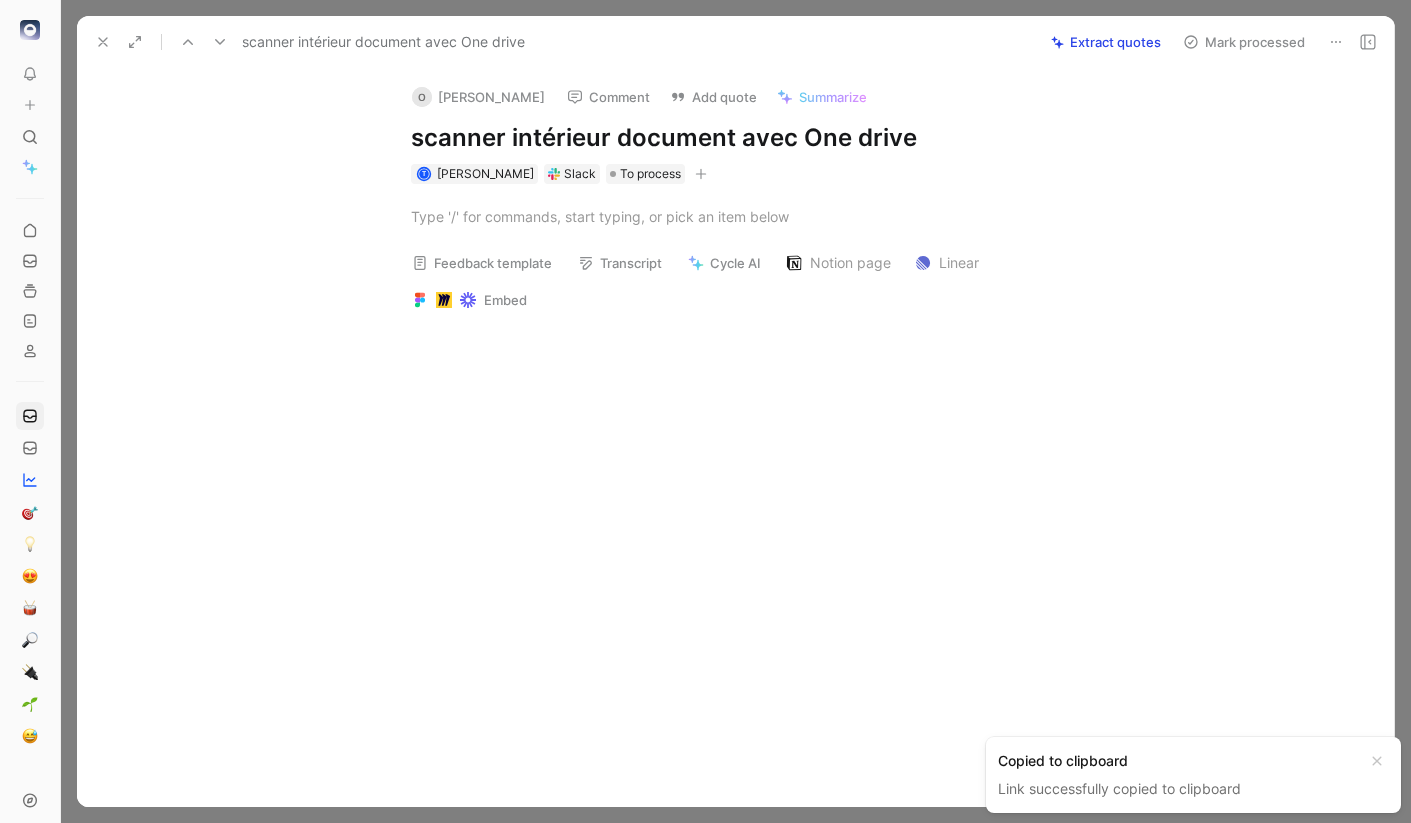 click on "scanner intérieur document avec One drive" at bounding box center [757, 138] 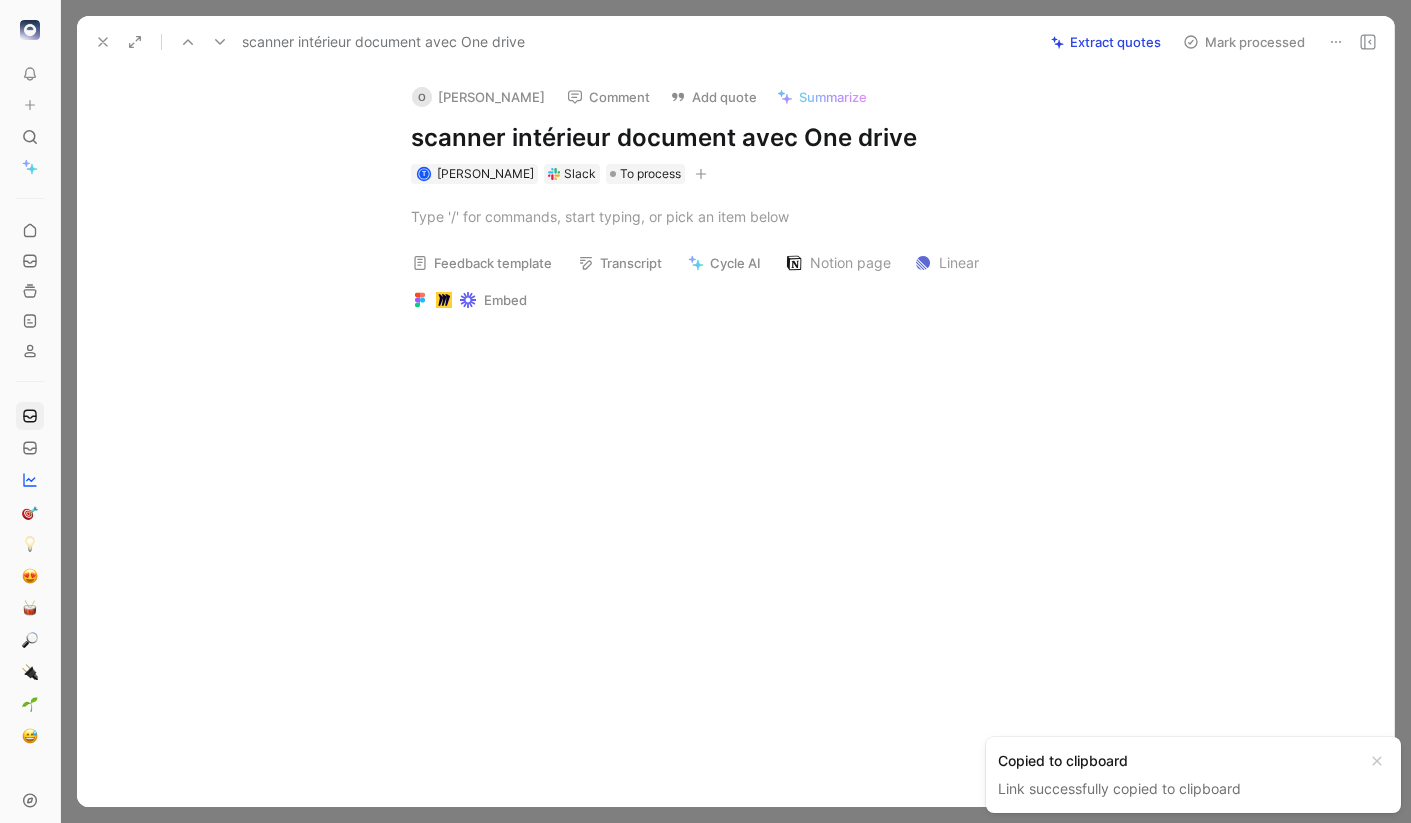 copy on "scanner intérieur document avec One drive" 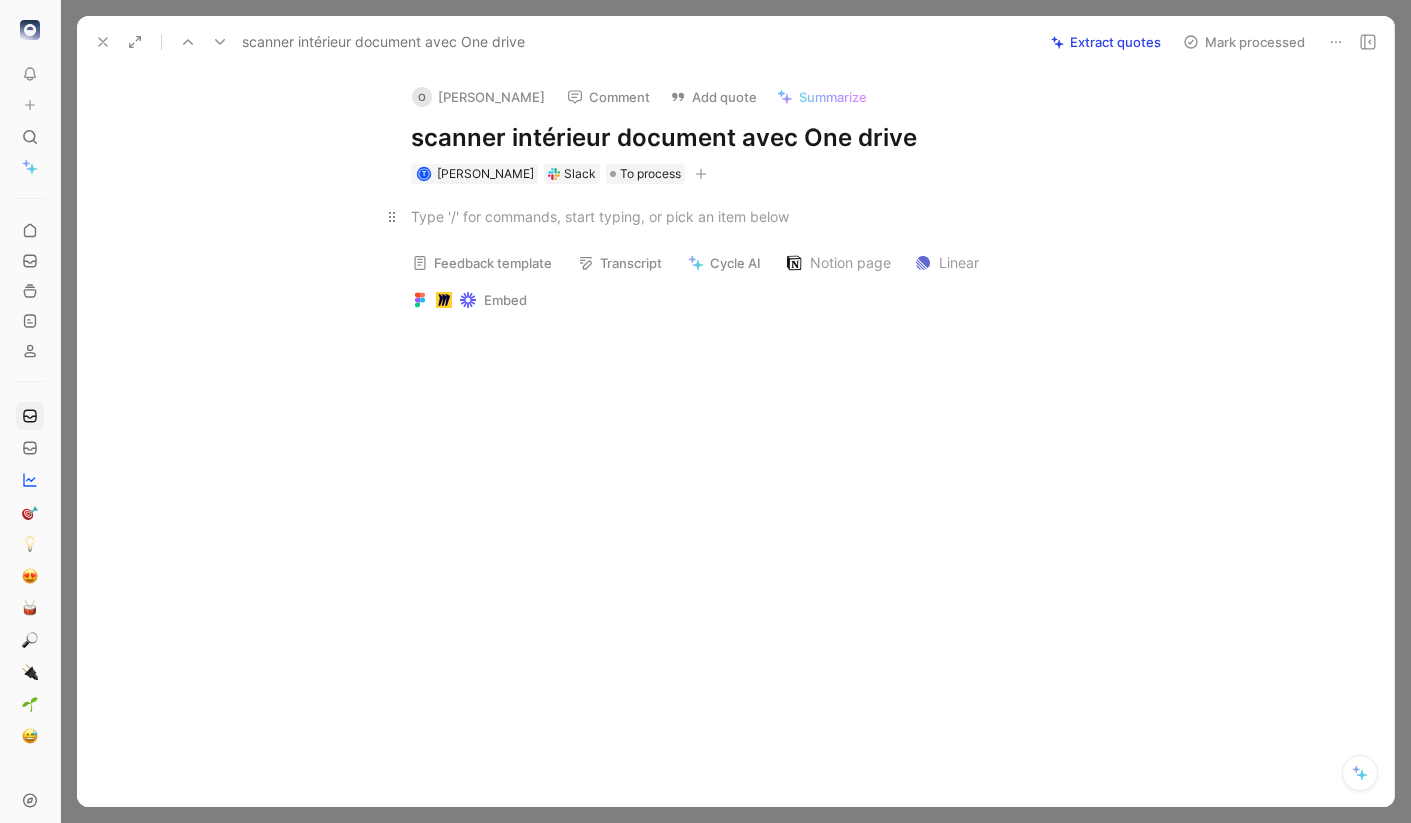 click at bounding box center (757, 216) 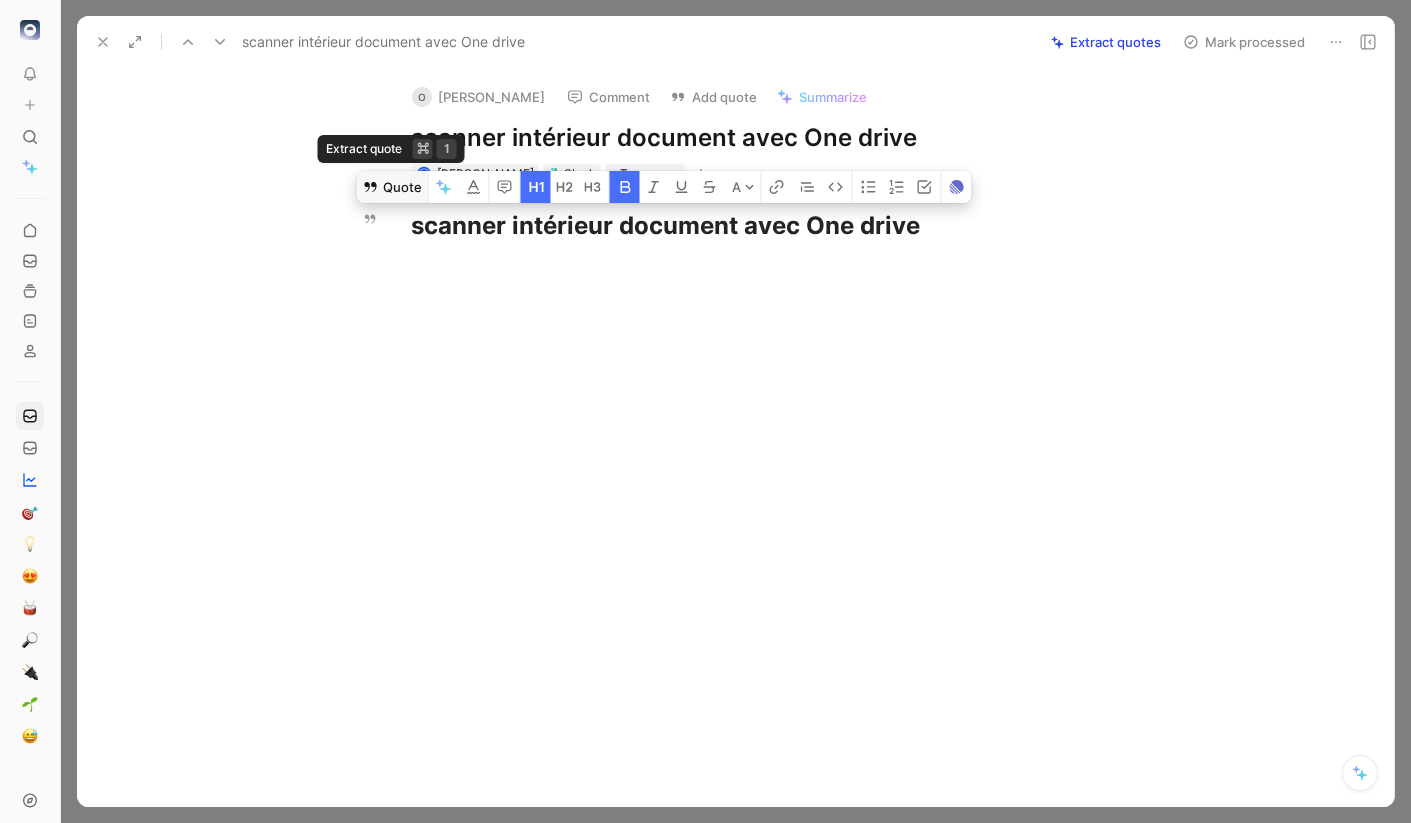click on "Quote" at bounding box center (392, 187) 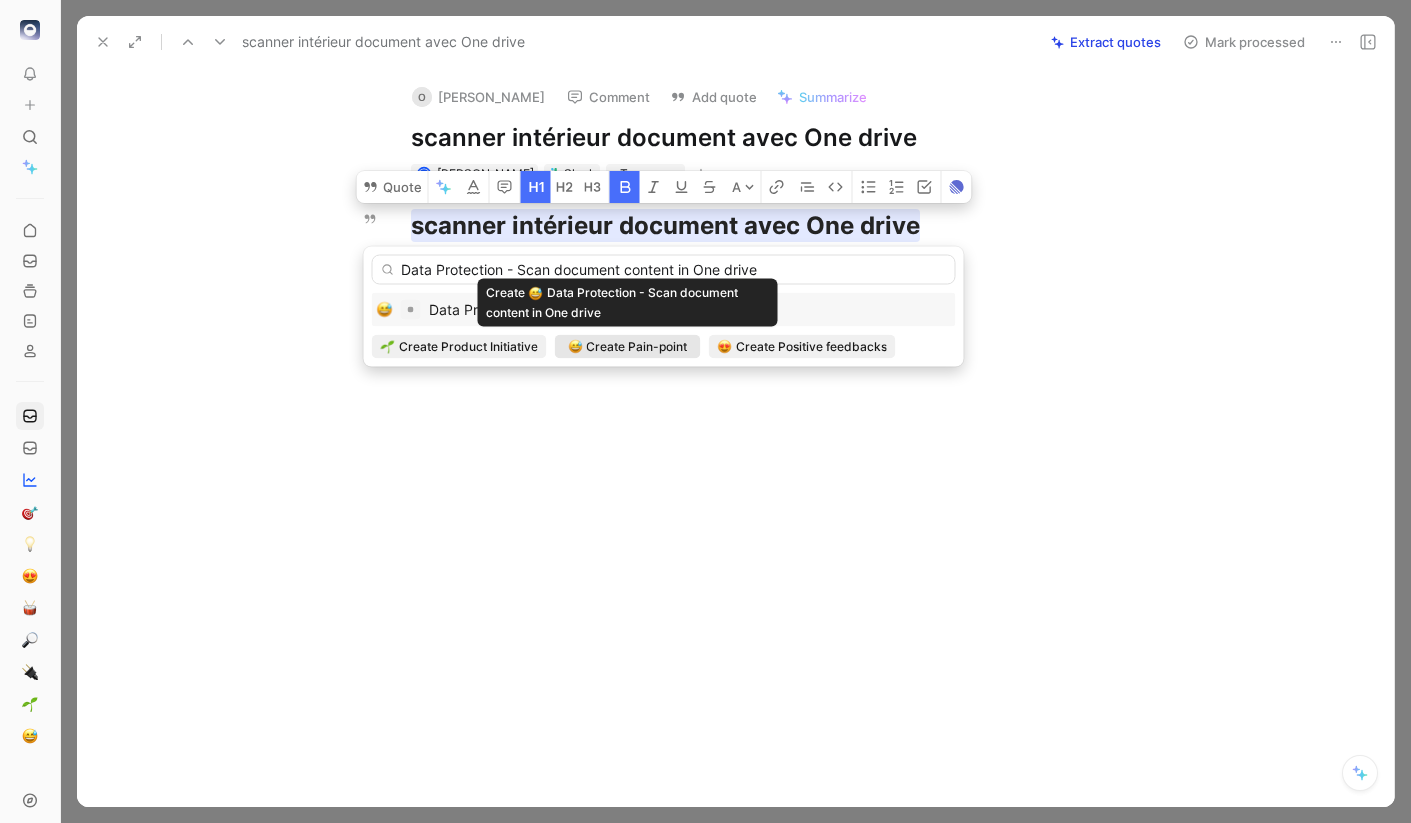 type on "Data Protection - Scan document content in One drive" 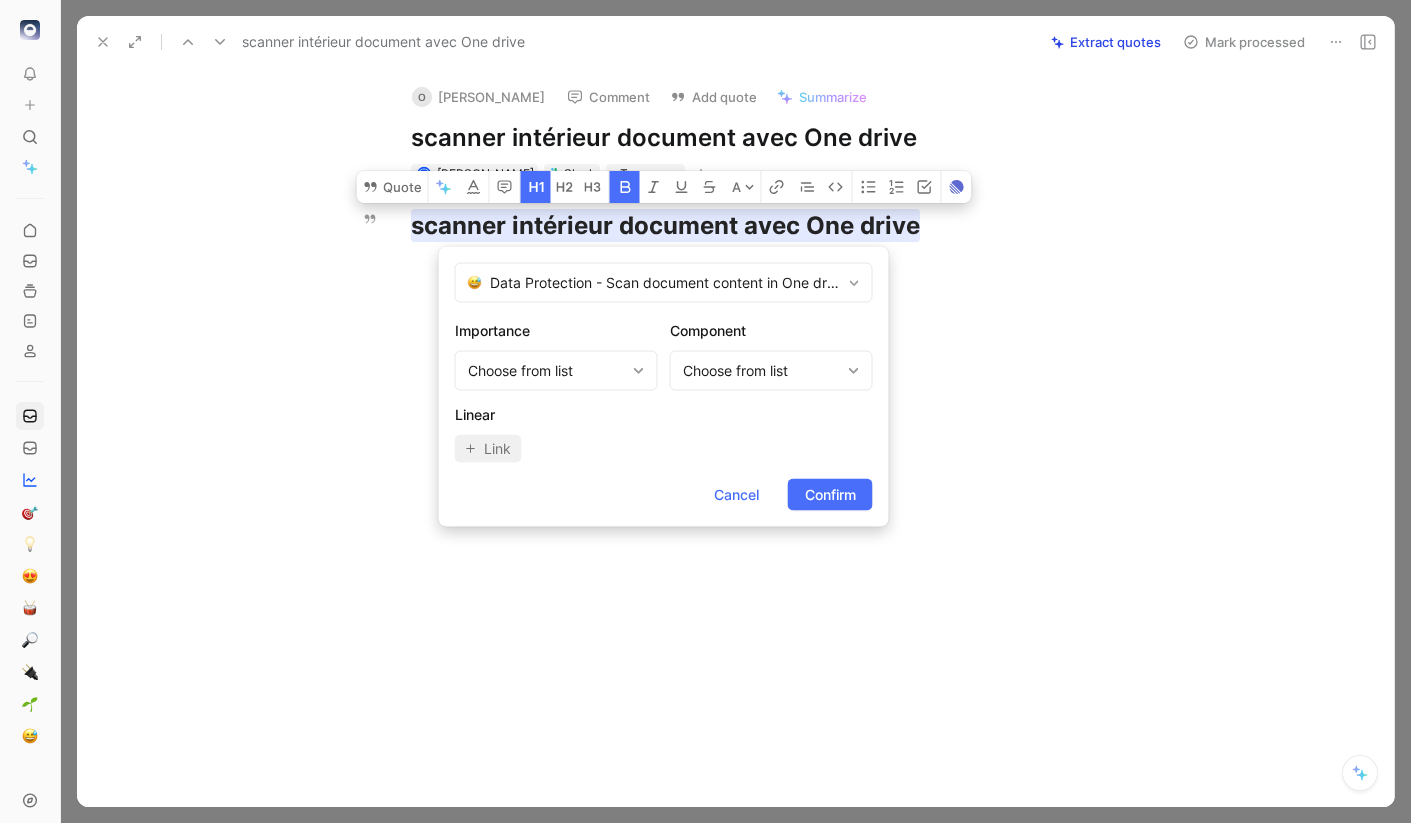 click on "Data Protection - Scan document content in One drive Importance Choose from list Component Choose from list Linear Link Cancel Confirm" at bounding box center [664, 387] 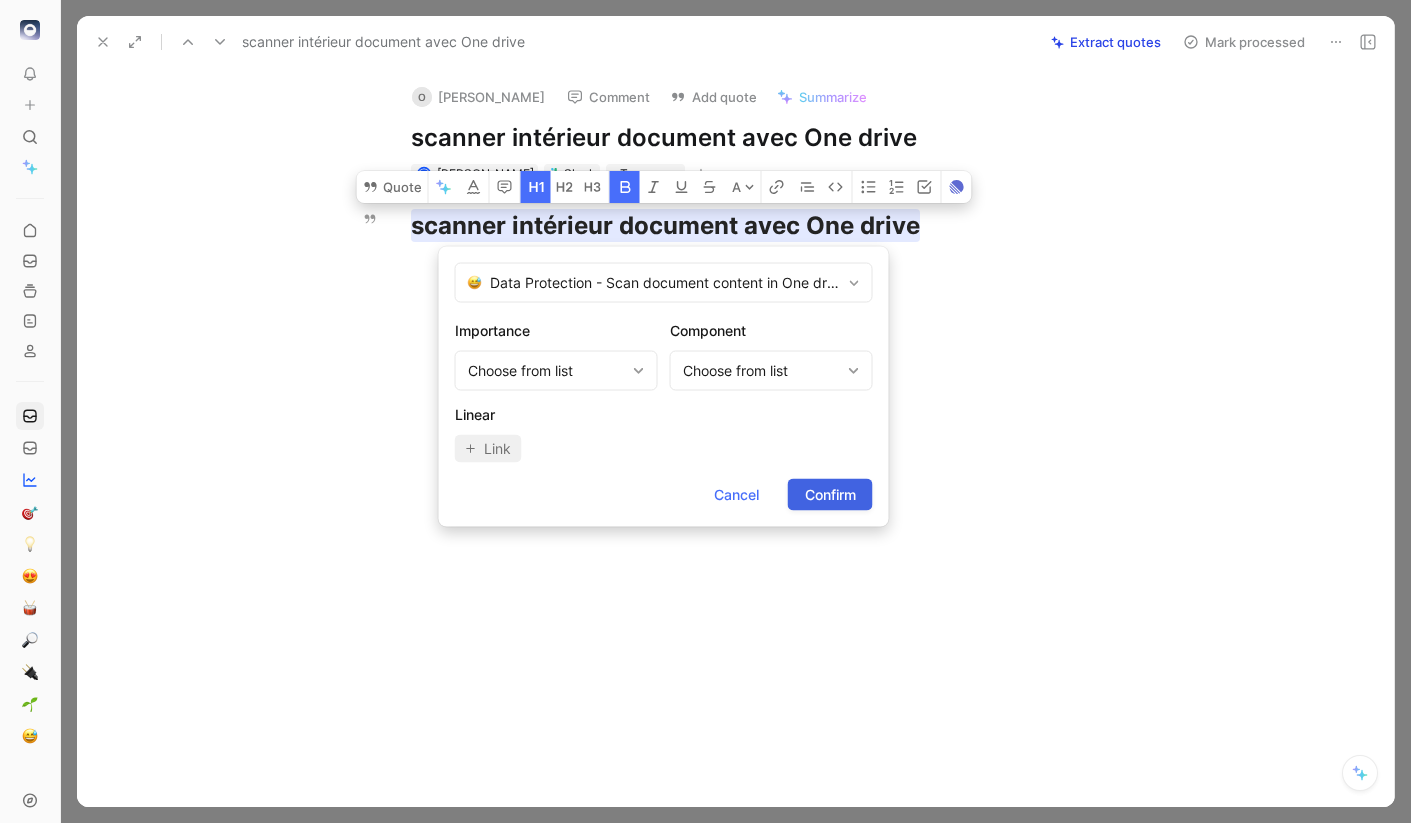 click on "Confirm" at bounding box center [830, 495] 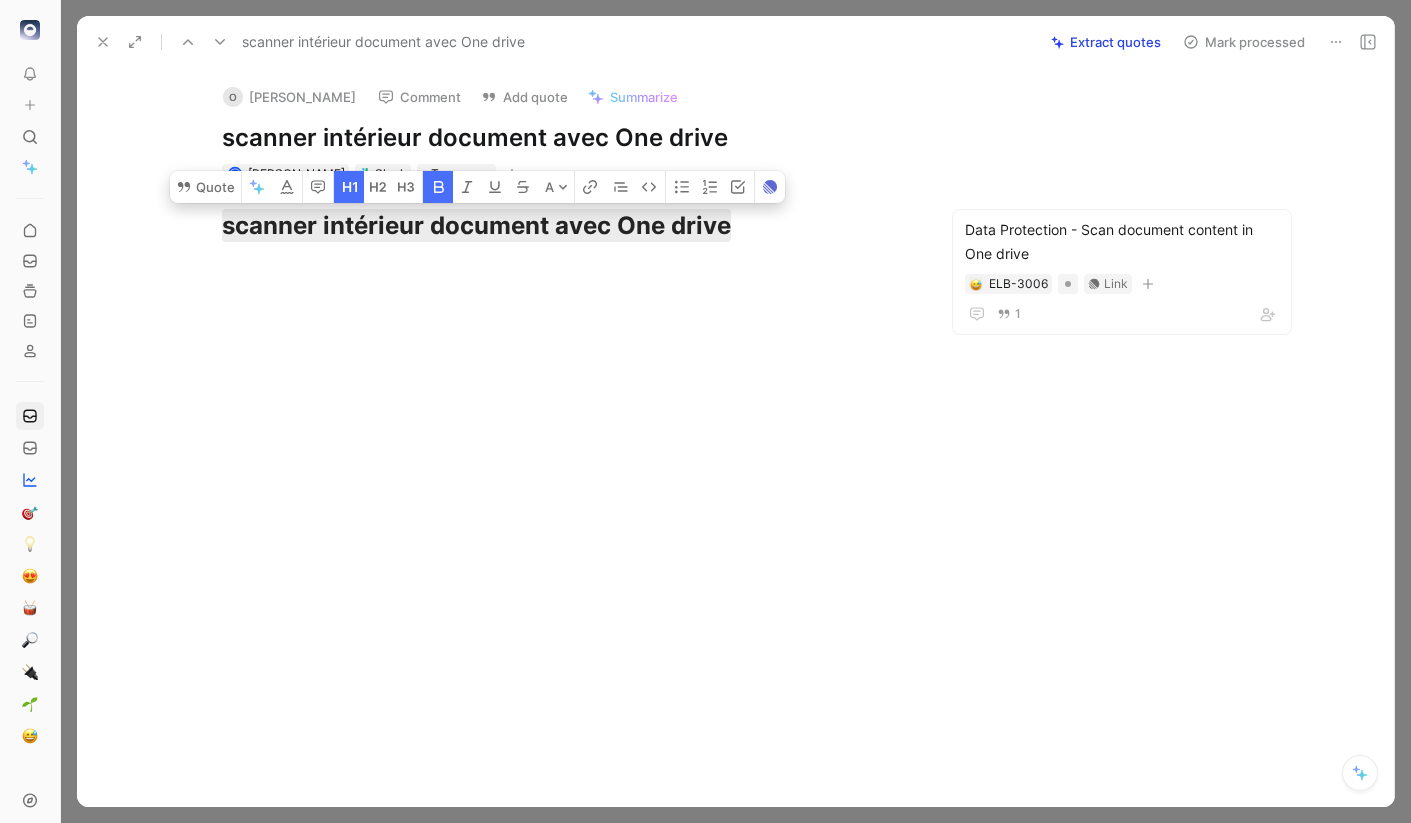 click on "Mark processed" at bounding box center [1244, 42] 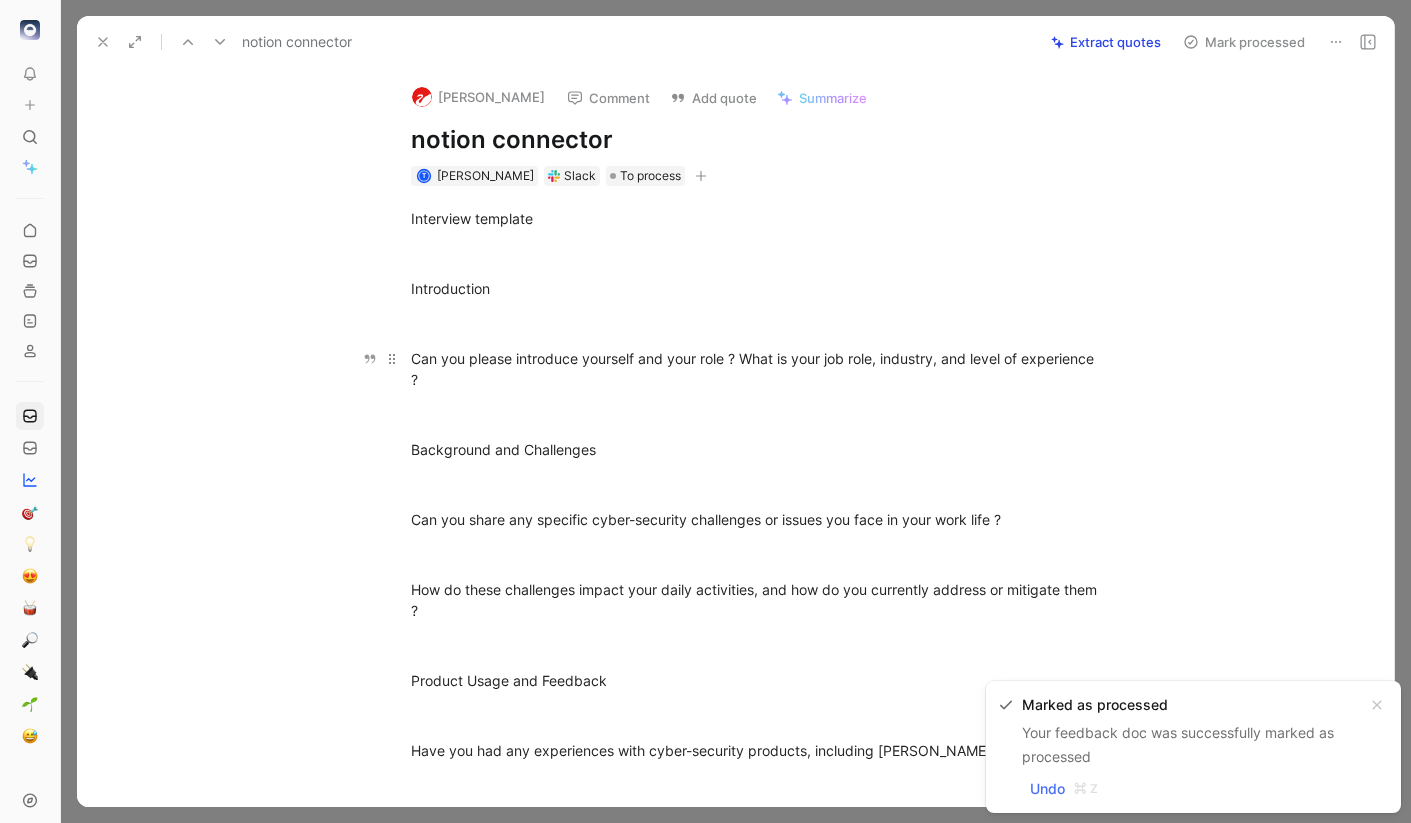 click on "Can you please introduce yourself and your role ? What is your job role, industry, and level of experience ?" at bounding box center (757, 369) 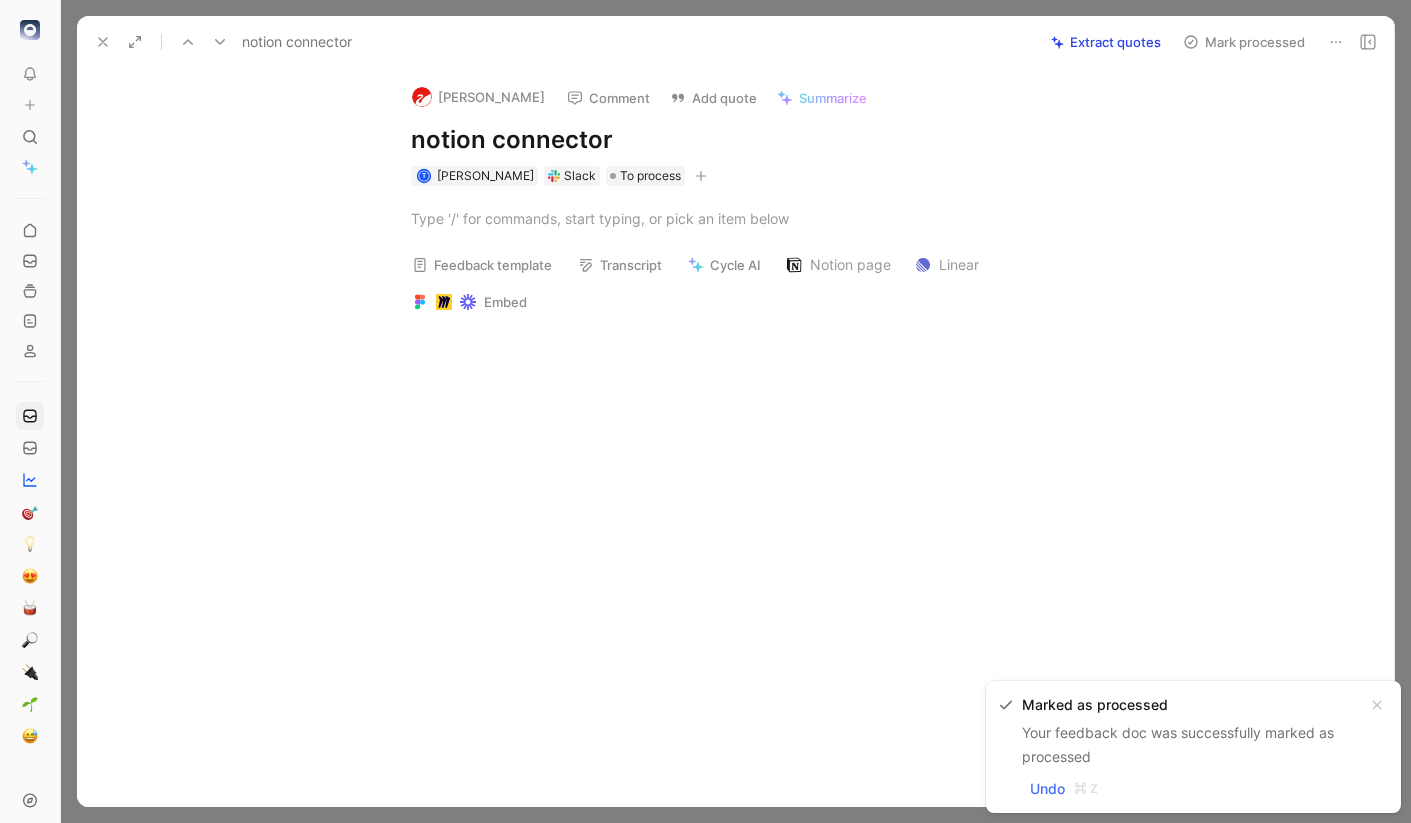 click on "notion connector" at bounding box center [757, 140] 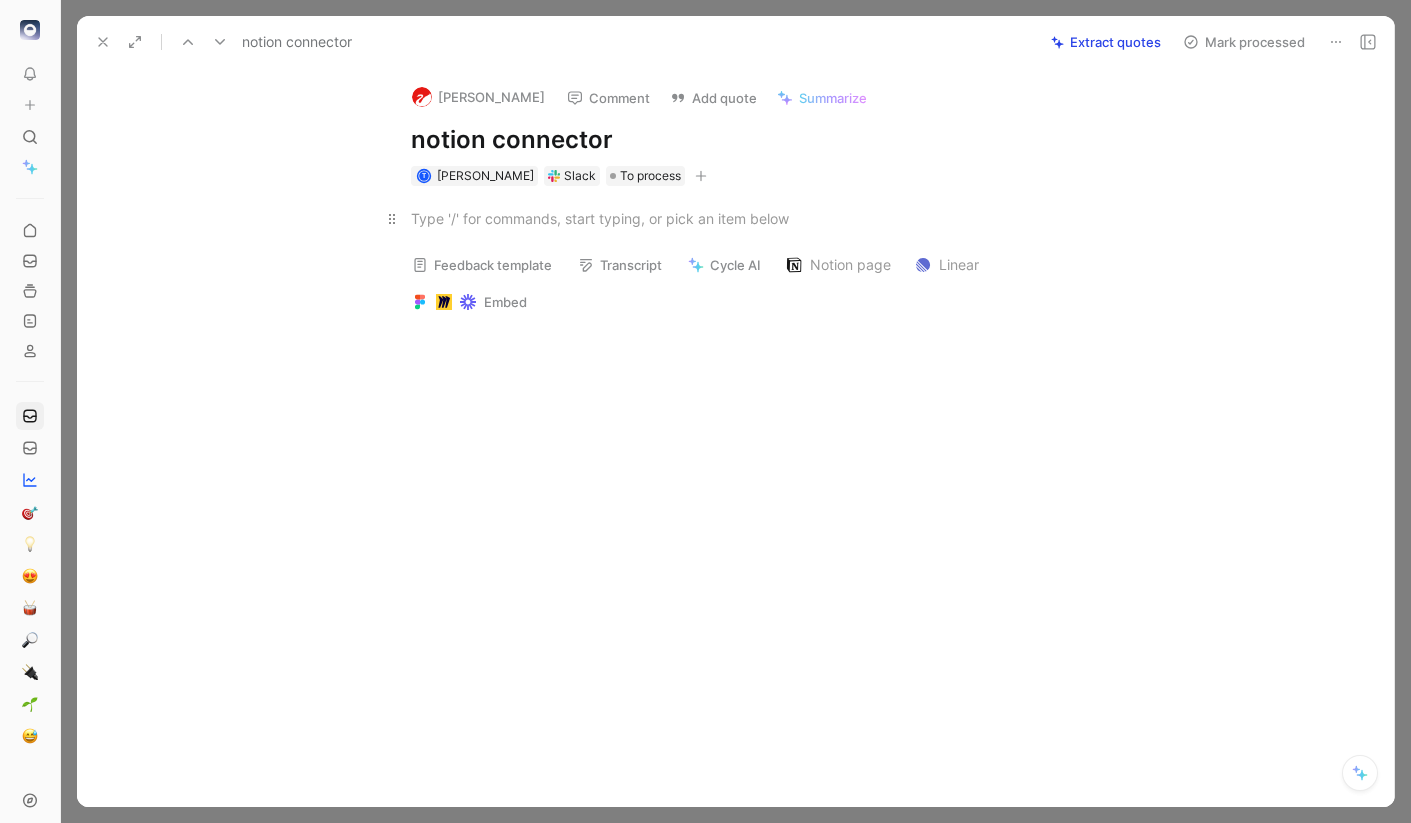 click at bounding box center [757, 218] 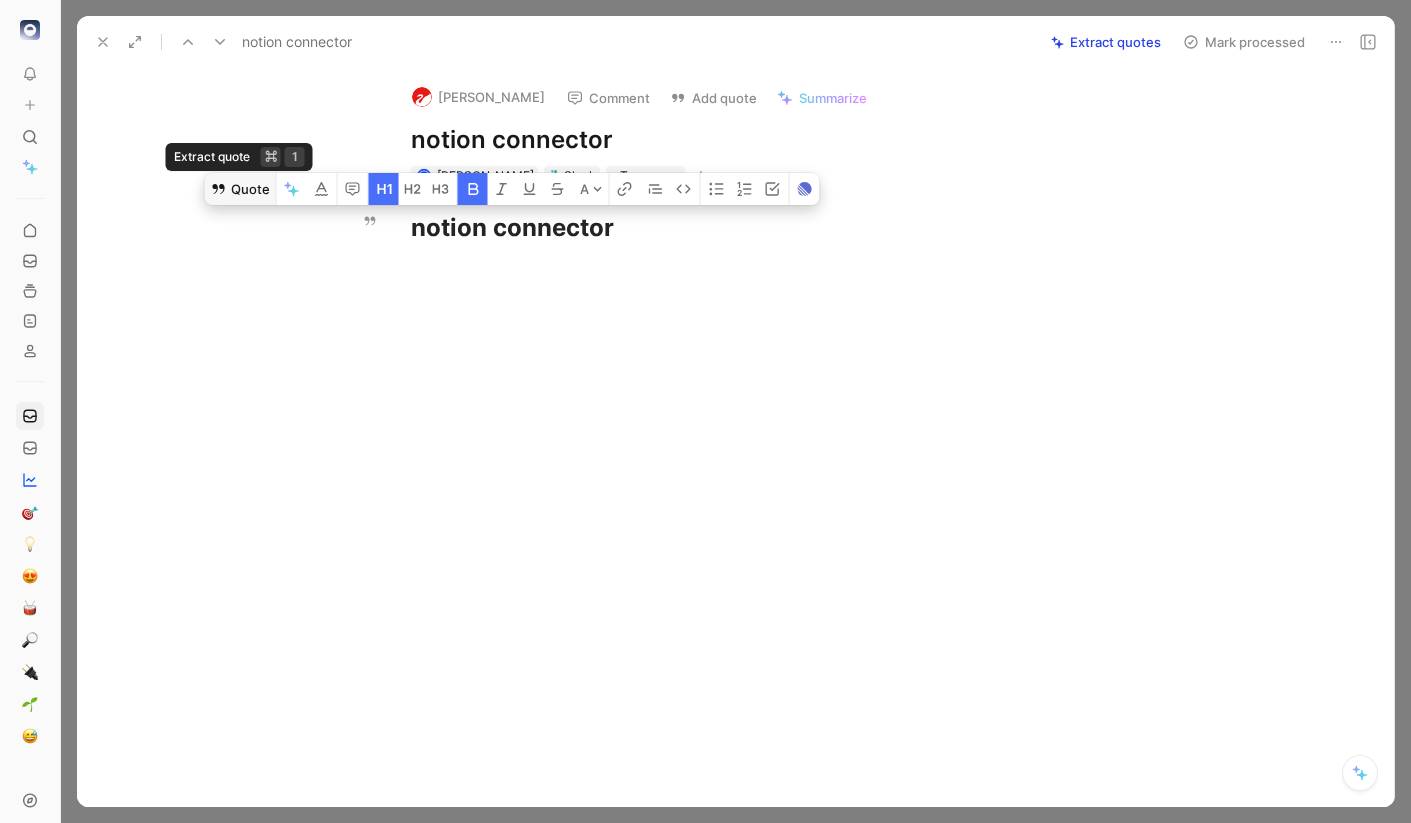 click 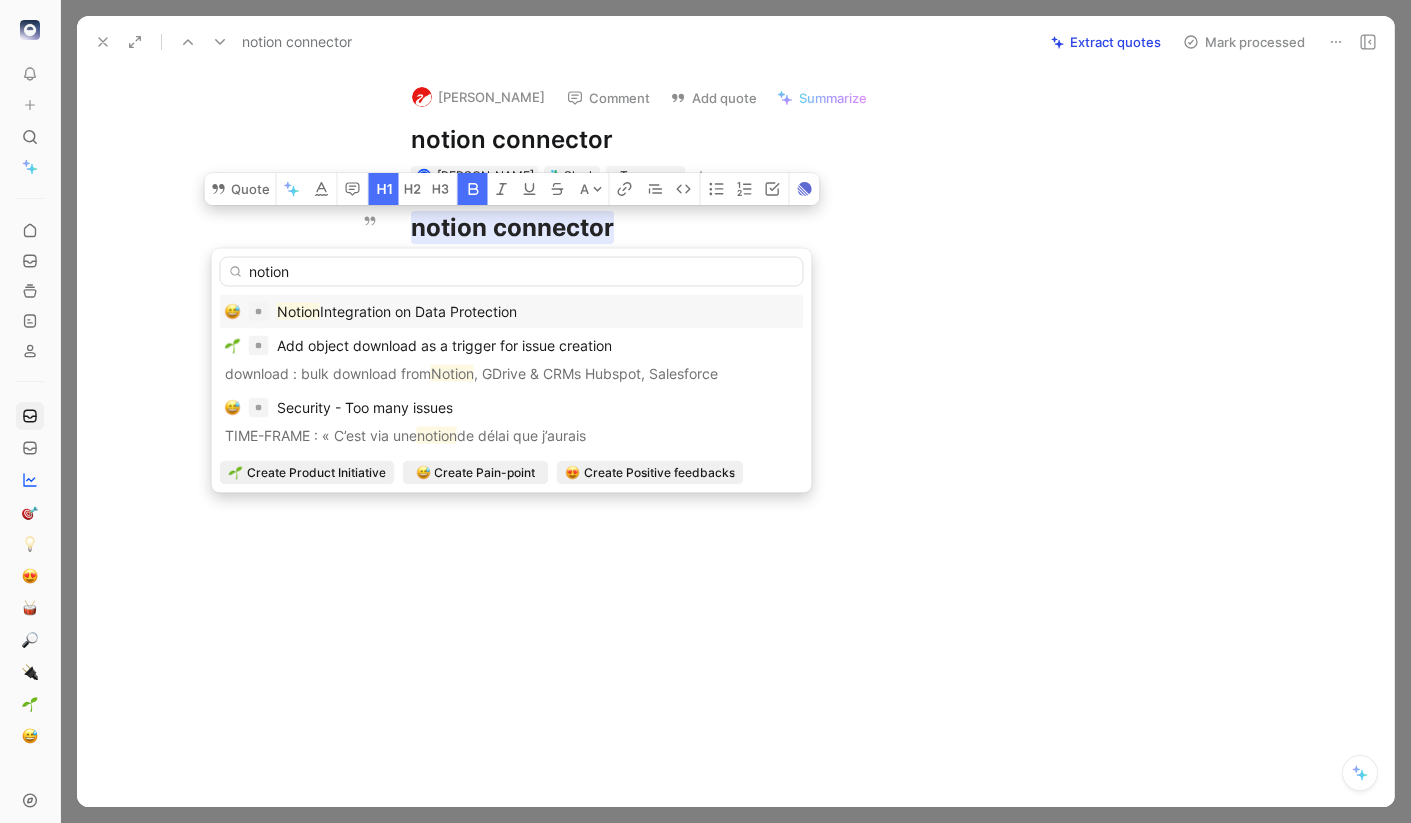 type on "notion" 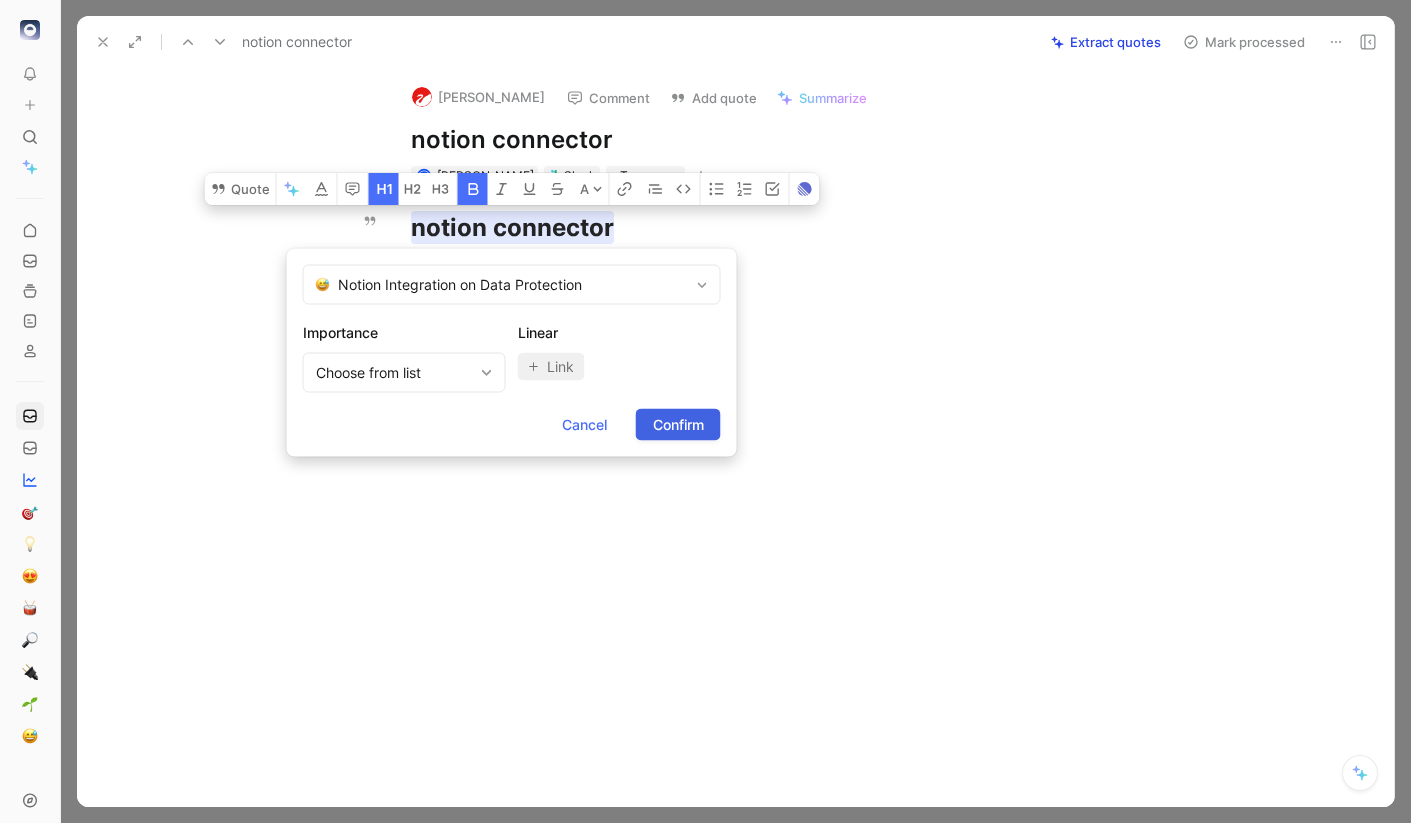 click on "Confirm" at bounding box center [678, 425] 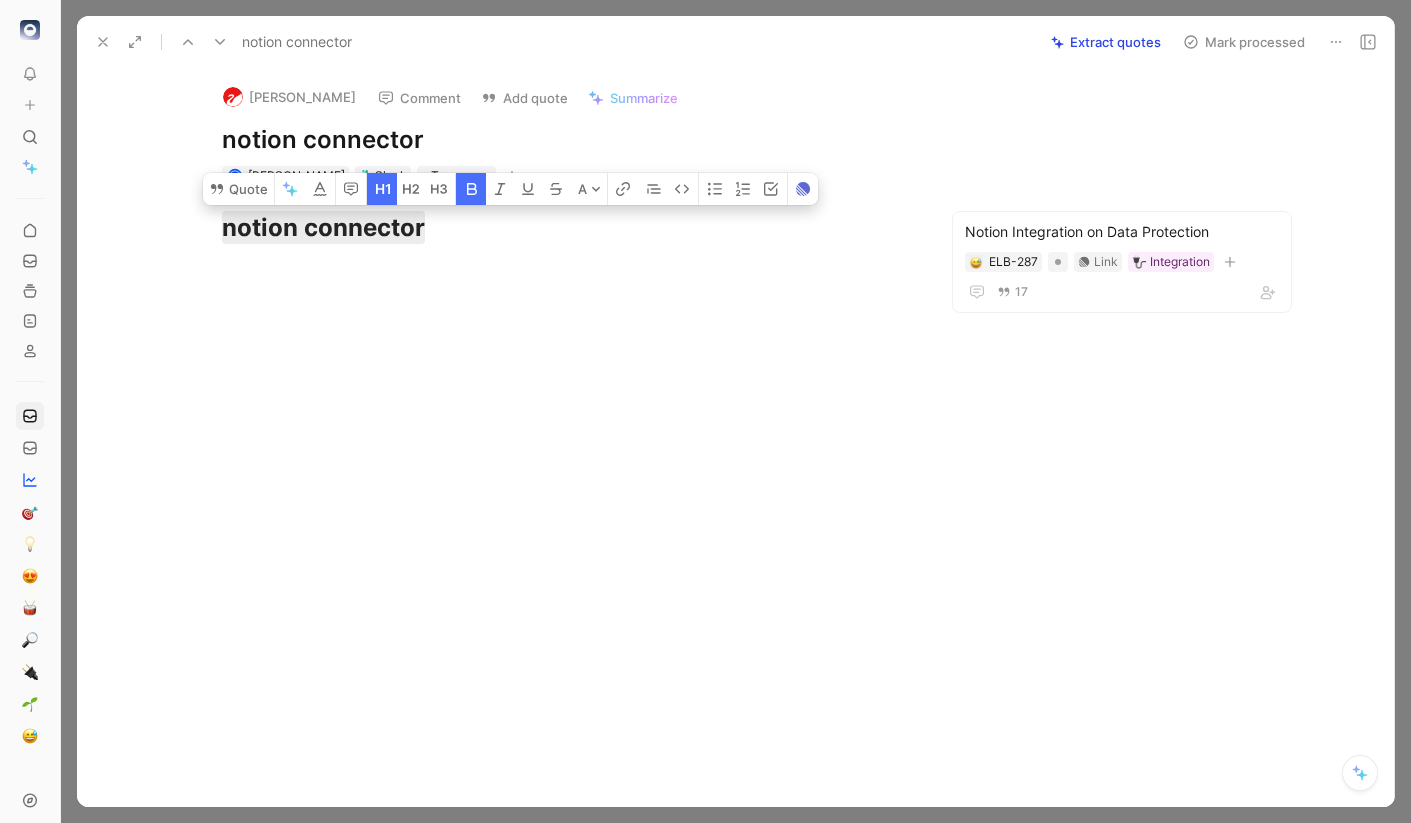 click on "Mark processed" at bounding box center [1244, 42] 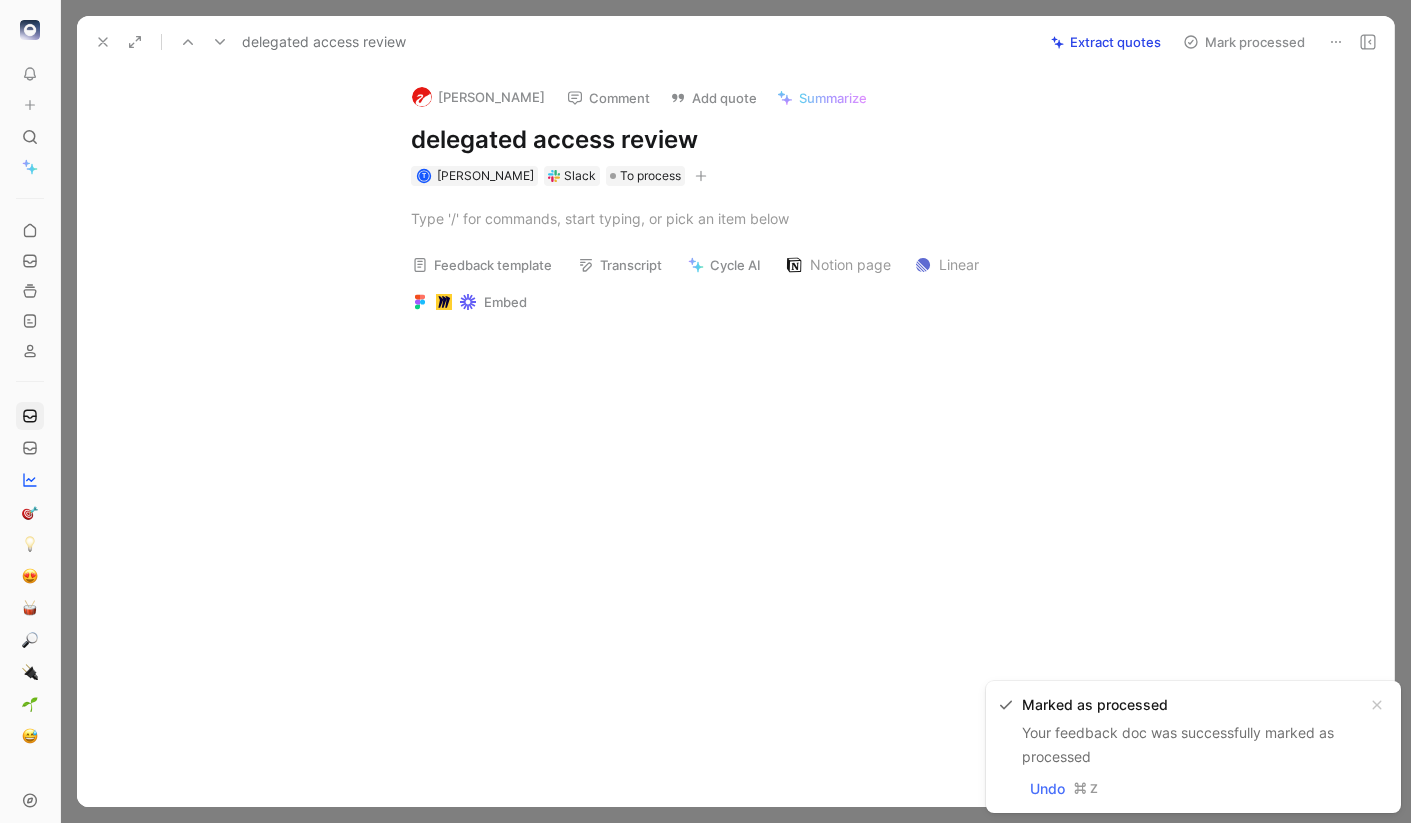 click on "delegated access review" at bounding box center [757, 140] 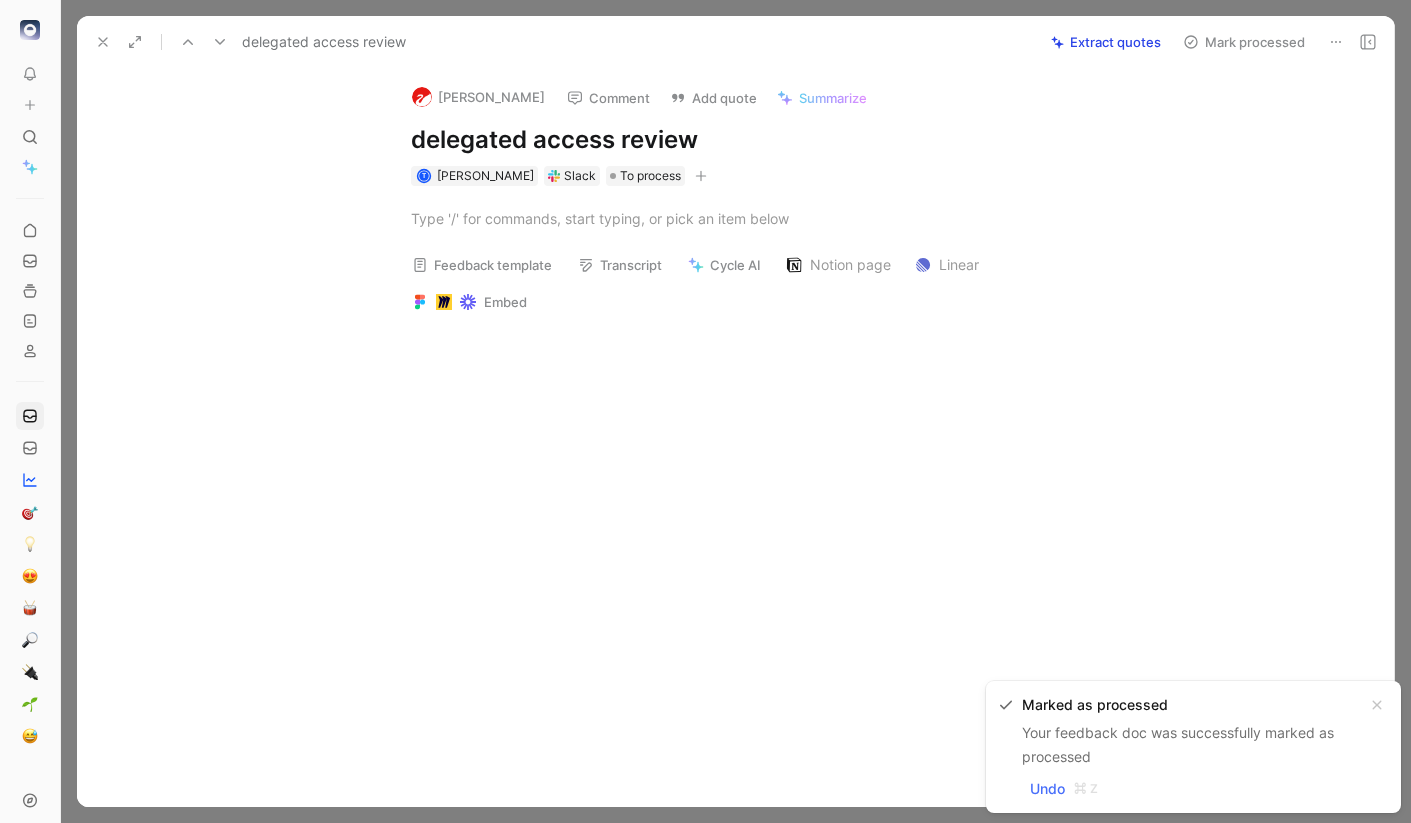 copy on "delegated access review" 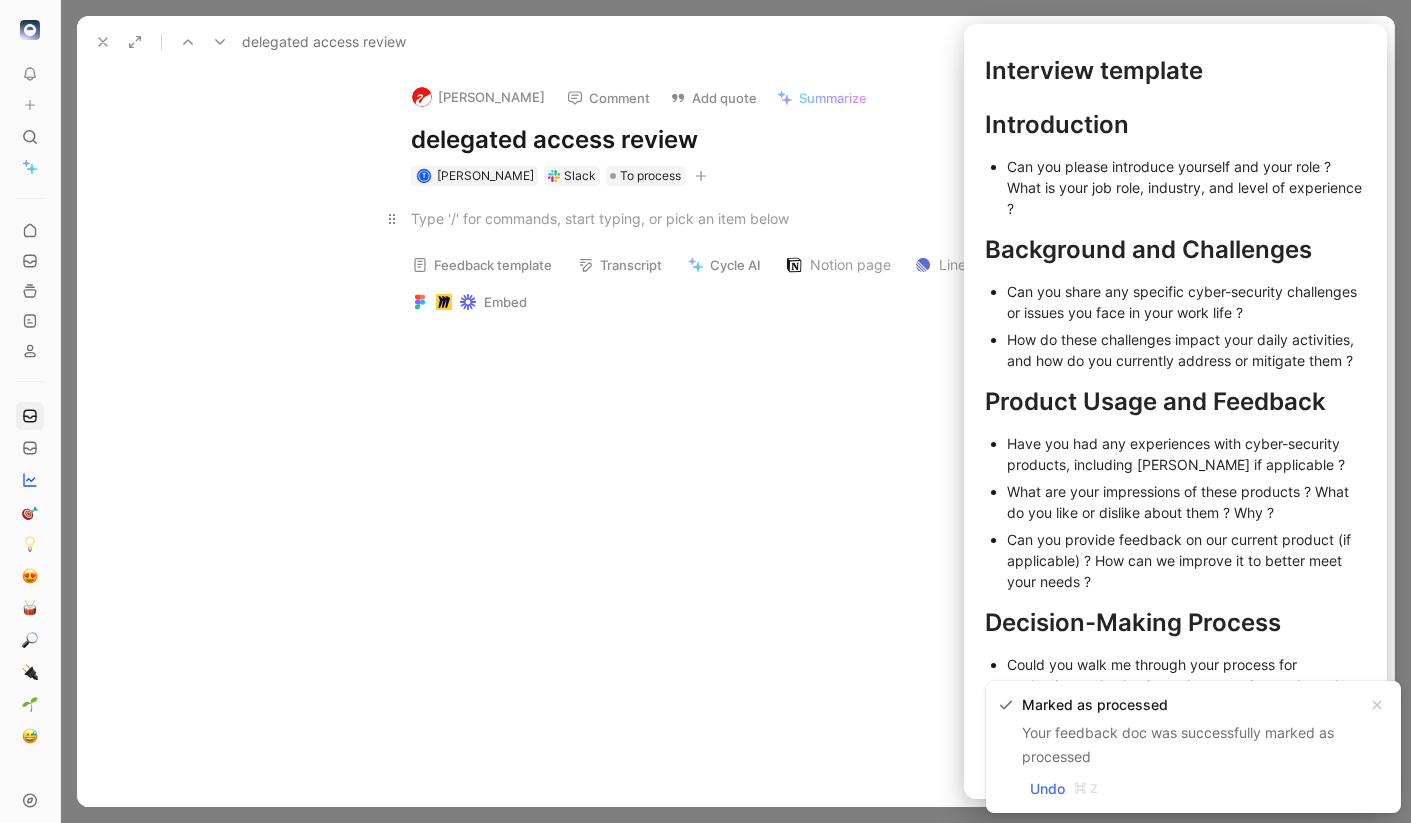 click at bounding box center [757, 218] 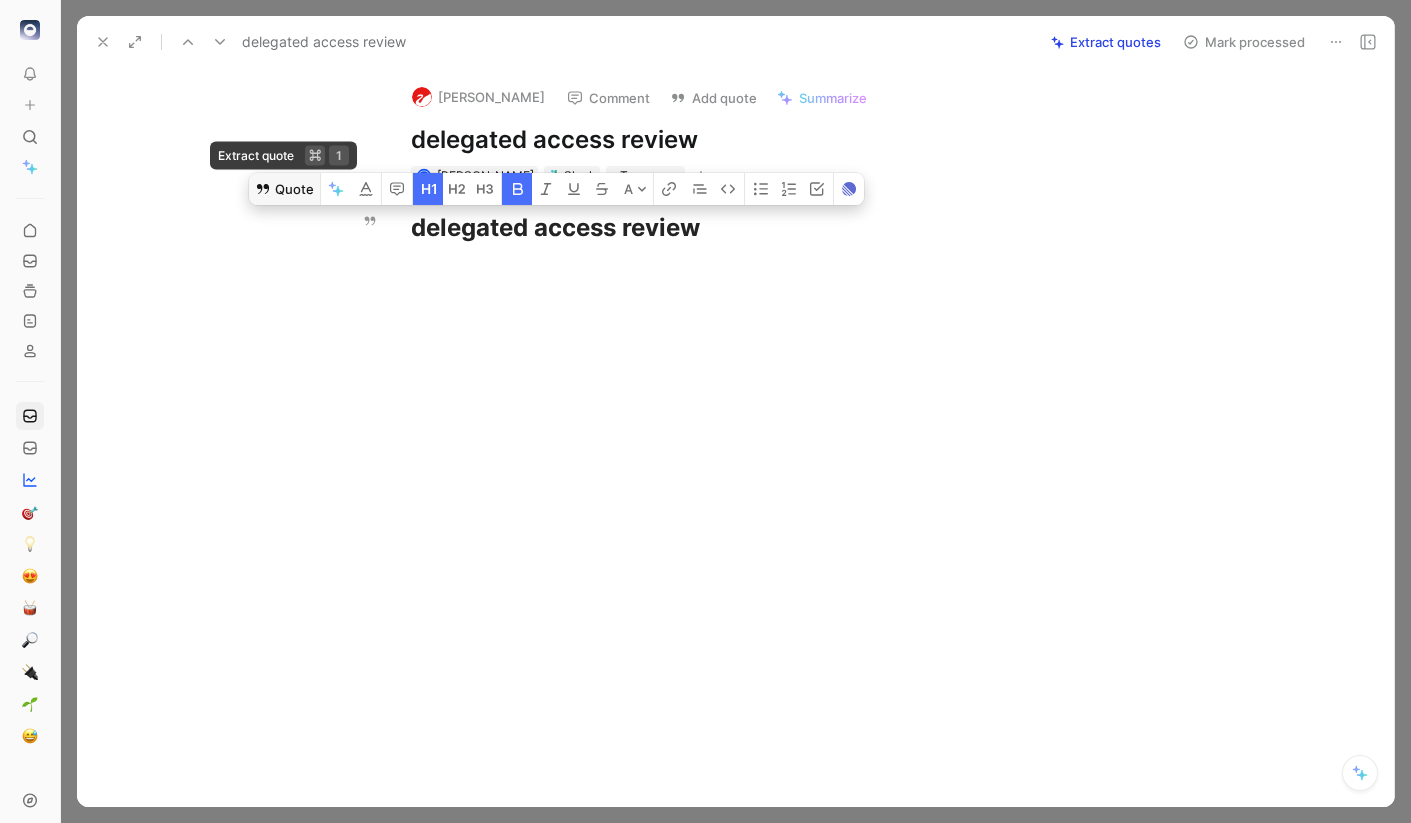 click on "Quote" at bounding box center [284, 189] 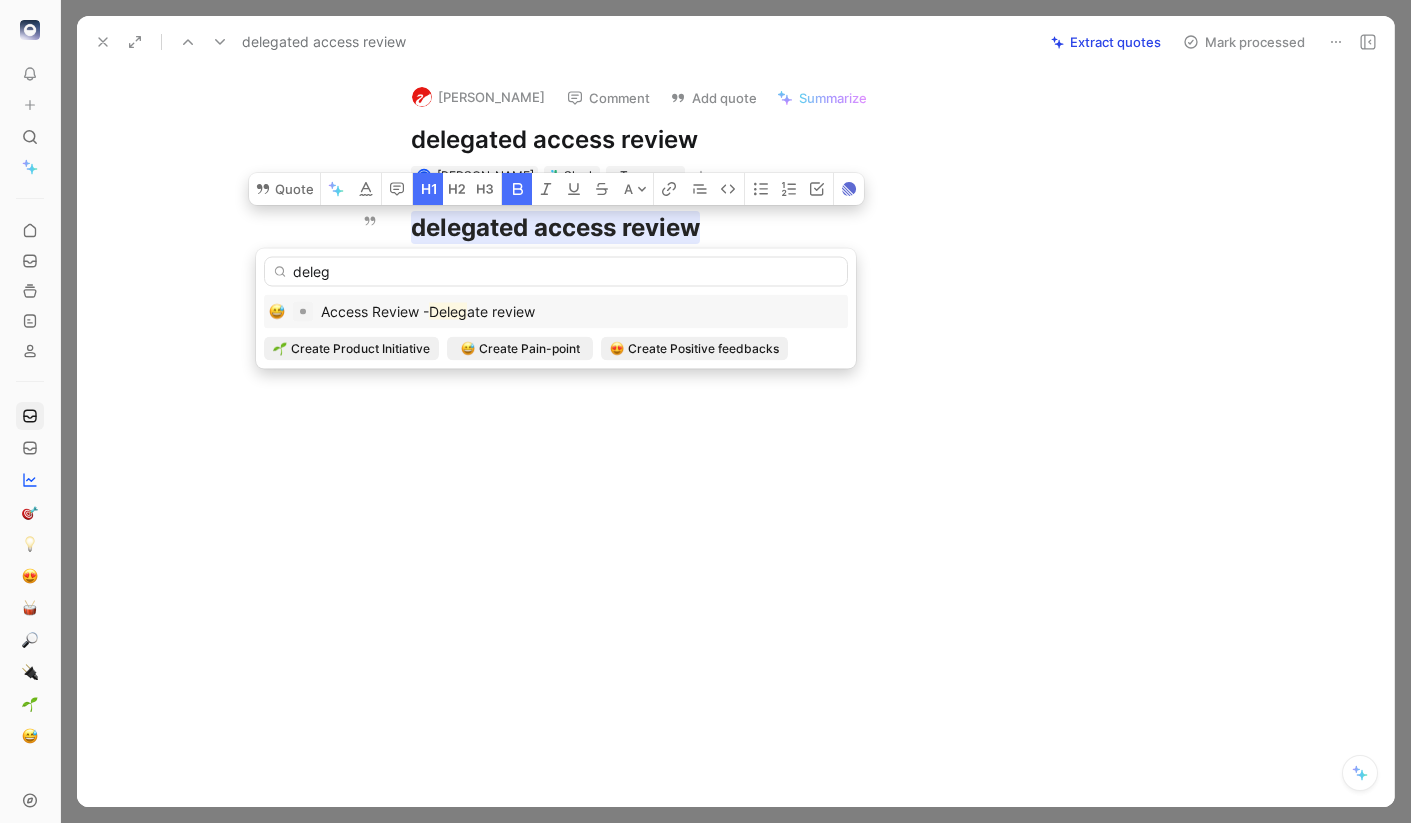 type on "deleg" 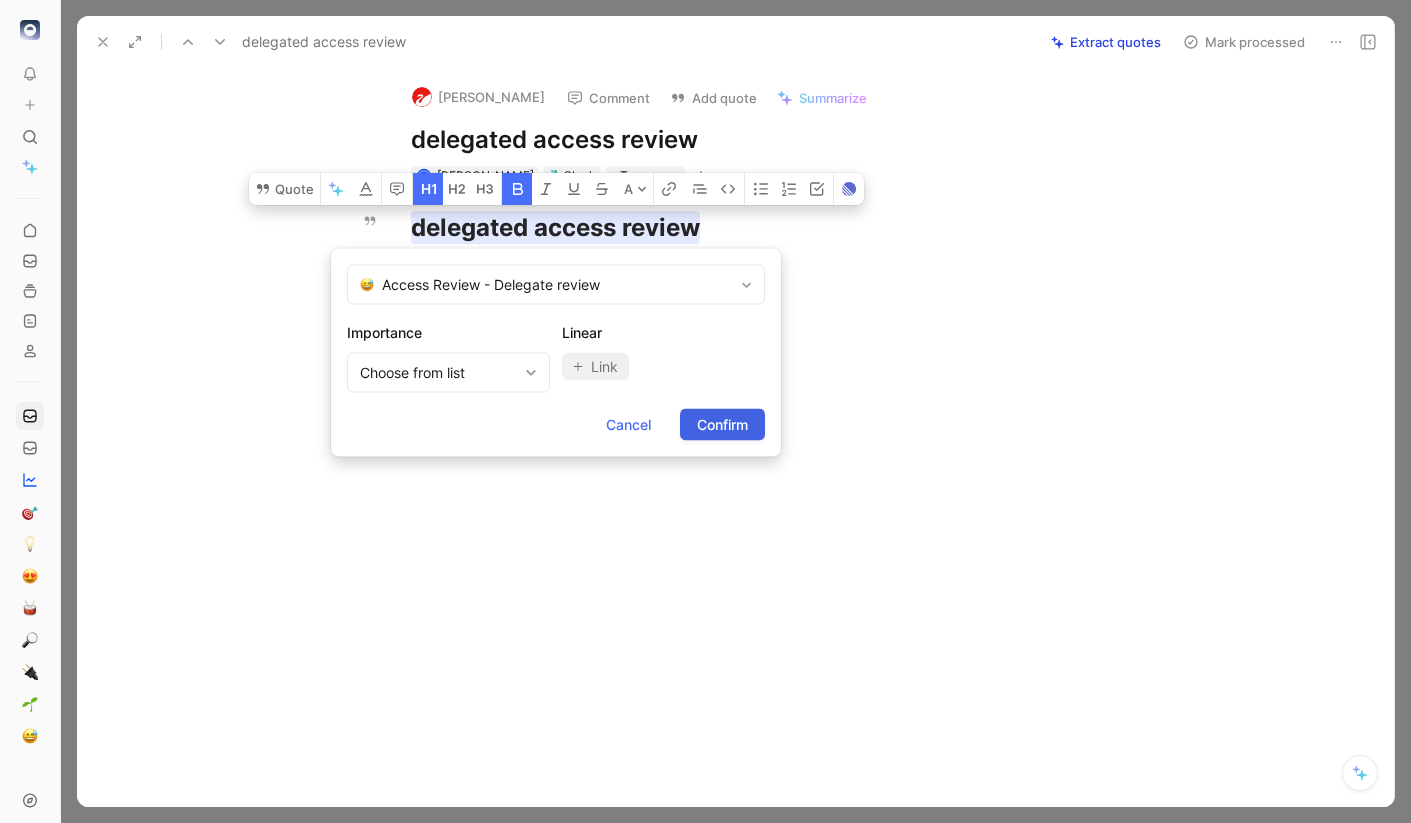 click on "Confirm" at bounding box center [722, 425] 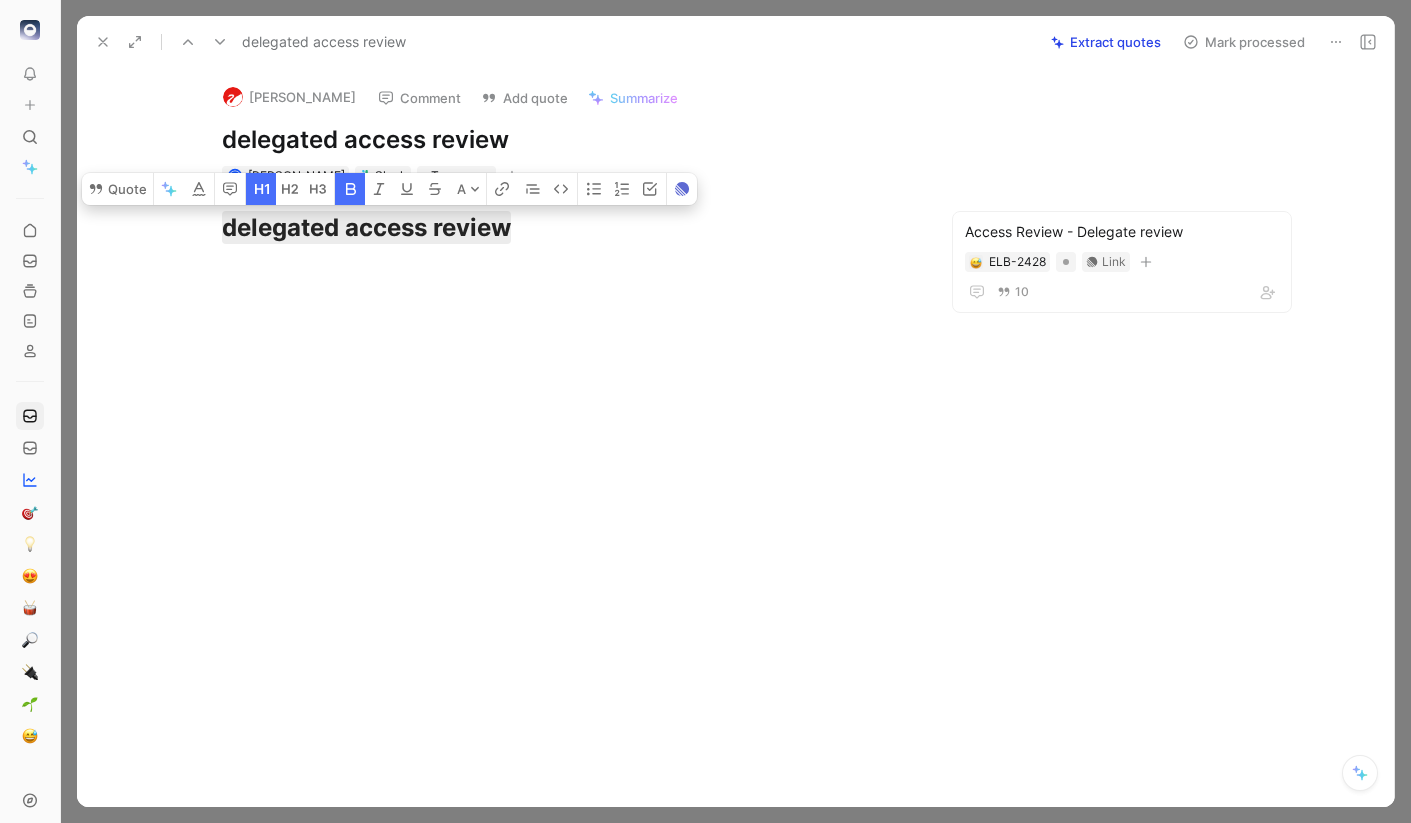 click on "Mark processed" at bounding box center (1244, 42) 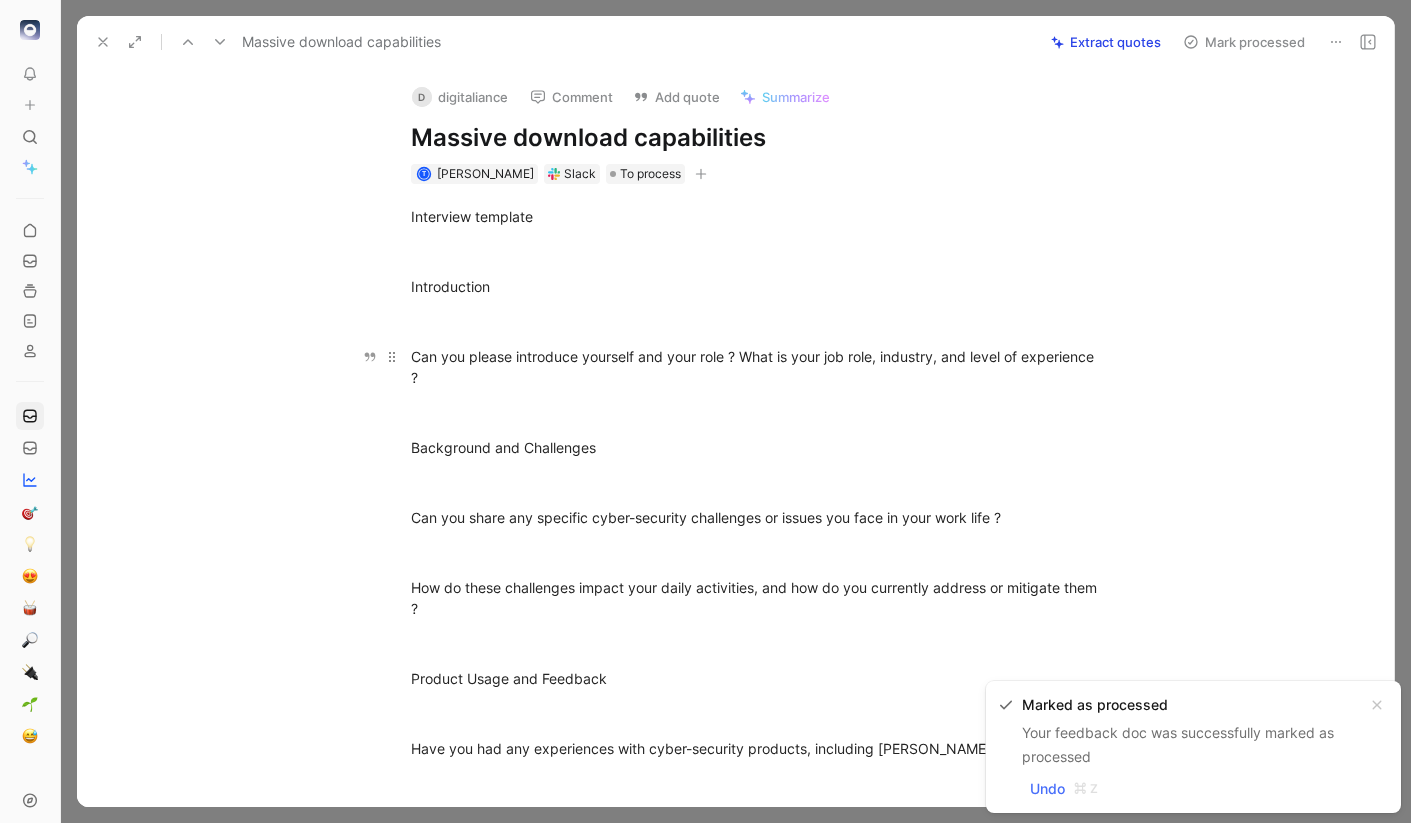 click on "Can you please introduce yourself and your role ? What is your job role, industry, and level of experience ?" at bounding box center [757, 367] 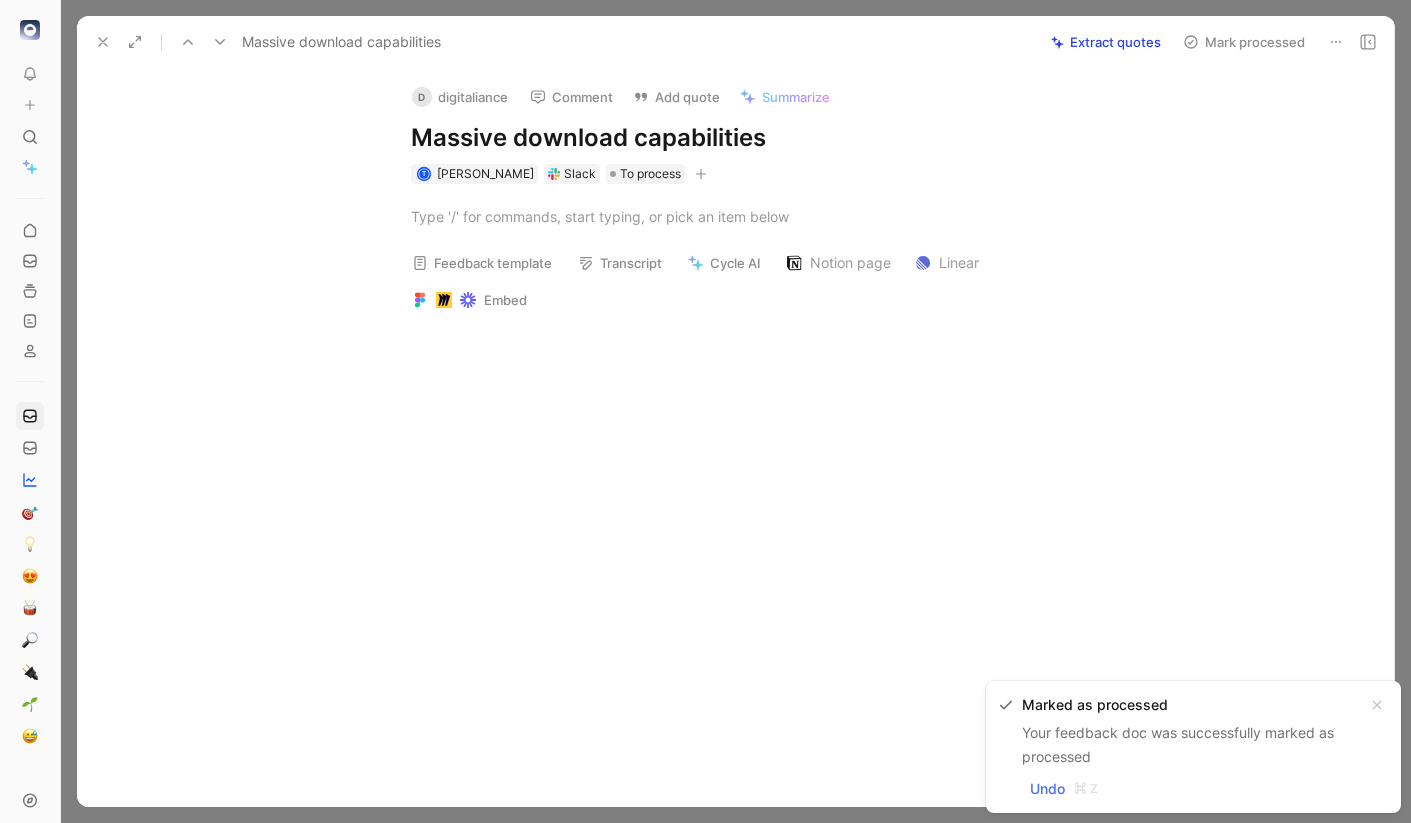 click on "Massive download capabilities" at bounding box center (757, 138) 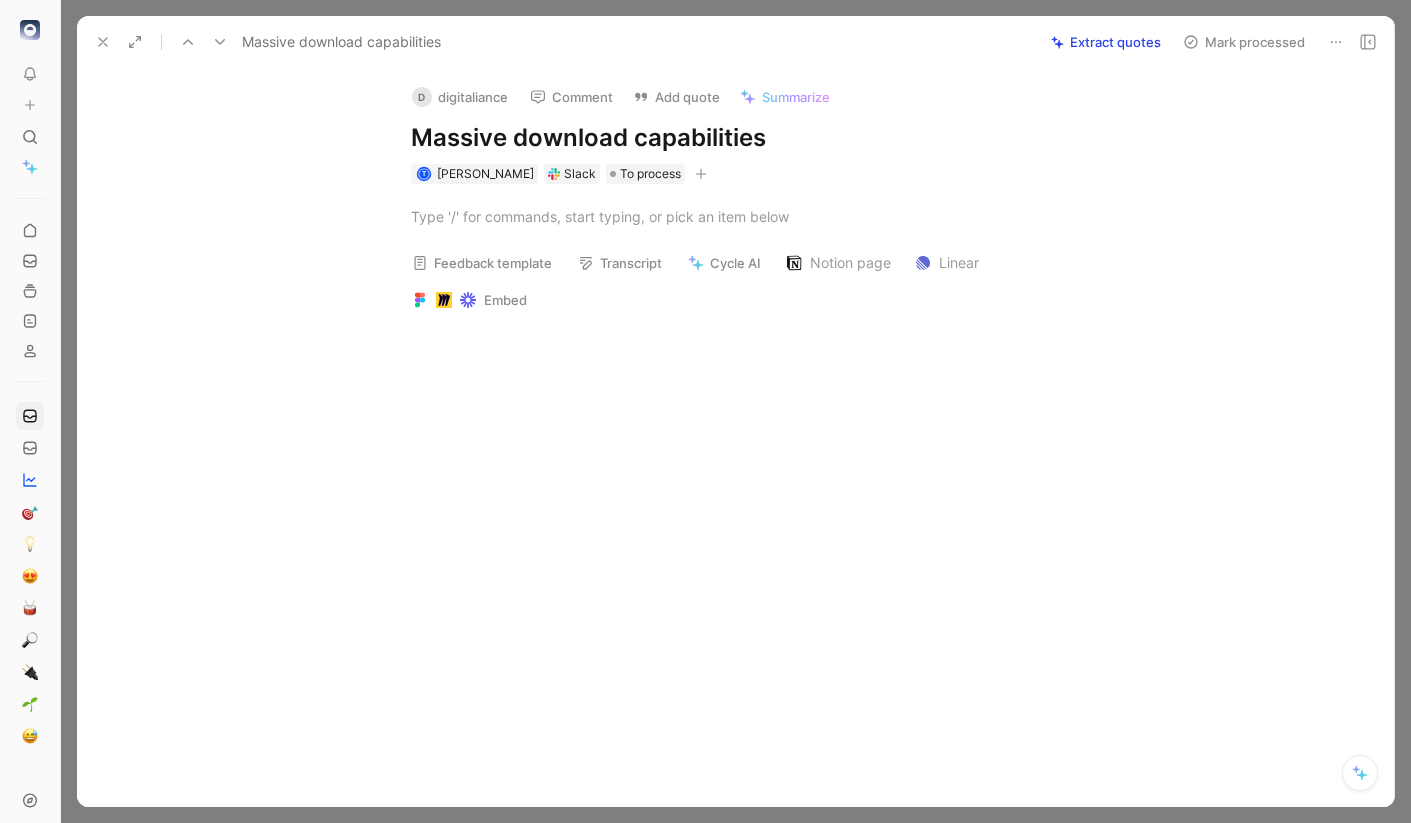 copy on "Massive download capabilities" 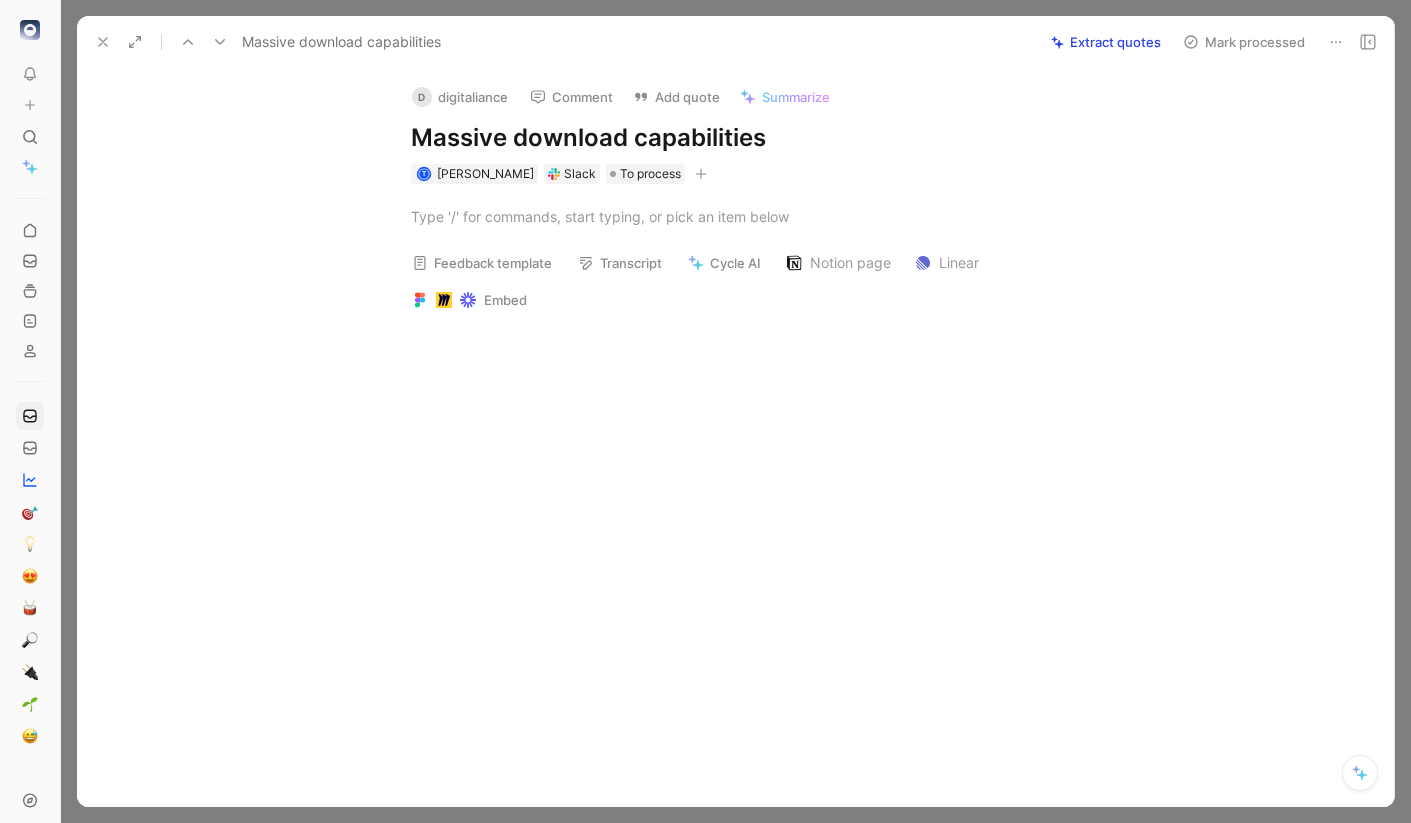 click on "Slack" at bounding box center [572, 174] 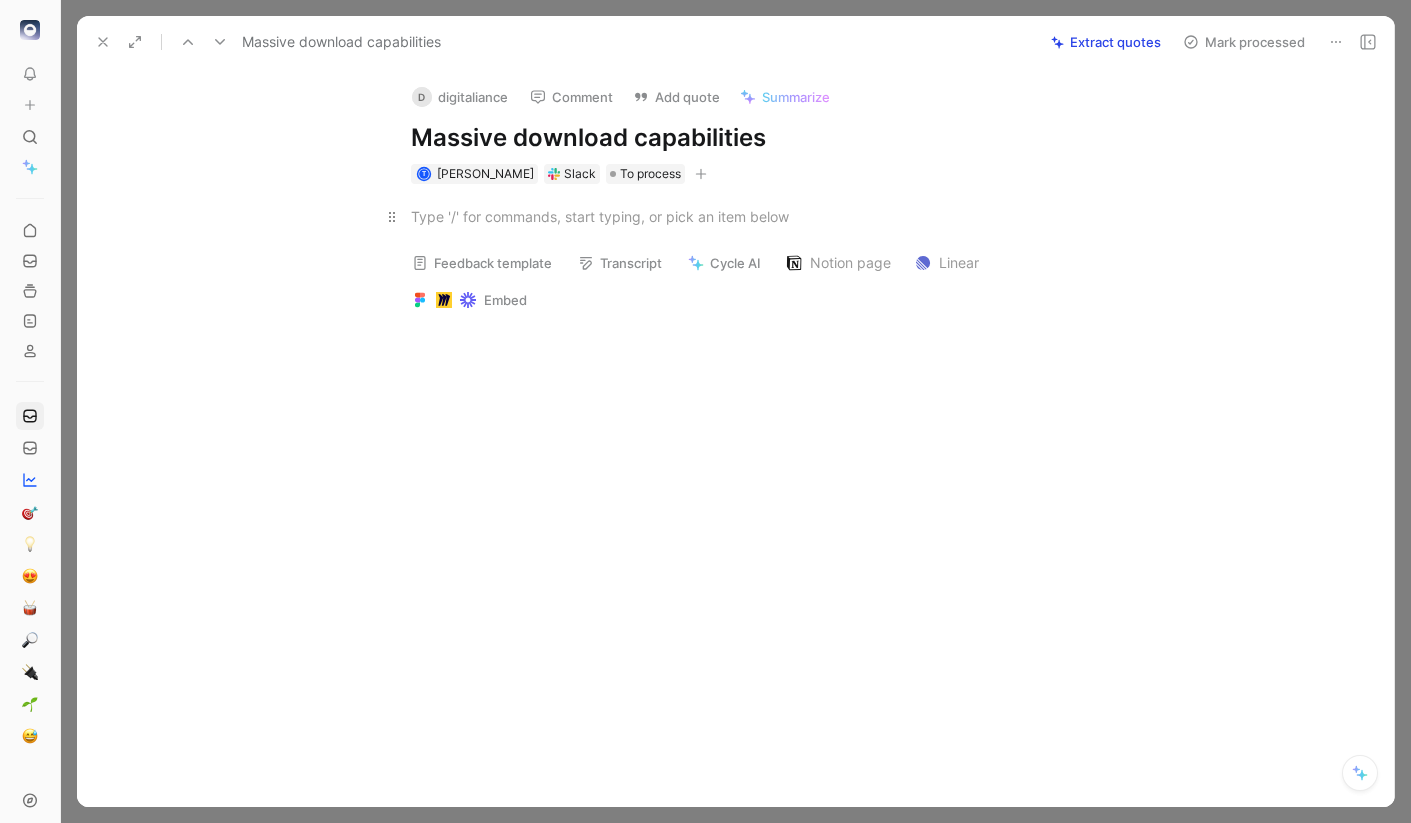 click at bounding box center [757, 216] 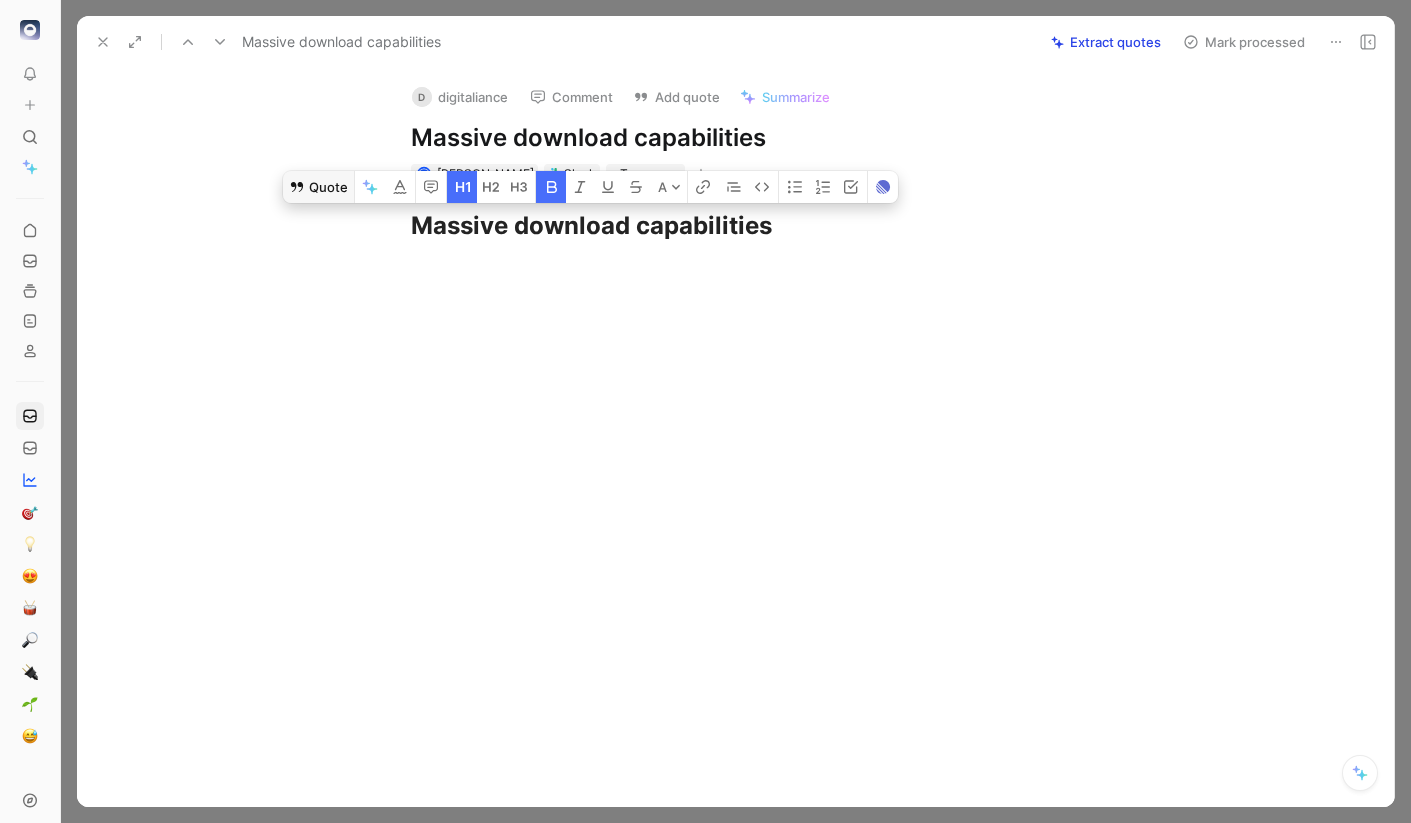 click on "Quote" at bounding box center [318, 187] 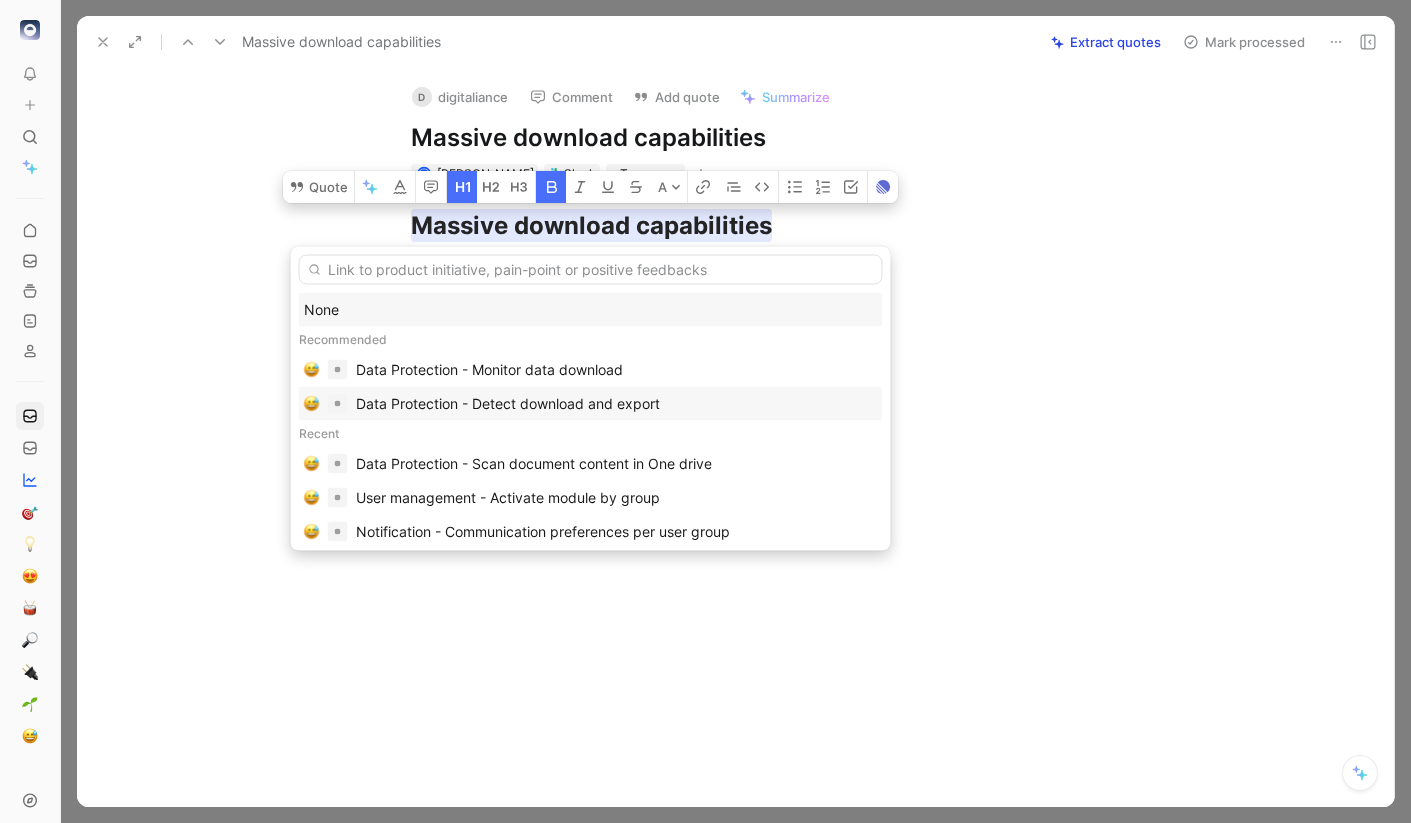 click on "Data Protection - Detect download and export" at bounding box center [508, 404] 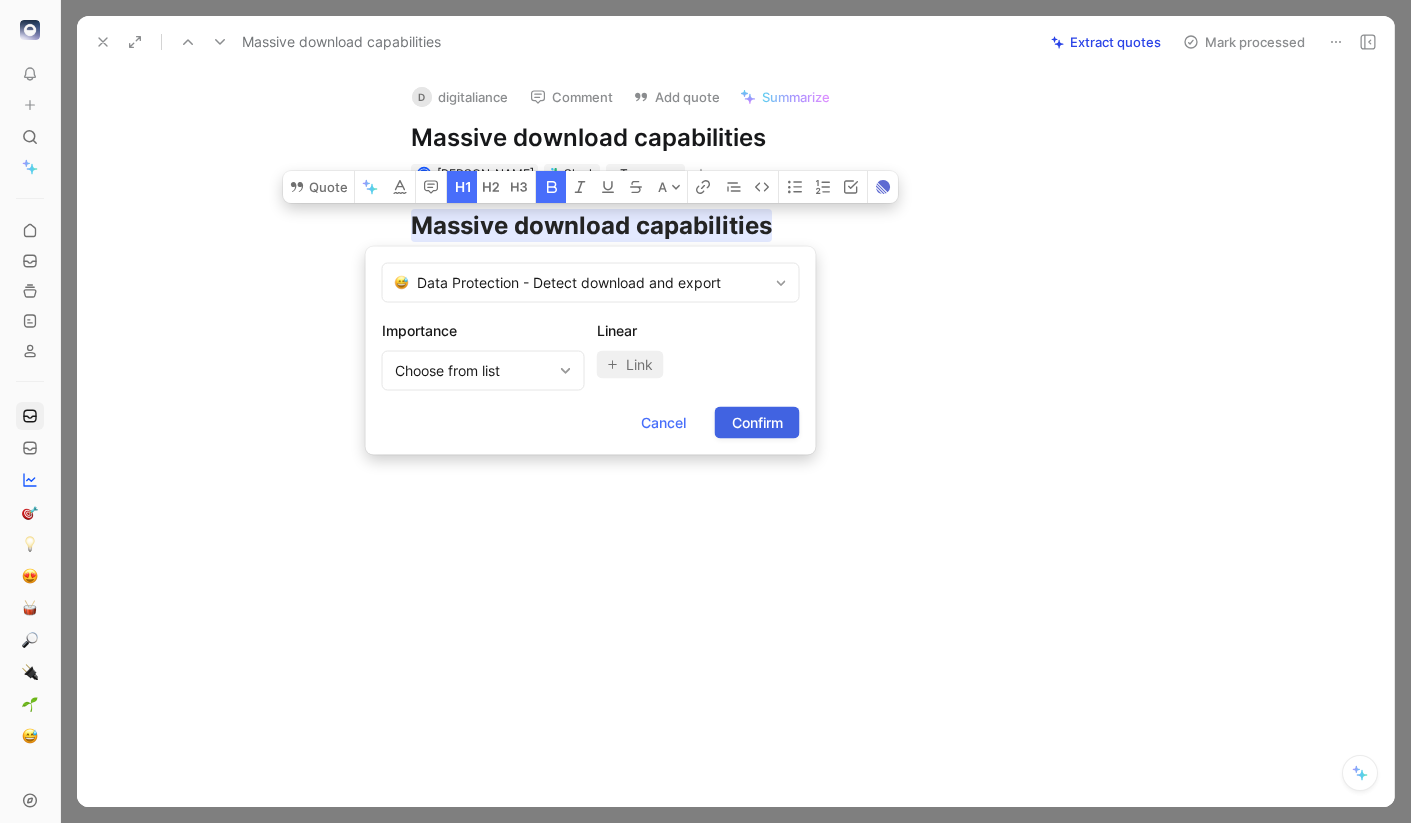 click on "Confirm" at bounding box center (757, 423) 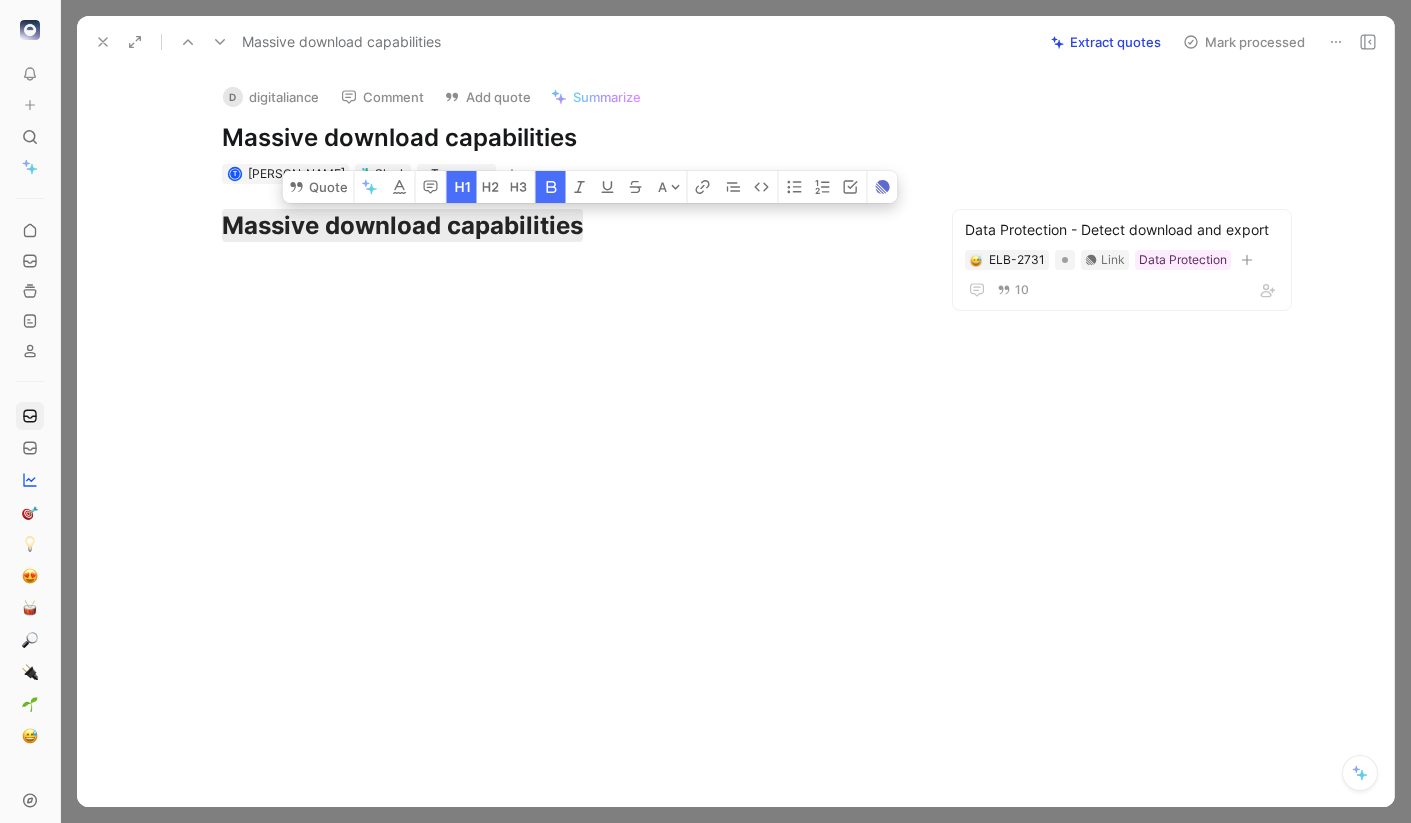 click on "Mark processed" at bounding box center (1244, 42) 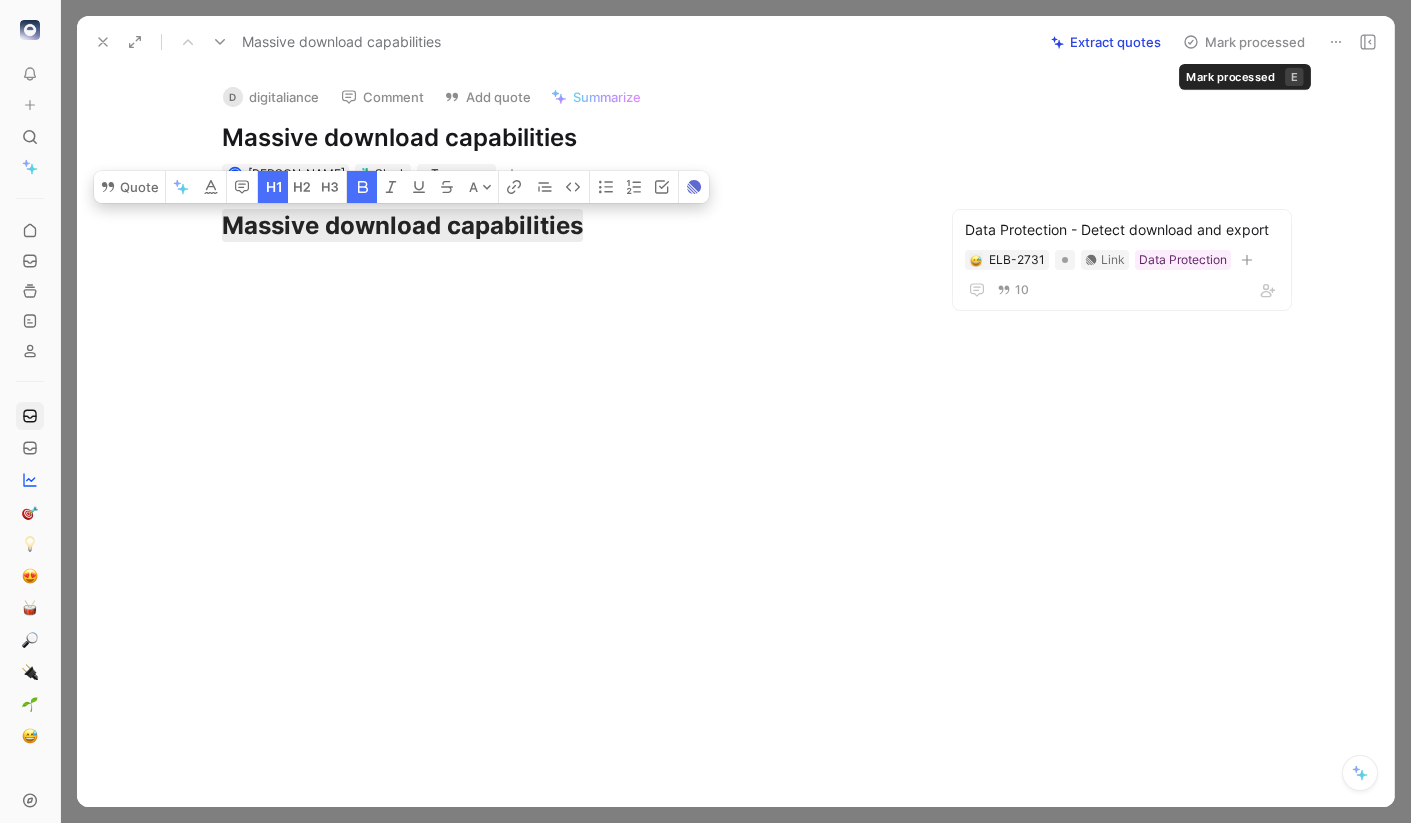 click on "d digitaliance Comment Add quote Summarize Massive download capabilities t theo rouer Slack To process Data Protection - Detect download and export ELB-2731 Link Data Protection 10 Quote A Massive download capabilities" at bounding box center (735, 437) 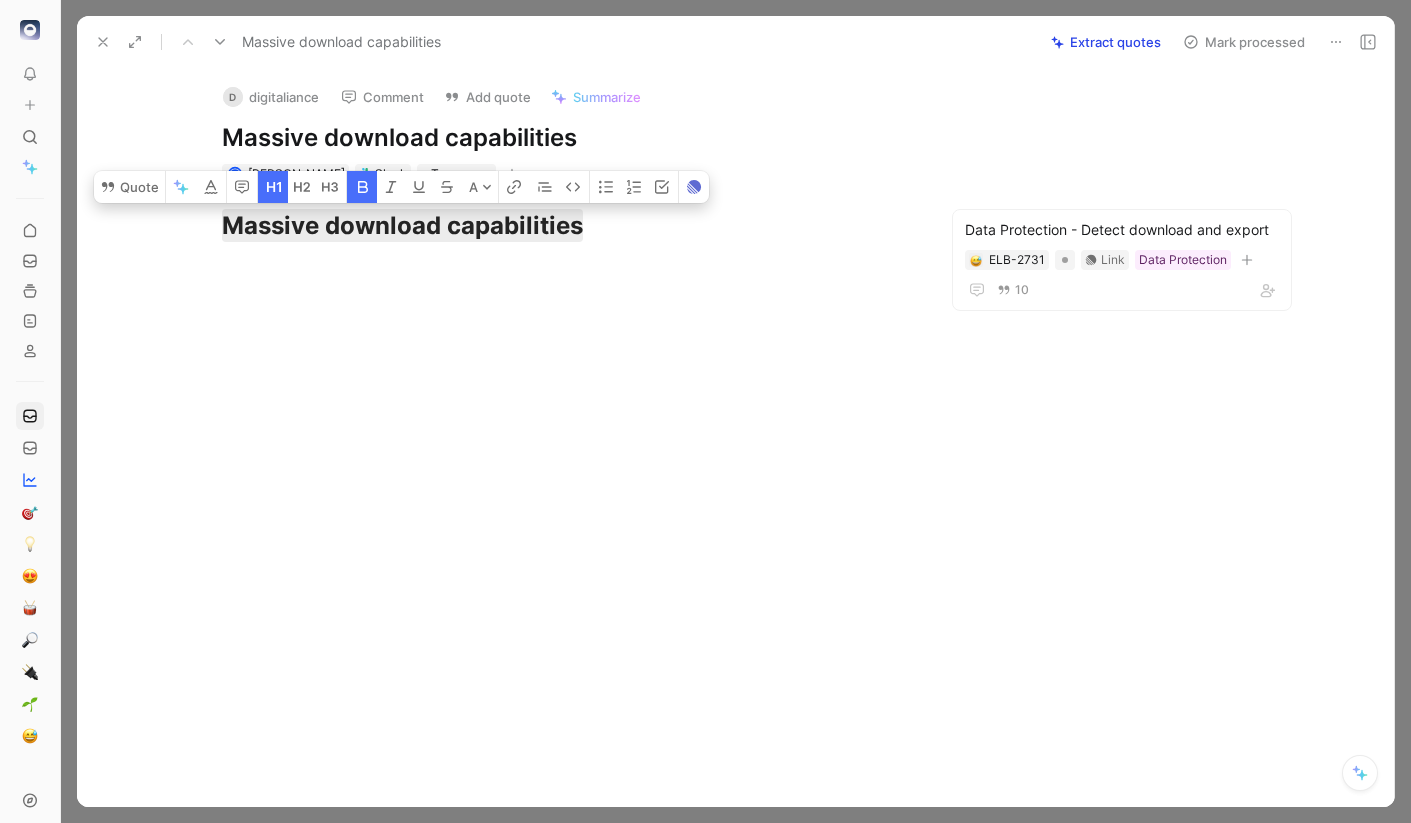 click on "Mark processed" at bounding box center [1244, 42] 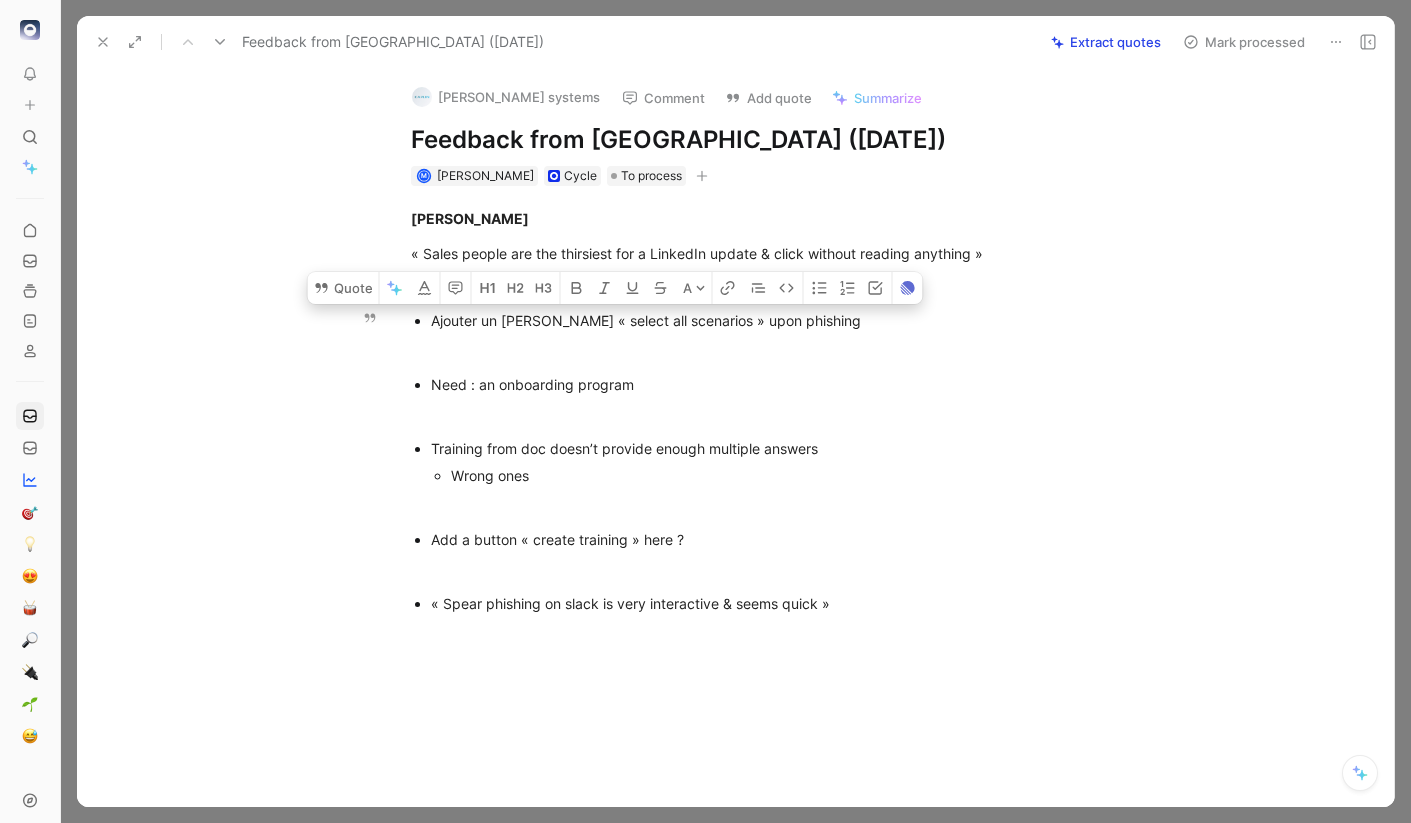 drag, startPoint x: 826, startPoint y: 314, endPoint x: 412, endPoint y: 331, distance: 414.34888 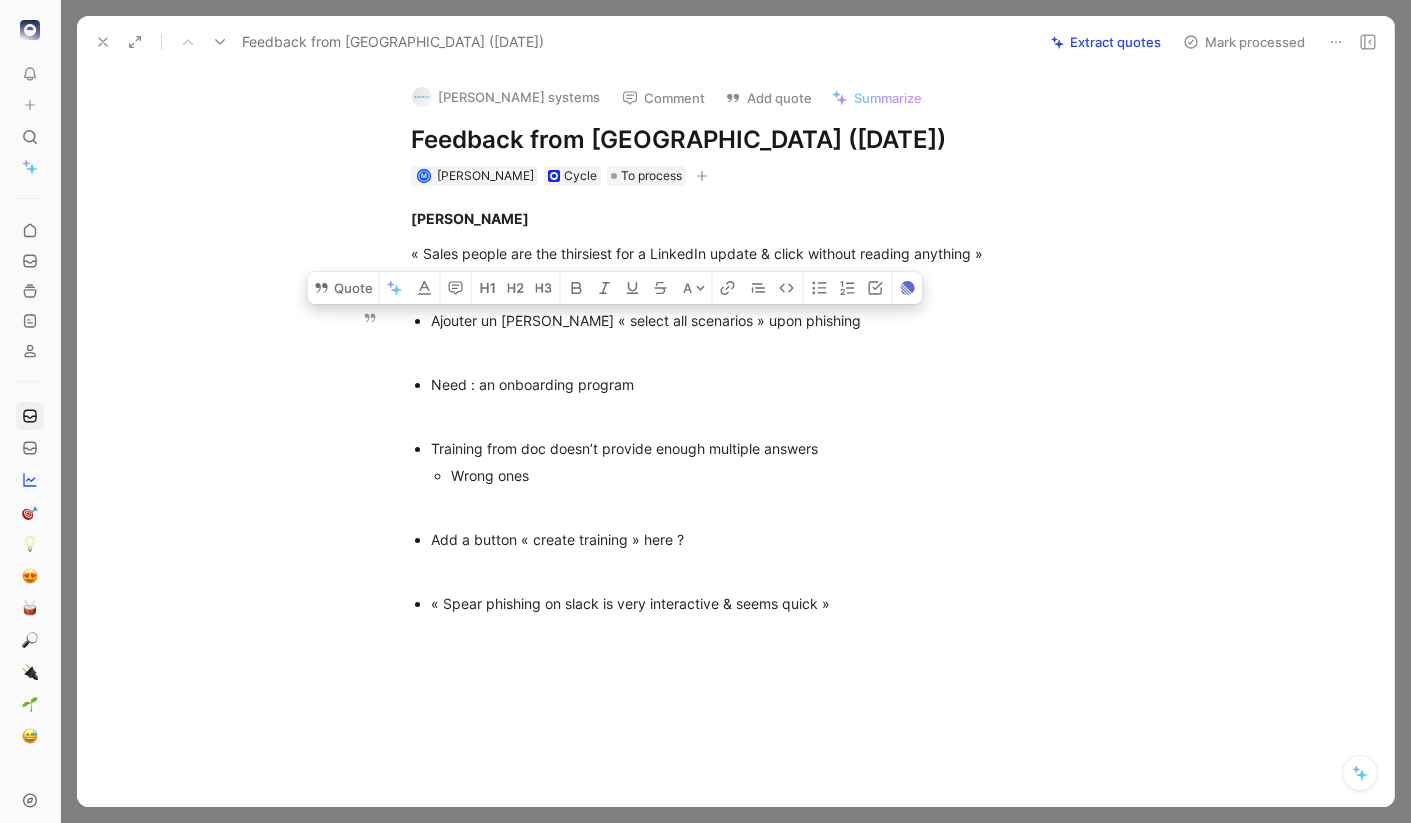 click on "Ajouter un bouton « select all scenarios » upon phishing" at bounding box center [757, 320] 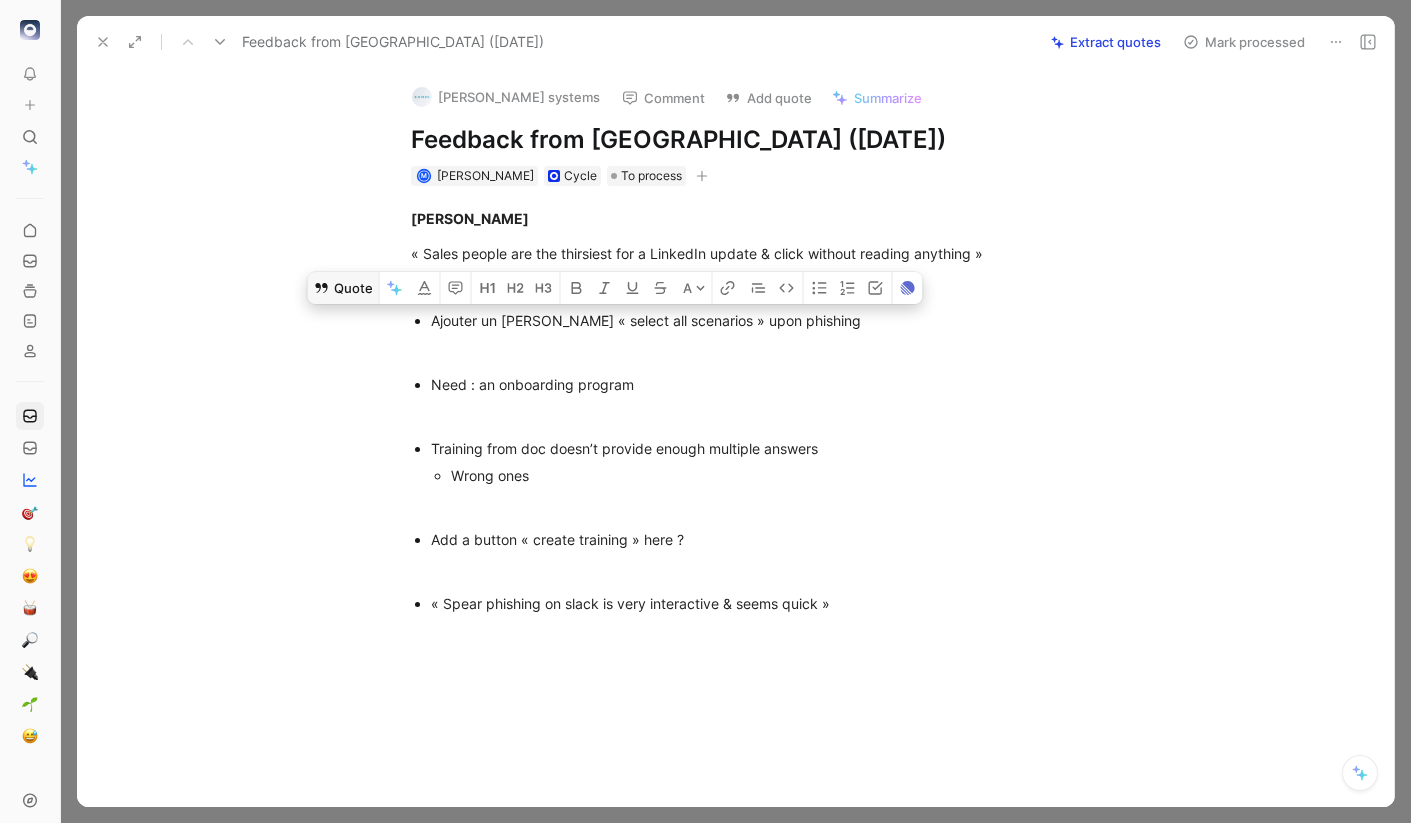 click on "Quote" at bounding box center [343, 288] 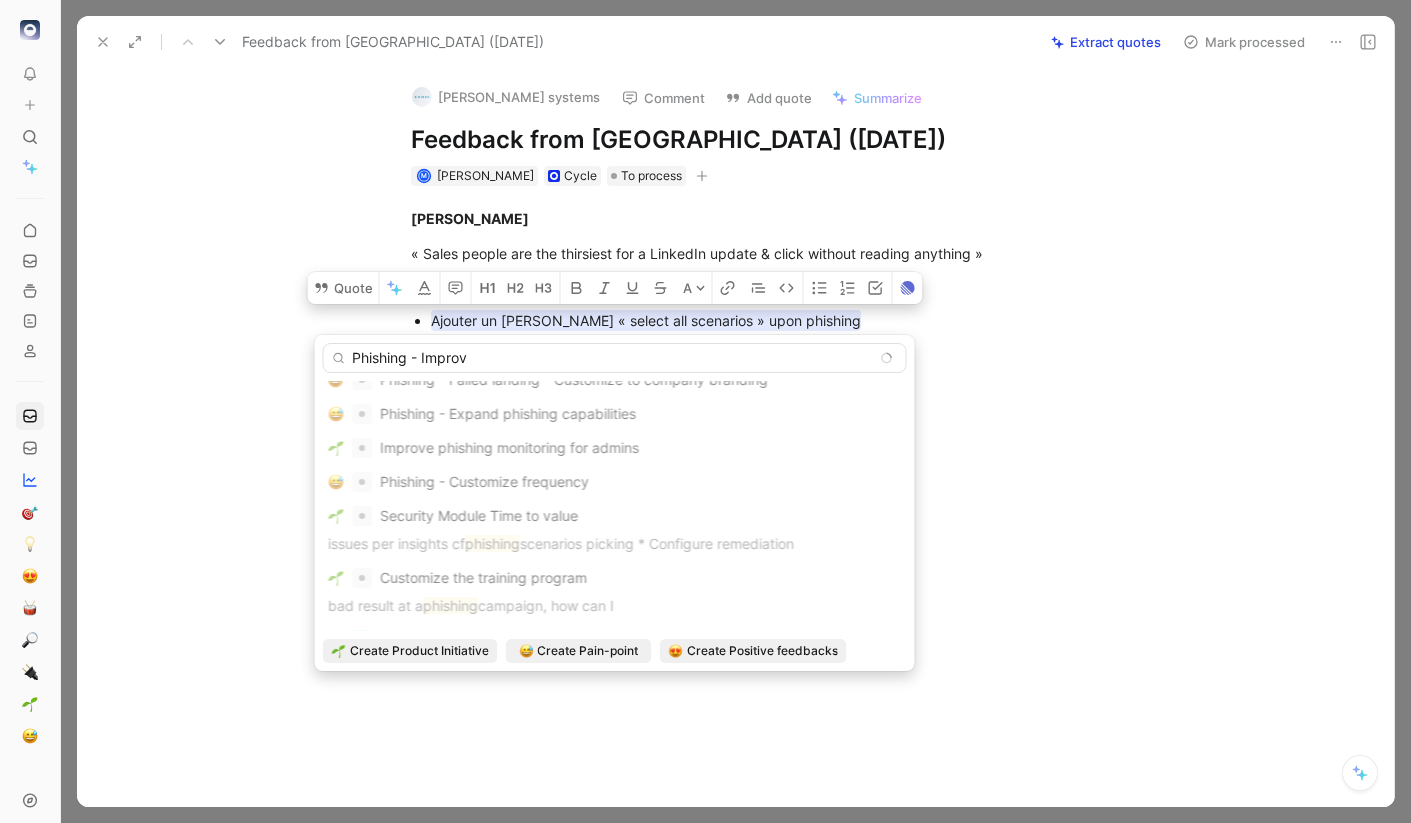 scroll, scrollTop: 0, scrollLeft: 0, axis: both 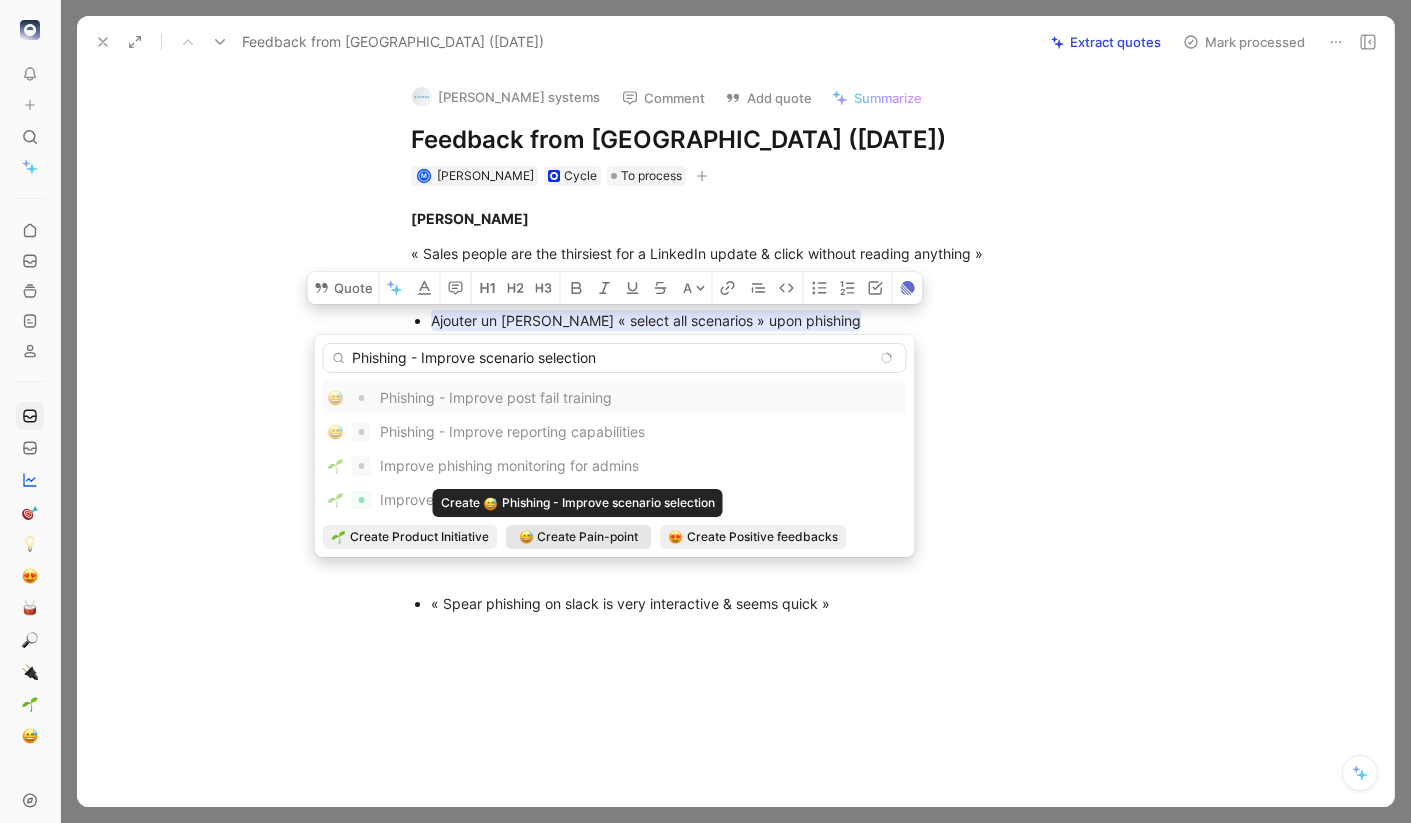 type on "Phishing - Improve scenario selection" 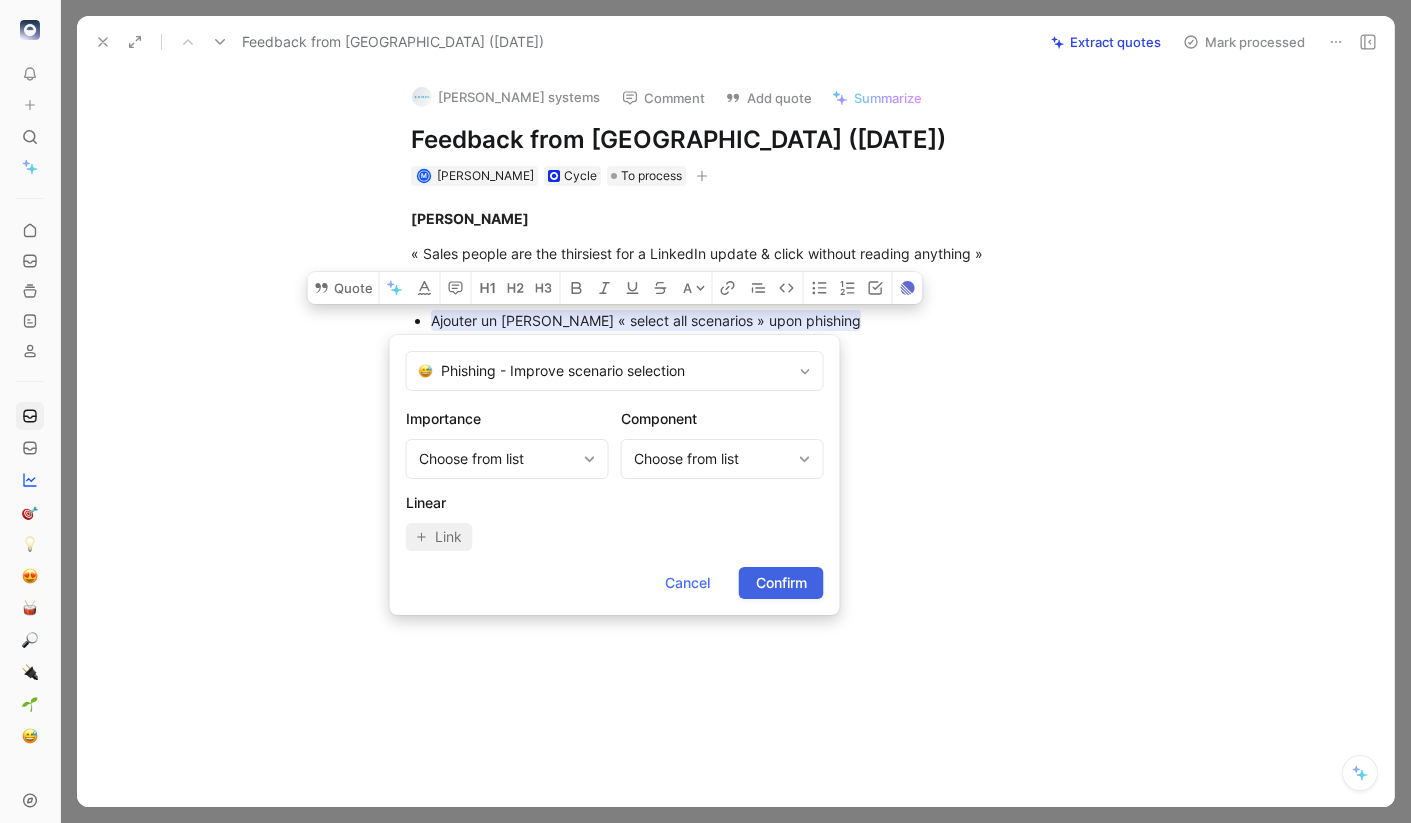 click on "Confirm" at bounding box center [781, 583] 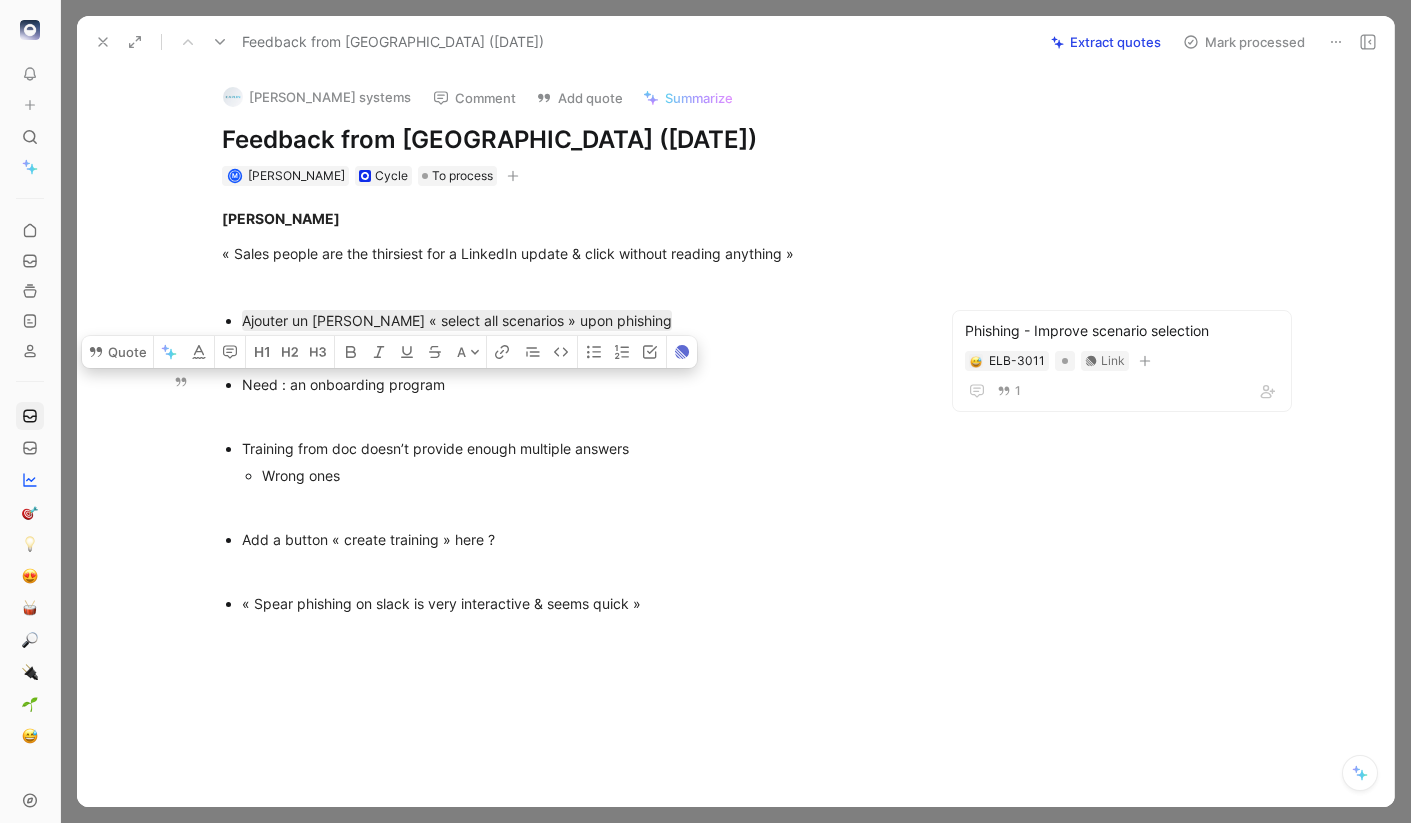 drag, startPoint x: 452, startPoint y: 385, endPoint x: 239, endPoint y: 382, distance: 213.02112 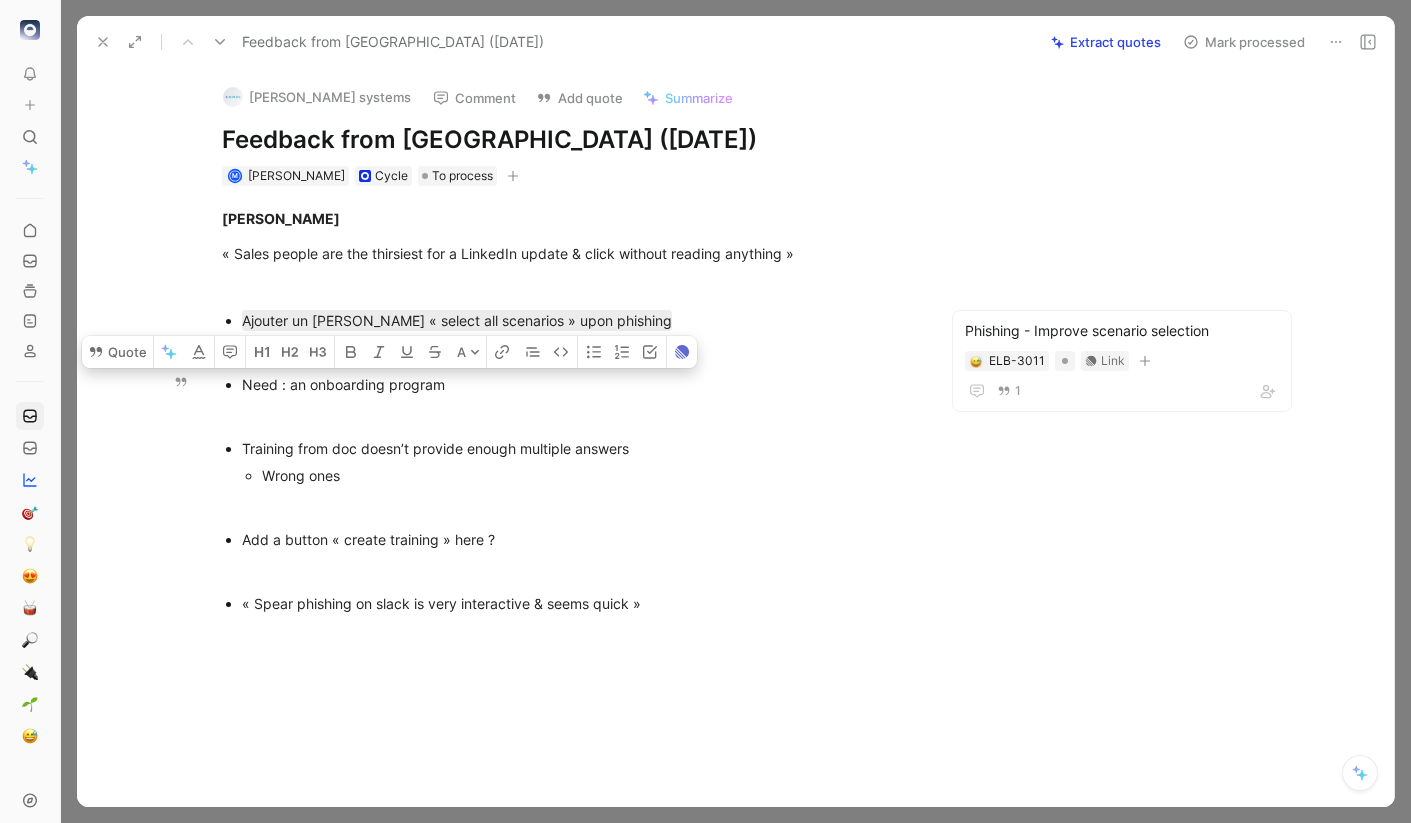 click on "Need : an onboarding program" at bounding box center [568, 384] 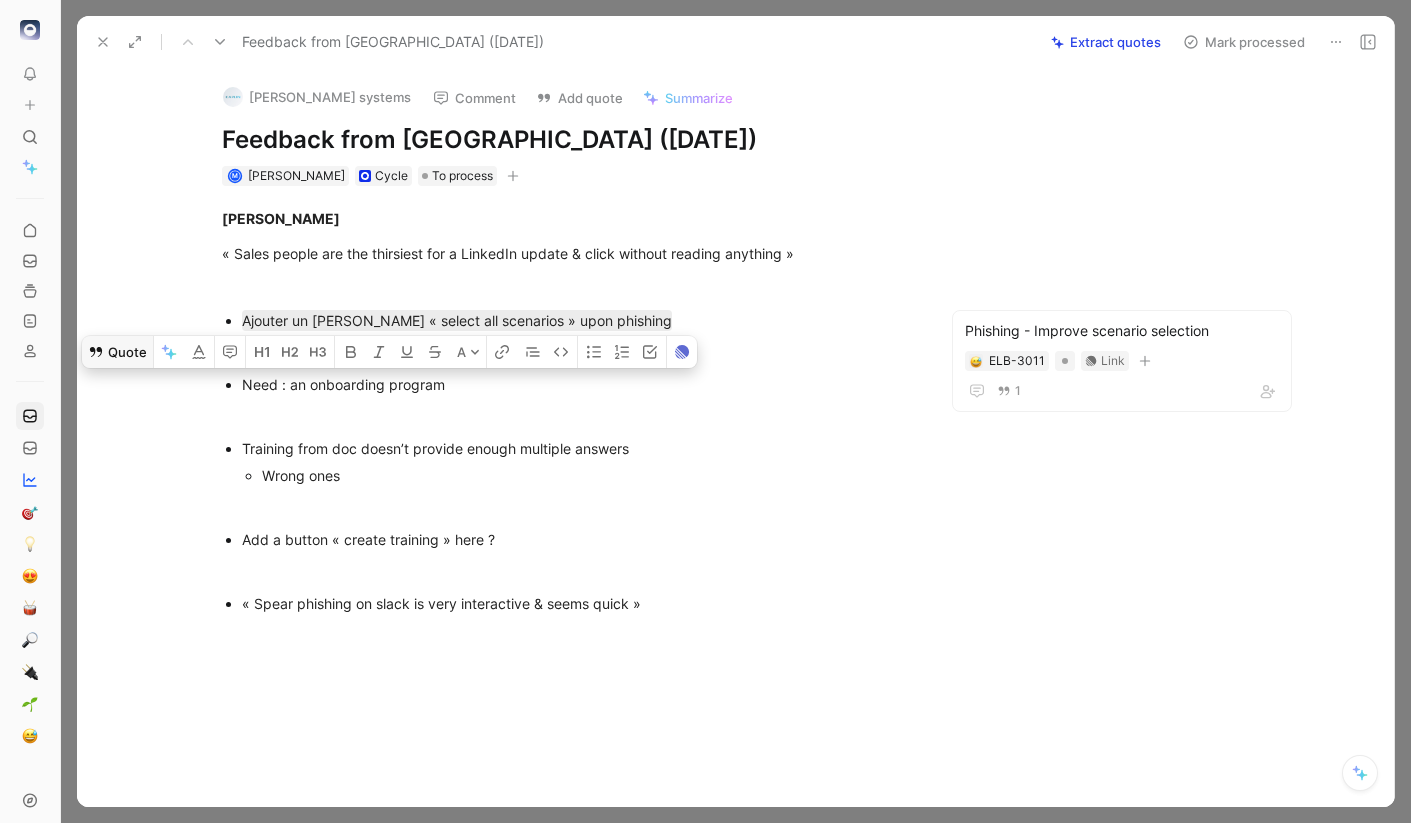 click on "Quote" at bounding box center [117, 352] 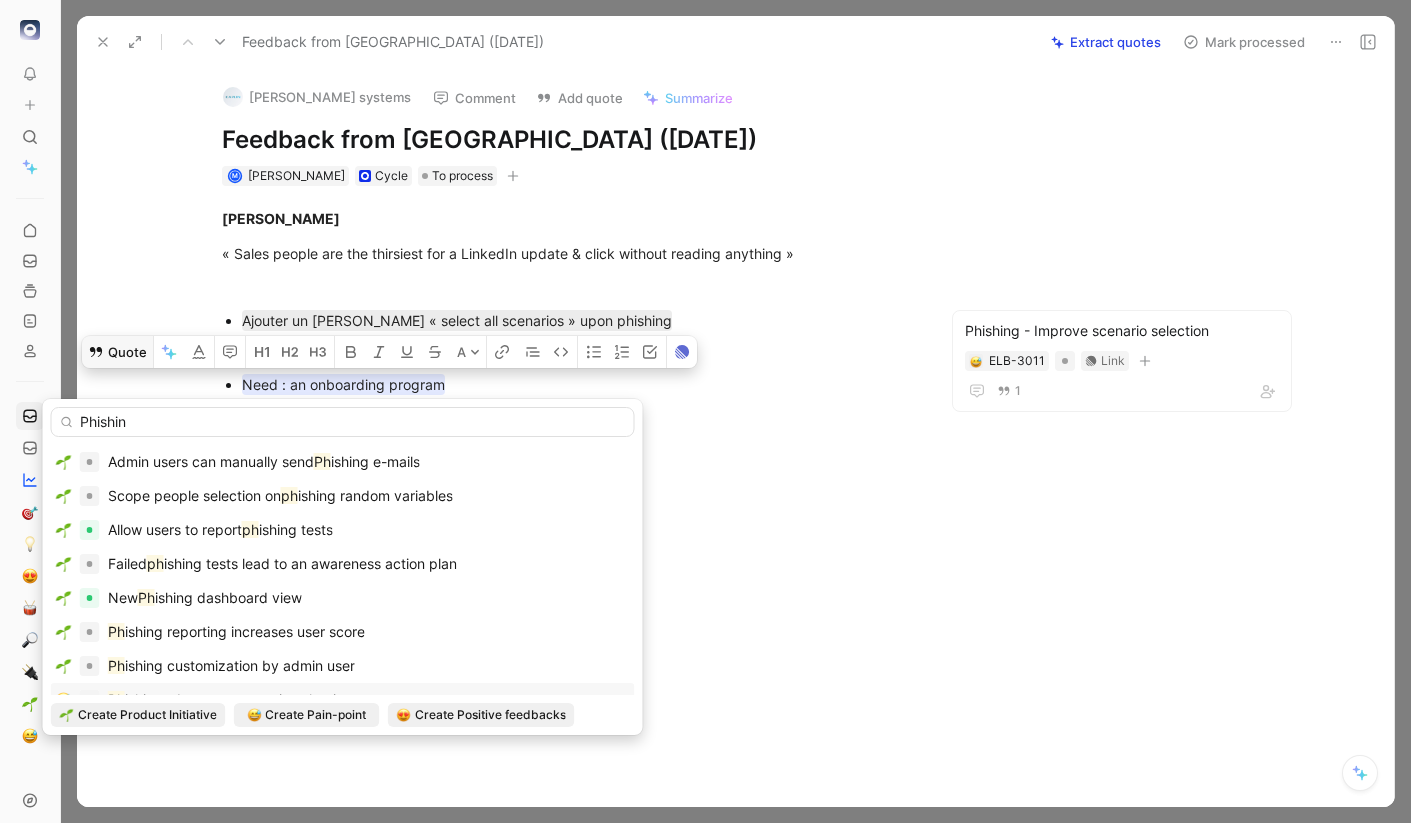 type on "Phishing" 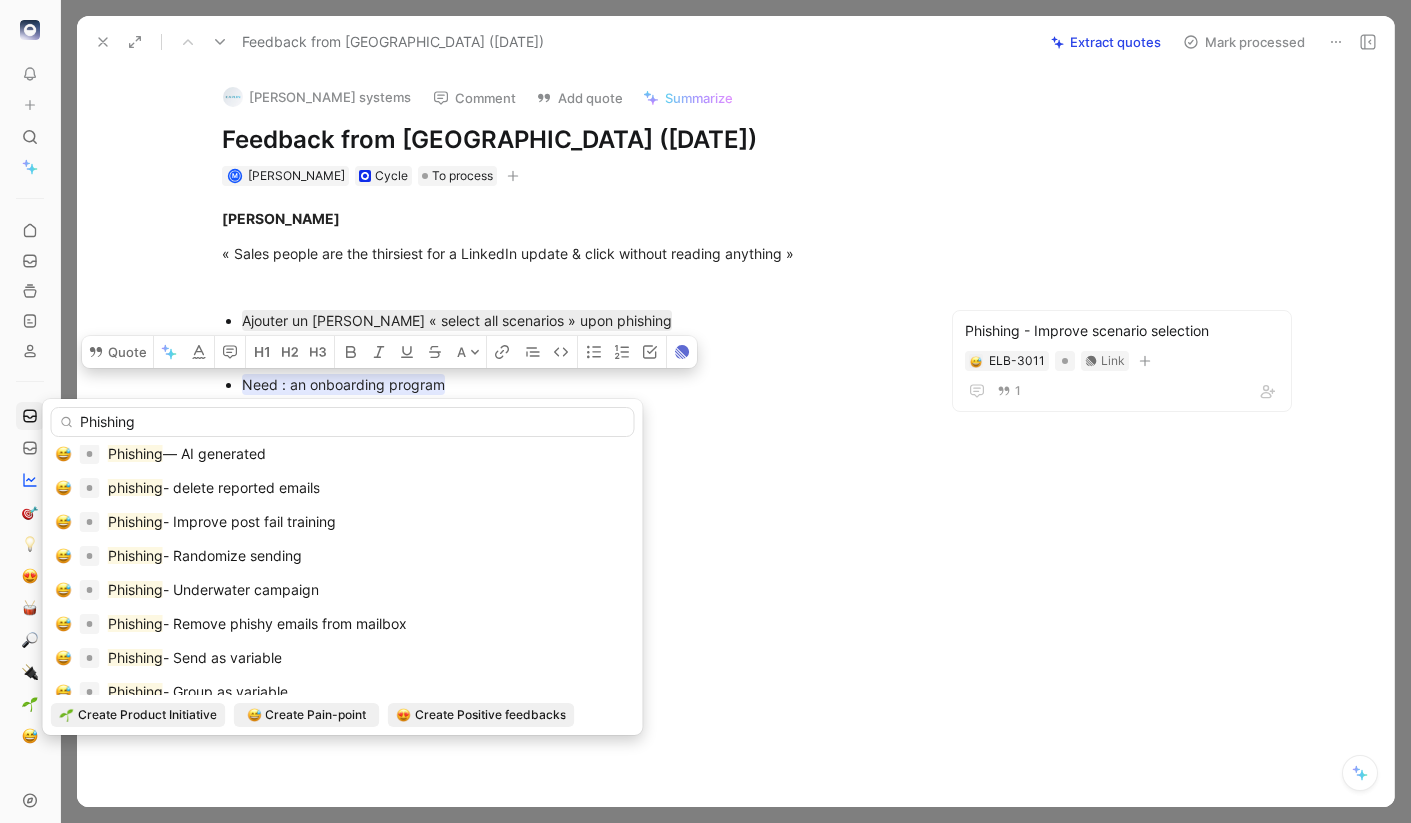 scroll, scrollTop: 287, scrollLeft: 0, axis: vertical 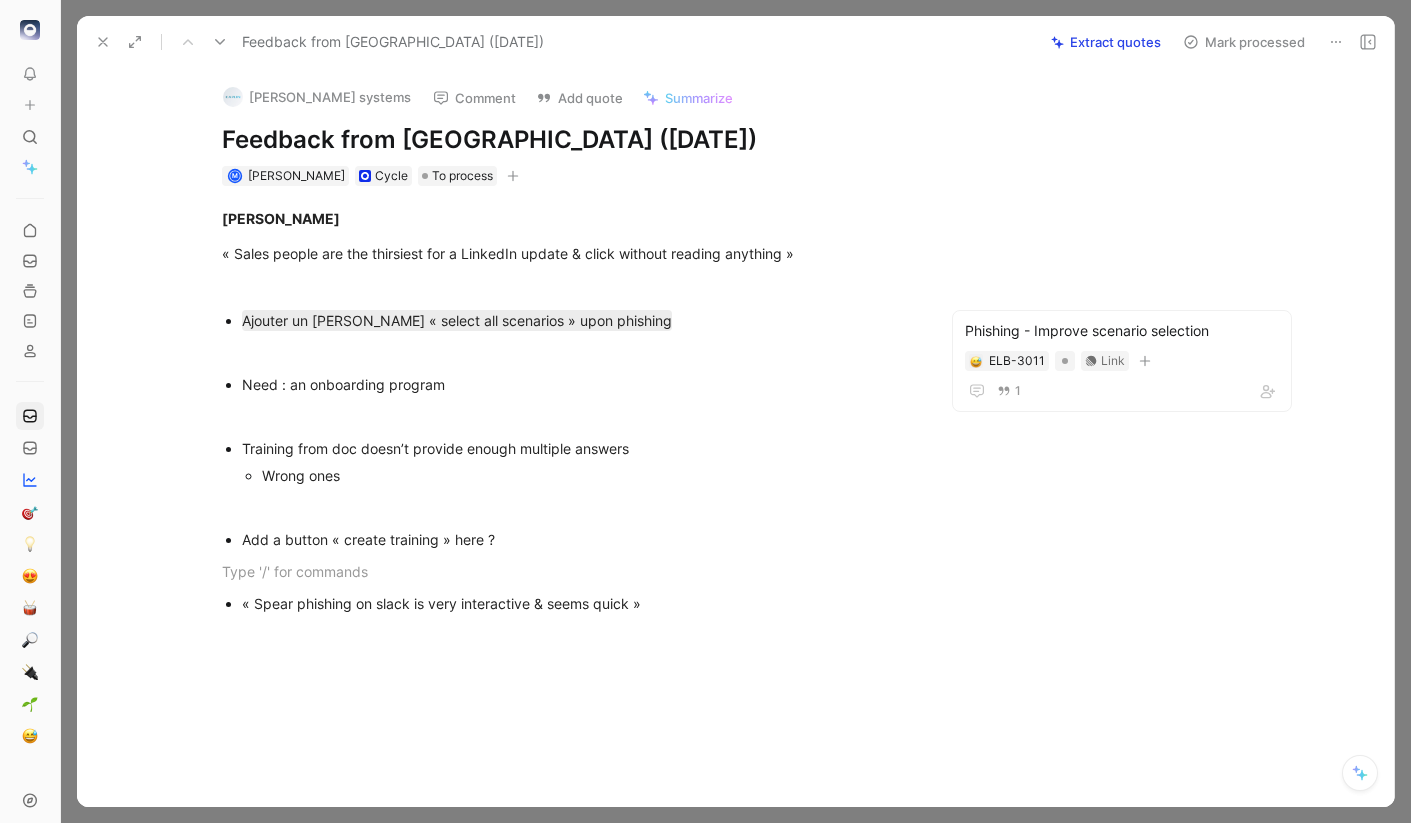 click on "Mark processed" at bounding box center (1244, 42) 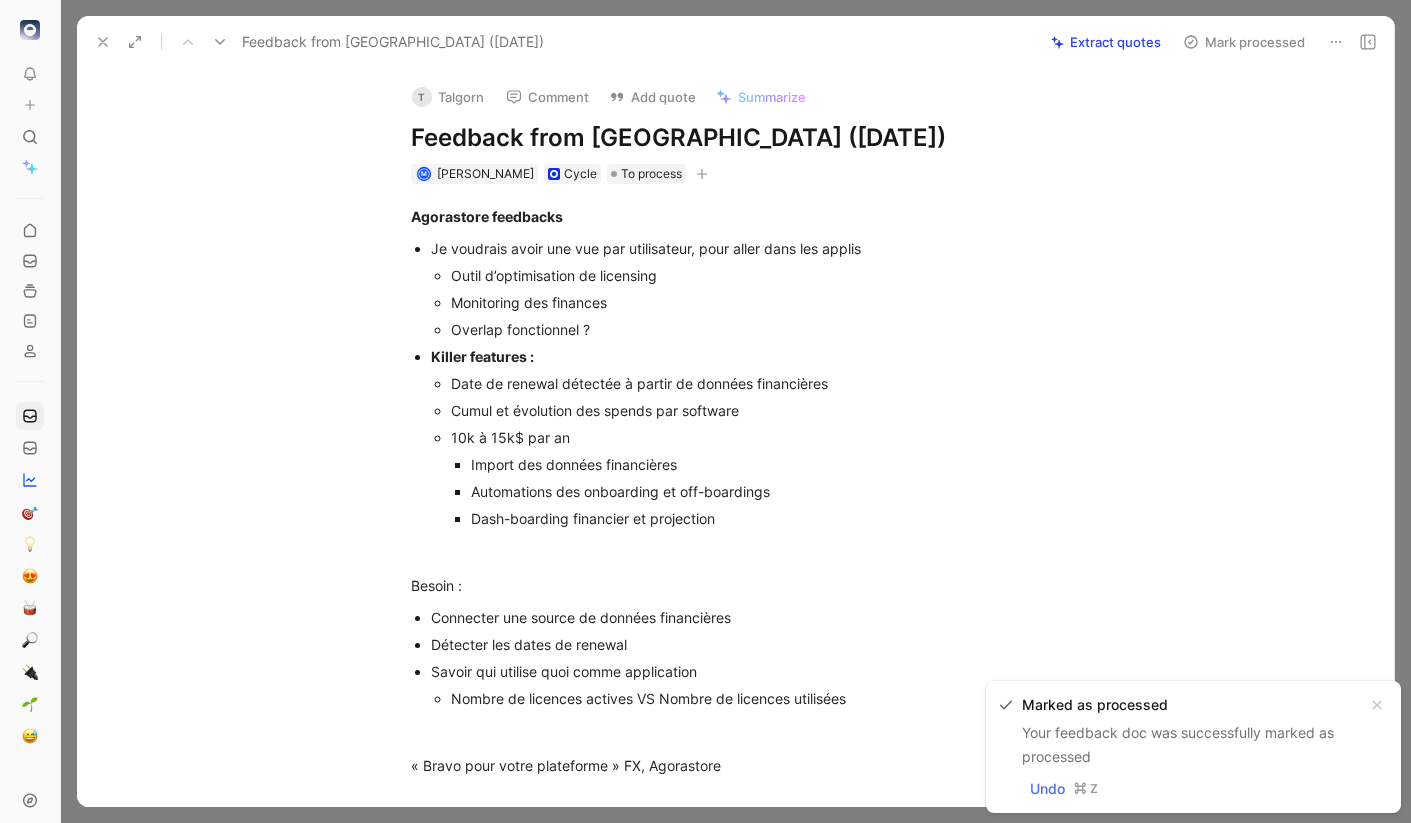 scroll, scrollTop: 238, scrollLeft: 0, axis: vertical 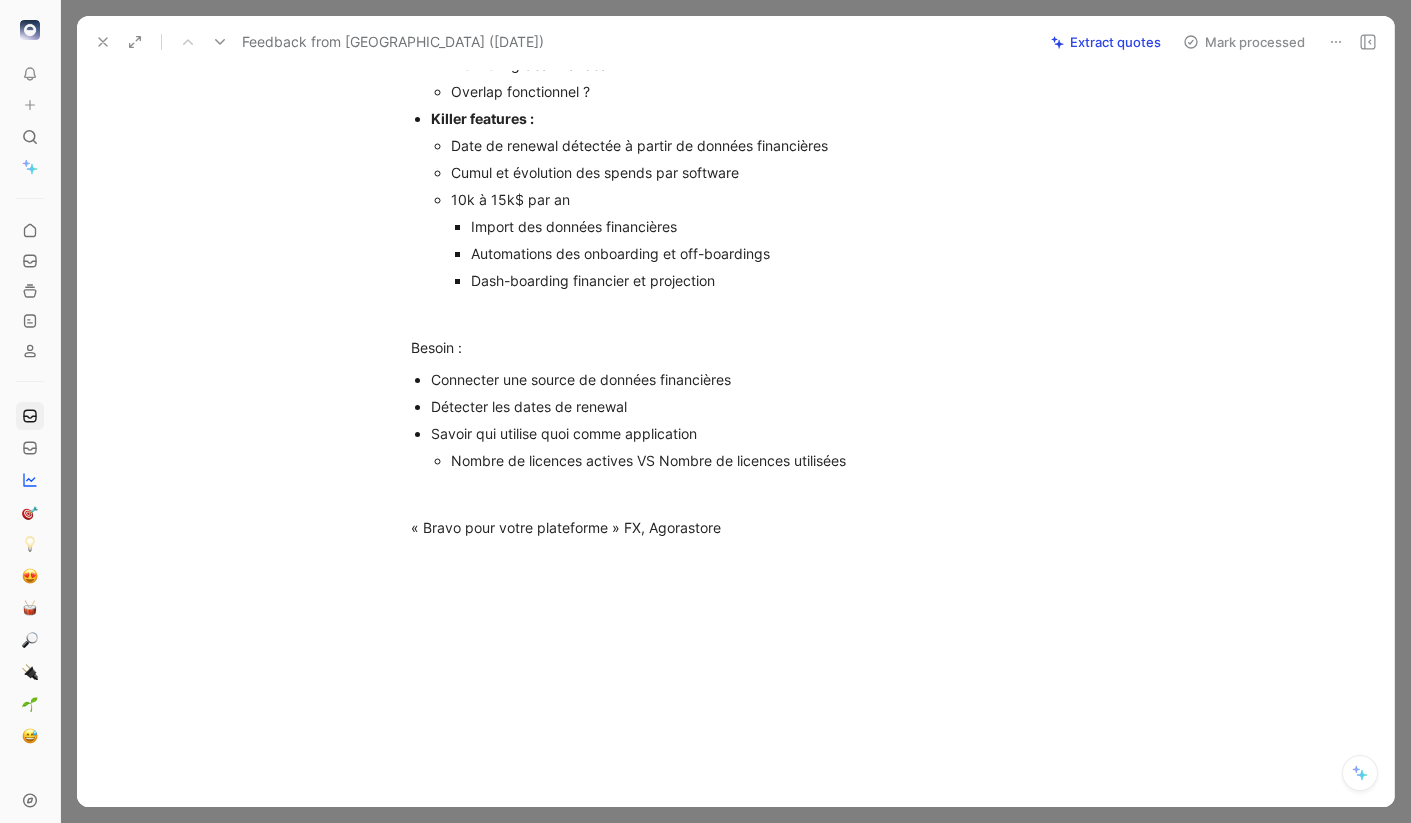 click 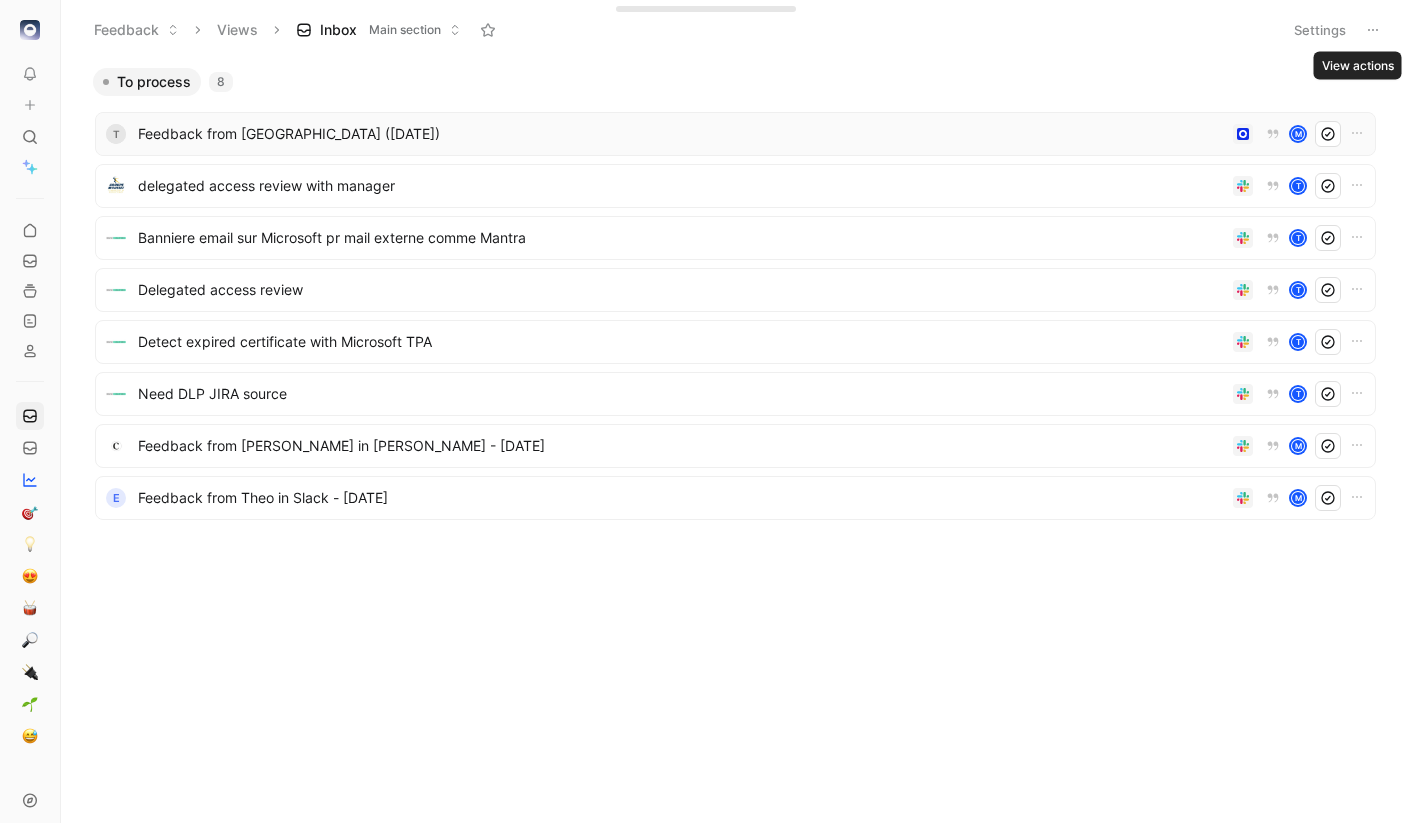 click on "Feedback from Talgorn (May 05, 2025)" at bounding box center (681, 134) 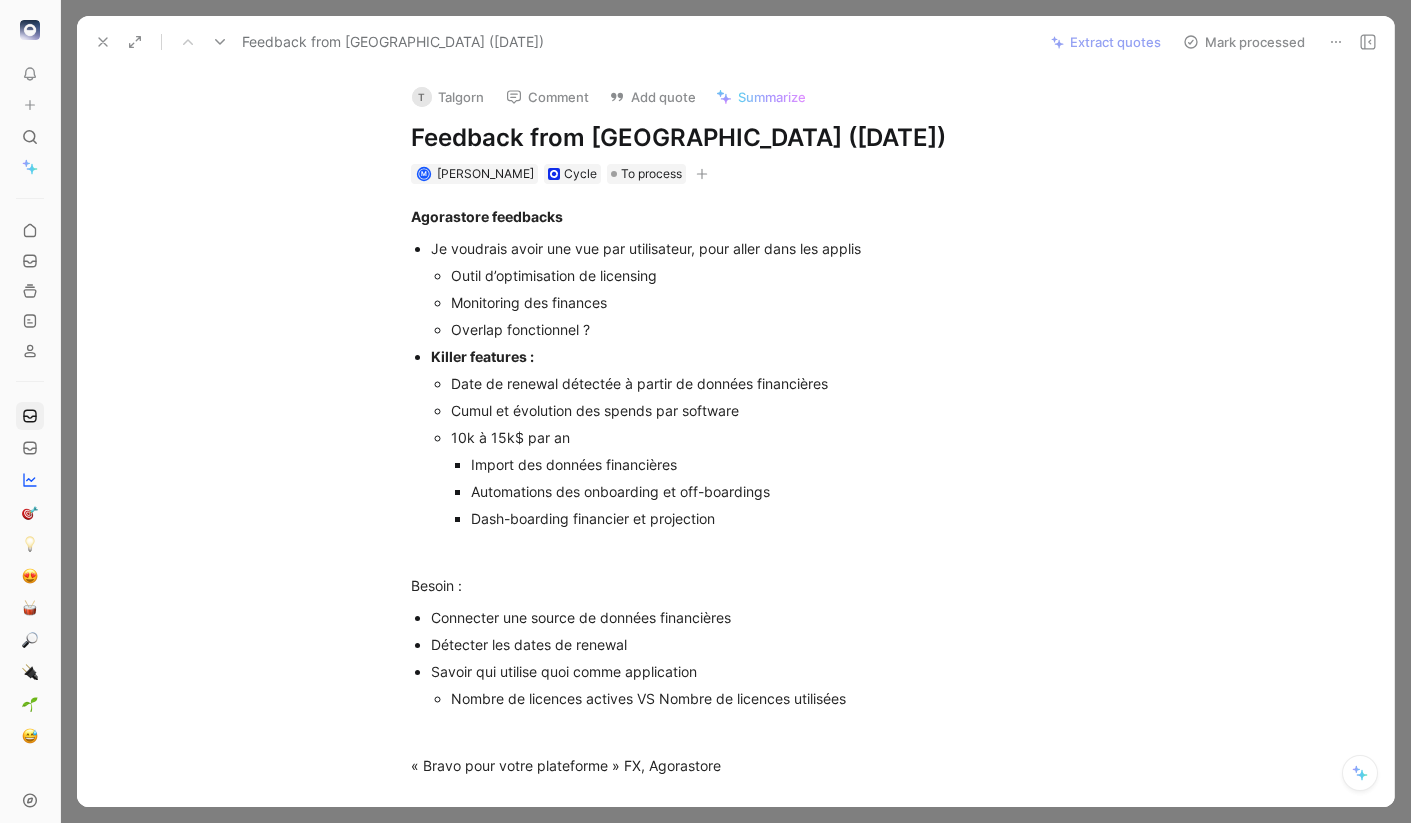 click on "Agorastore feedbacks Je voudrais avoir une vue par utilisateur, pour aller dans les applis Outil d’optimisation de licensing Monitoring des finances Overlap fonctionnel ? Killer features : Date de renewal détectée à partir de données financières  Cumul et évolution des spends par software 10k à 15k$ par an Import des données financières Automations des onboarding et off-boardings Dash-boarding financier et projection Besoin : Connecter une source de données financières Détecter les dates de renewal Savoir qui utilise quoi comme application Nombre de licences actives VS Nombre de licences utilisées « Bravo pour votre plateforme » FX, Agorastore" at bounding box center [756, 491] 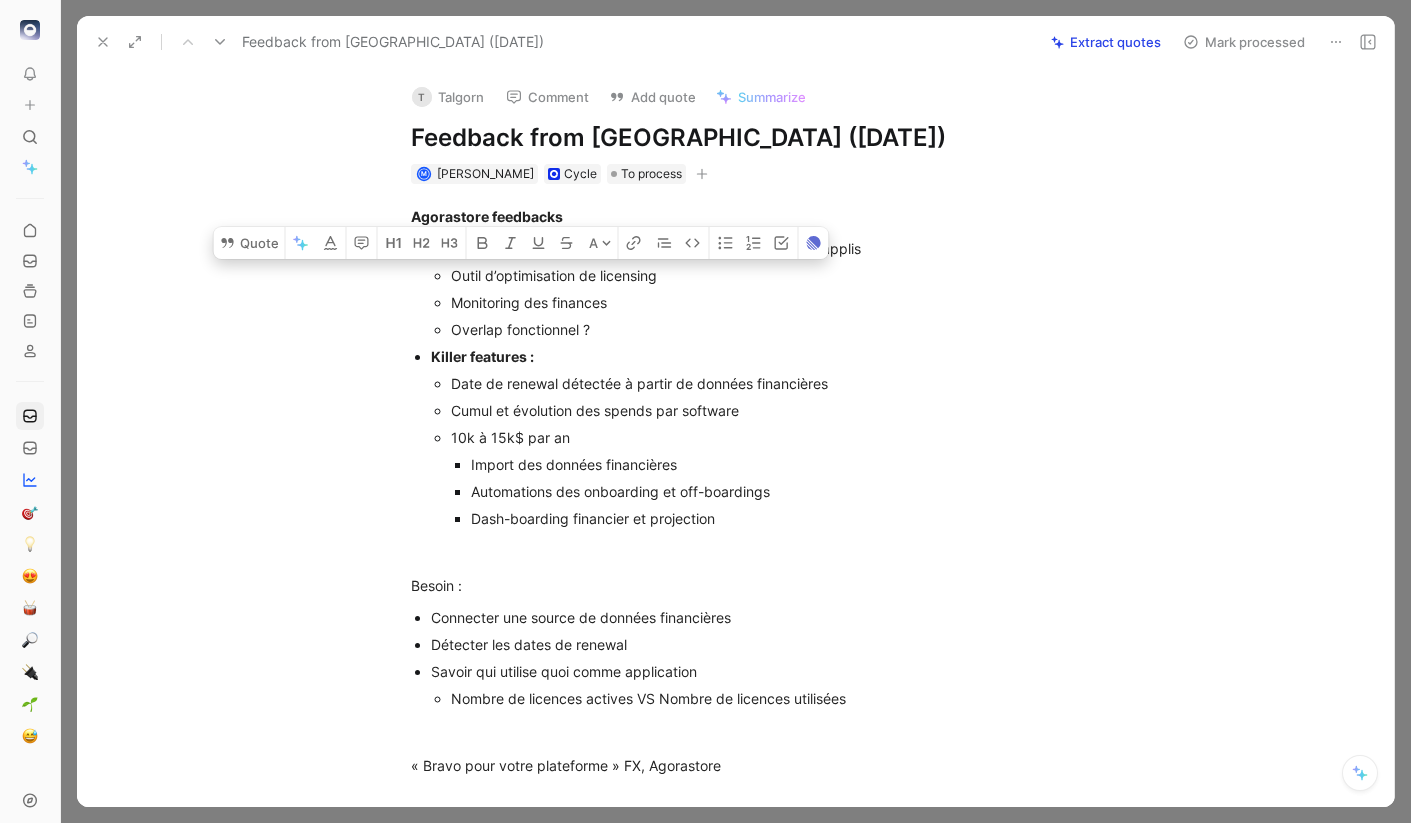 drag, startPoint x: 606, startPoint y: 329, endPoint x: 446, endPoint y: 271, distance: 170.18813 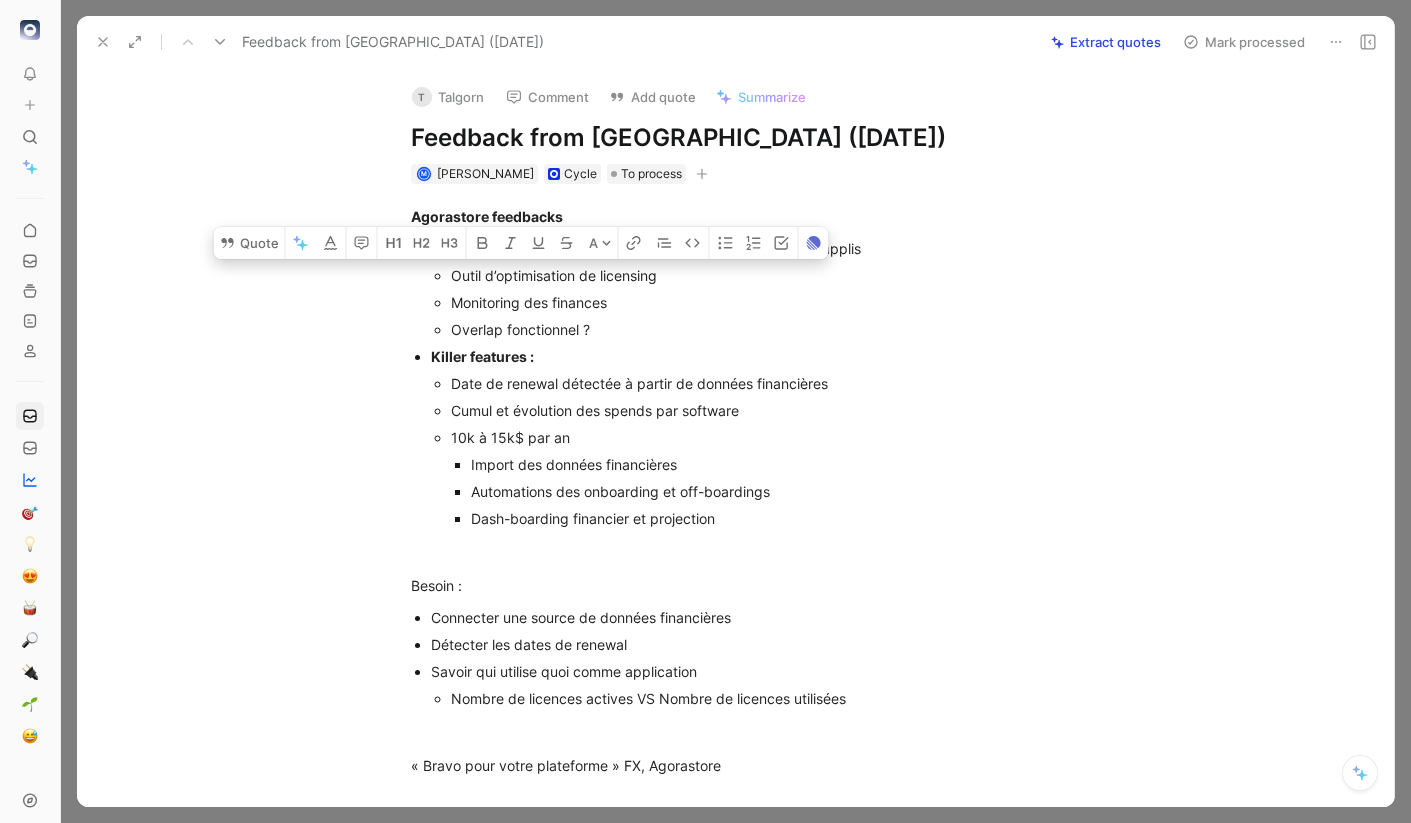 click on "Outil d’optimisation de licensing Monitoring des finances Overlap fonctionnel ?" at bounding box center [767, 302] 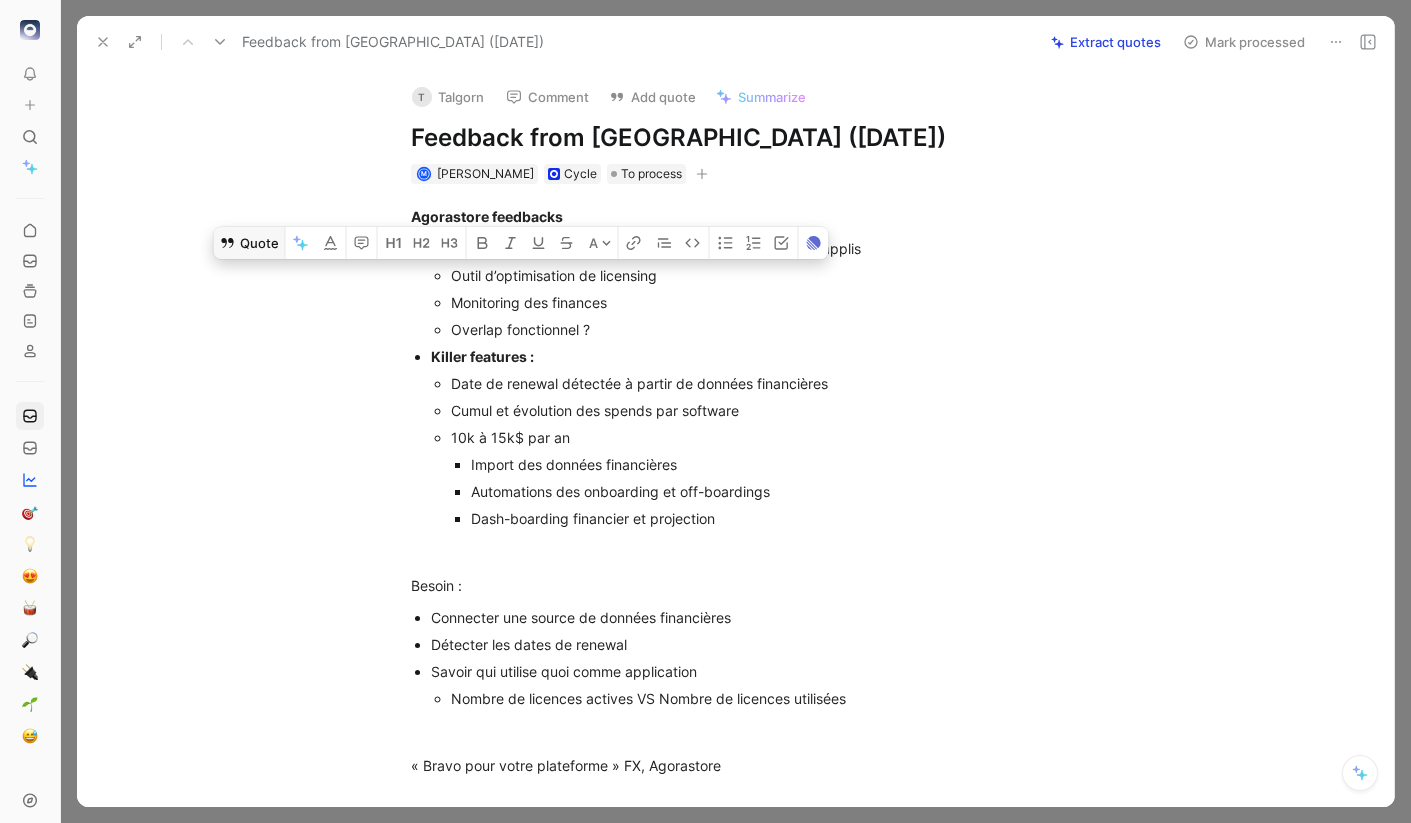 click on "Quote" at bounding box center (249, 243) 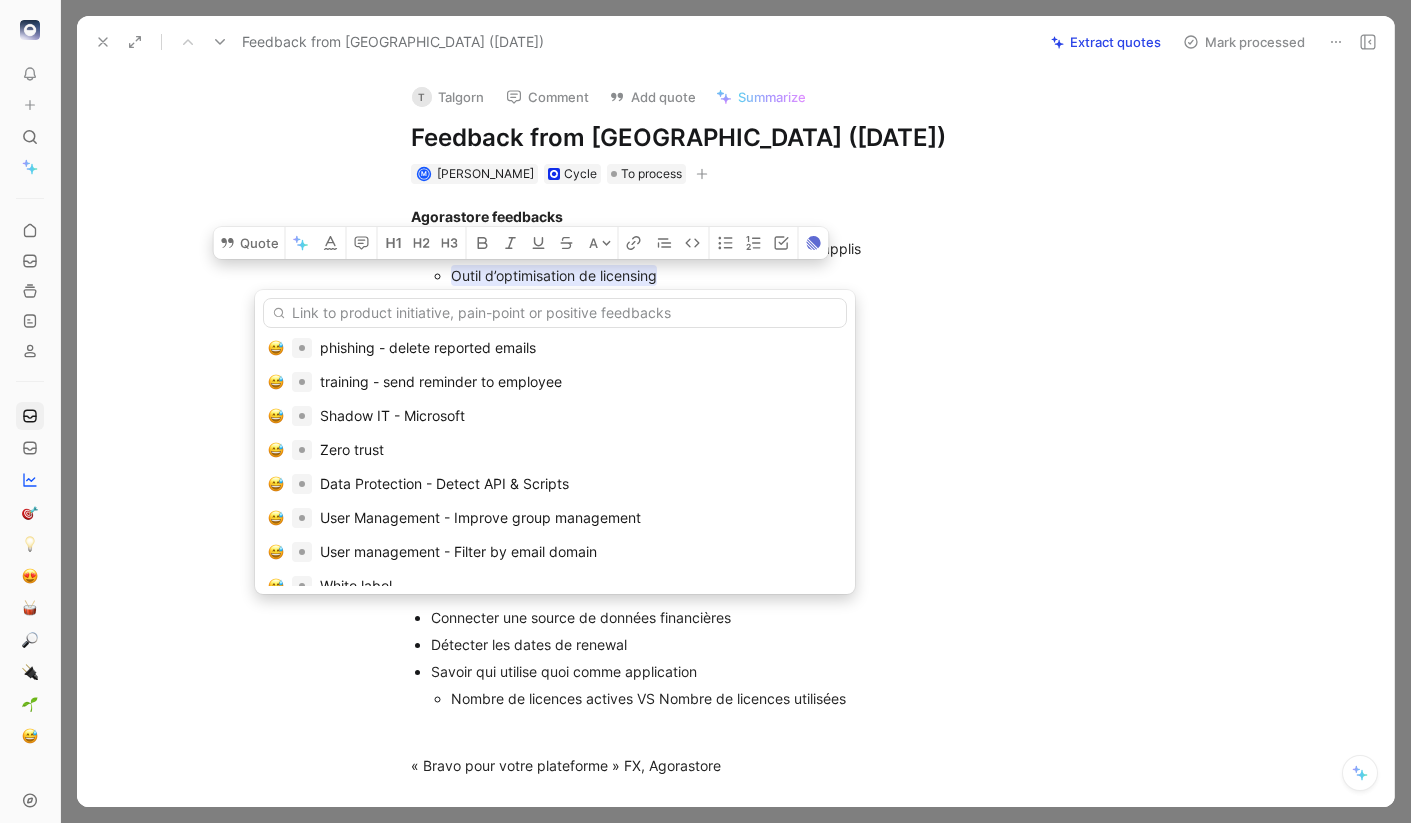 scroll, scrollTop: 641, scrollLeft: 0, axis: vertical 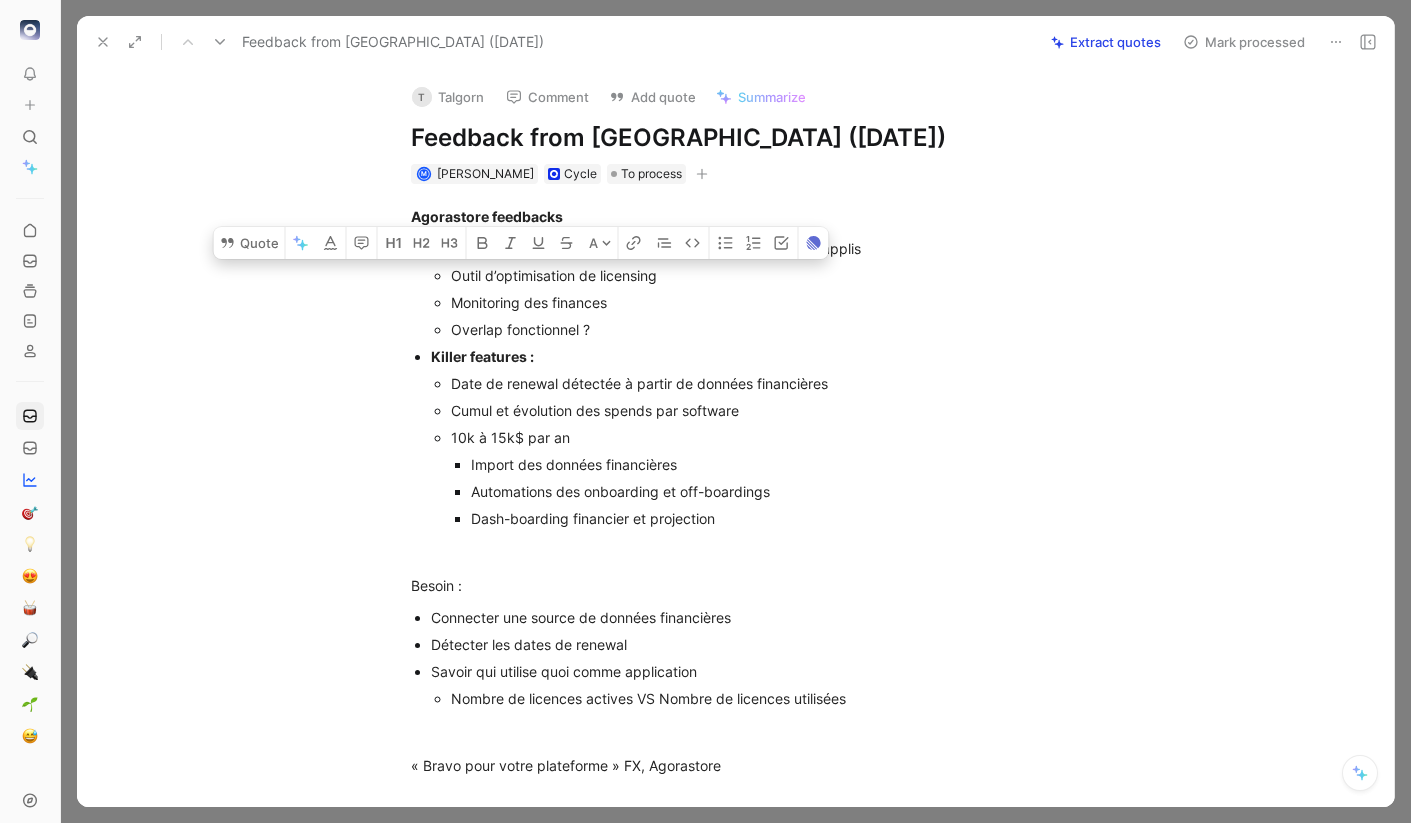drag, startPoint x: 645, startPoint y: 331, endPoint x: 449, endPoint y: 274, distance: 204.12006 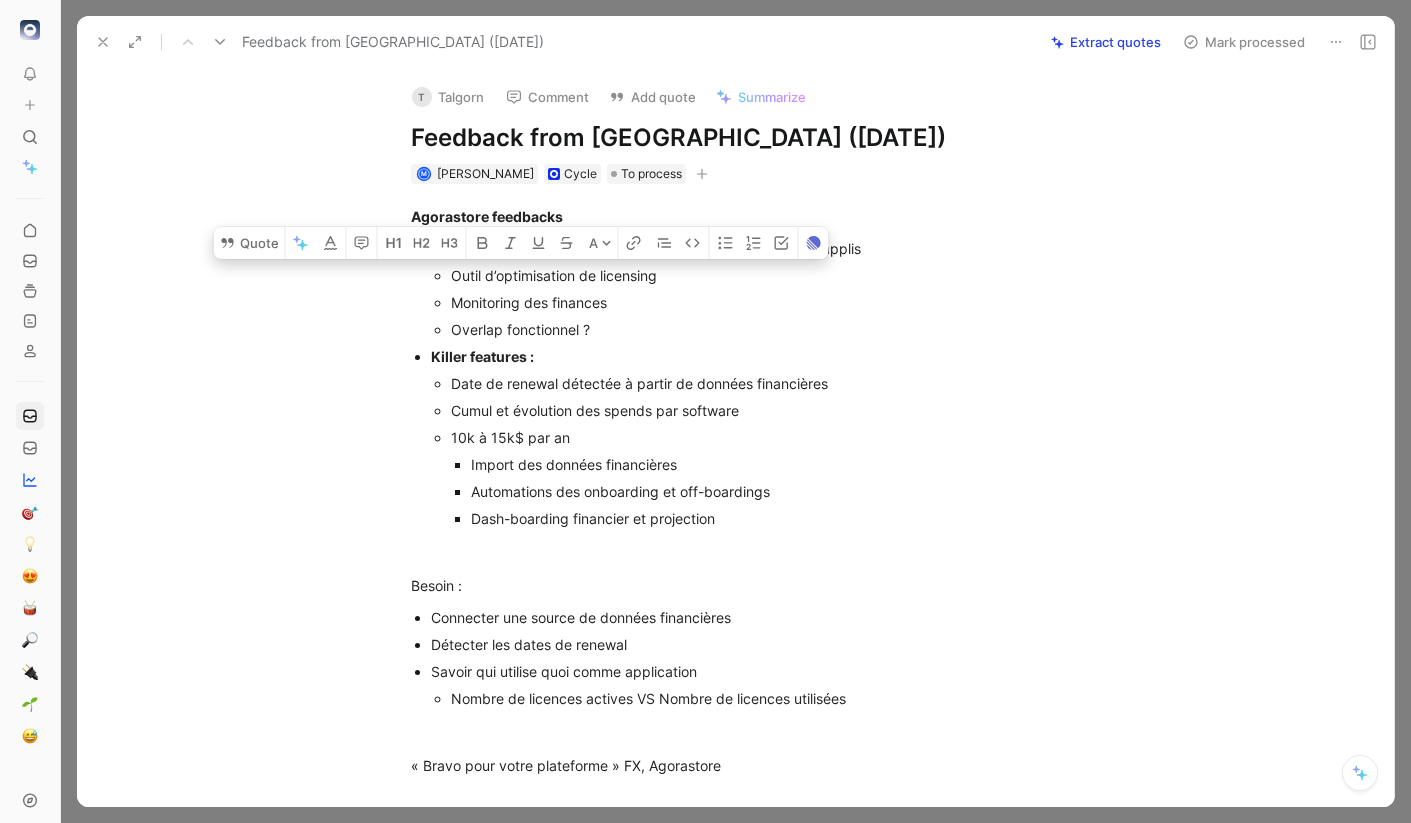 click on "Outil d’optimisation de licensing Monitoring des finances Overlap fonctionnel ?" at bounding box center [767, 302] 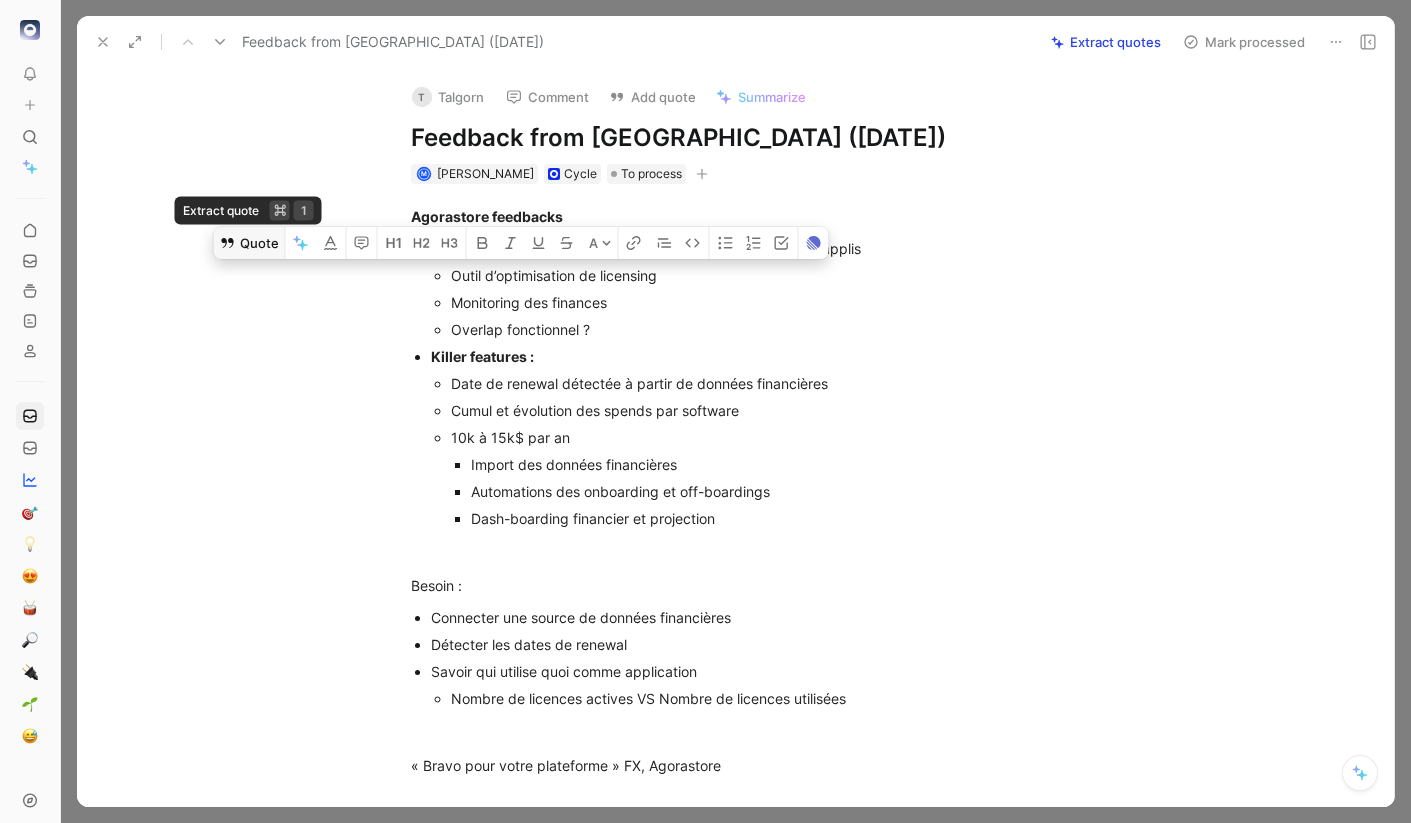 click on "Quote" at bounding box center (249, 243) 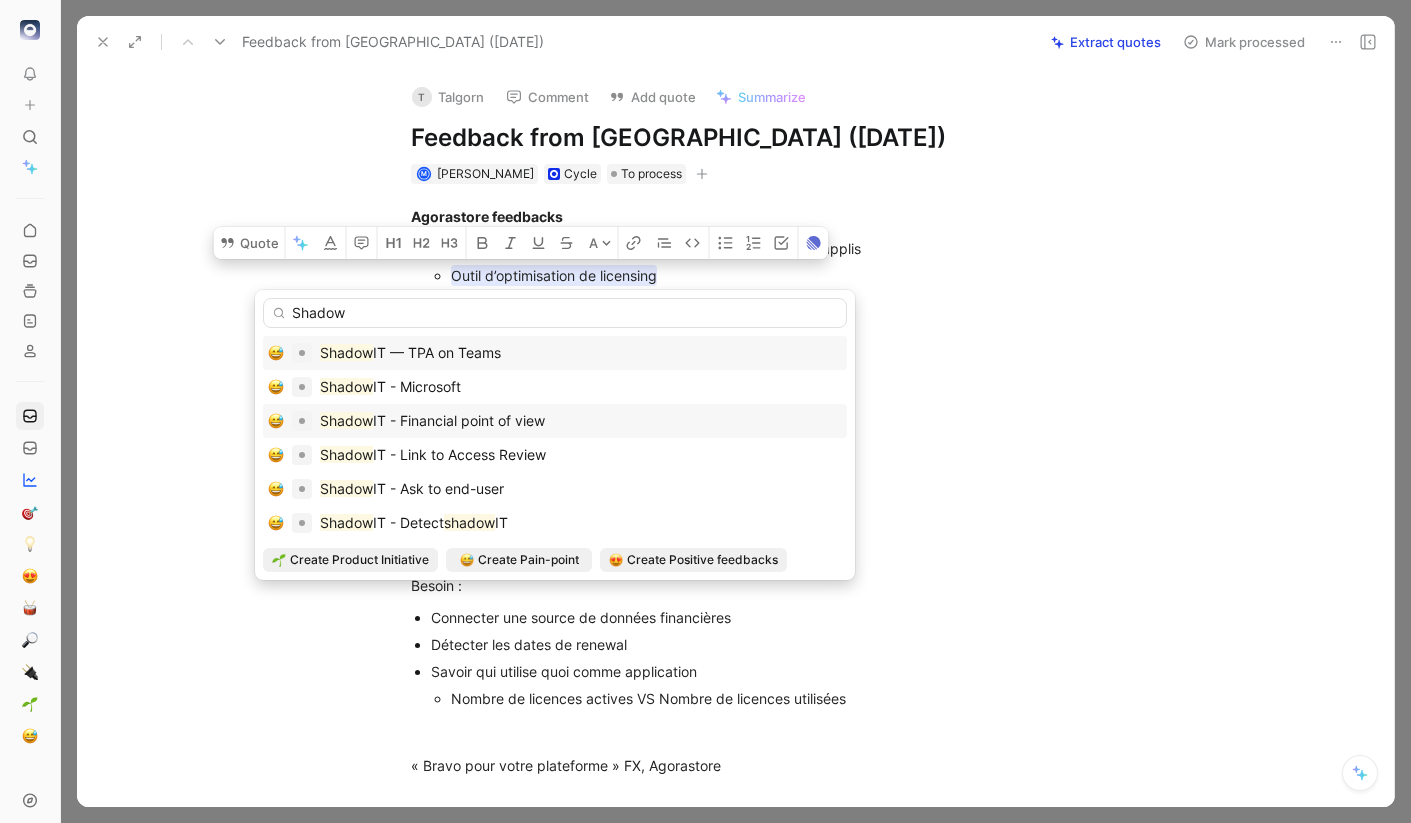 type on "Shadow" 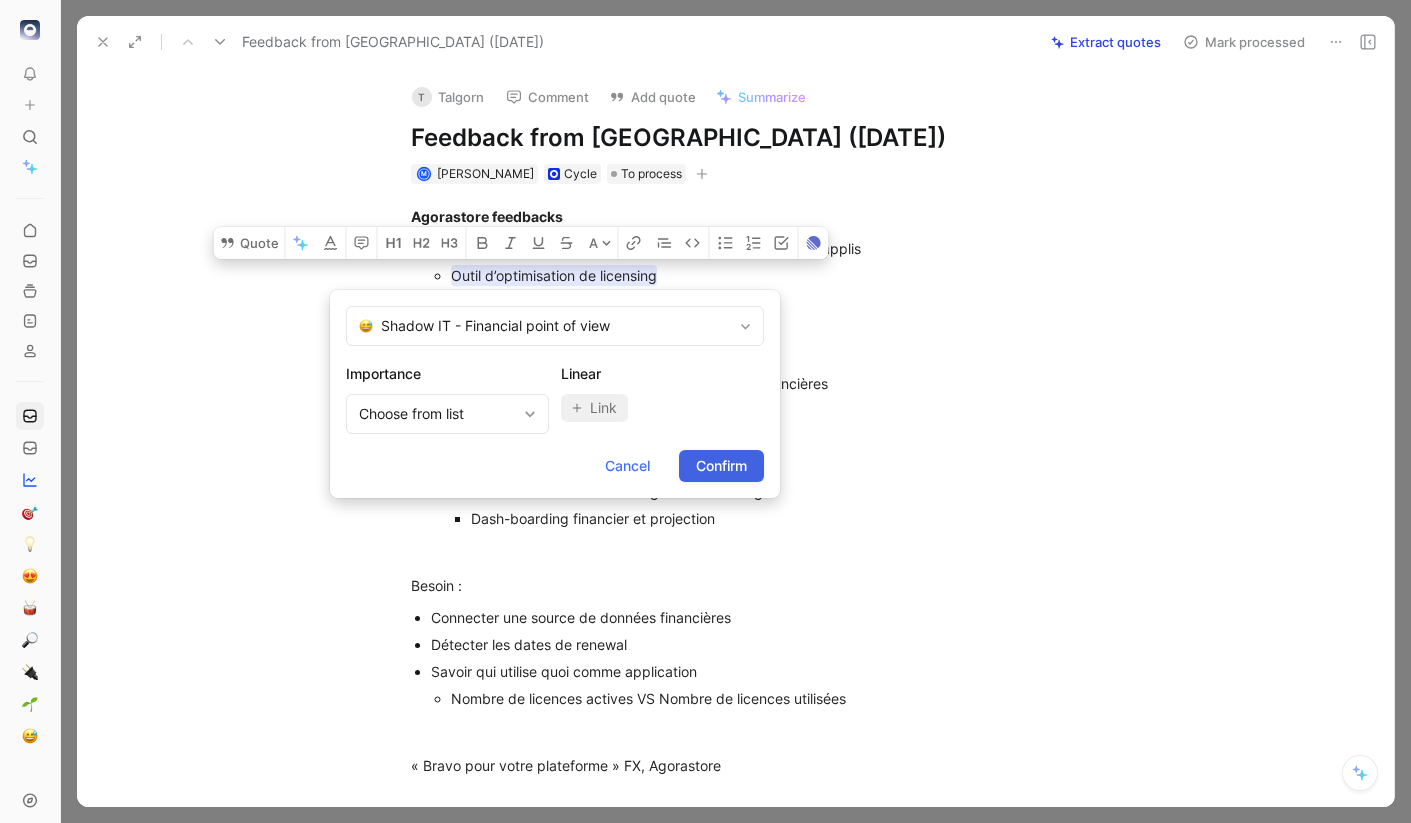 click on "Confirm" at bounding box center (721, 466) 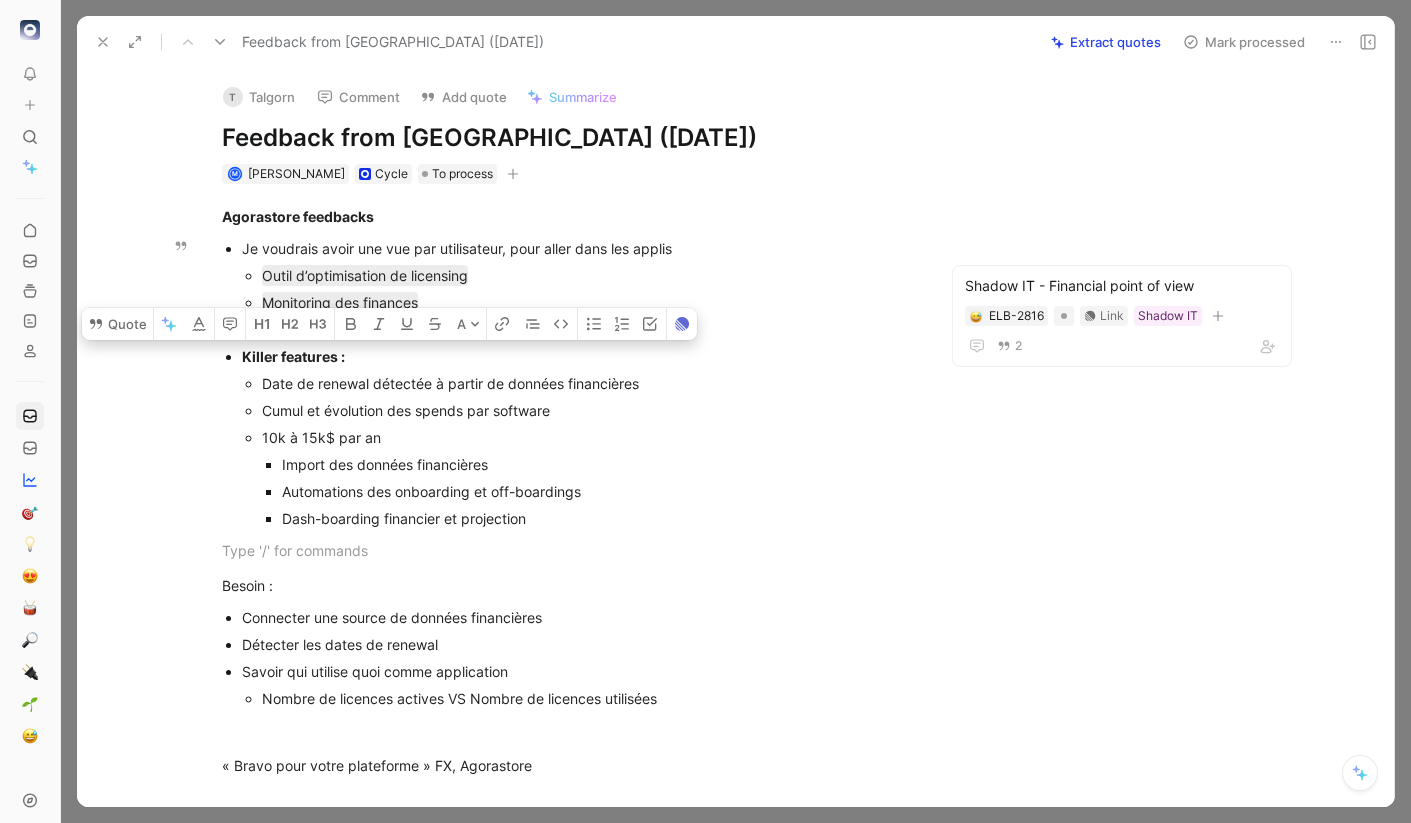 drag, startPoint x: 583, startPoint y: 538, endPoint x: 230, endPoint y: 364, distance: 393.55432 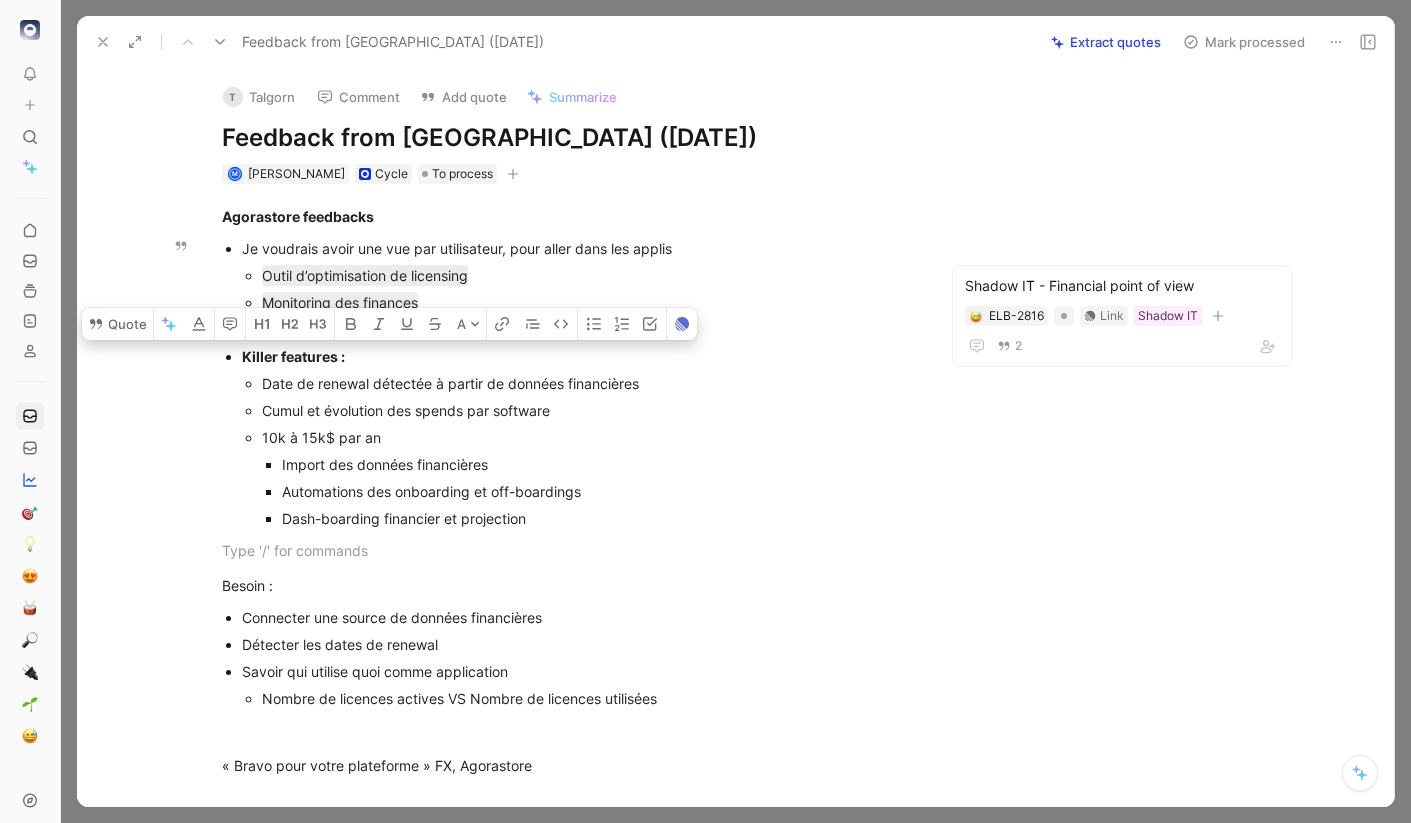 click on "Agorastore feedbacks Je voudrais avoir une vue par utilisateur, pour aller dans les applis Outil d’optimisation de licensing Monitoring des finances Overlap fonctionnel ? Killer features : Date de renewal détectée à partir de données financières  Cumul et évolution des spends par software 10k à 15k$ par an Import des données financières Automations des onboarding et off-boardings Dash-boarding financier et projection Besoin : Connecter une source de données financières Détecter les dates de renewal Savoir qui utilise quoi comme application Nombre de licences actives VS Nombre de licences utilisées « Bravo pour votre plateforme » FX, Agorastore" at bounding box center (567, 491) 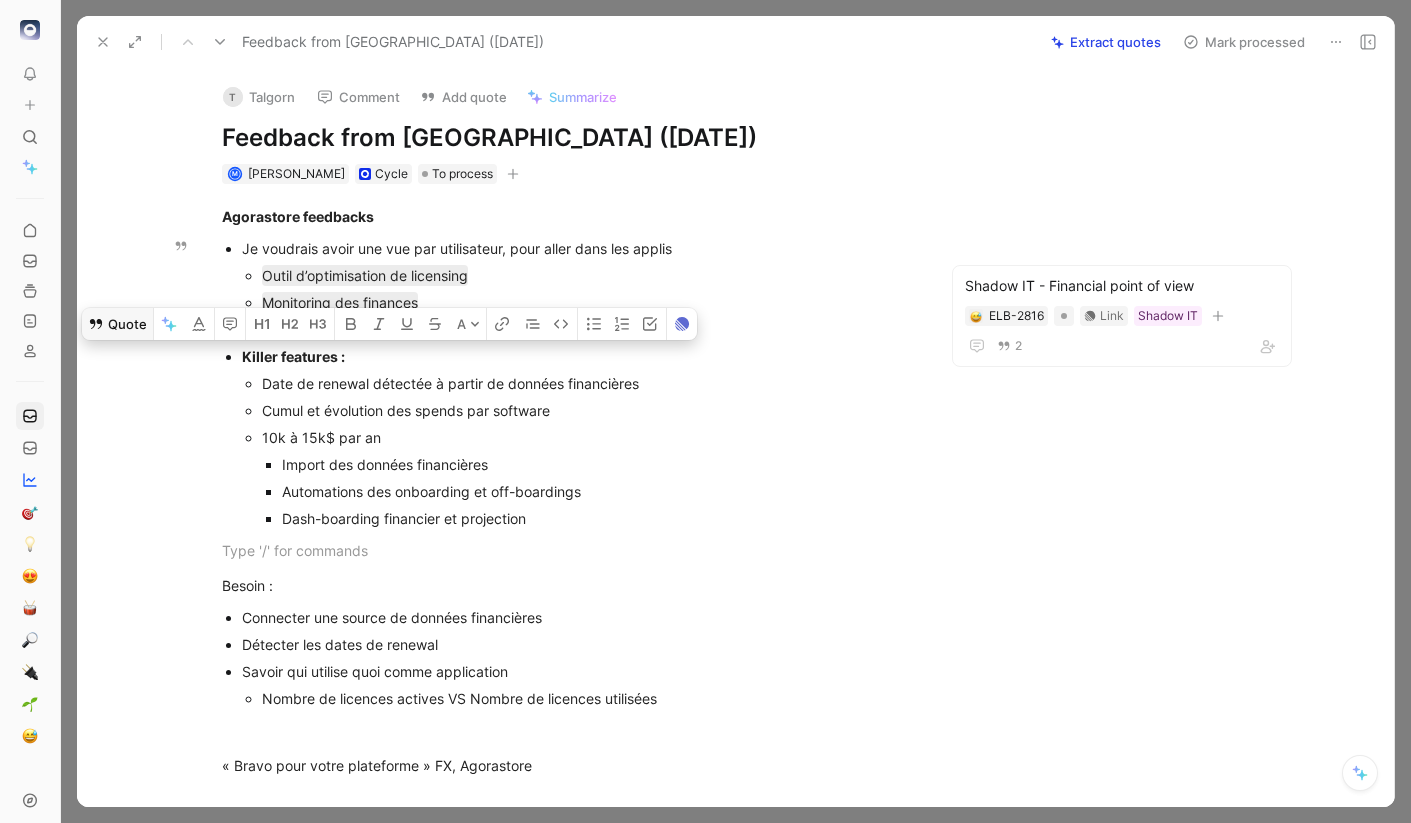 click on "Quote" at bounding box center (117, 324) 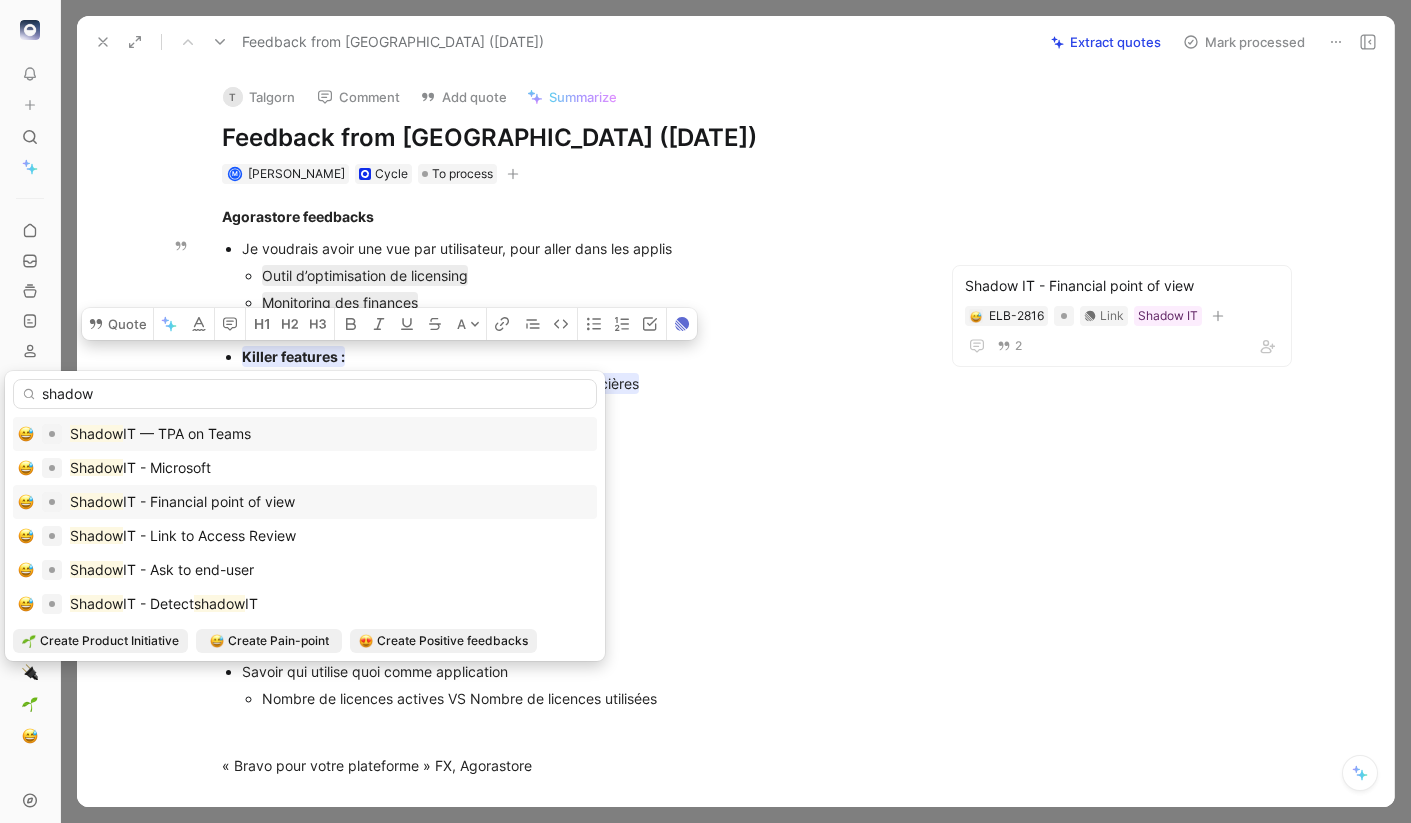 type on "shadow" 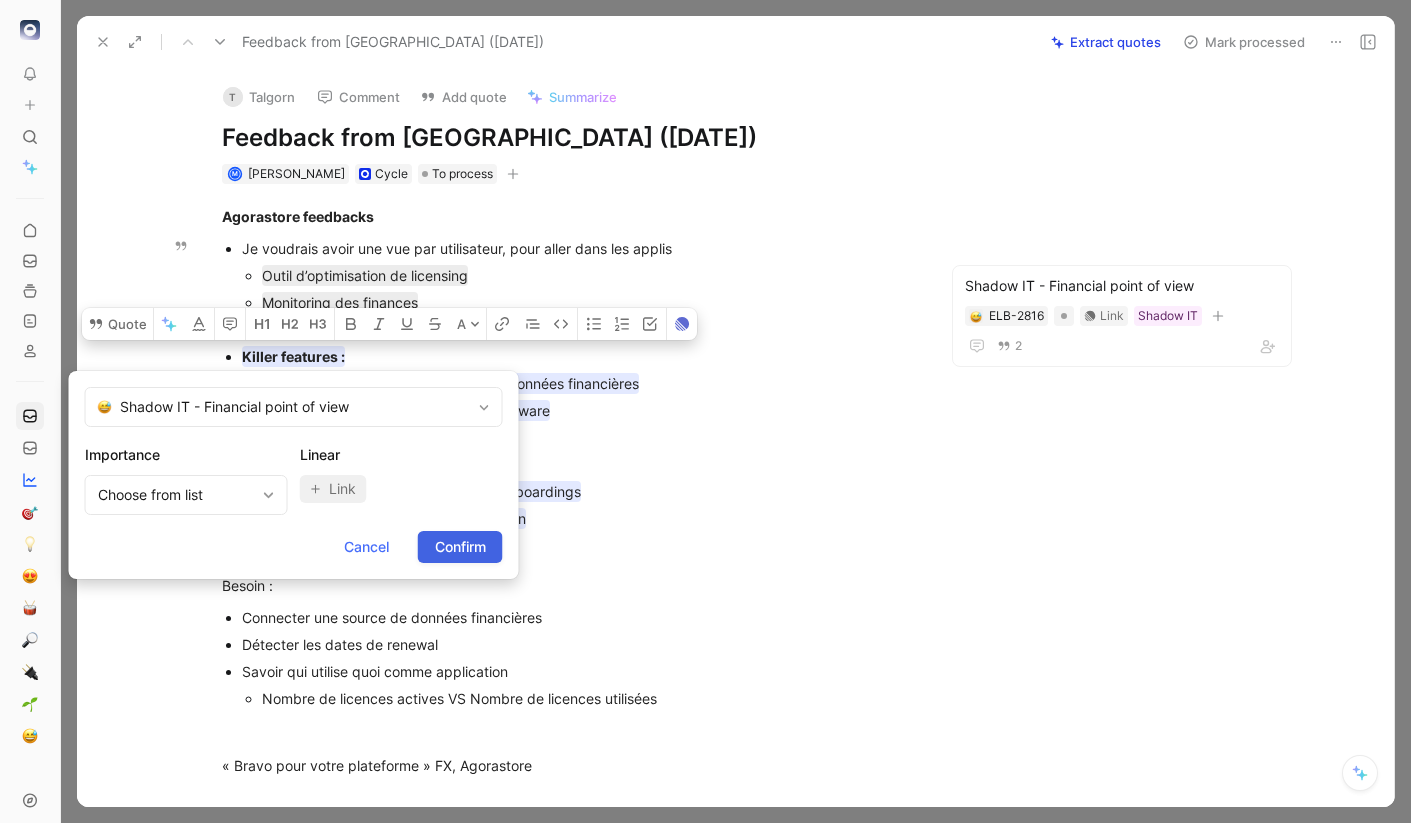 click on "Confirm" at bounding box center [460, 547] 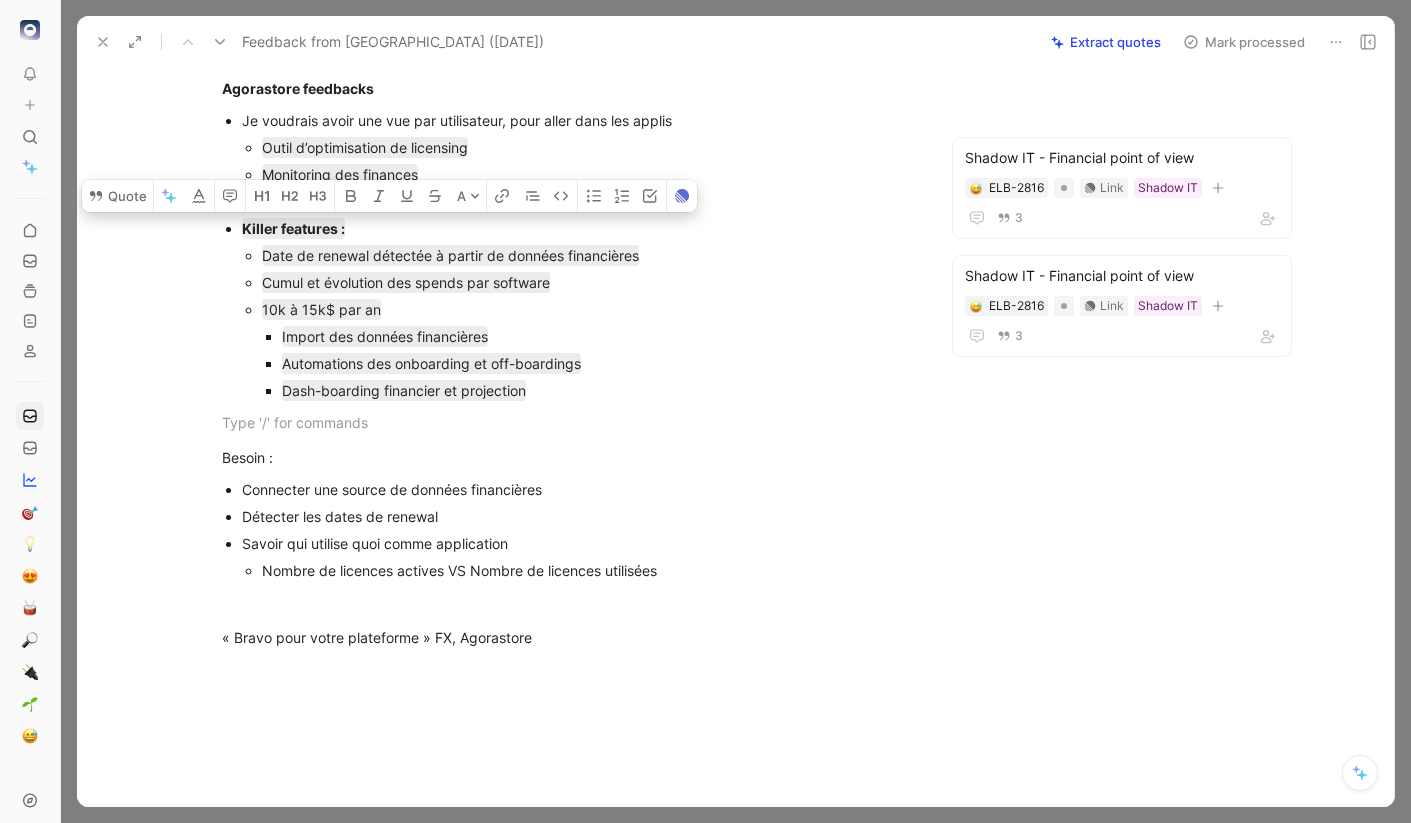 scroll, scrollTop: 130, scrollLeft: 0, axis: vertical 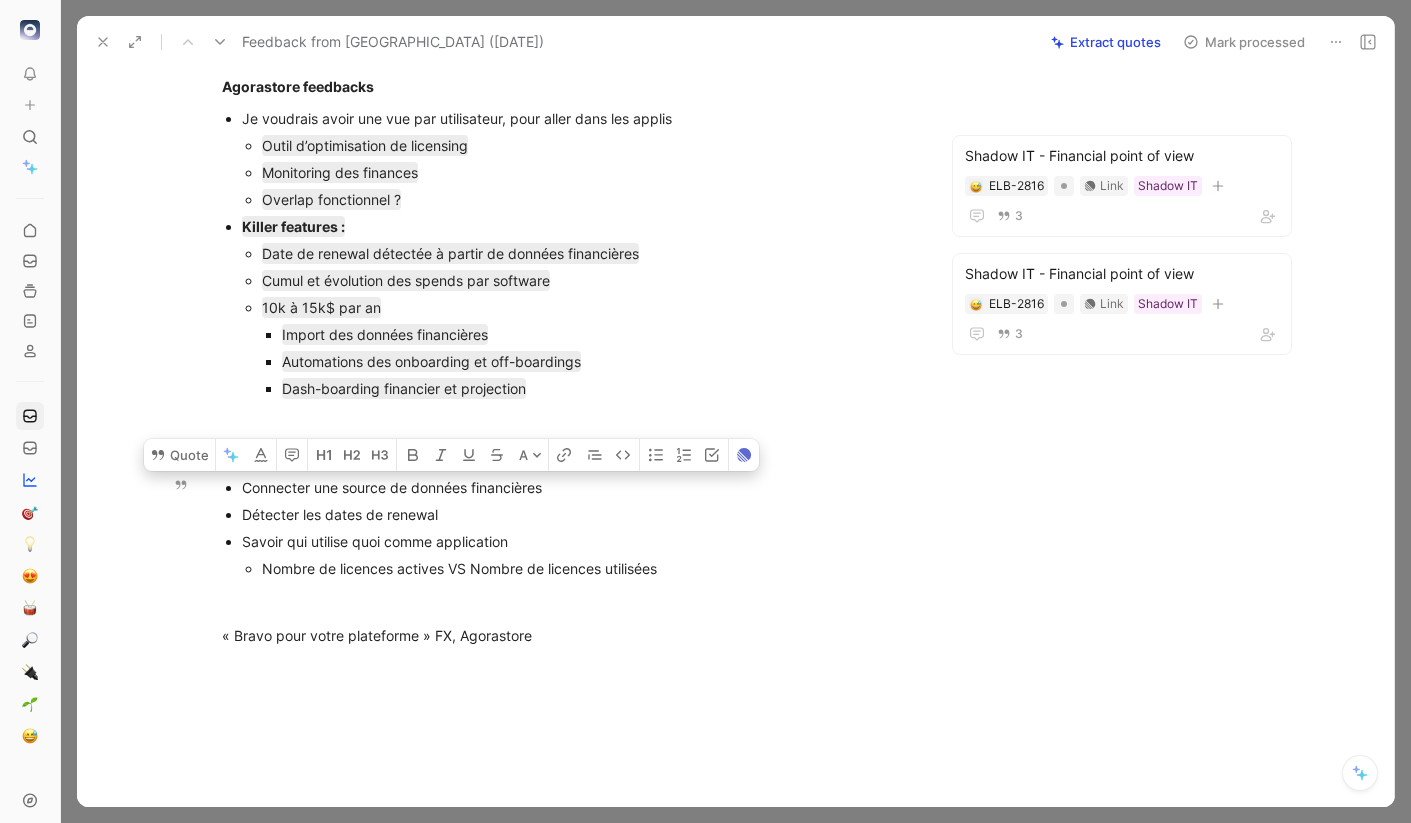 drag, startPoint x: 684, startPoint y: 581, endPoint x: 226, endPoint y: 477, distance: 469.65945 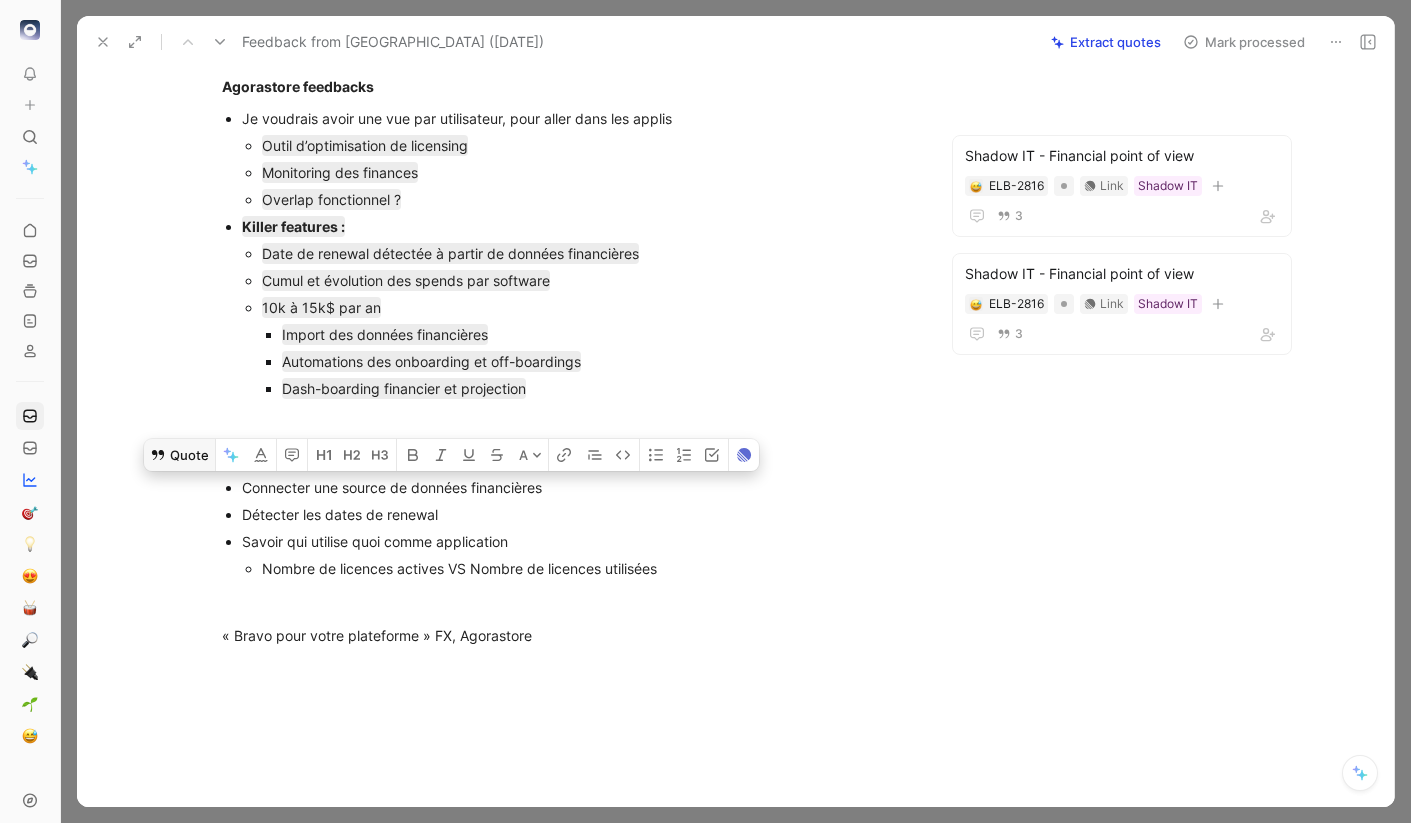 click on "Quote" at bounding box center [179, 455] 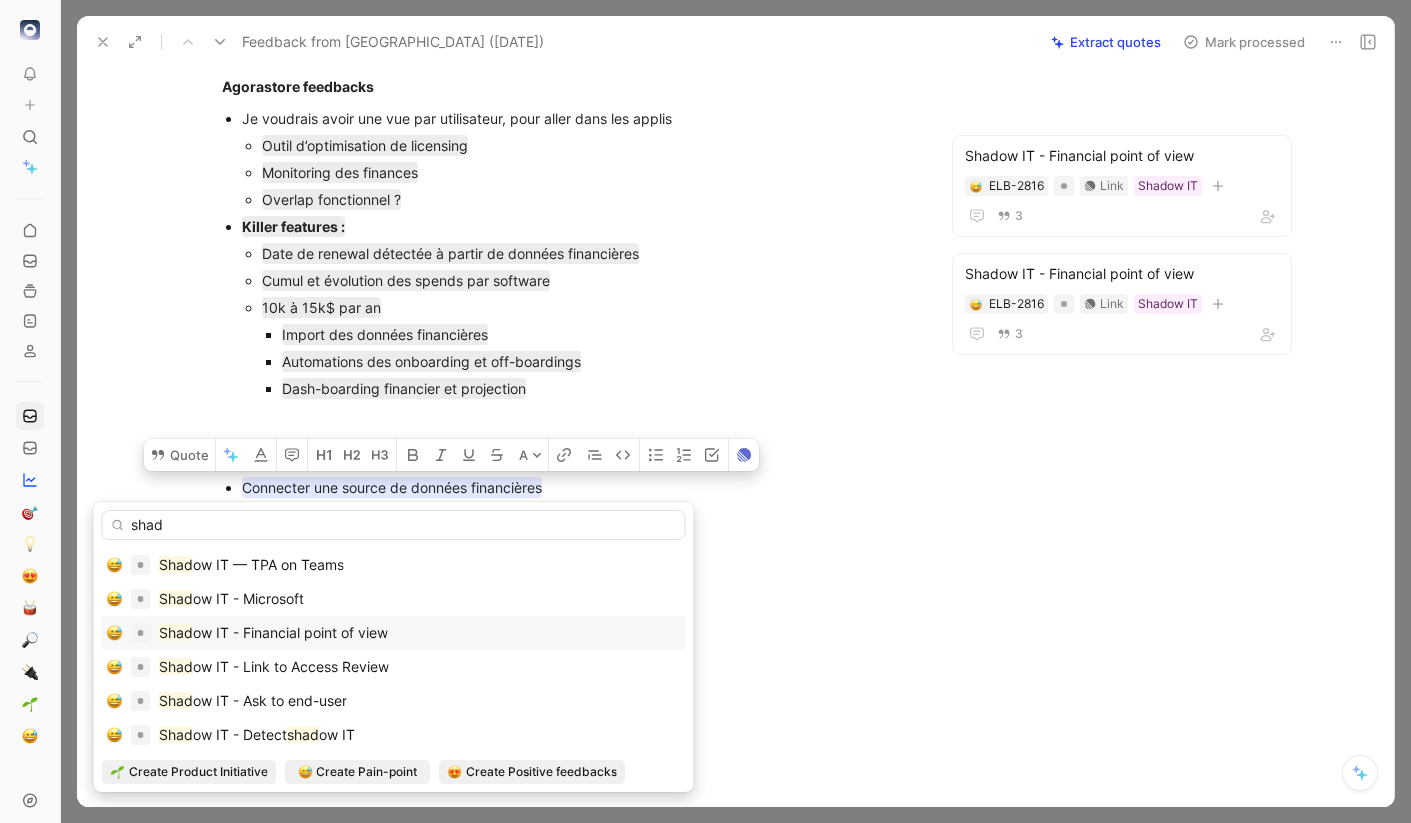 type on "shad" 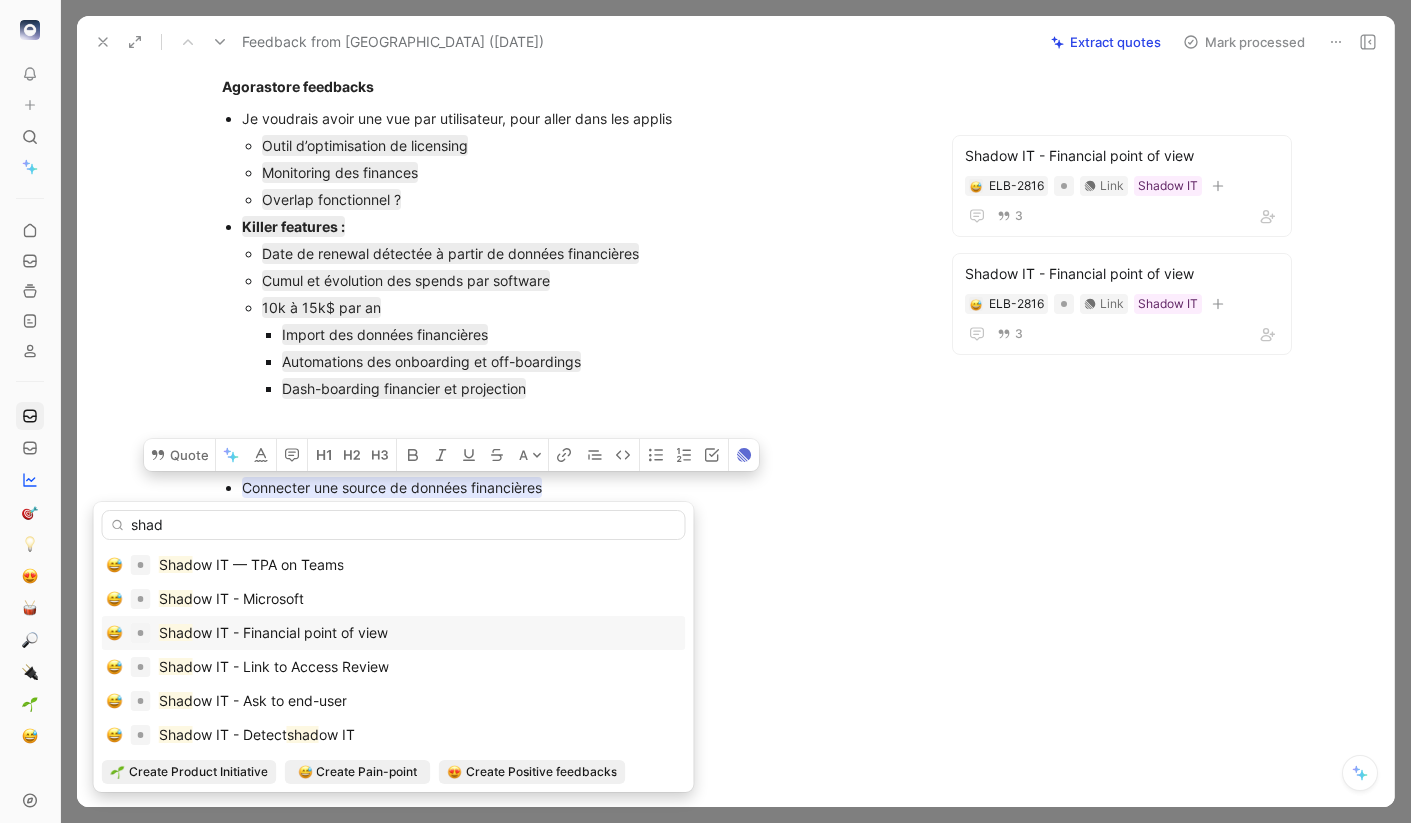 click on "Shad ow IT - Financial point of view" at bounding box center [394, 633] 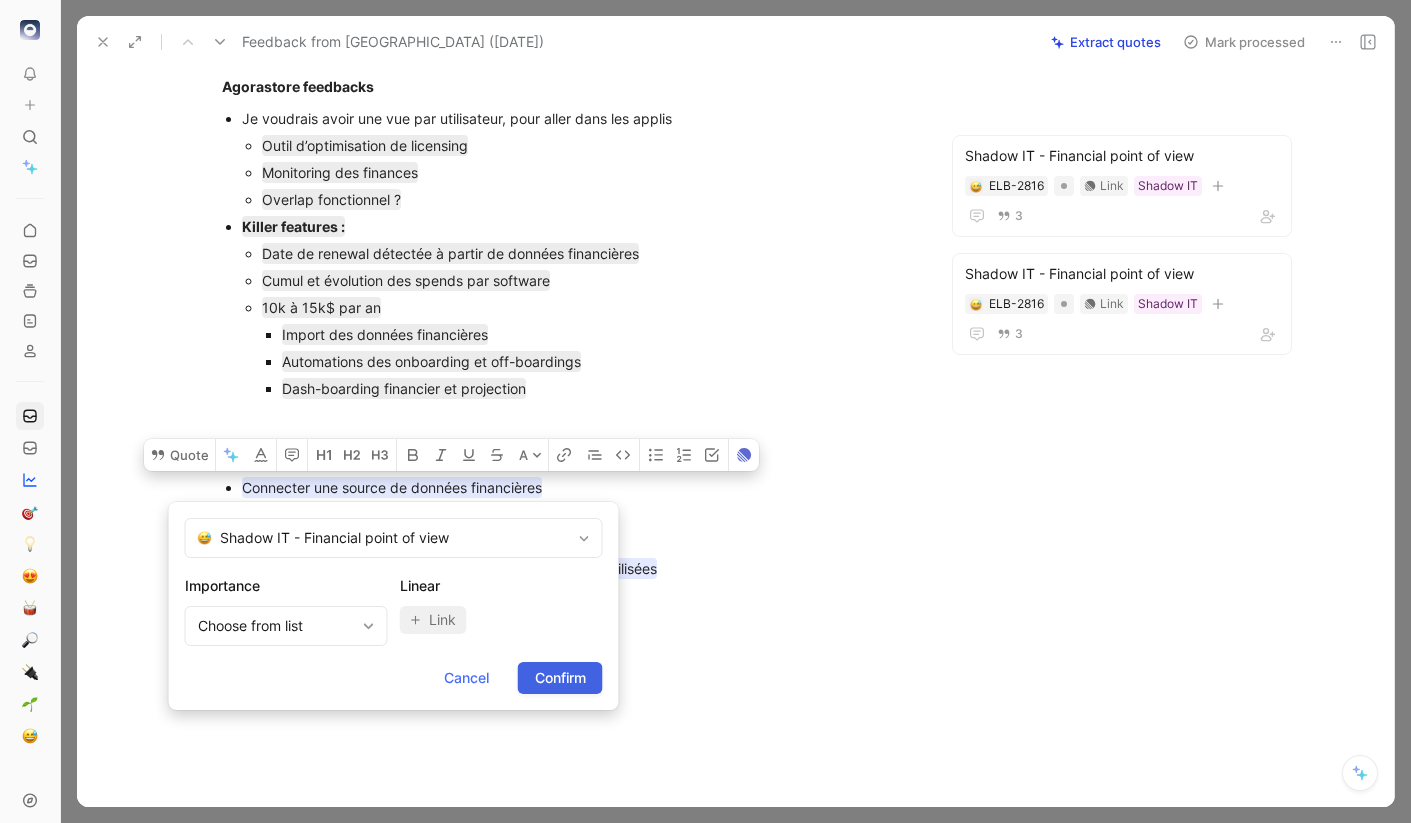 click on "Confirm" at bounding box center (560, 678) 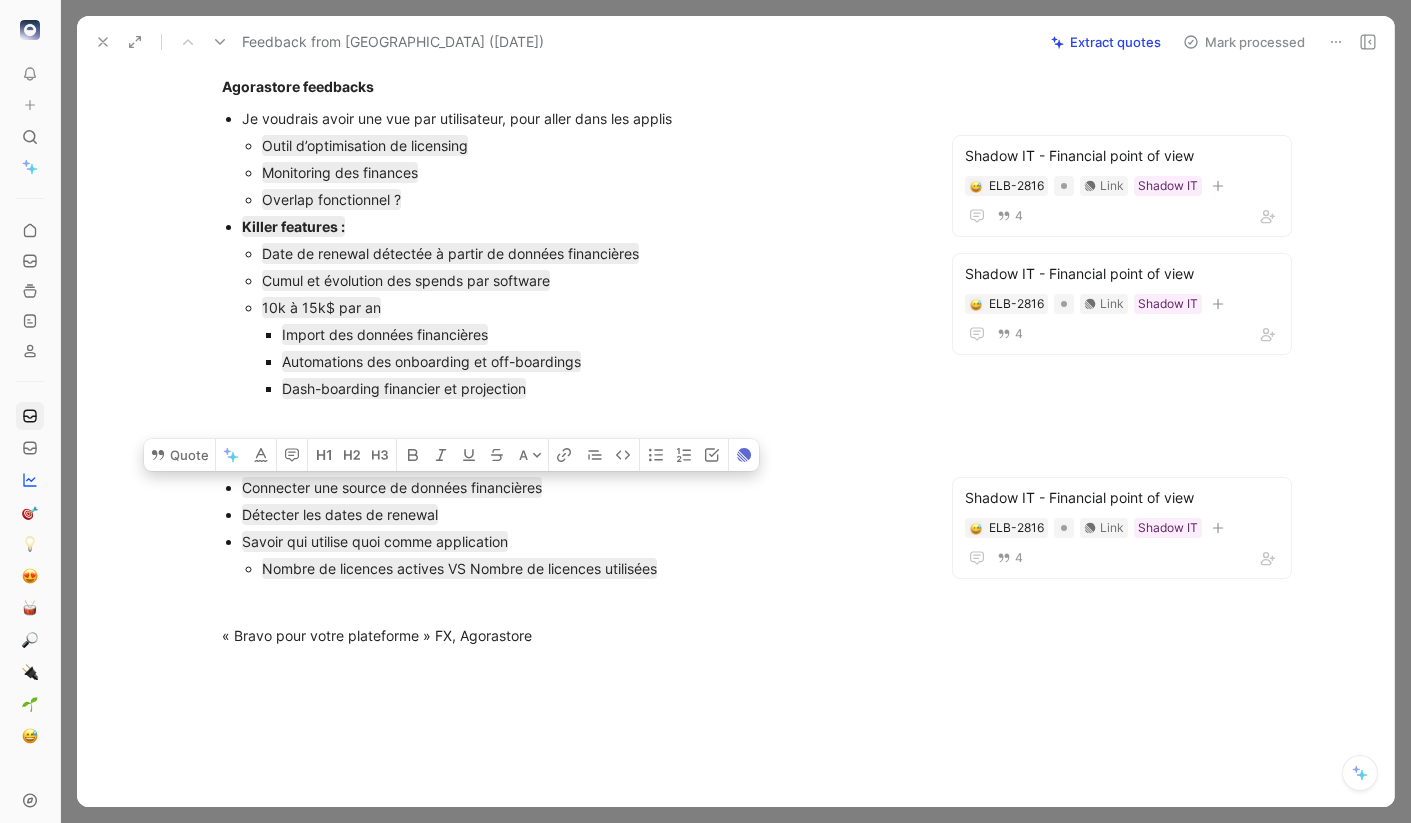 scroll, scrollTop: 0, scrollLeft: 0, axis: both 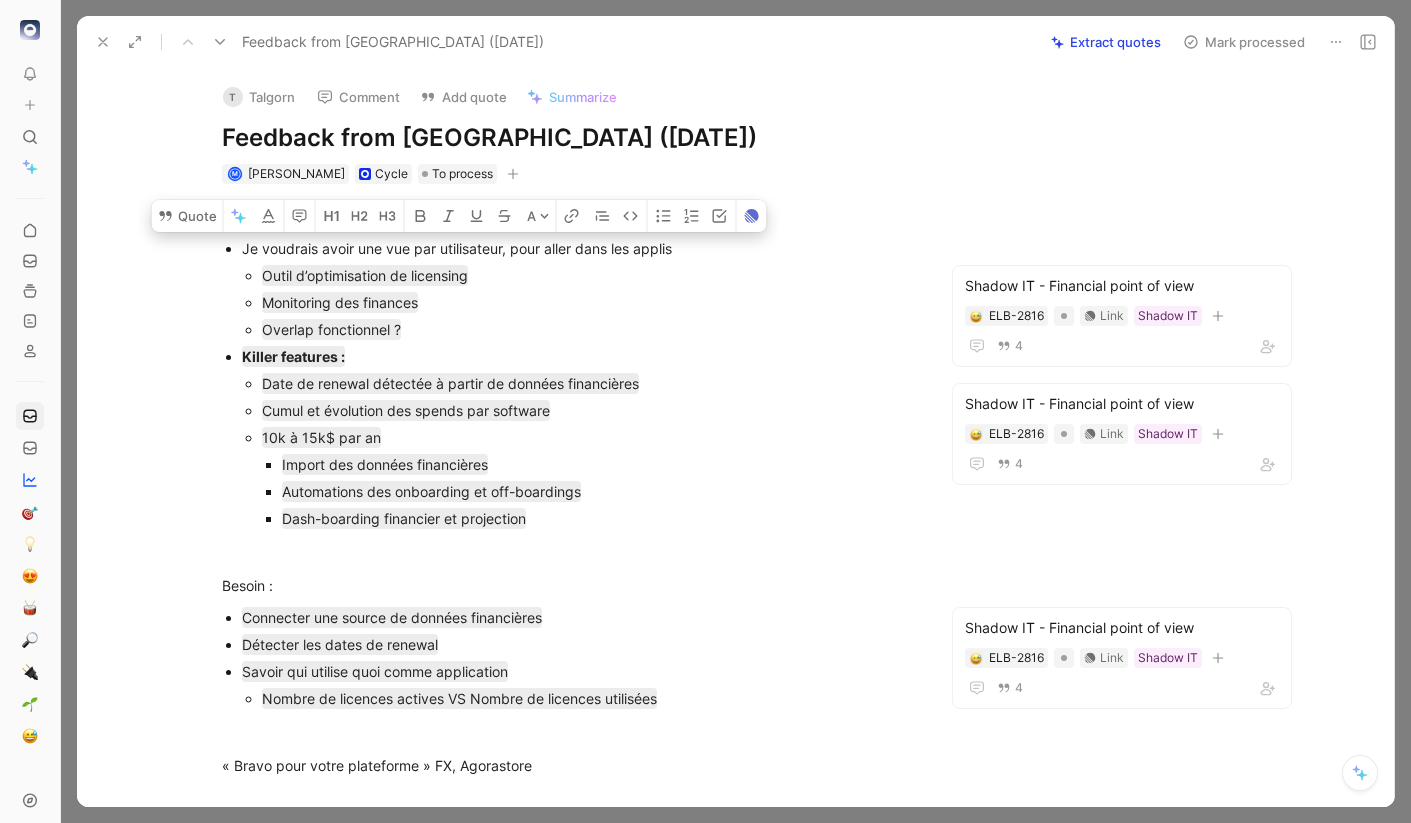 drag, startPoint x: 691, startPoint y: 247, endPoint x: 220, endPoint y: 233, distance: 471.208 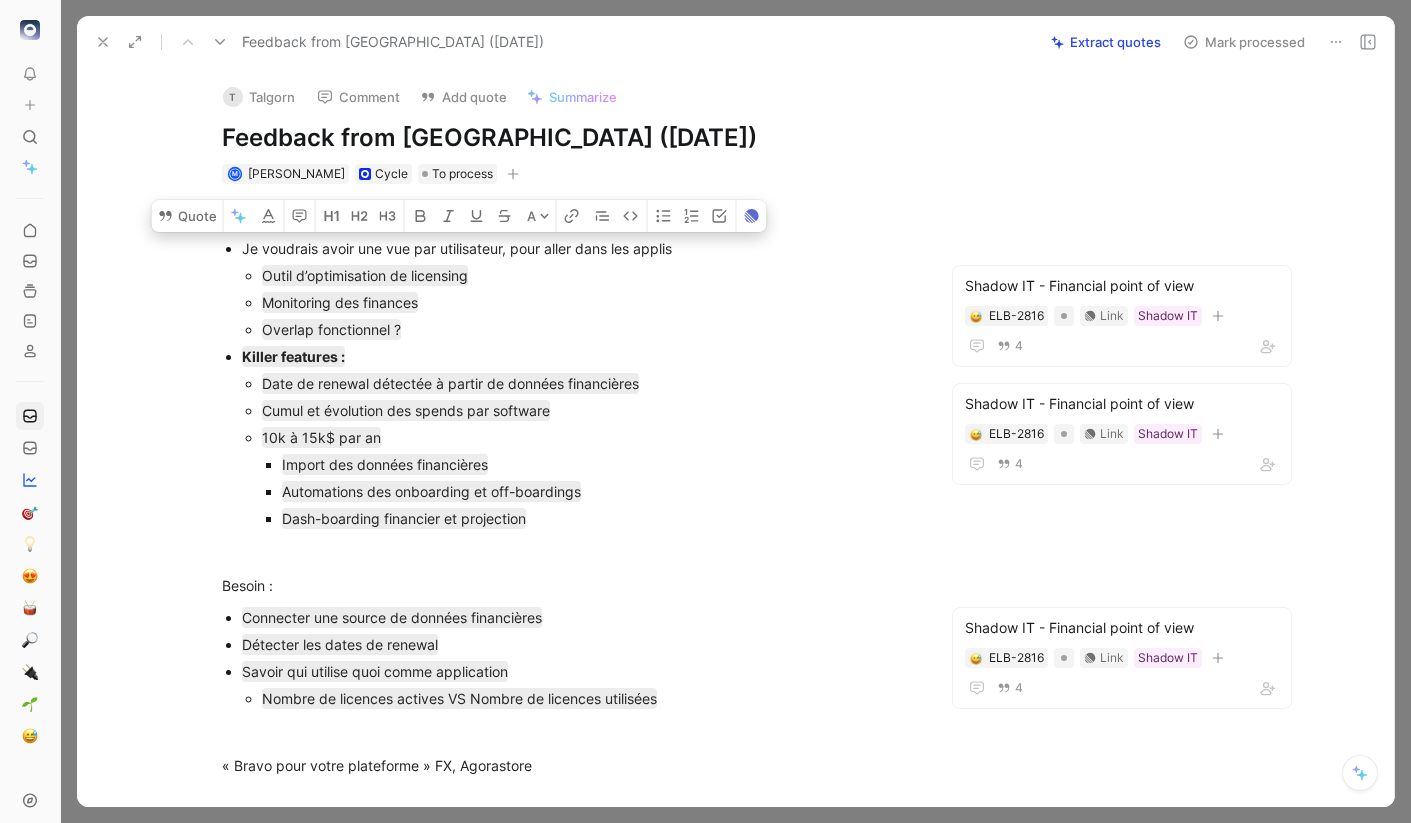 click on "Agorastore feedbacks Je voudrais avoir une vue par utilisateur, pour aller dans les applis Outil d’optimisation de licensing Monitoring des finances Overlap fonctionnel ? Killer features : Date de renewal détectée à partir de données financières  Cumul et évolution des spends par software 10k à 15k$ par an Import des données financières Automations des onboarding et off-boardings Dash-boarding financier et projection Besoin : Connecter une source de données financières Détecter les dates de renewal Savoir qui utilise quoi comme application Nombre de licences actives VS Nombre de licences utilisées « Bravo pour votre plateforme » FX, Agorastore" at bounding box center [567, 491] 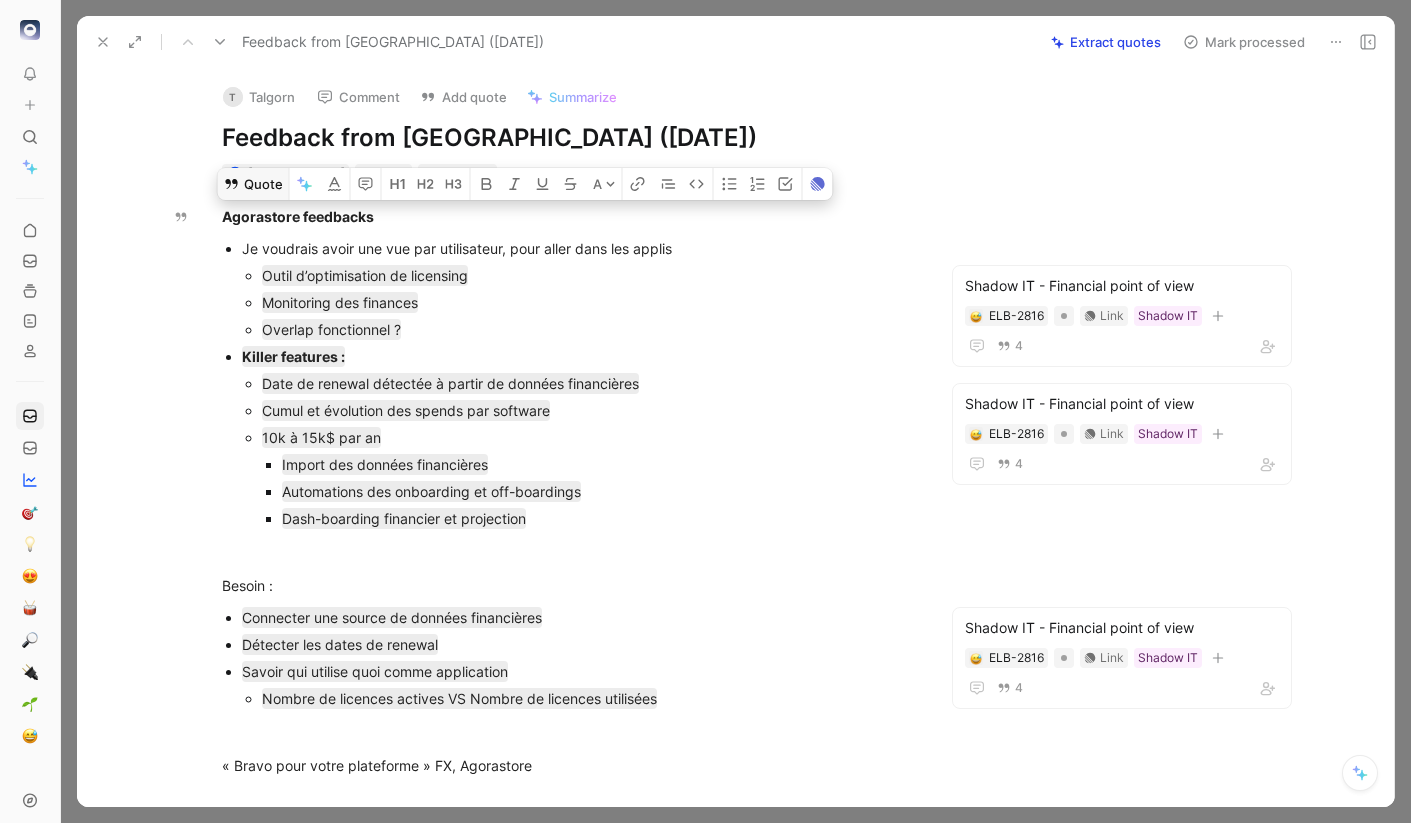 click on "Quote" at bounding box center [253, 184] 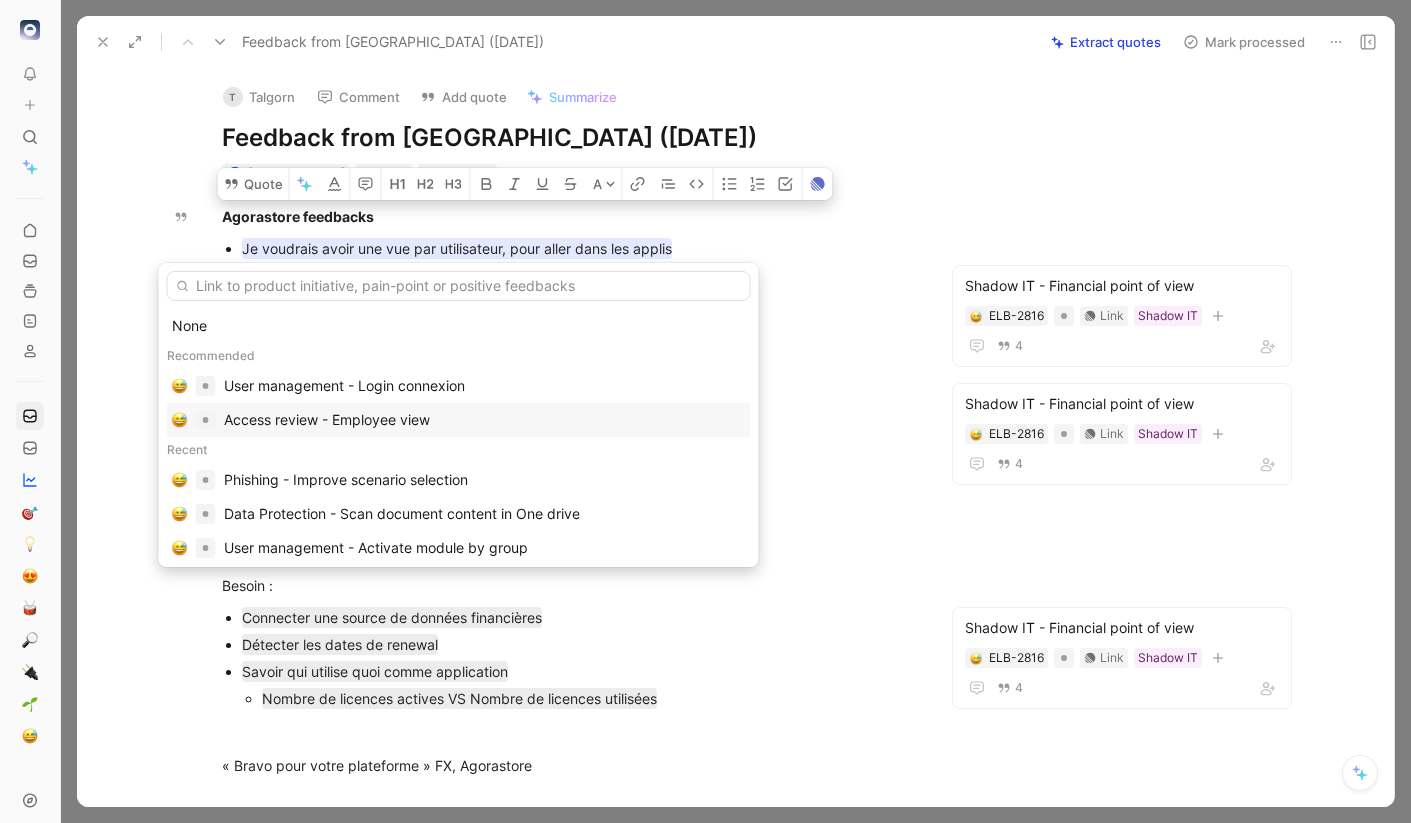 click on "Access review - Employee view" at bounding box center [327, 420] 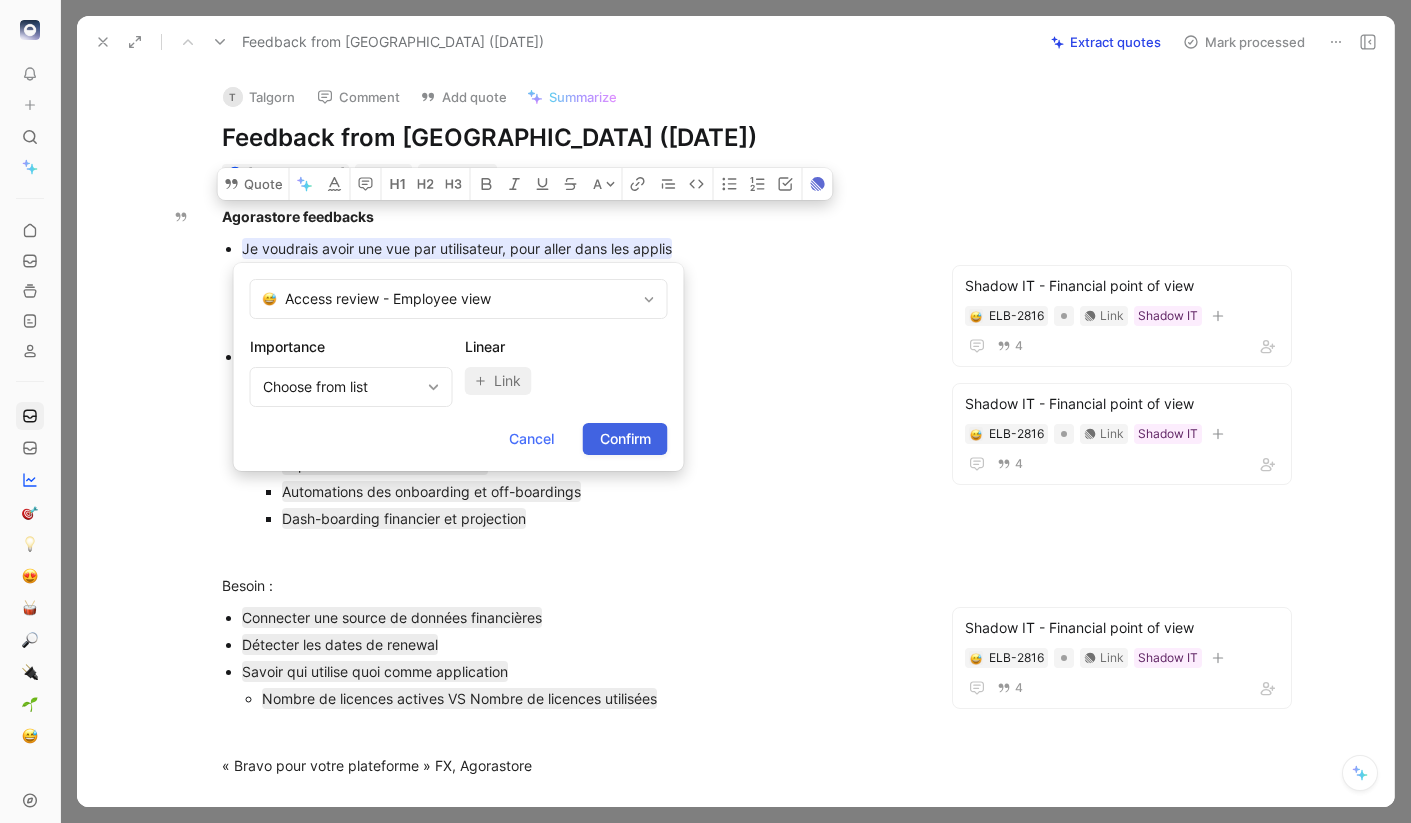 click on "Confirm" at bounding box center (625, 439) 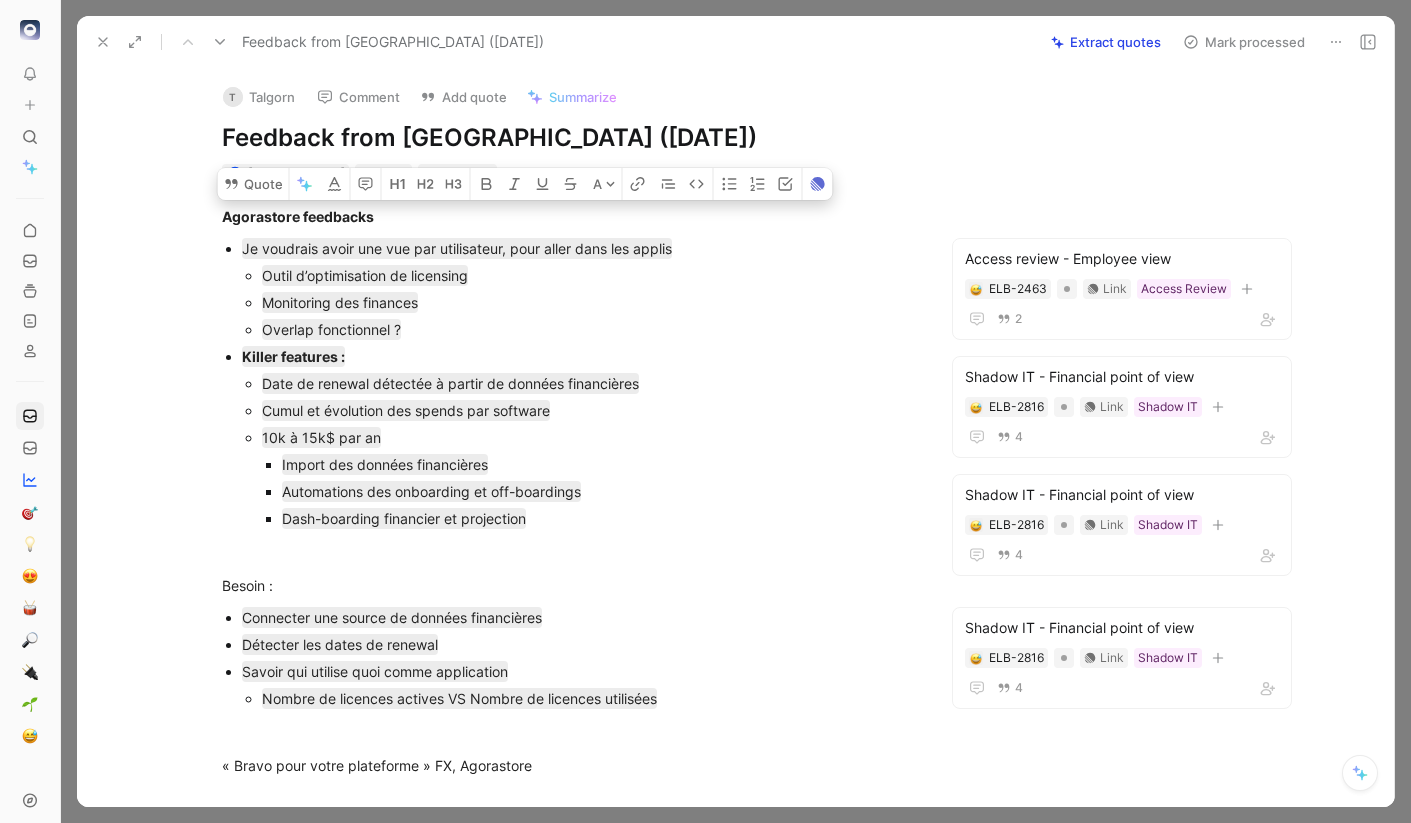 click on "Mark processed" at bounding box center [1244, 42] 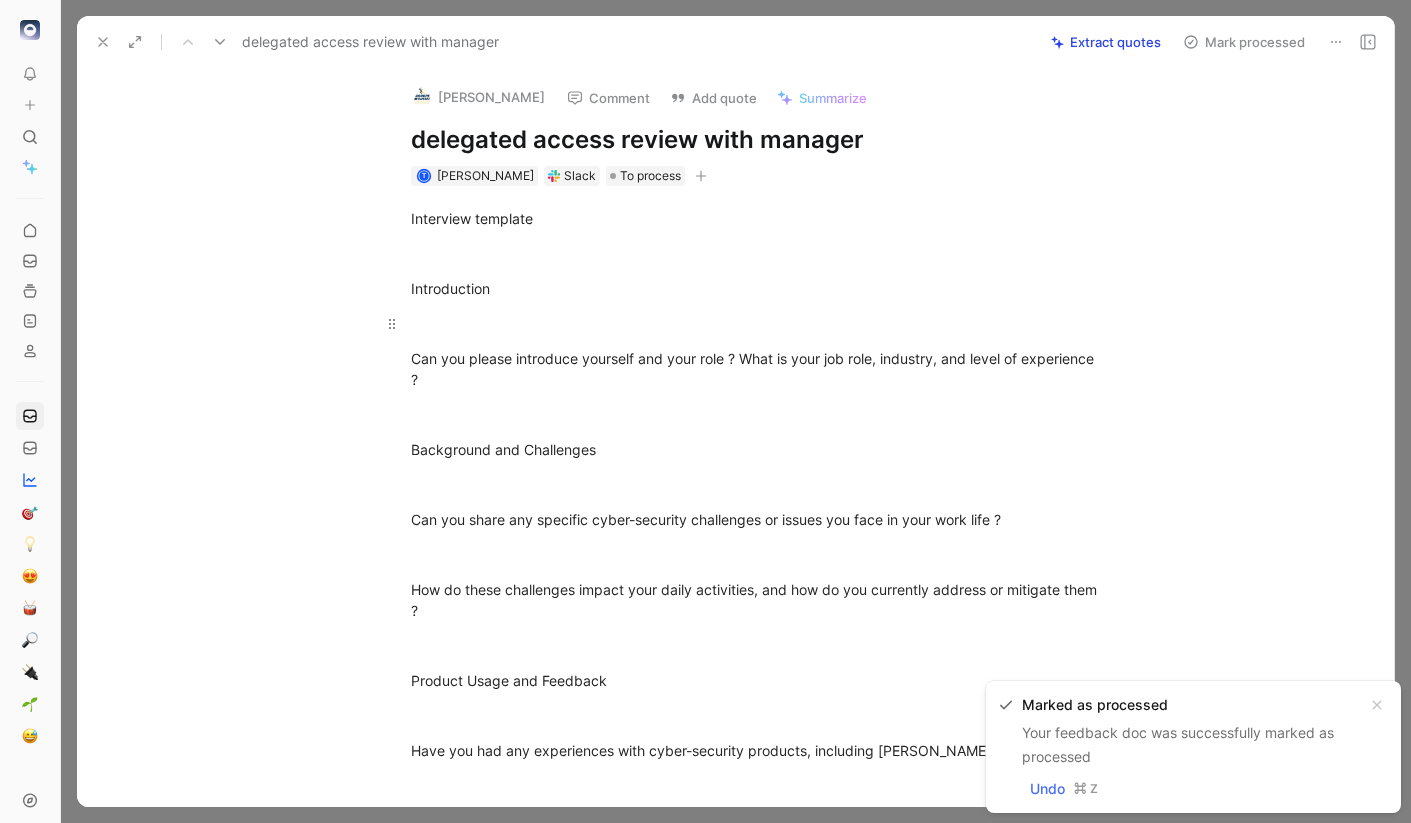 click at bounding box center [757, 323] 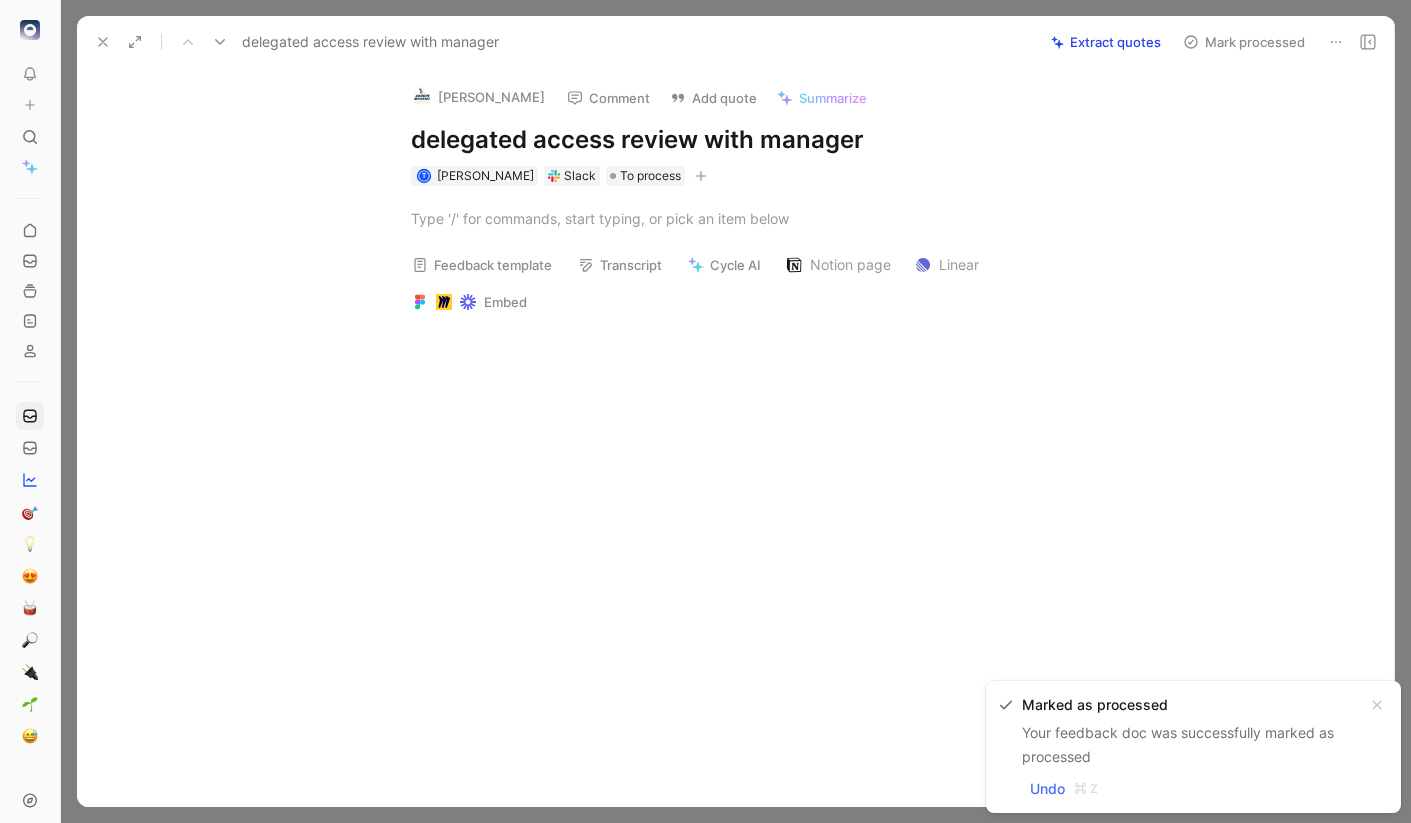 click on "delegated access review with manager" at bounding box center (757, 140) 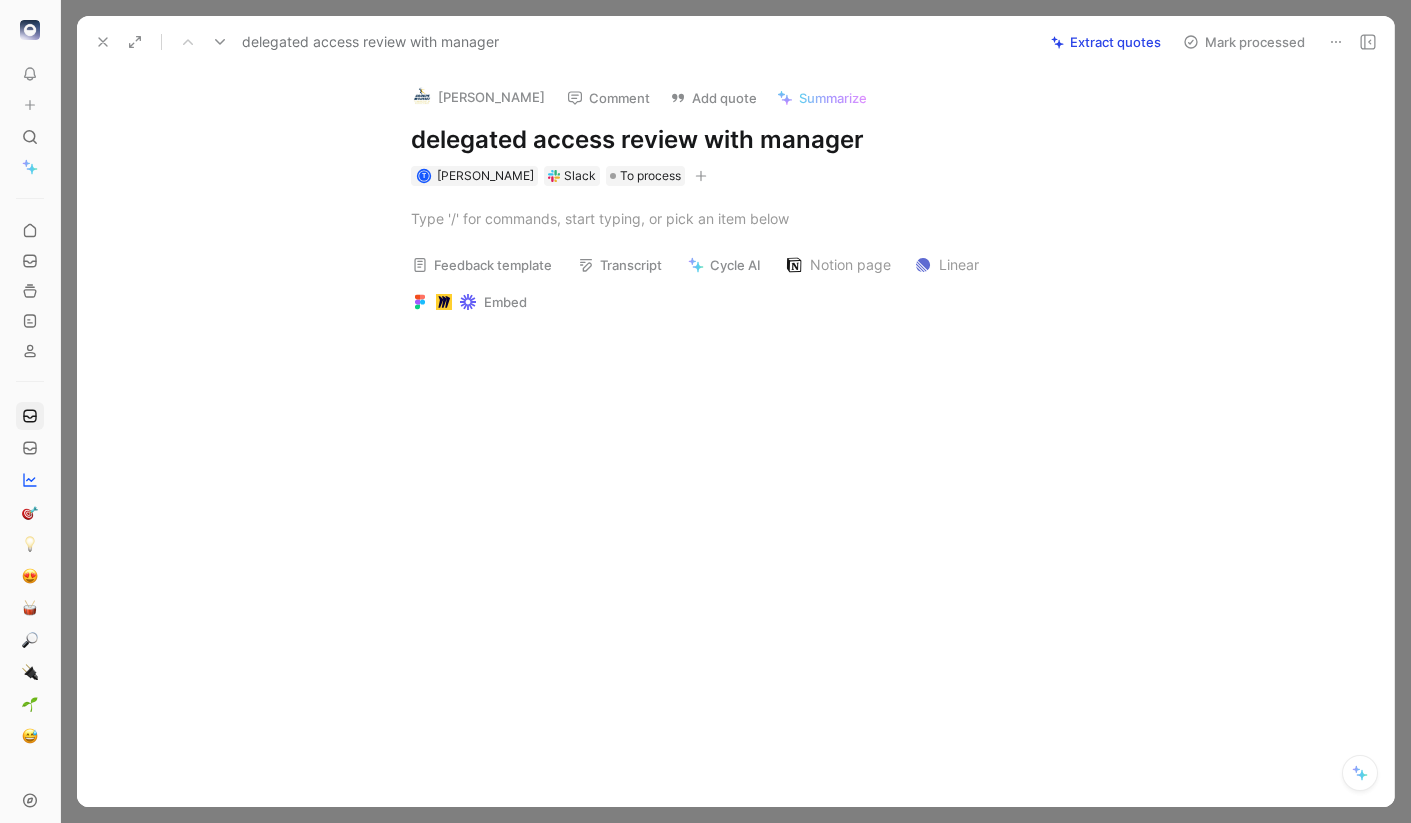 copy on "delegated access review with manager" 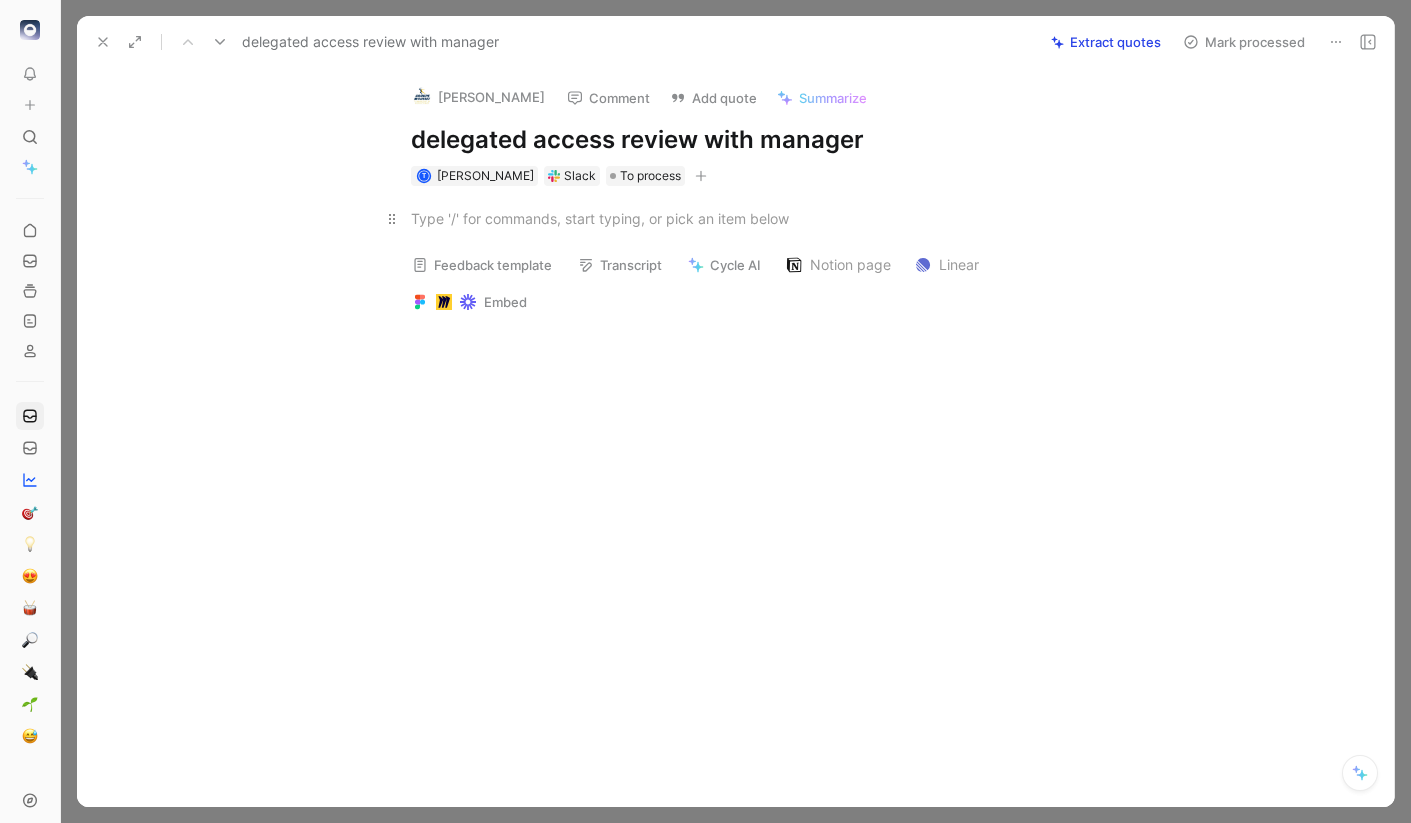 click at bounding box center (757, 218) 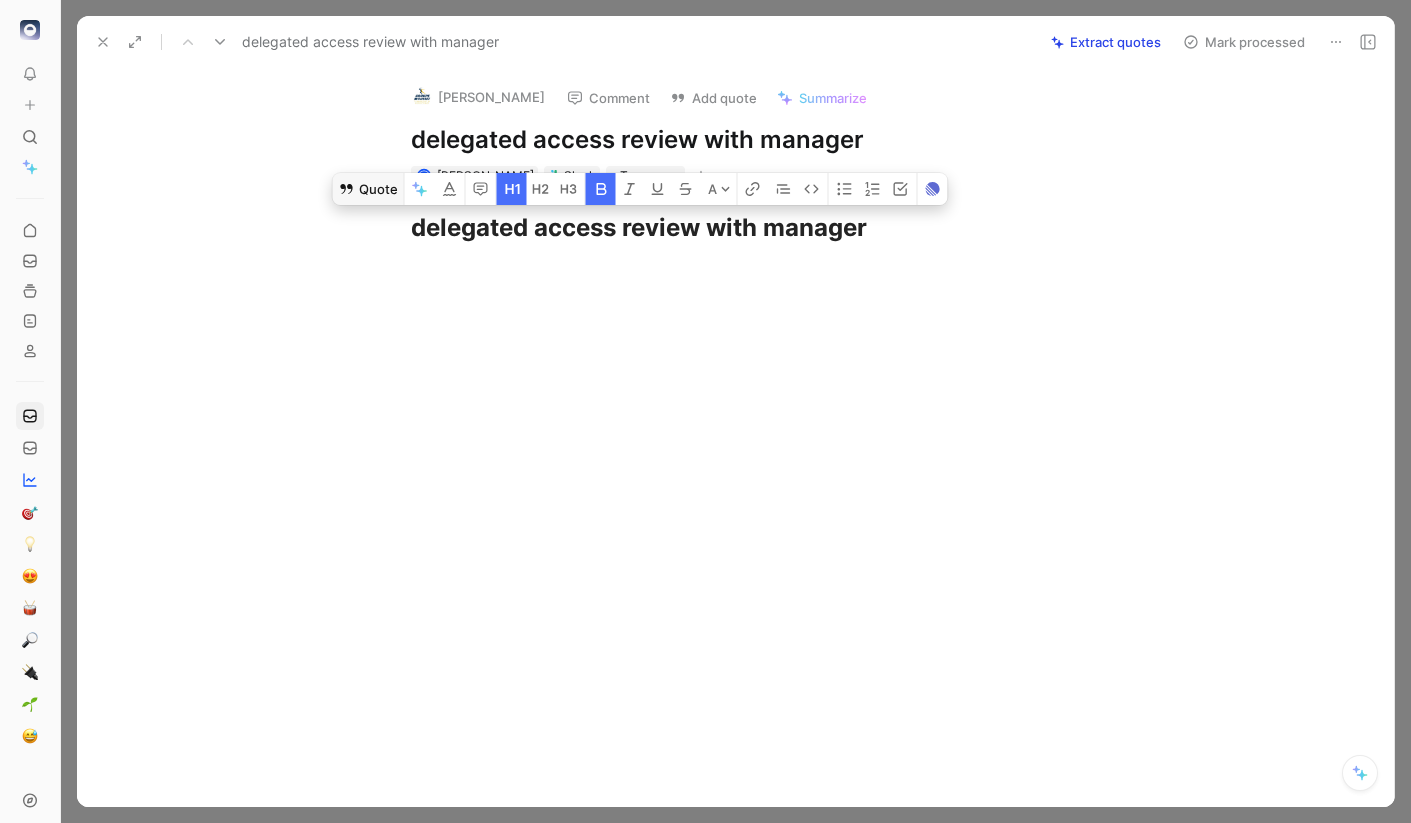 click on "Quote" at bounding box center (368, 189) 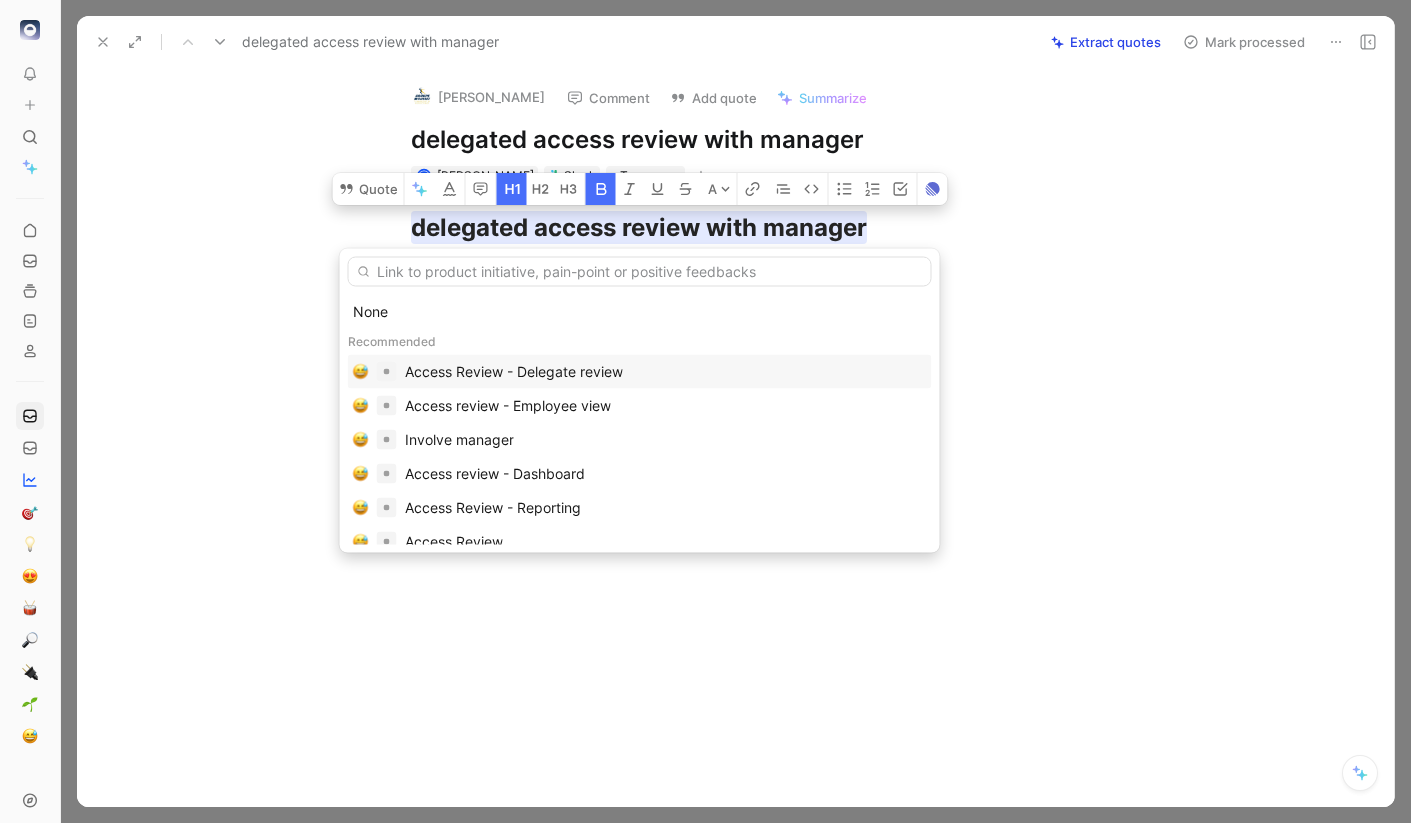 click on "Access Review - Delegate review" at bounding box center [514, 372] 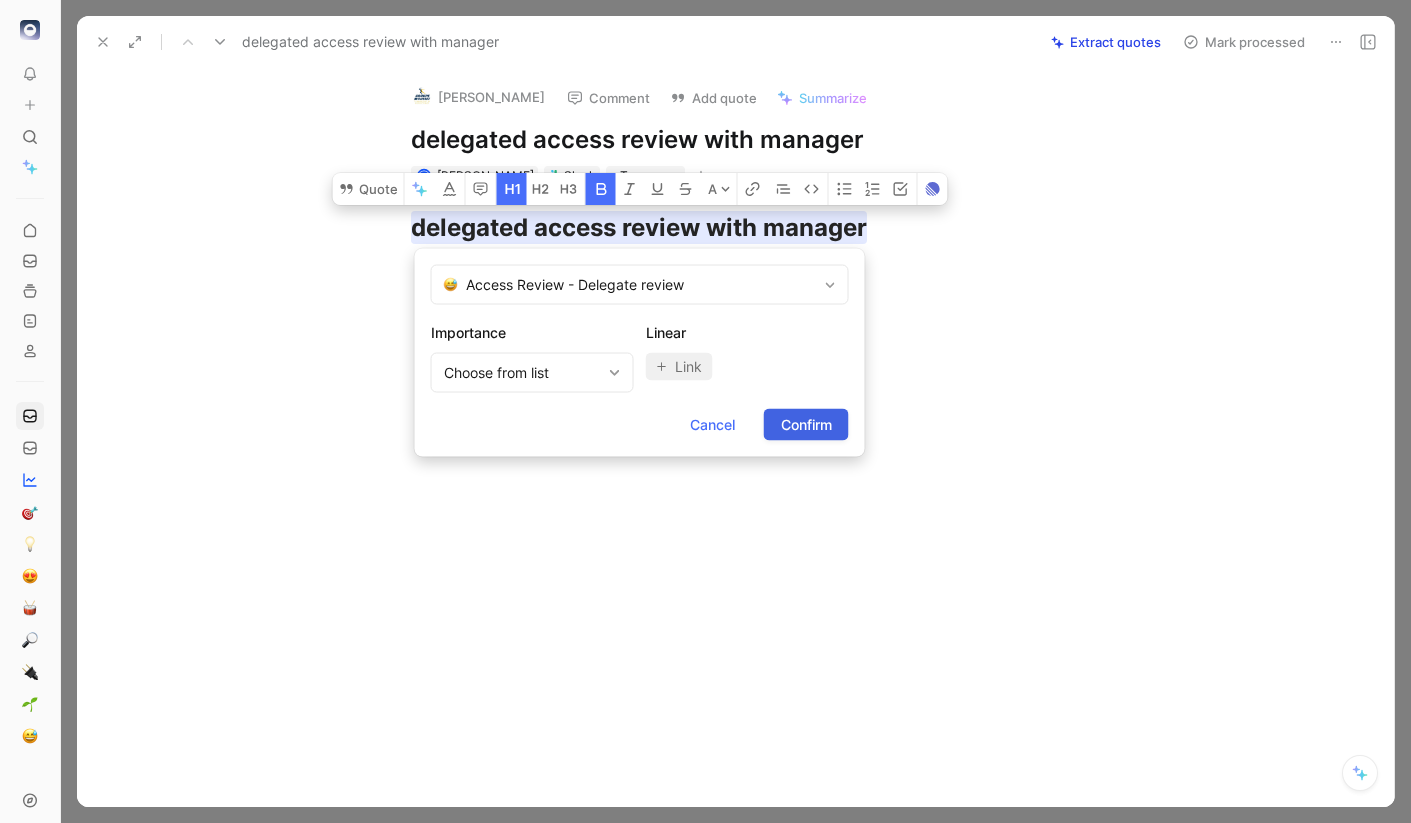 click on "Confirm" at bounding box center [806, 425] 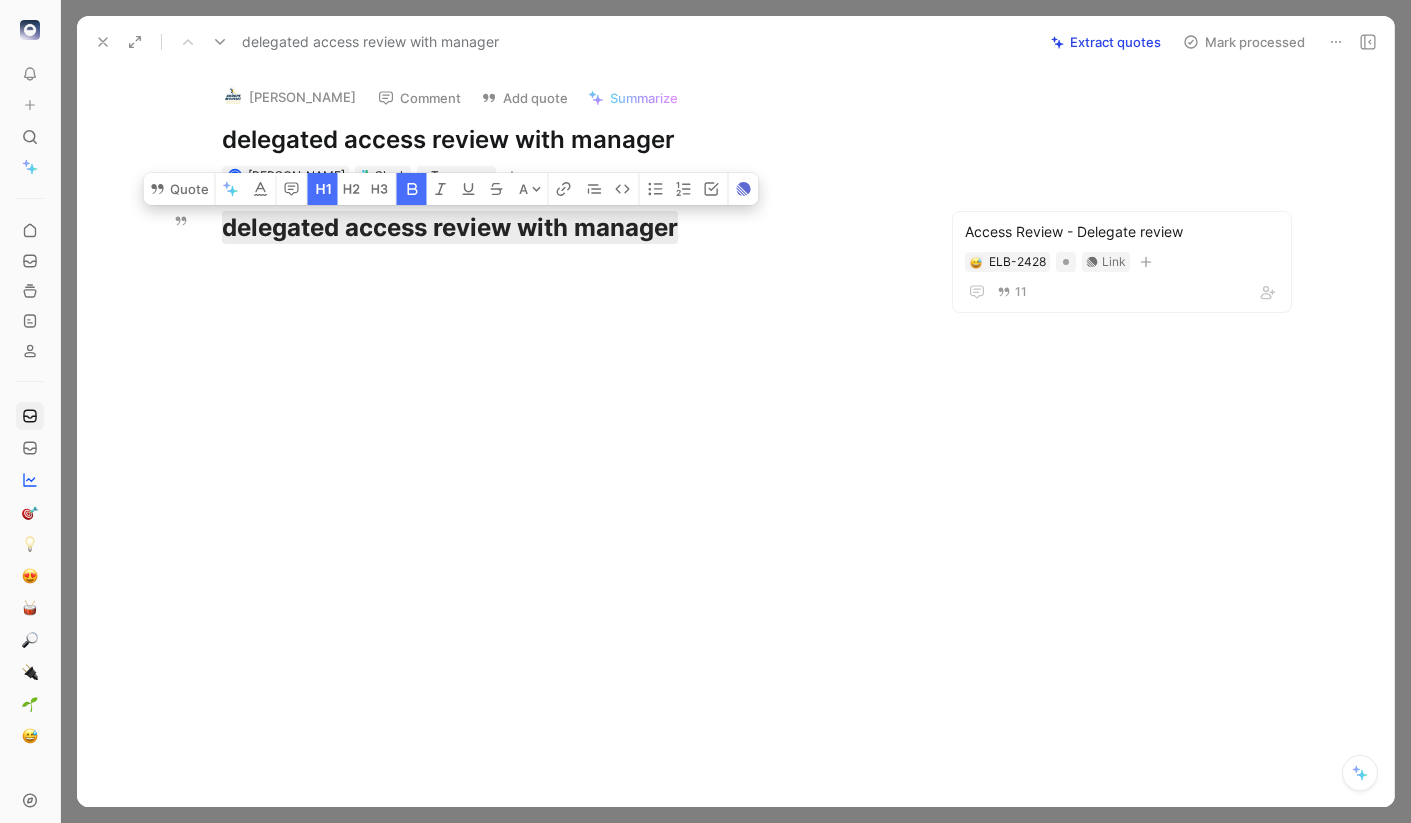 click on "Mark processed" at bounding box center (1244, 42) 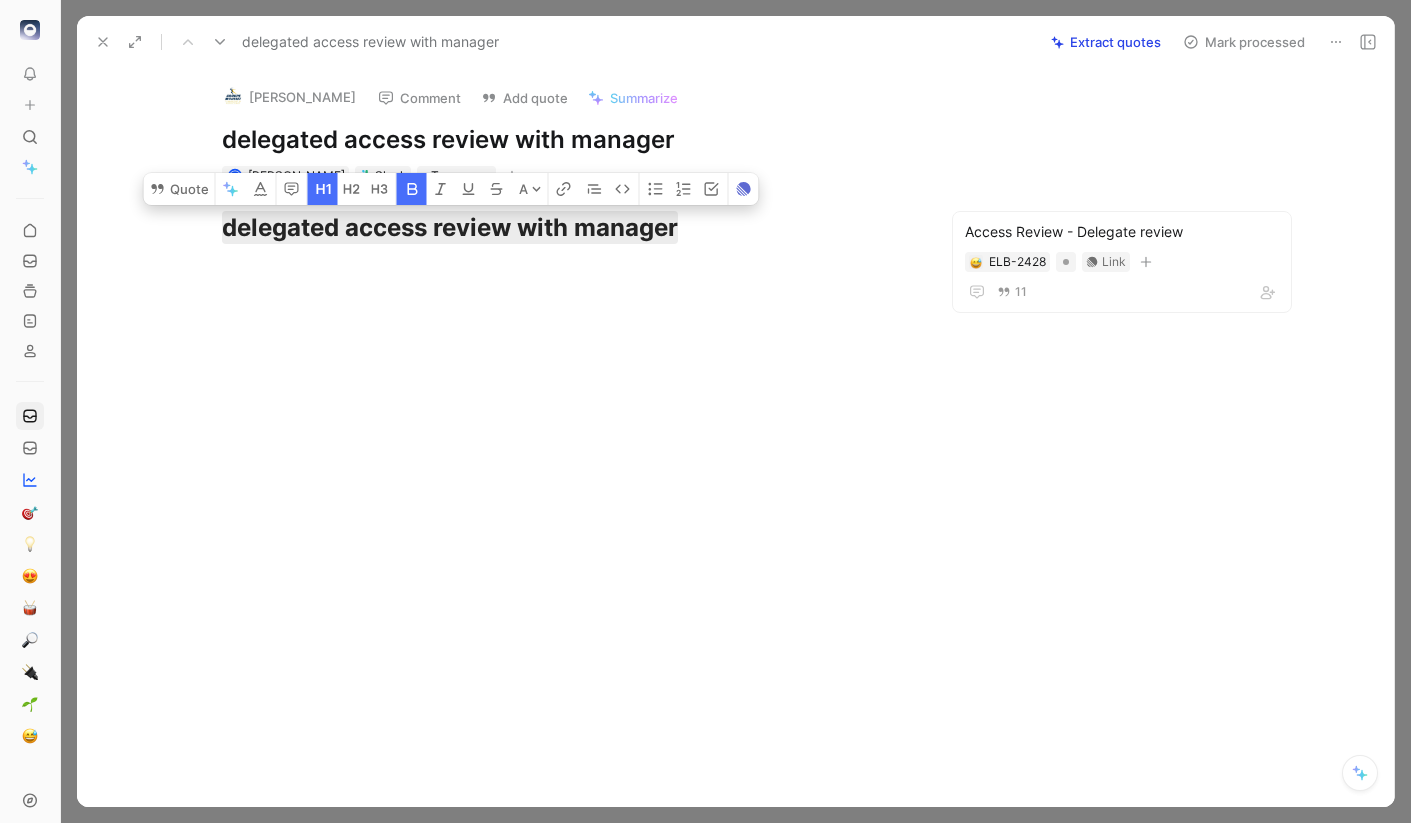 click at bounding box center [567, 393] 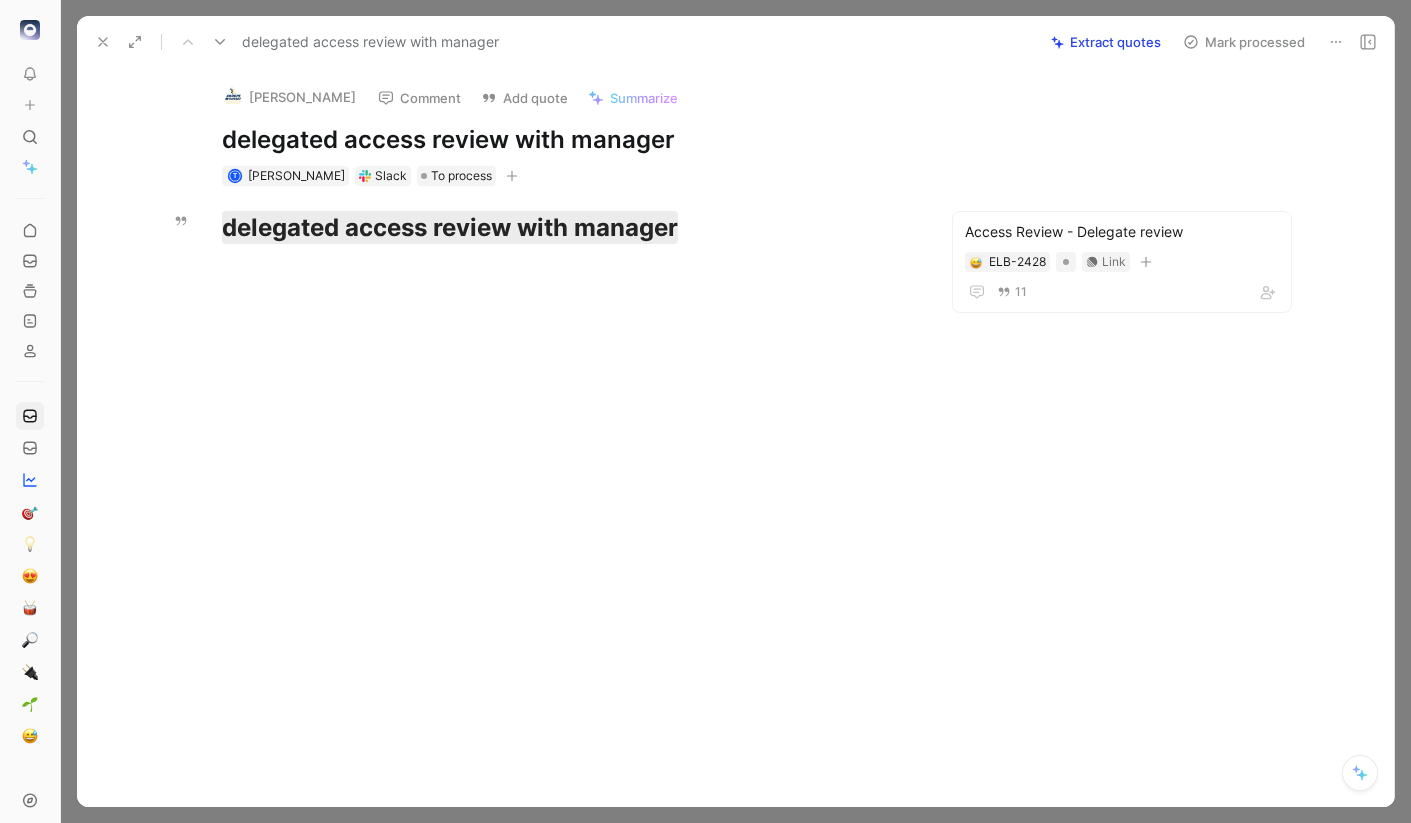 click on "delegated access review with manager" at bounding box center [560, 42] 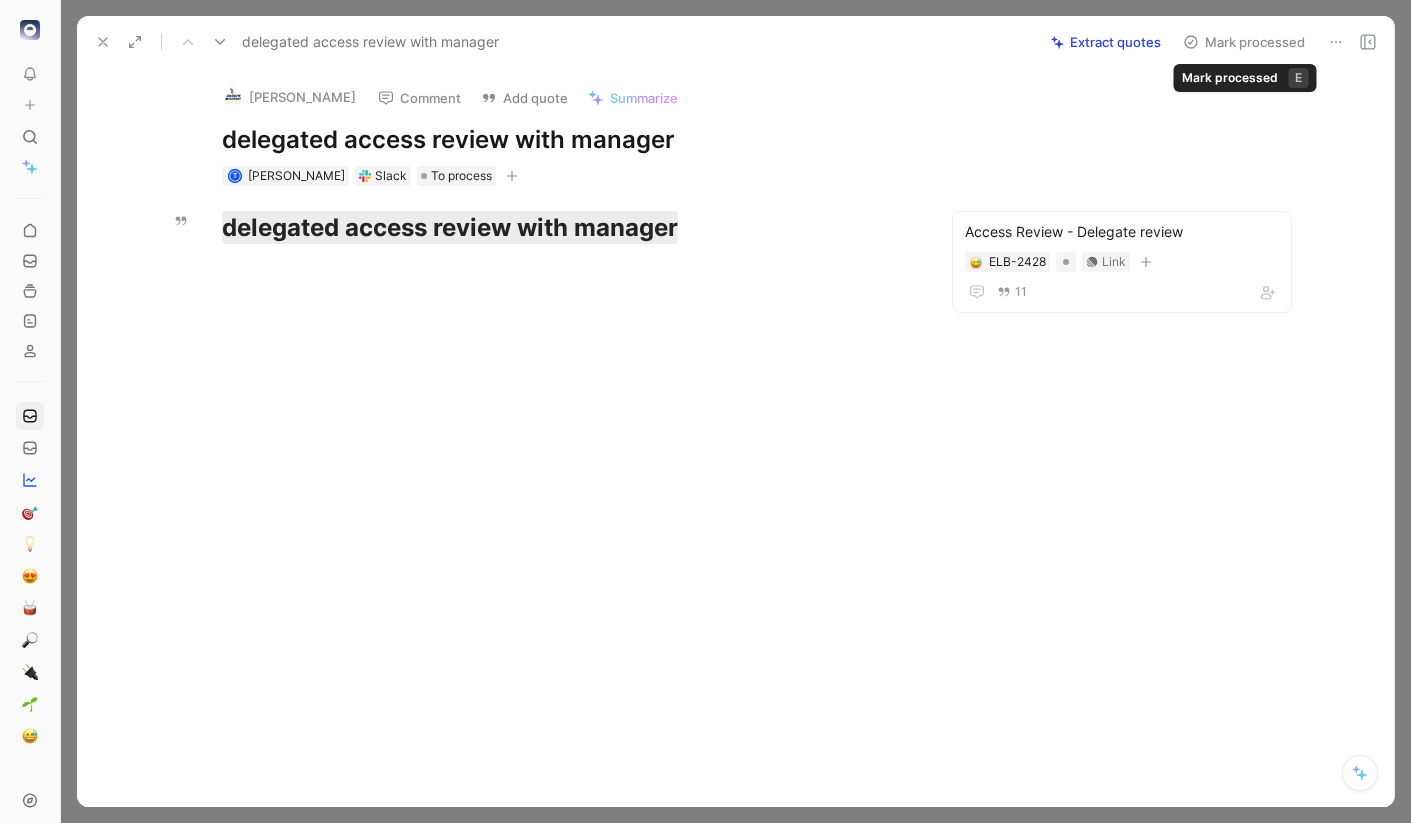 click on "Mark processed" at bounding box center [1244, 42] 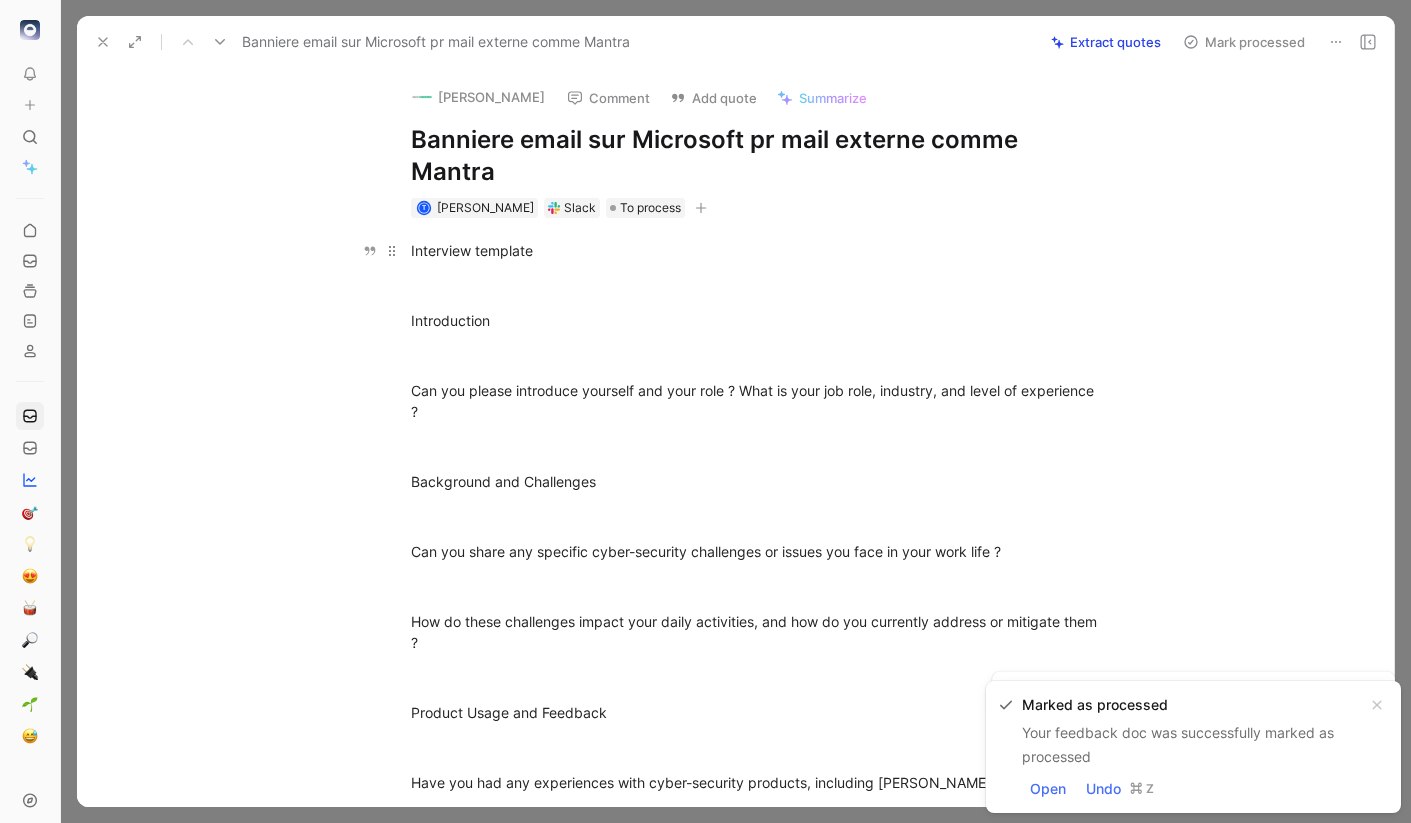 click on "Interview template" at bounding box center [757, 250] 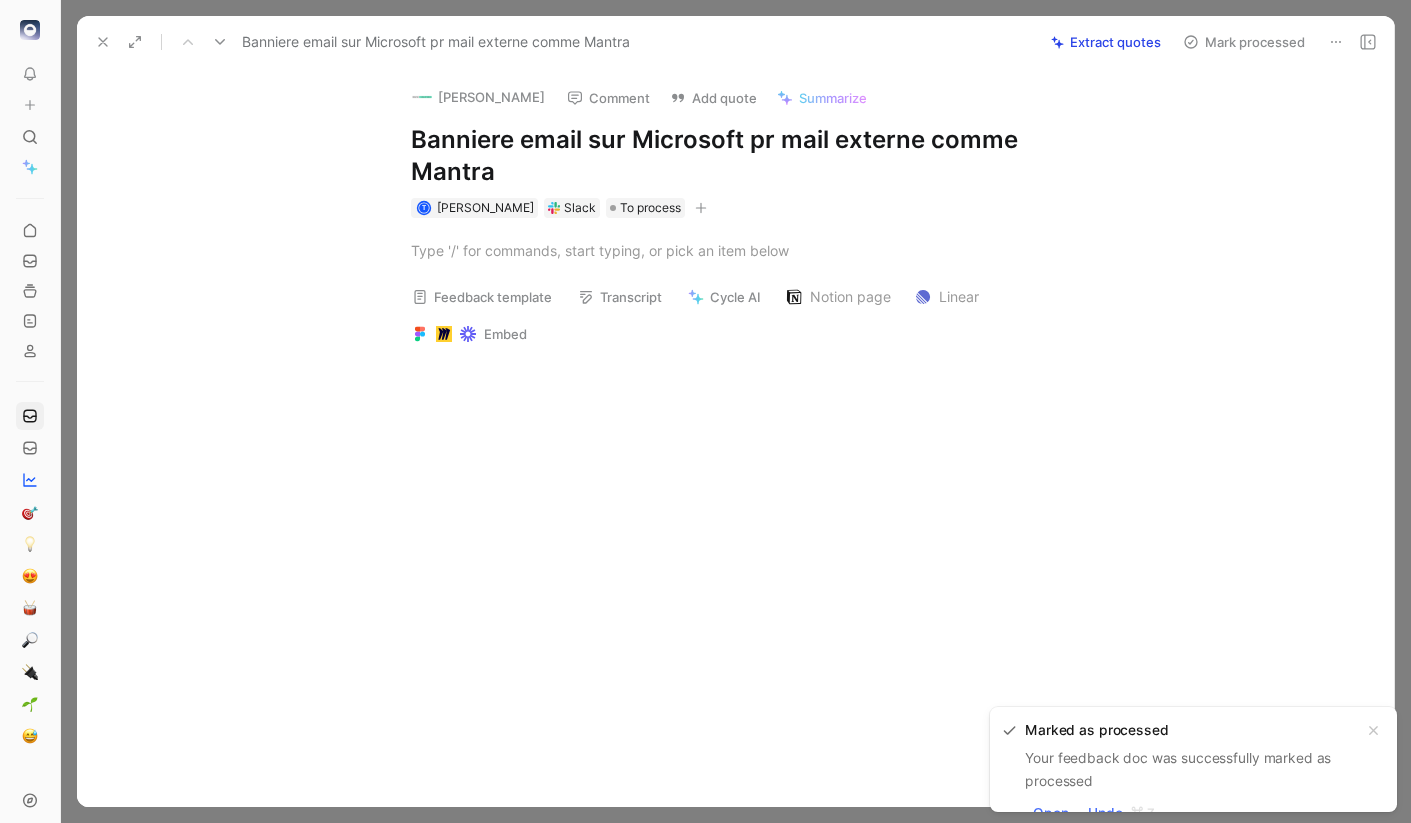 click on "Banniere email sur Microsoft pr mail externe comme Mantra" at bounding box center (757, 156) 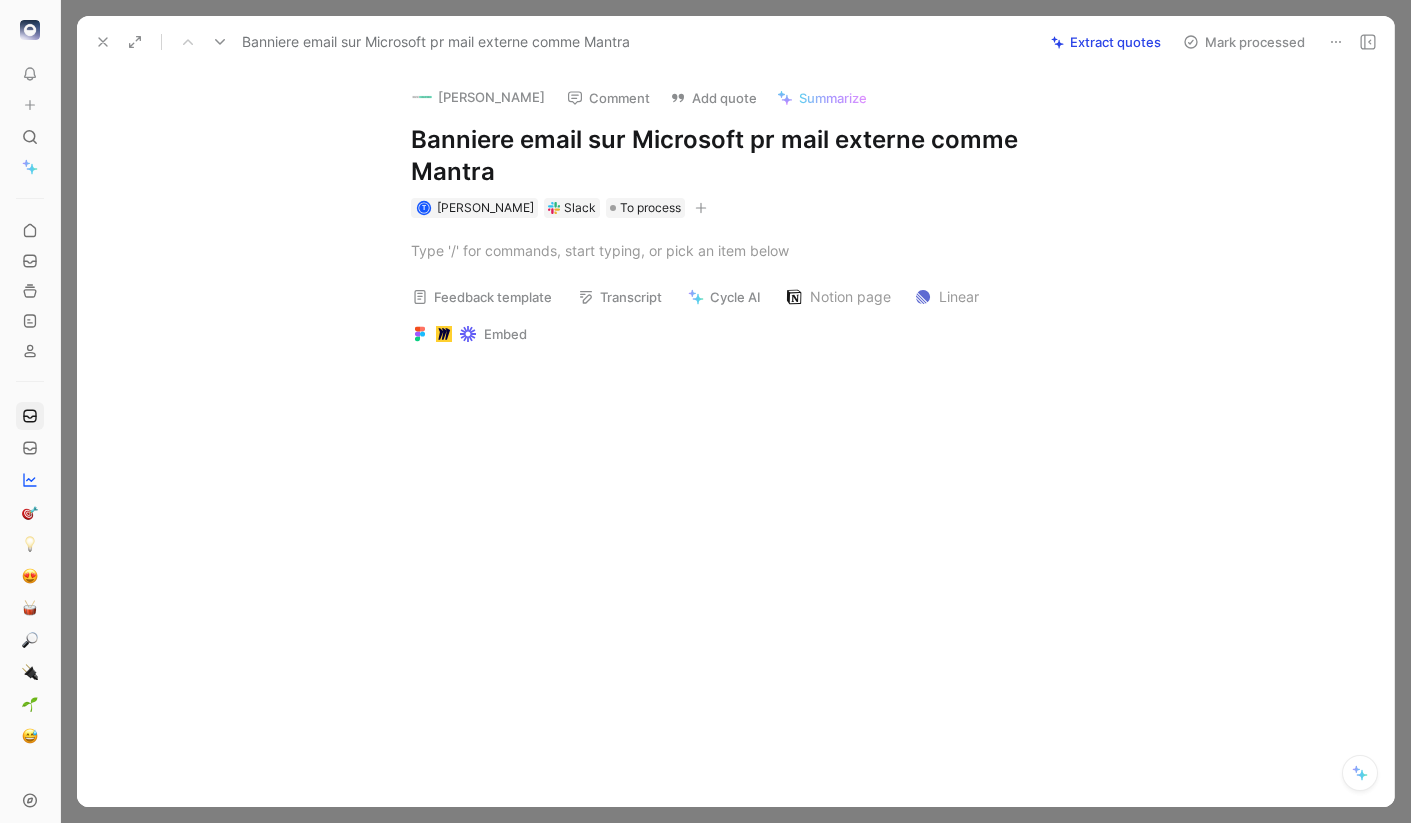 copy on "Banniere email sur Microsoft pr mail externe comme Mantra" 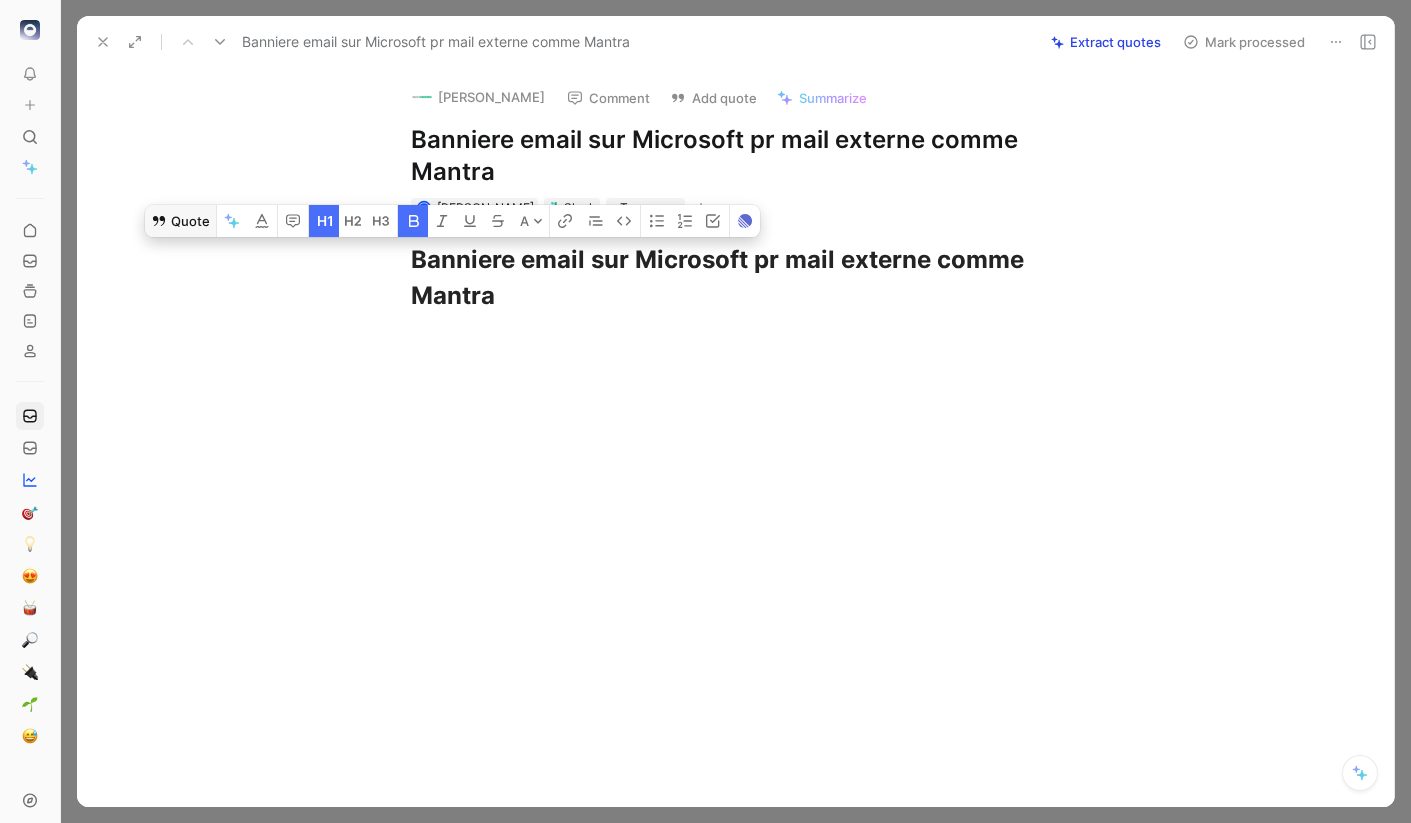 click on "Quote" at bounding box center (180, 221) 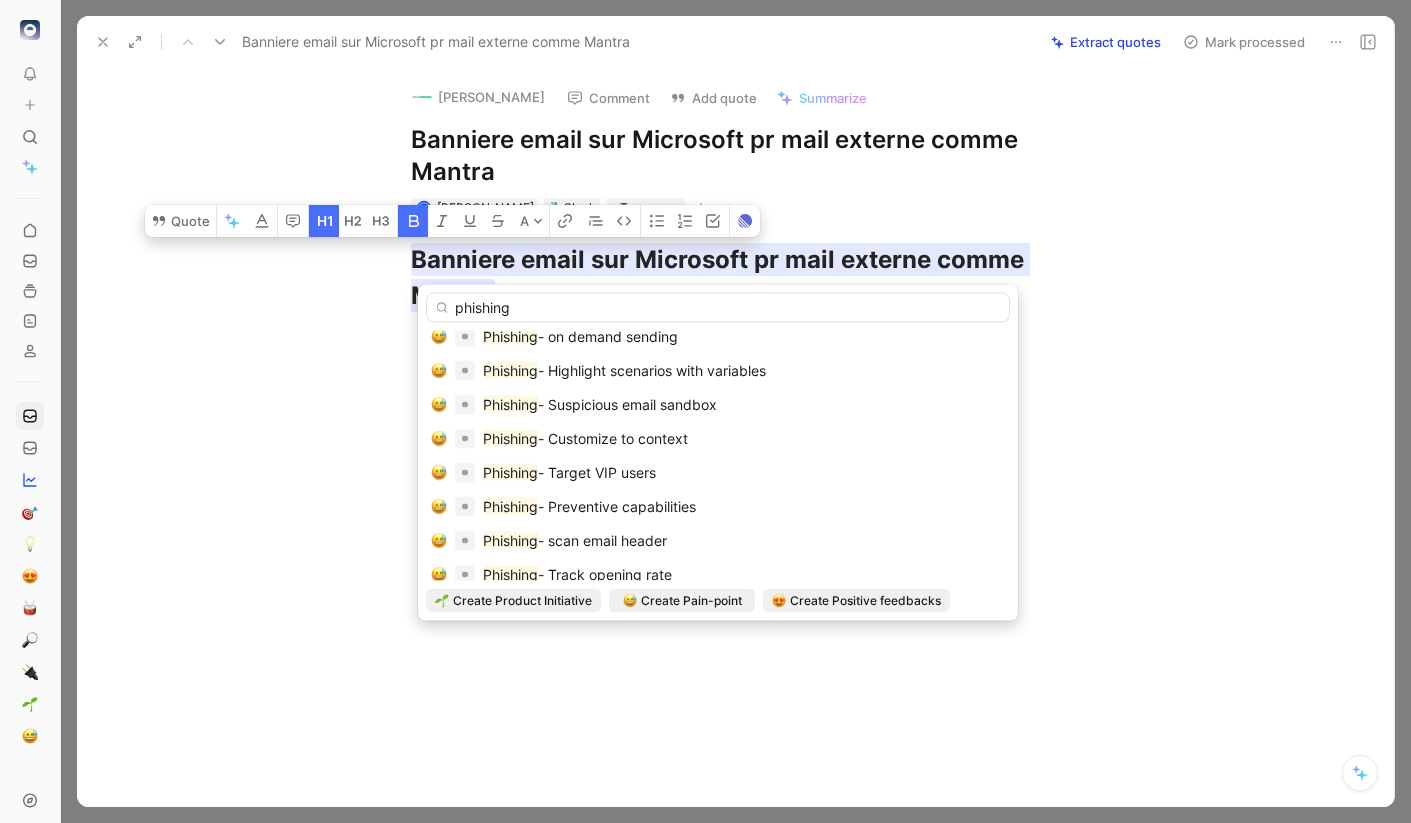 scroll, scrollTop: 736, scrollLeft: 0, axis: vertical 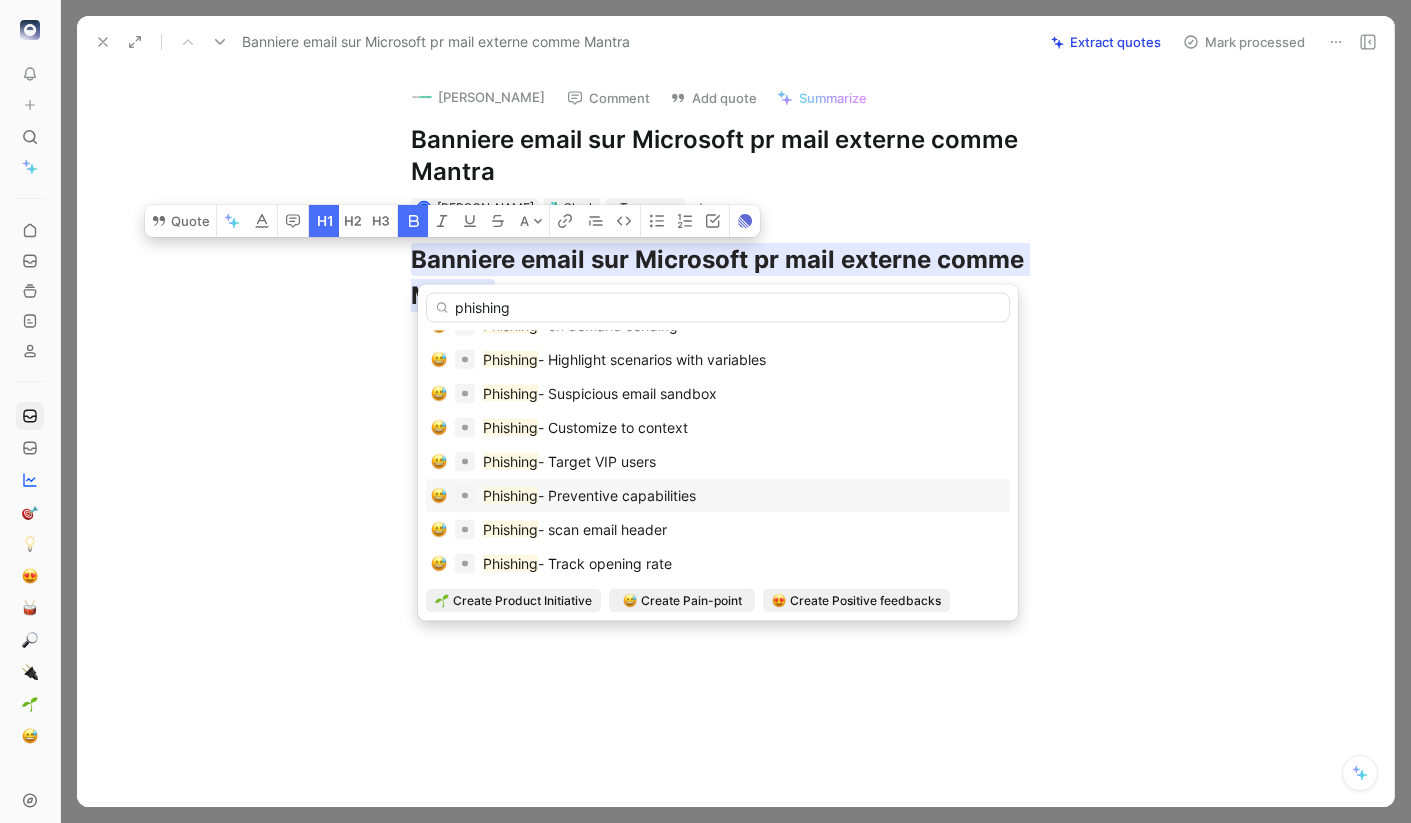 type on "phishing" 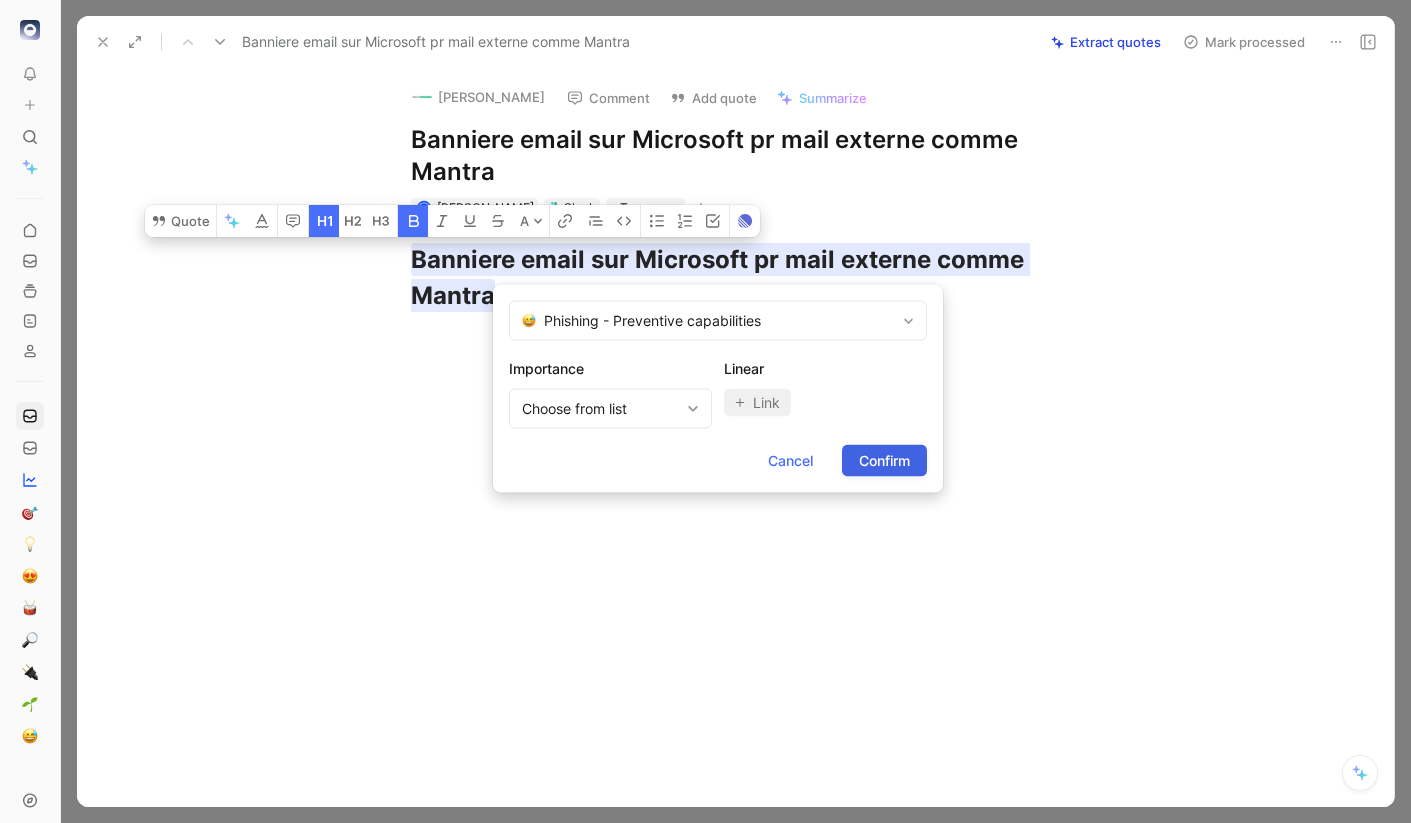 click on "Confirm" at bounding box center (884, 461) 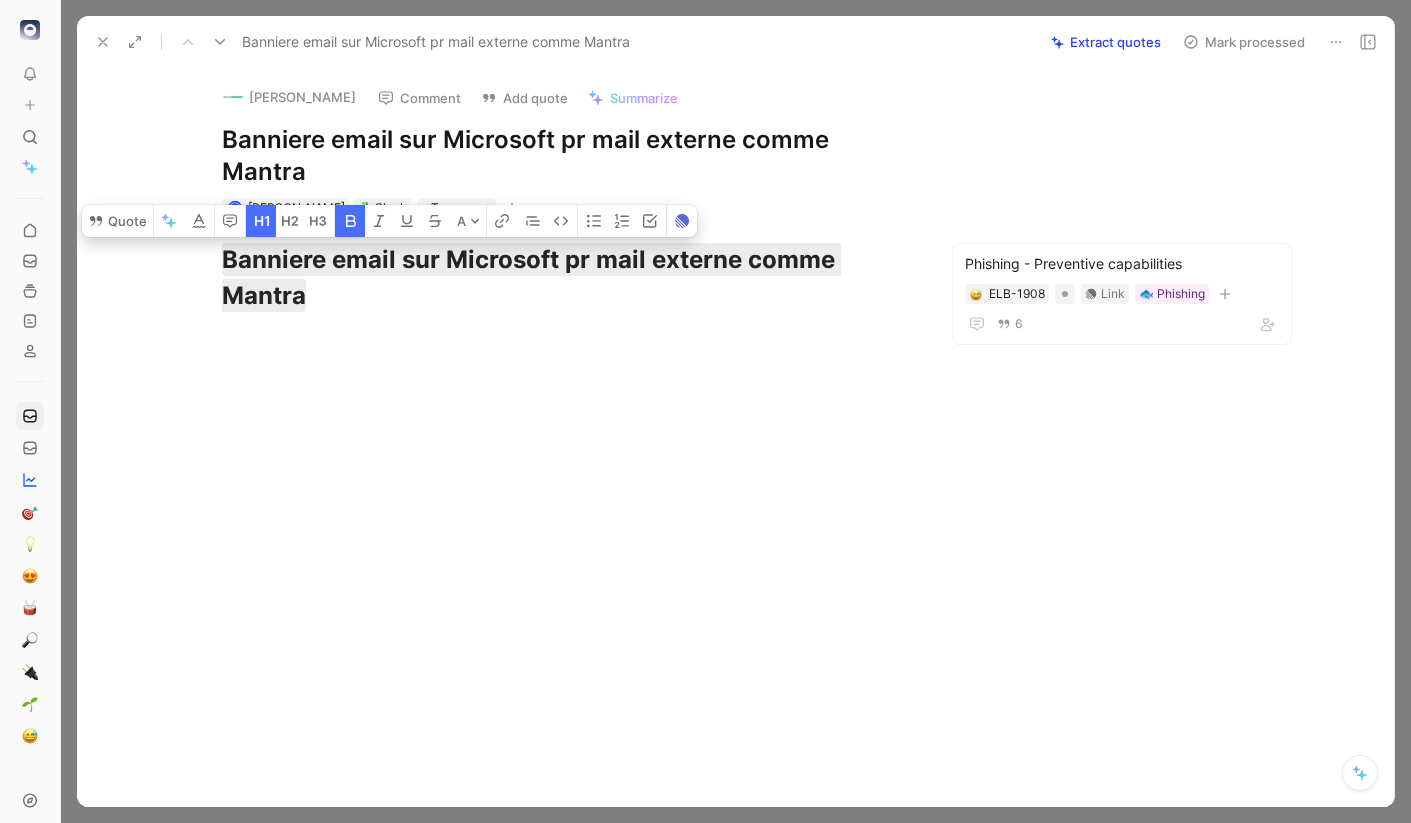 click on "Mark processed" at bounding box center (1244, 42) 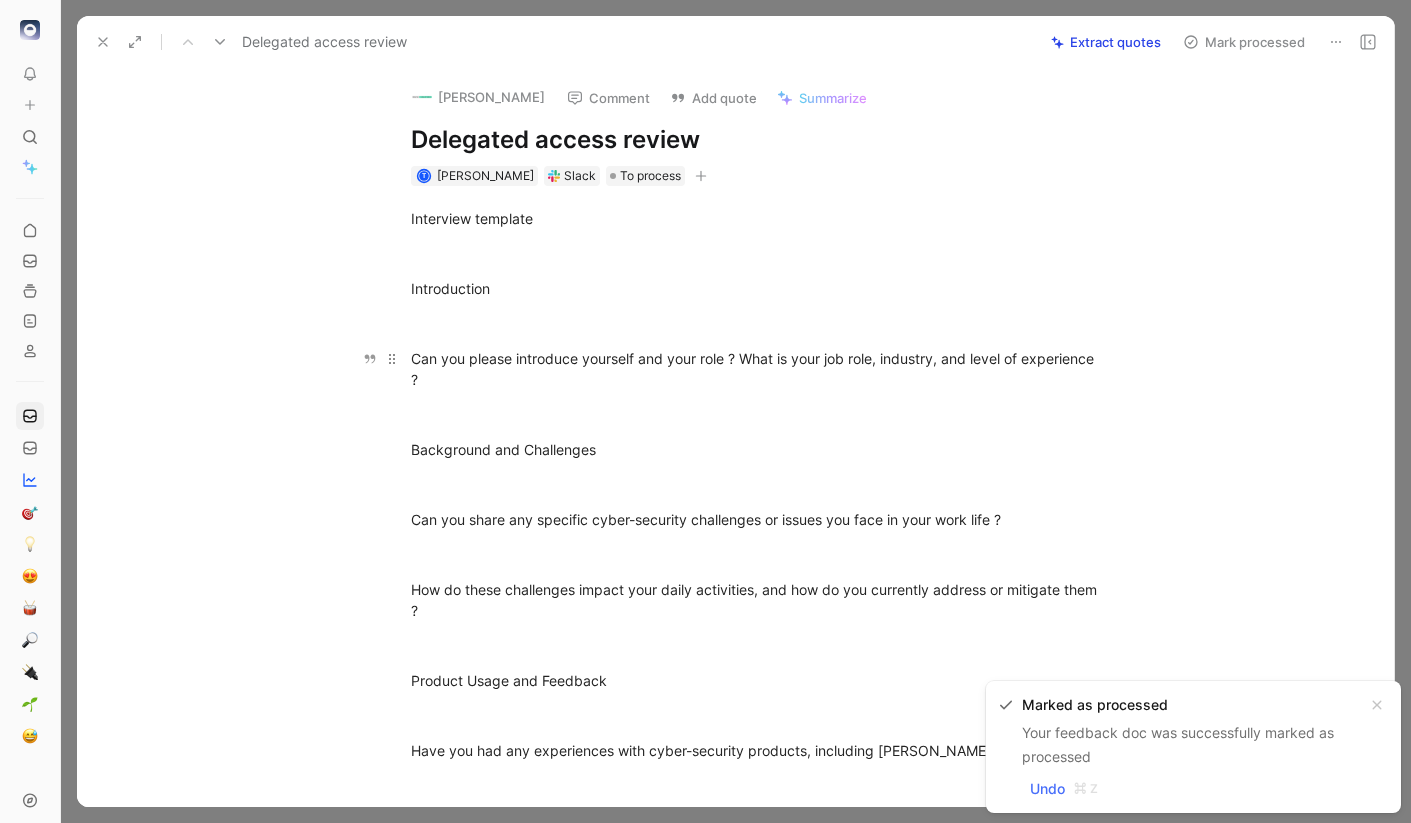 click on "Can you please introduce yourself and your role ? What is your job role, industry, and level of experience ?" at bounding box center (757, 369) 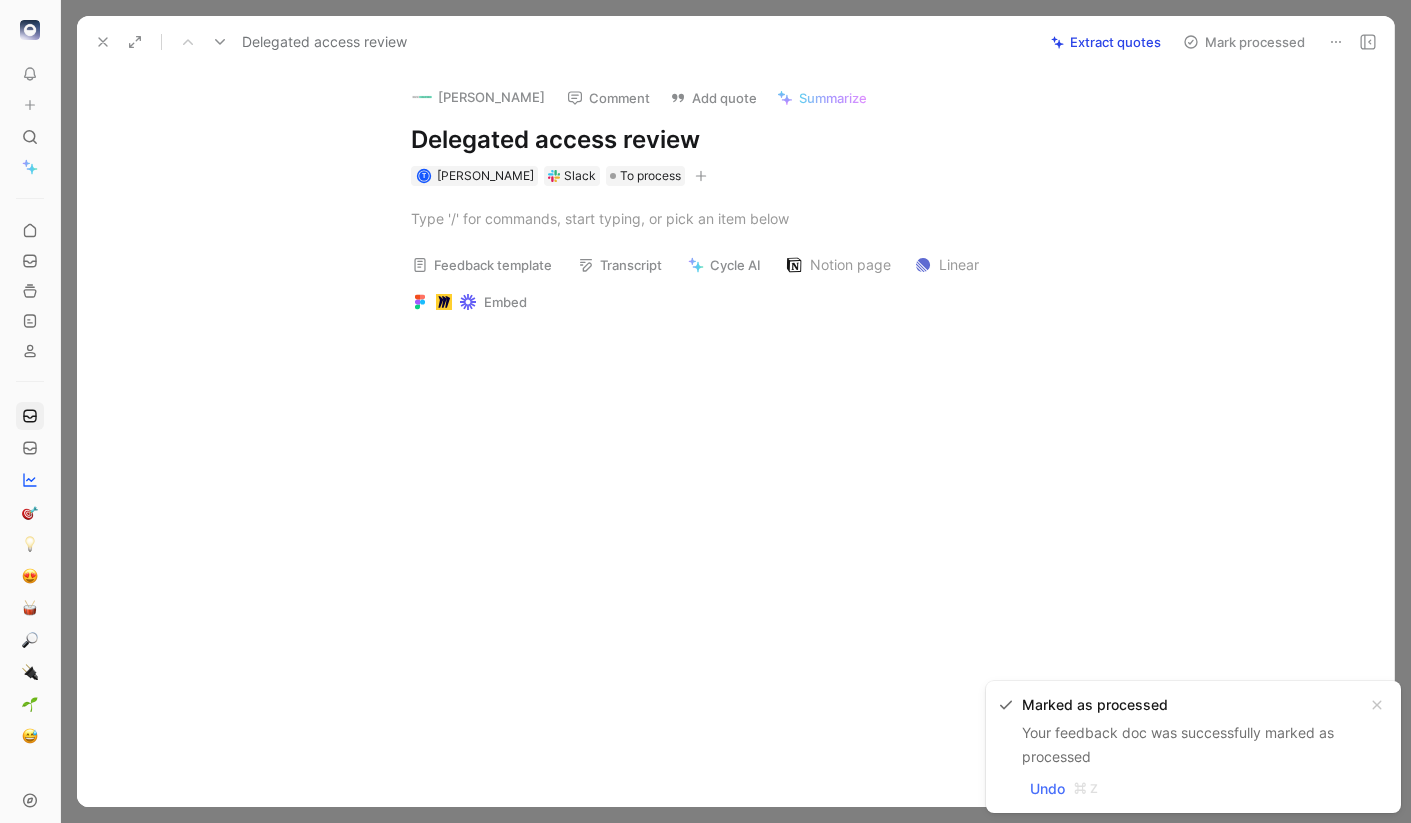 click on "Delegated access review" at bounding box center (757, 140) 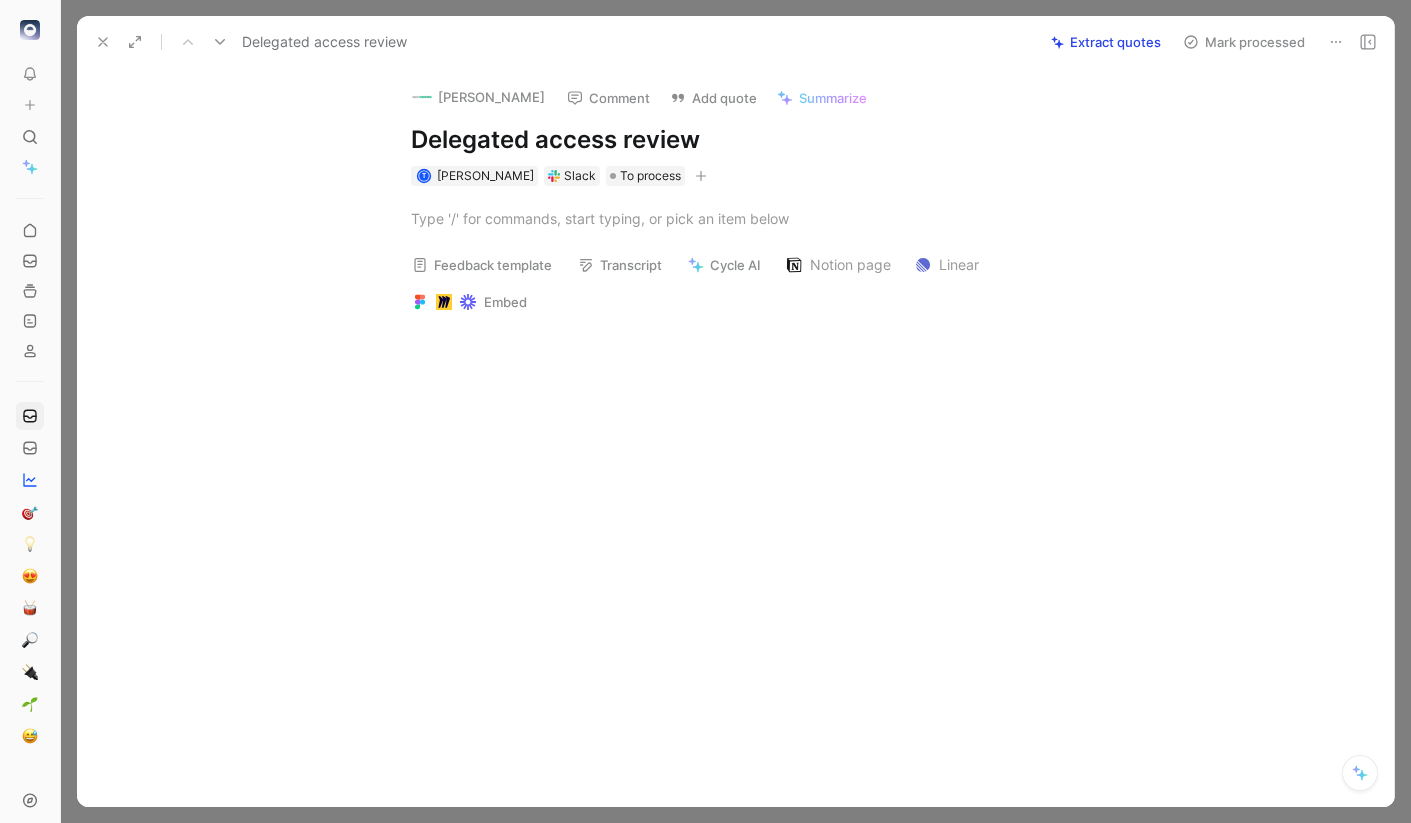 copy on "Delegated access review" 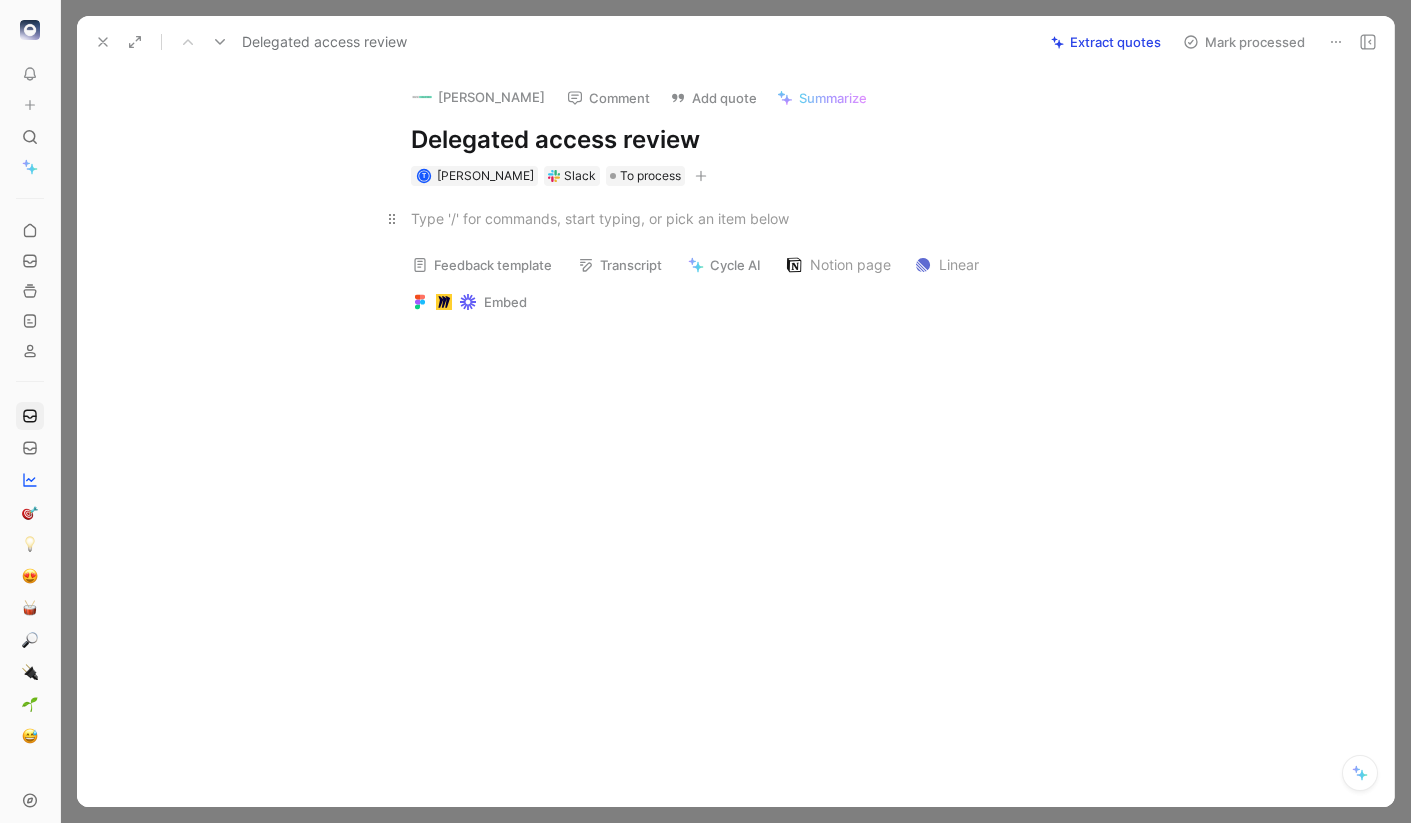click at bounding box center (757, 218) 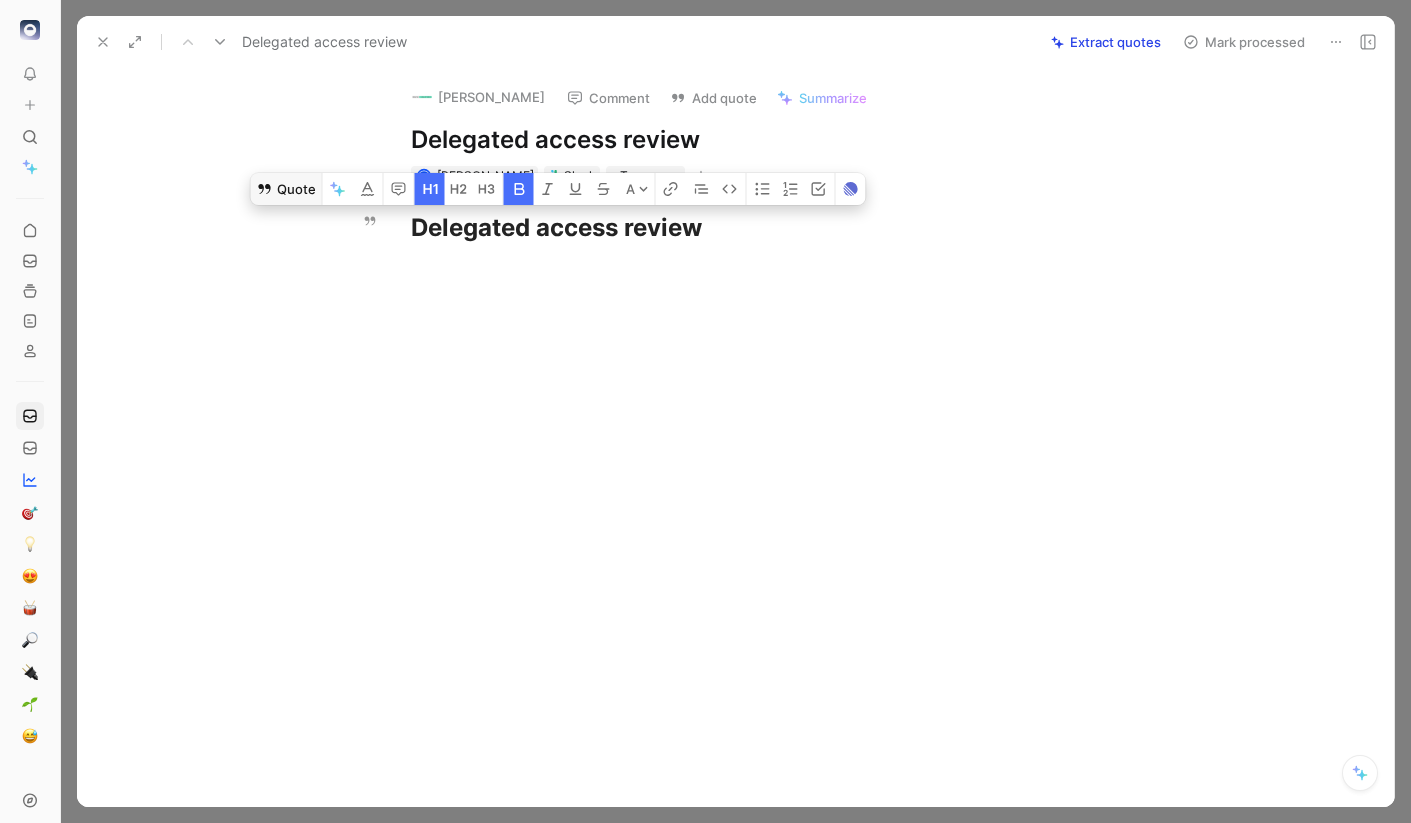 click on "Quote" at bounding box center [286, 189] 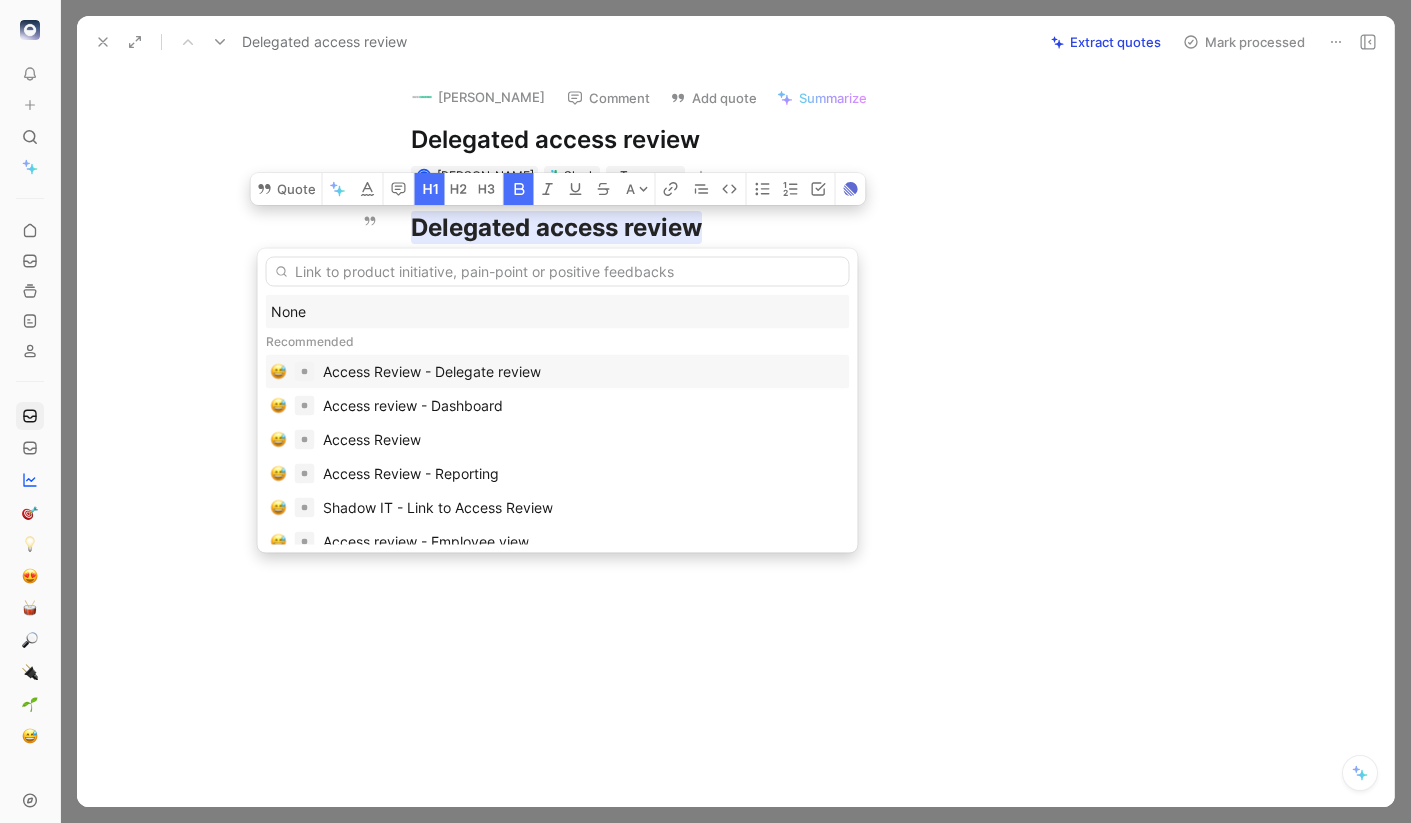 click on "Access Review - Delegate review" at bounding box center [432, 372] 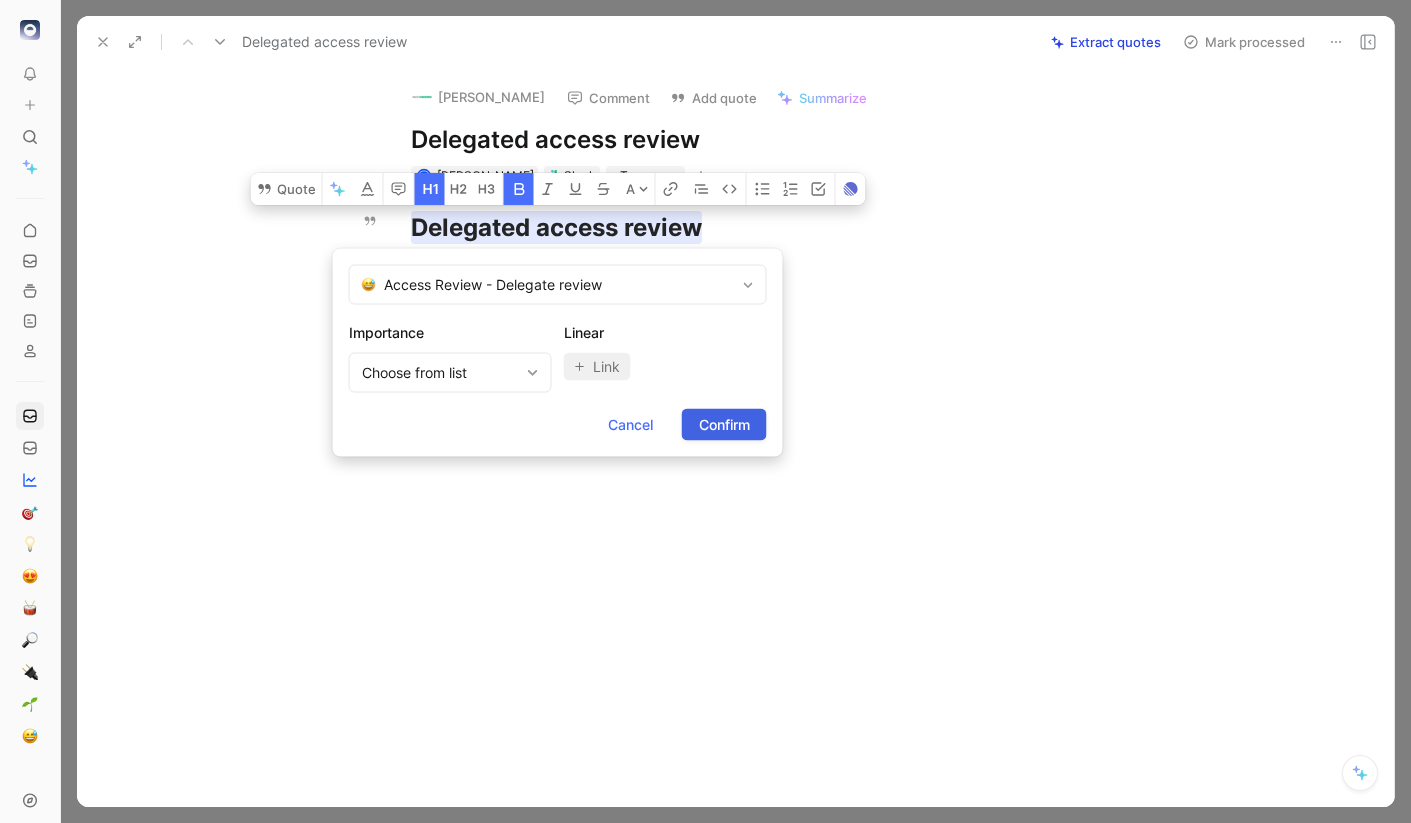 click on "Confirm" at bounding box center [724, 425] 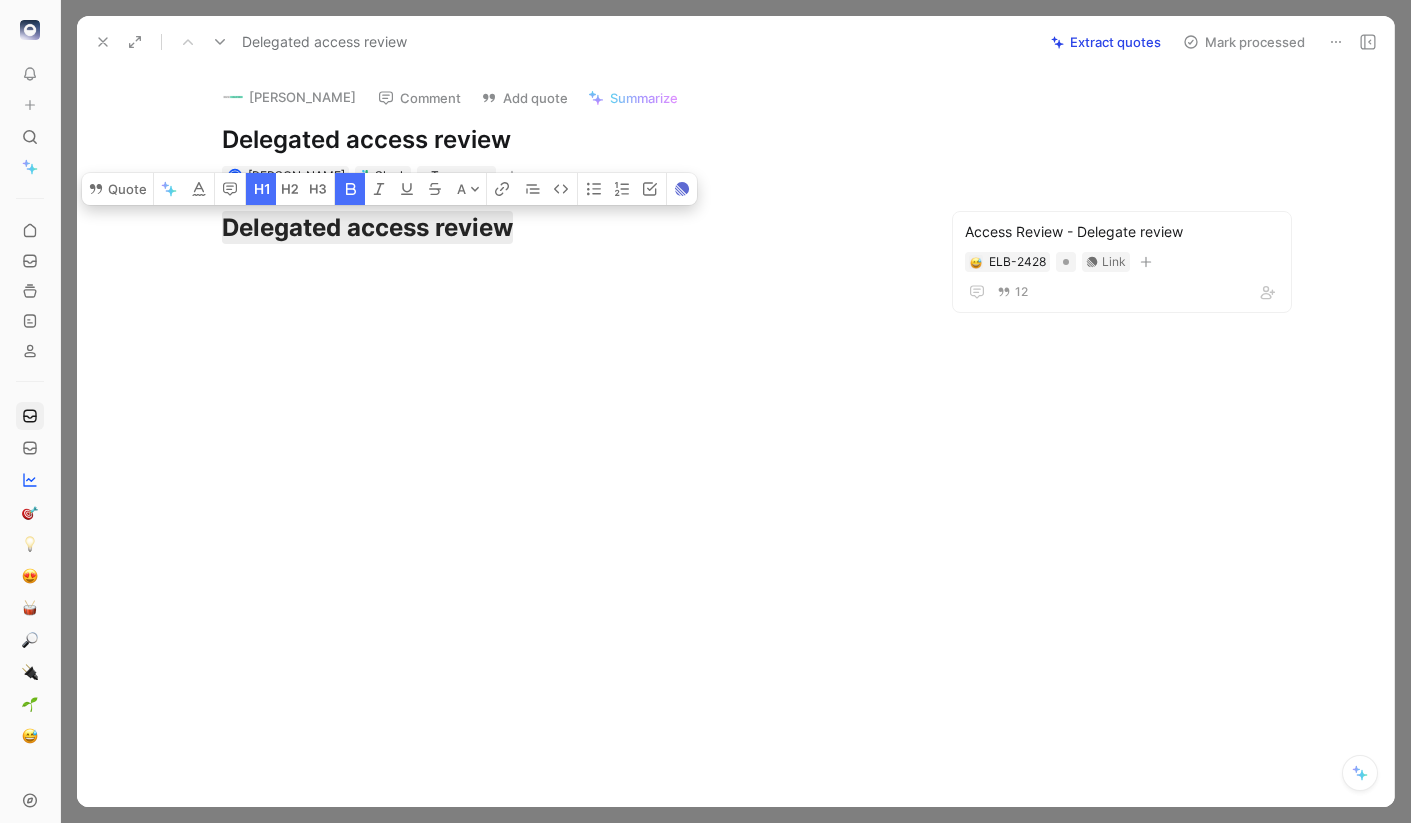 click on "Mark processed" at bounding box center (1244, 42) 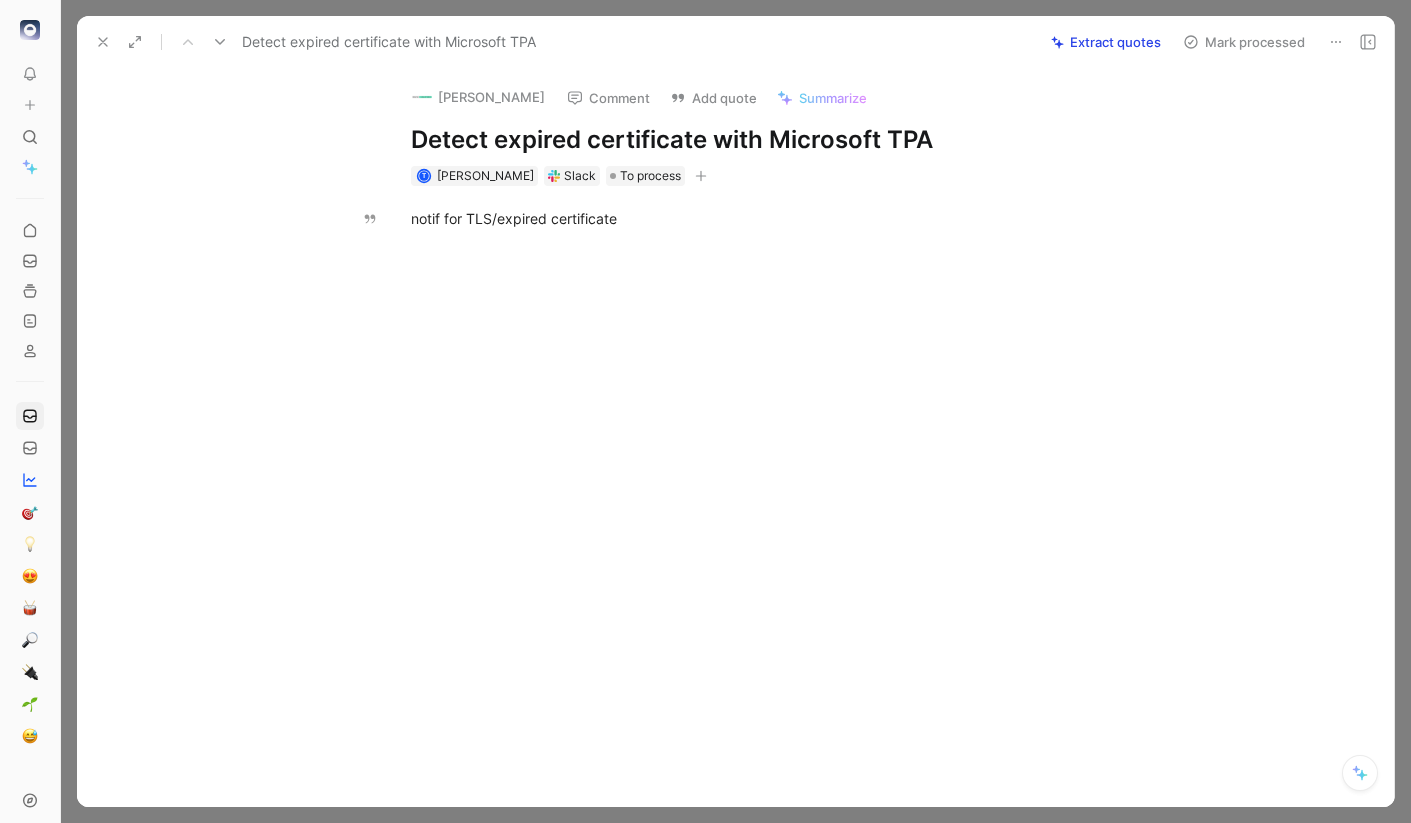 click on "Detect expired certificate with Microsoft TPA" at bounding box center (757, 140) 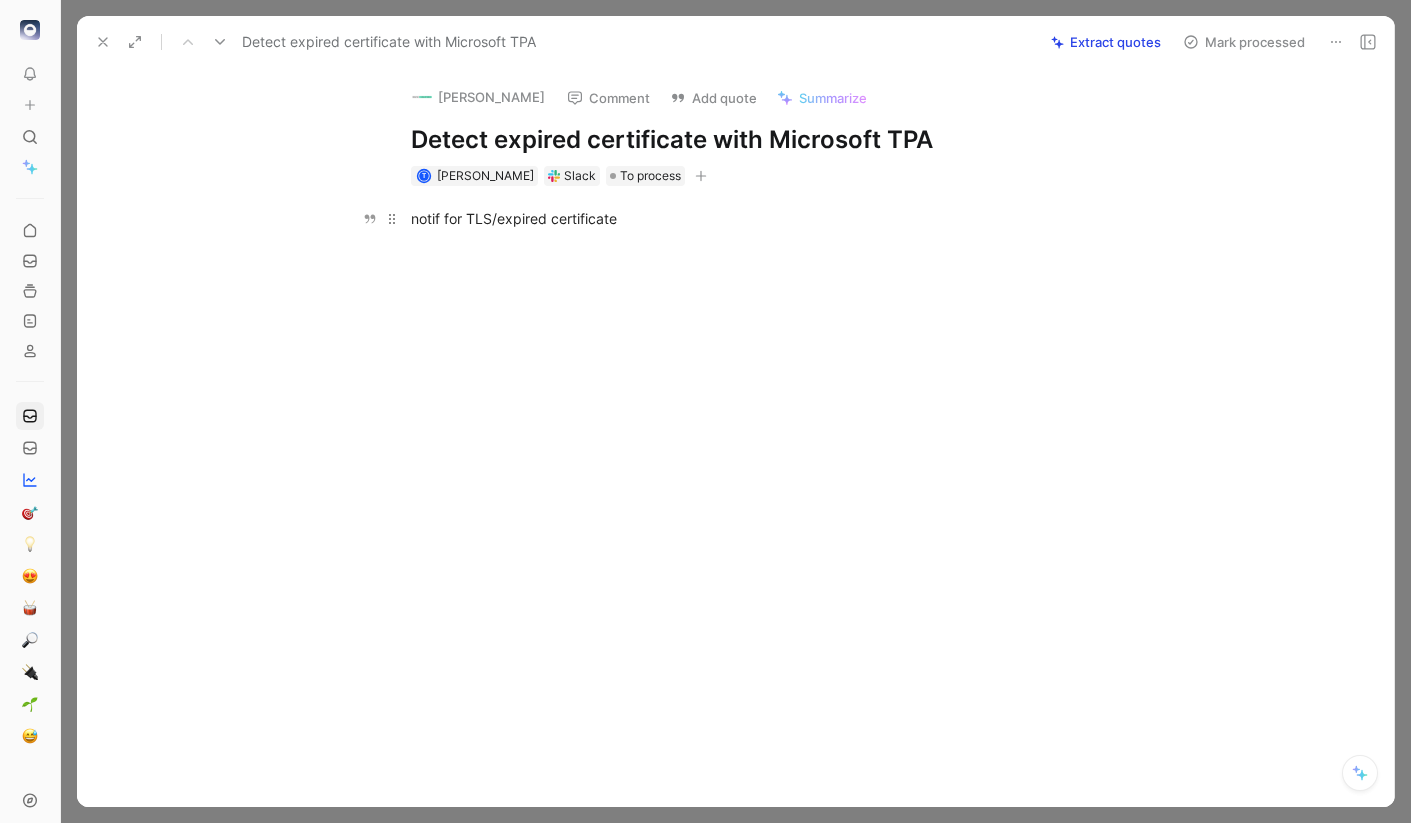 click on "notif for TLS/expired certificate" at bounding box center (757, 218) 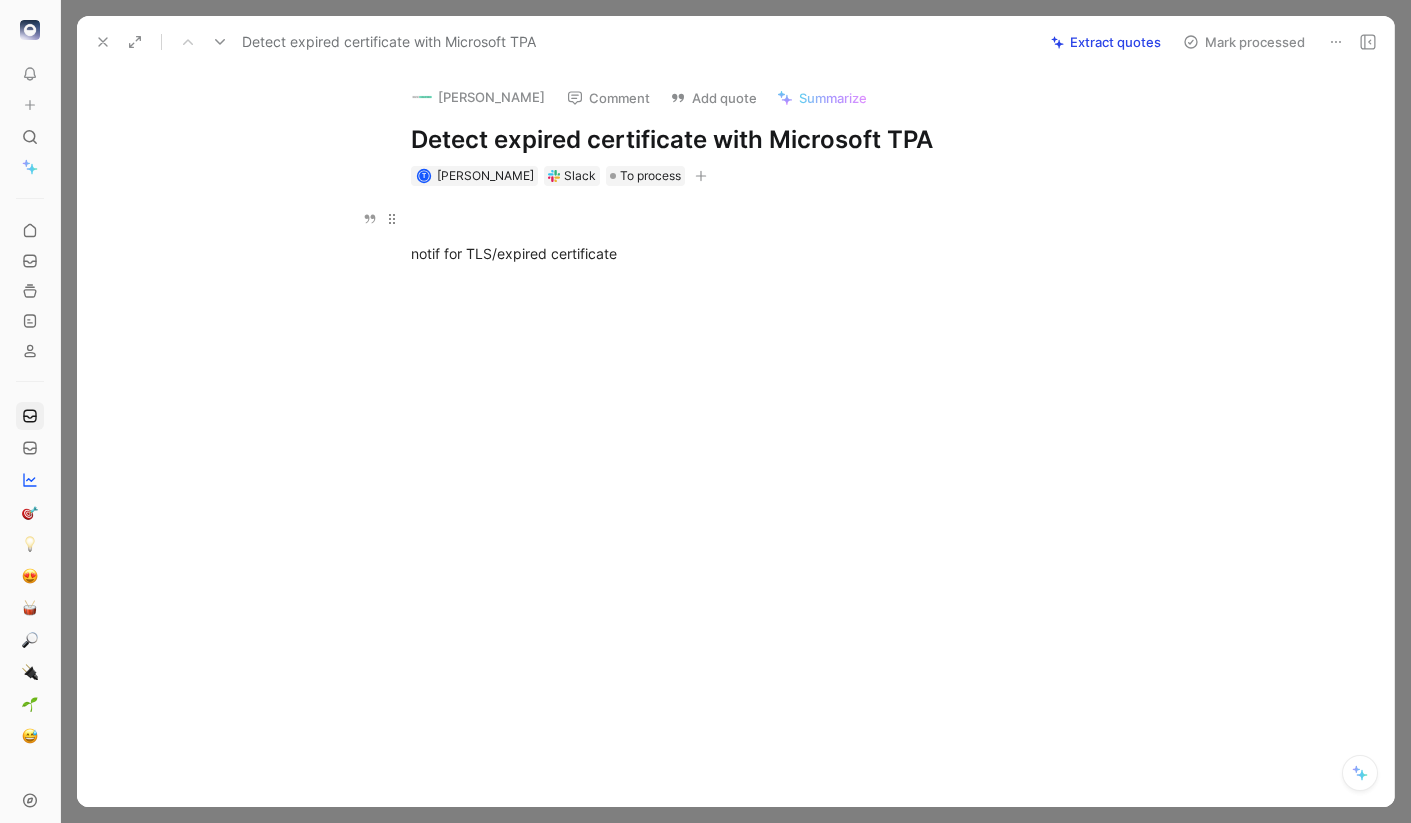 click at bounding box center [757, 218] 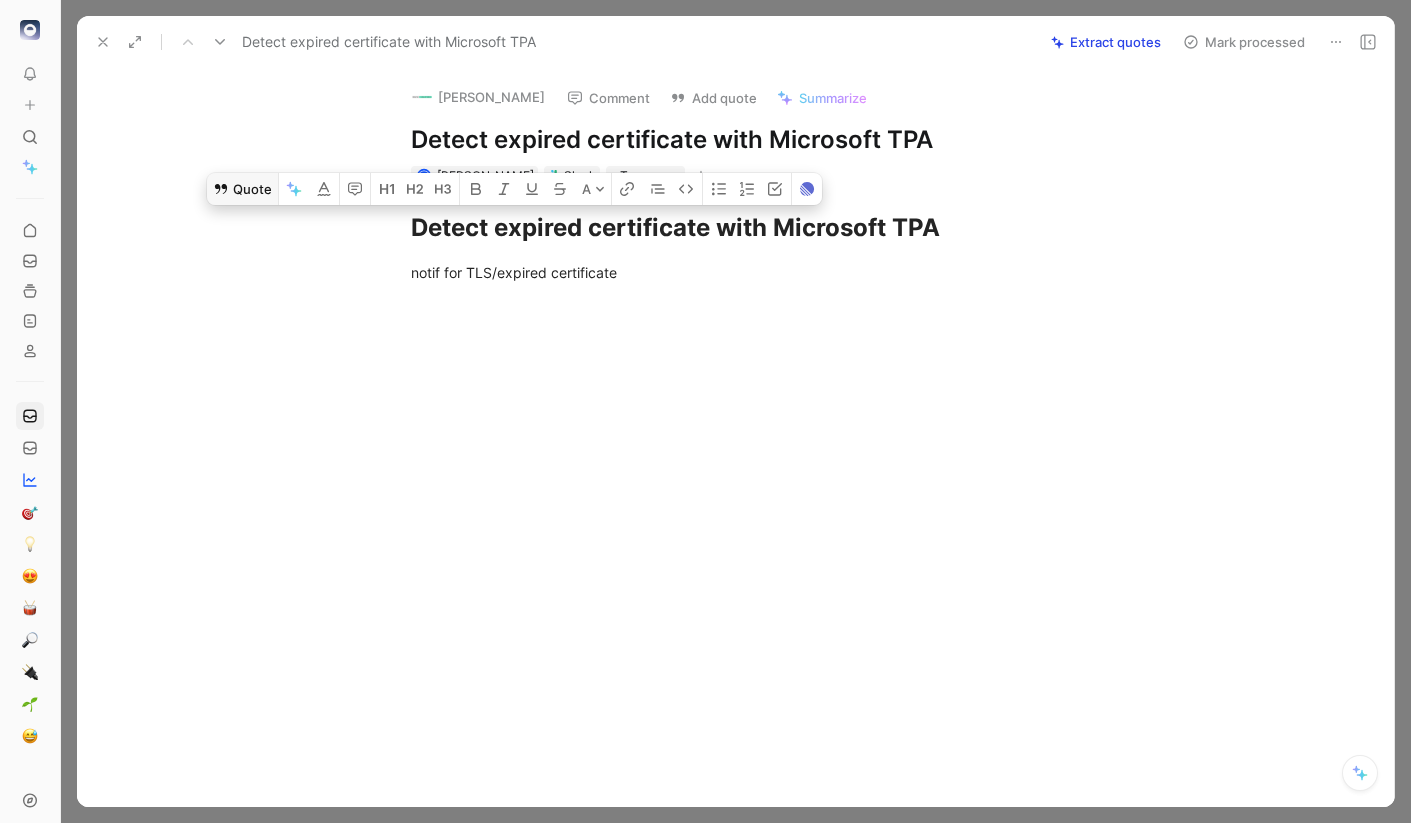 click on "Quote" at bounding box center (242, 189) 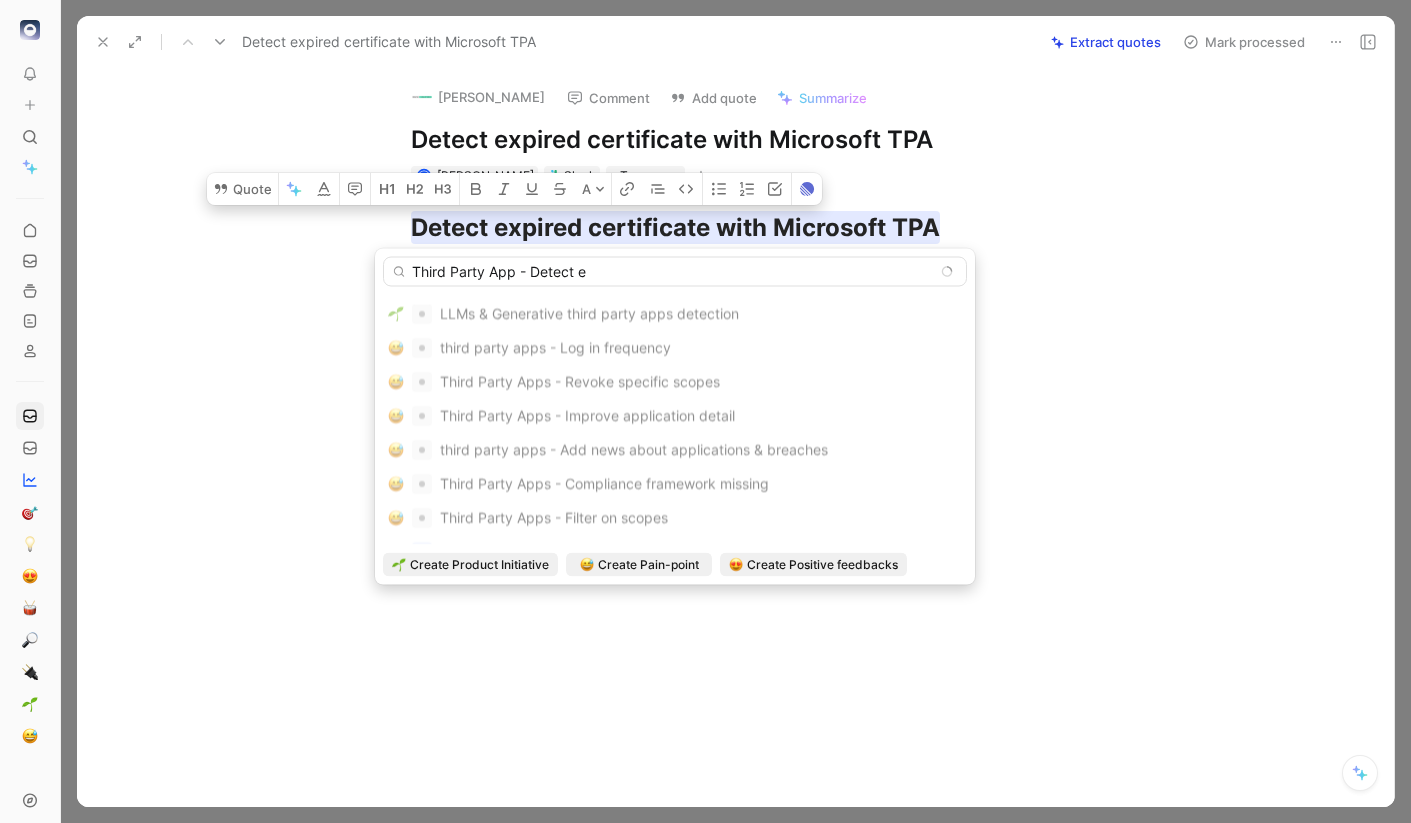 scroll, scrollTop: 0, scrollLeft: 0, axis: both 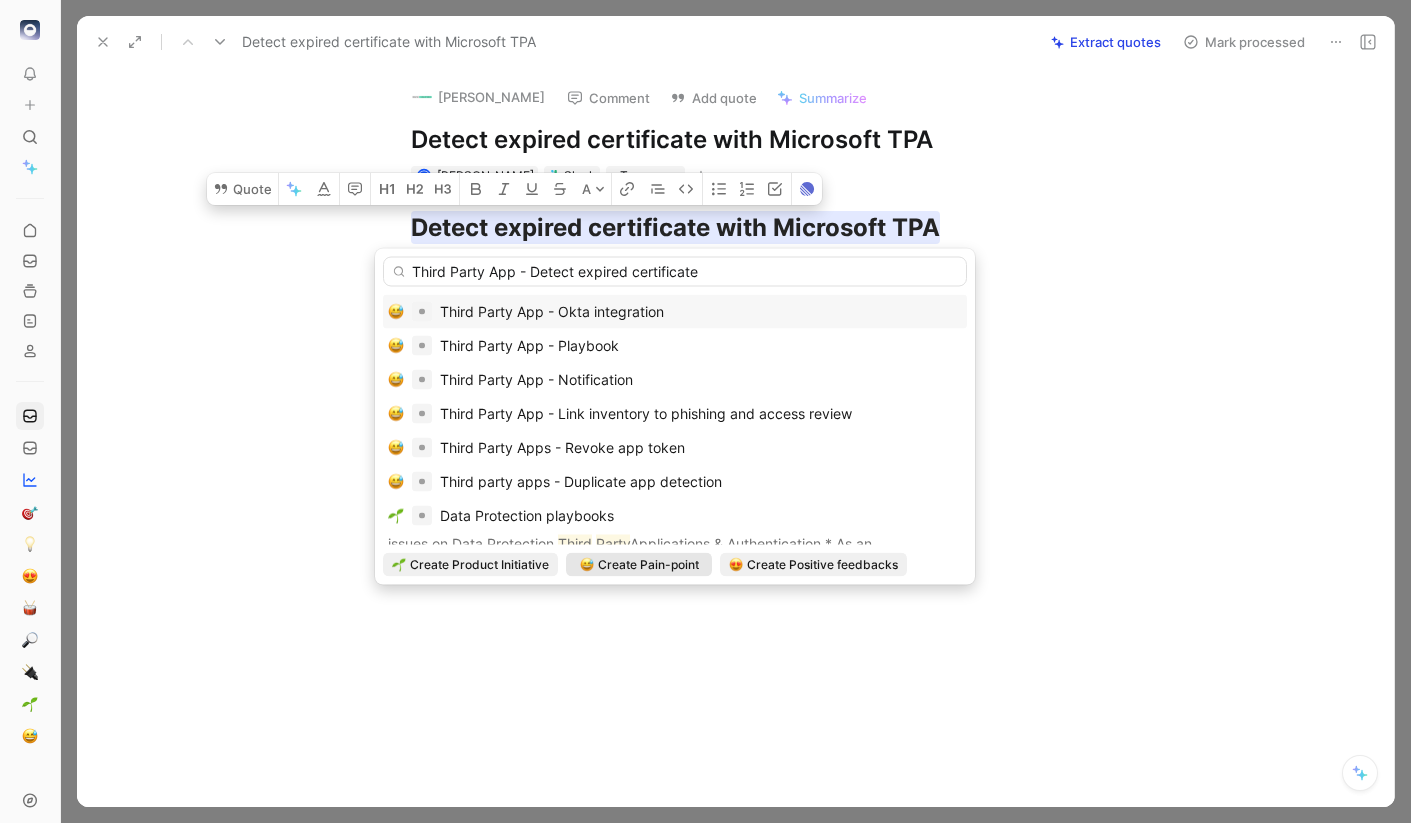 type on "Third Party App - Detect expired certificate" 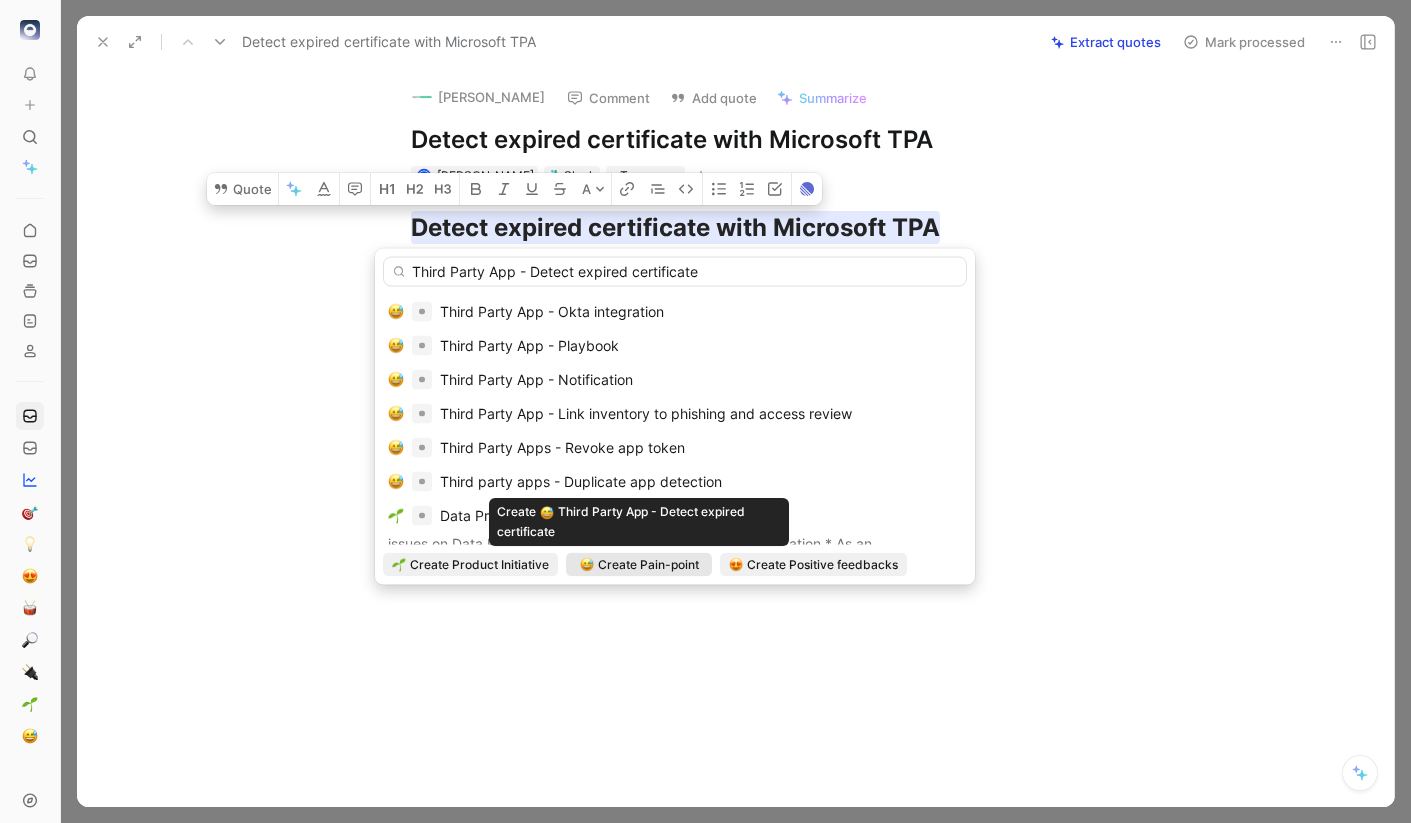 click on "Create Pain-point" at bounding box center [648, 565] 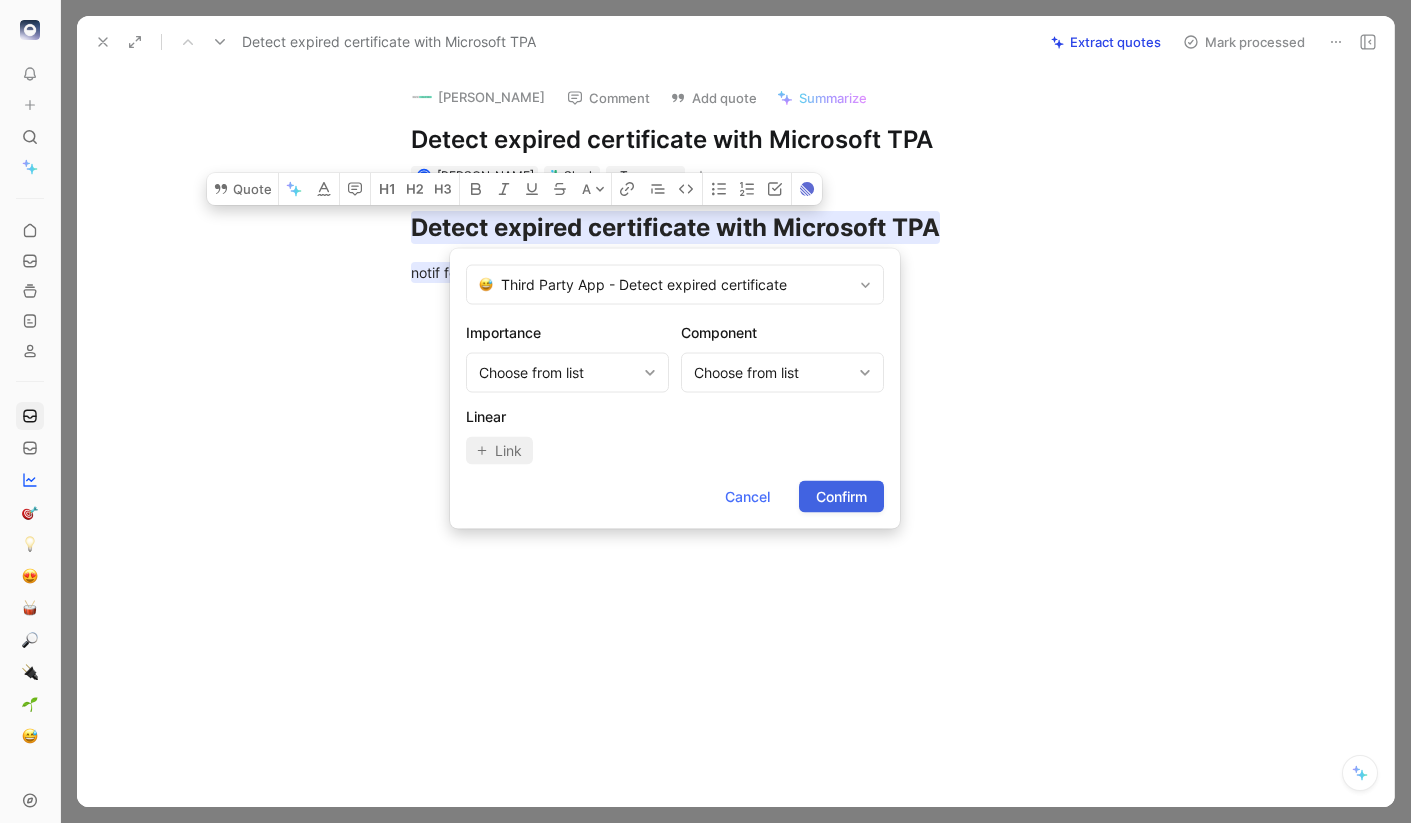 click on "Confirm" at bounding box center (841, 497) 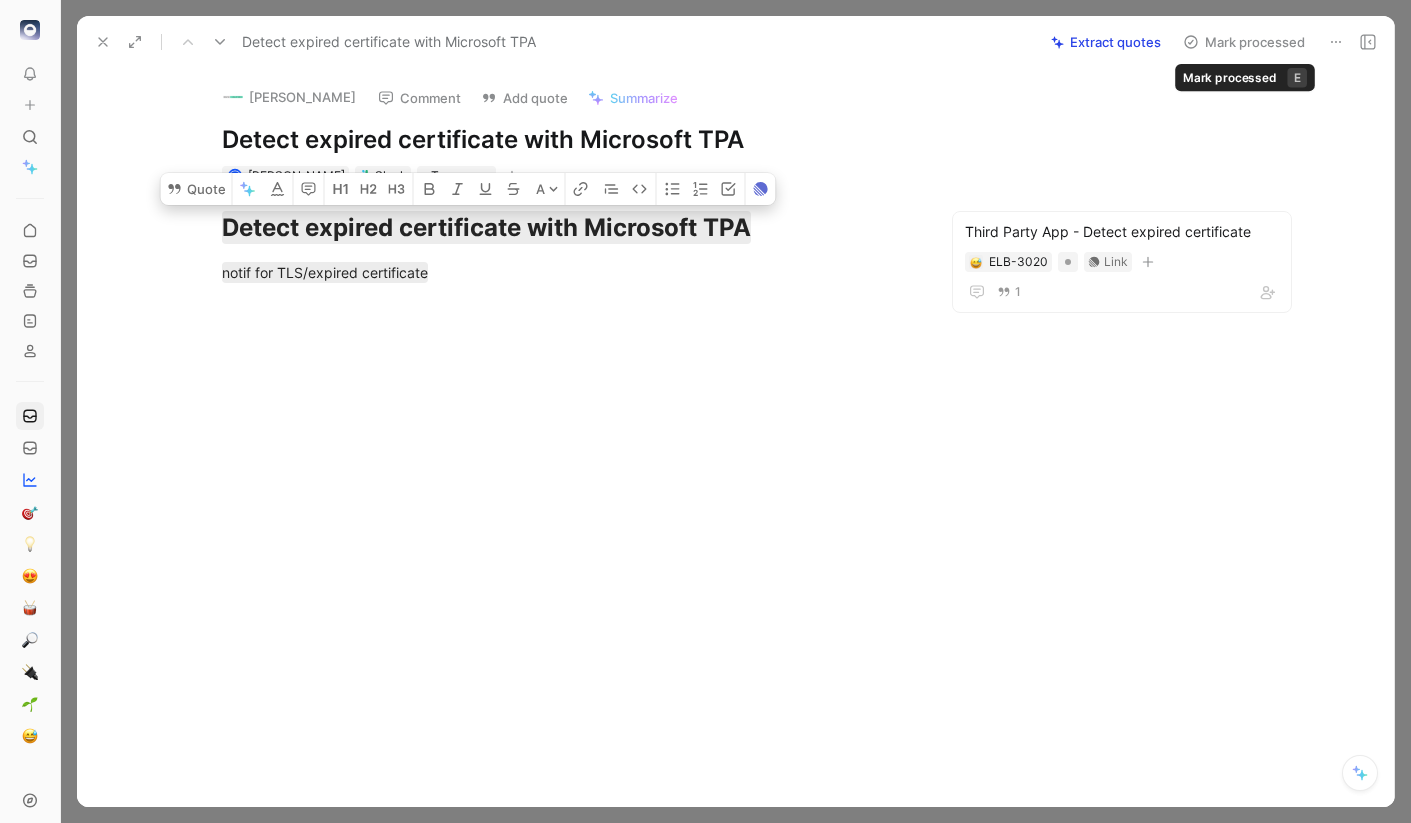 click on "Mark processed" at bounding box center [1244, 42] 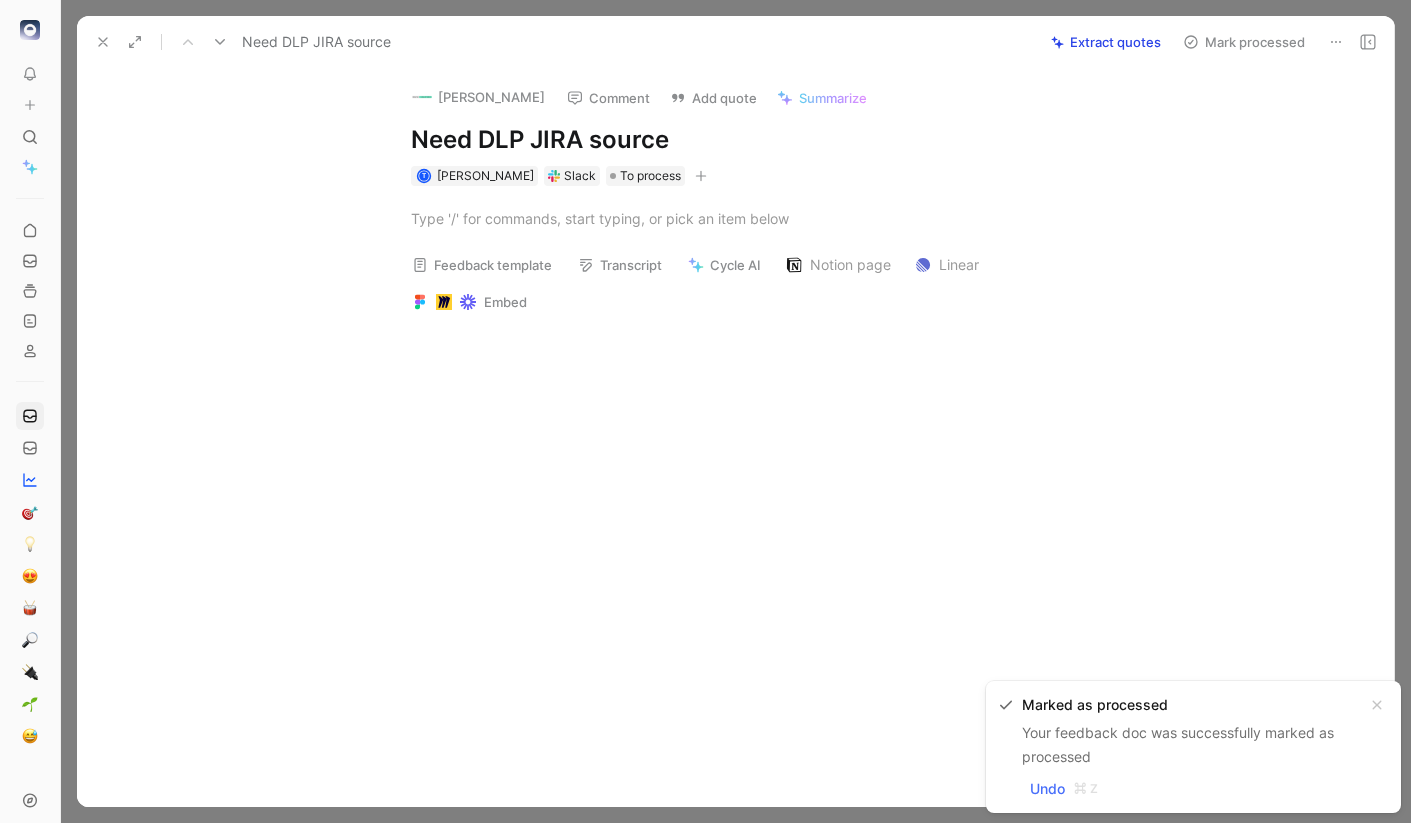 click on "Need DLP JIRA source" at bounding box center (757, 140) 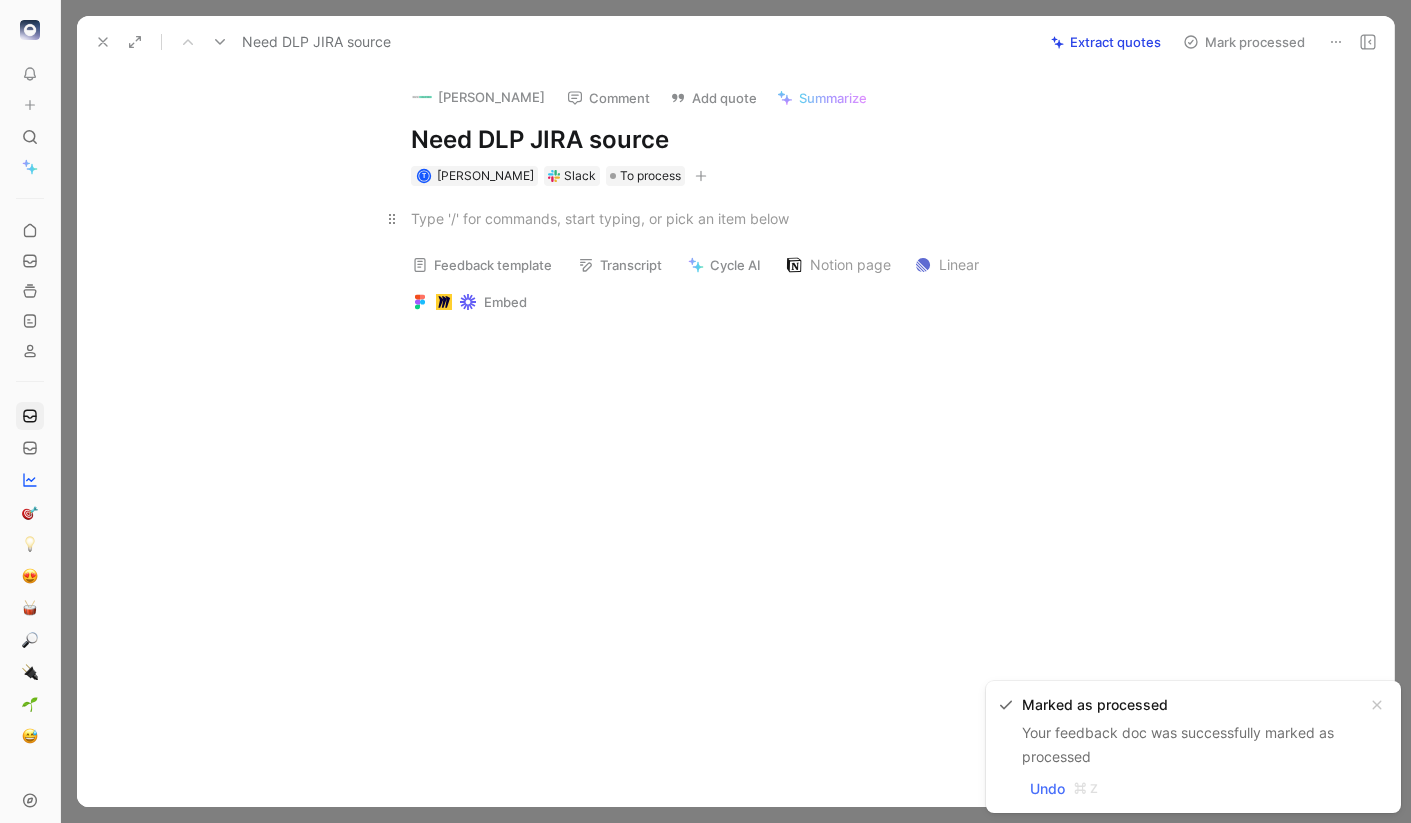 click at bounding box center (757, 218) 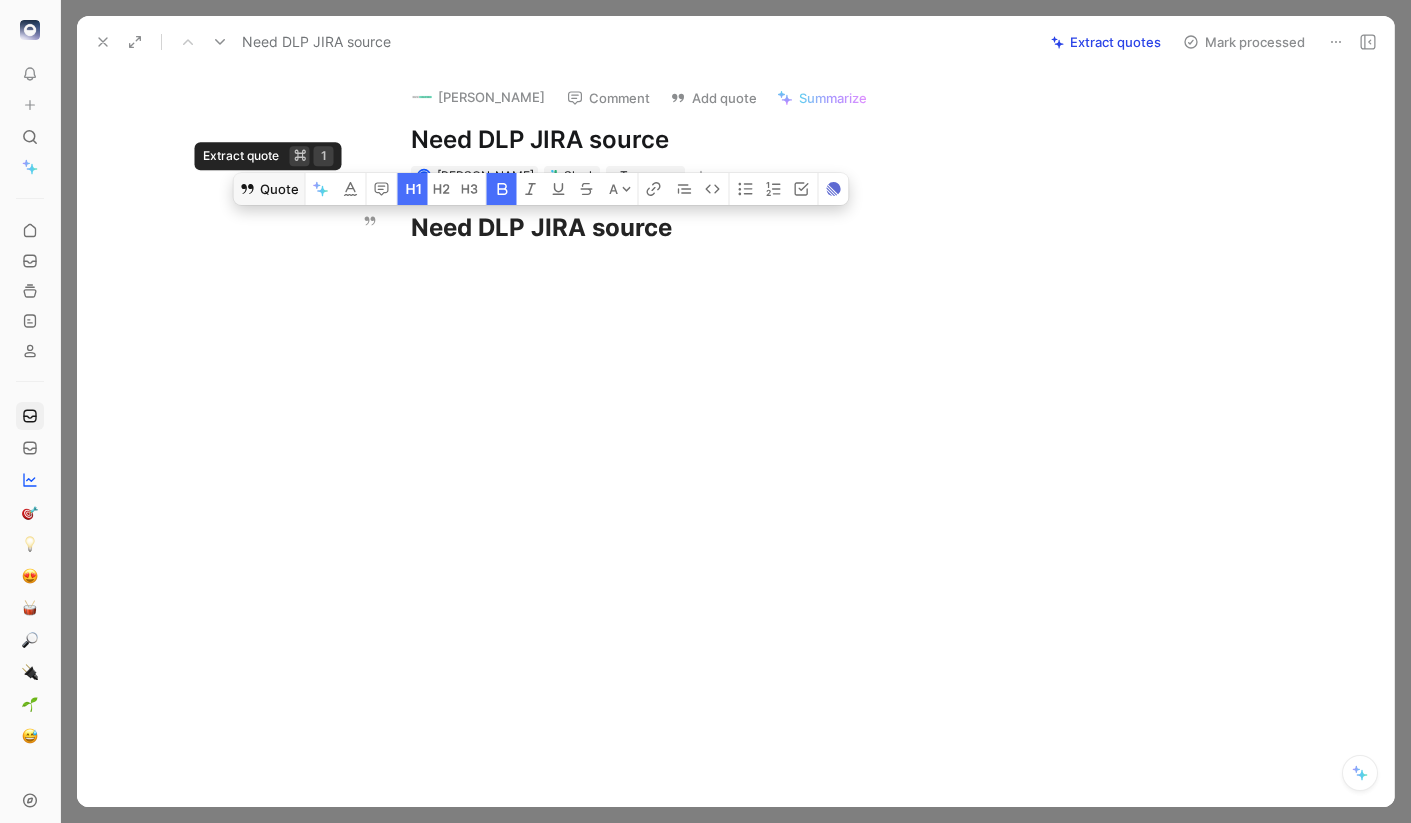 click on "Quote" at bounding box center [269, 189] 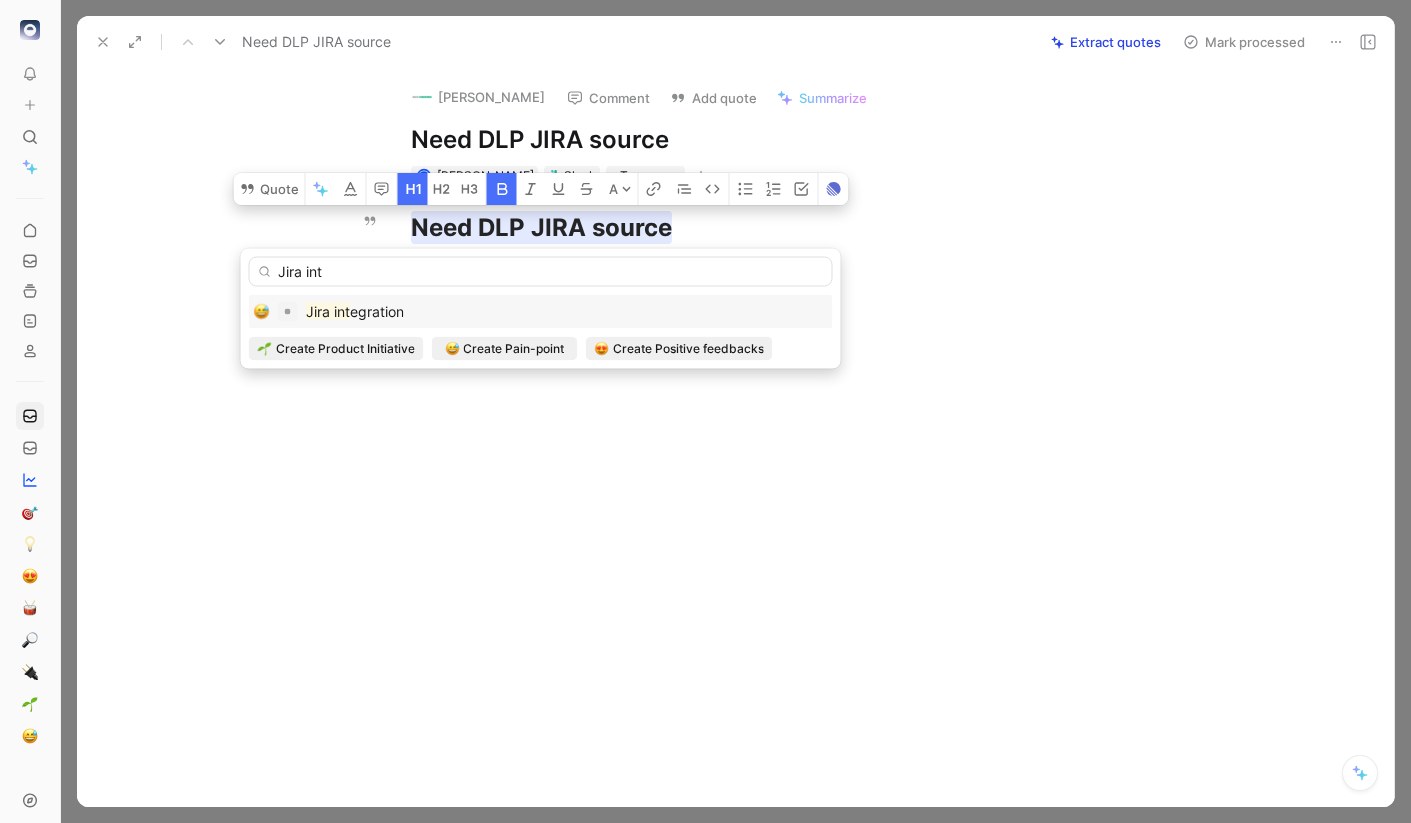 type on "Jira int" 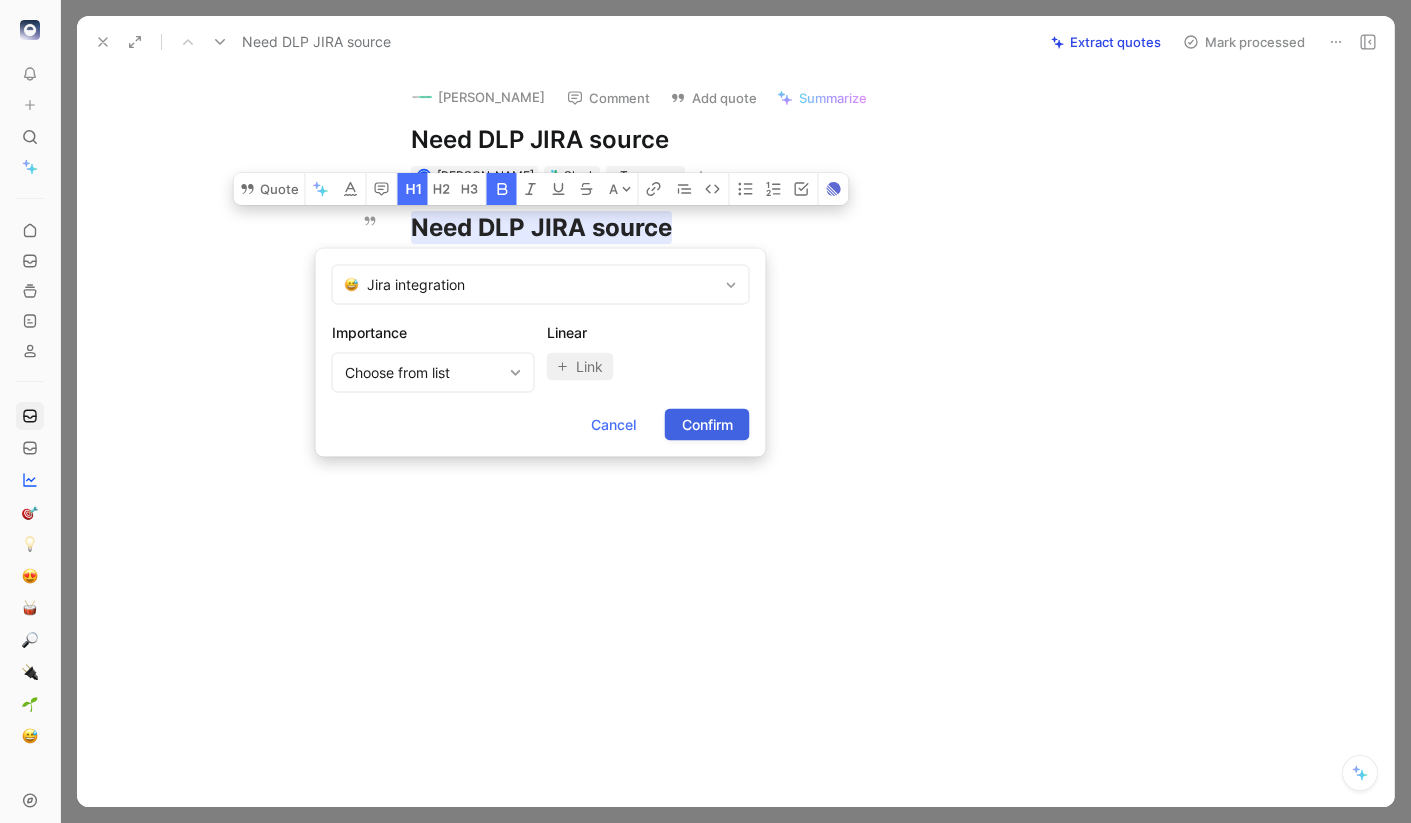 click on "Confirm" at bounding box center [707, 425] 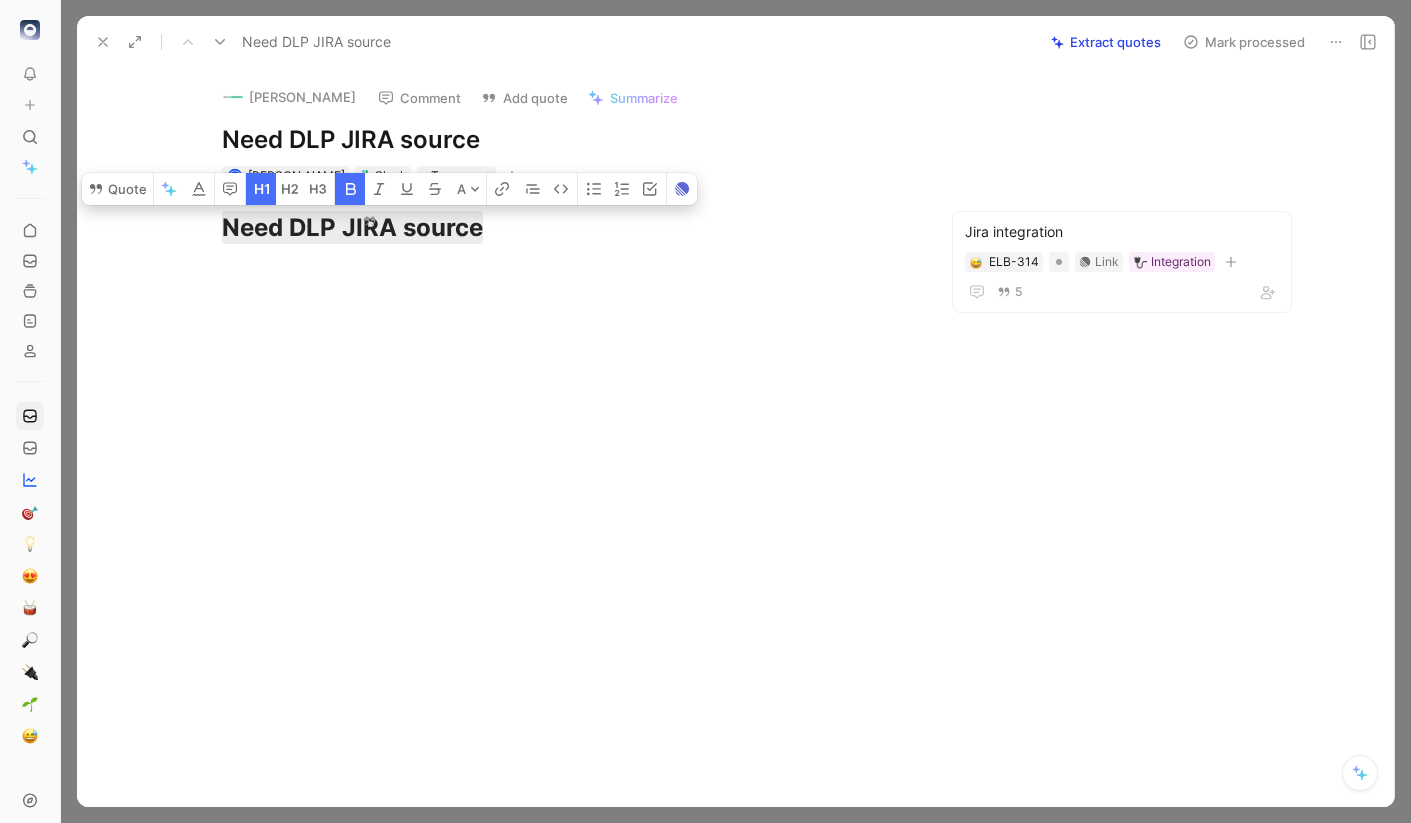 click on "Mark processed" at bounding box center [1244, 42] 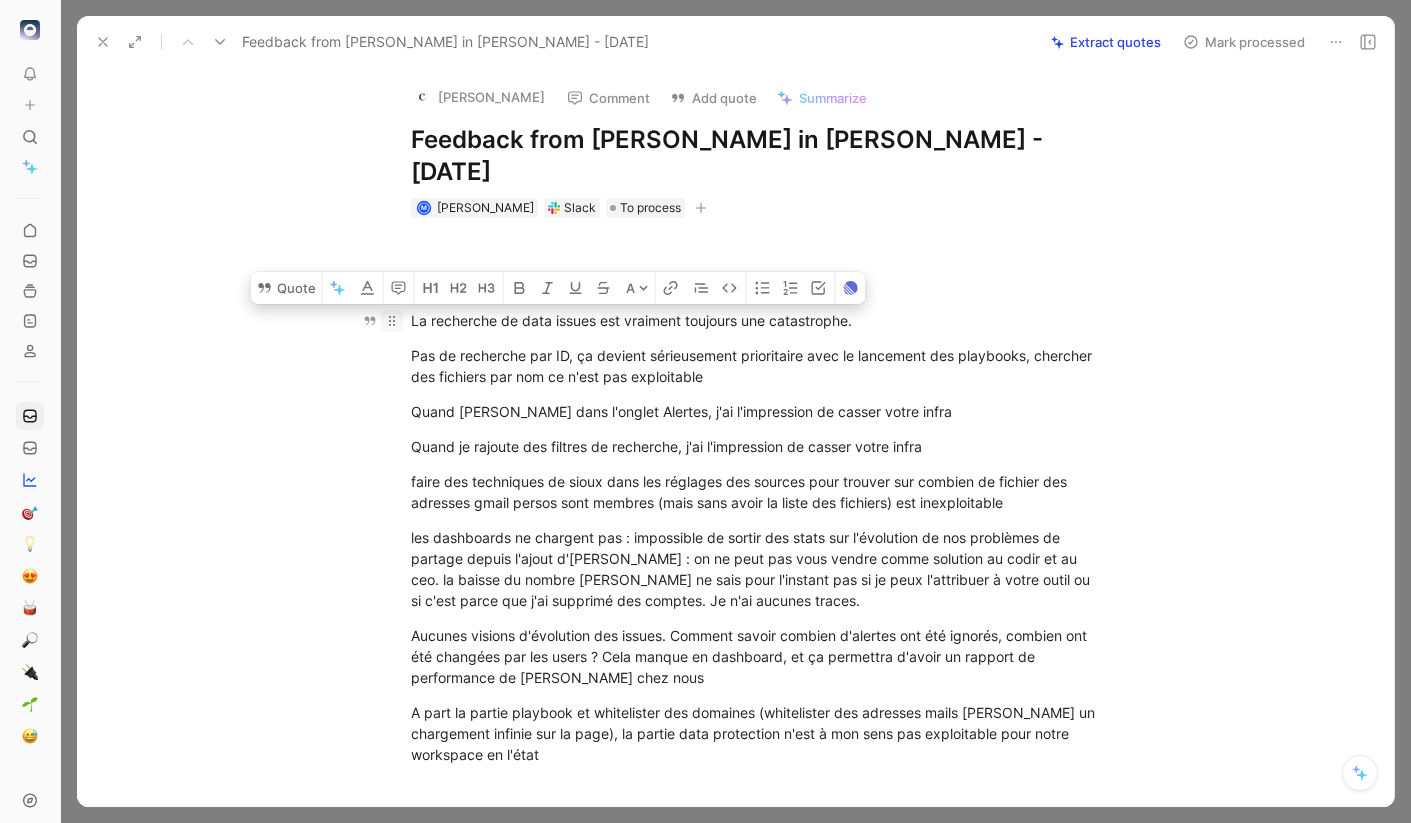 drag, startPoint x: 721, startPoint y: 349, endPoint x: 393, endPoint y: 282, distance: 334.77307 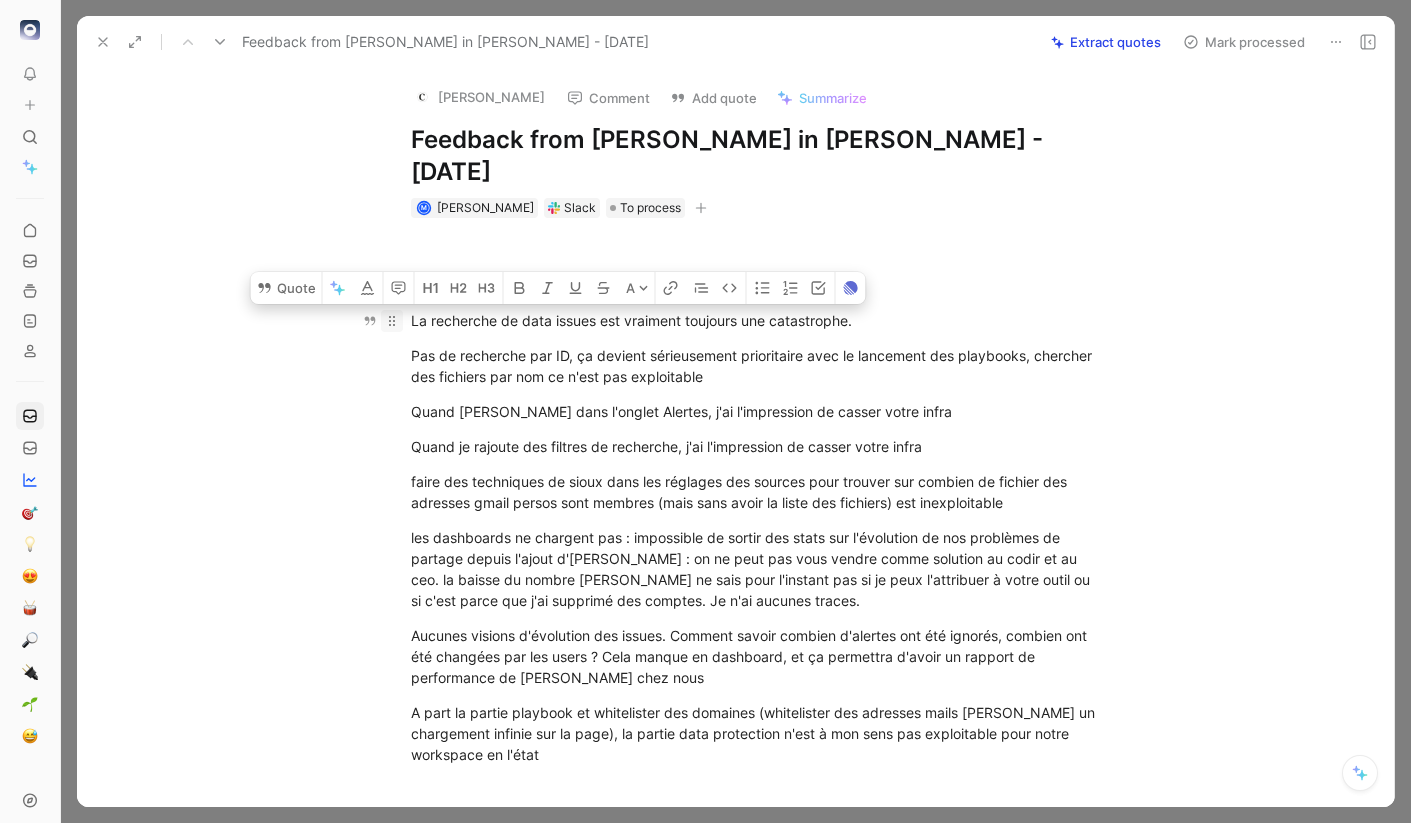 click on "hello la team Elba La recherche de data issues est vraiment toujours une catastrophe. Pas de recherche par ID, ça devient sérieusement prioritaire avec le lancement des playbooks, chercher des fichiers par nom ce n'est pas exploitable Quand je vais dans l'onglet Alertes, j'ai l'impression de casser votre infra Quand je rajoute des filtres de recherche, j'ai l'impression de casser votre infra faire des techniques de sioux dans les réglages des sources pour trouver sur combien de fichier des adresses gmail persos sont membres (mais sans avoir la liste des fichiers) est inexploitable les dashboards ne chargent pas : impossible de sortir des stats sur l'évolution de nos problèmes de partage depuis l'ajout d'Elba : on ne peut pas vous vendre comme solution au codir et au ceo. la baisse du nombre d'alerte, je ne sais pour l'instant pas si je peux l'attribuer à votre outil ou si c'est parce que j'ai supprimé des comptes. Je n'ai aucunes traces. Autres bugs/manque à noter : 🙂" at bounding box center [756, 697] 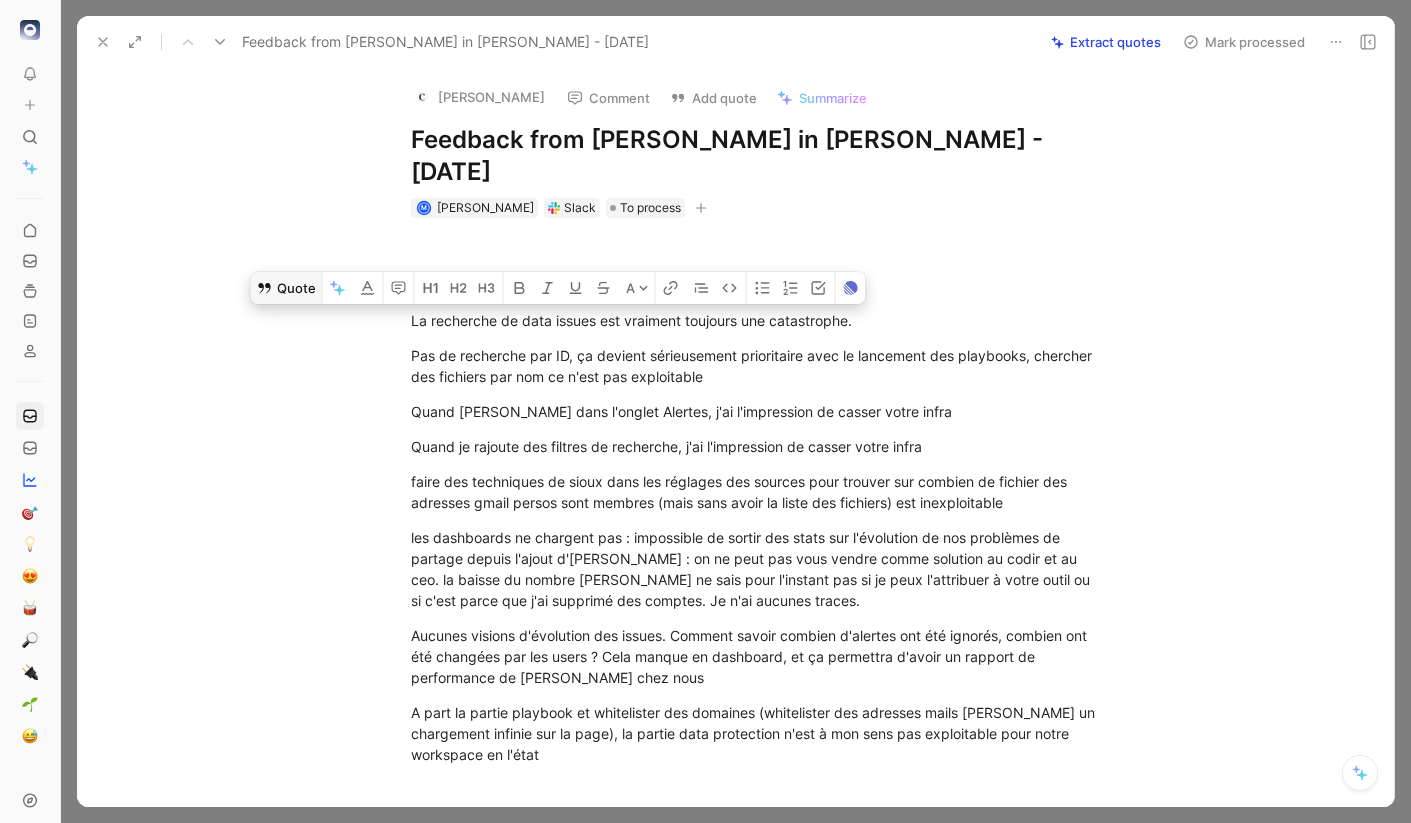 click on "Quote" at bounding box center (286, 288) 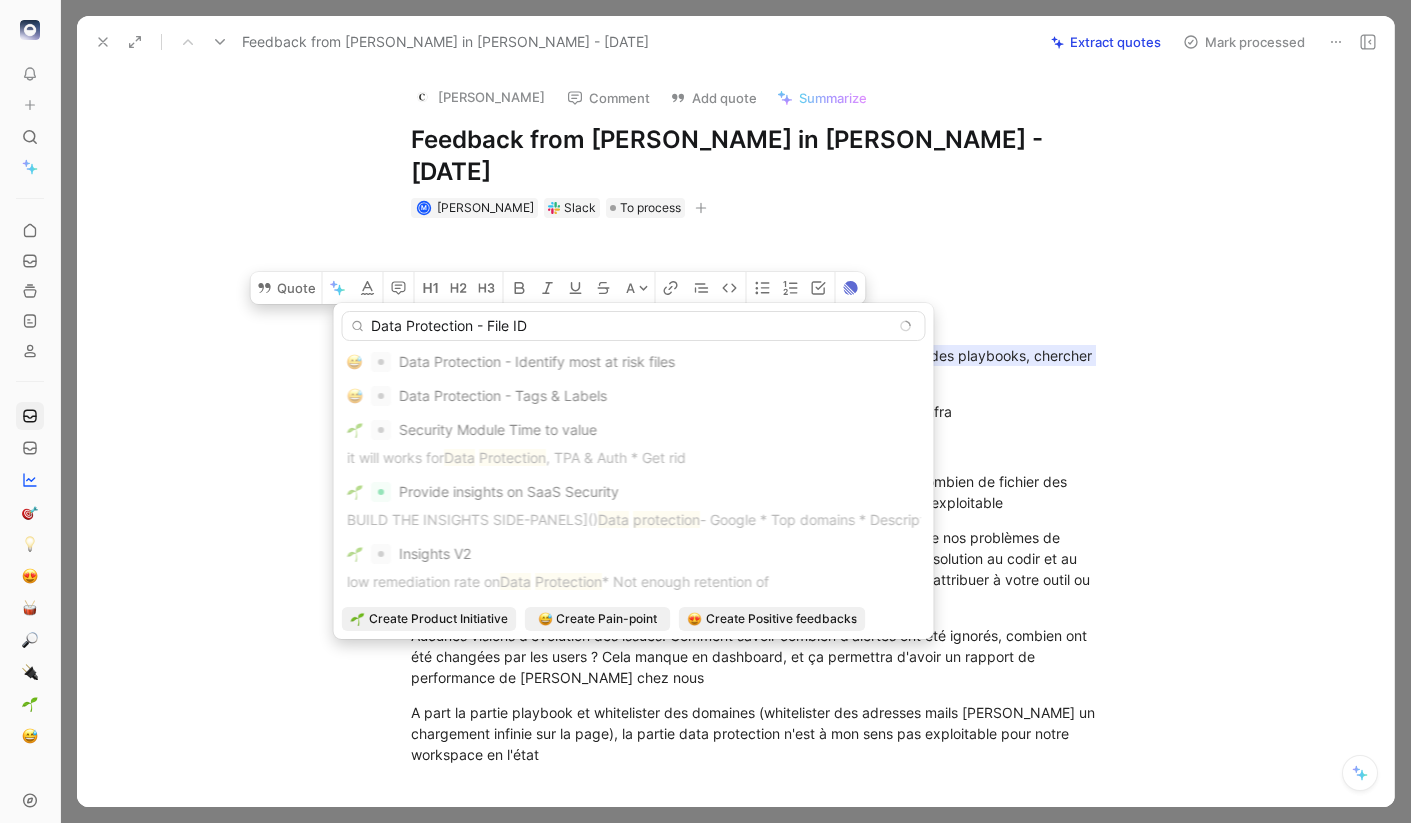 scroll, scrollTop: 0, scrollLeft: 0, axis: both 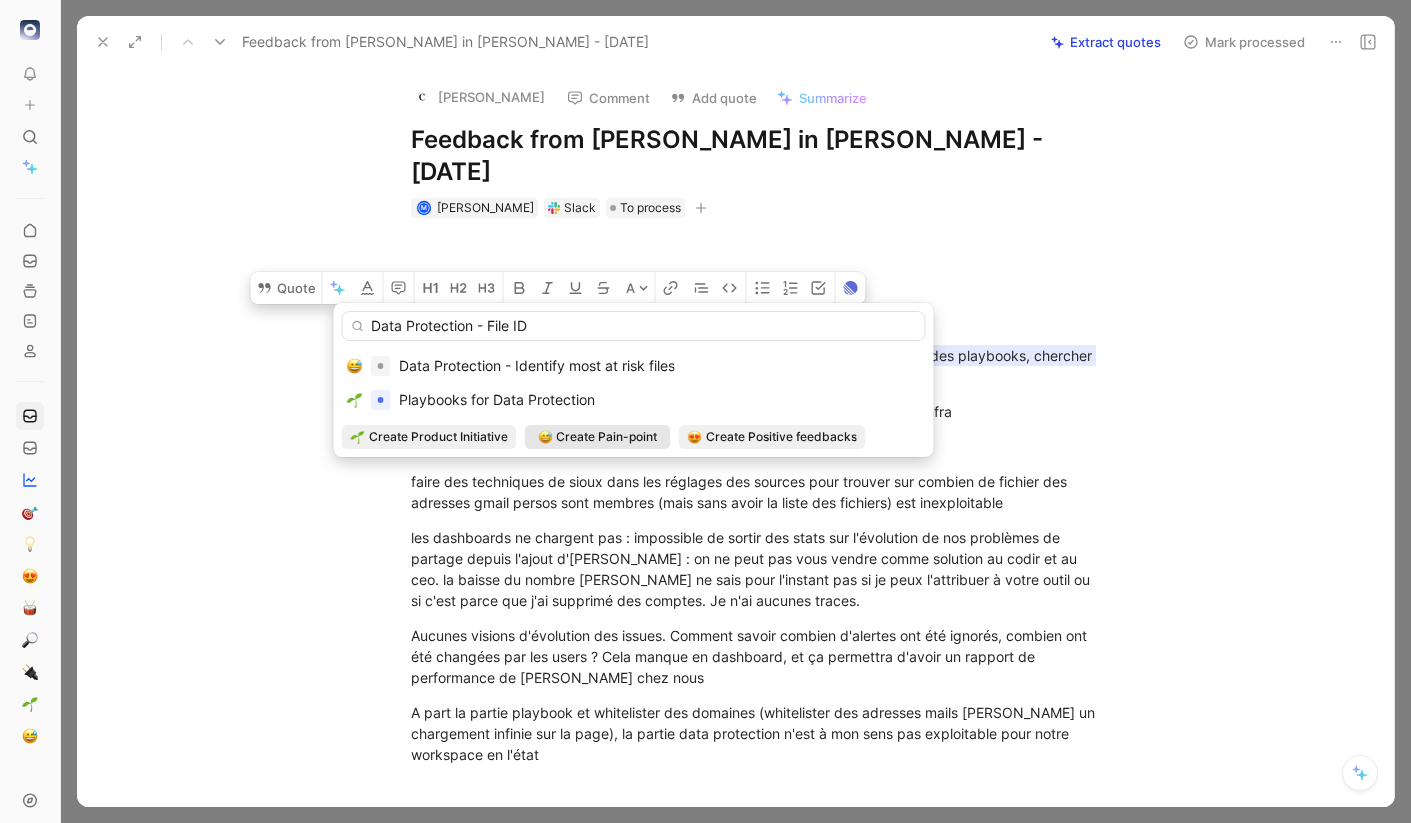 type on "Data Protection - File ID" 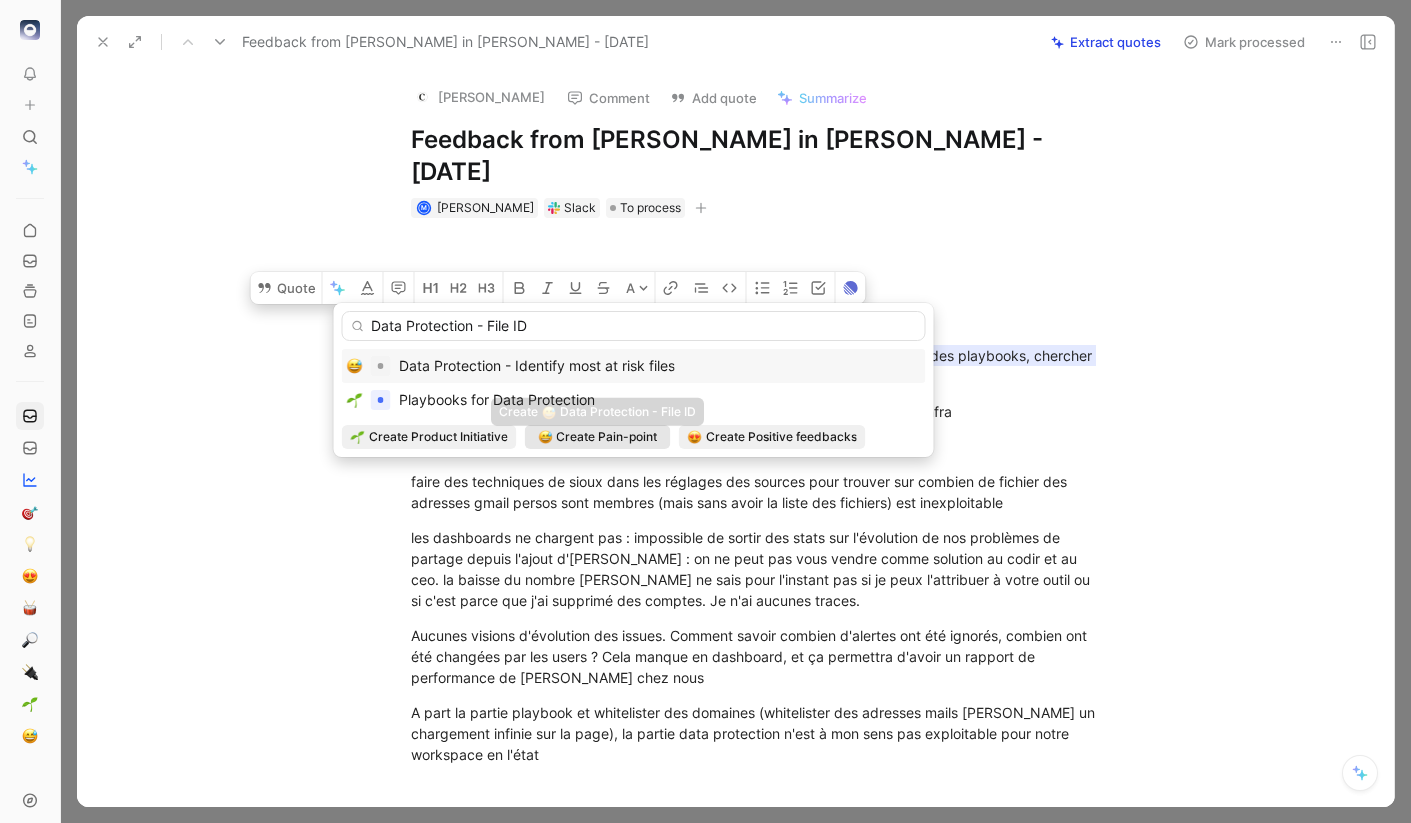 click on "Create Pain-point" at bounding box center [606, 437] 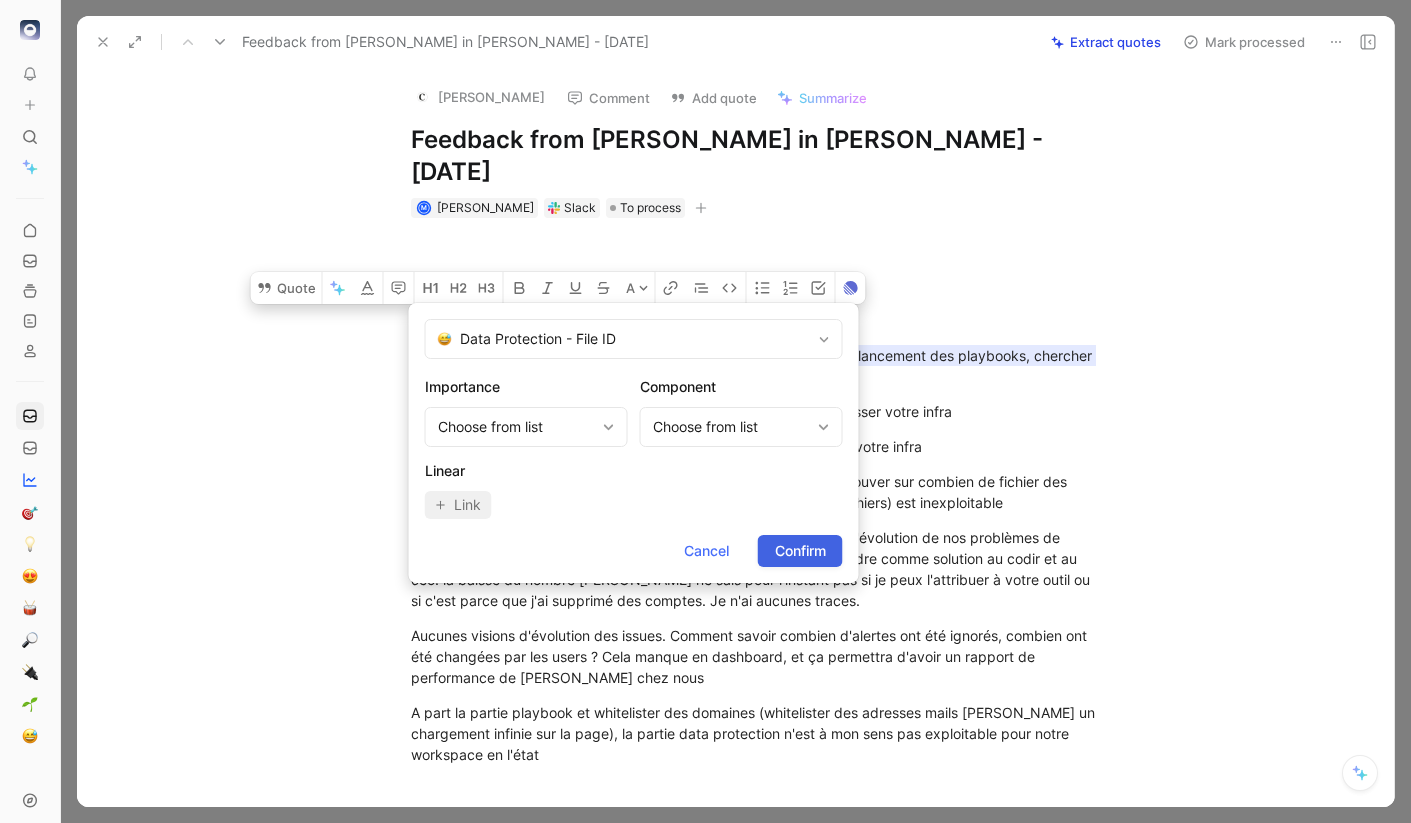 click on "Confirm" at bounding box center [800, 551] 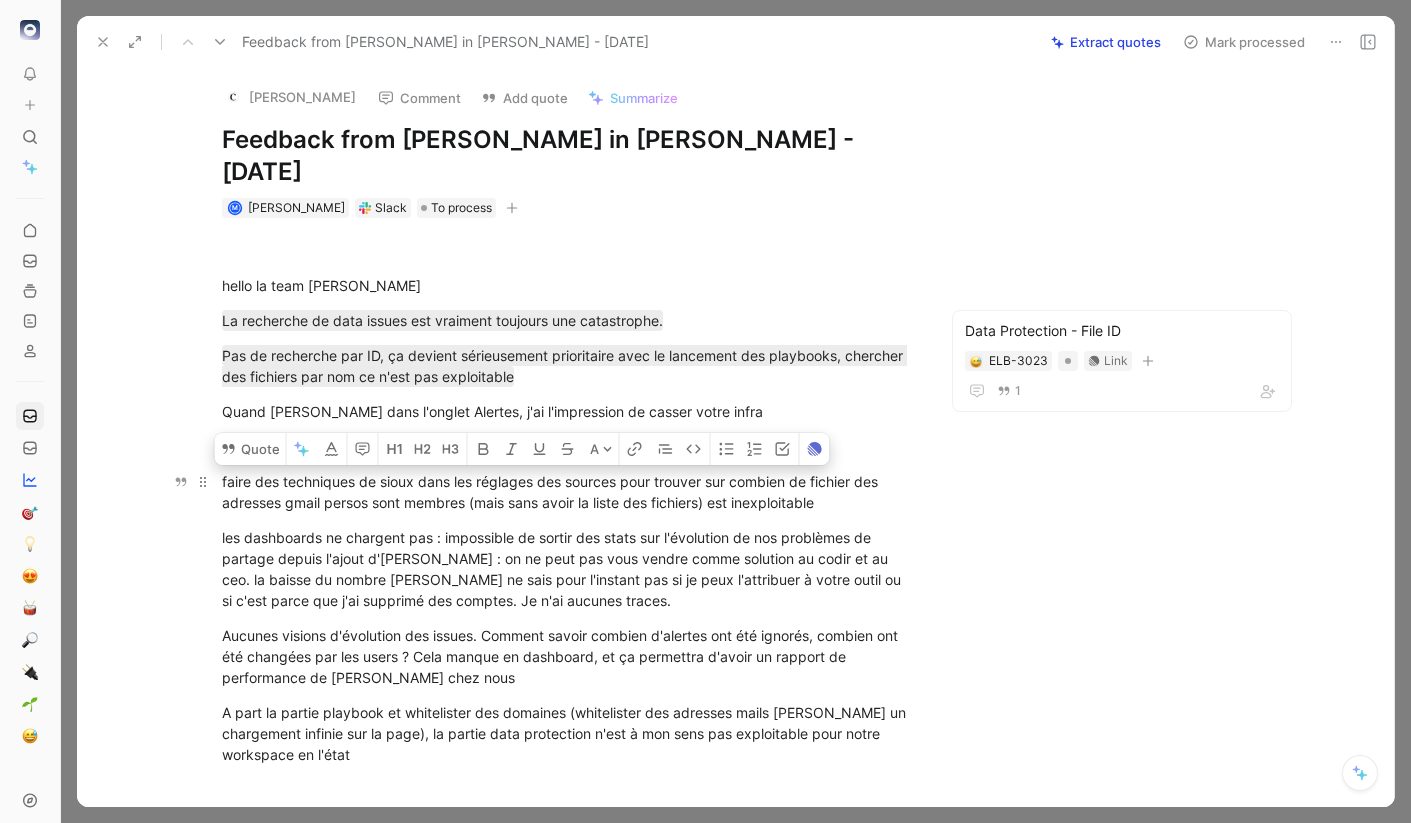 drag, startPoint x: 838, startPoint y: 478, endPoint x: 216, endPoint y: 444, distance: 622.9286 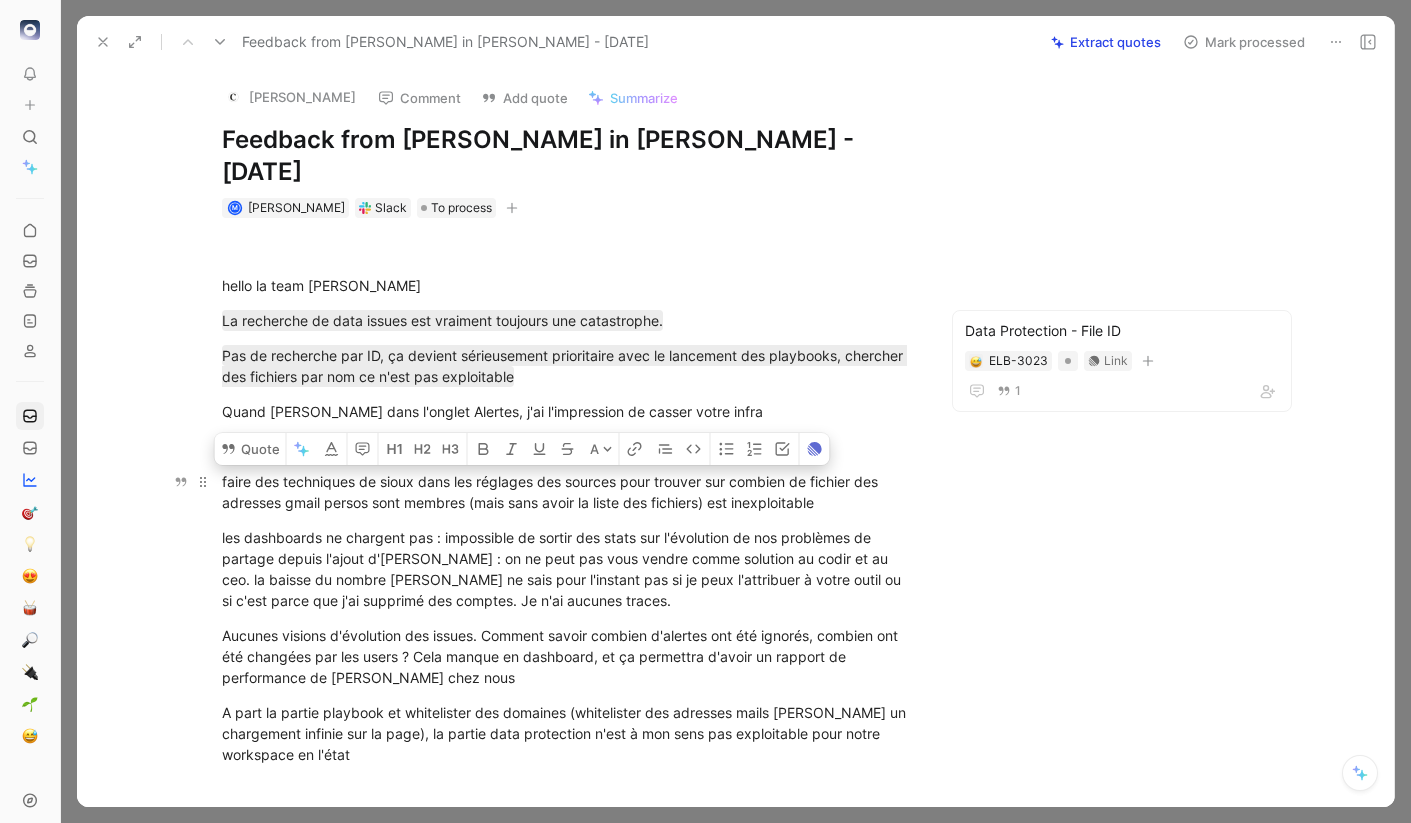 click on "faire des techniques de sioux dans les réglages des sources pour trouver sur combien de fichier des adresses gmail persos sont membres (mais sans avoir la liste des fichiers) est inexploitable" at bounding box center [568, 492] 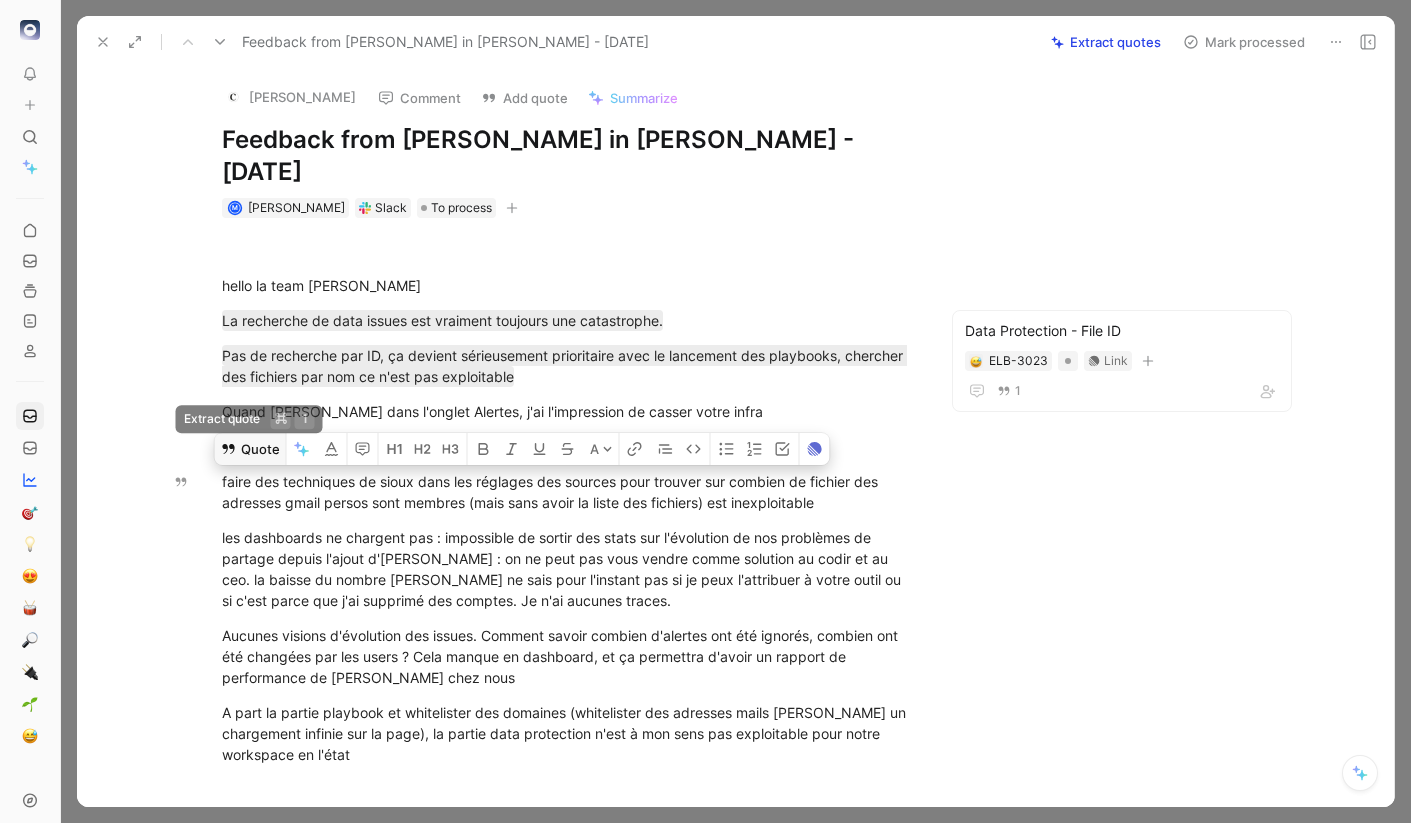 click 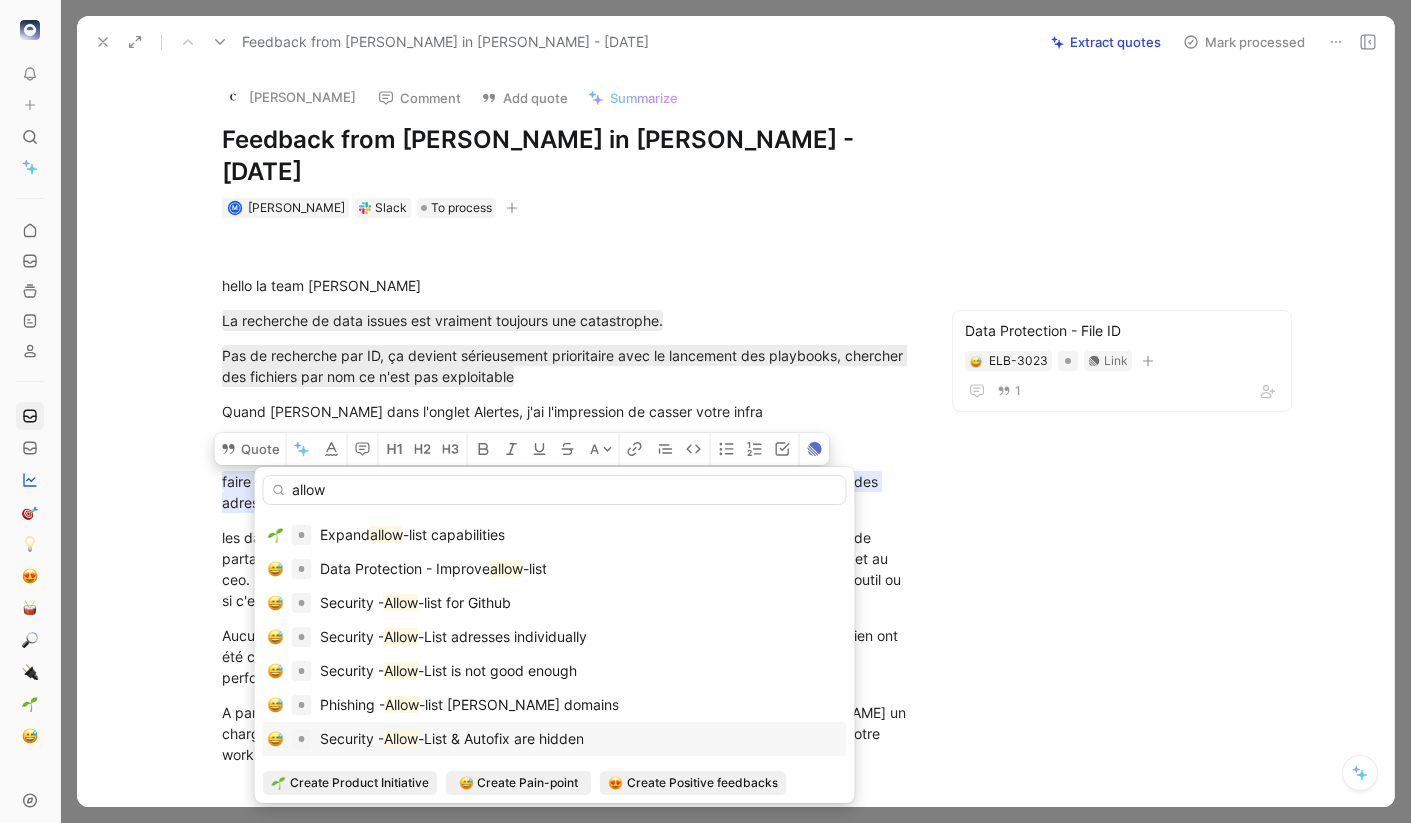 scroll, scrollTop: 200, scrollLeft: 0, axis: vertical 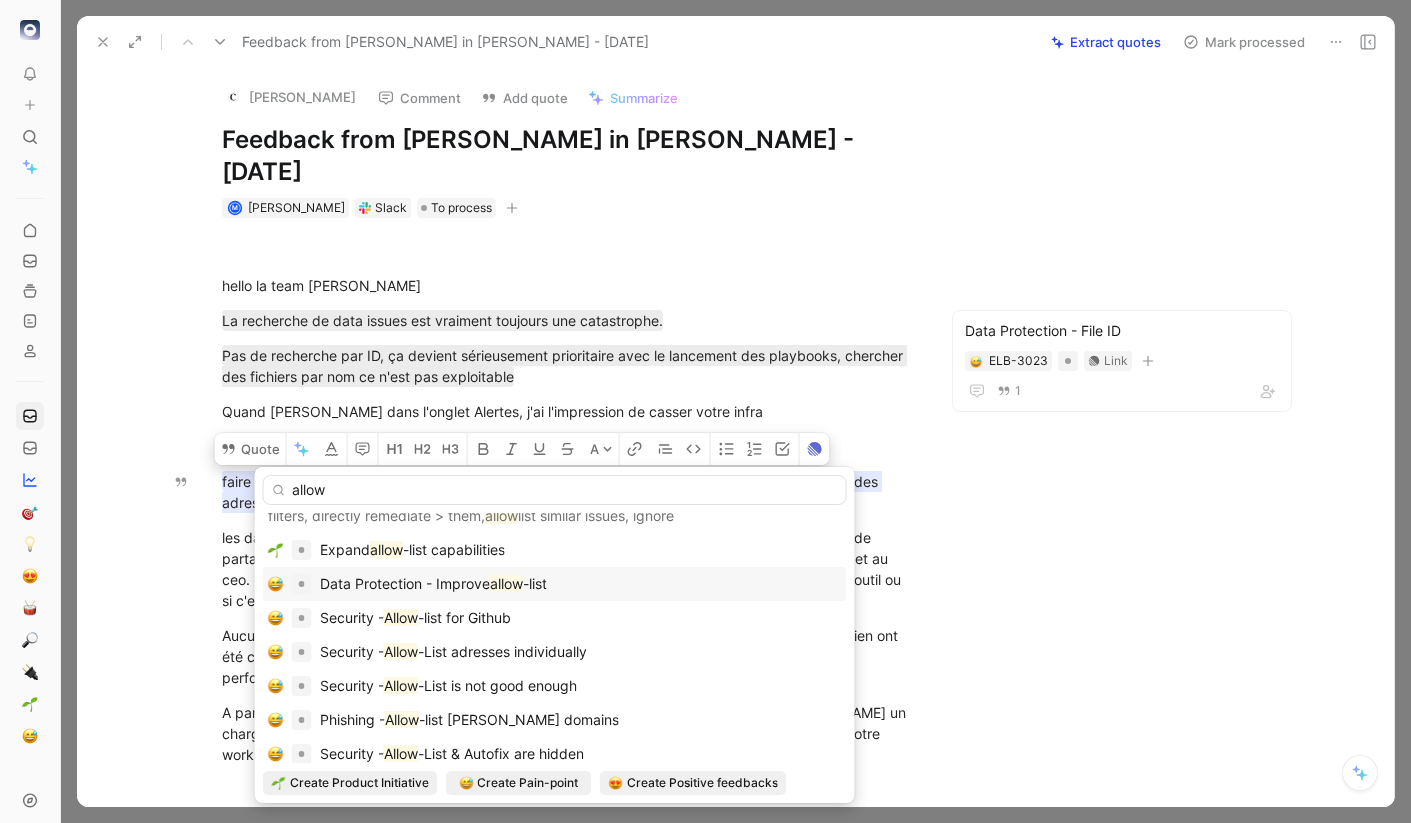 type on "allow" 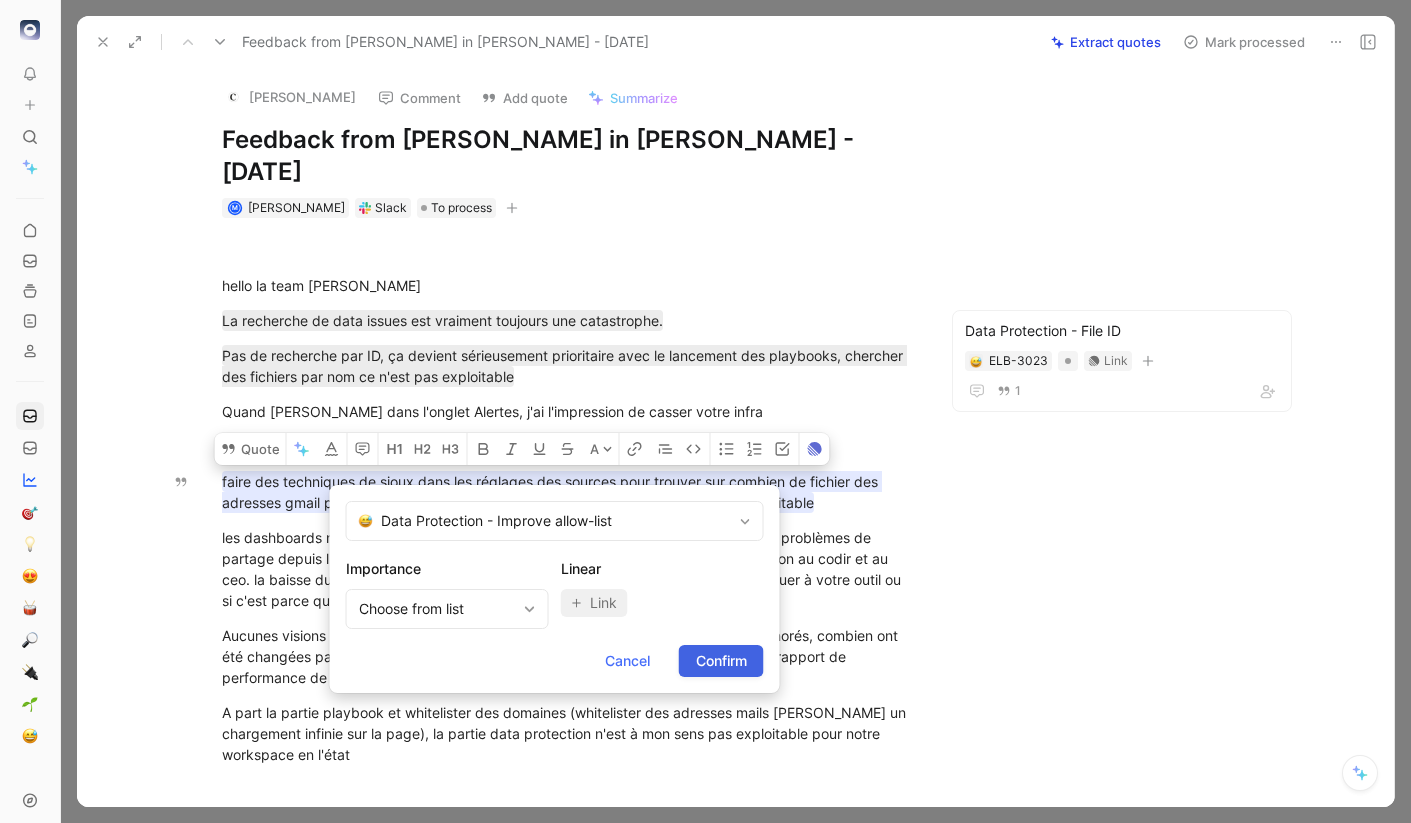 click on "Confirm" at bounding box center (721, 661) 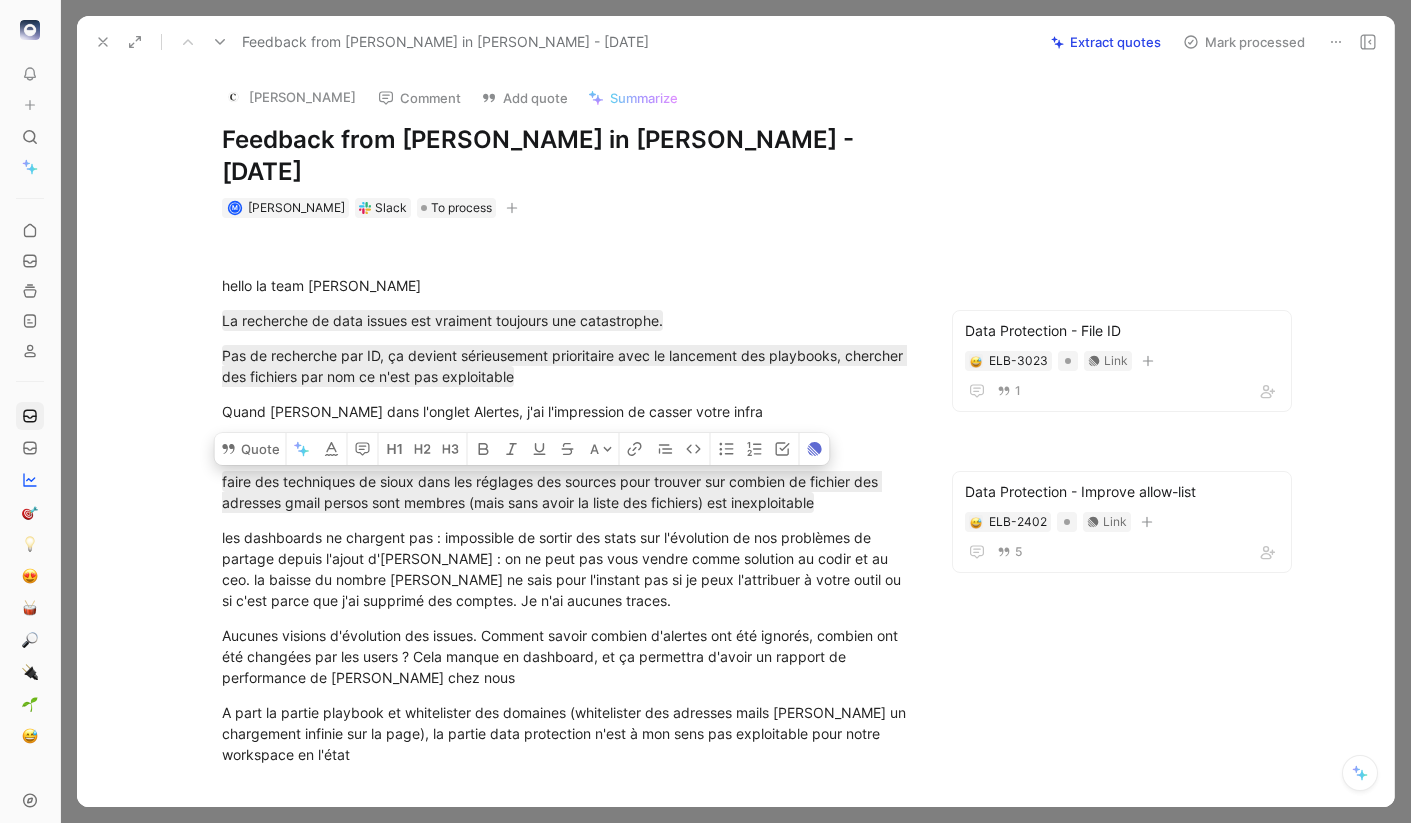 click on "Mark processed" at bounding box center (1244, 42) 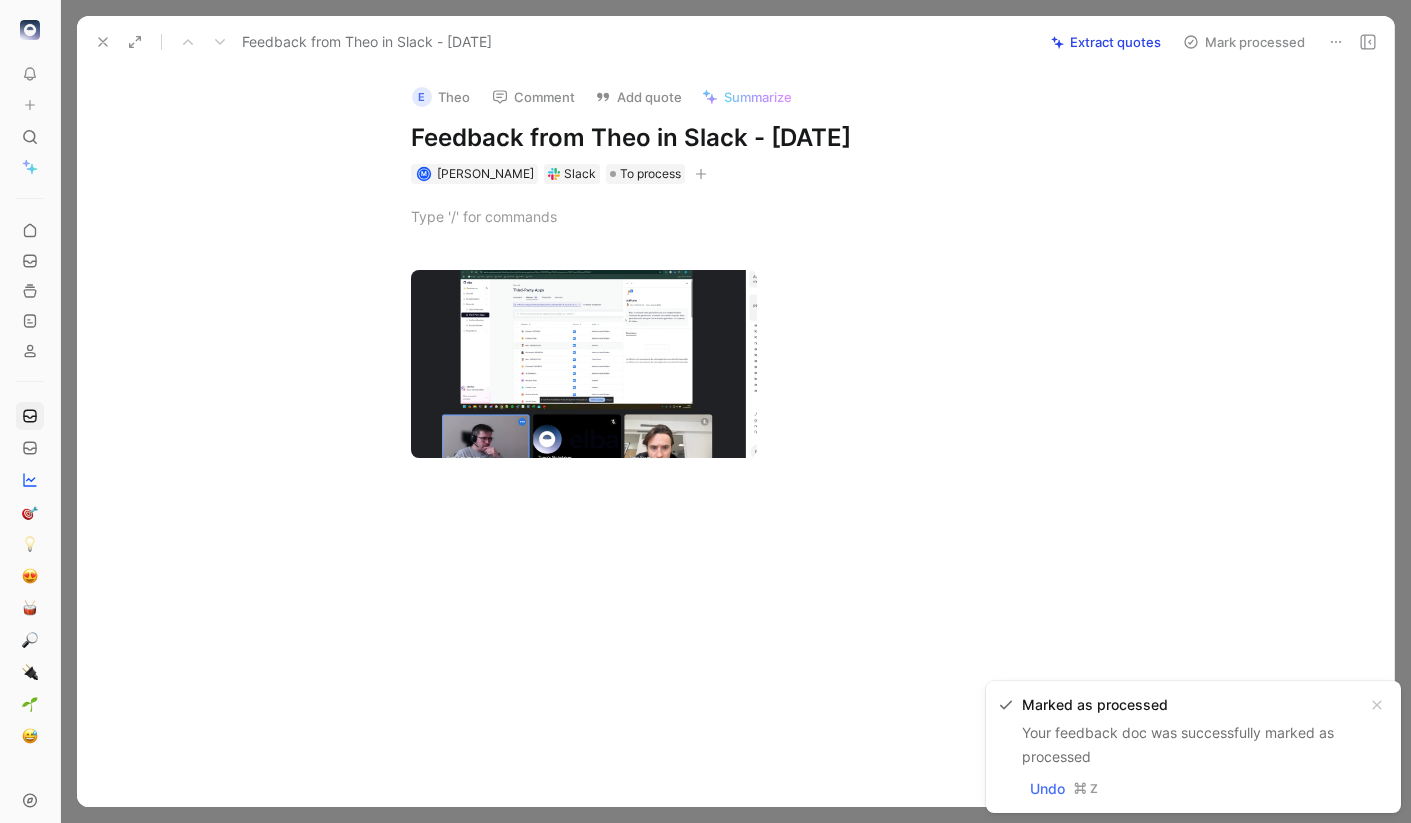 click at bounding box center [103, 42] 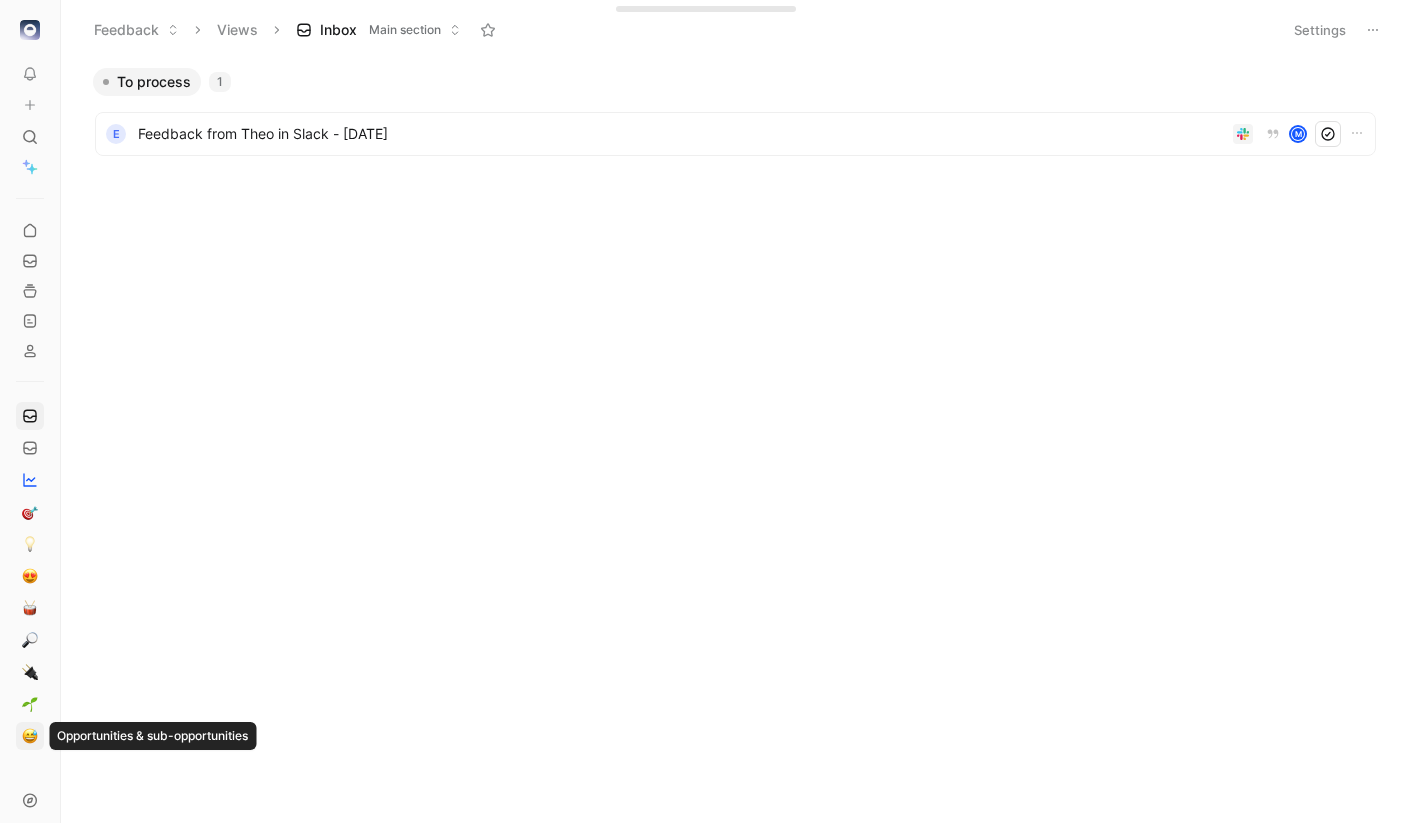 click at bounding box center (30, 736) 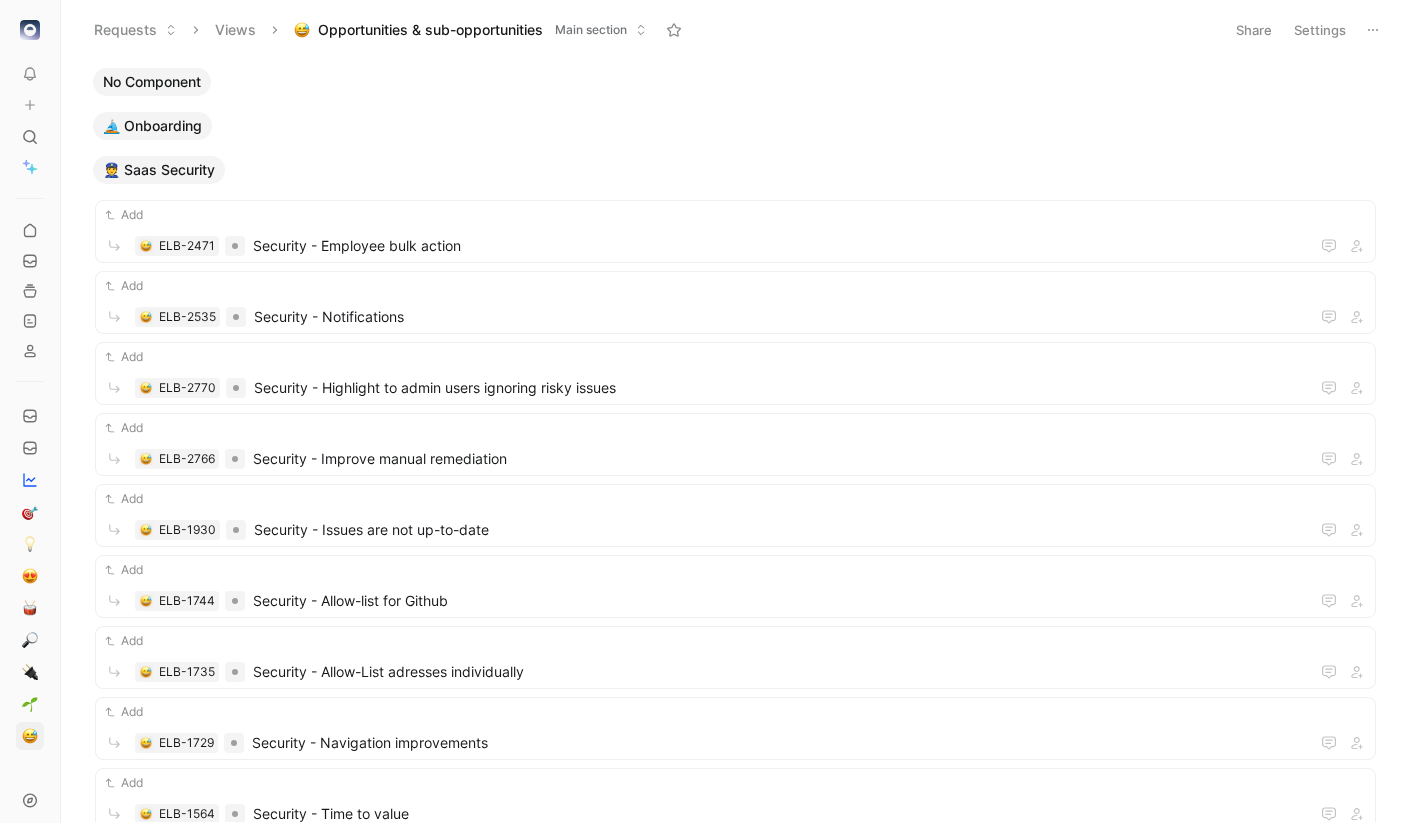 click on "No Component" at bounding box center (152, 82) 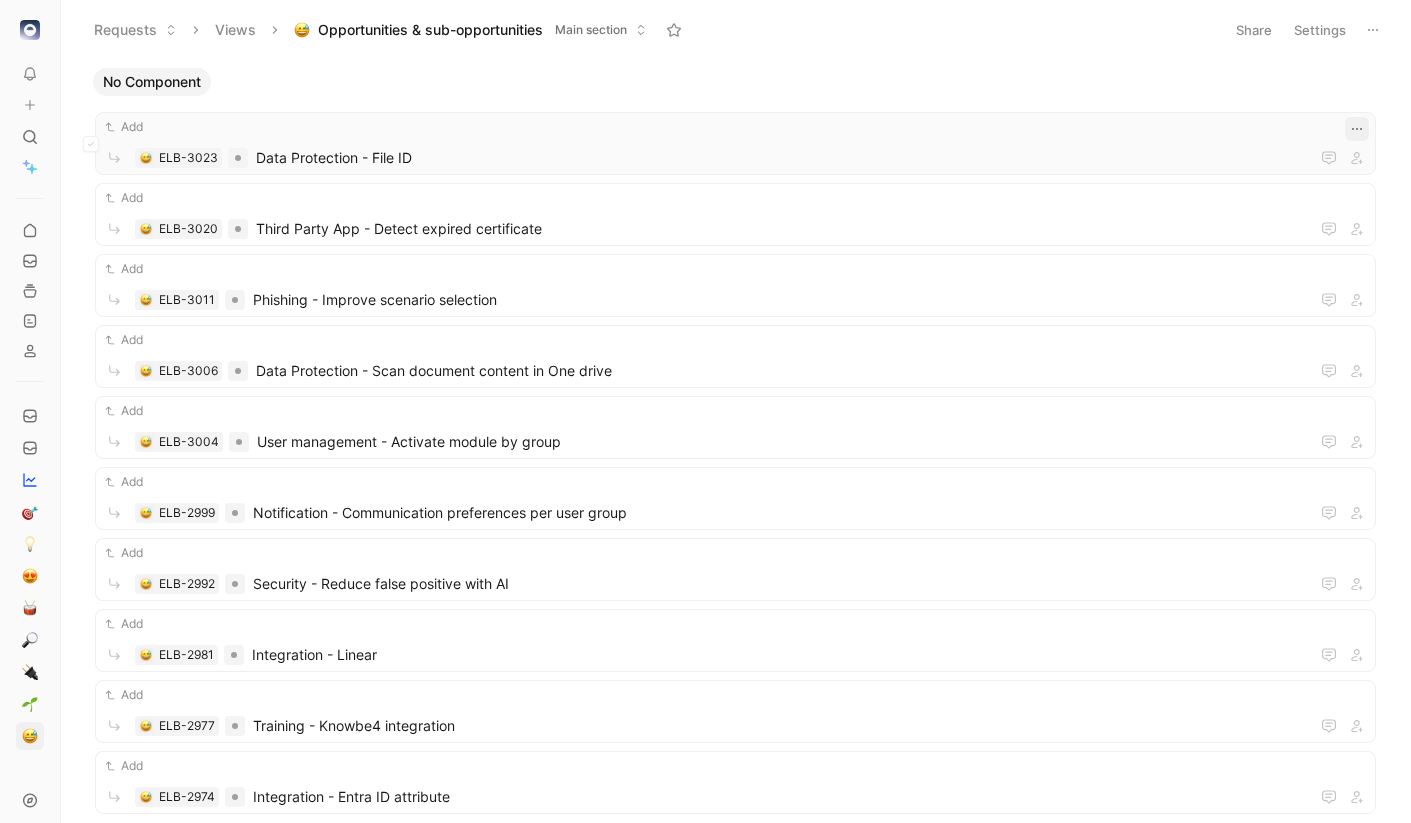 click 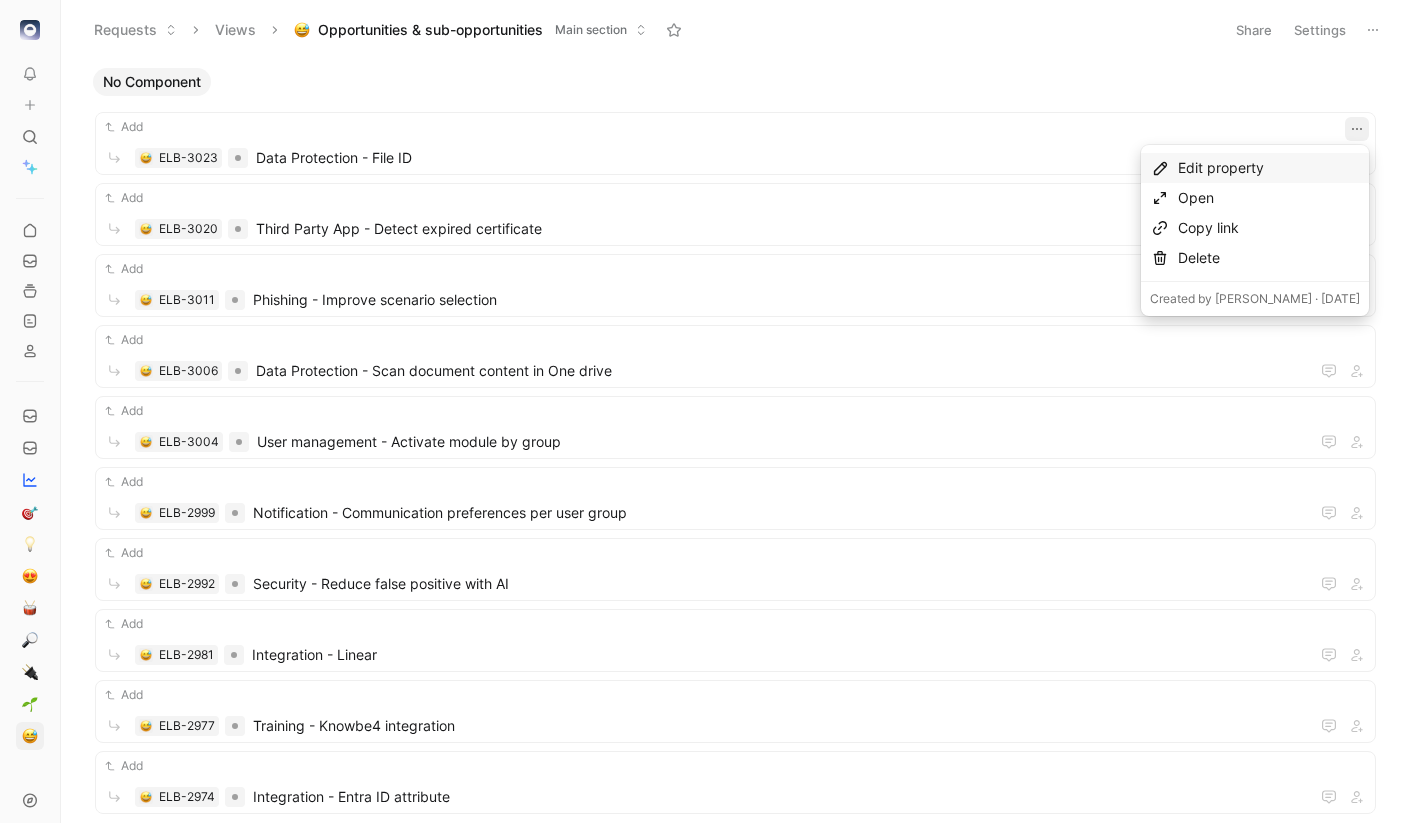 click on "Edit property" at bounding box center (1269, 168) 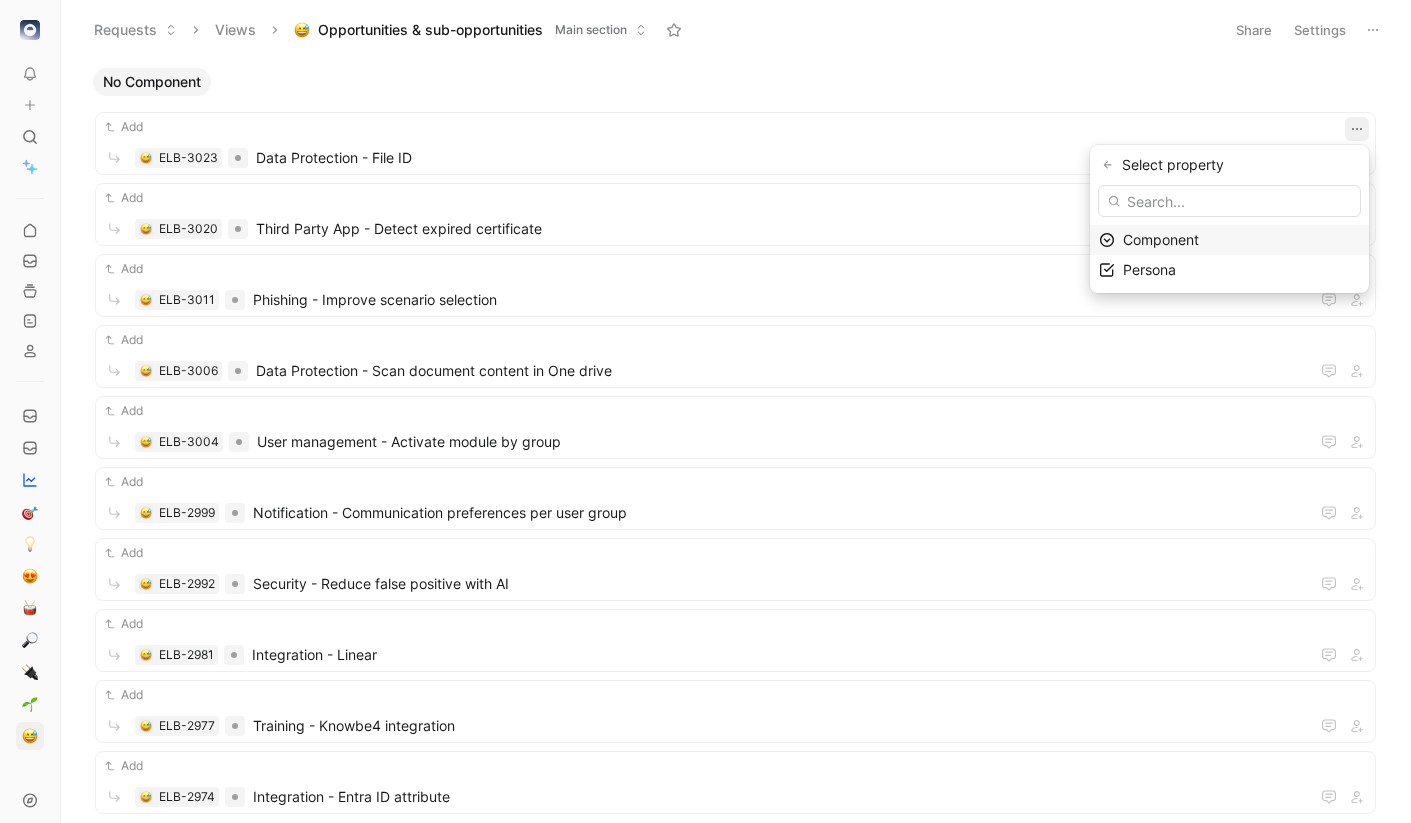 click on "Component" at bounding box center (1161, 239) 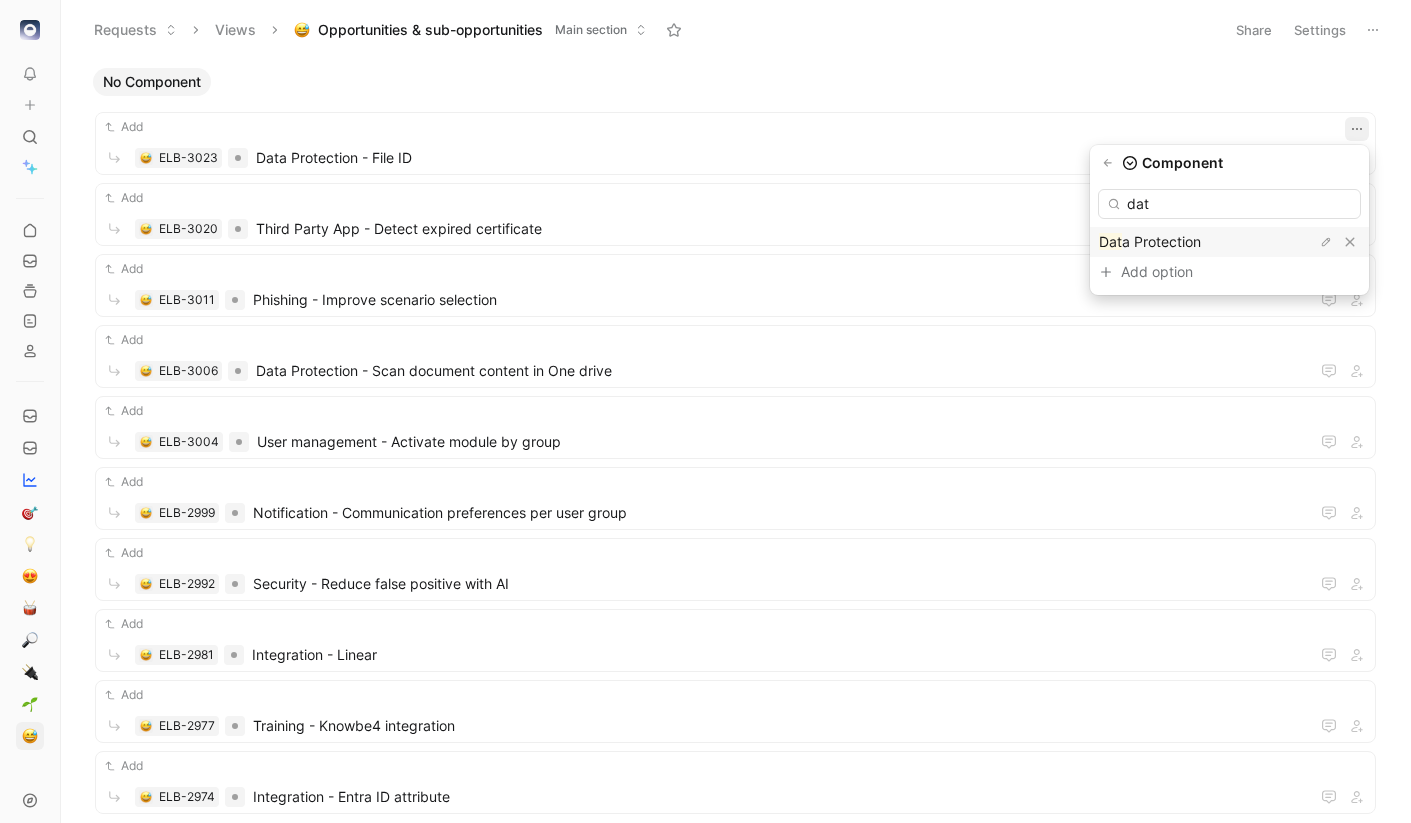 type on "dat" 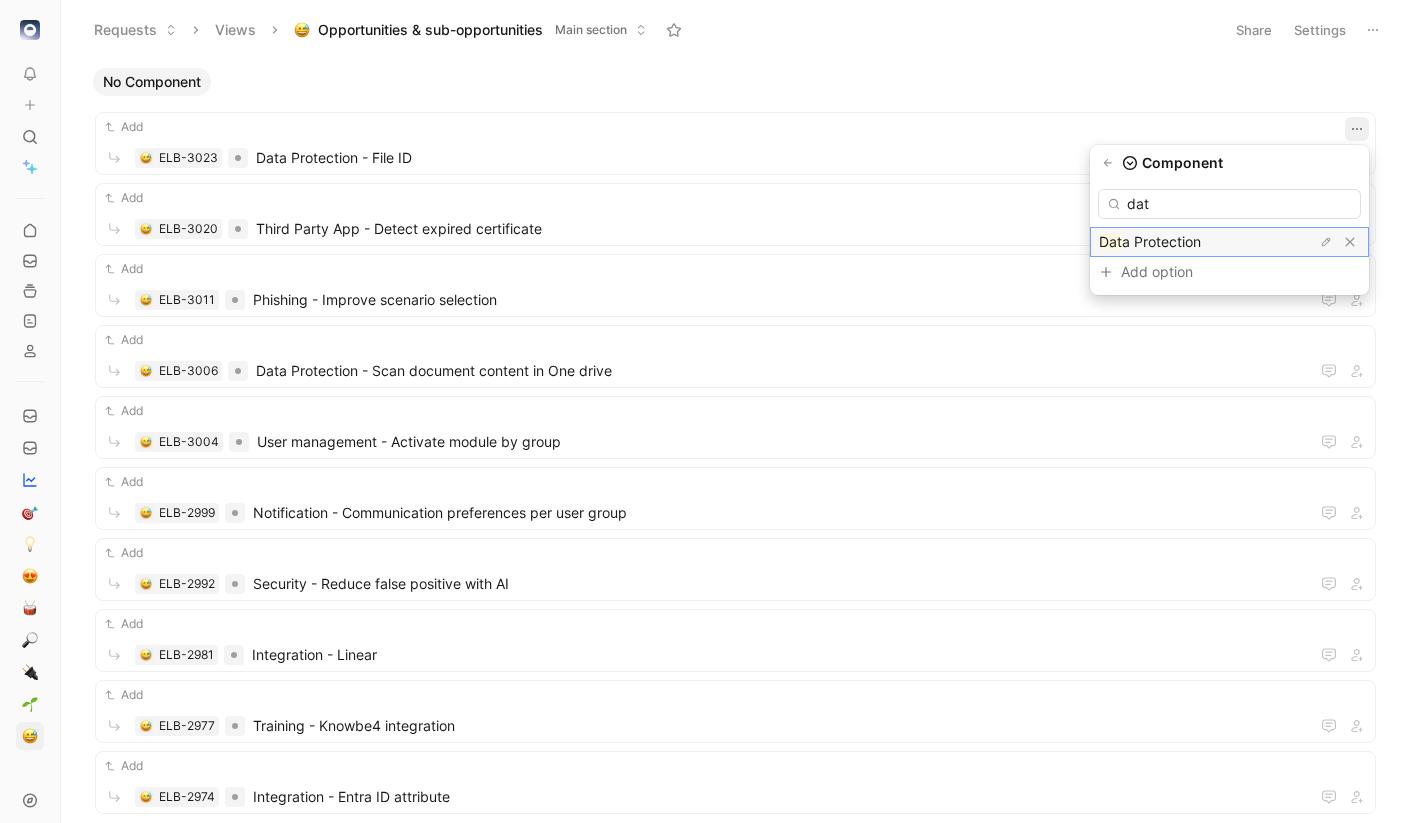 click on "a Protection" at bounding box center [1161, 241] 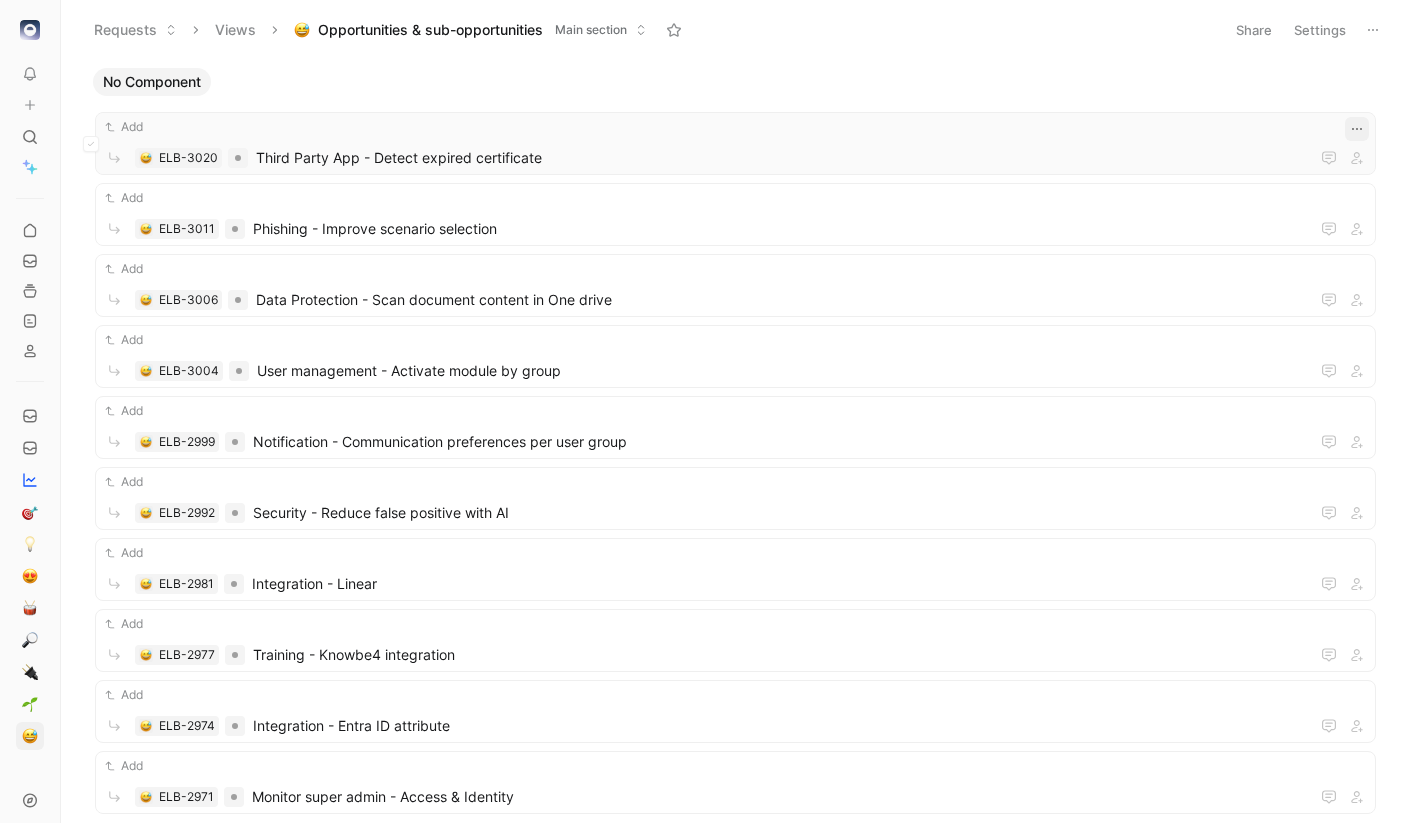 click 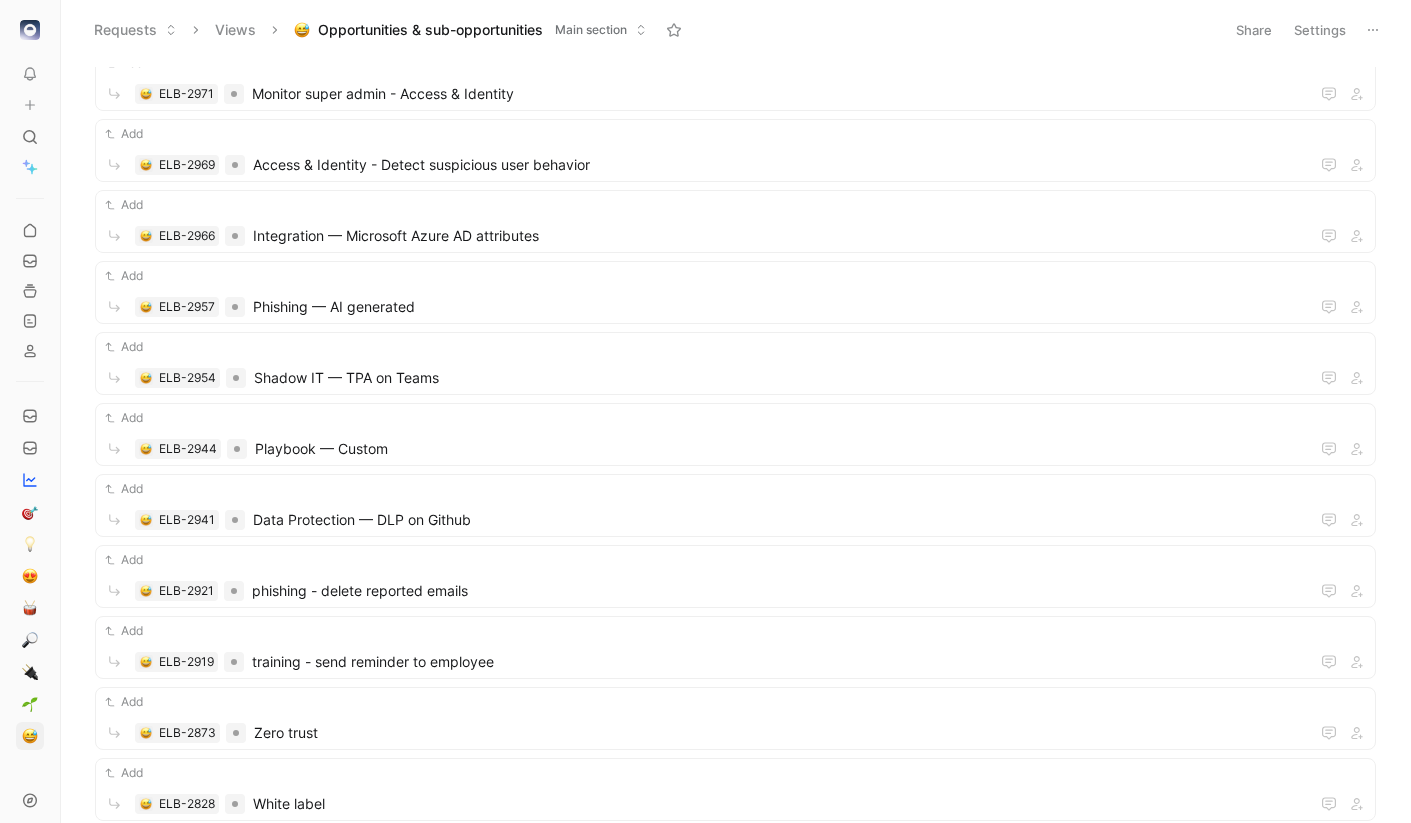 scroll, scrollTop: 0, scrollLeft: 0, axis: both 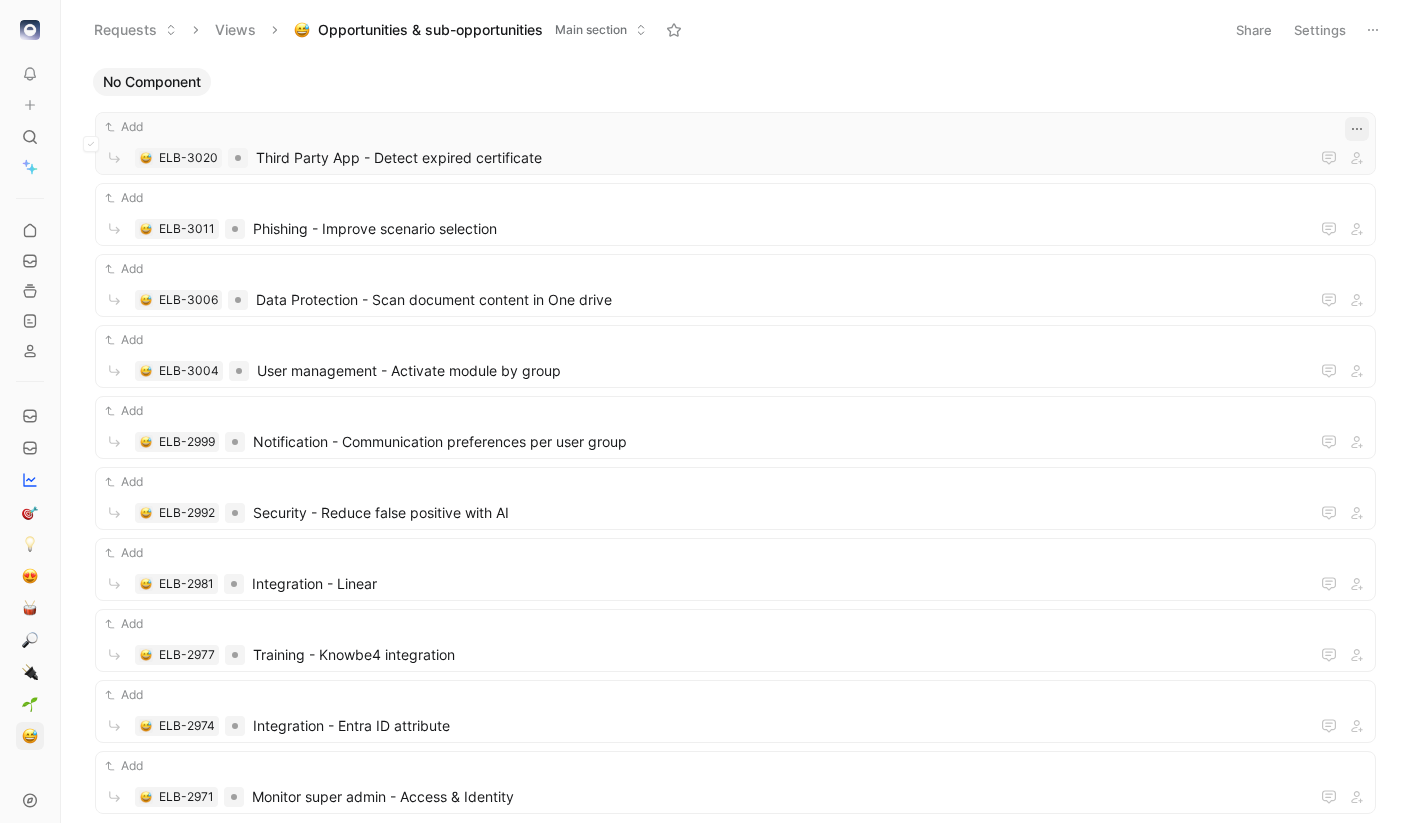 click 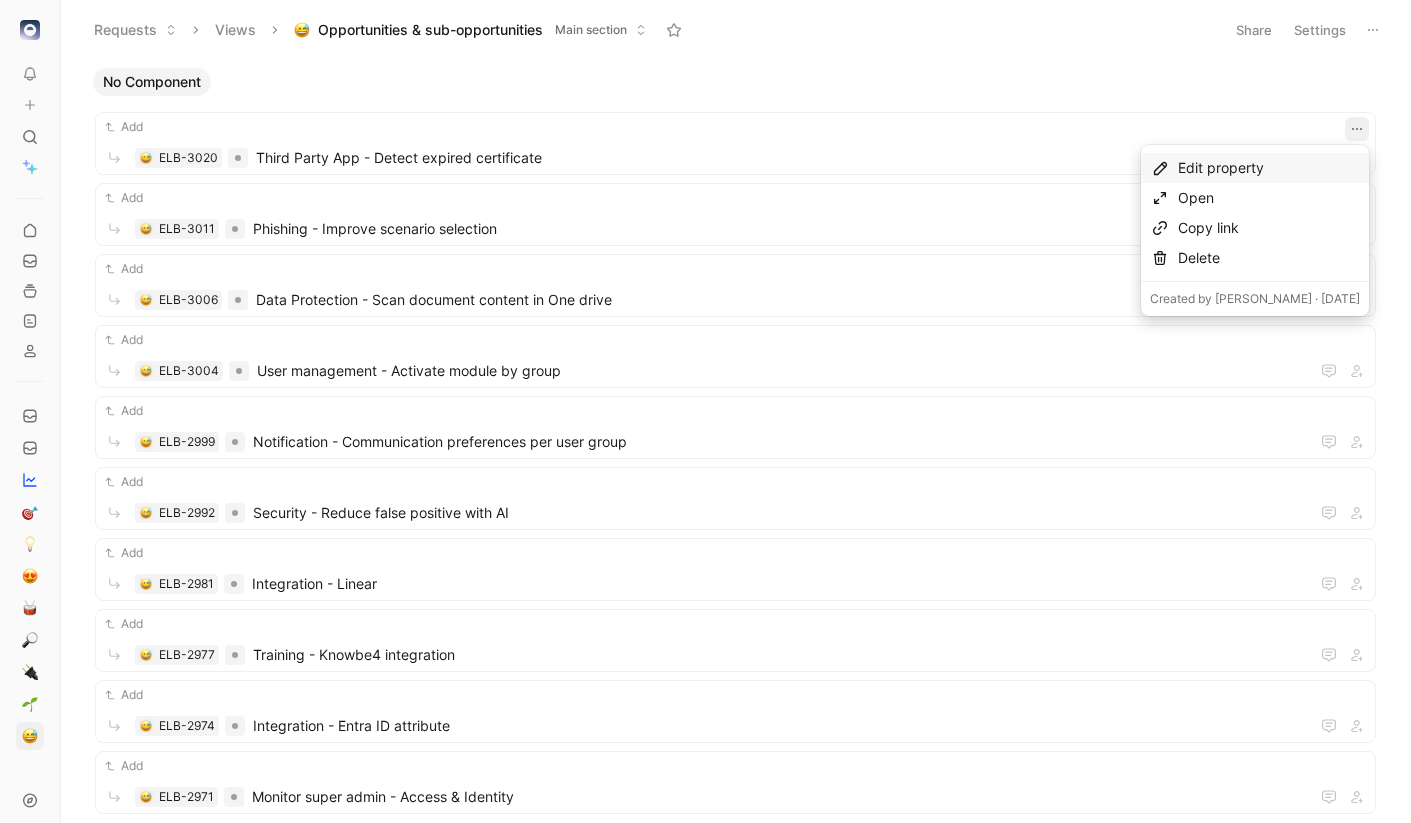 click on "Edit property" at bounding box center [1269, 168] 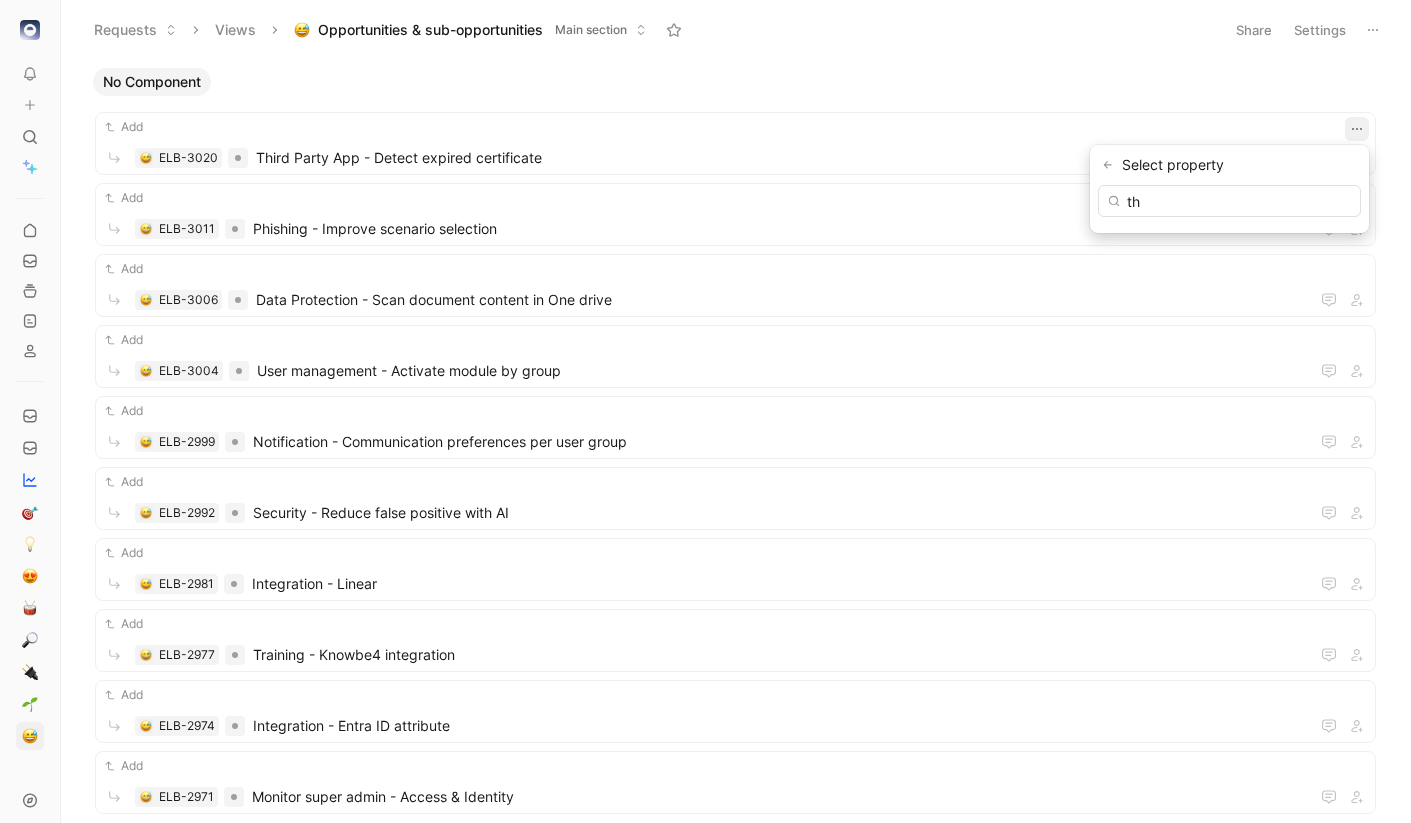 type on "t" 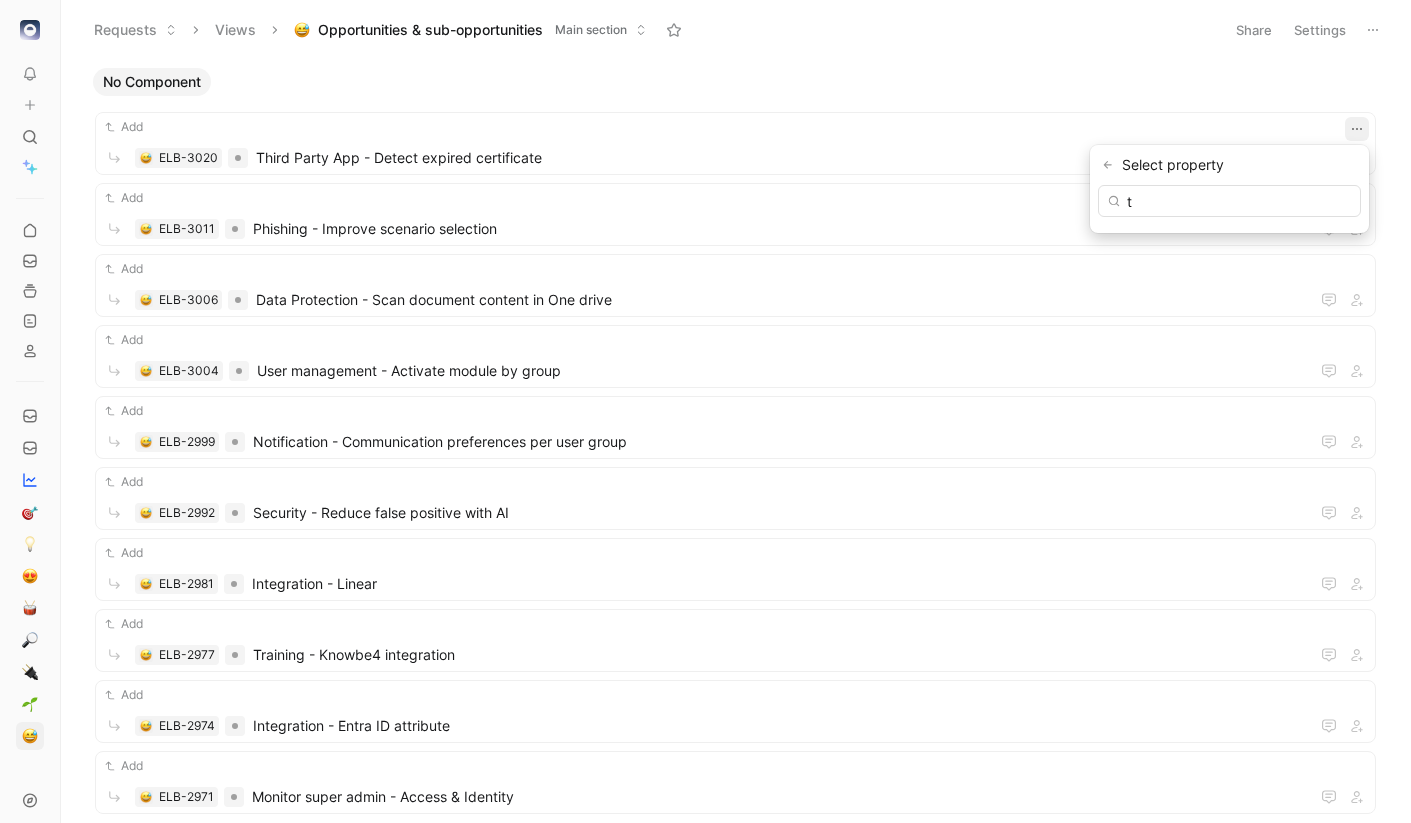 type 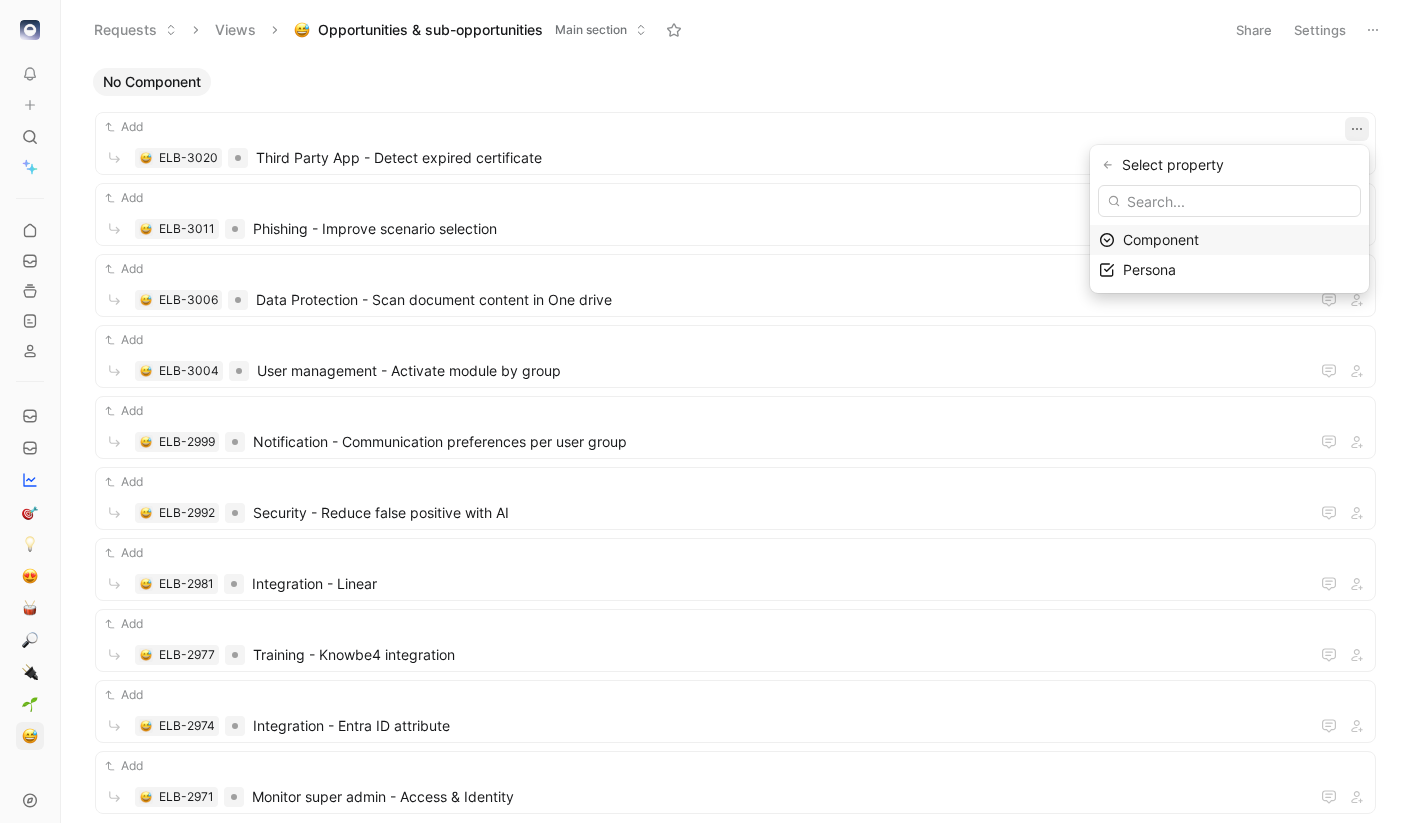 click on "Component" at bounding box center [1161, 239] 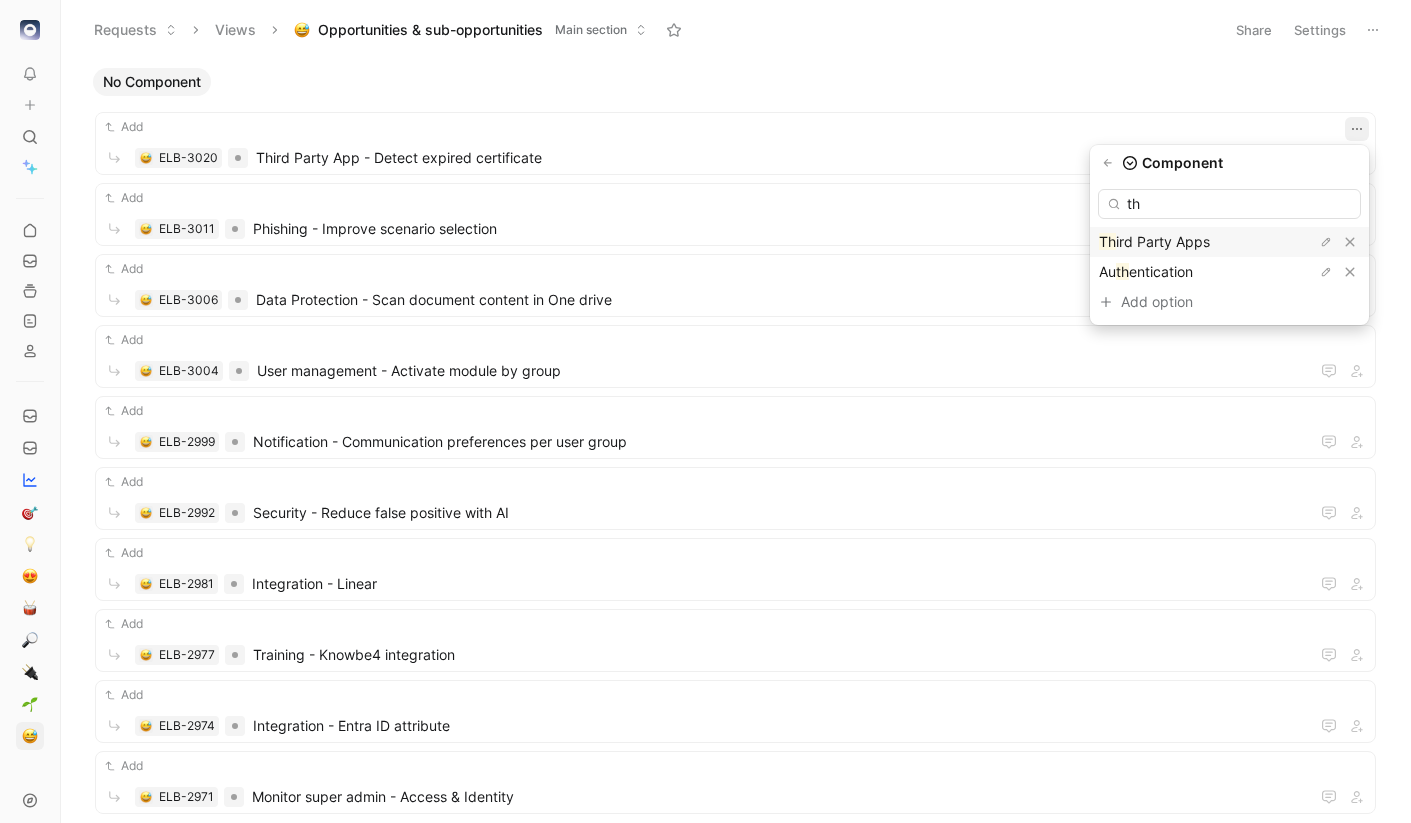 type on "th" 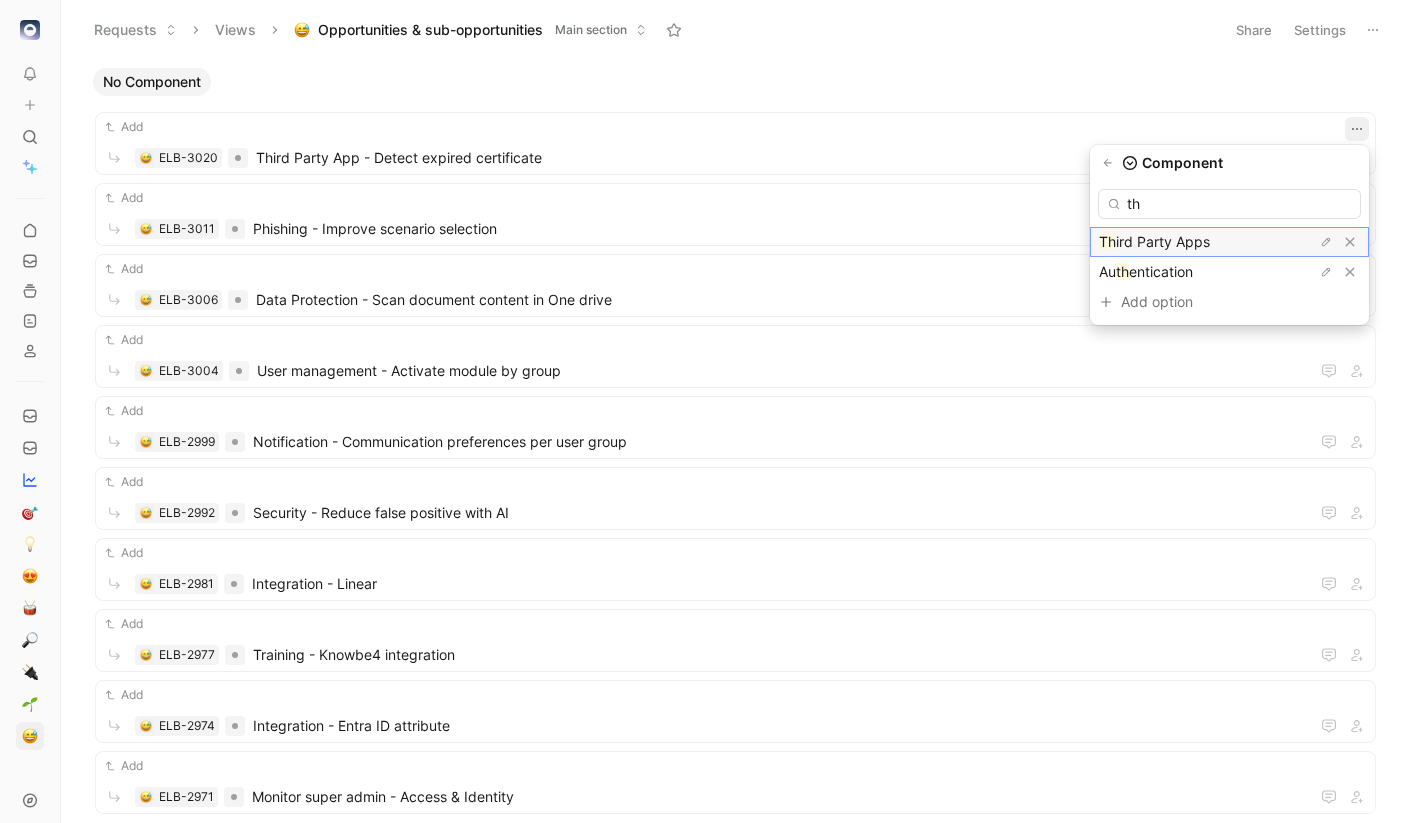 click on "Th ird Party Apps" at bounding box center (1174, 242) 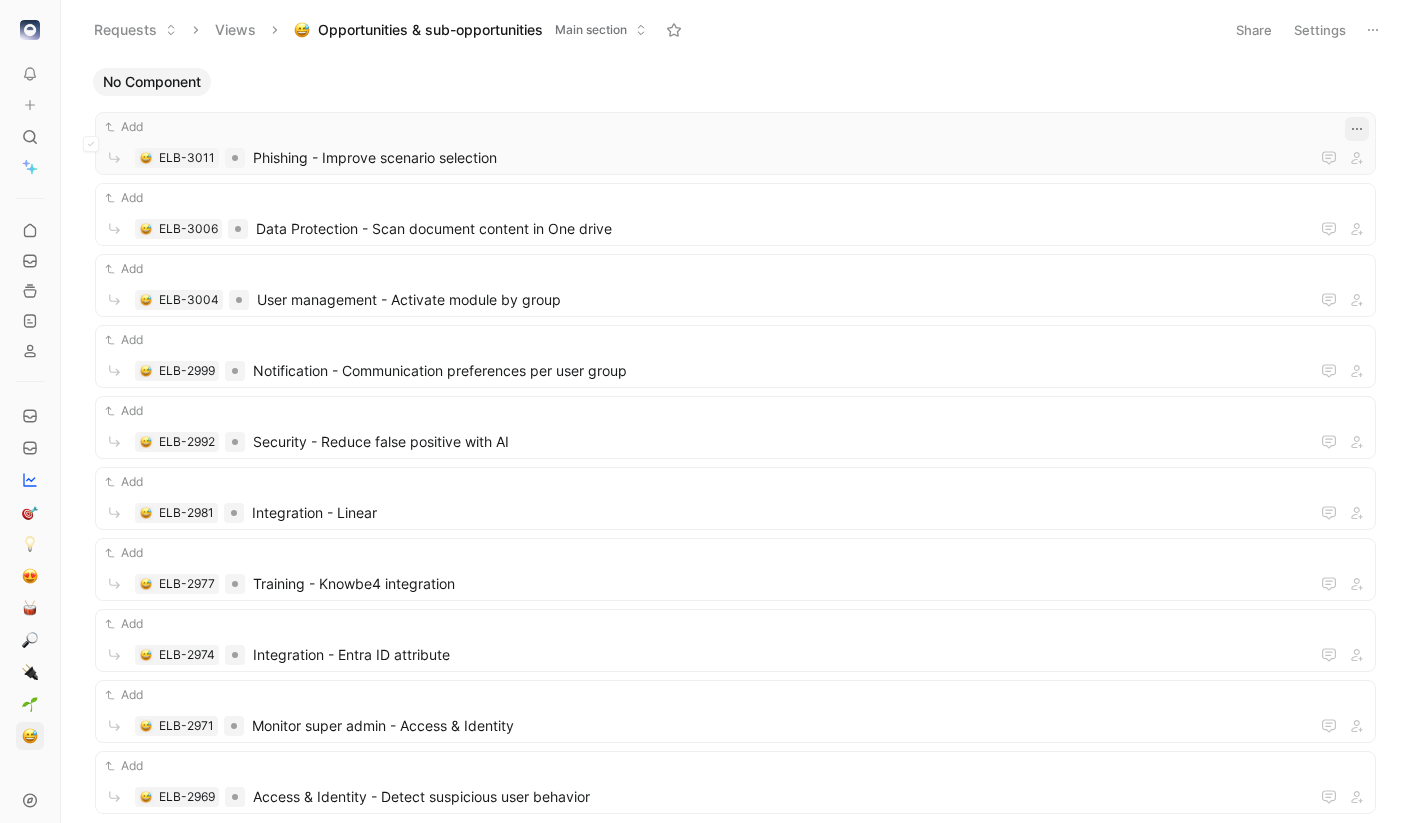click 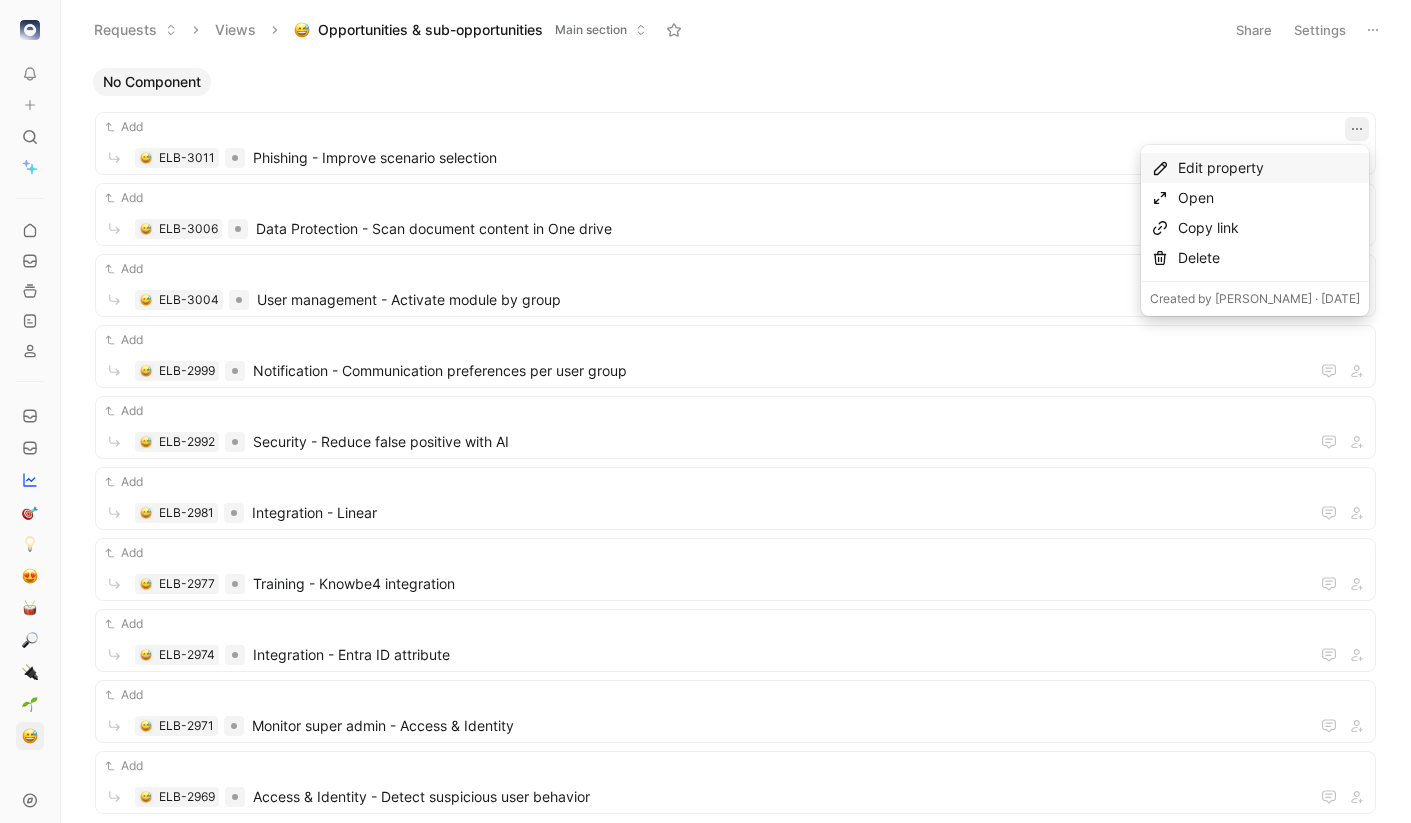 click on "Edit property" at bounding box center (1269, 168) 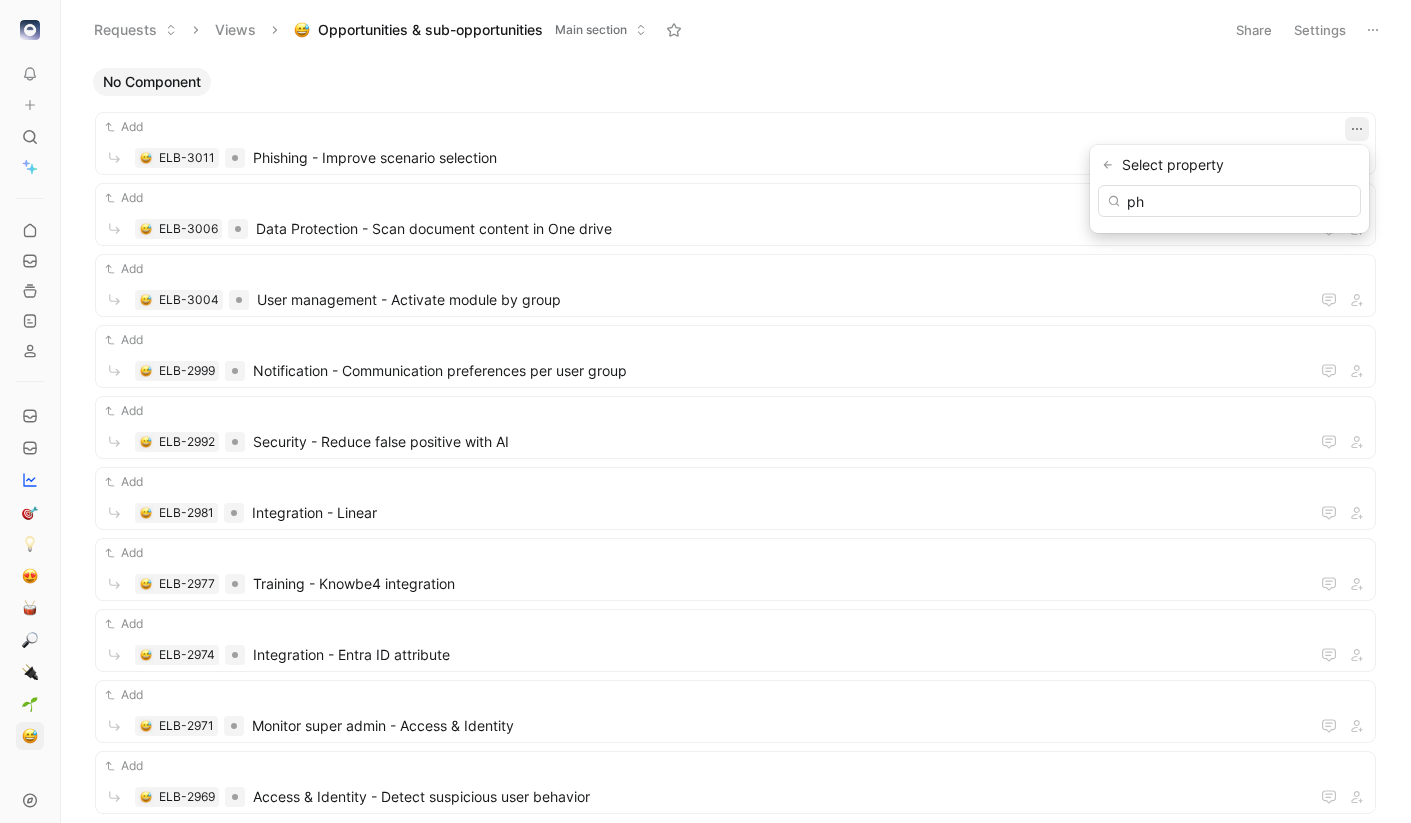 type on "p" 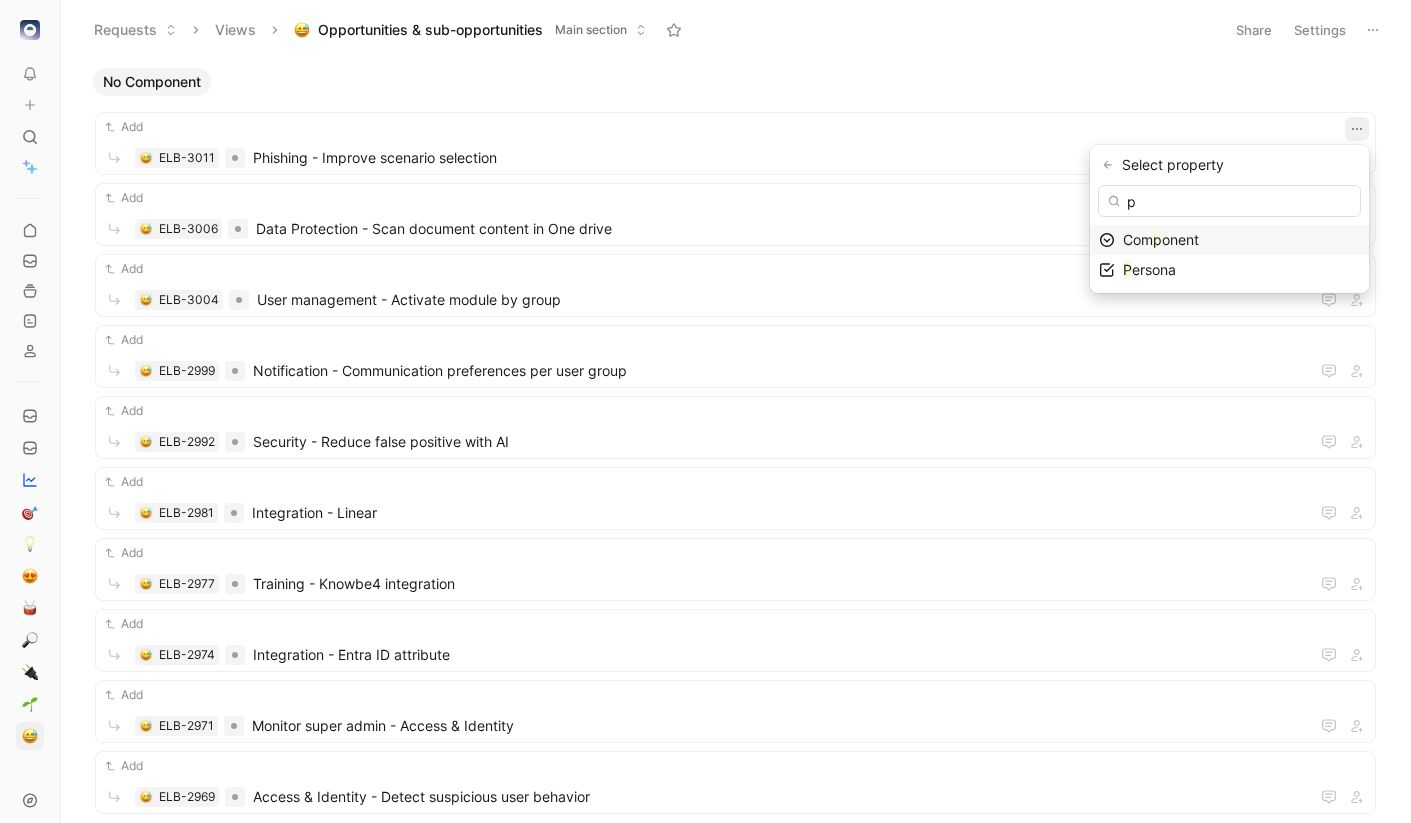 type 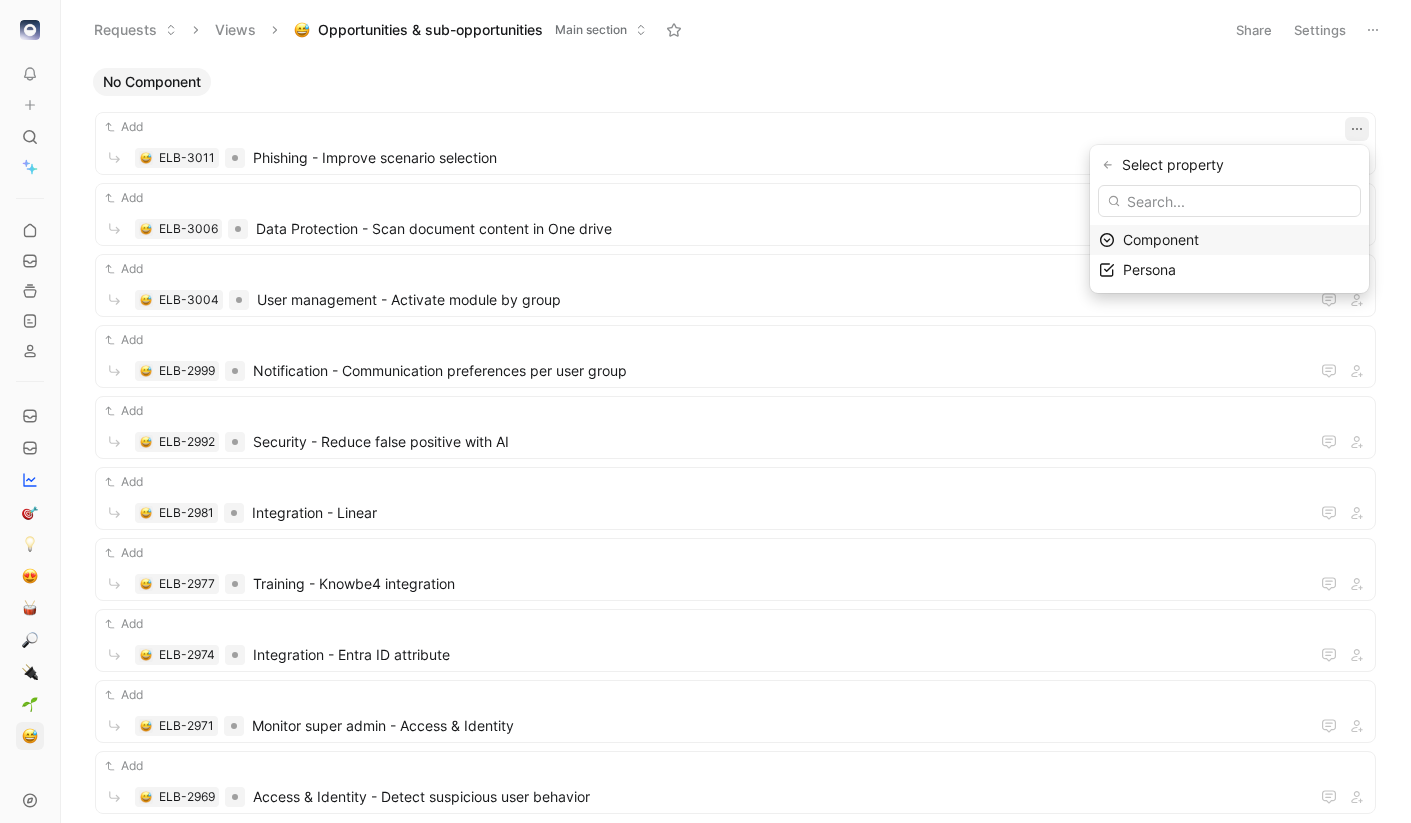 click on "Component" at bounding box center [1161, 239] 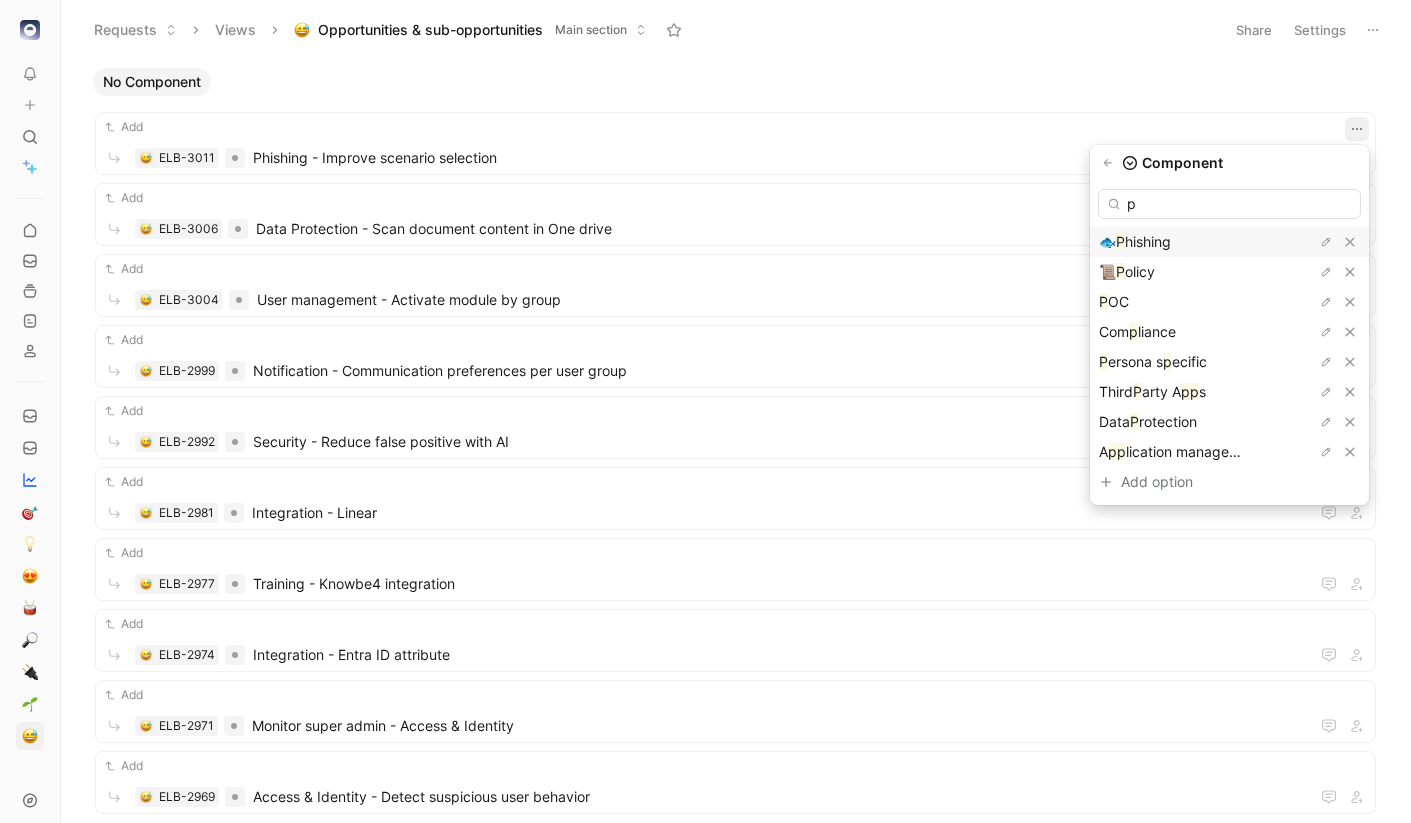 type on "p" 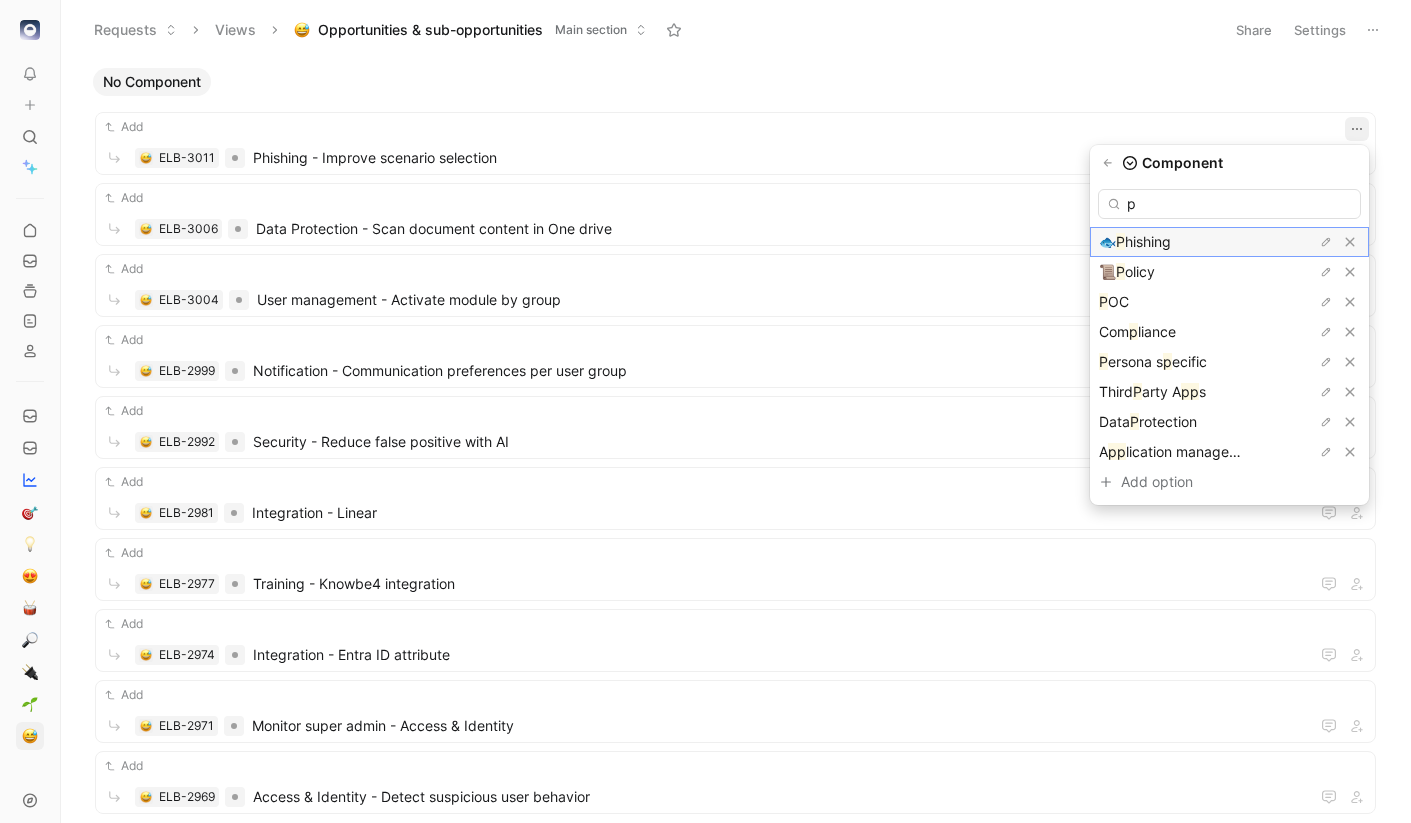 click on "P" at bounding box center (1120, 241) 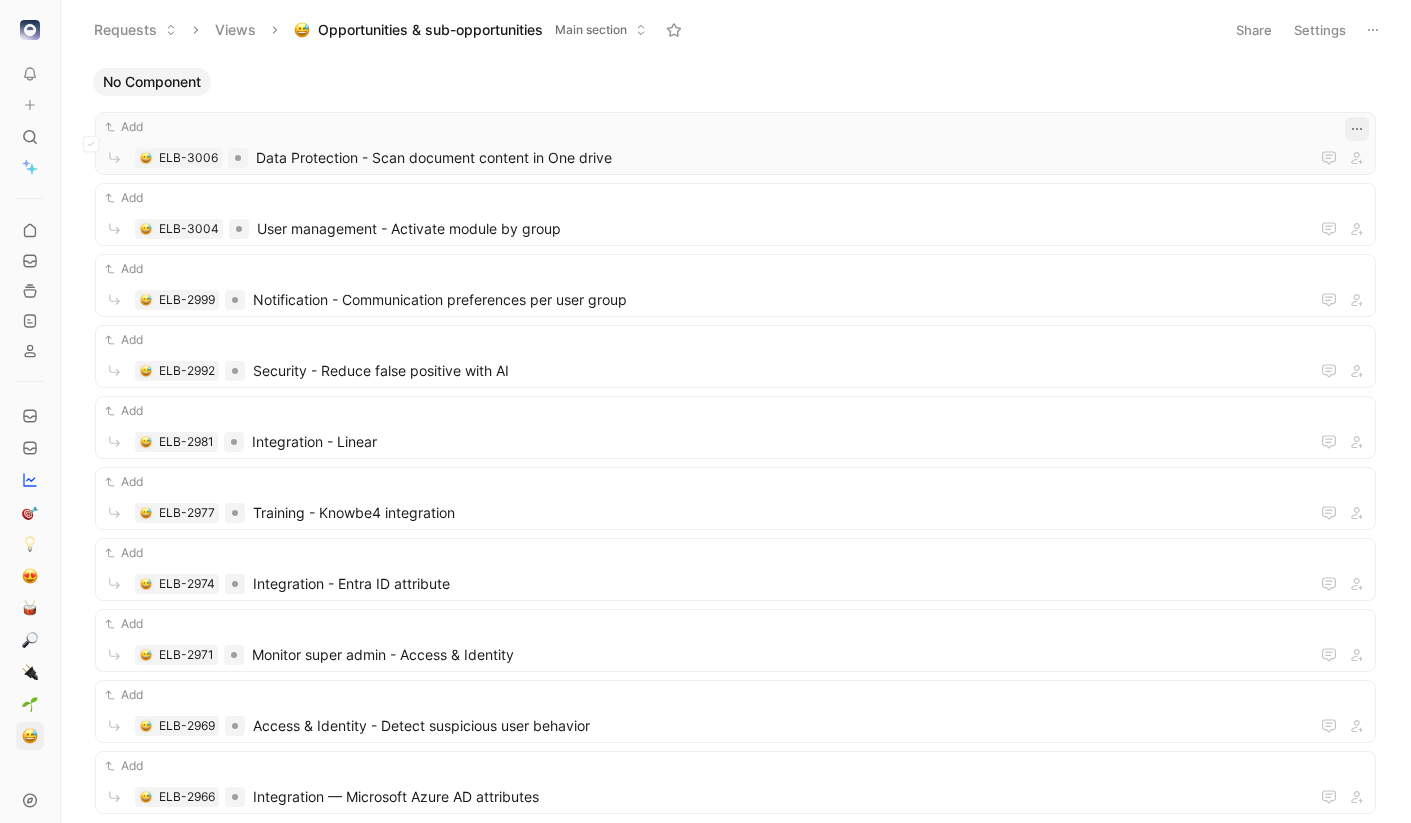 click at bounding box center [1357, 129] 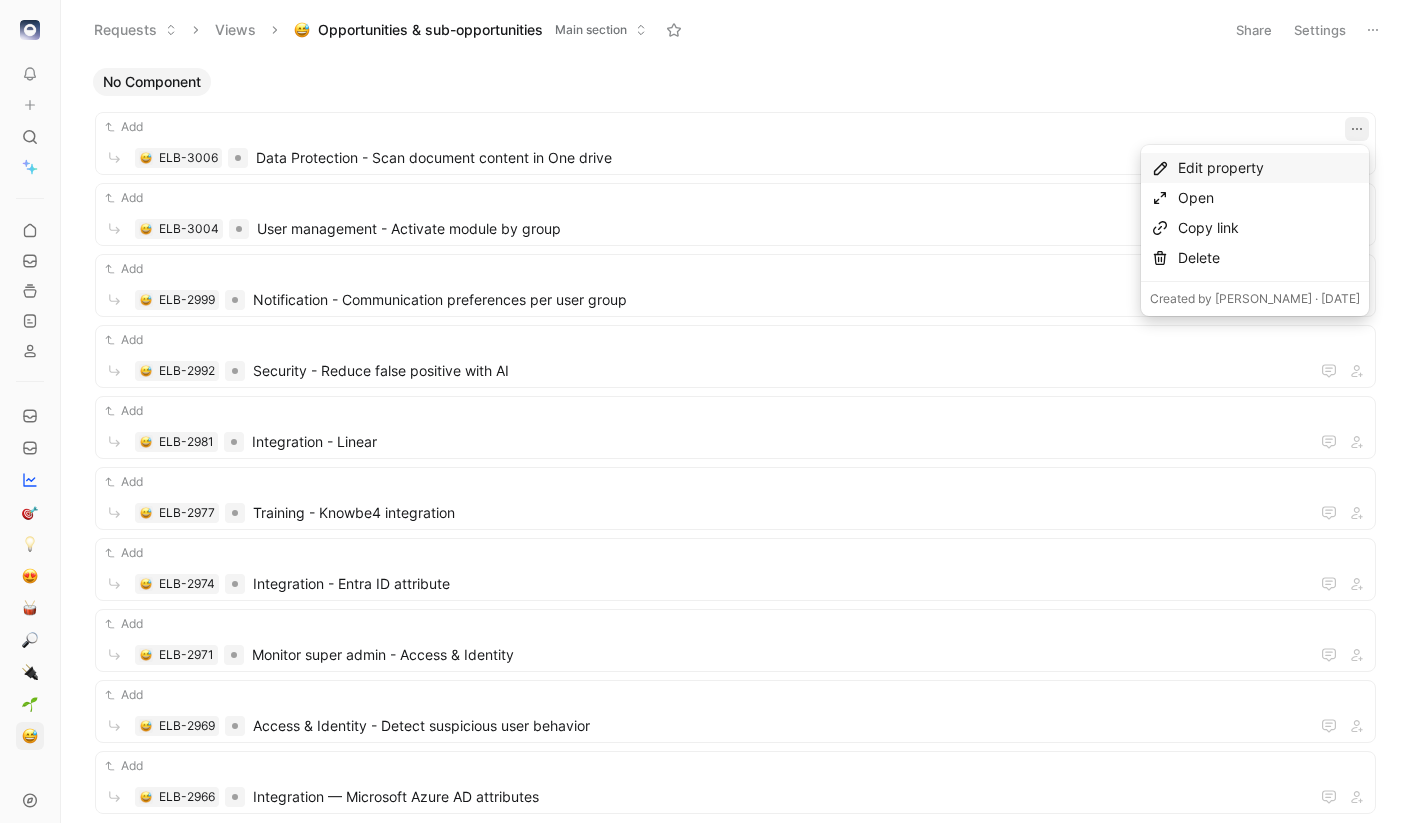 click on "Edit property" at bounding box center [1269, 168] 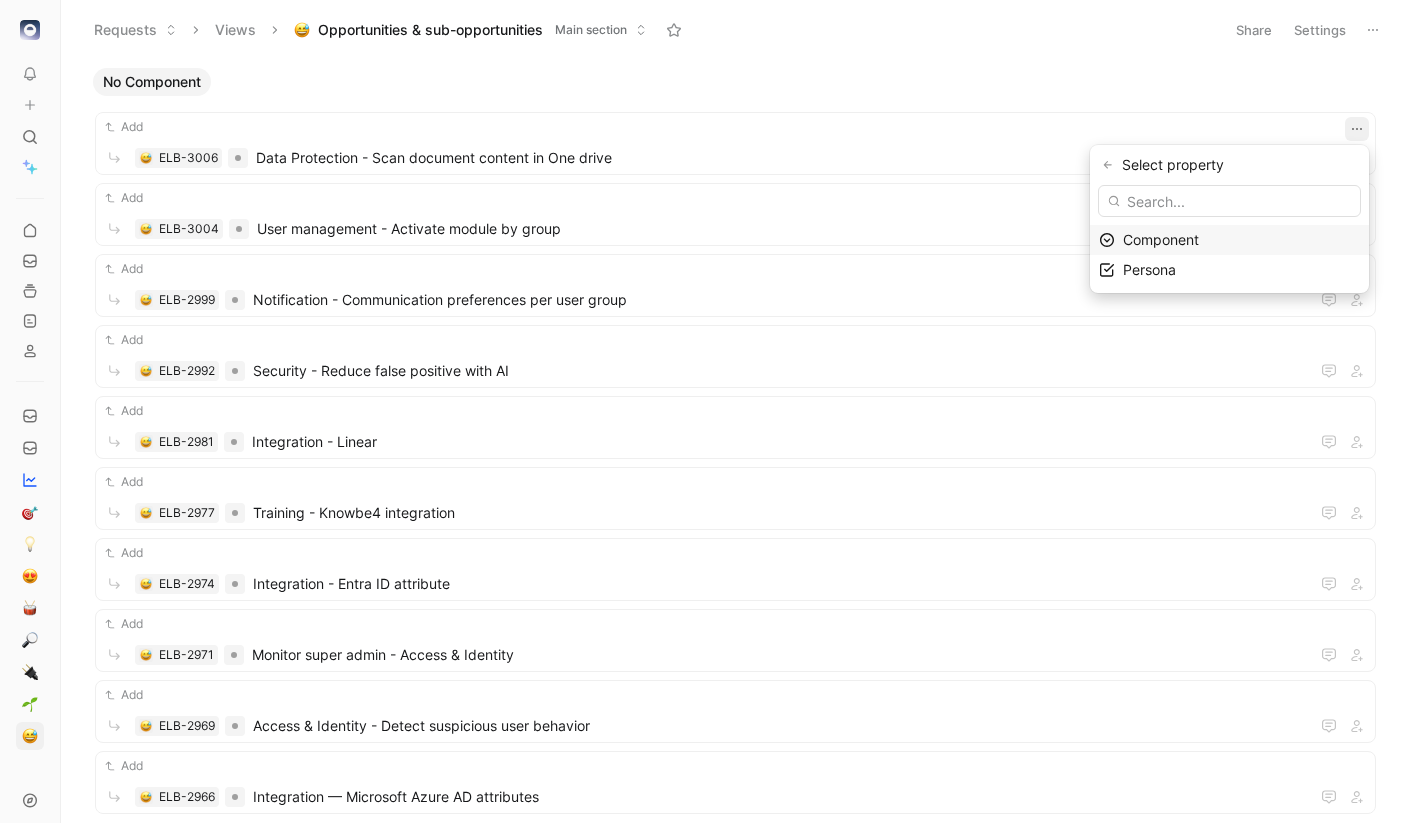 click on "Component" at bounding box center [1161, 239] 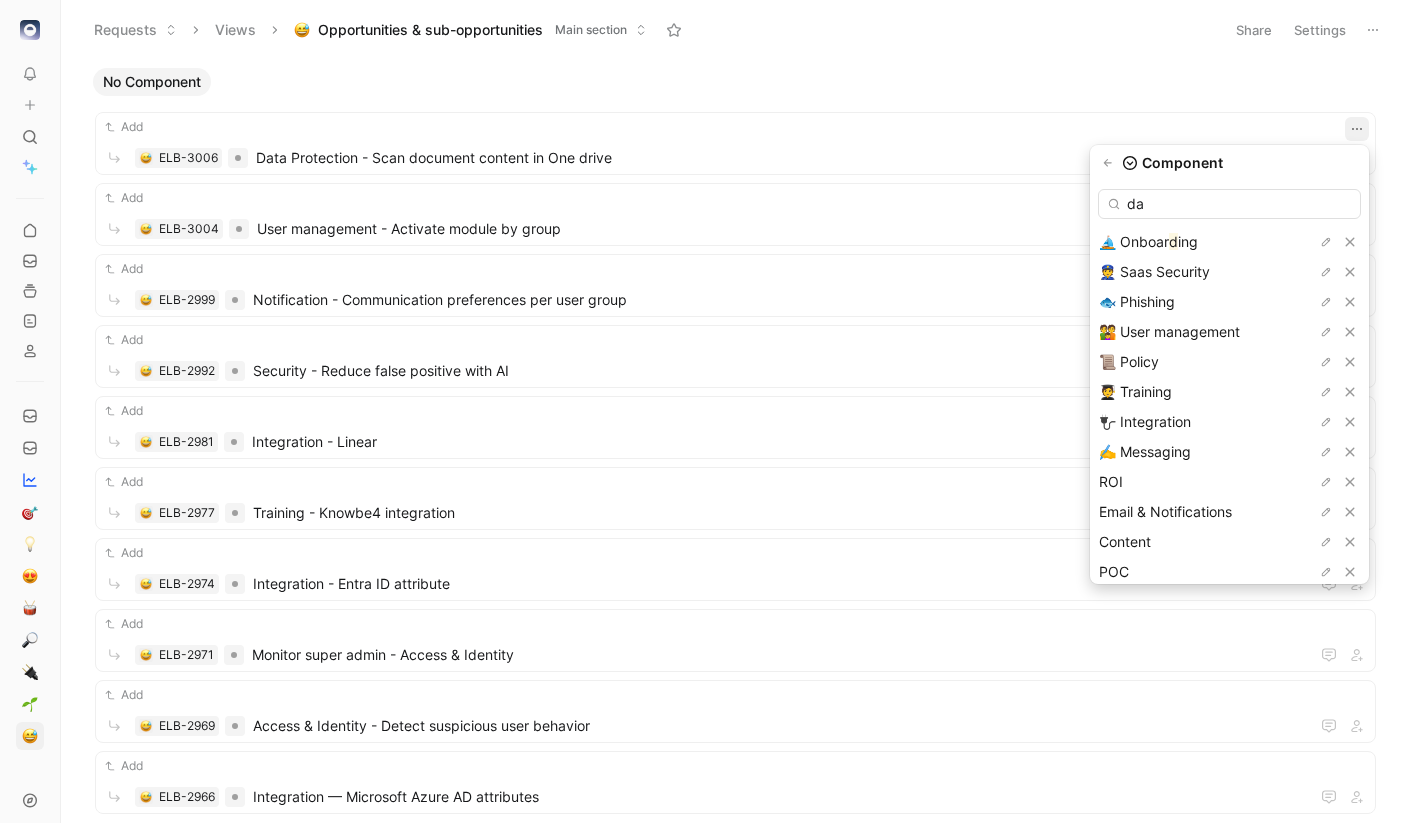 type on "dat" 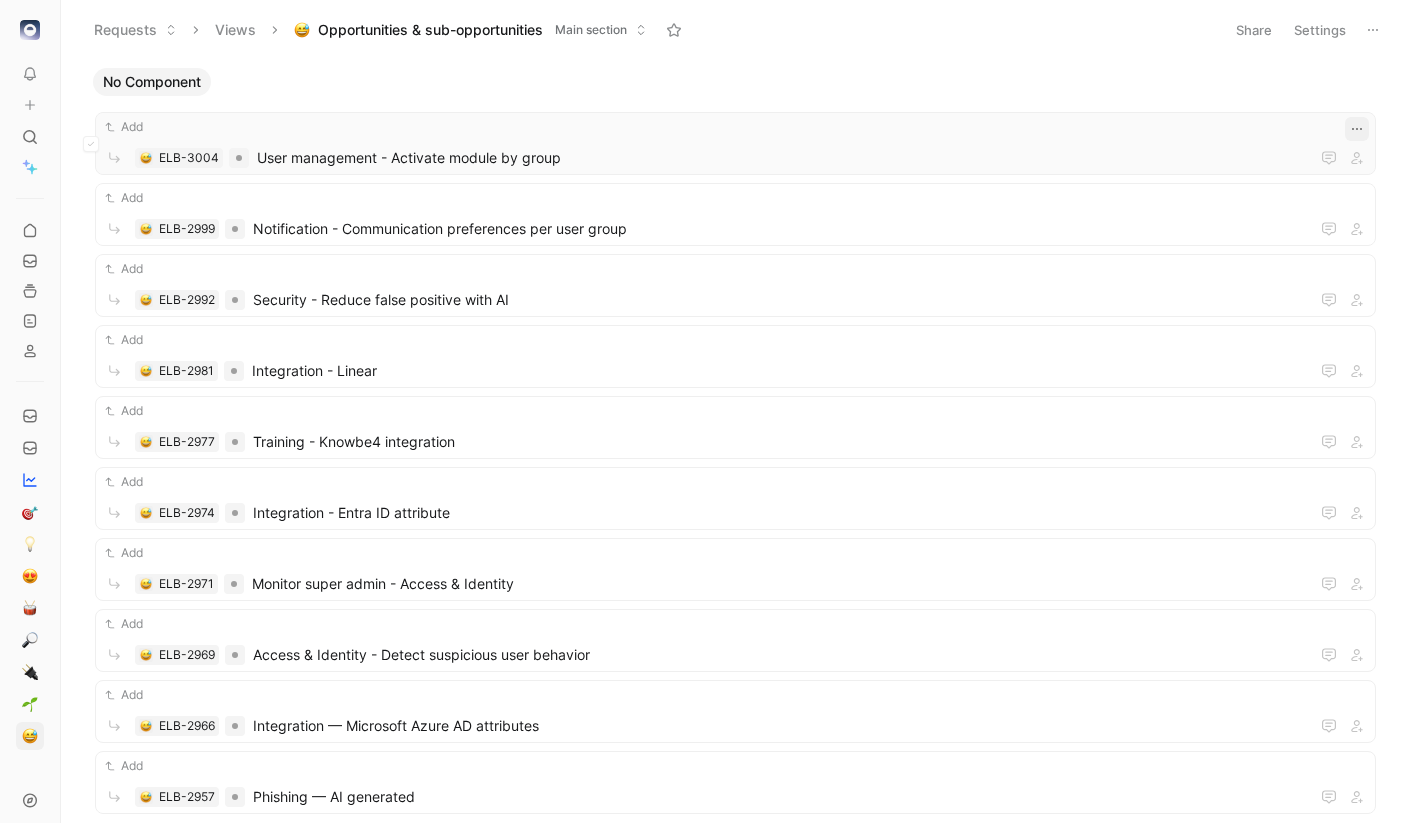 click 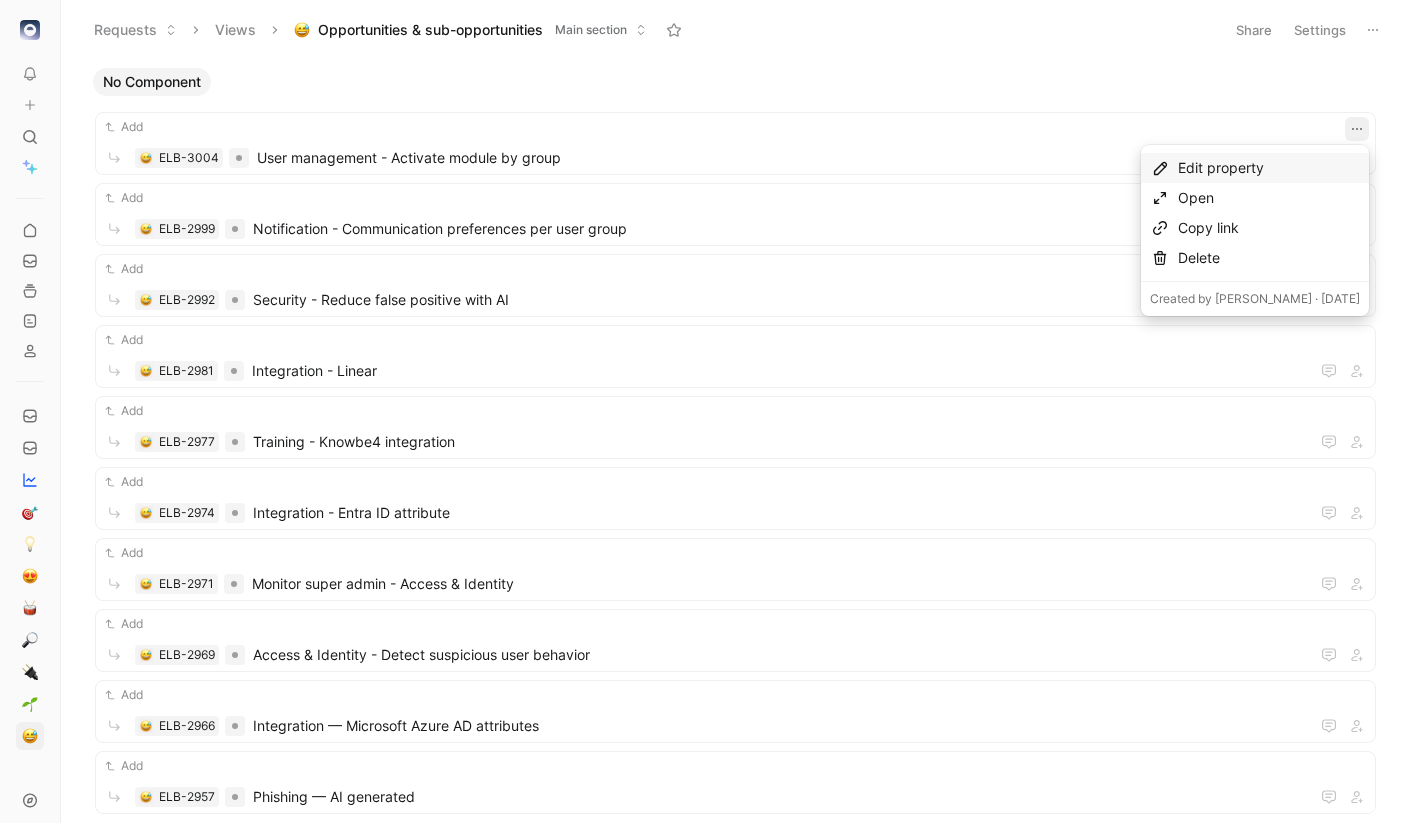 click on "Edit property" at bounding box center (1269, 168) 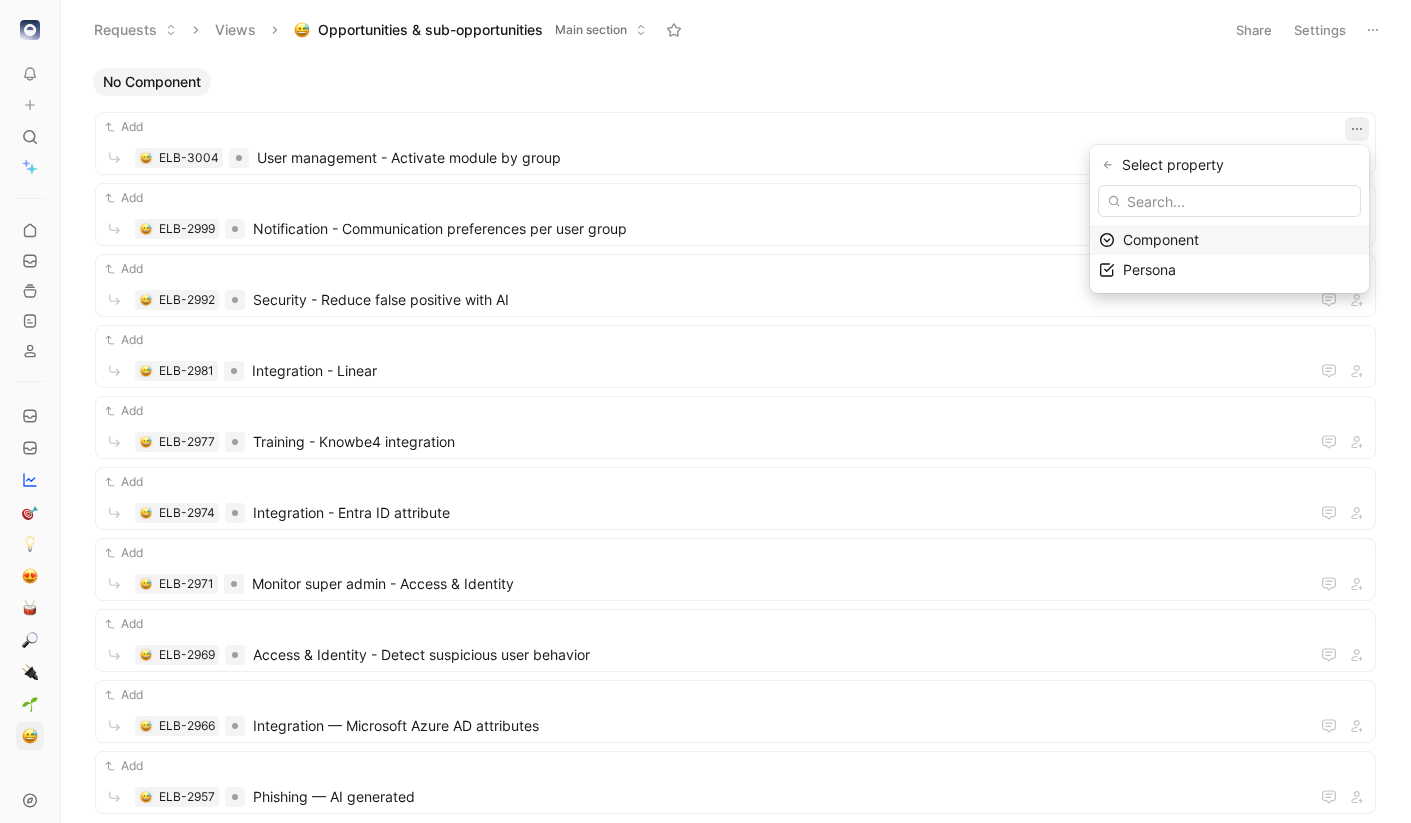 click on "Component" at bounding box center [1161, 239] 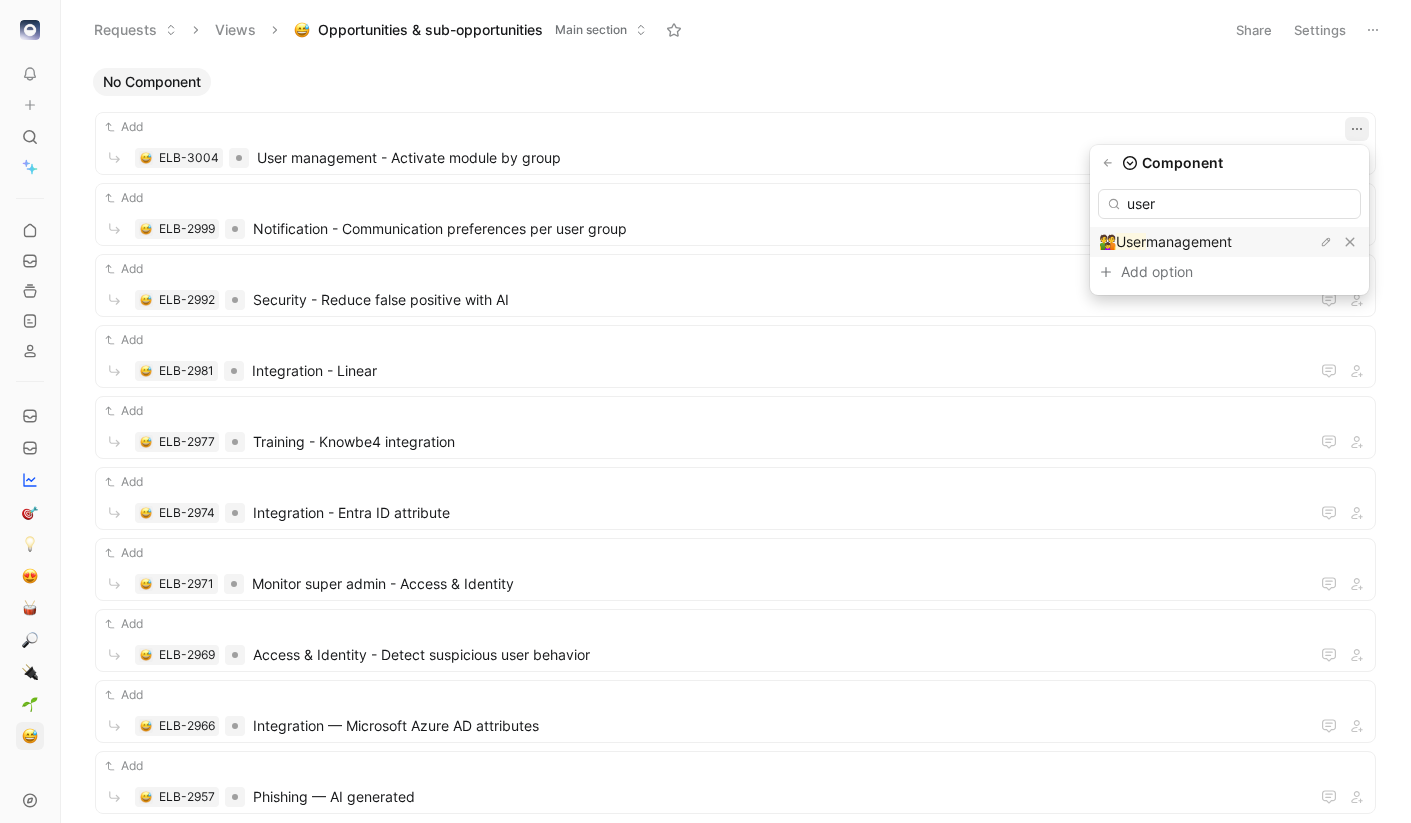 type on "user" 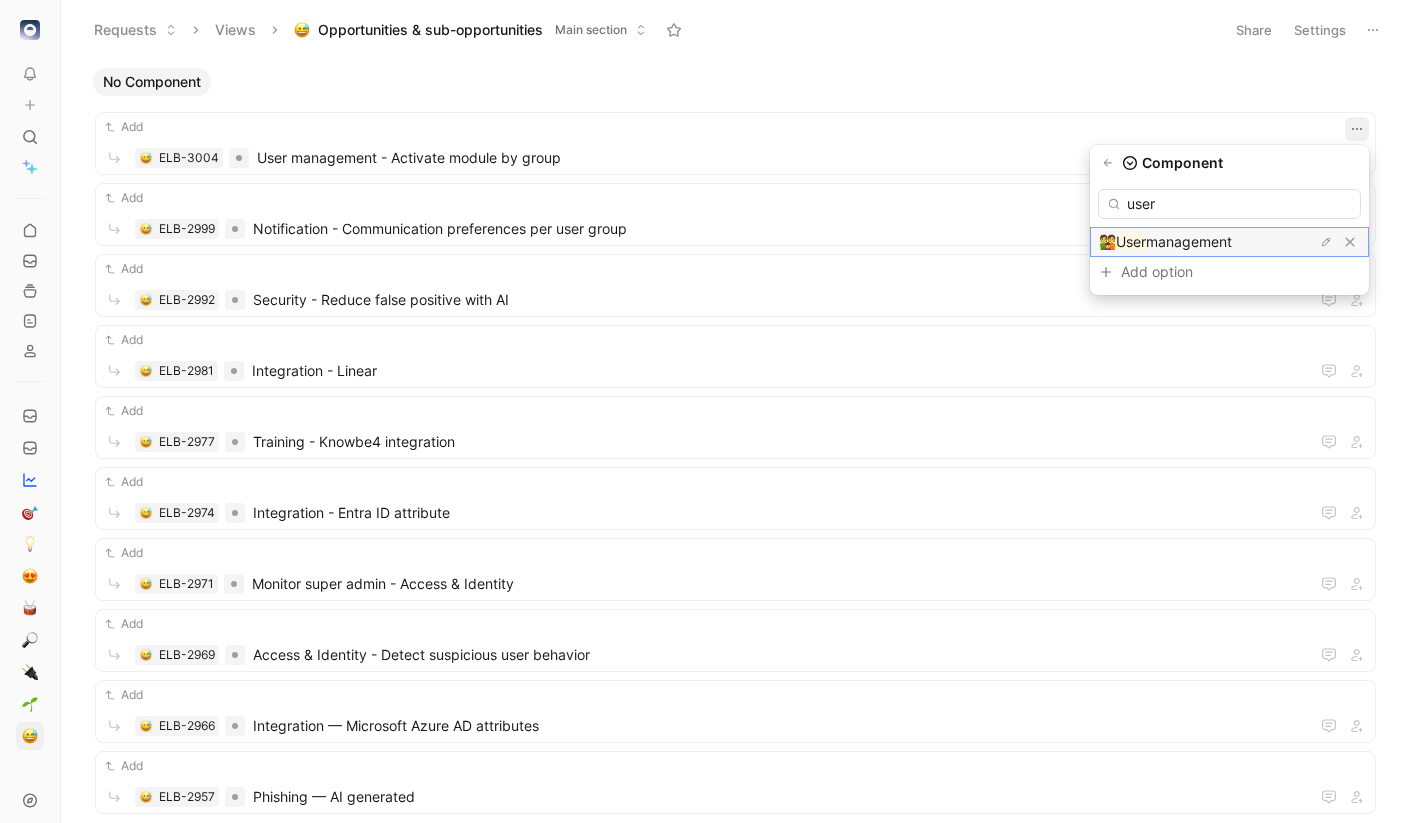 click on "👪  User  management" at bounding box center [1174, 242] 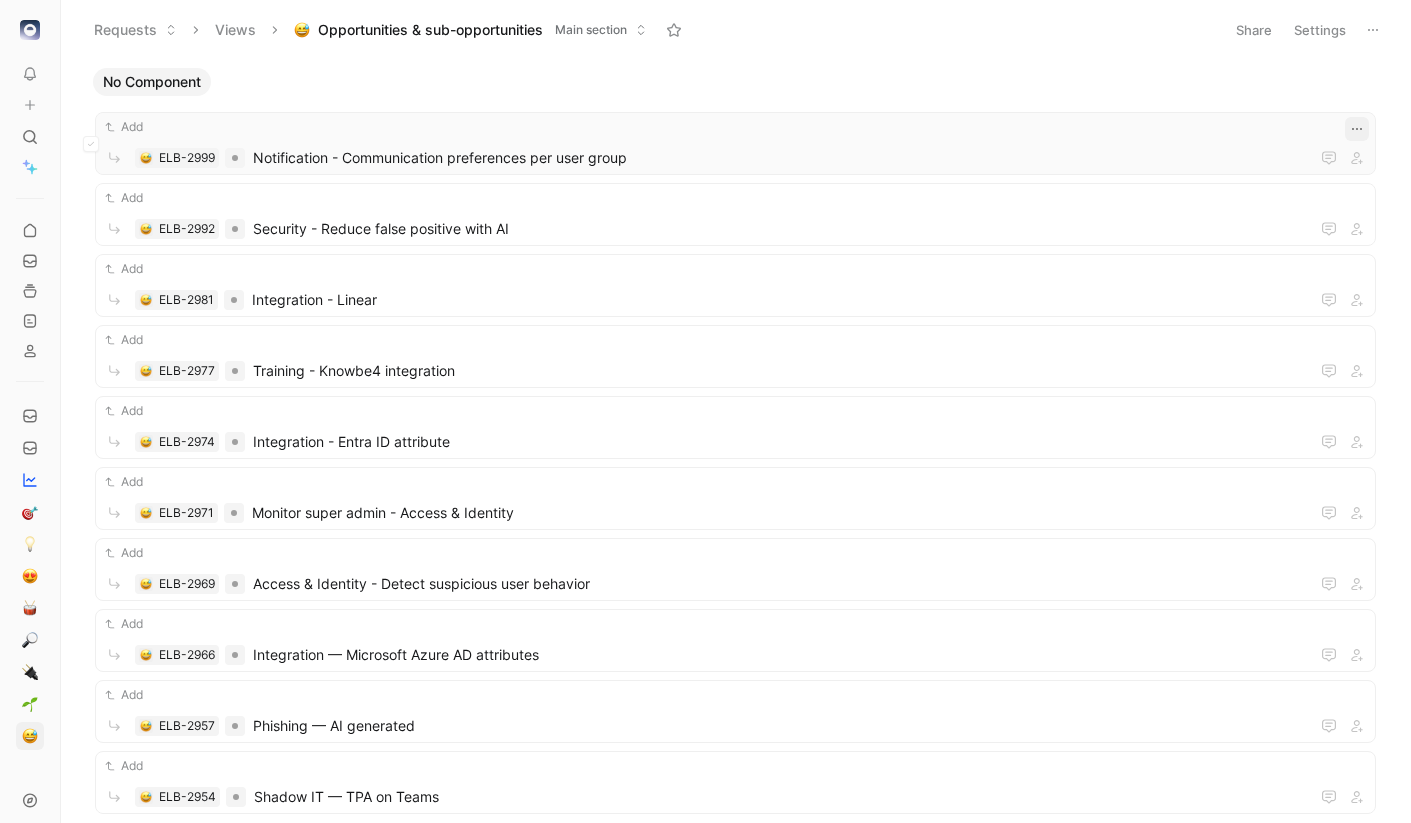 click 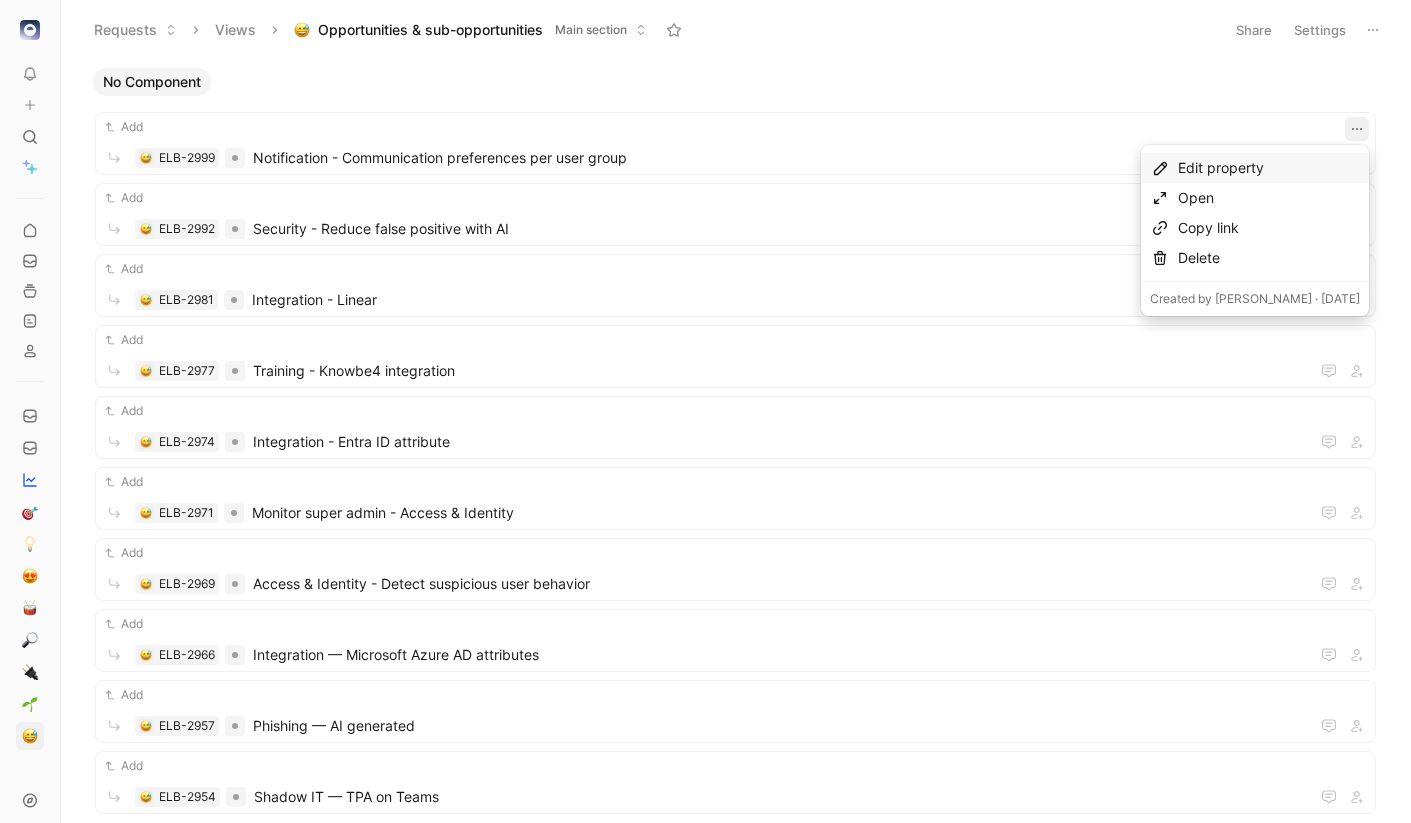 click on "Edit property" at bounding box center (1269, 168) 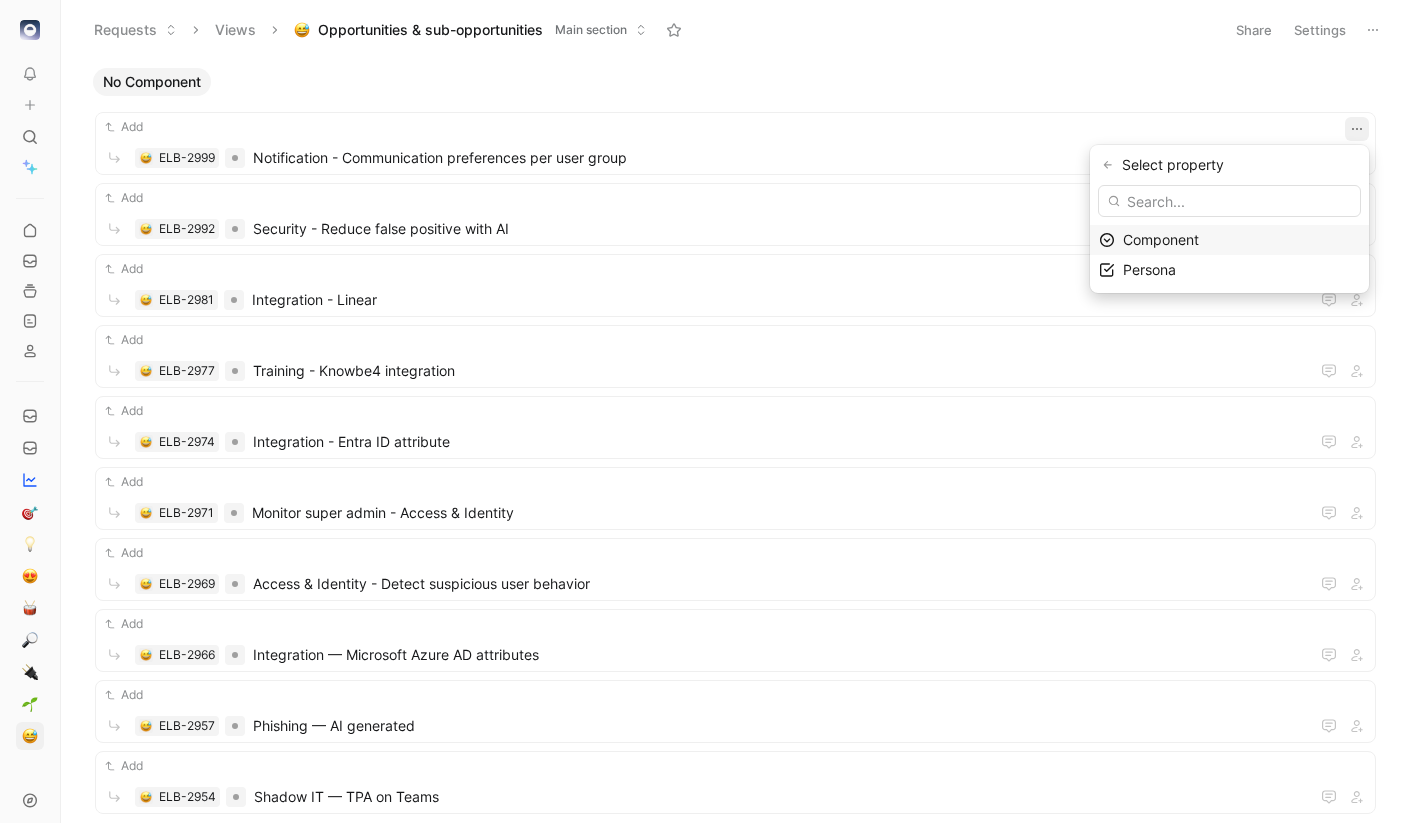 click on "Component" at bounding box center [1161, 239] 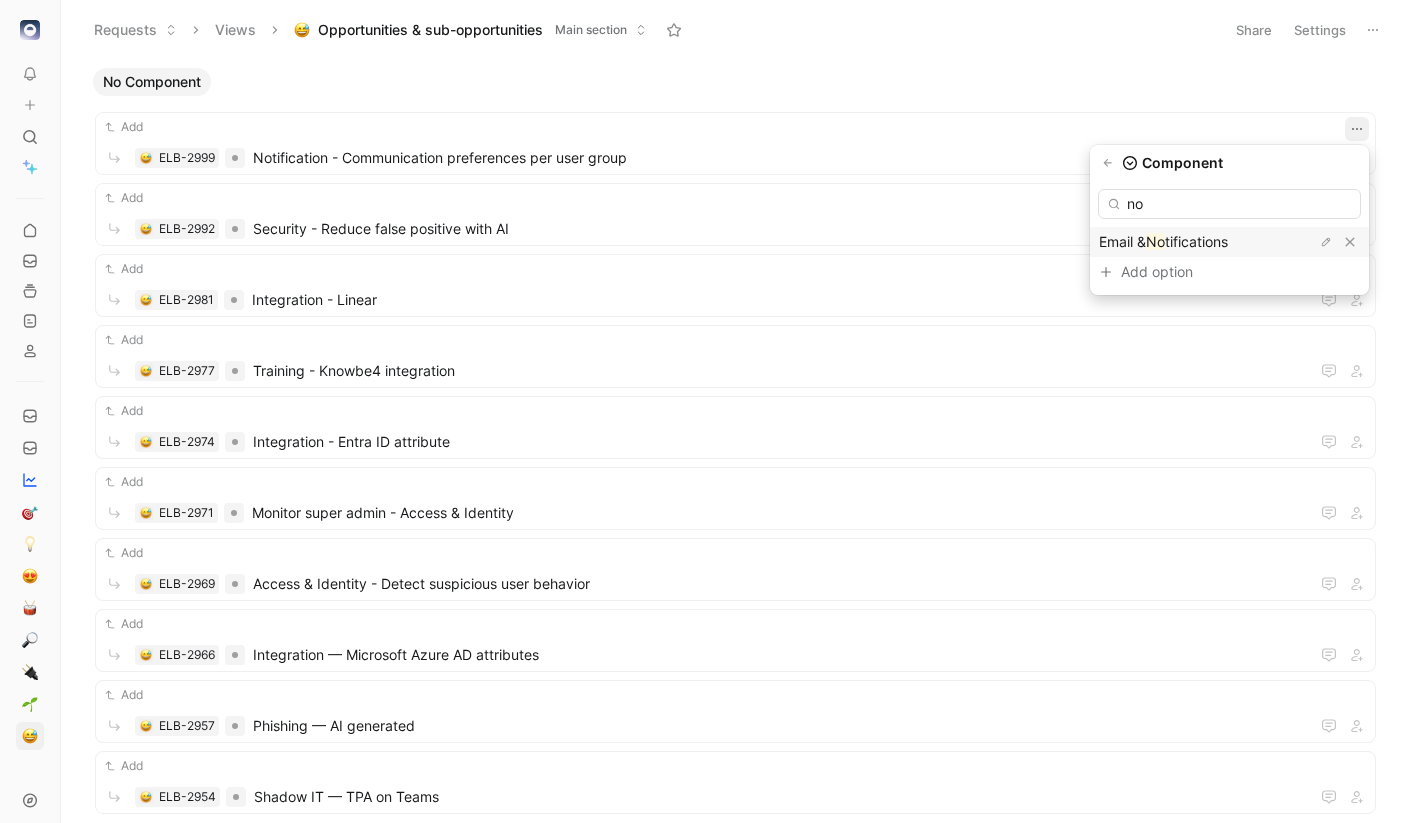 type on "no" 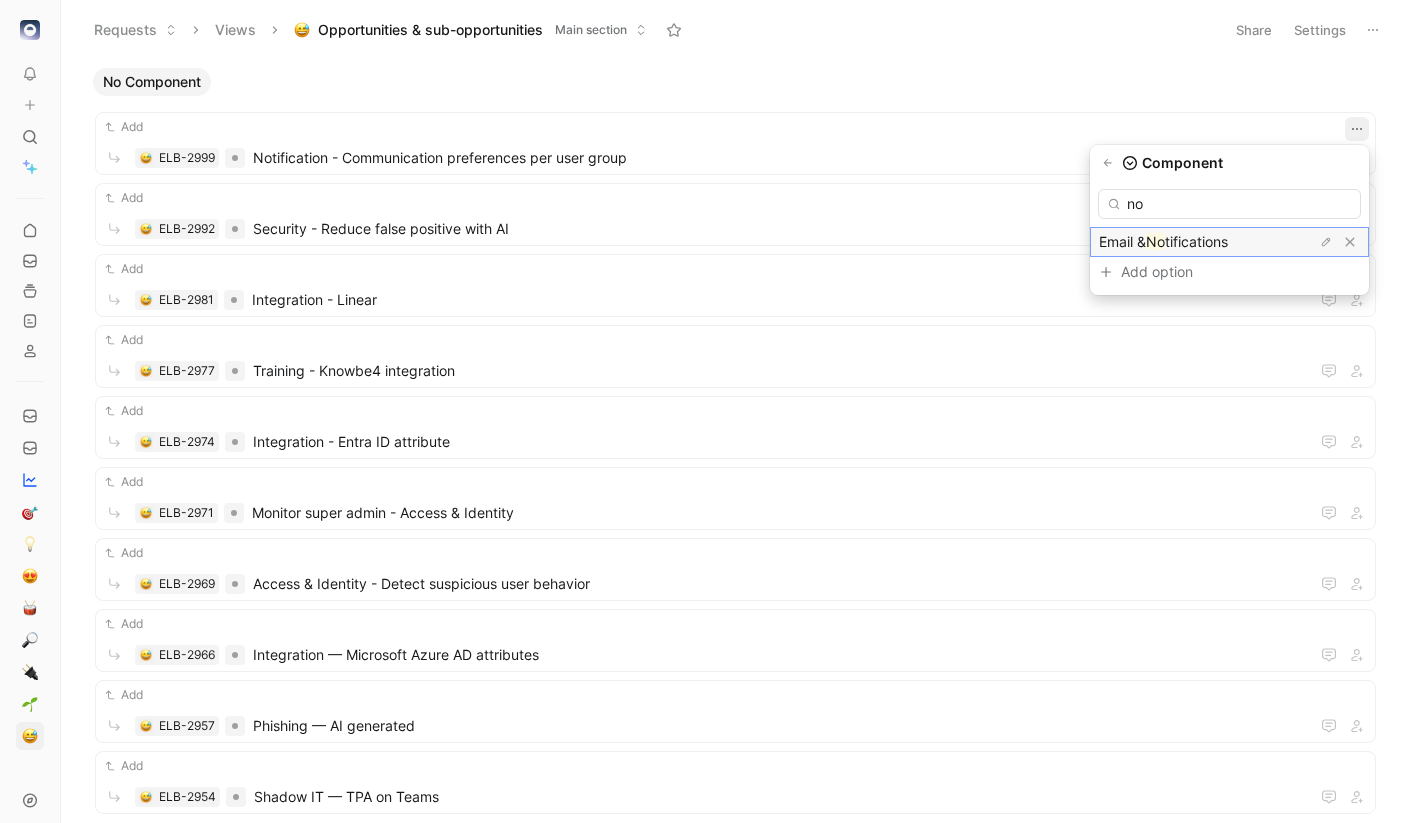 click on "Email &" at bounding box center [1122, 241] 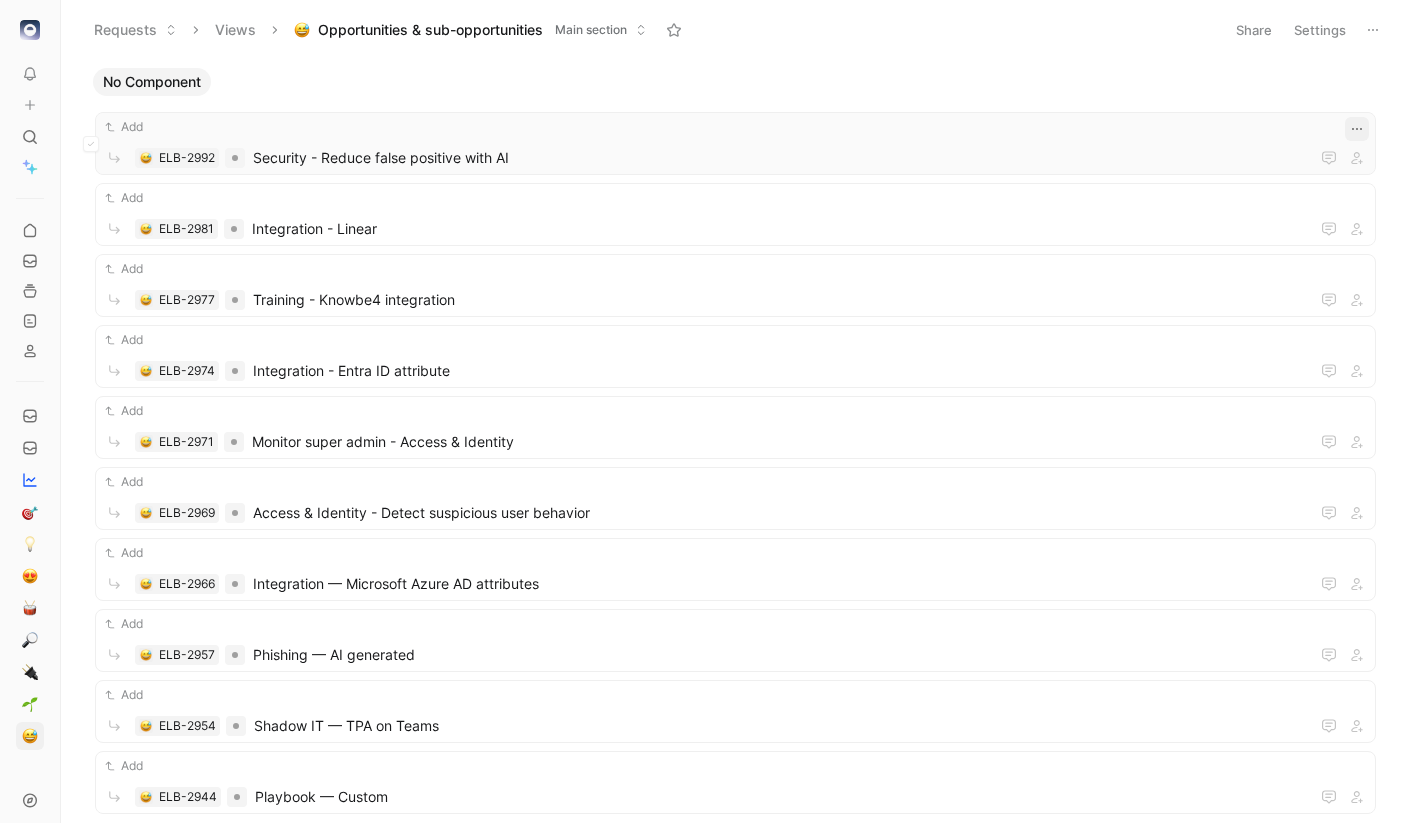 click 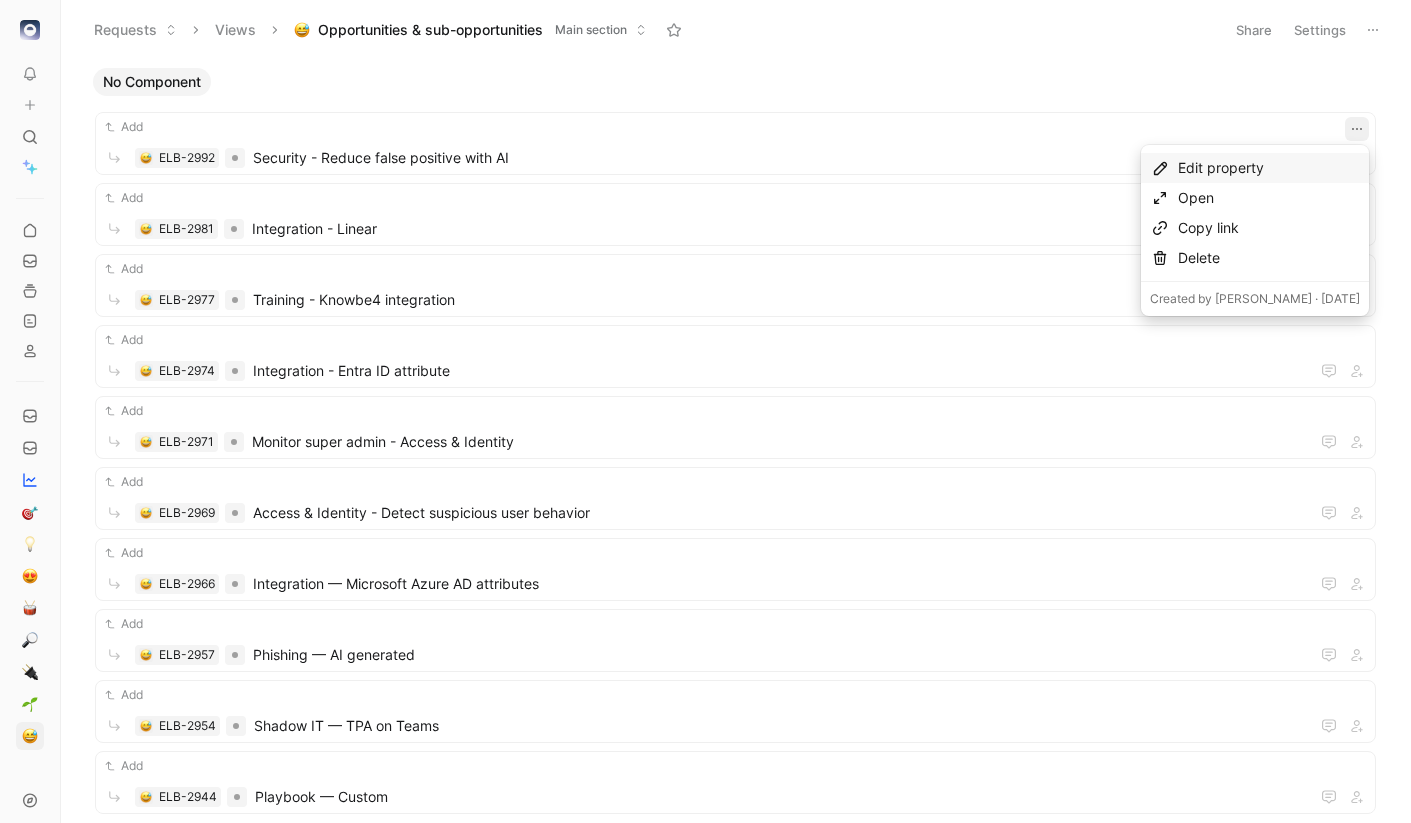 click on "Edit property" at bounding box center [1269, 168] 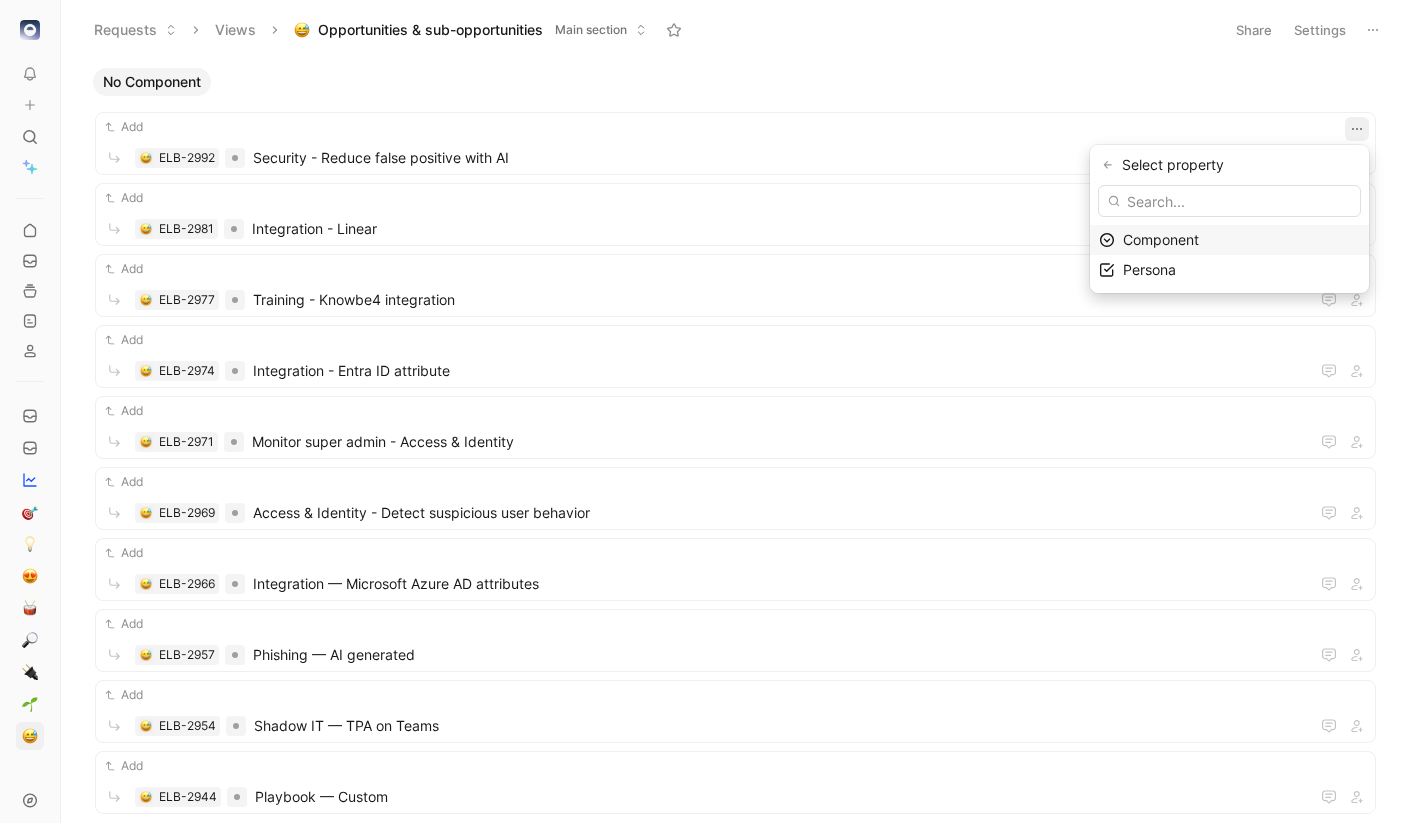 click on "Component" at bounding box center (1161, 239) 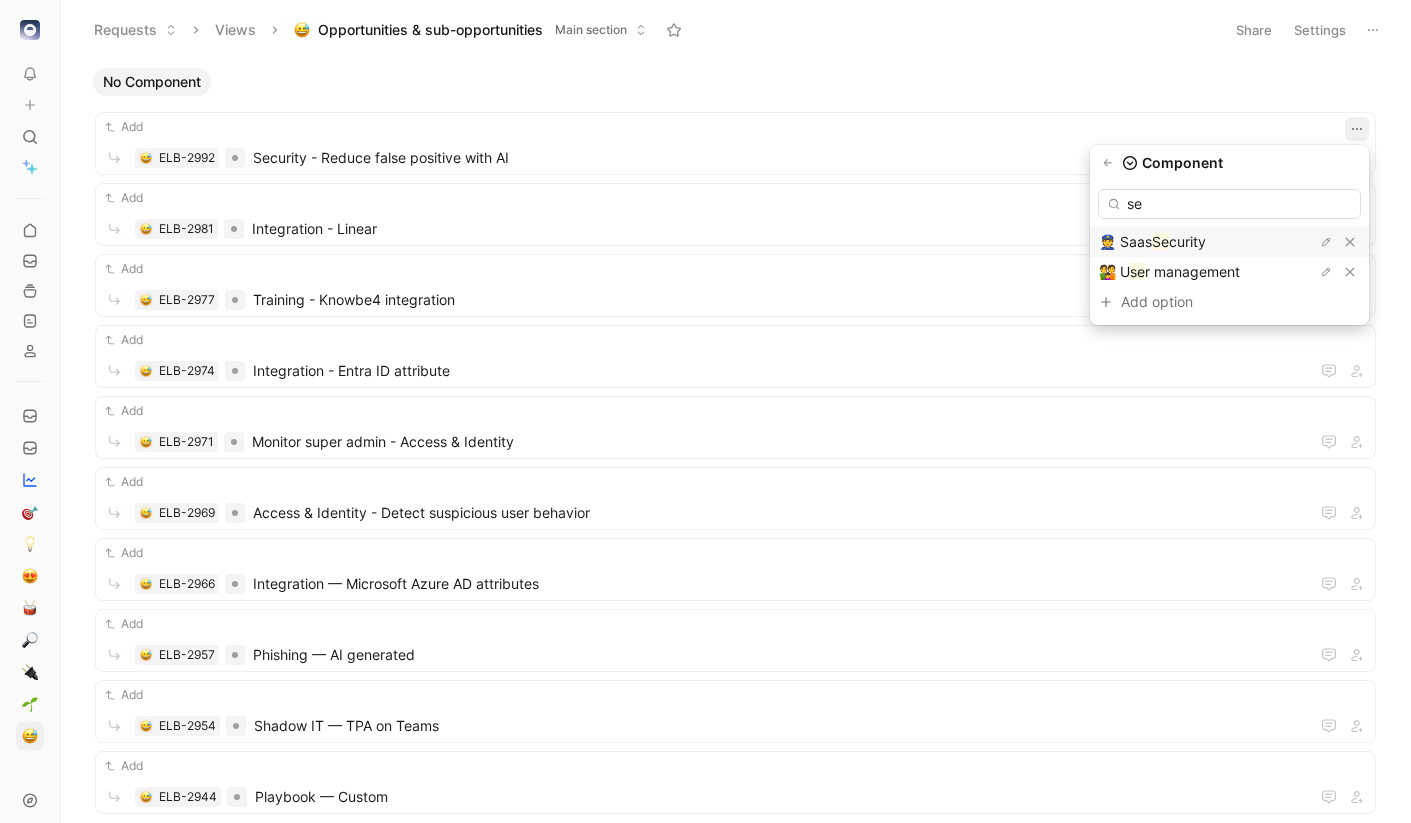 type on "se" 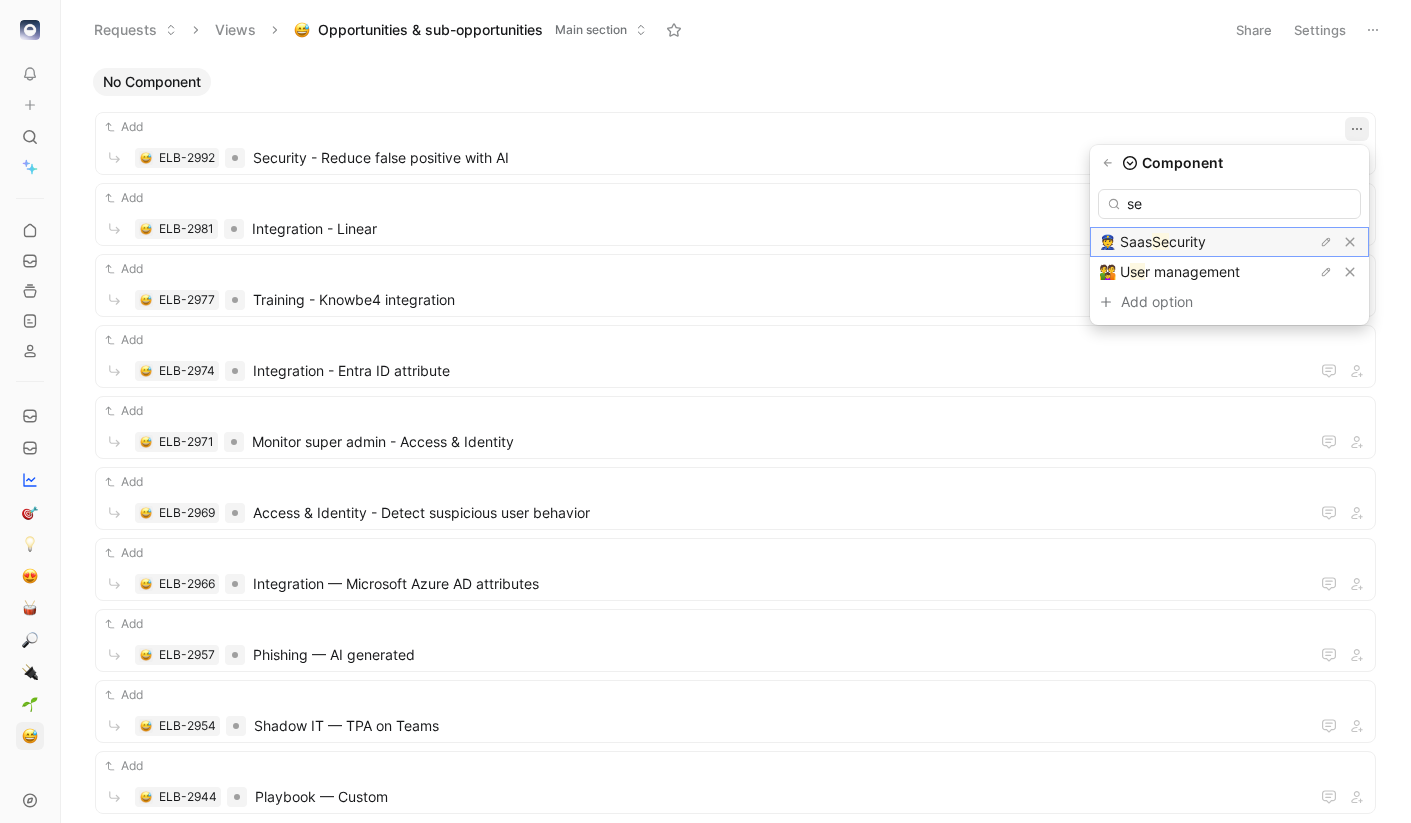 click on "👮 Saas" at bounding box center (1125, 241) 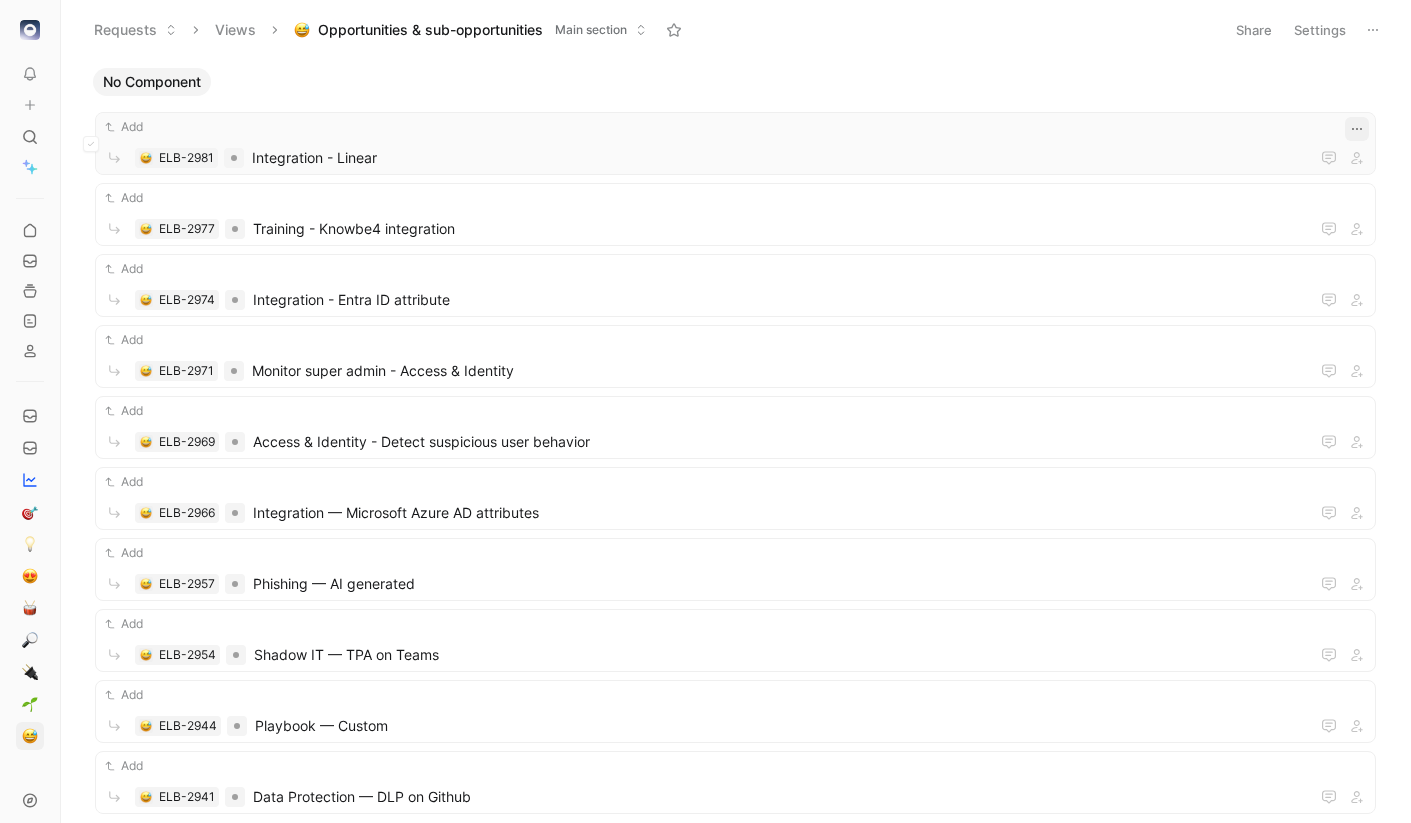 click 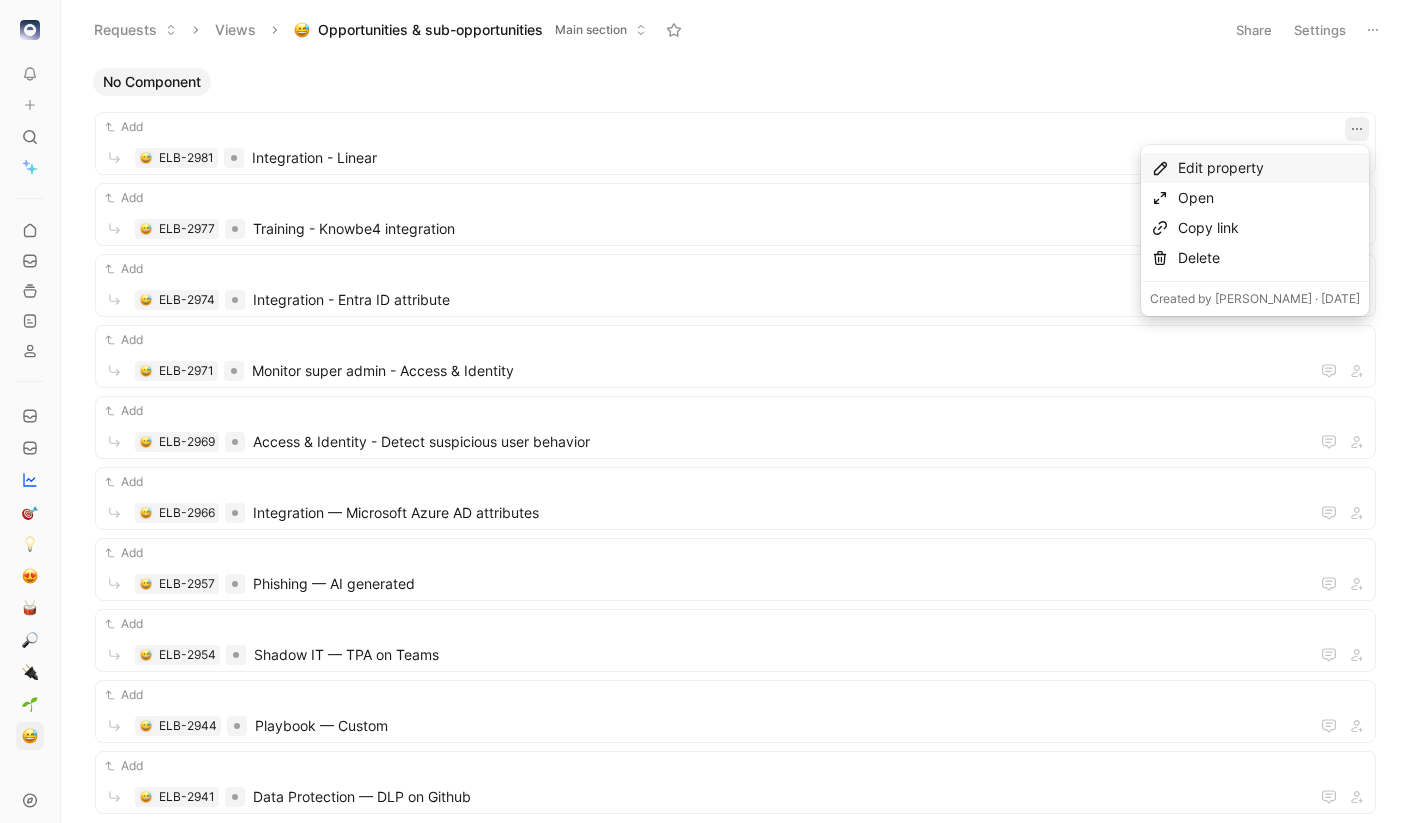 click on "Edit property" at bounding box center (1269, 168) 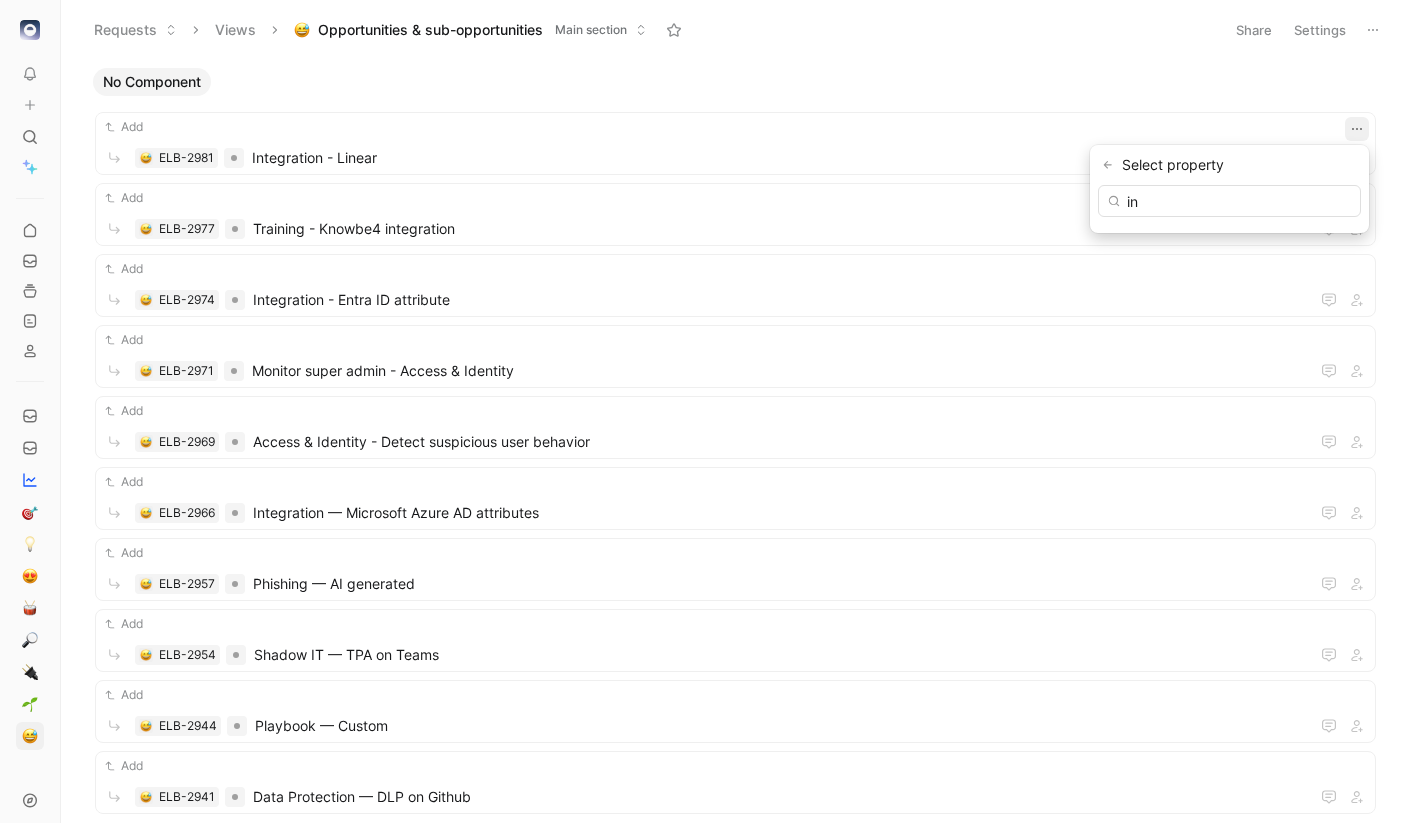 type on "i" 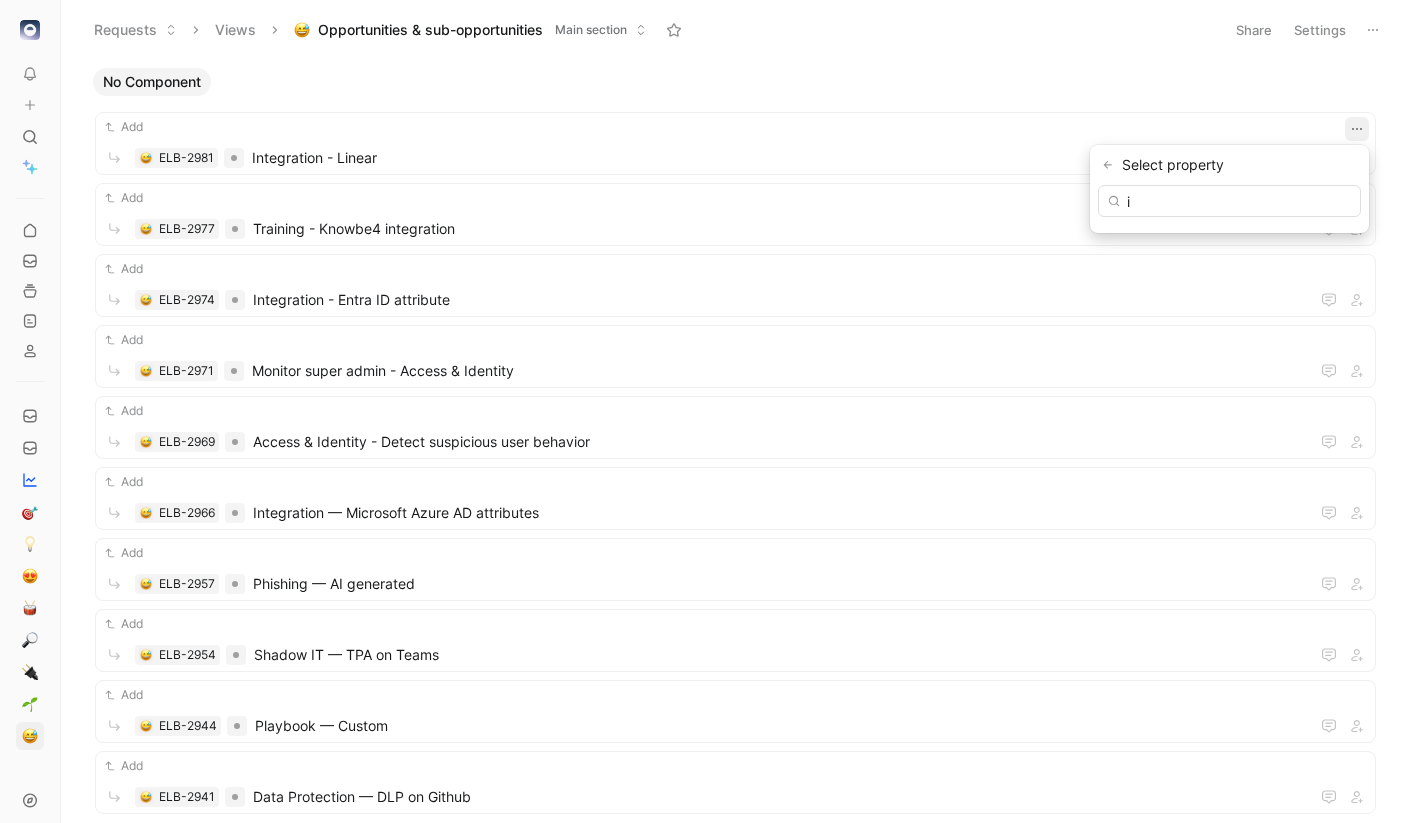 type 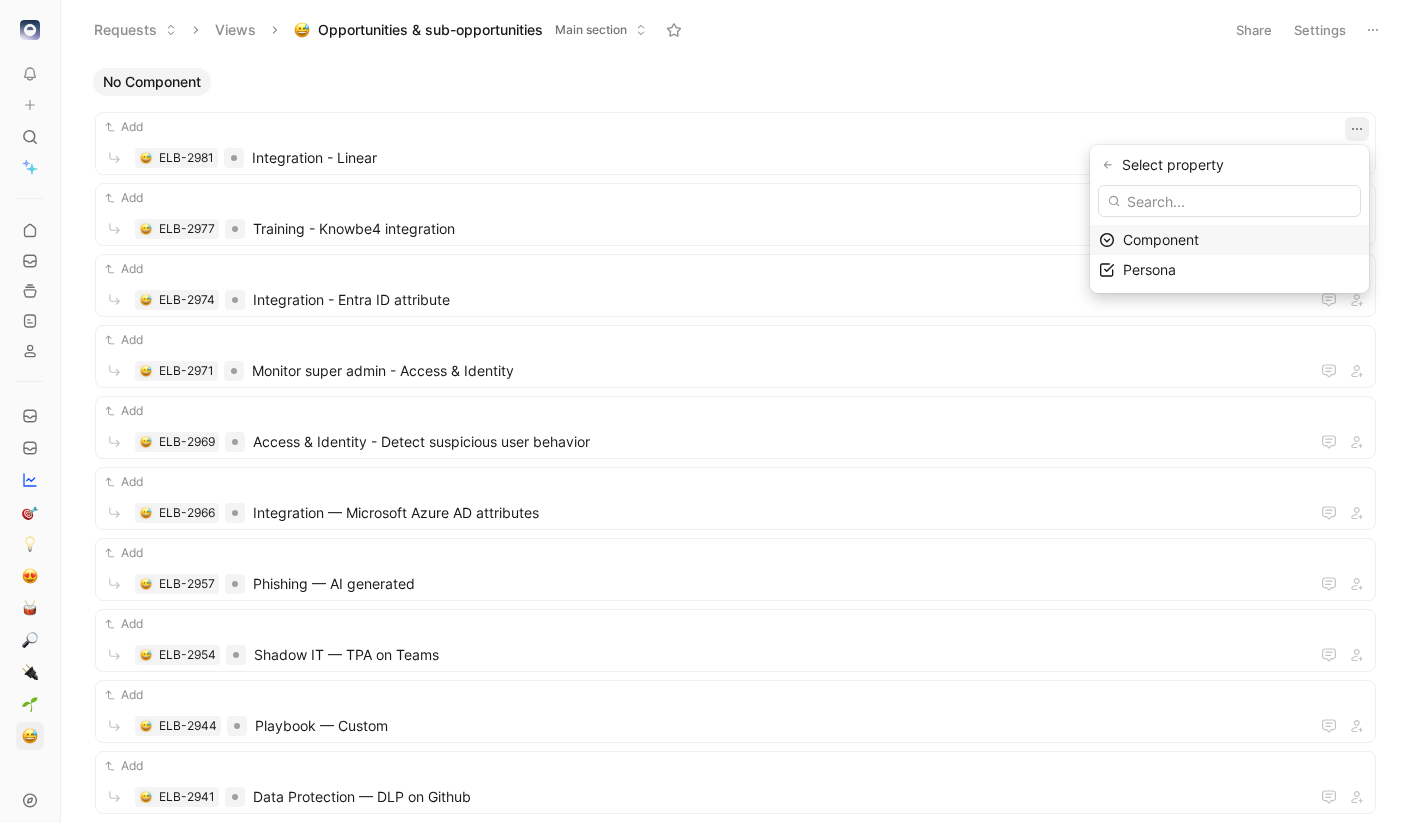 click on "Component" at bounding box center [1161, 239] 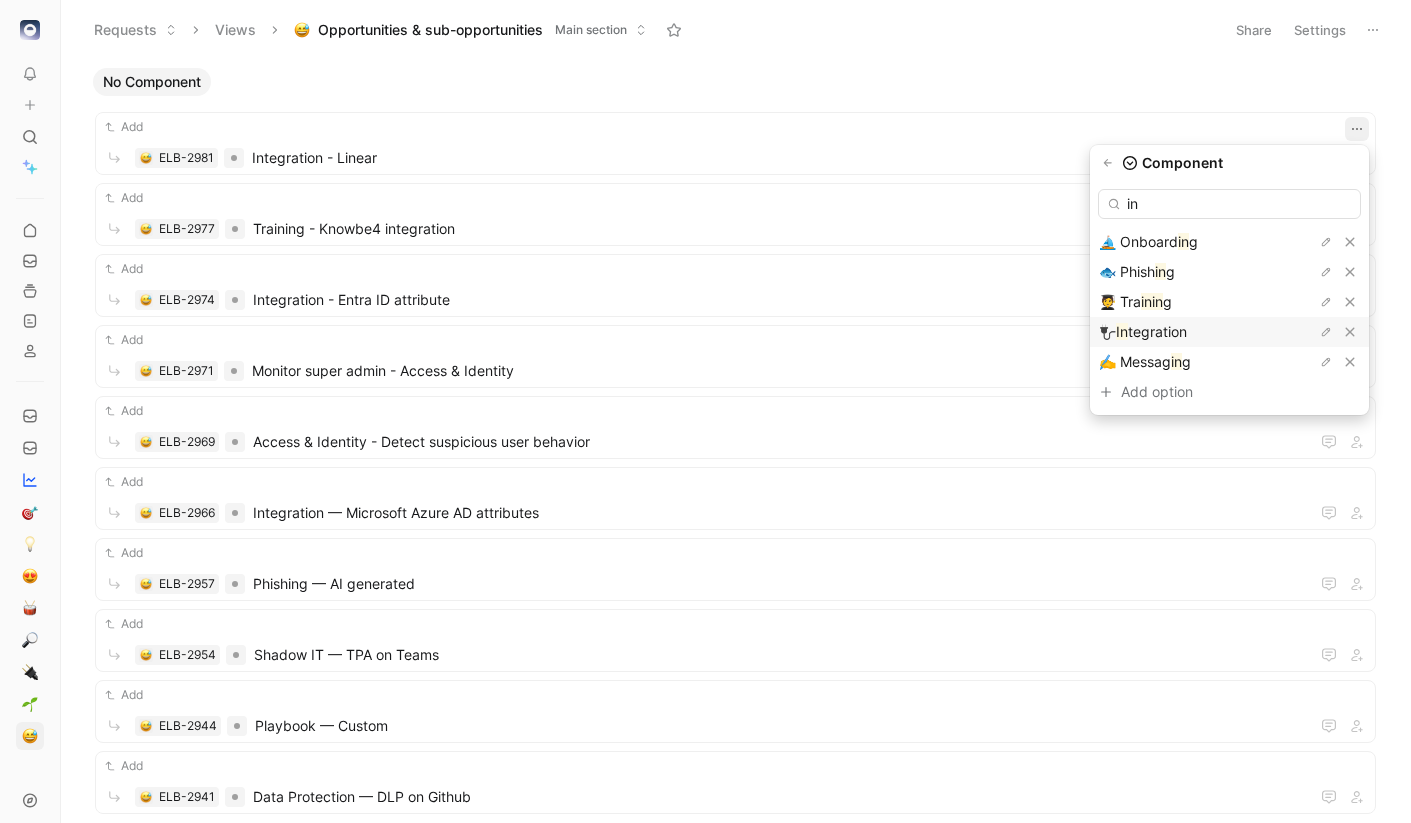 type on "in" 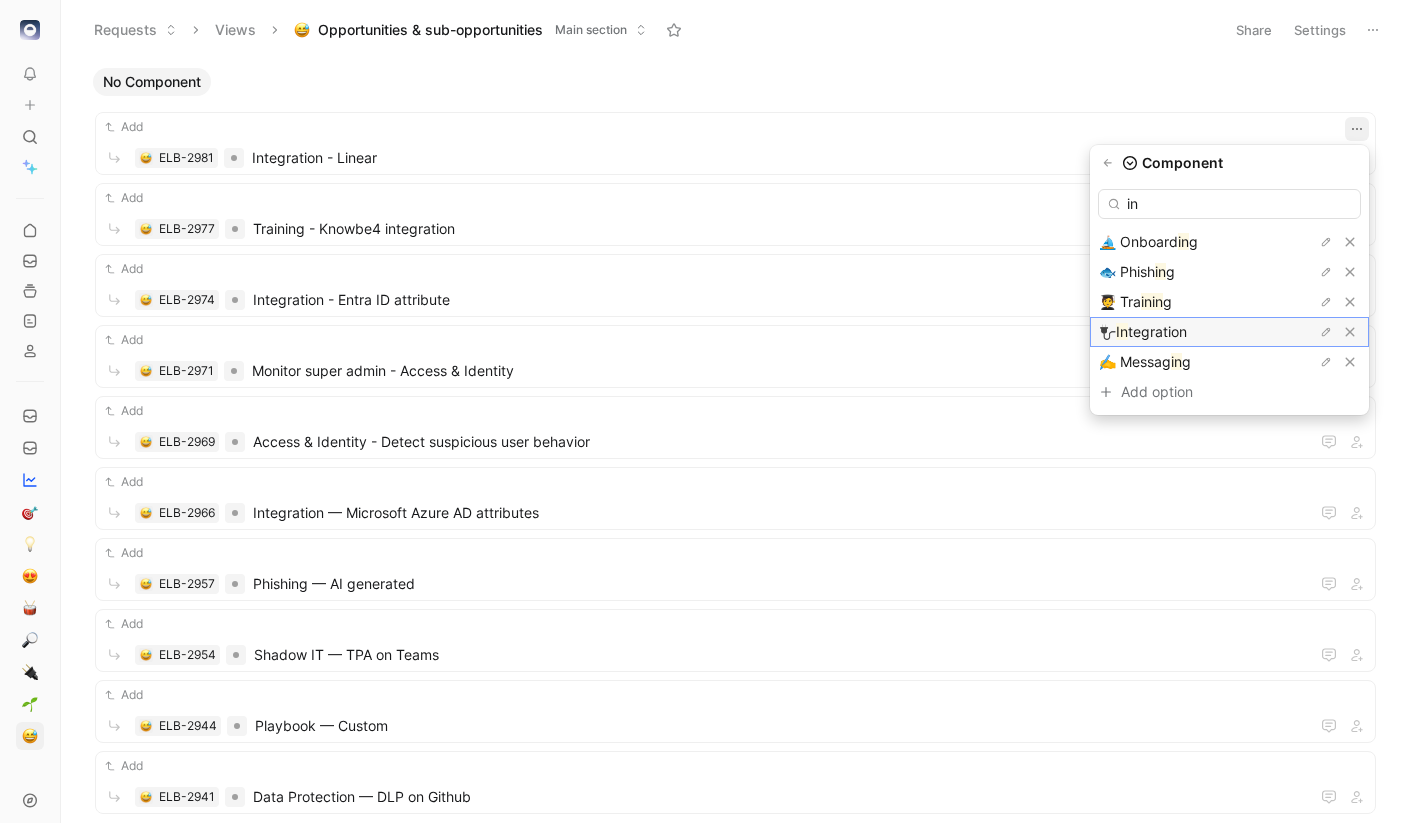 click on "🔌  In tegration" at bounding box center (1174, 332) 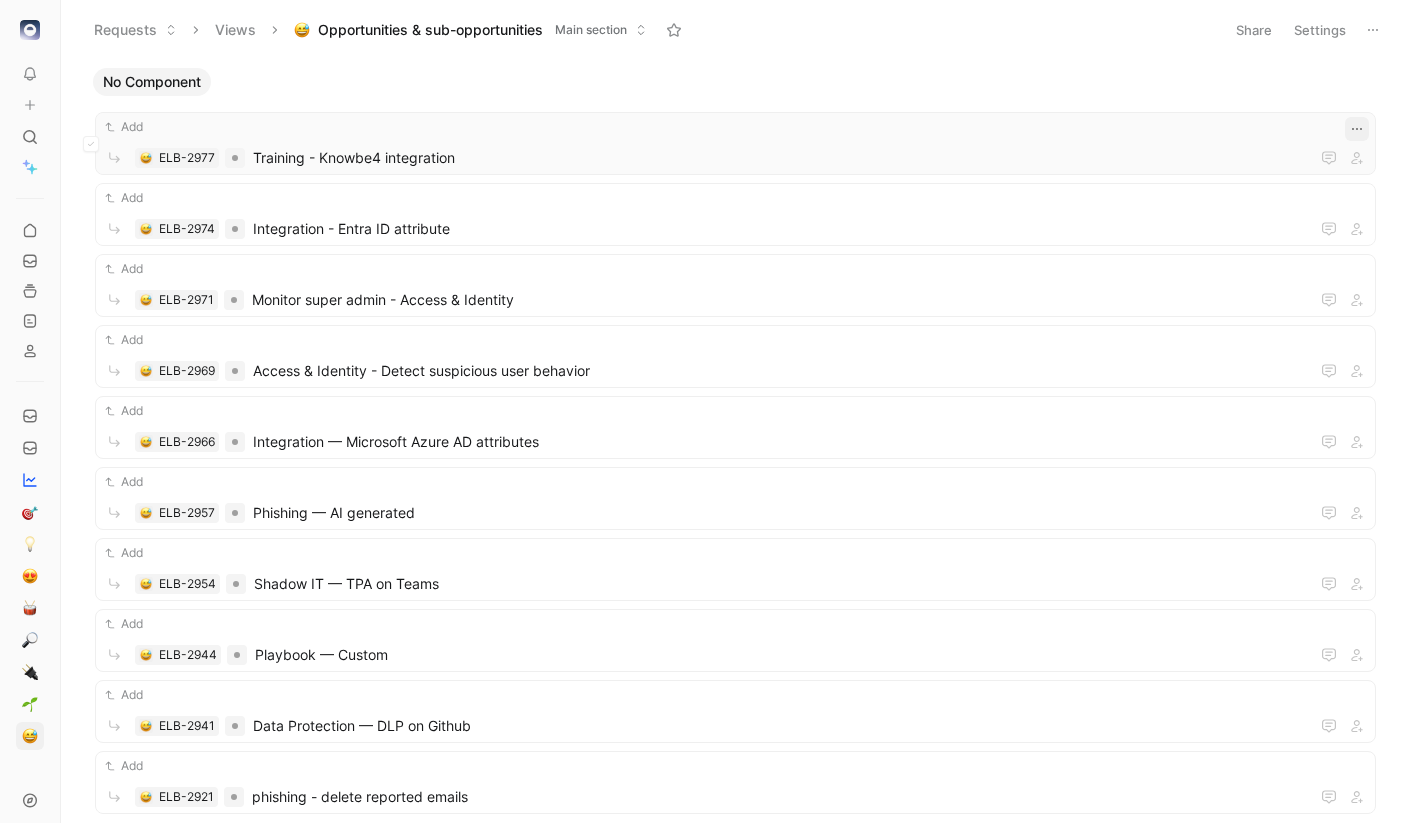 click 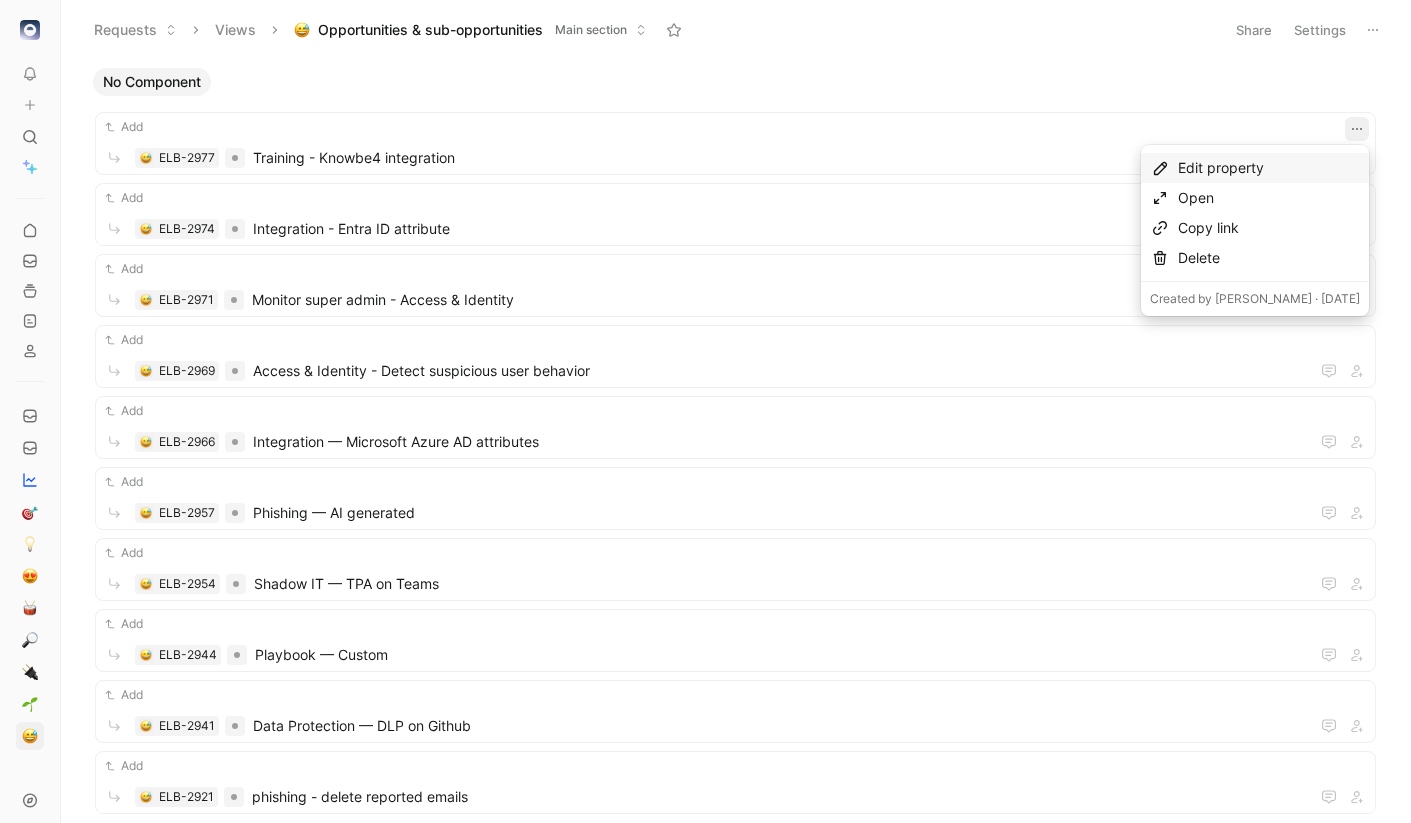 click on "Edit property" at bounding box center [1269, 168] 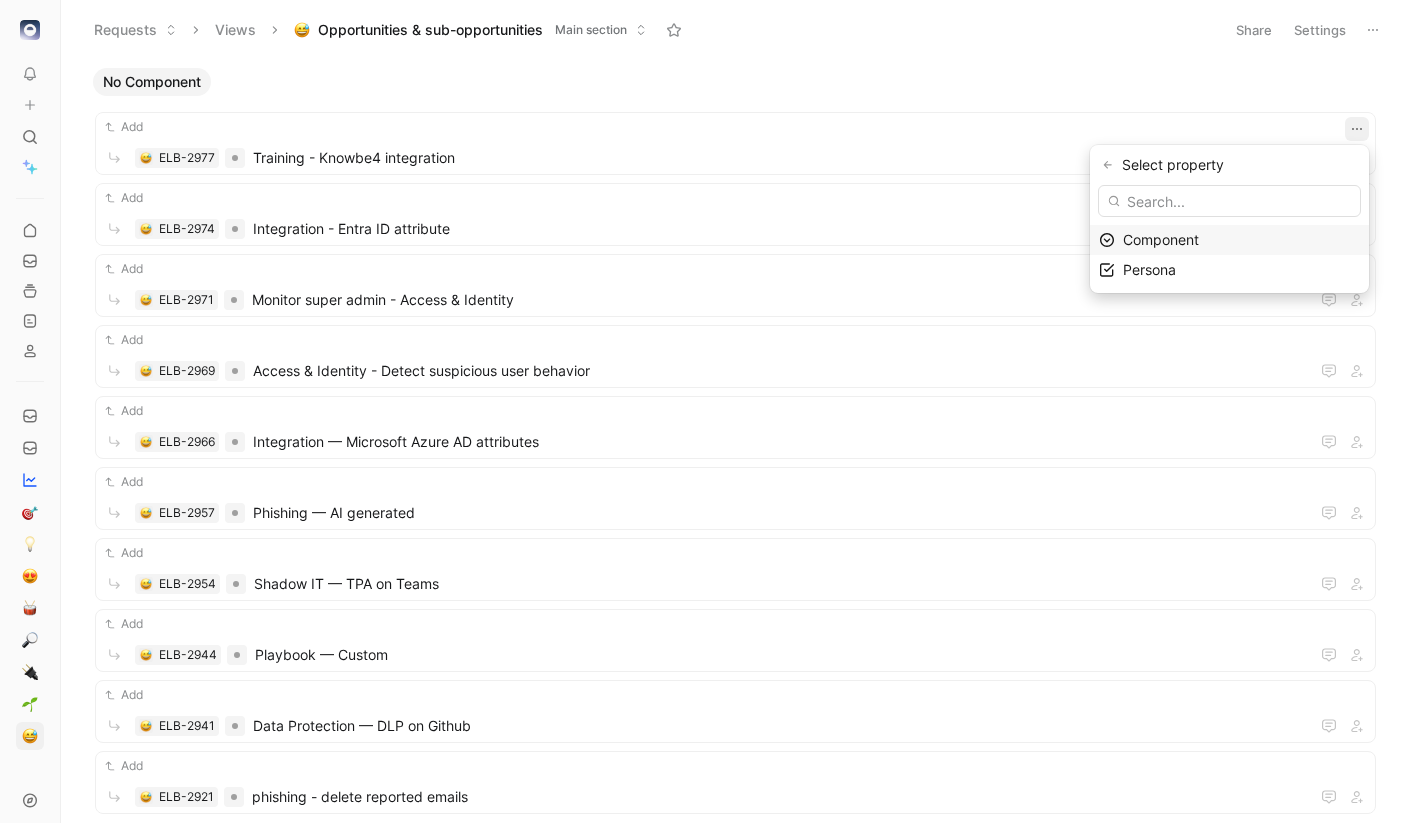click on "Component" at bounding box center [1161, 239] 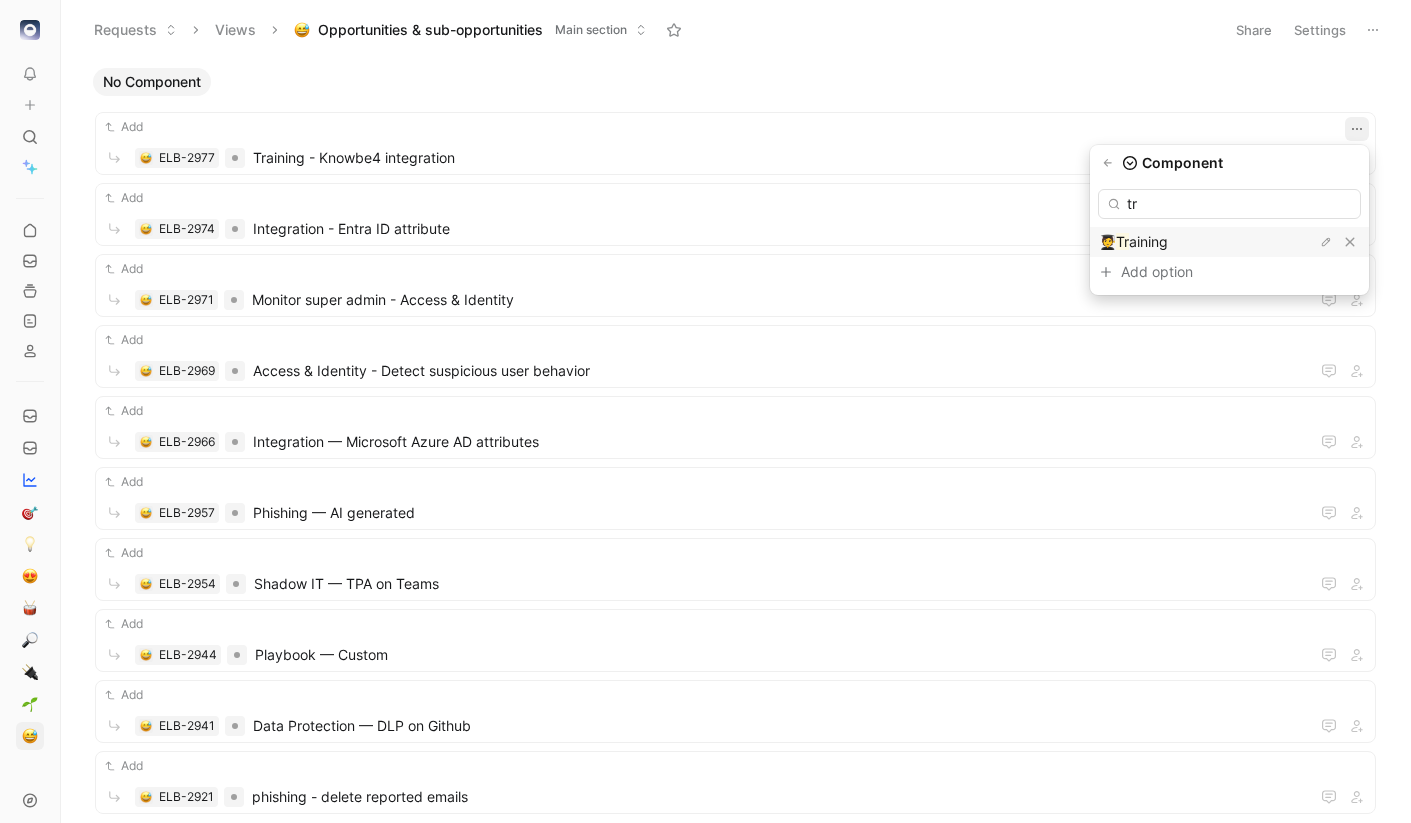 type on "tr" 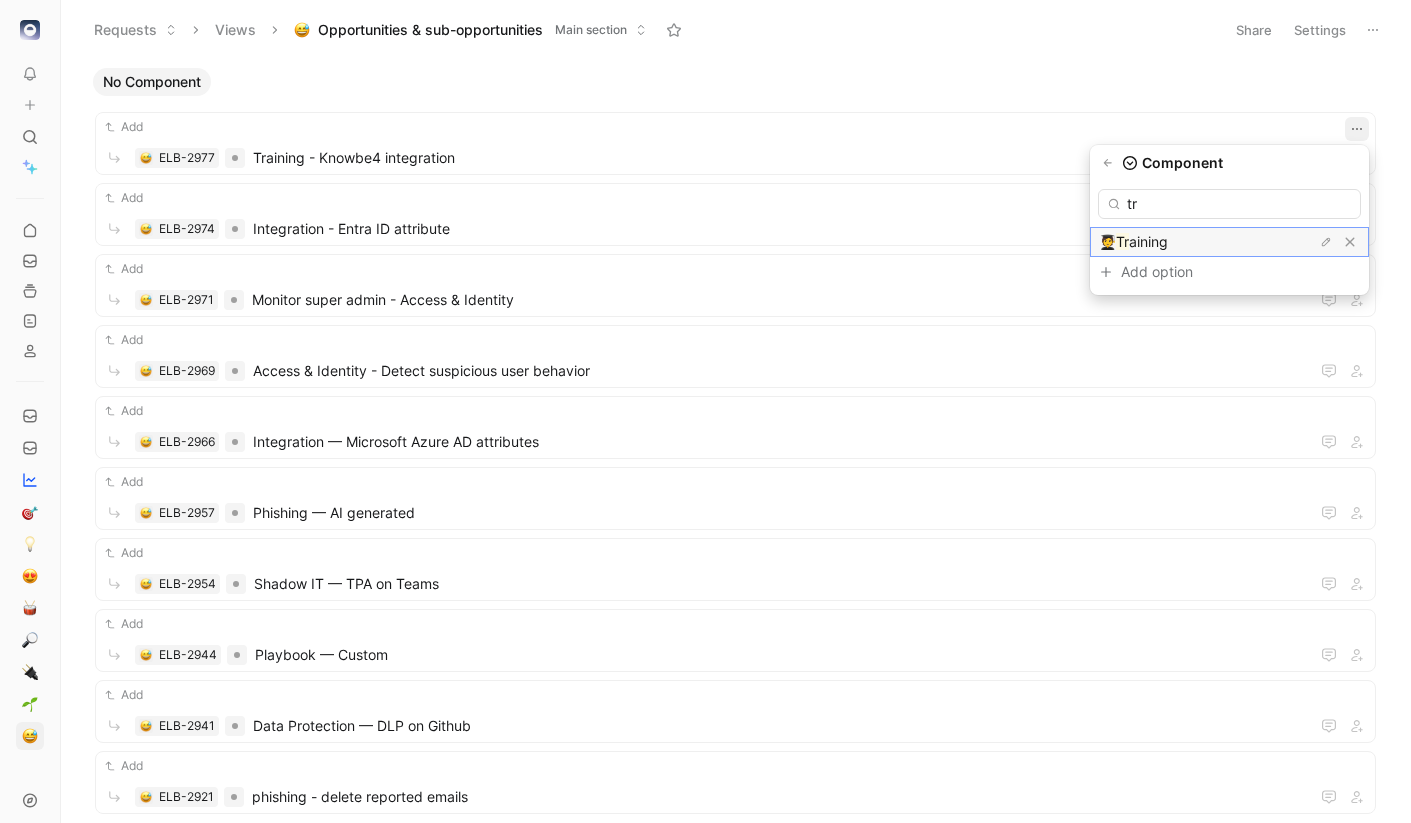 click on "Tr" at bounding box center [1122, 241] 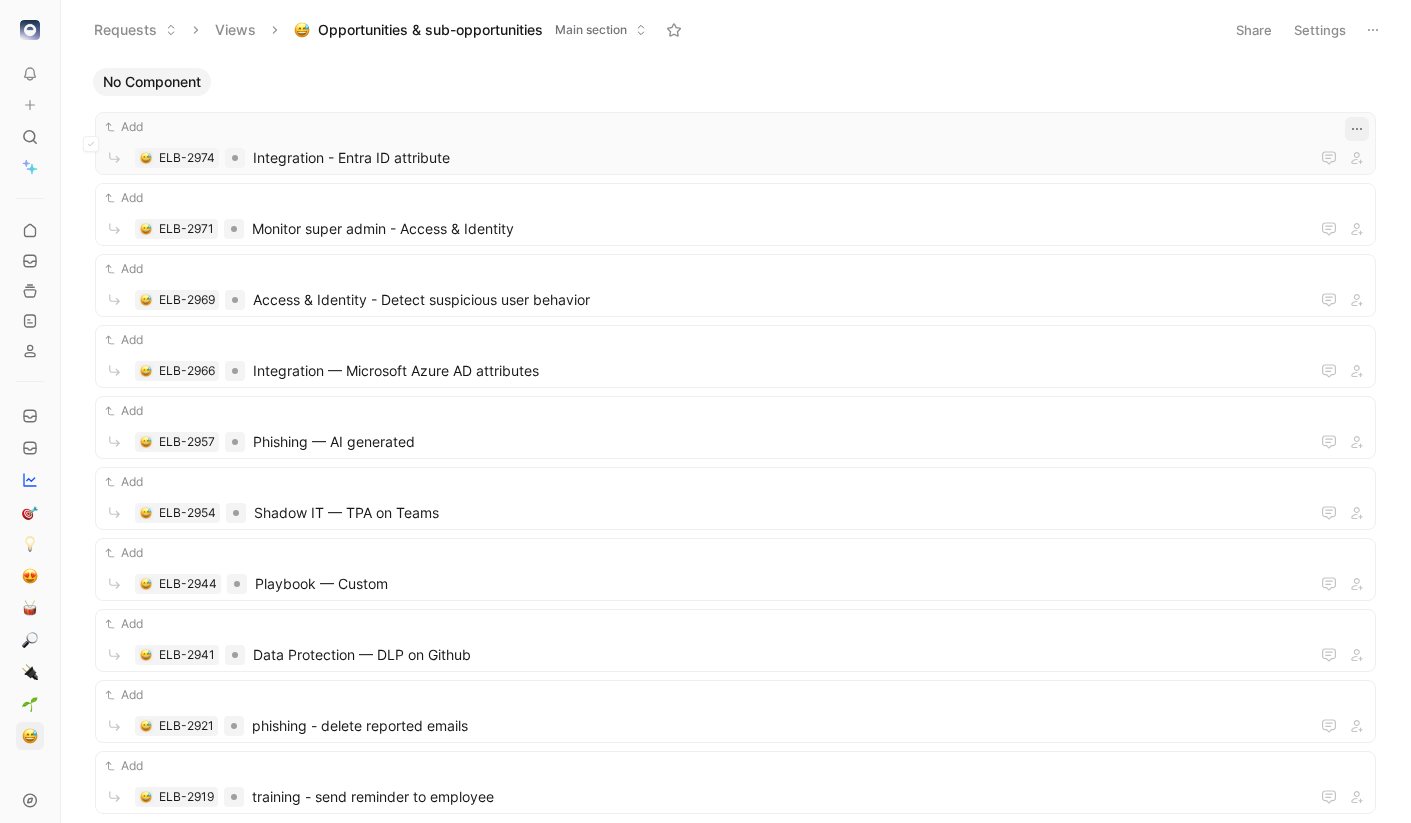 click 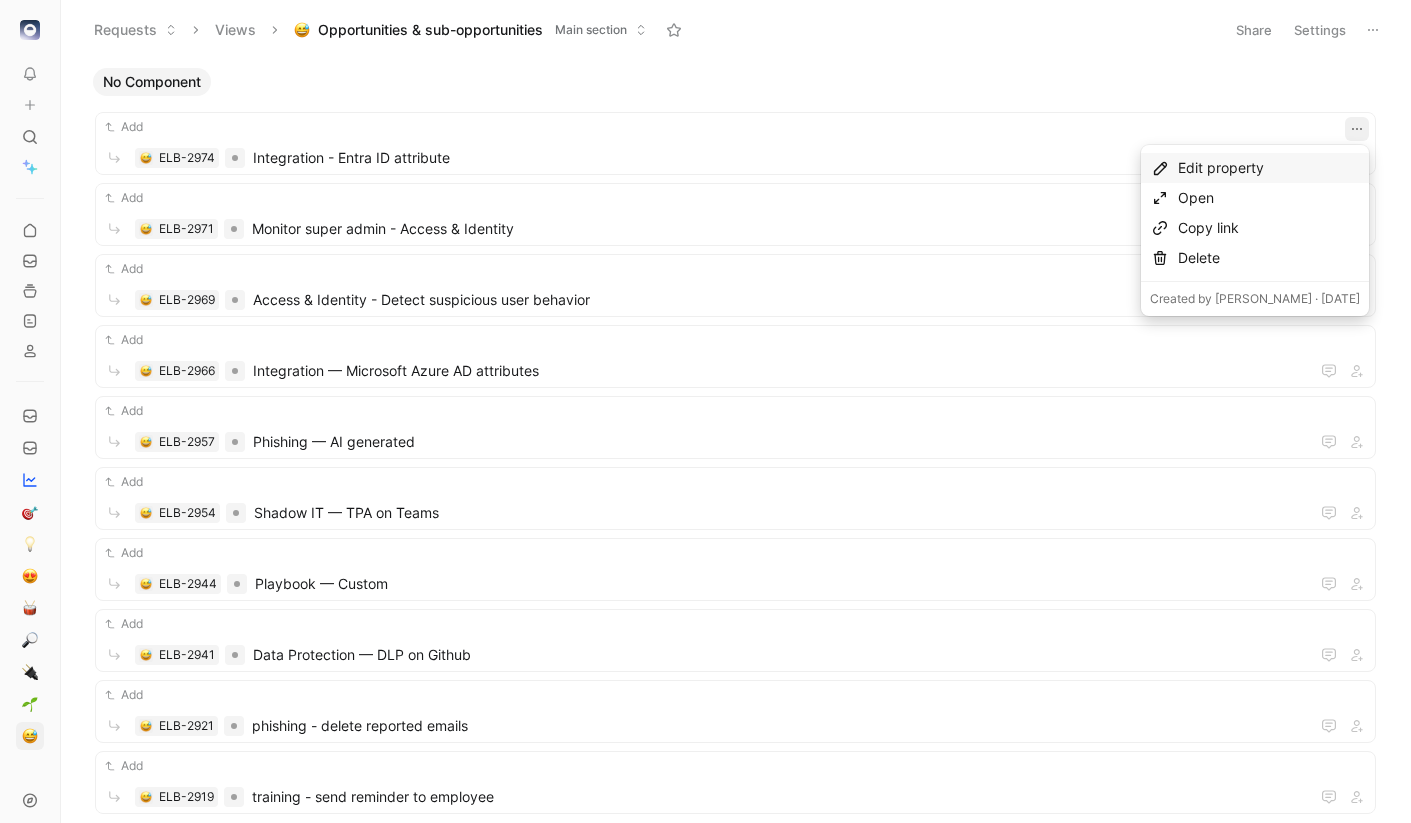 click on "Edit property" at bounding box center (1269, 168) 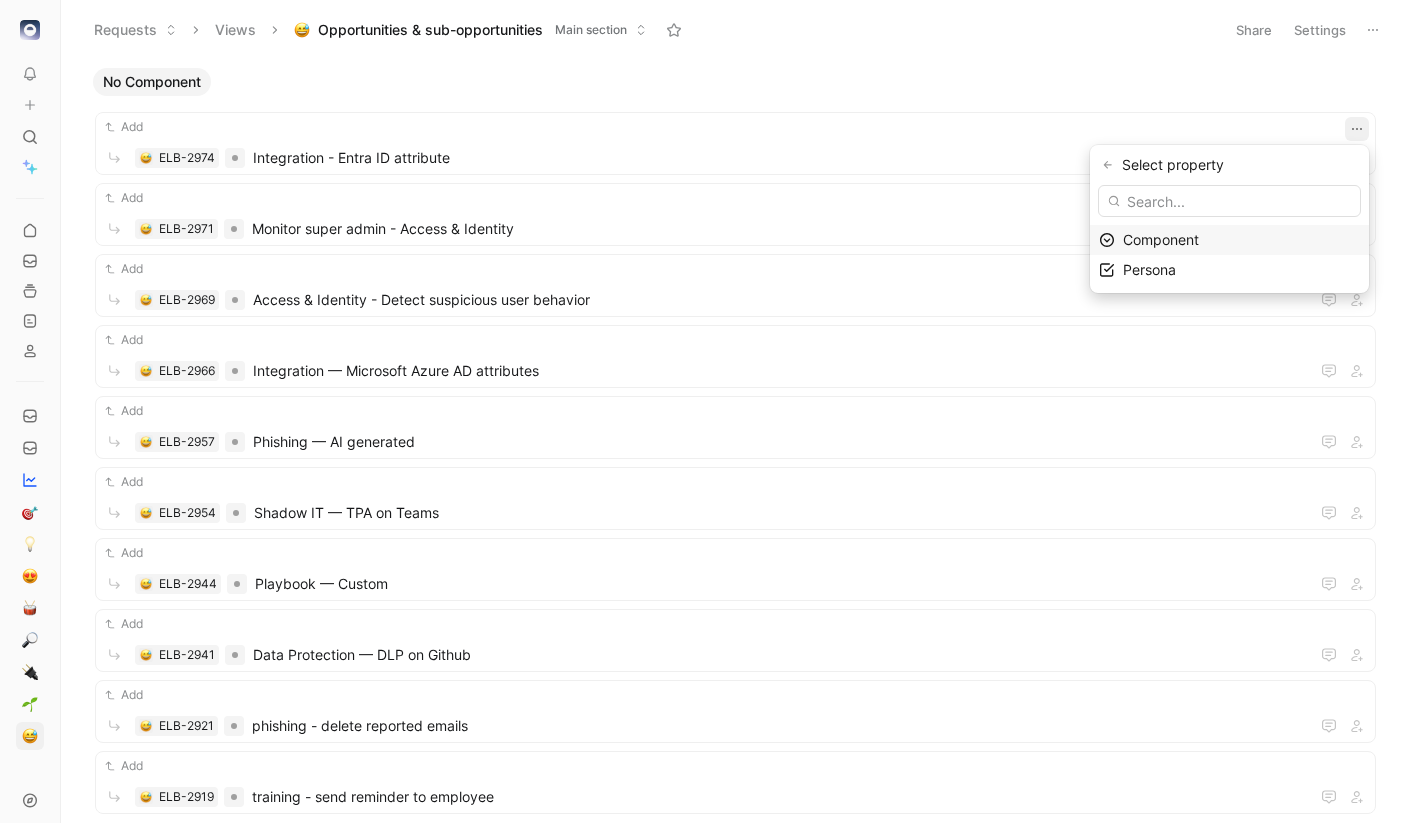 click on "Component" at bounding box center [1161, 239] 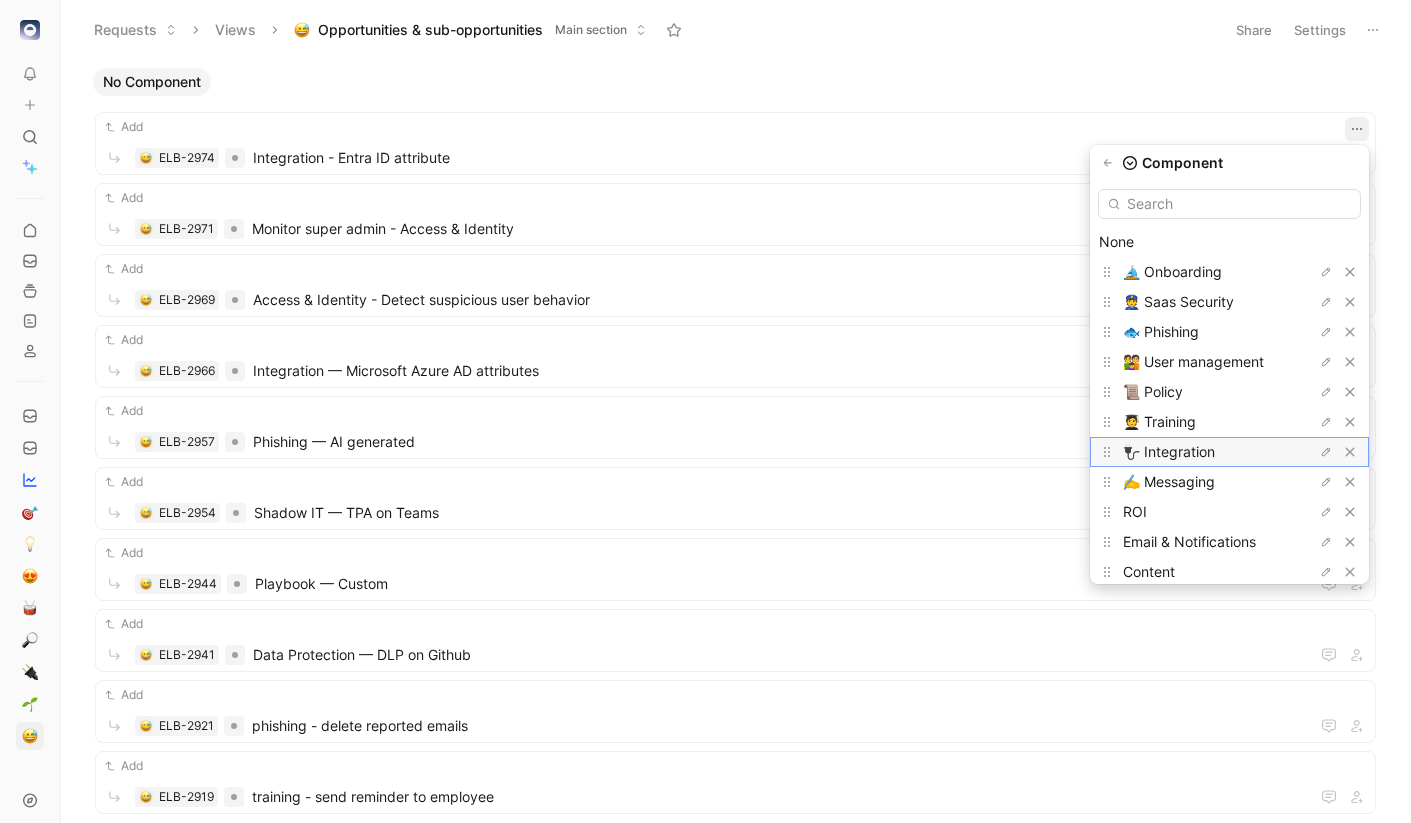 click on "🔌 Integration" at bounding box center (1169, 451) 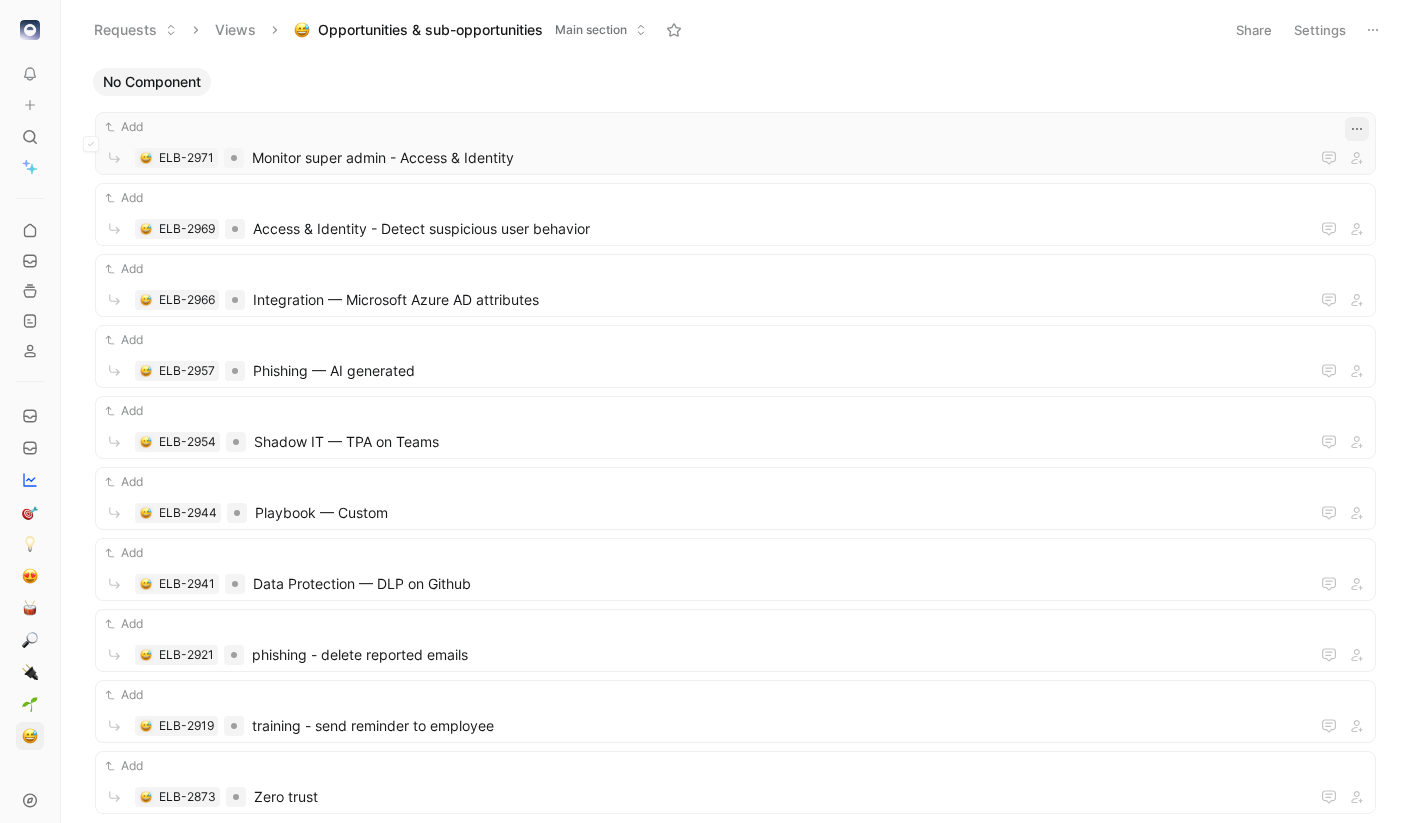 click 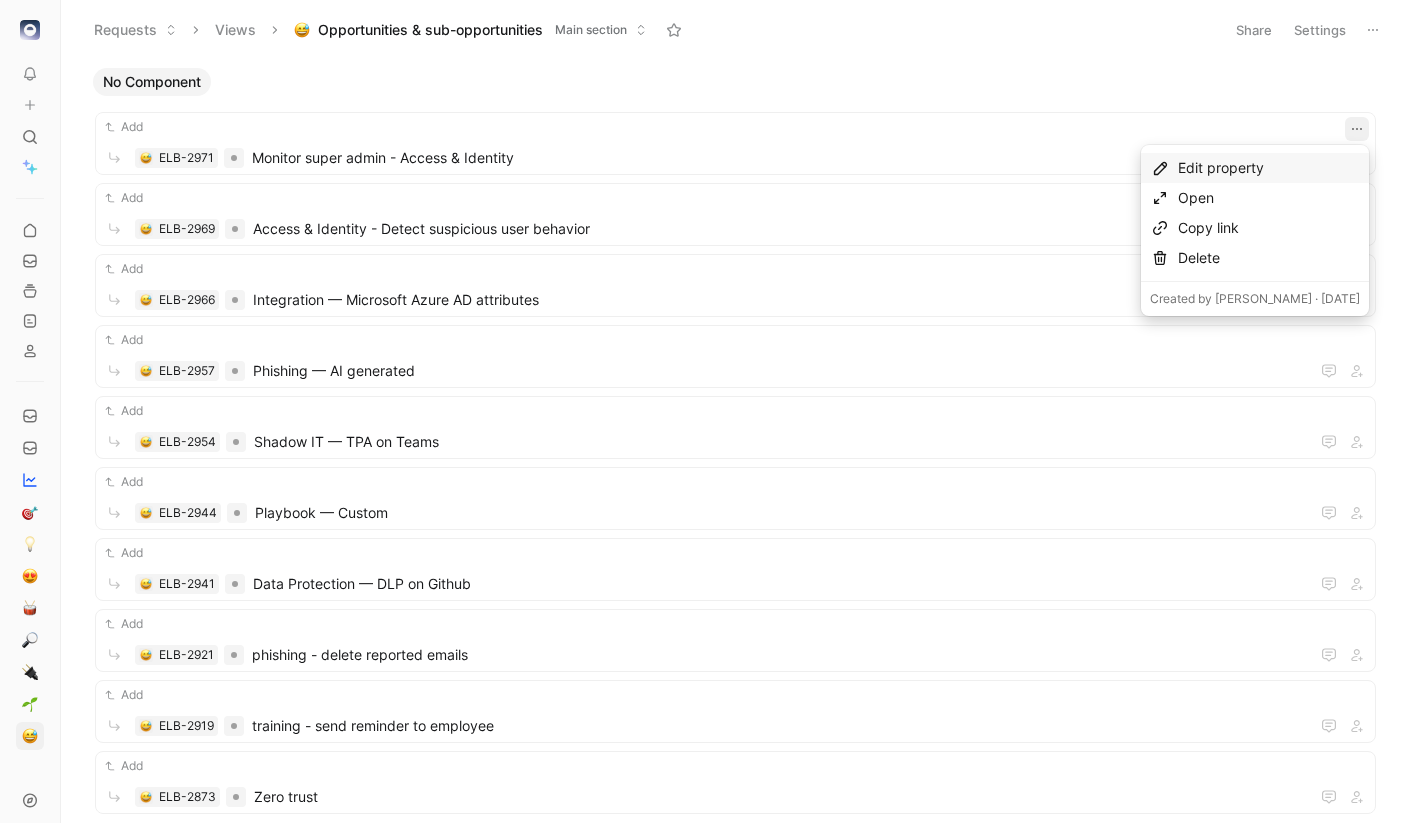 click on "Edit property" at bounding box center [1269, 168] 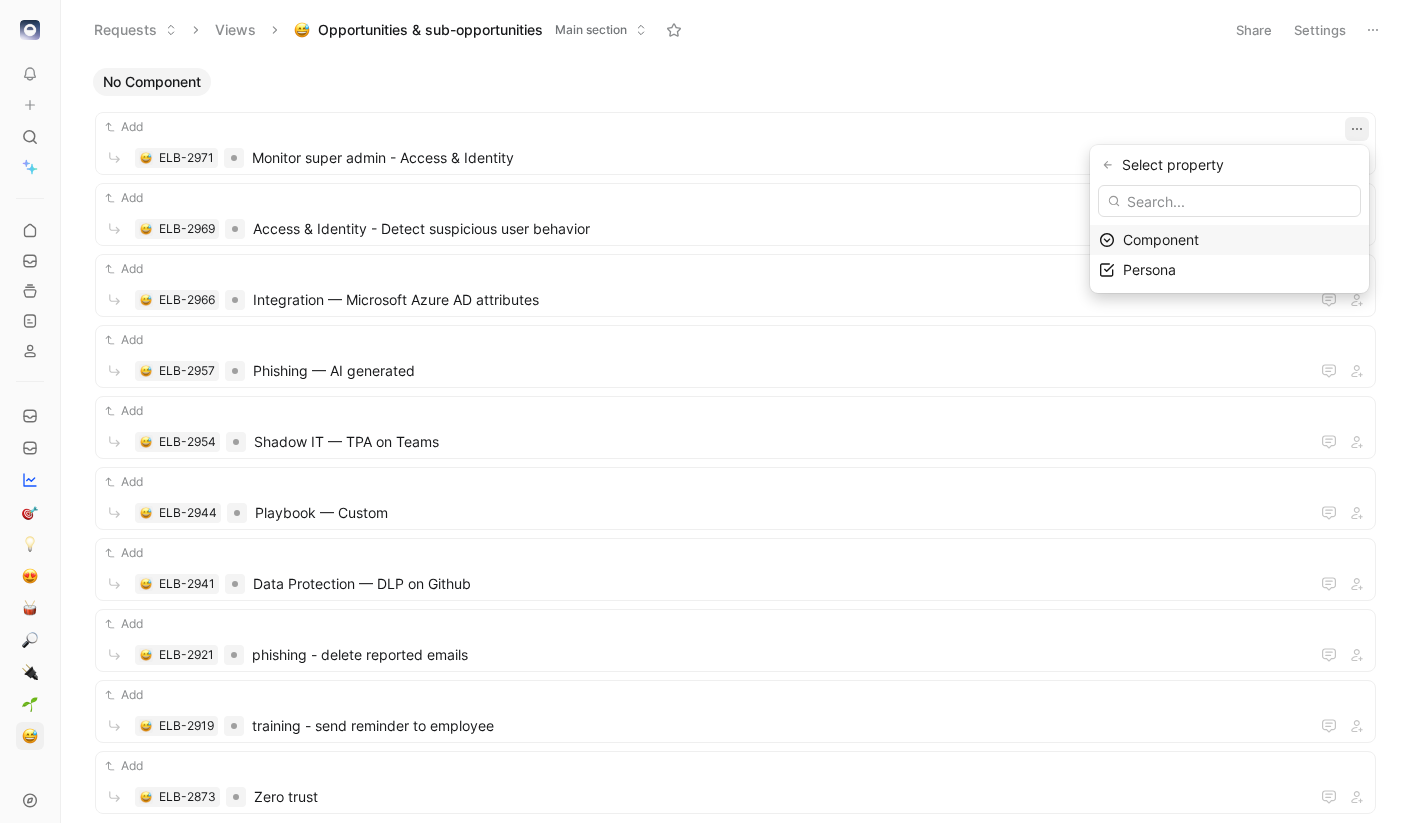 click on "Component" at bounding box center (1161, 239) 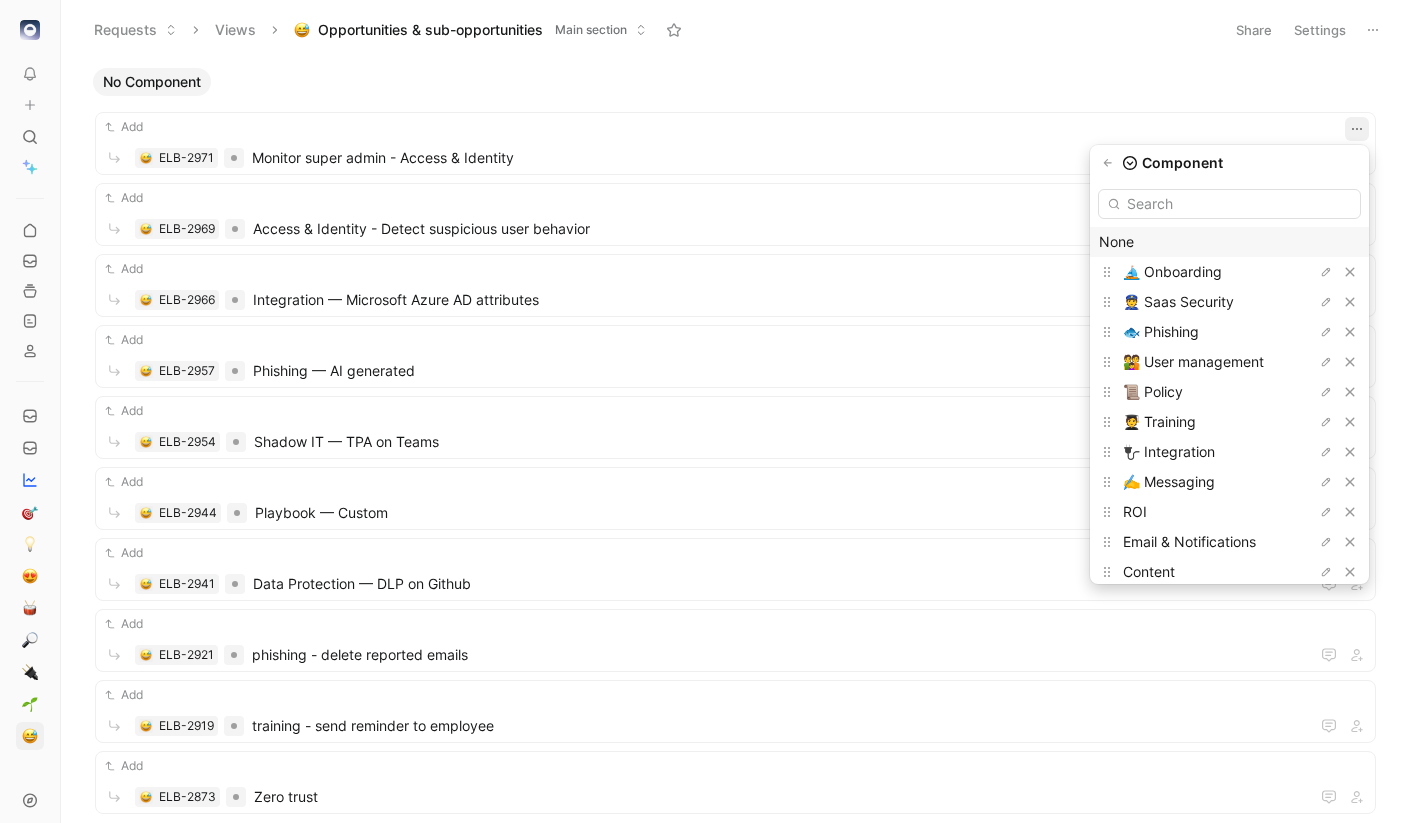 type on "u" 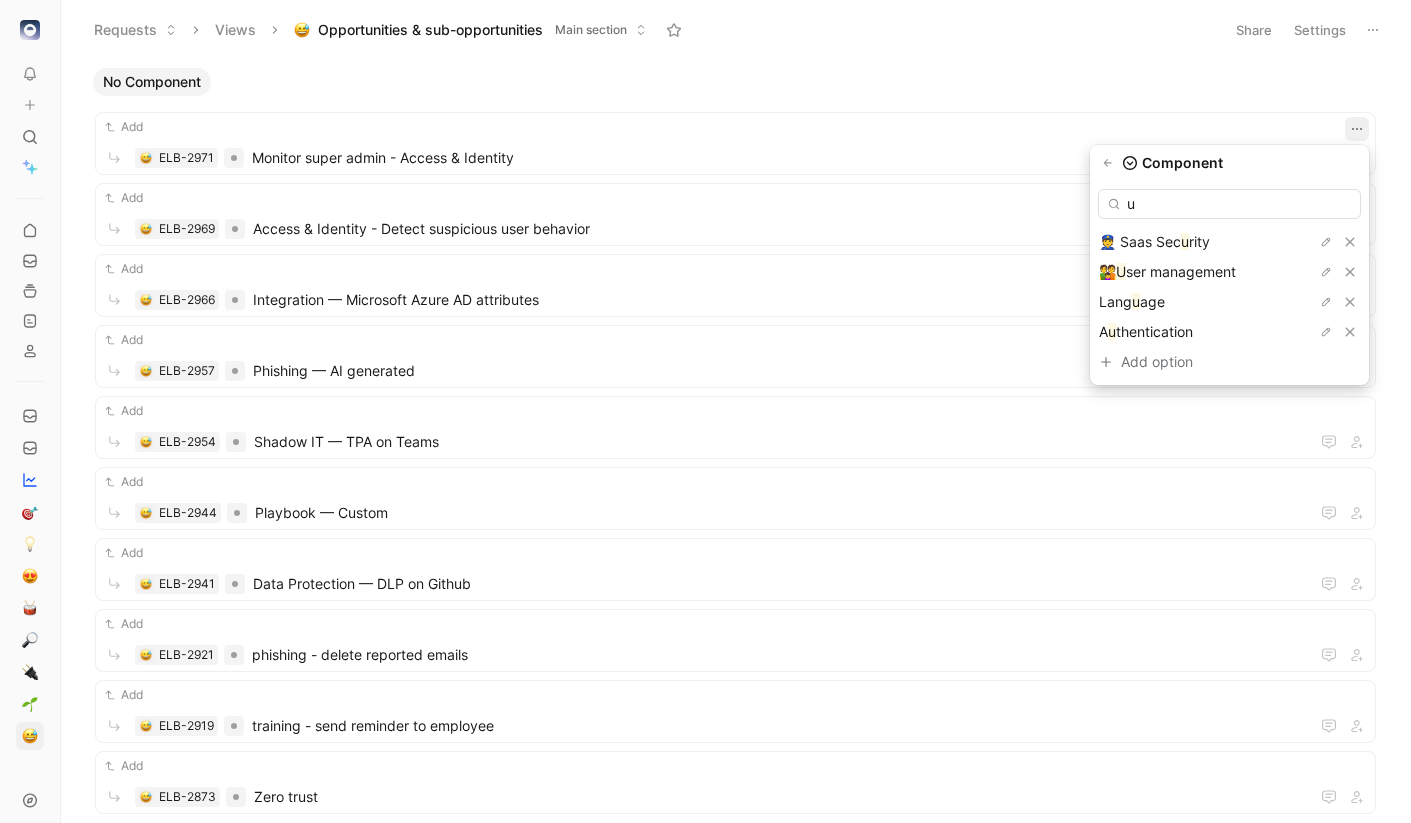 type 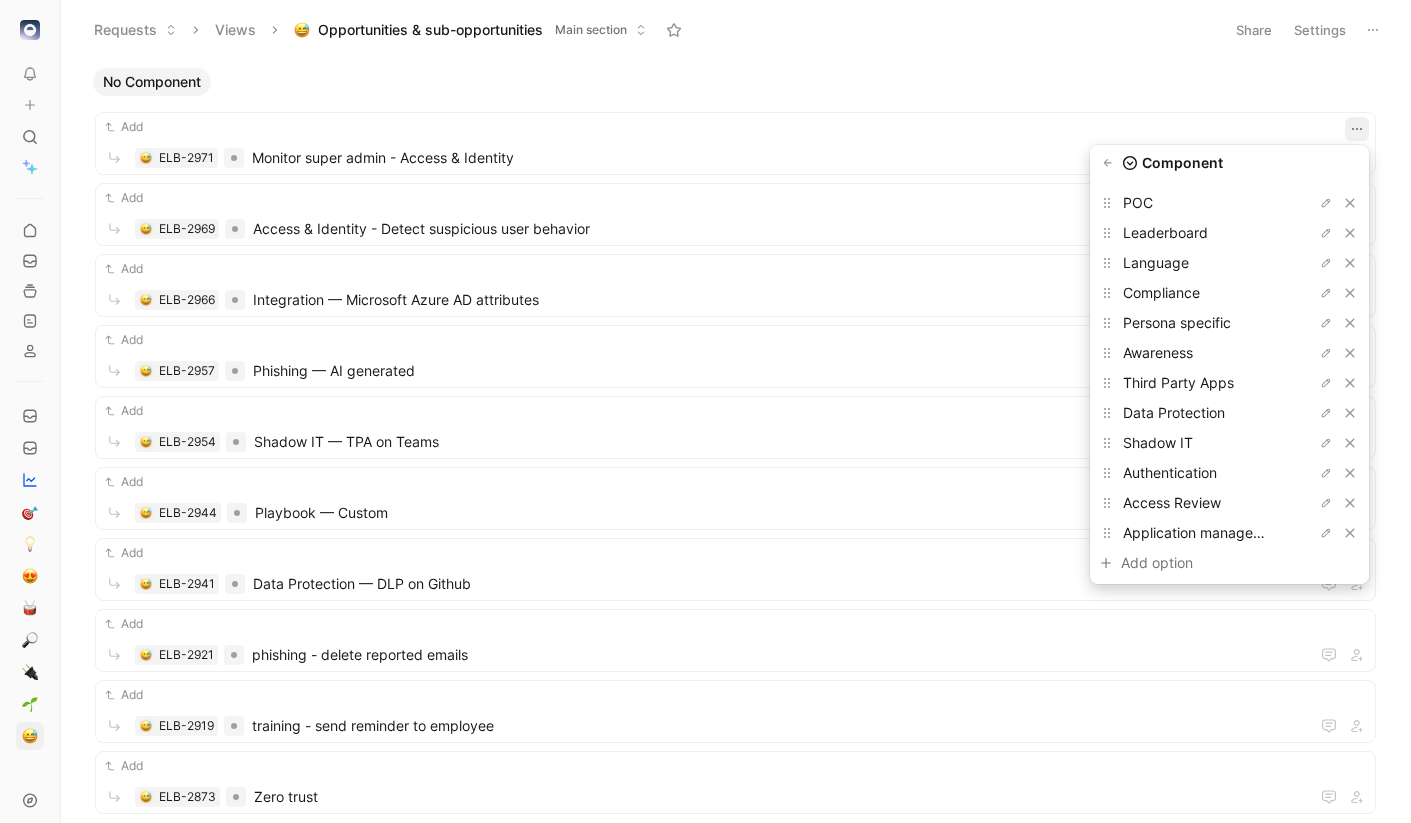 scroll, scrollTop: 400, scrollLeft: 0, axis: vertical 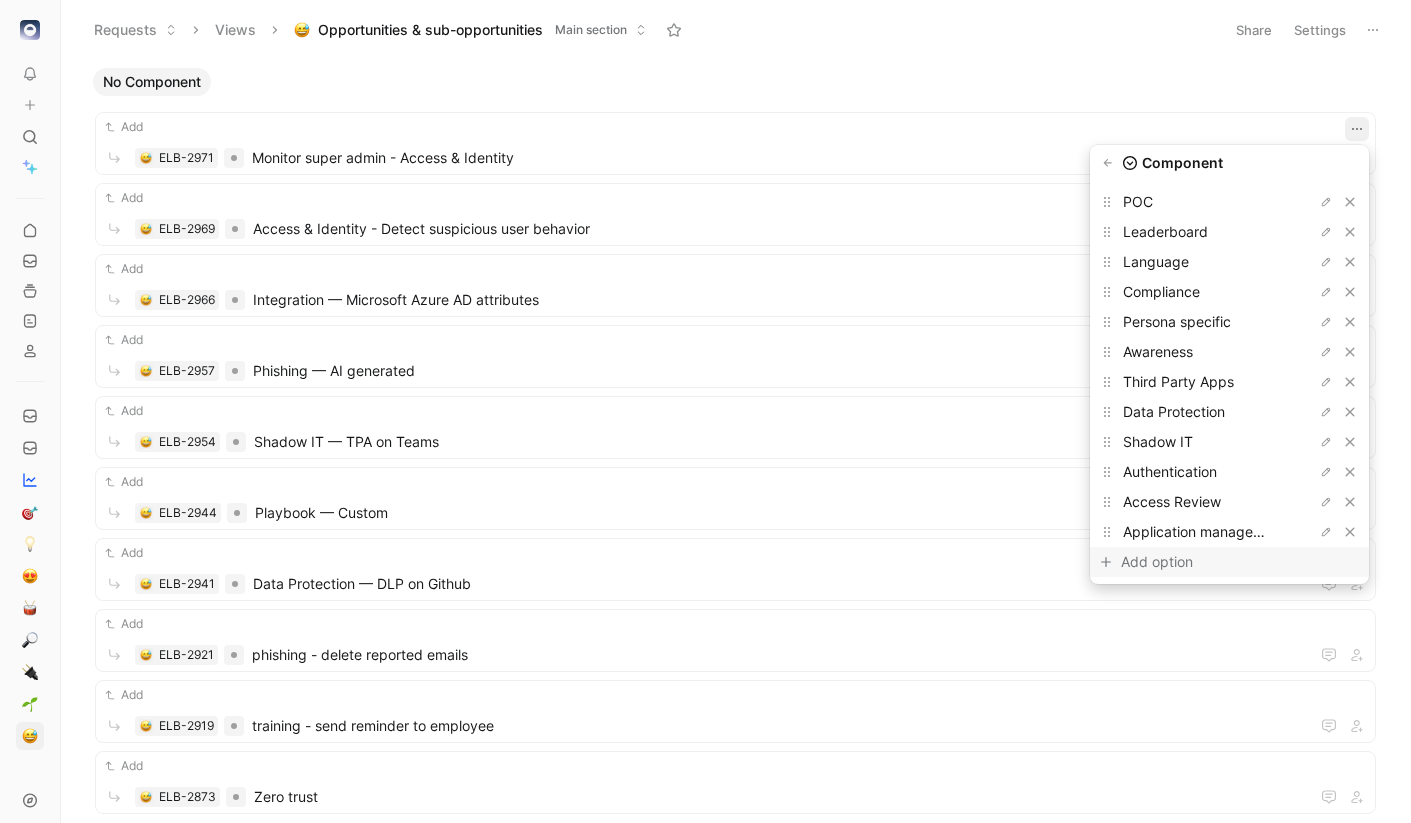 click on "Add option" at bounding box center (1196, 562) 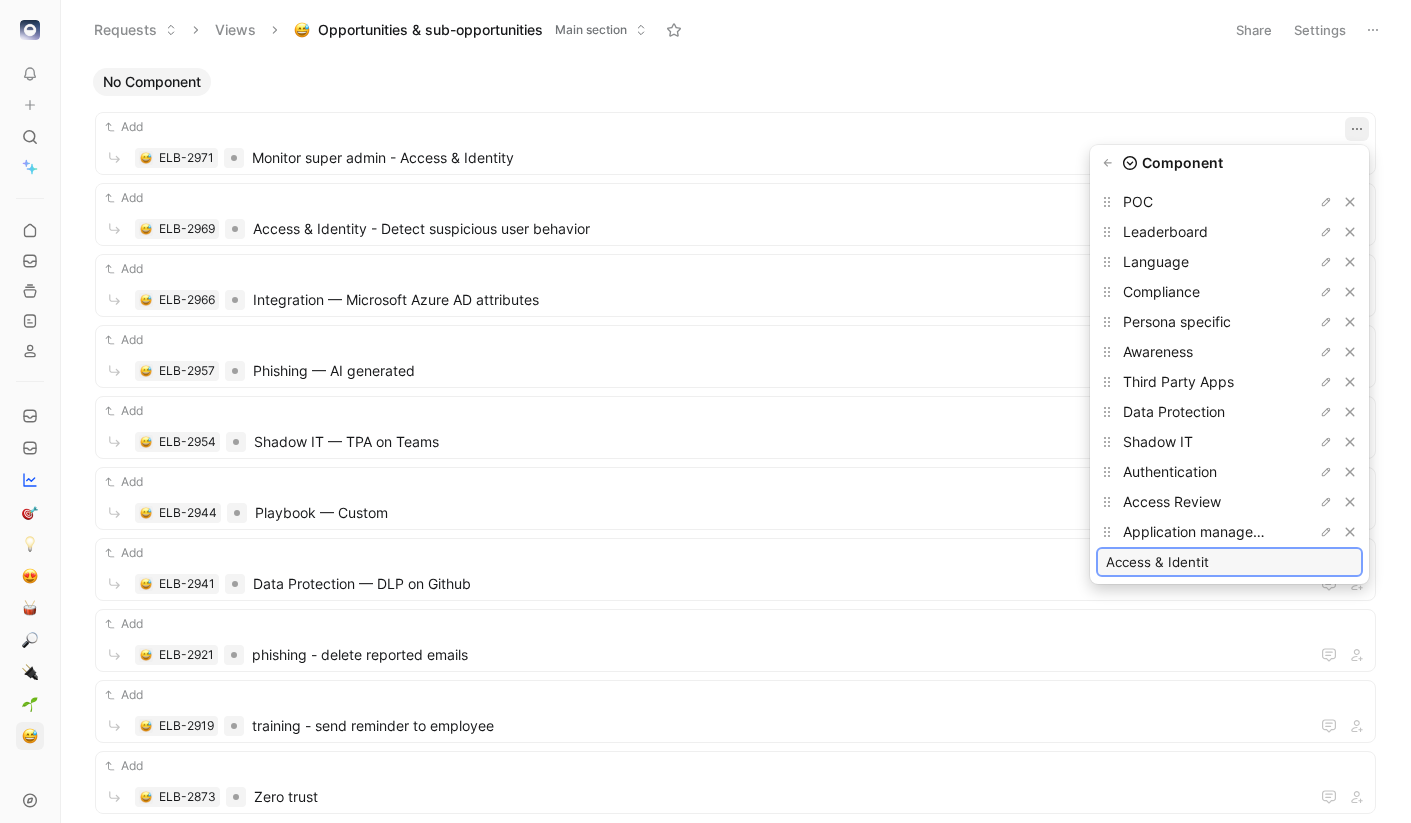 type on "Access & Identity" 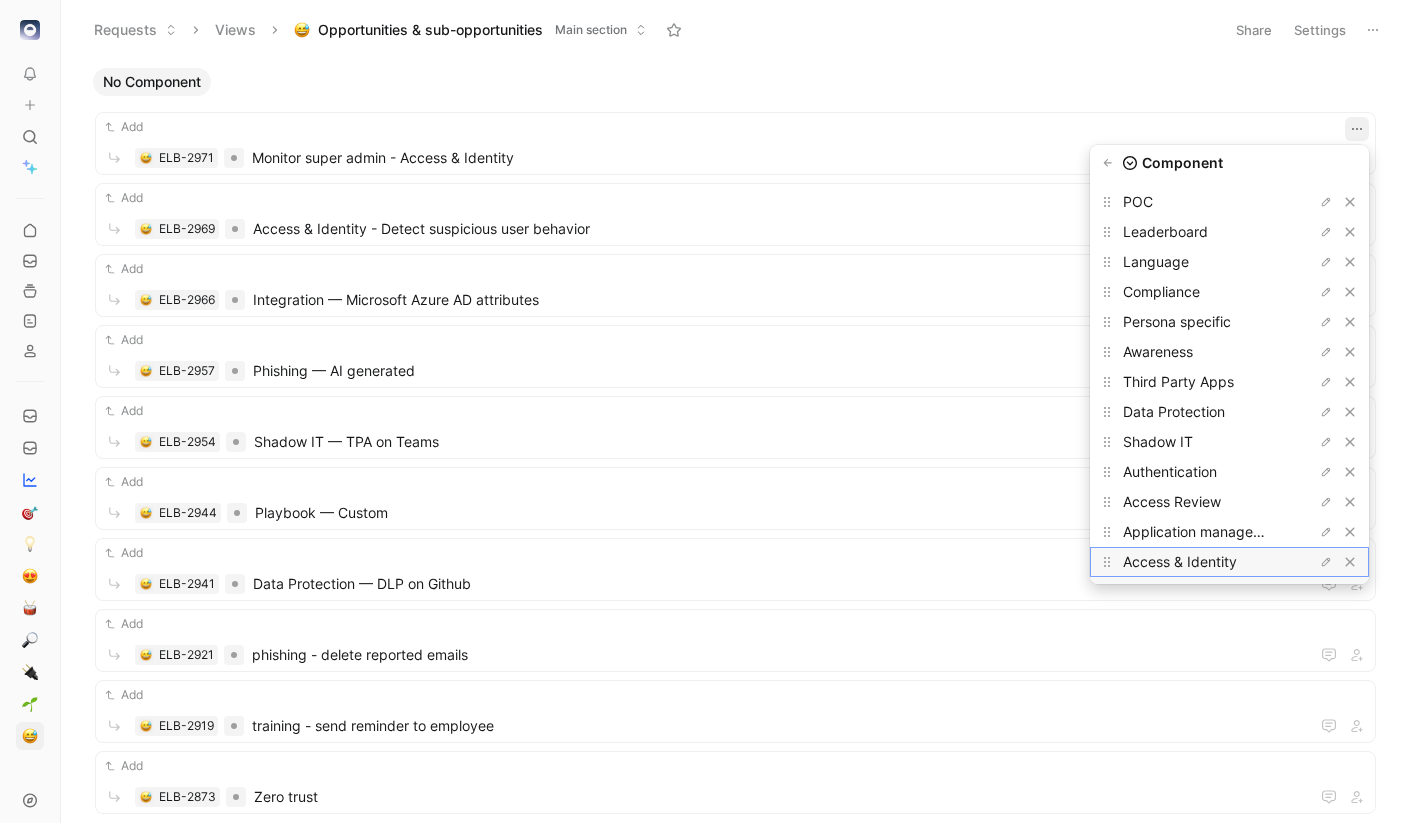 click on "Access & Identity" at bounding box center [1198, 562] 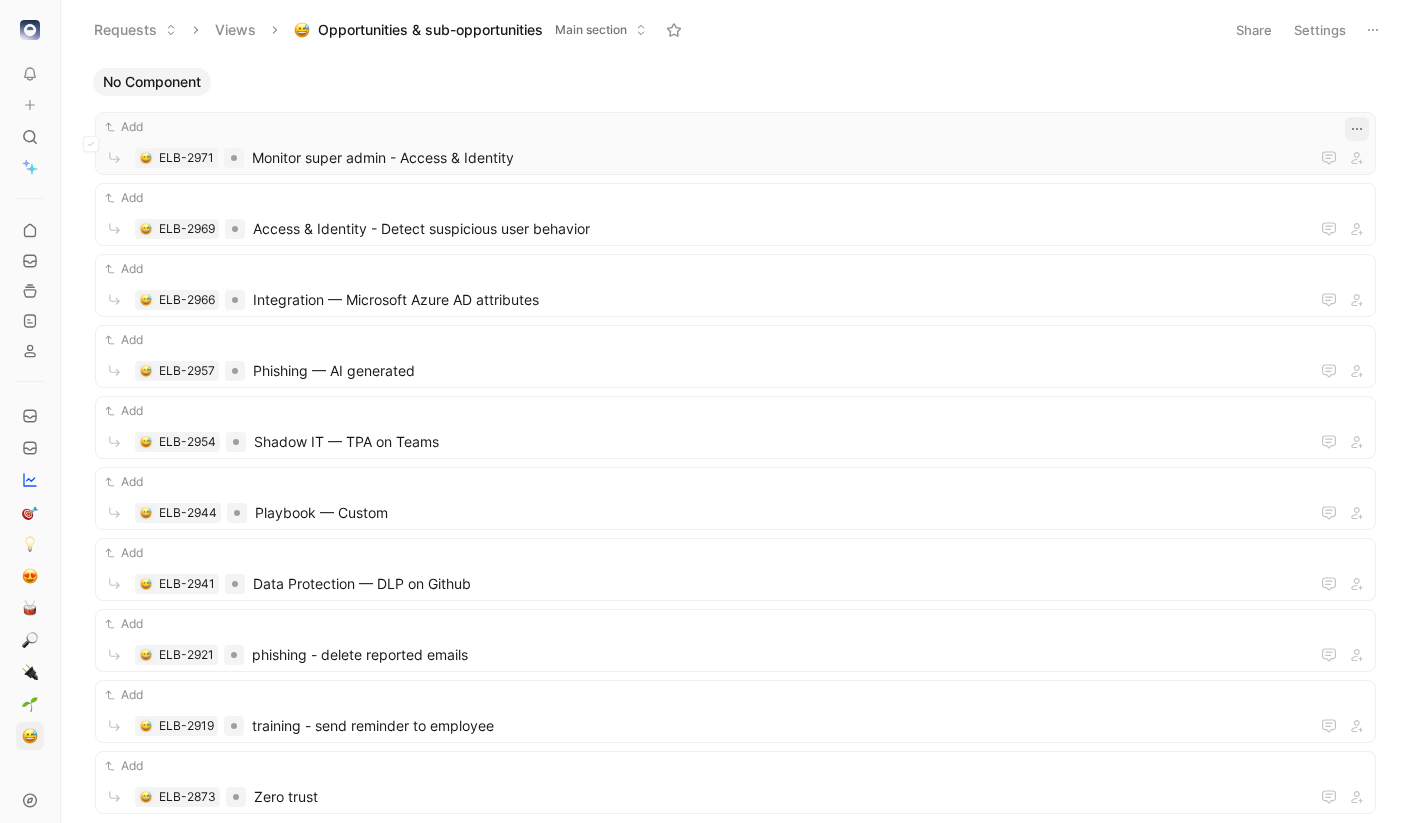 click 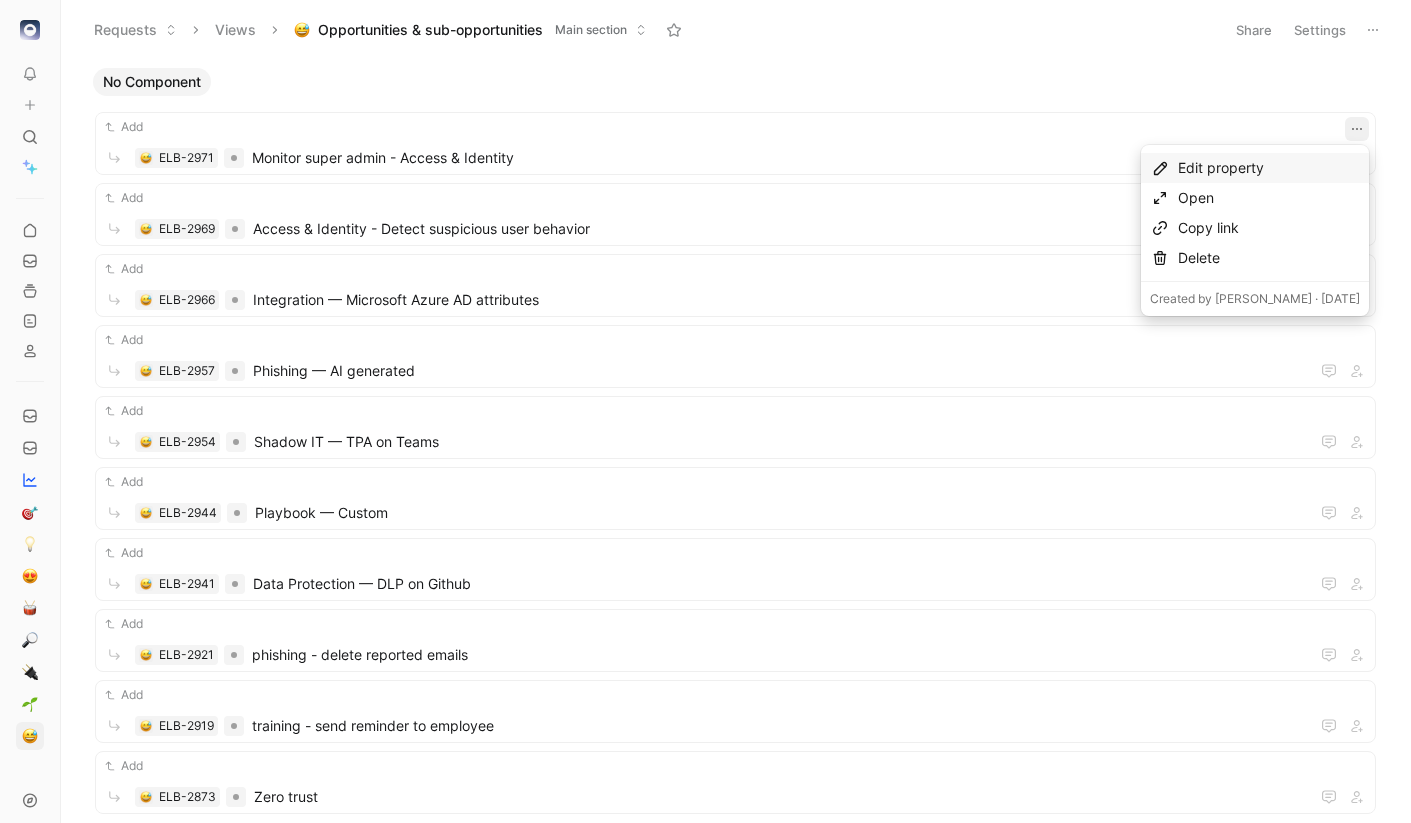click on "Edit property" at bounding box center (1269, 168) 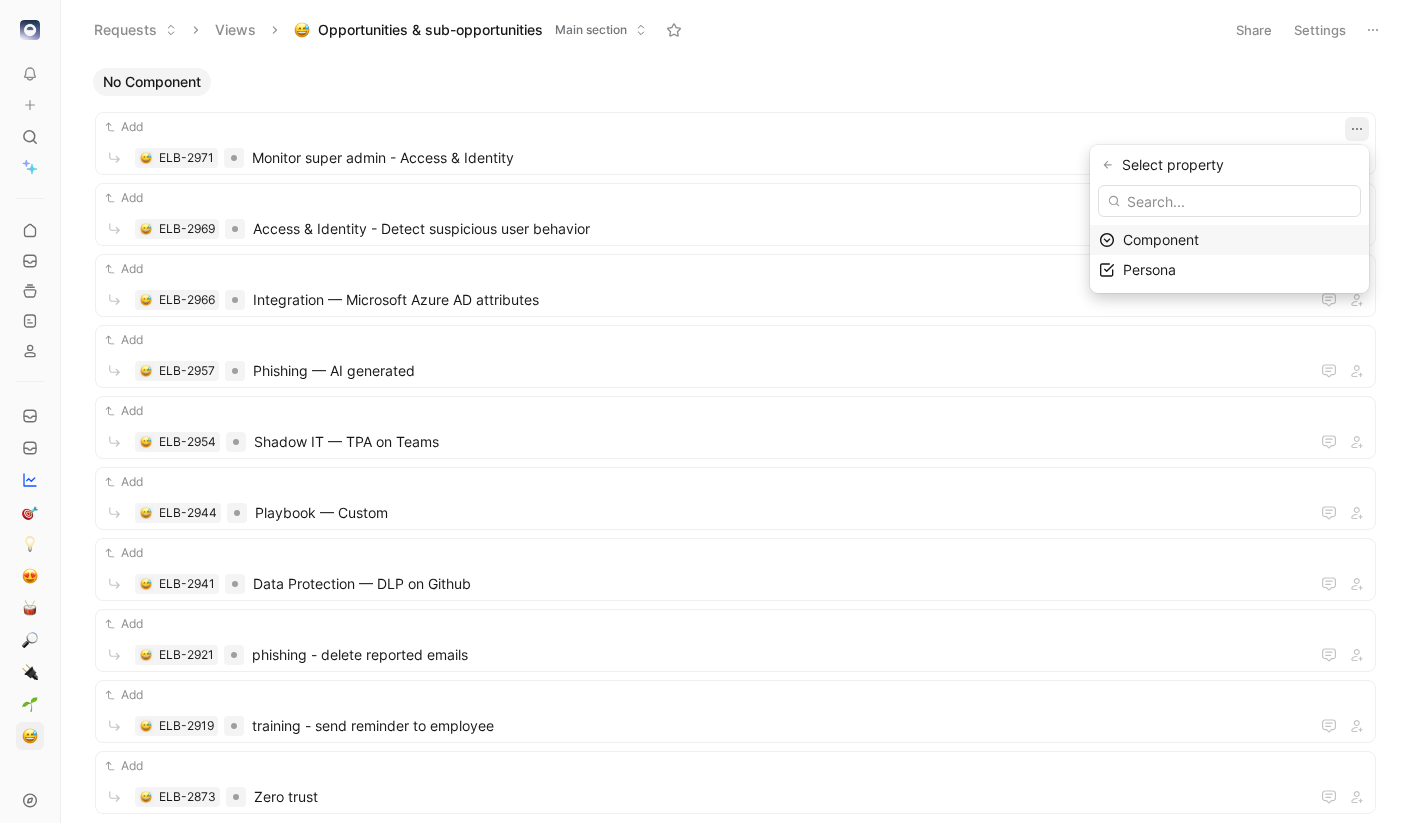 click on "Component" at bounding box center (1161, 239) 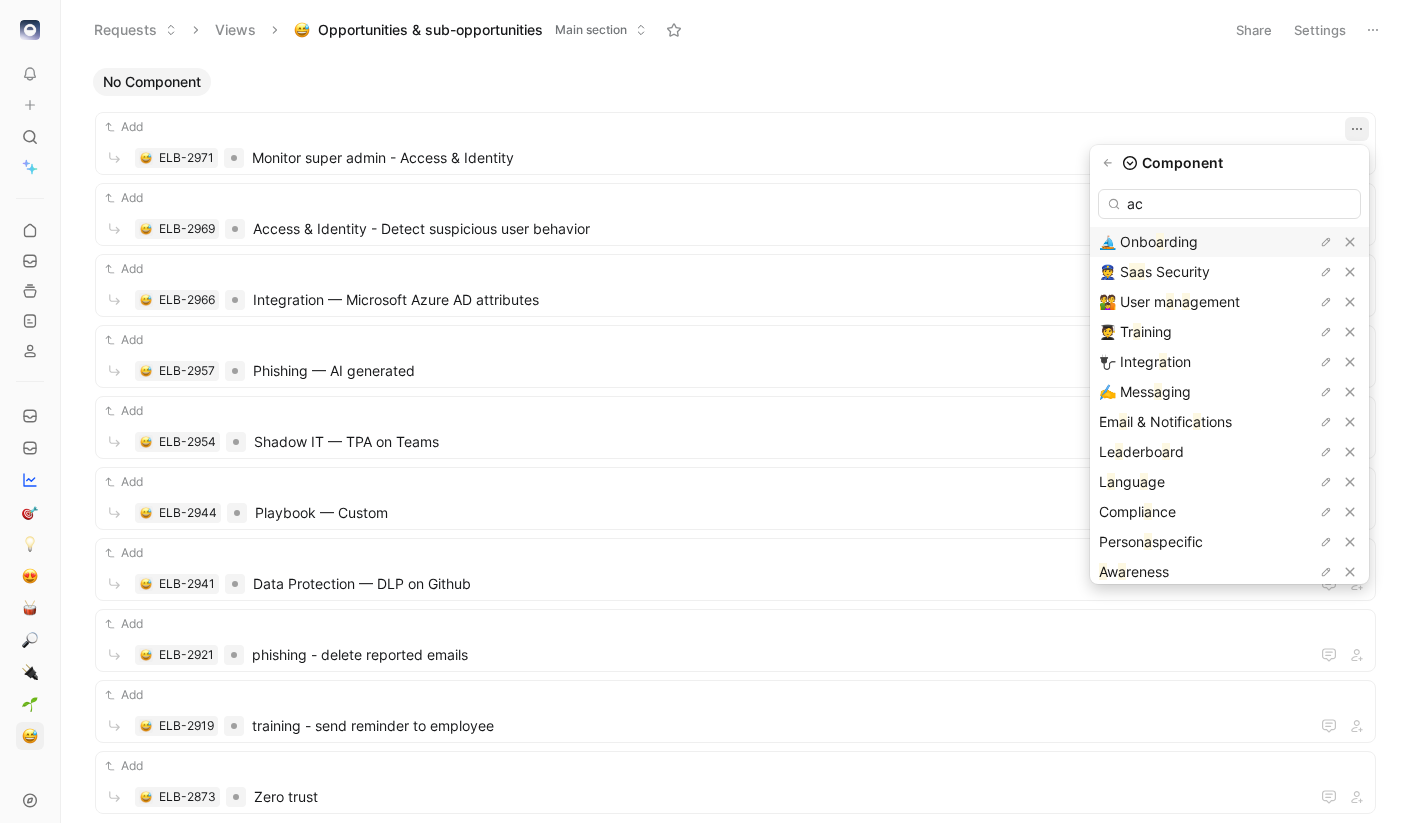 type on "acc" 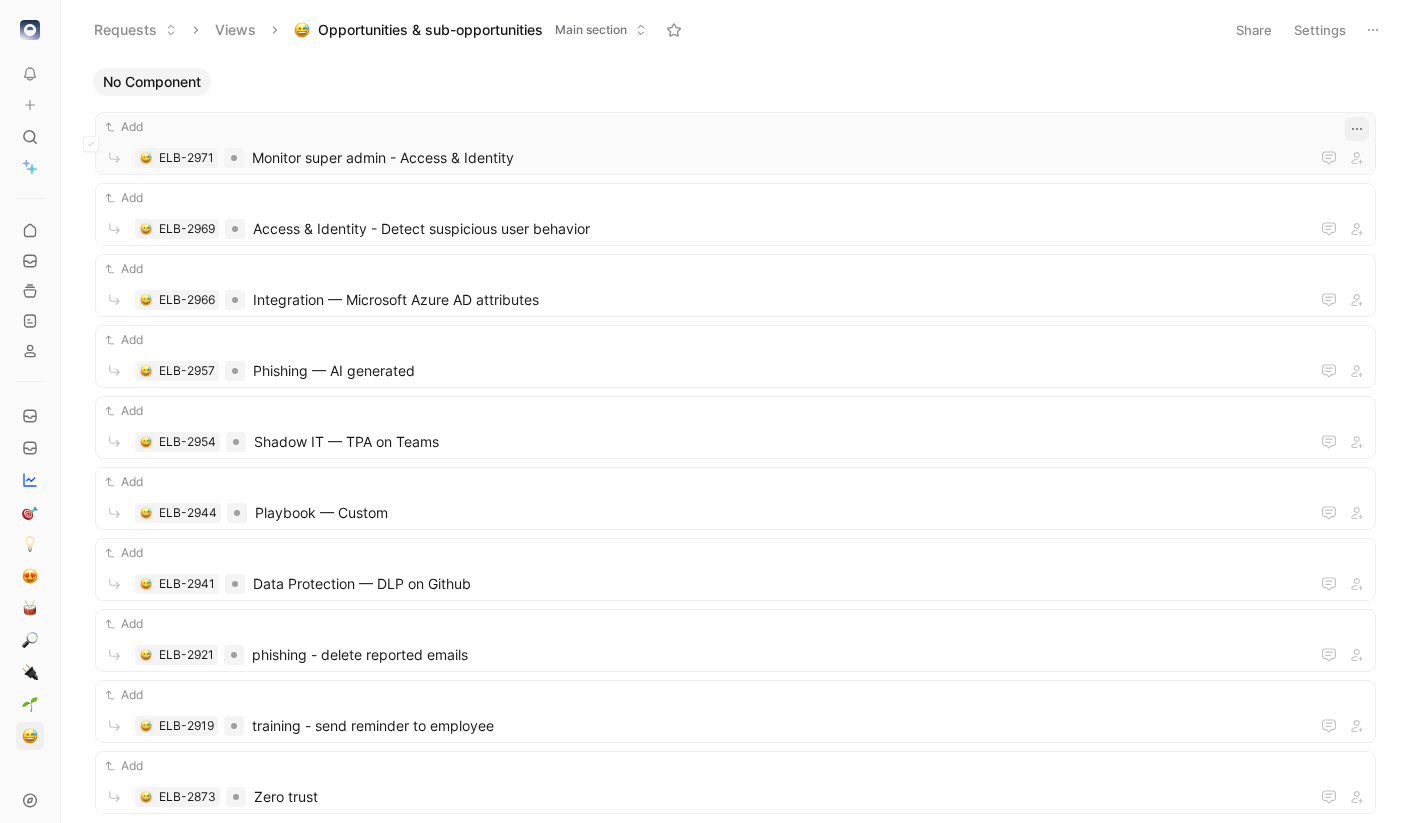 click at bounding box center [1357, 129] 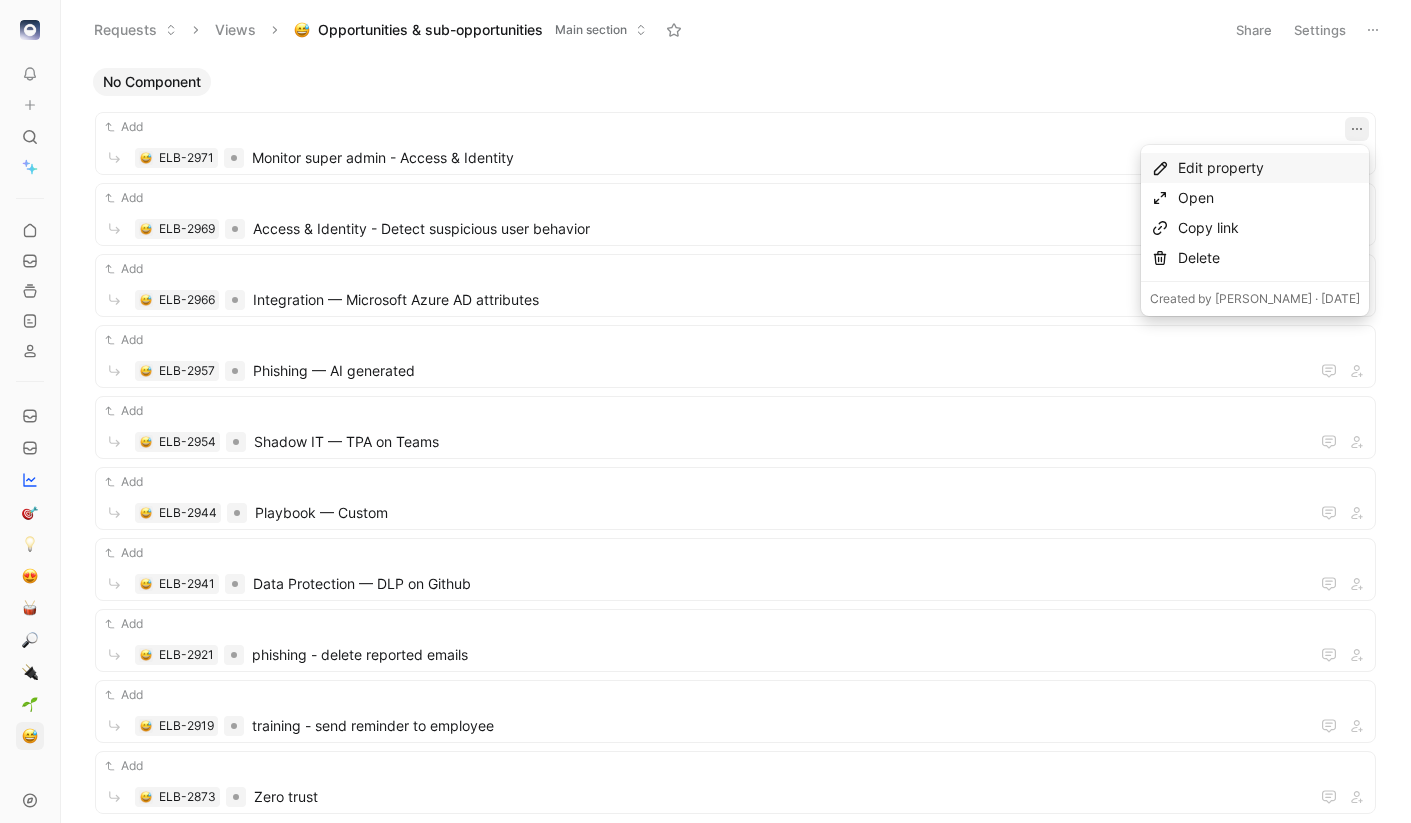 click on "Edit property" at bounding box center (1269, 168) 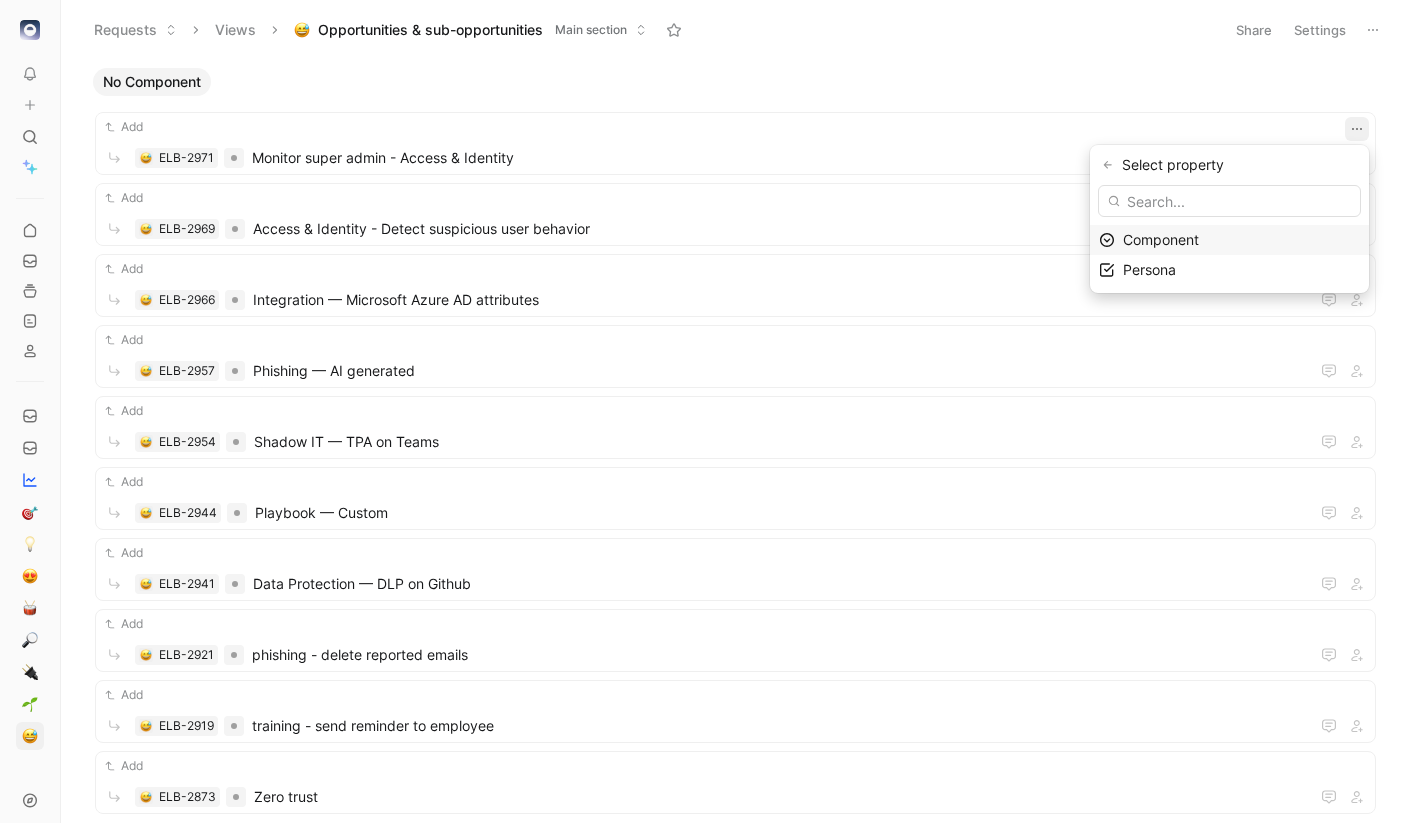 click on "Component" at bounding box center (1161, 239) 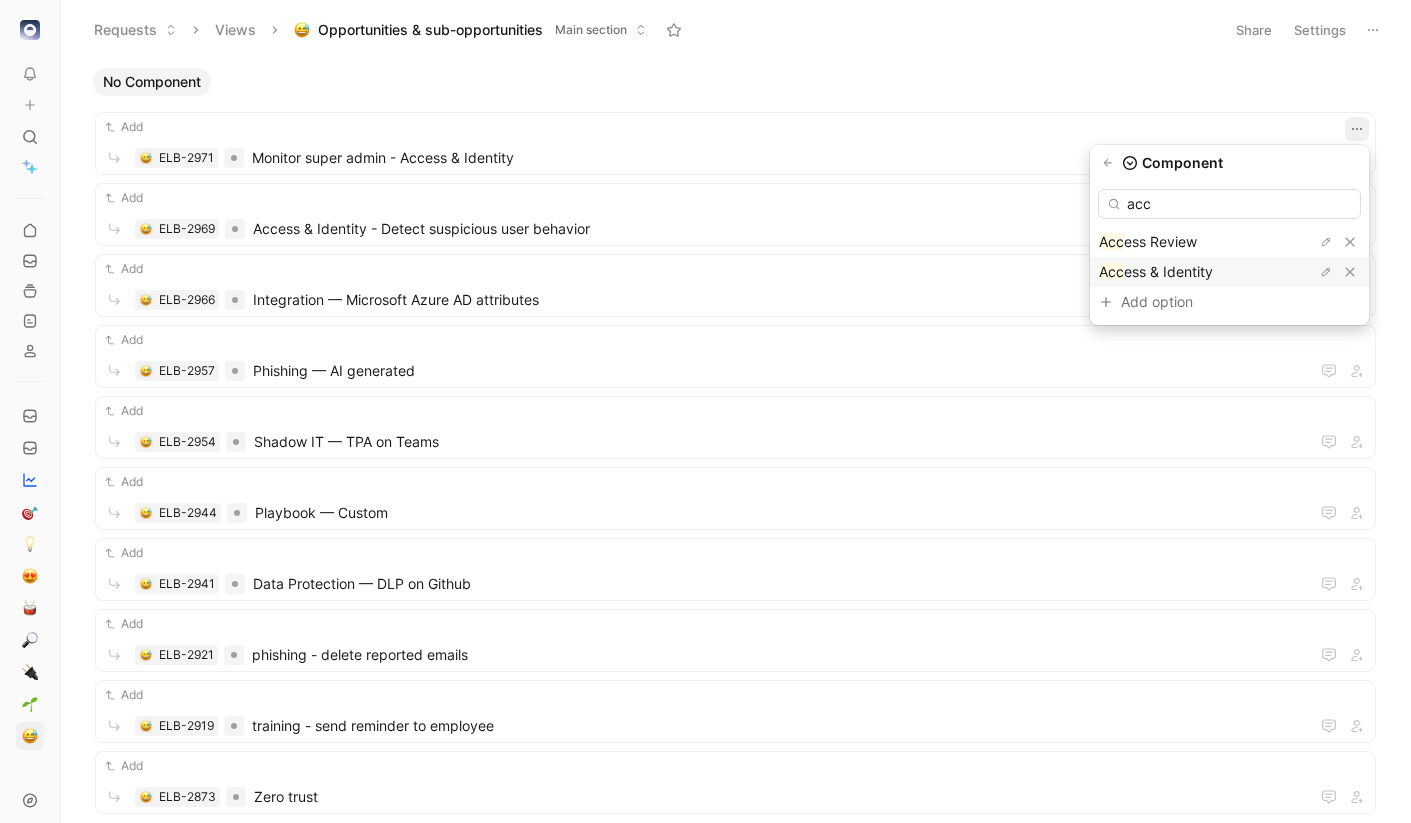 type on "acc" 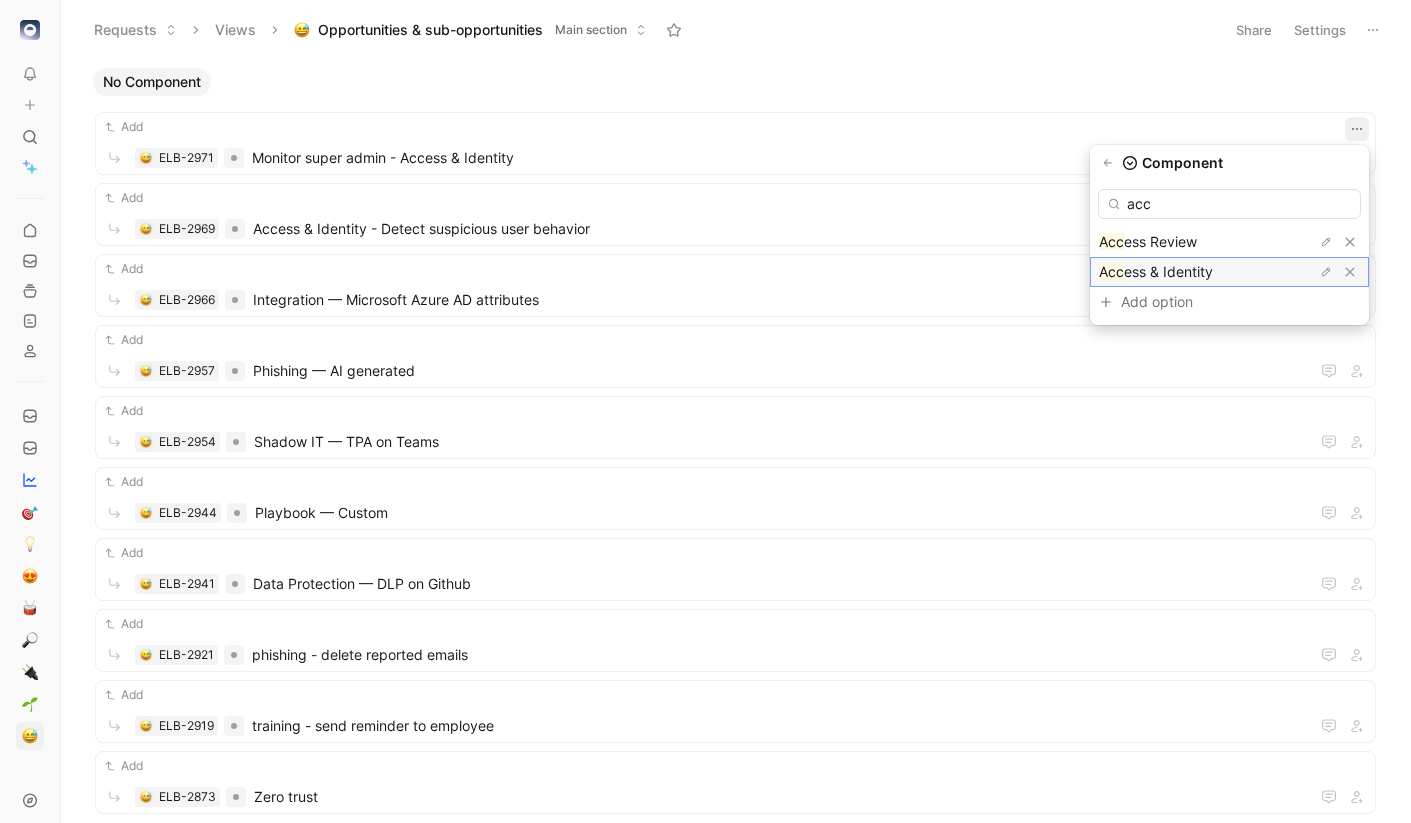click on "ess & Identity" at bounding box center (1168, 271) 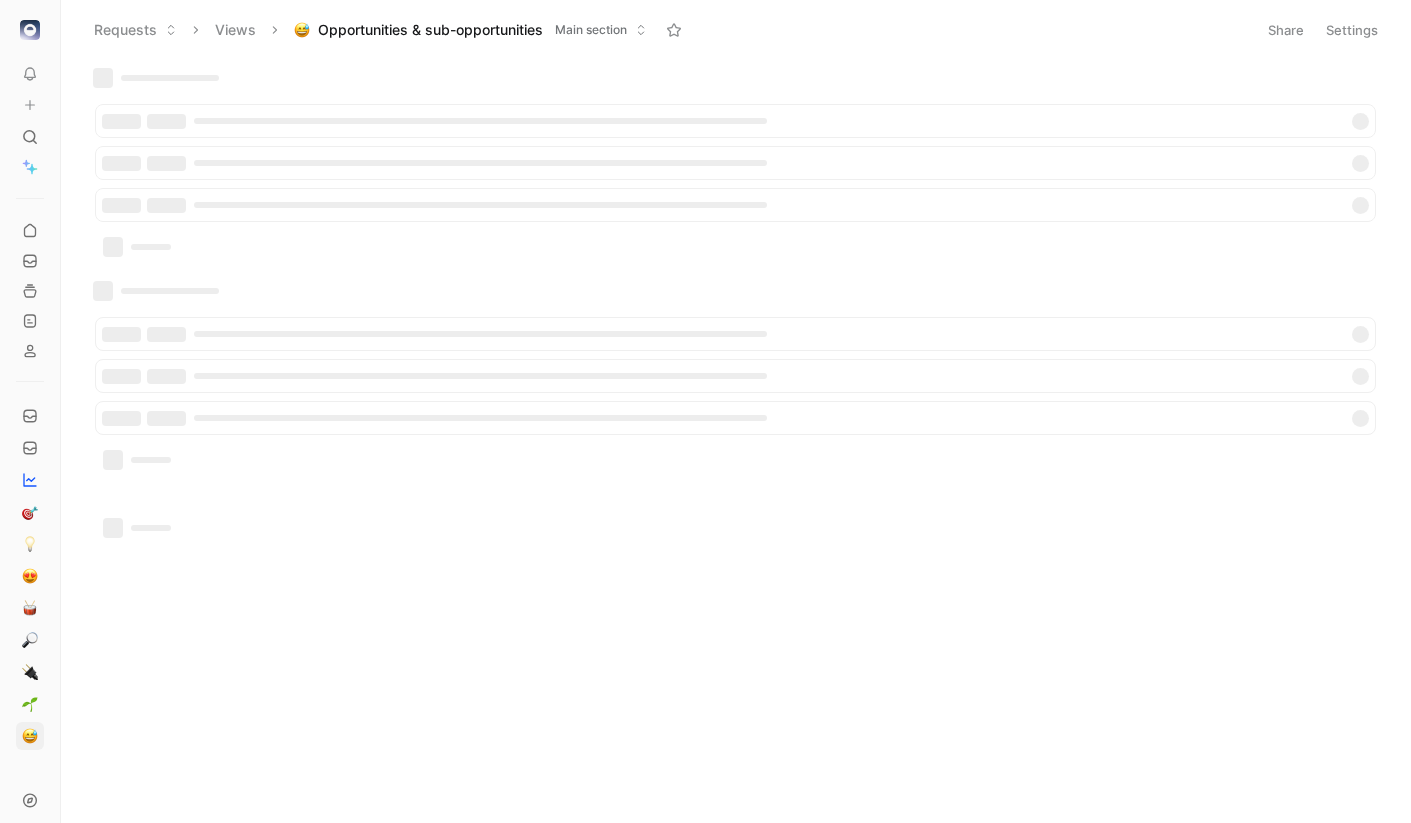 scroll, scrollTop: 0, scrollLeft: 0, axis: both 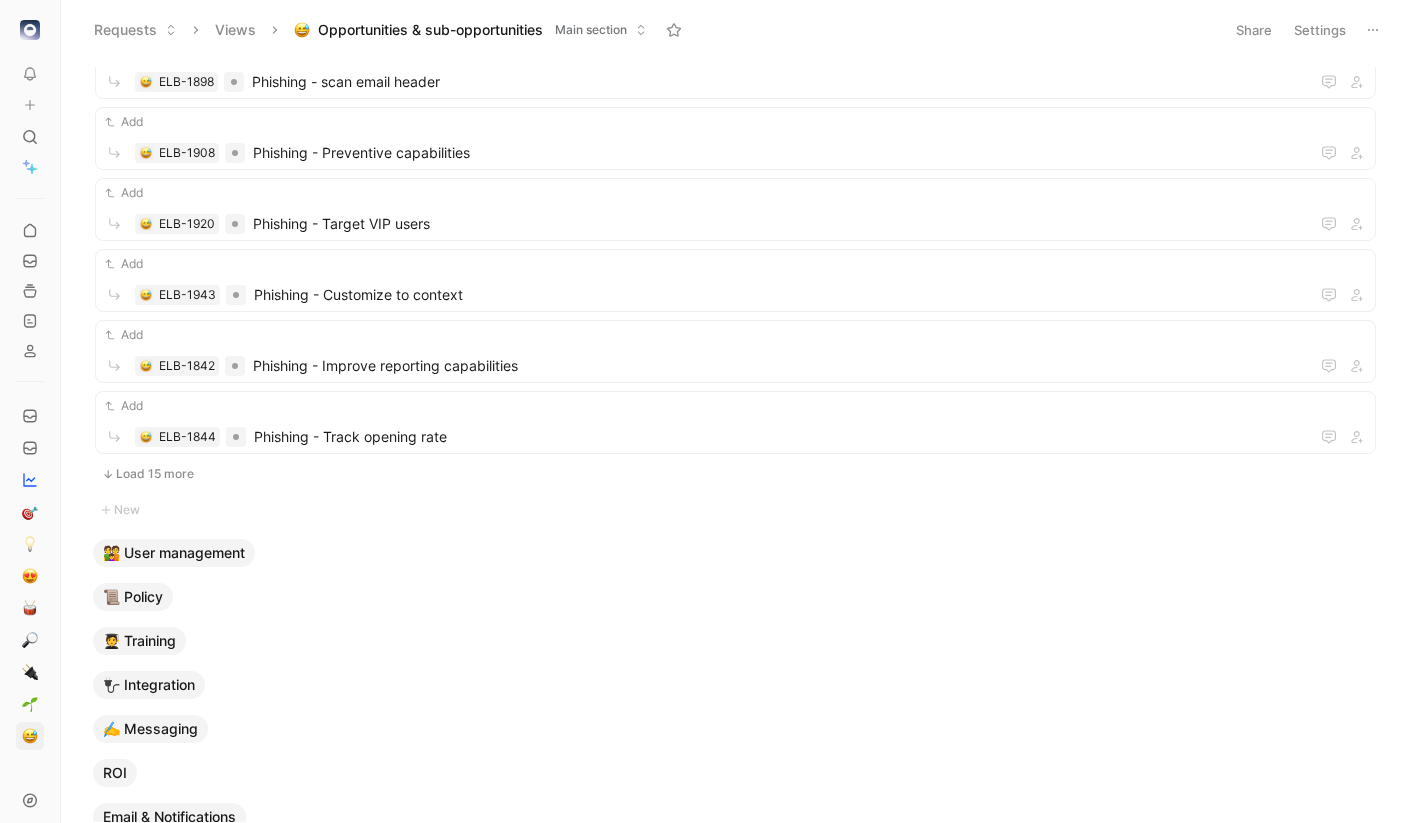click on "Add ELB-2562 Phishing - Link with awarenees Add ELB-2685 Phishing - Send as variable Add ELB-2692 Phishing - Remove phishy emails from mailbox Add ELB-2782 Phishing - Underwater campaign Add ELB-1990 Phishing - Suspicious email sandbox Add ELB-2003 Phishing - Highlight scenarios with variables Add ELB-1898 Phishing - scan email header Add ELB-1908 Phishing - Preventive capabilities Add ELB-1920 Phishing - Target VIP users Add ELB-1943 Phishing - Customize to context Add ELB-1842 Phishing - Improve reporting capabilities Add ELB-1844 Phishing - Track opening rate Load 15 more" at bounding box center [735, -61] 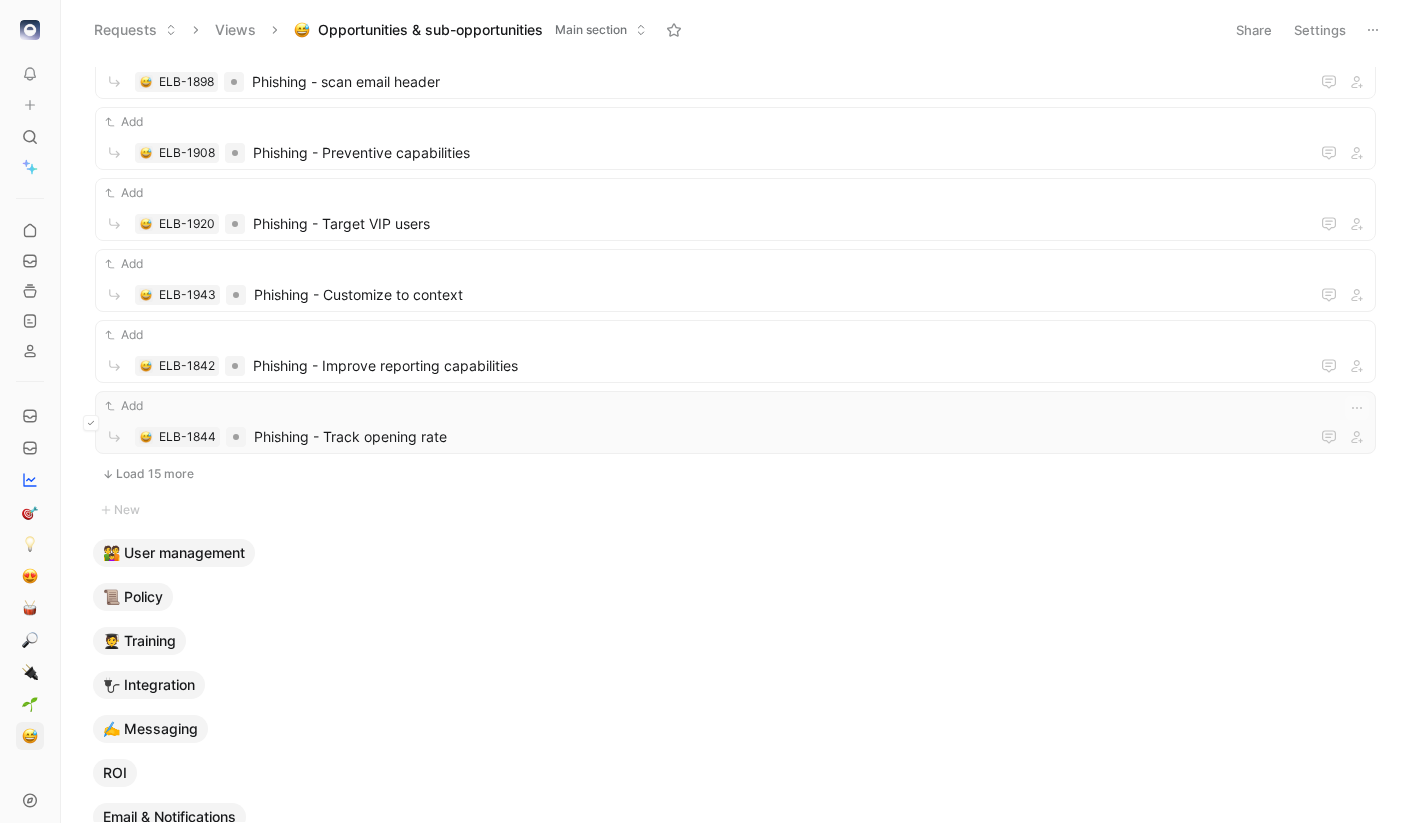 click 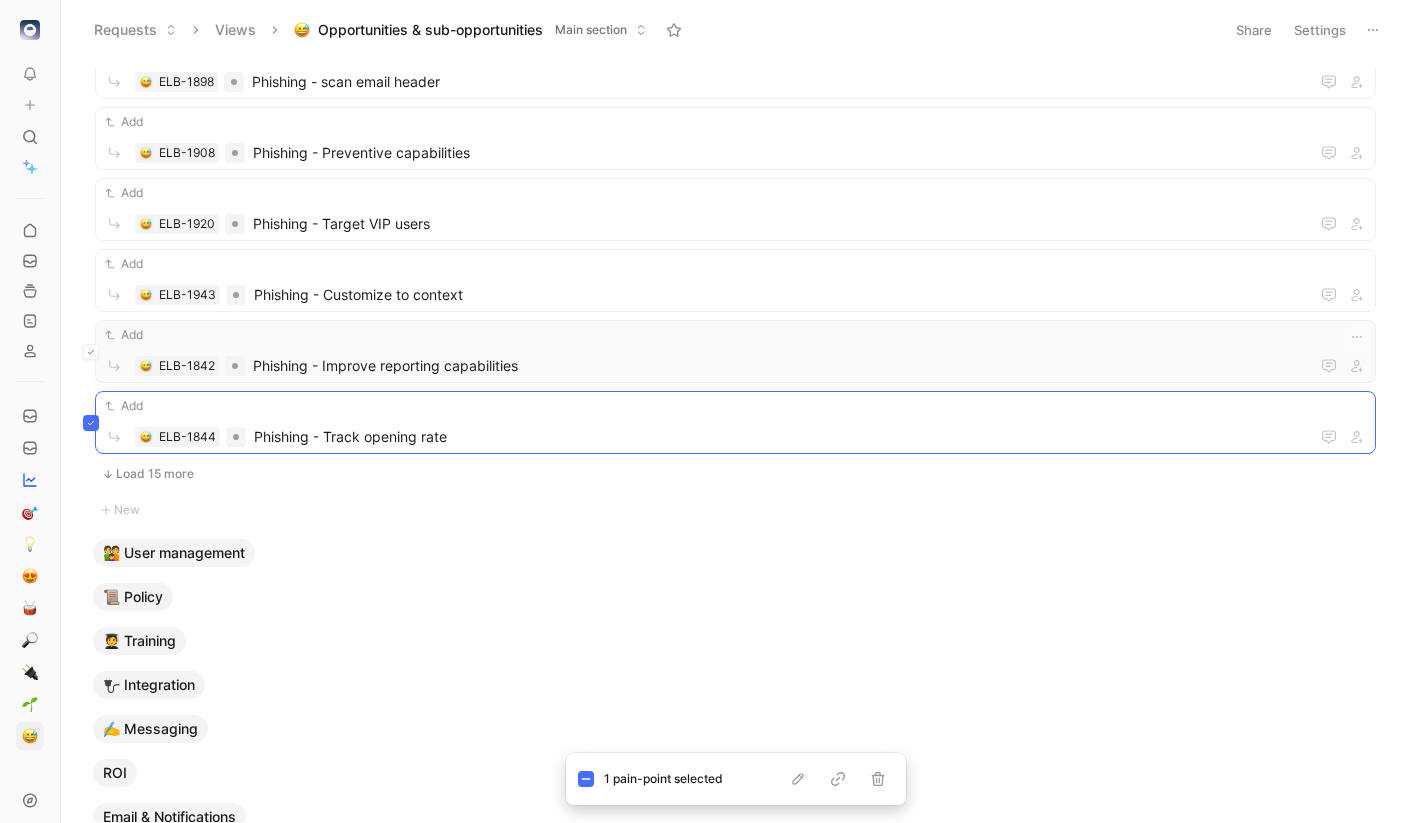 click 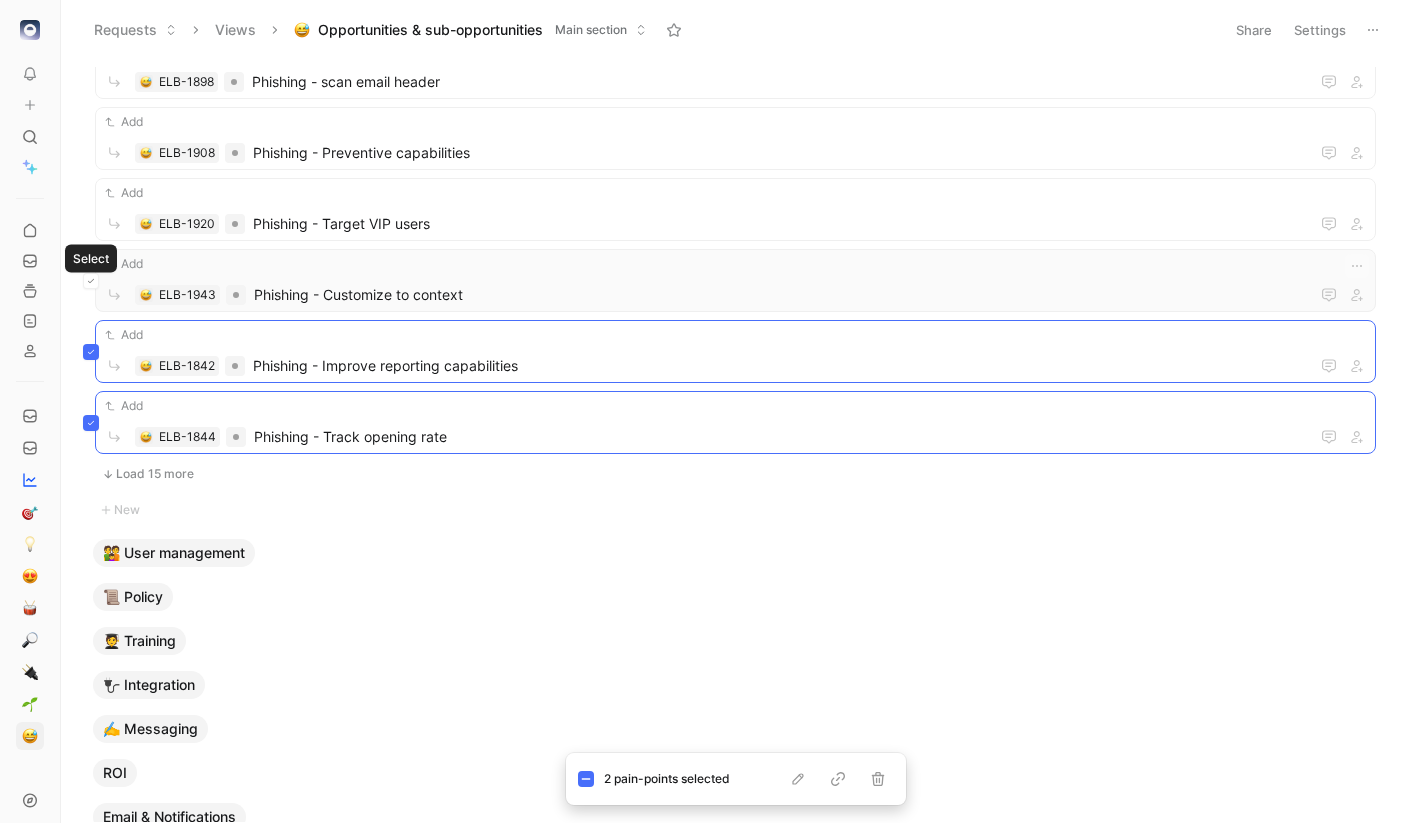 click at bounding box center [91, 281] 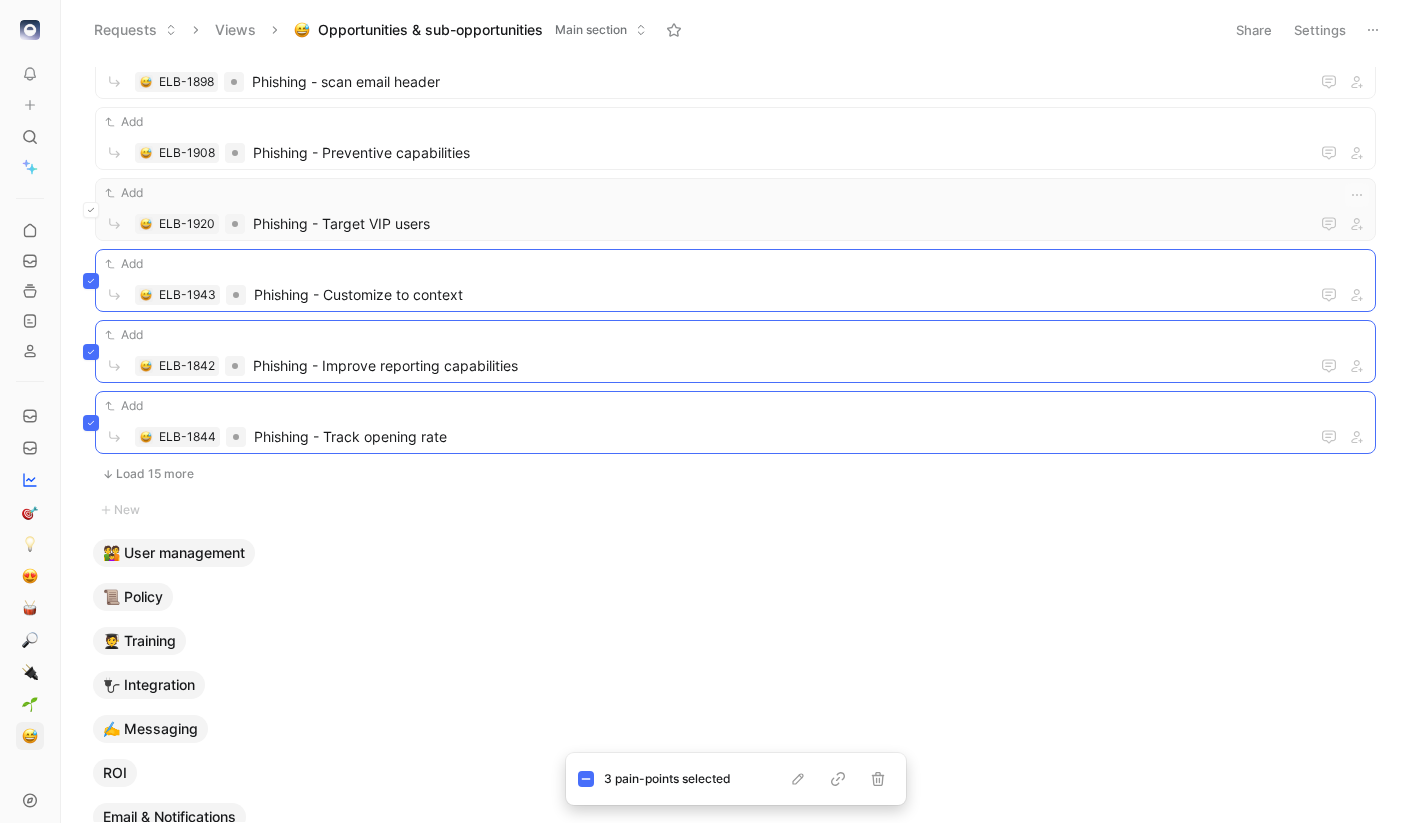 click at bounding box center (91, 210) 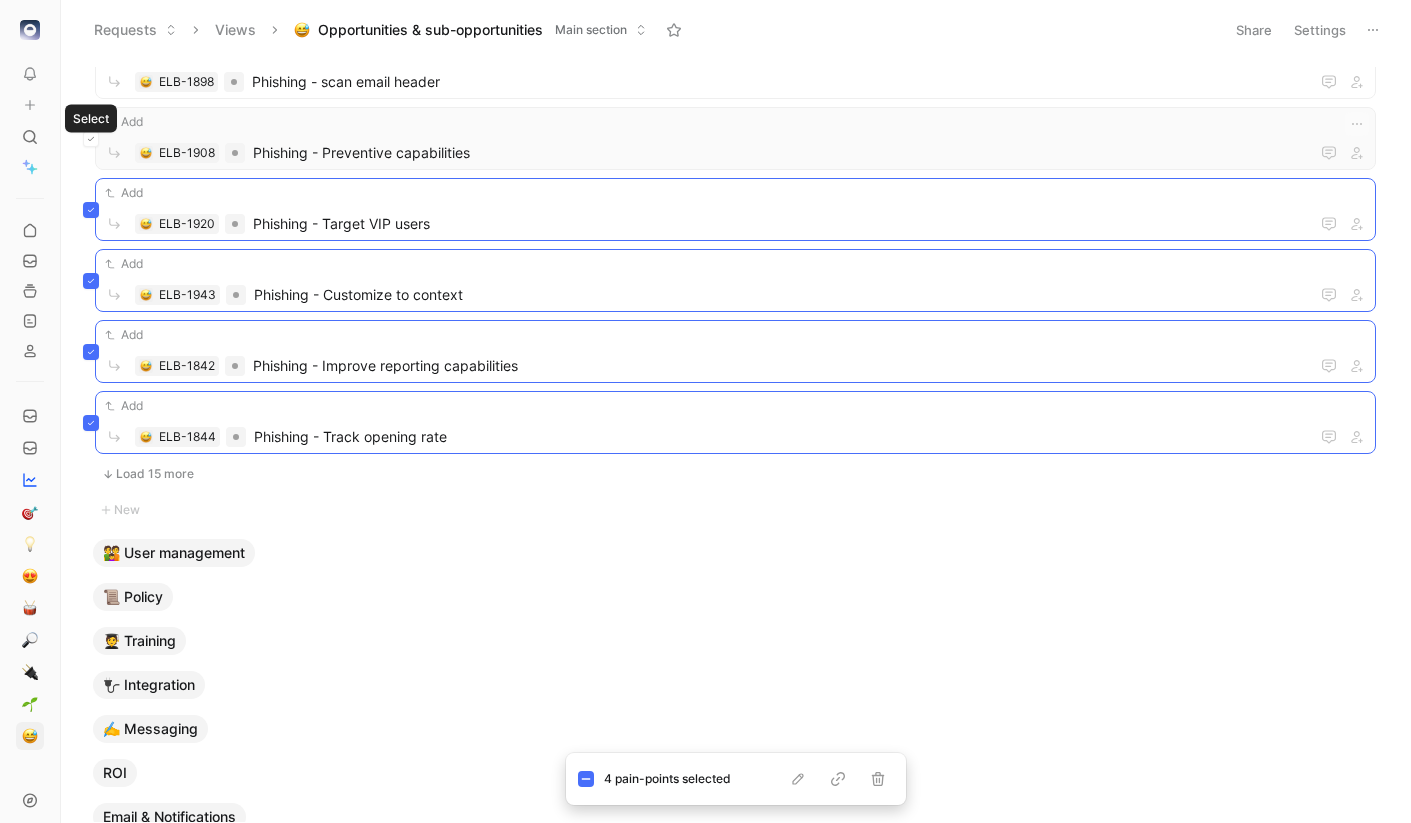 click at bounding box center [91, 139] 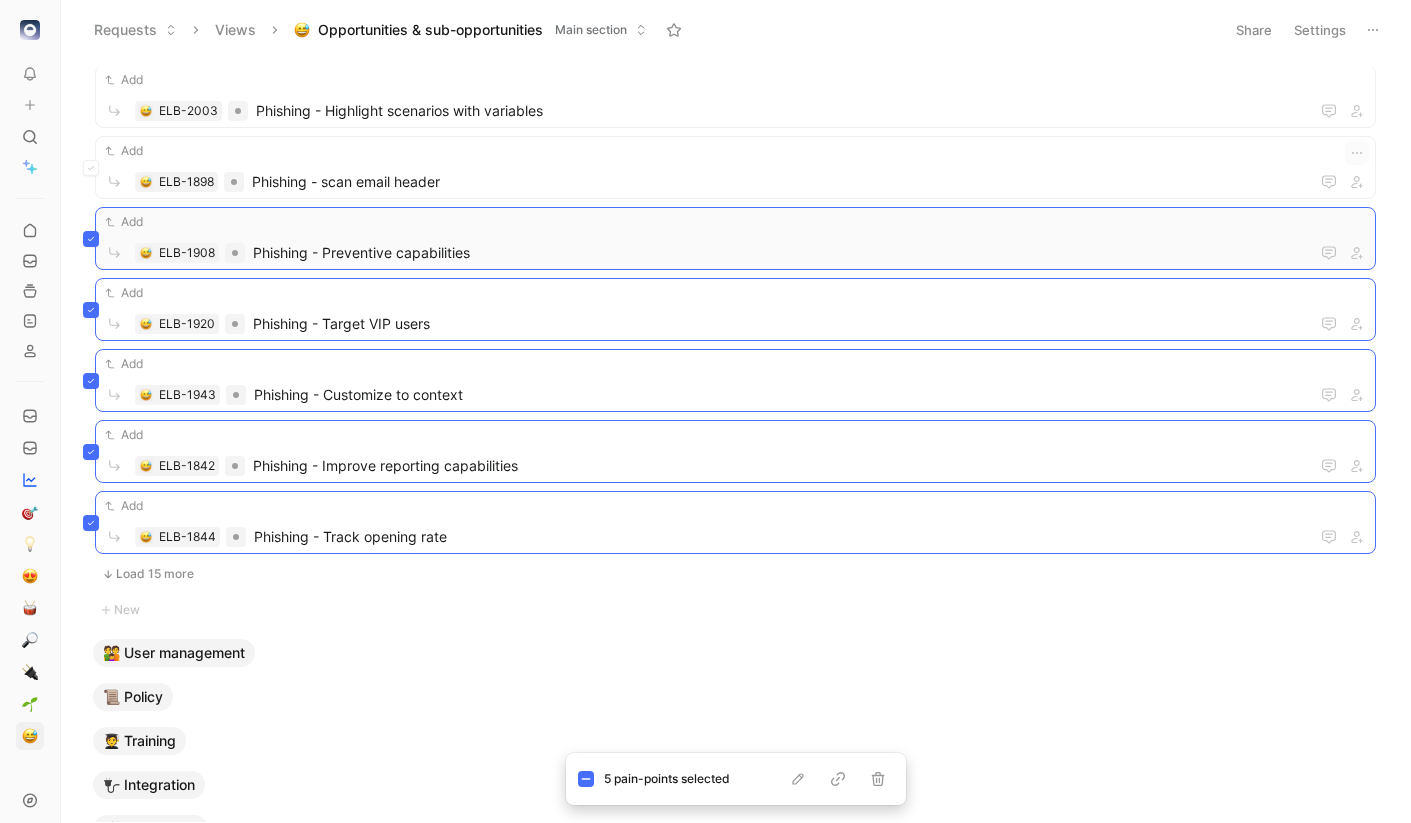 scroll, scrollTop: 3014, scrollLeft: 0, axis: vertical 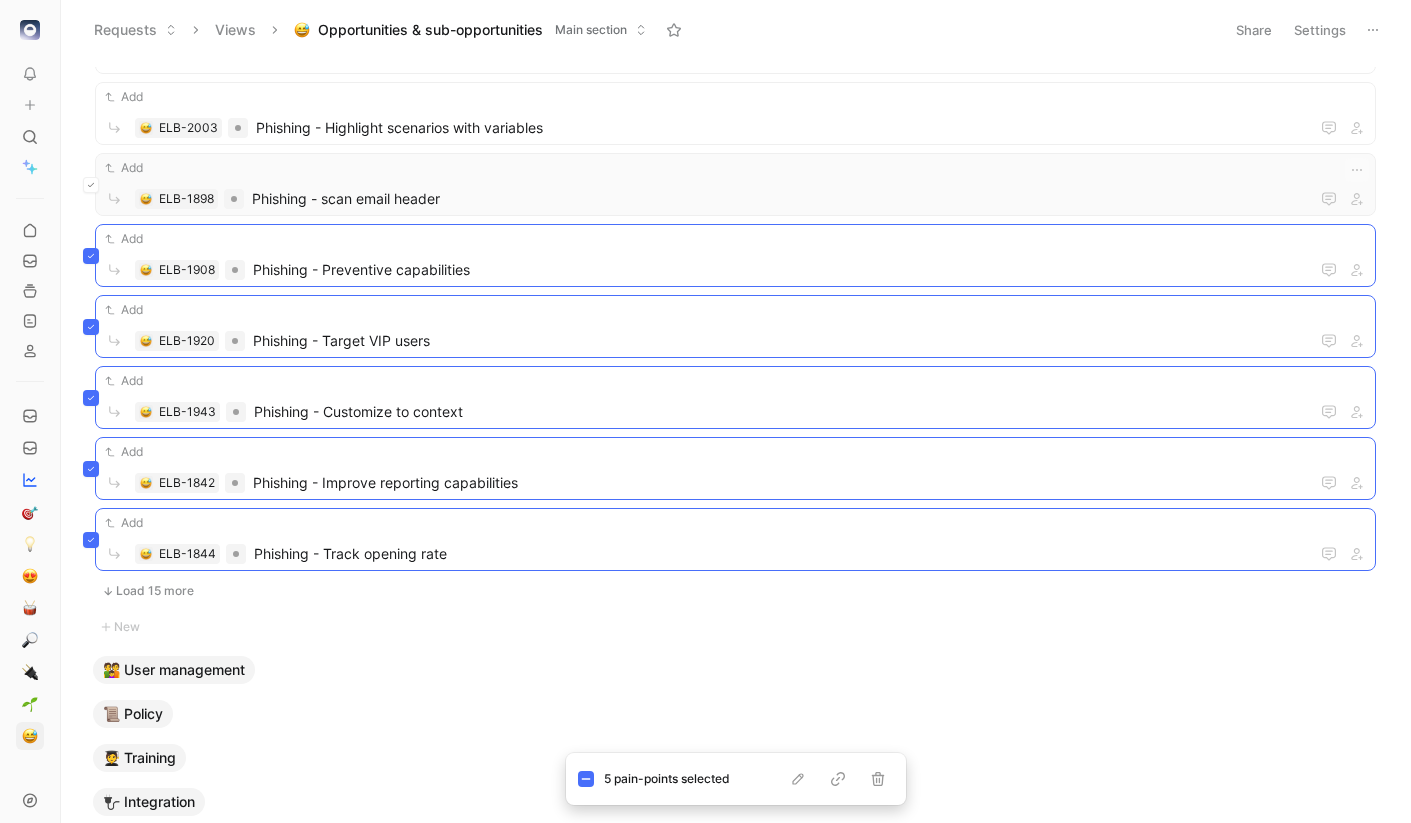 click 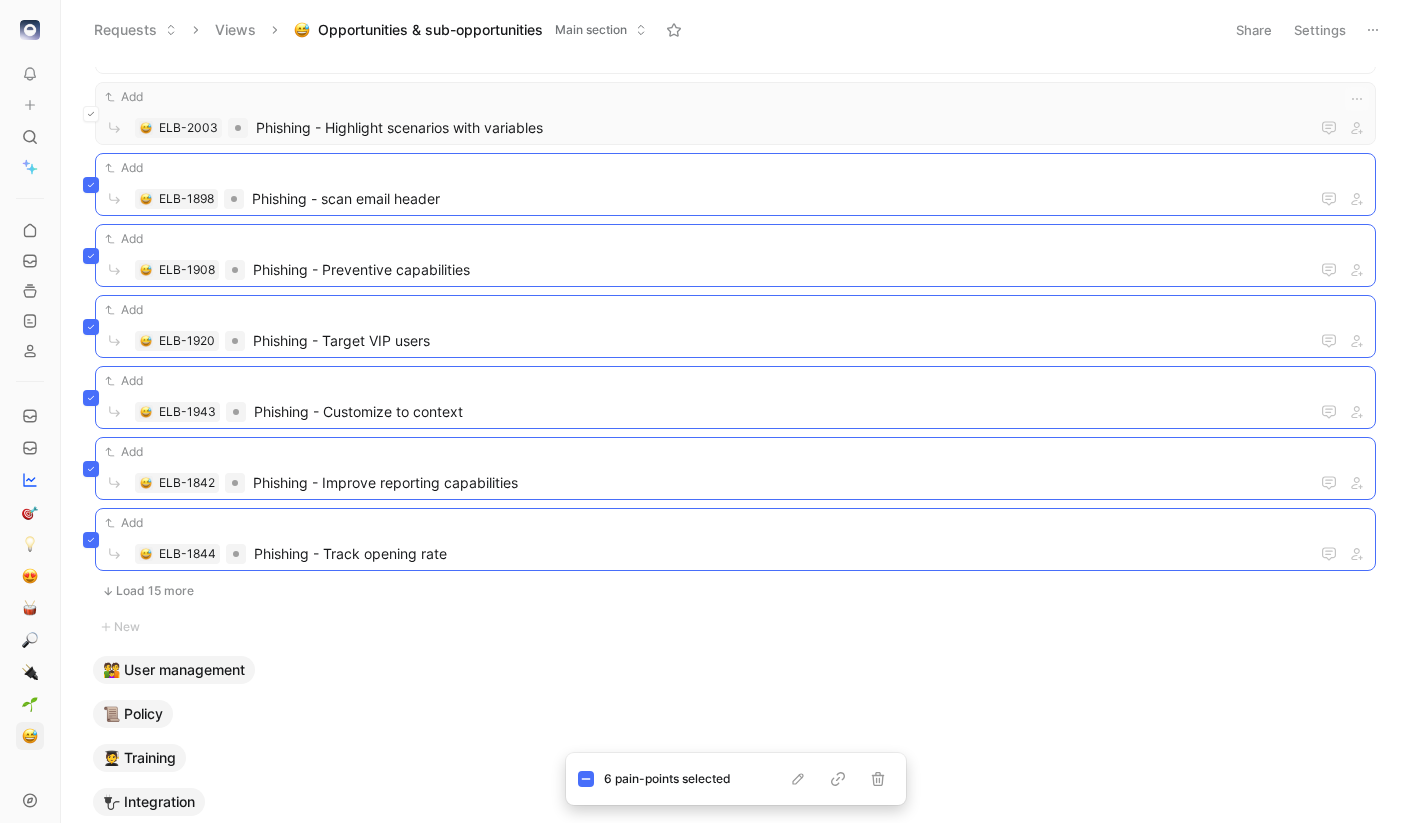click 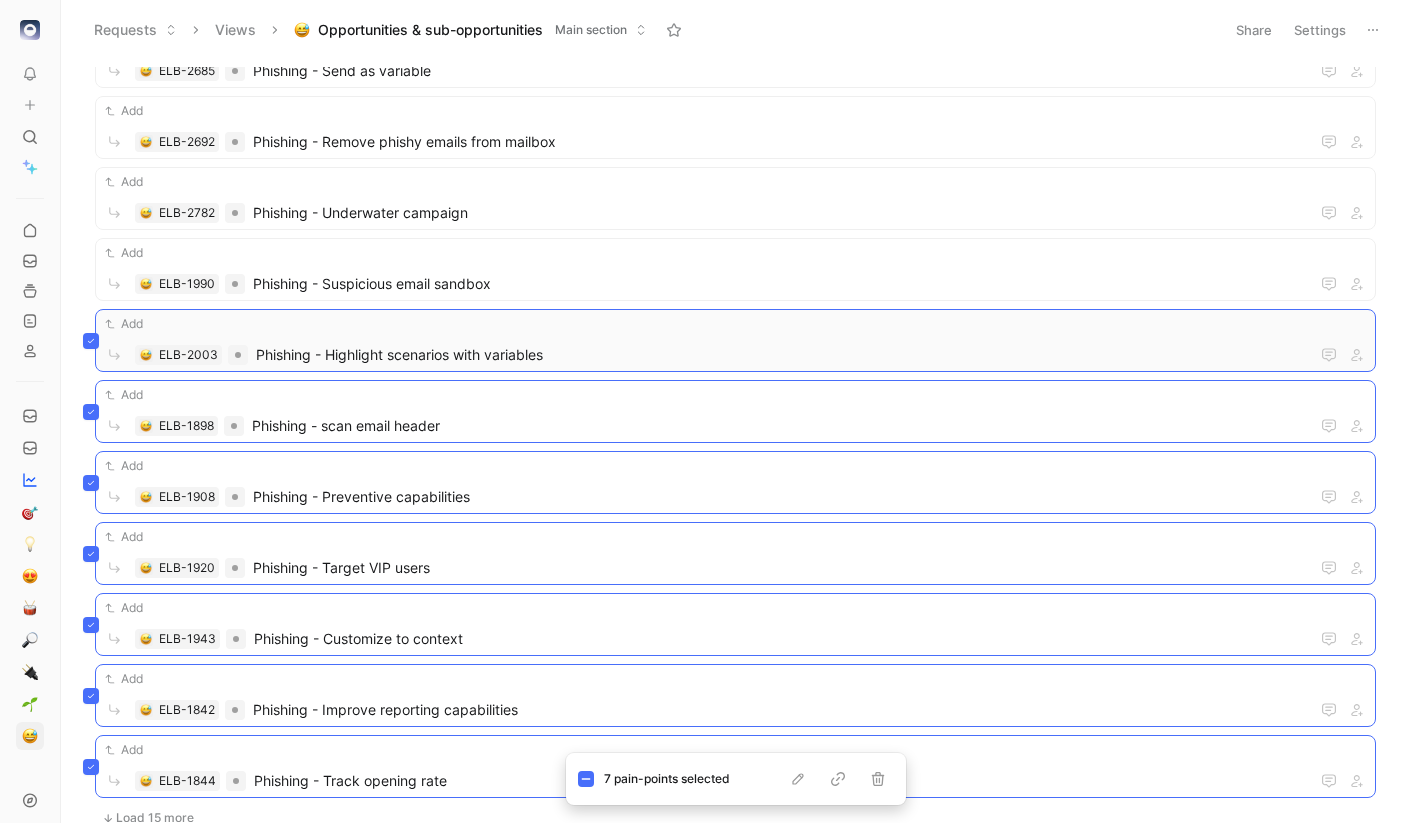 scroll, scrollTop: 2732, scrollLeft: 0, axis: vertical 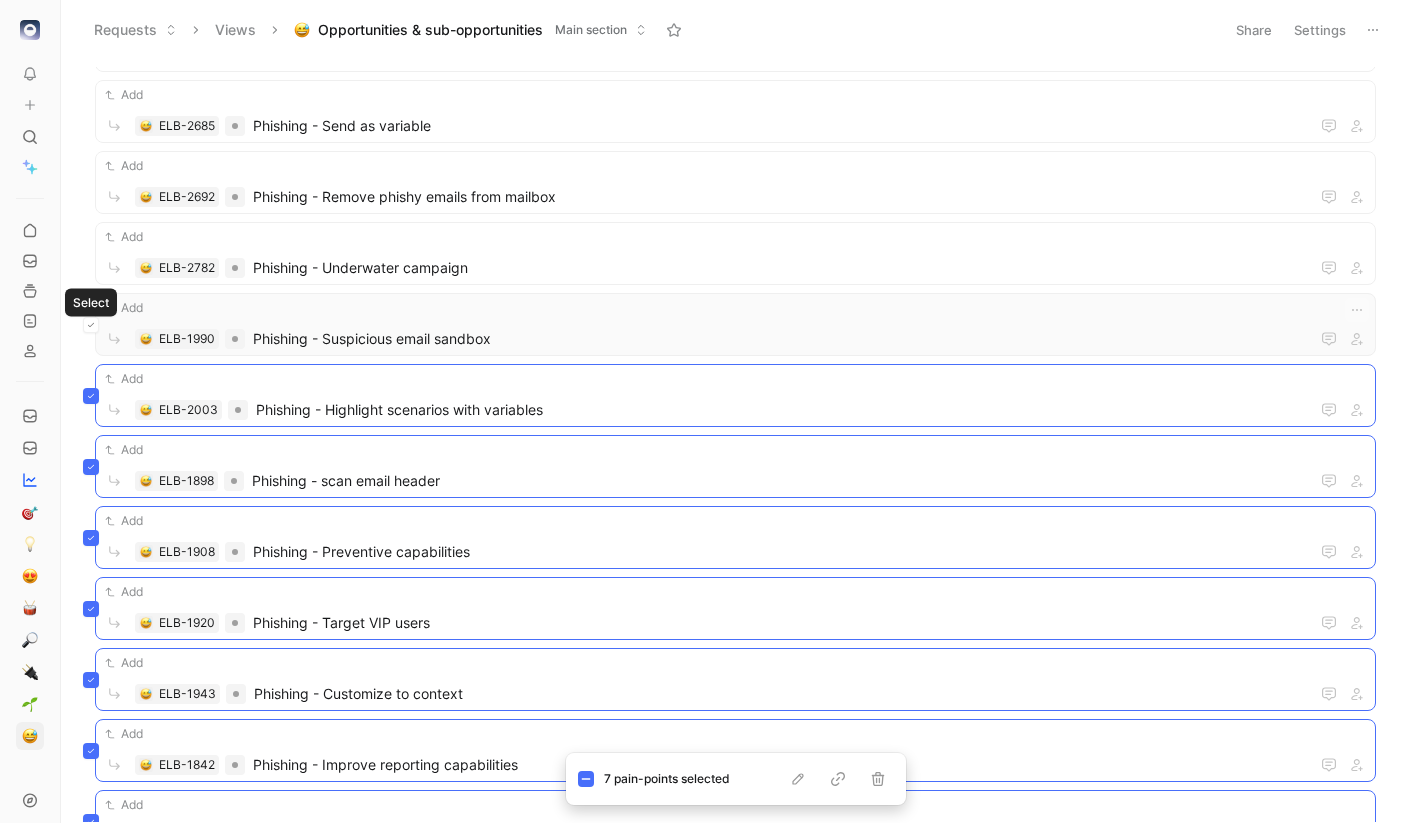 click 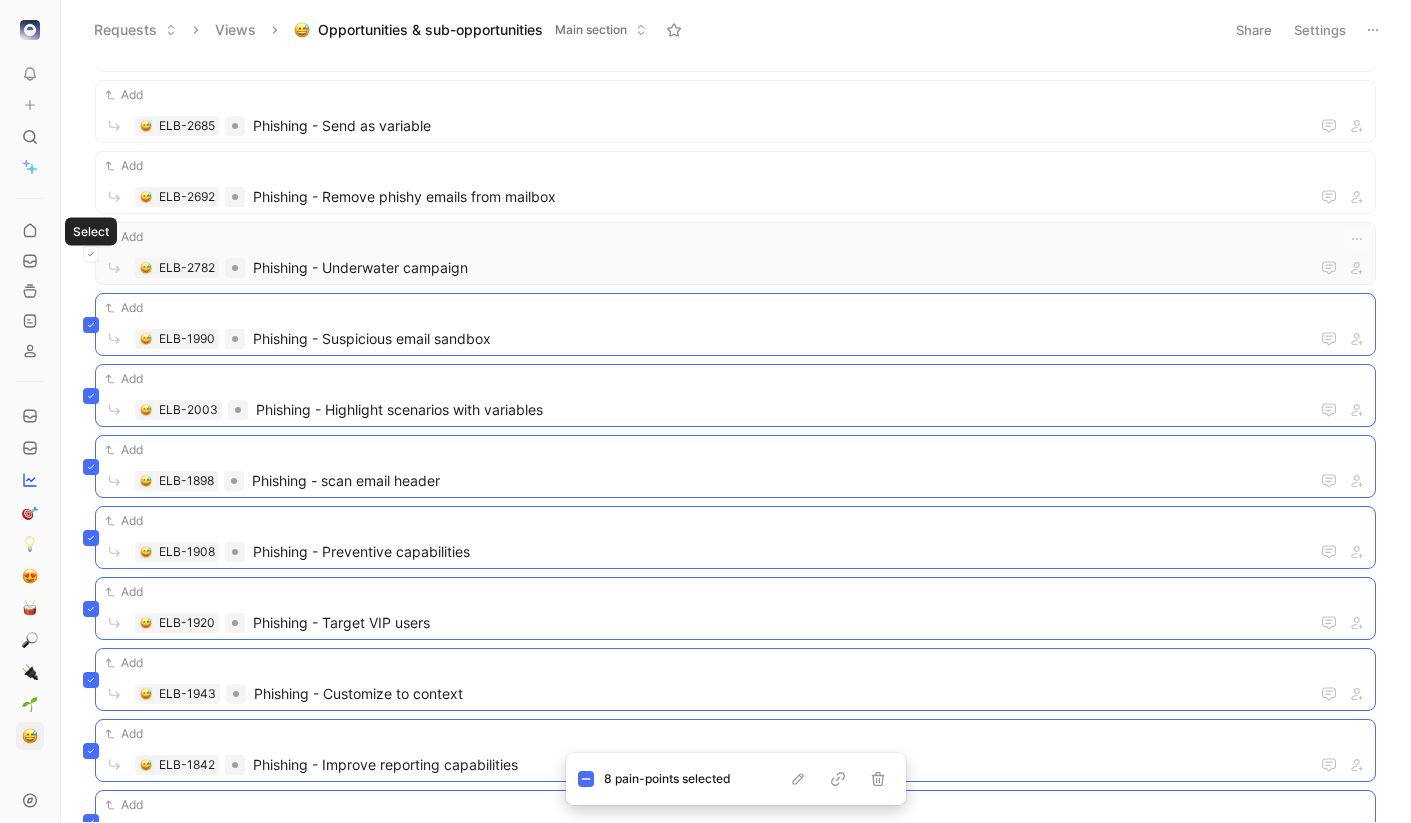 click 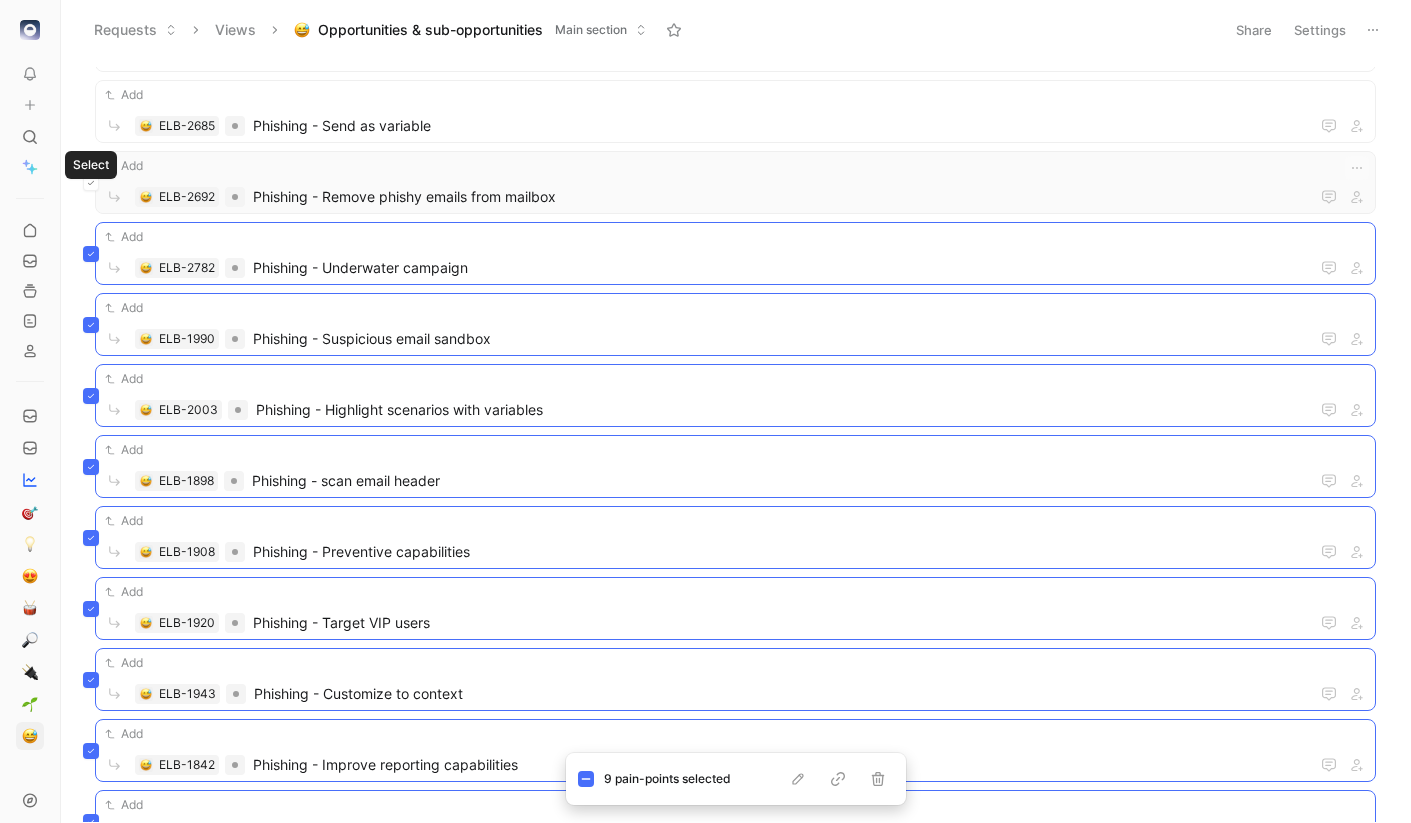 click 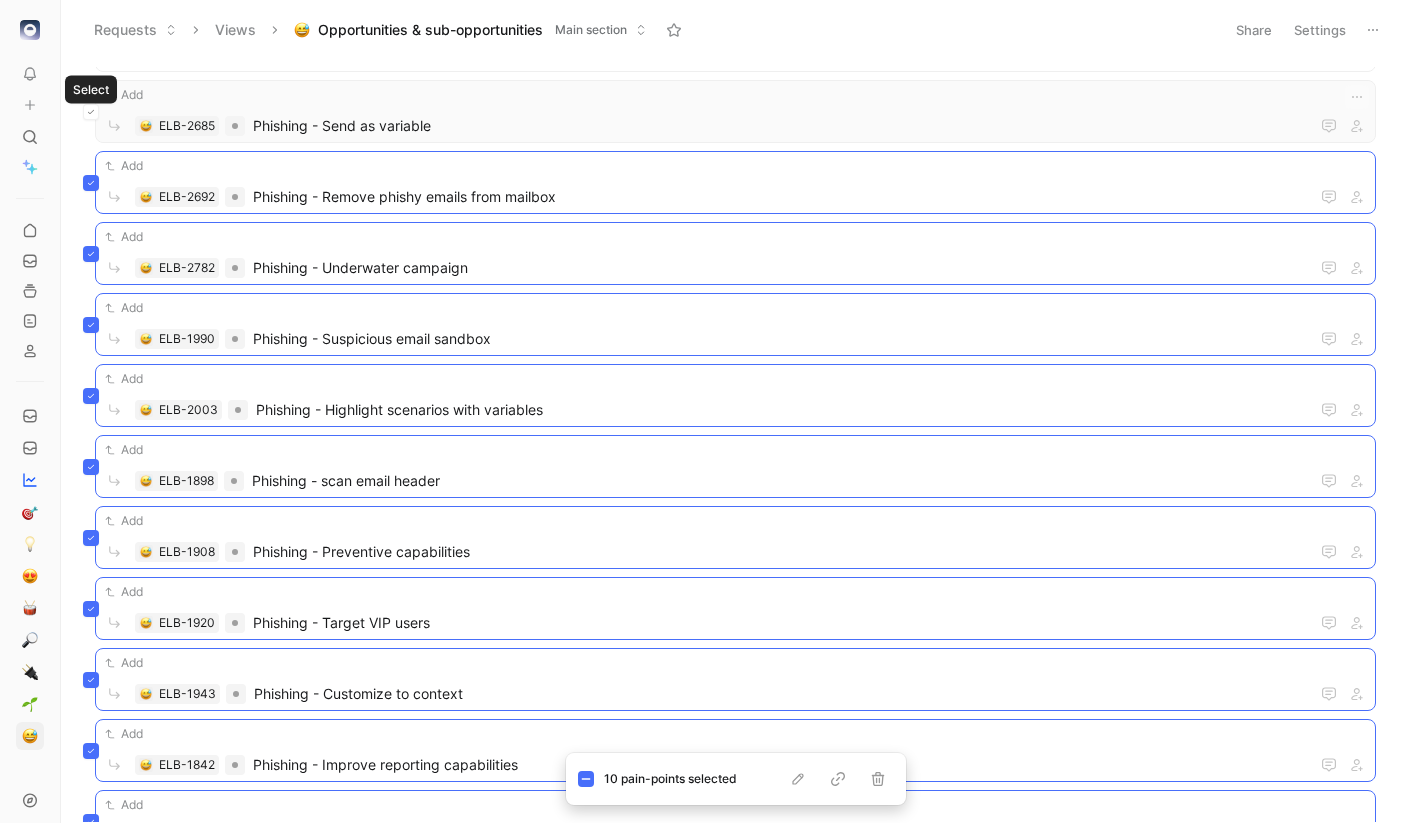 click 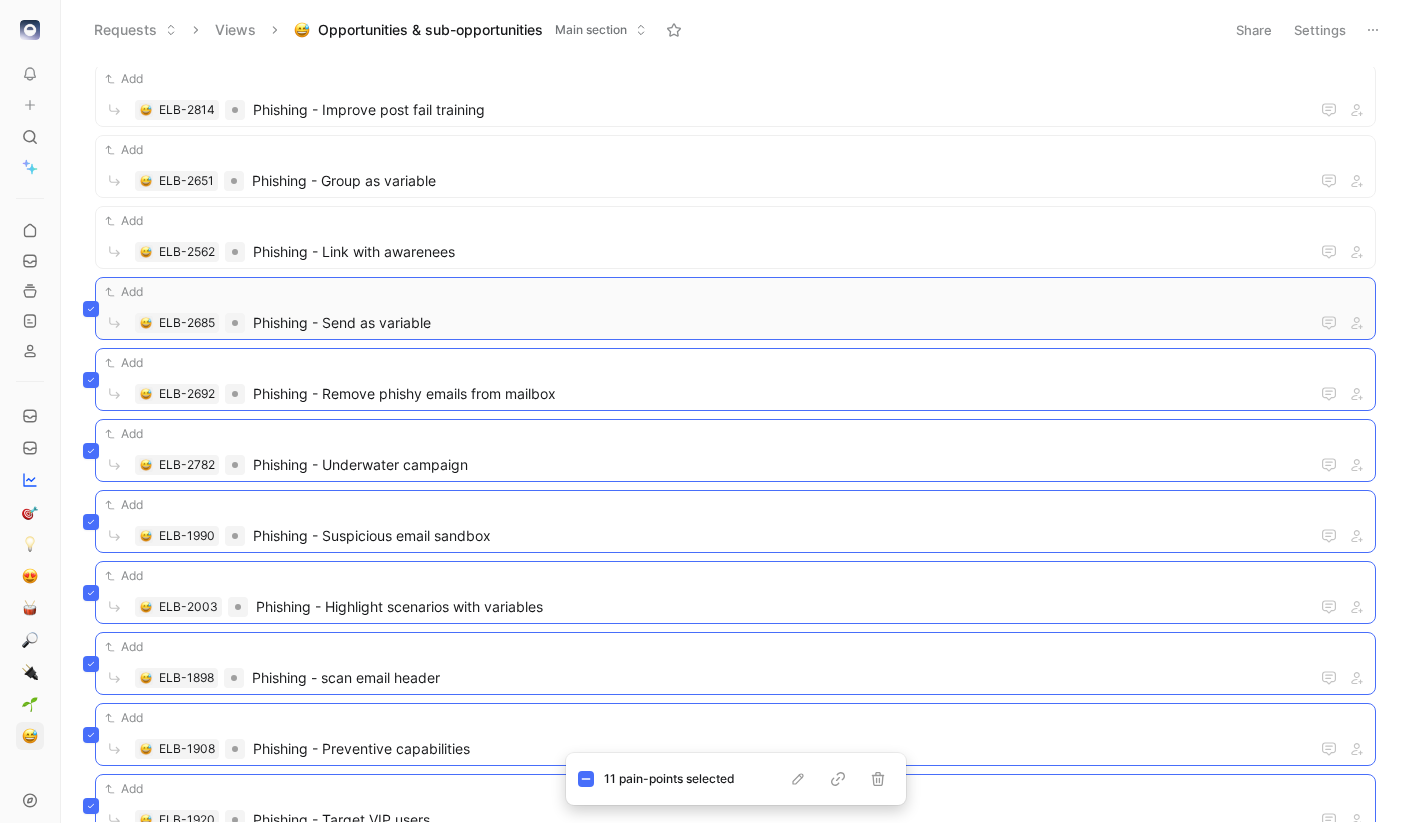 scroll, scrollTop: 2495, scrollLeft: 0, axis: vertical 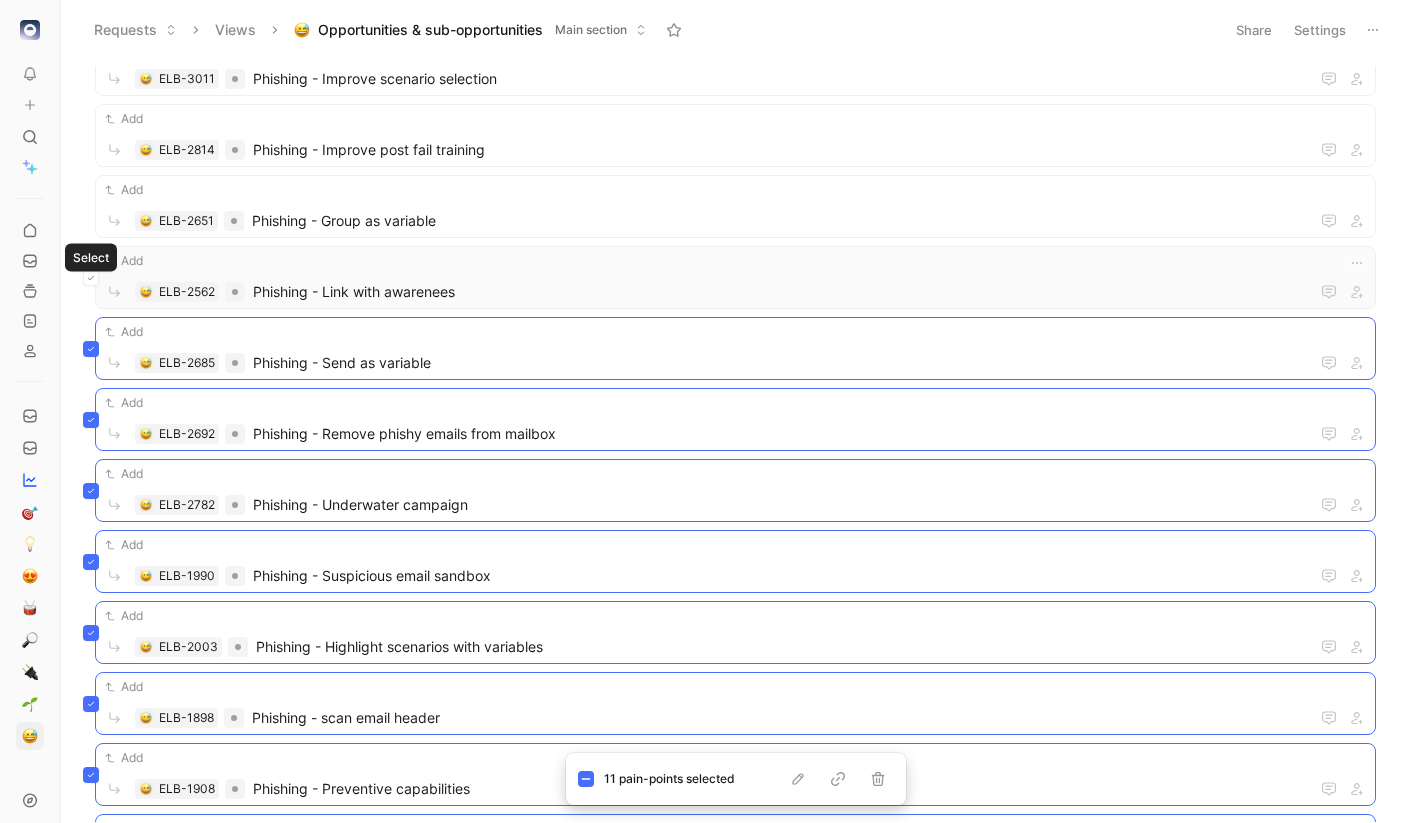 click 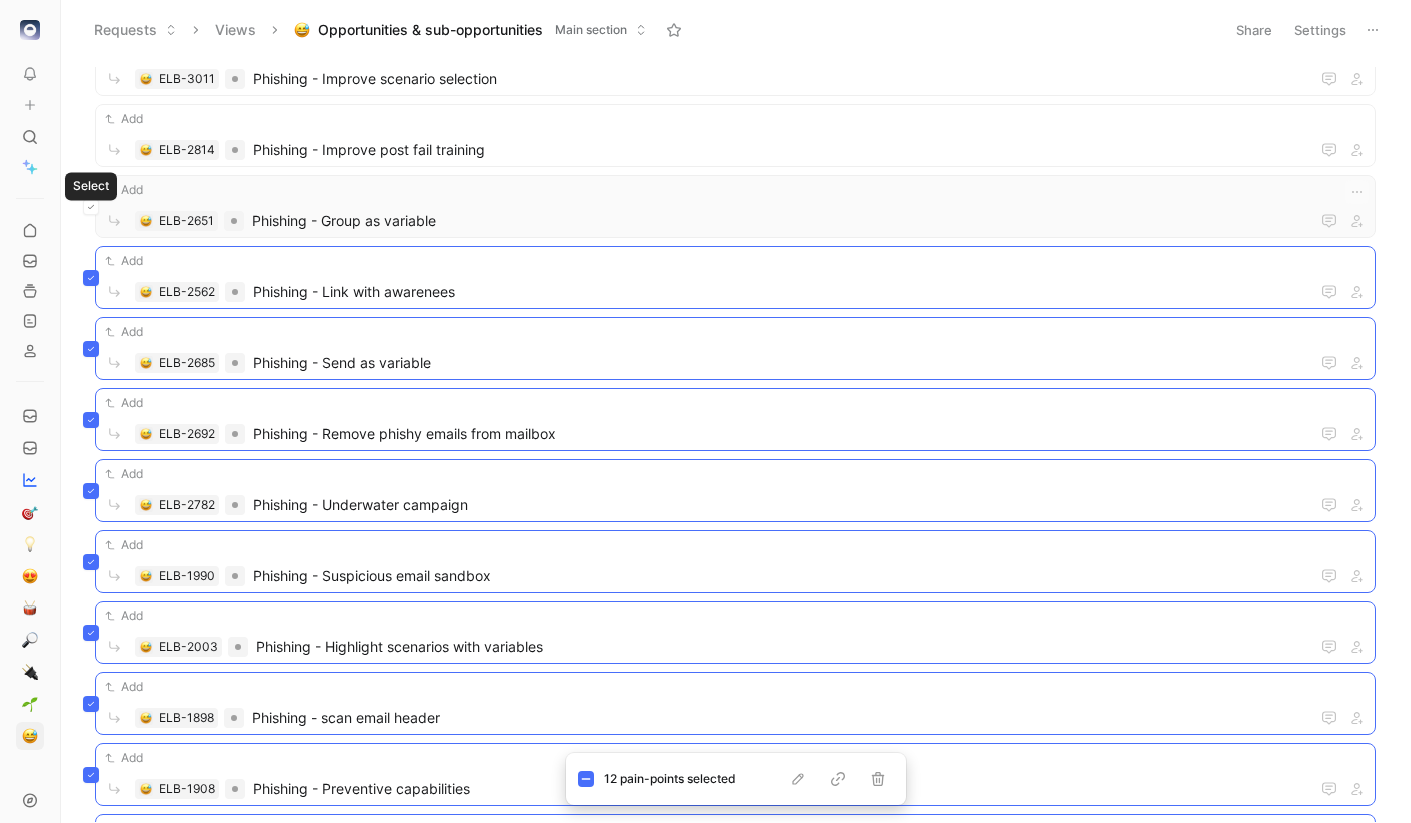 click at bounding box center (91, 207) 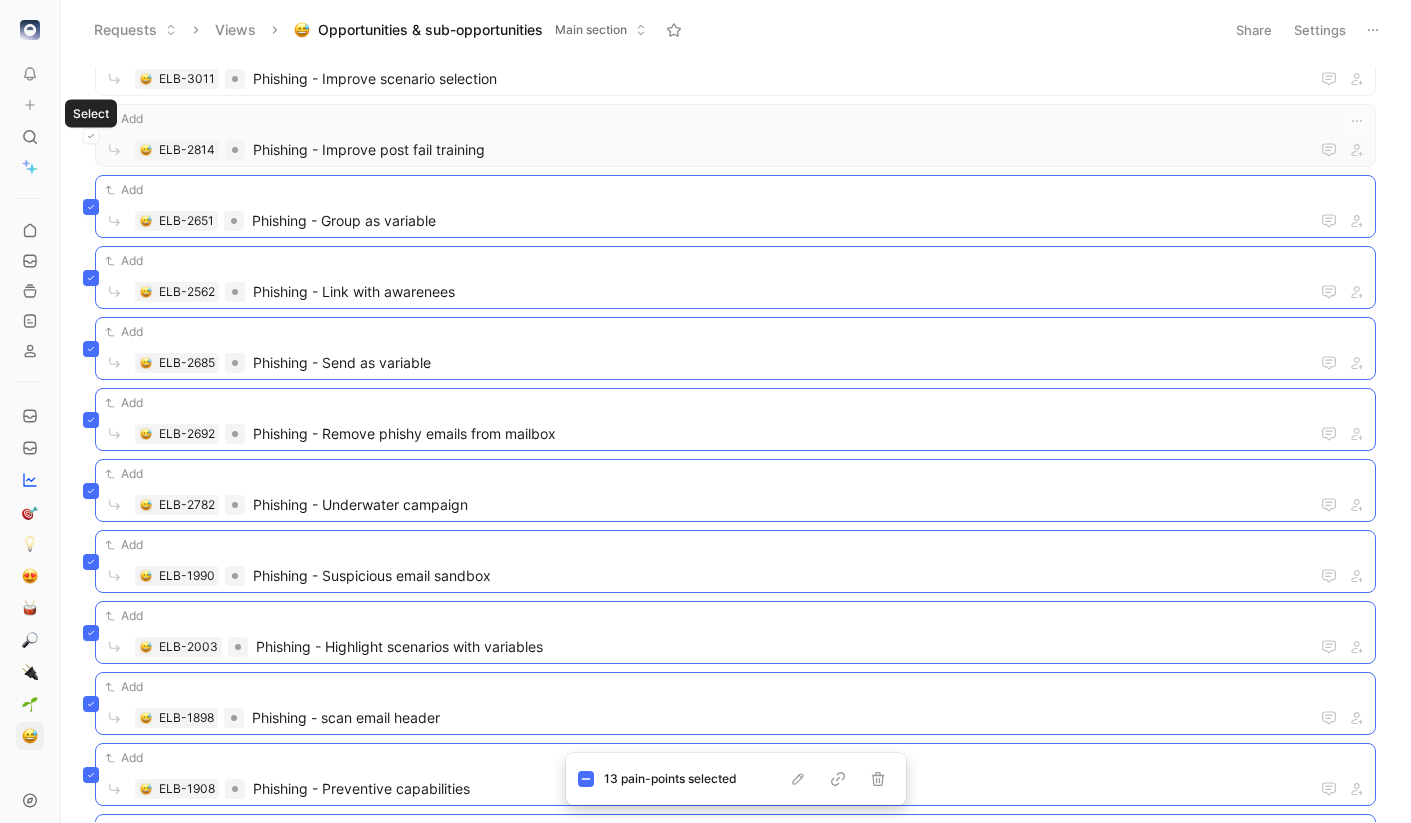 click 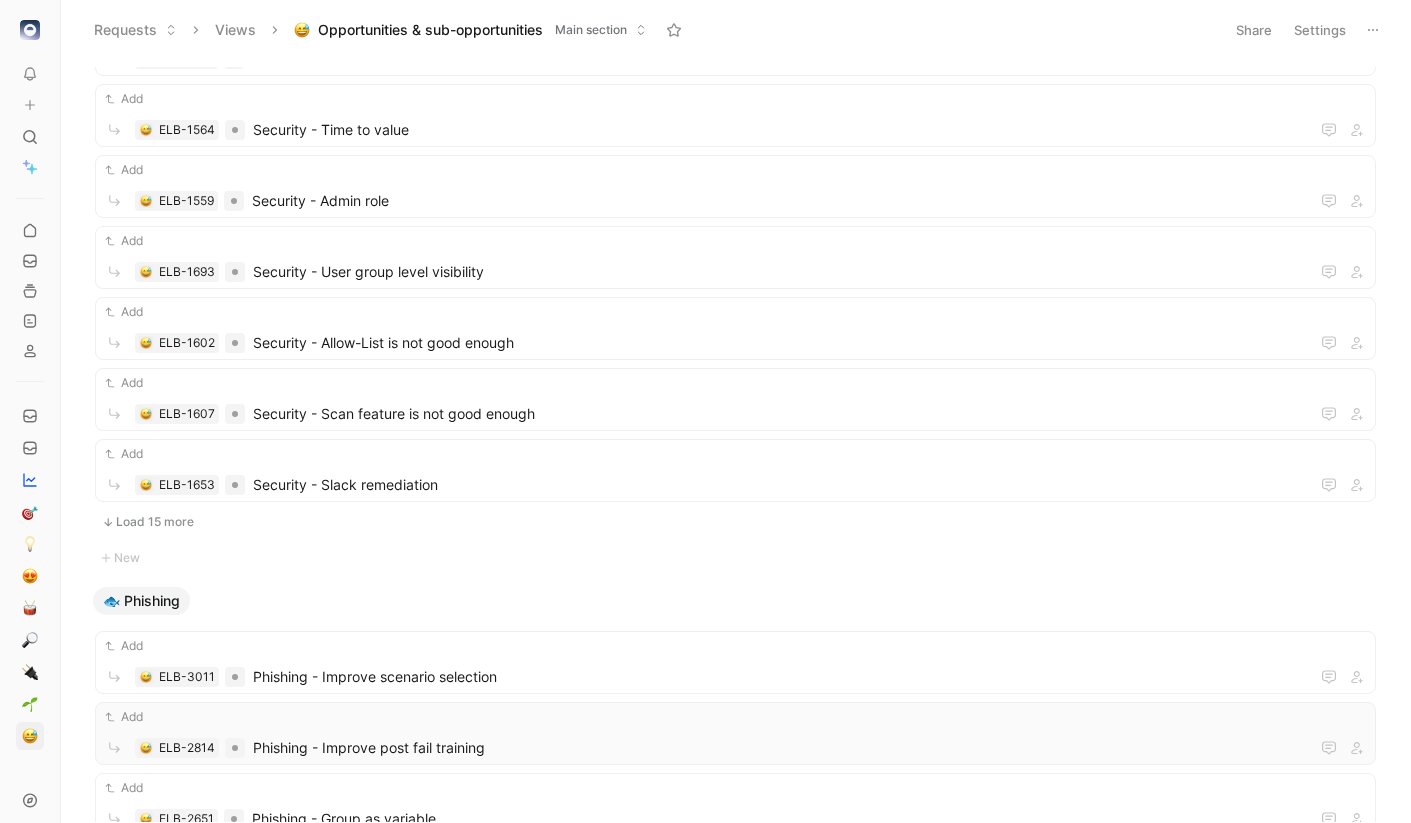 scroll, scrollTop: 1888, scrollLeft: 0, axis: vertical 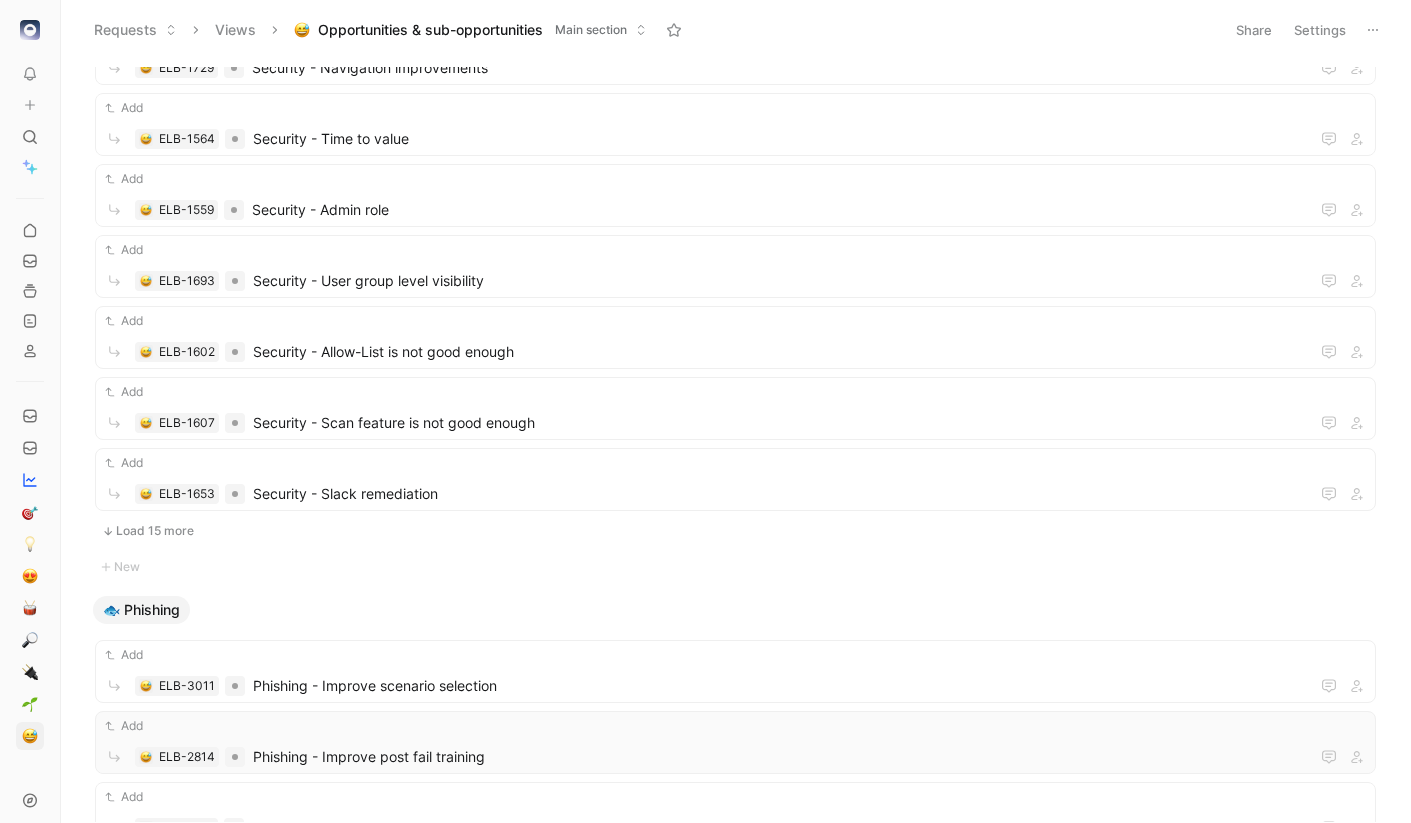 click on "Load 15 more" at bounding box center (735, 531) 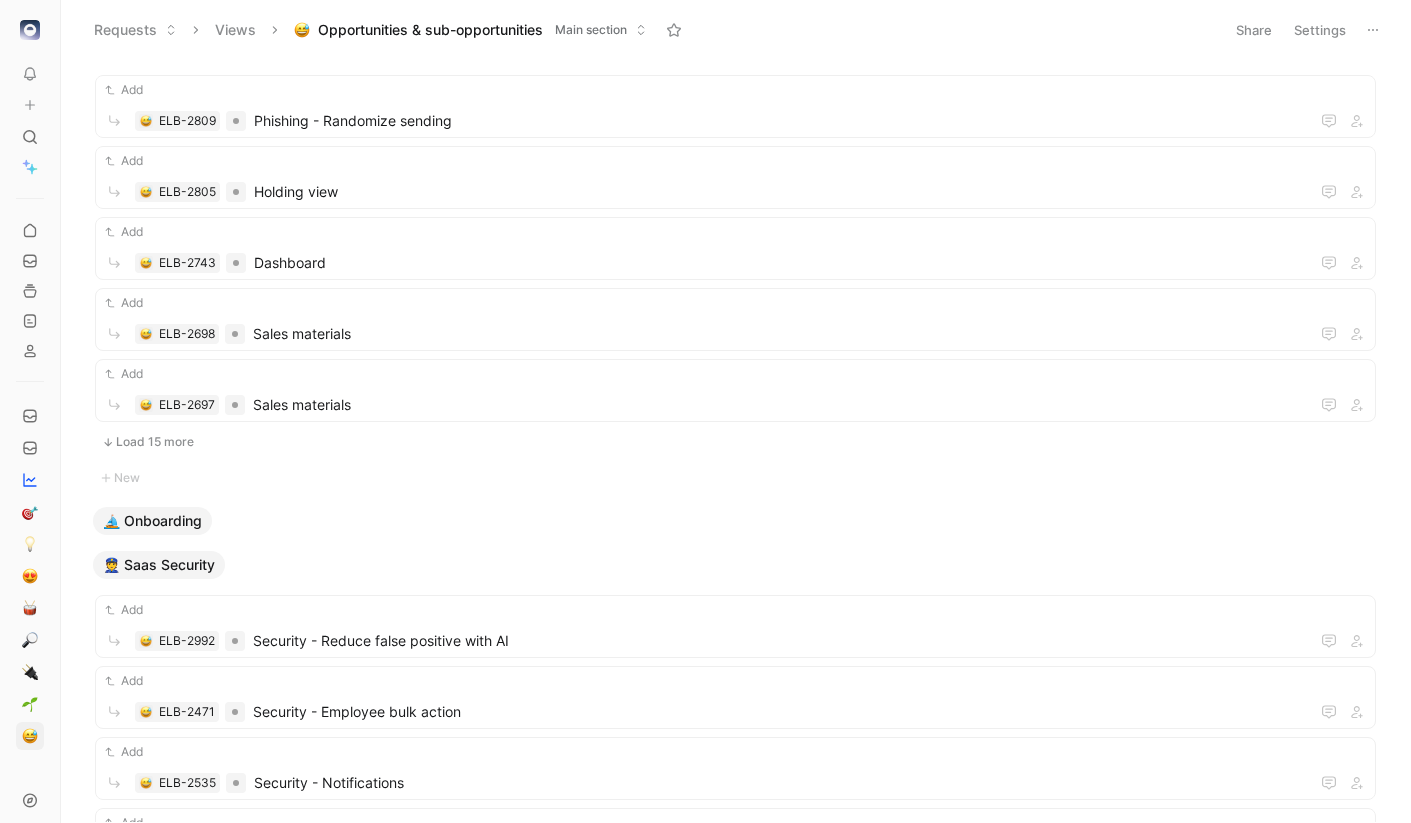 scroll, scrollTop: 735, scrollLeft: 0, axis: vertical 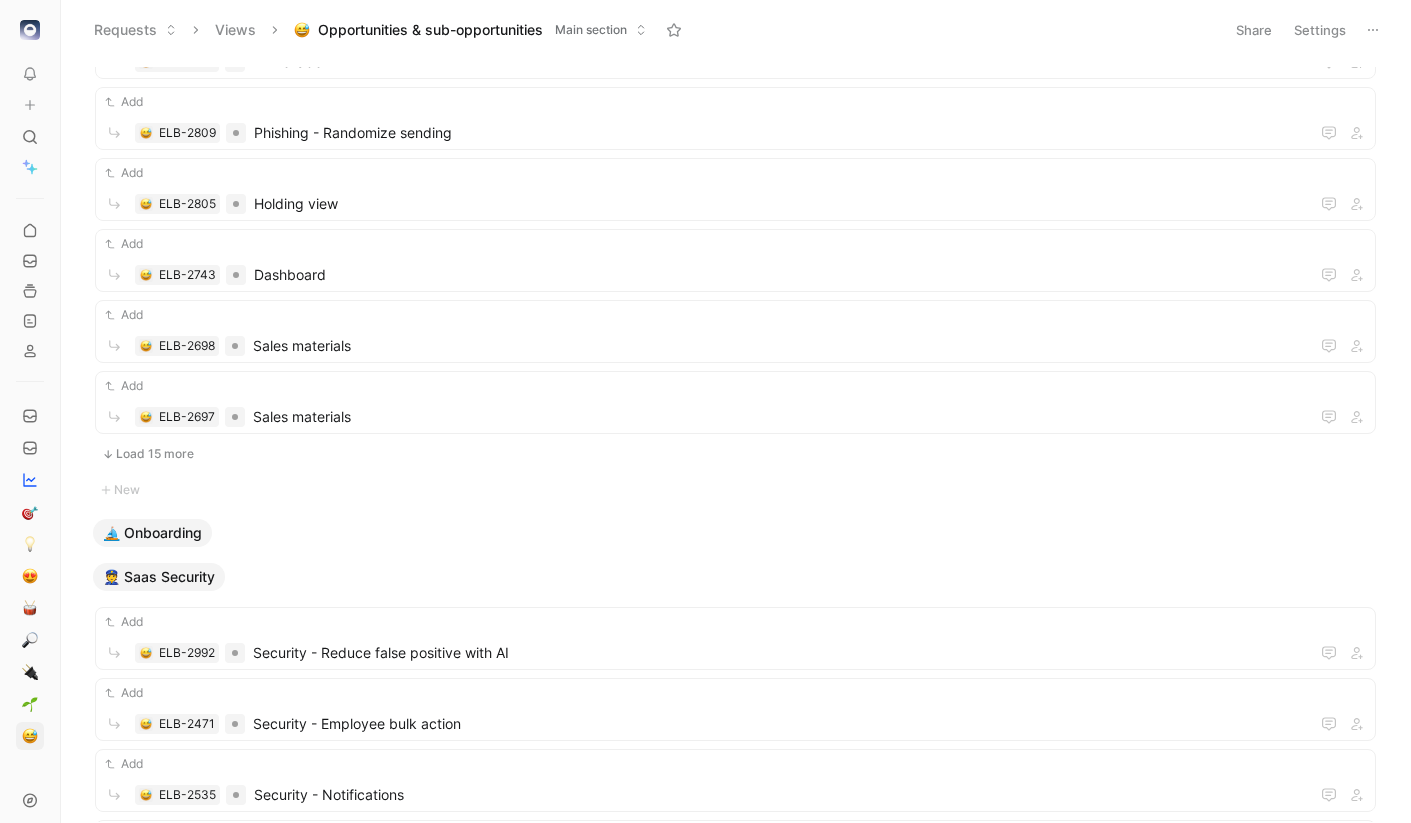 click on "Load 15 more" at bounding box center (735, 454) 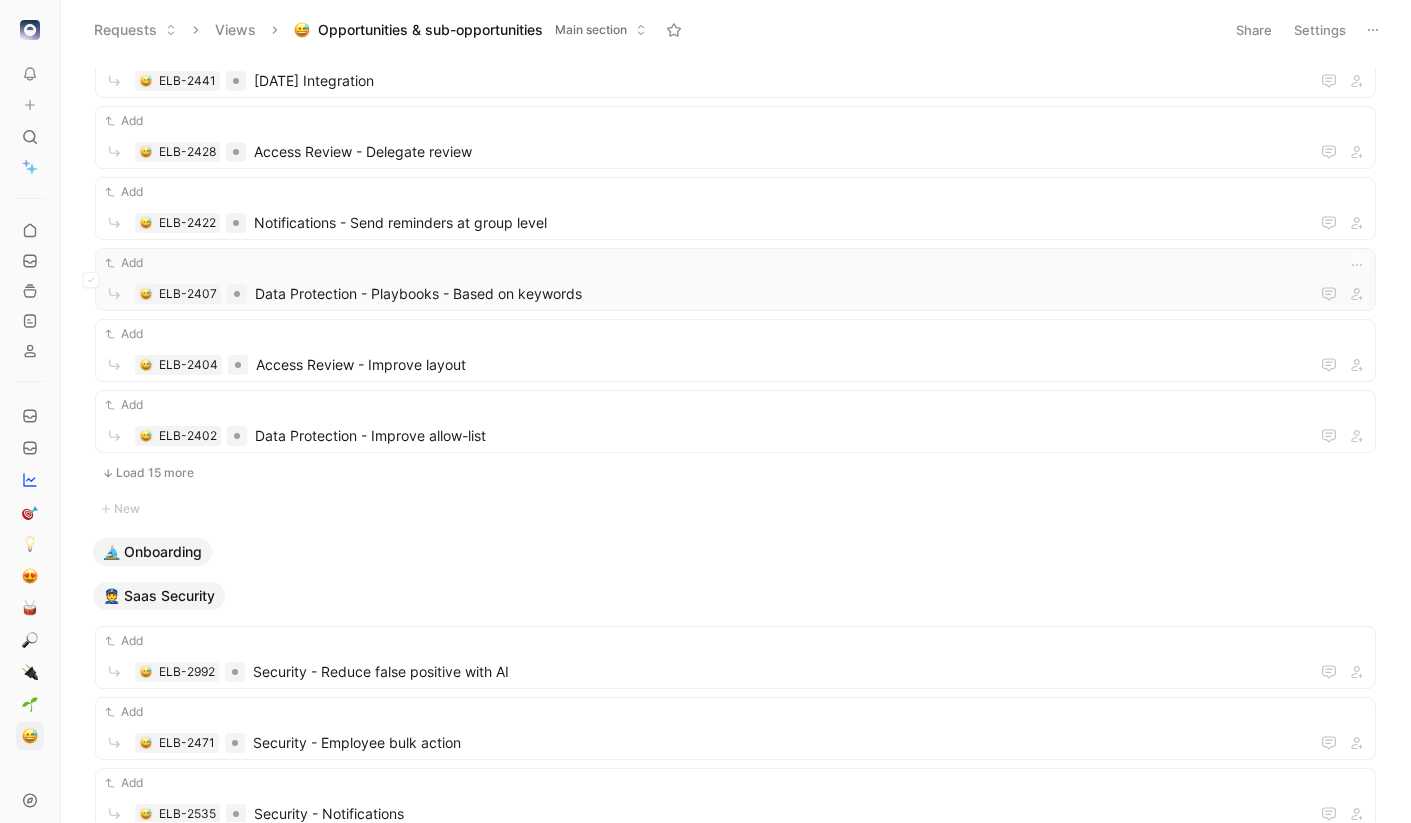 scroll, scrollTop: 1790, scrollLeft: 0, axis: vertical 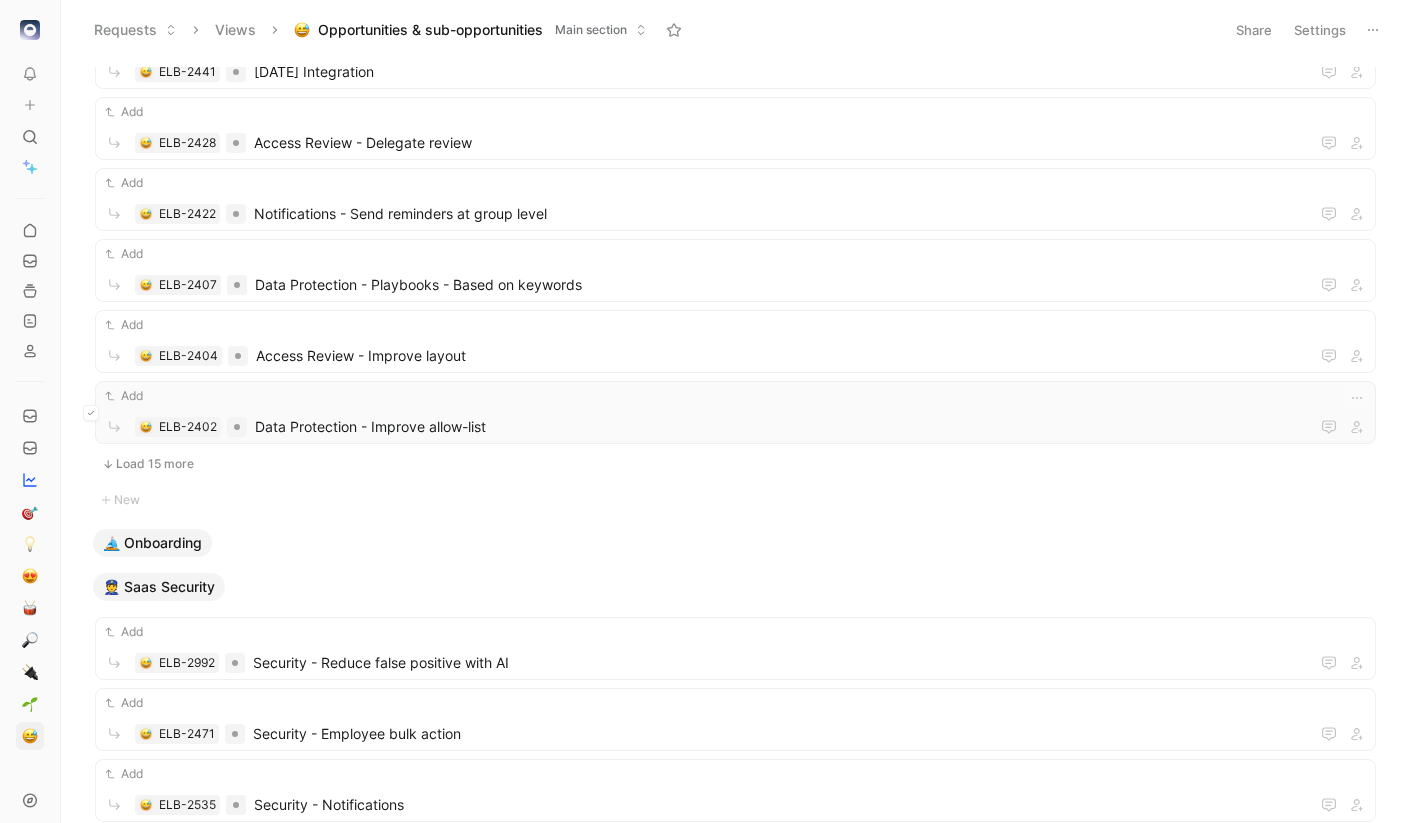 click 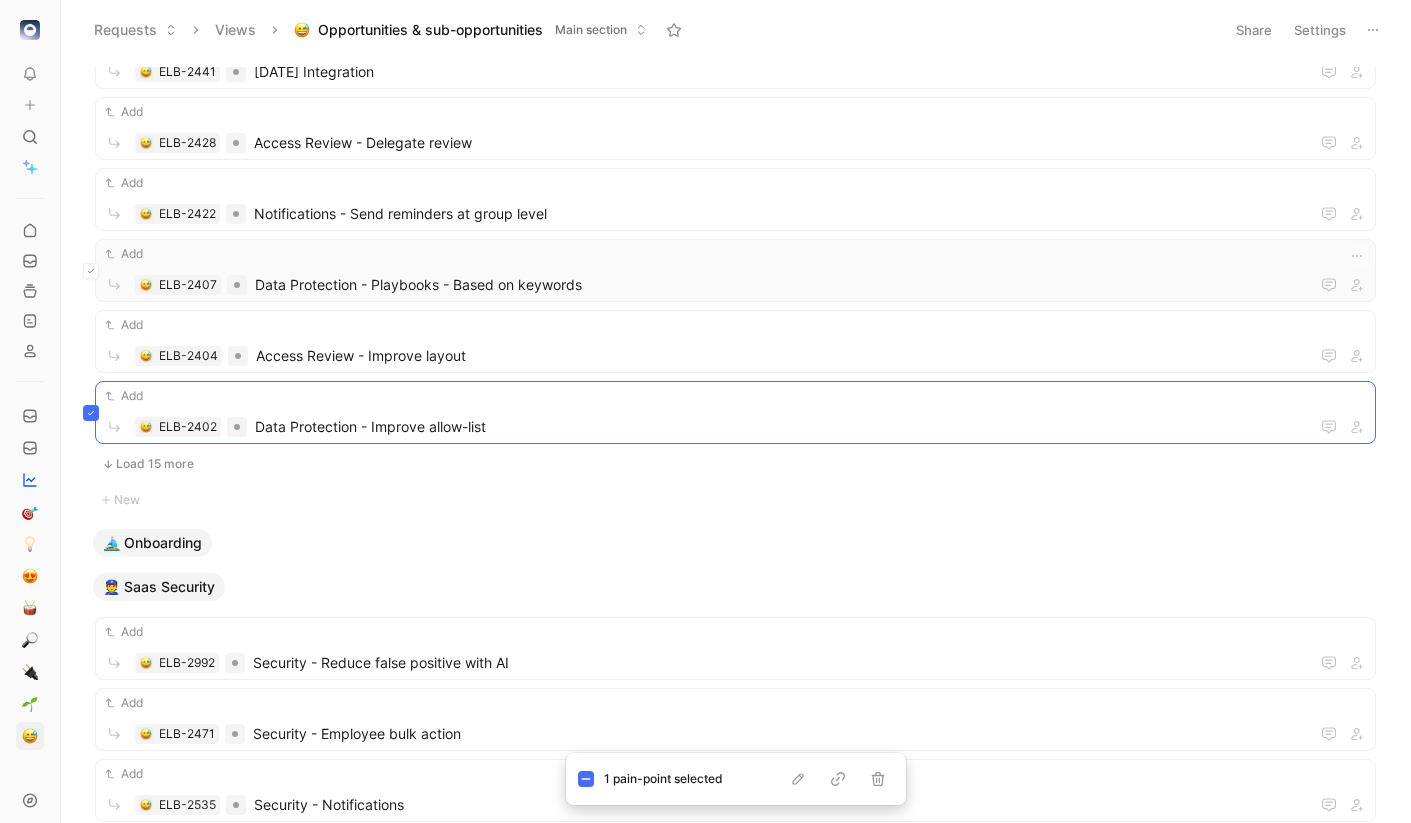 click 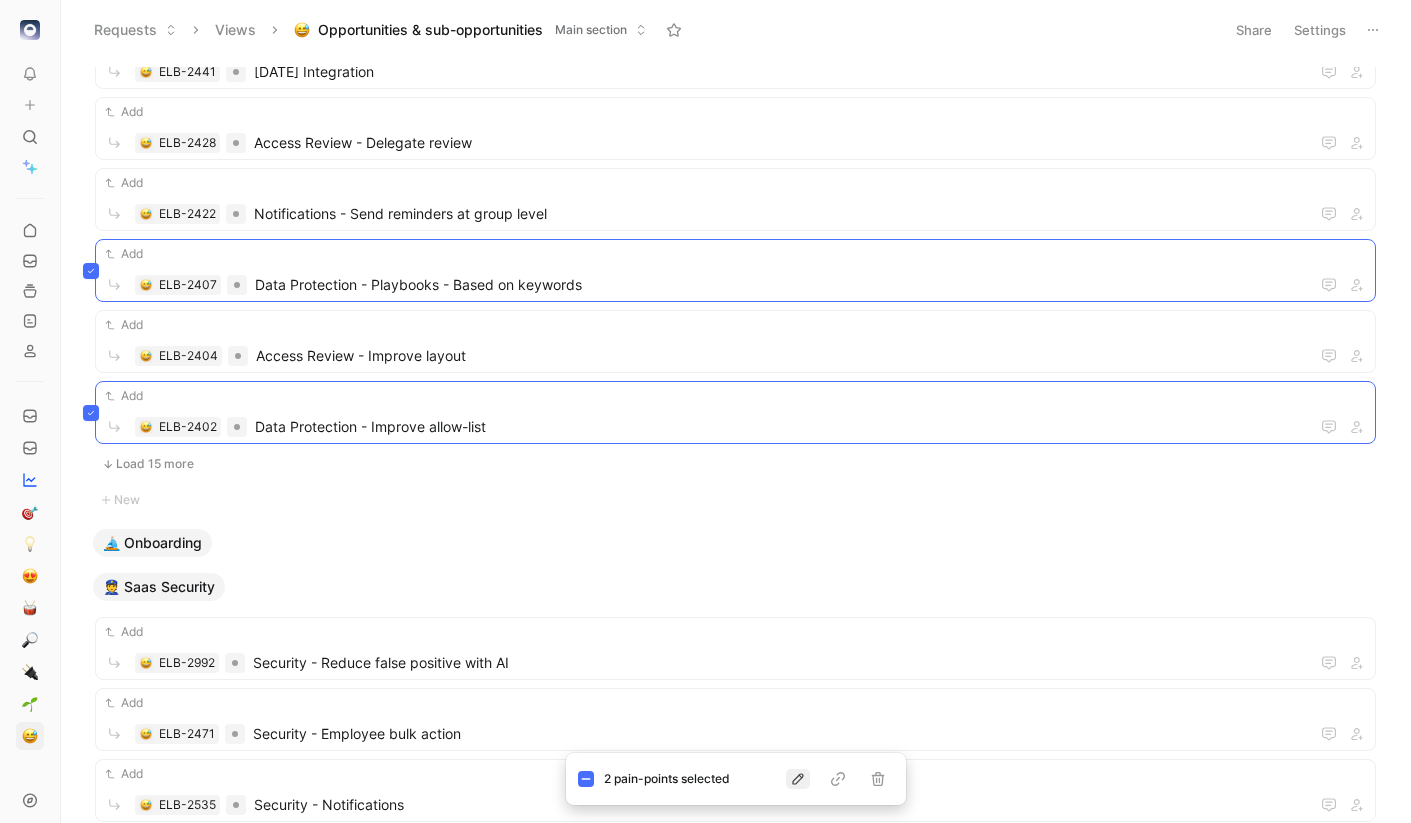 click 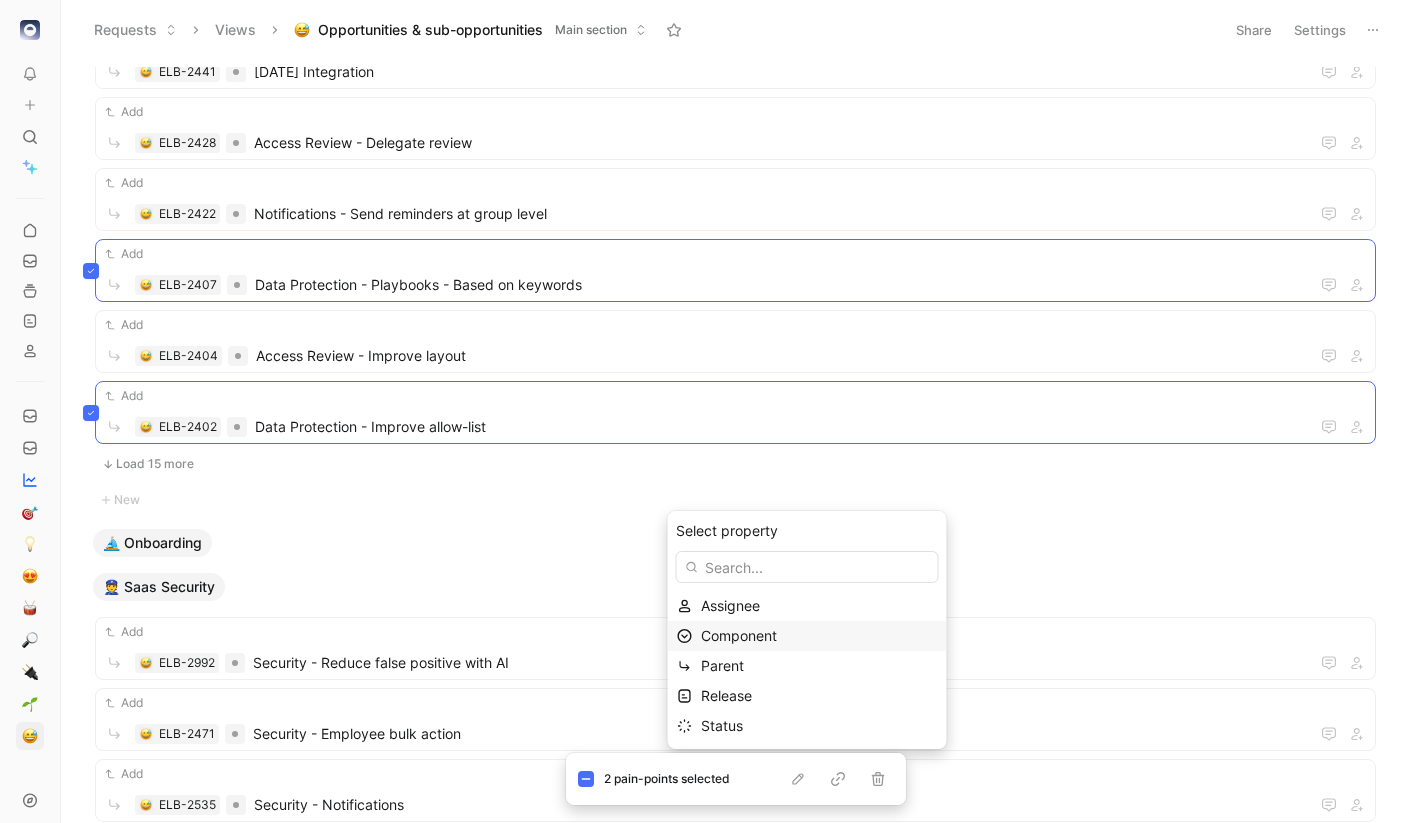click on "Component" at bounding box center (819, 636) 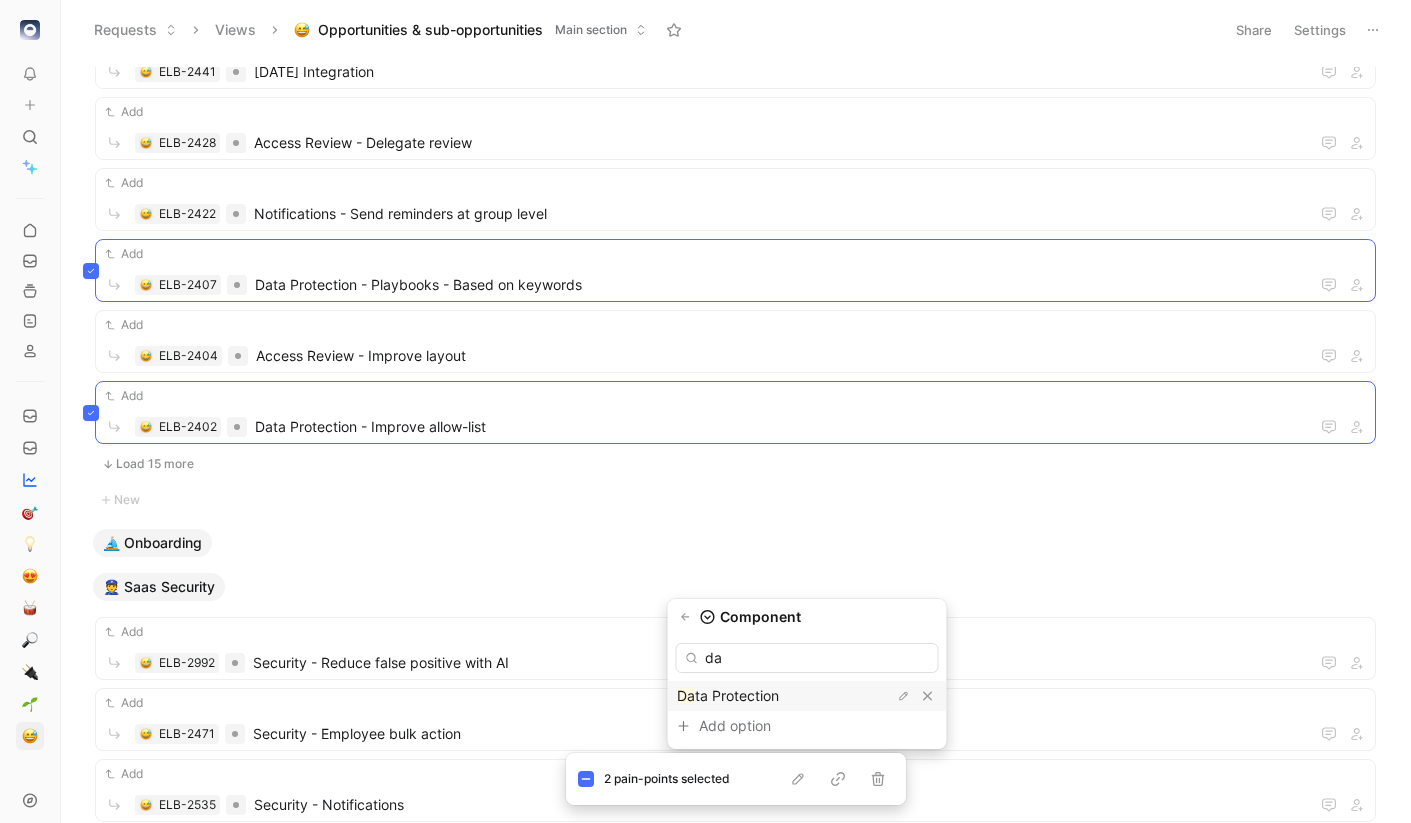 type on "da" 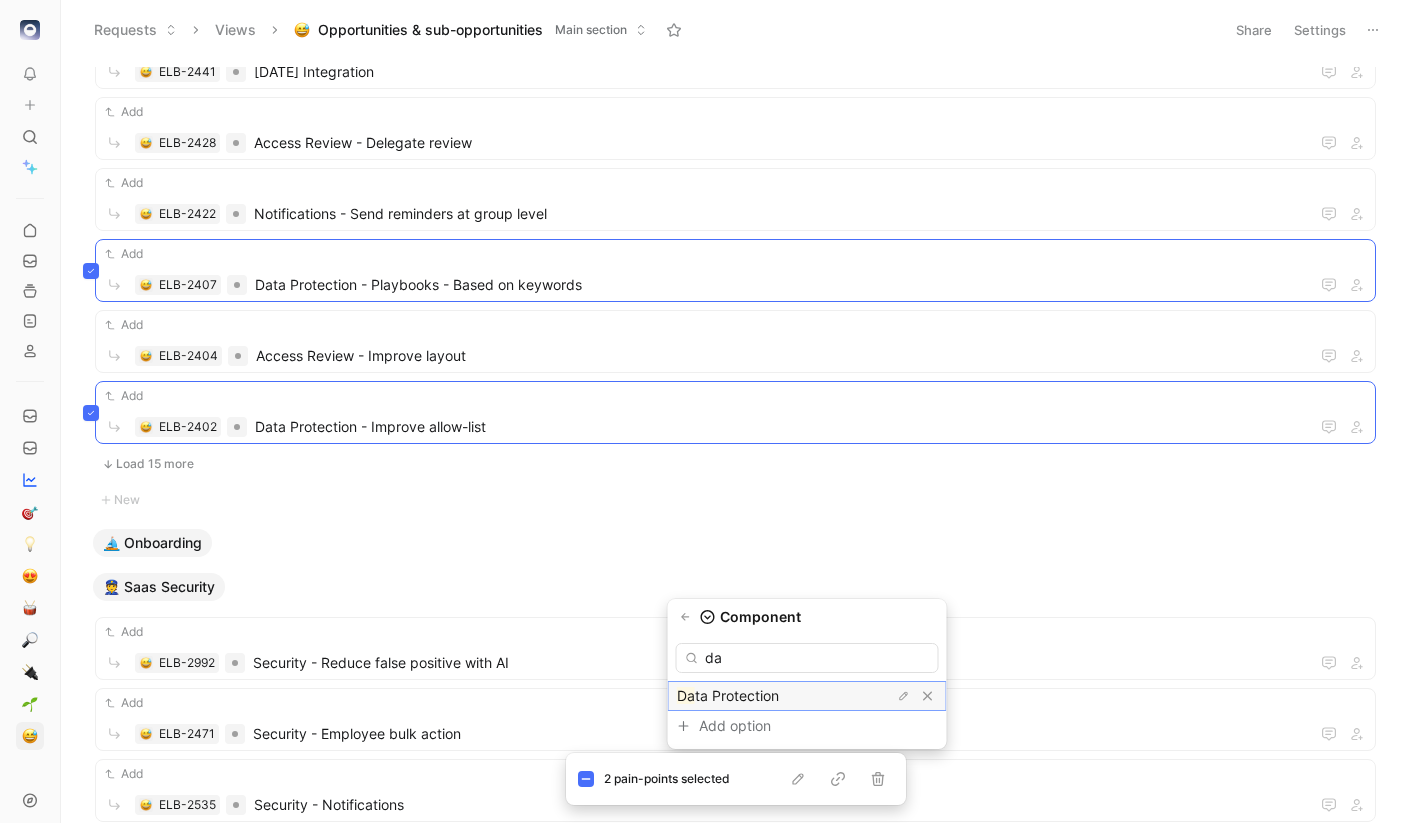 click on "ta Protection" at bounding box center [737, 695] 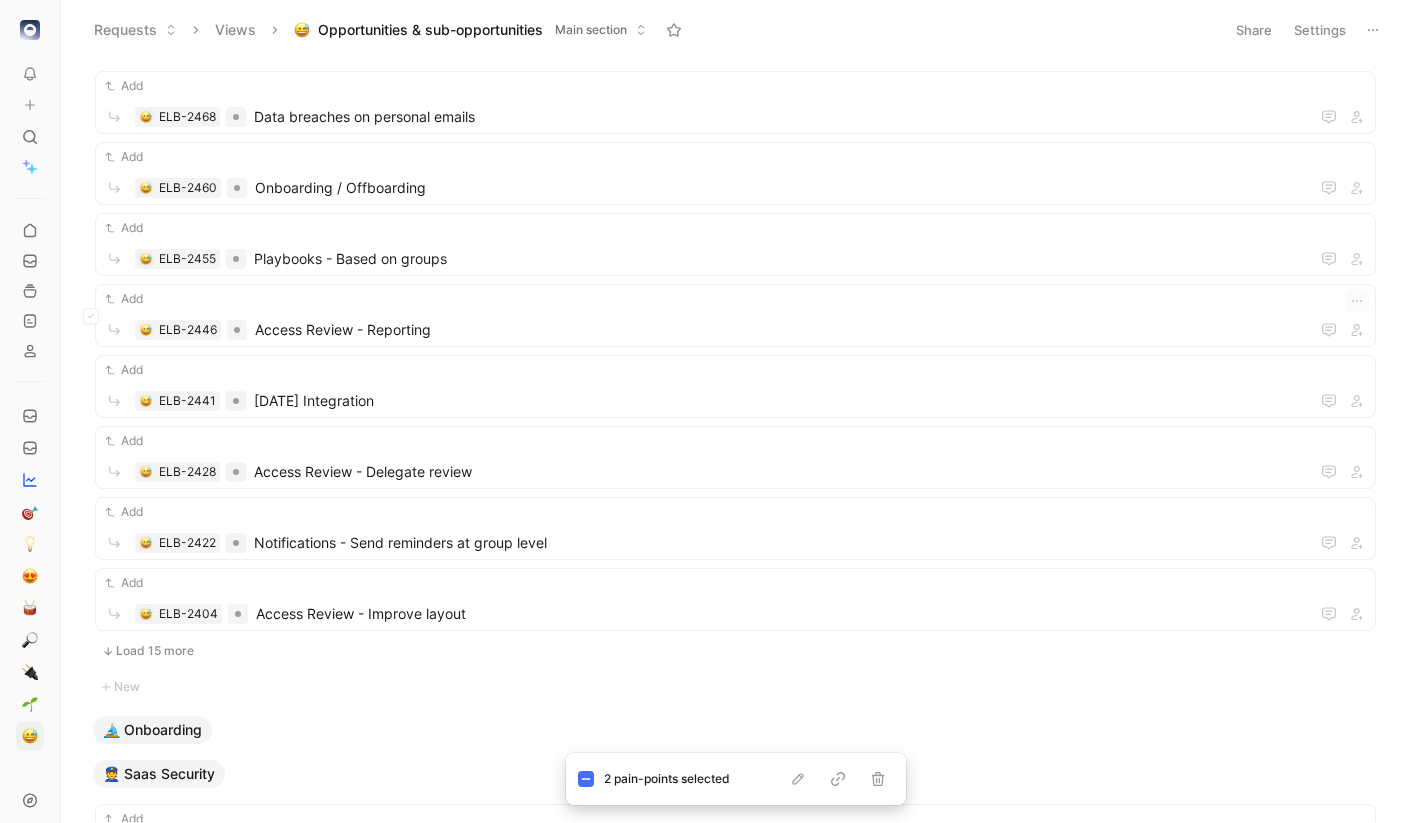 scroll, scrollTop: 1459, scrollLeft: 0, axis: vertical 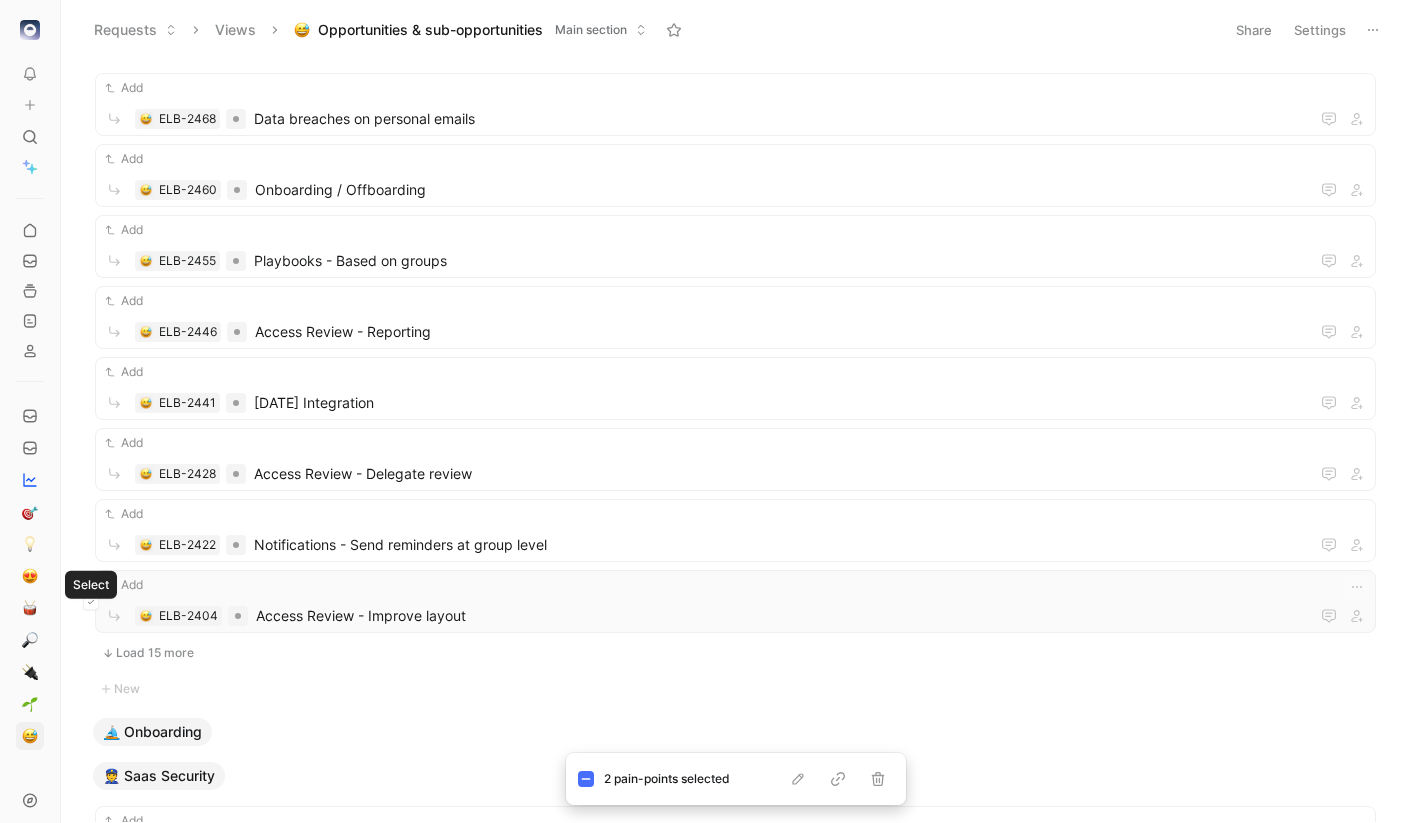 click at bounding box center (91, 602) 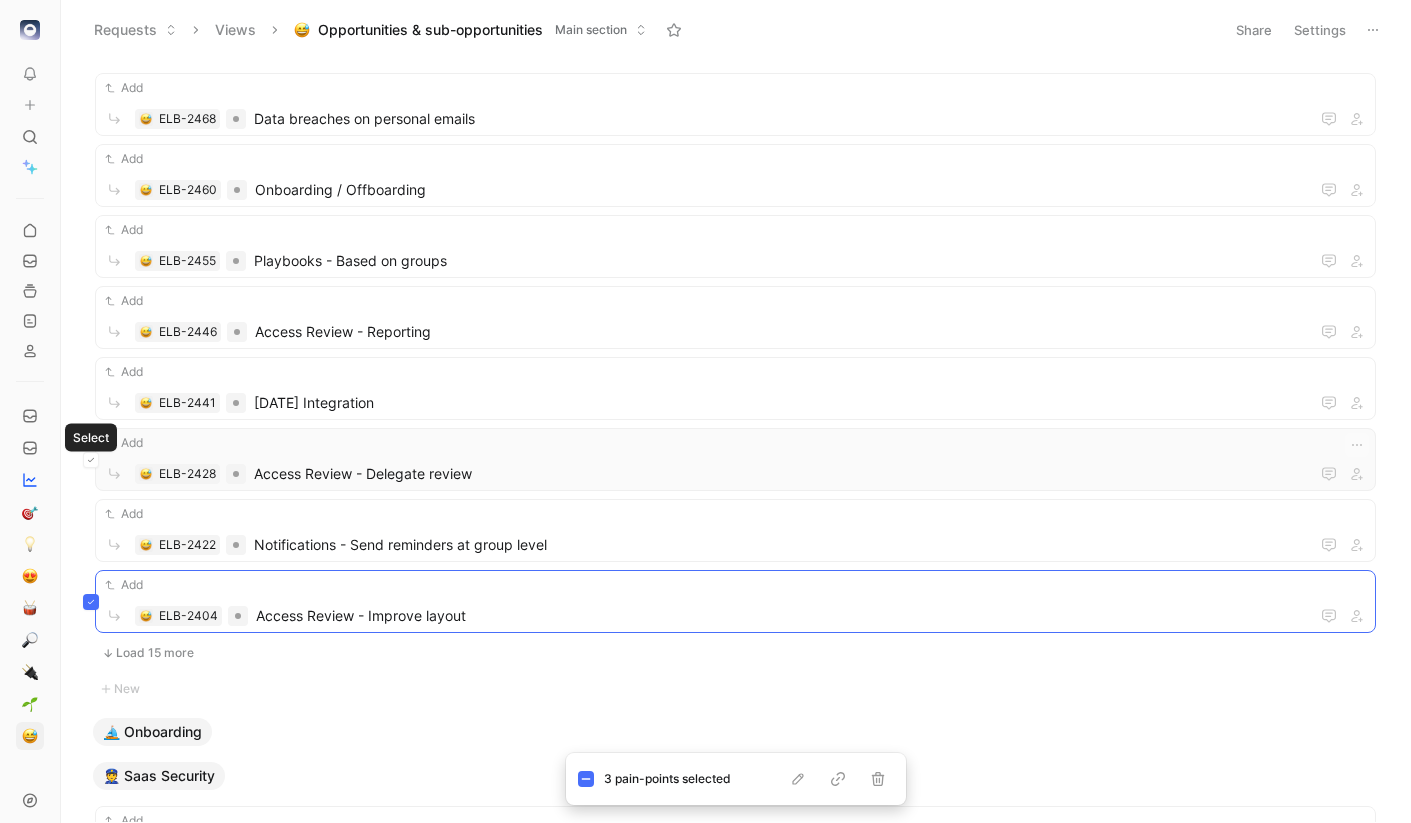 click at bounding box center [91, 460] 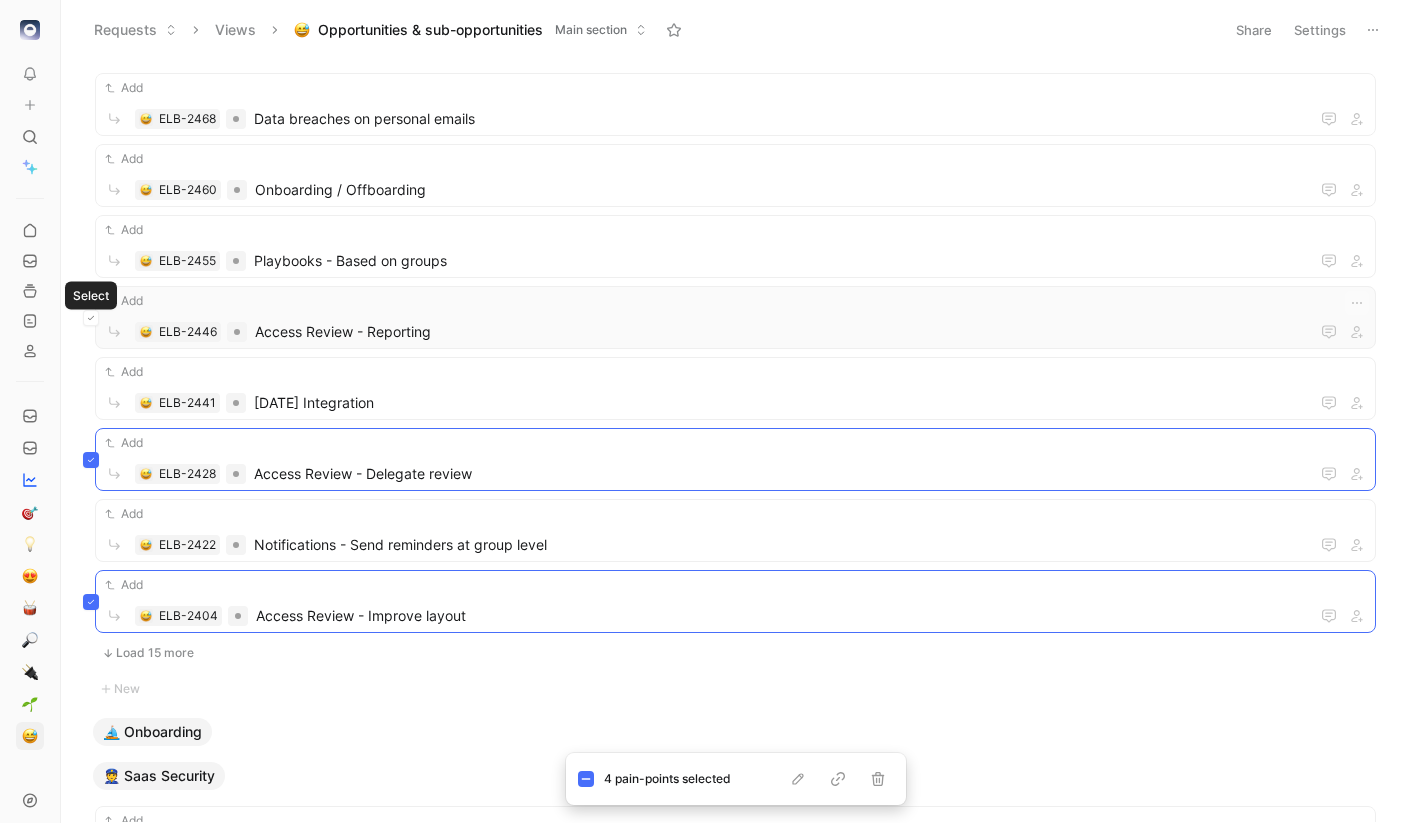 click 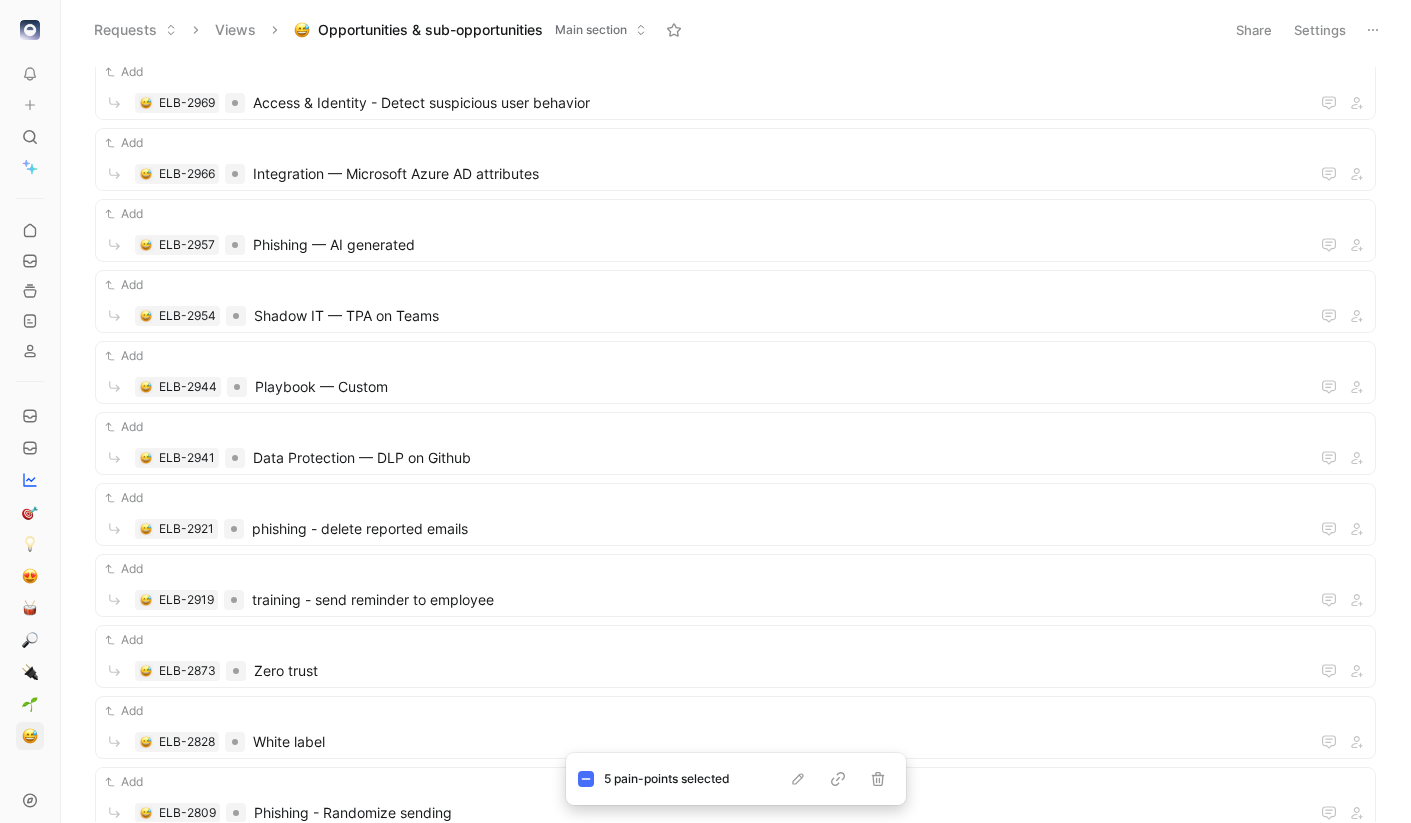 scroll, scrollTop: 0, scrollLeft: 0, axis: both 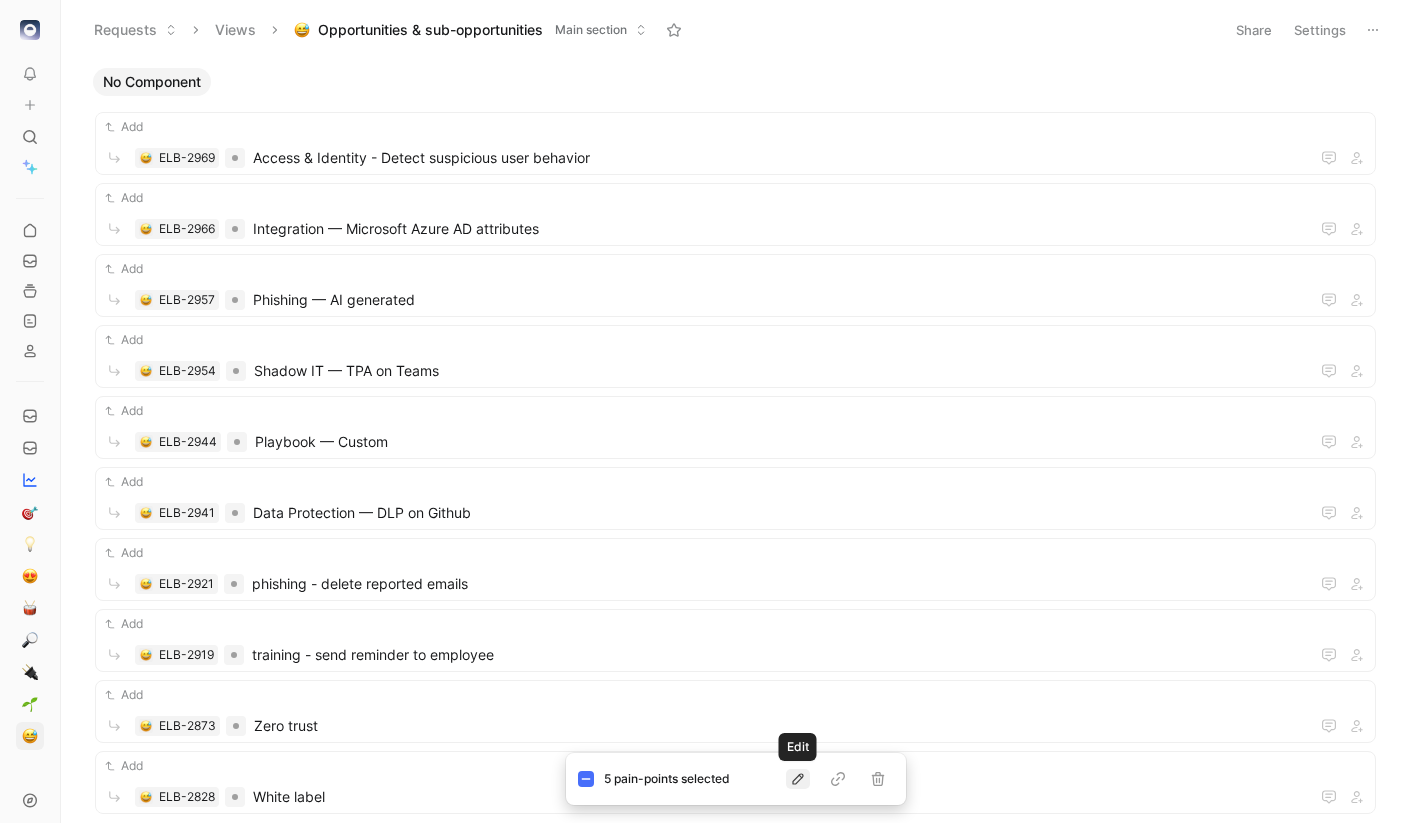 click 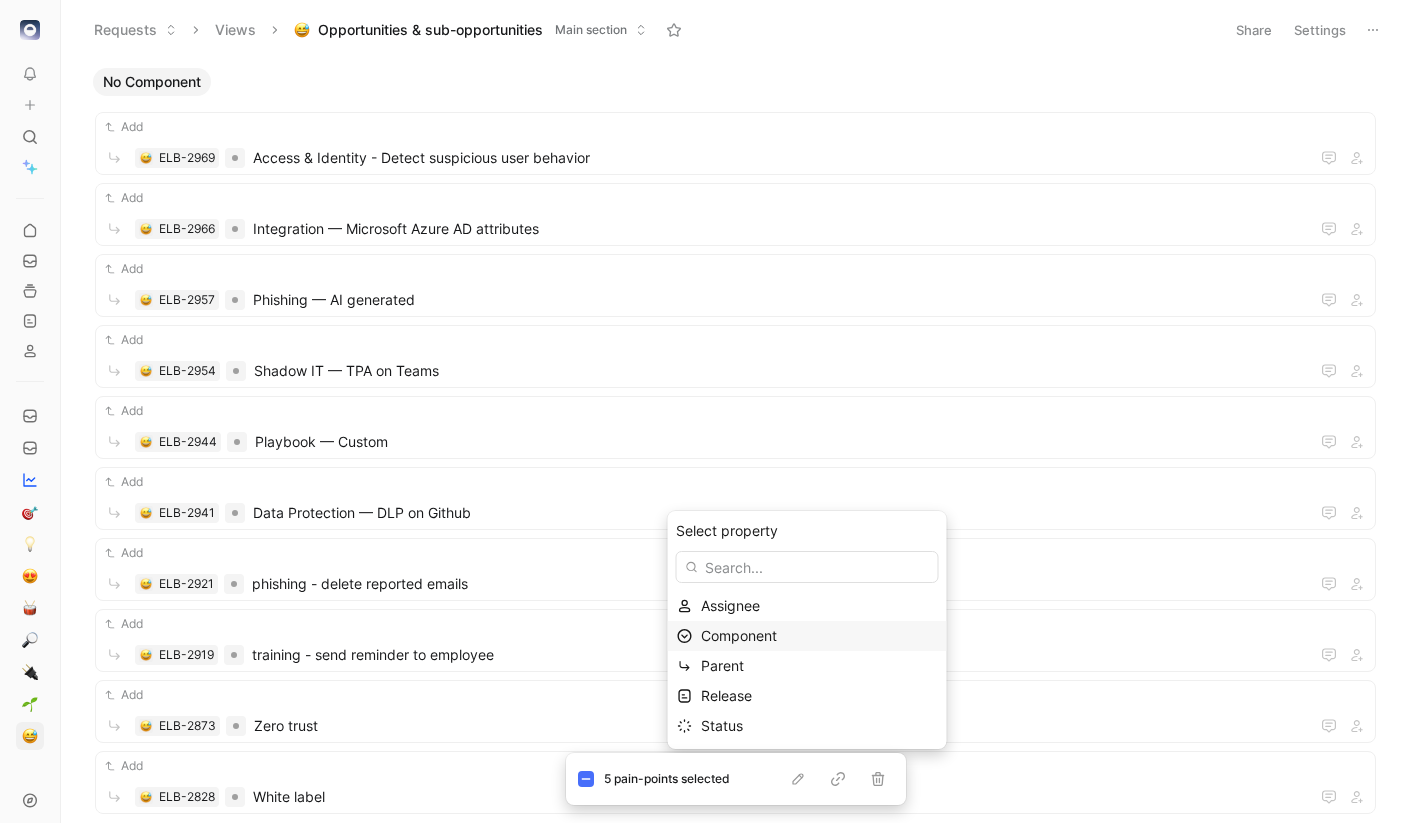 click on "Component" at bounding box center (739, 635) 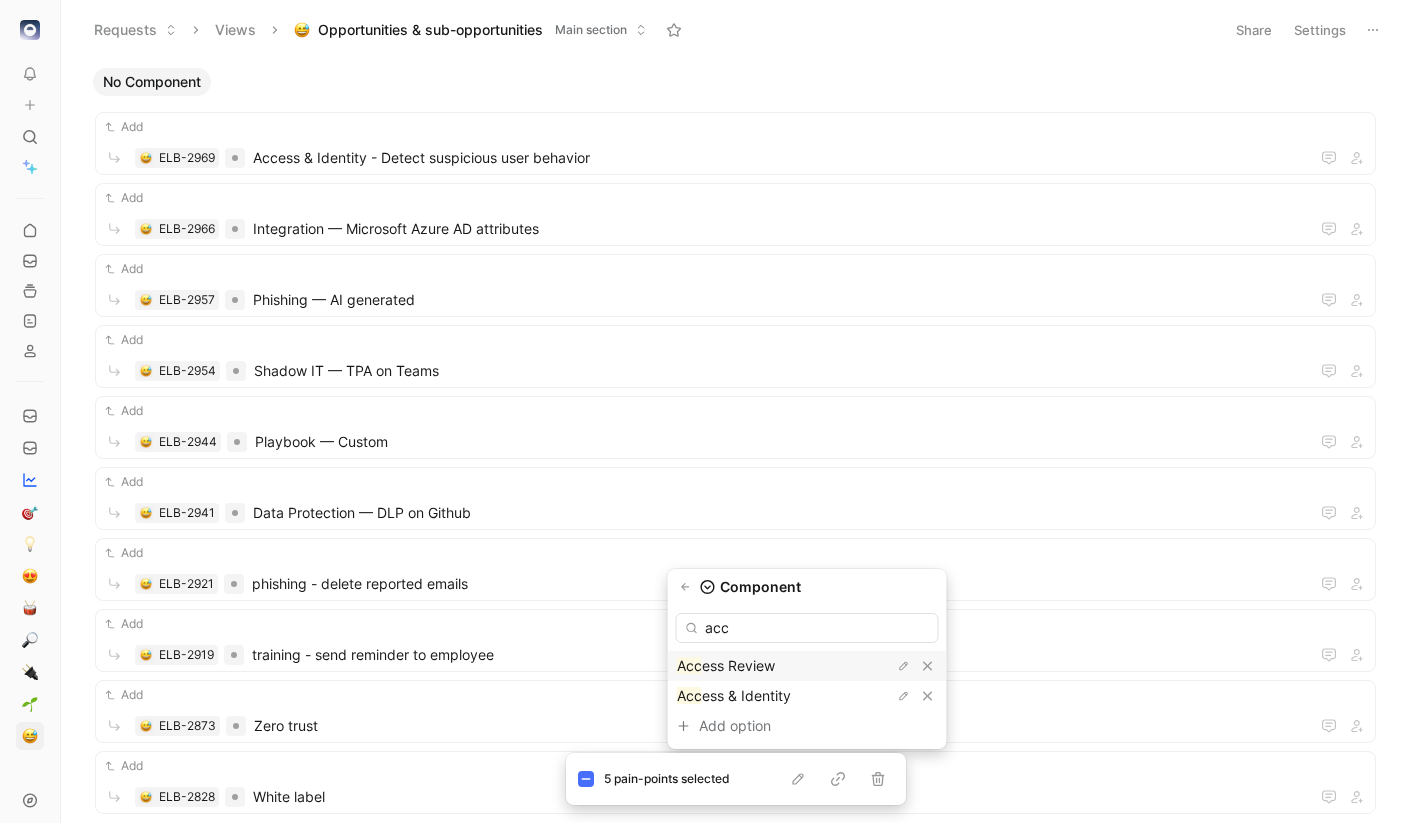 type on "acc" 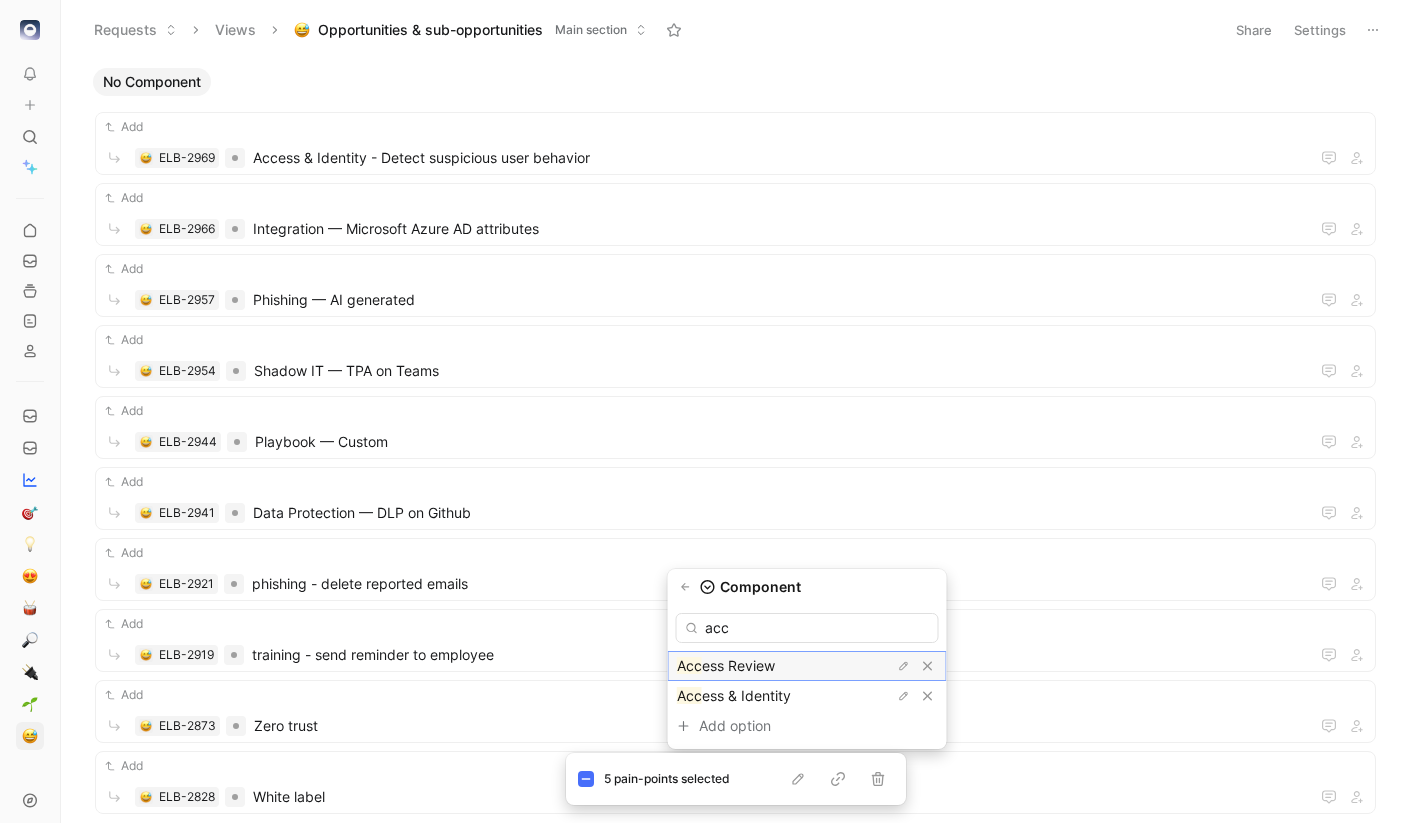 click on "ess Review" at bounding box center (738, 665) 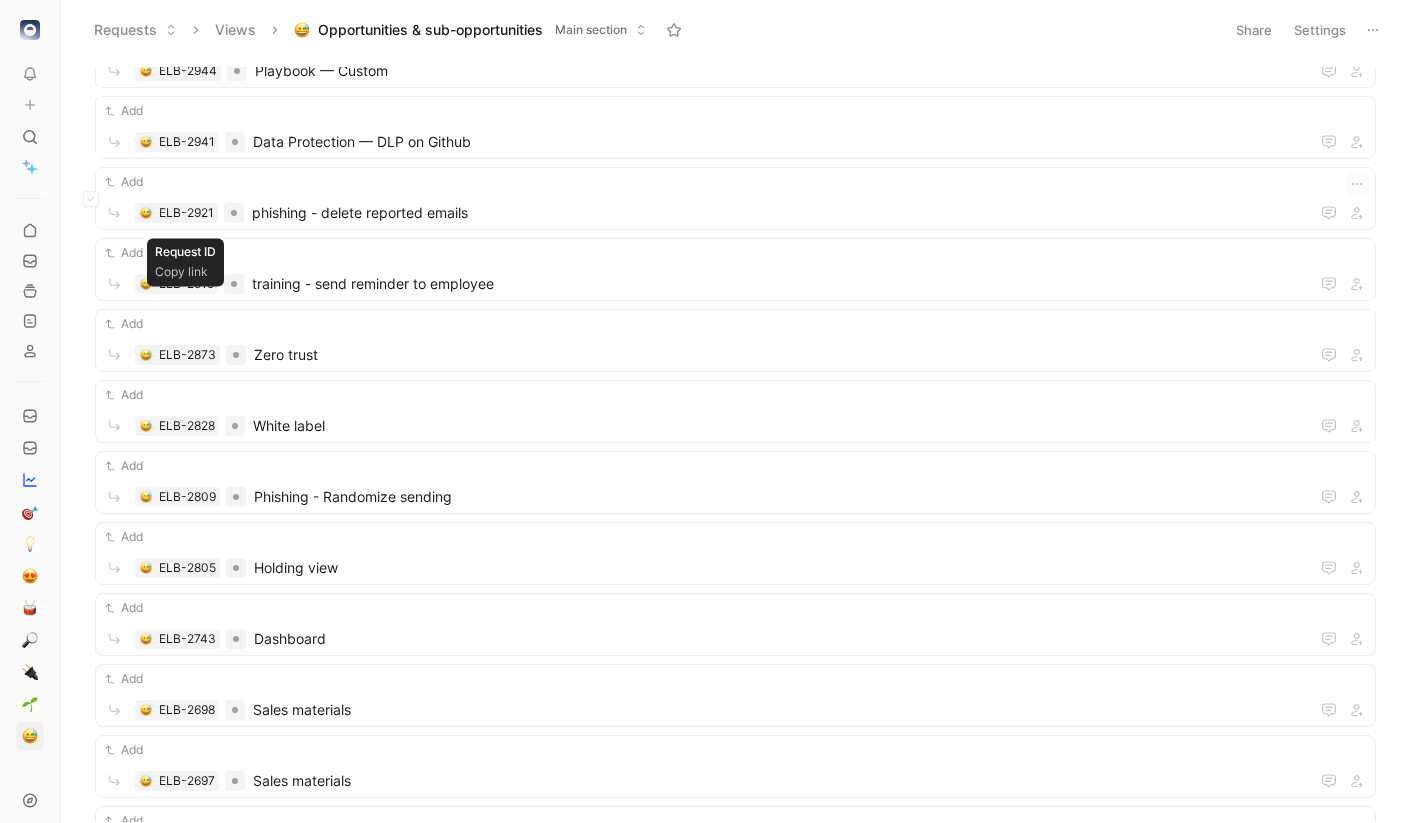scroll, scrollTop: 360, scrollLeft: 0, axis: vertical 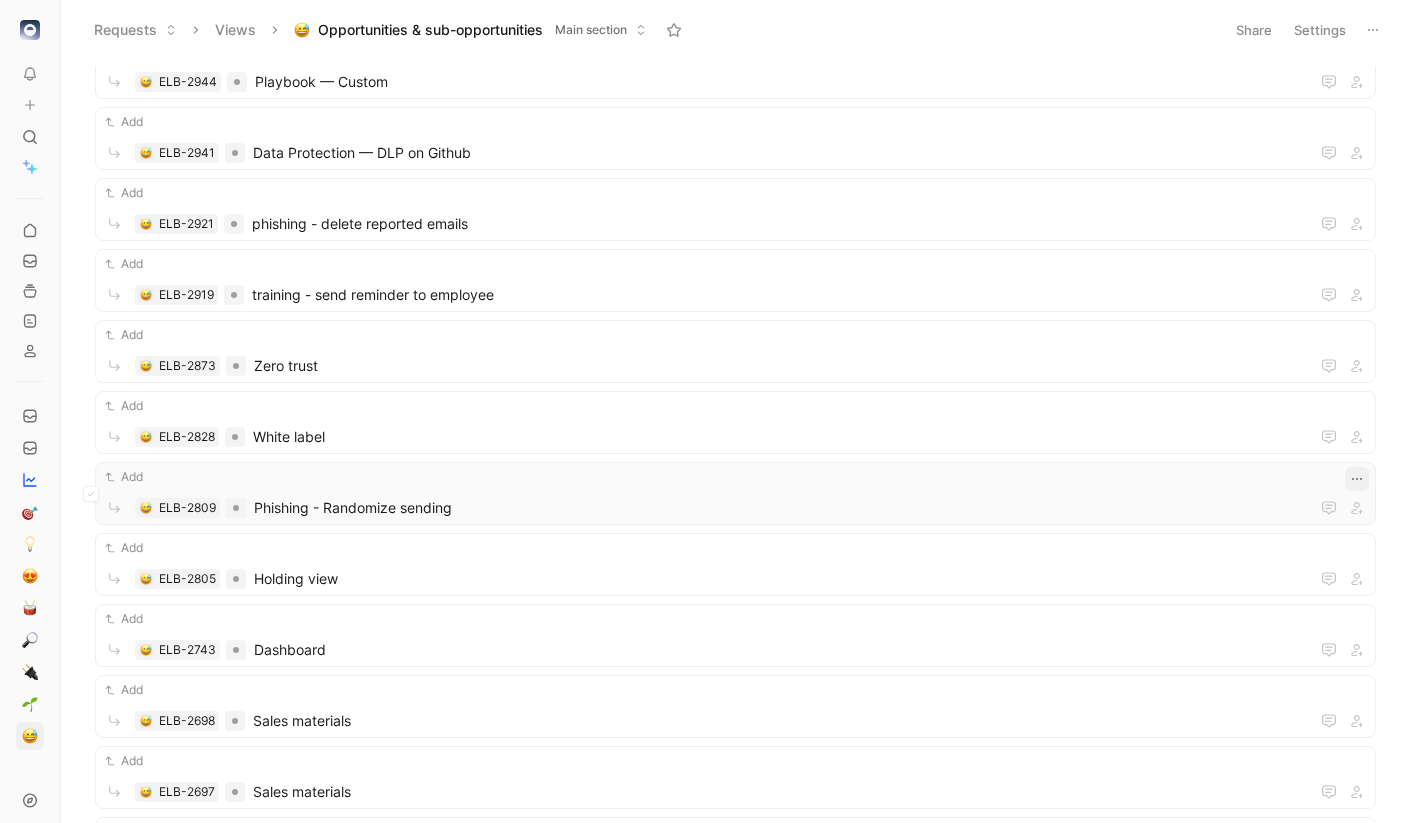 click 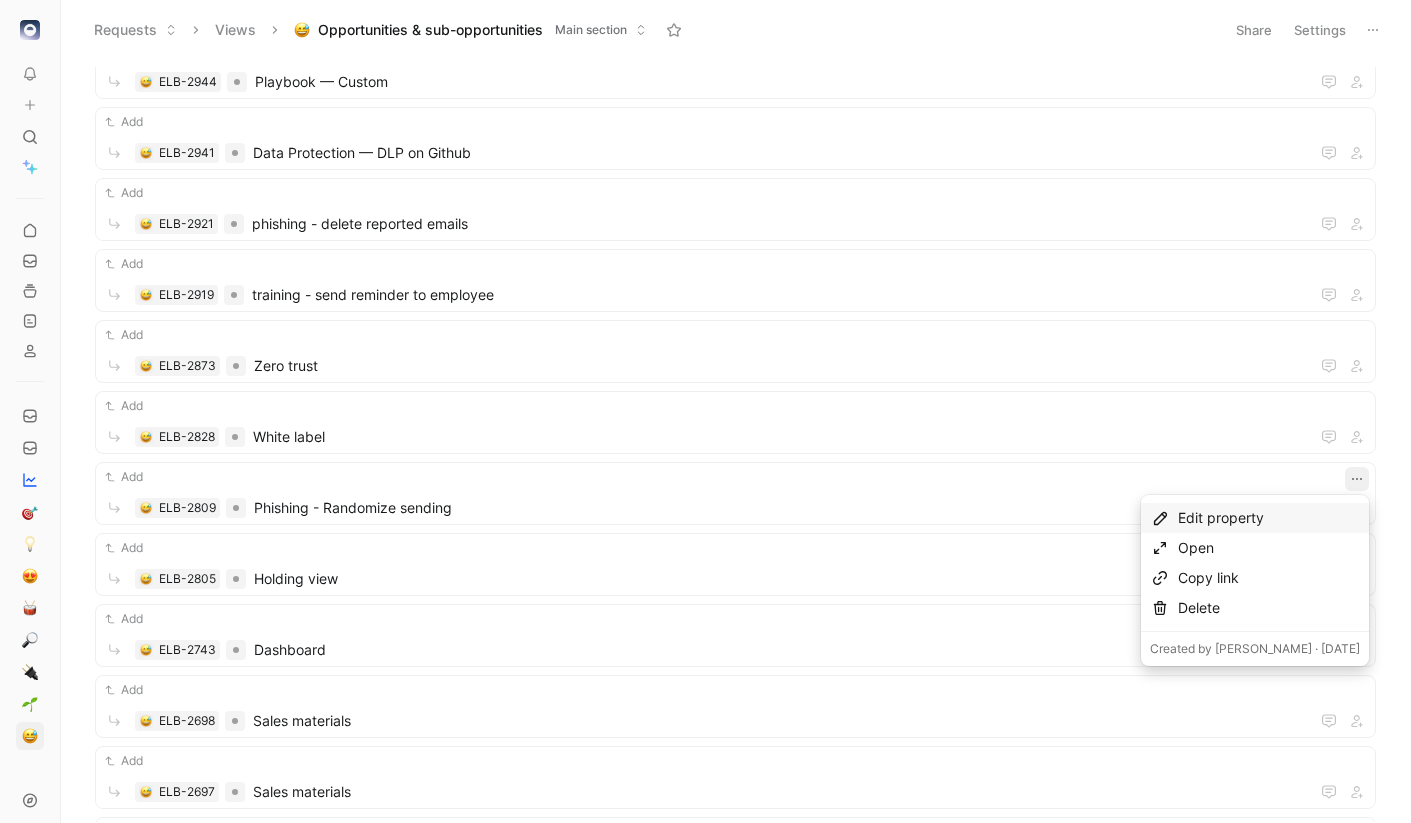 click on "Edit property" at bounding box center (1269, 518) 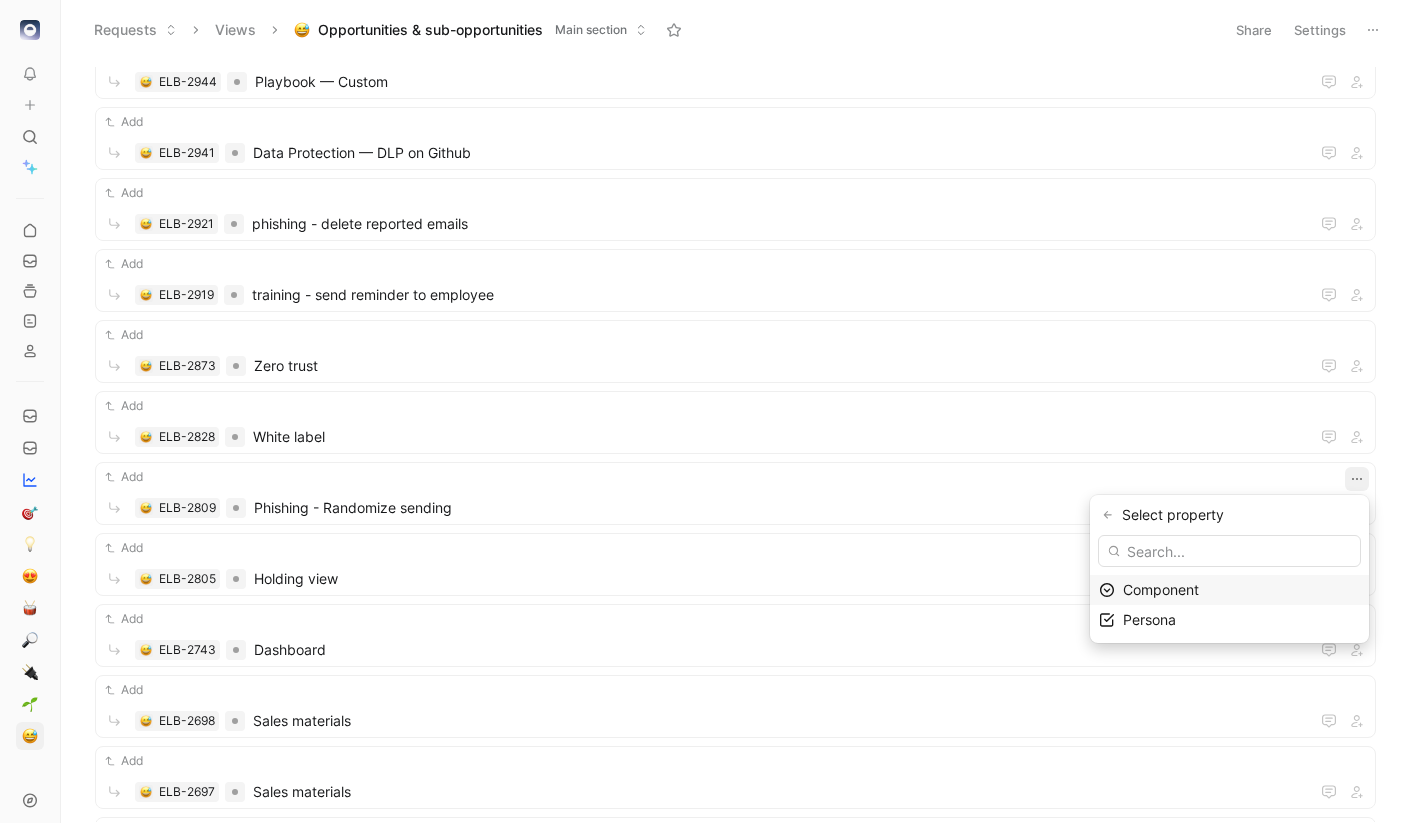 click on "Component" at bounding box center (1161, 589) 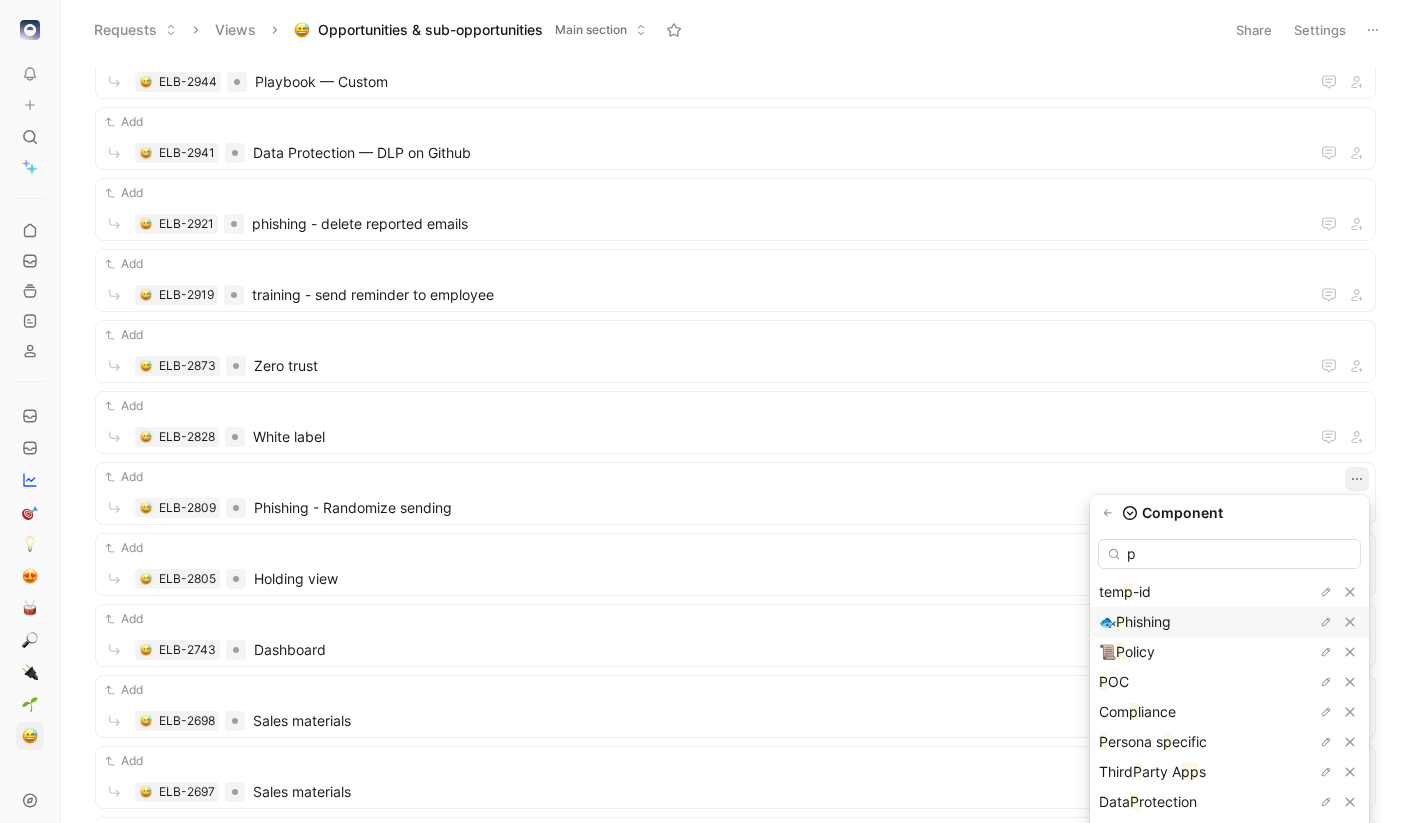 type on "p" 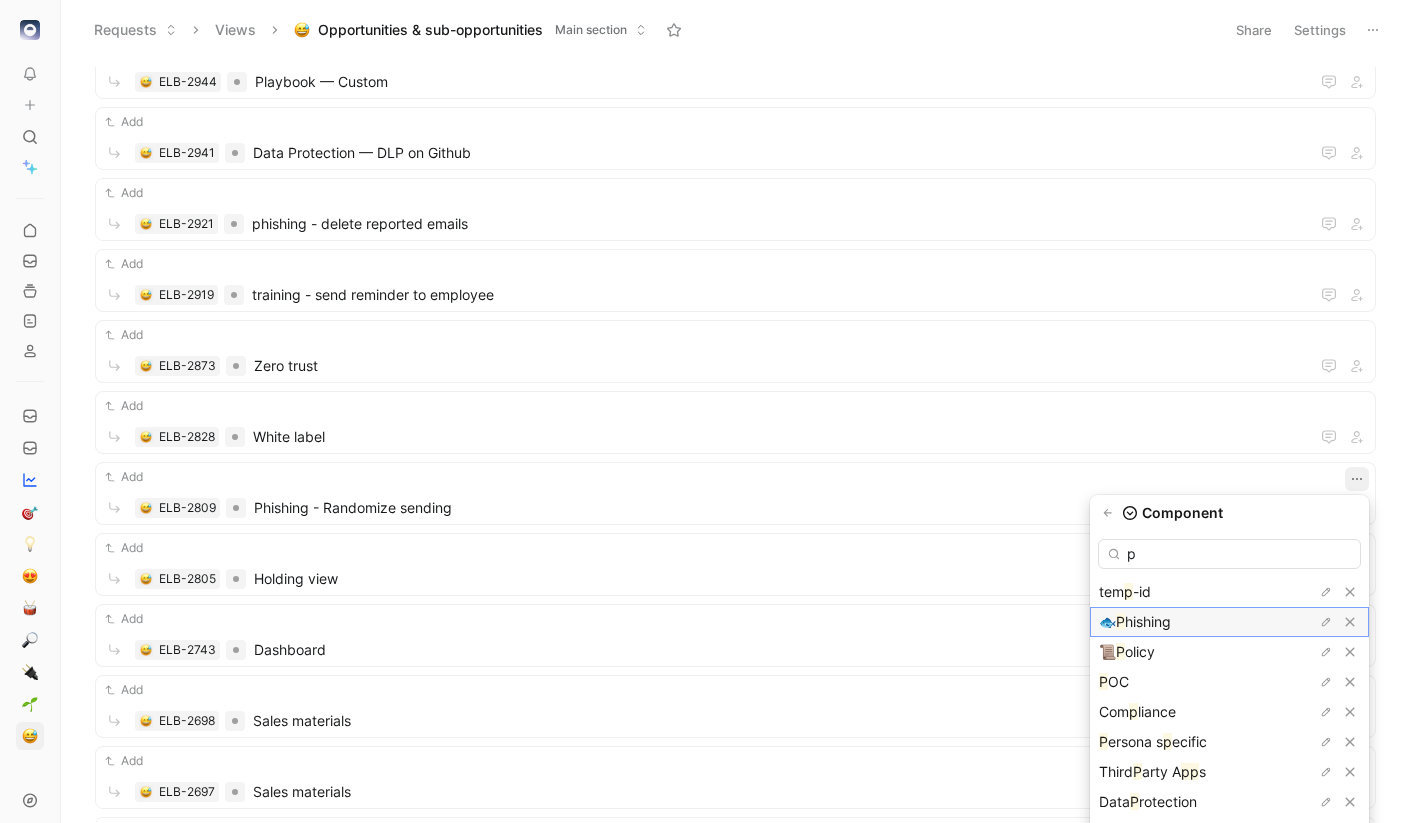 click on "P" at bounding box center [1120, 621] 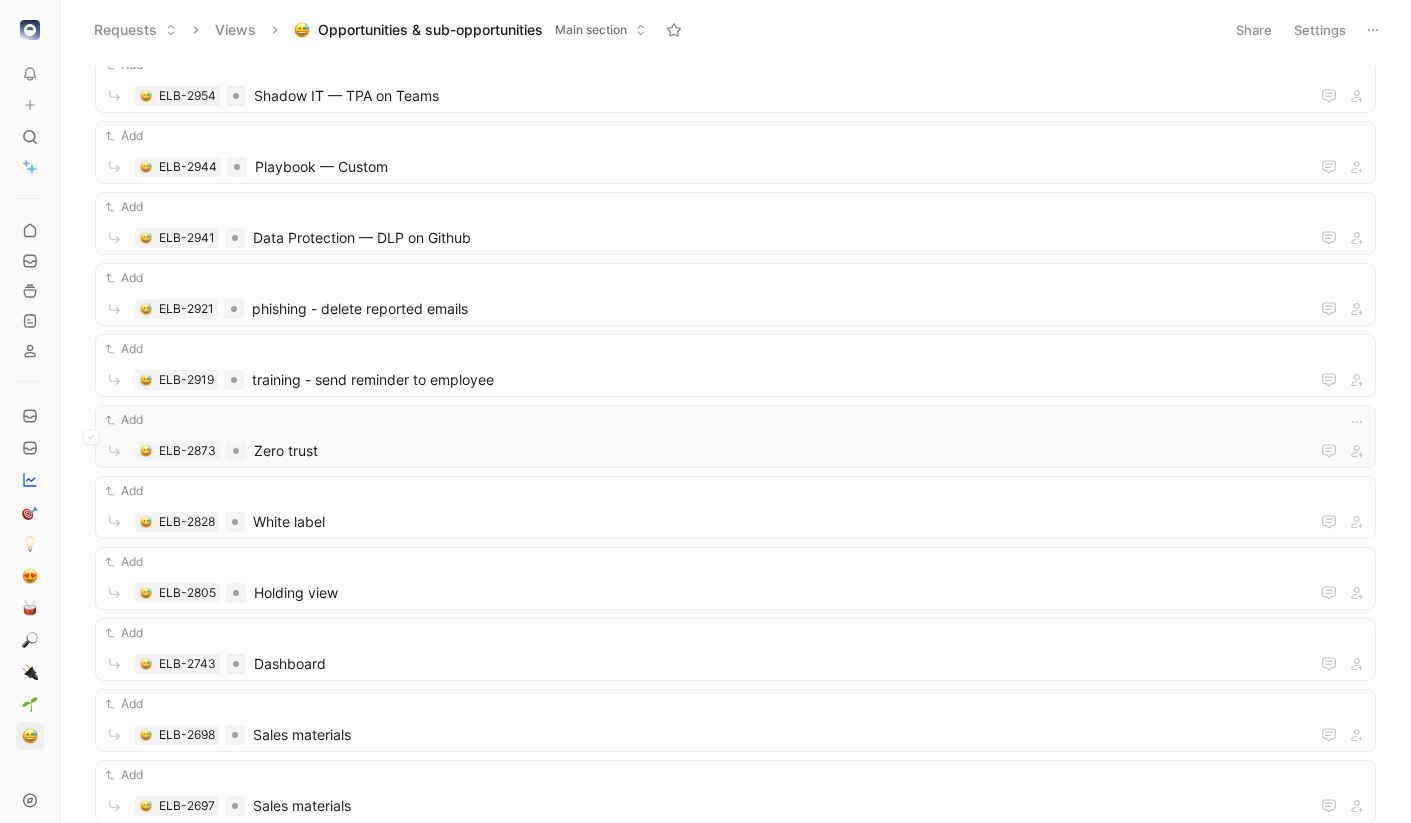 scroll, scrollTop: 267, scrollLeft: 0, axis: vertical 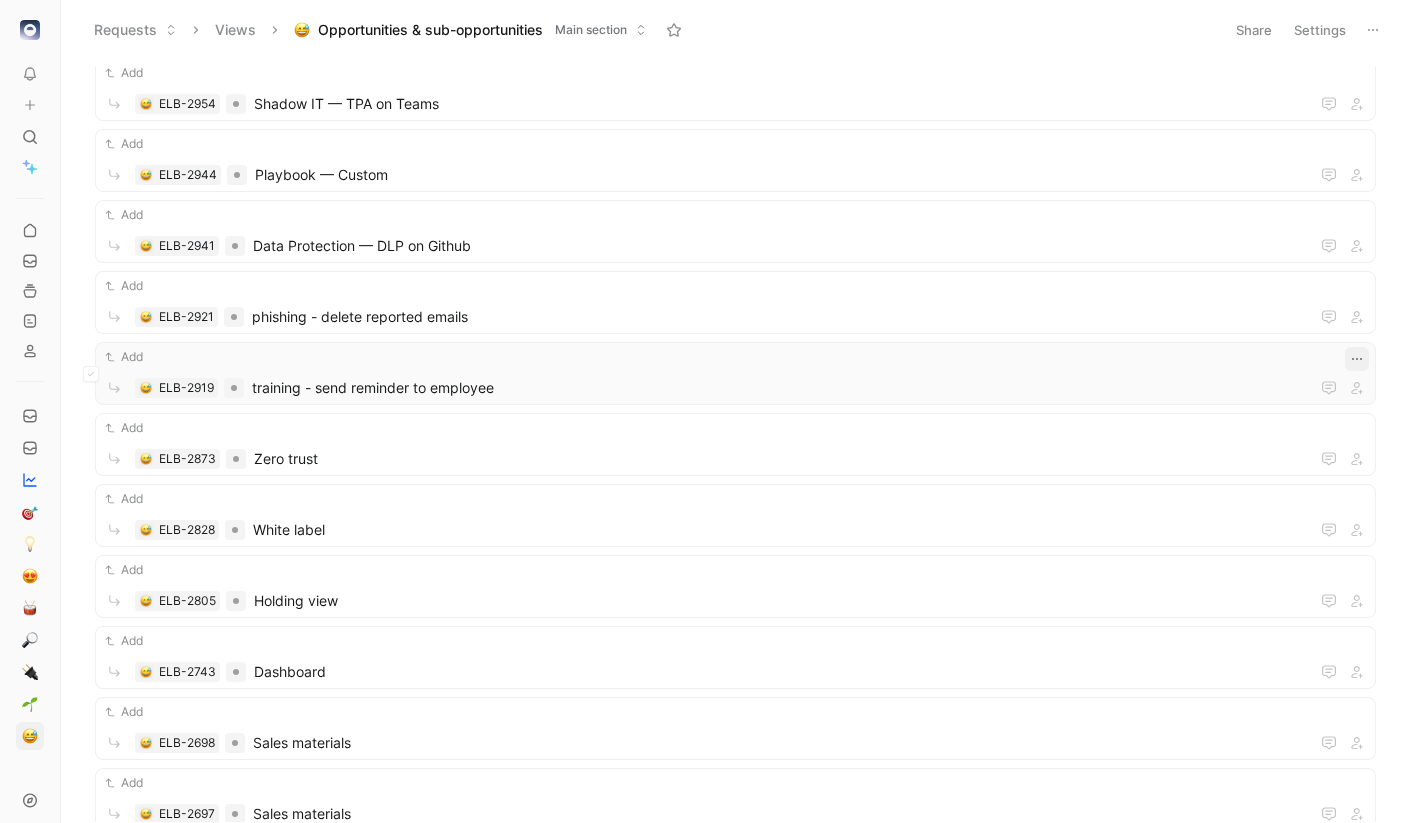 click 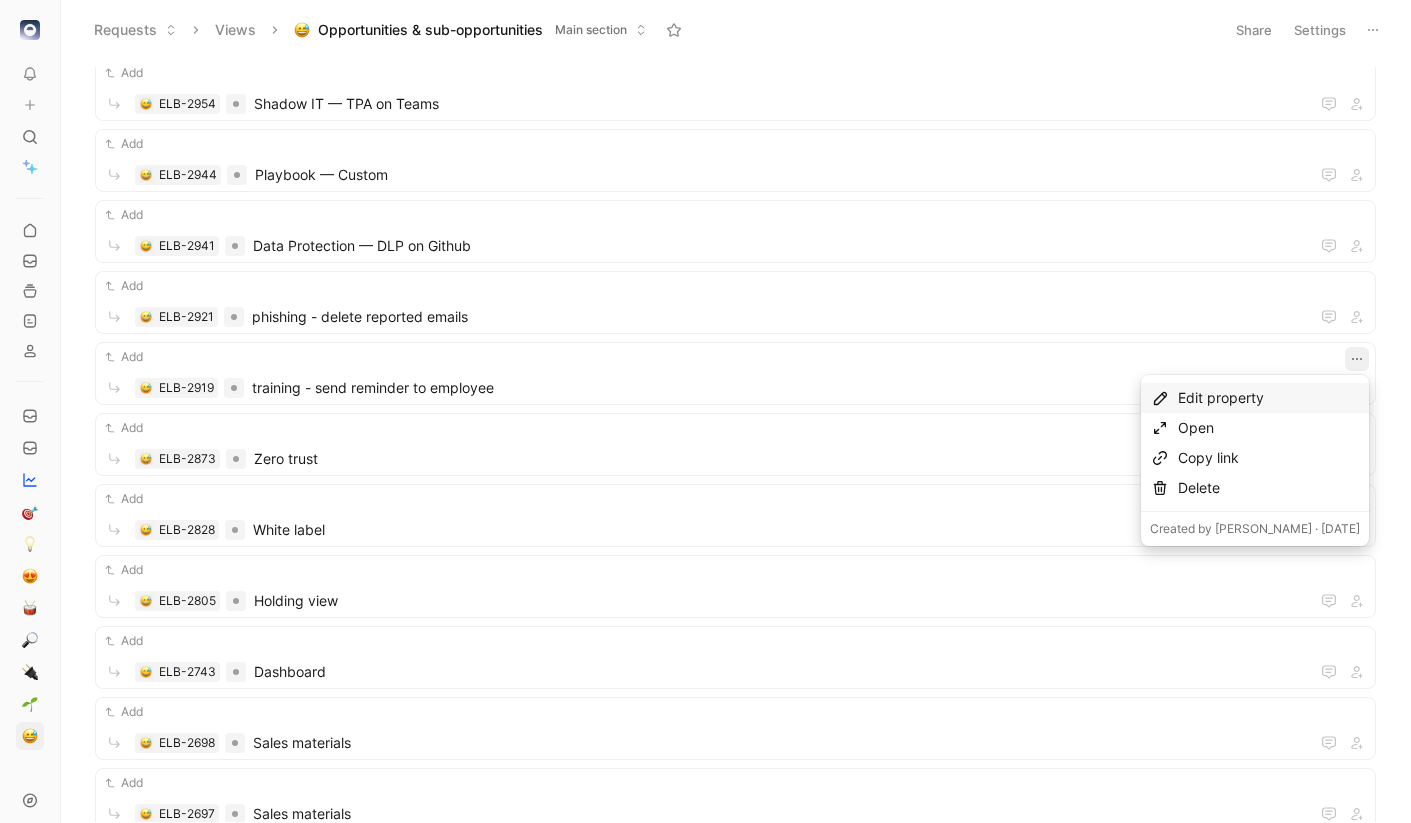click on "Edit property" at bounding box center (1269, 398) 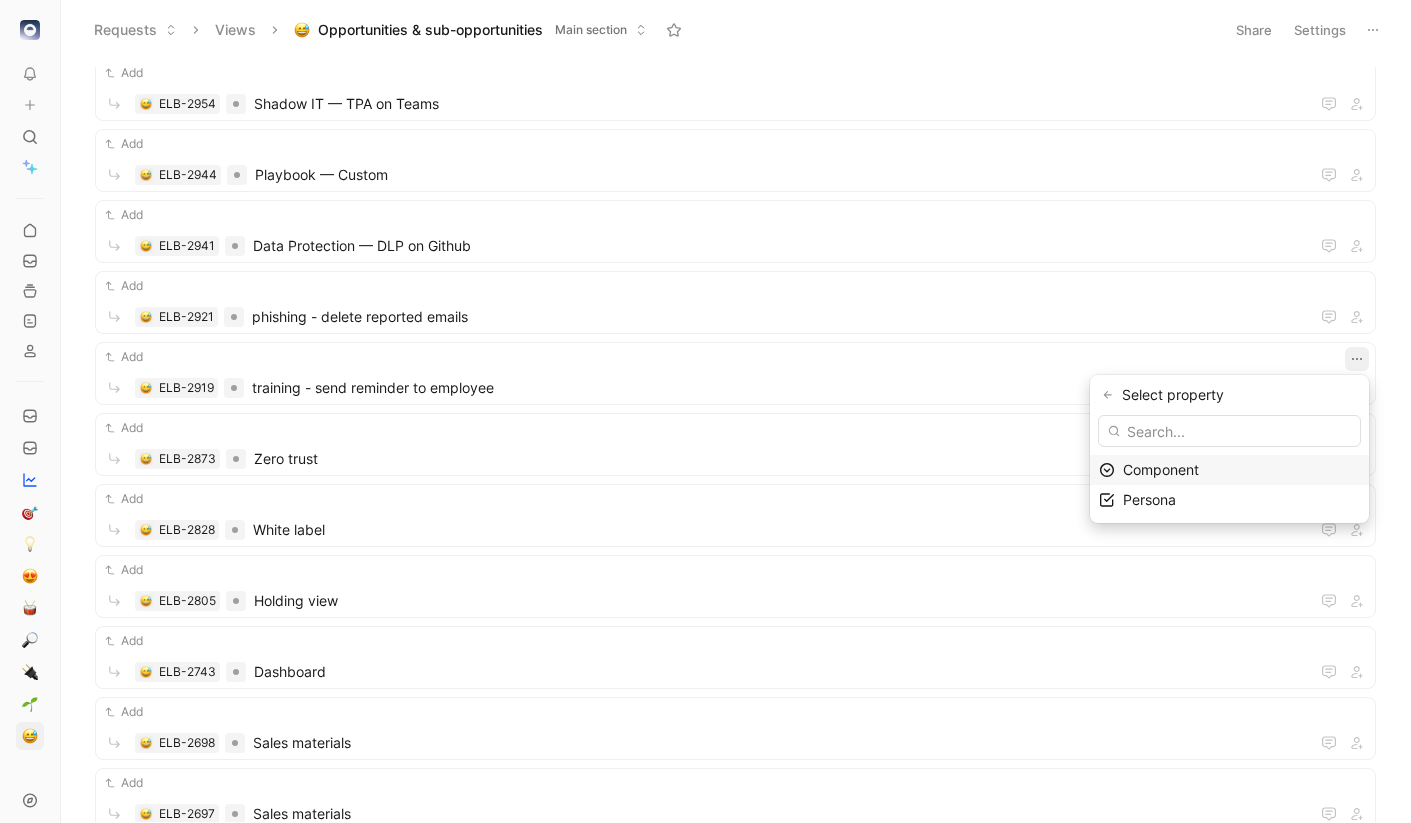 click on "Component" at bounding box center [1161, 469] 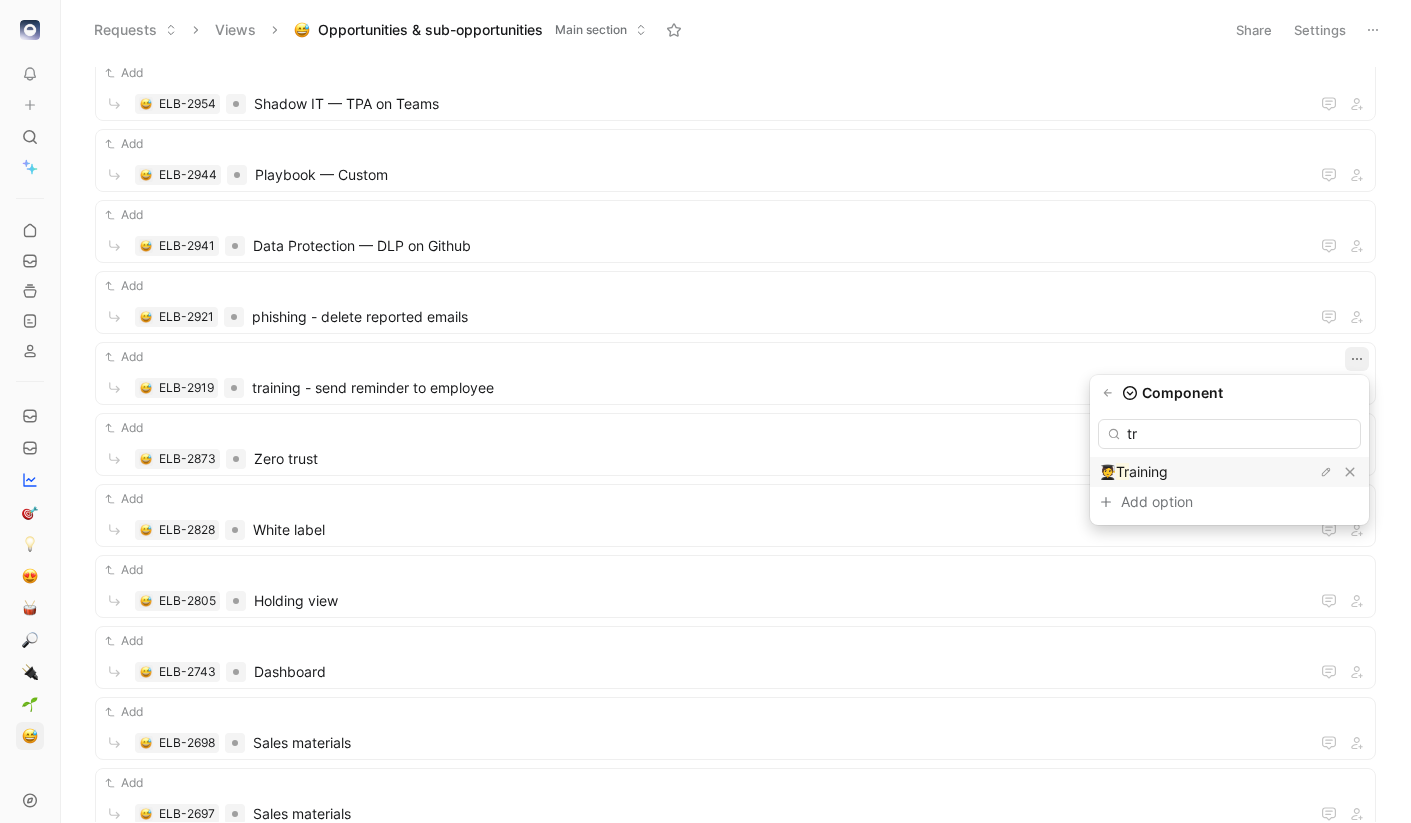 type on "tr" 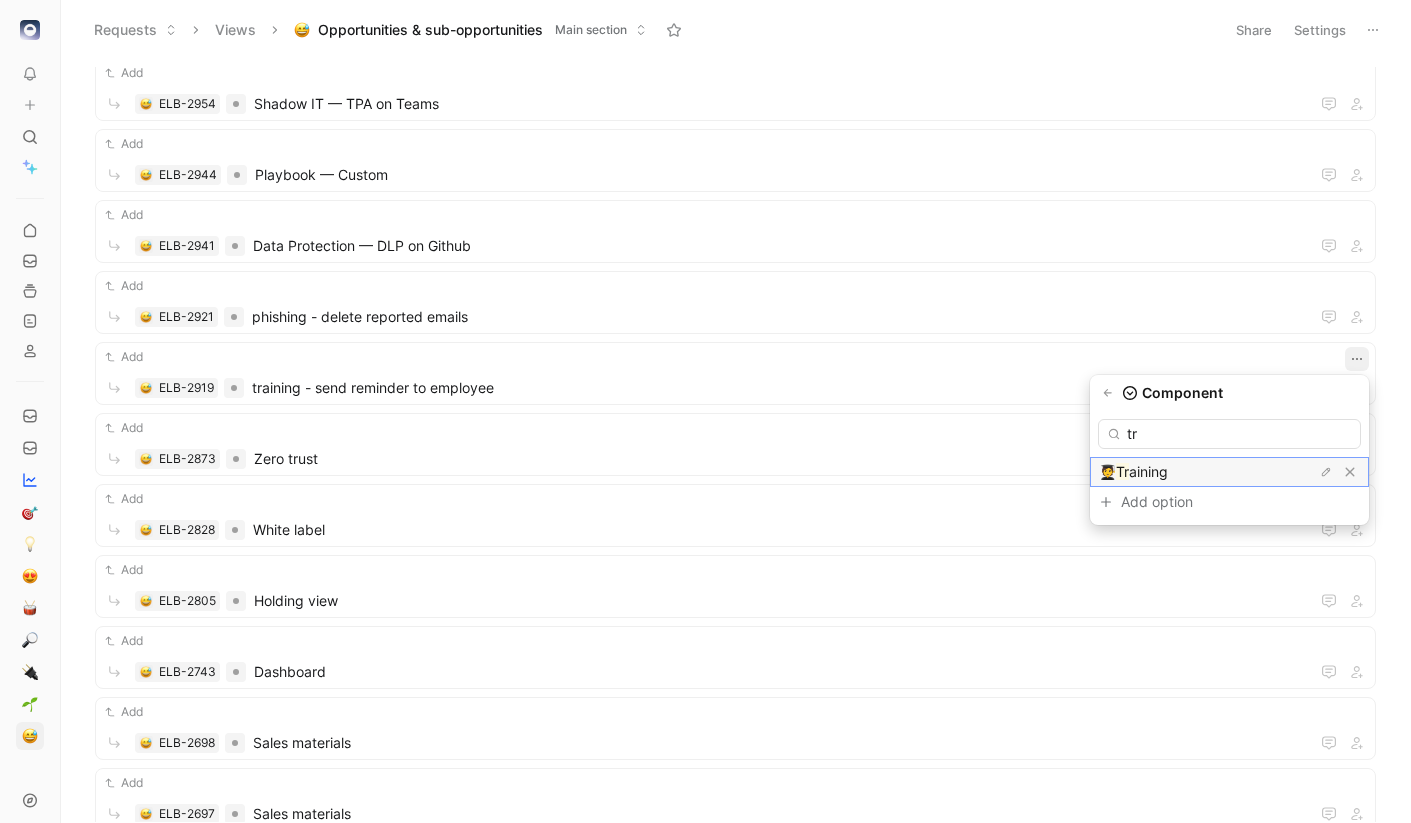 click on "aining" at bounding box center [1148, 471] 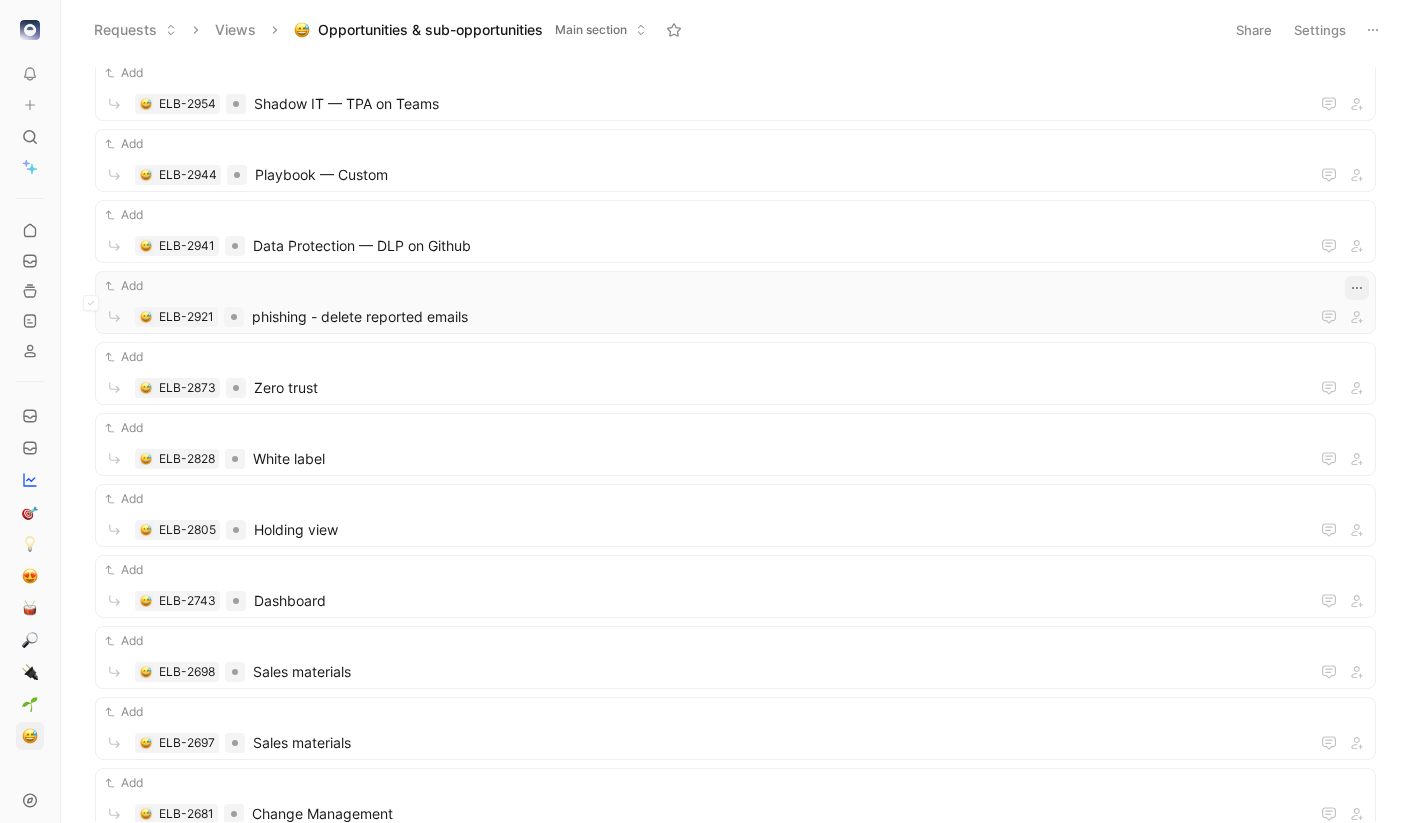 click 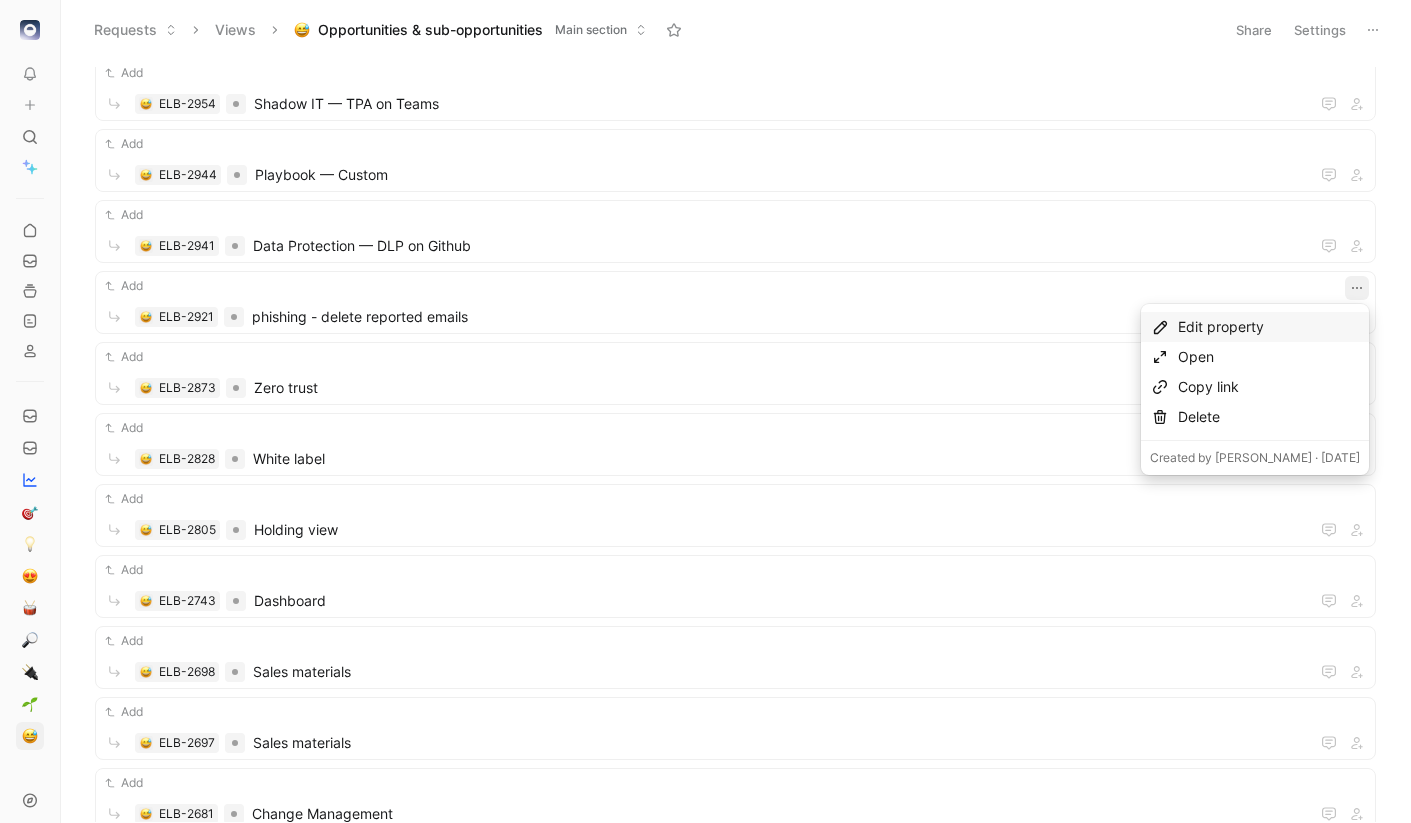 click on "Edit property" at bounding box center [1269, 327] 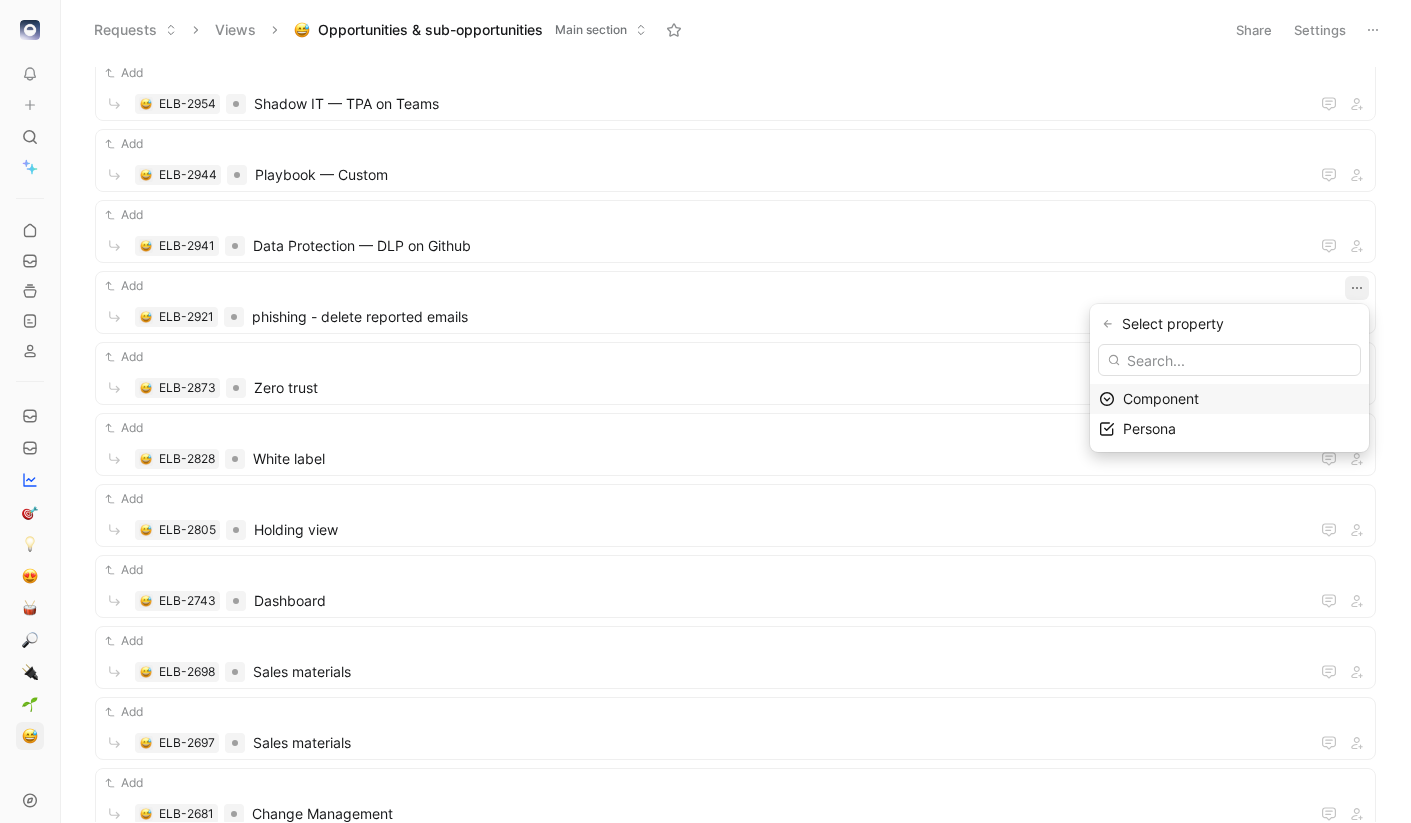 click on "Component" at bounding box center (1161, 398) 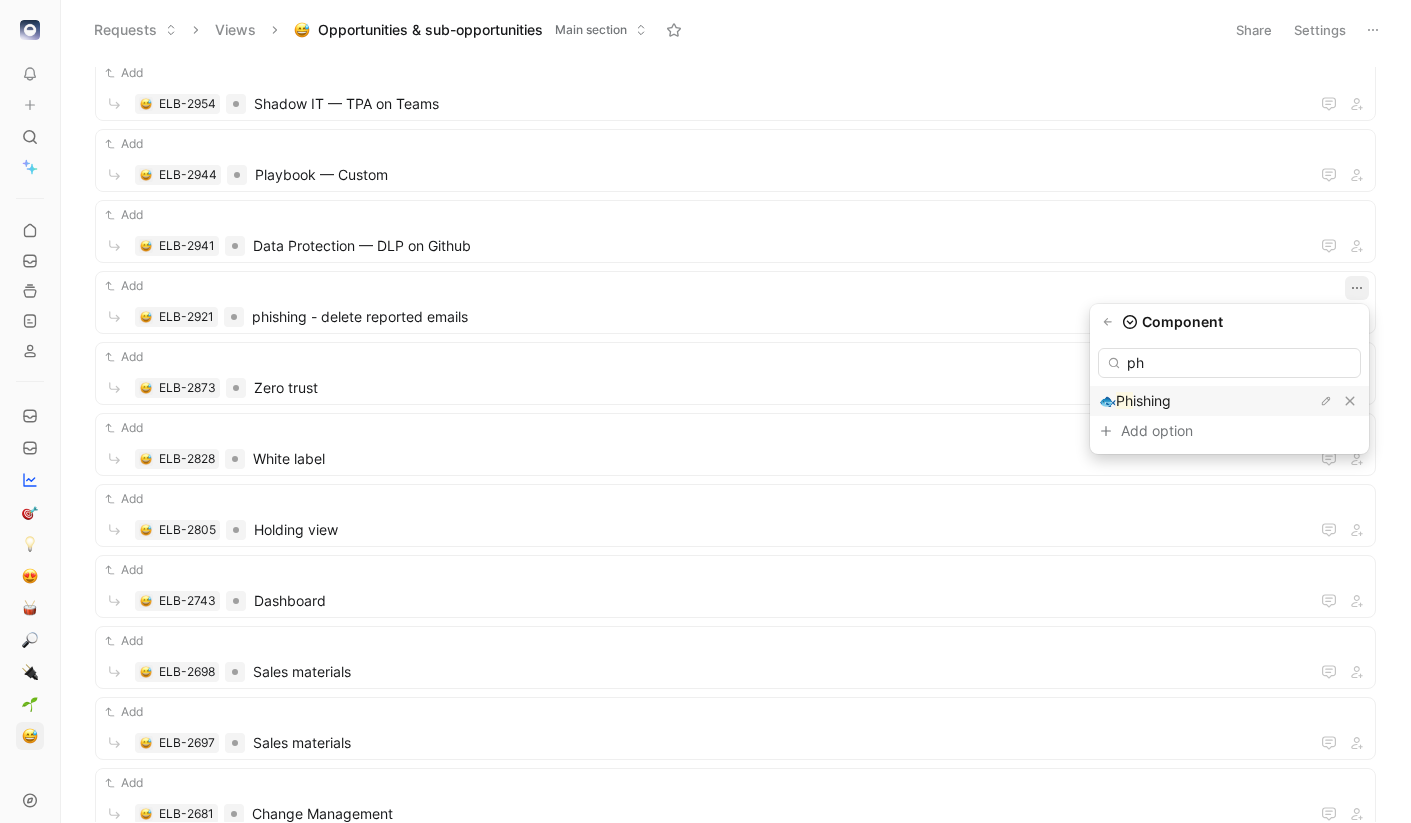 type on "ph" 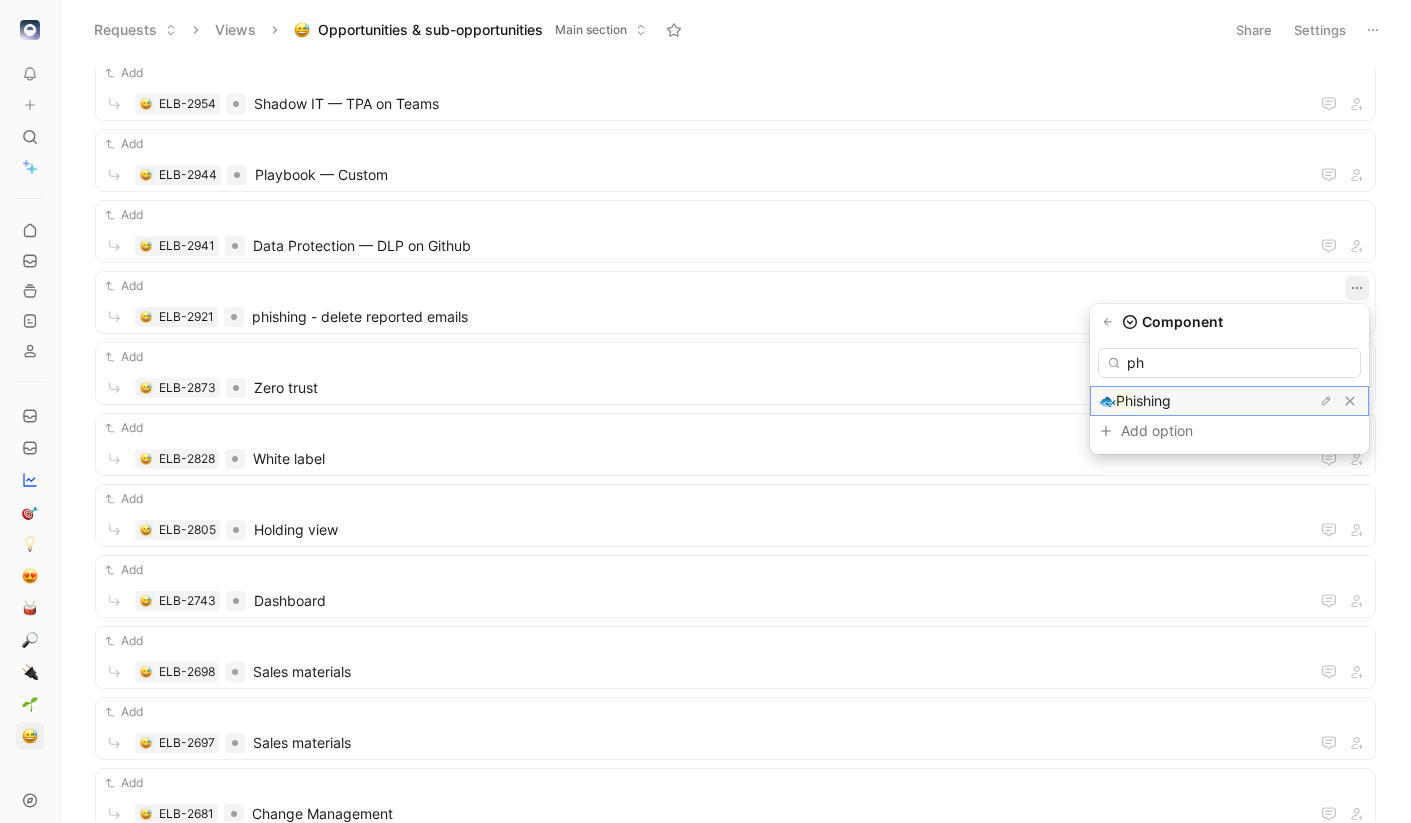 click on "Ph" at bounding box center [1124, 400] 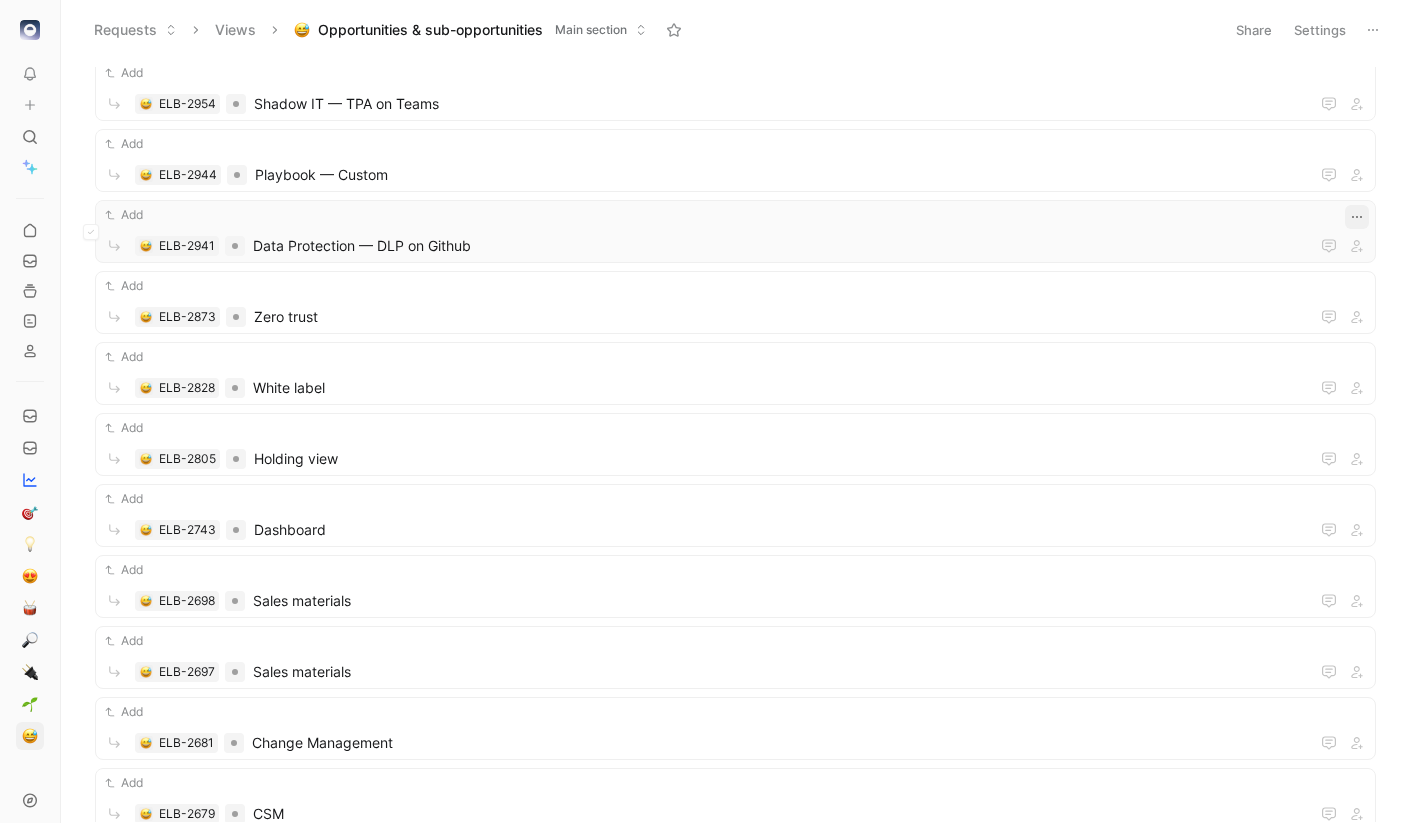click 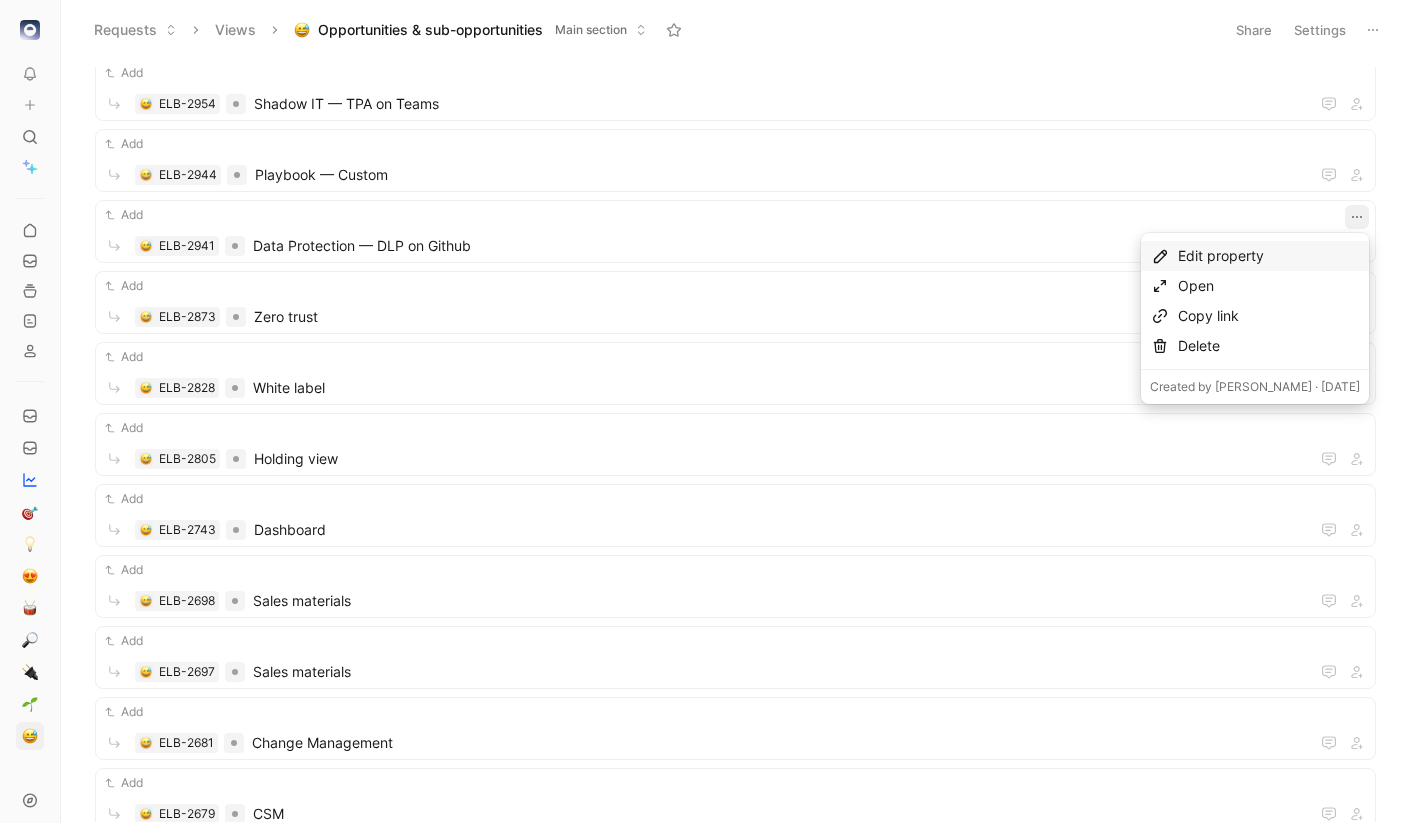 click on "Edit property" at bounding box center [1269, 256] 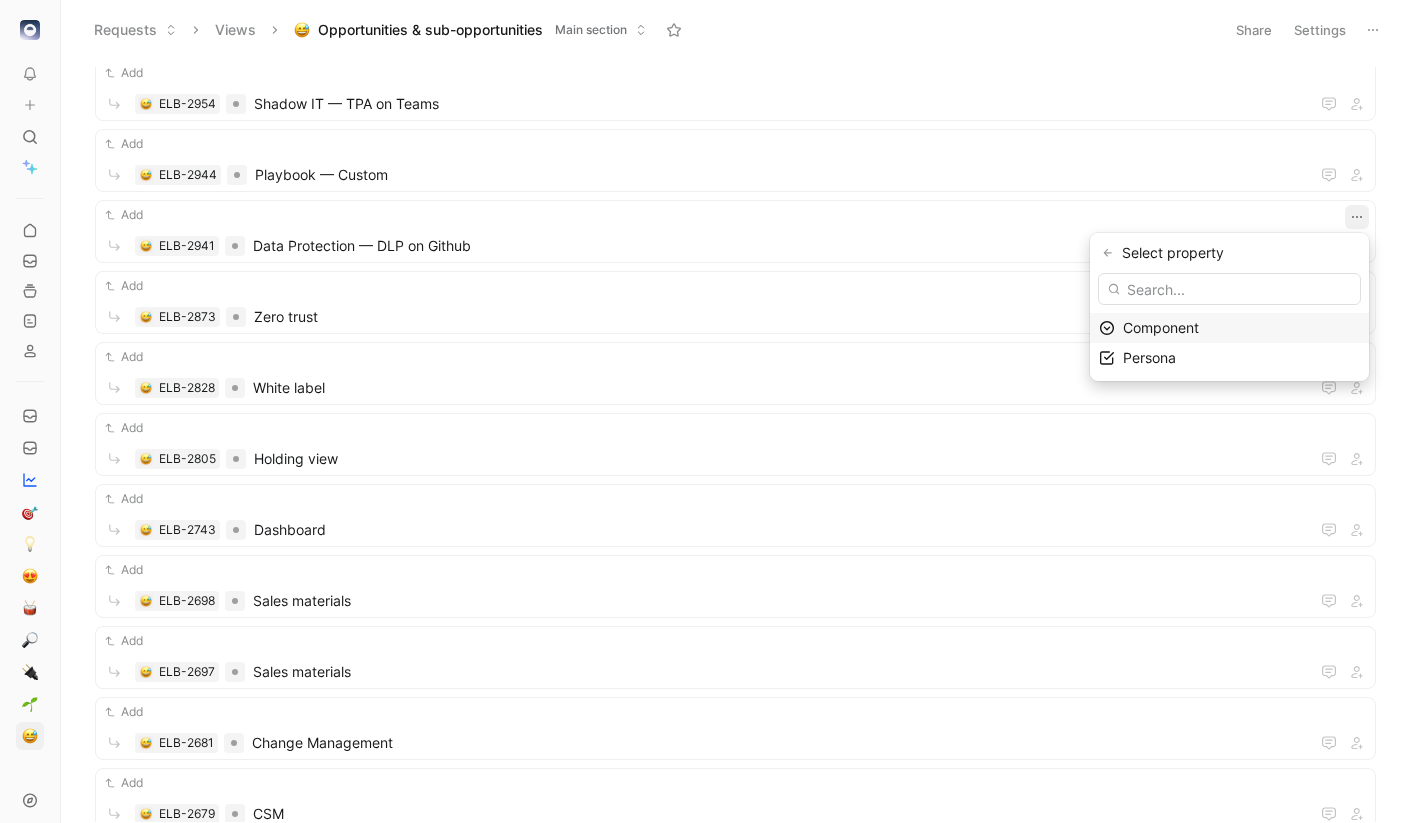 click on "Component" at bounding box center (1161, 327) 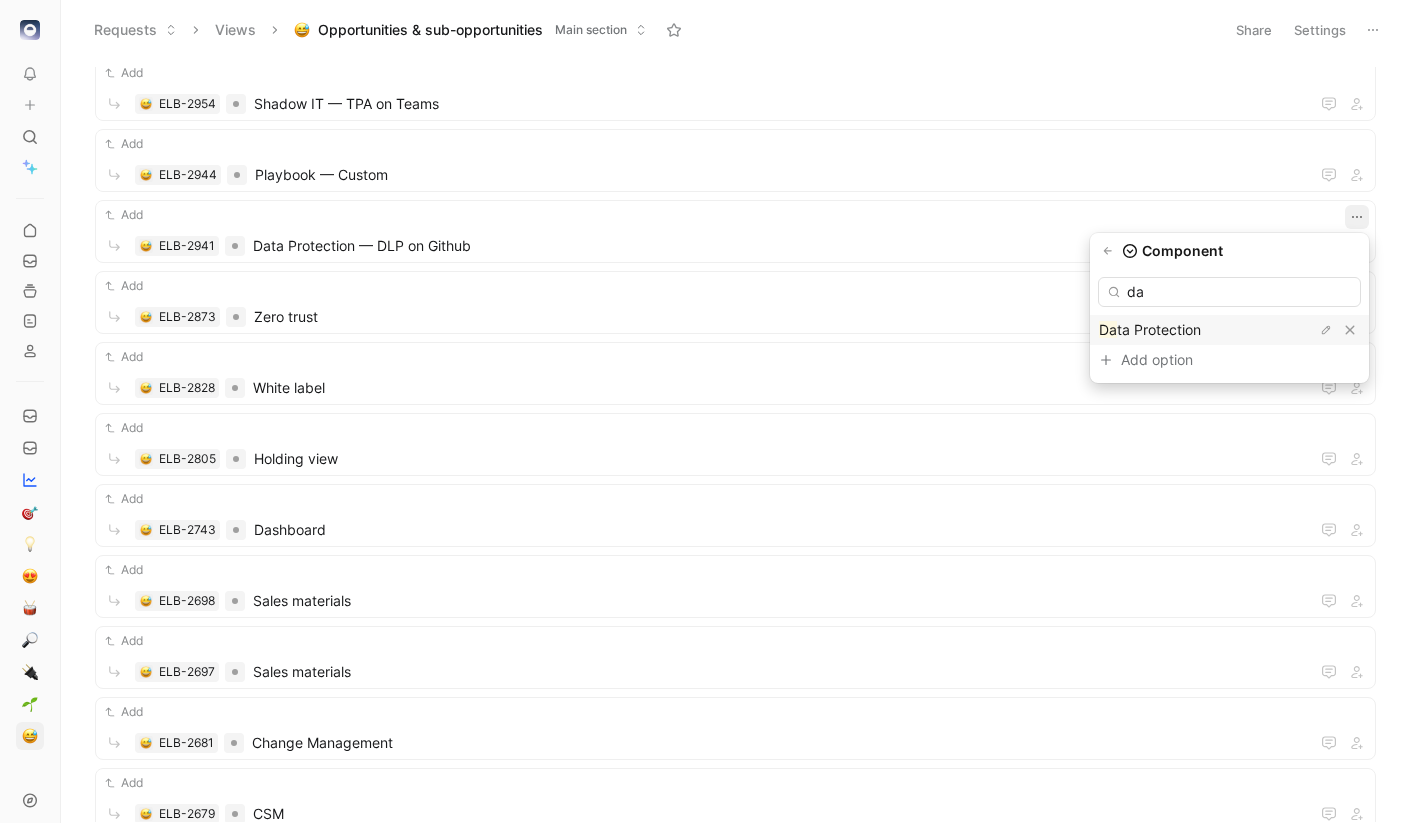 type on "da" 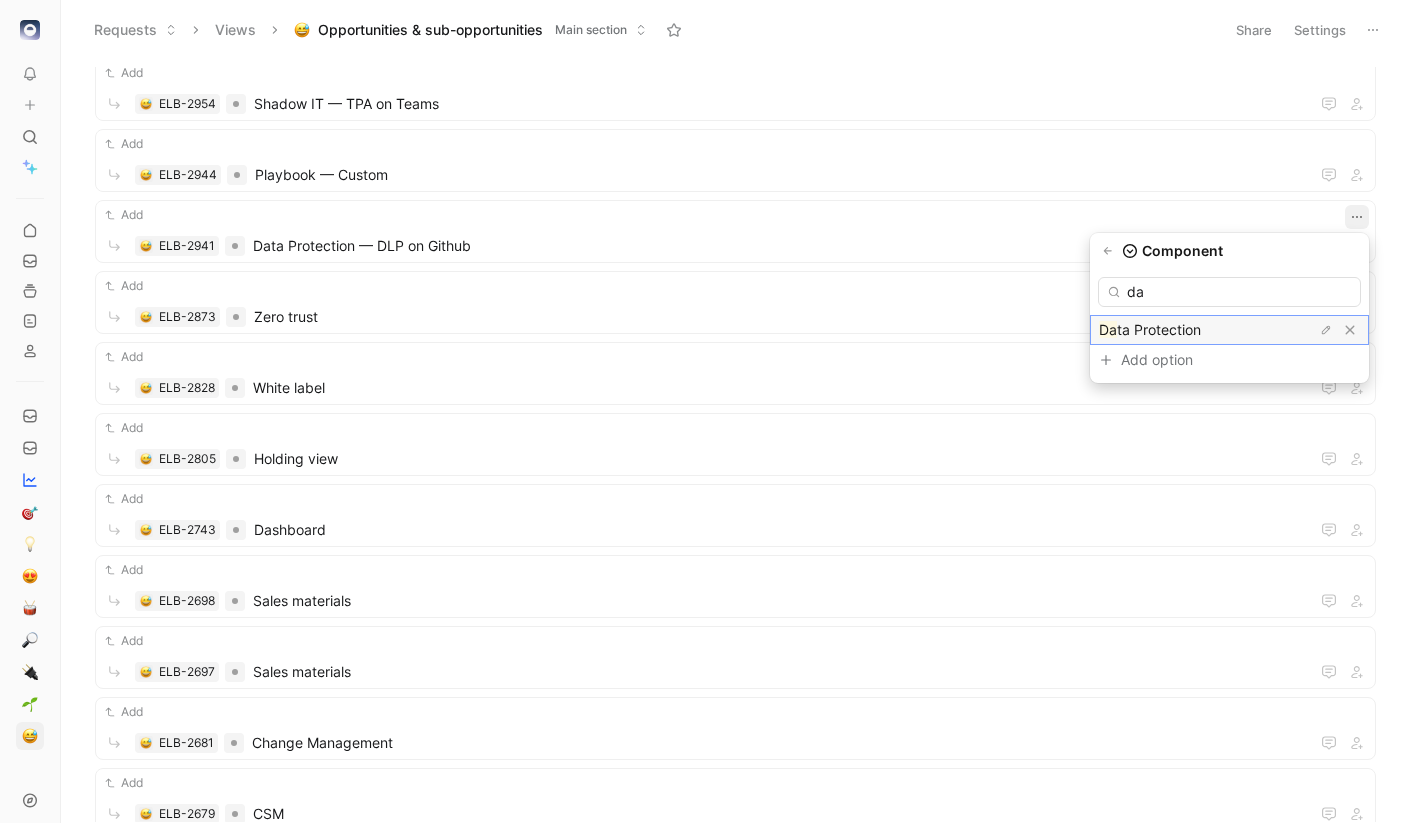 click on "Da ta Protection" at bounding box center [1174, 330] 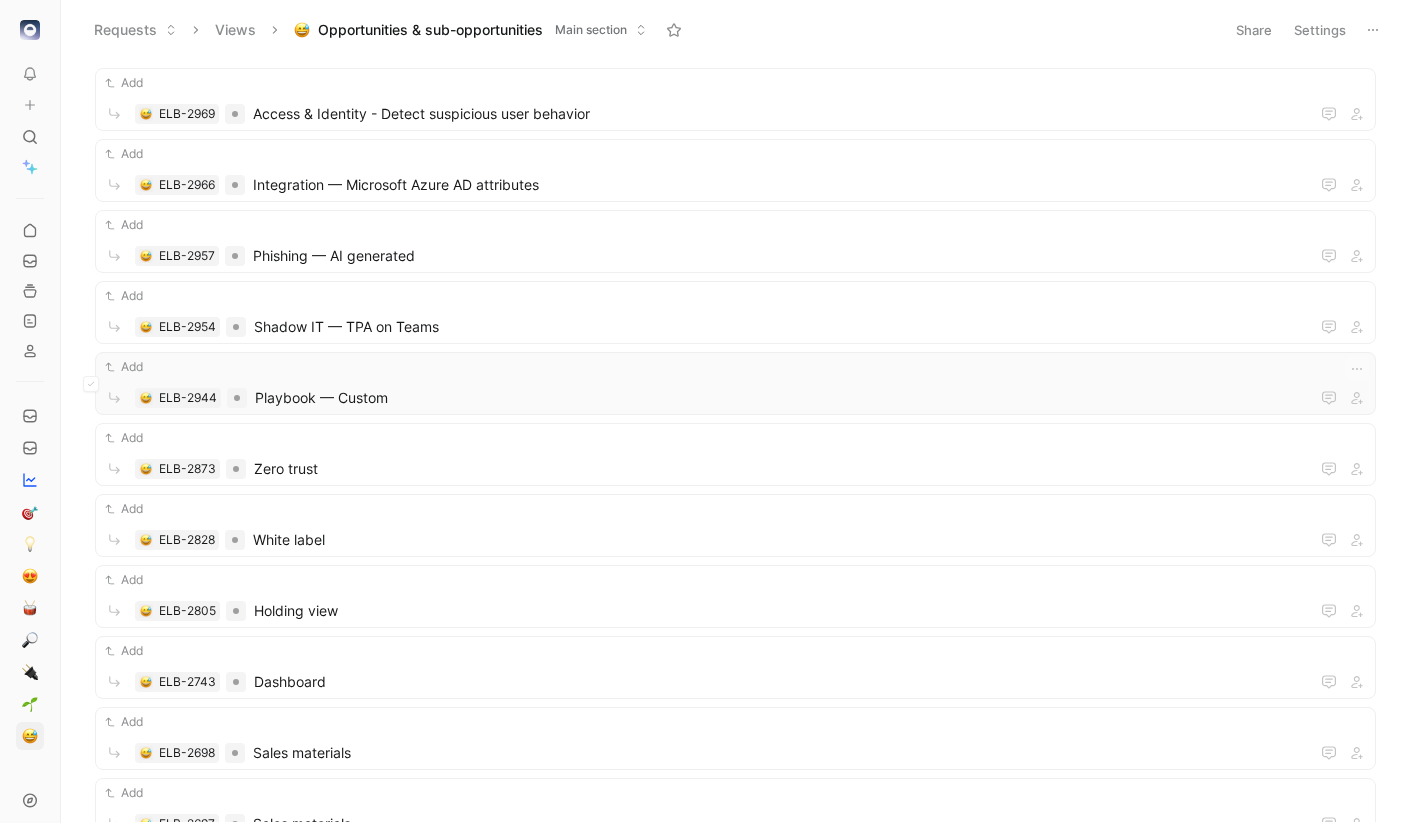 scroll, scrollTop: 43, scrollLeft: 0, axis: vertical 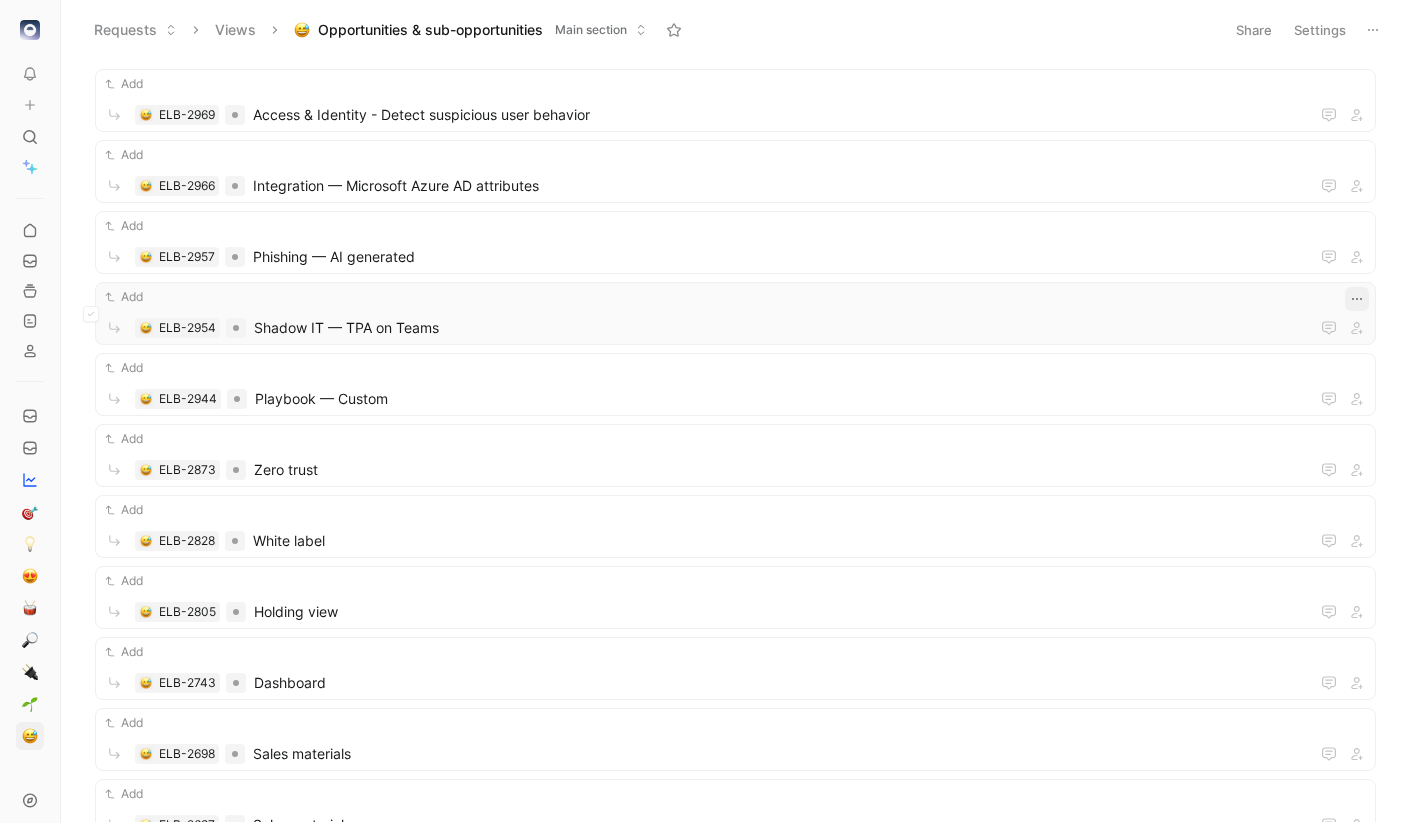 click 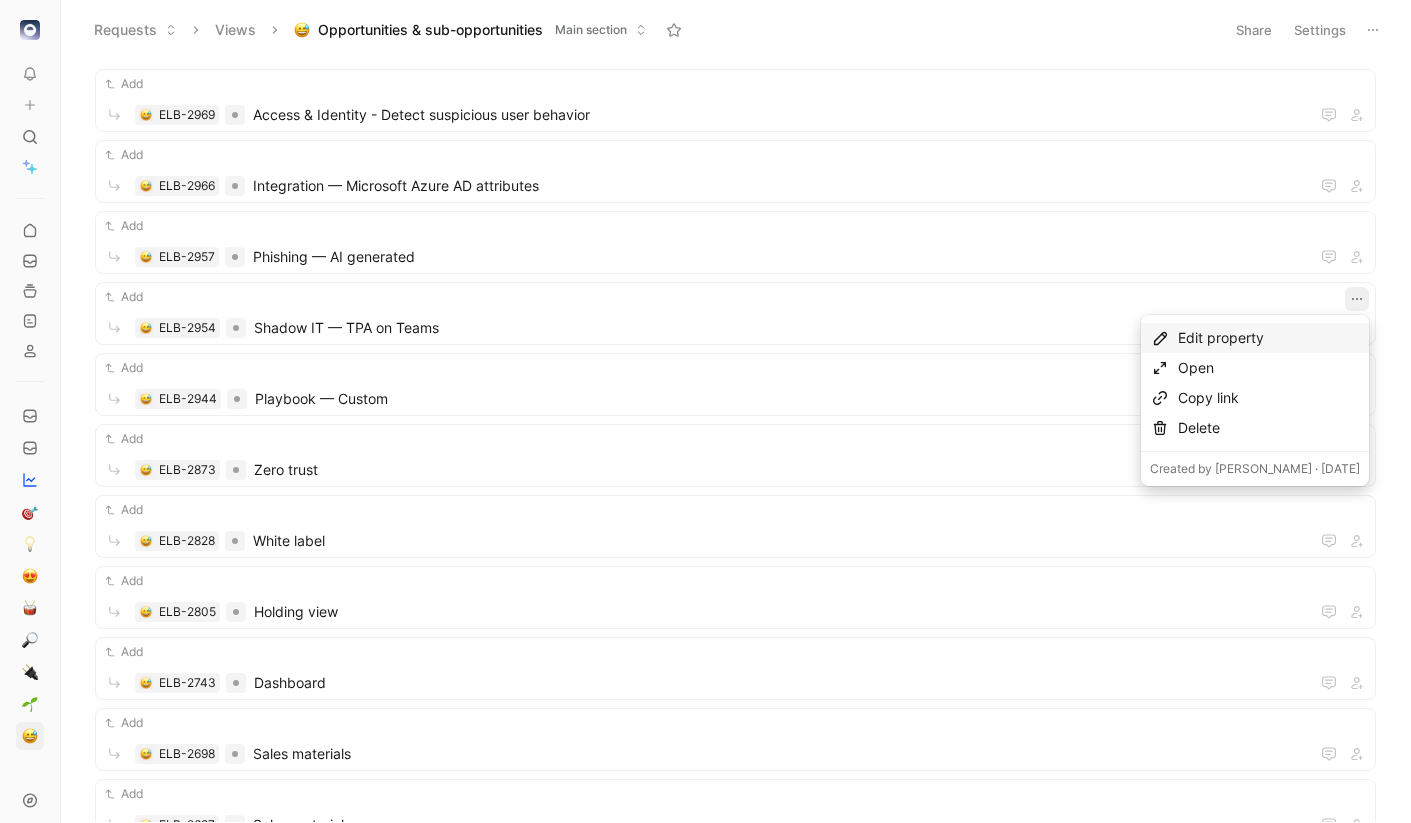 click on "Edit property" at bounding box center (1269, 338) 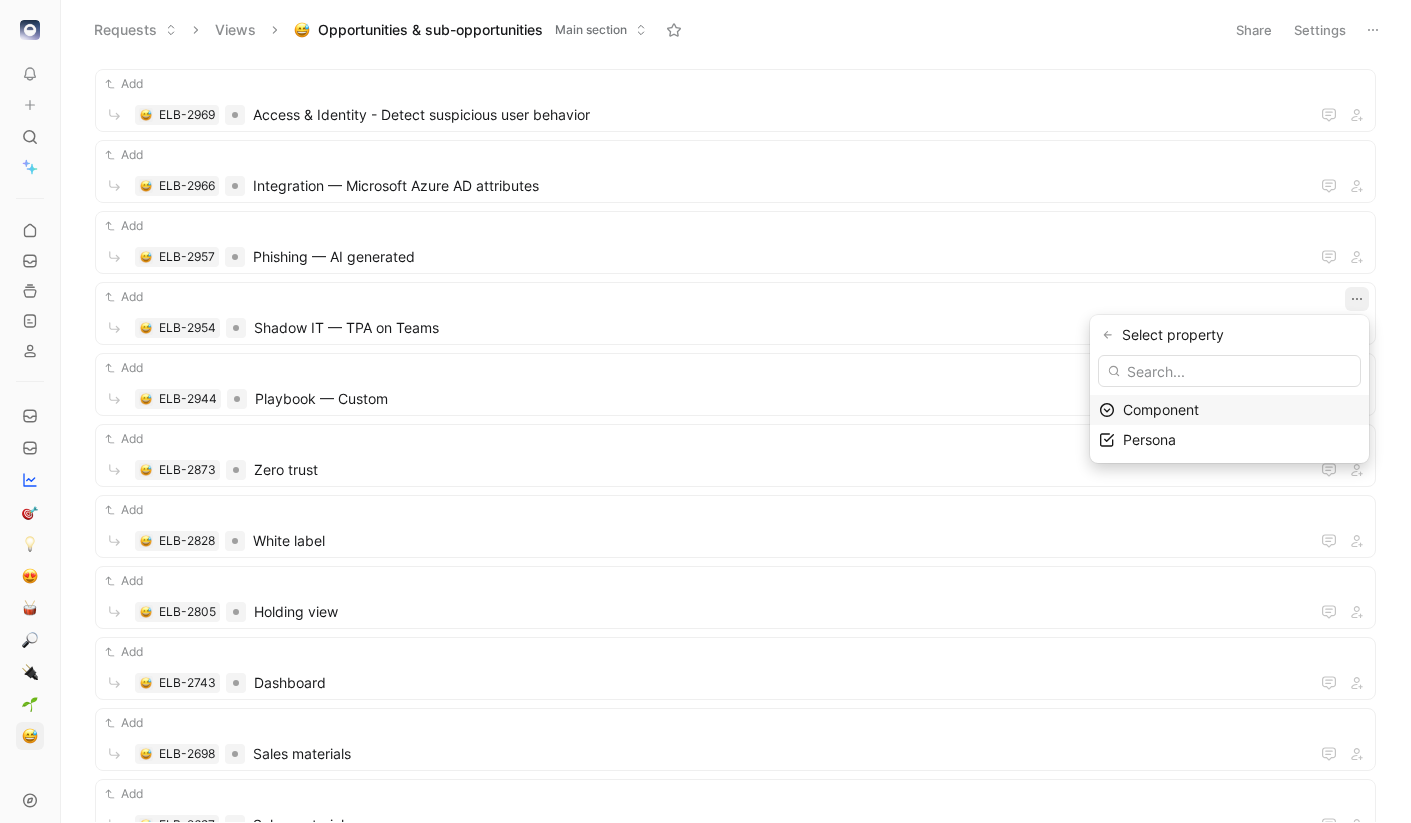 click on "Component" at bounding box center (1161, 409) 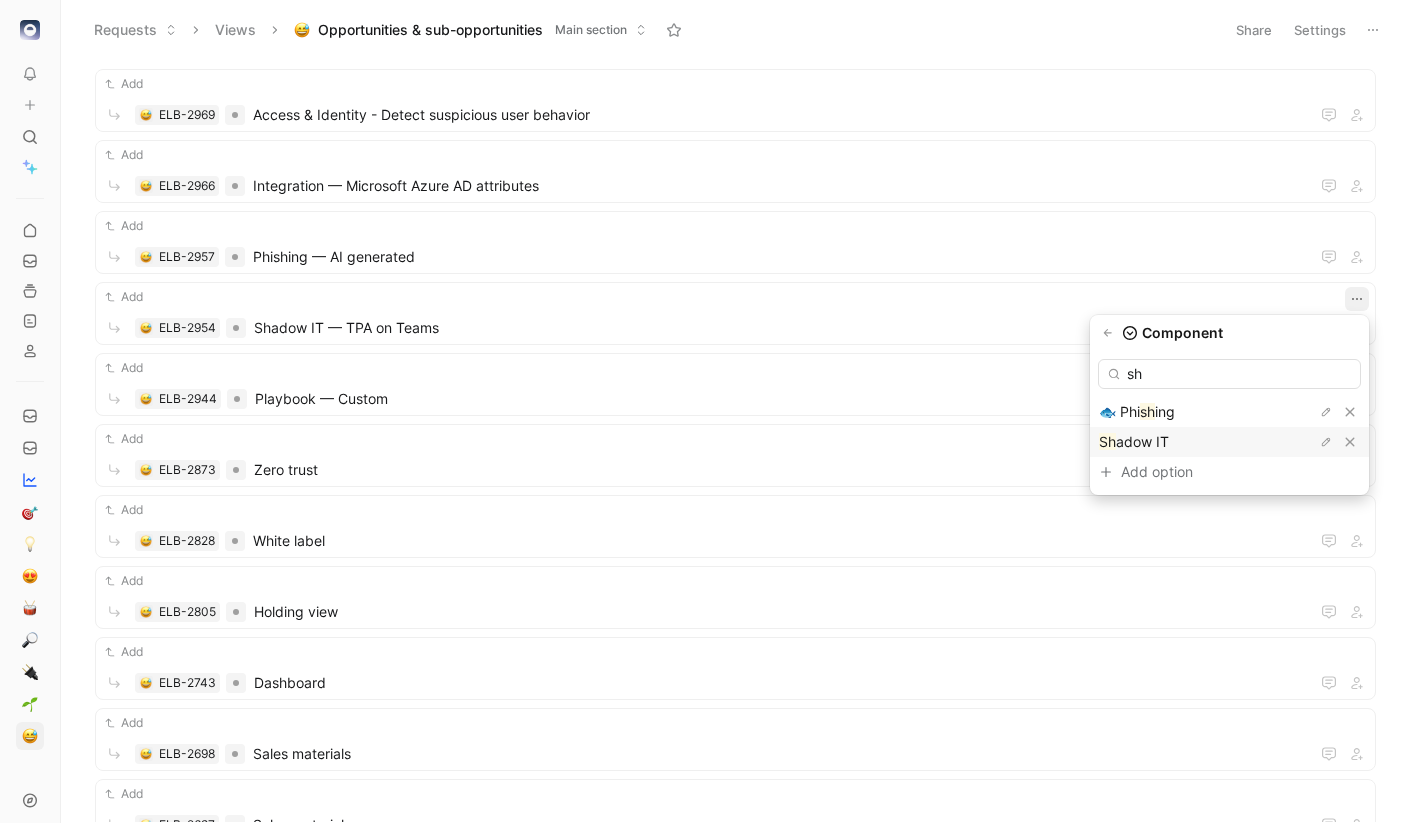 type on "sh" 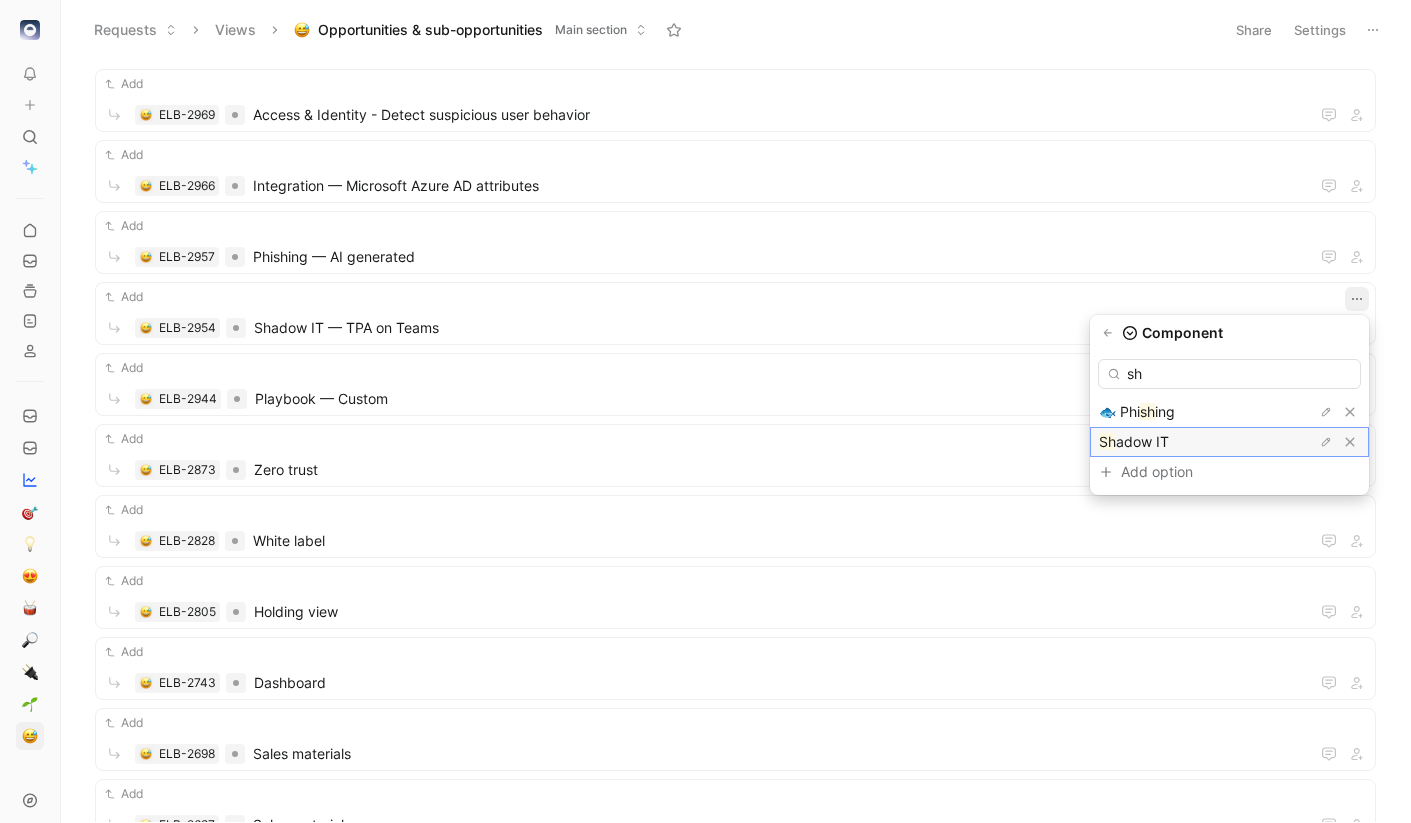 click on "adow IT" at bounding box center (1142, 441) 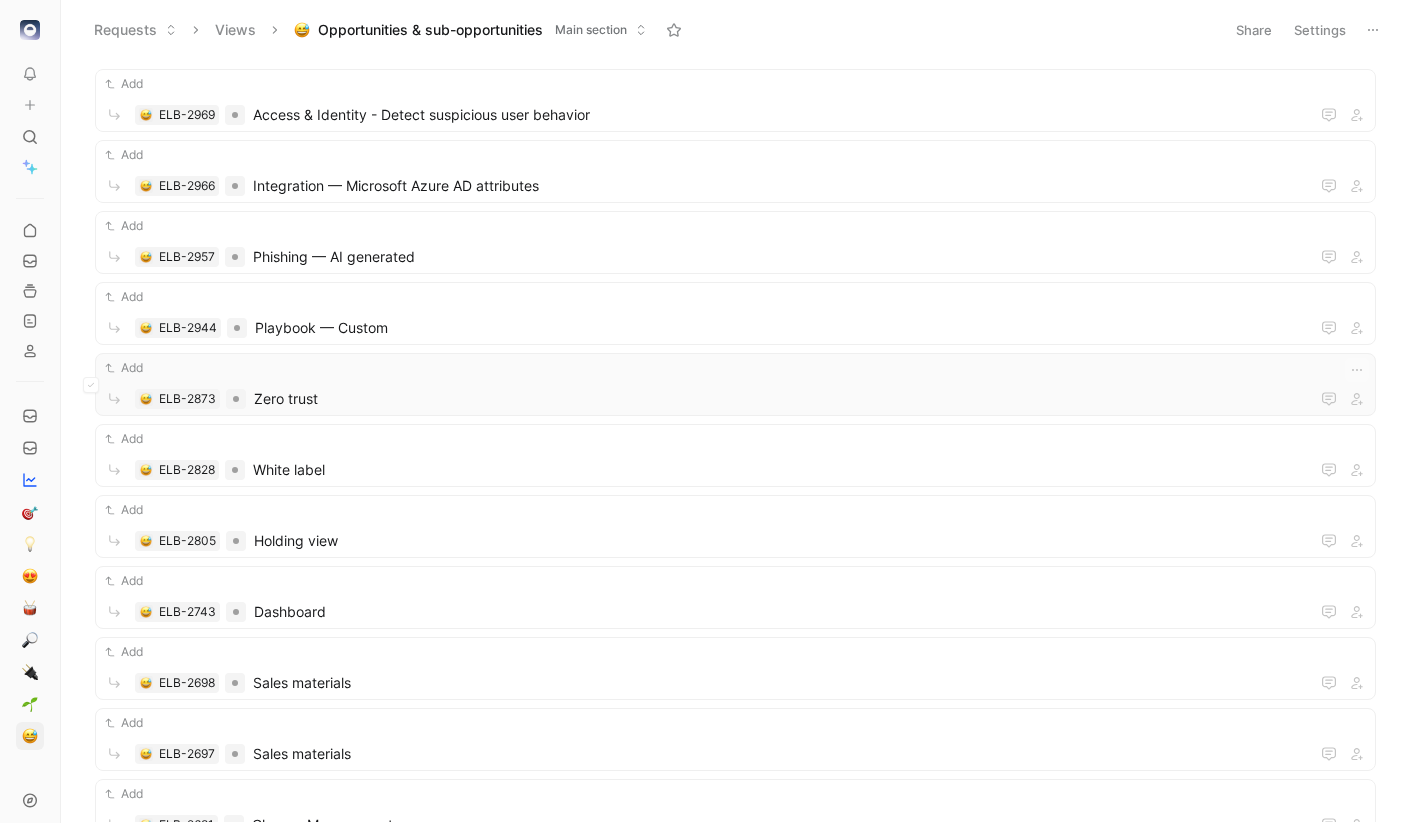 scroll, scrollTop: 0, scrollLeft: 0, axis: both 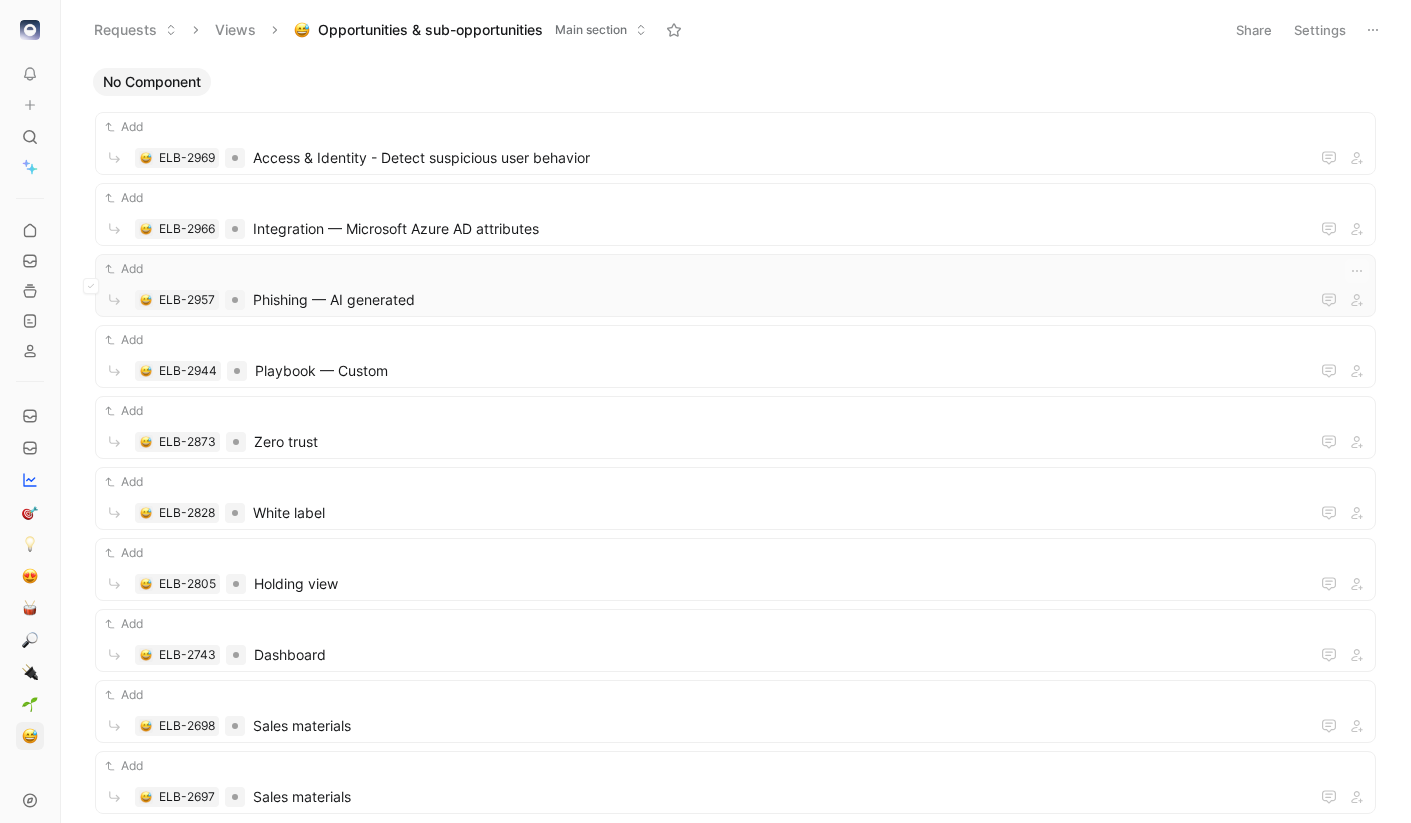 click 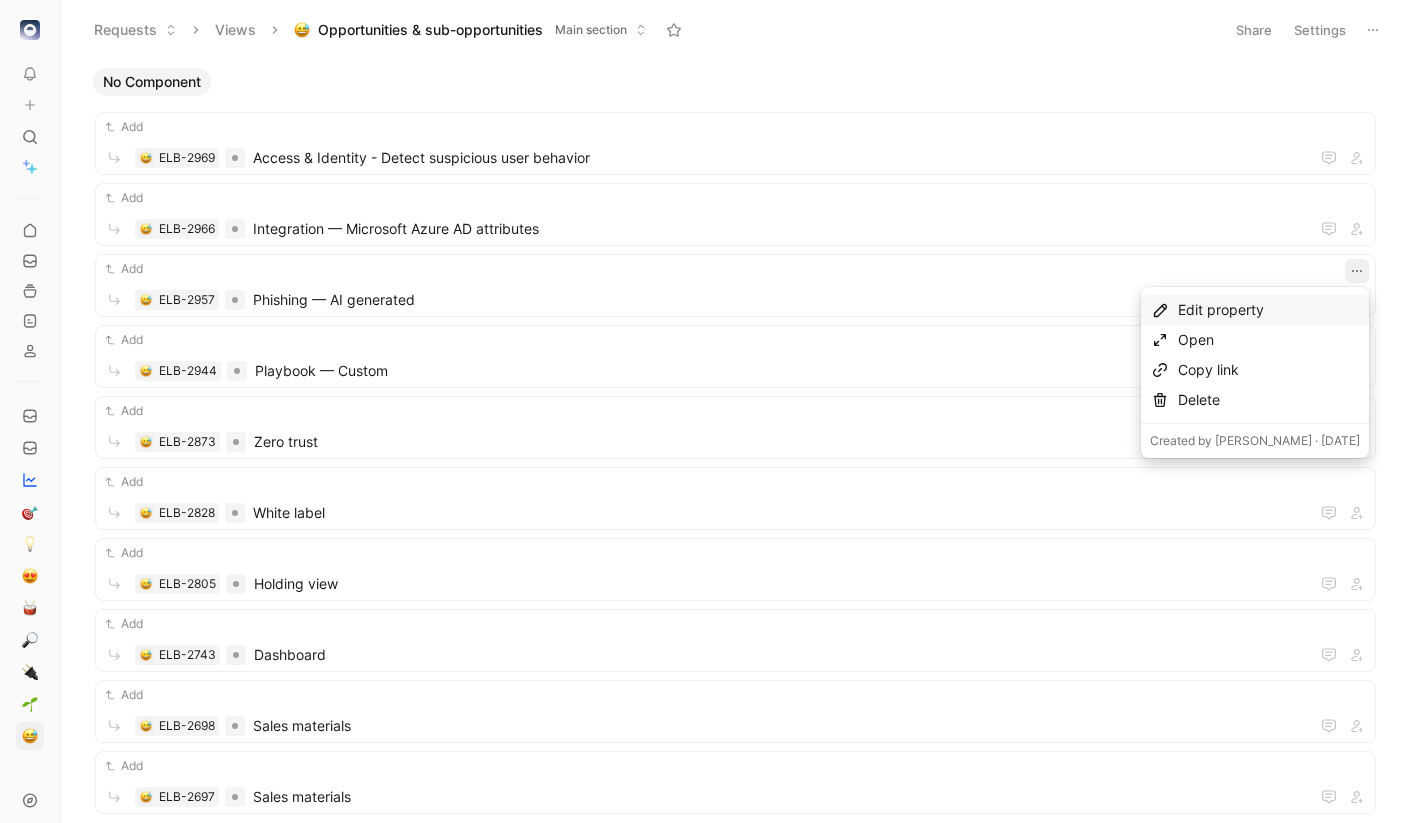 click on "Edit property" at bounding box center [1269, 310] 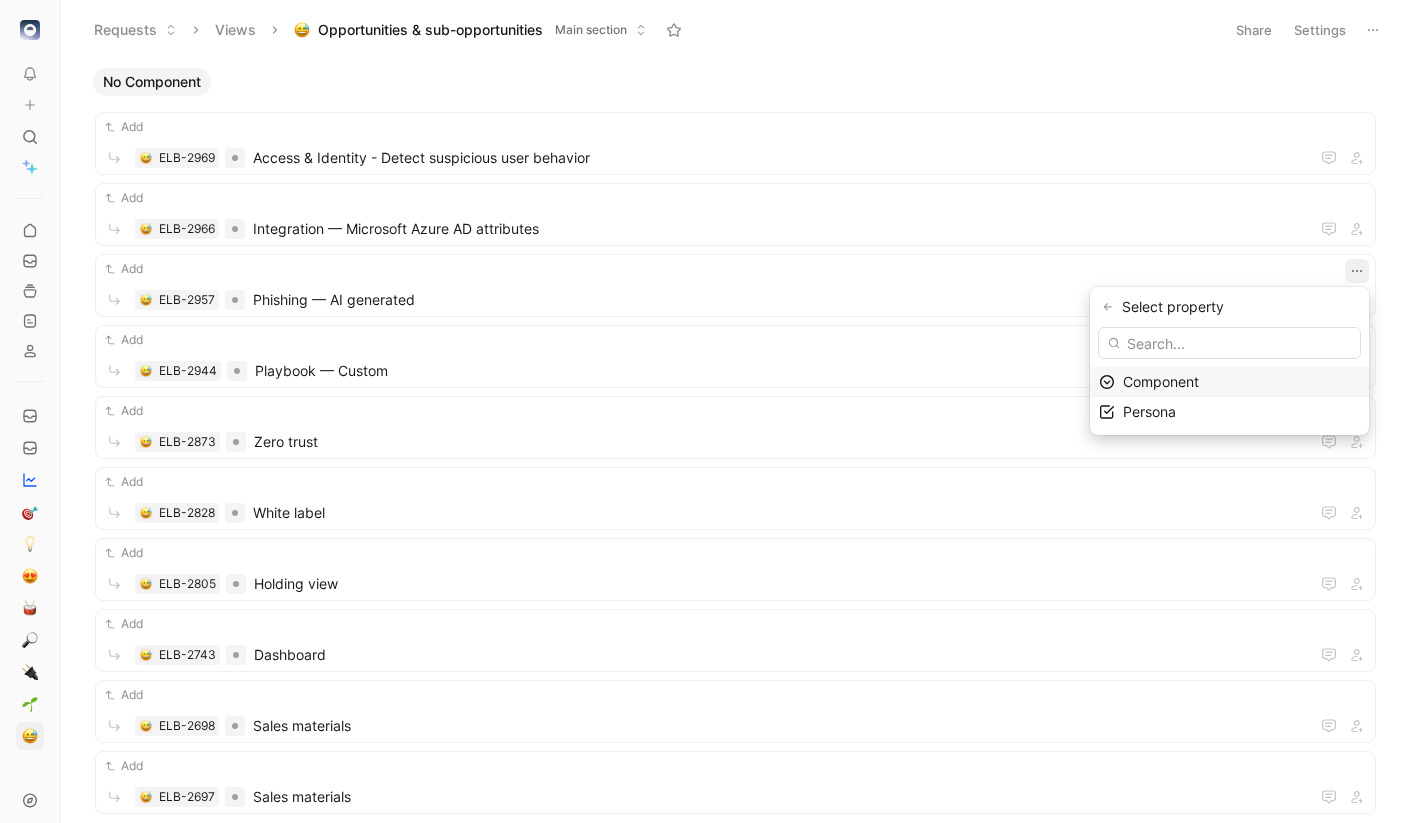 click on "Component" at bounding box center (1161, 381) 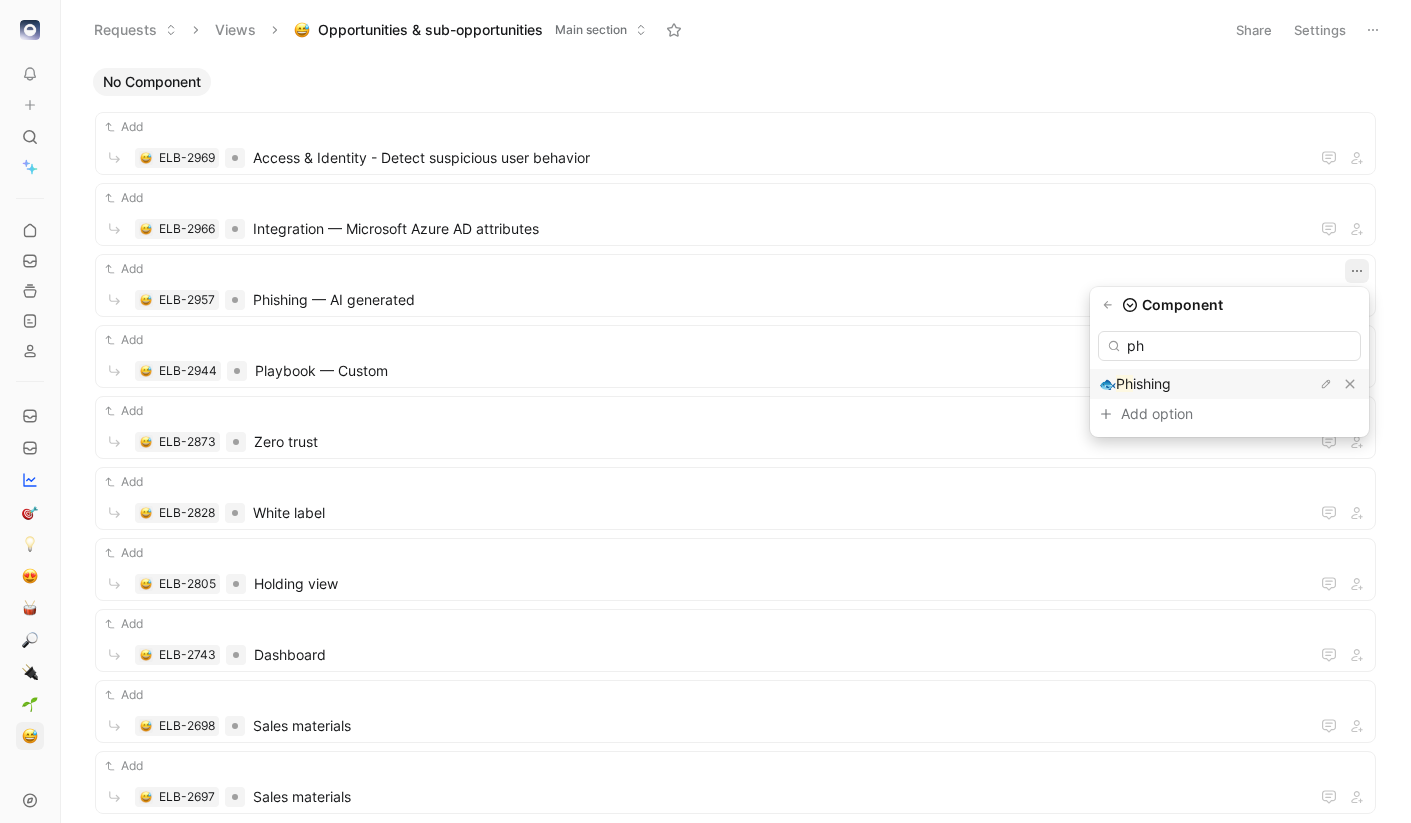 type on "ph" 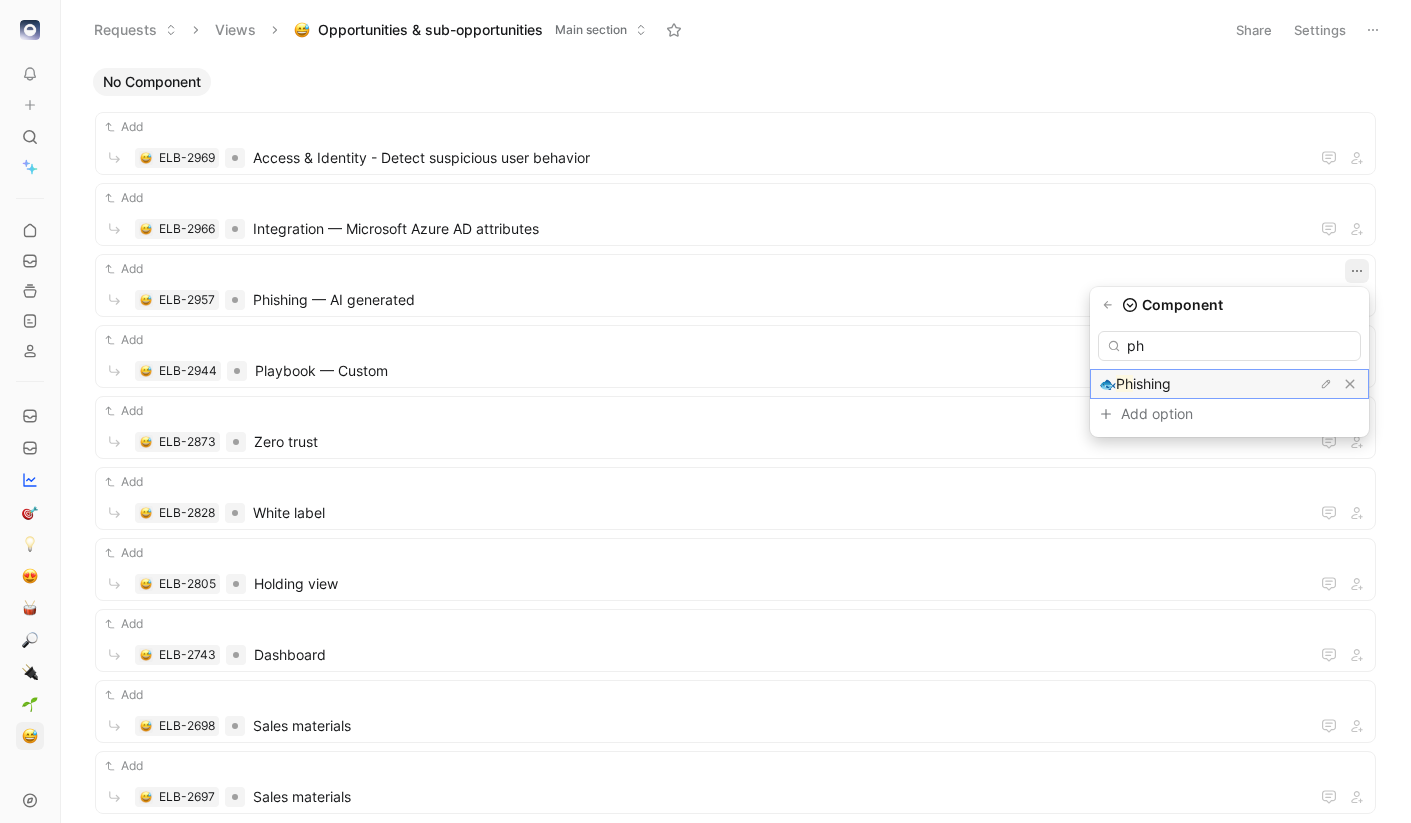 click on "Ph" at bounding box center (1124, 383) 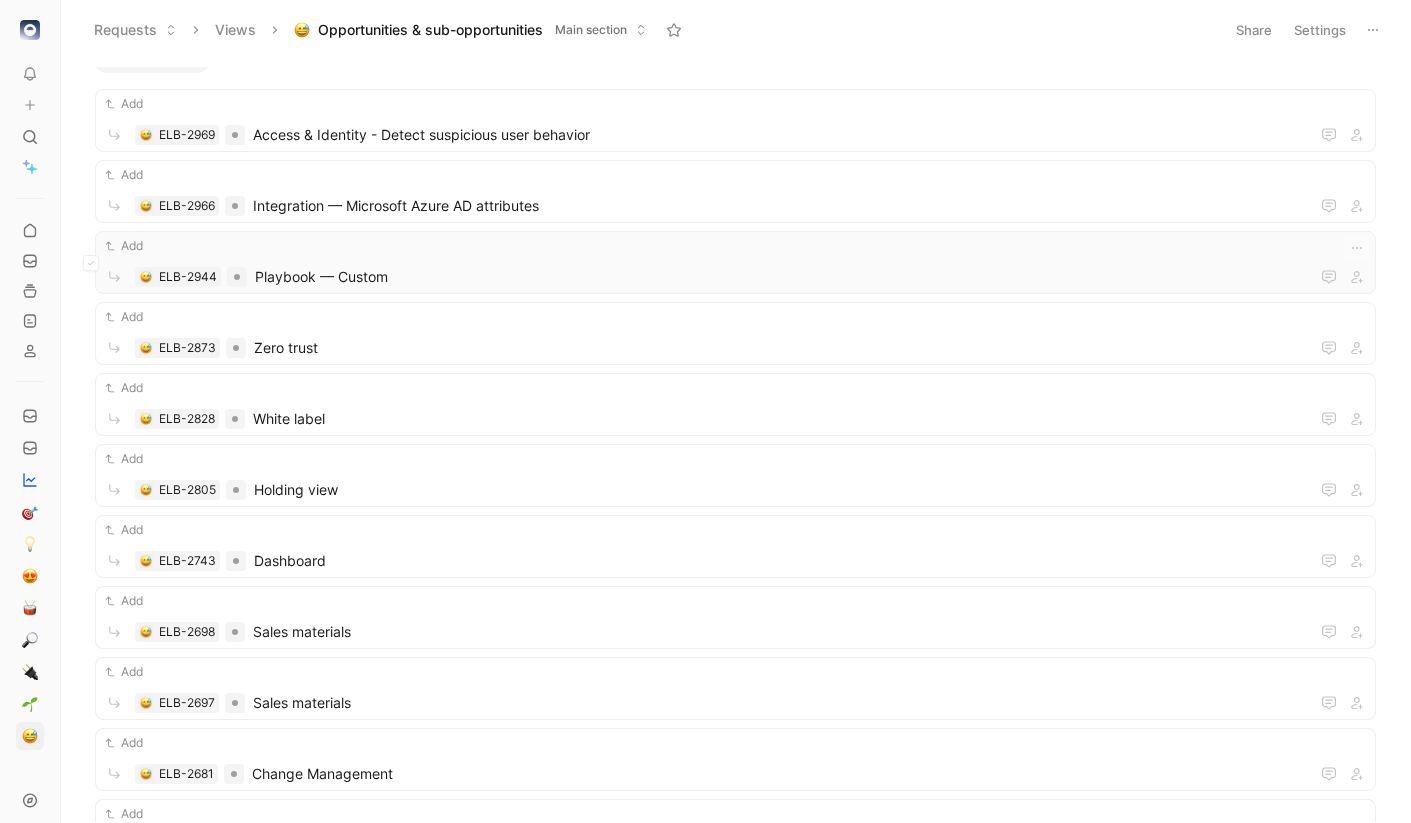 scroll, scrollTop: 0, scrollLeft: 0, axis: both 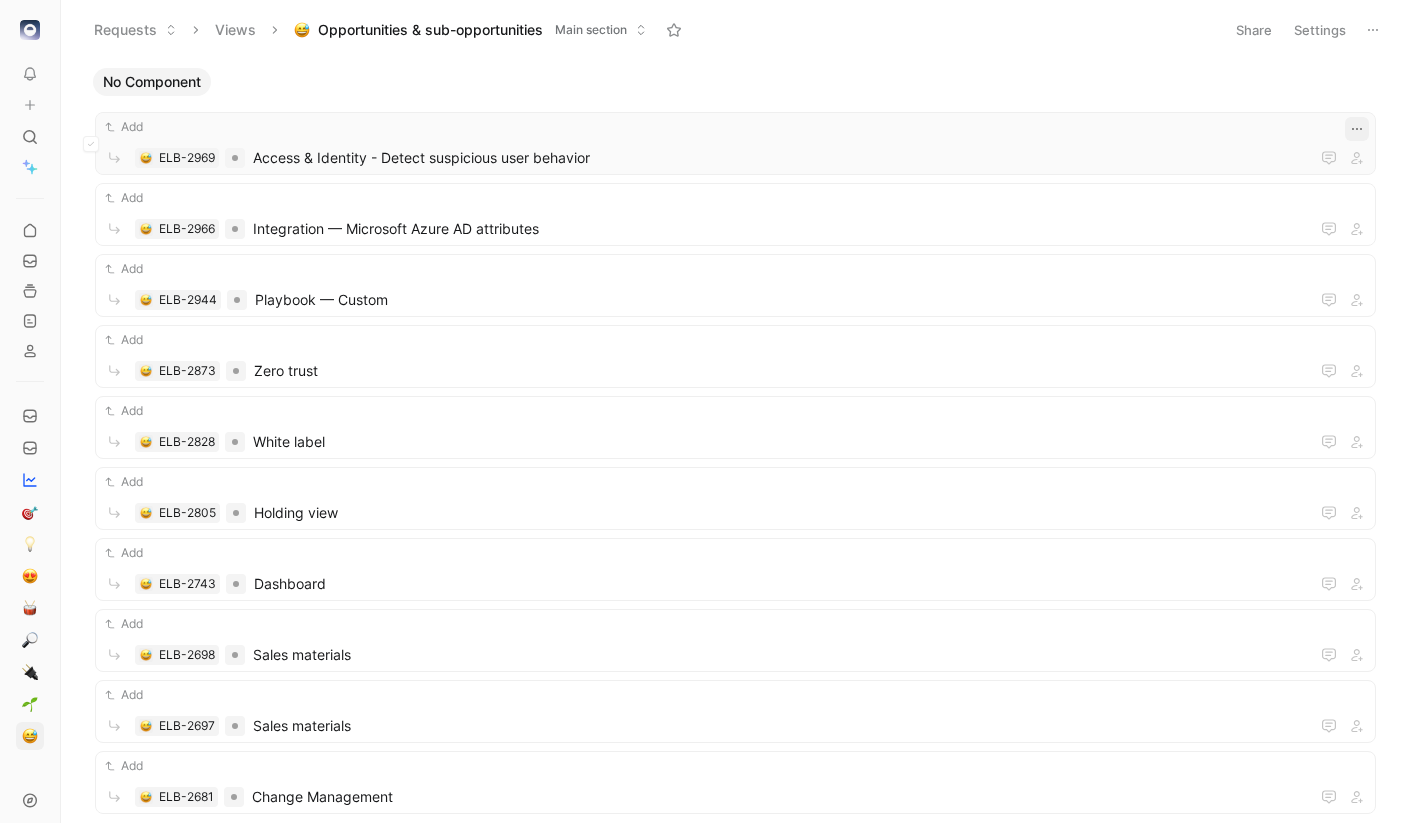 click 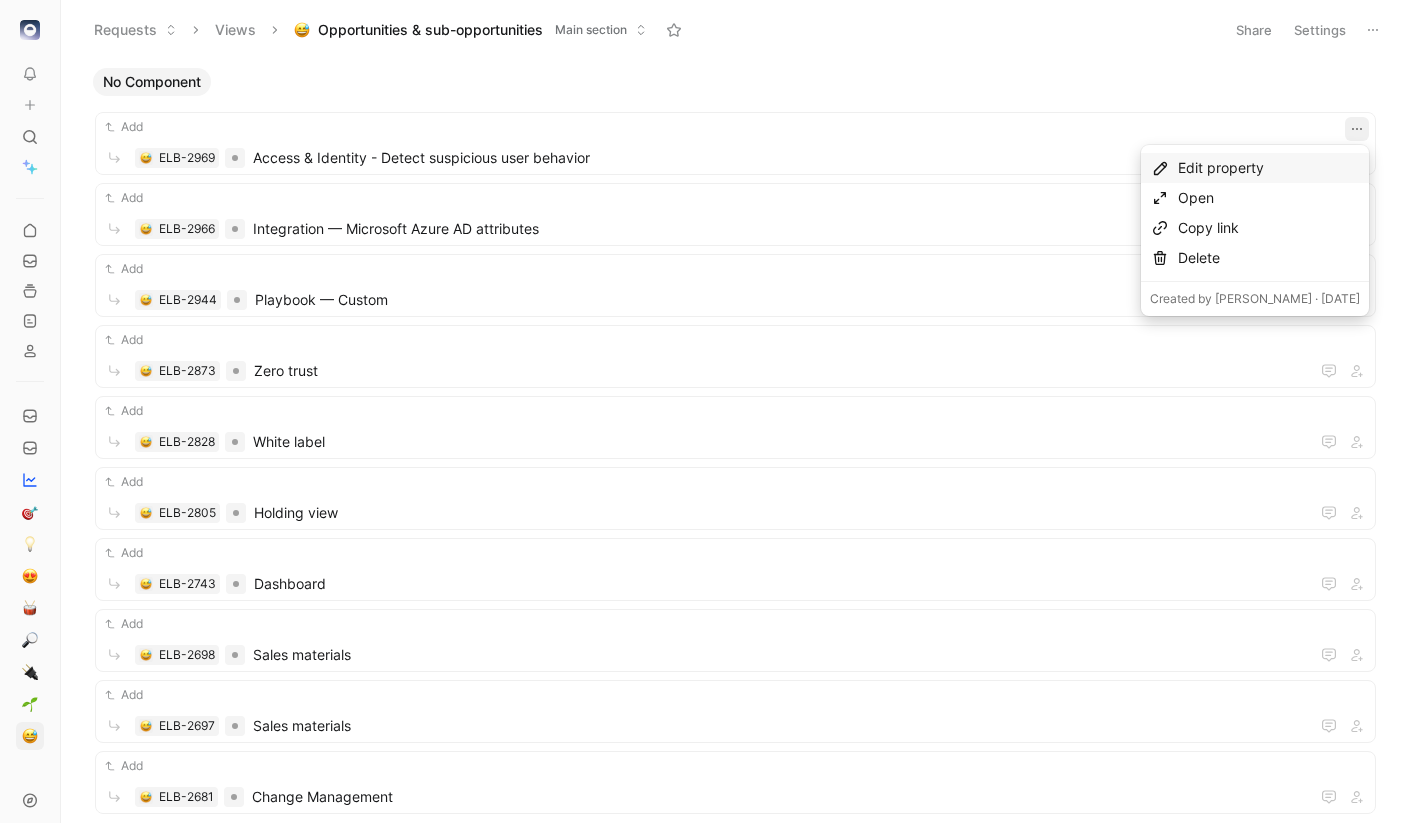 click on "Edit property" at bounding box center [1269, 168] 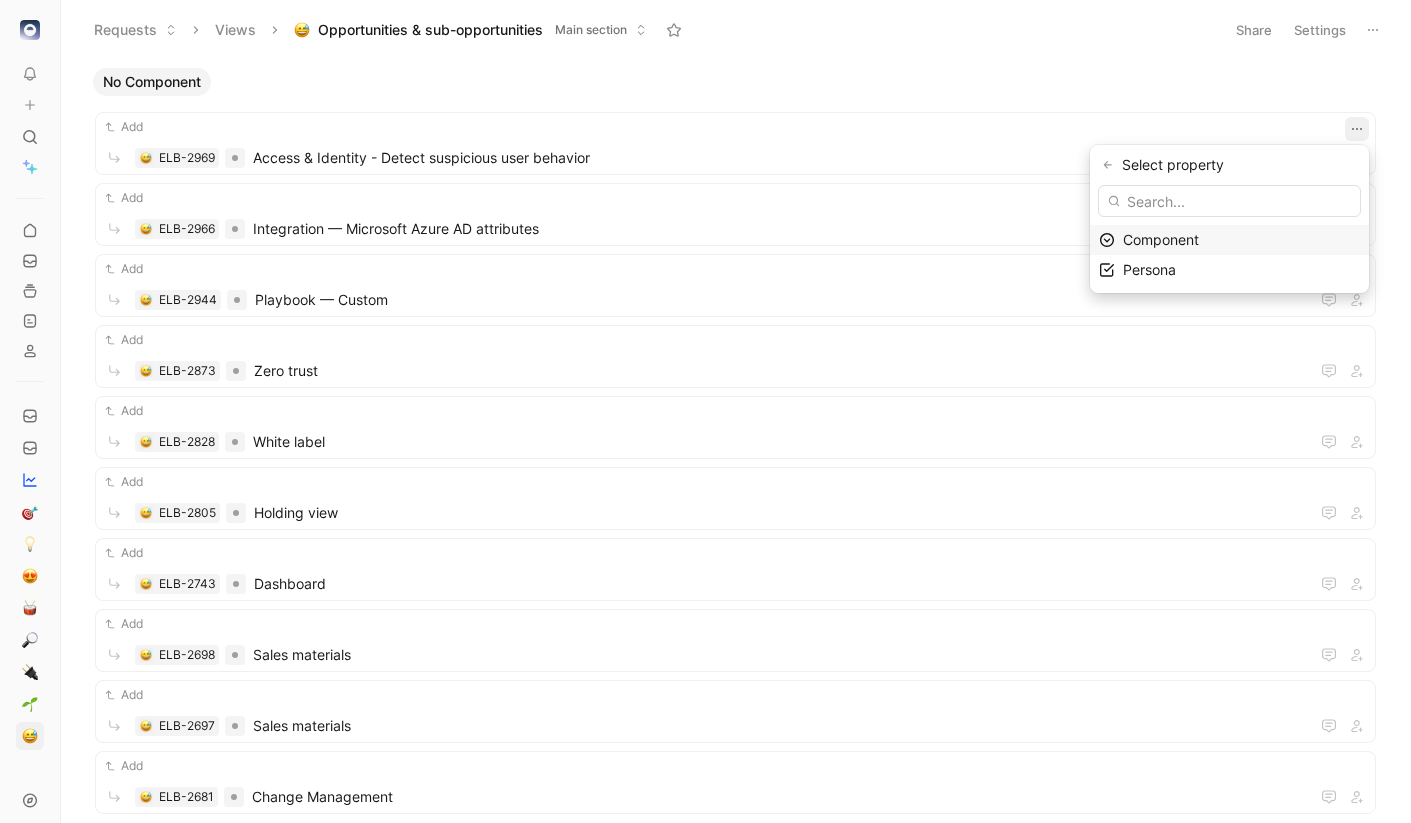 click on "Component" at bounding box center [1161, 239] 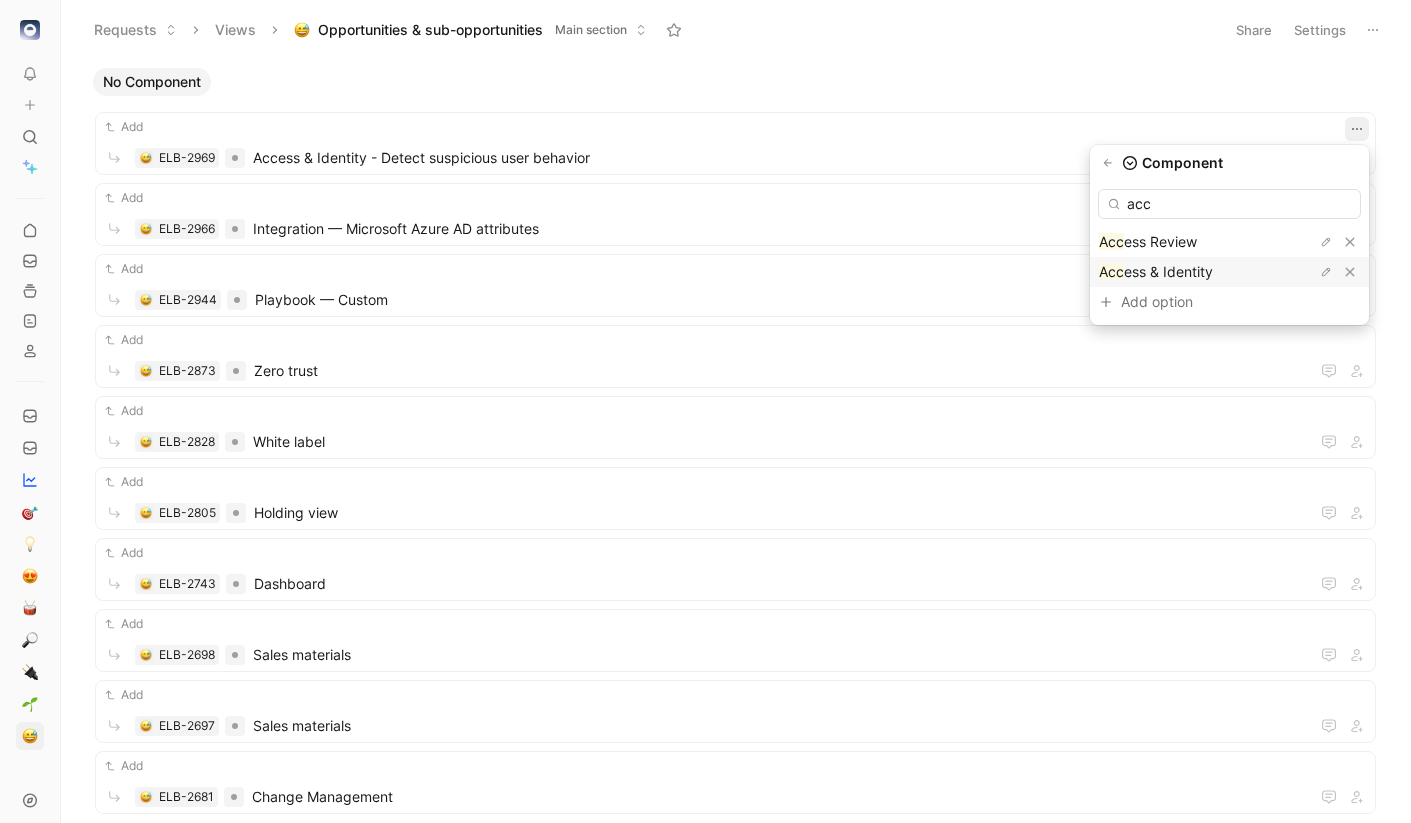 type on "acc" 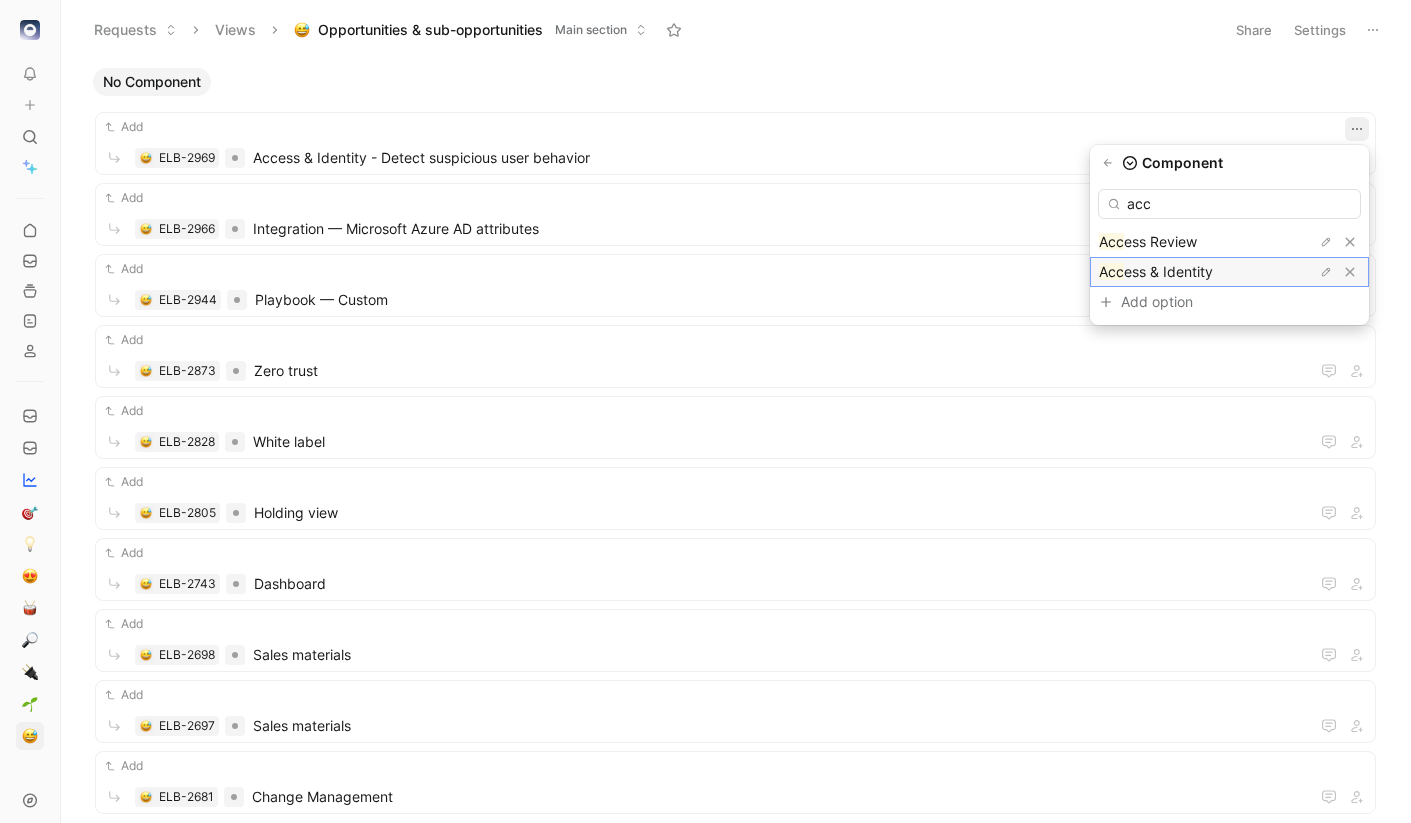 click on "ess & Identity" at bounding box center [1168, 271] 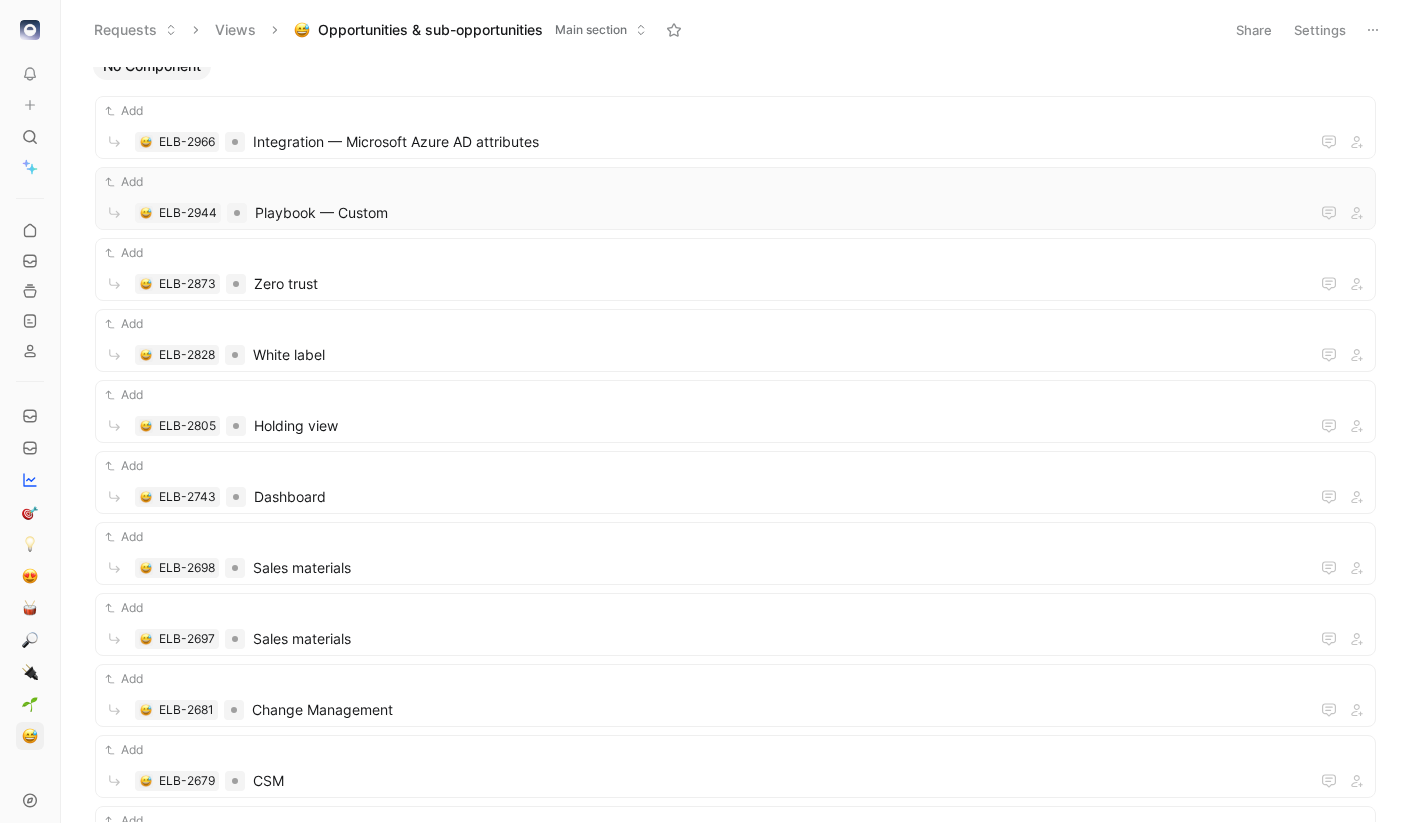 scroll, scrollTop: 0, scrollLeft: 0, axis: both 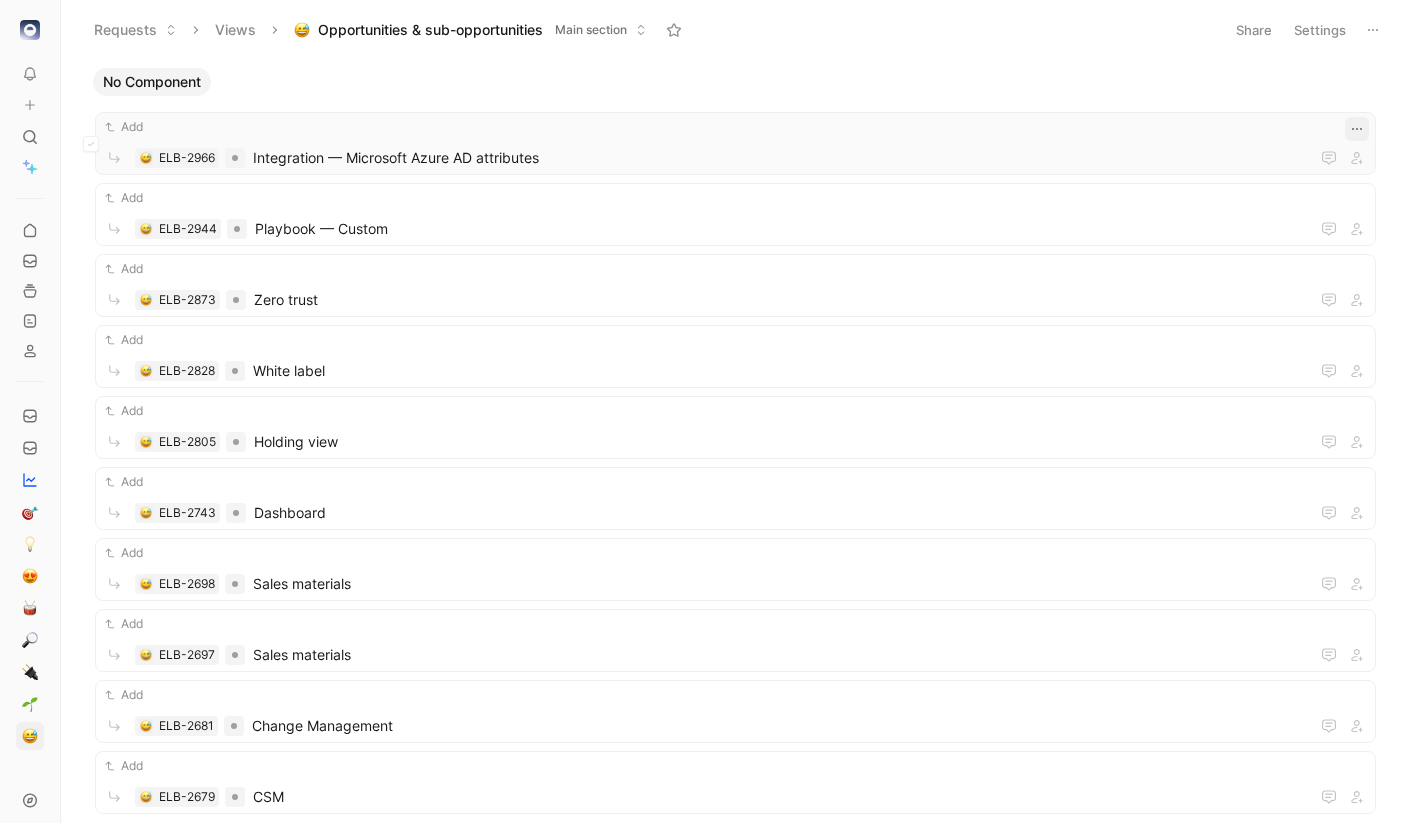 click 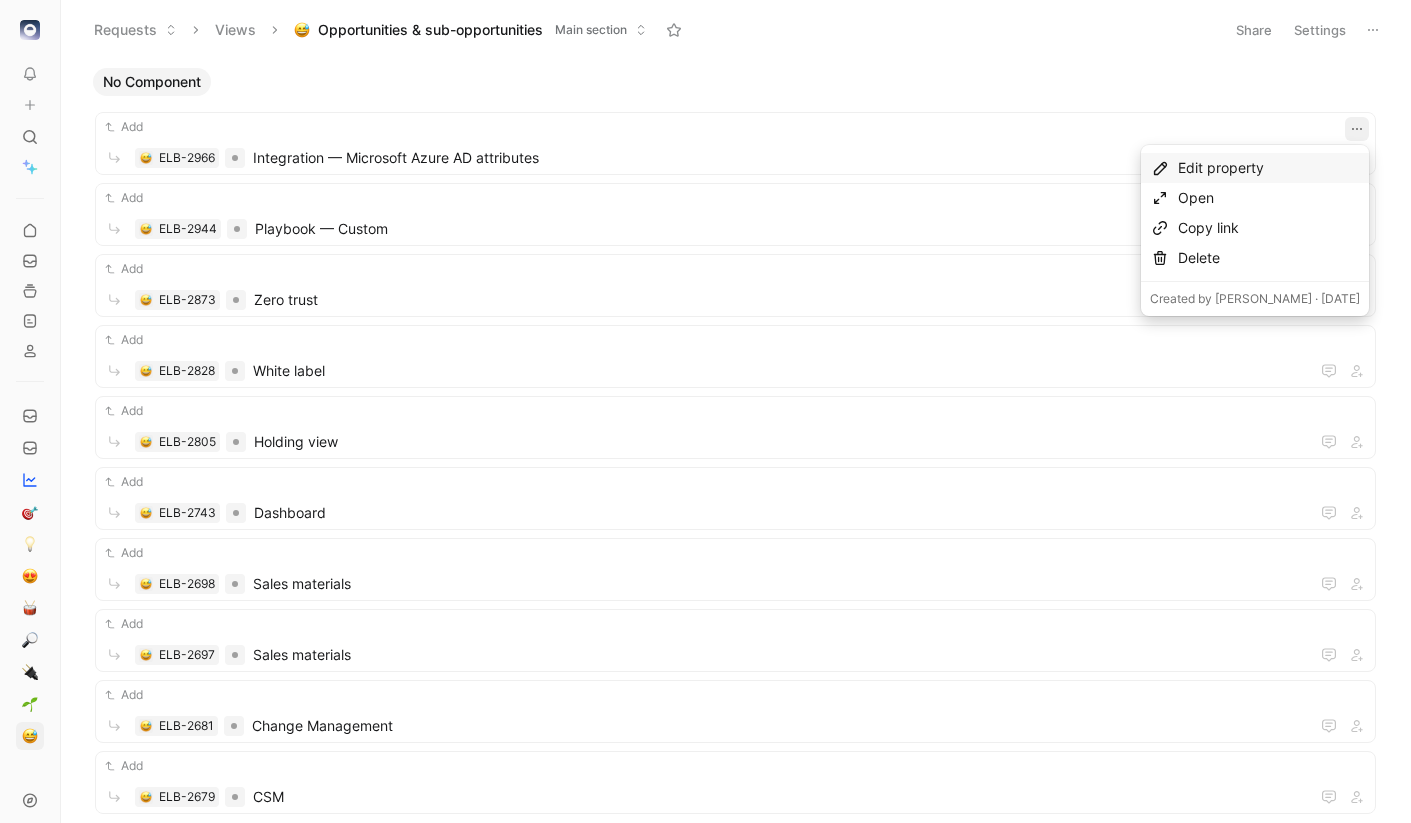 click on "Edit property" at bounding box center (1269, 168) 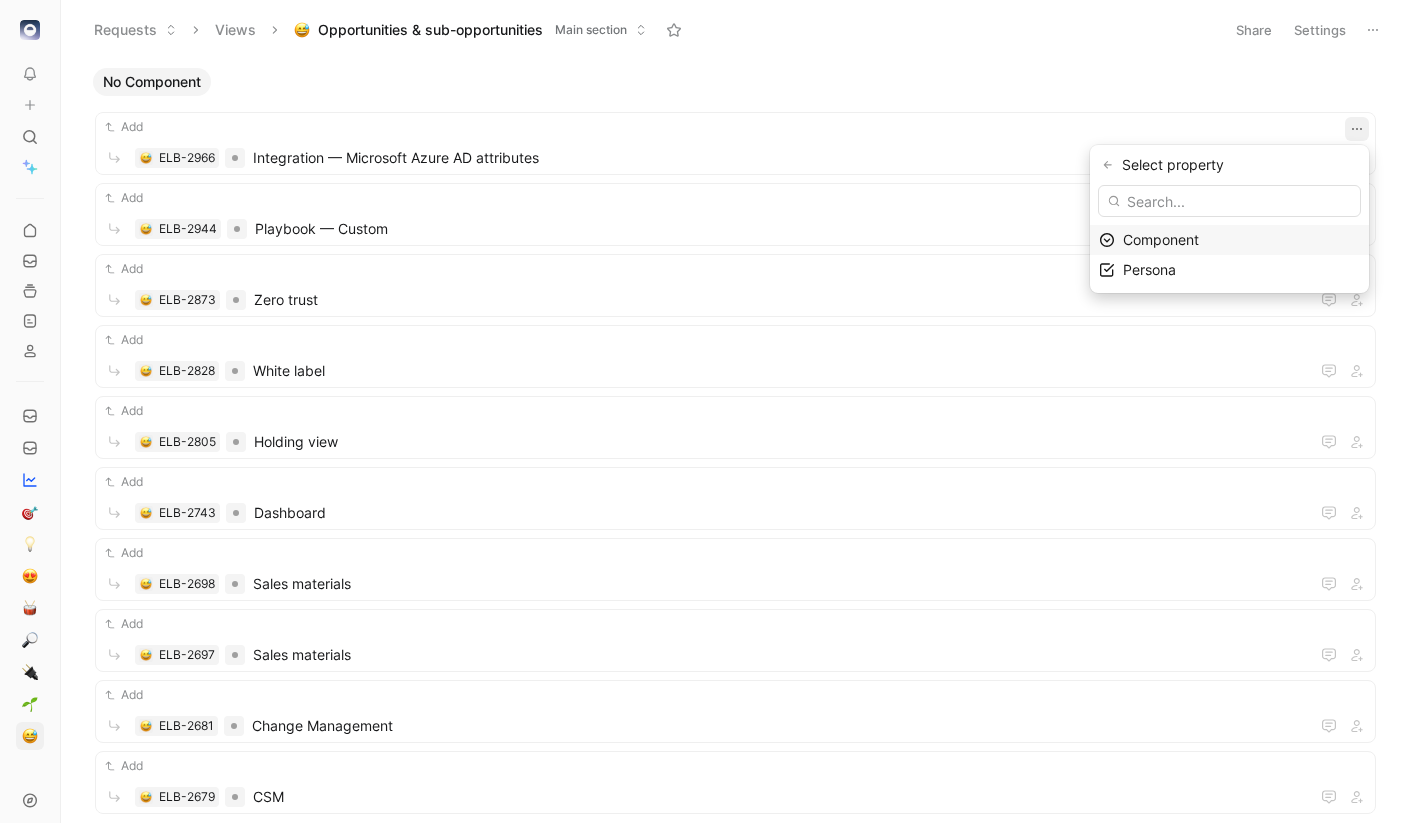 click on "Component" at bounding box center (1161, 239) 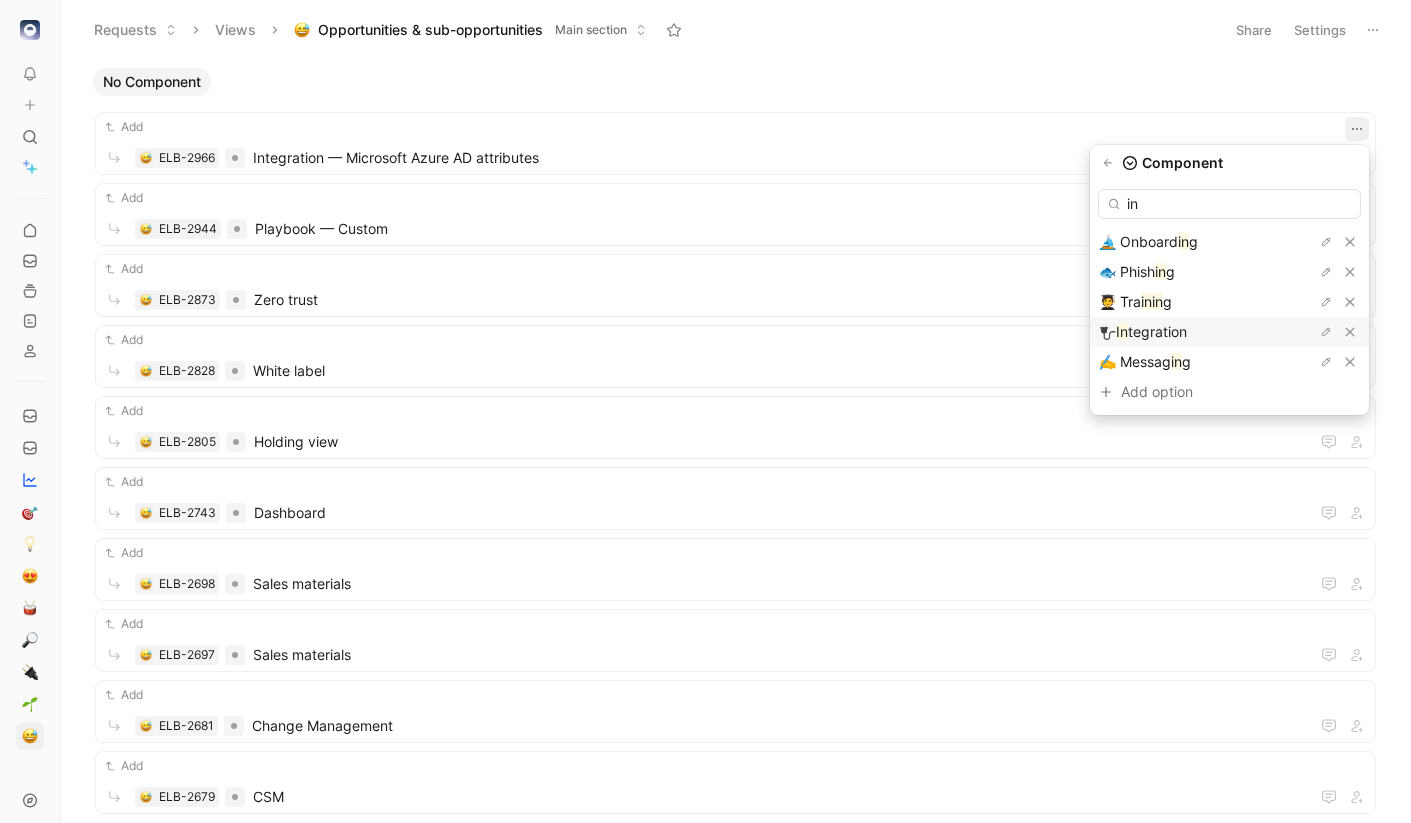 type on "in" 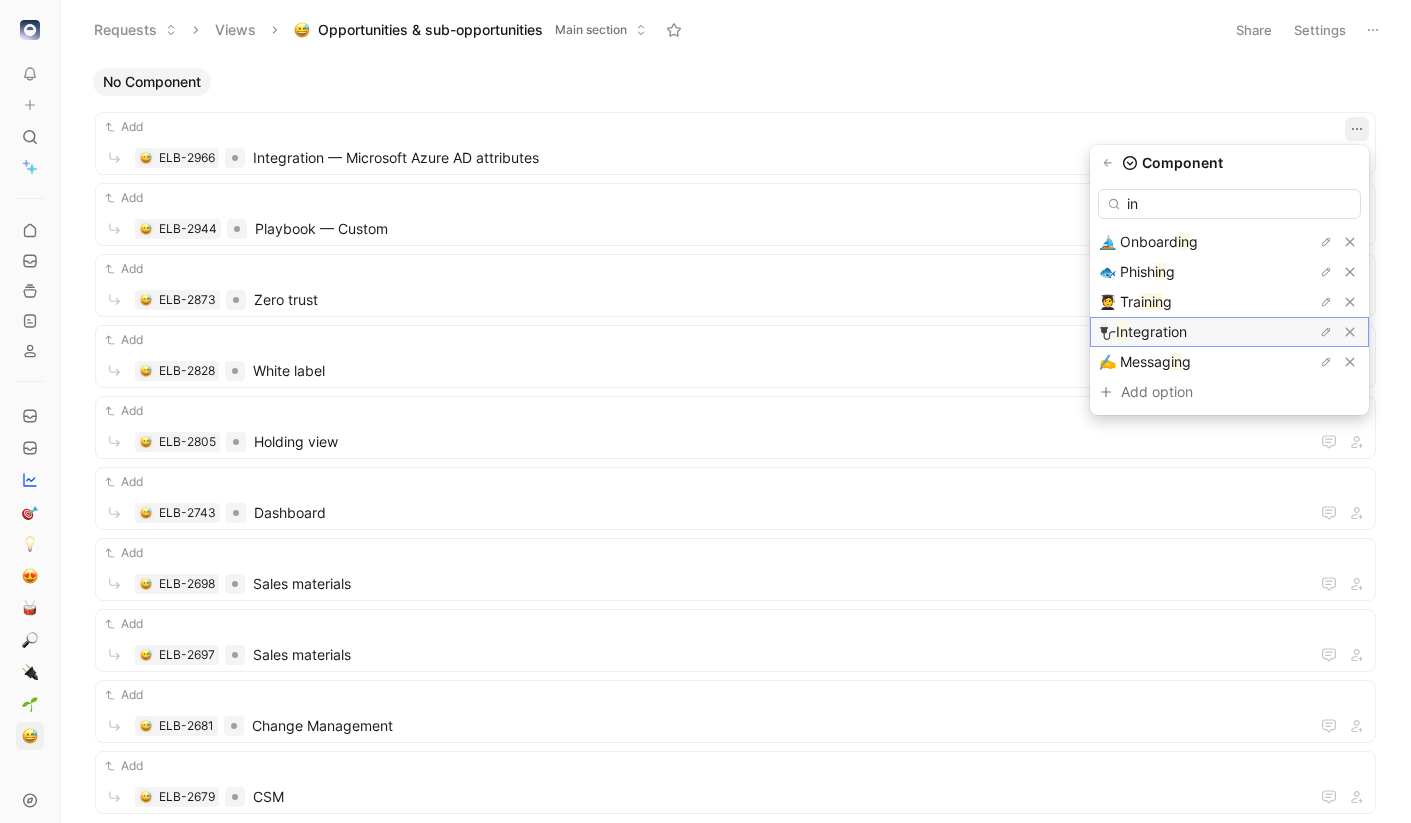 click on "tegration" at bounding box center (1157, 331) 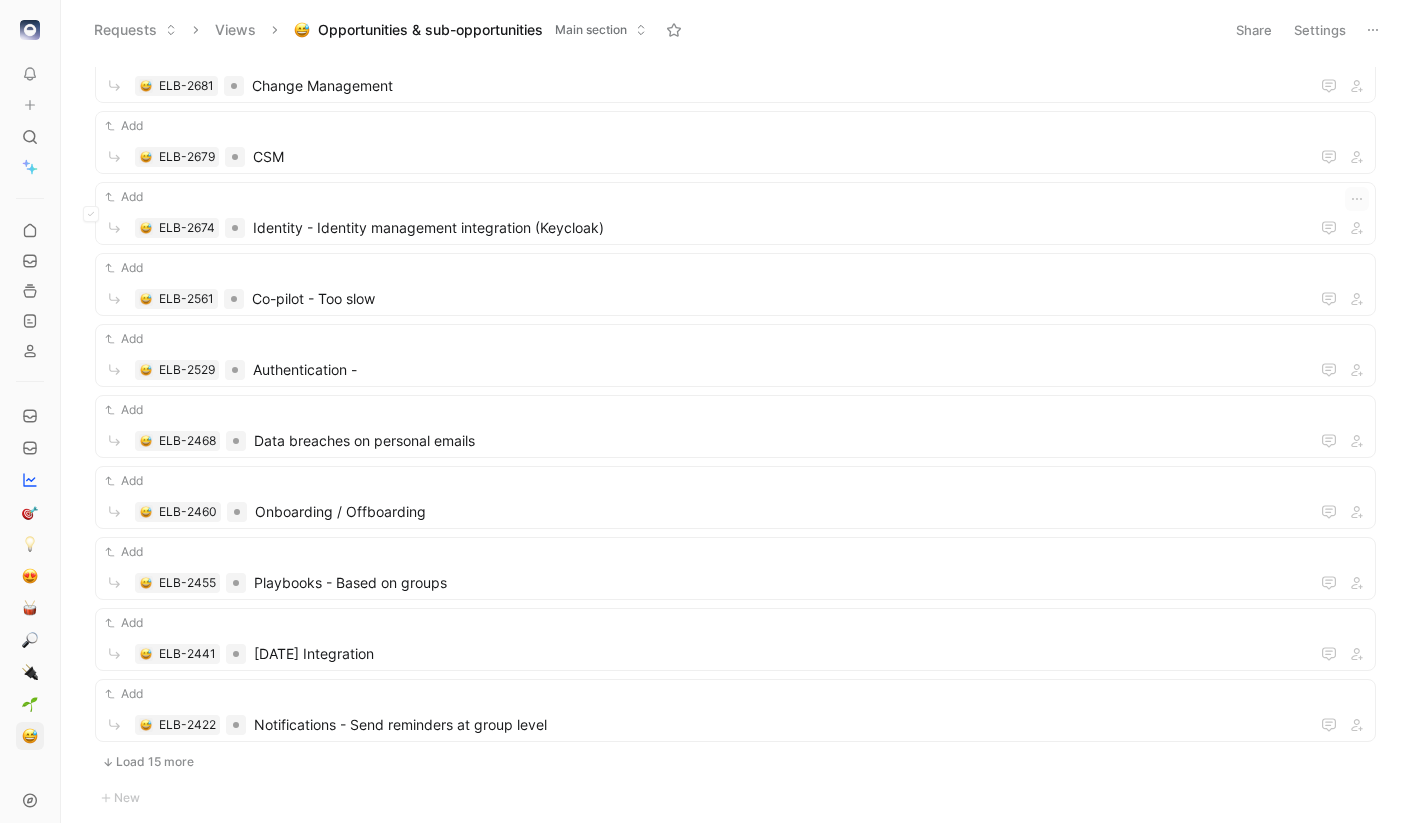 scroll, scrollTop: 590, scrollLeft: 0, axis: vertical 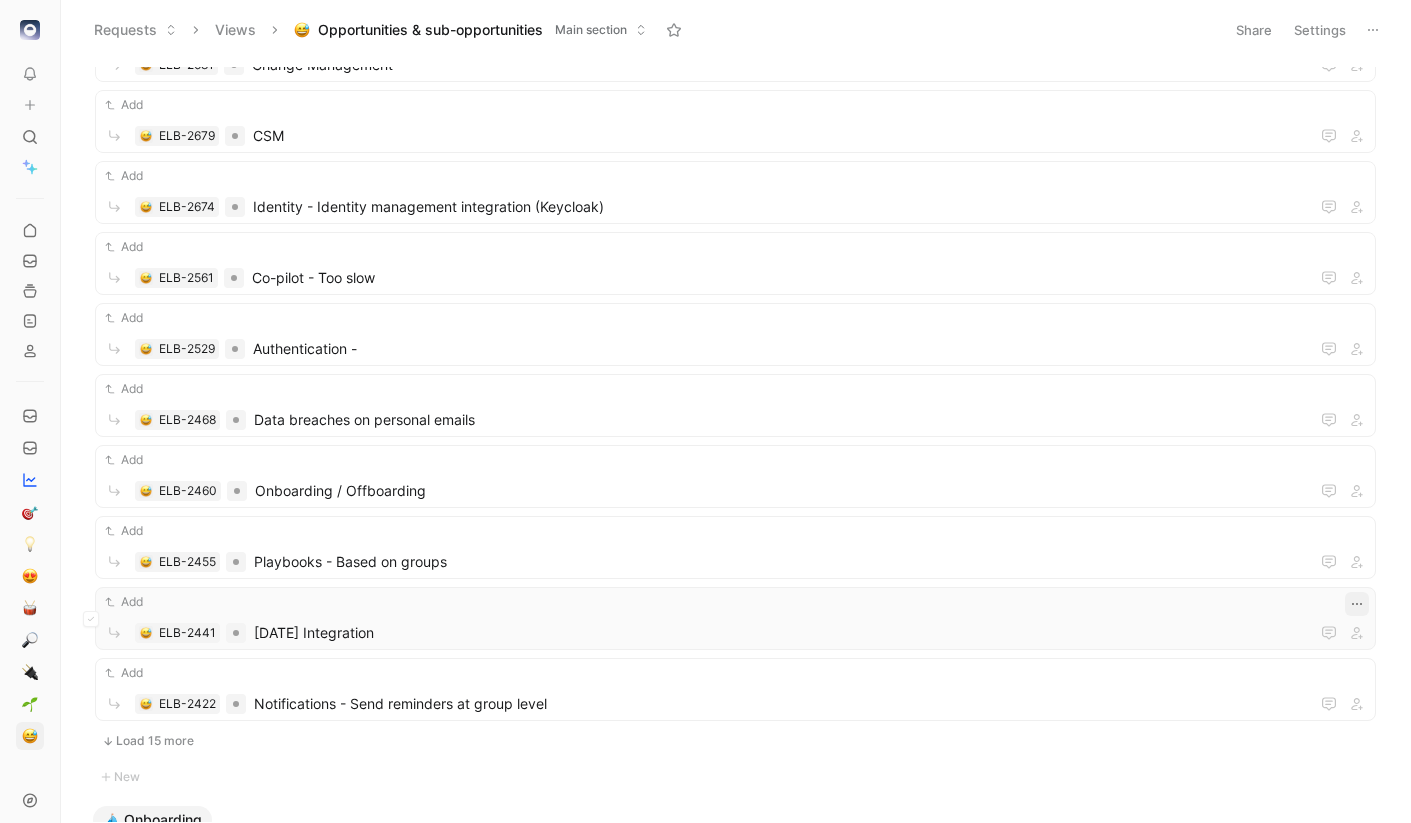 click 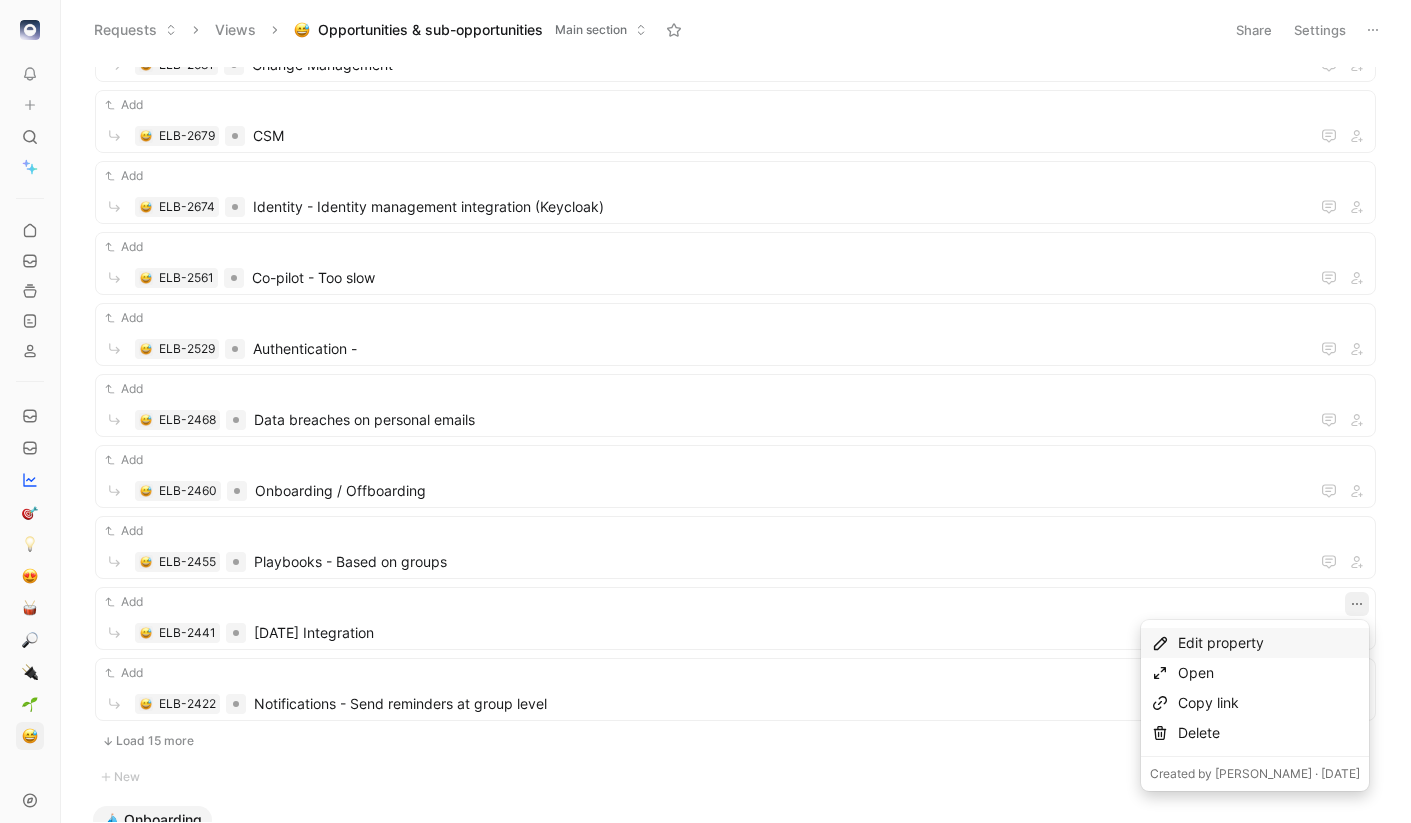 click on "Edit property" at bounding box center [1269, 643] 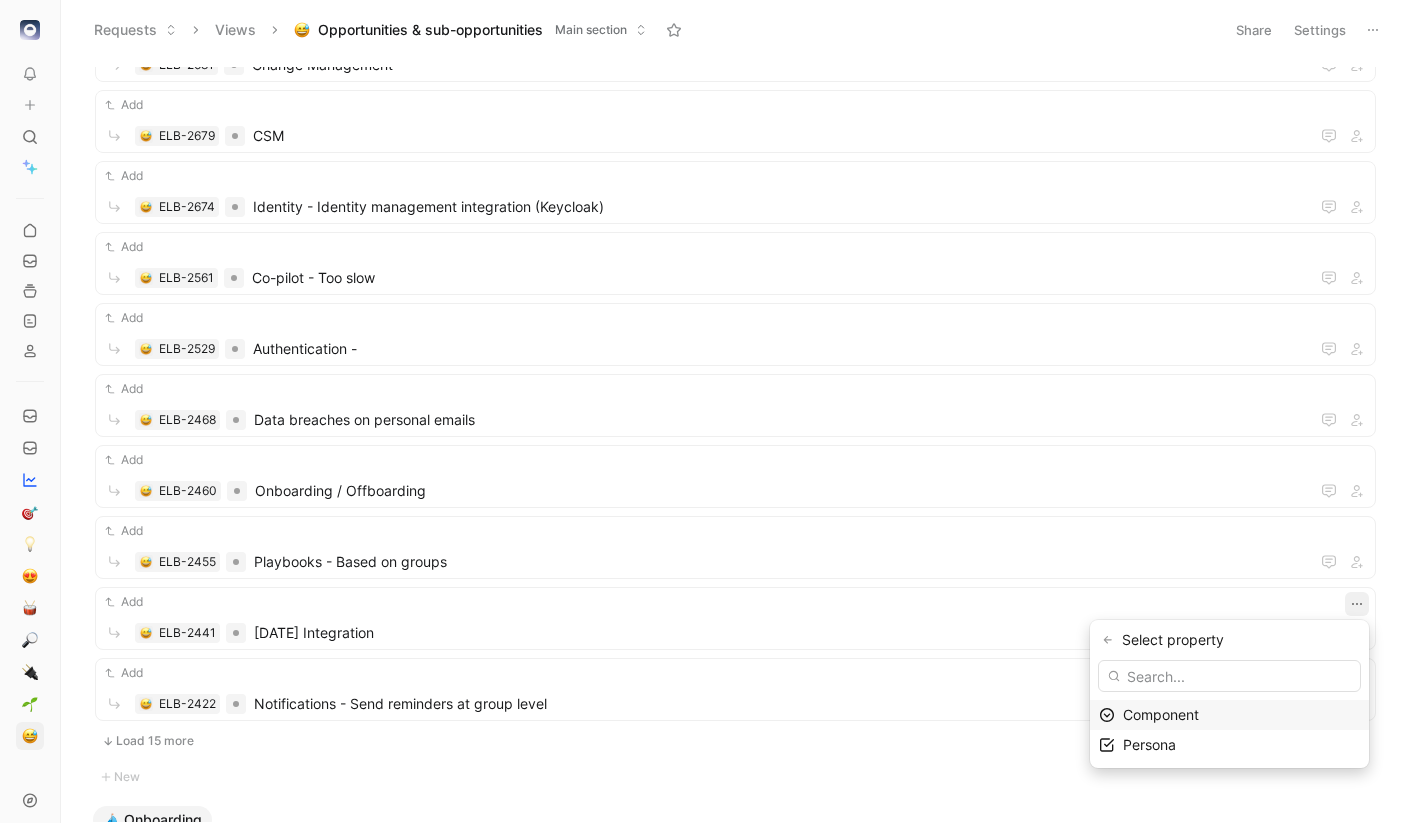click on "Component" at bounding box center [1161, 714] 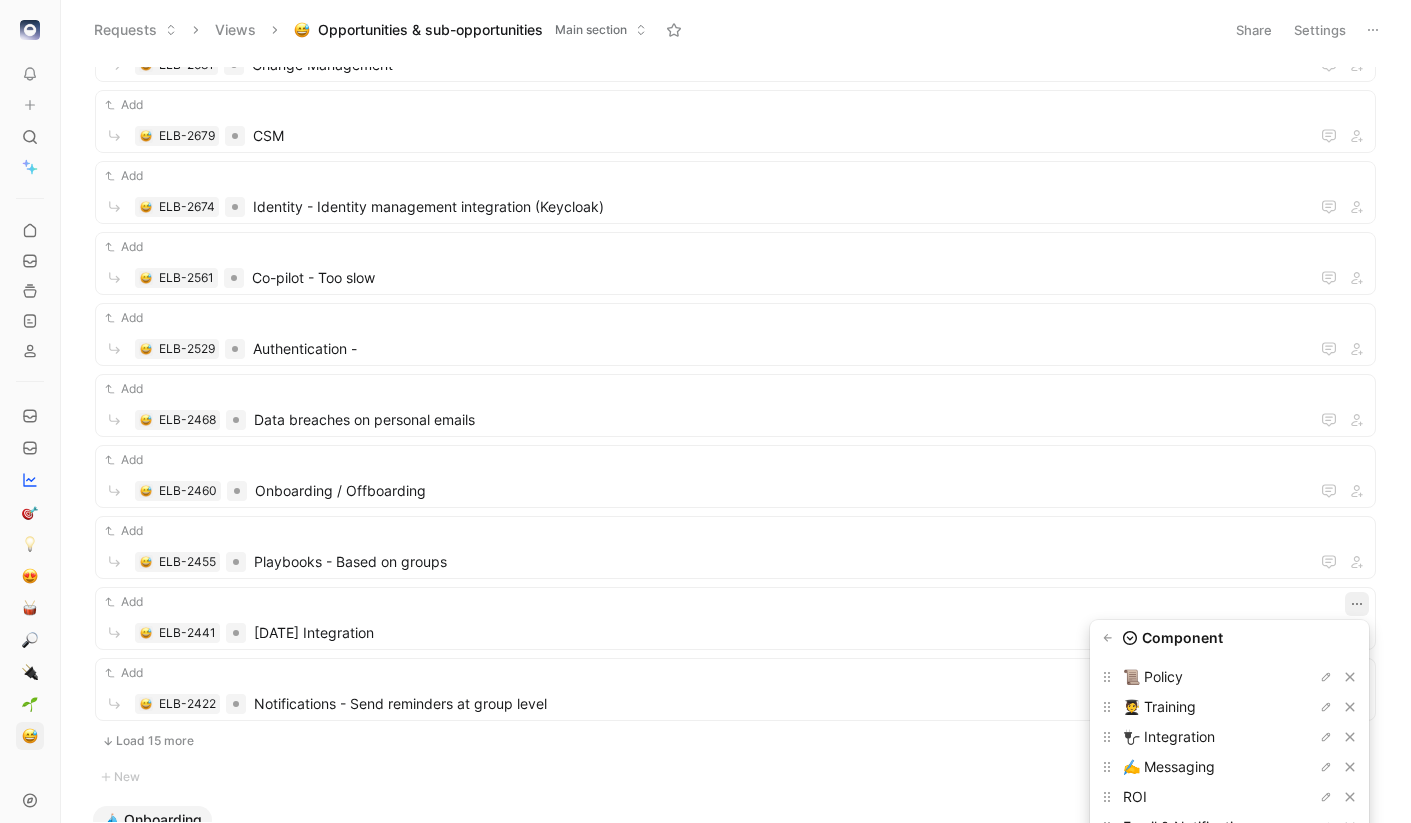 scroll, scrollTop: 227, scrollLeft: 0, axis: vertical 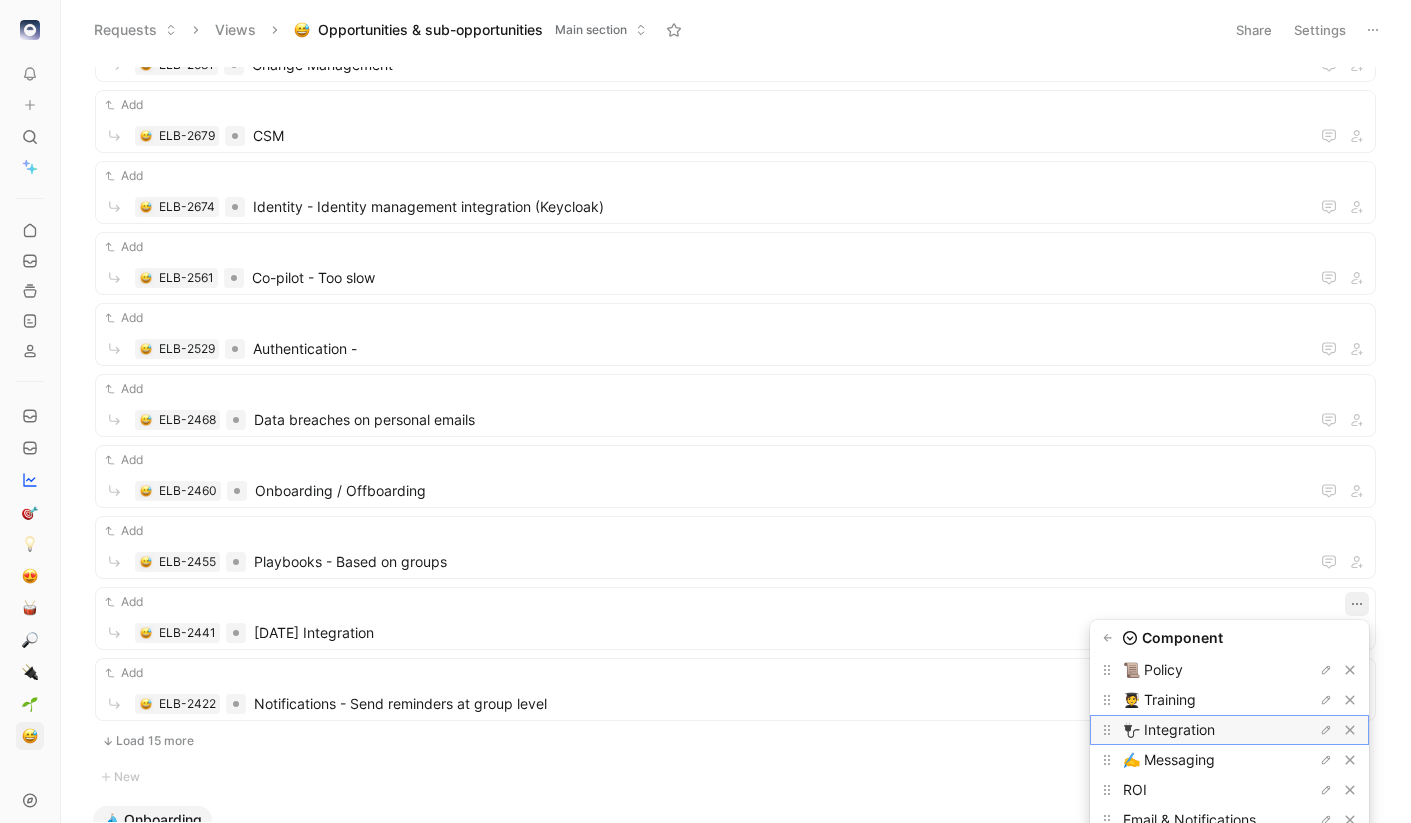 click on "🔌 Integration" at bounding box center [1169, 729] 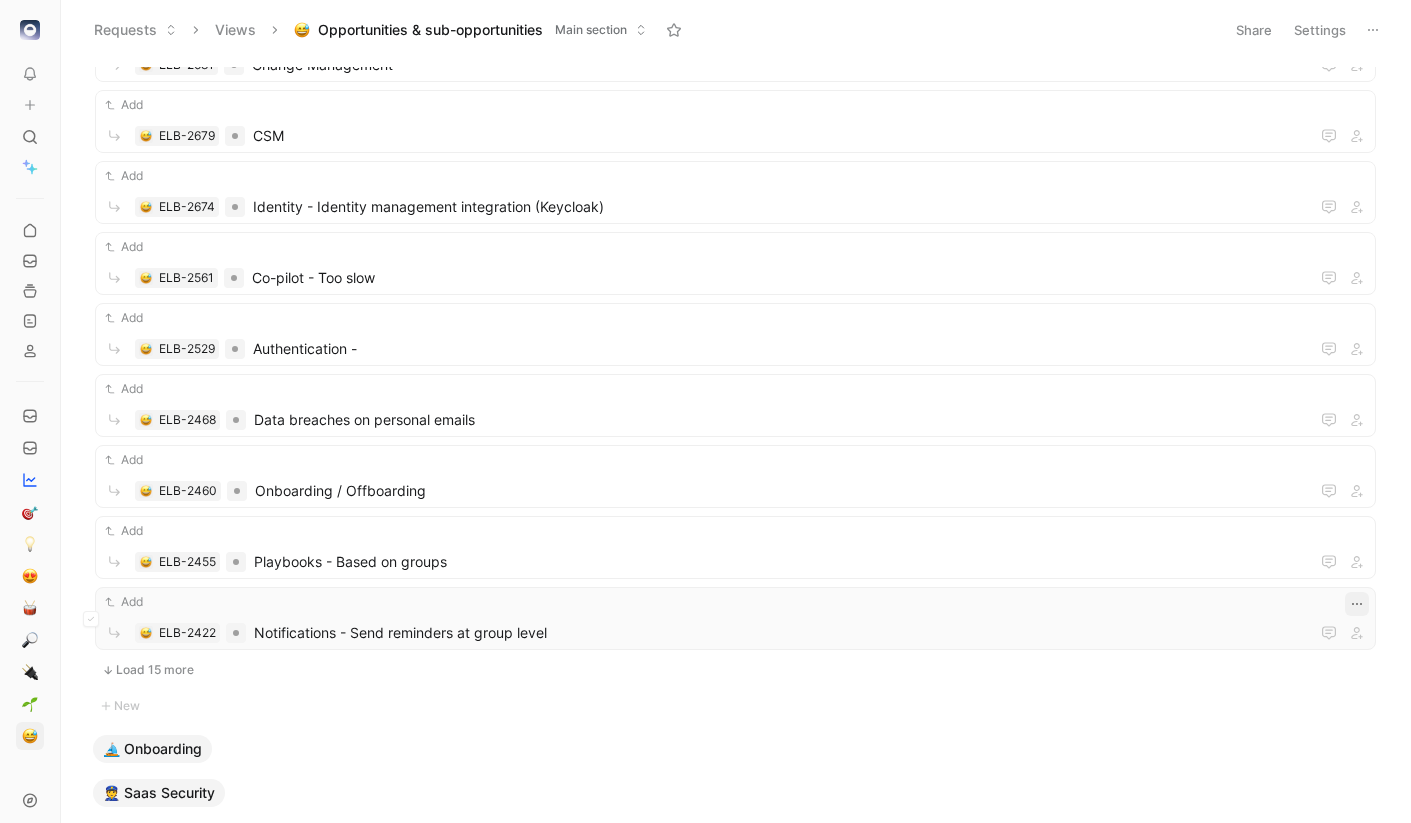 click 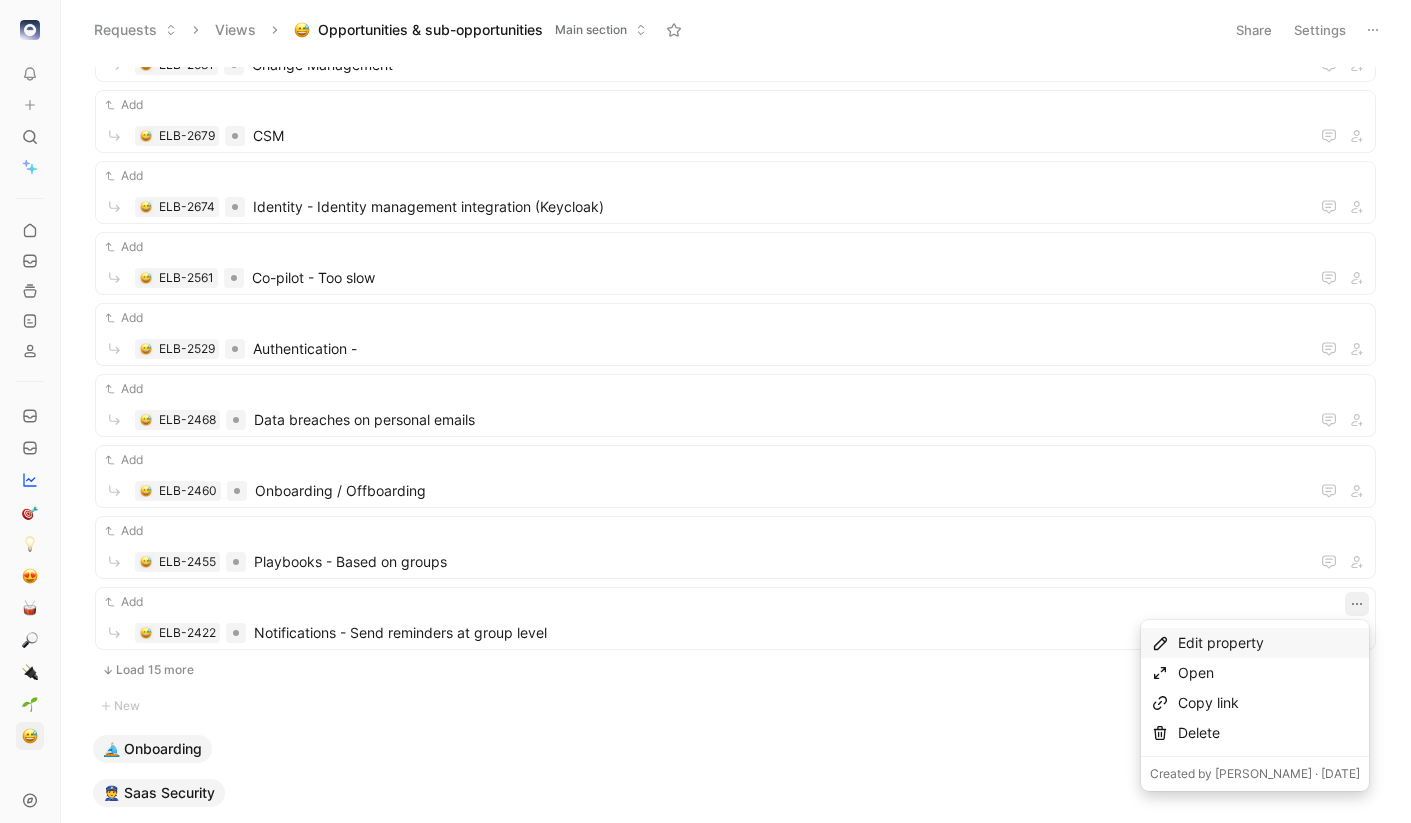 click on "Edit property" at bounding box center [1269, 643] 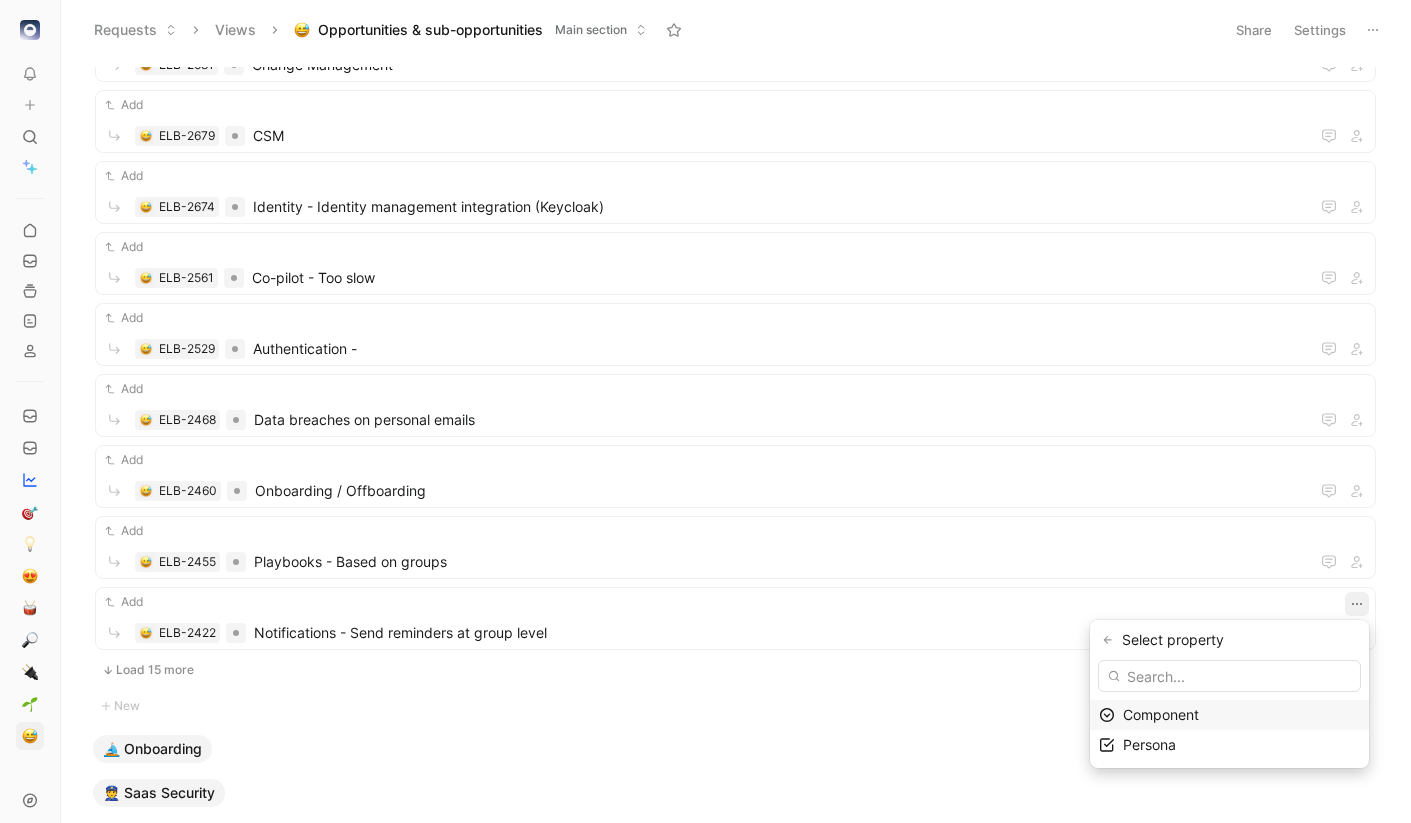 click on "Component" at bounding box center [1161, 714] 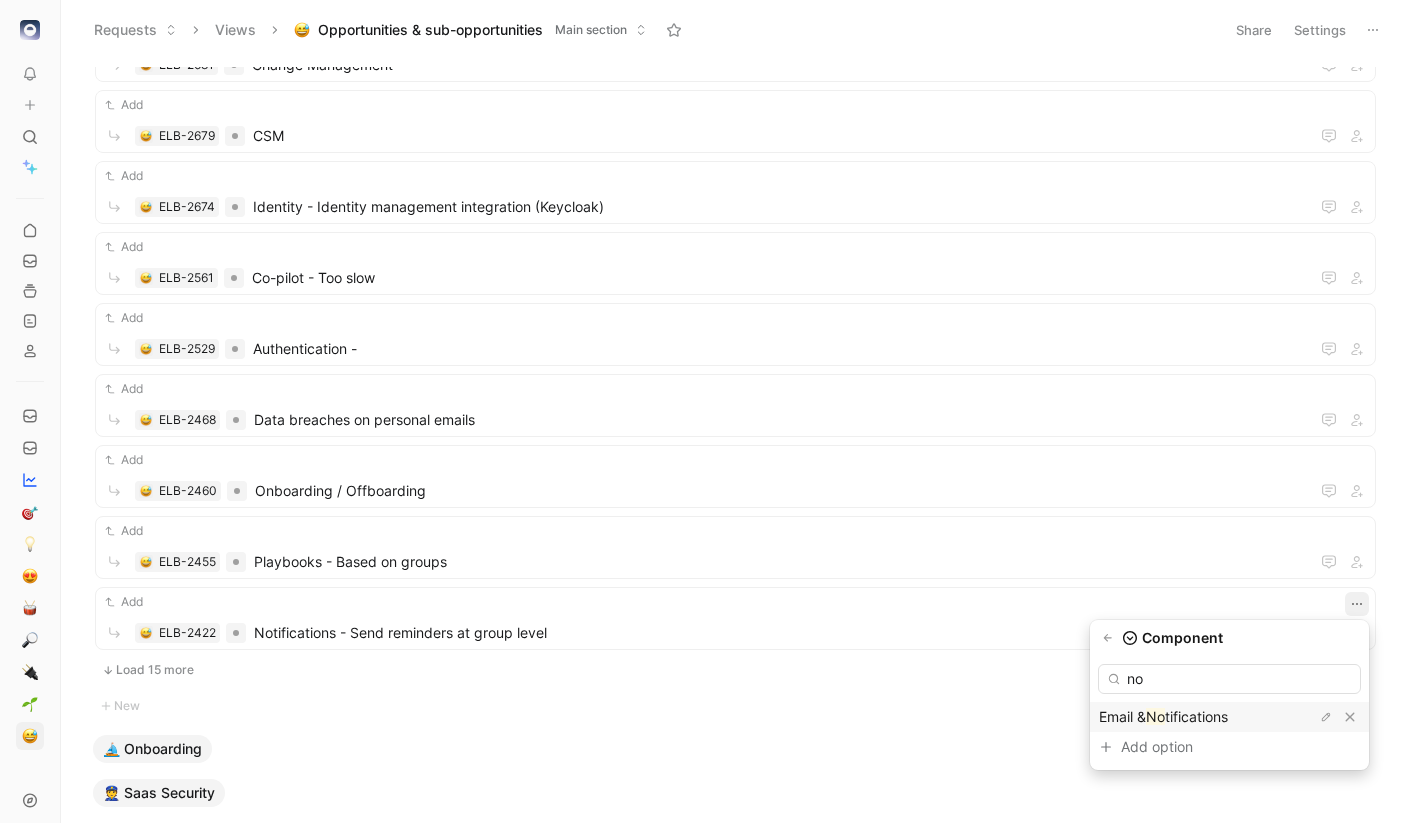 type on "no" 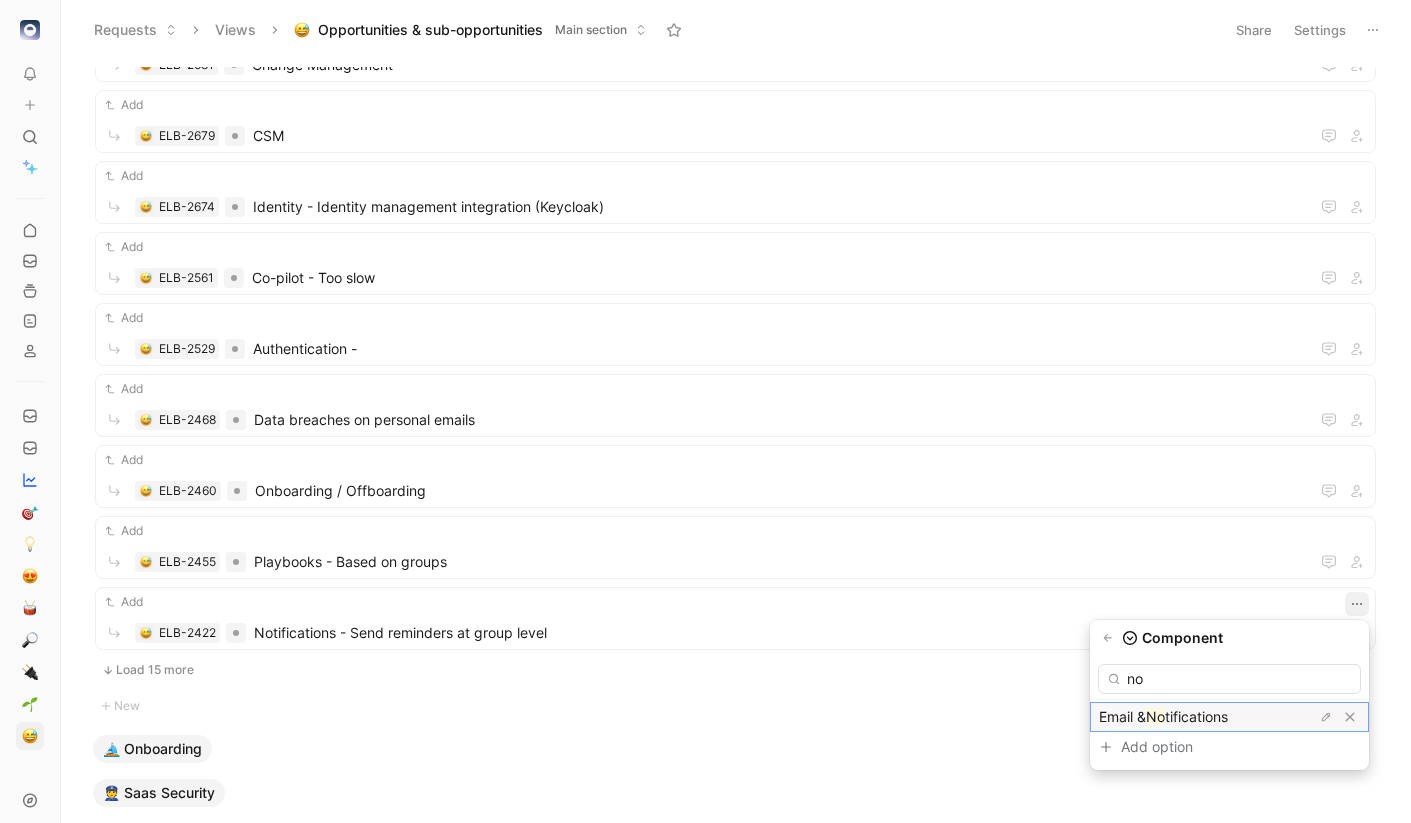 click on "Email &" at bounding box center [1122, 716] 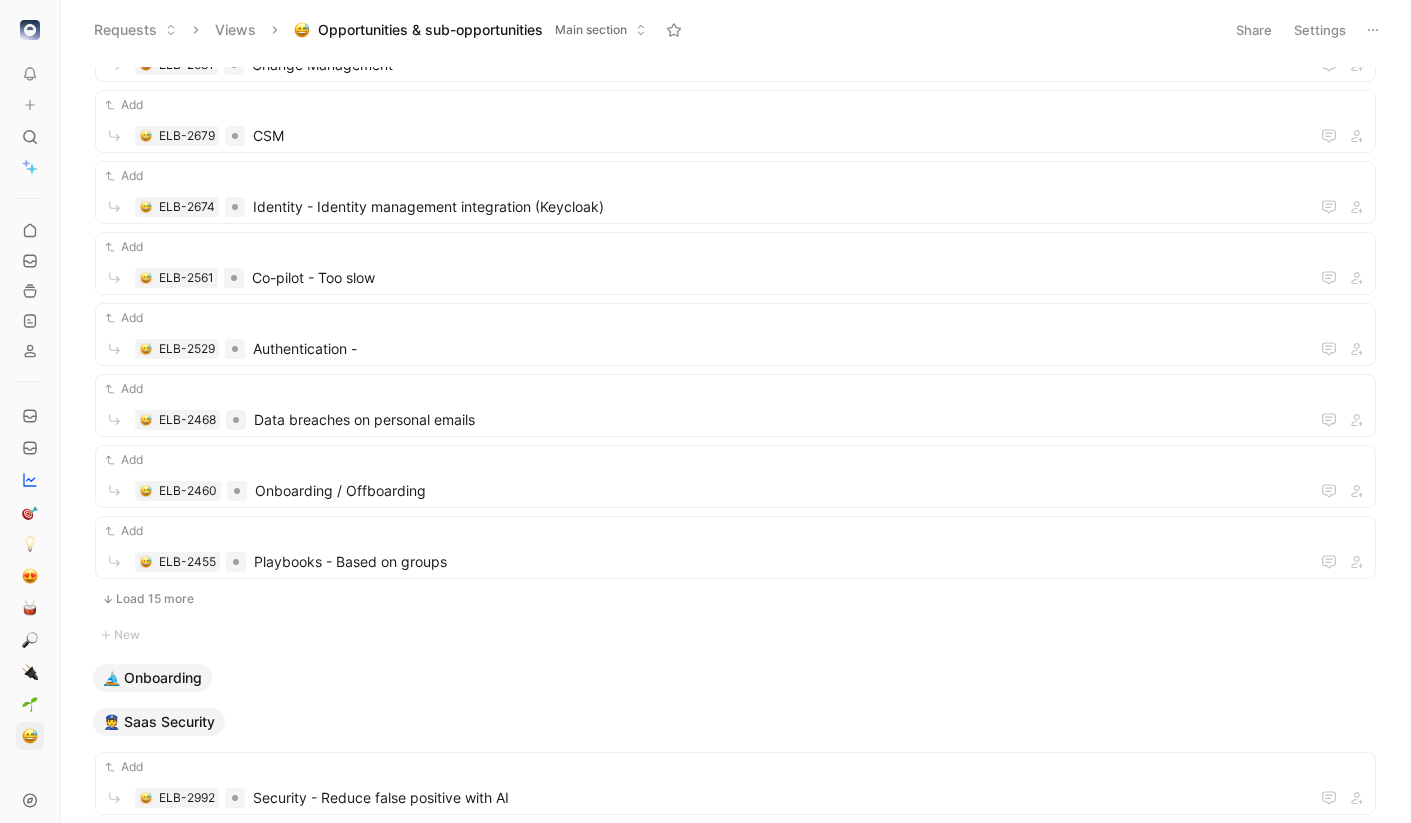 click on "Load 15 more" at bounding box center [735, 599] 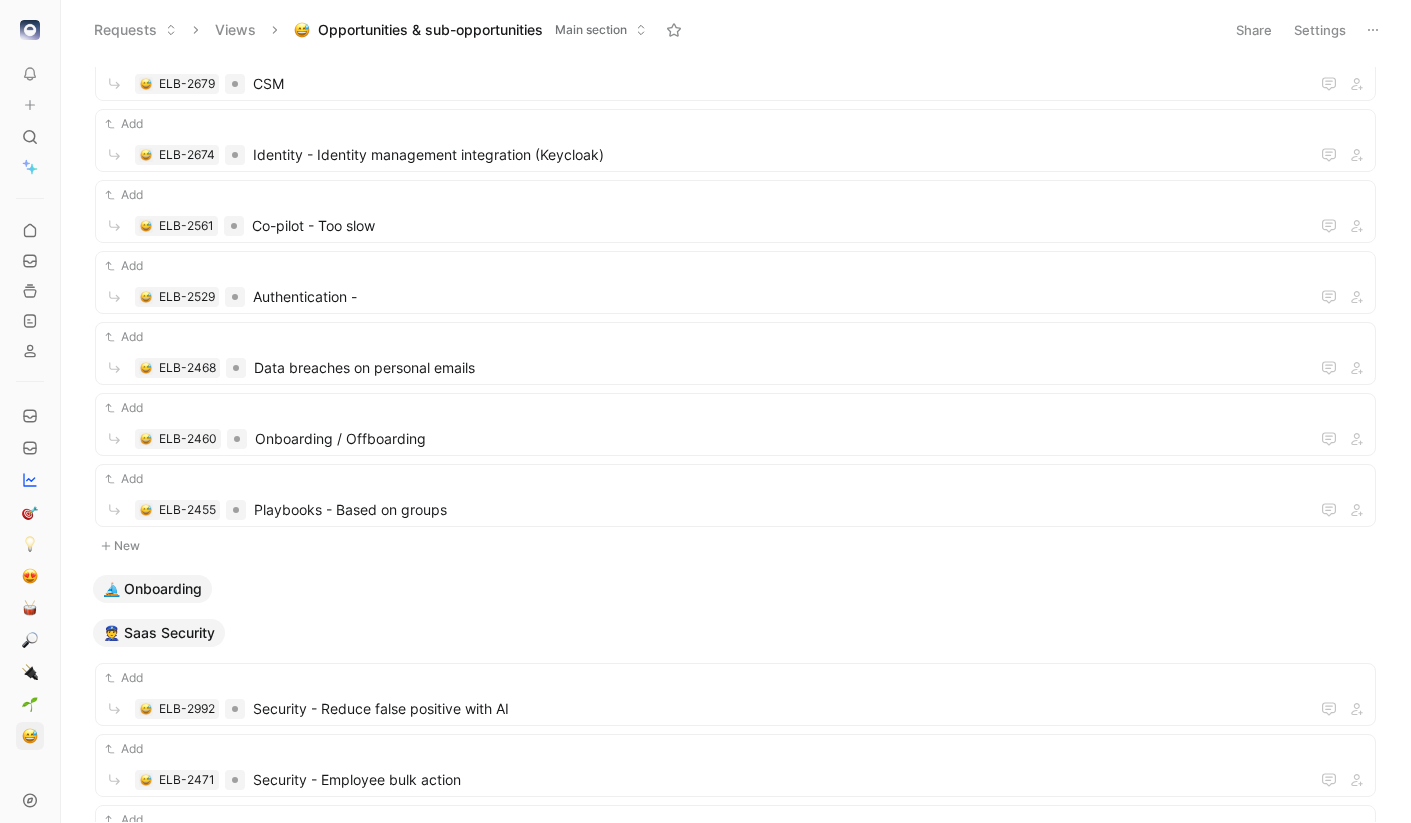 scroll, scrollTop: 627, scrollLeft: 0, axis: vertical 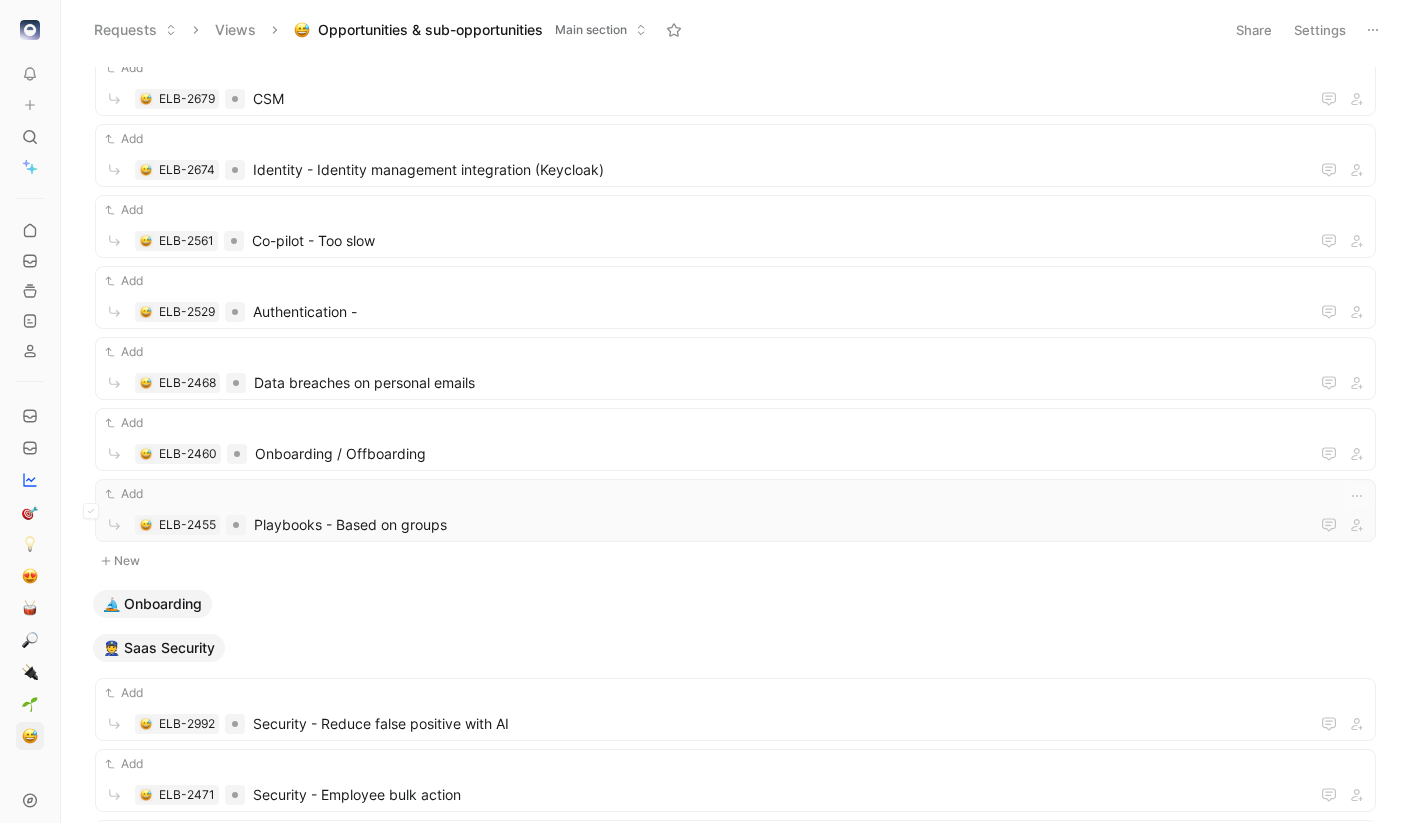 click at bounding box center [1357, 496] 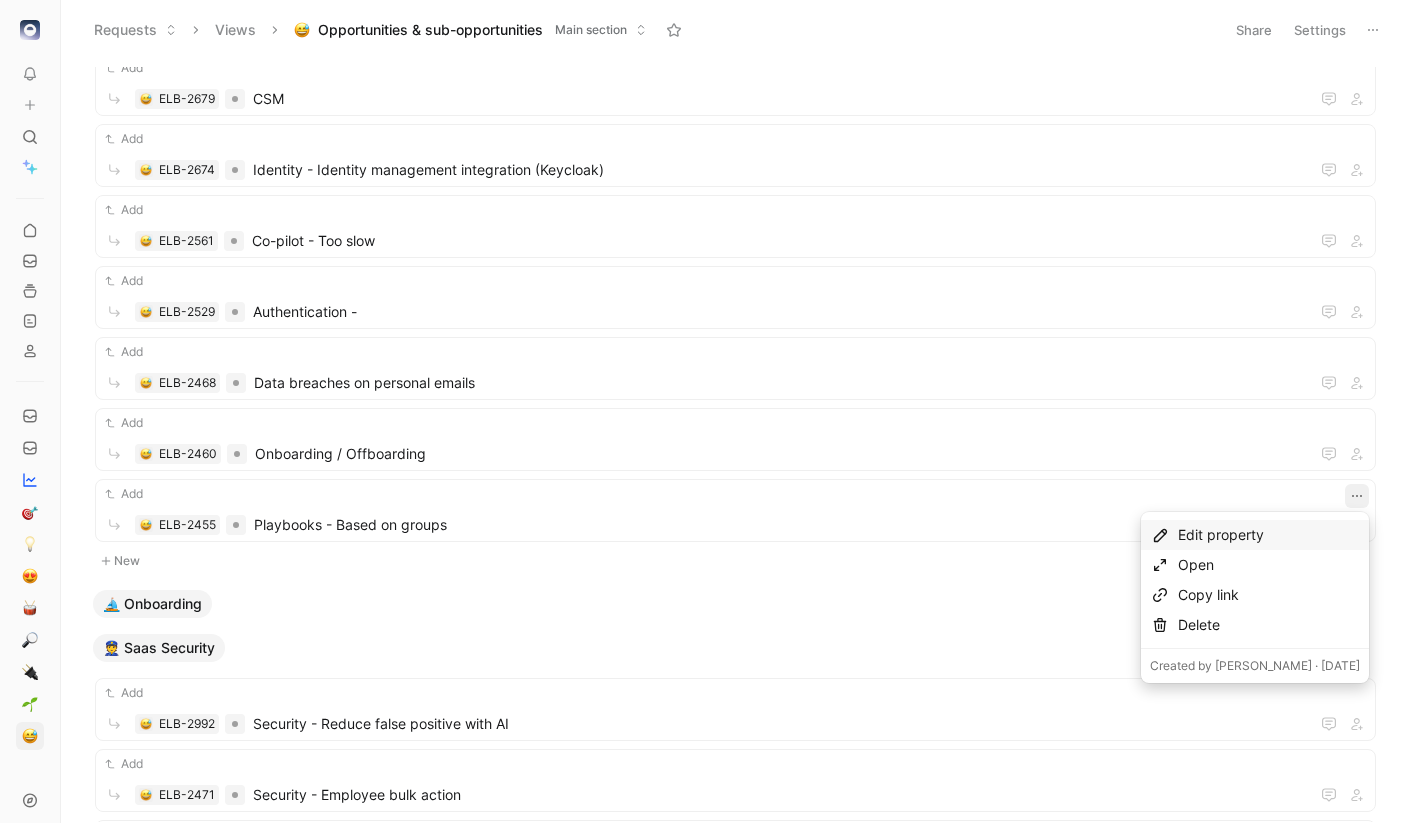 click on "Edit property" at bounding box center [1269, 535] 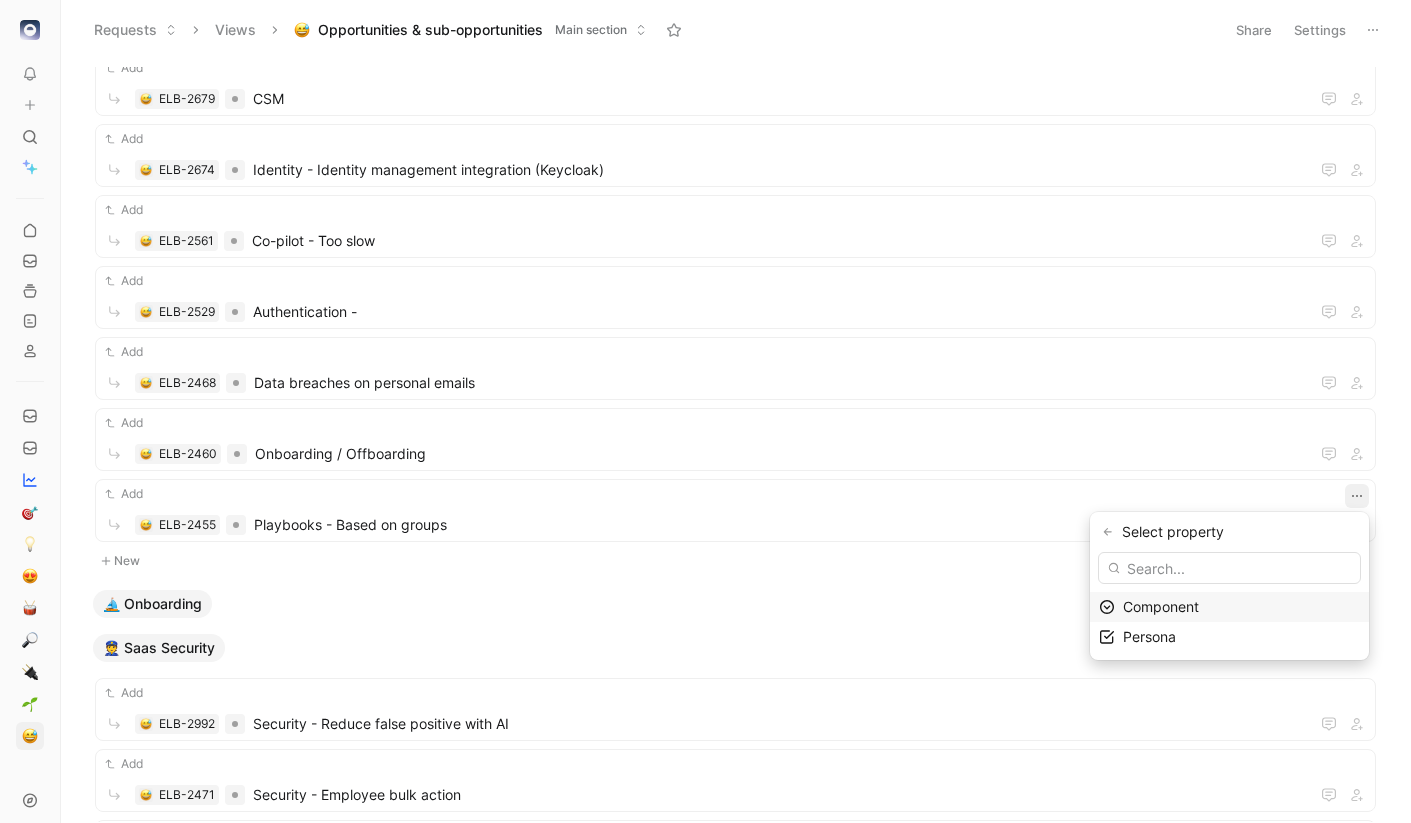 click on "Component" at bounding box center [1161, 606] 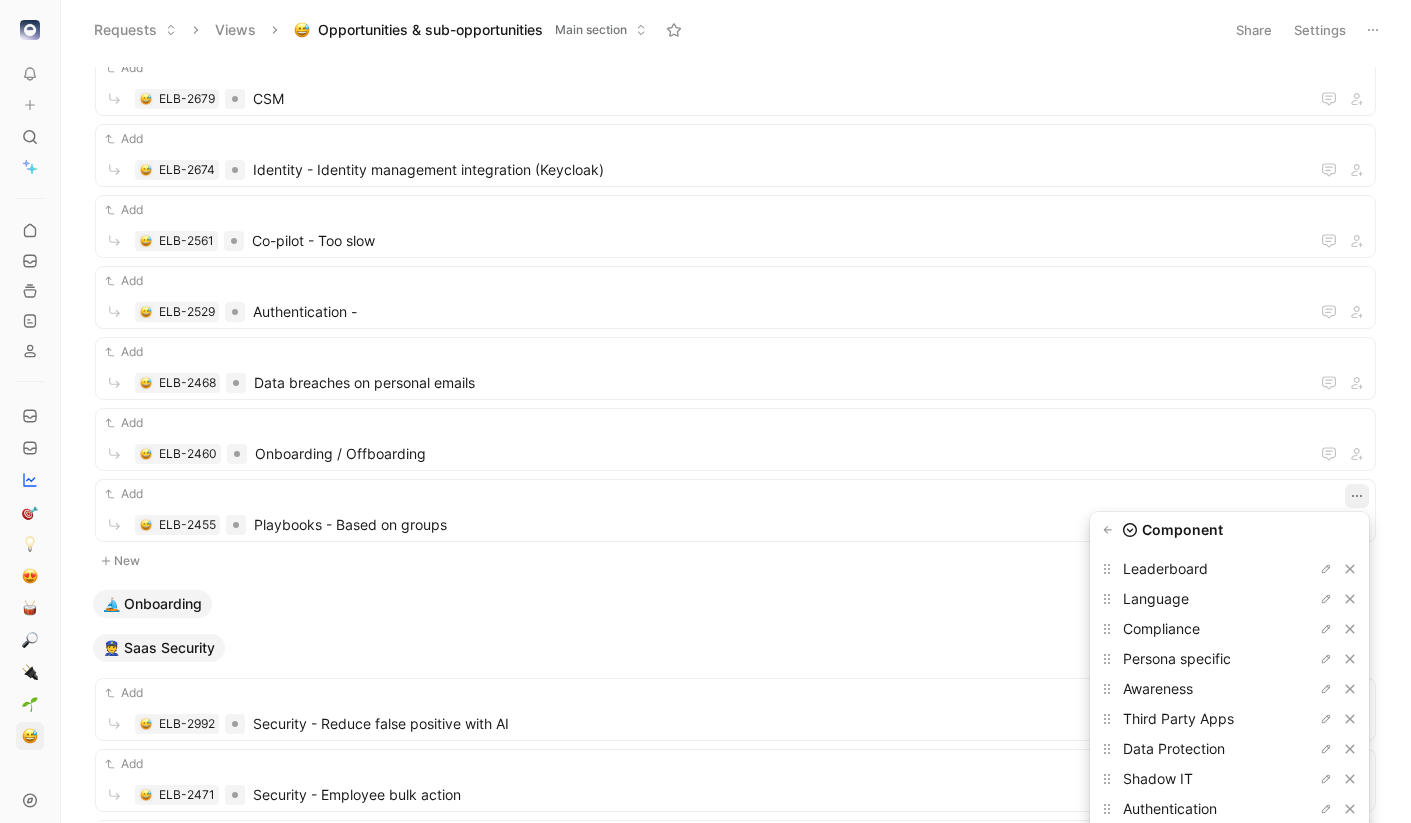 scroll, scrollTop: 0, scrollLeft: 0, axis: both 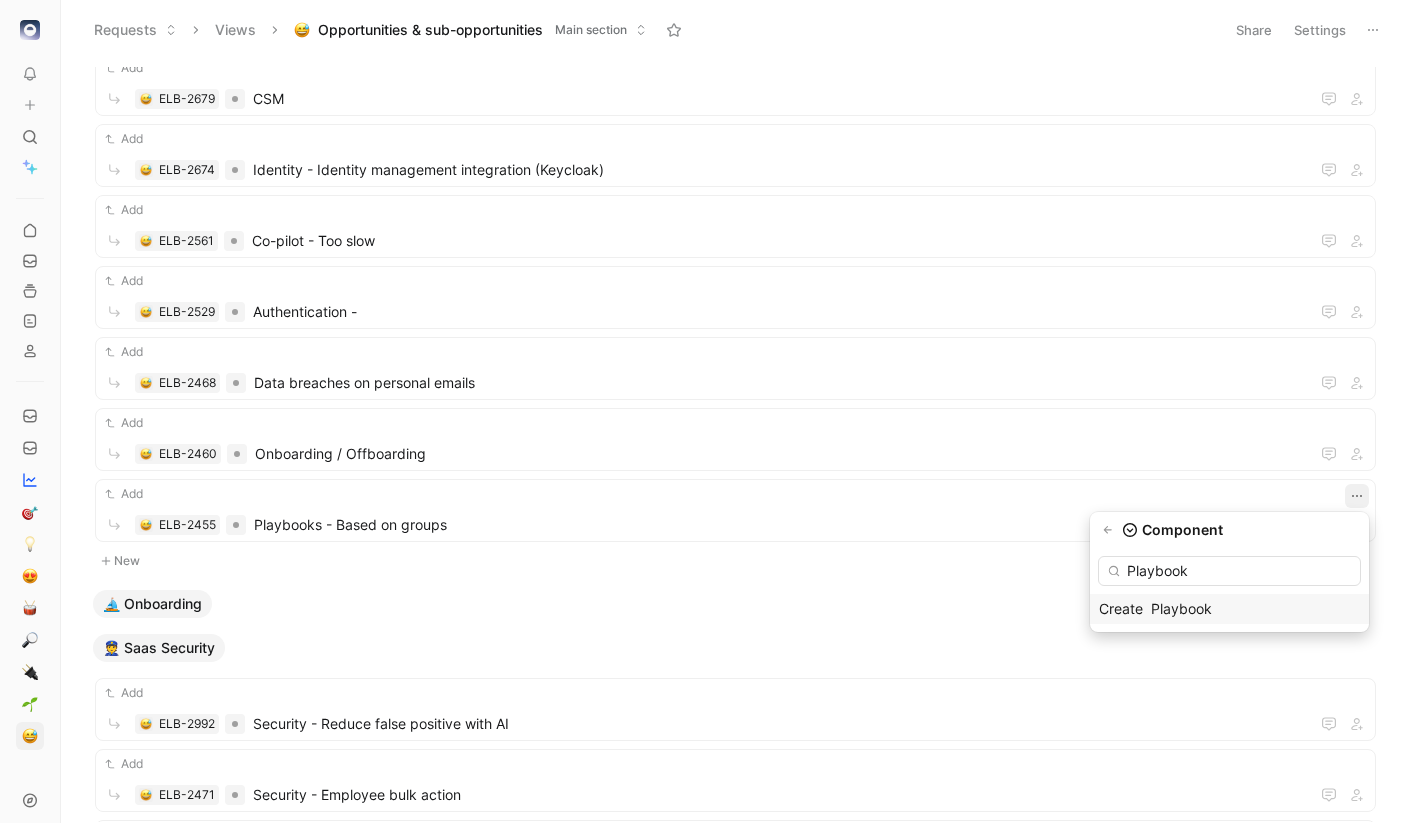 type on "Playbook" 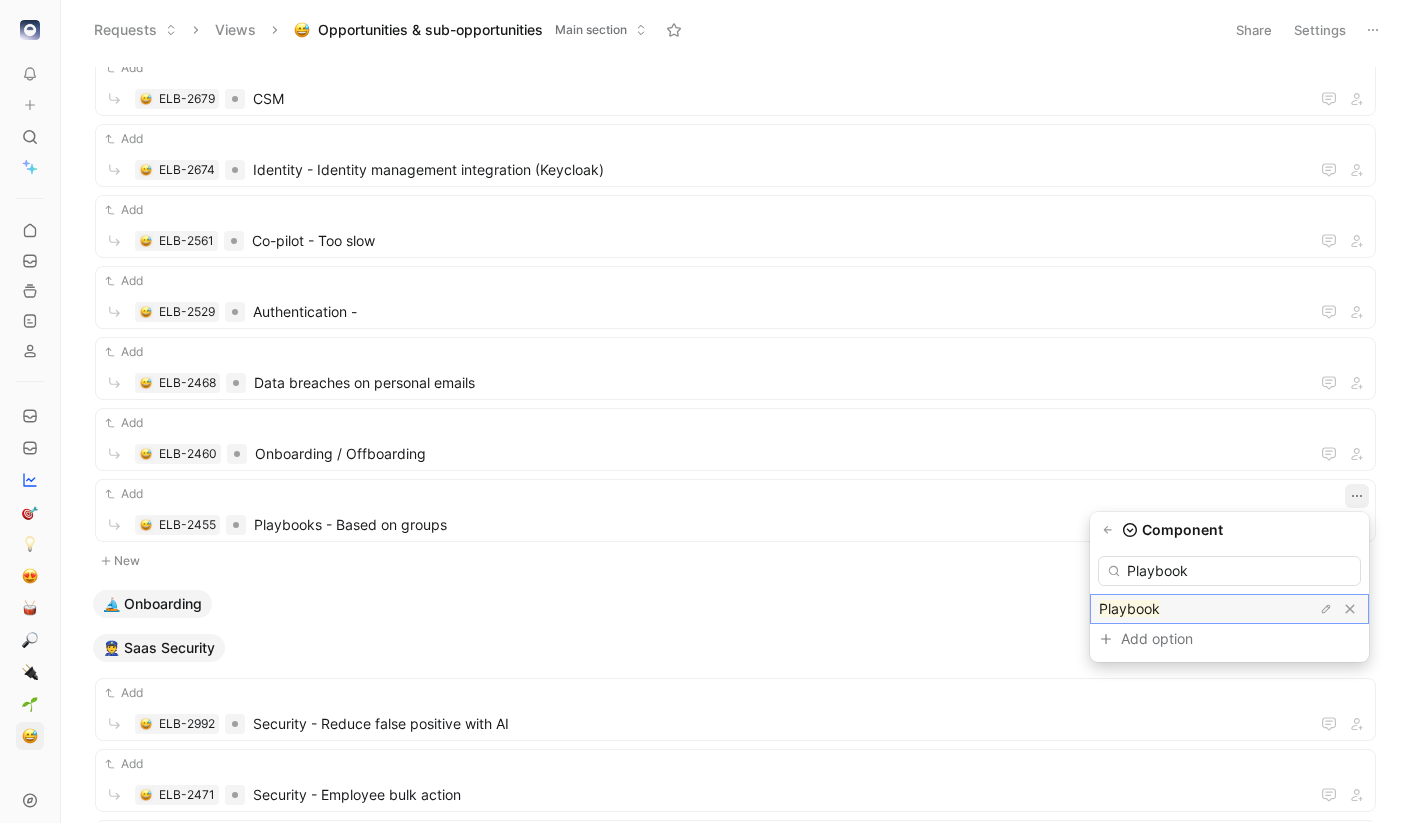 click on "Playbook" at bounding box center (1229, 609) 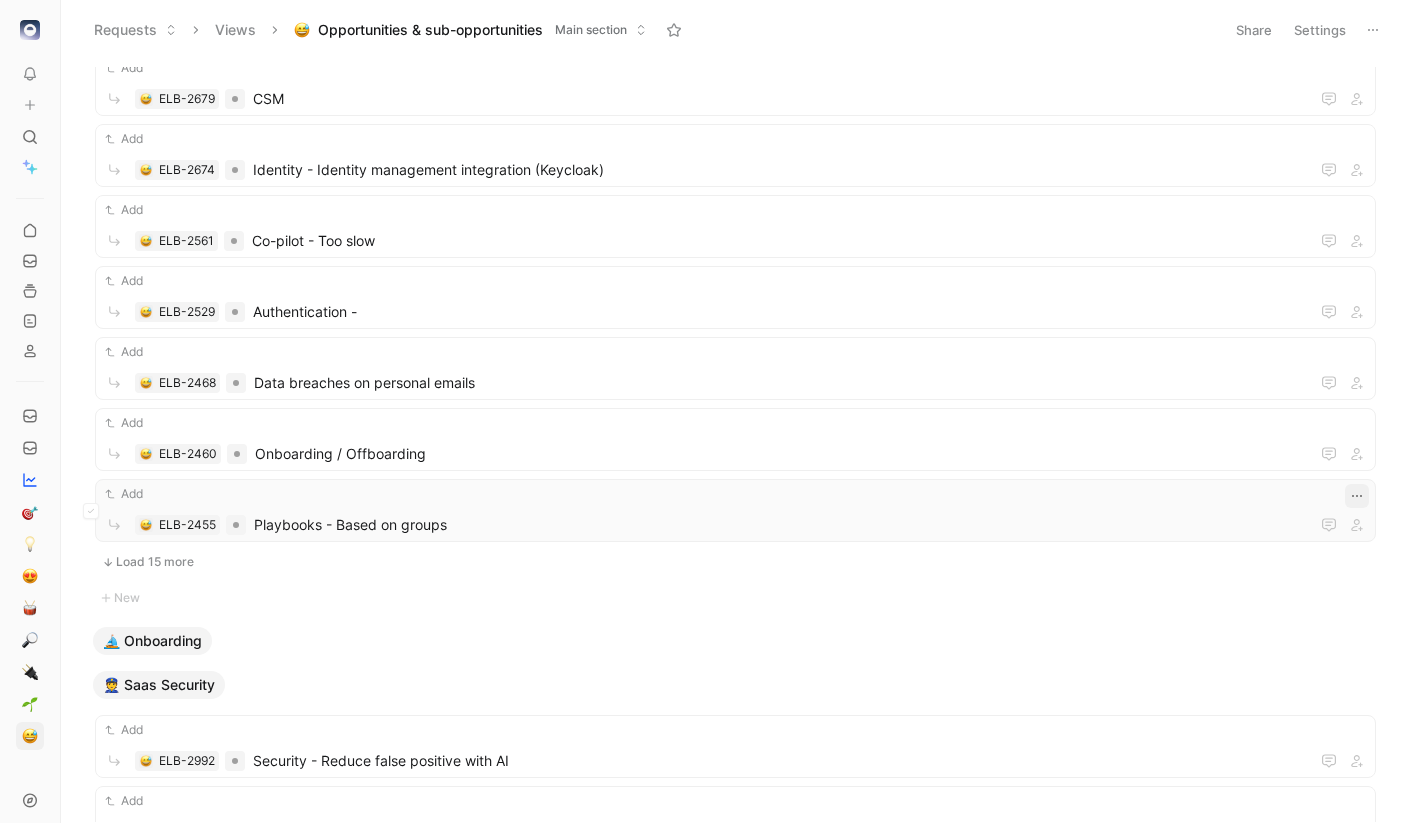 click at bounding box center (1357, 496) 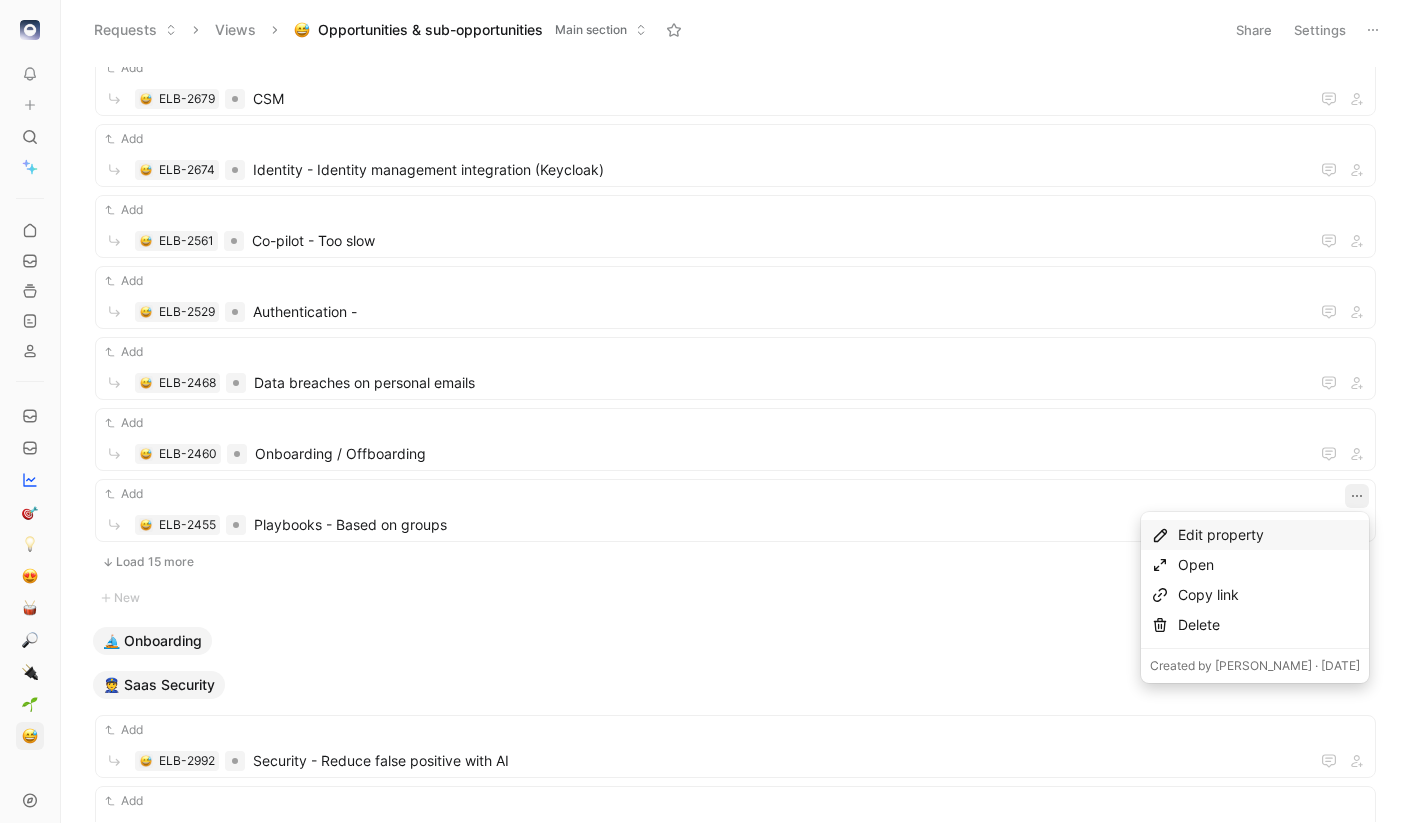 click on "Edit property" at bounding box center [1269, 535] 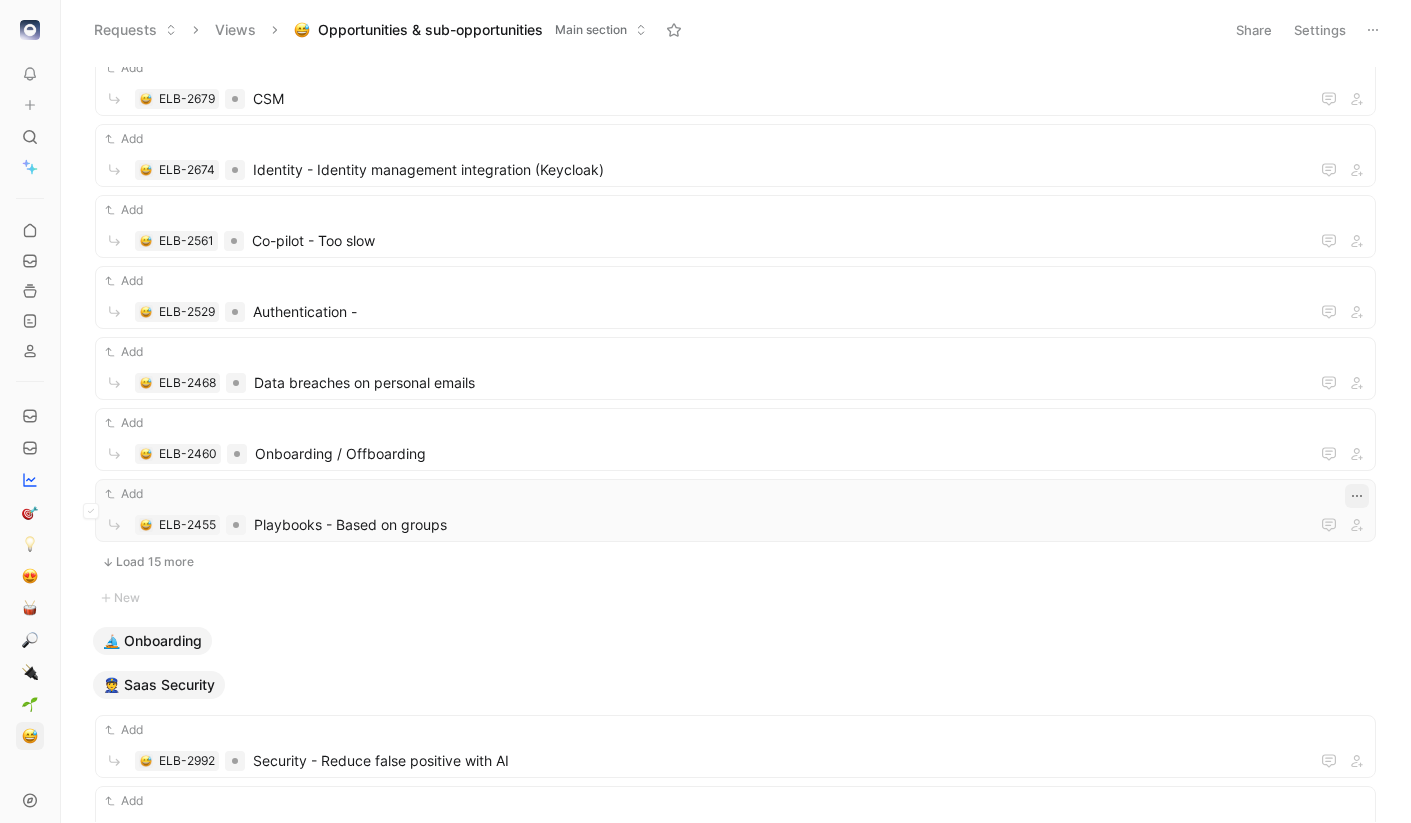 click 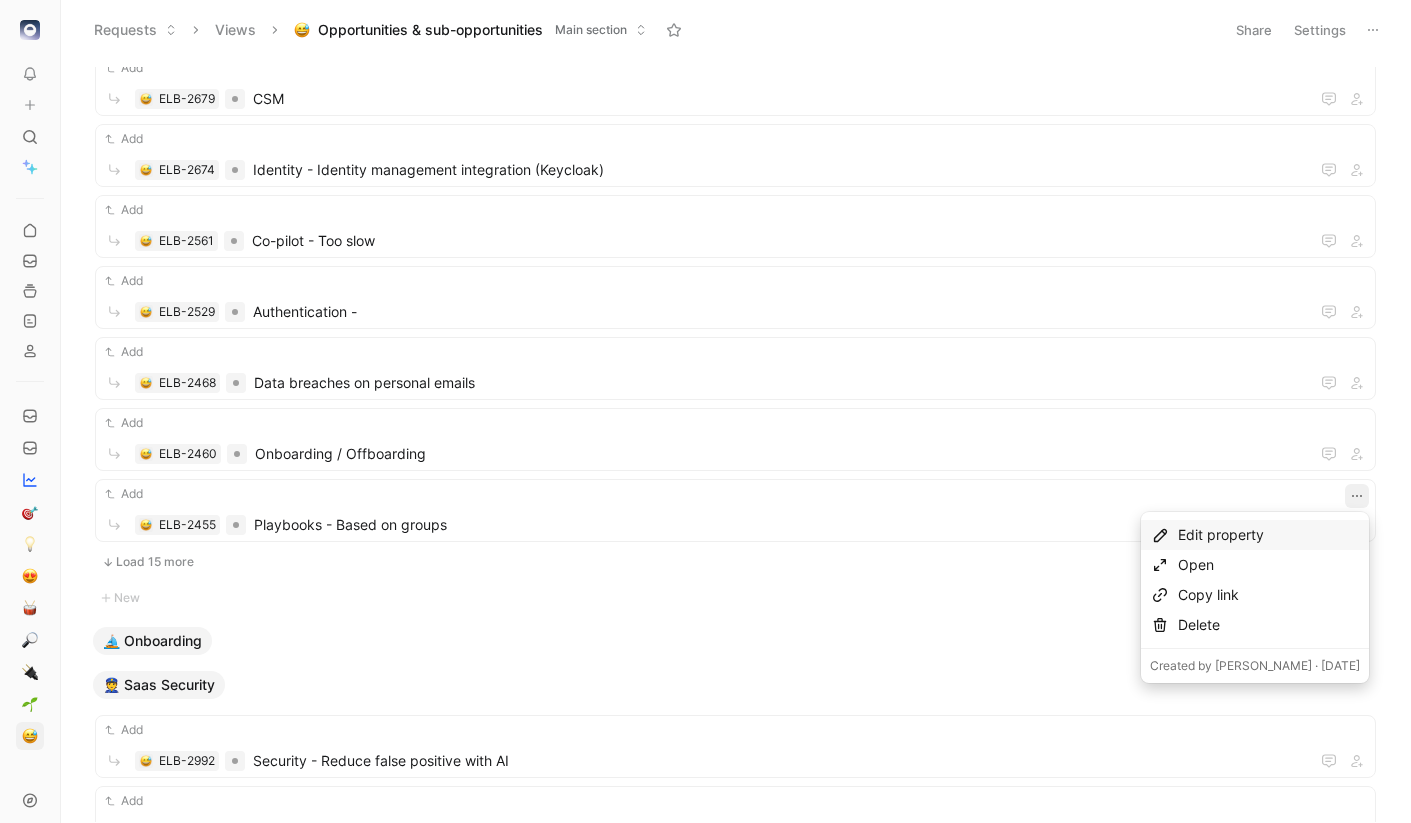 click on "Edit property" at bounding box center (1269, 535) 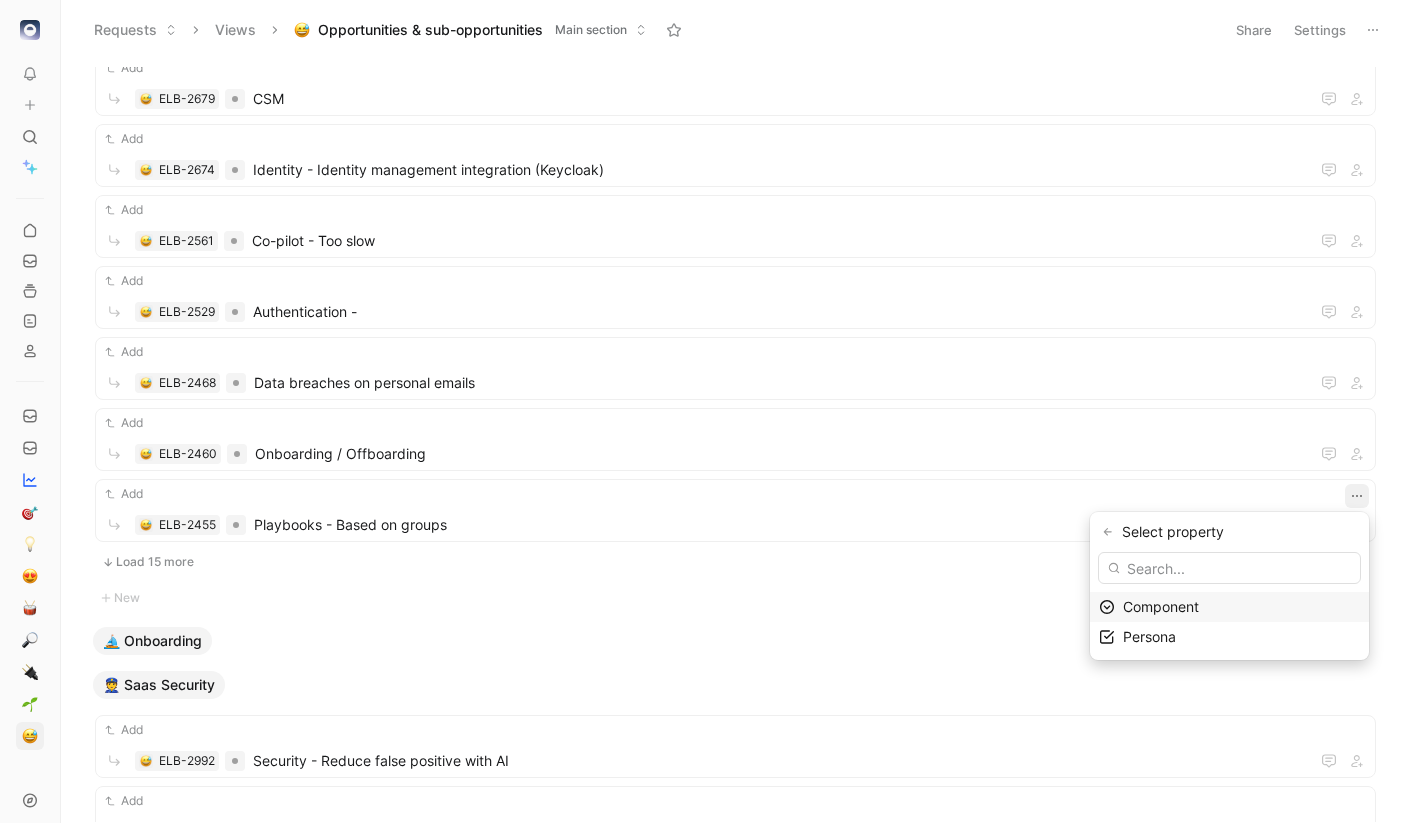 click on "Component" at bounding box center [1161, 606] 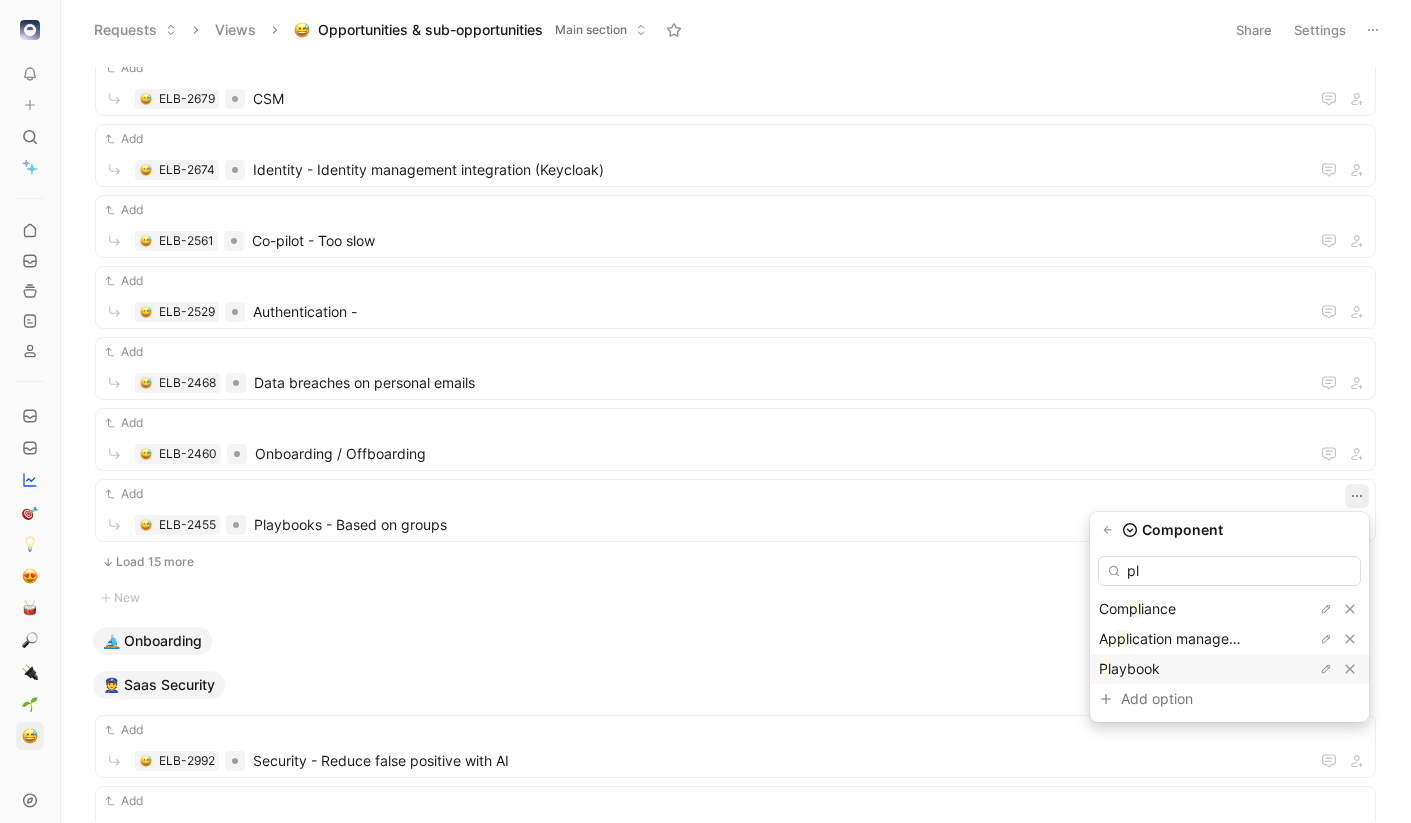type on "pl" 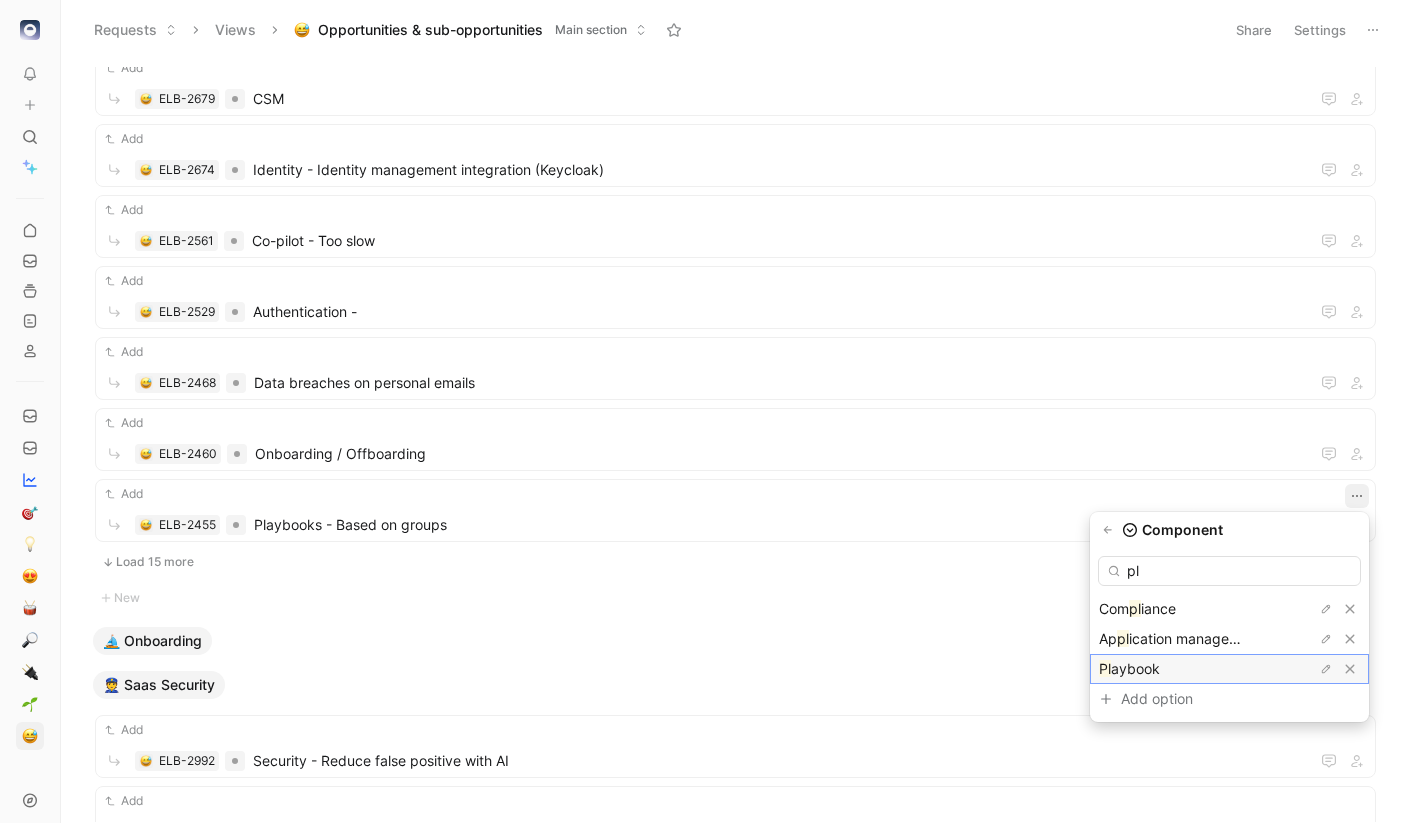 click on "aybook" at bounding box center (1135, 668) 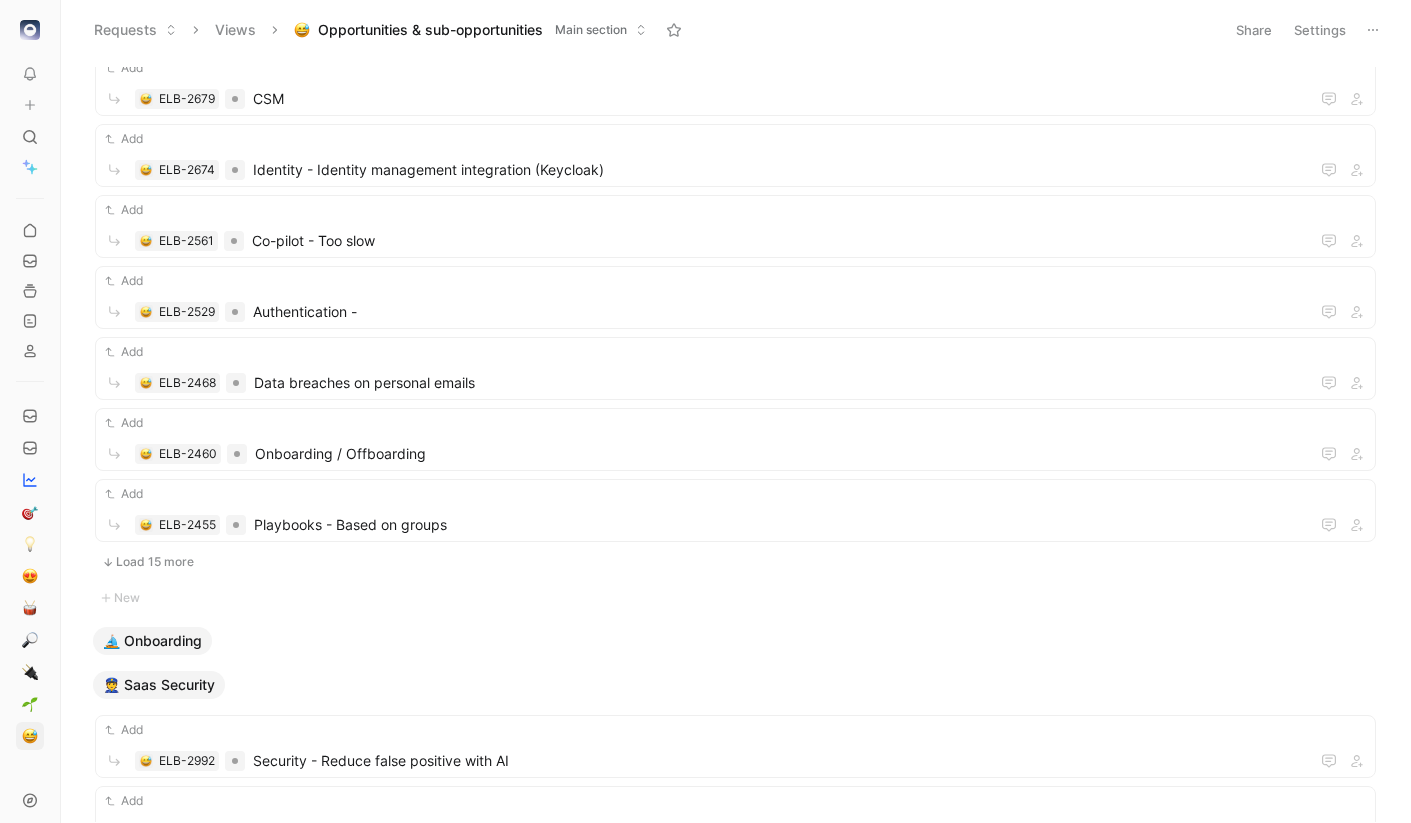 click on "Load 15 more" at bounding box center [735, 562] 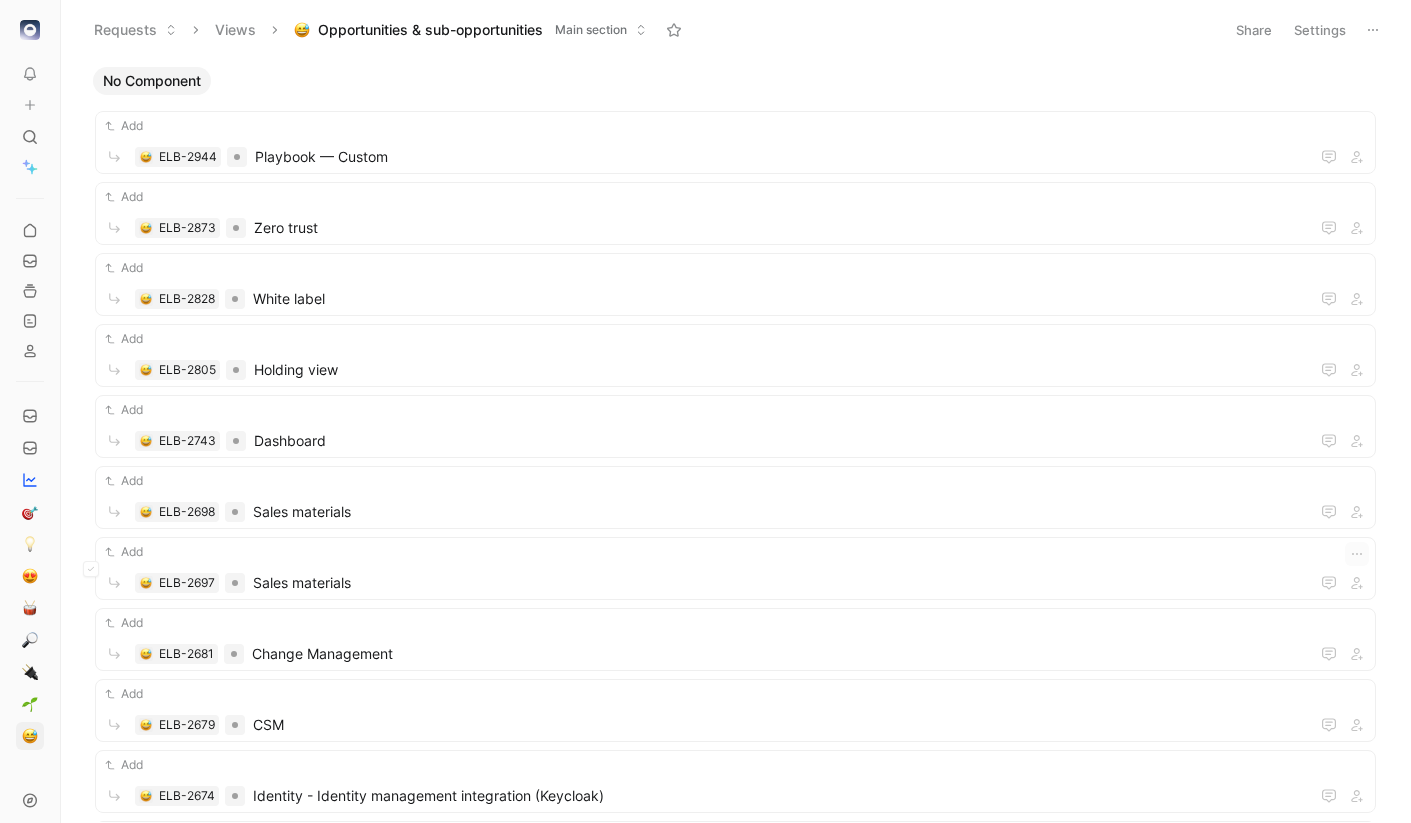 scroll, scrollTop: 0, scrollLeft: 0, axis: both 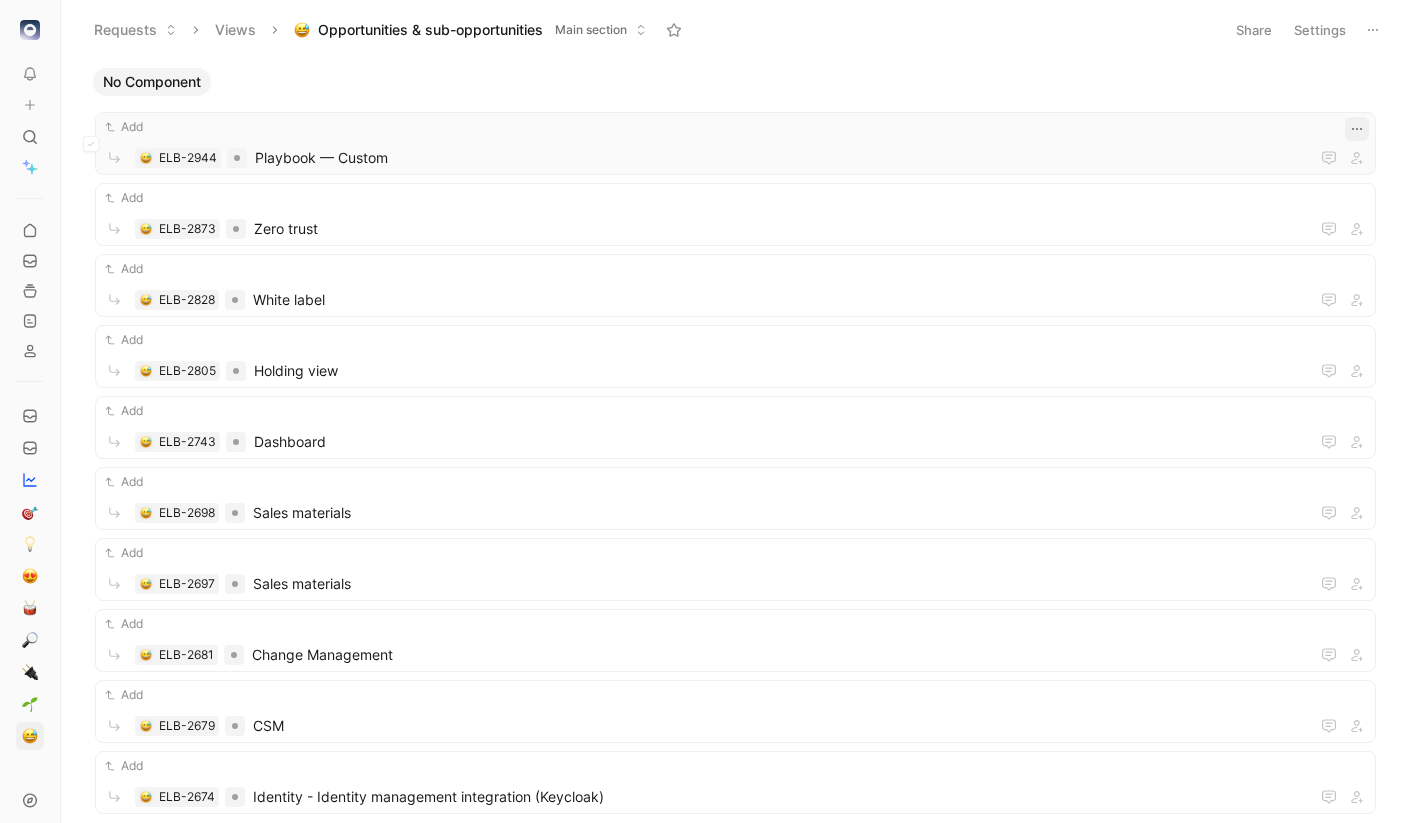click at bounding box center [1357, 129] 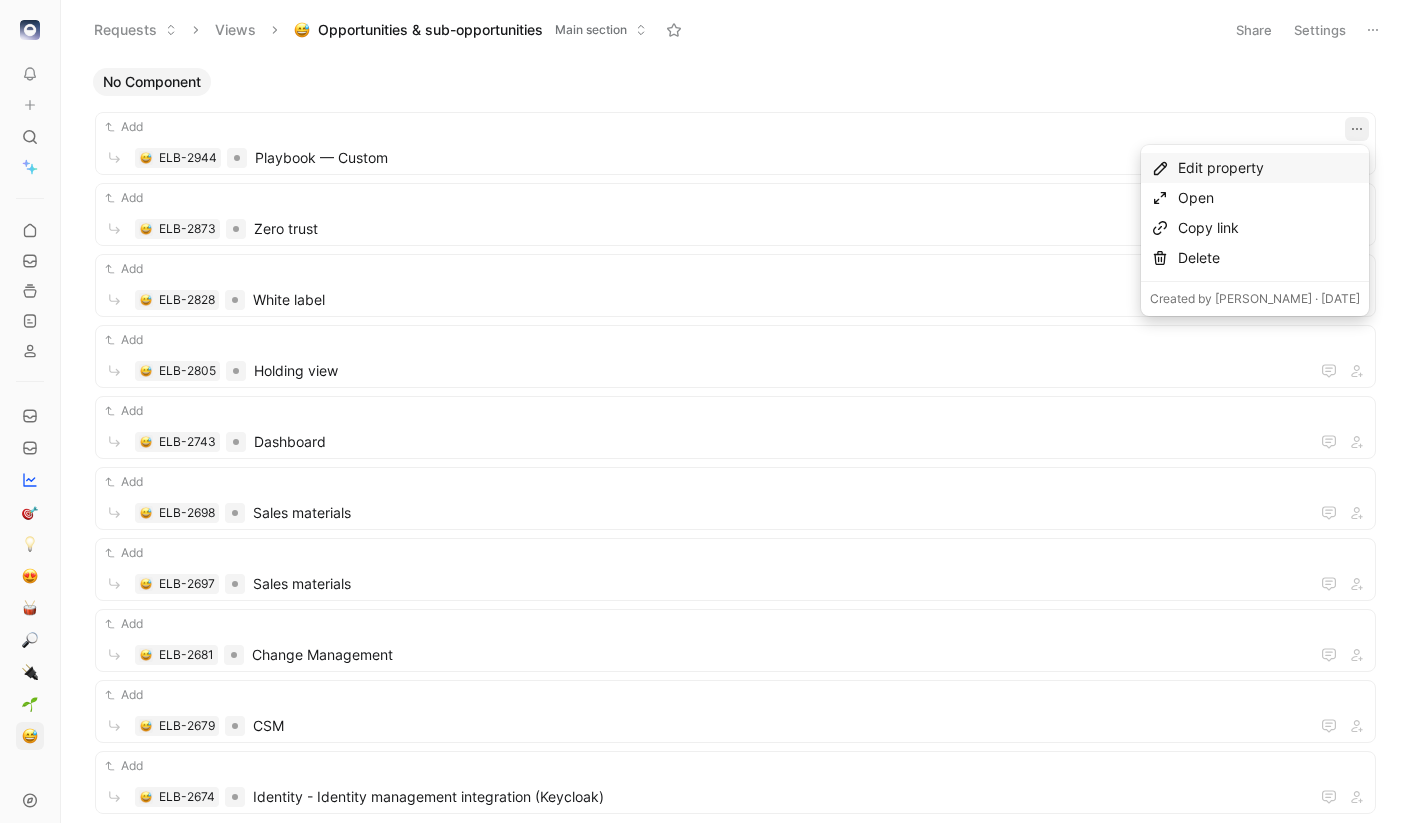 click on "Edit property" at bounding box center [1269, 168] 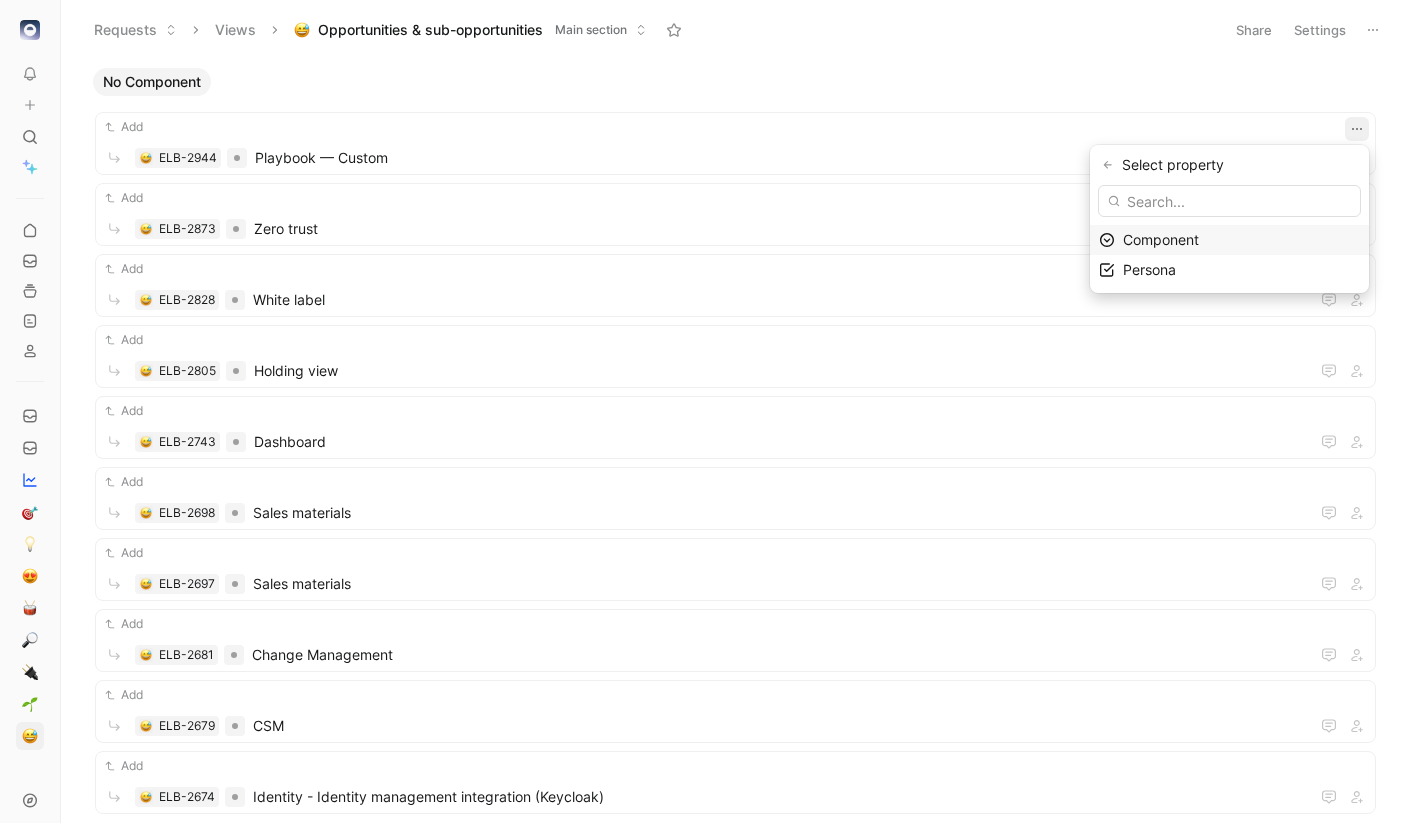 click on "Component" at bounding box center (1161, 239) 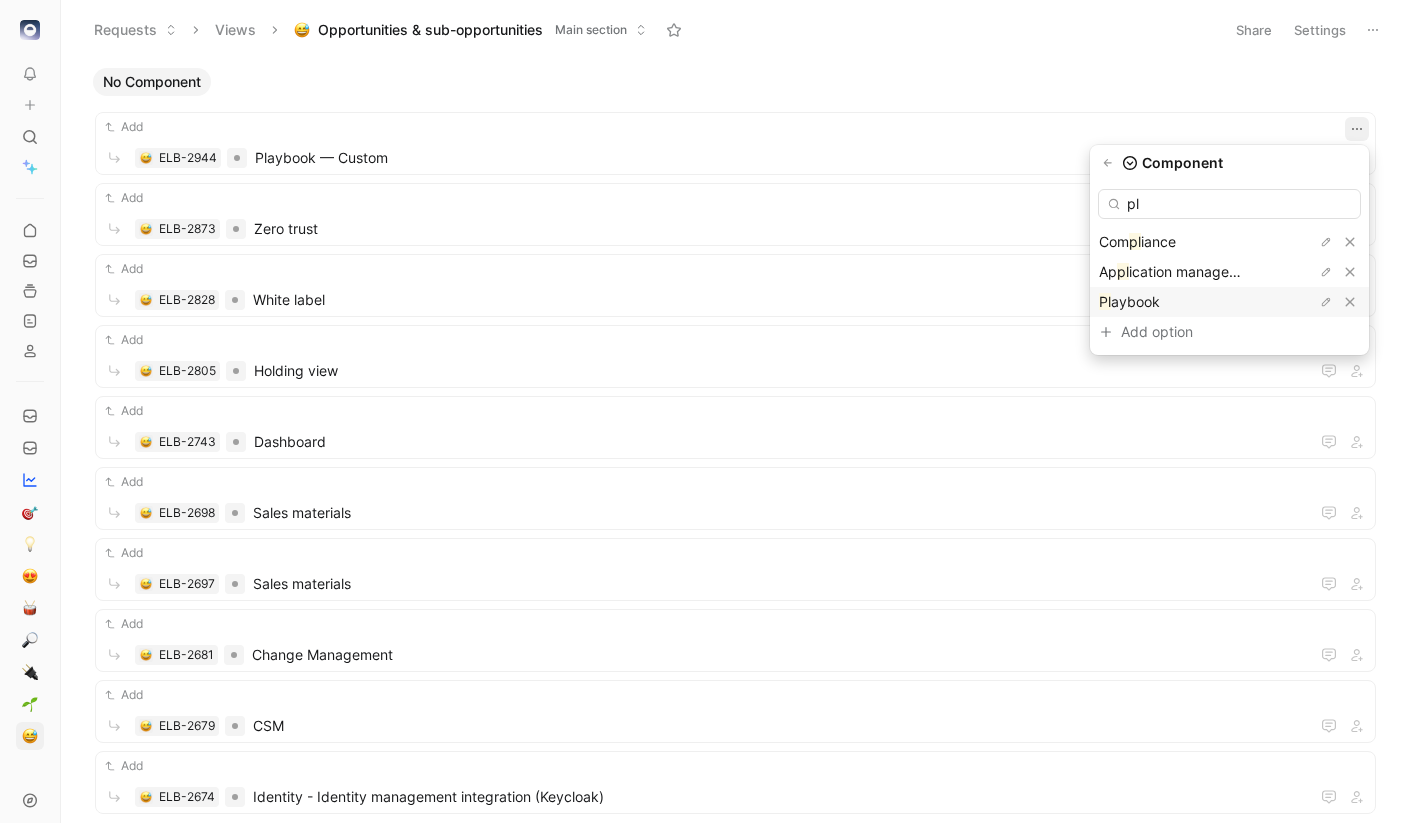 type on "pl" 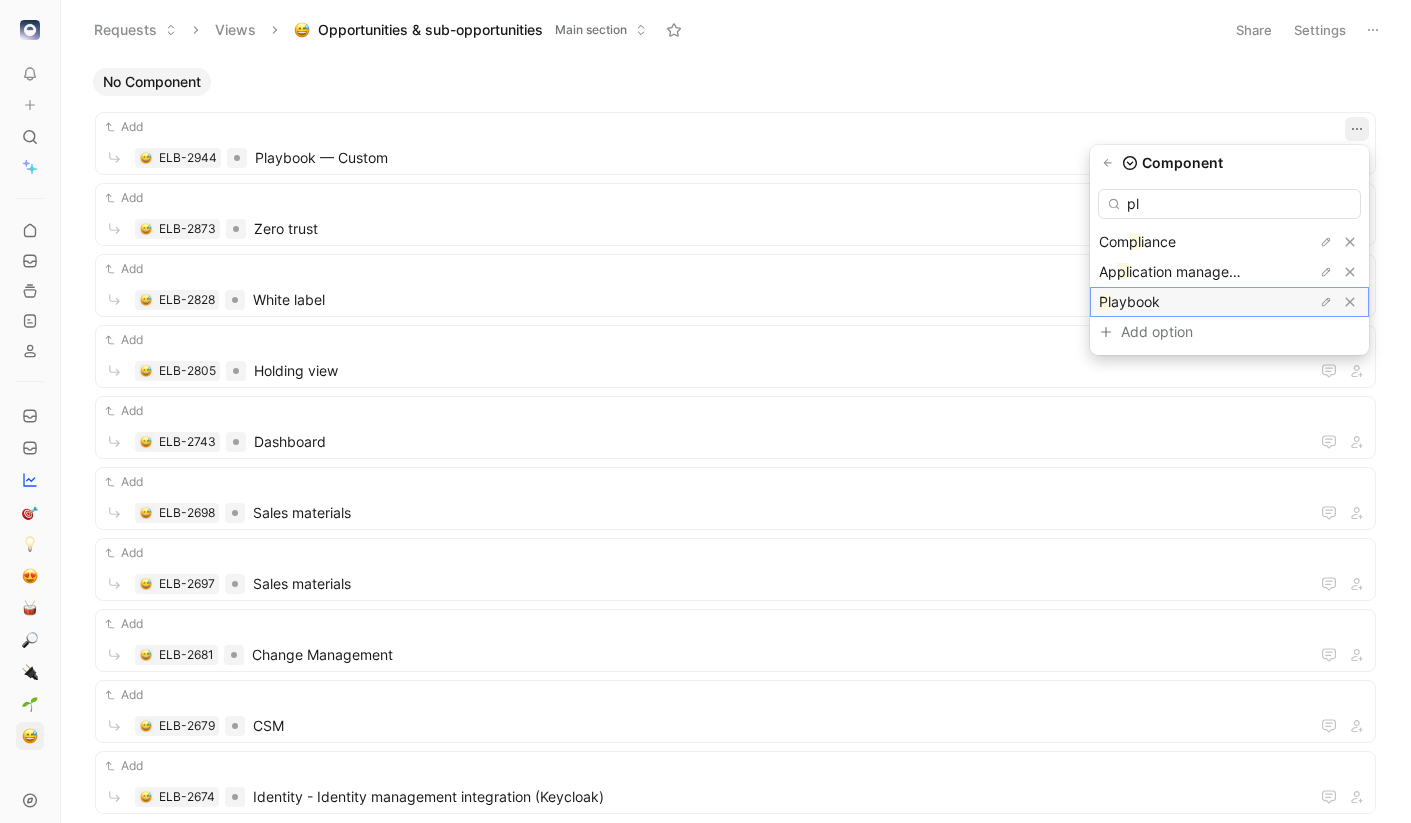 click on "aybook" at bounding box center [1135, 301] 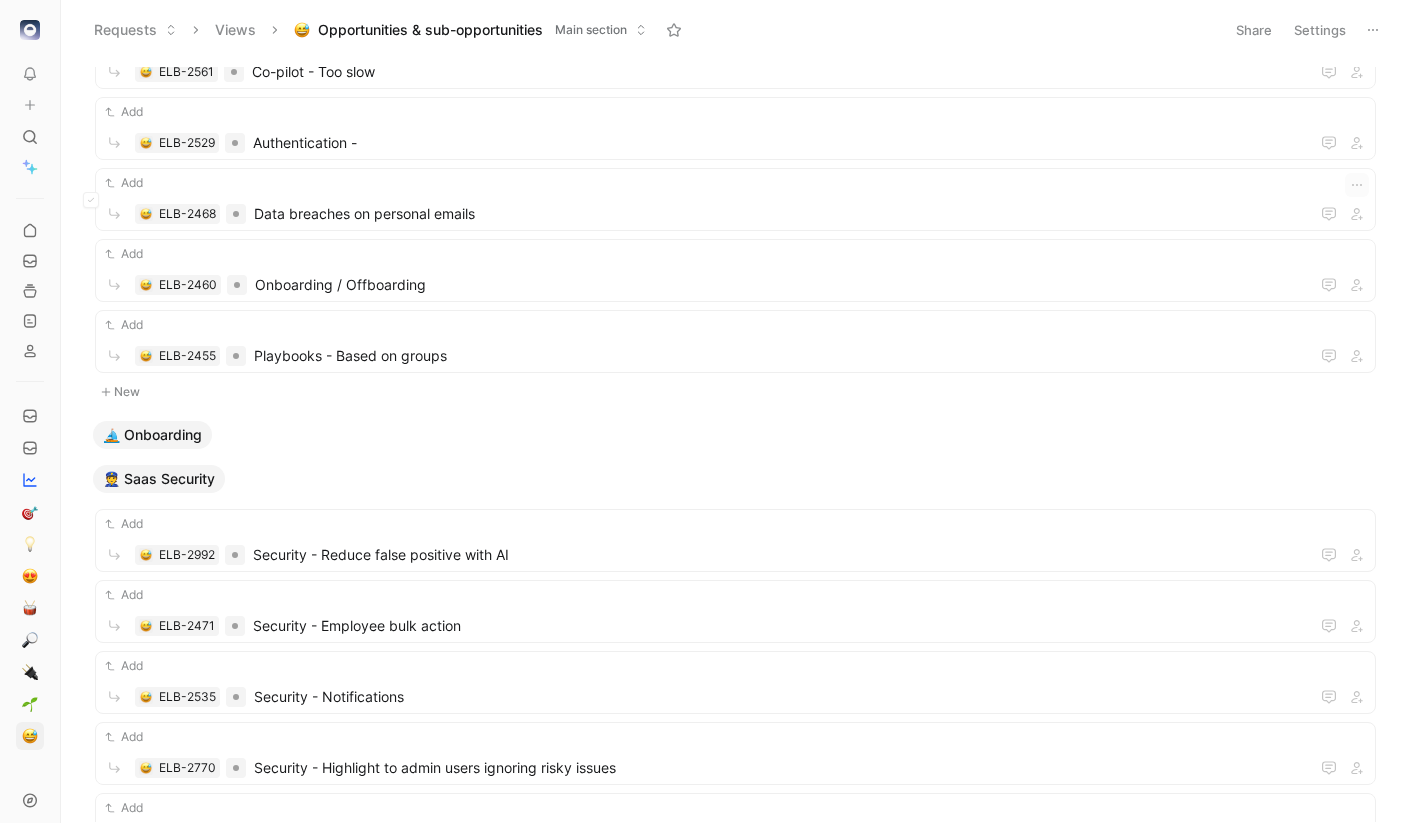 scroll, scrollTop: 827, scrollLeft: 0, axis: vertical 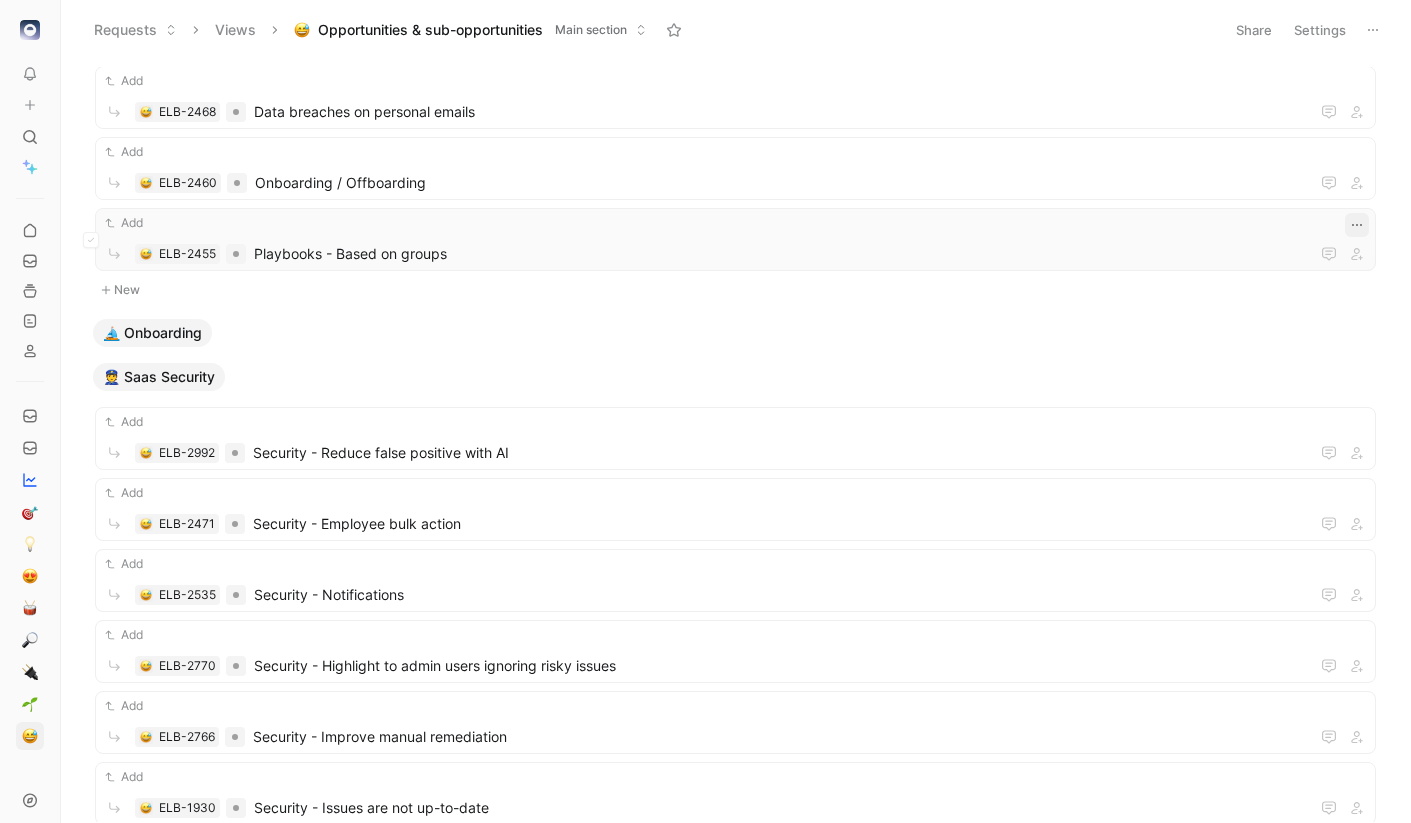 click 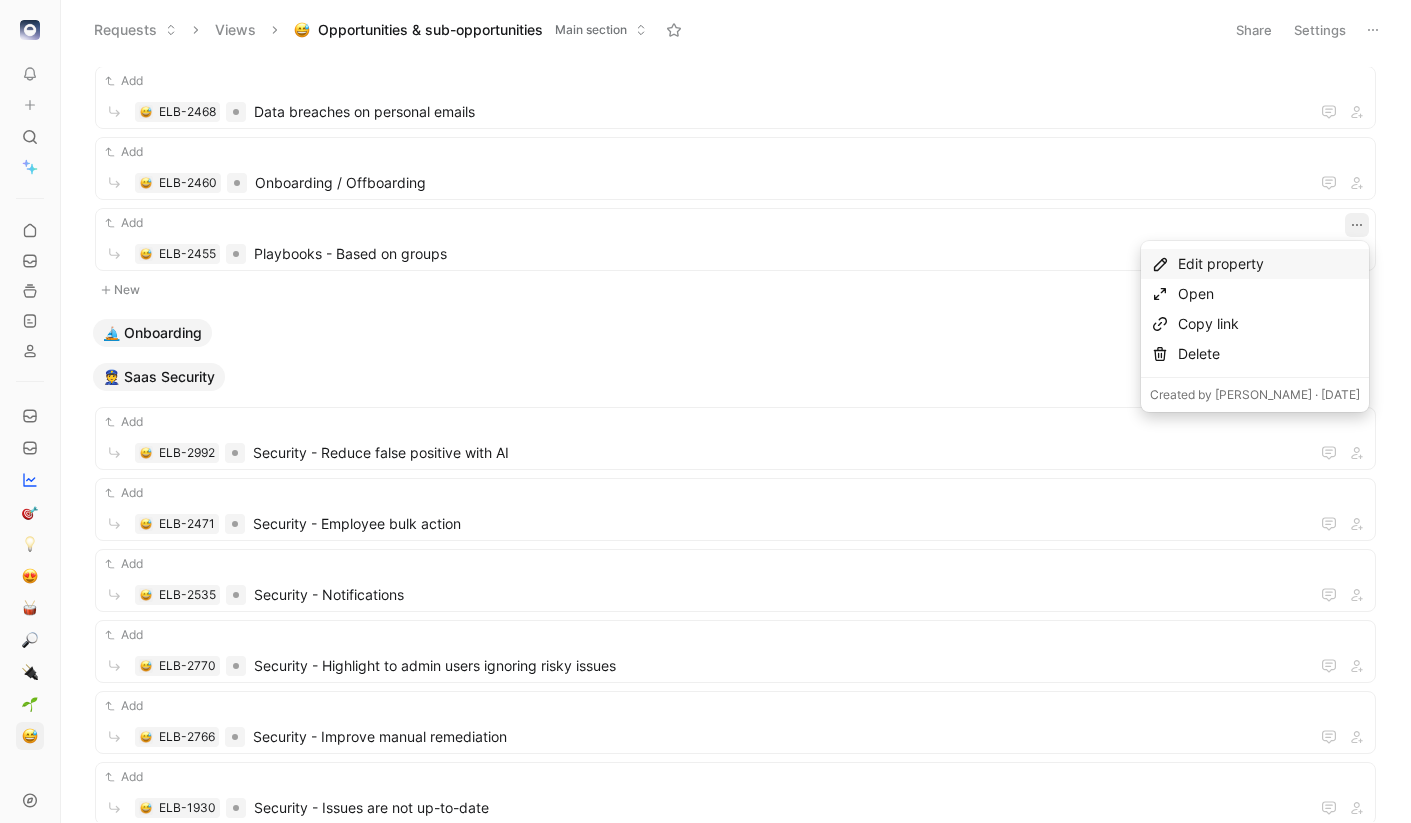 click on "Edit property" at bounding box center (1255, 264) 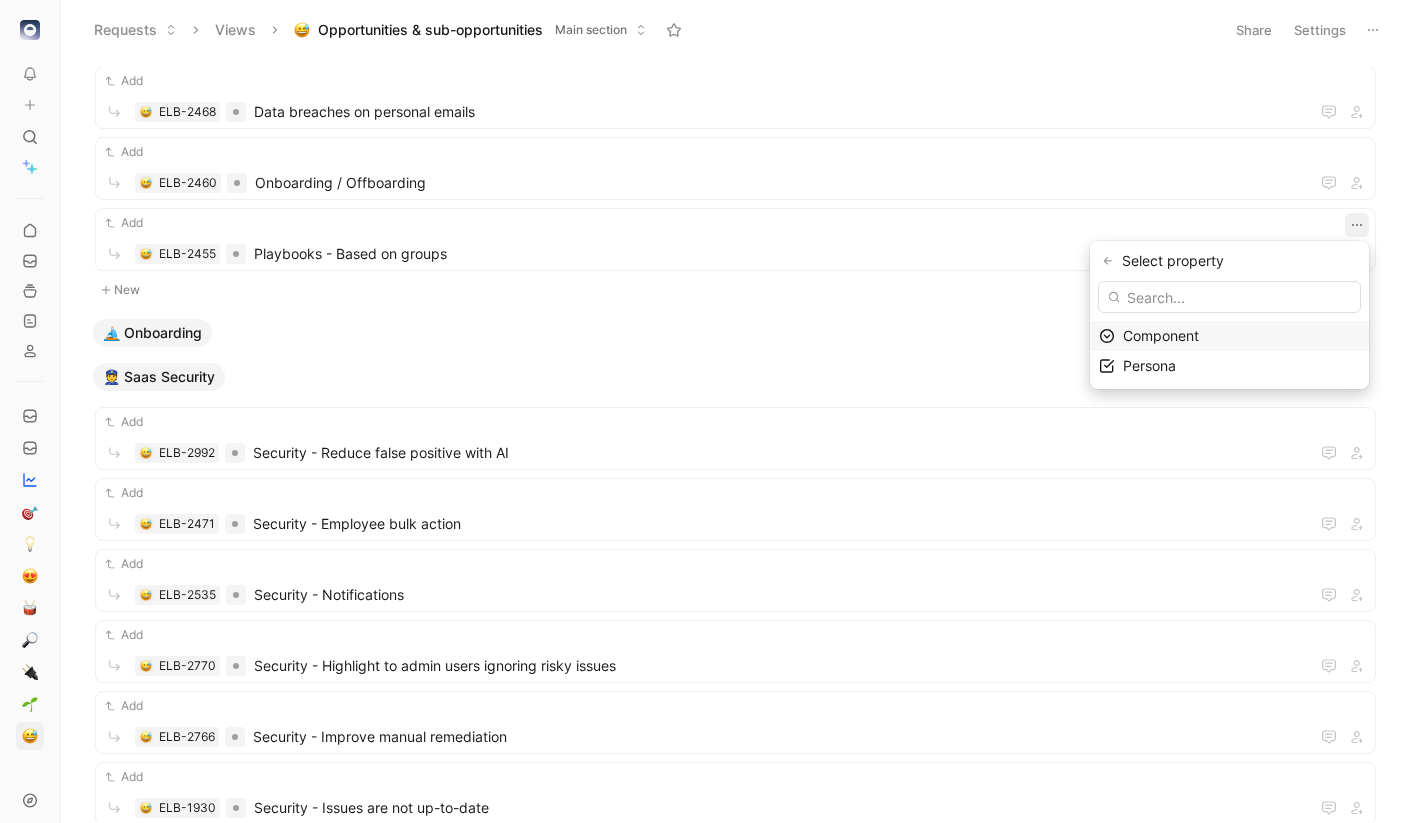 click on "Component" at bounding box center (1161, 335) 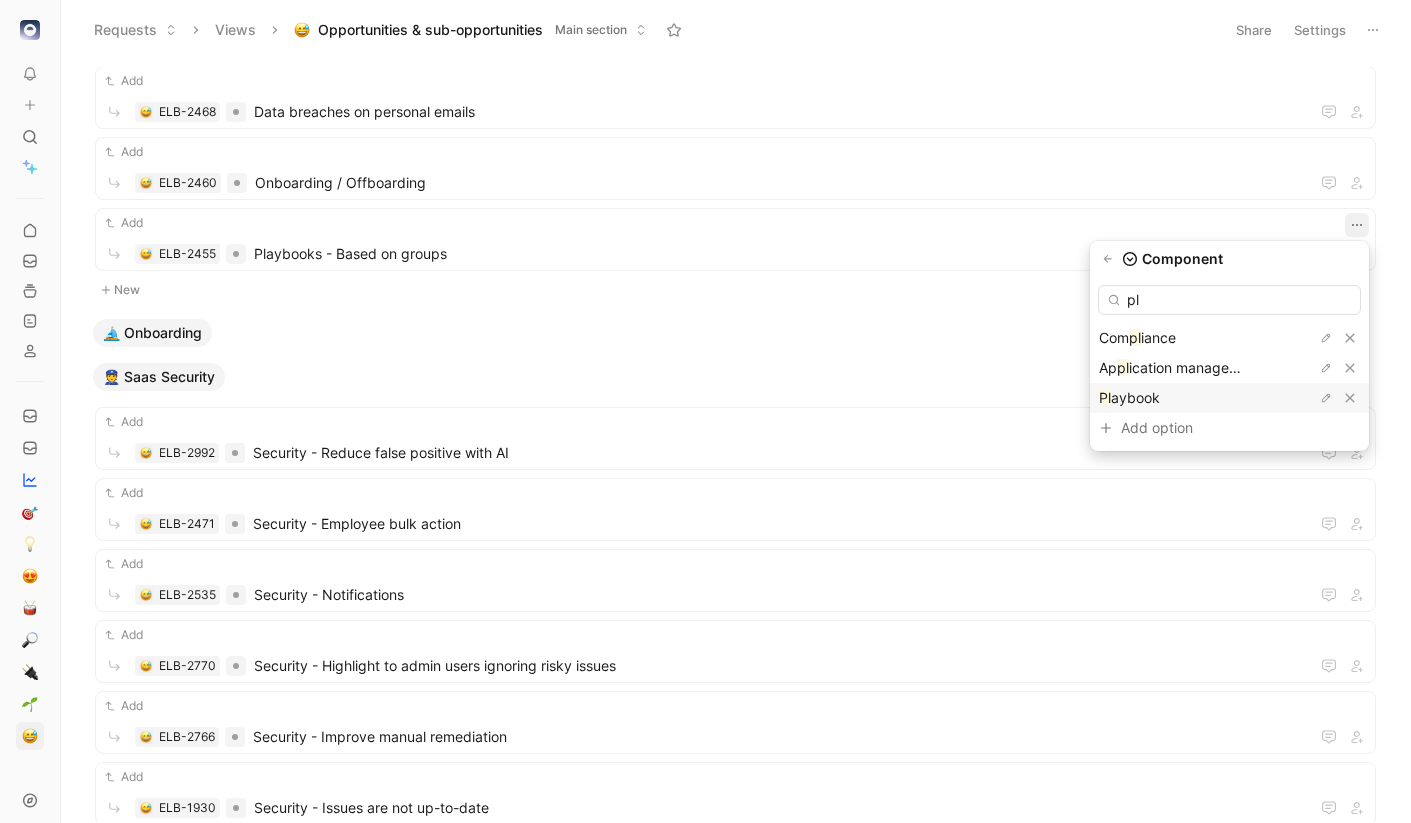 type on "pl" 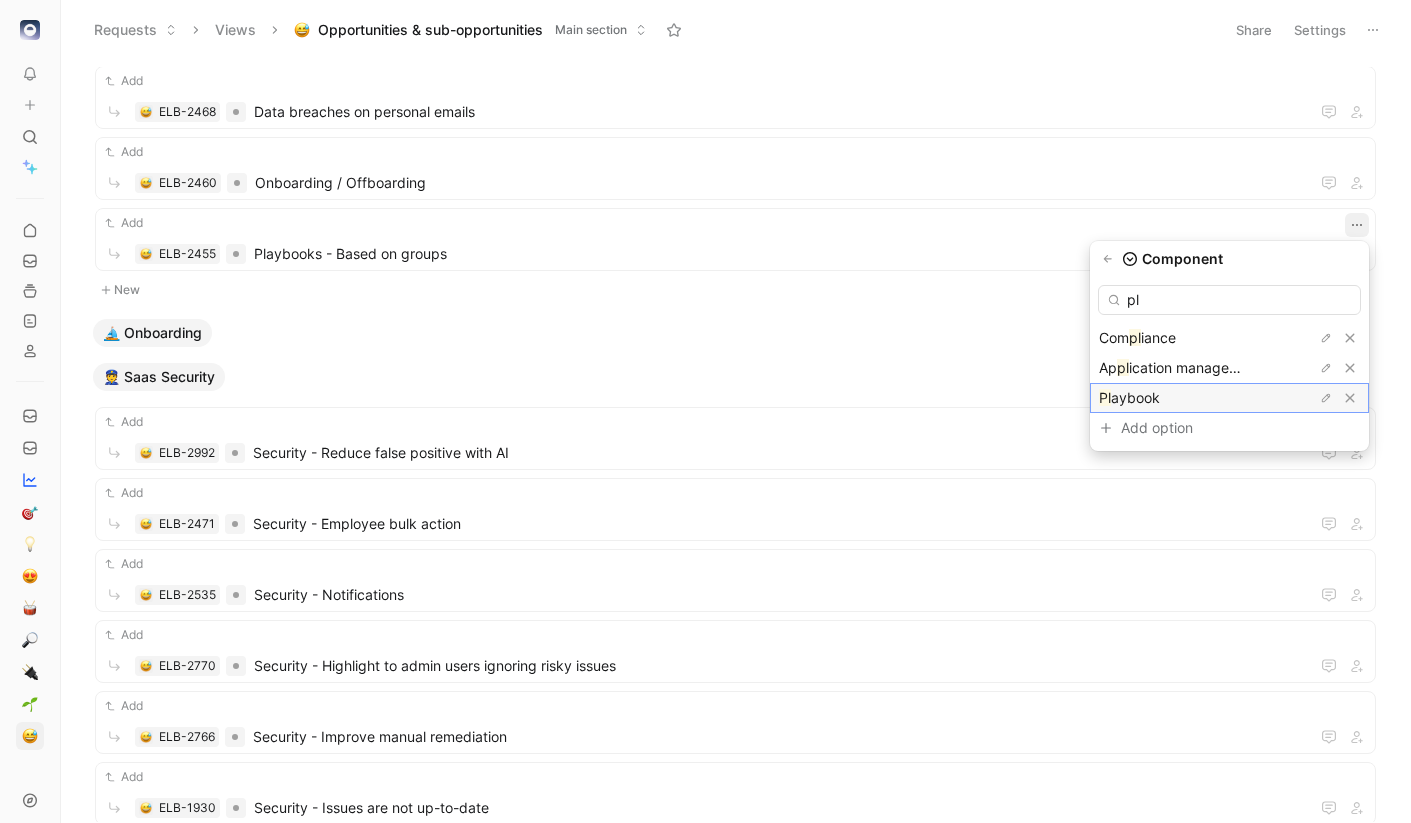 click on "aybook" at bounding box center (1135, 397) 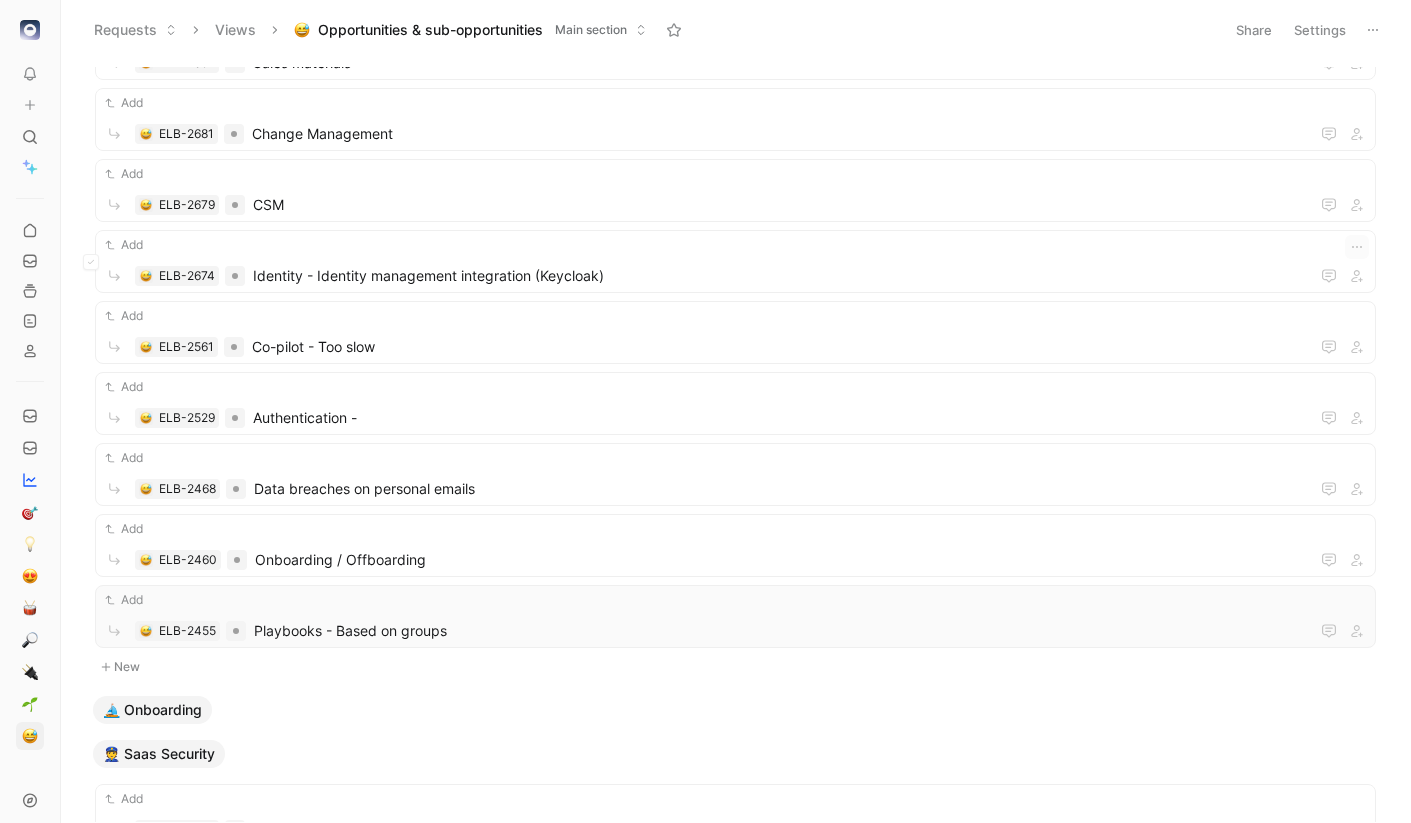 scroll, scrollTop: 432, scrollLeft: 0, axis: vertical 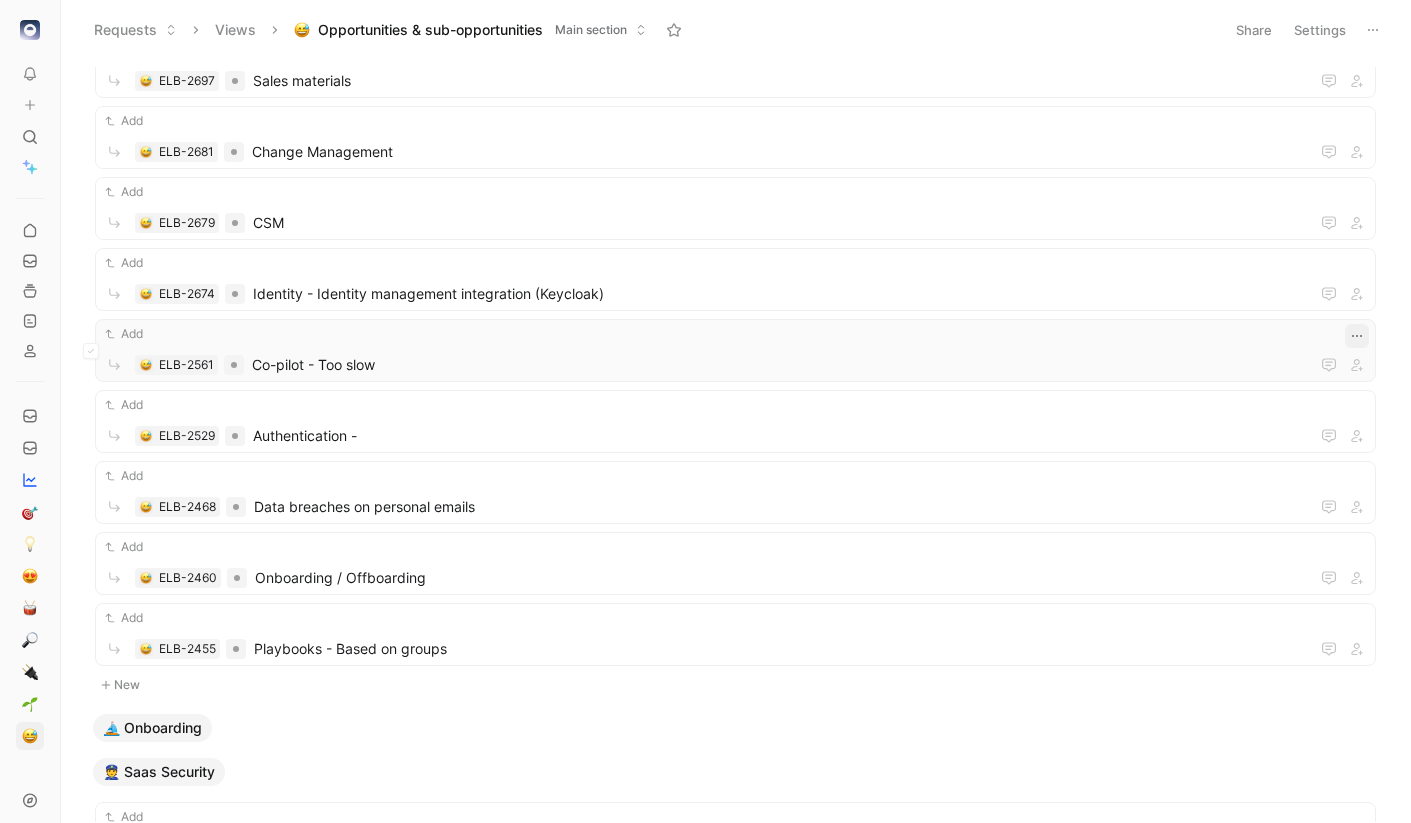 click at bounding box center (1357, 336) 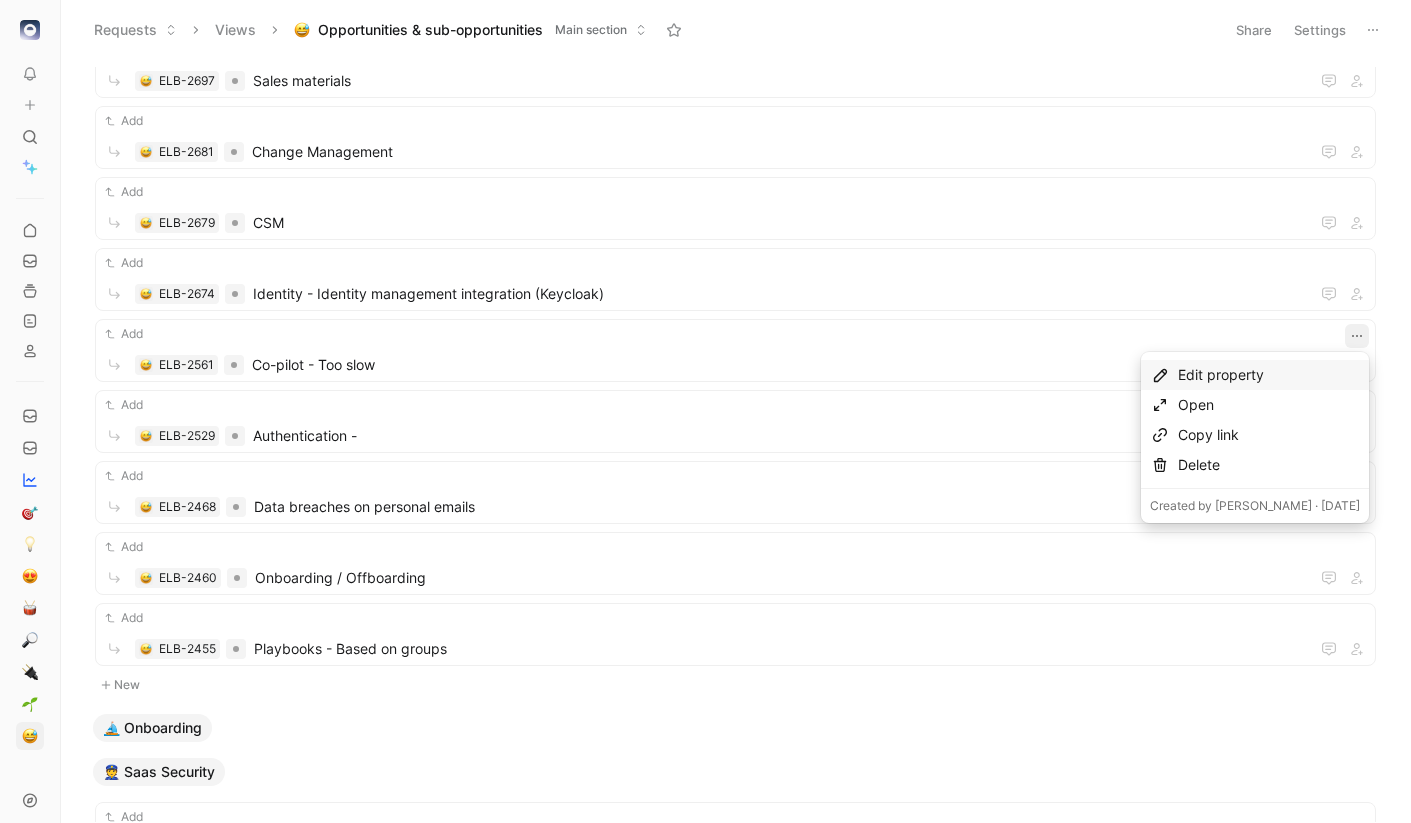 click on "Edit property" at bounding box center [1269, 375] 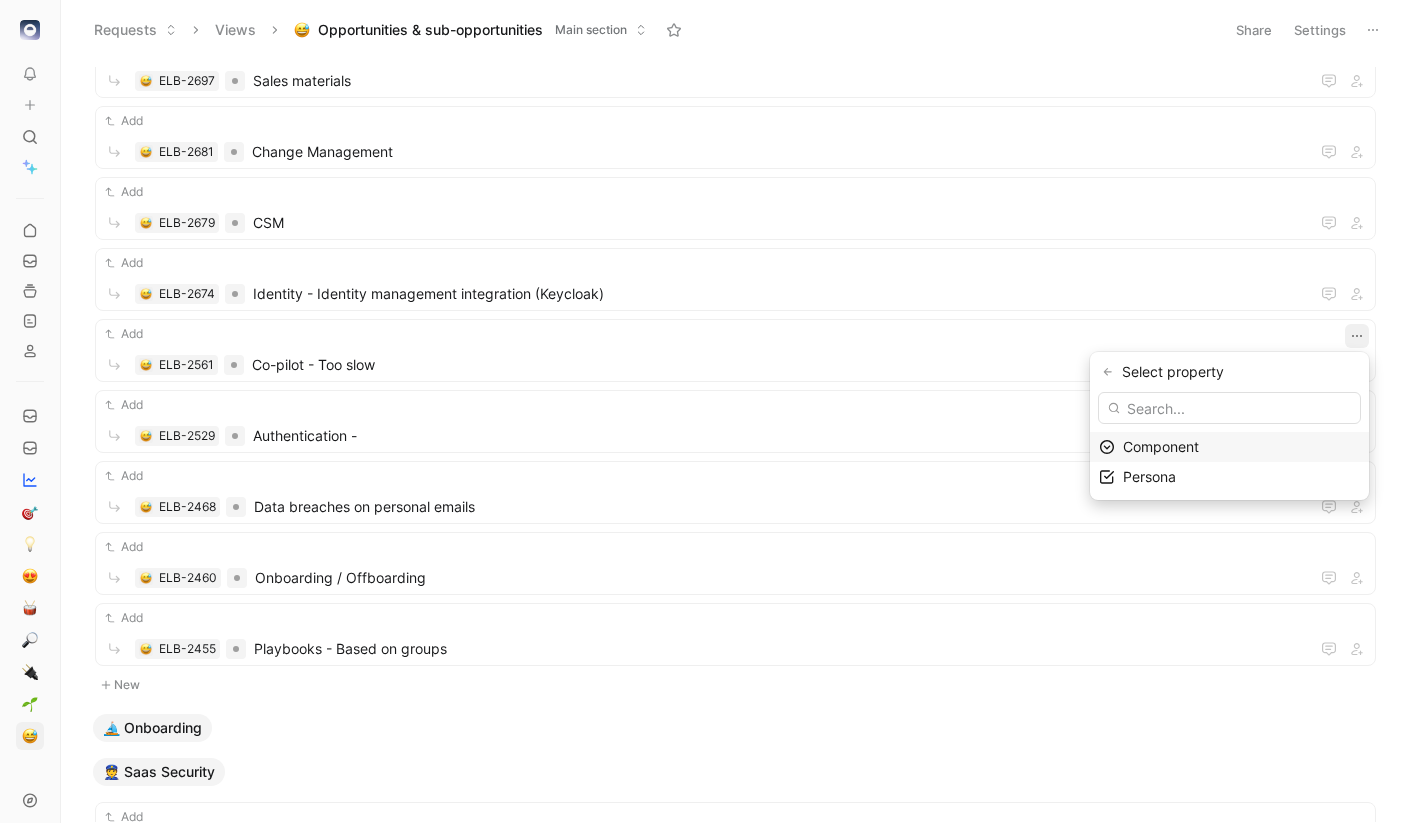click on "Component" at bounding box center (1161, 446) 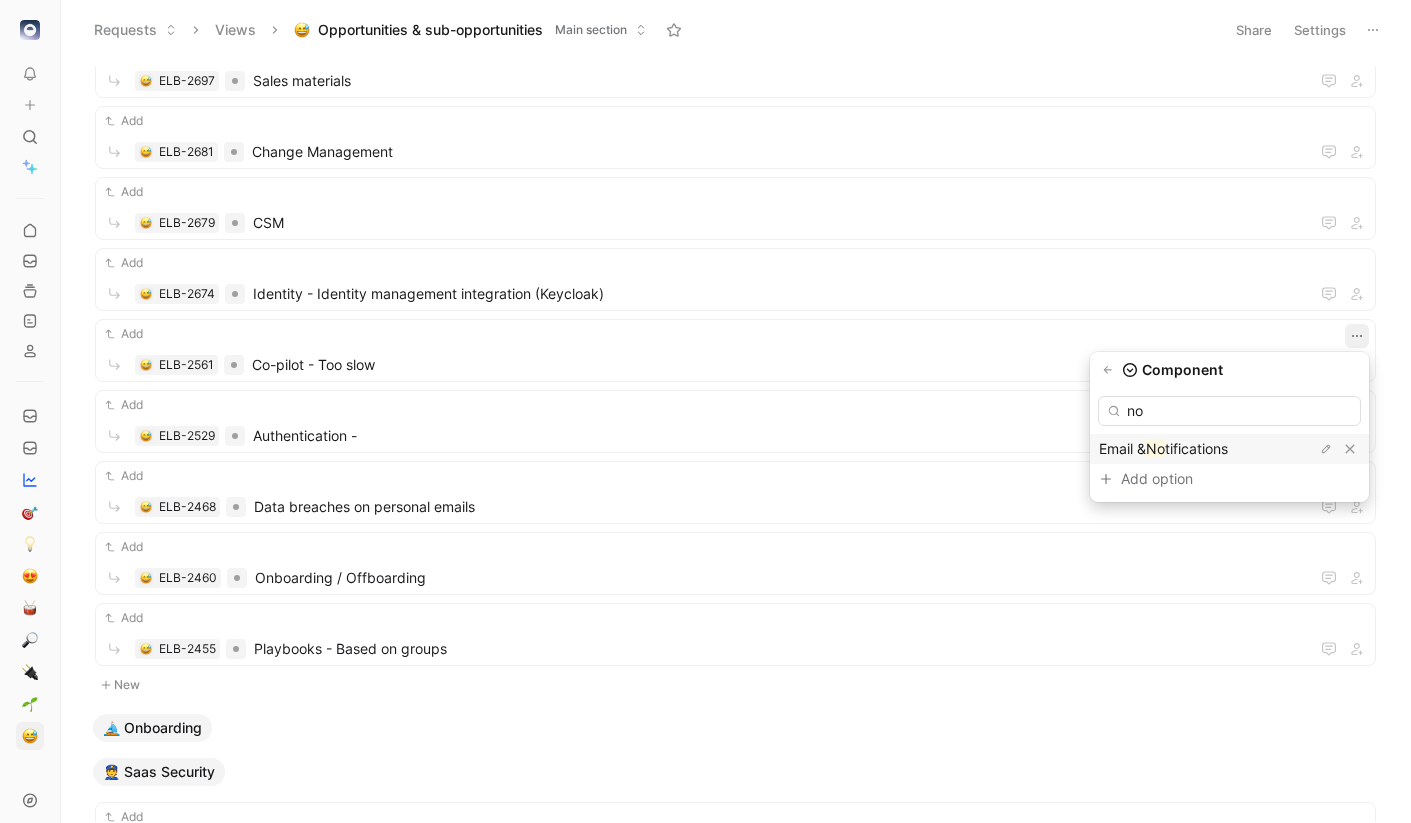 type on "no" 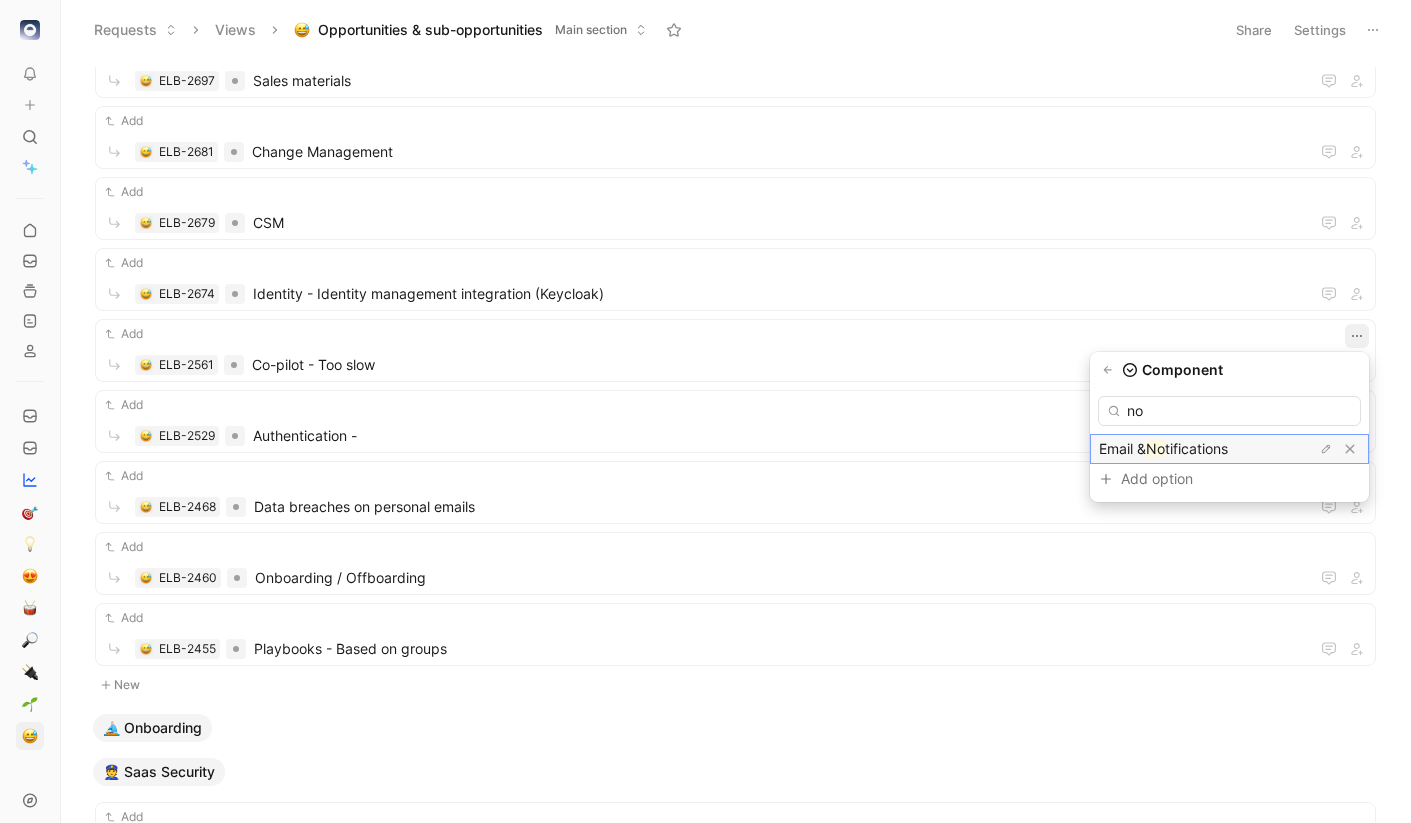 click on "Email &" at bounding box center (1122, 448) 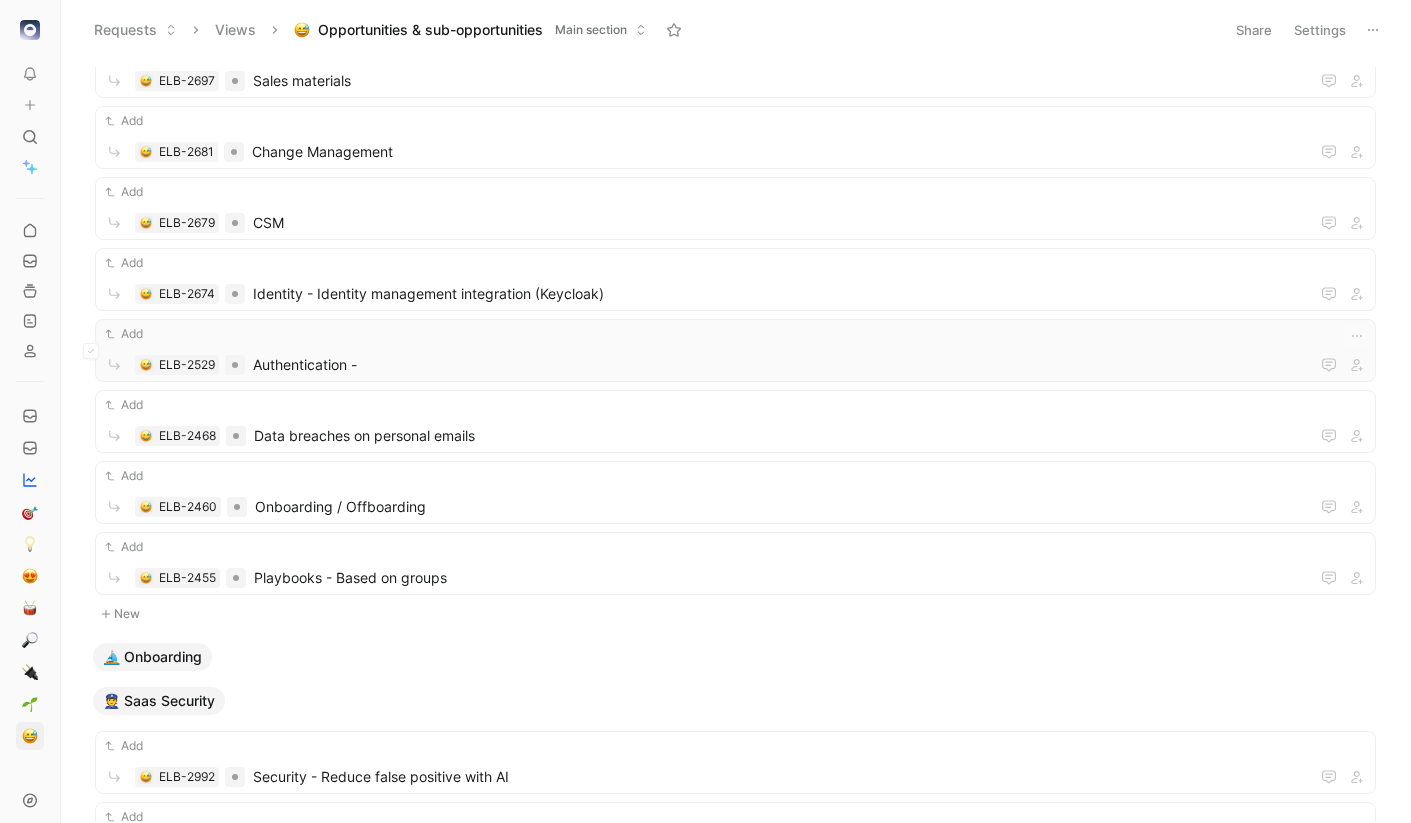 click on "Add ELB-2529 Authentication -" at bounding box center [735, 350] 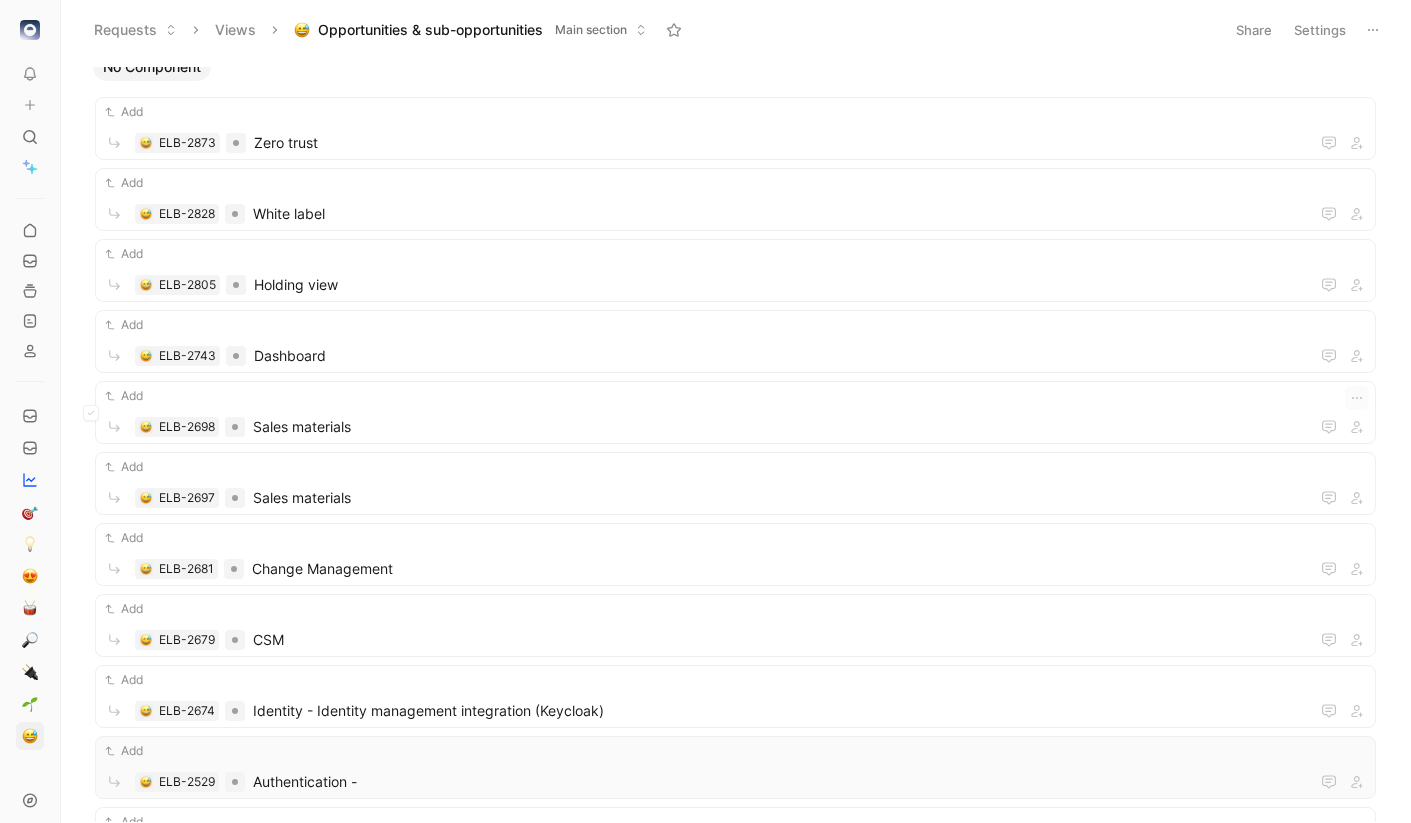 scroll, scrollTop: 0, scrollLeft: 0, axis: both 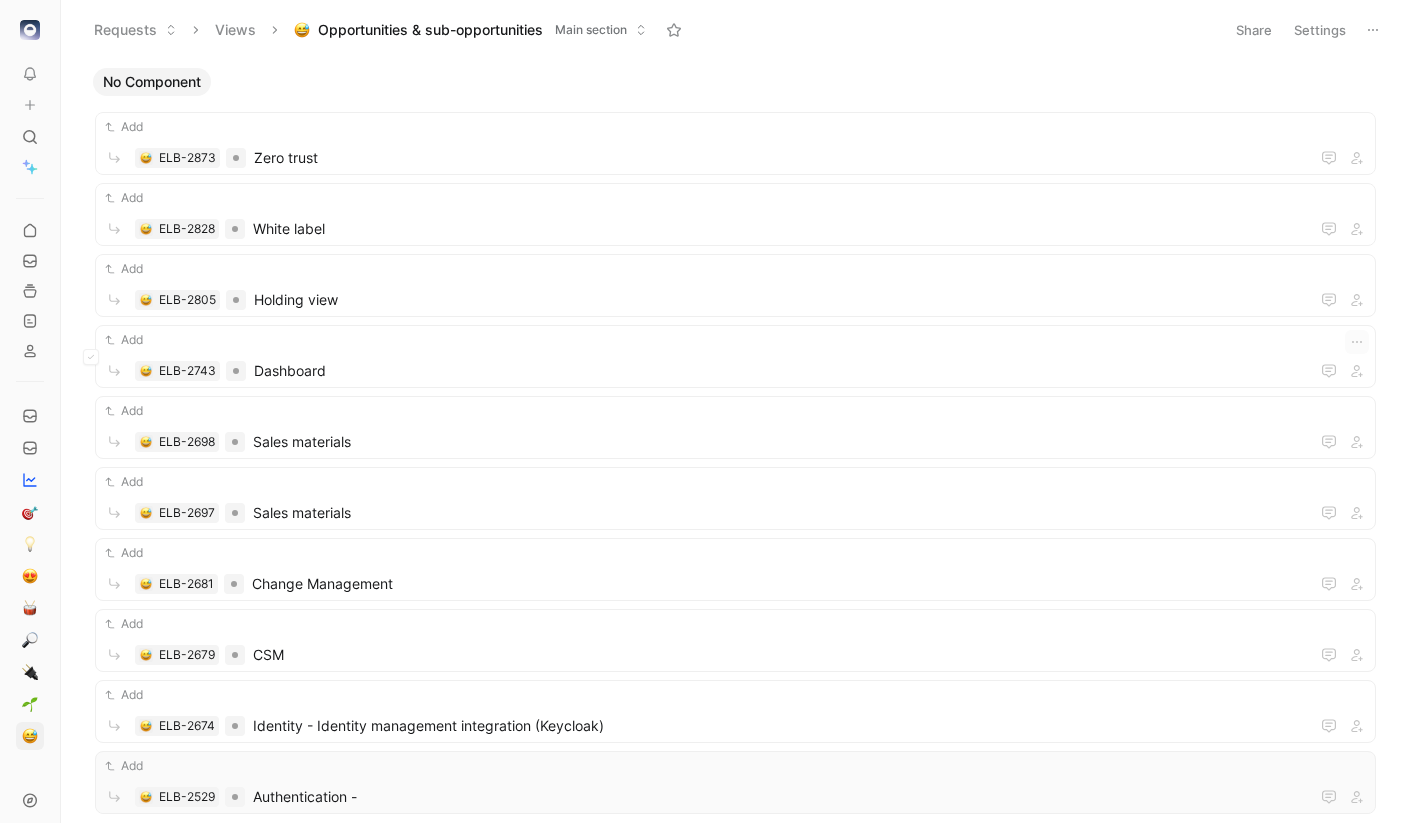 click on "Dashboard" at bounding box center (781, 371) 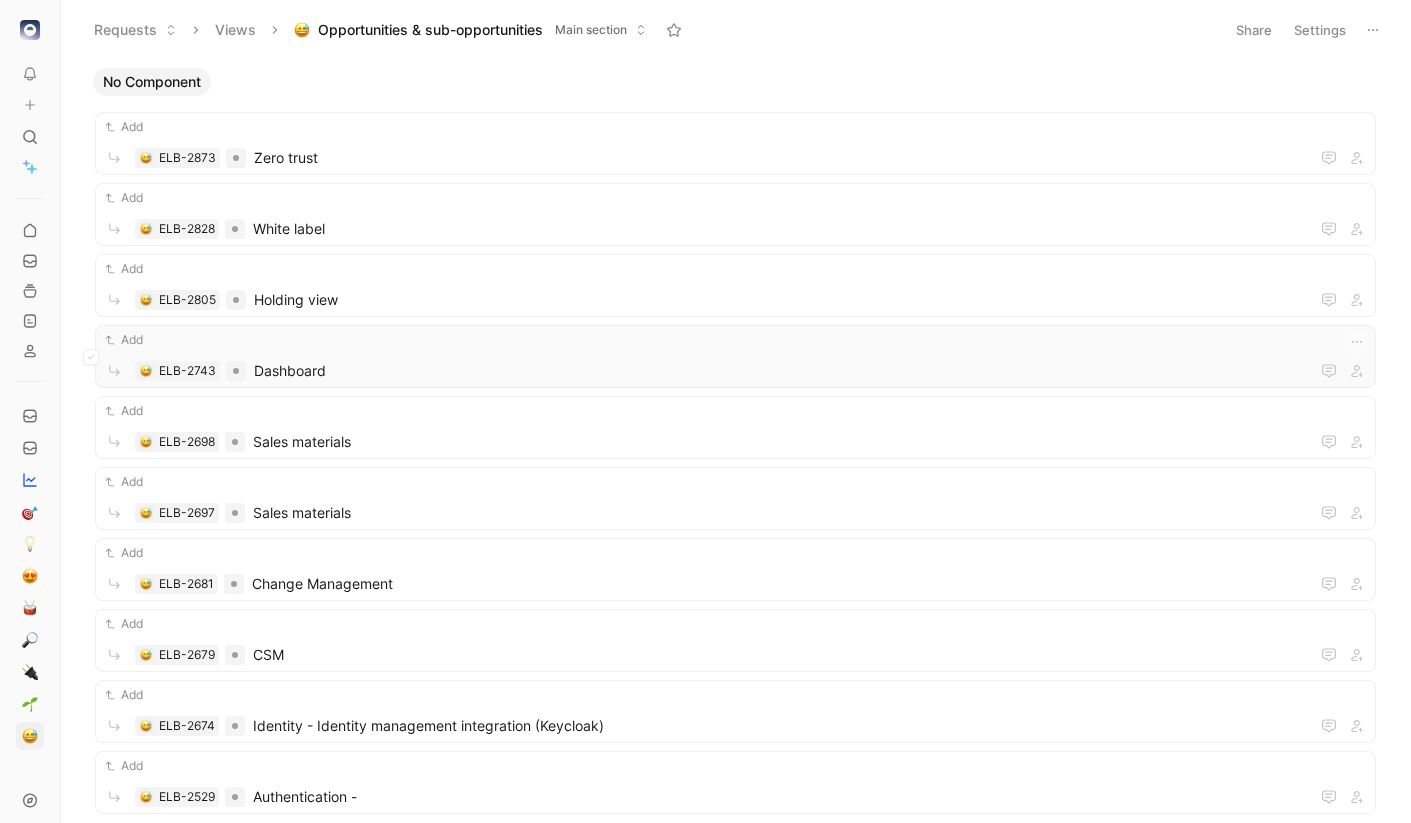 click on "Dashboard" at bounding box center [781, 371] 